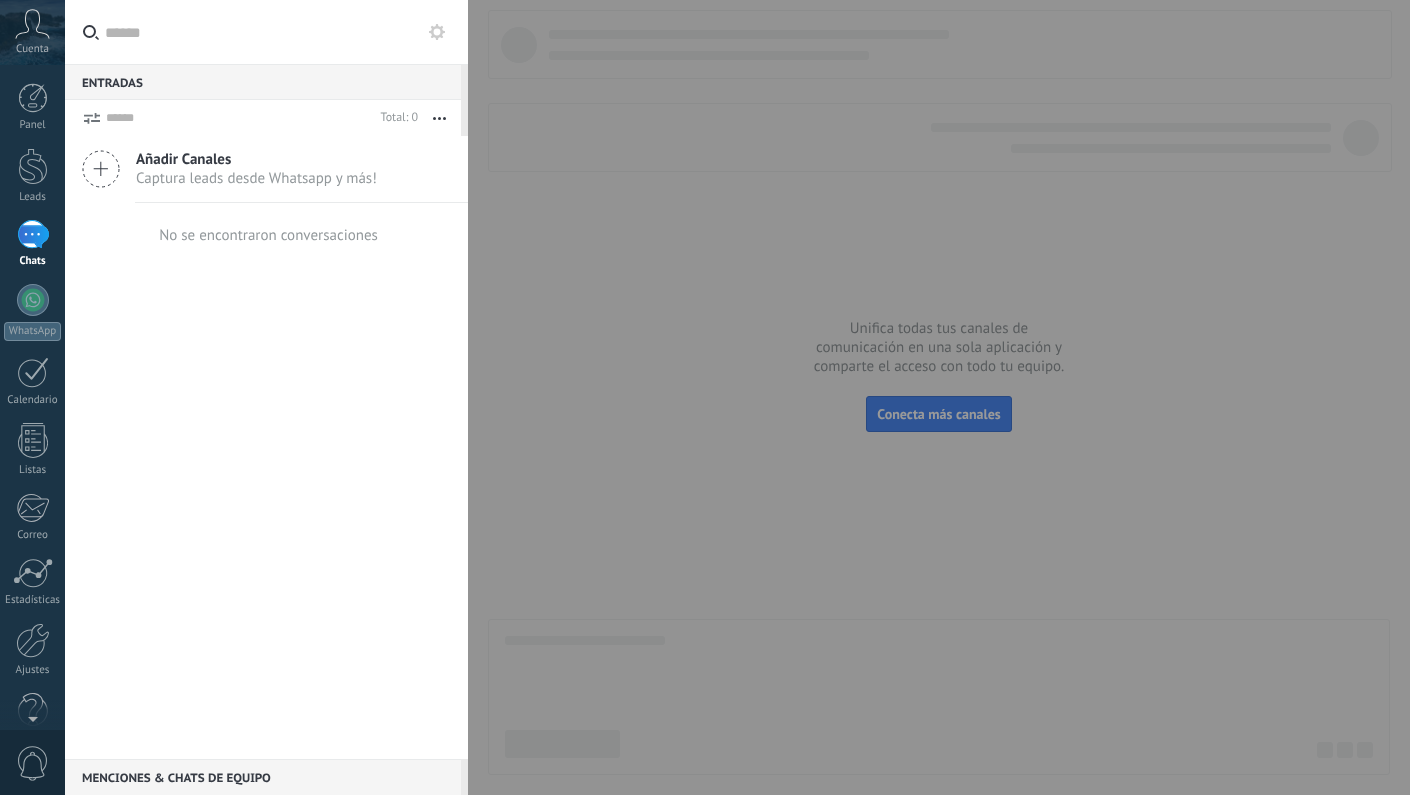 scroll, scrollTop: 0, scrollLeft: 0, axis: both 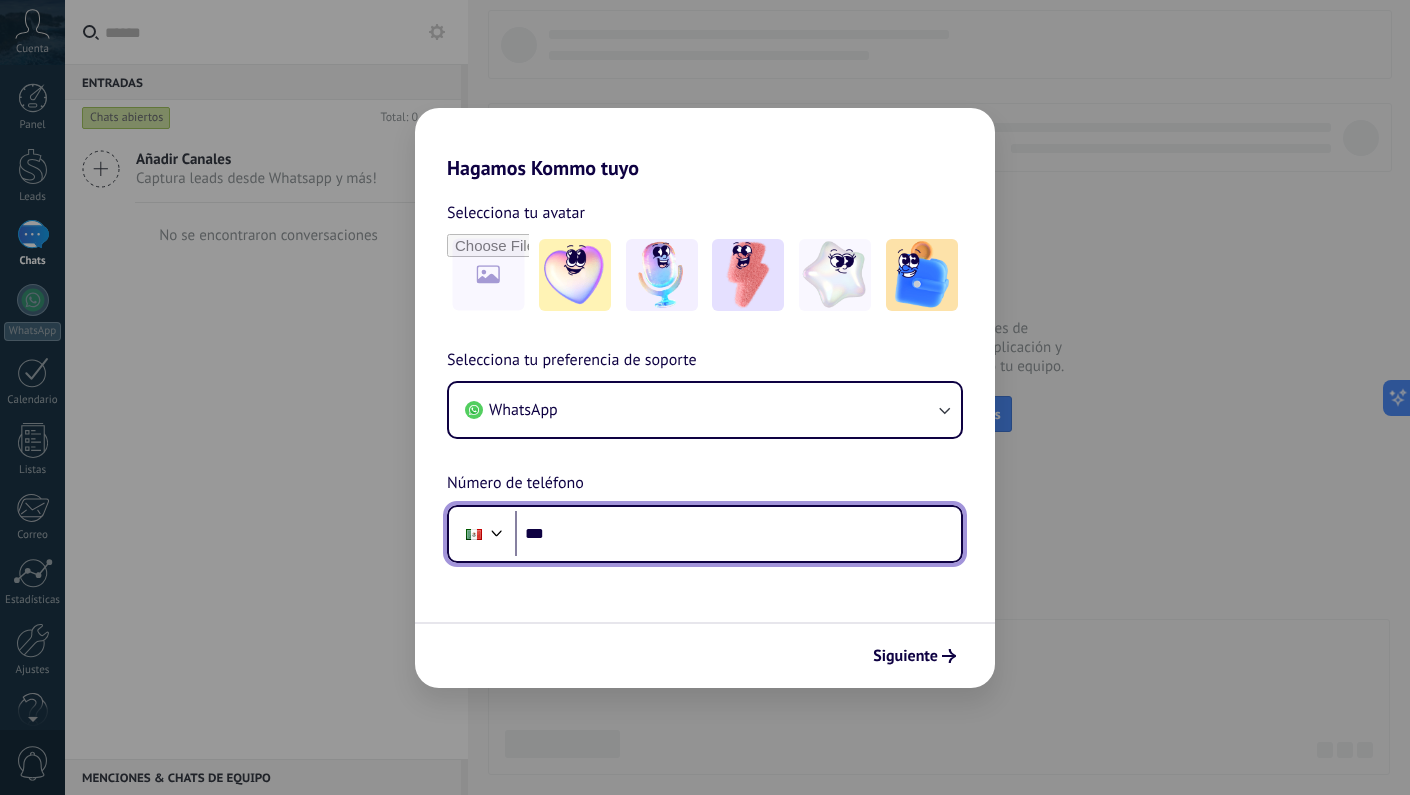click on "***" at bounding box center [738, 534] 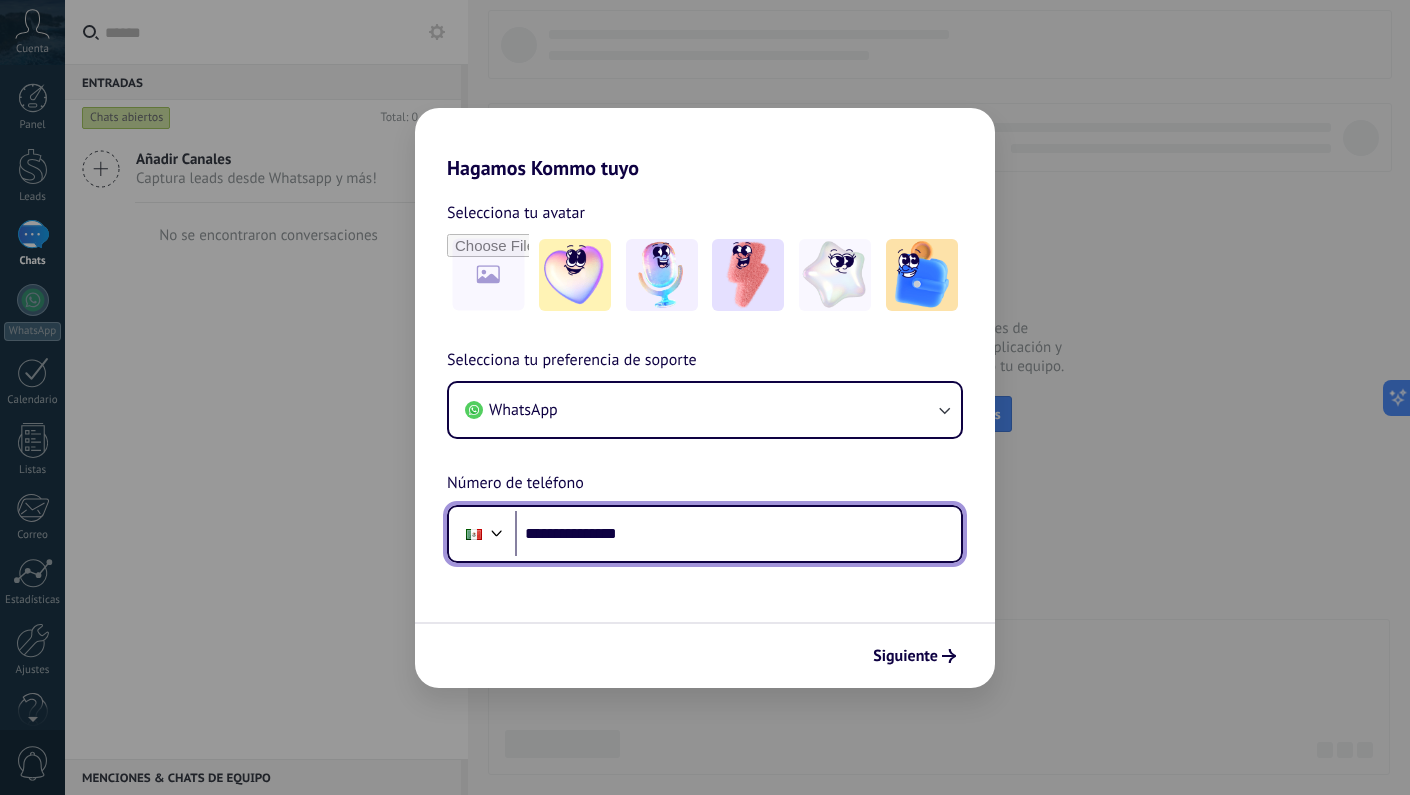 type on "**********" 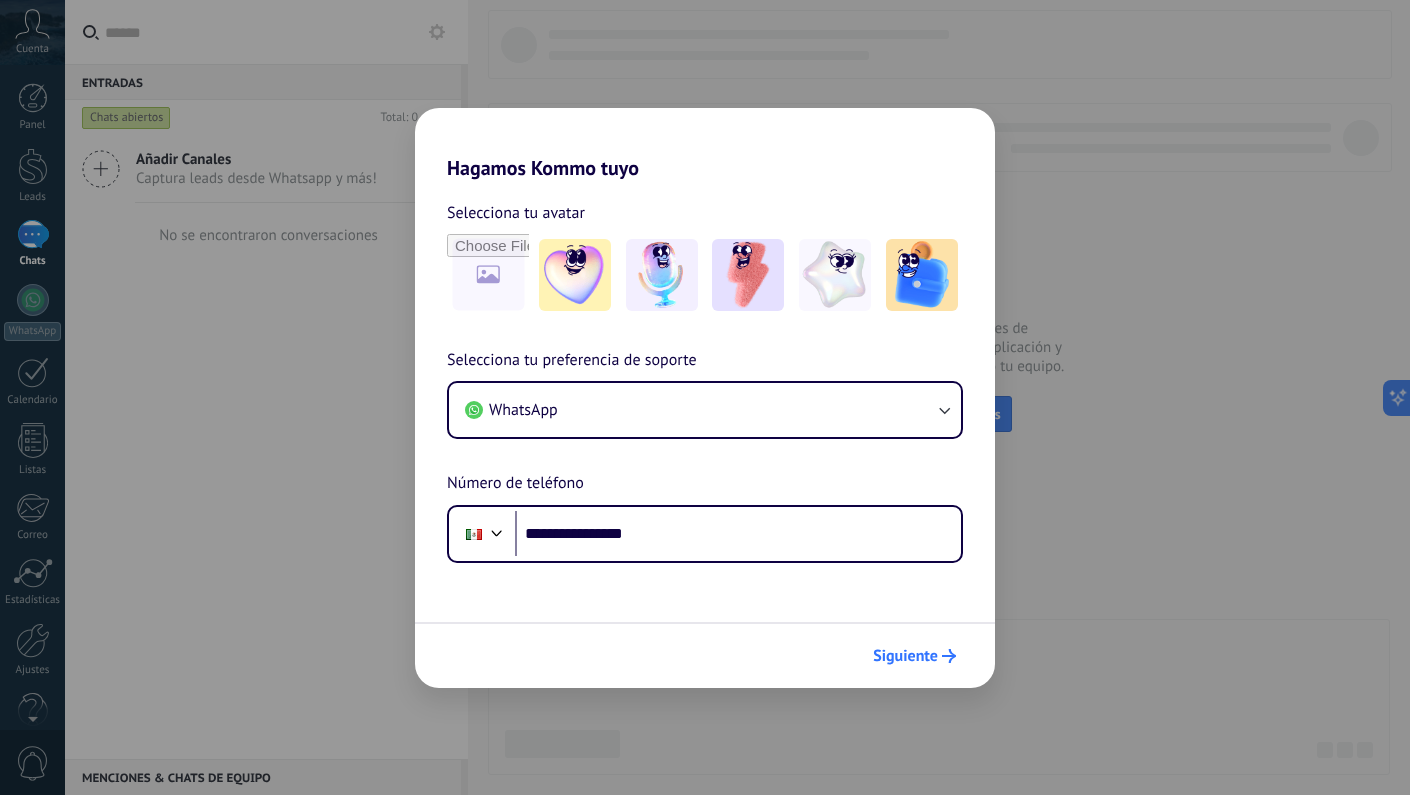 click on "Siguiente" at bounding box center [905, 656] 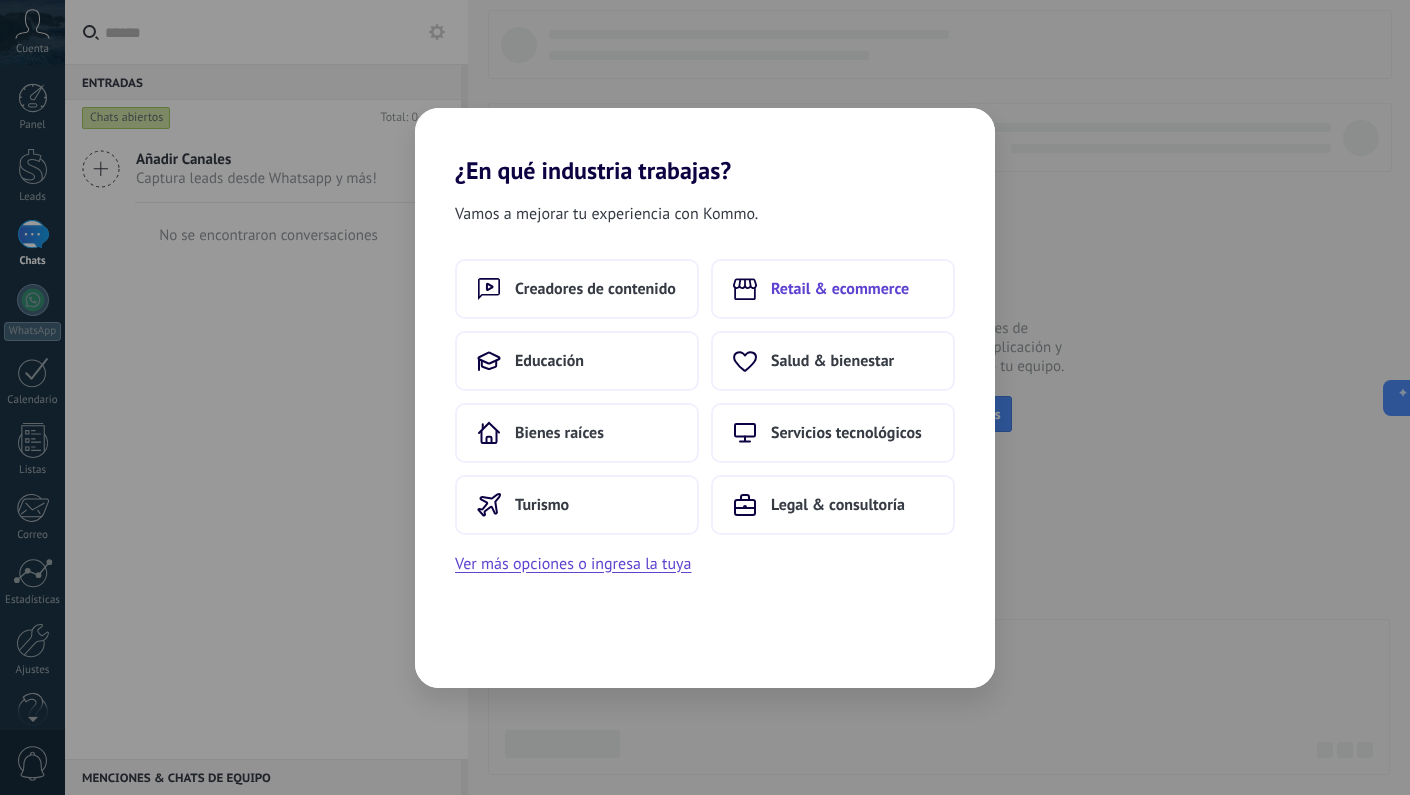 click on "Retail & ecommerce" at bounding box center [833, 289] 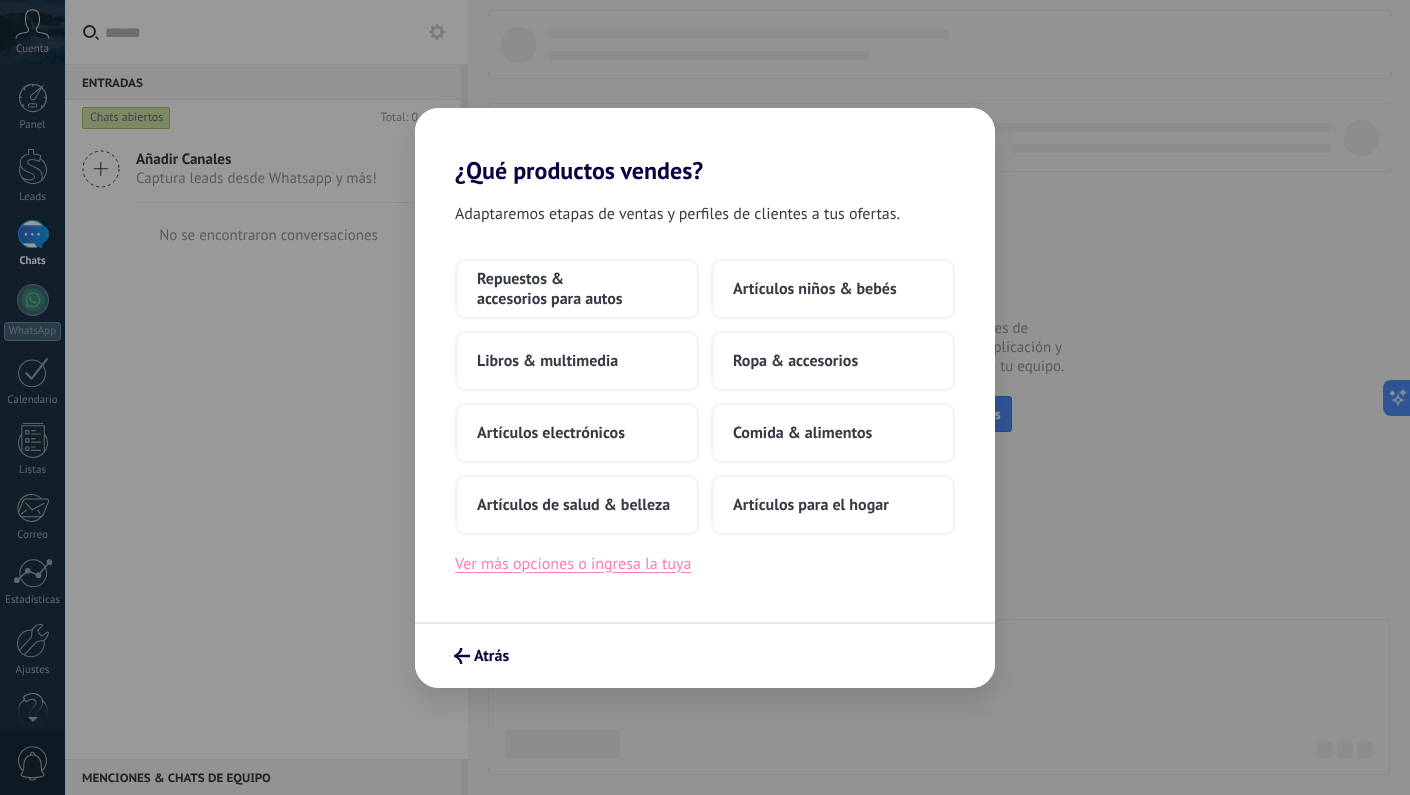 click on "Ver más opciones o ingresa la tuya" at bounding box center [573, 564] 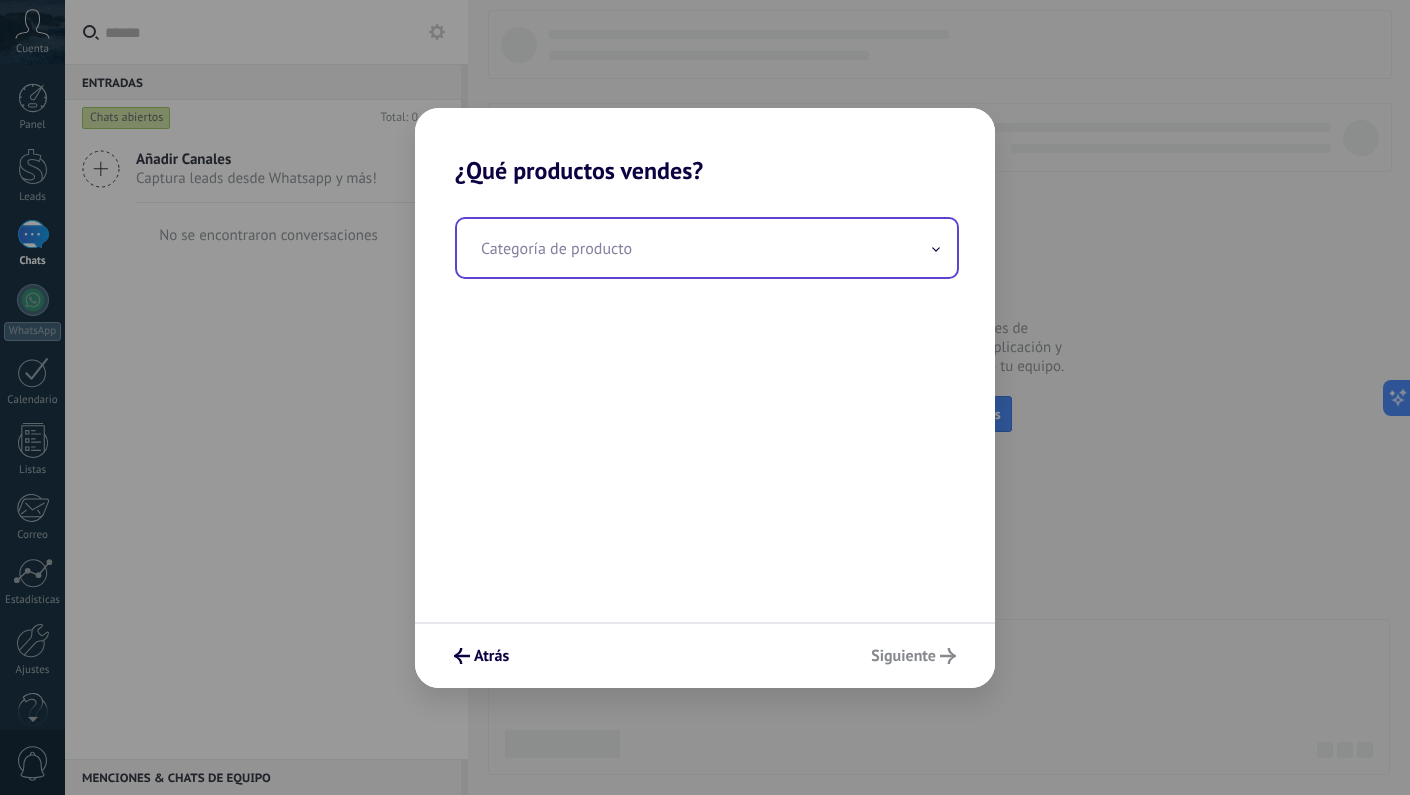 click at bounding box center [707, 248] 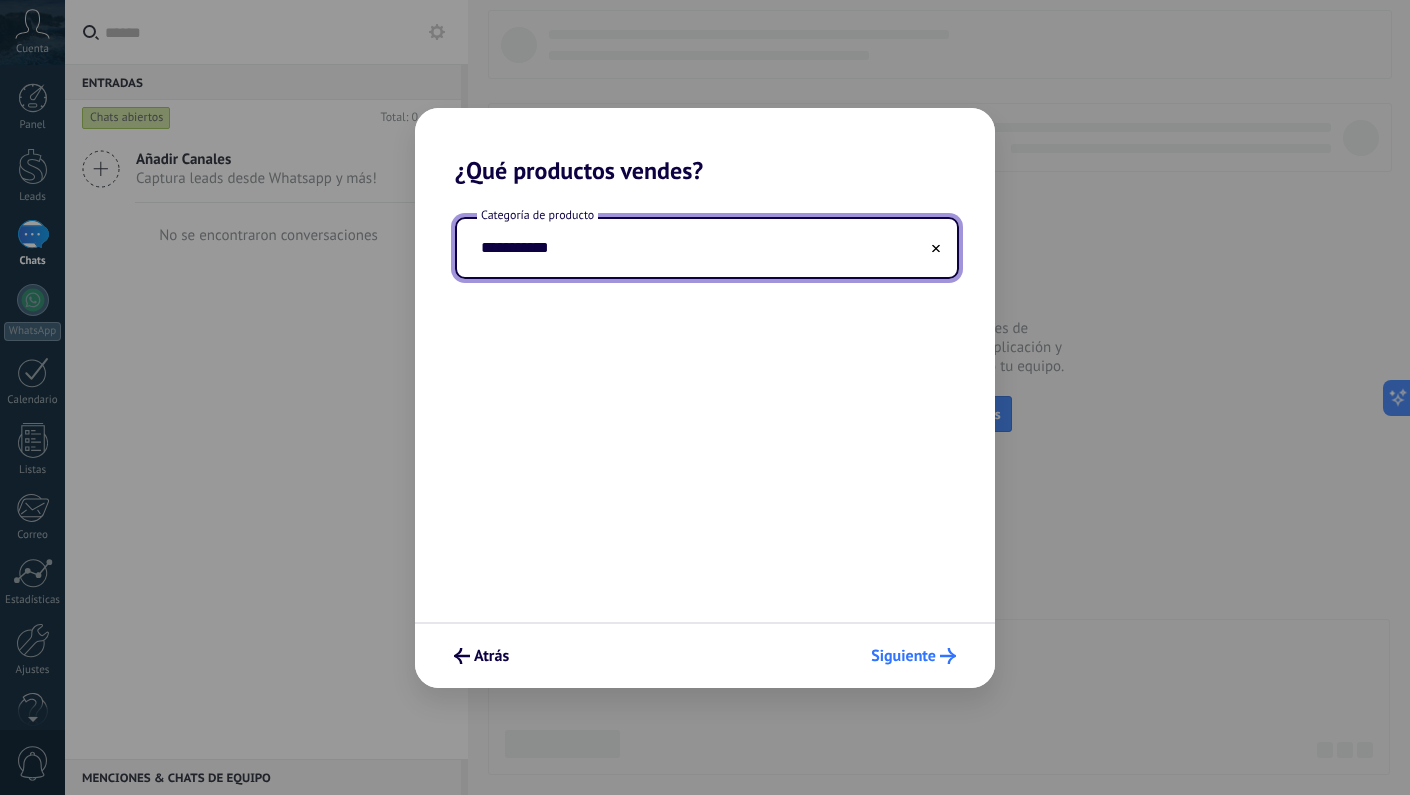 type on "**********" 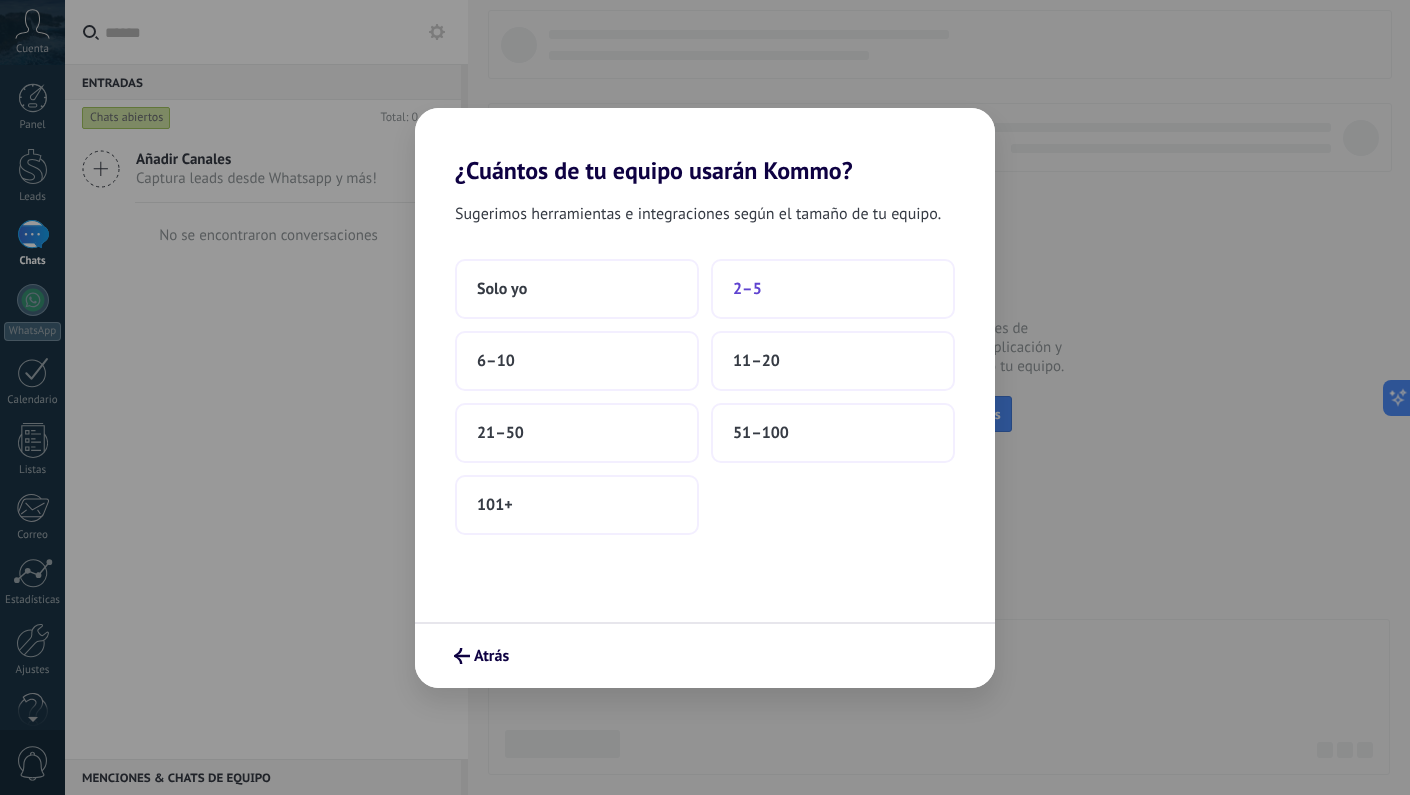 click on "2–5" at bounding box center [747, 289] 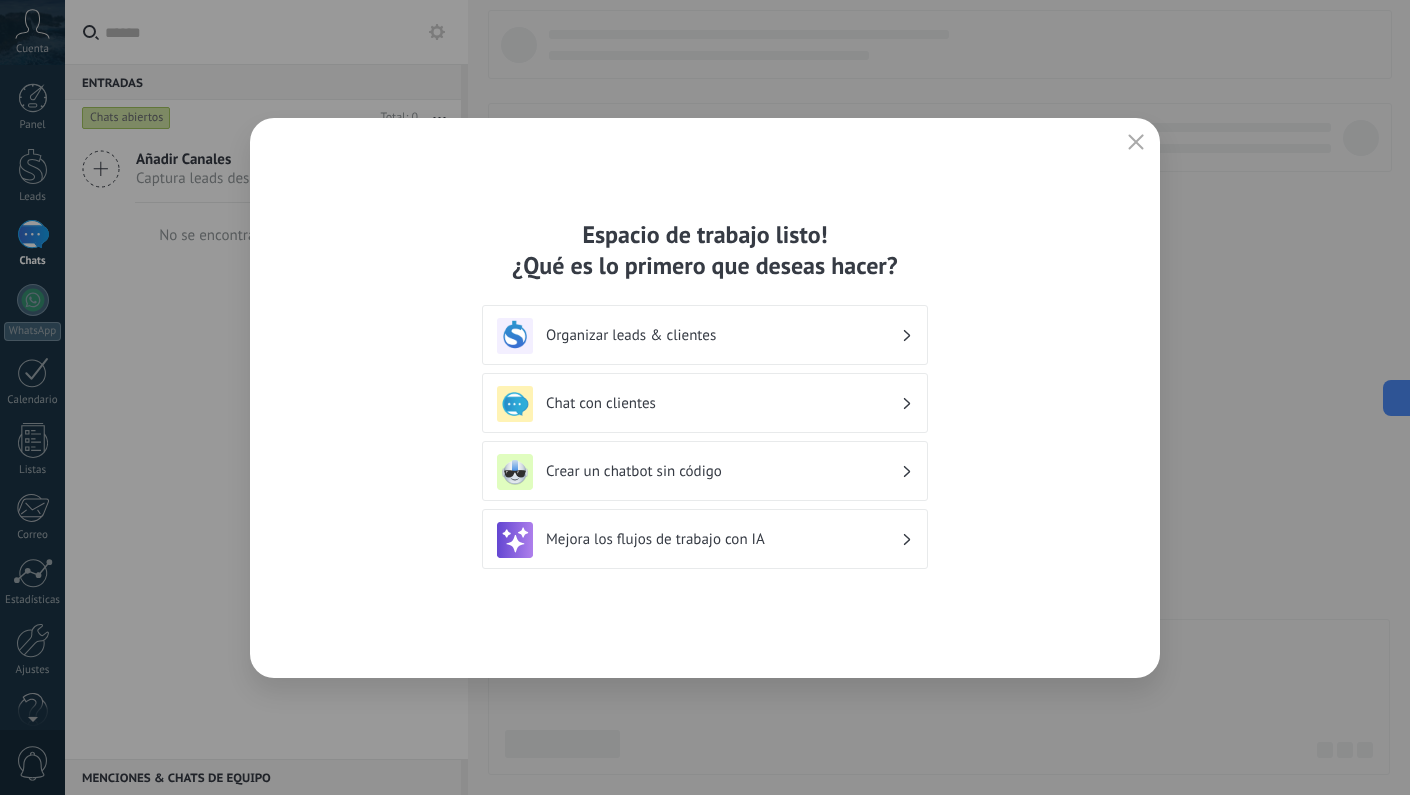 click on "Chat con clientes" at bounding box center [723, 403] 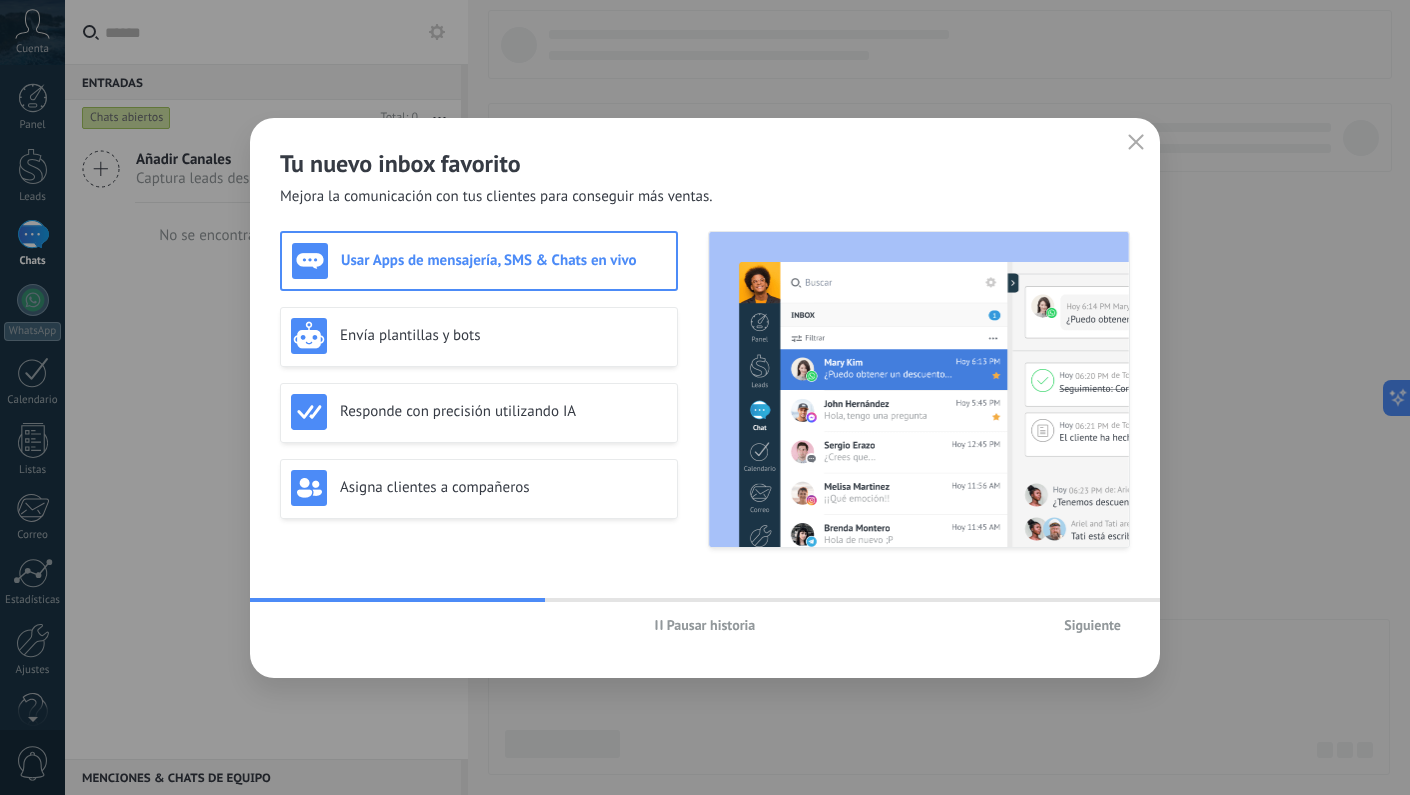 click on "Siguiente" at bounding box center (1092, 625) 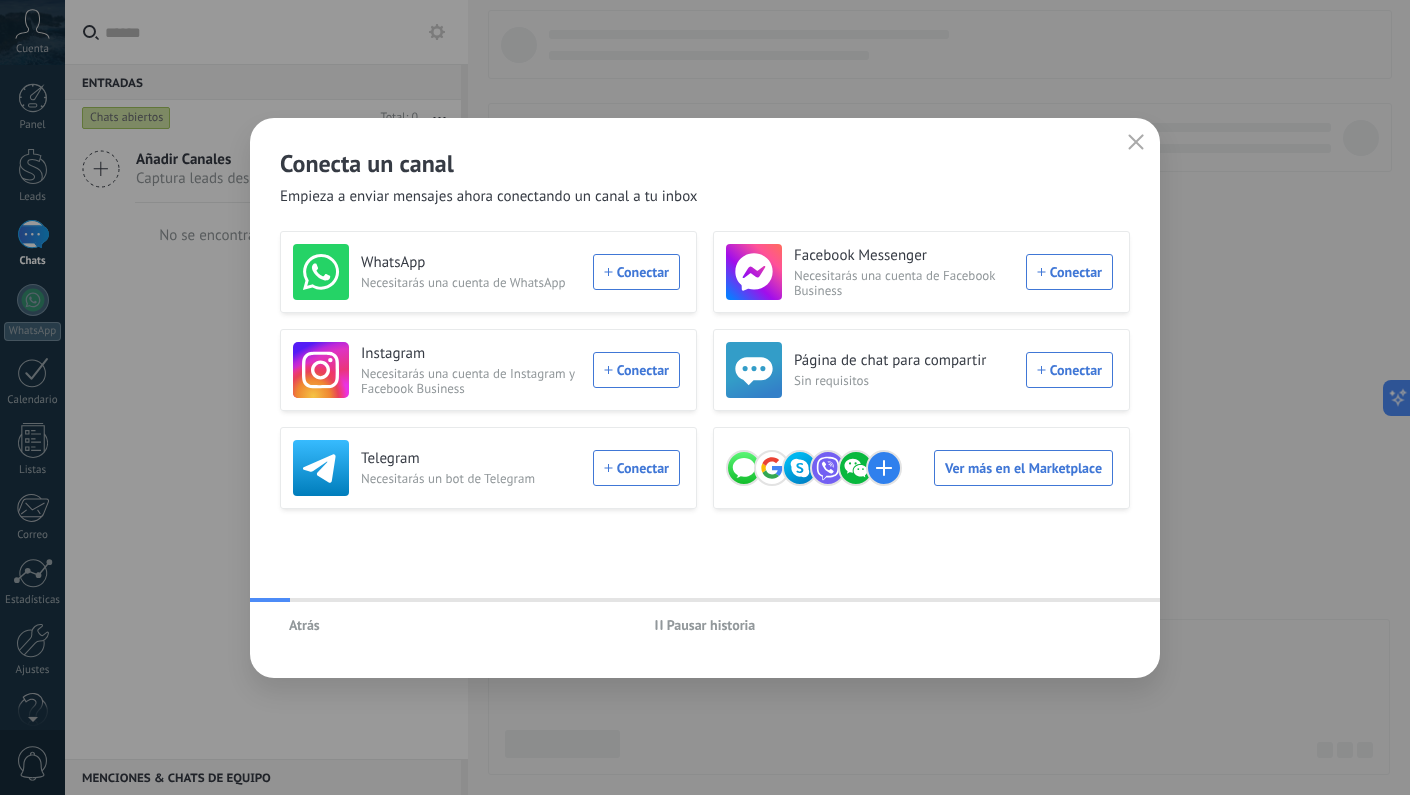 click on "Atrás Pausar historia" at bounding box center [705, 625] 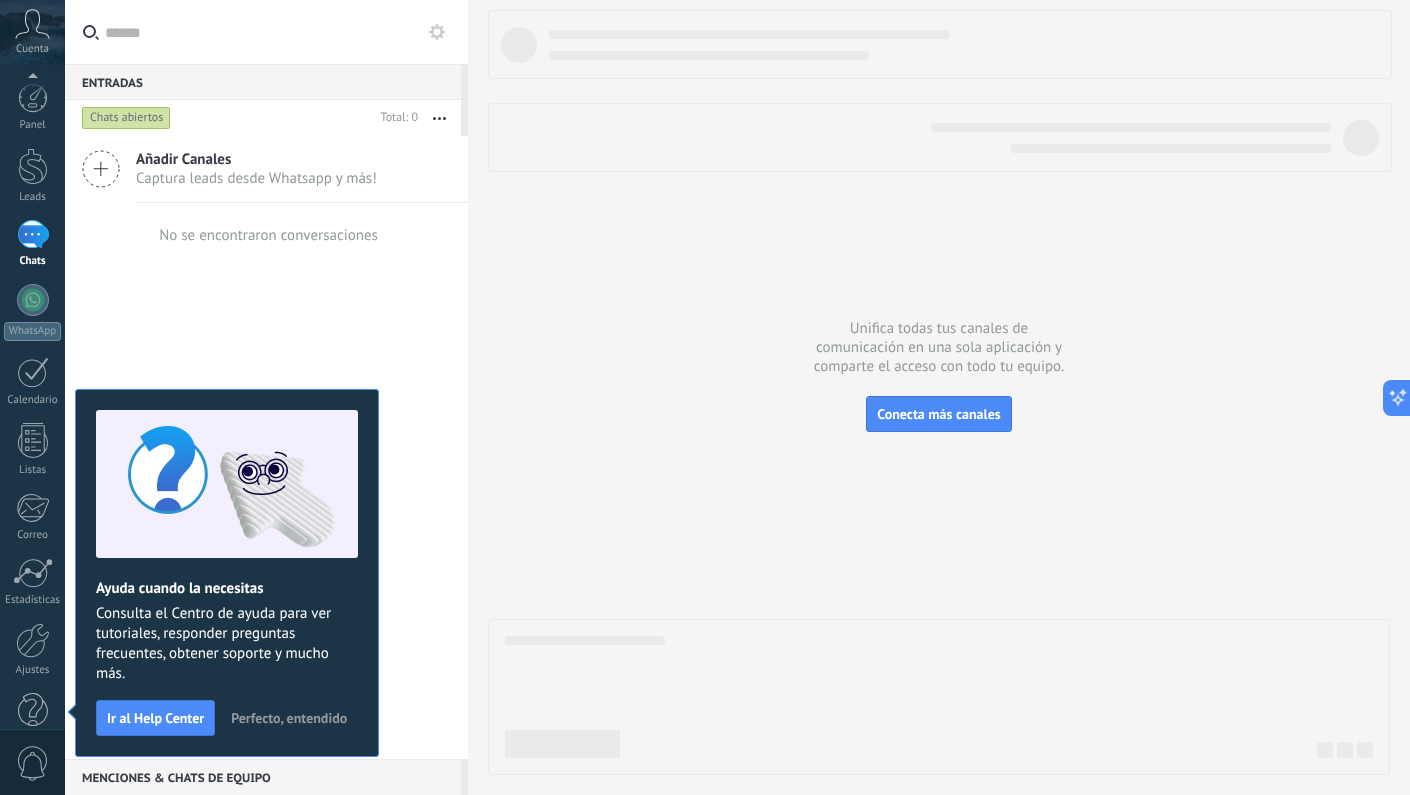 scroll, scrollTop: 37, scrollLeft: 0, axis: vertical 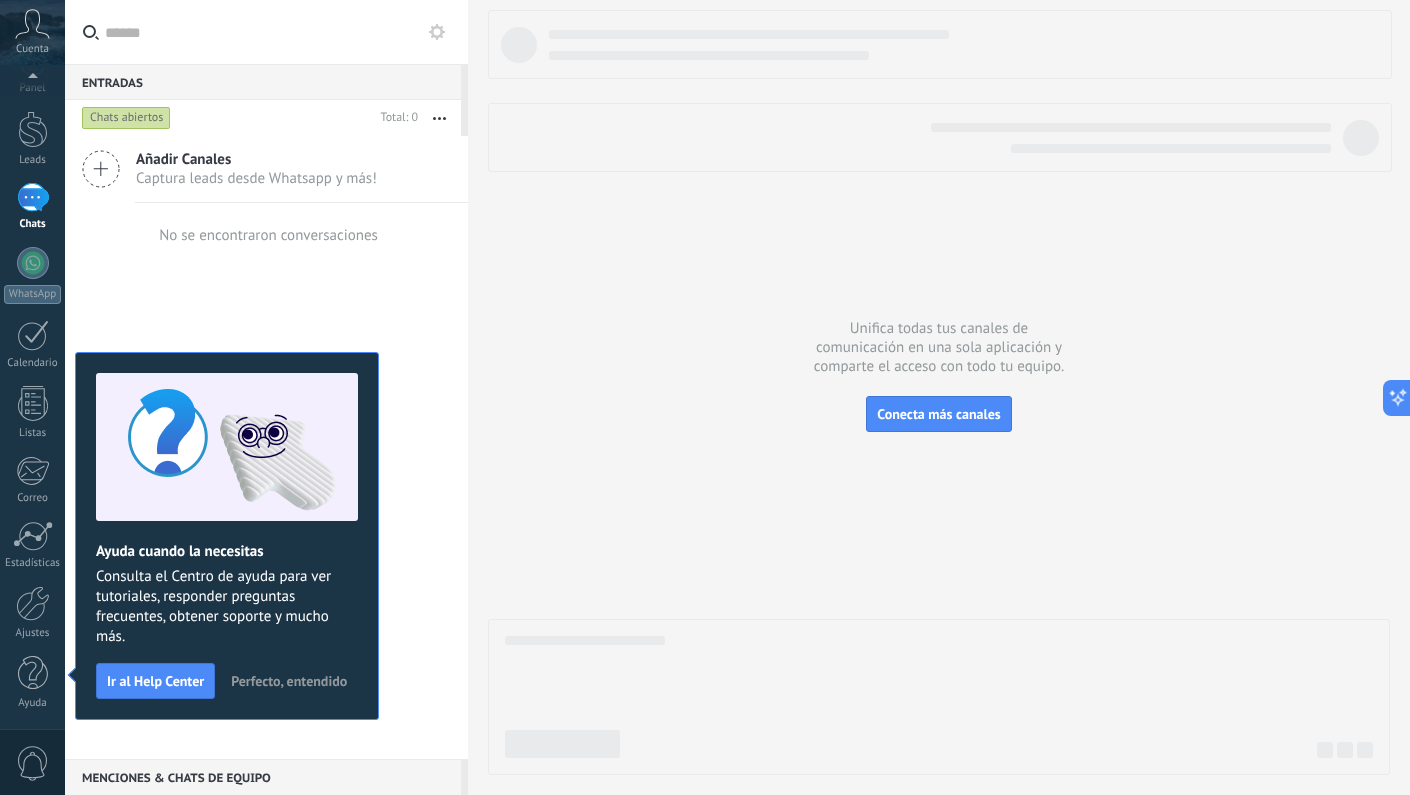 click on "Perfecto, entendido" at bounding box center [289, 681] 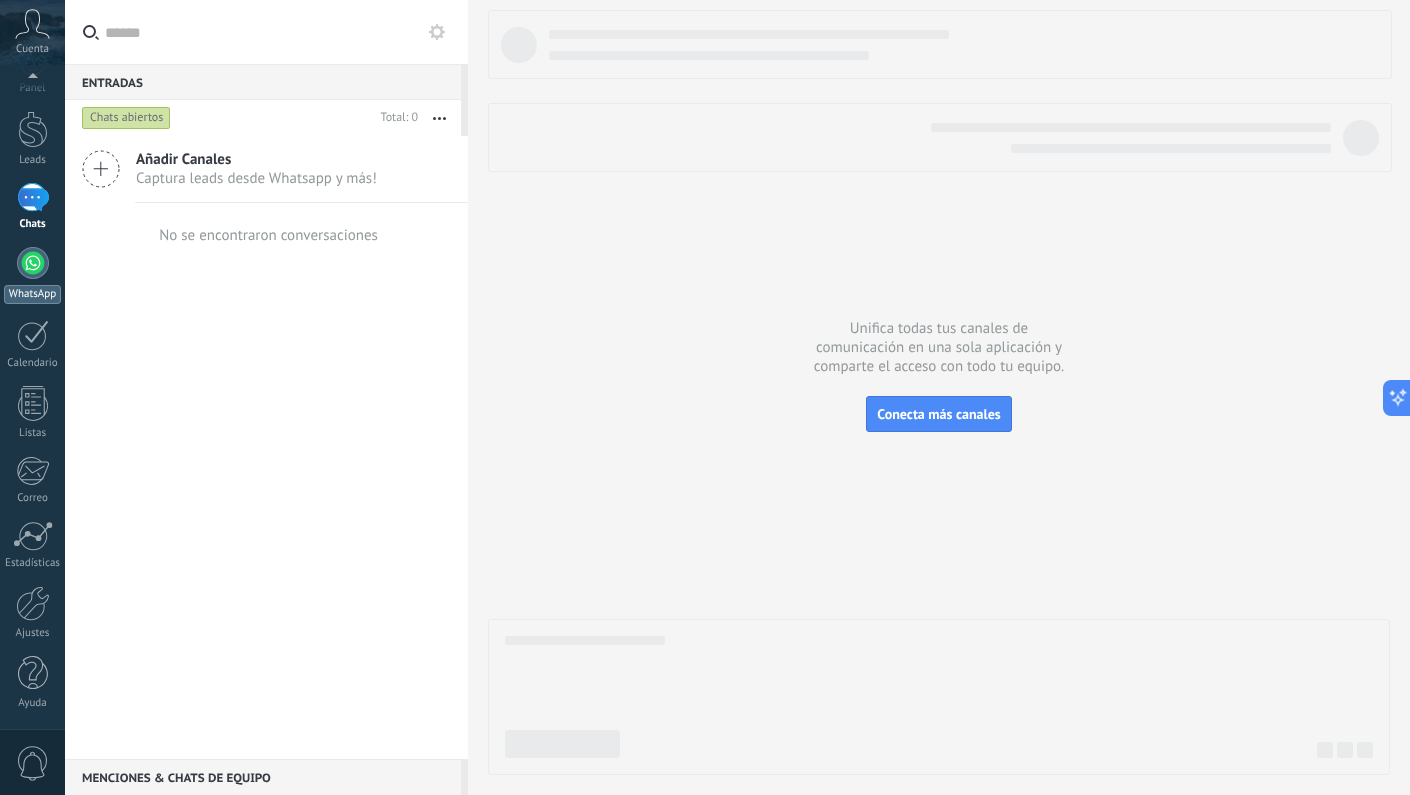 click at bounding box center (33, 263) 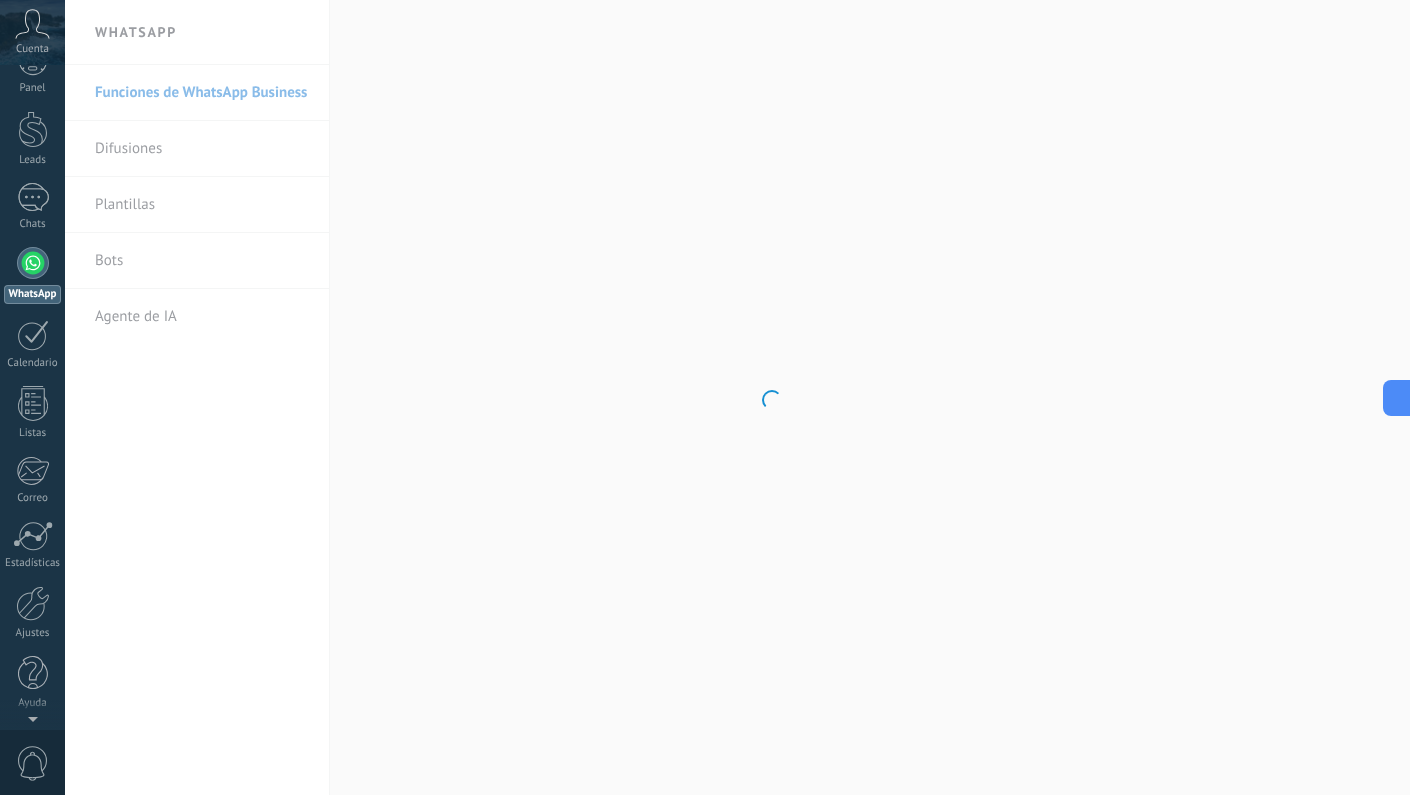 scroll, scrollTop: 0, scrollLeft: 0, axis: both 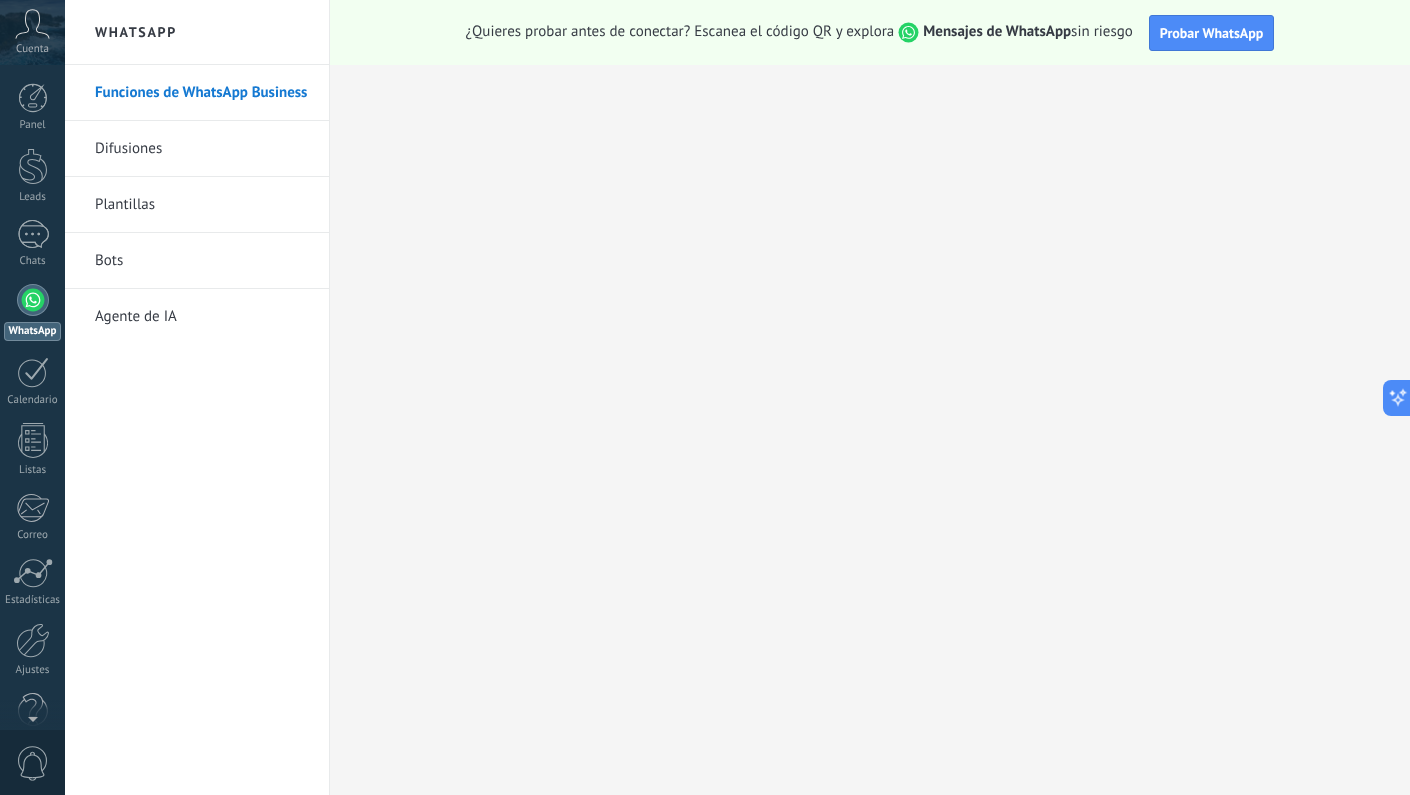 click on "Difusiones" at bounding box center (202, 149) 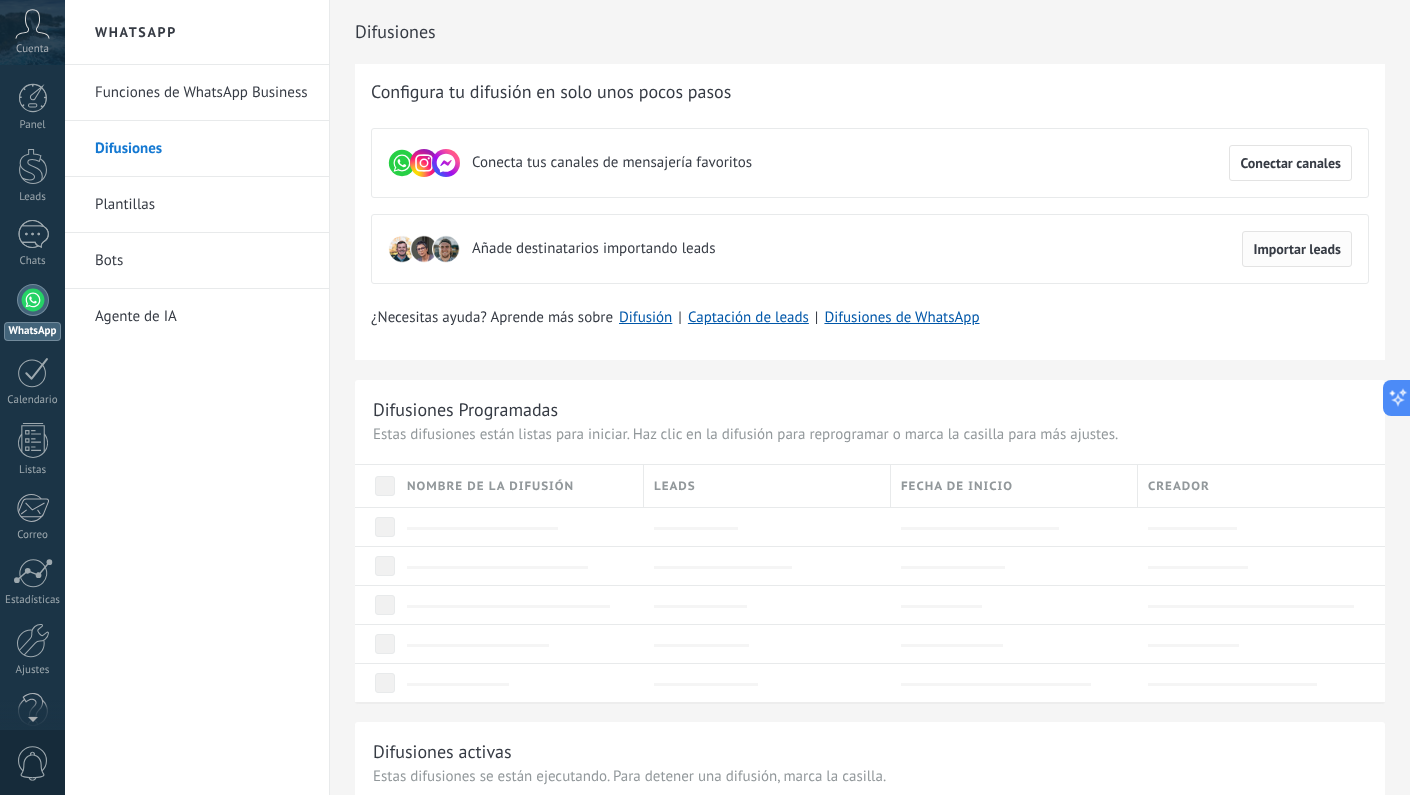 click on "Importar leads" at bounding box center [1297, 249] 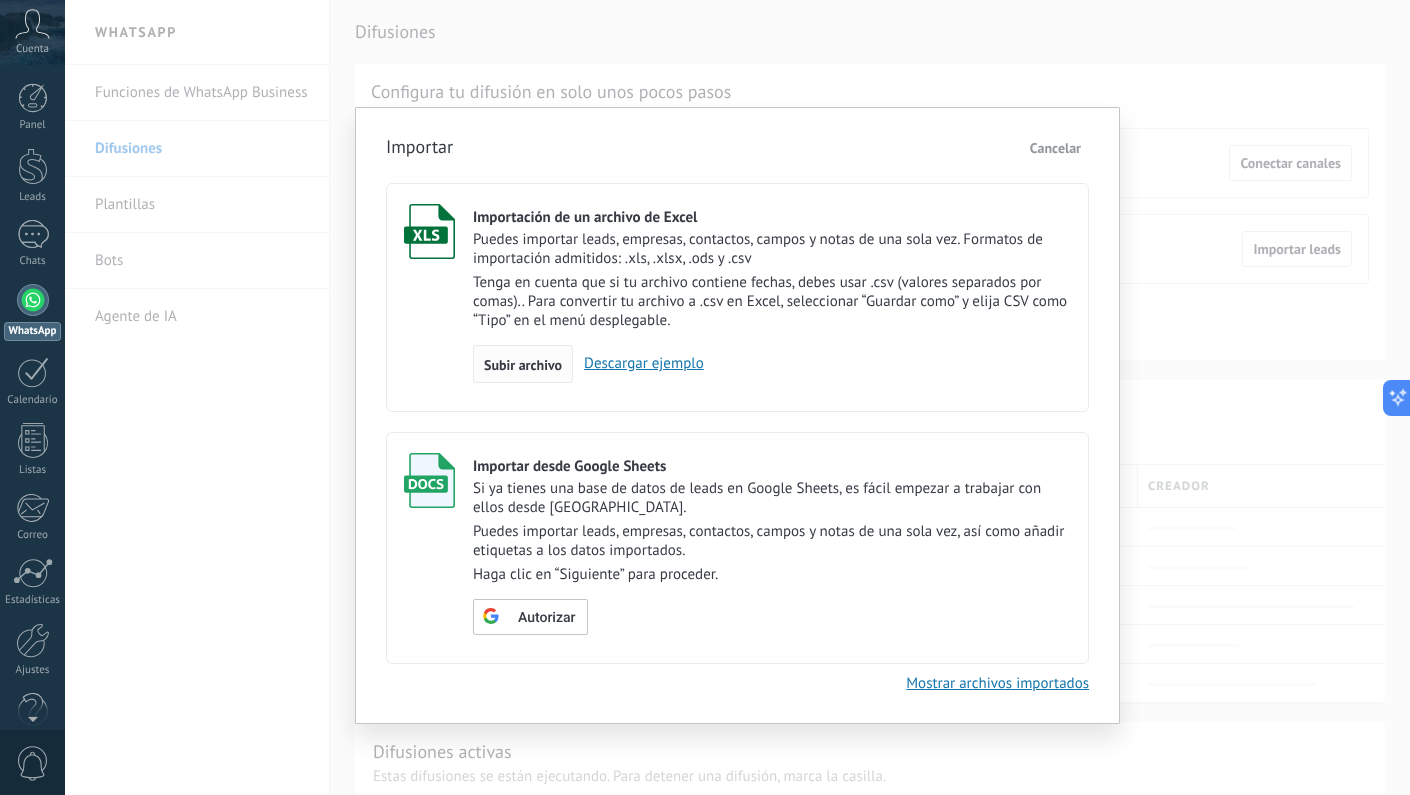 click on "Subir archivo" at bounding box center [523, 365] 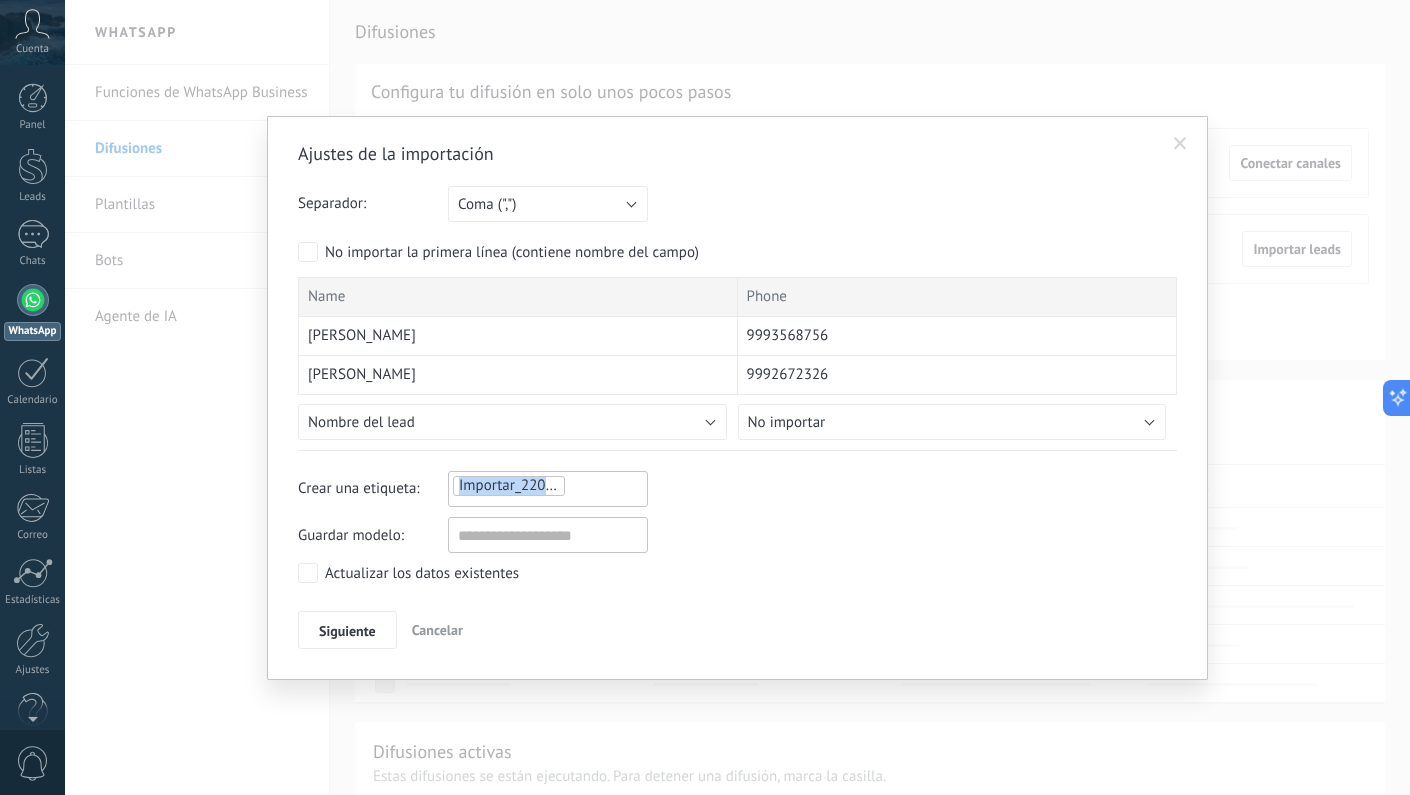 drag, startPoint x: 572, startPoint y: 487, endPoint x: 447, endPoint y: 482, distance: 125.09996 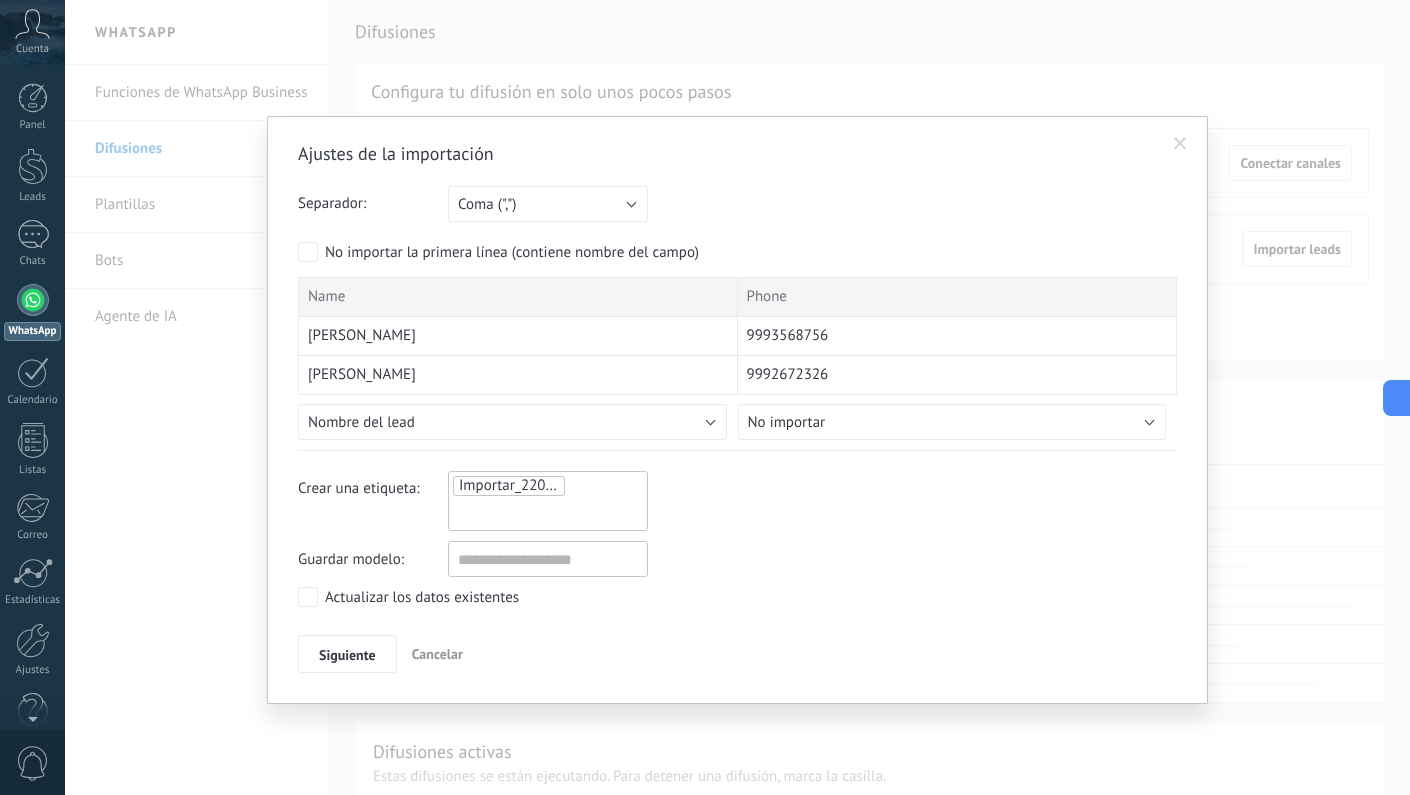 click on "Importar_22072025_0922" at bounding box center [548, 501] 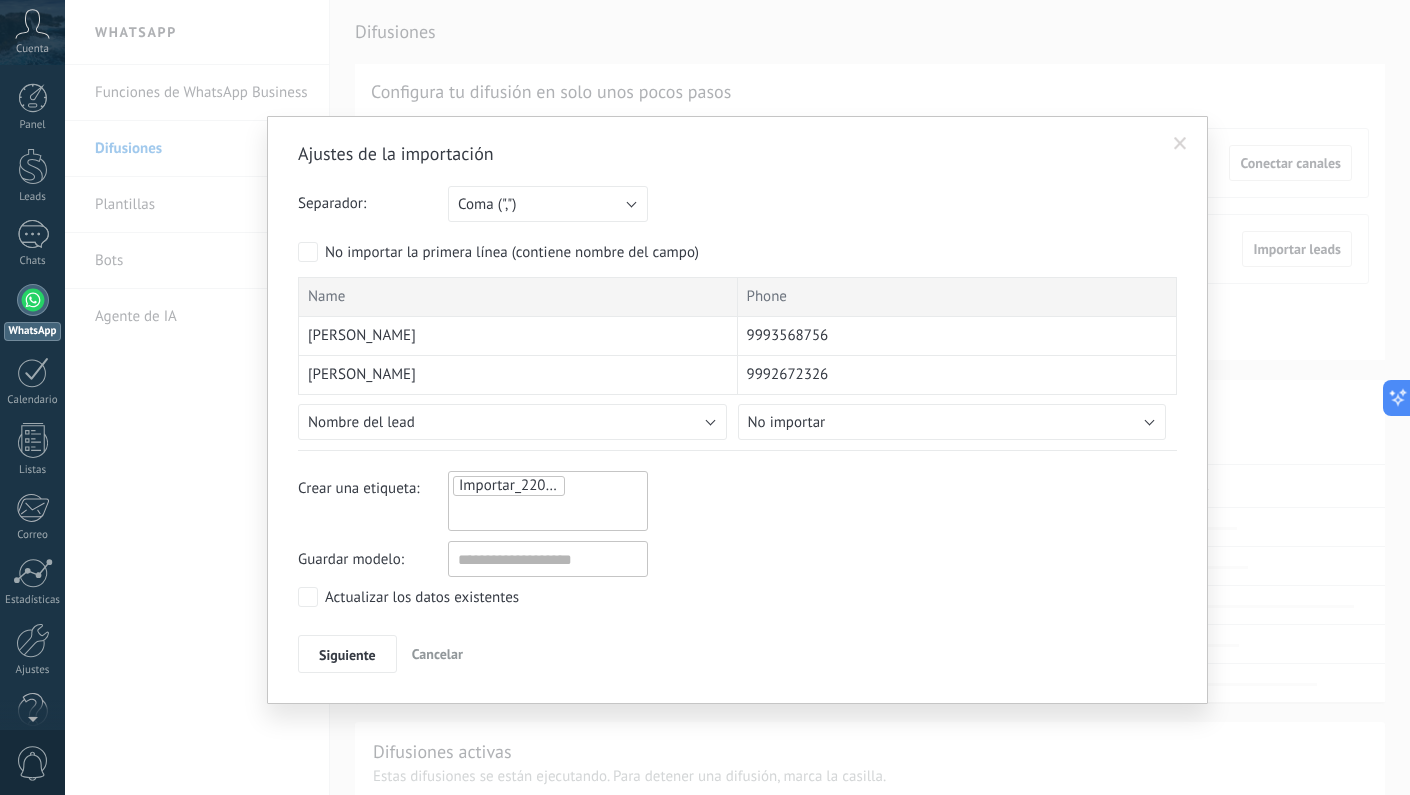 click at bounding box center (504, 513) 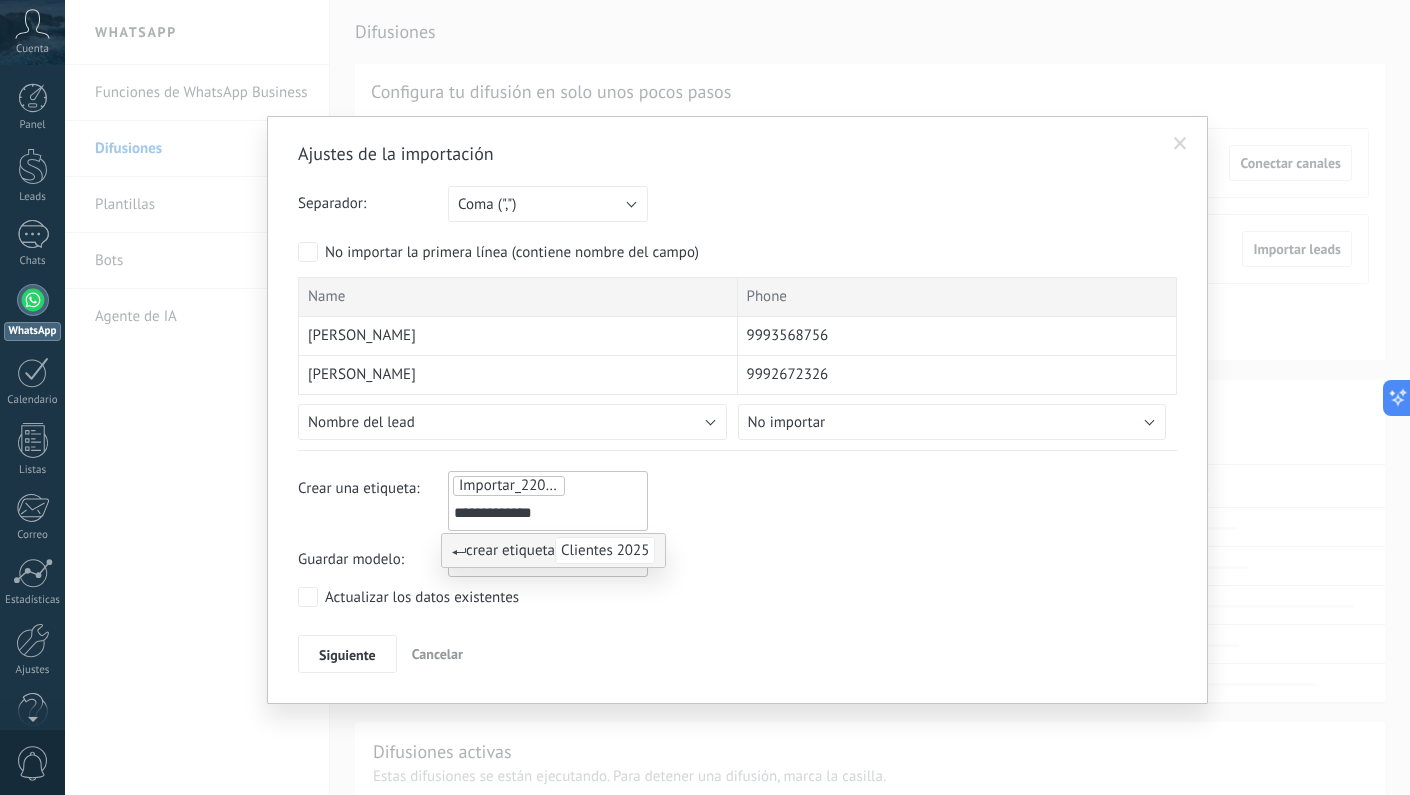 type on "**********" 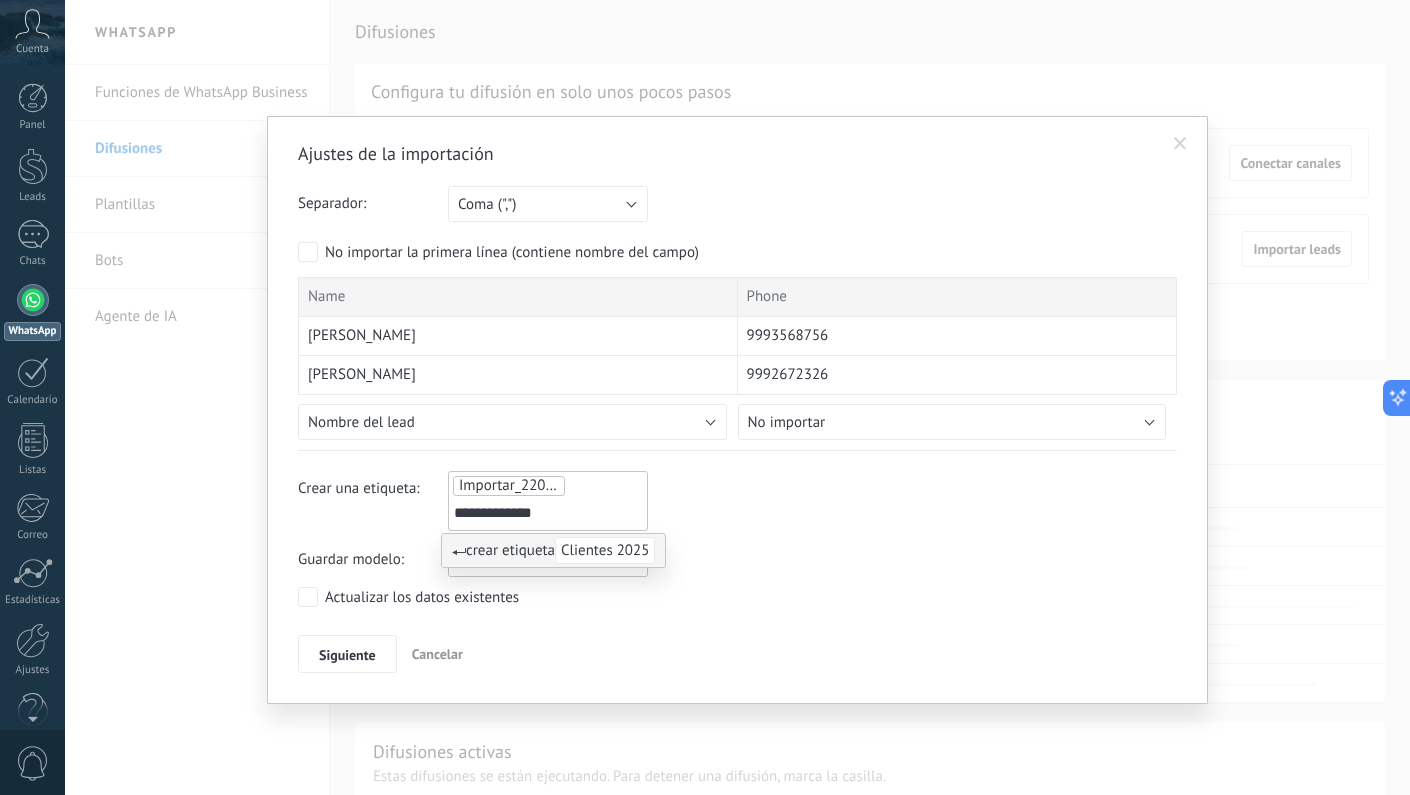 type 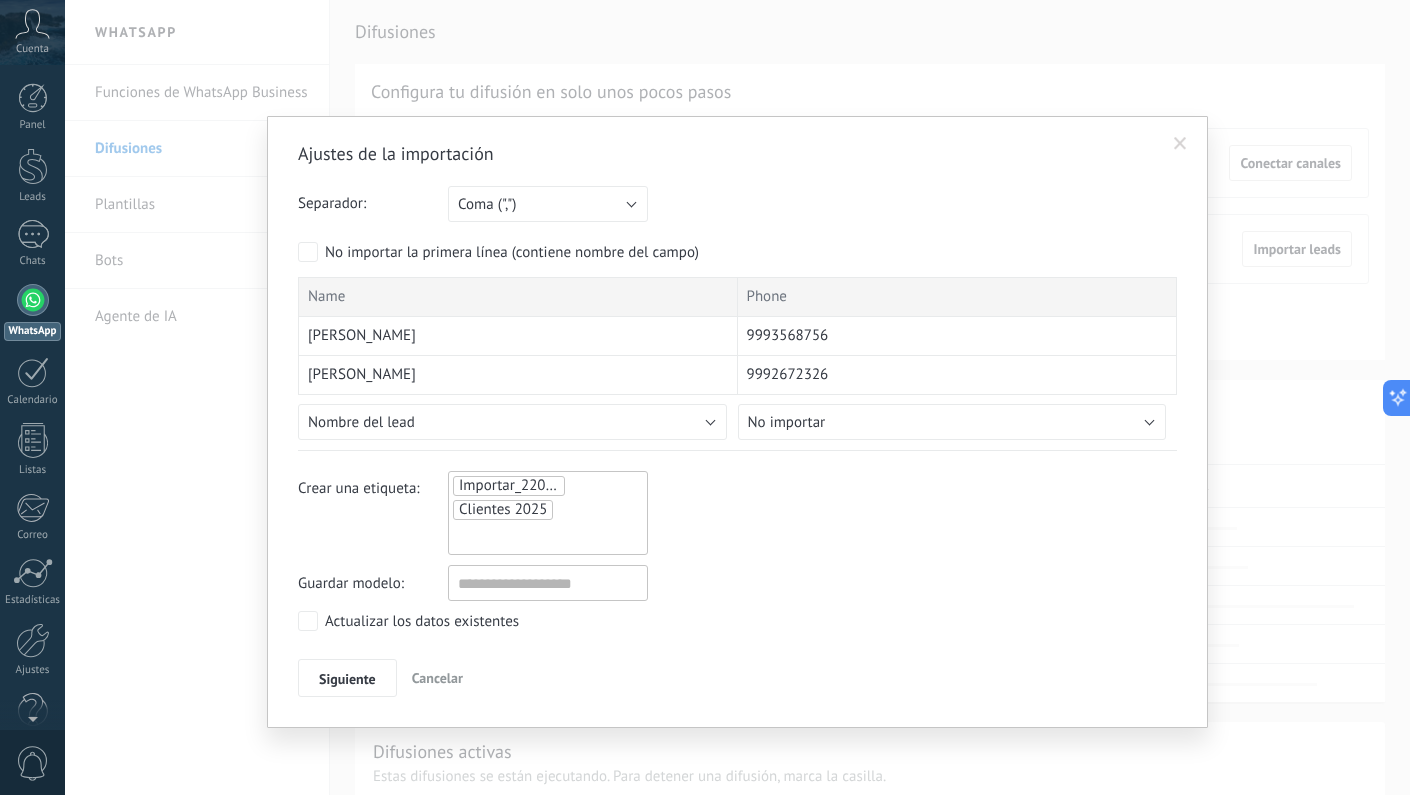 click on "Importar_22072025_0922 Clientes 2025 Clientes 2025" at bounding box center [548, 513] 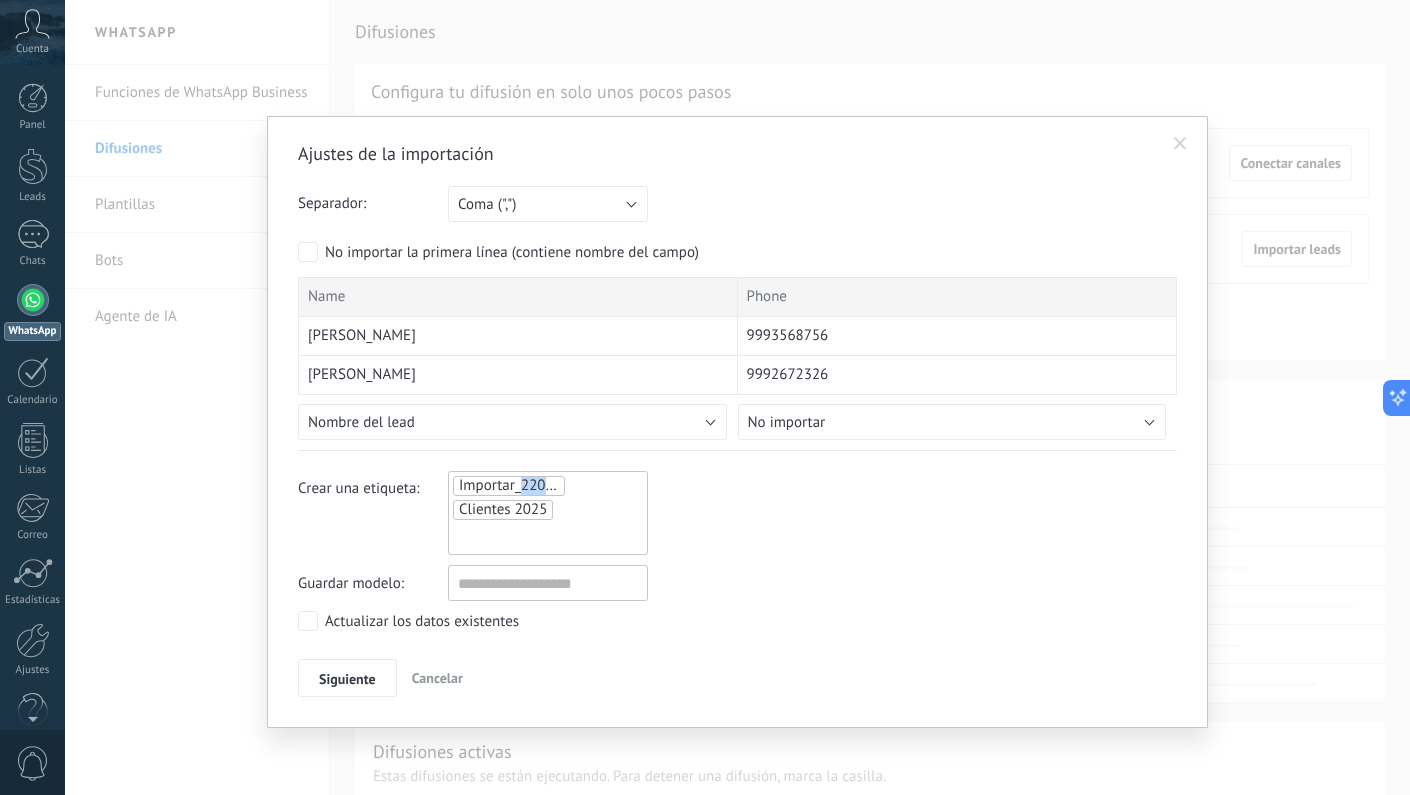 drag, startPoint x: 579, startPoint y: 486, endPoint x: 521, endPoint y: 482, distance: 58.137768 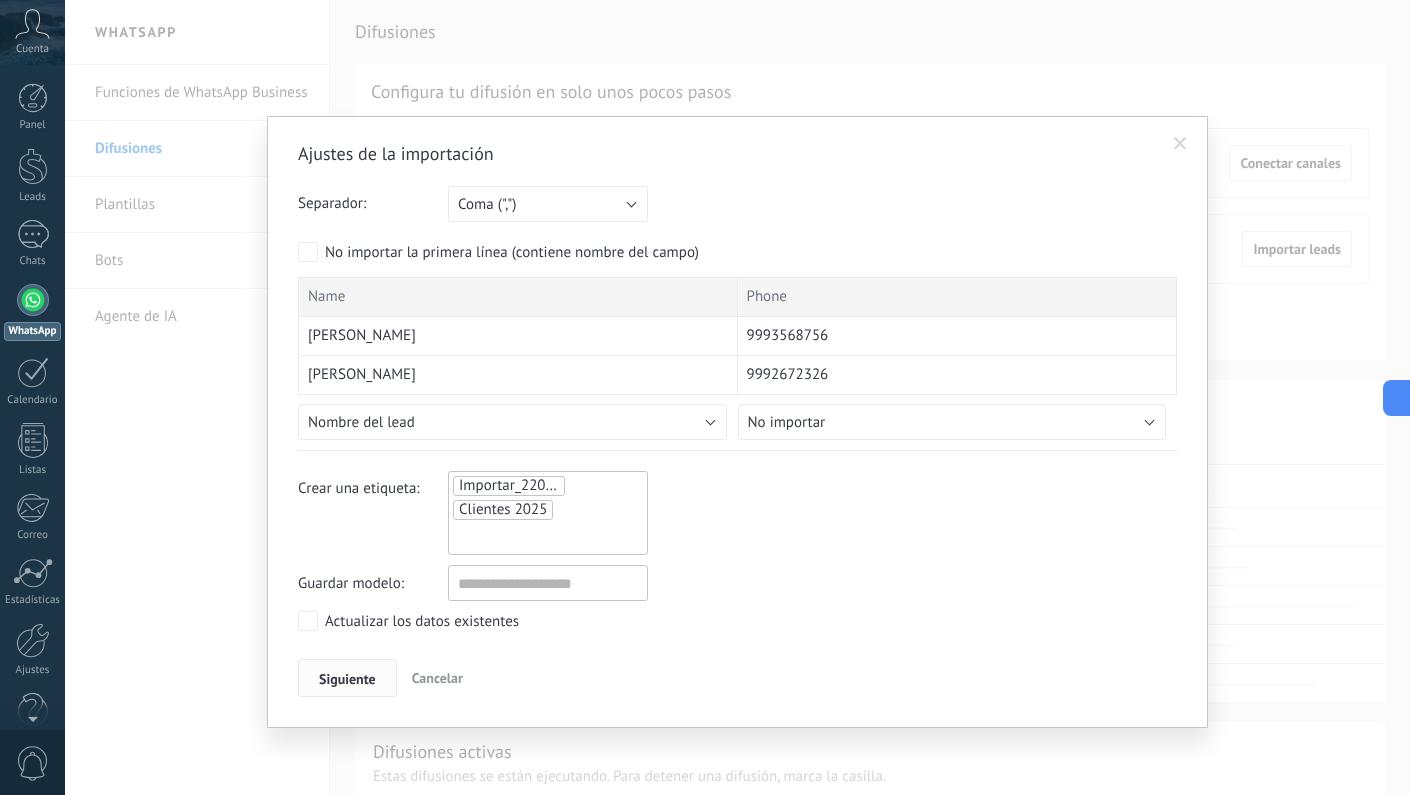 click on "Siguiente" at bounding box center [347, 679] 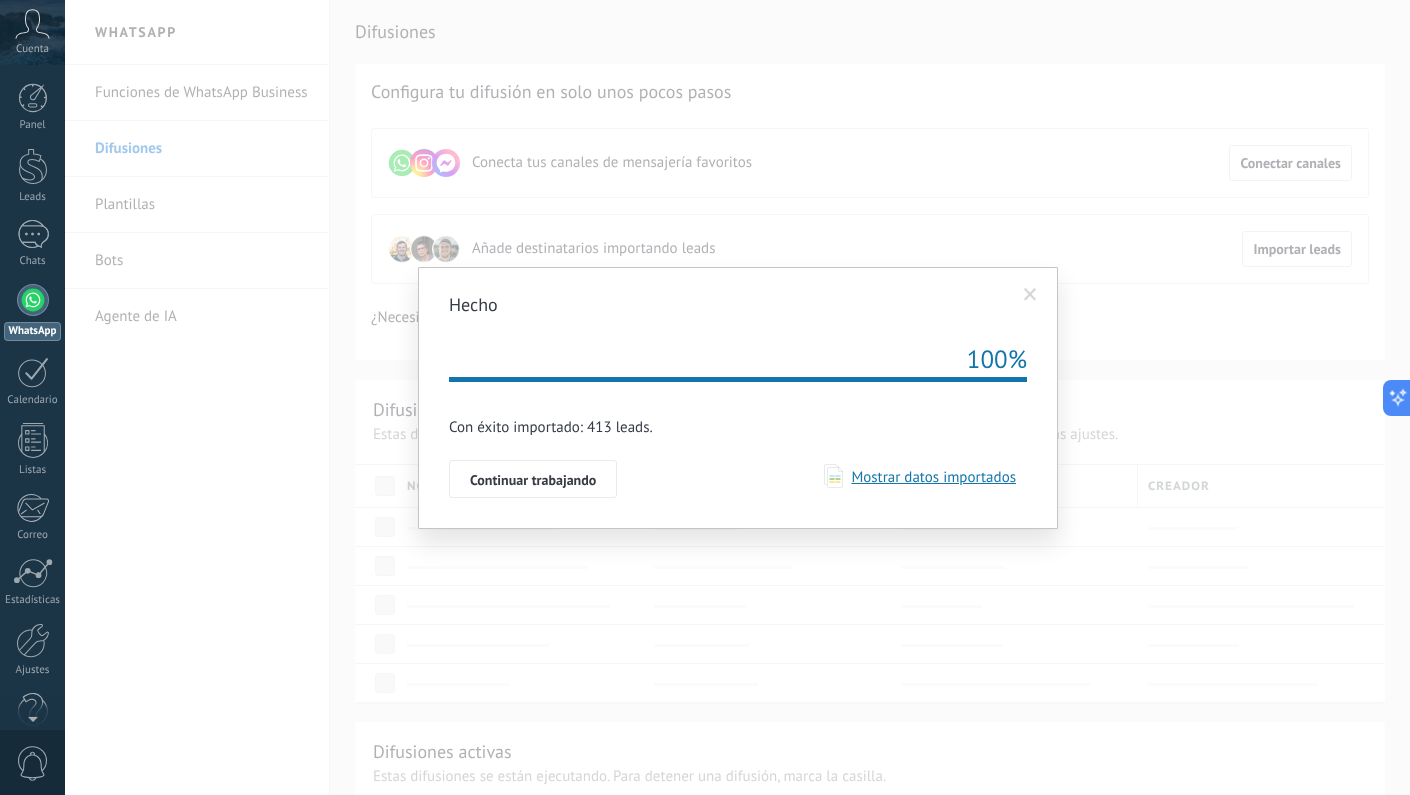 click on "Mostrar datos importados" at bounding box center [929, 477] 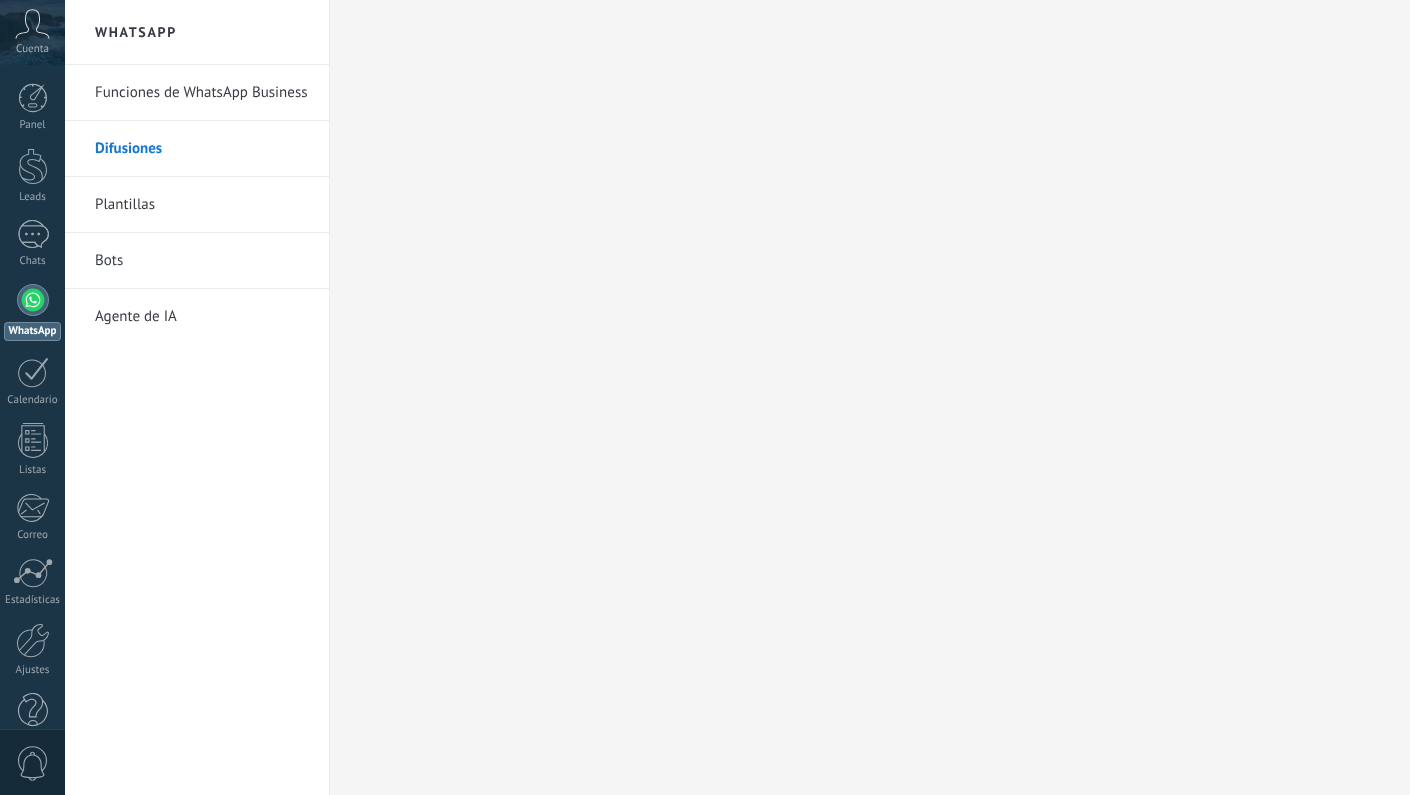 scroll, scrollTop: 0, scrollLeft: 0, axis: both 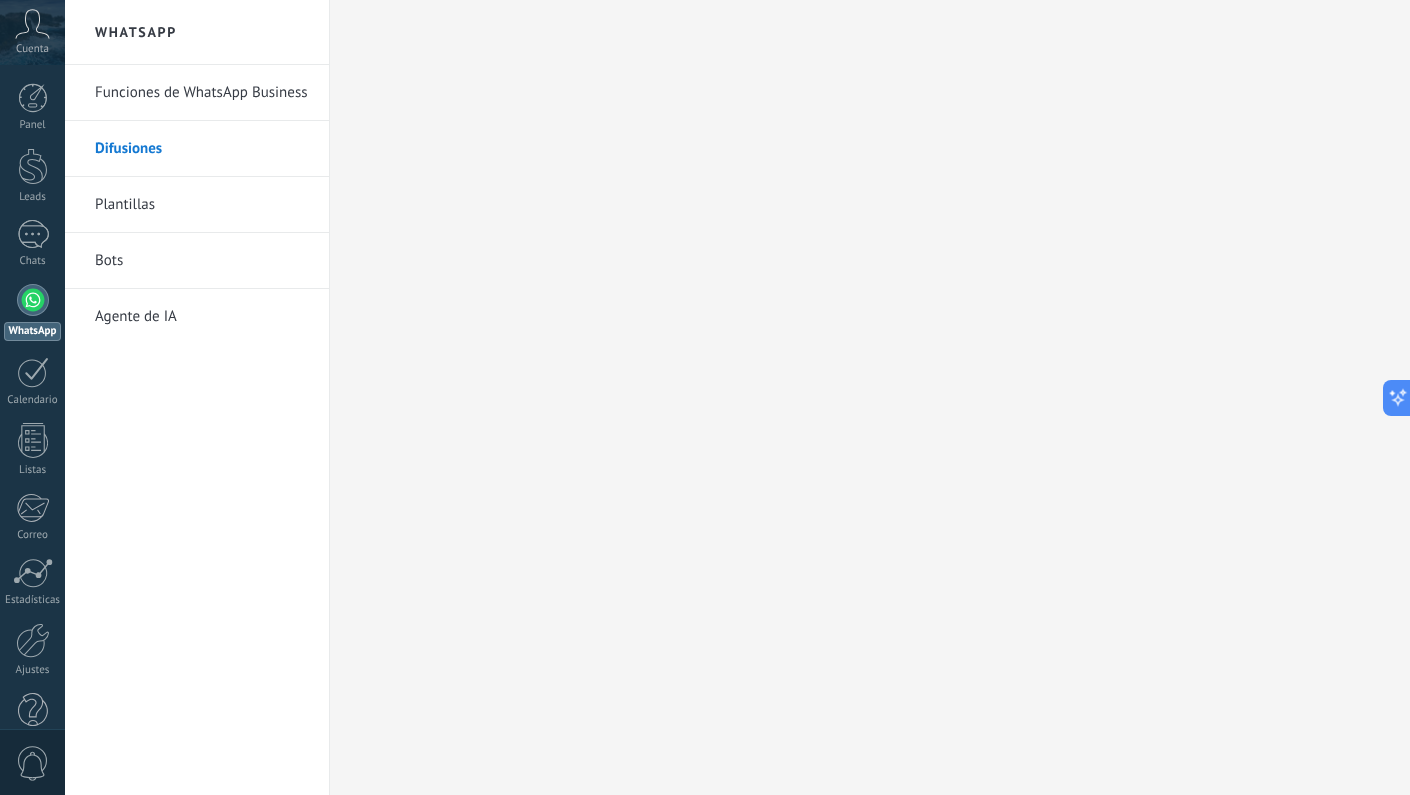 click on "Plantillas" at bounding box center (202, 205) 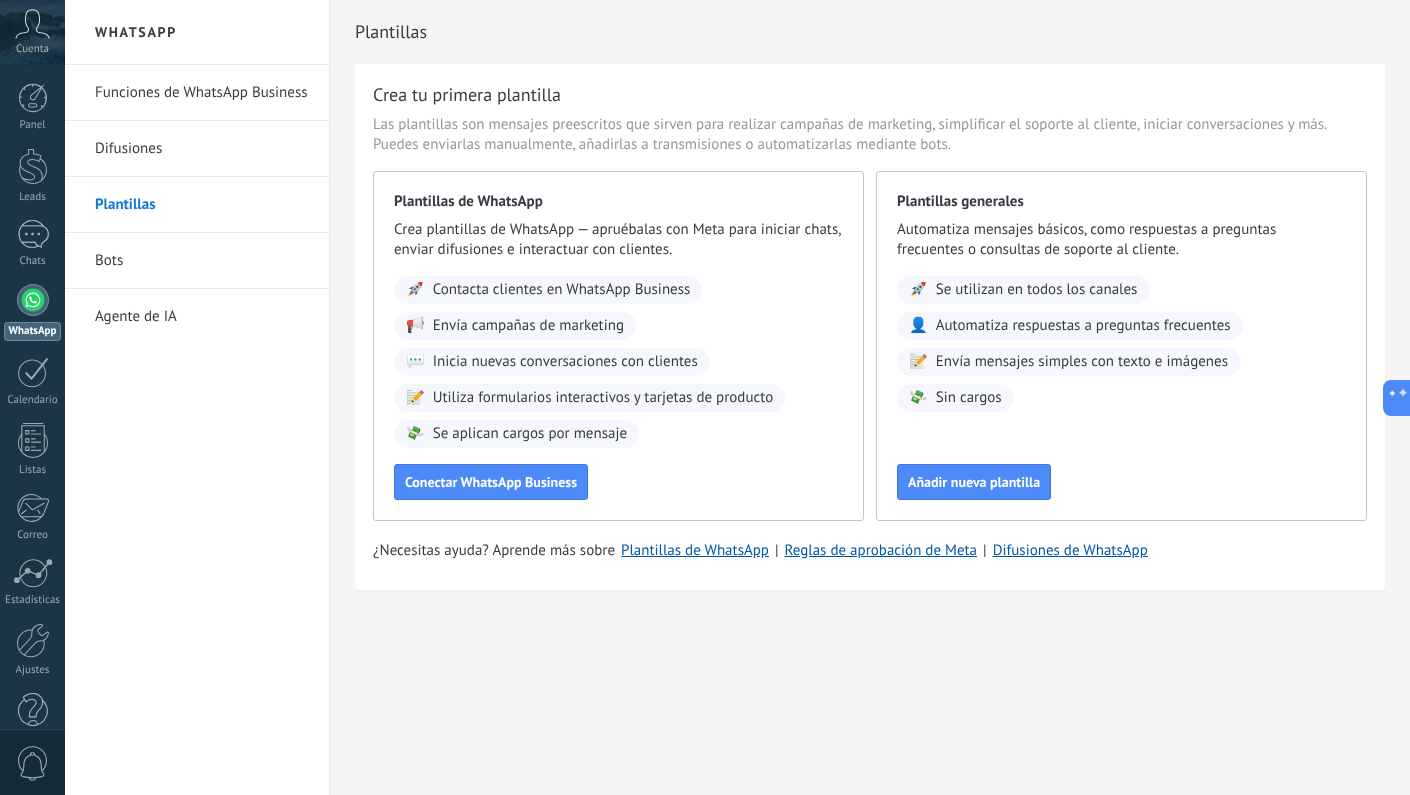 click on "Difusiones" at bounding box center [202, 149] 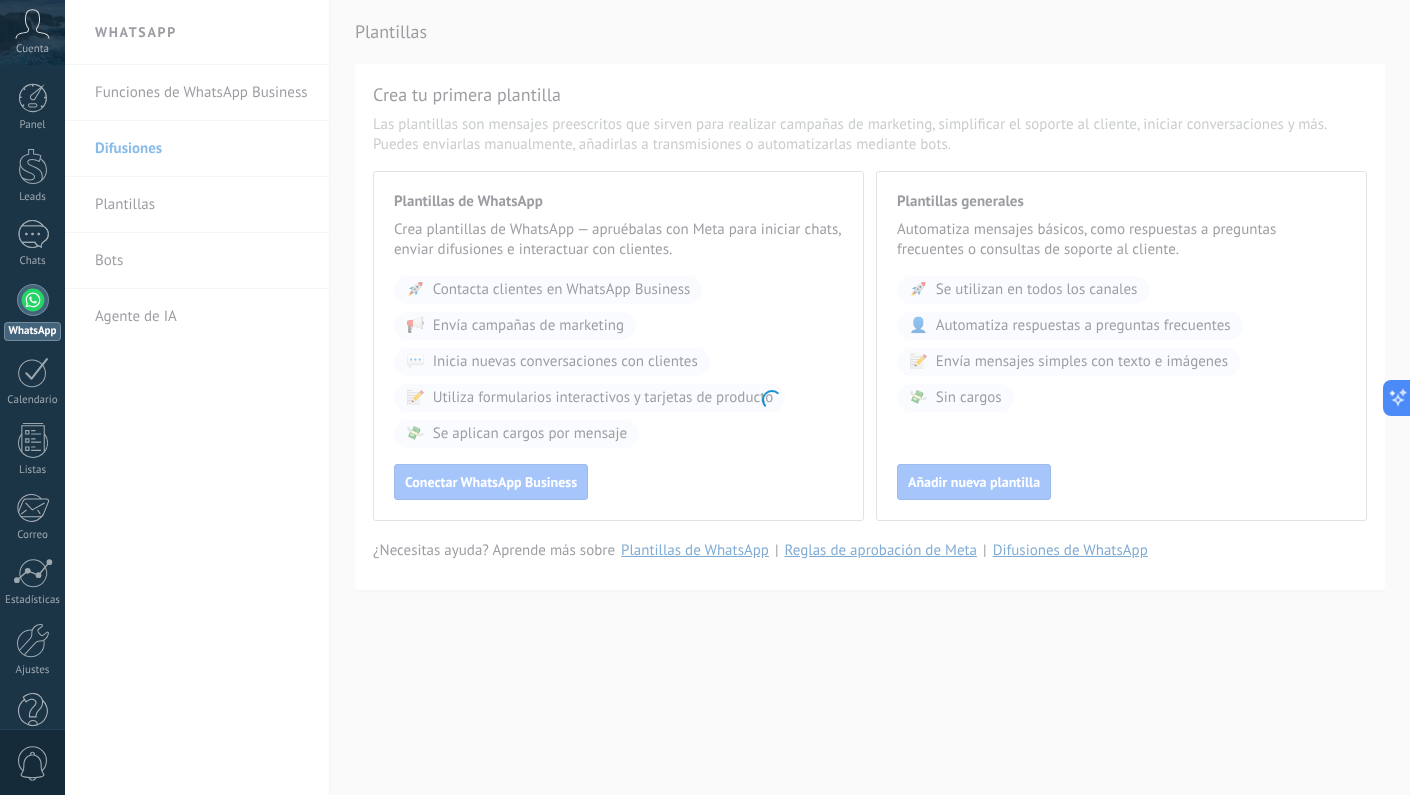 scroll, scrollTop: 0, scrollLeft: 0, axis: both 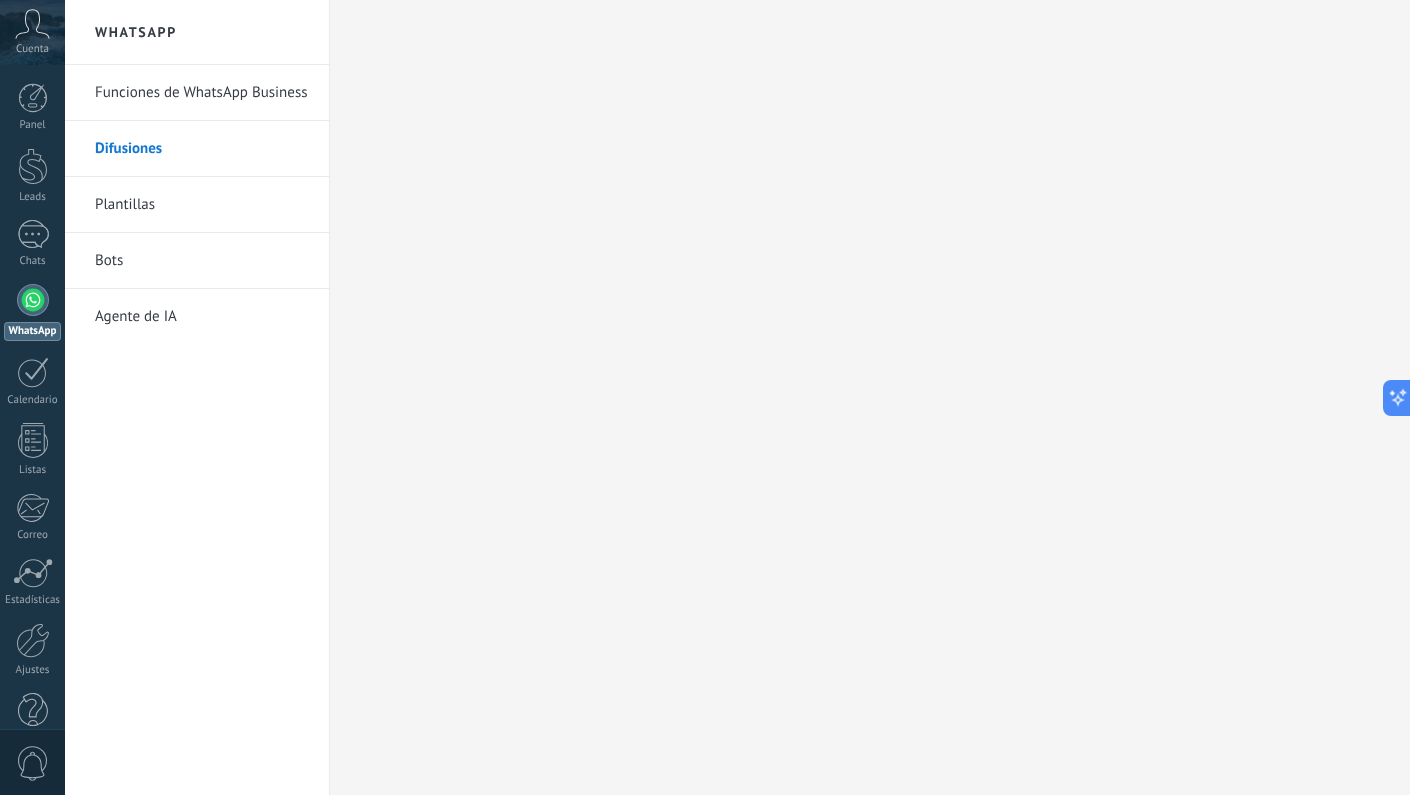 click on "Funciones de WhatsApp Business" at bounding box center (202, 93) 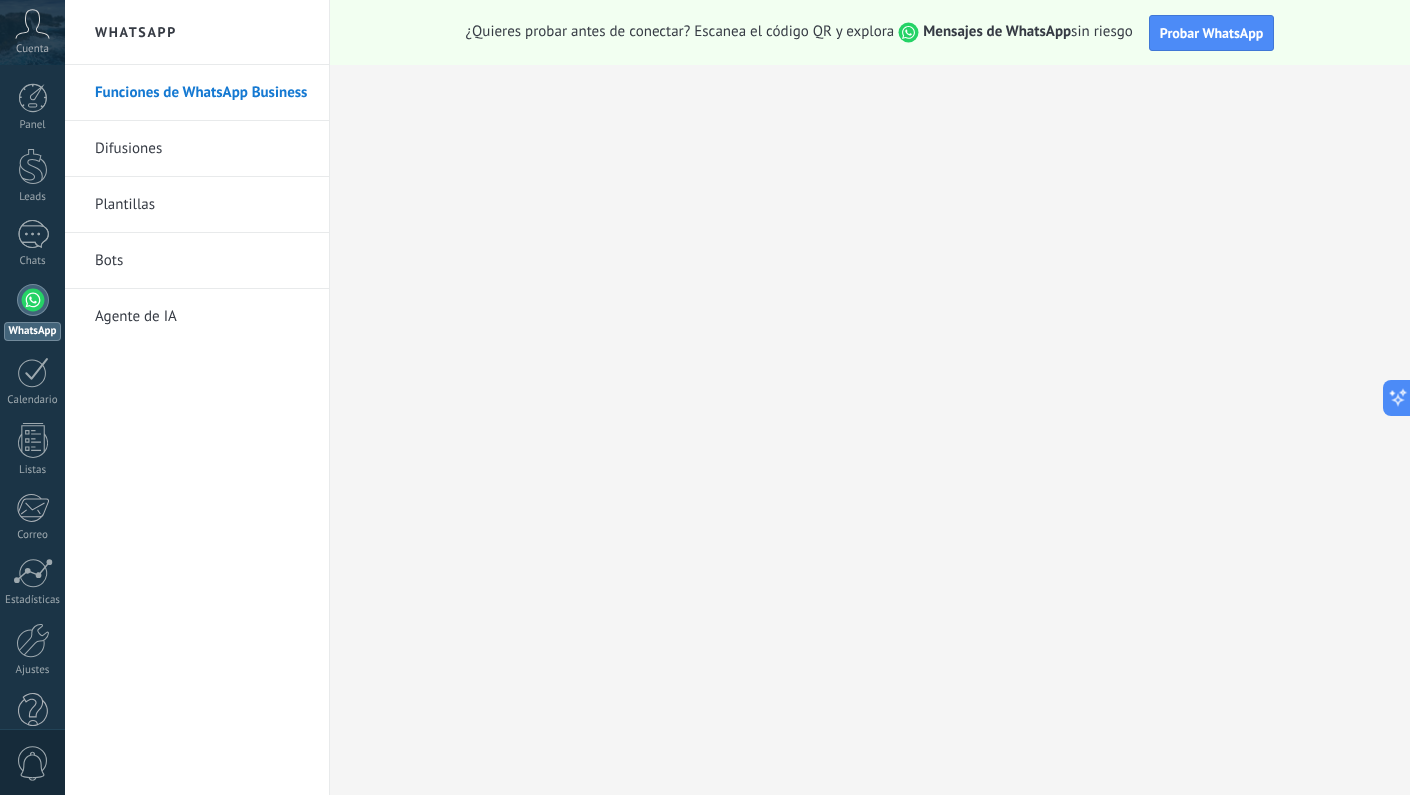 scroll, scrollTop: 0, scrollLeft: 0, axis: both 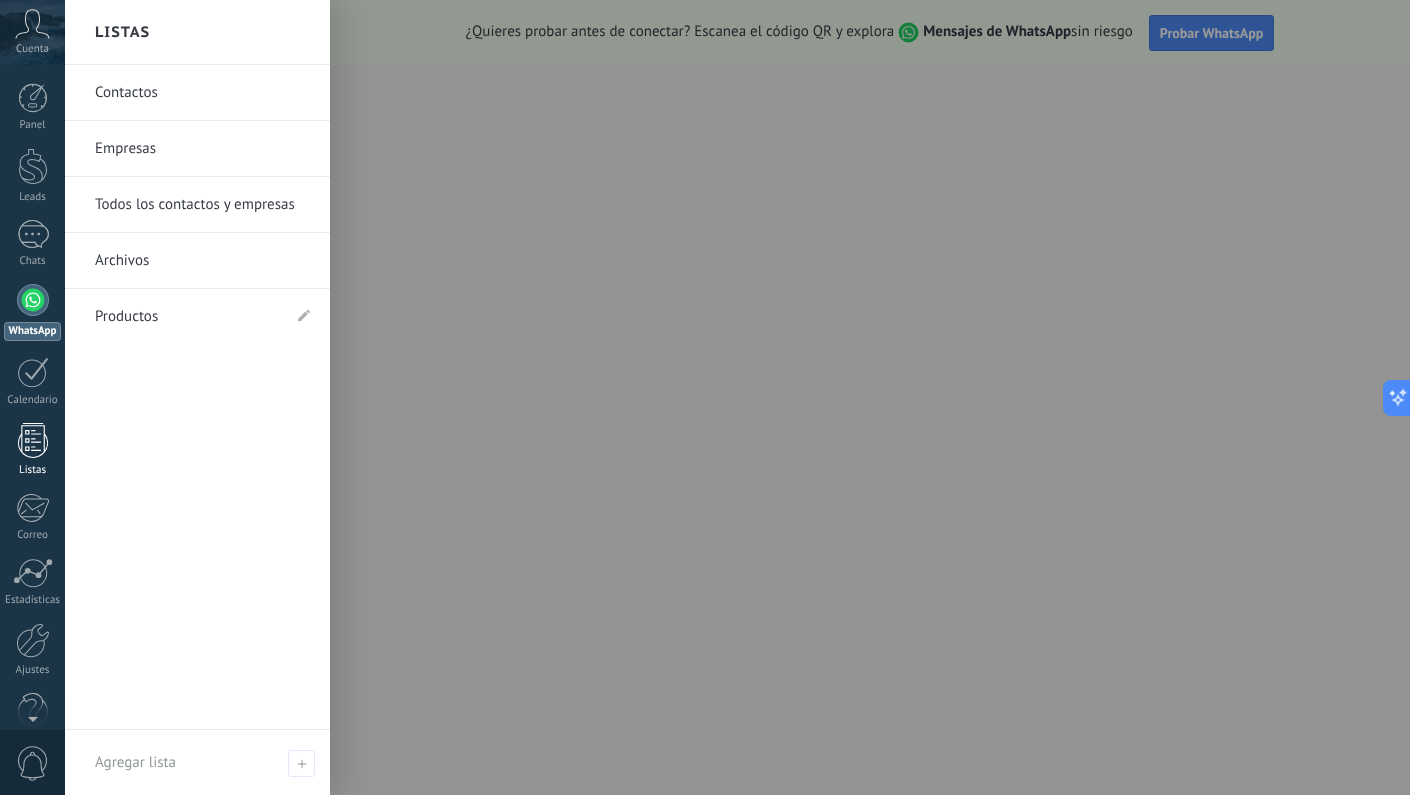 click at bounding box center [33, 440] 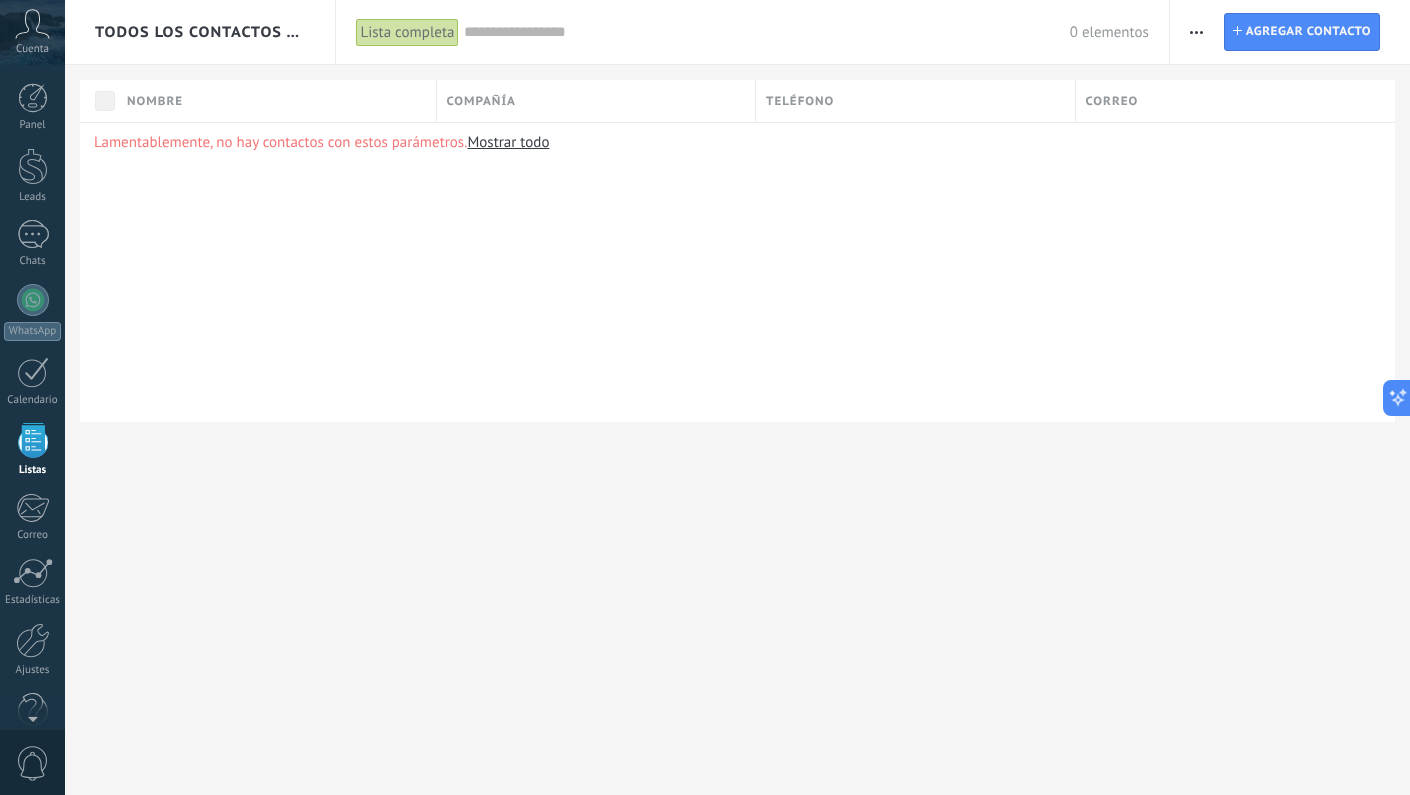 scroll, scrollTop: 37, scrollLeft: 0, axis: vertical 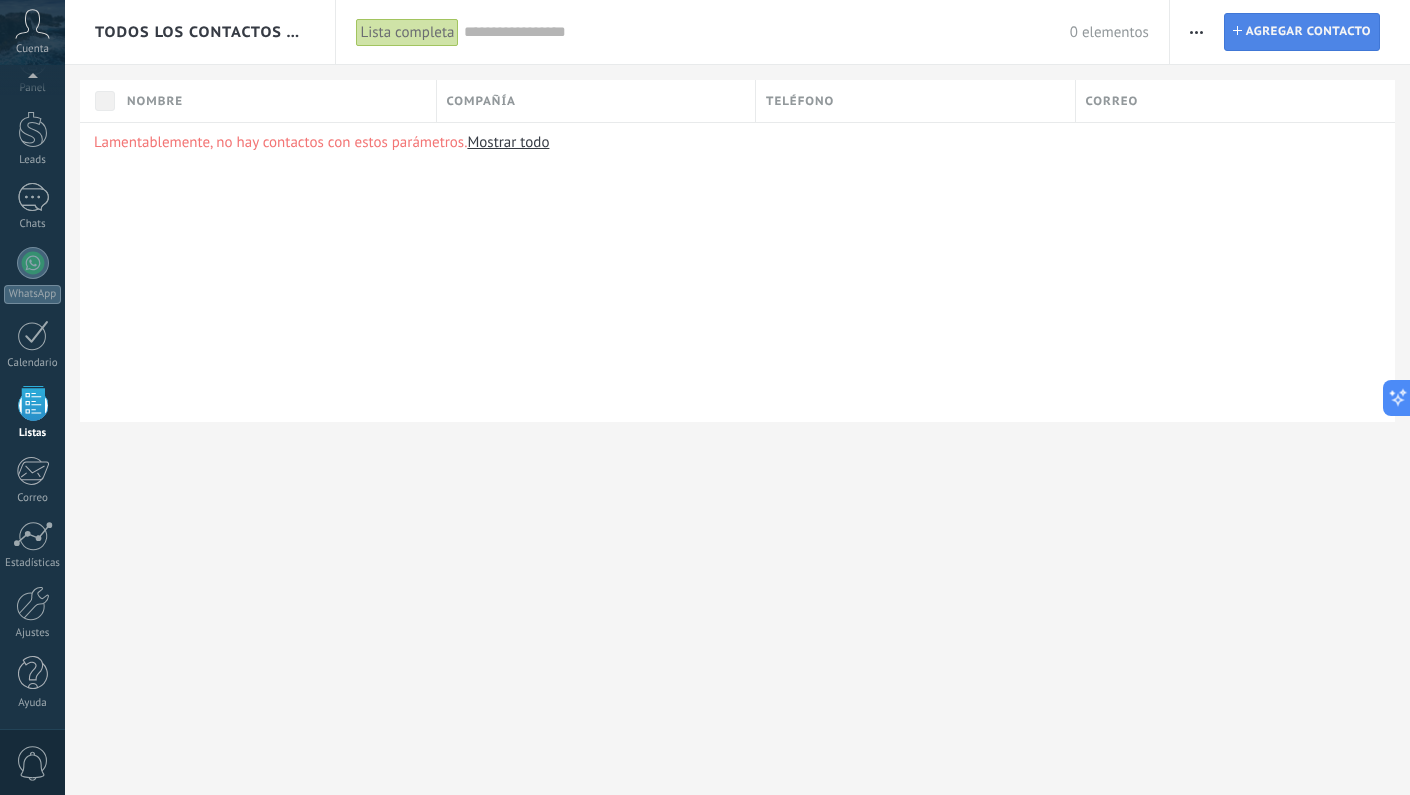 click on "Agregar contacto" at bounding box center (1308, 32) 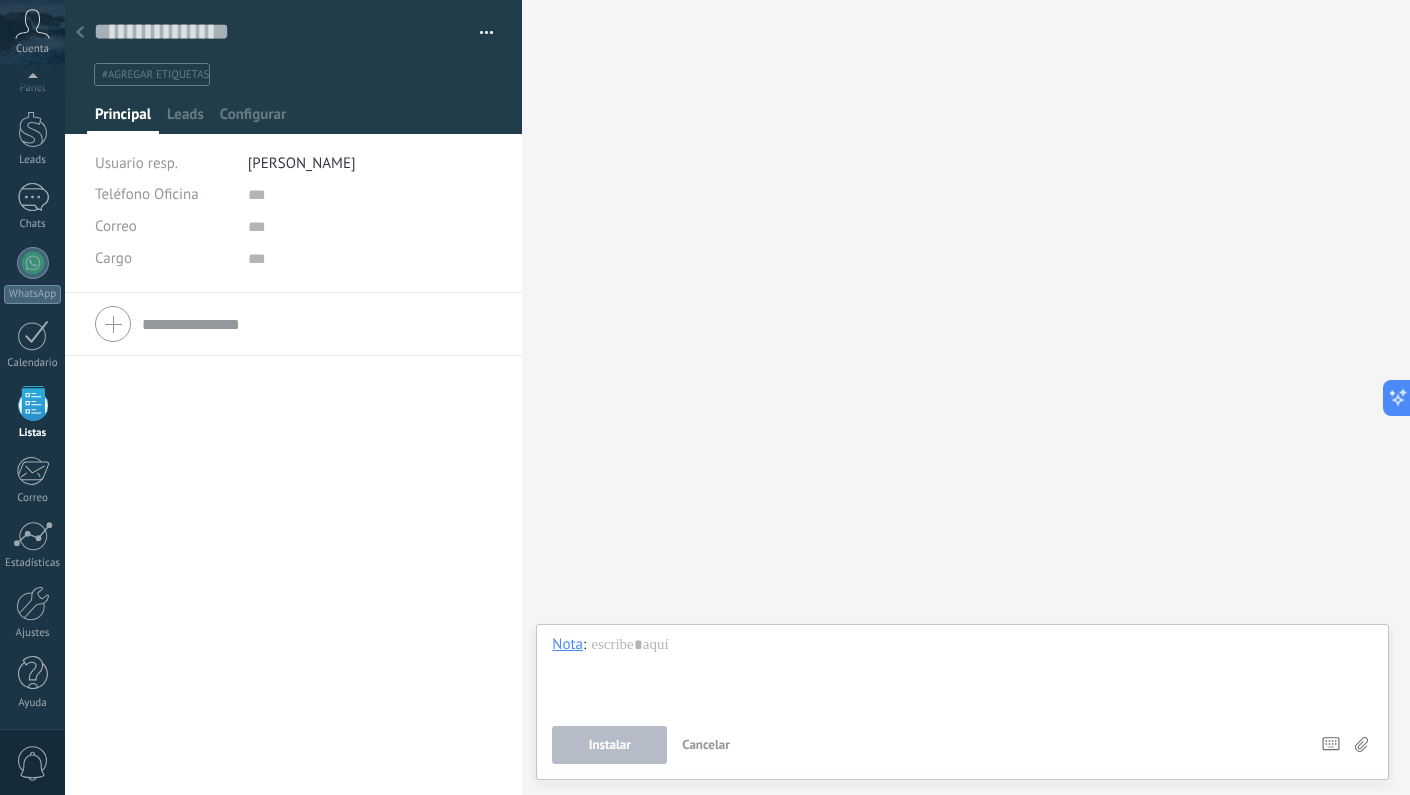 click at bounding box center (80, 33) 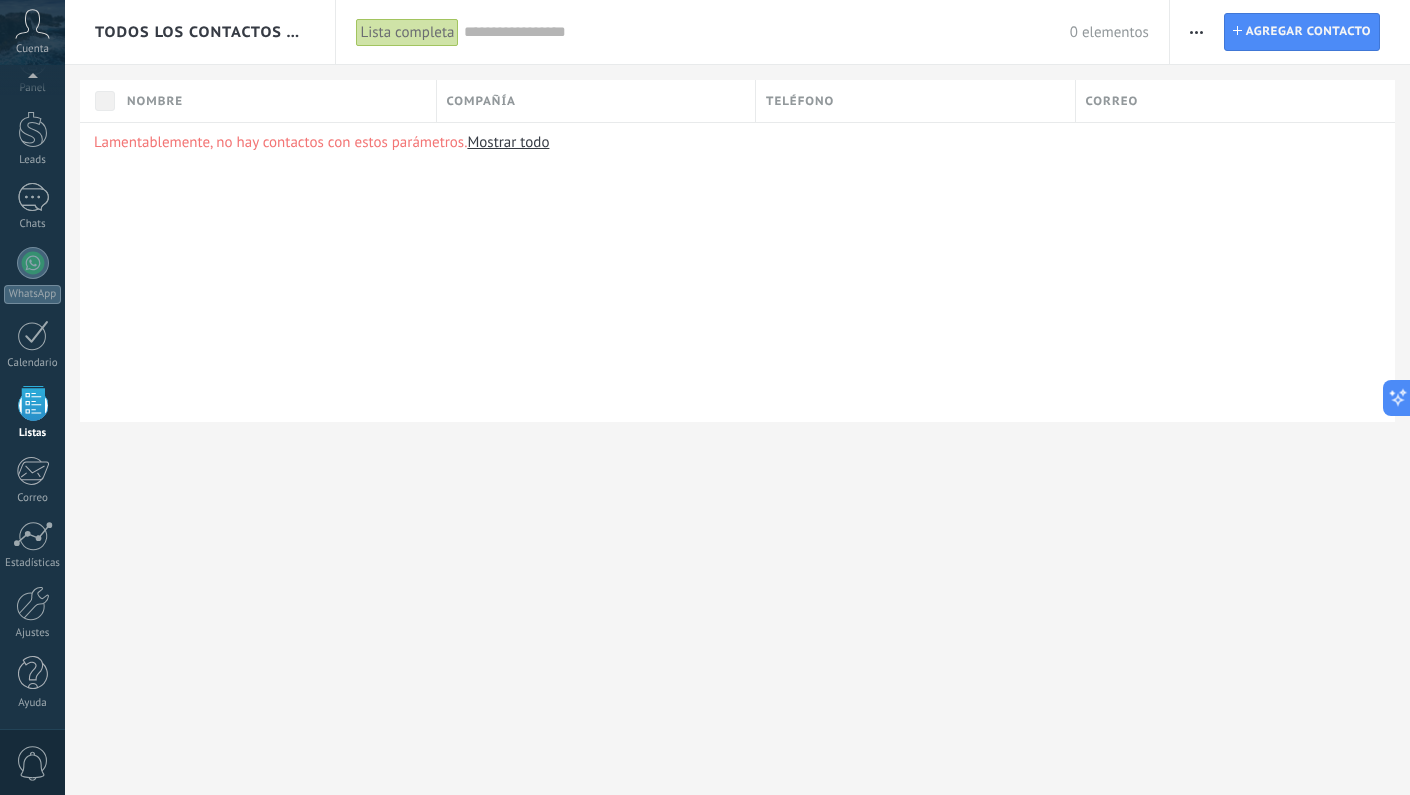 click on "Mostrar todo" at bounding box center [508, 142] 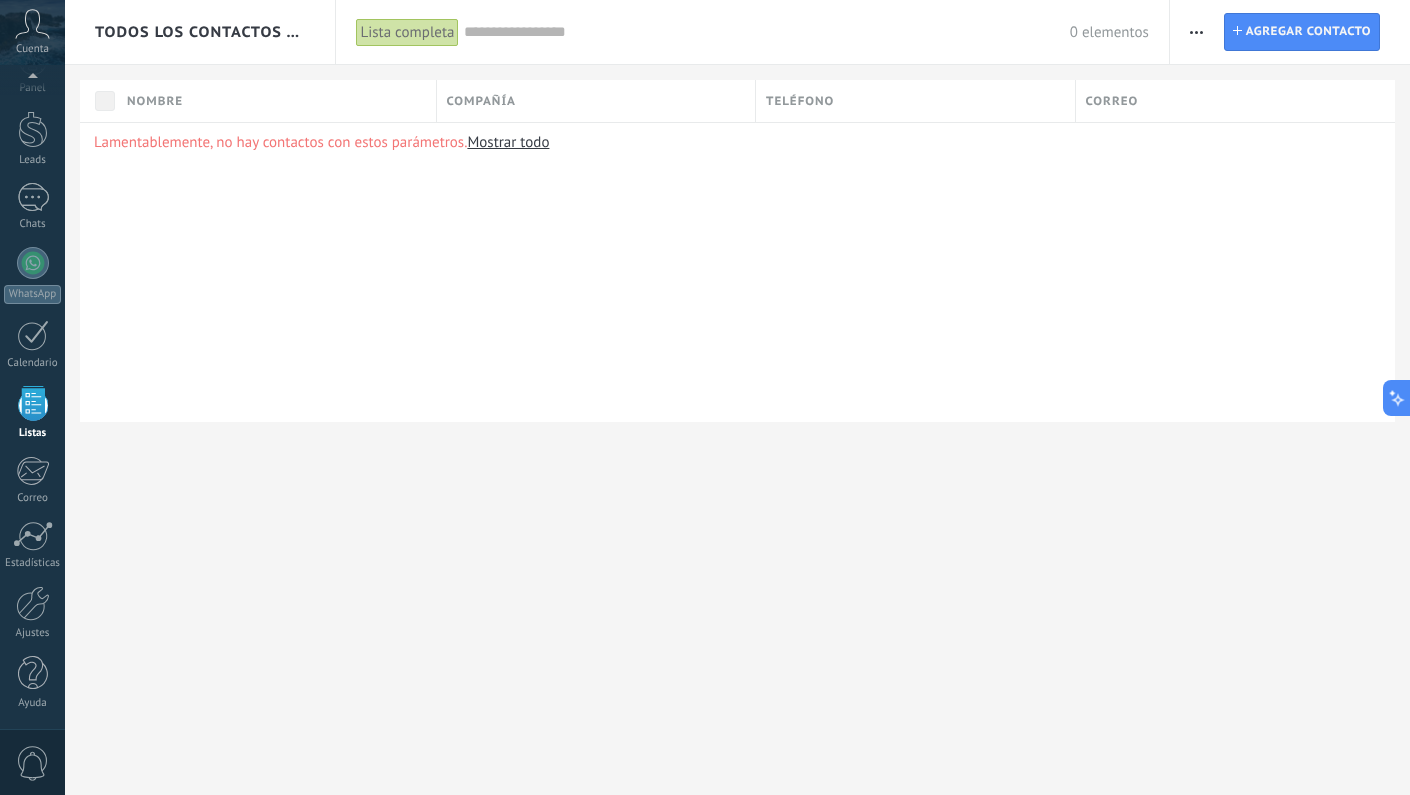 click 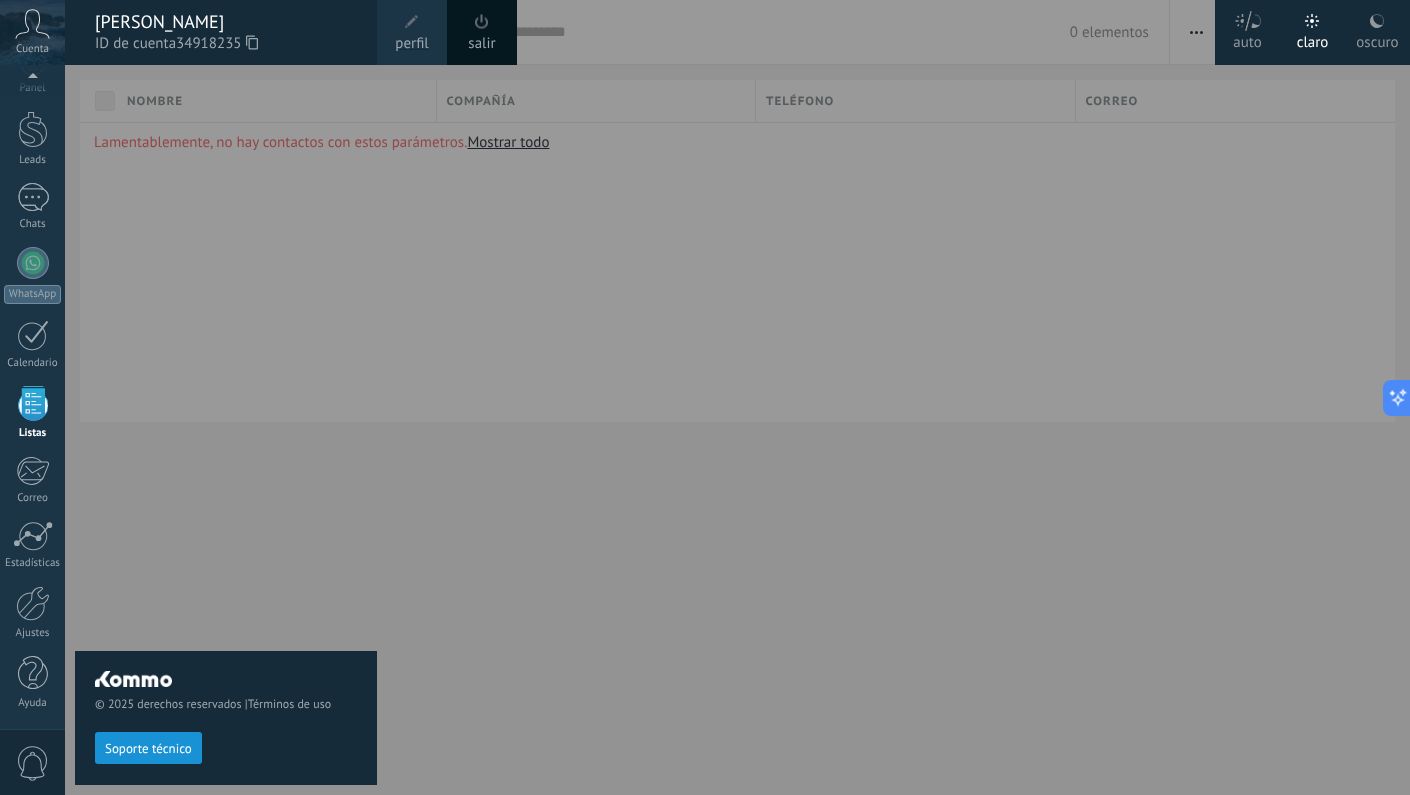 click on "Cuenta" at bounding box center (32, 32) 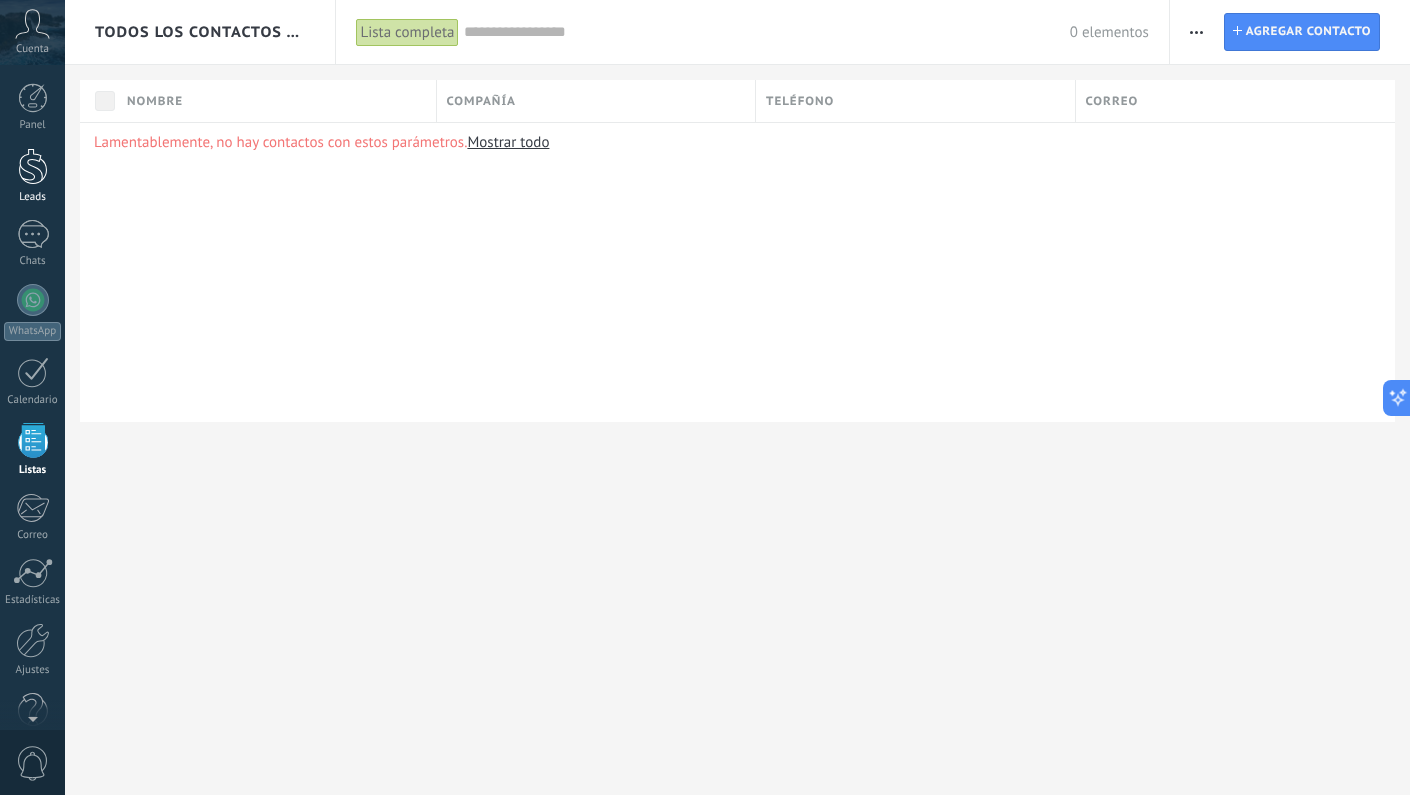scroll, scrollTop: 0, scrollLeft: 0, axis: both 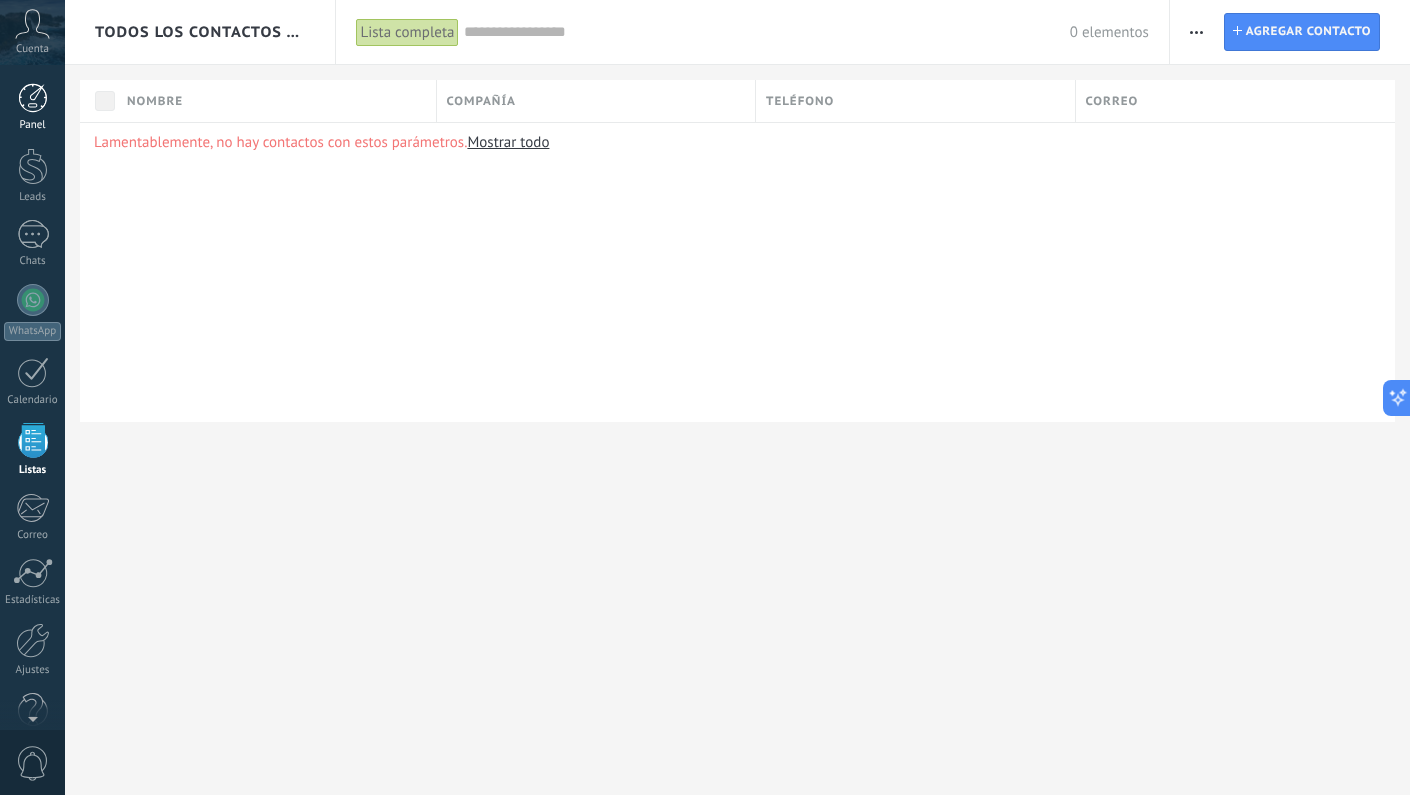 click at bounding box center (33, 98) 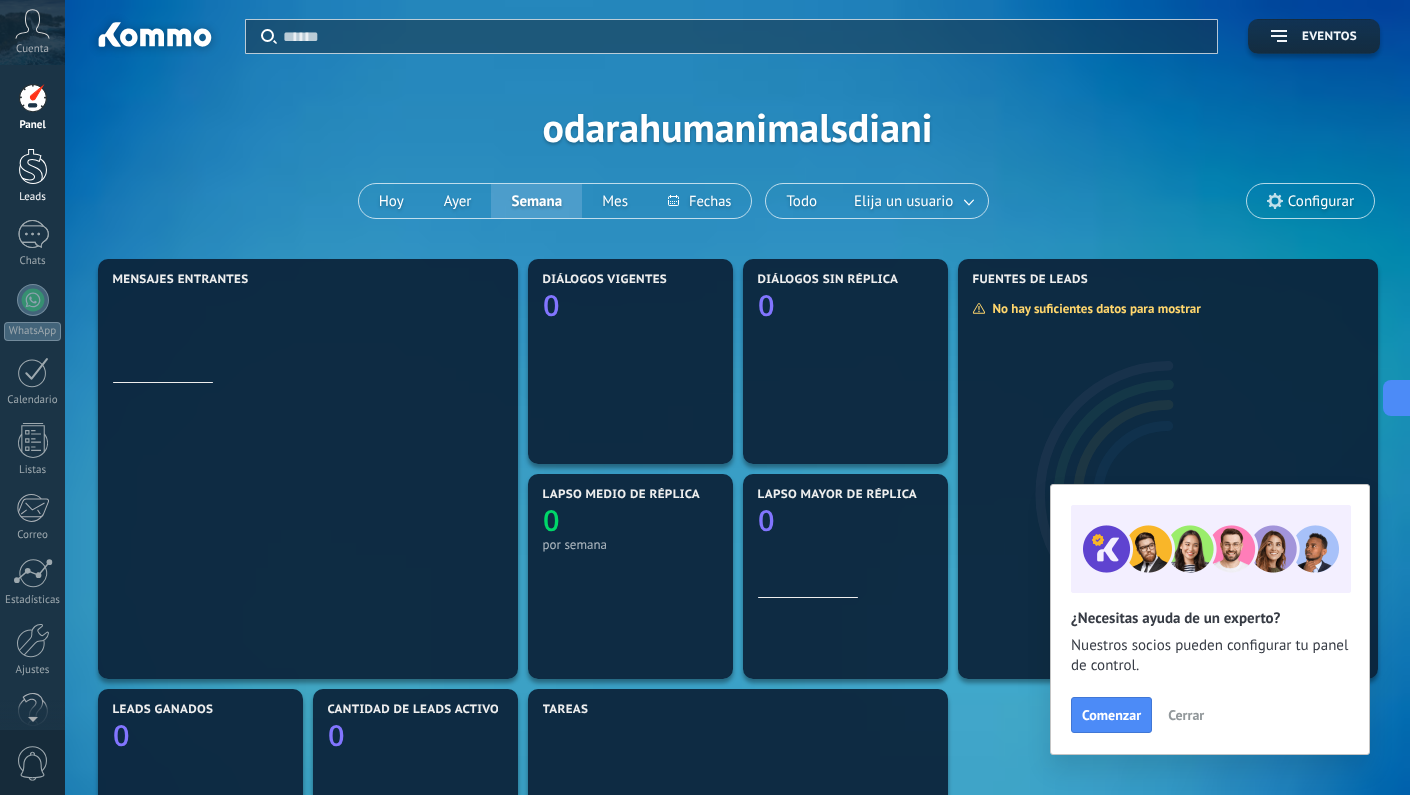 click at bounding box center (33, 166) 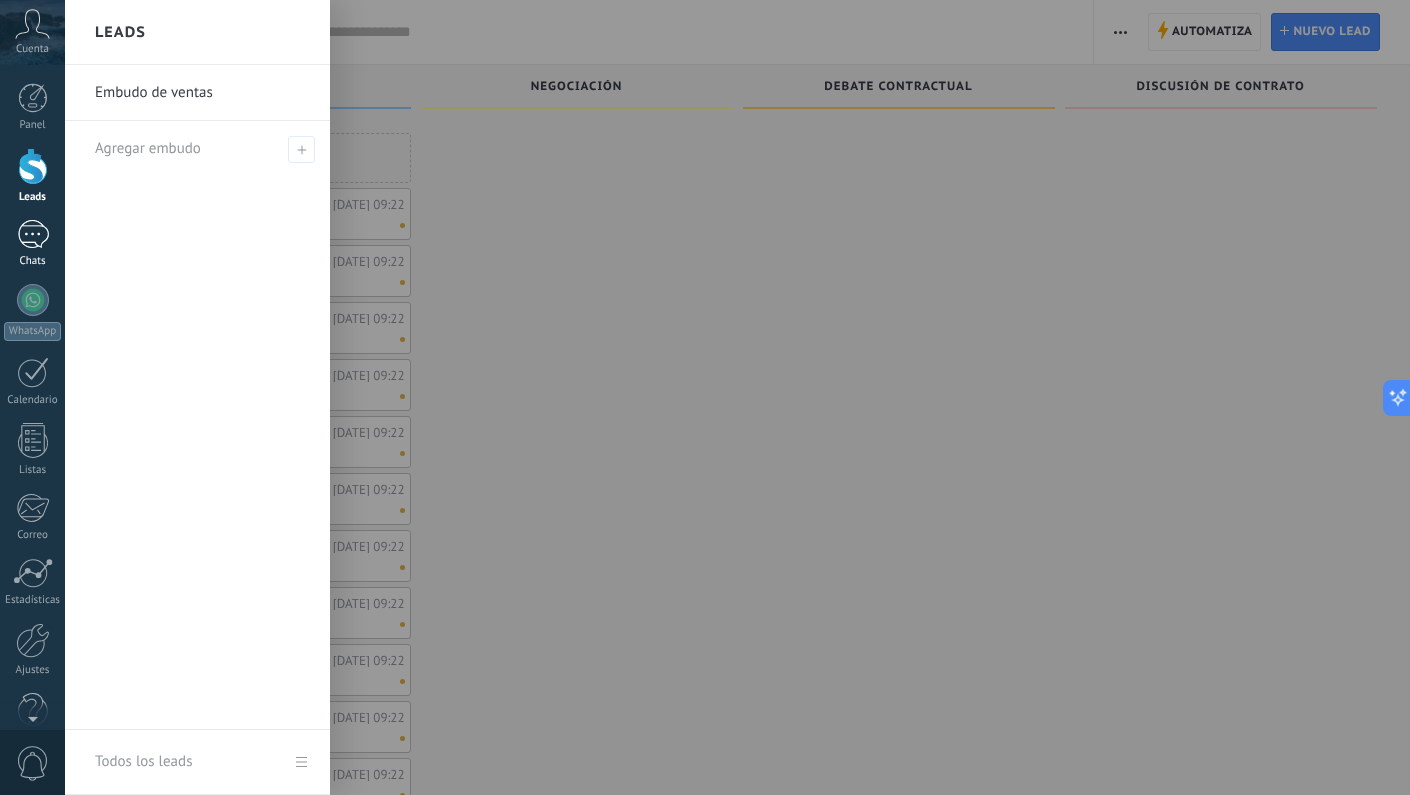 click at bounding box center (33, 234) 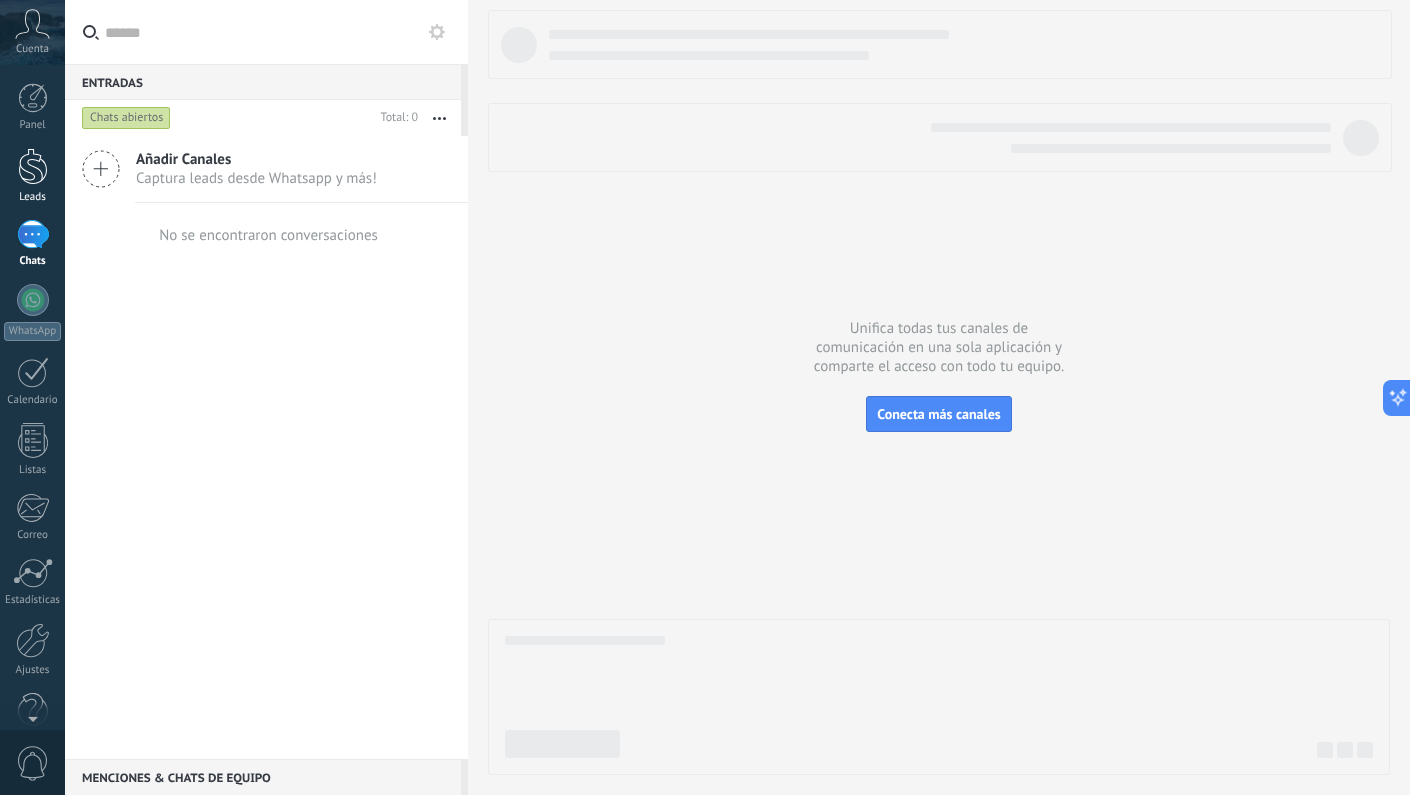 click at bounding box center (33, 166) 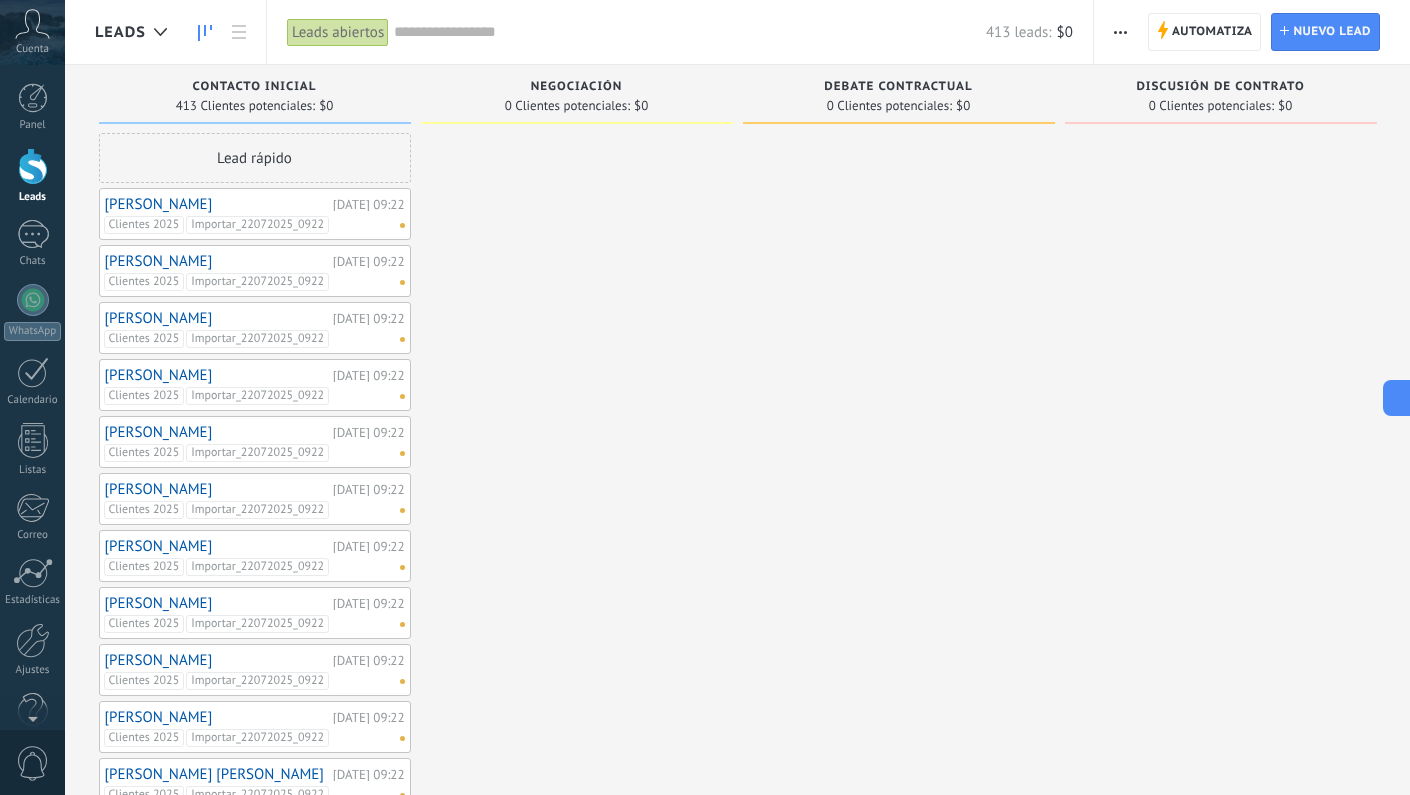 click on "[PERSON_NAME]" at bounding box center (216, 204) 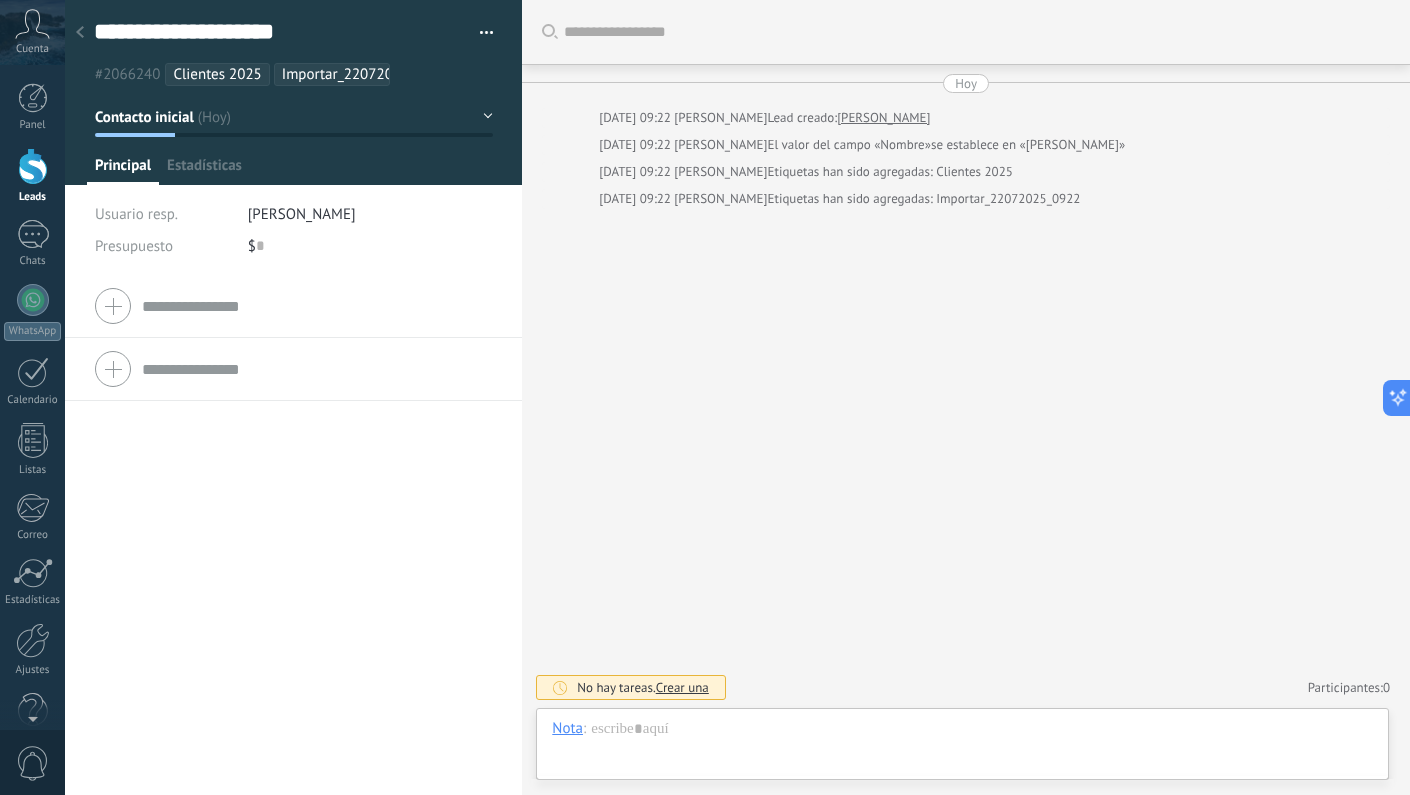scroll, scrollTop: 30, scrollLeft: 0, axis: vertical 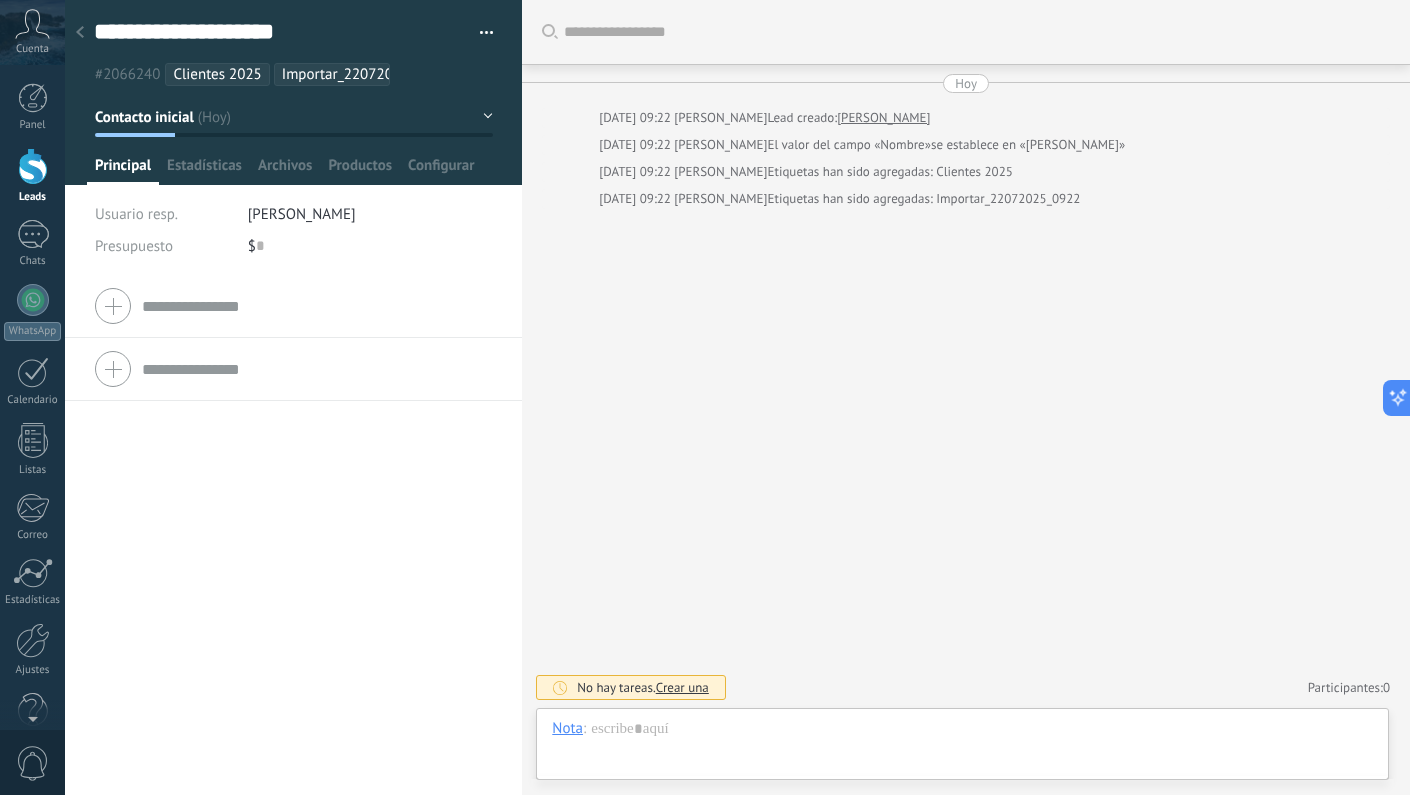 click on "Importar_22072025_0922" at bounding box center [365, 74] 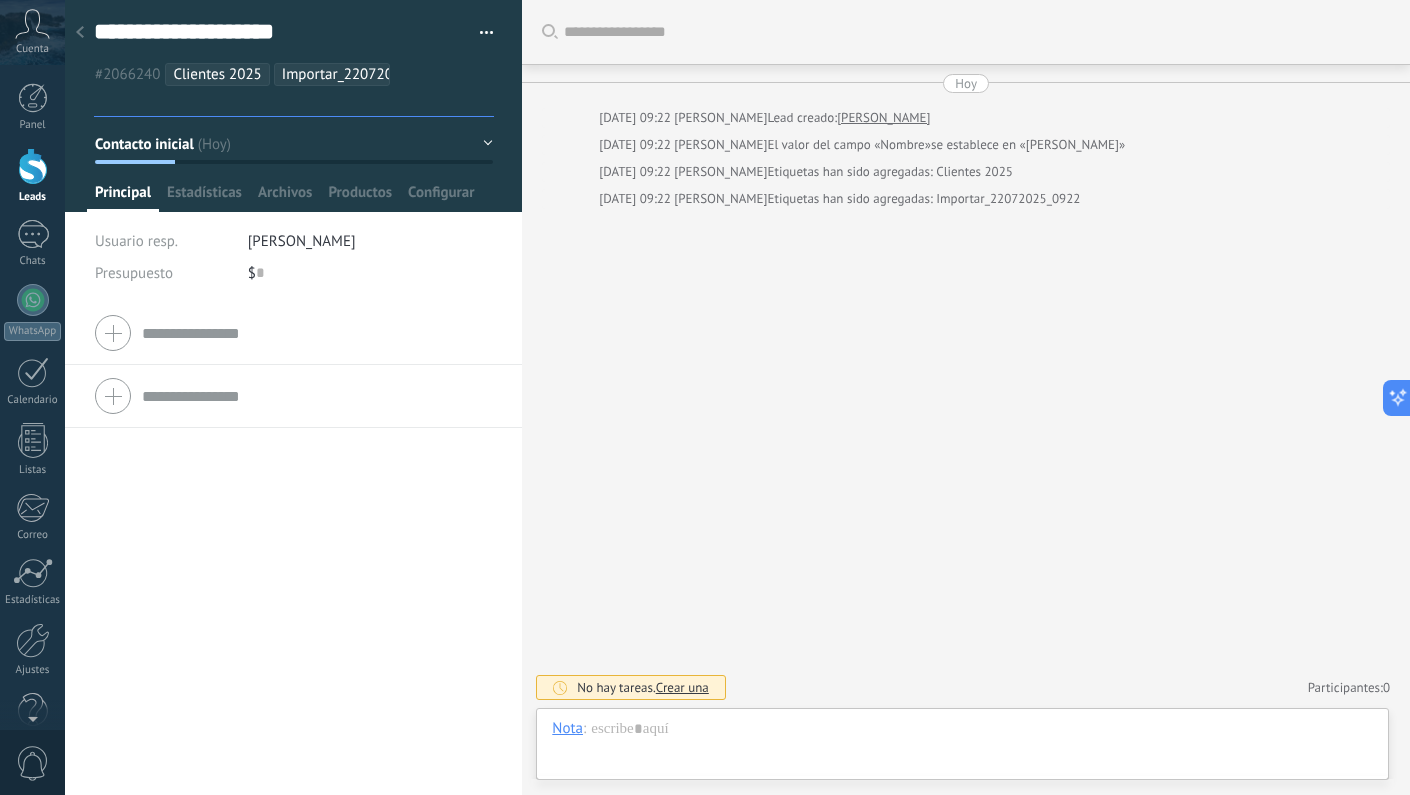 click 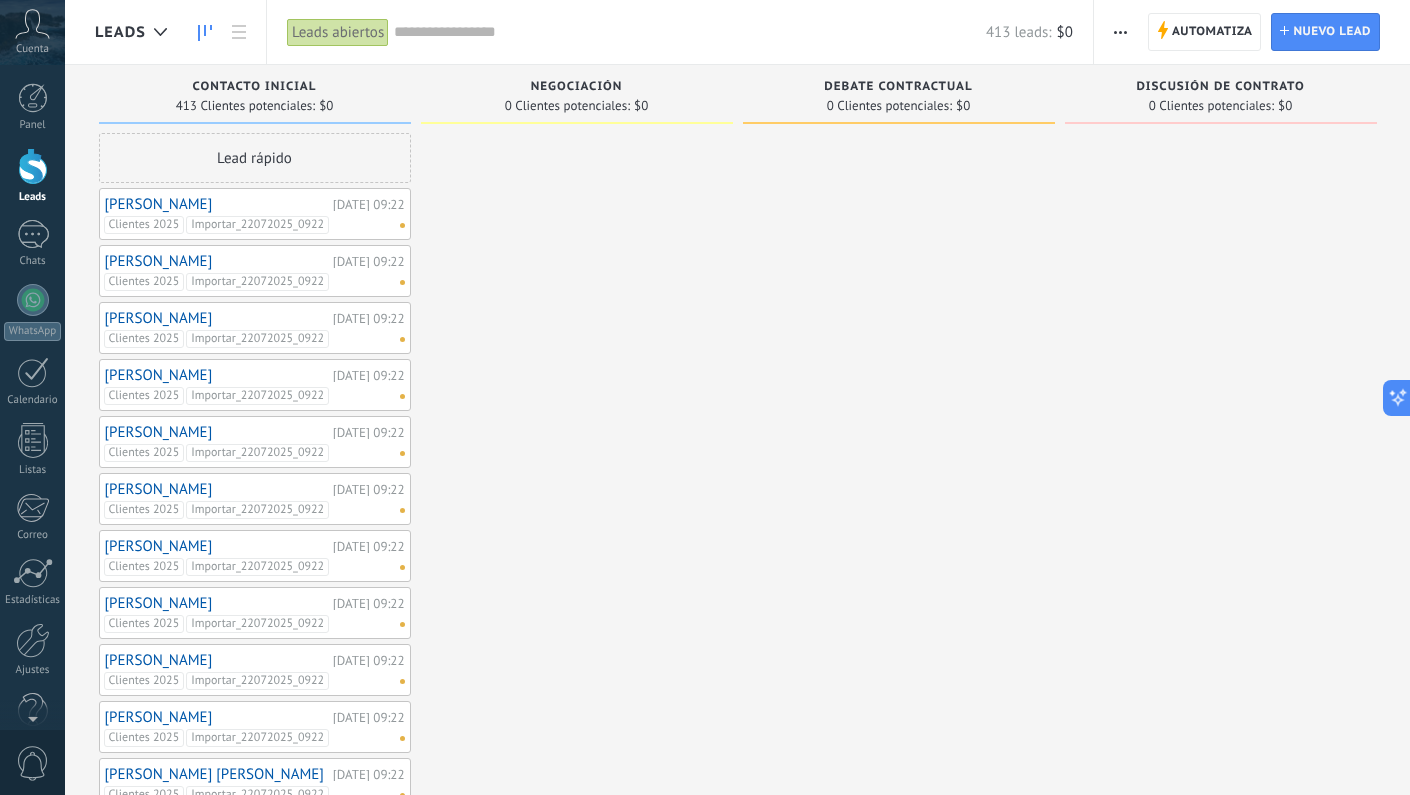 scroll, scrollTop: 0, scrollLeft: 0, axis: both 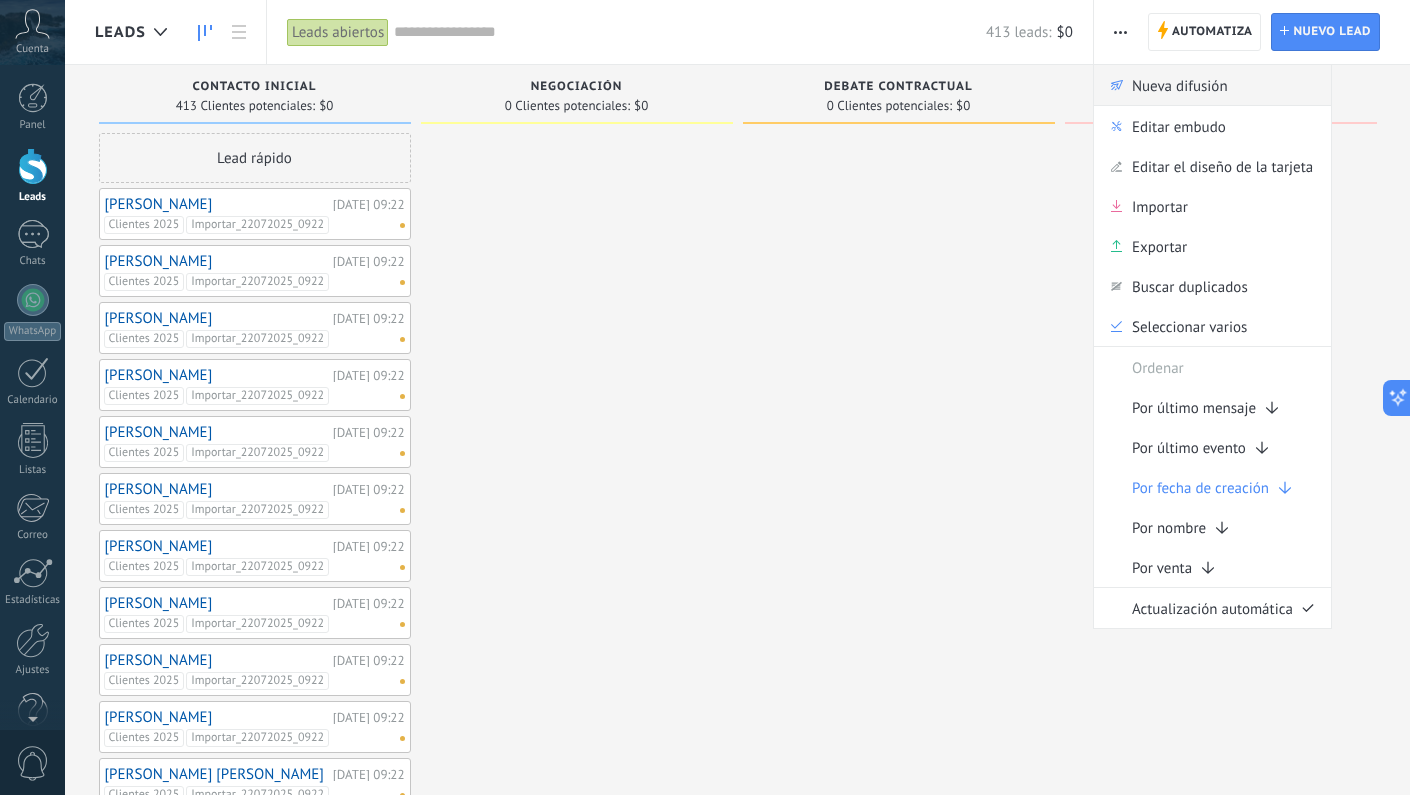 click on "Nueva difusión" at bounding box center [1180, 85] 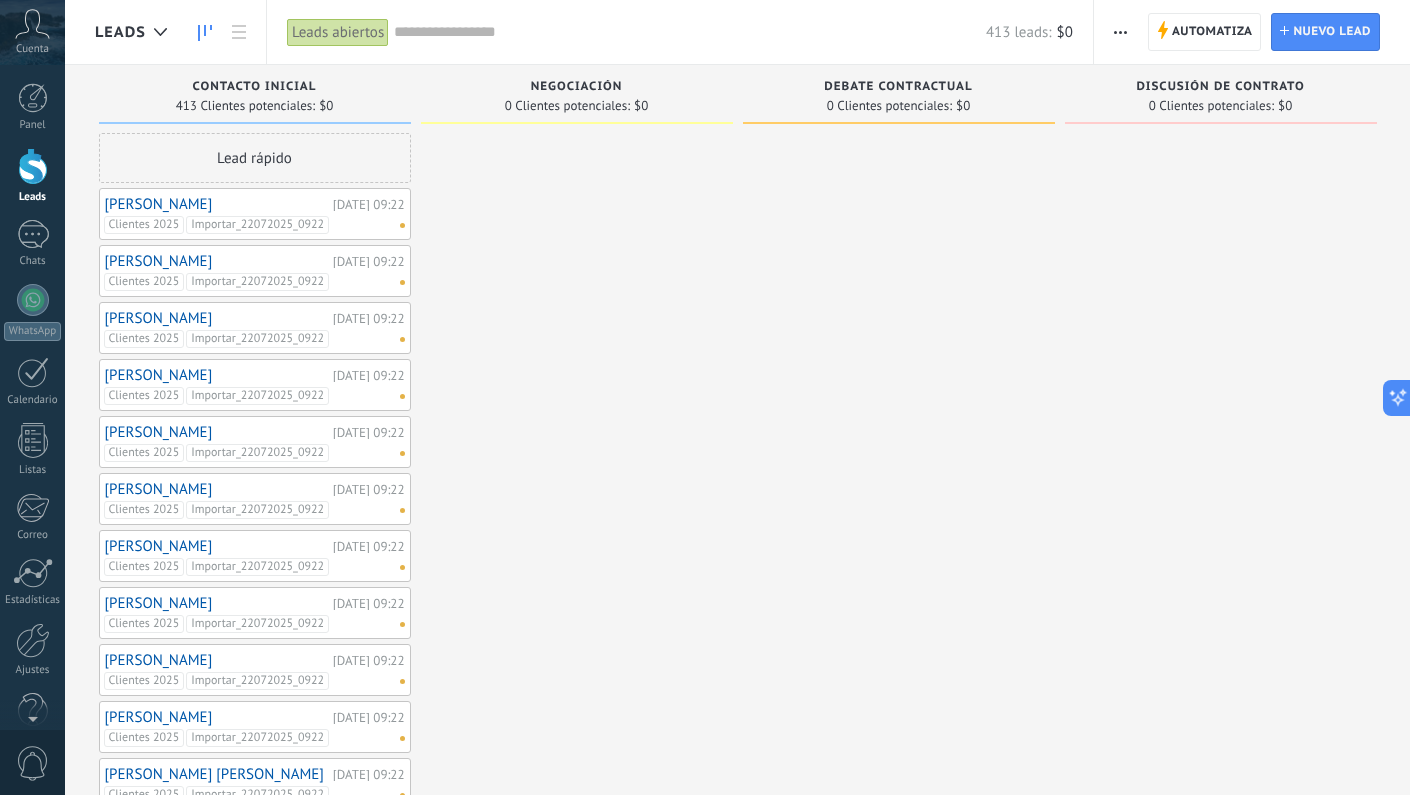 click 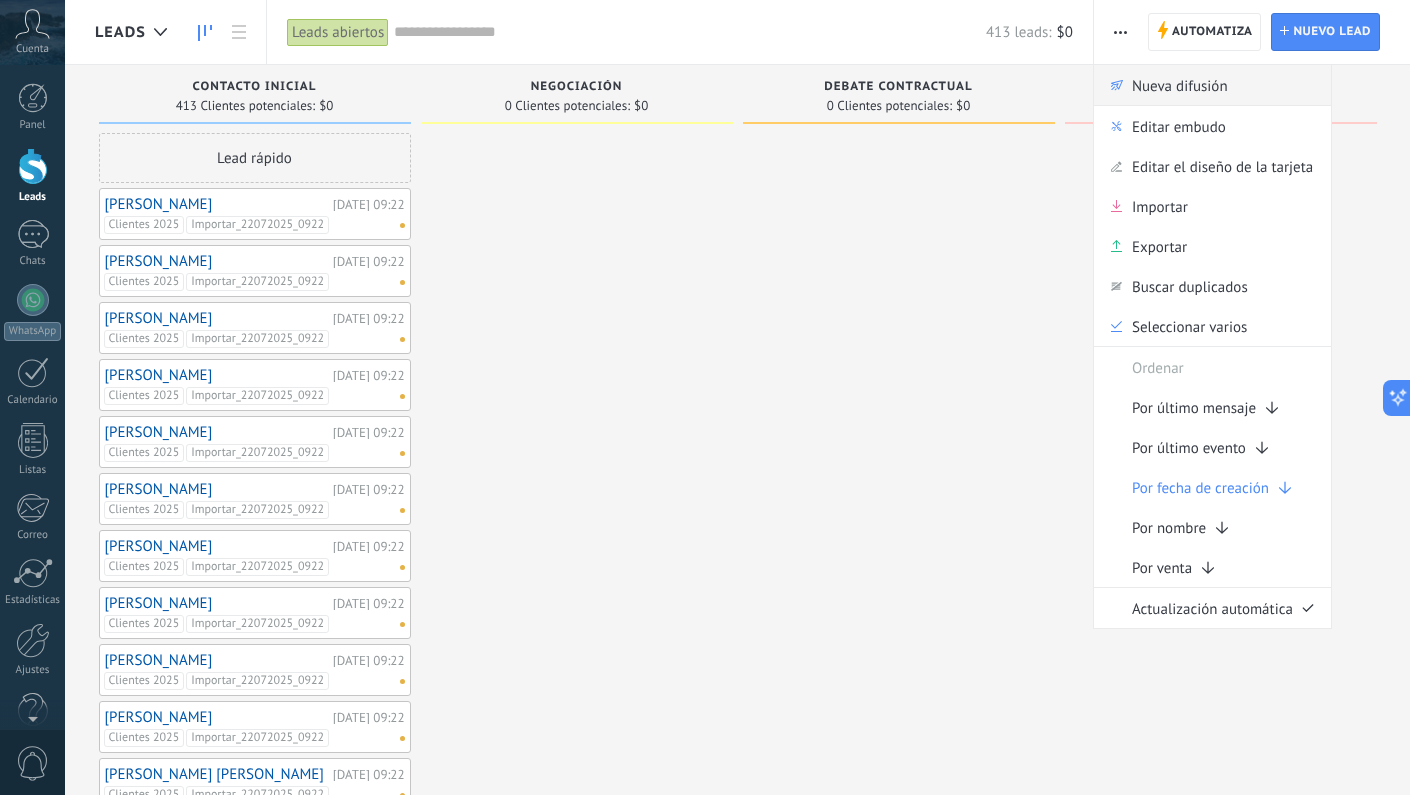 click on "Nueva difusión" at bounding box center (1180, 85) 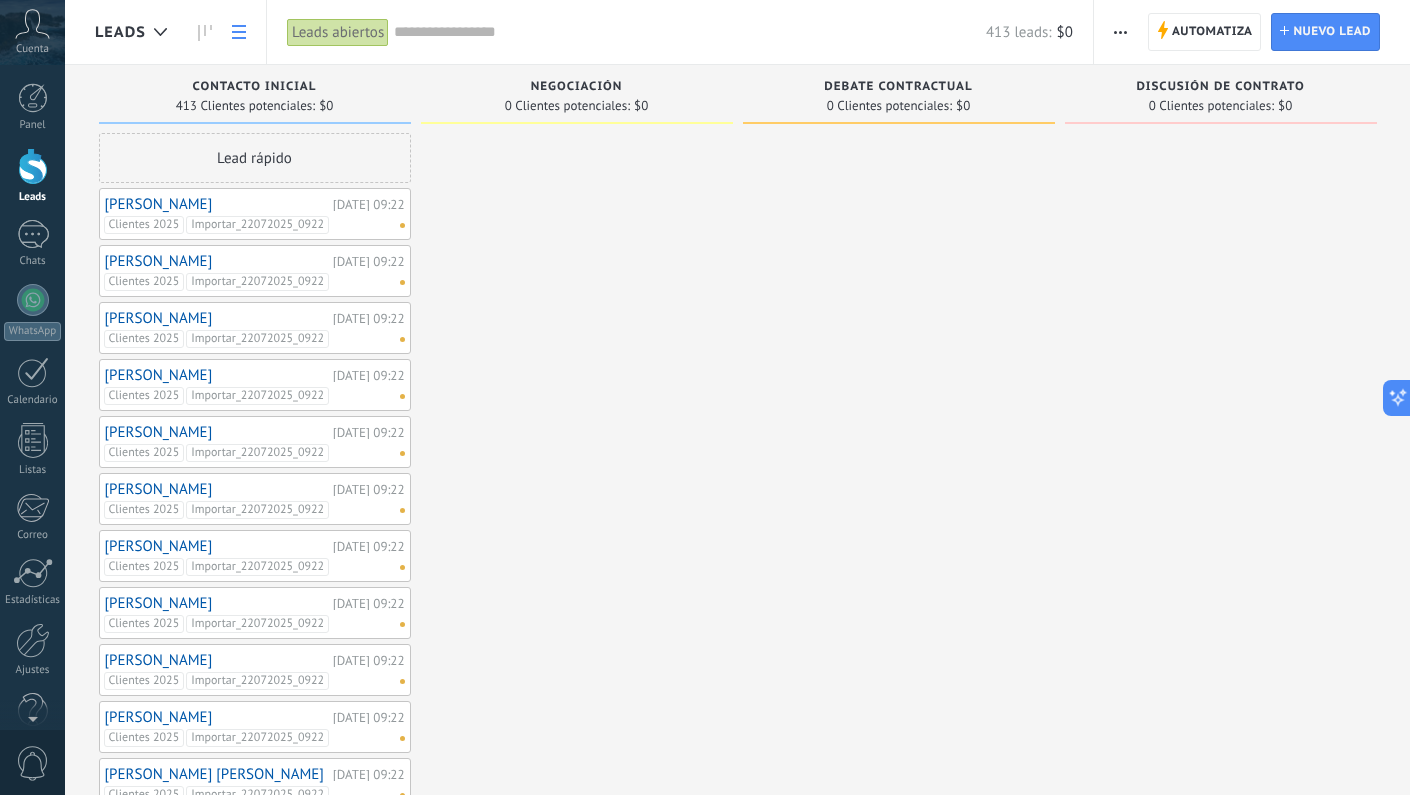 click 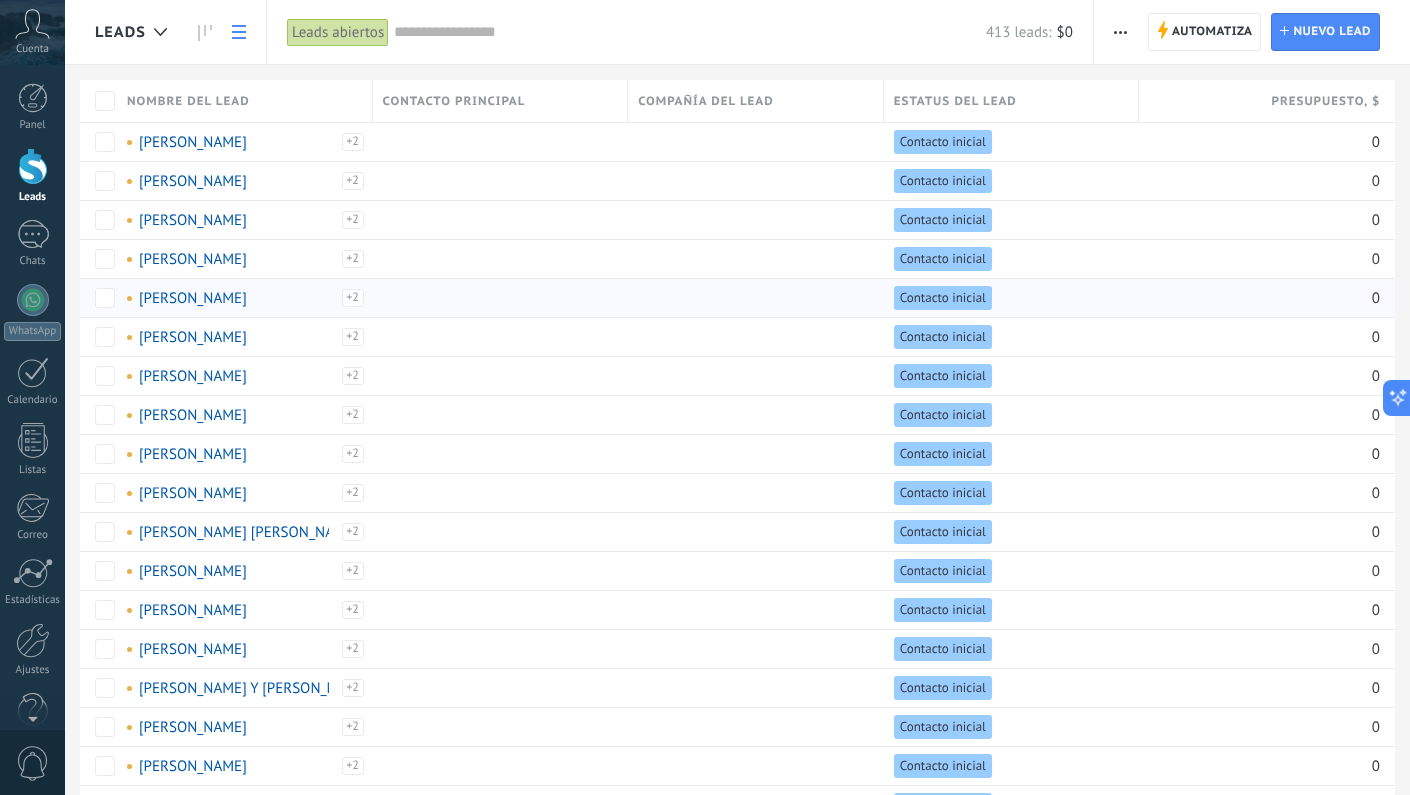 scroll, scrollTop: 1, scrollLeft: 0, axis: vertical 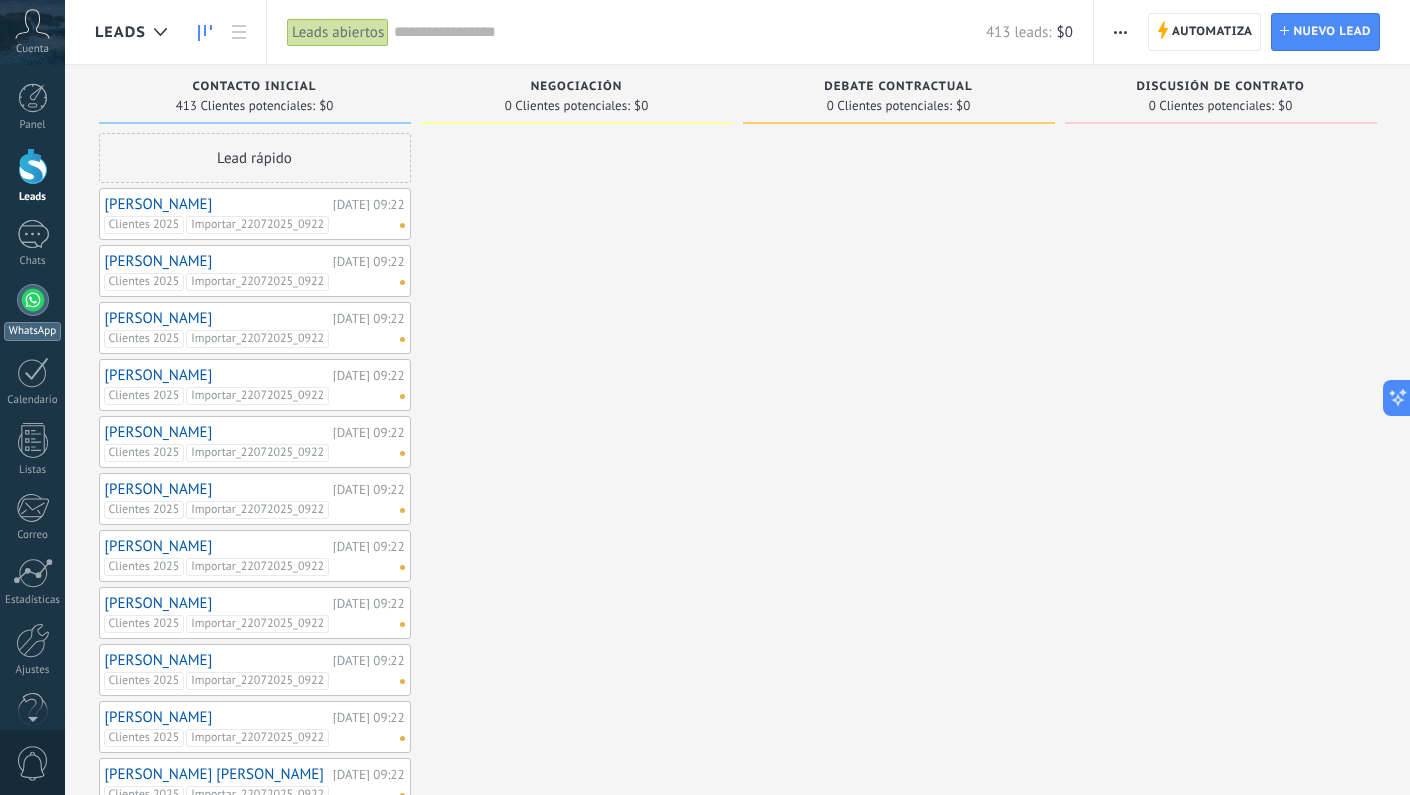 click at bounding box center (33, 300) 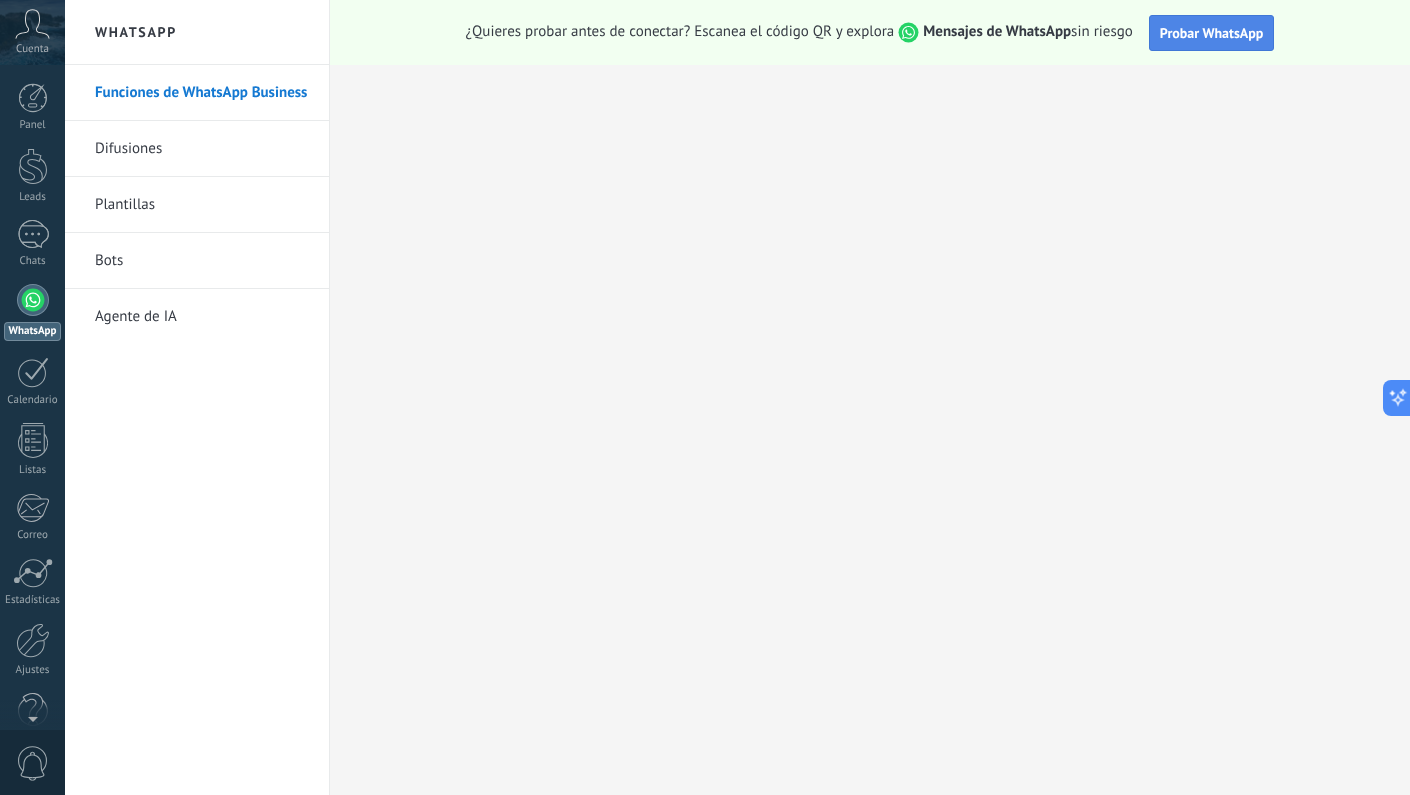 click on "Probar WhatsApp" at bounding box center [1212, 33] 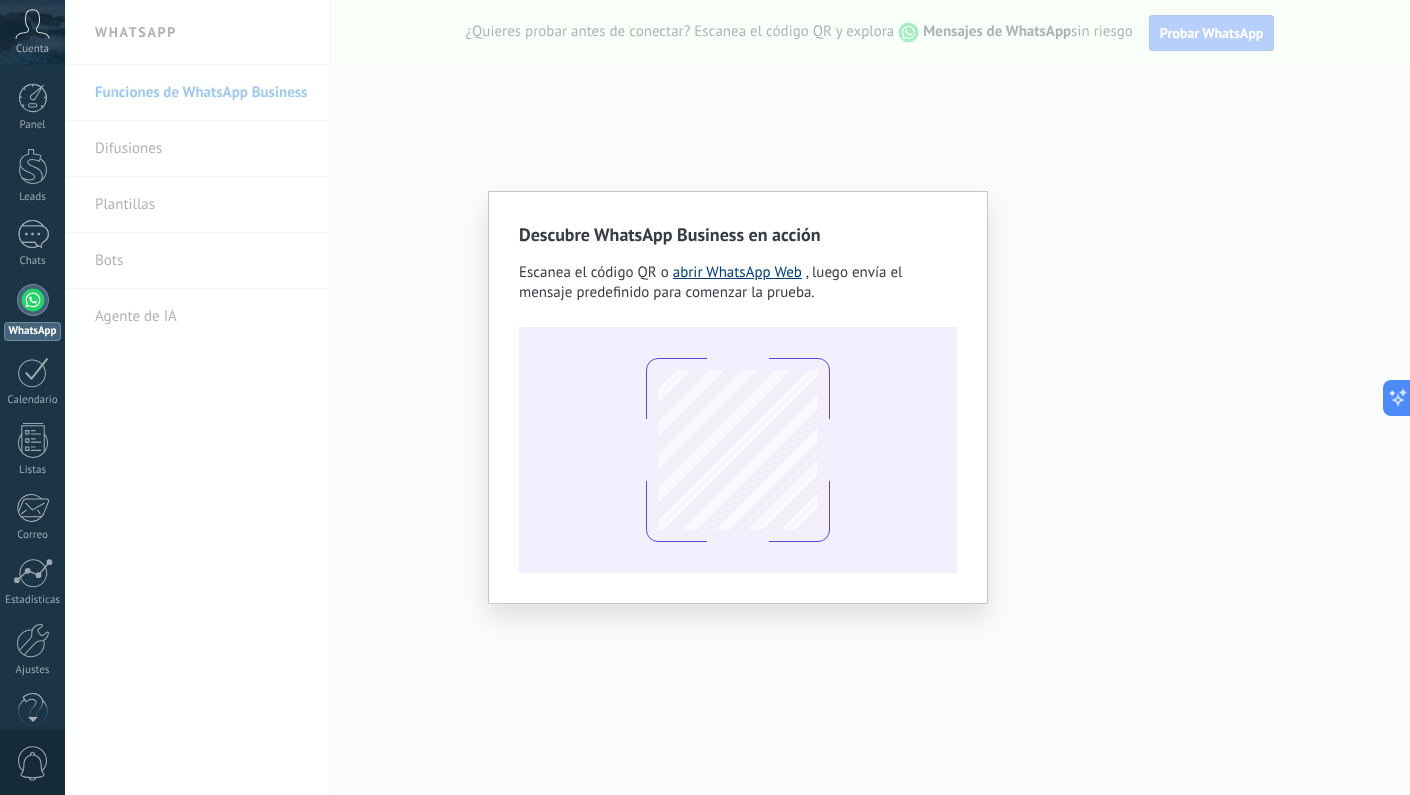 click on "abrir WhatsApp Web" at bounding box center [737, 272] 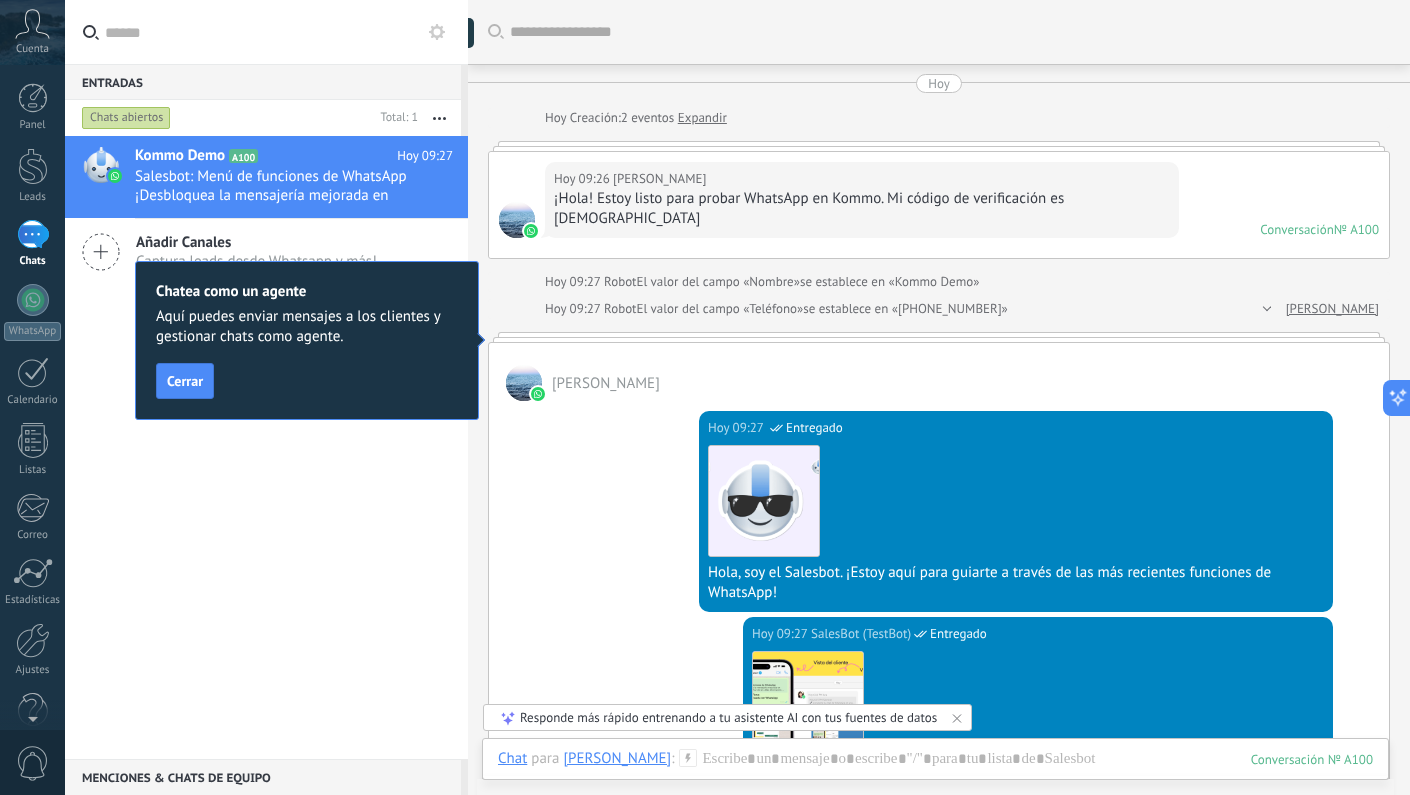 scroll, scrollTop: 30, scrollLeft: 0, axis: vertical 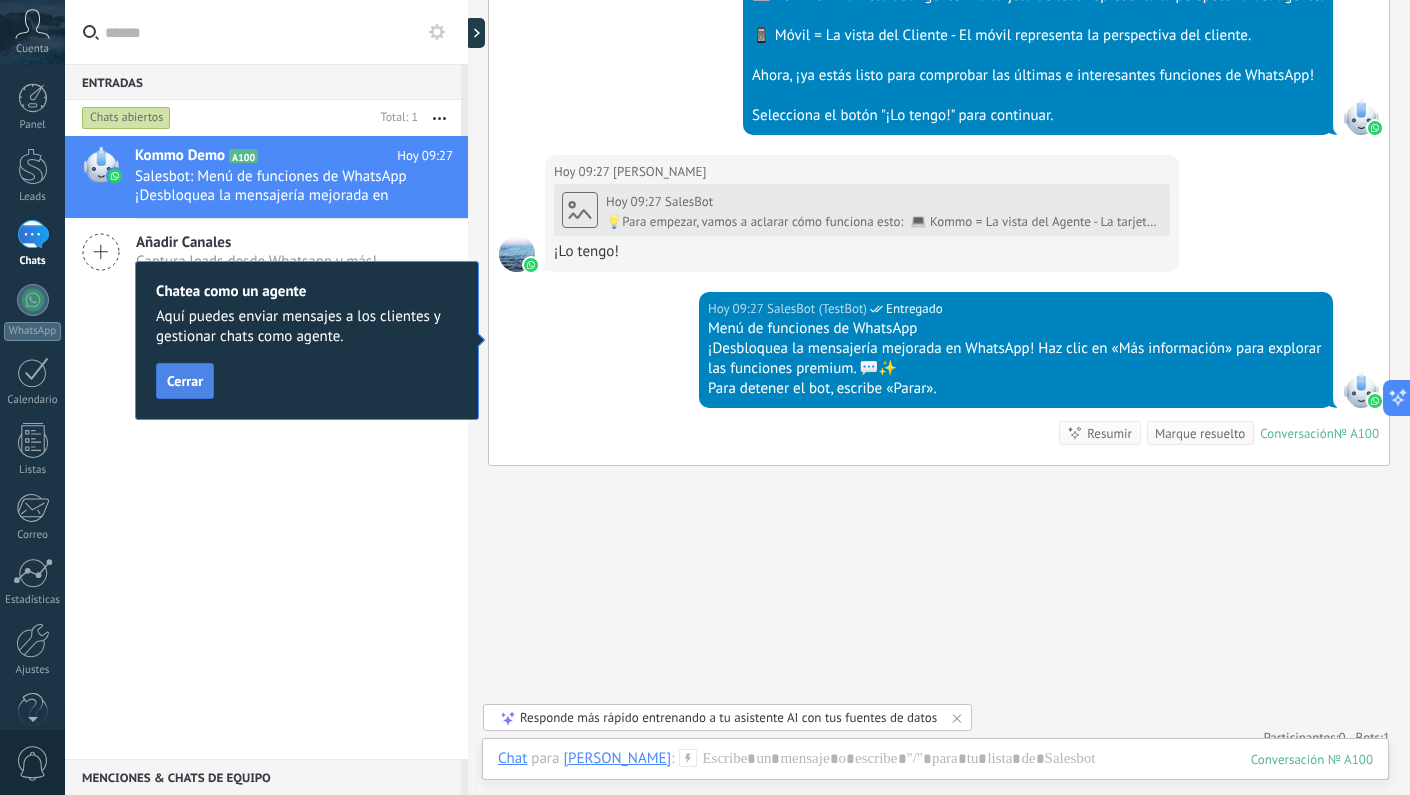 click on "Cerrar" at bounding box center (185, 381) 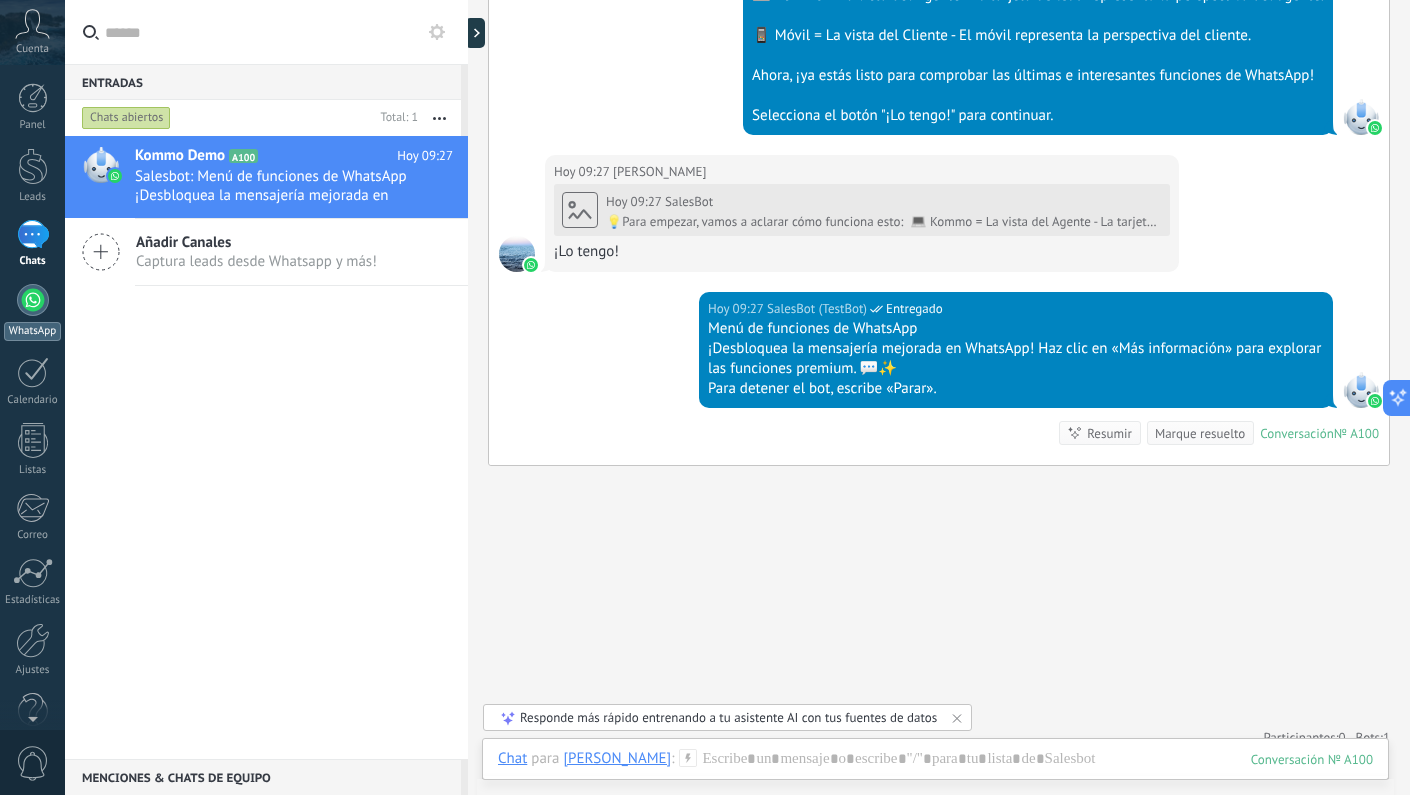 click at bounding box center [33, 300] 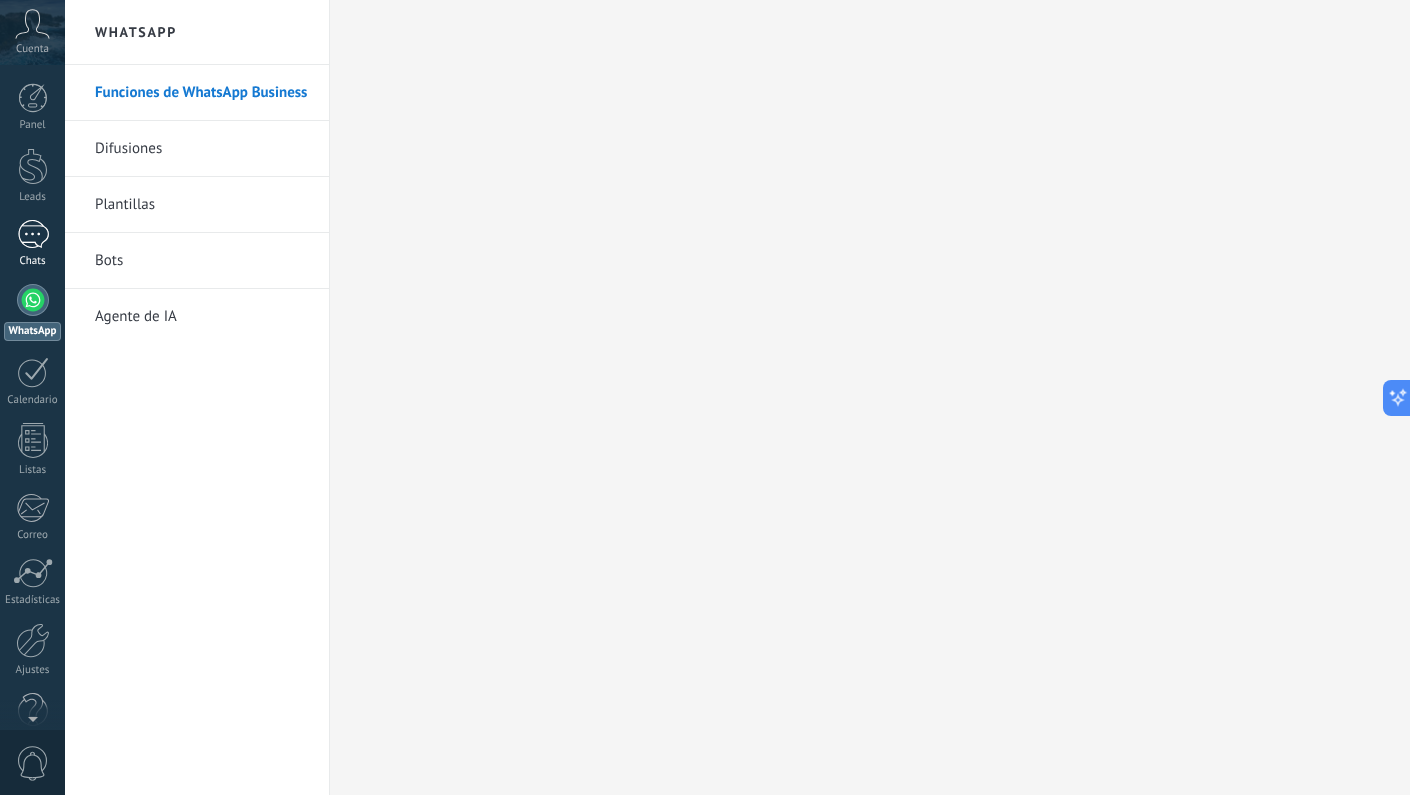 click on "1" at bounding box center [33, 234] 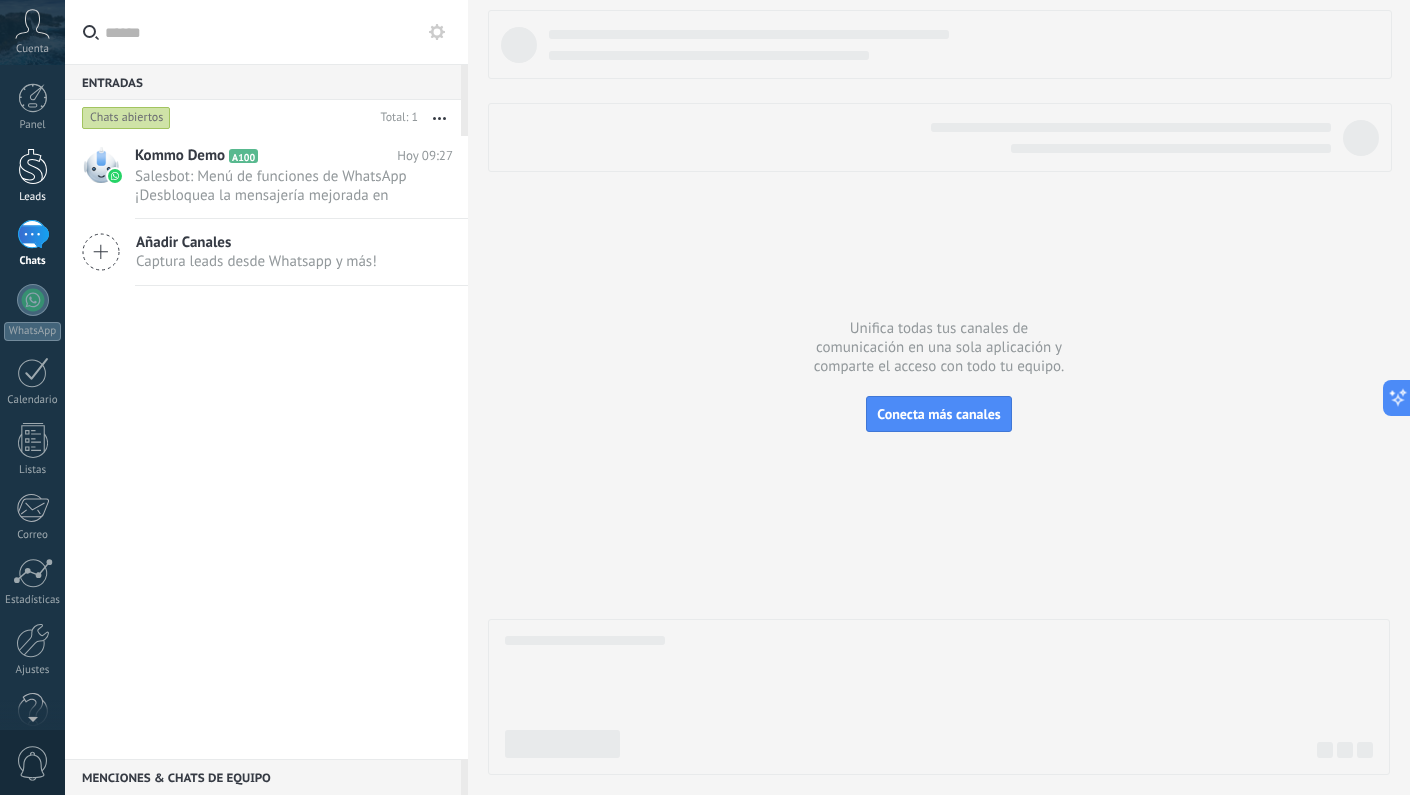 click at bounding box center (33, 166) 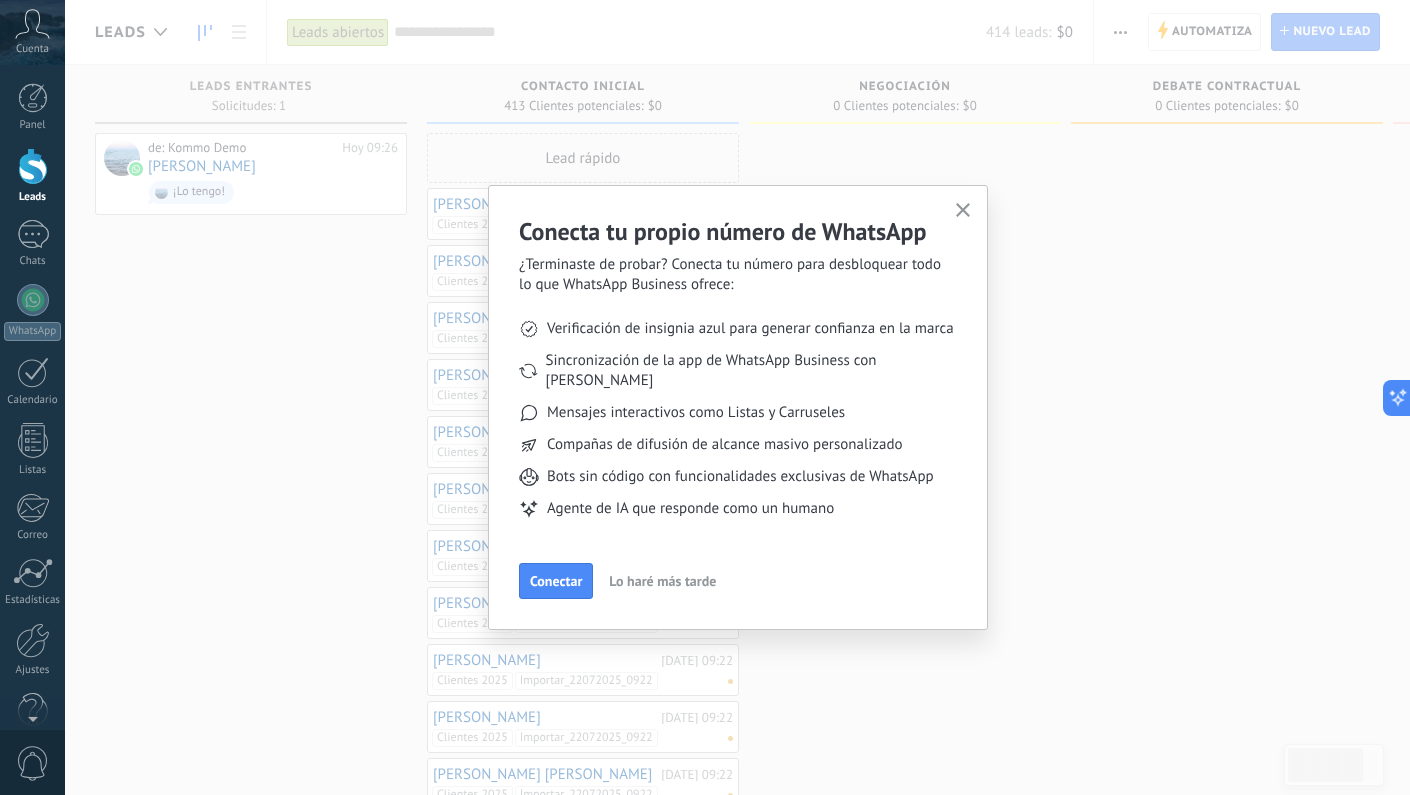 click on "Lo haré más tarde" at bounding box center [662, 581] 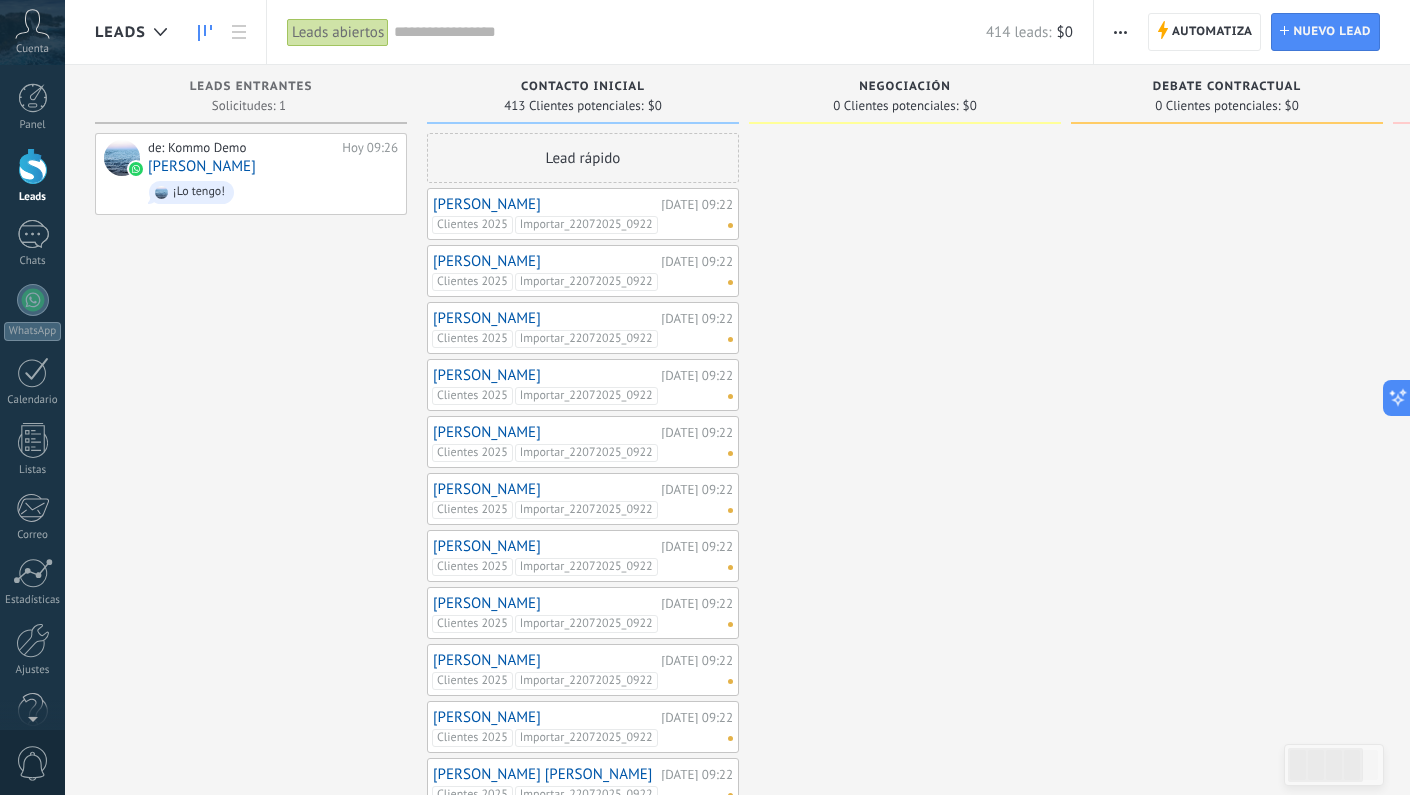 click at bounding box center (1120, 32) 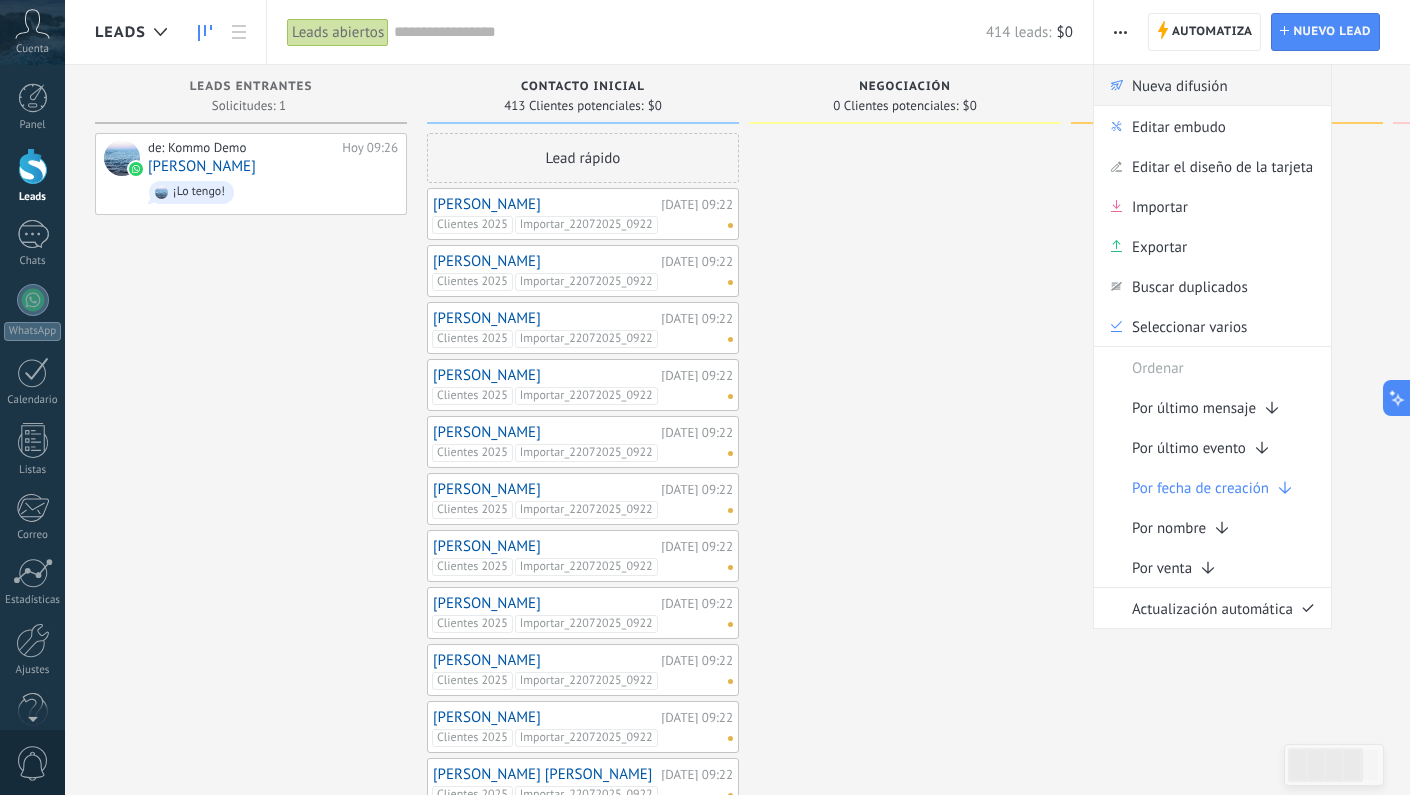 click on "Nueva difusión" at bounding box center [1180, 85] 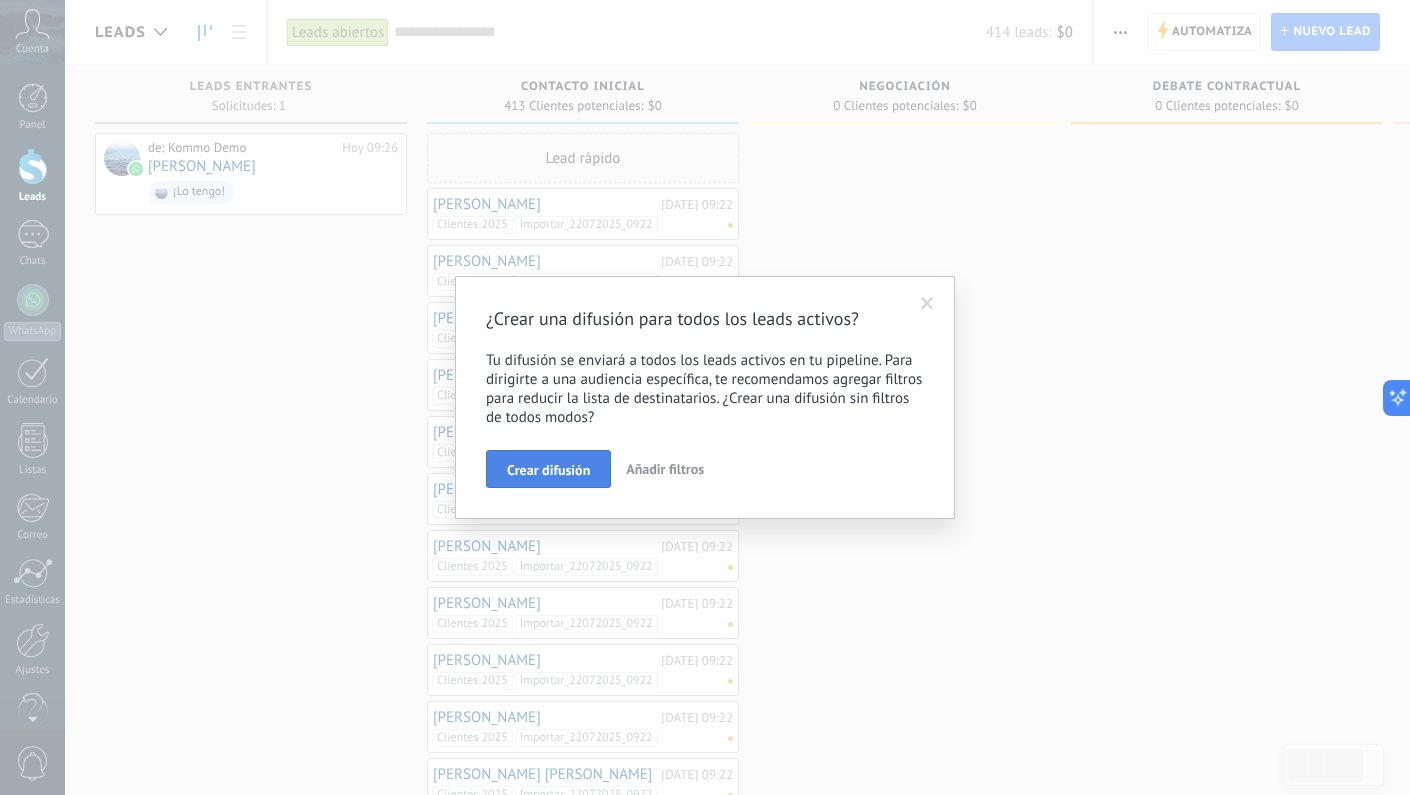 click on "Crear difusión" at bounding box center (548, 470) 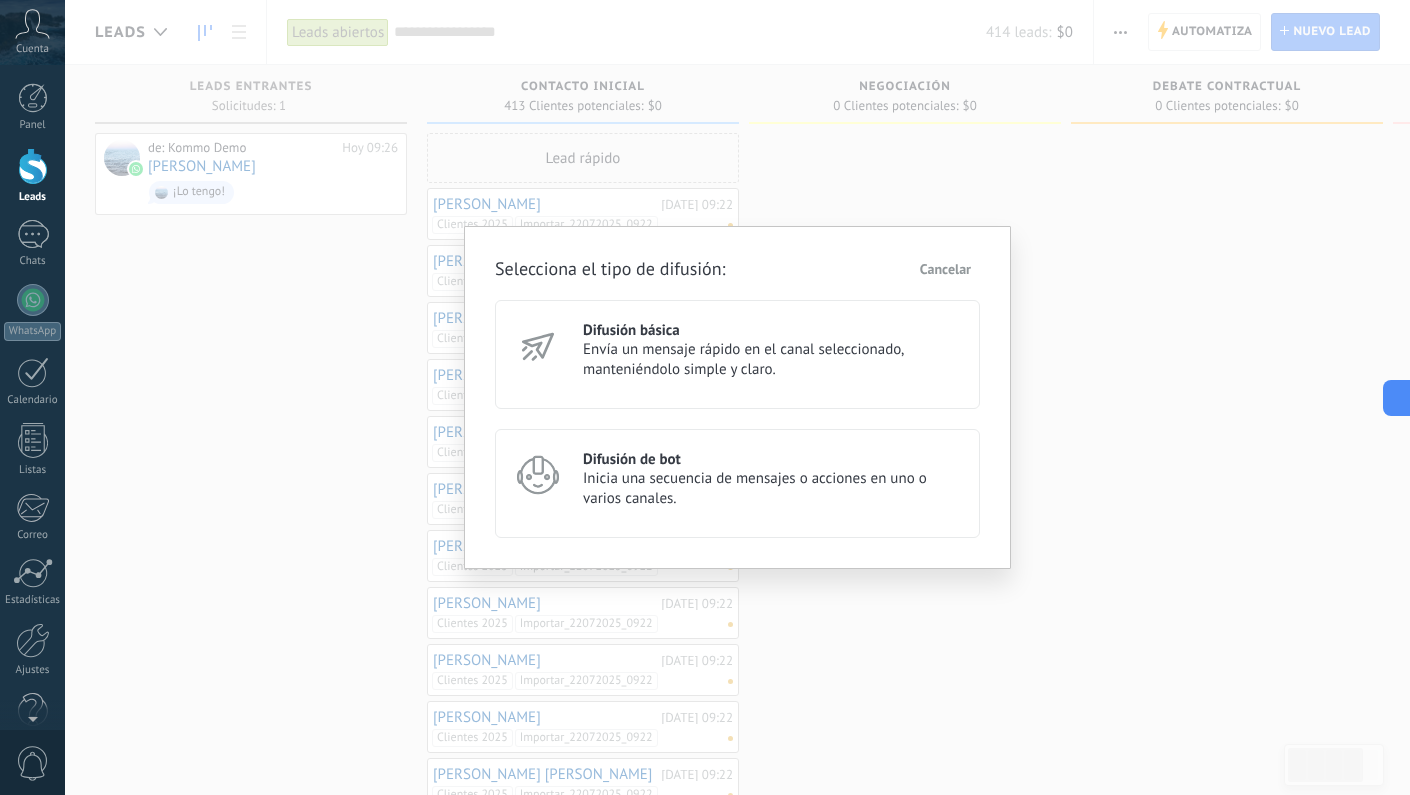 click on "Envía un mensaje rápido en el canal seleccionado, manteniéndolo simple y claro." at bounding box center (772, 360) 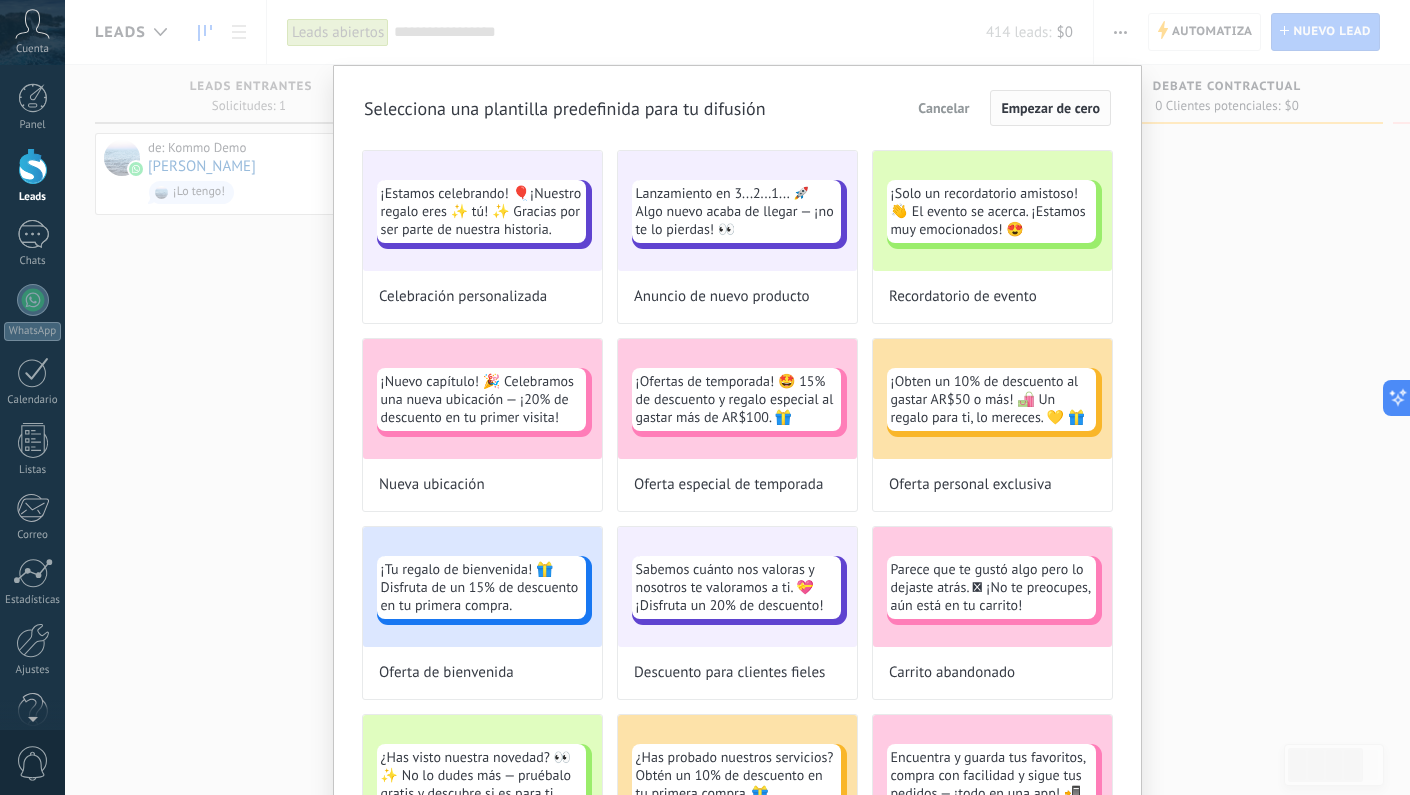 click on "Empezar de cero" at bounding box center [1050, 108] 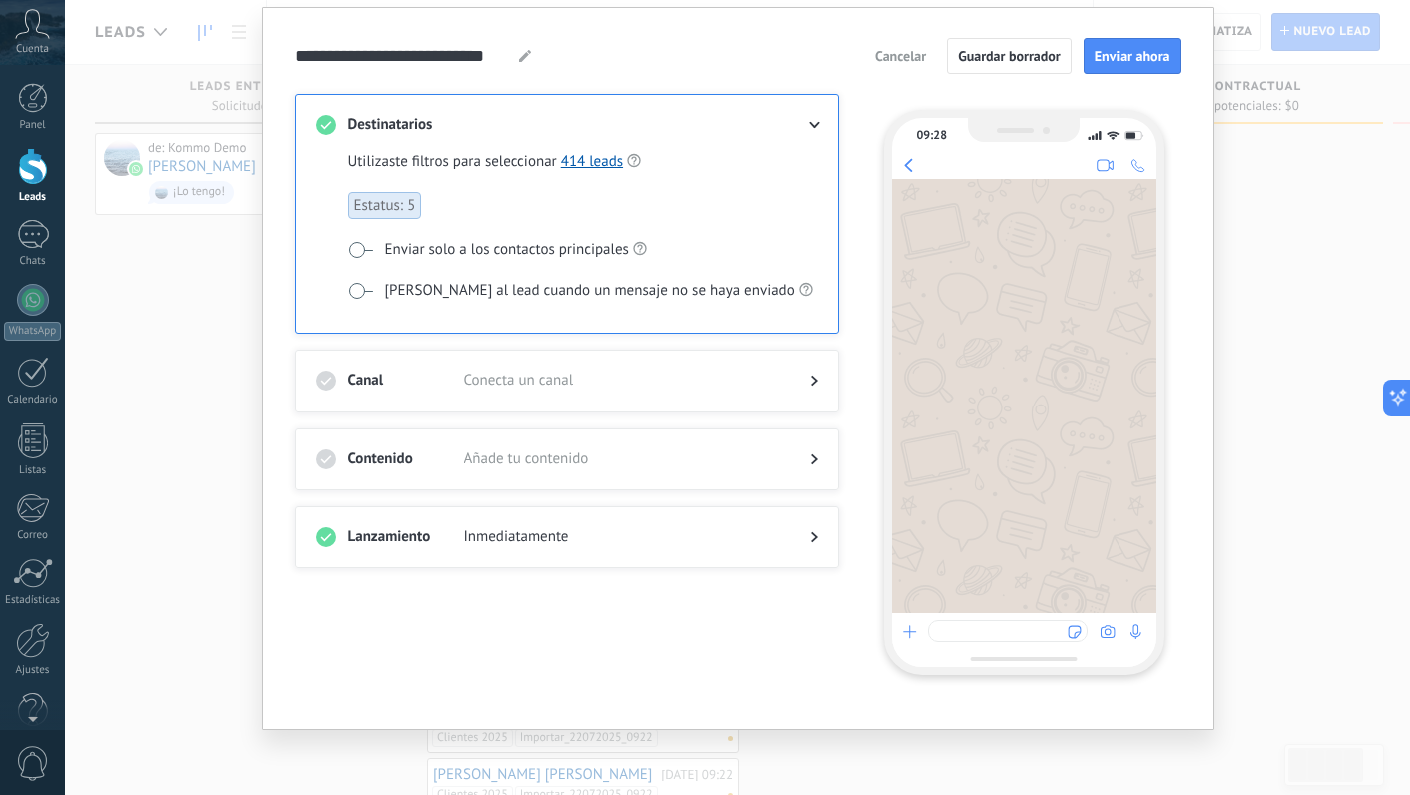 scroll, scrollTop: 58, scrollLeft: 0, axis: vertical 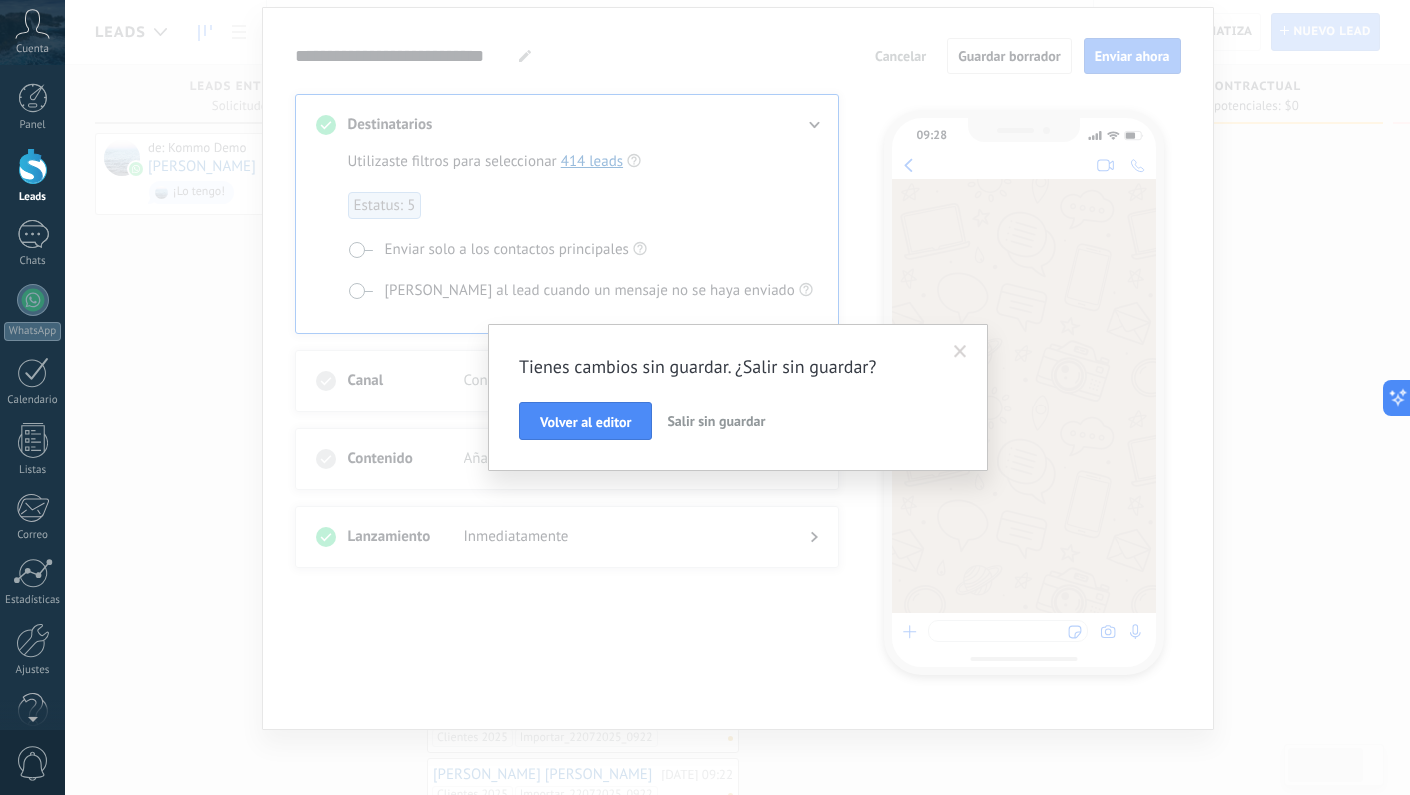 click on "Salir sin guardar" at bounding box center (716, 421) 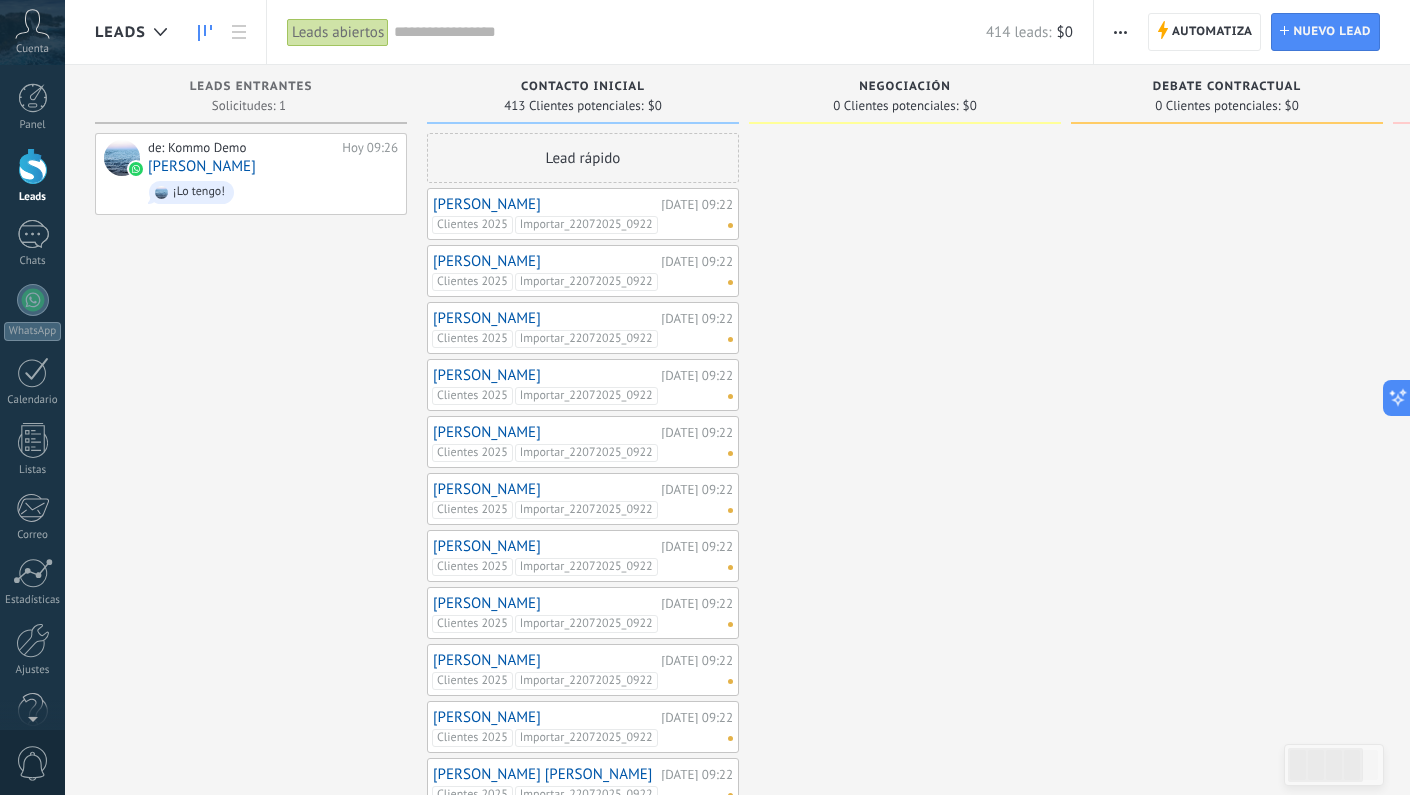 scroll, scrollTop: 0, scrollLeft: 0, axis: both 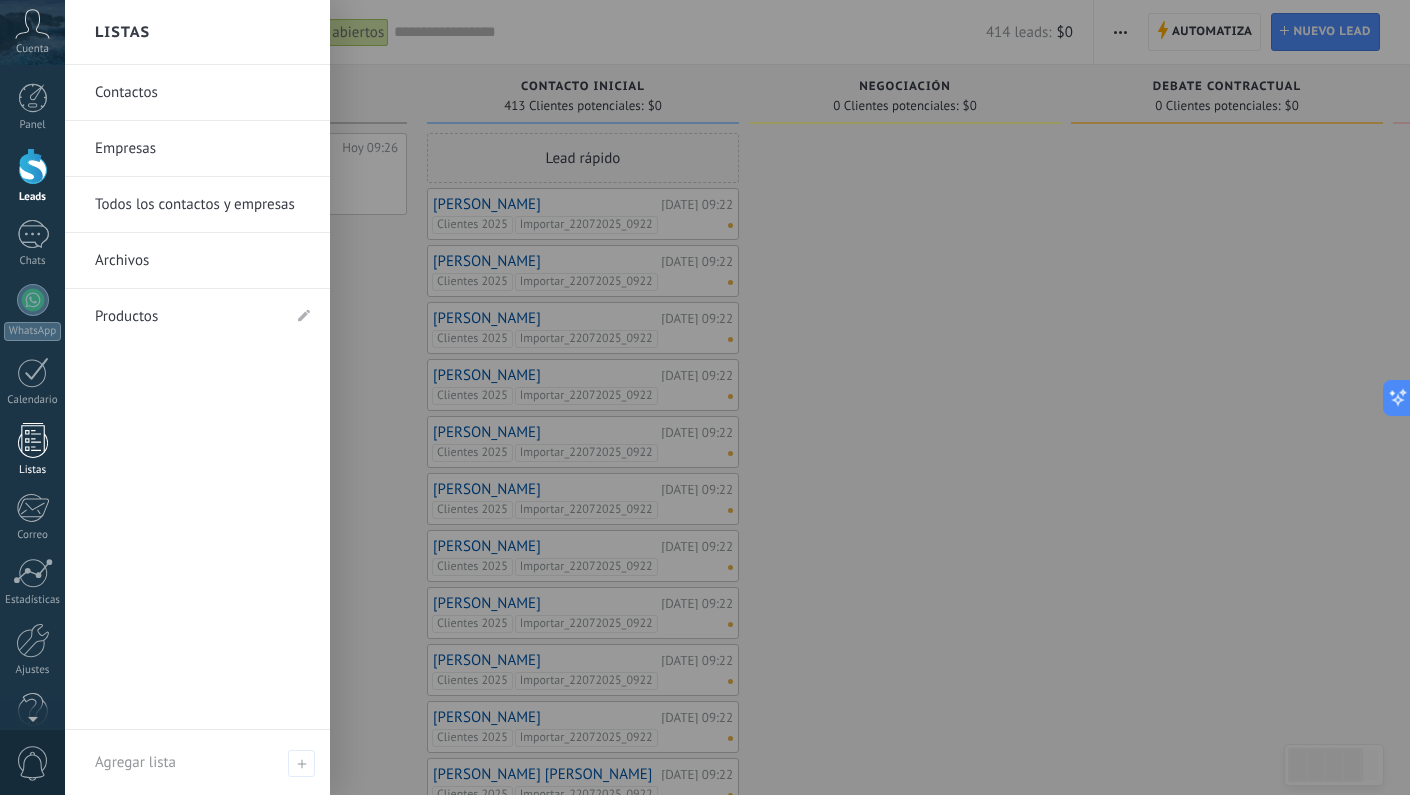 click at bounding box center (33, 440) 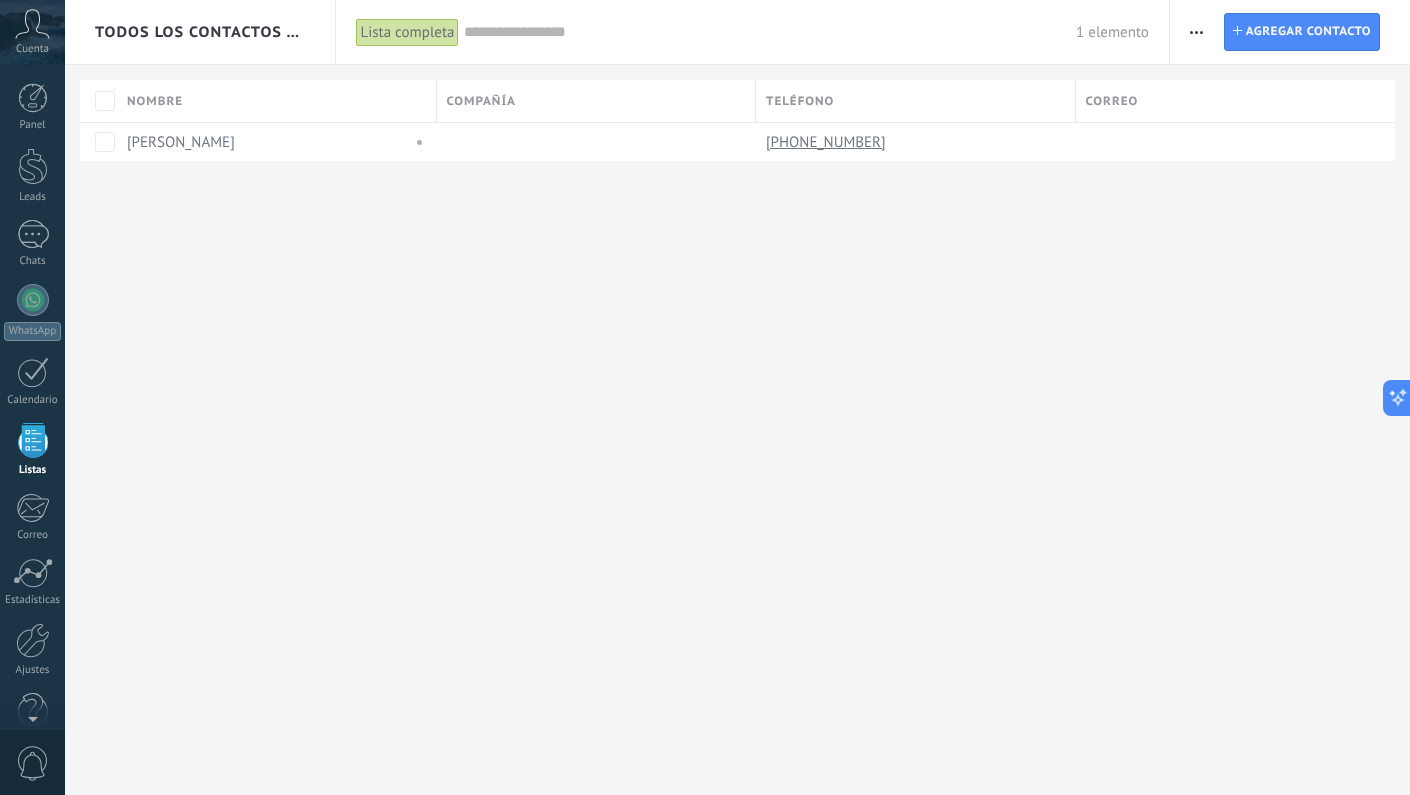 scroll, scrollTop: 37, scrollLeft: 0, axis: vertical 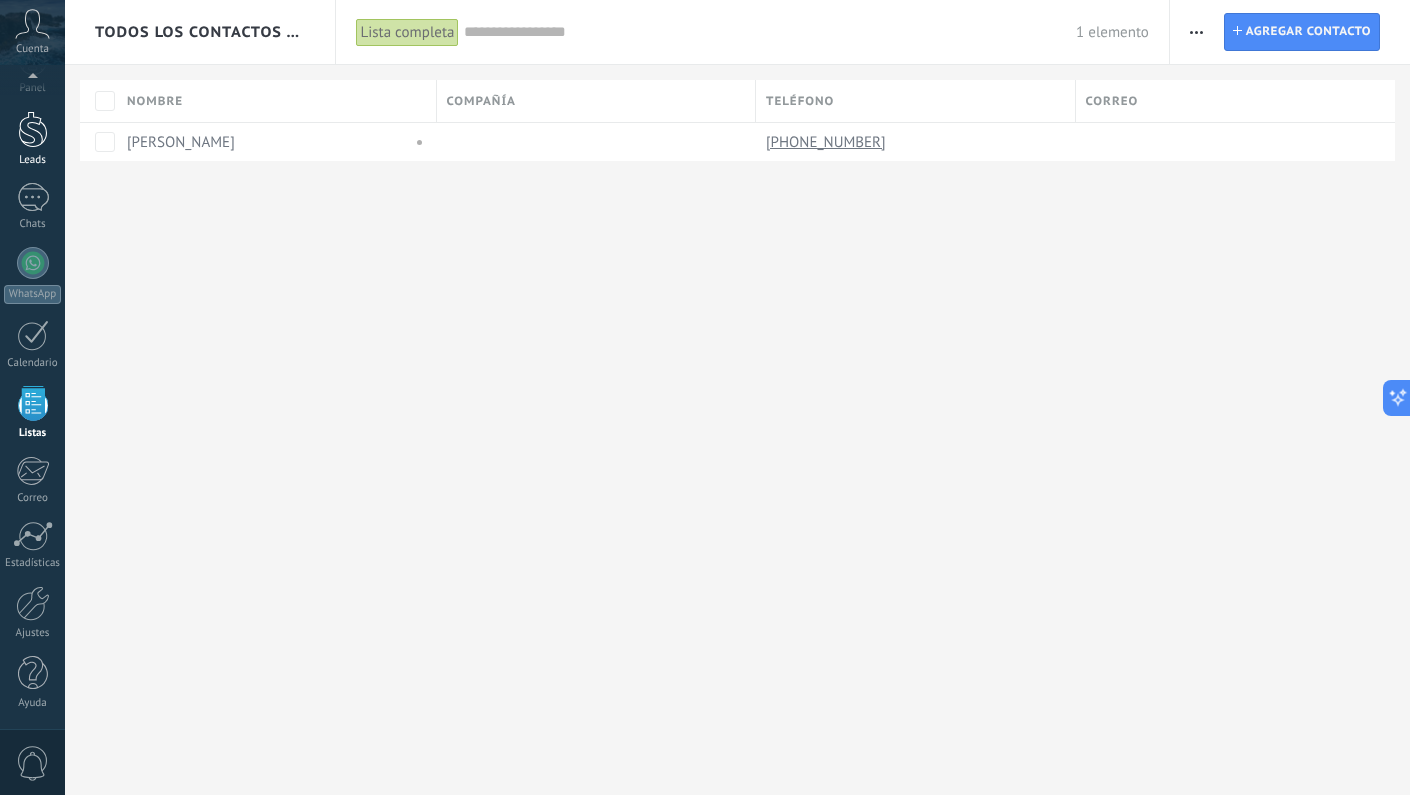 click at bounding box center [33, 129] 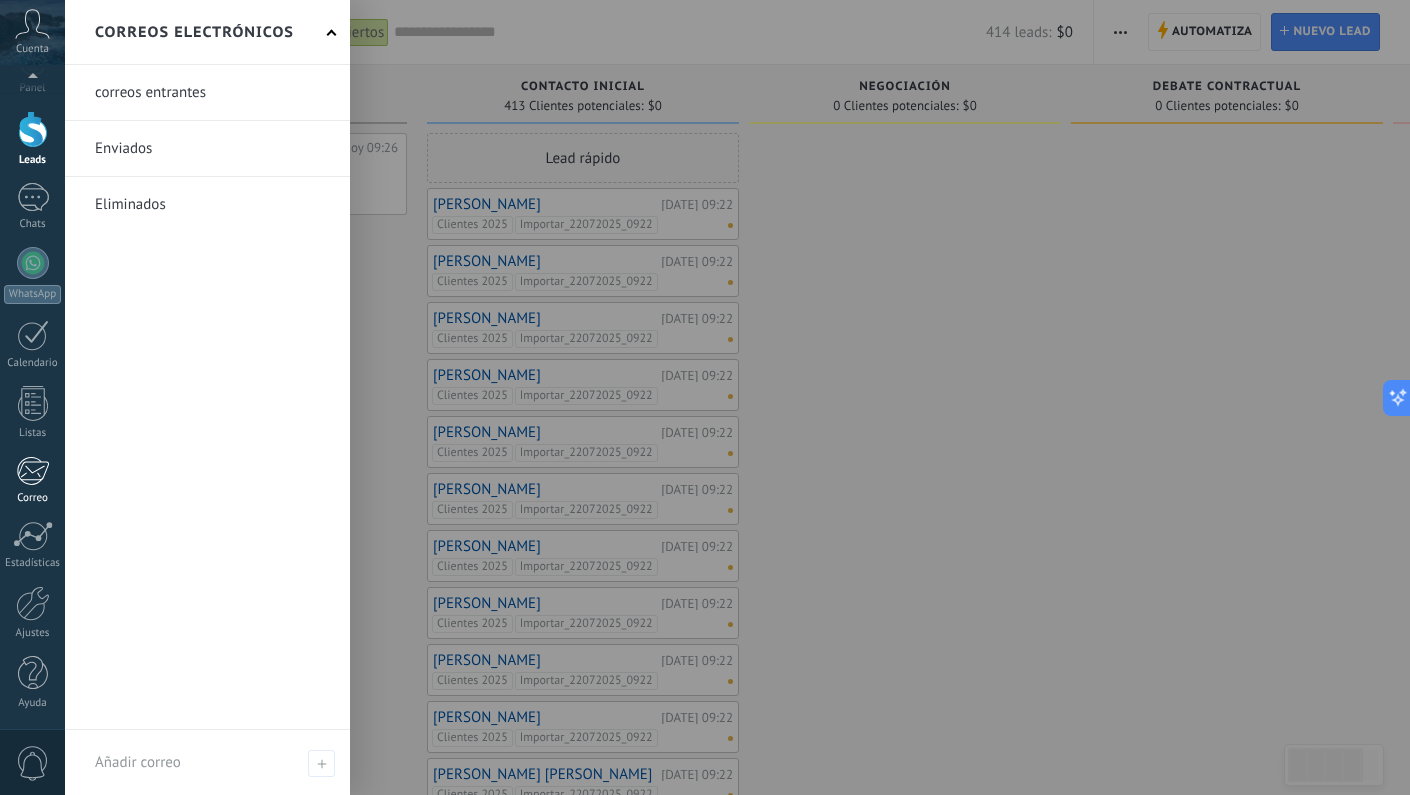 scroll, scrollTop: 37, scrollLeft: 0, axis: vertical 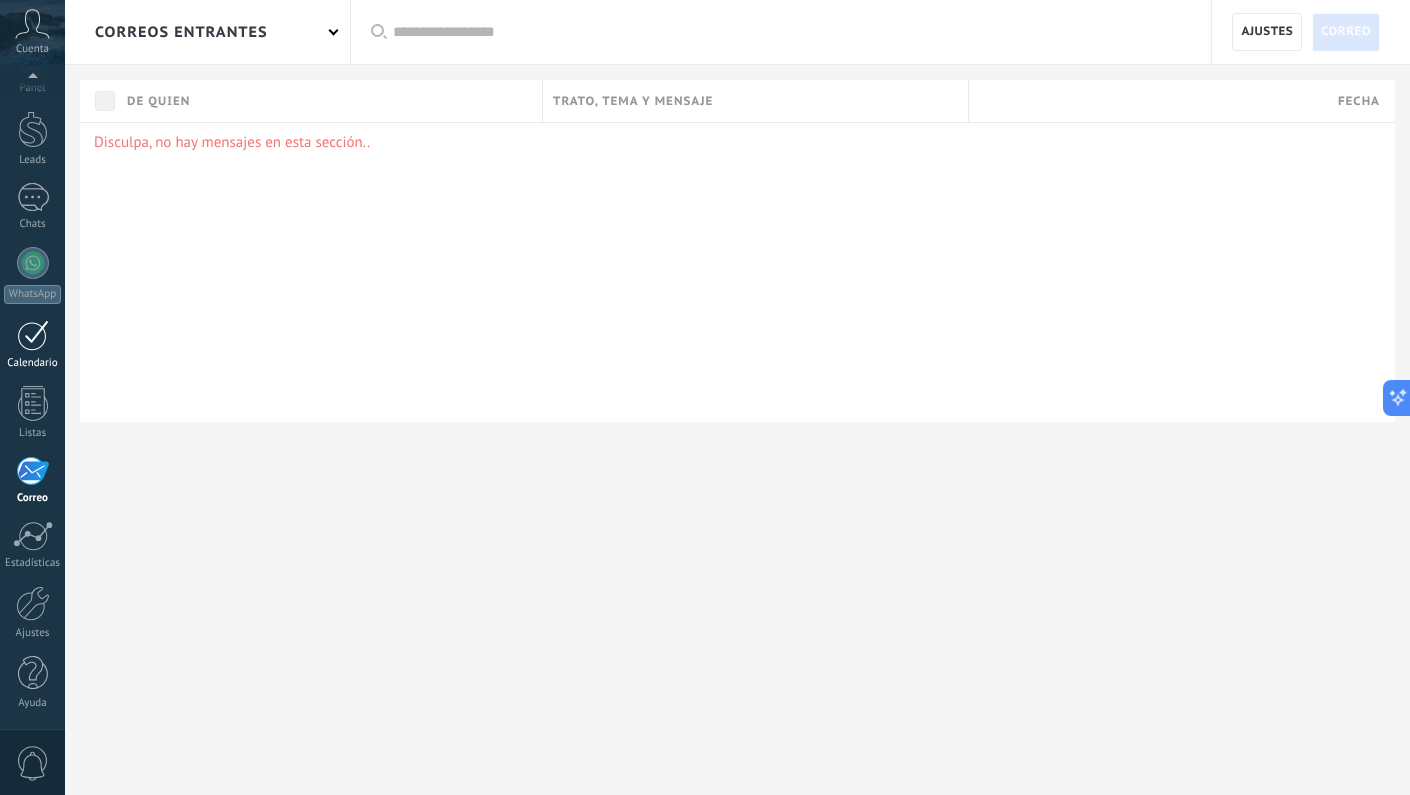 click on "Calendario" at bounding box center (32, 345) 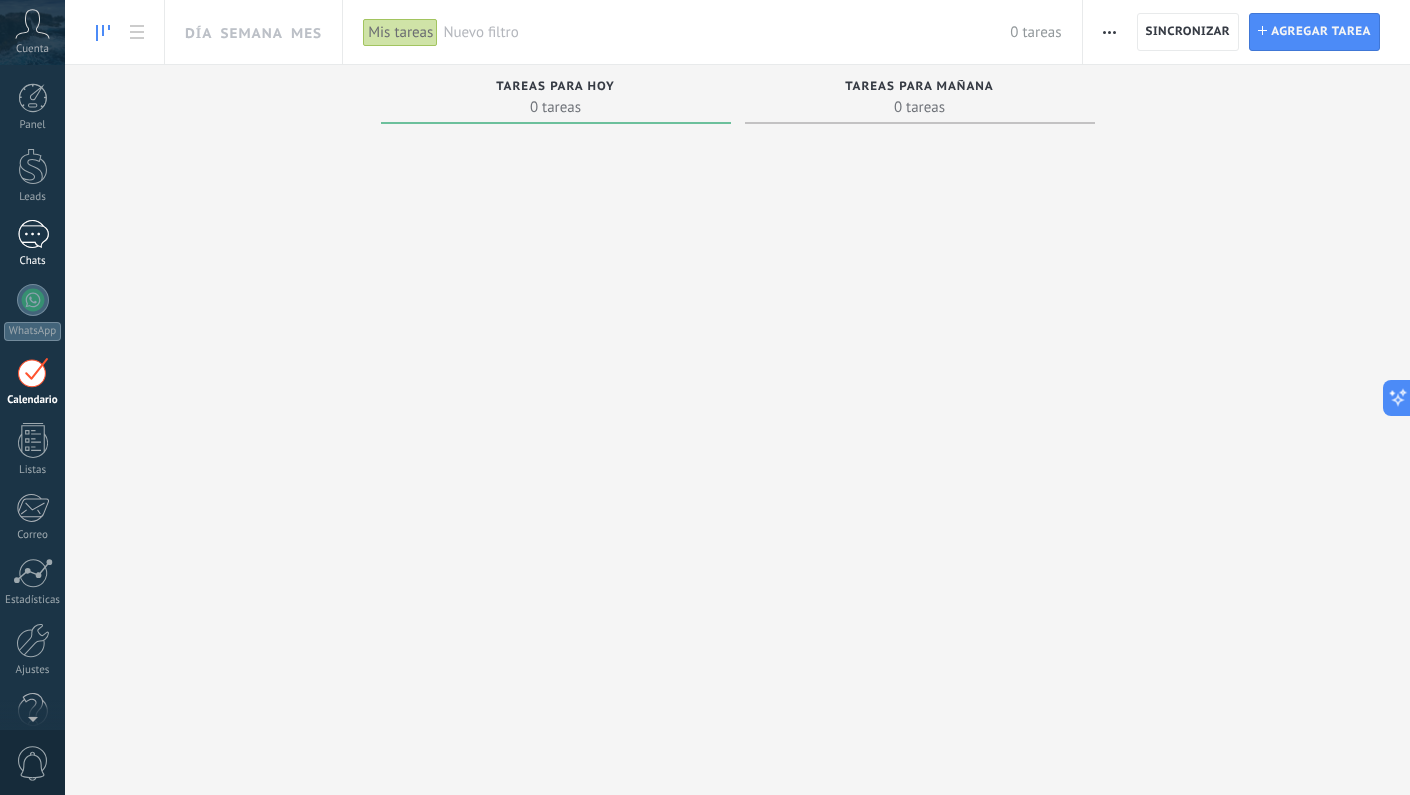 scroll, scrollTop: 0, scrollLeft: 0, axis: both 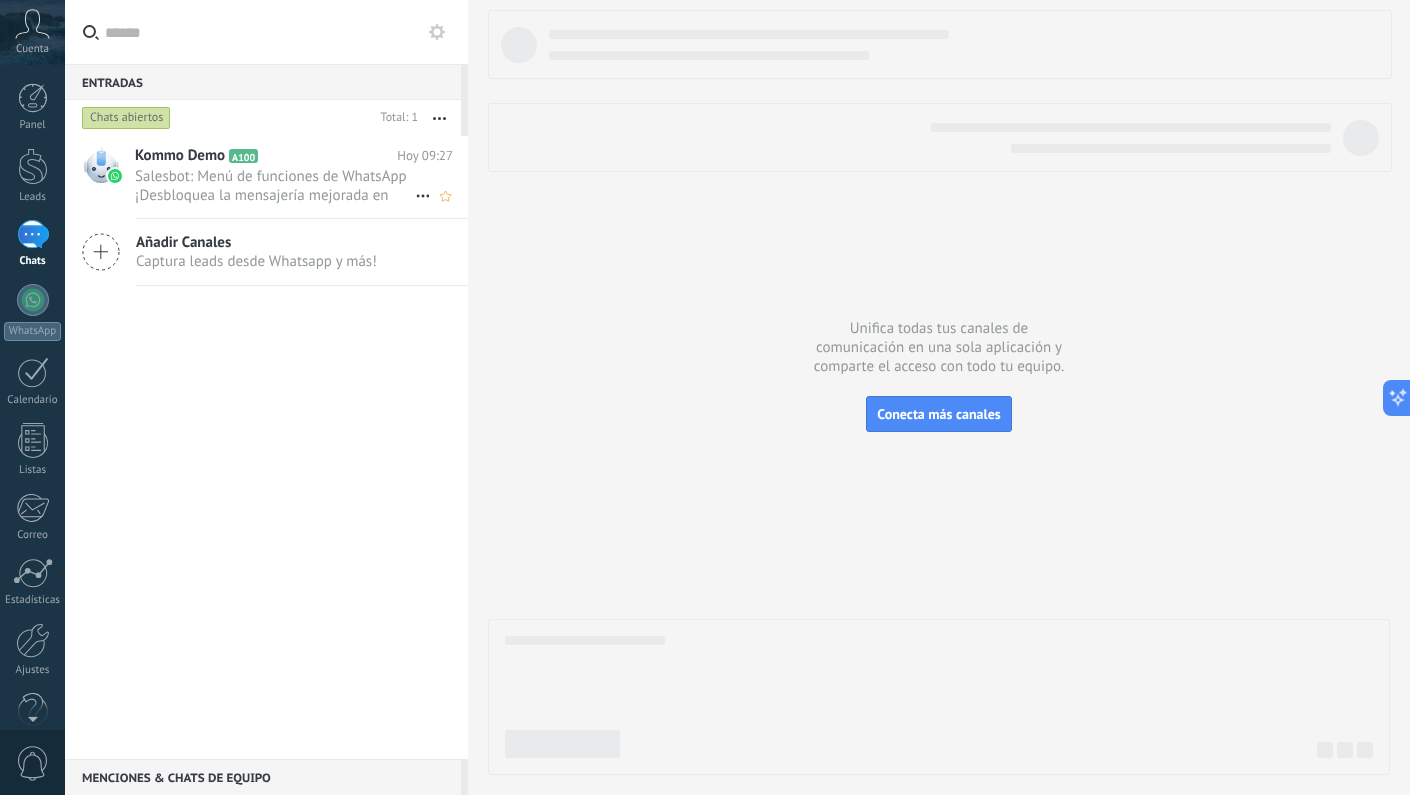 click on "Salesbot: Menú de funciones de WhatsApp
¡Desbloquea la mensajería mejorada en WhatsApp! Haz clic en «Más información» pa..." at bounding box center [275, 186] 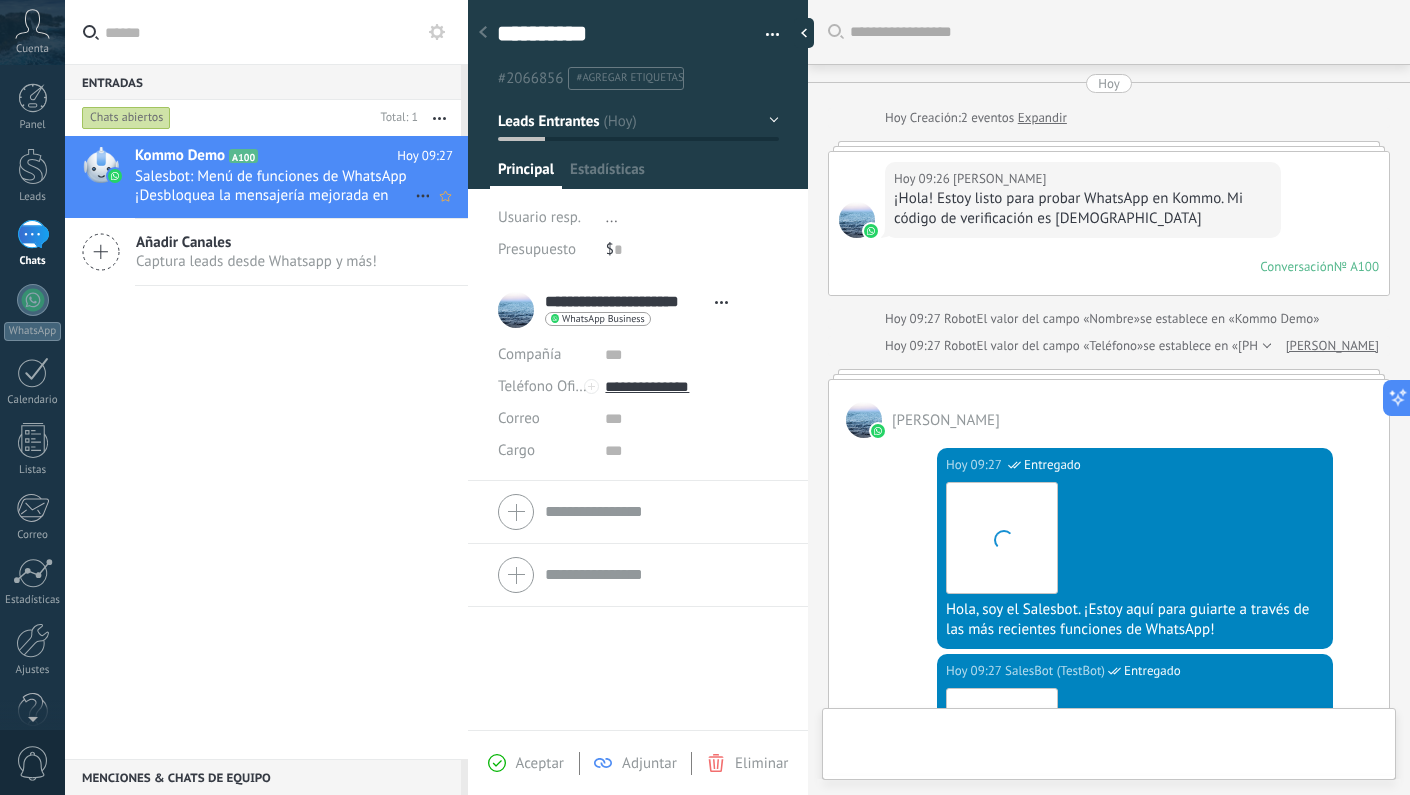 type on "**********" 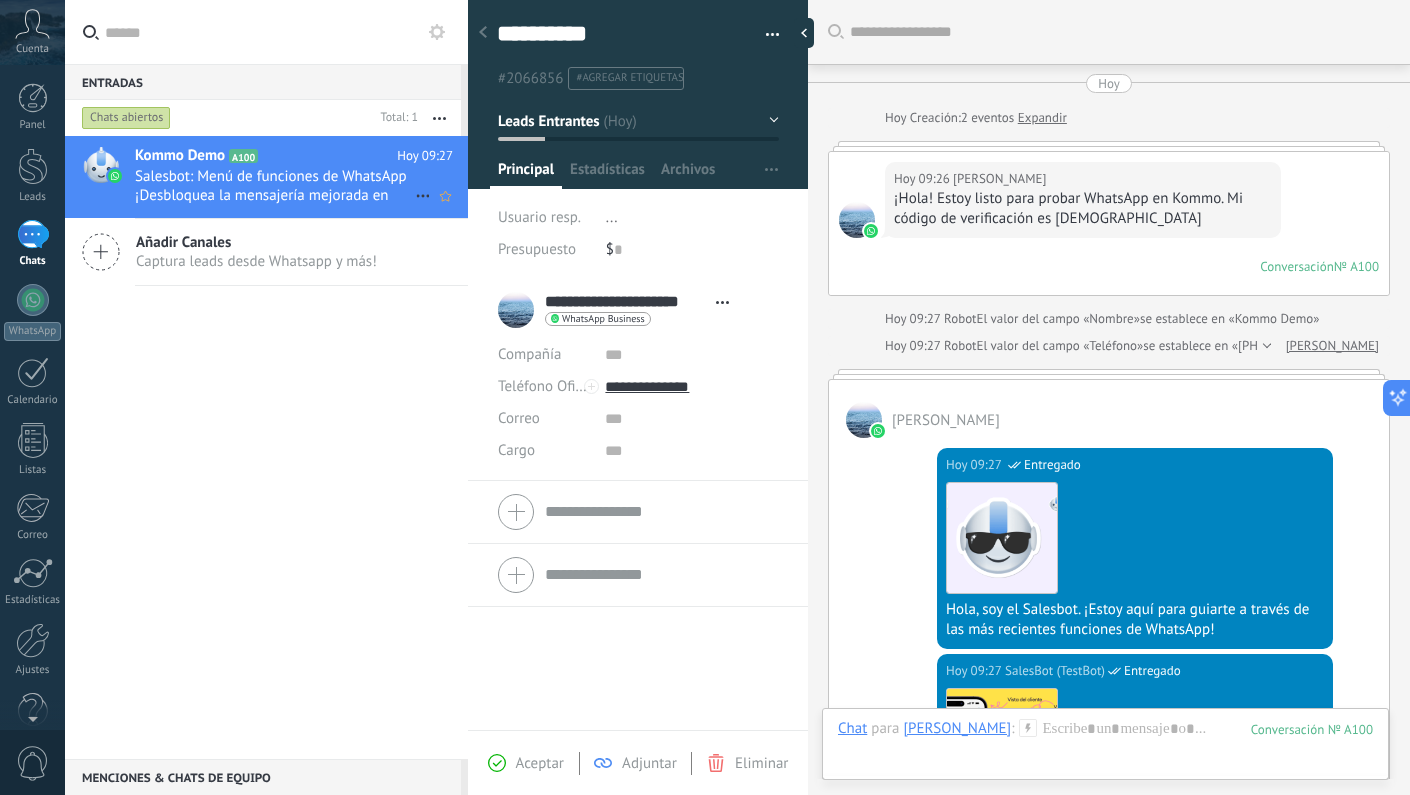 scroll, scrollTop: 30, scrollLeft: 0, axis: vertical 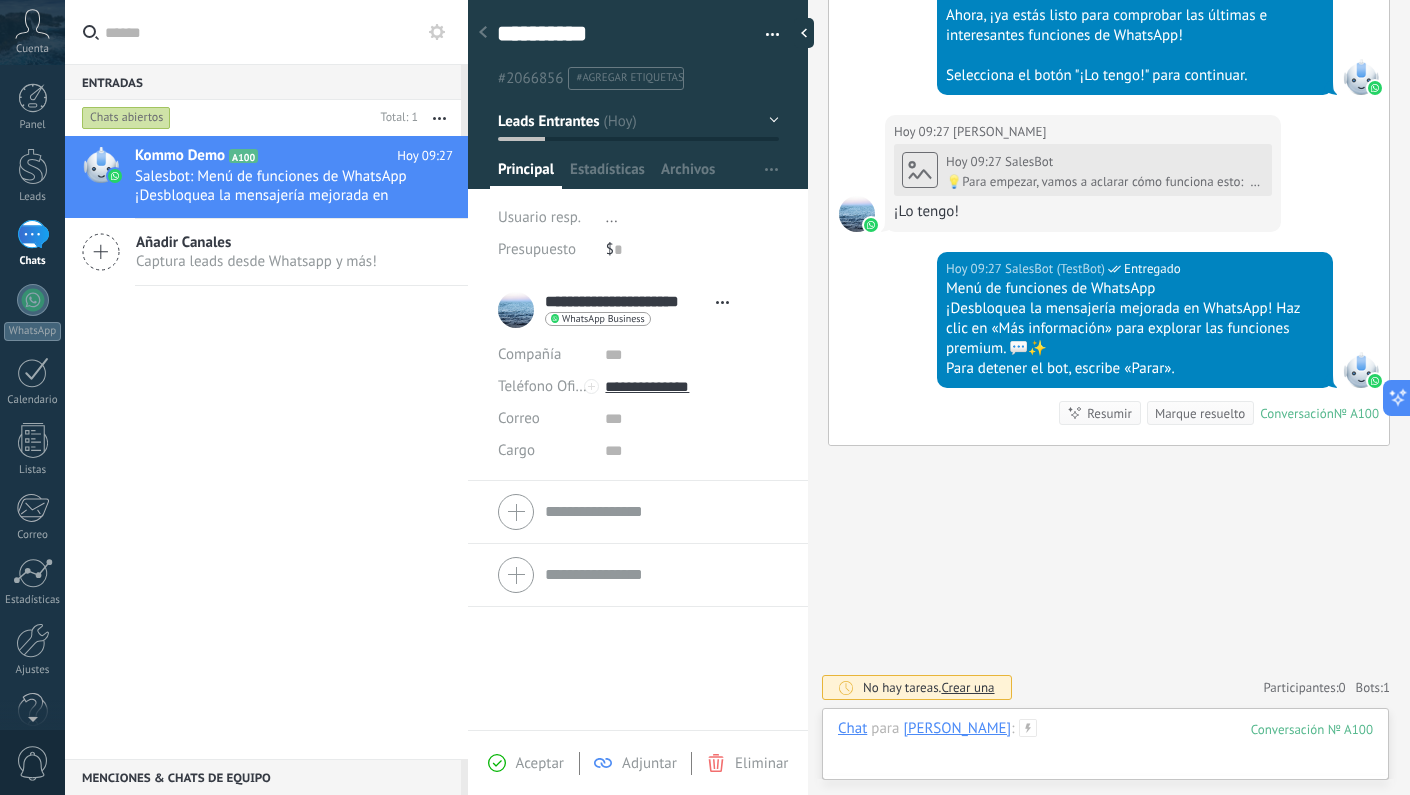 click at bounding box center (1105, 749) 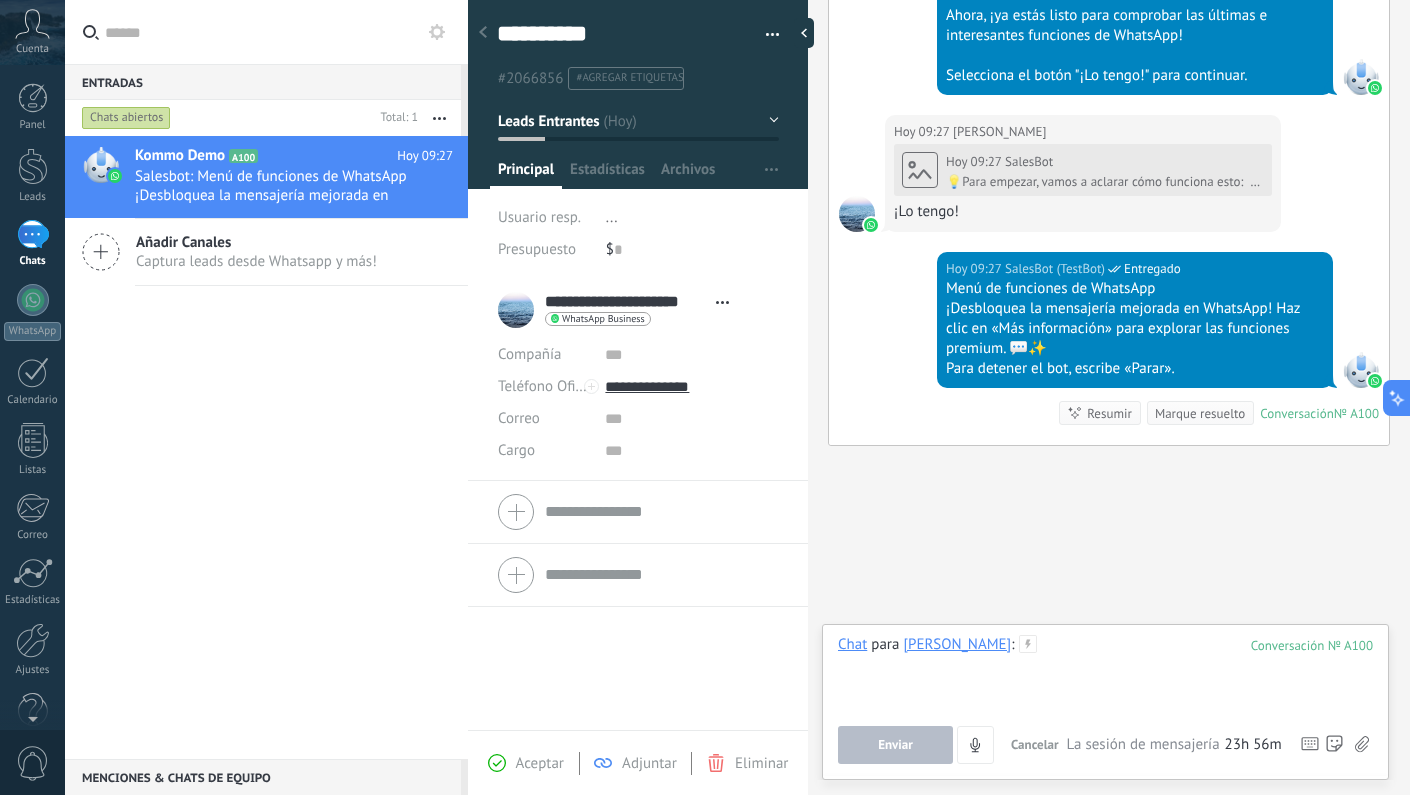 type 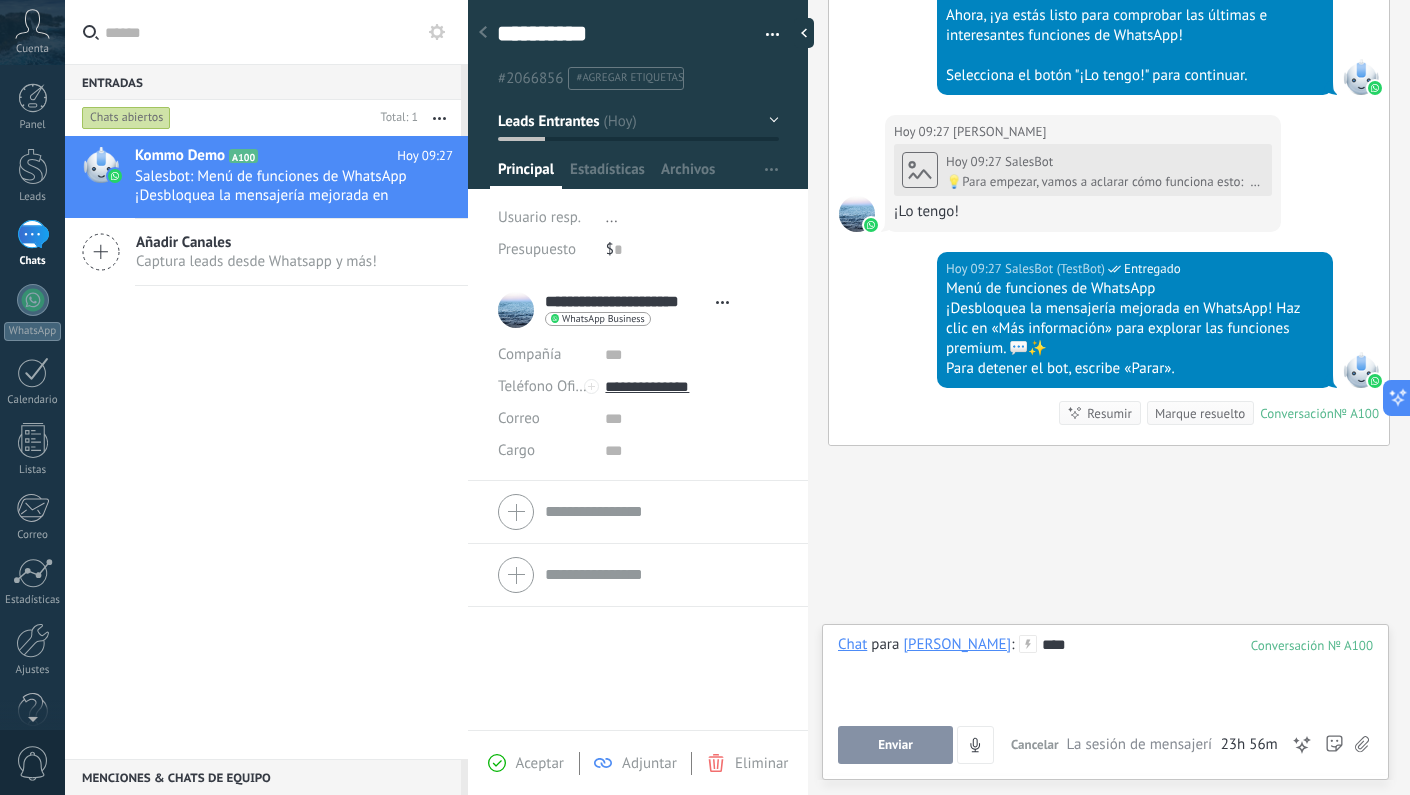click on "Enviar" at bounding box center [895, 745] 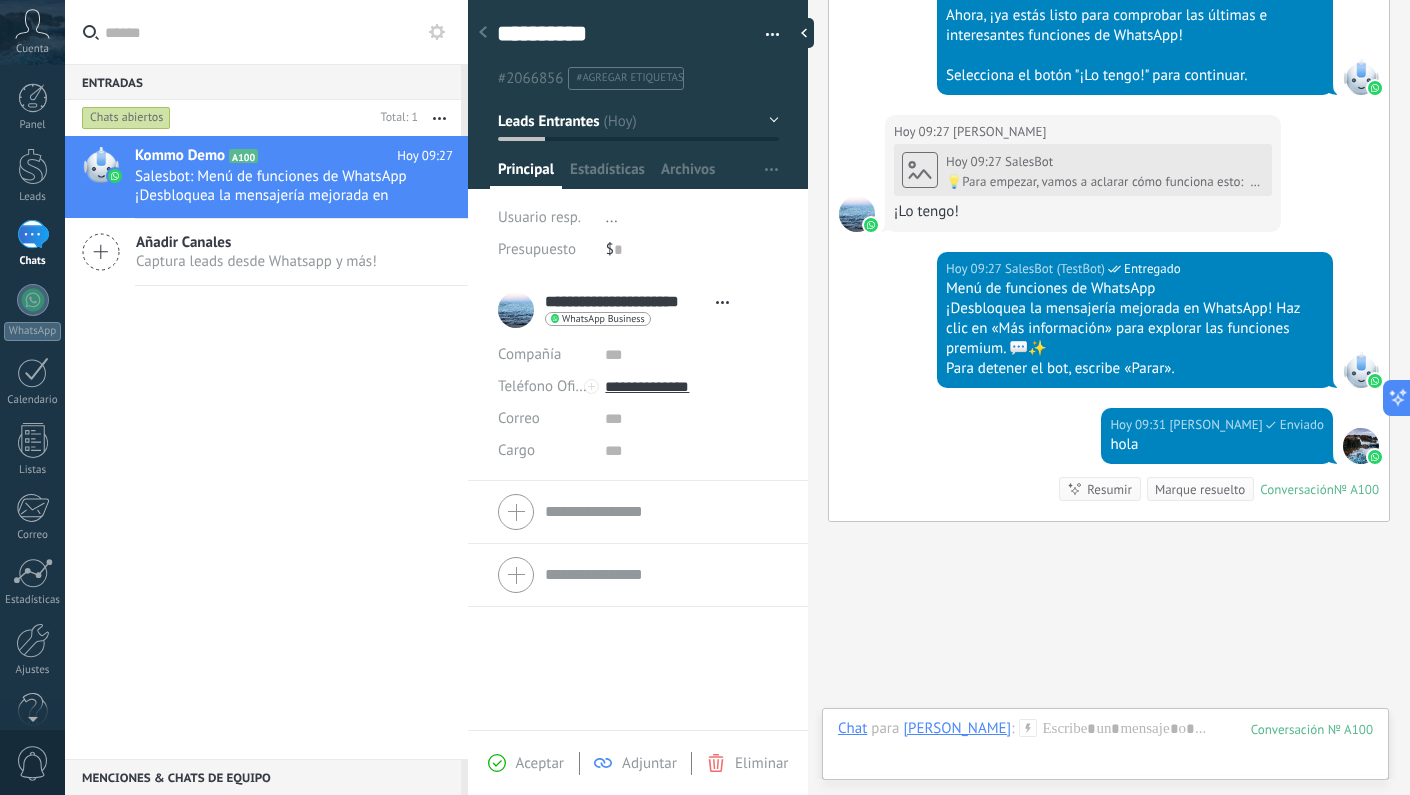 scroll, scrollTop: 1036, scrollLeft: 0, axis: vertical 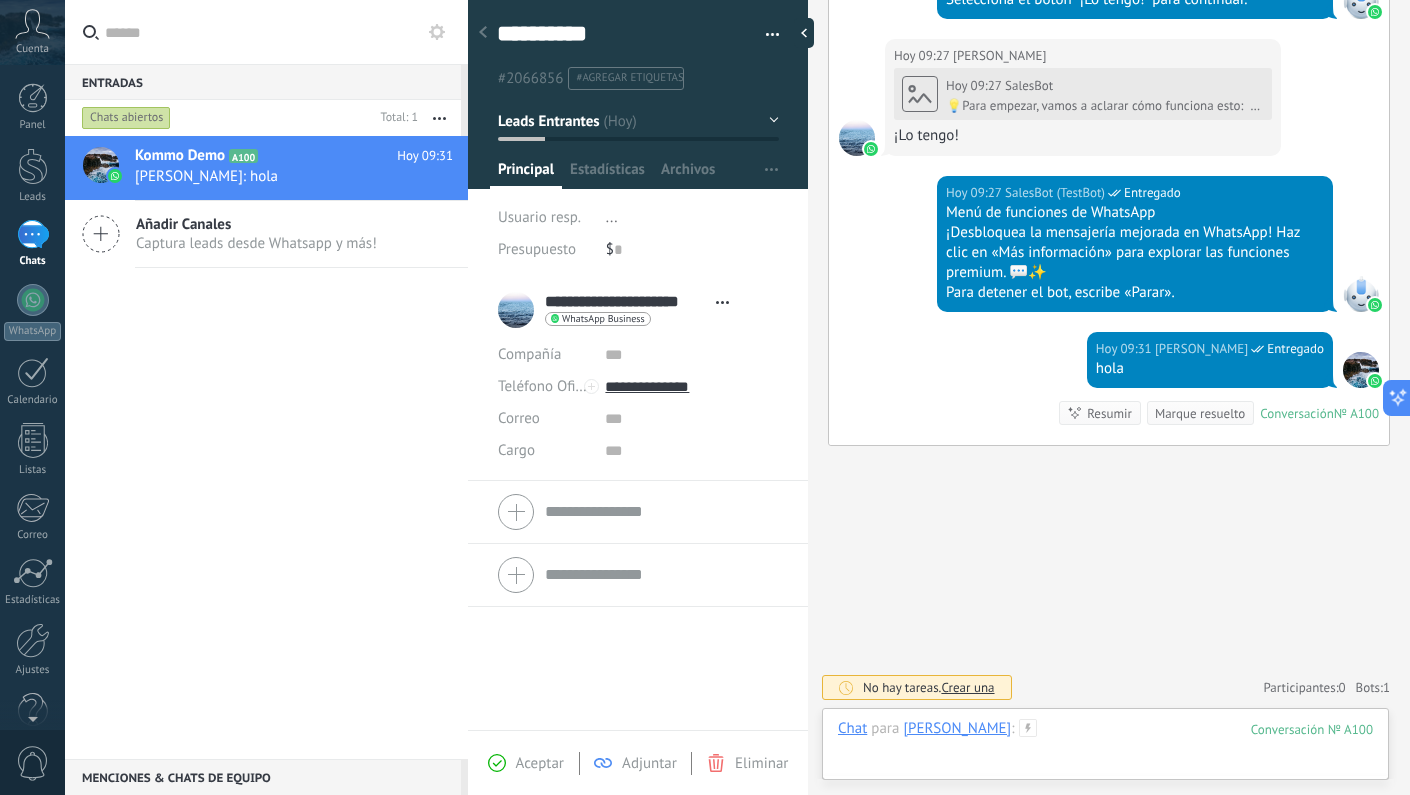 click at bounding box center [1105, 749] 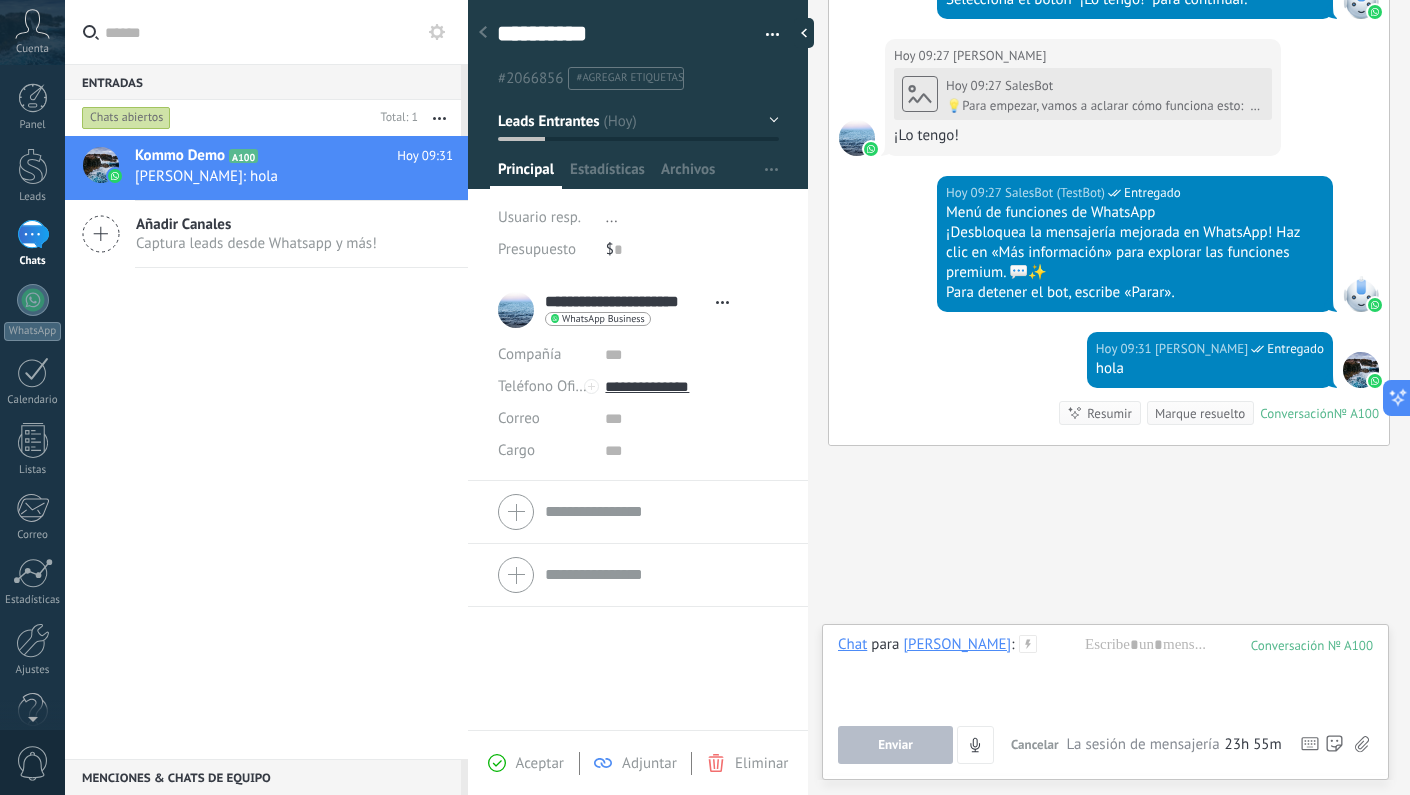 click 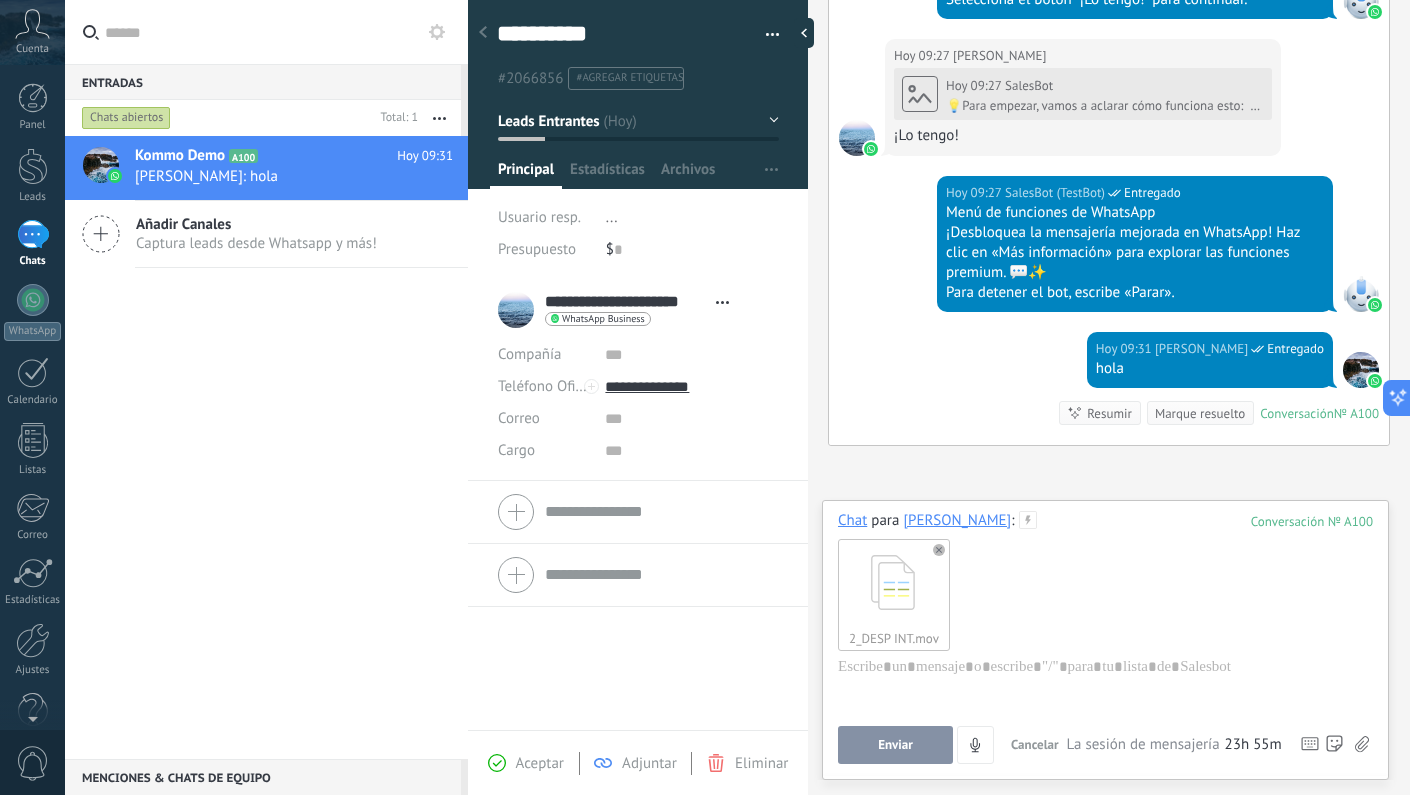 click on "Enviar" at bounding box center (895, 745) 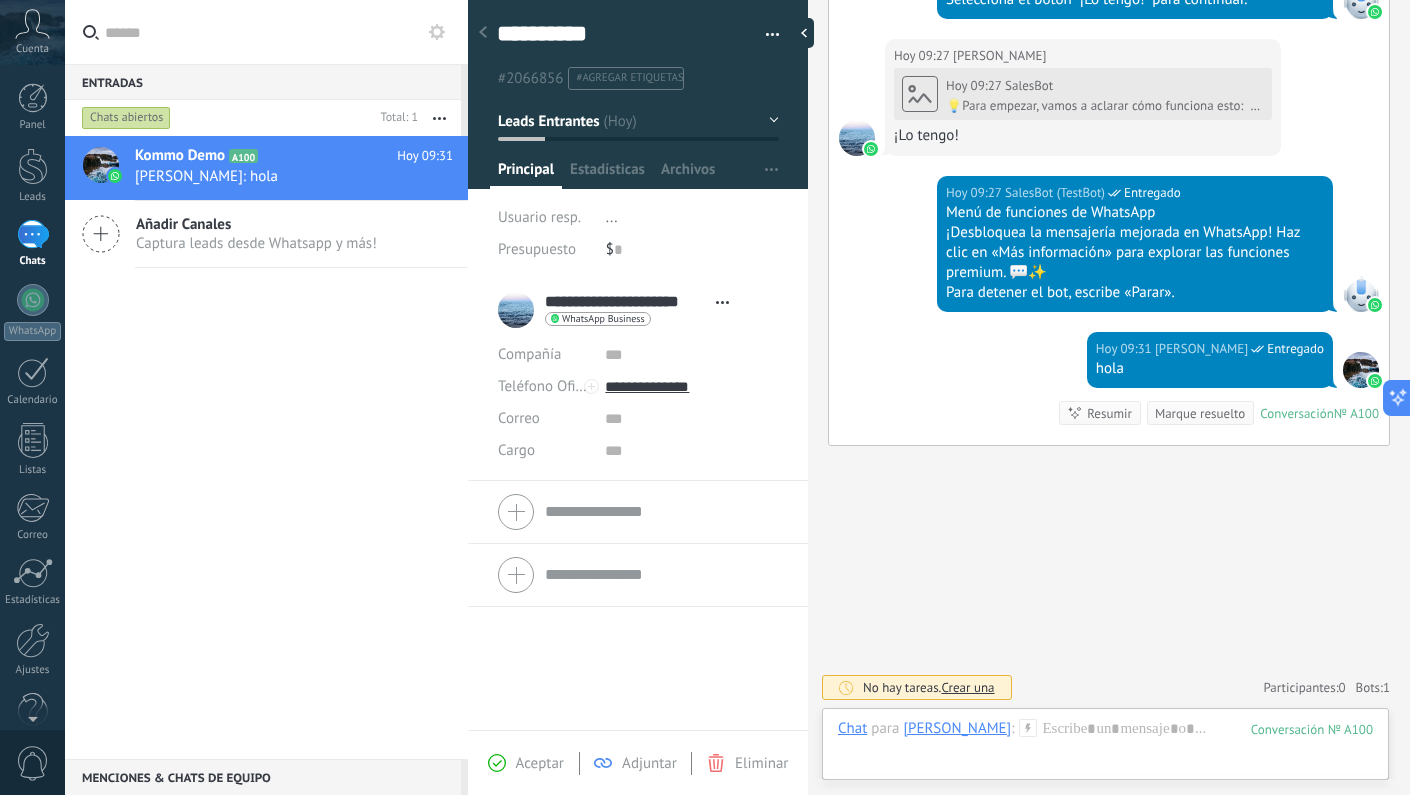 scroll, scrollTop: 1150, scrollLeft: 0, axis: vertical 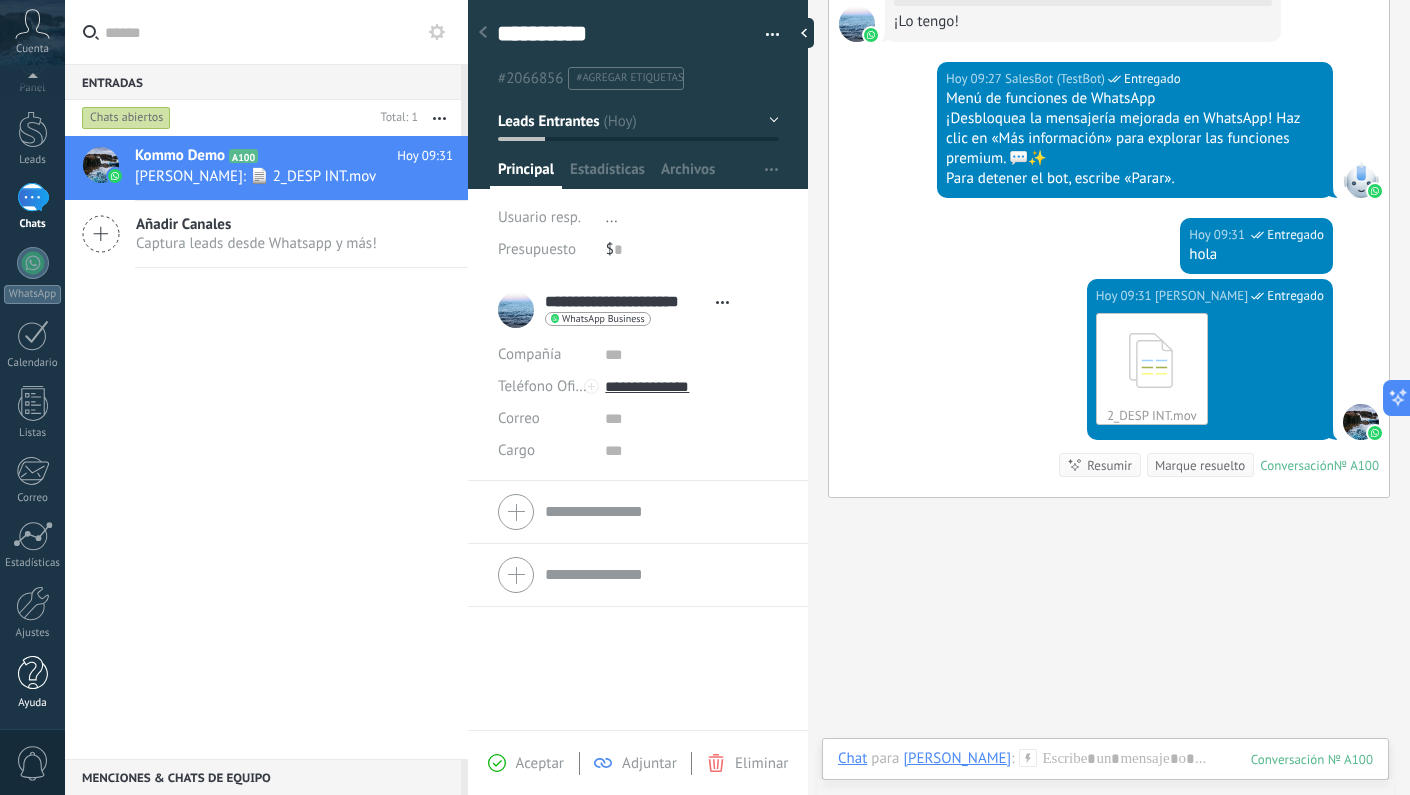click at bounding box center [33, 673] 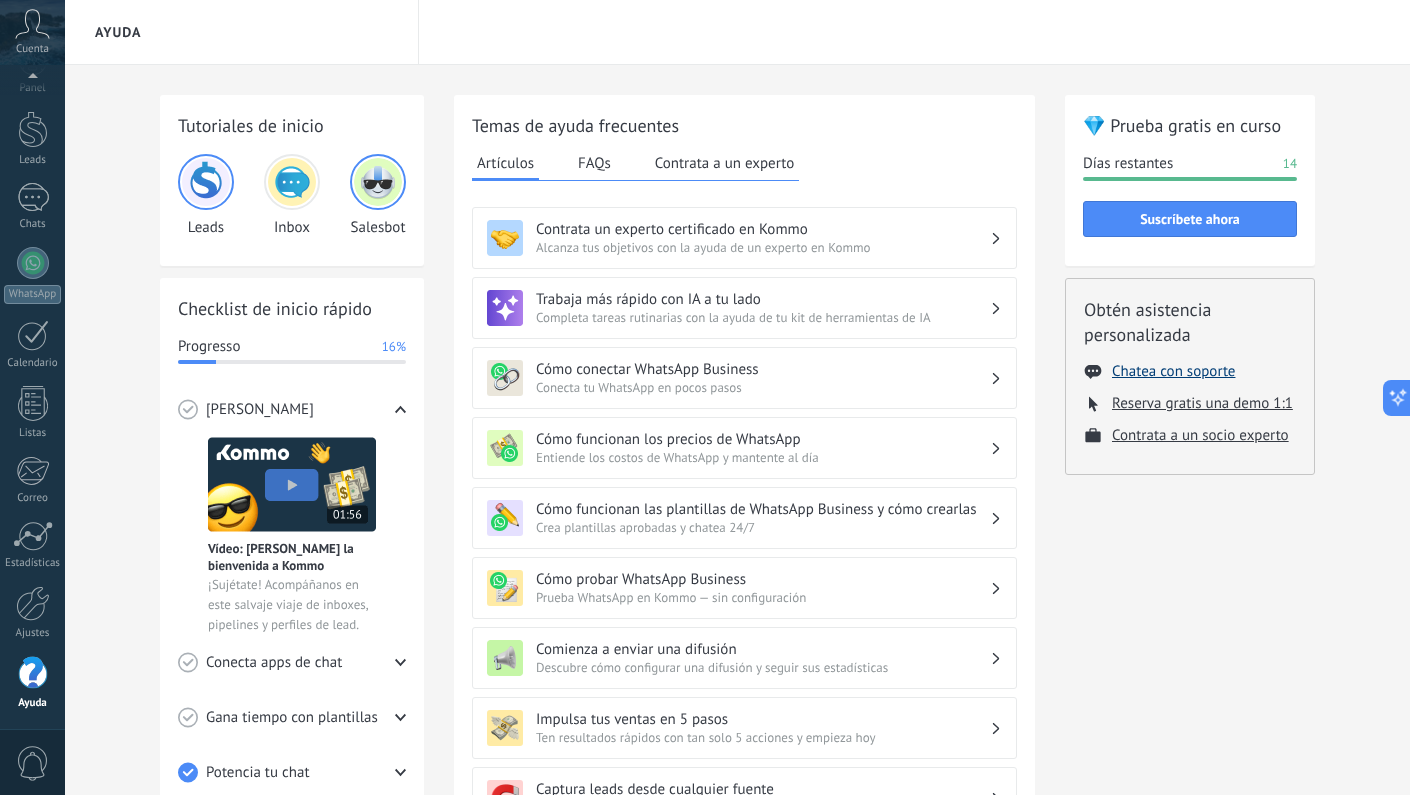 click on "Chatea con soporte" at bounding box center [1173, 371] 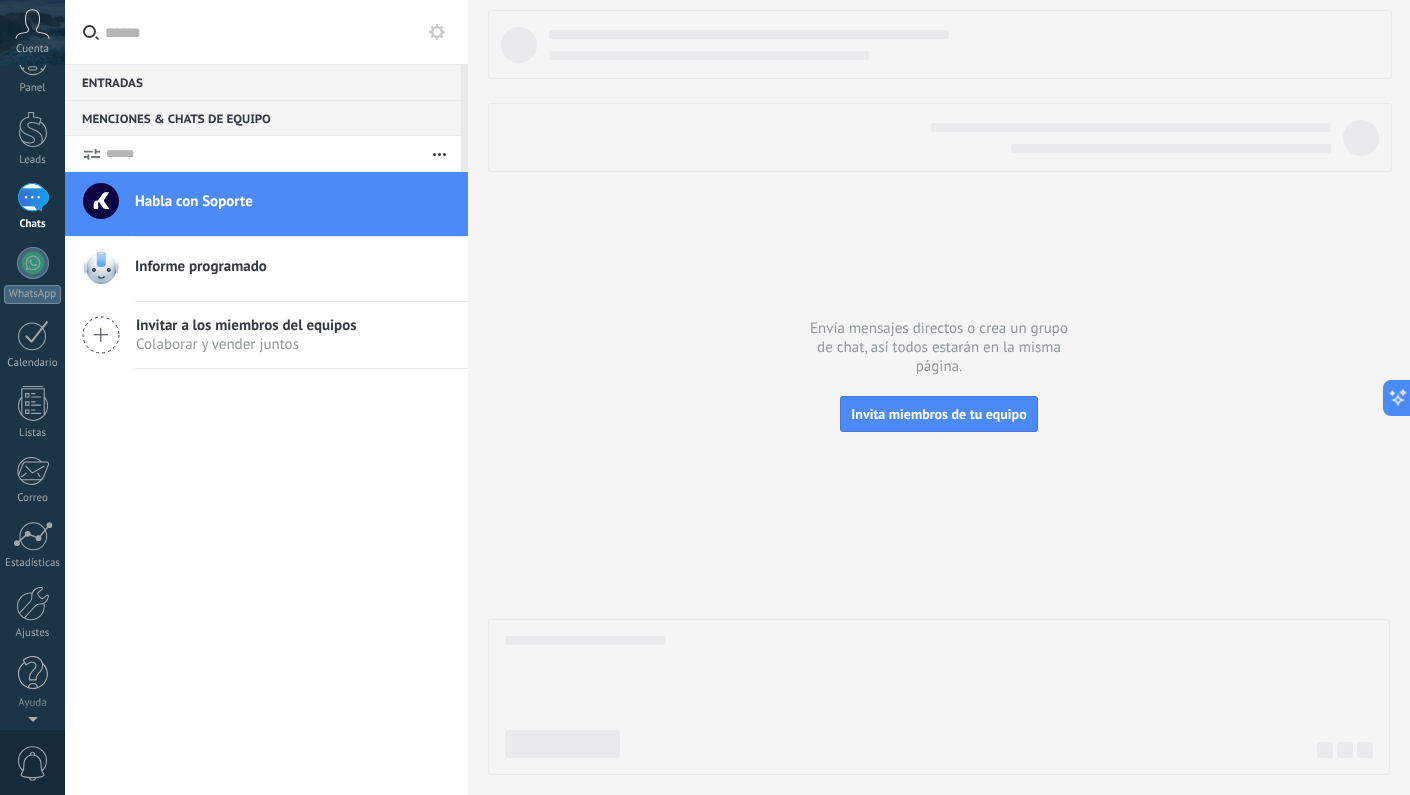 scroll, scrollTop: 0, scrollLeft: 0, axis: both 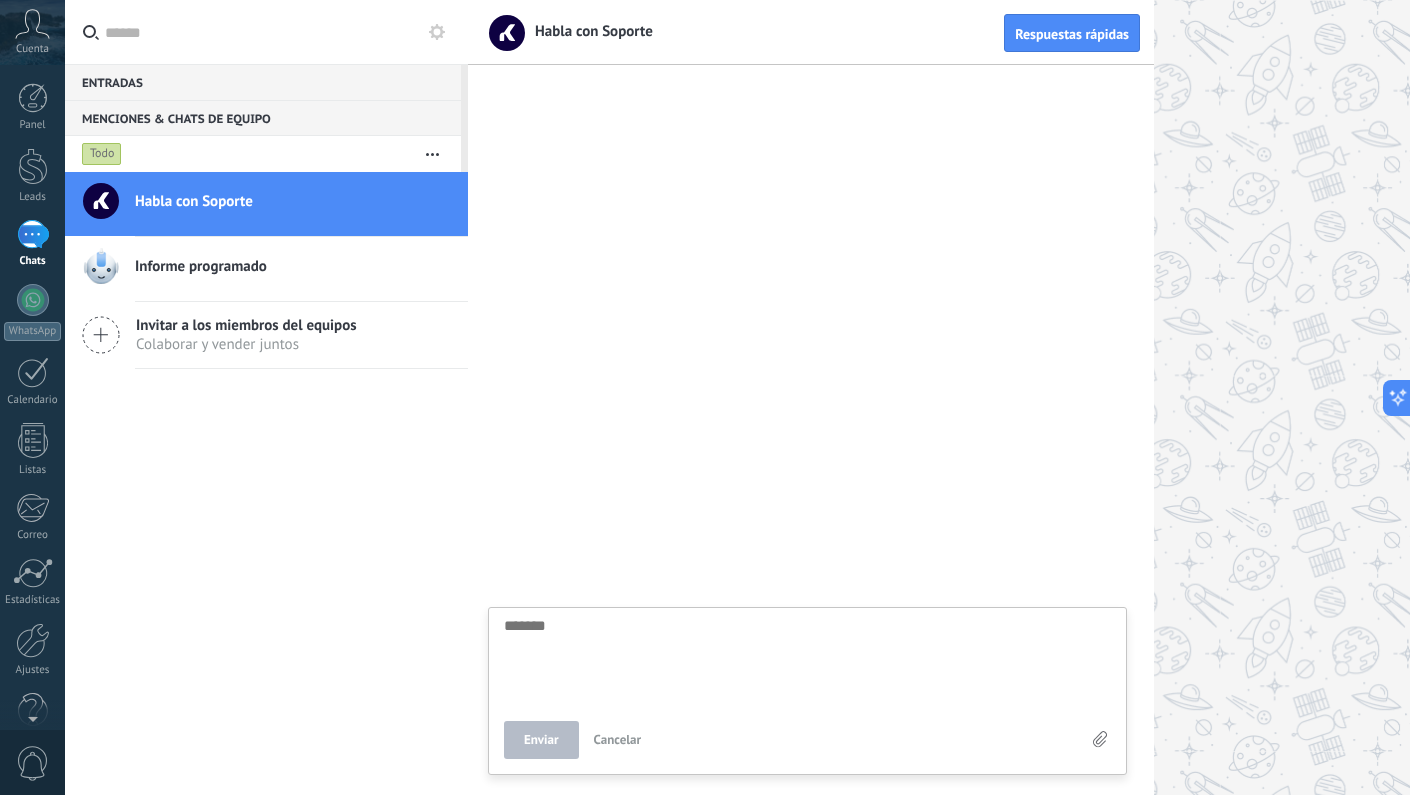type on "*" 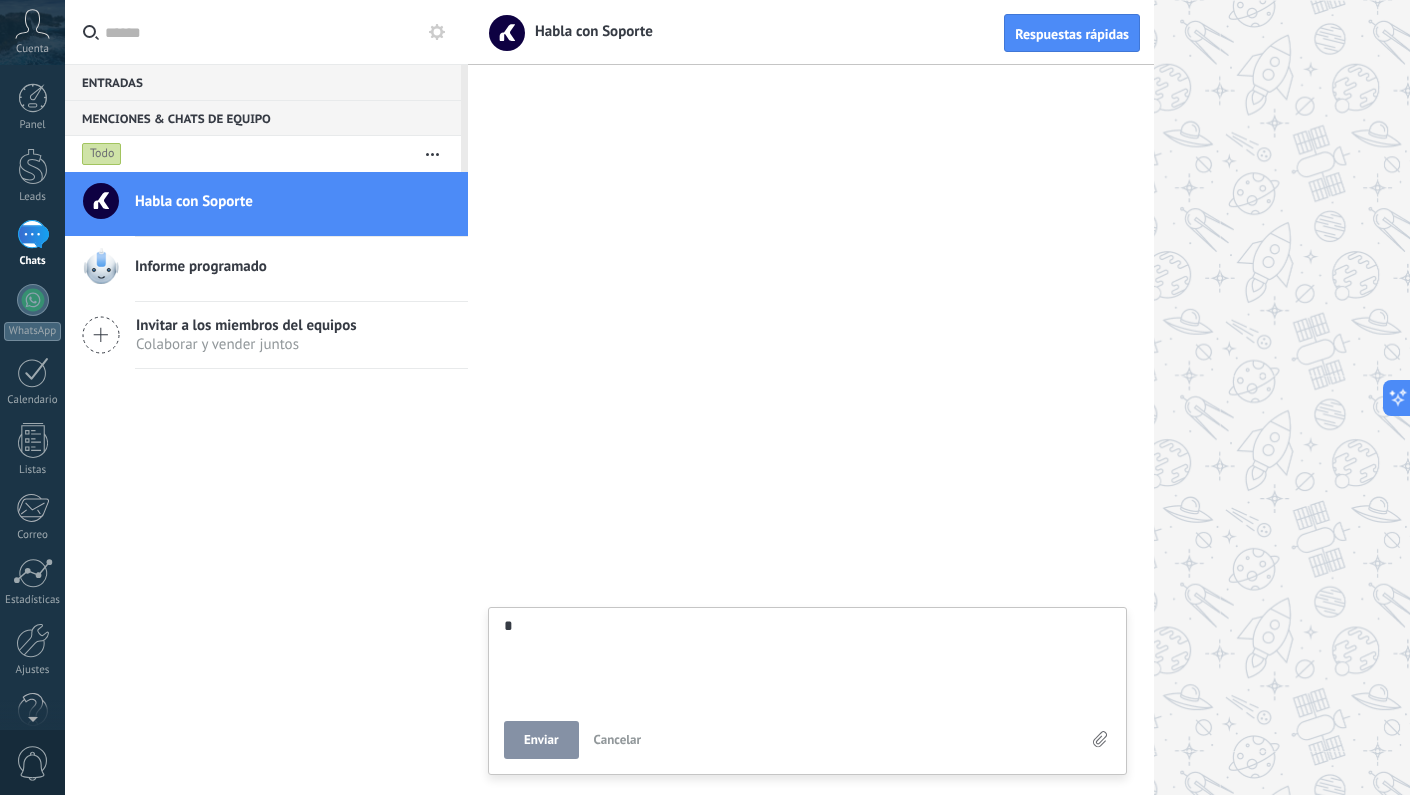 type on "**" 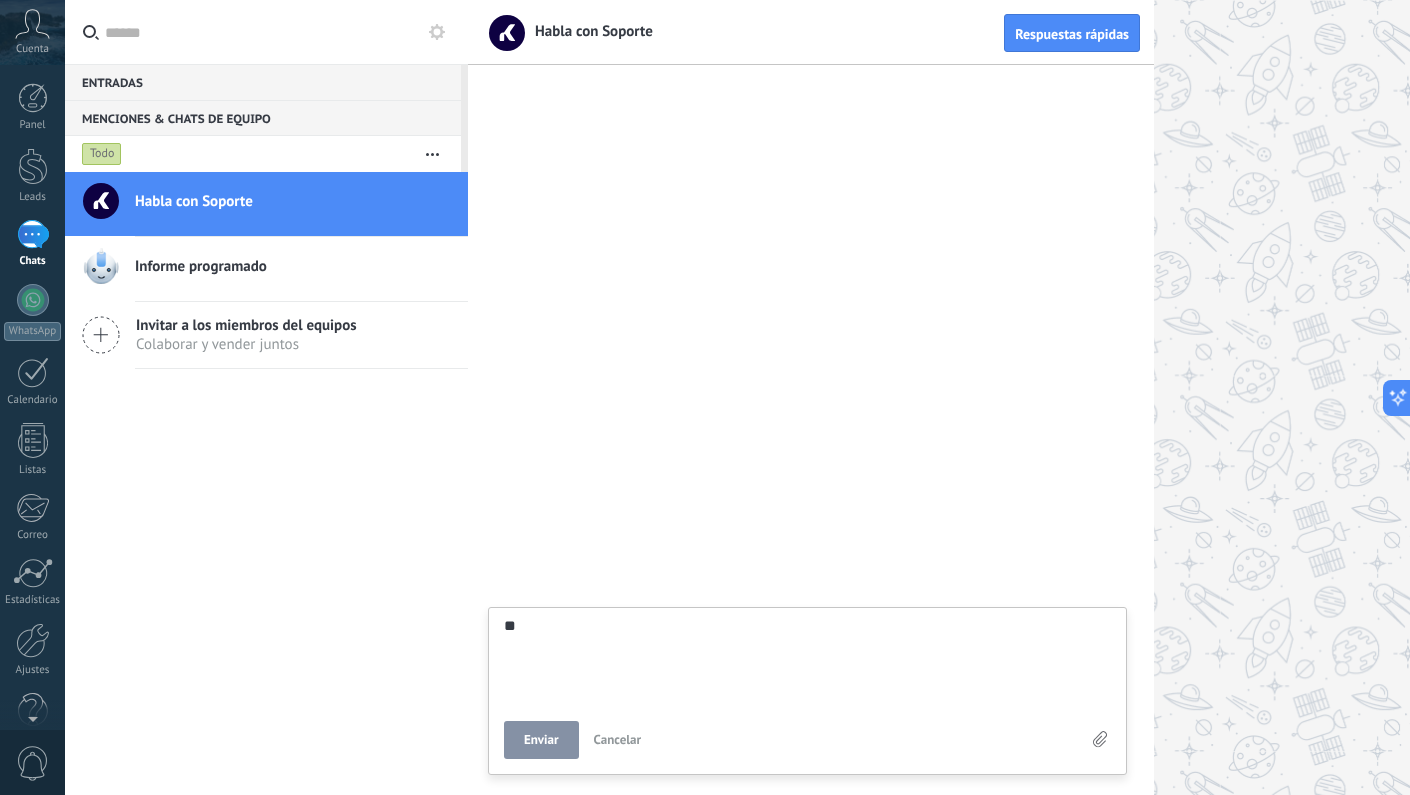 type on "***" 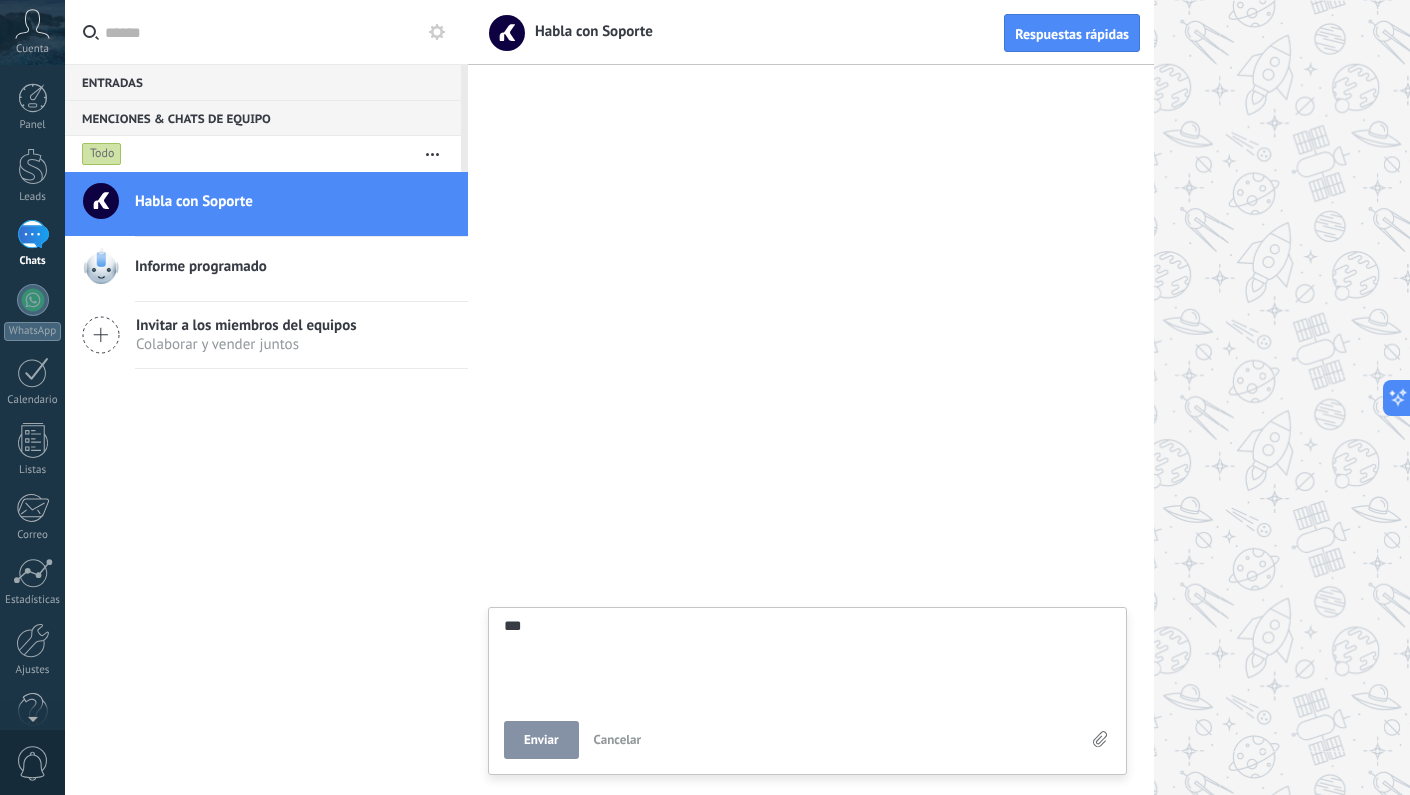 type on "****" 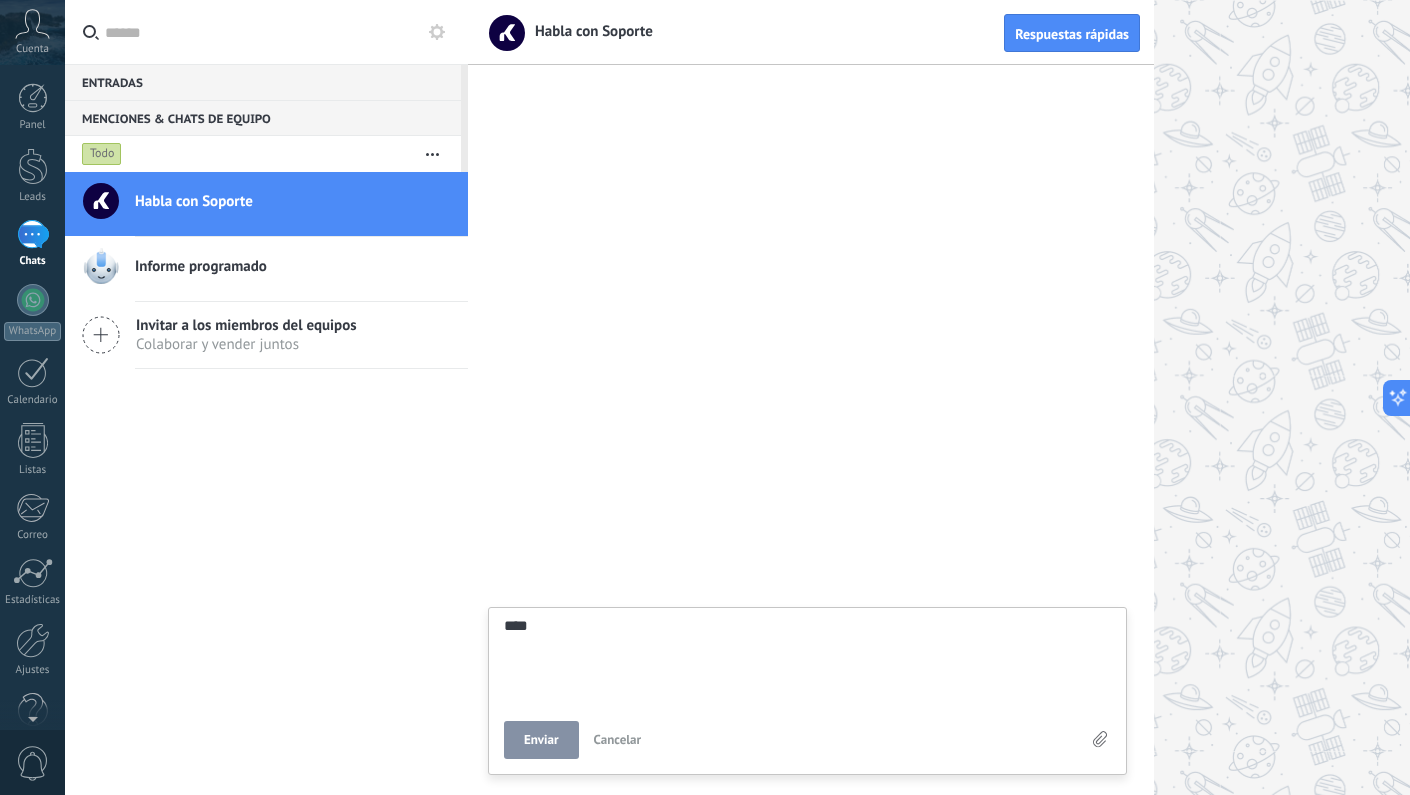 scroll, scrollTop: 19, scrollLeft: 0, axis: vertical 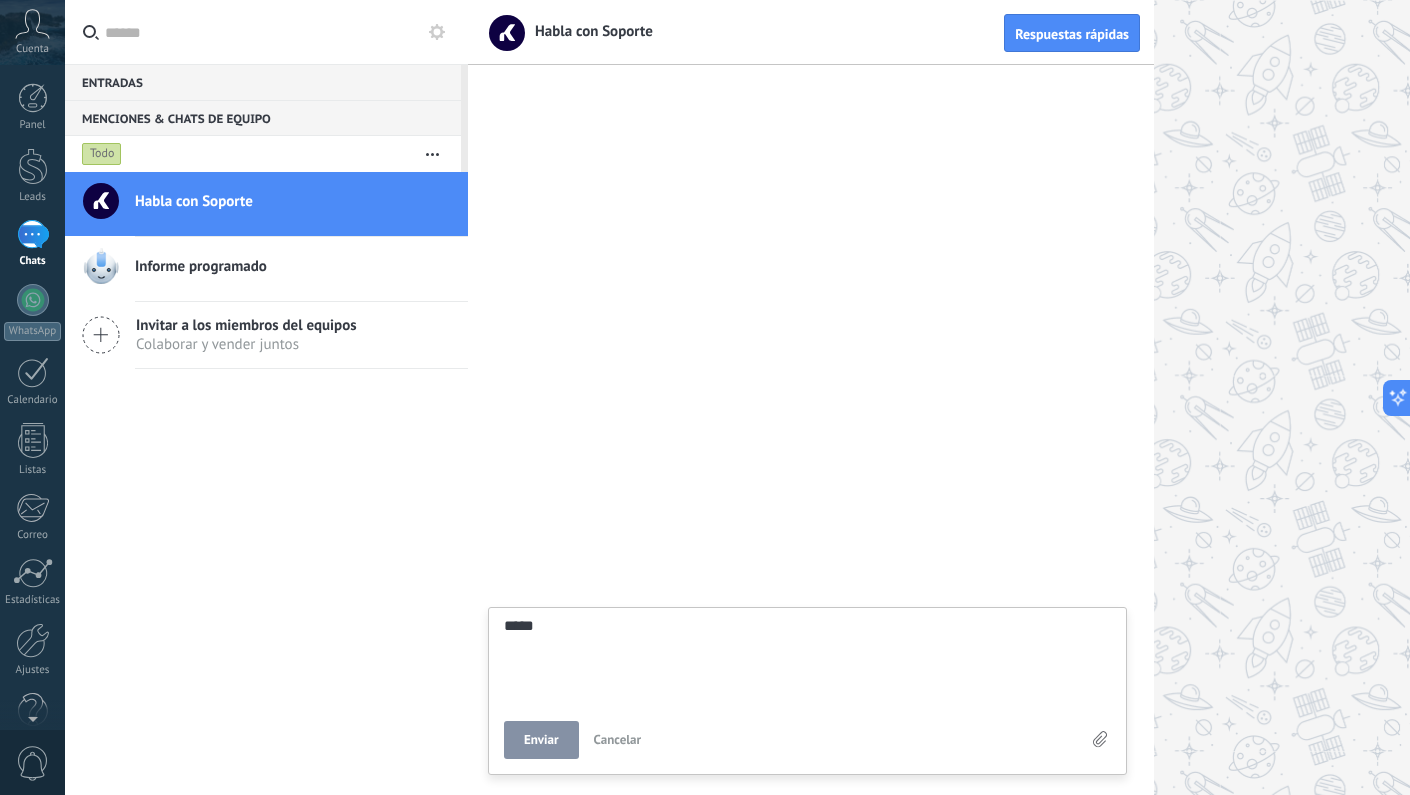 type on "******" 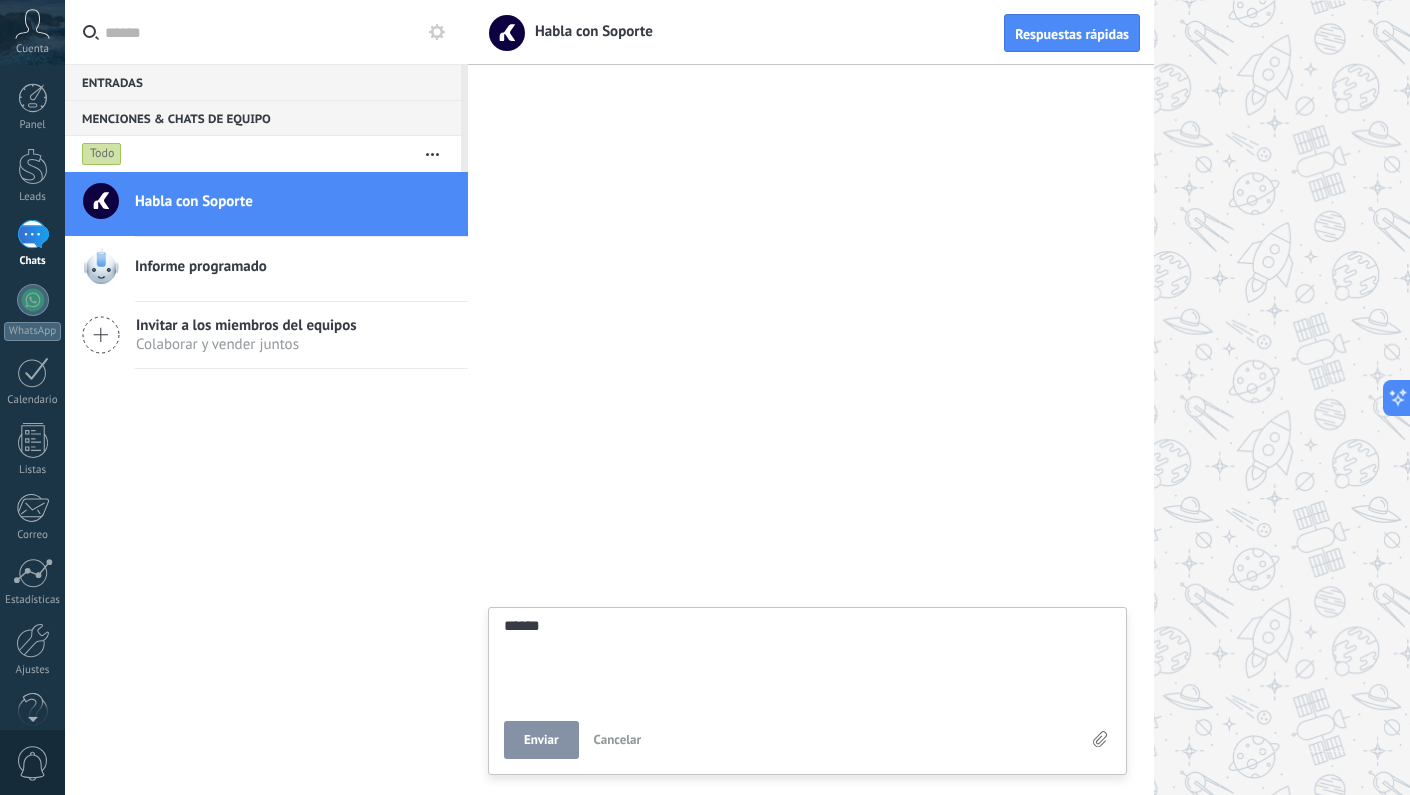 type on "*******" 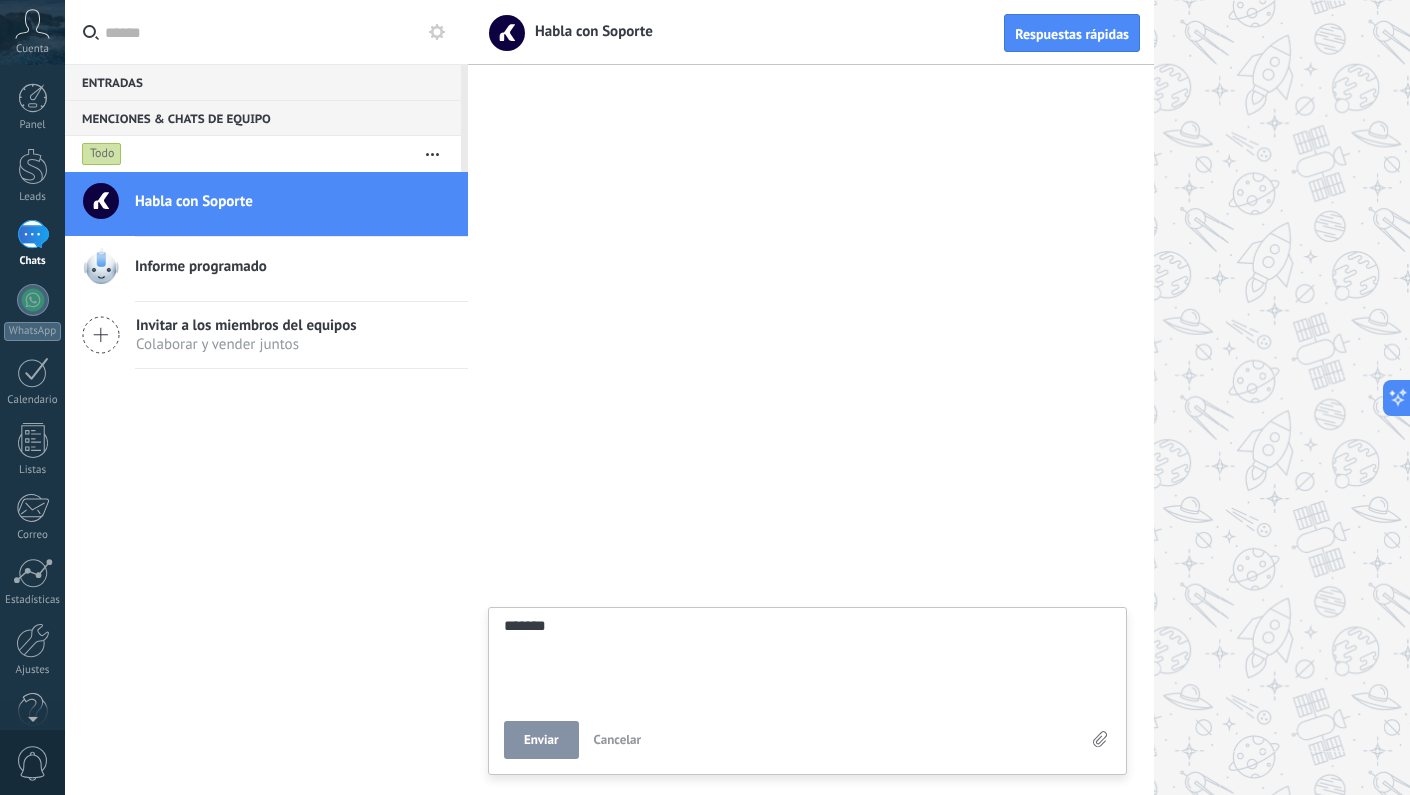 type on "********" 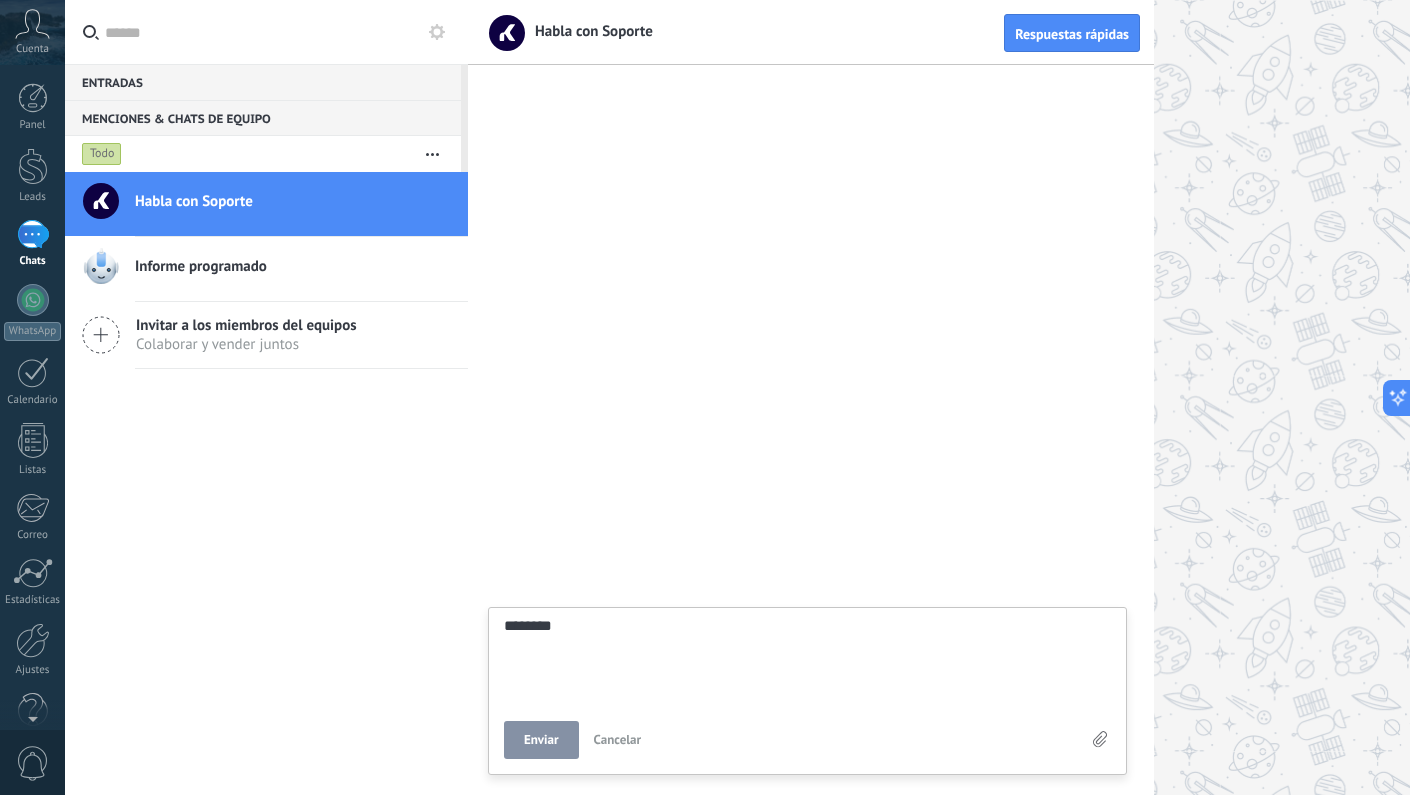 type on "*********" 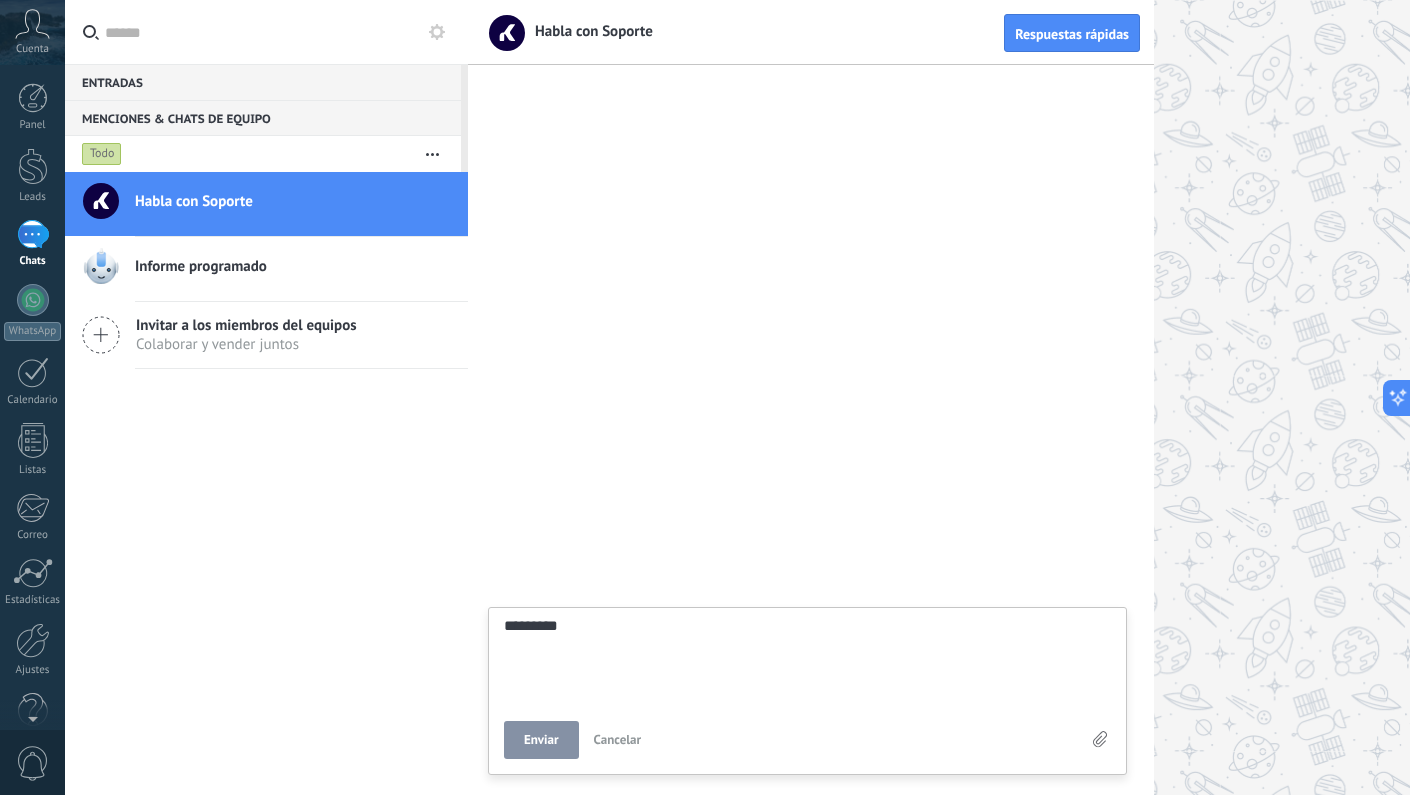 type on "*********" 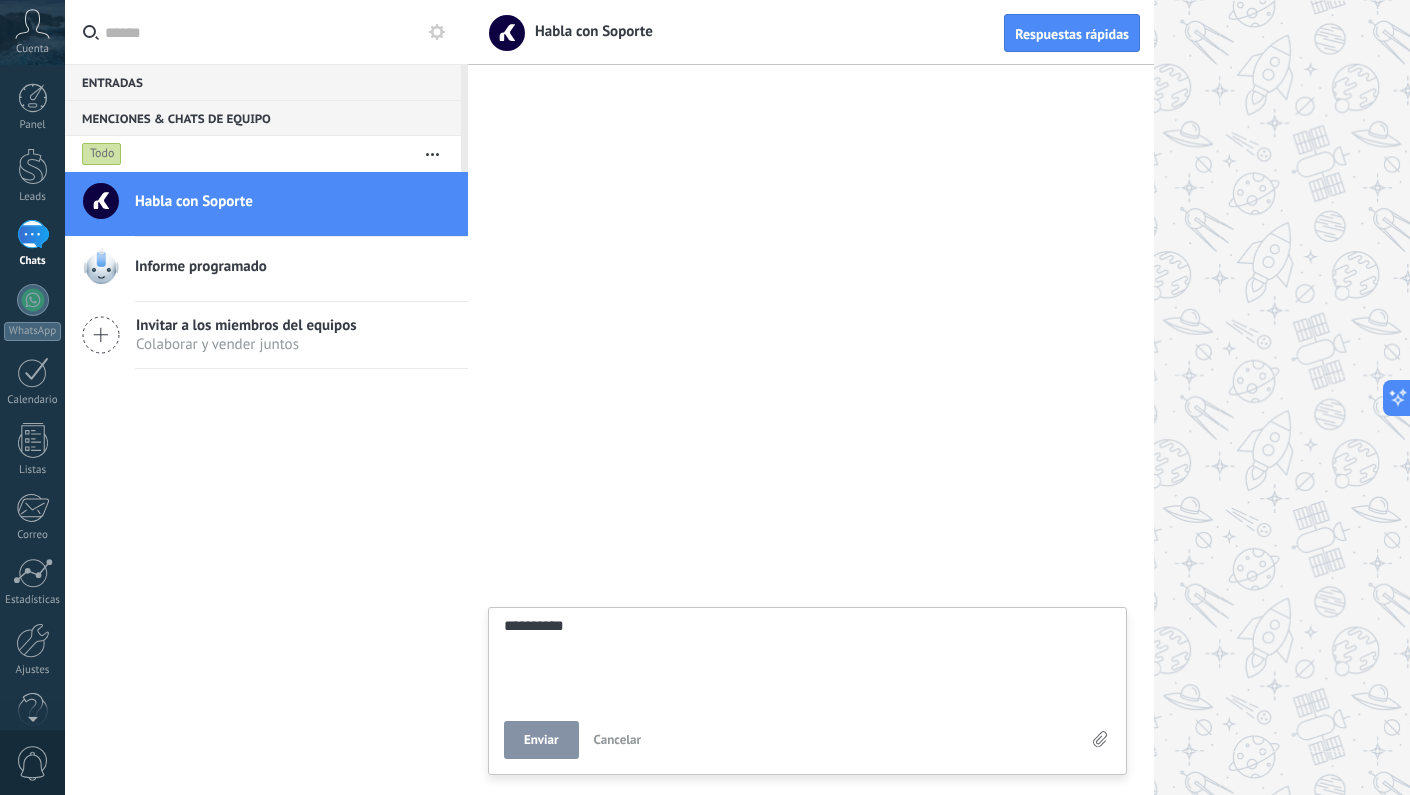 type on "**********" 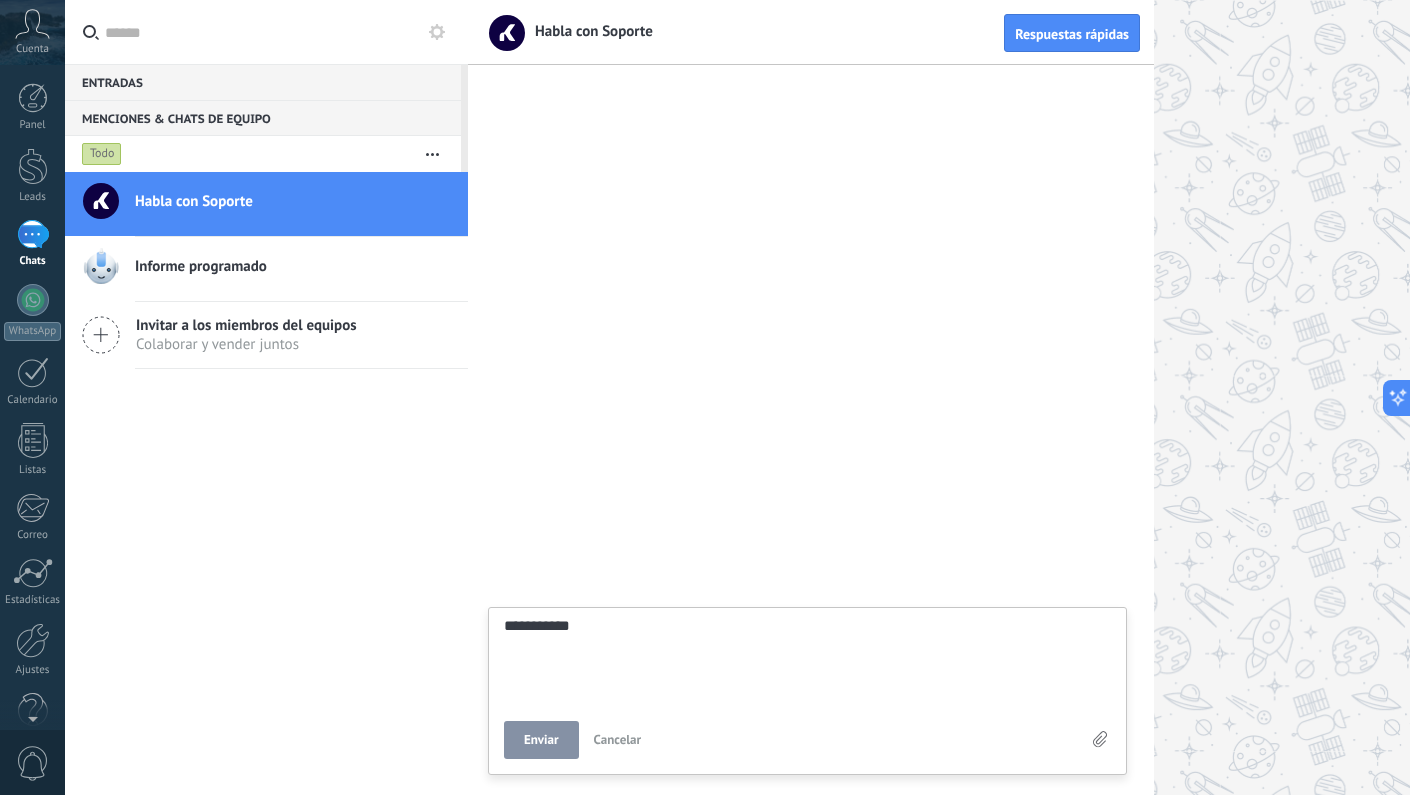 type on "**********" 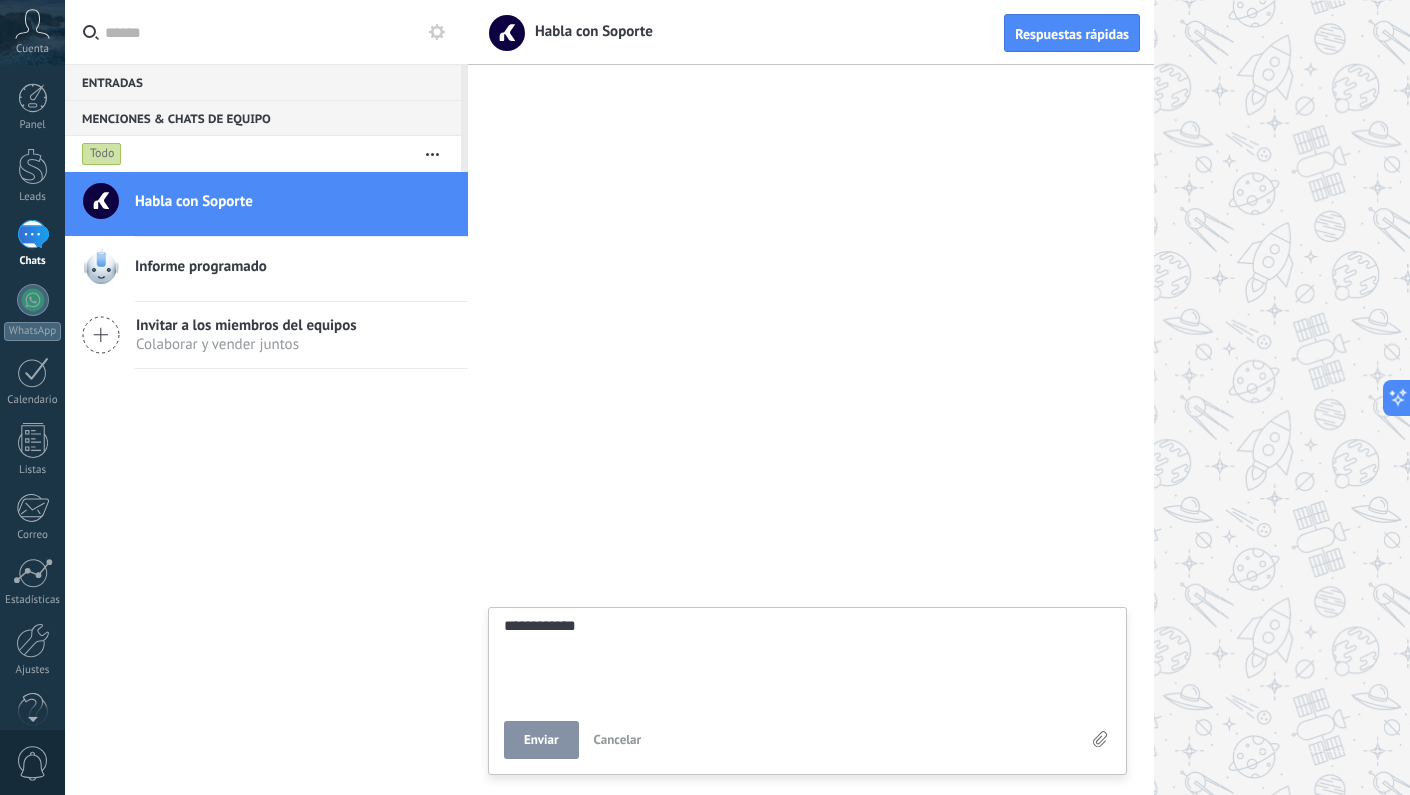 type on "**********" 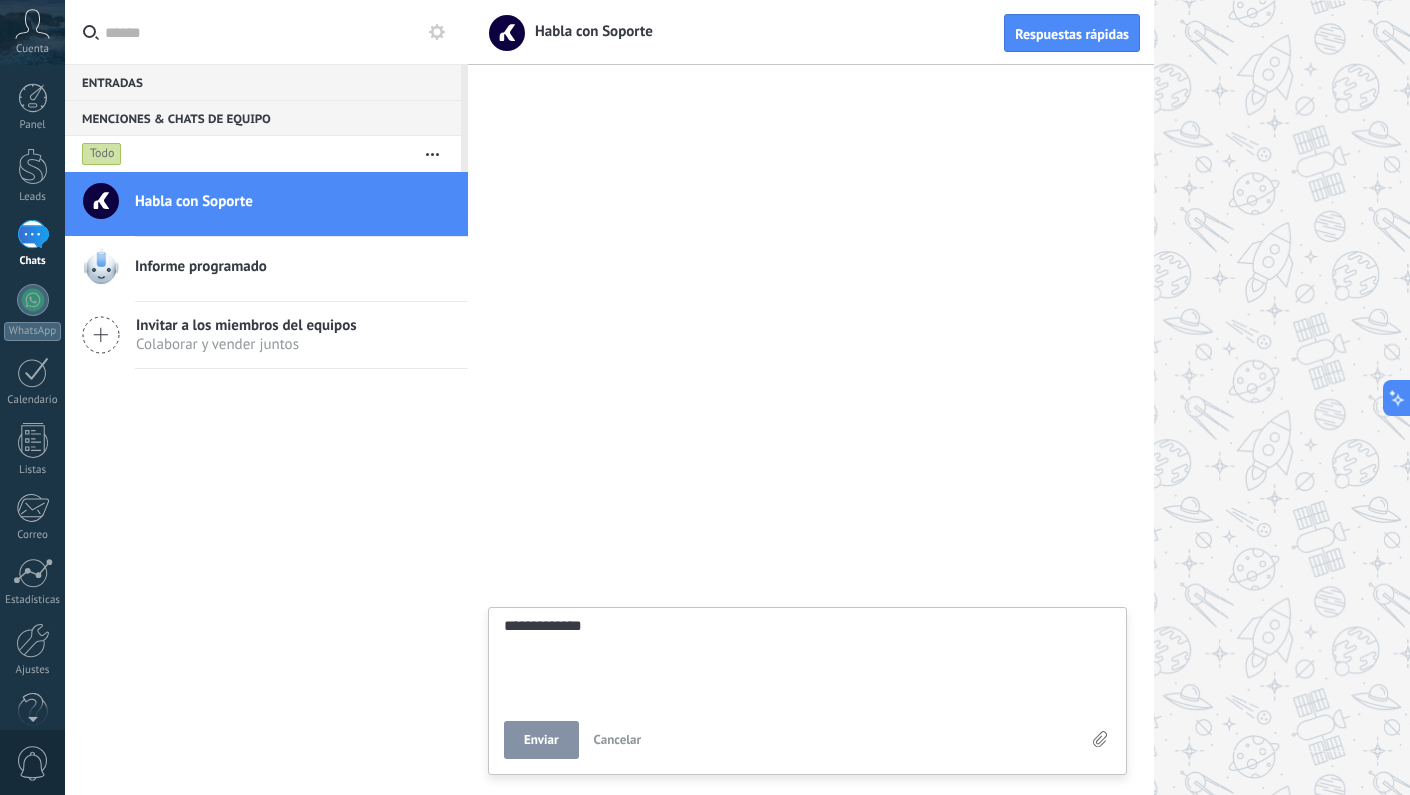 type on "**********" 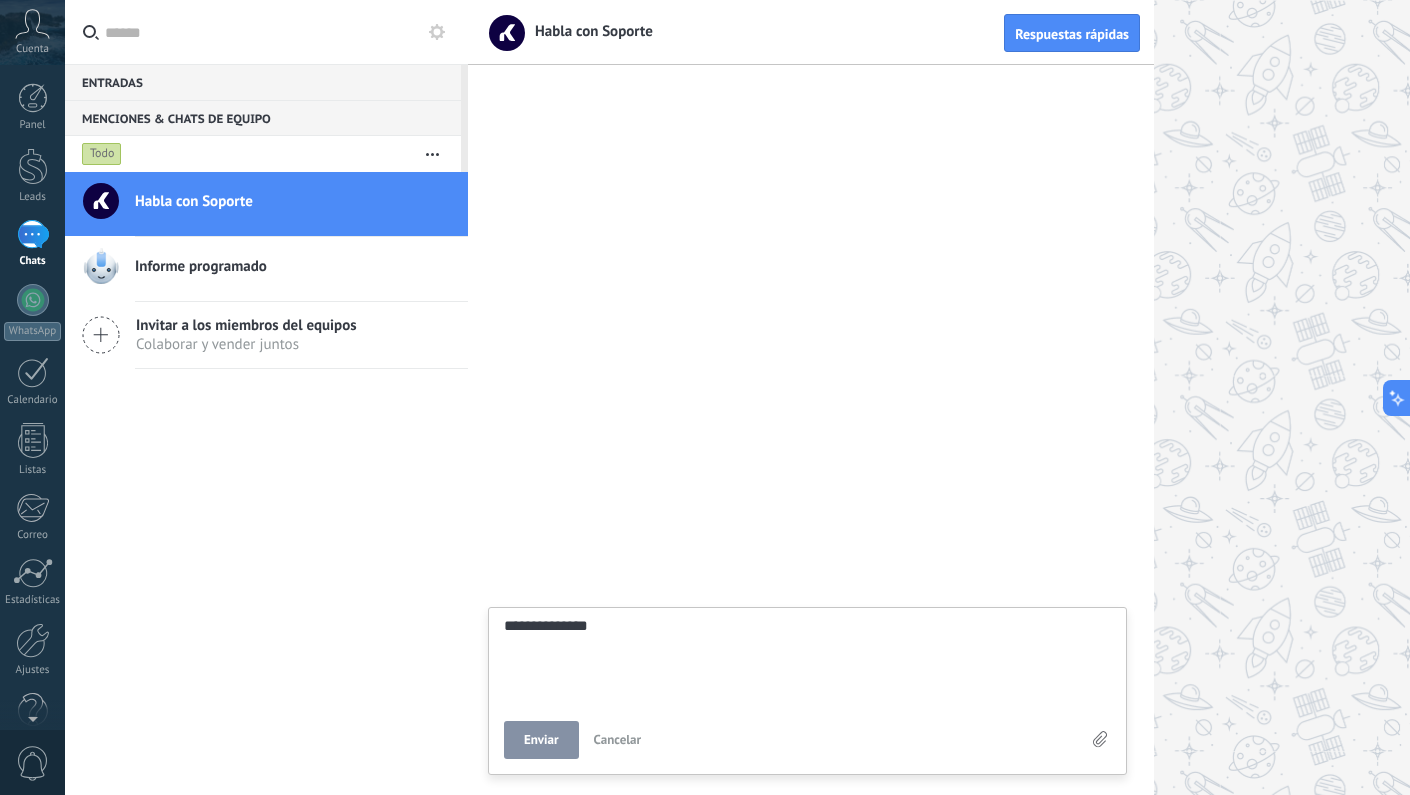 type on "**********" 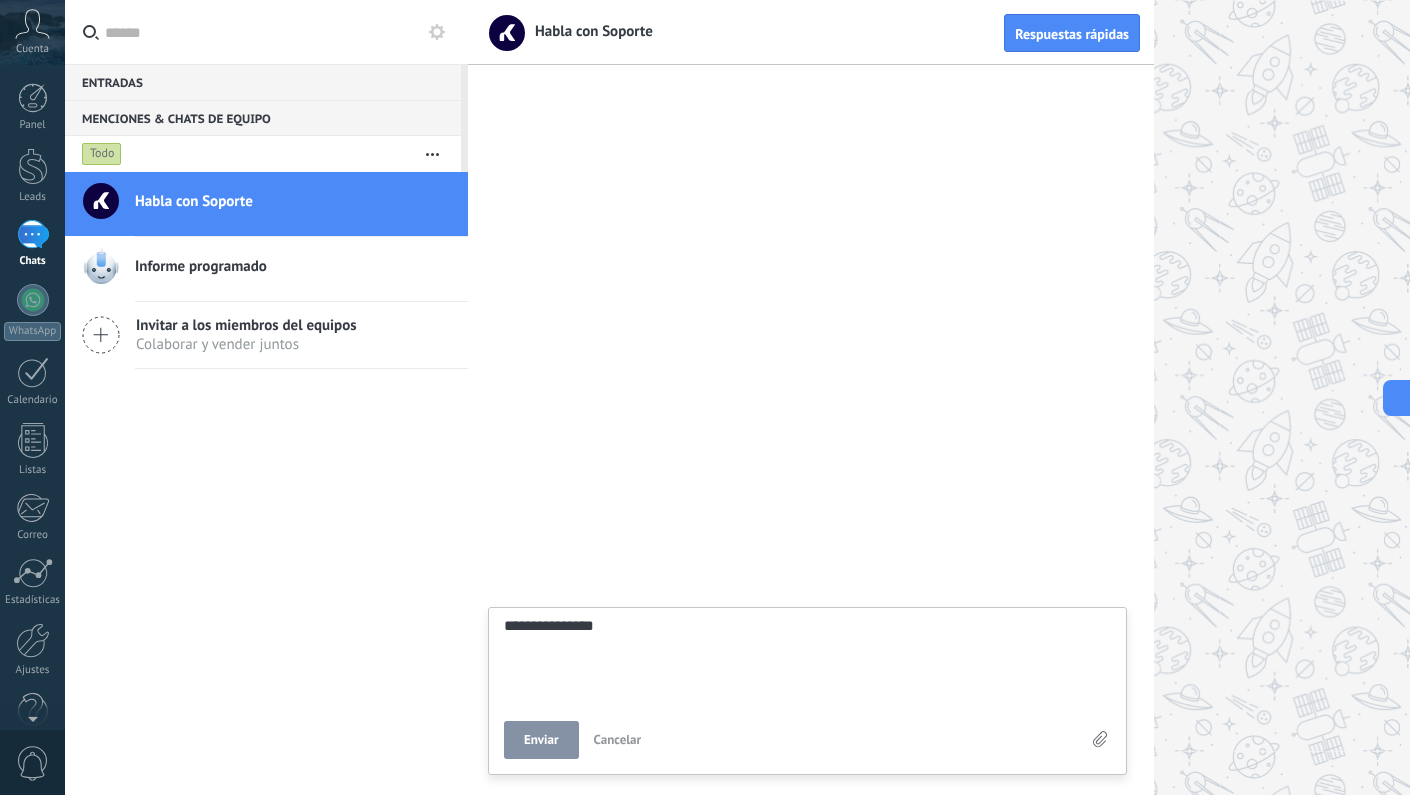 type on "**********" 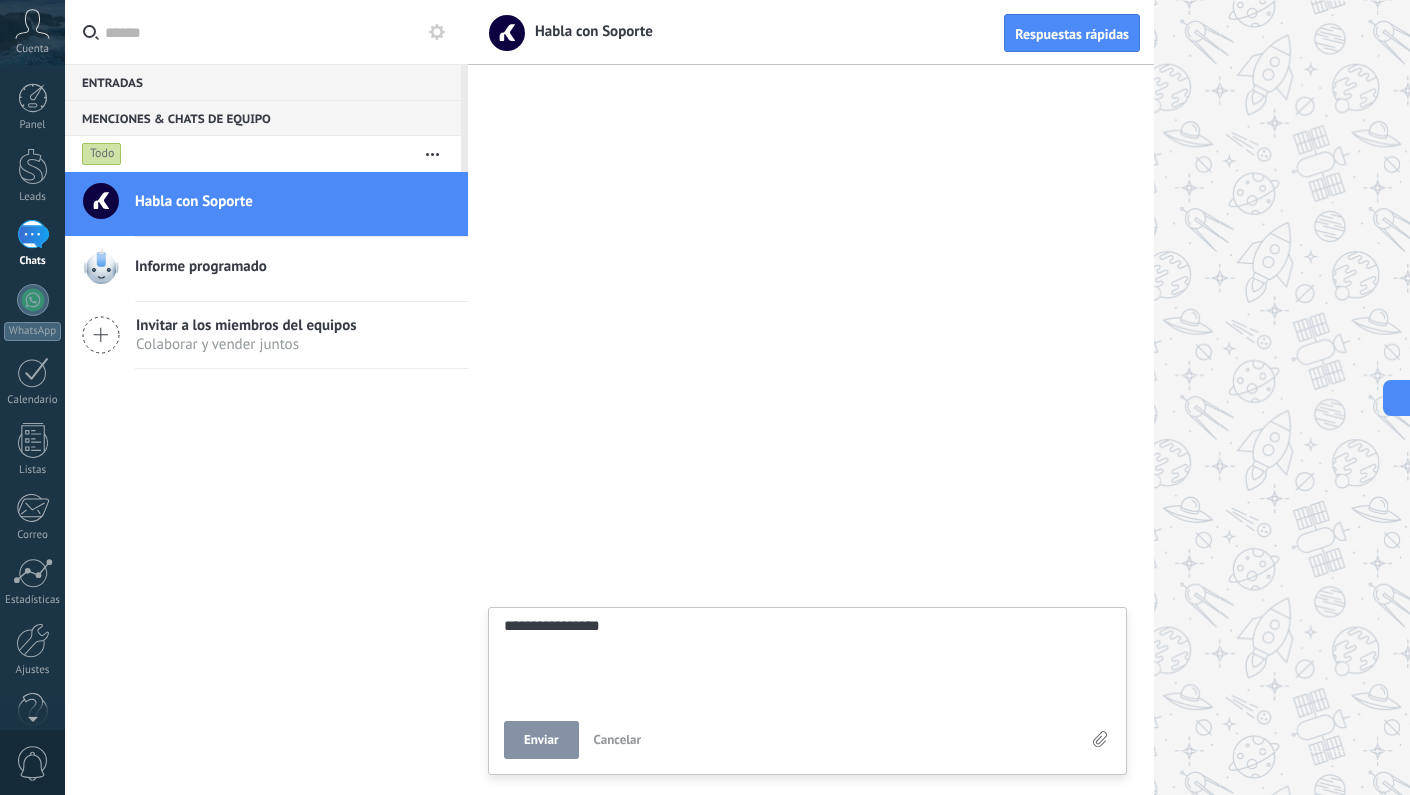 type on "**********" 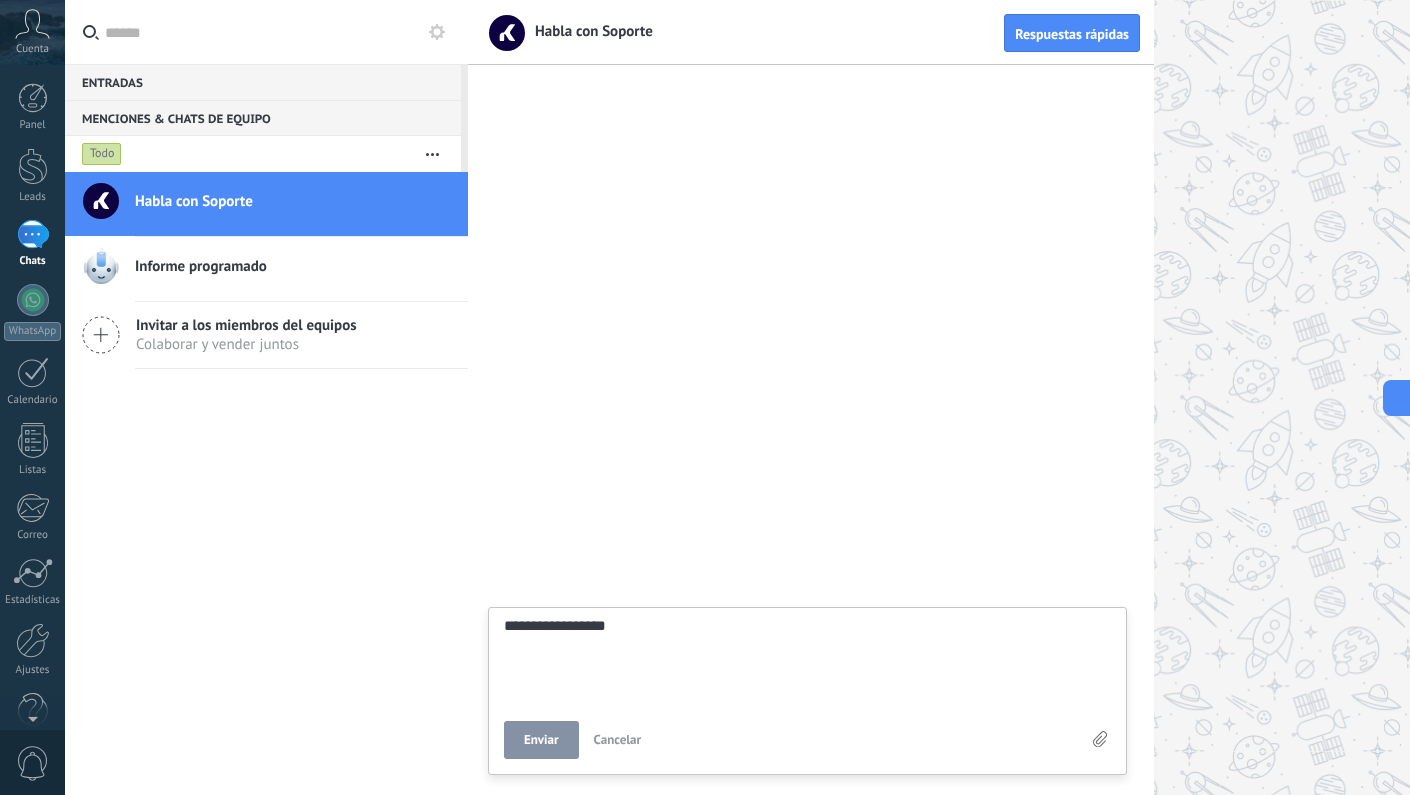 type on "**********" 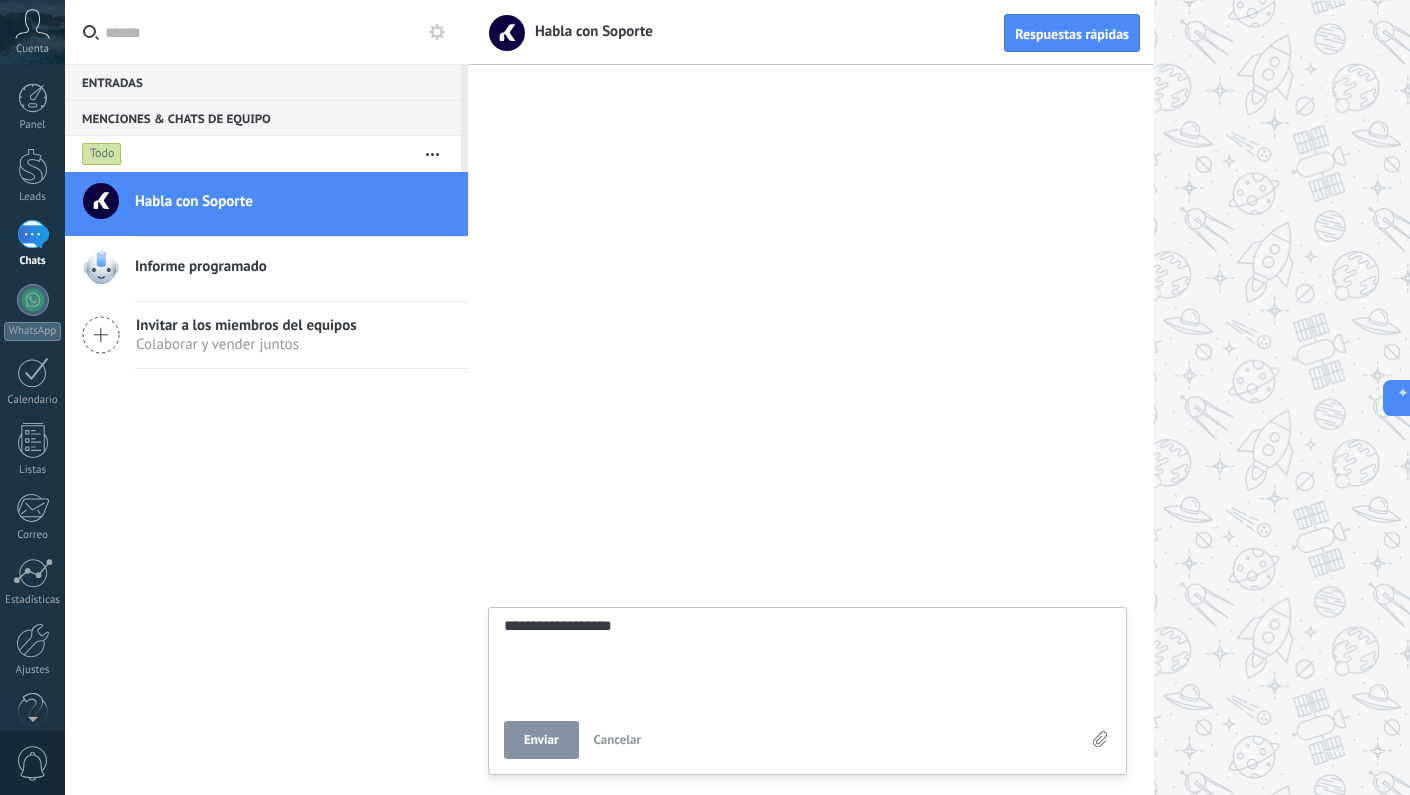 type on "**********" 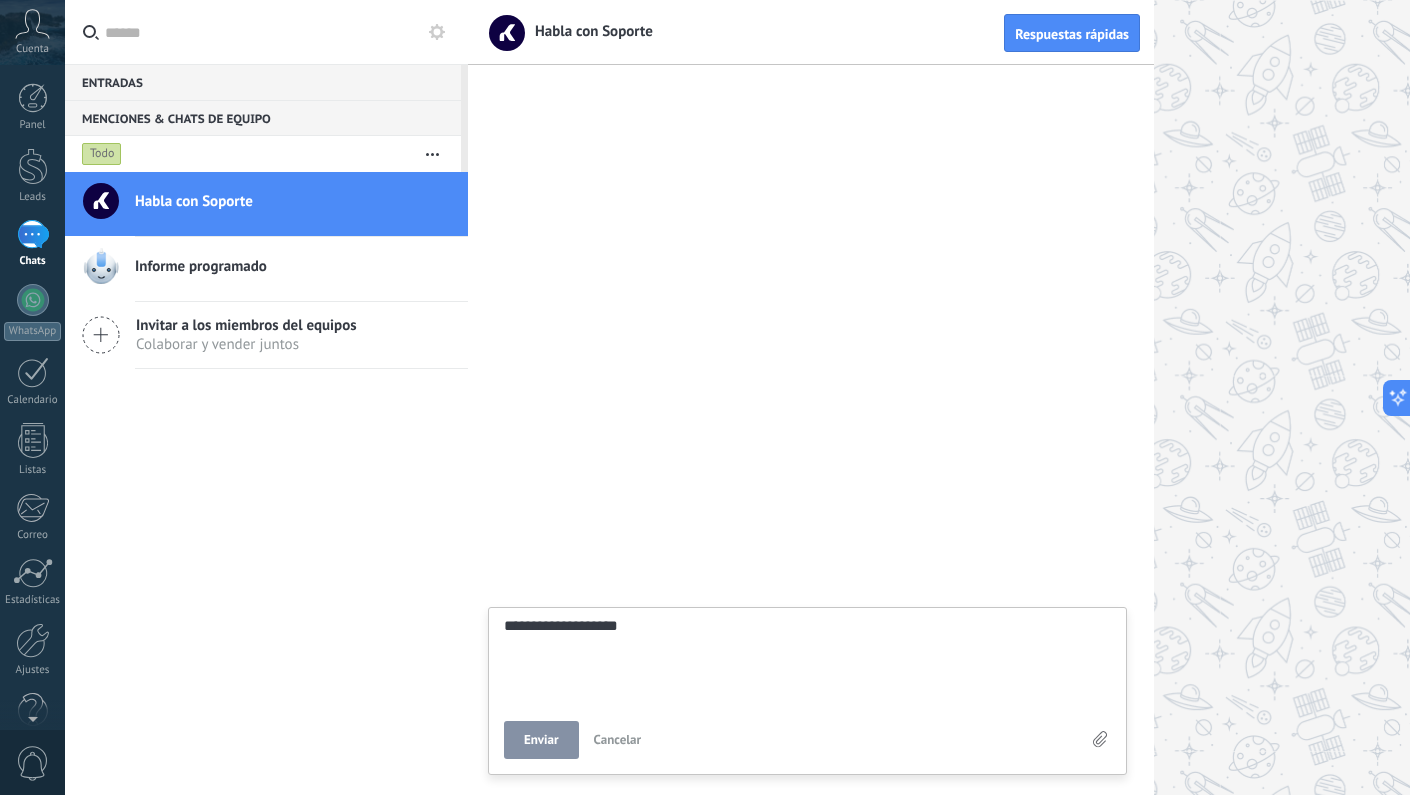 type on "**********" 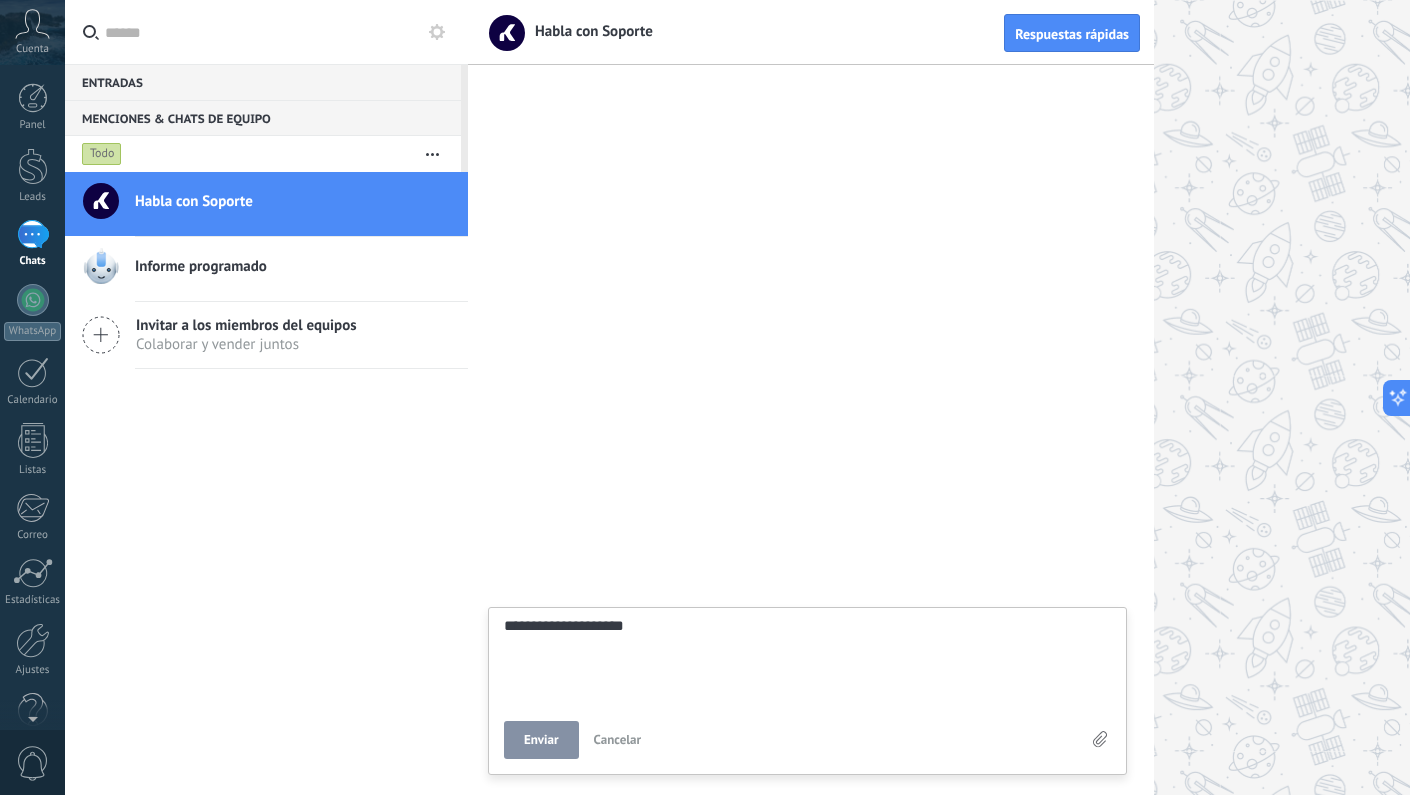 type on "**********" 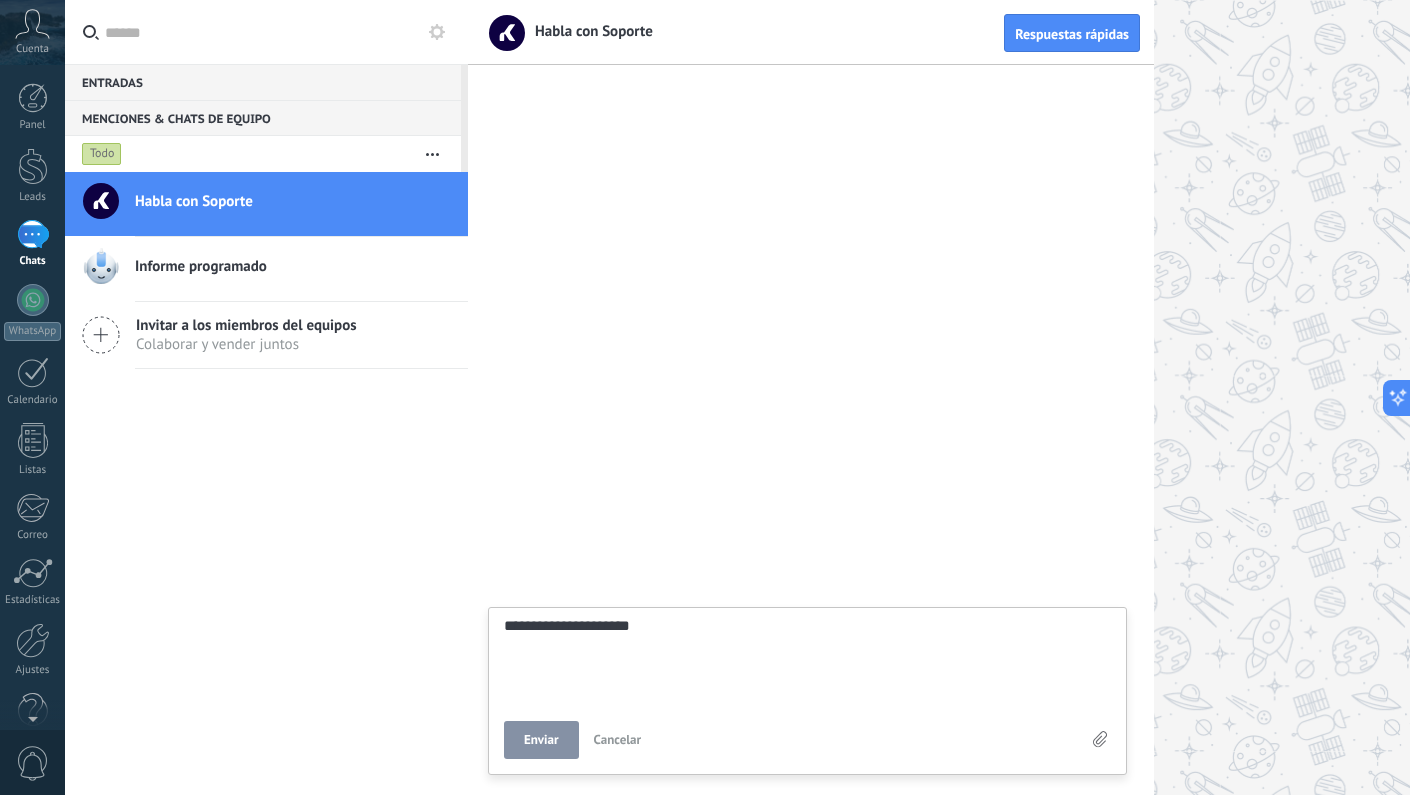 type on "**********" 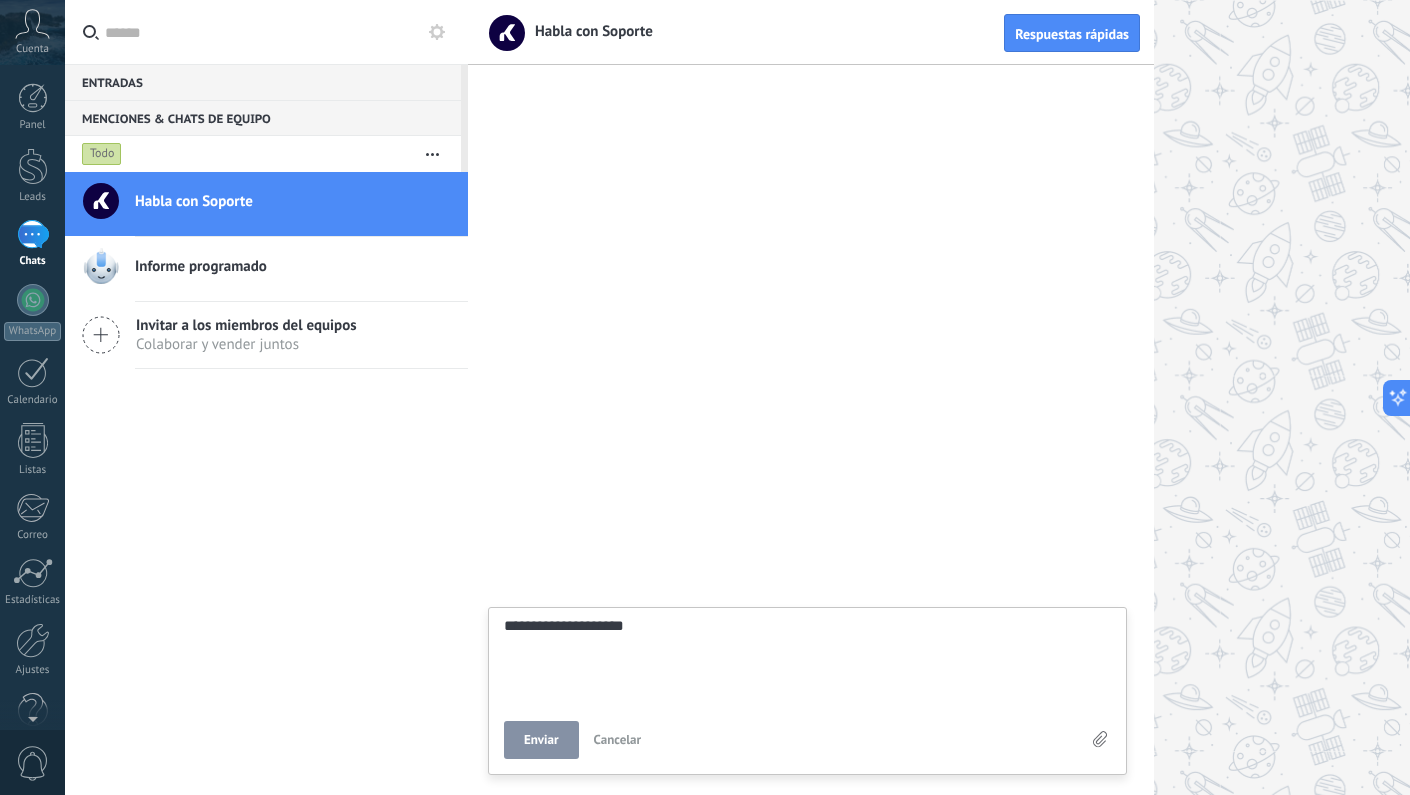 type on "**********" 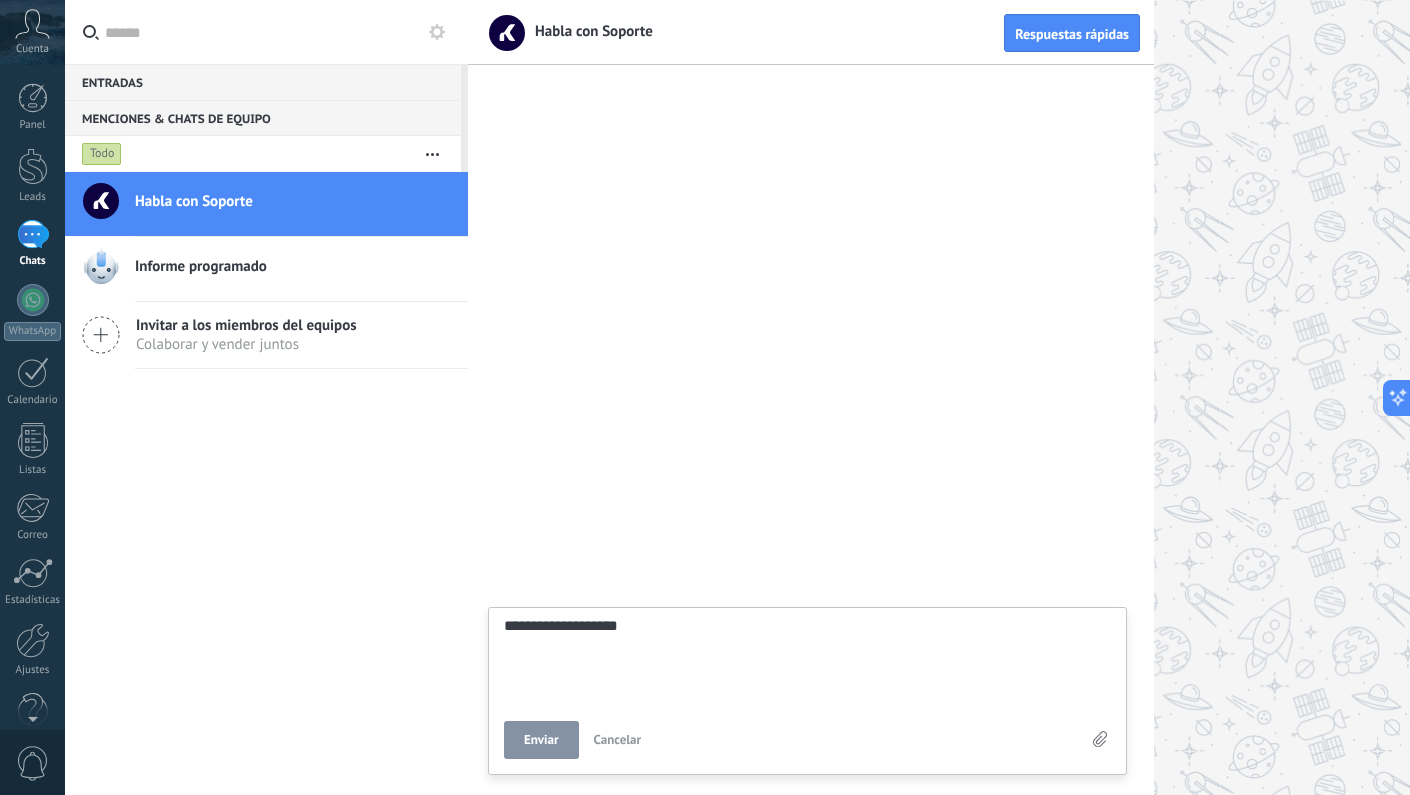 type on "**********" 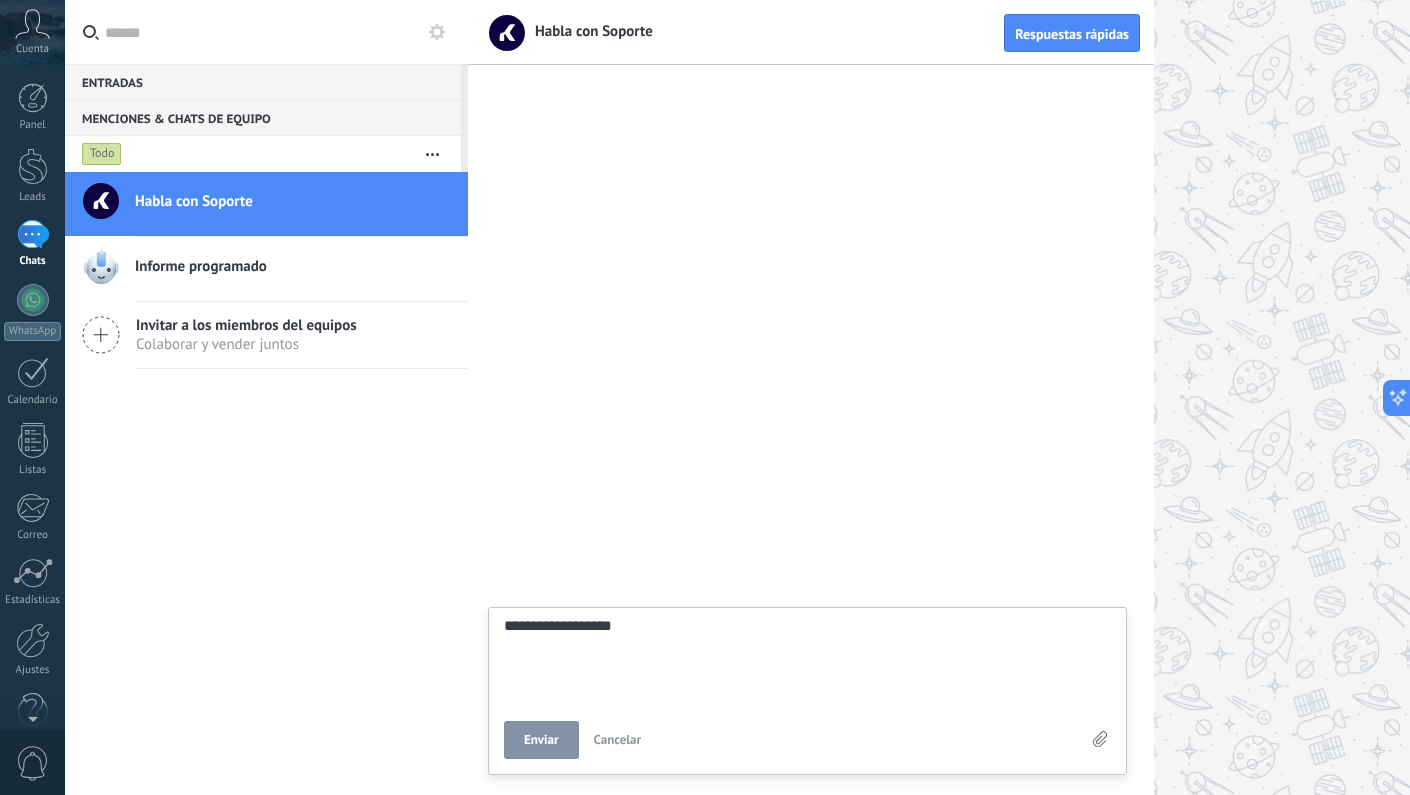 type on "**********" 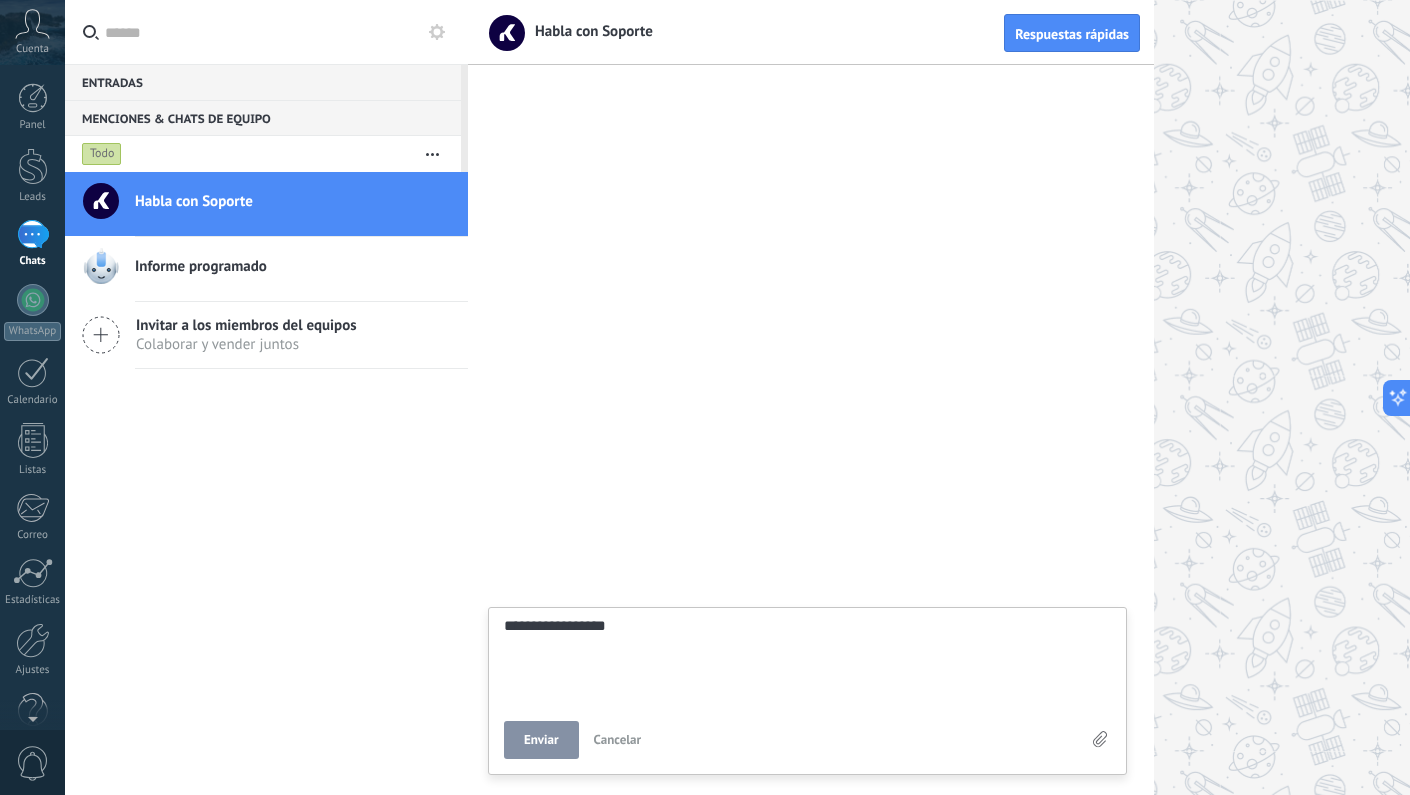 type on "**********" 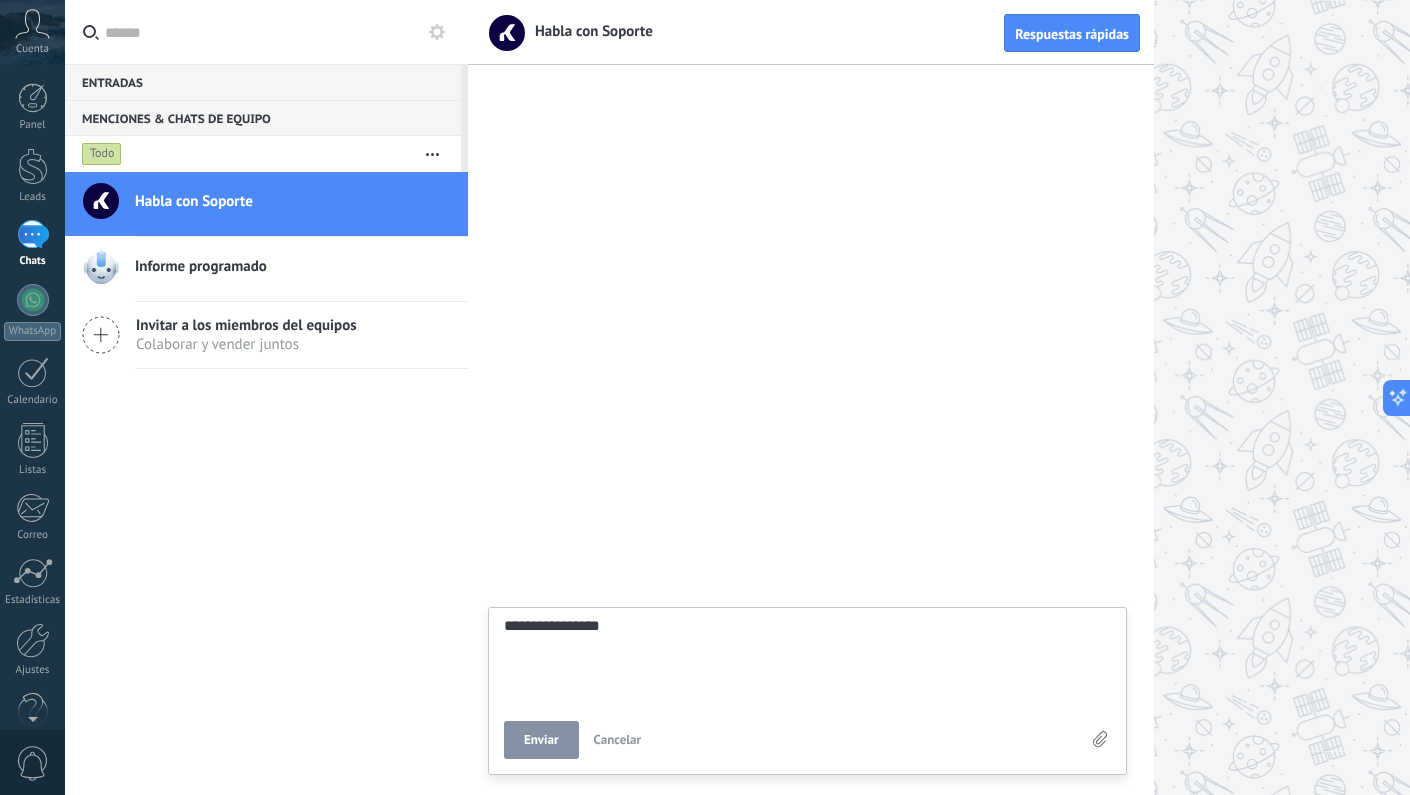 type on "**********" 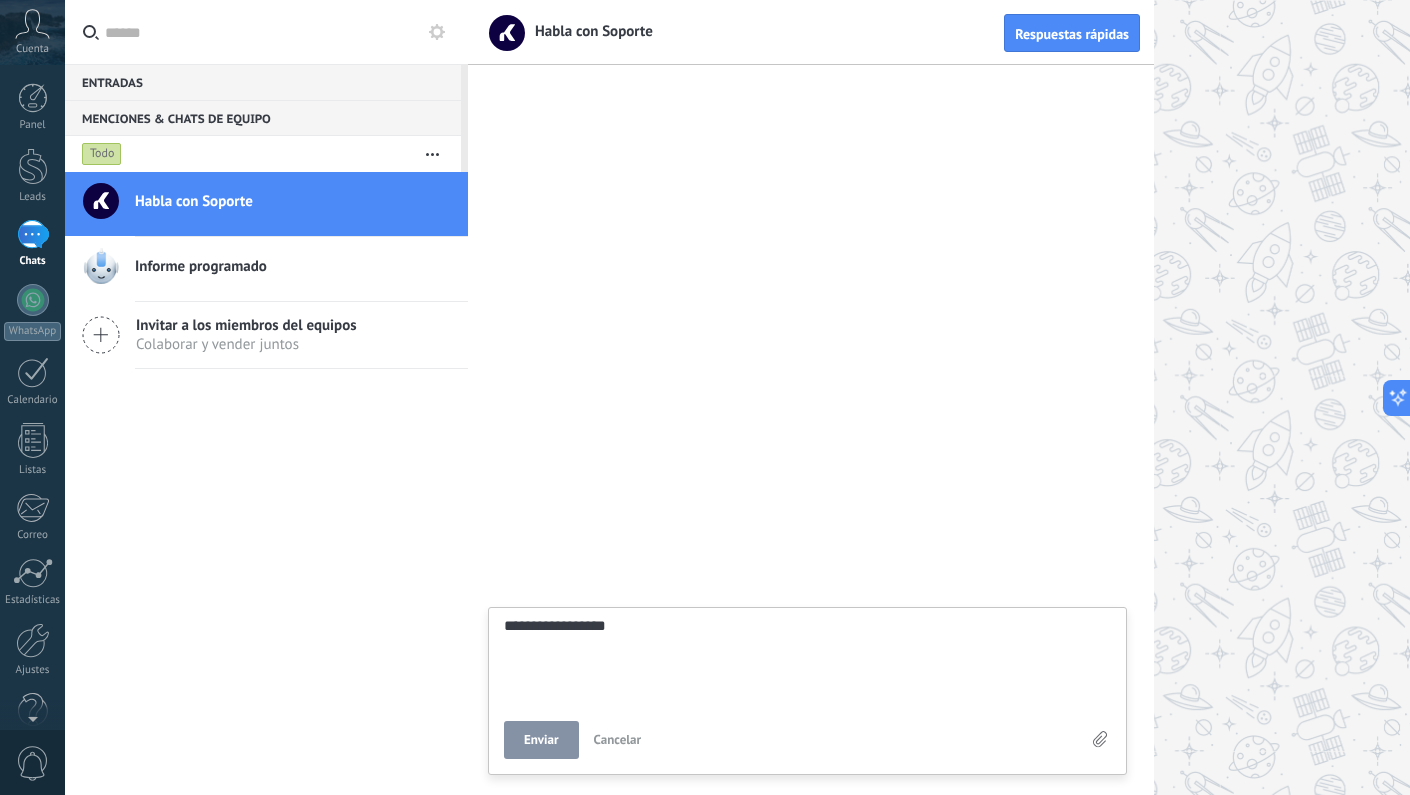 type on "**********" 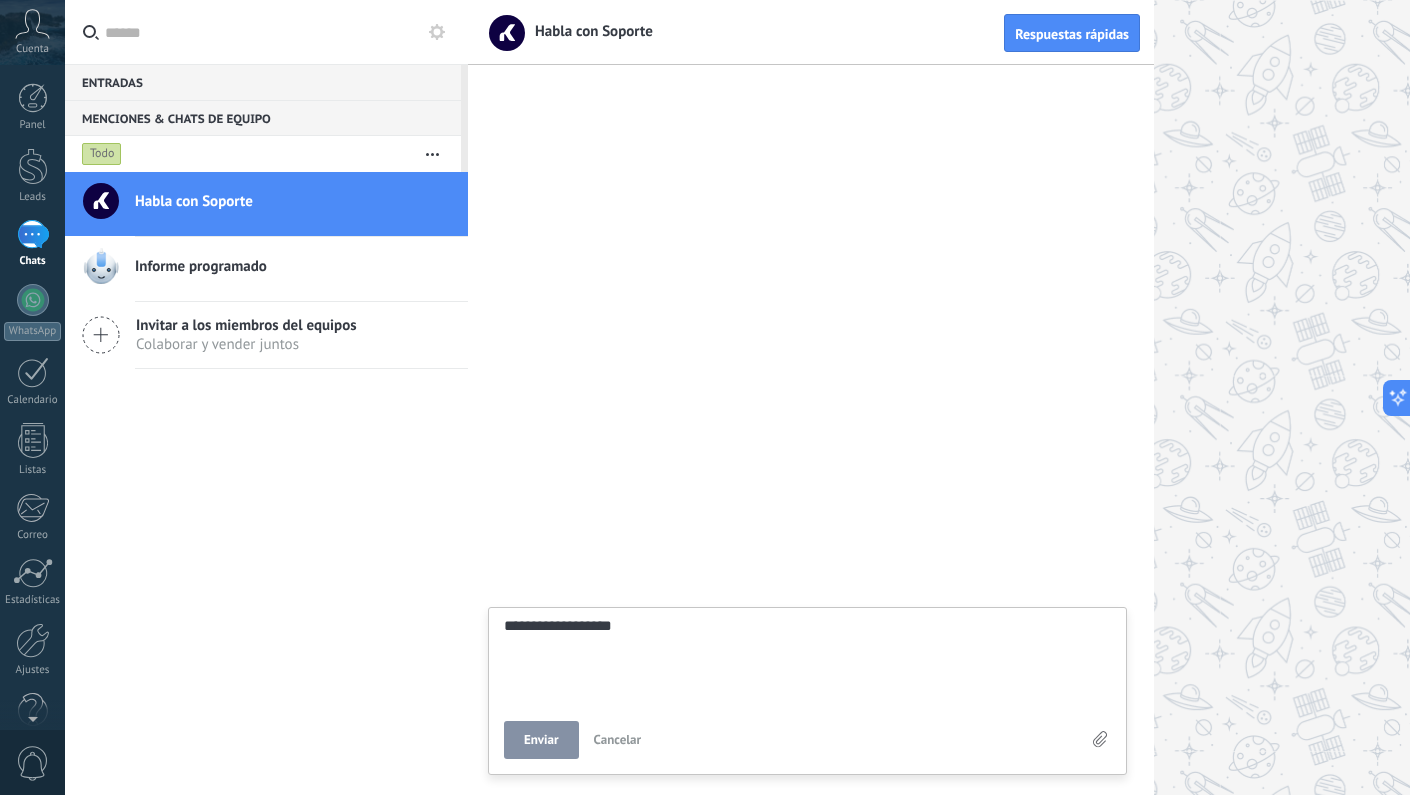 type on "**********" 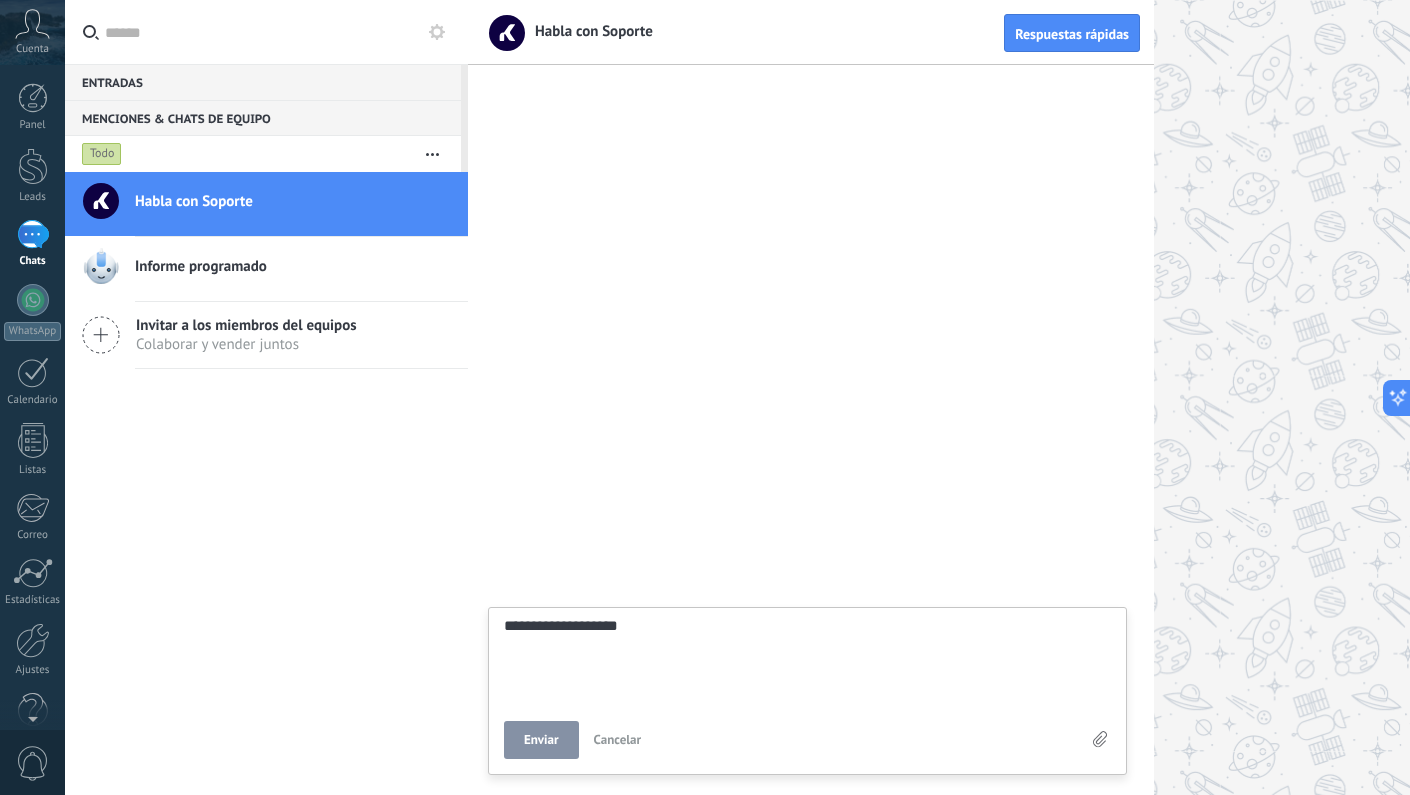 type on "**********" 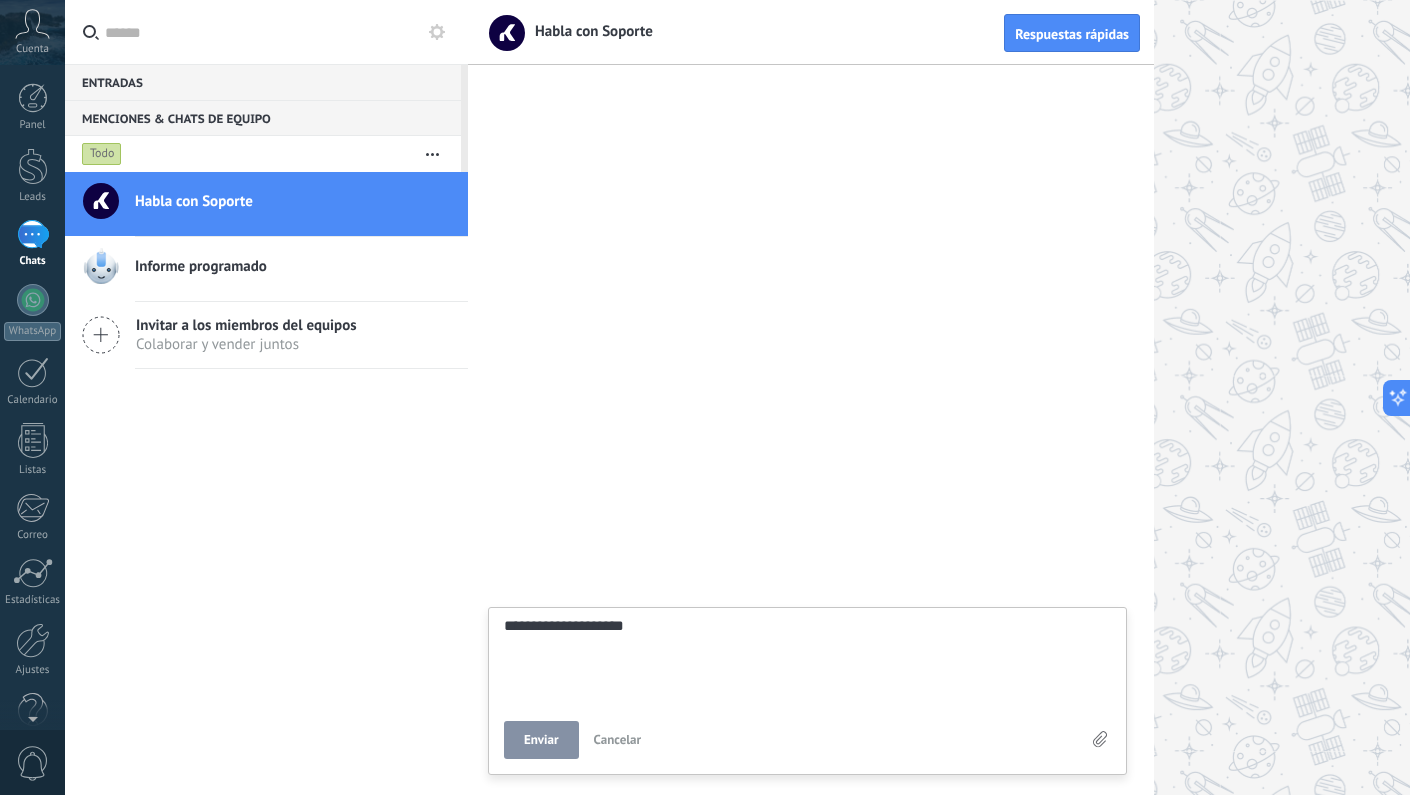 type on "**********" 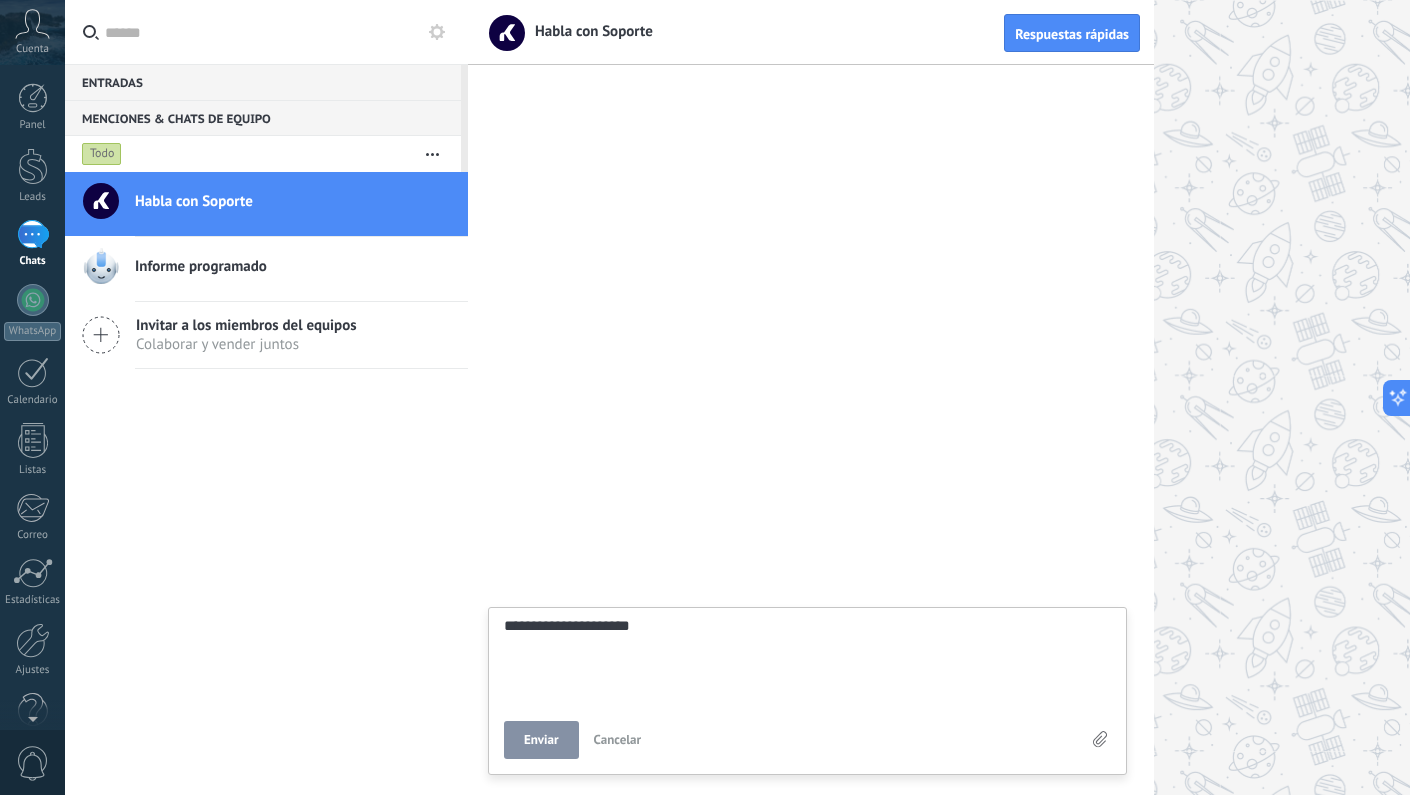 type on "**********" 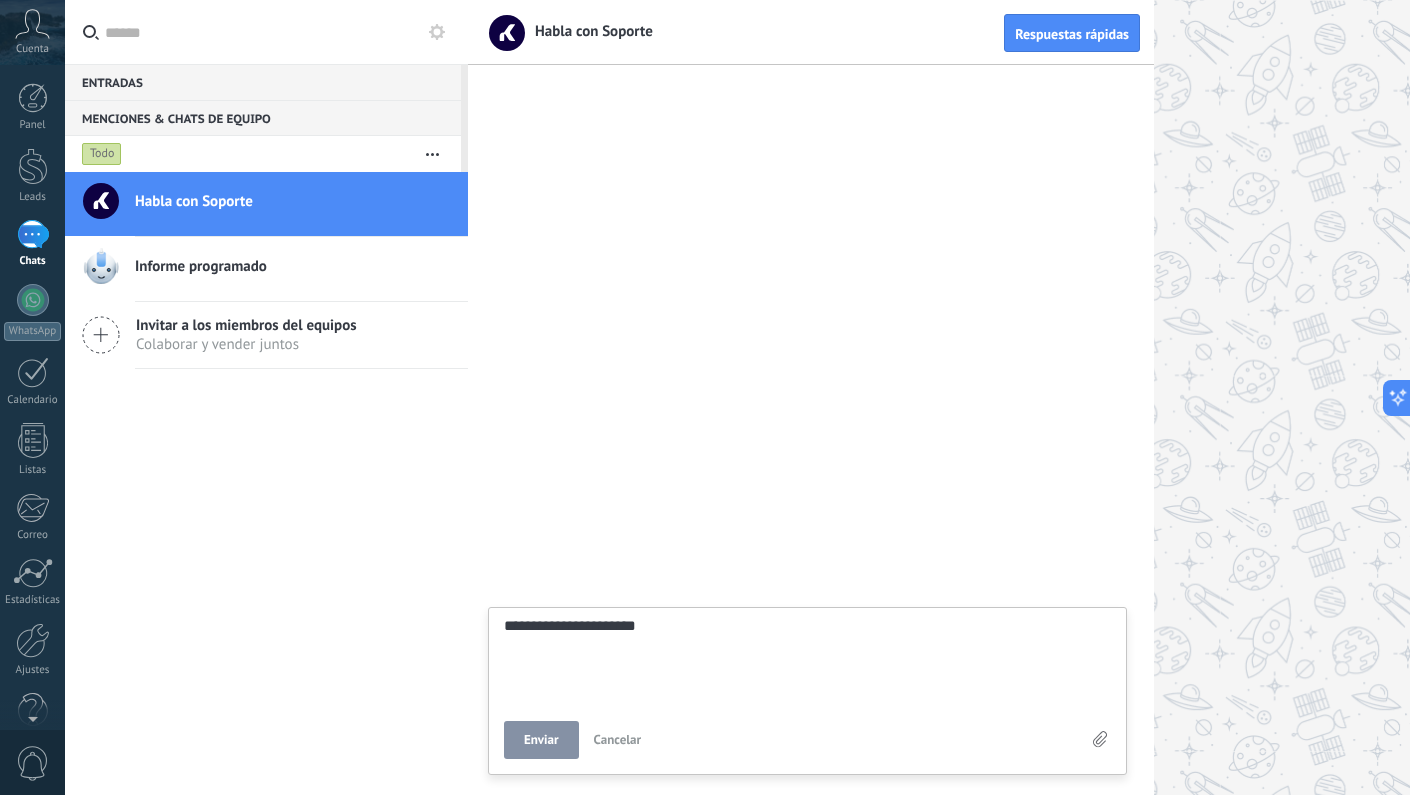 type on "**********" 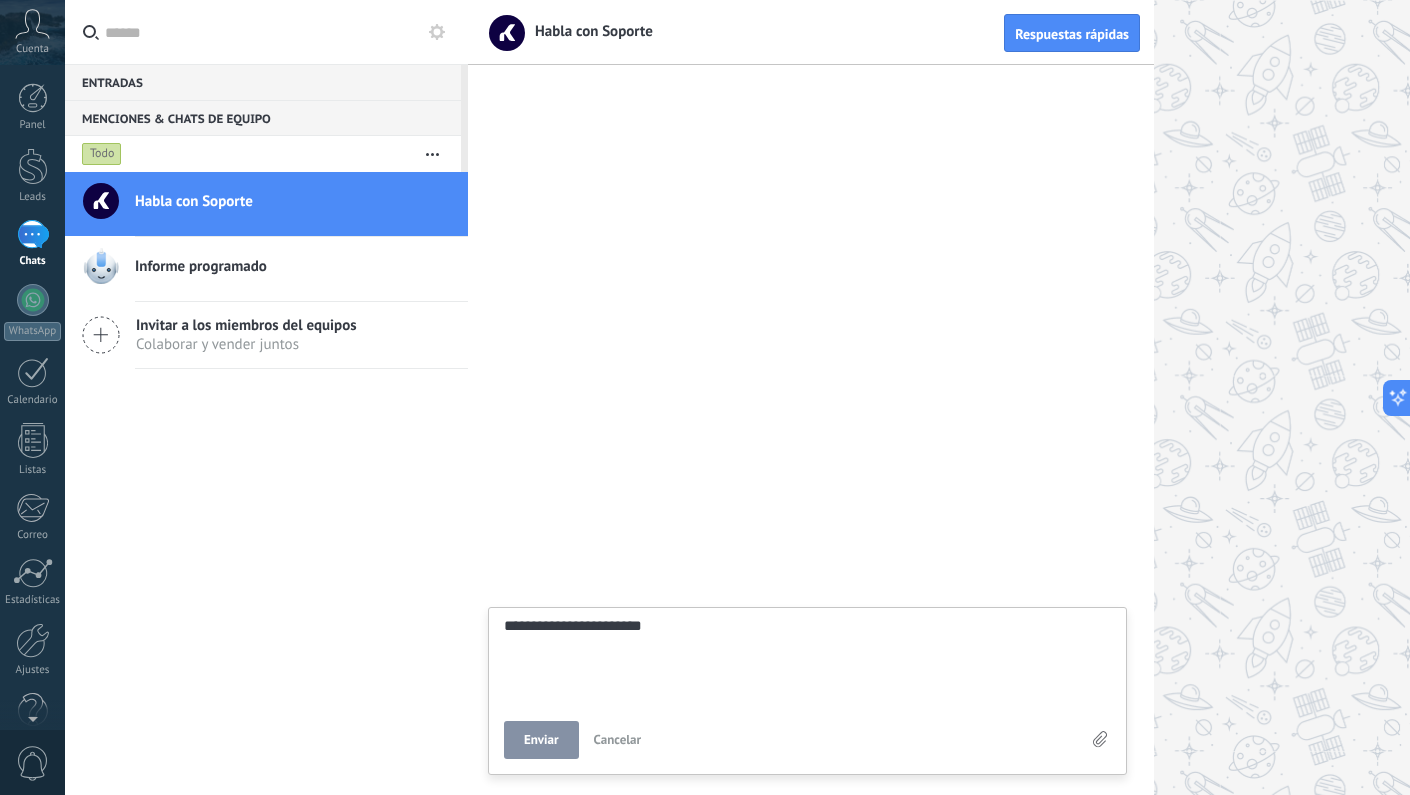 type on "**********" 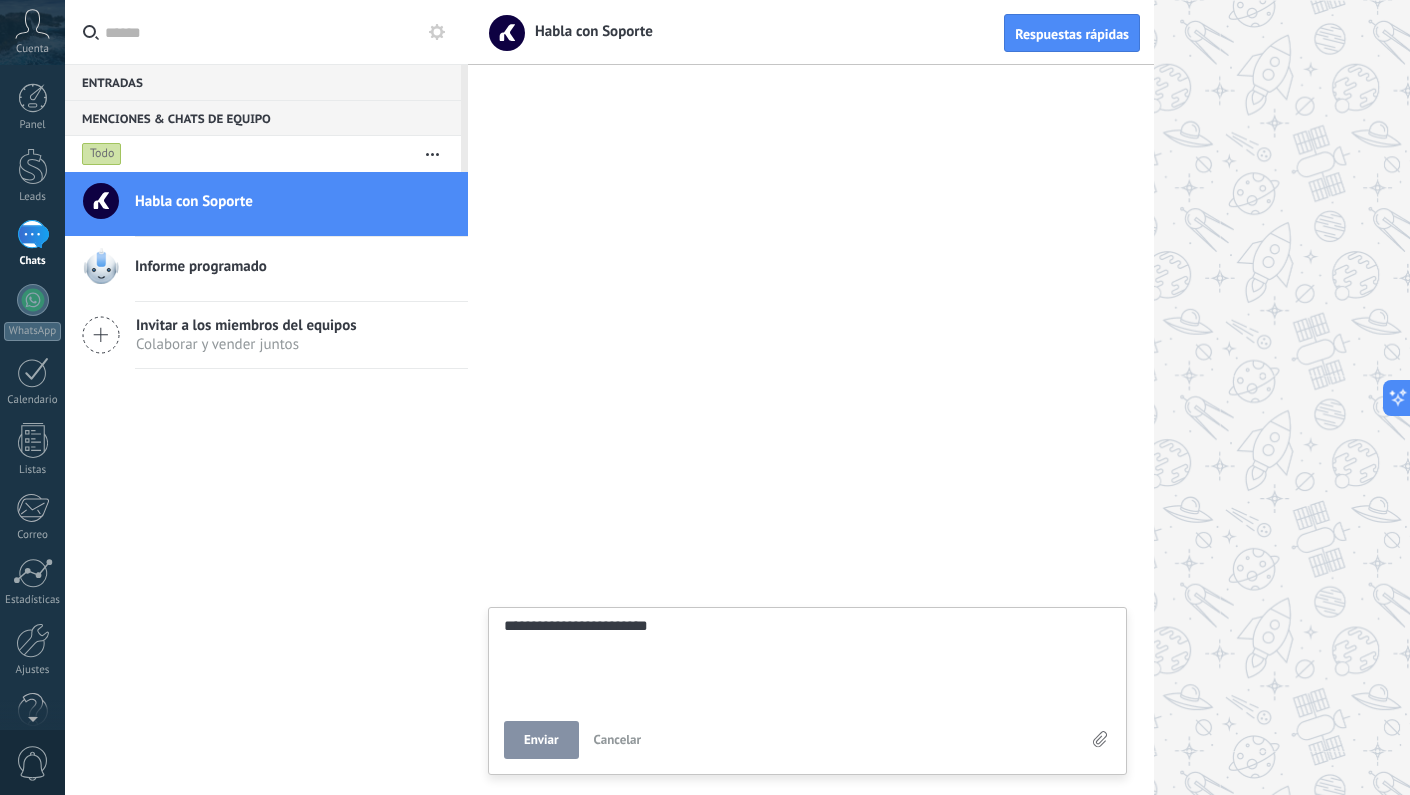 type on "**********" 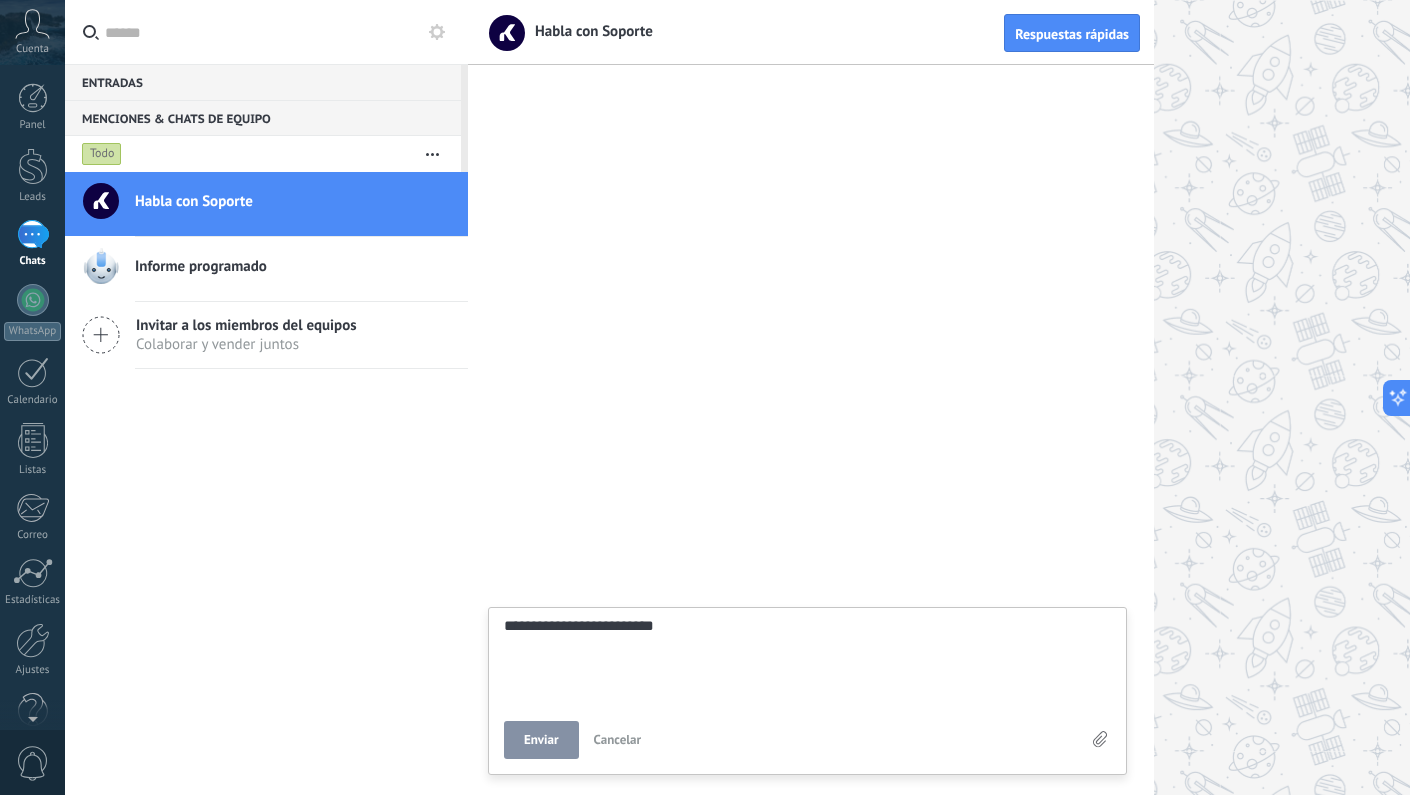 type on "**********" 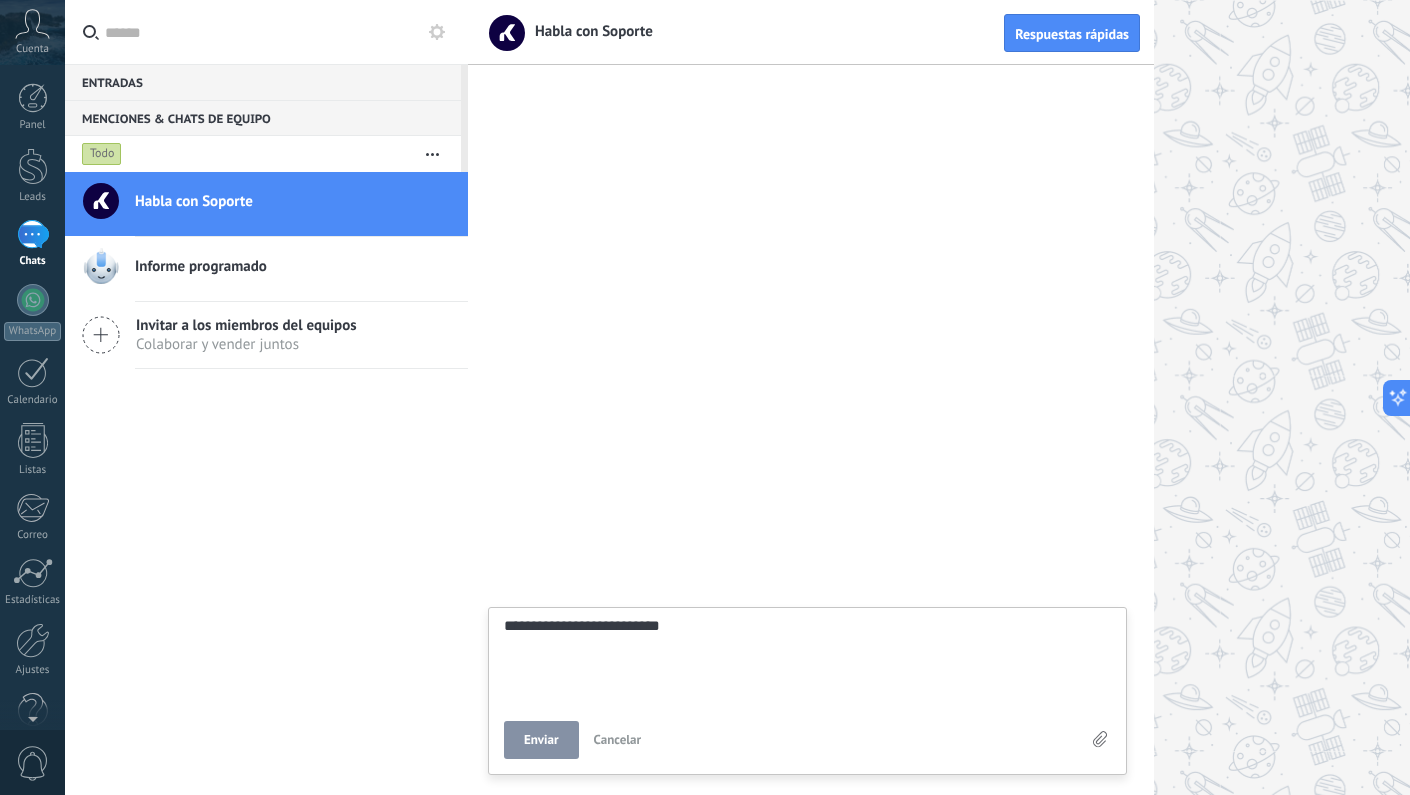 type on "**********" 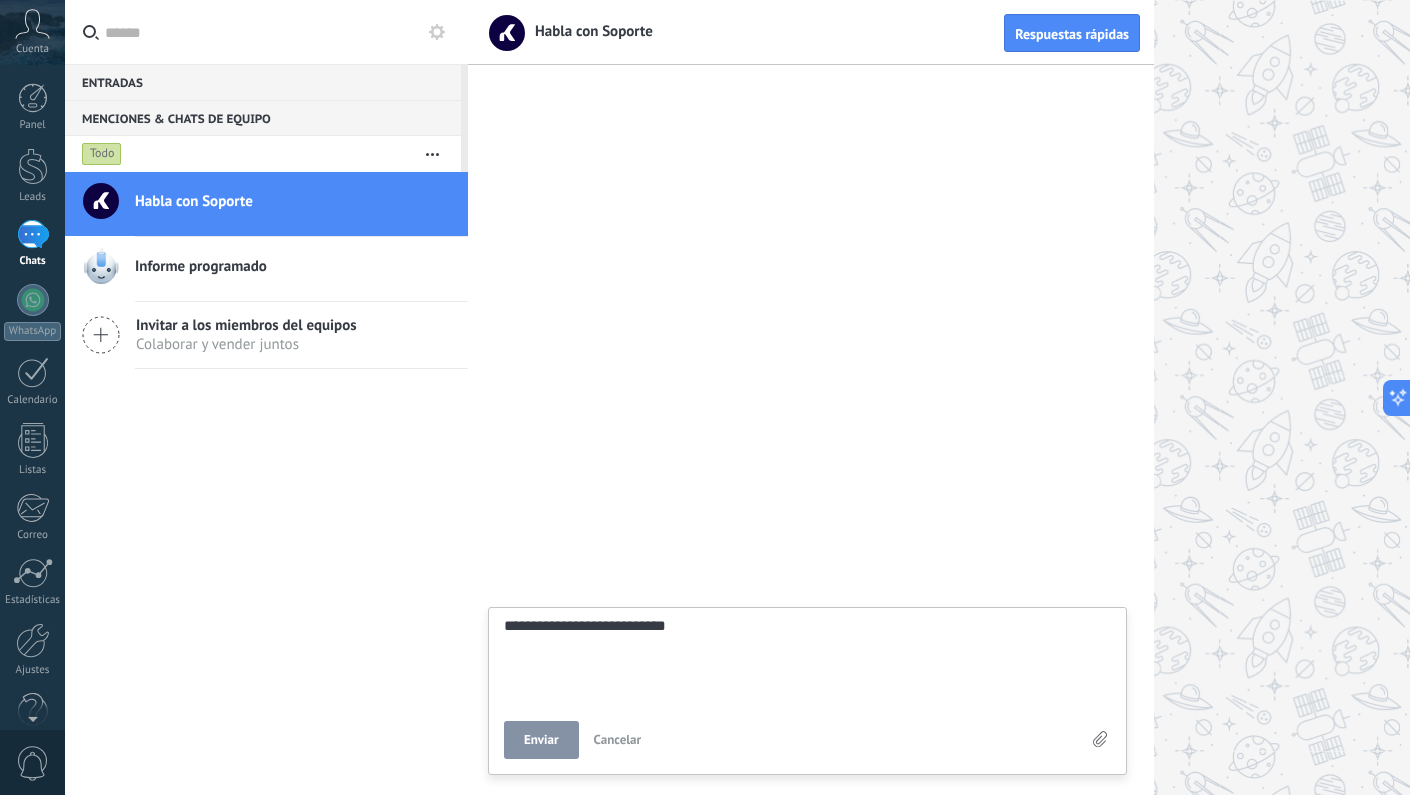 type on "**********" 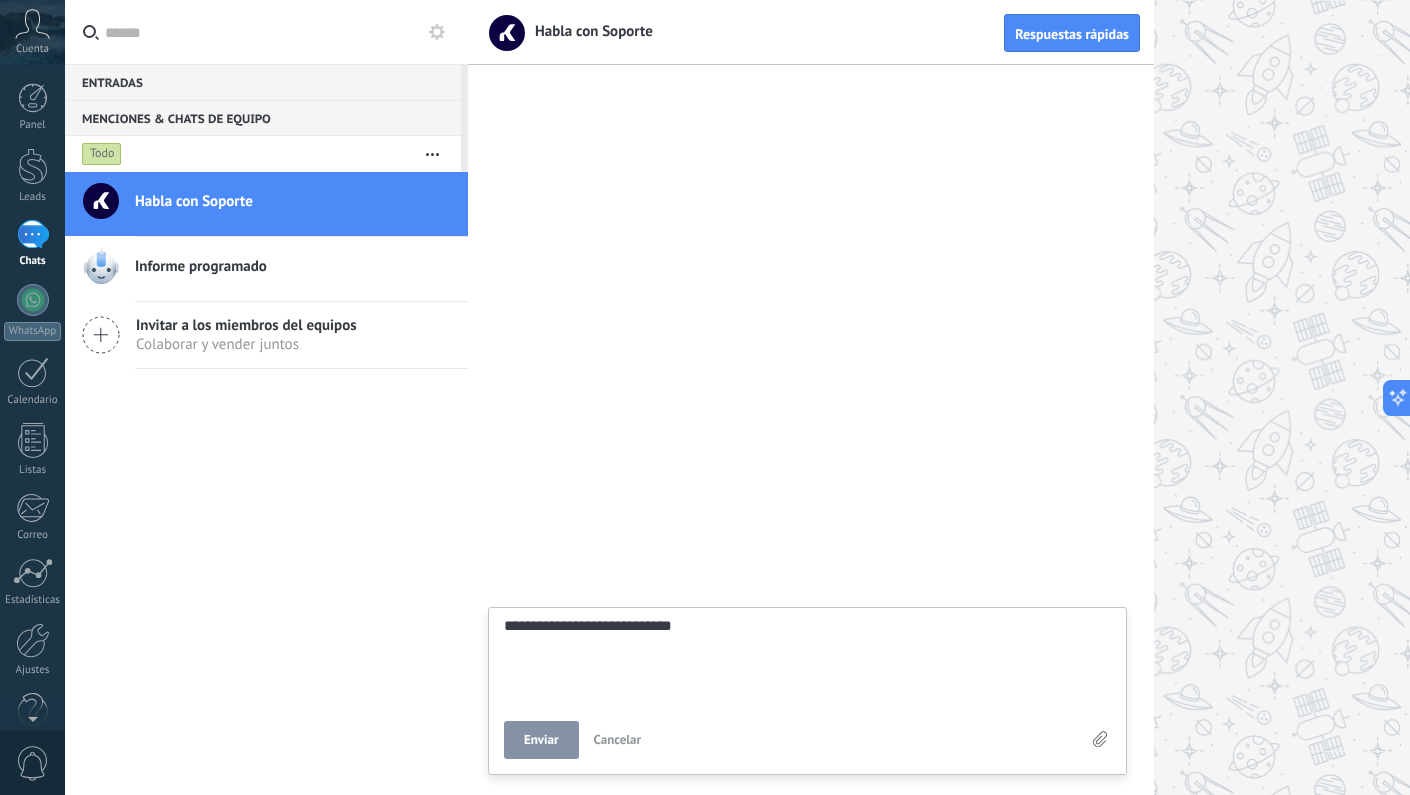 type on "**********" 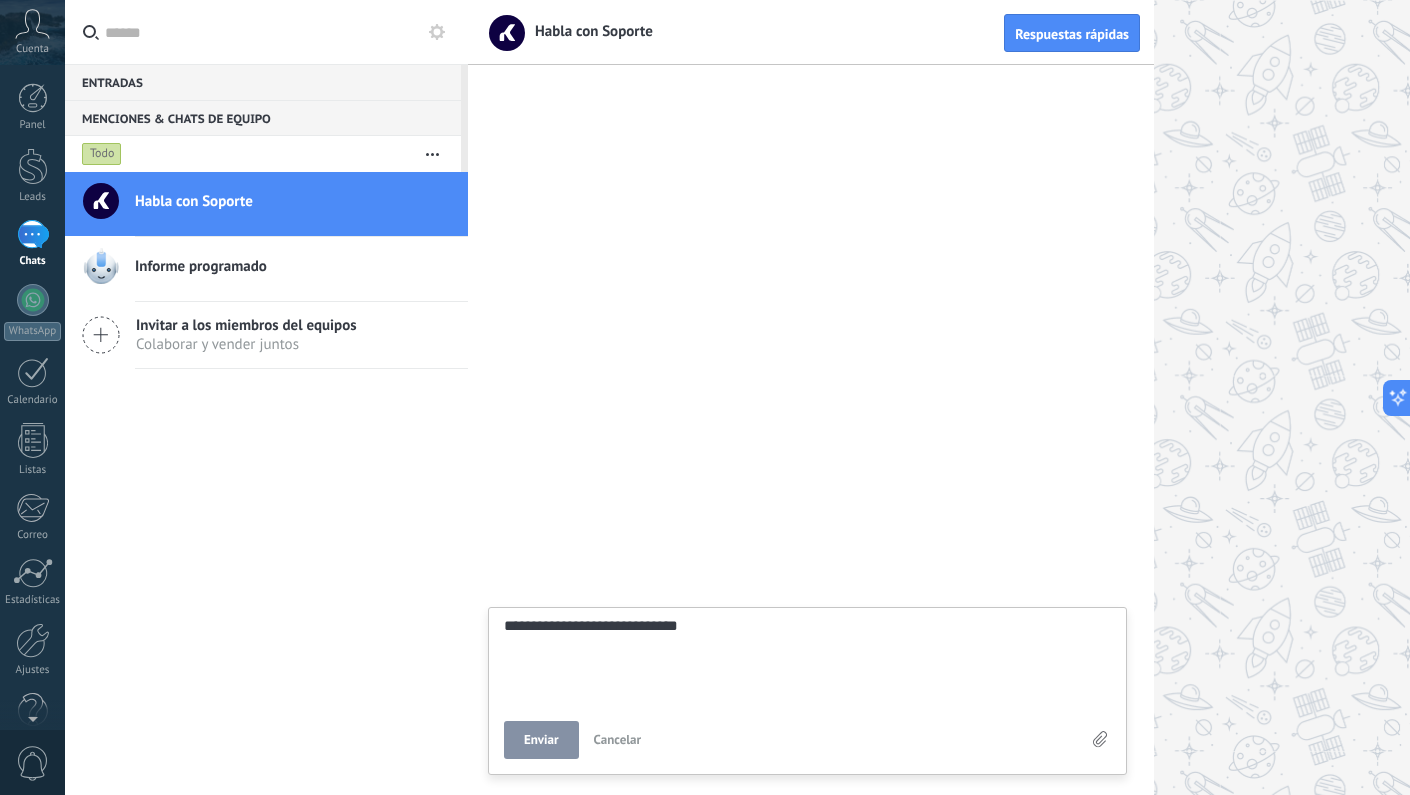 type on "**********" 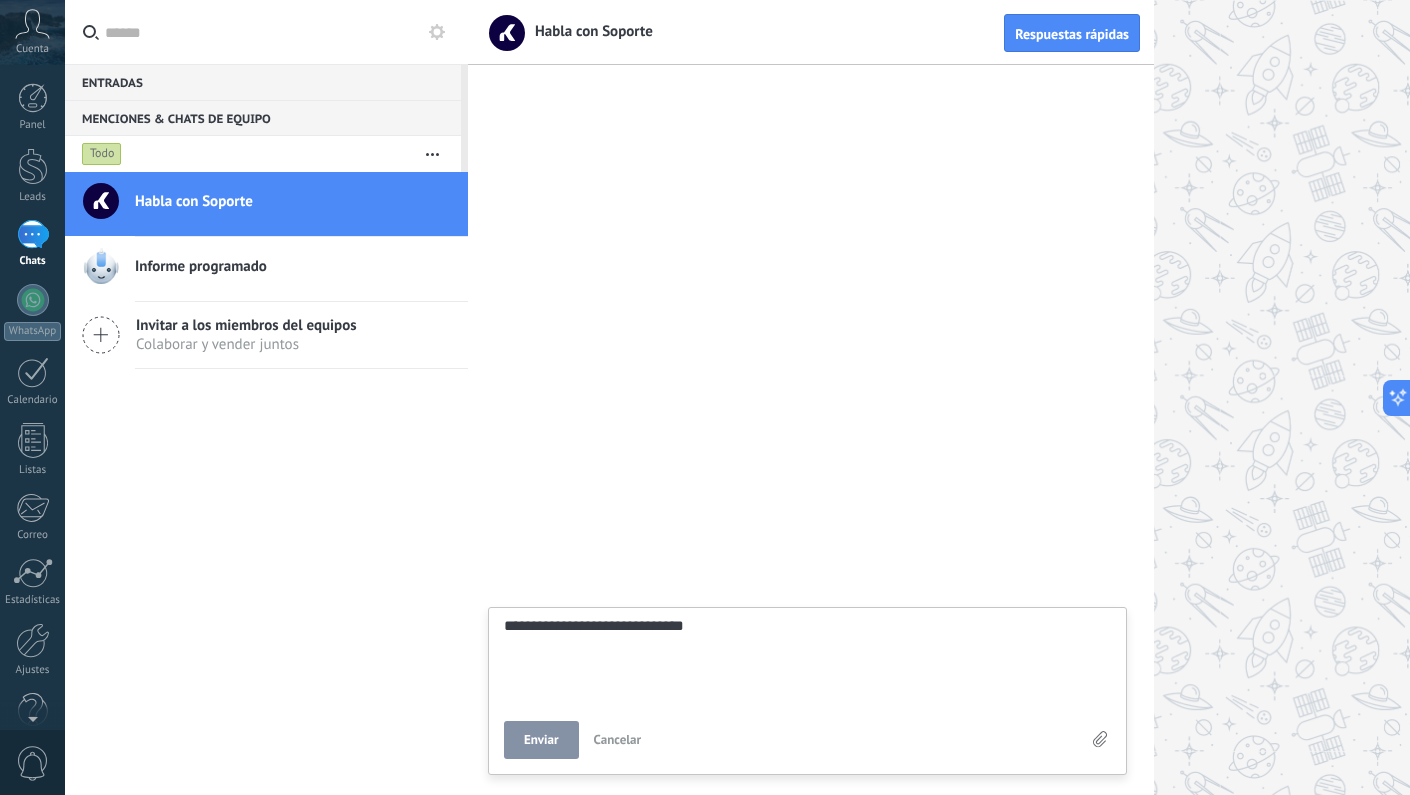 type on "**********" 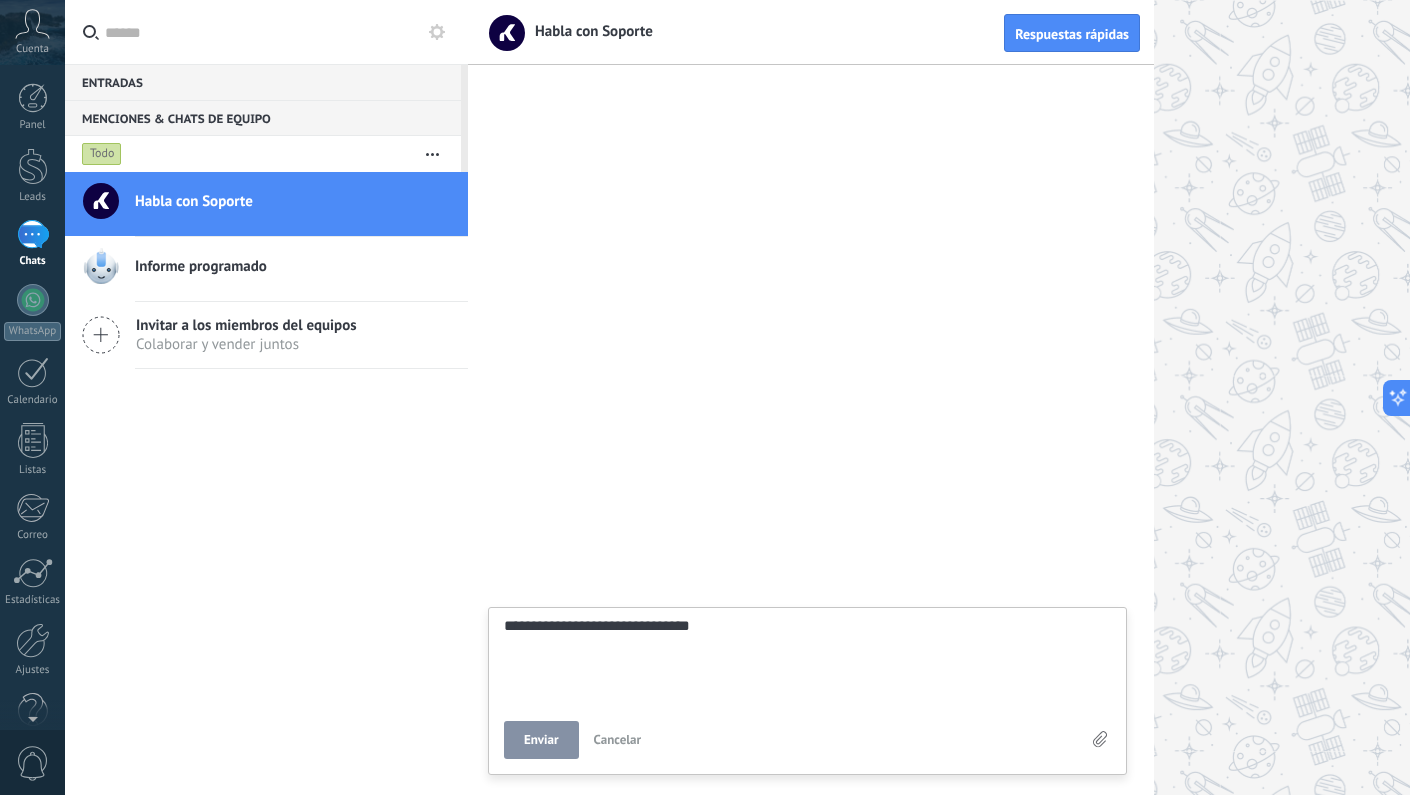 type on "**********" 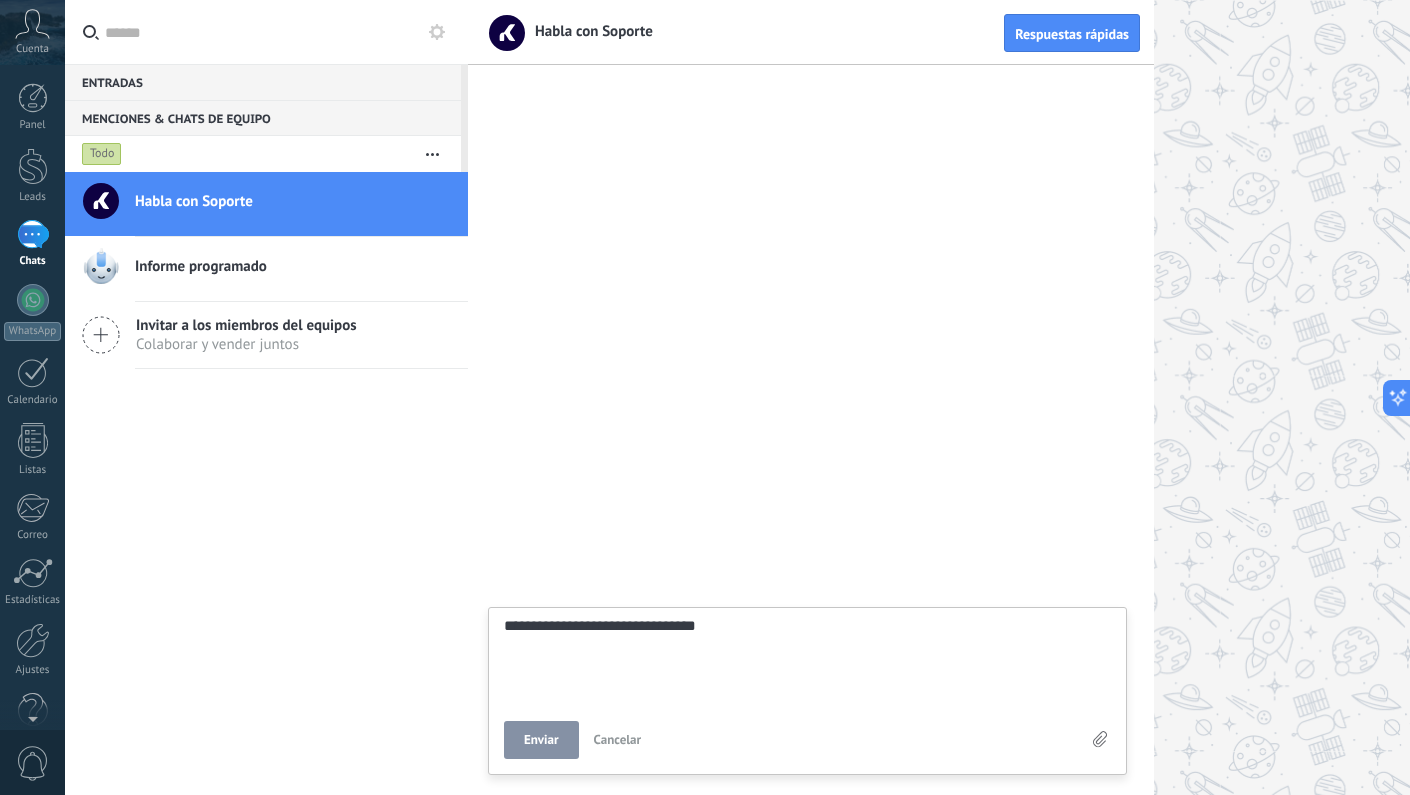 type on "**********" 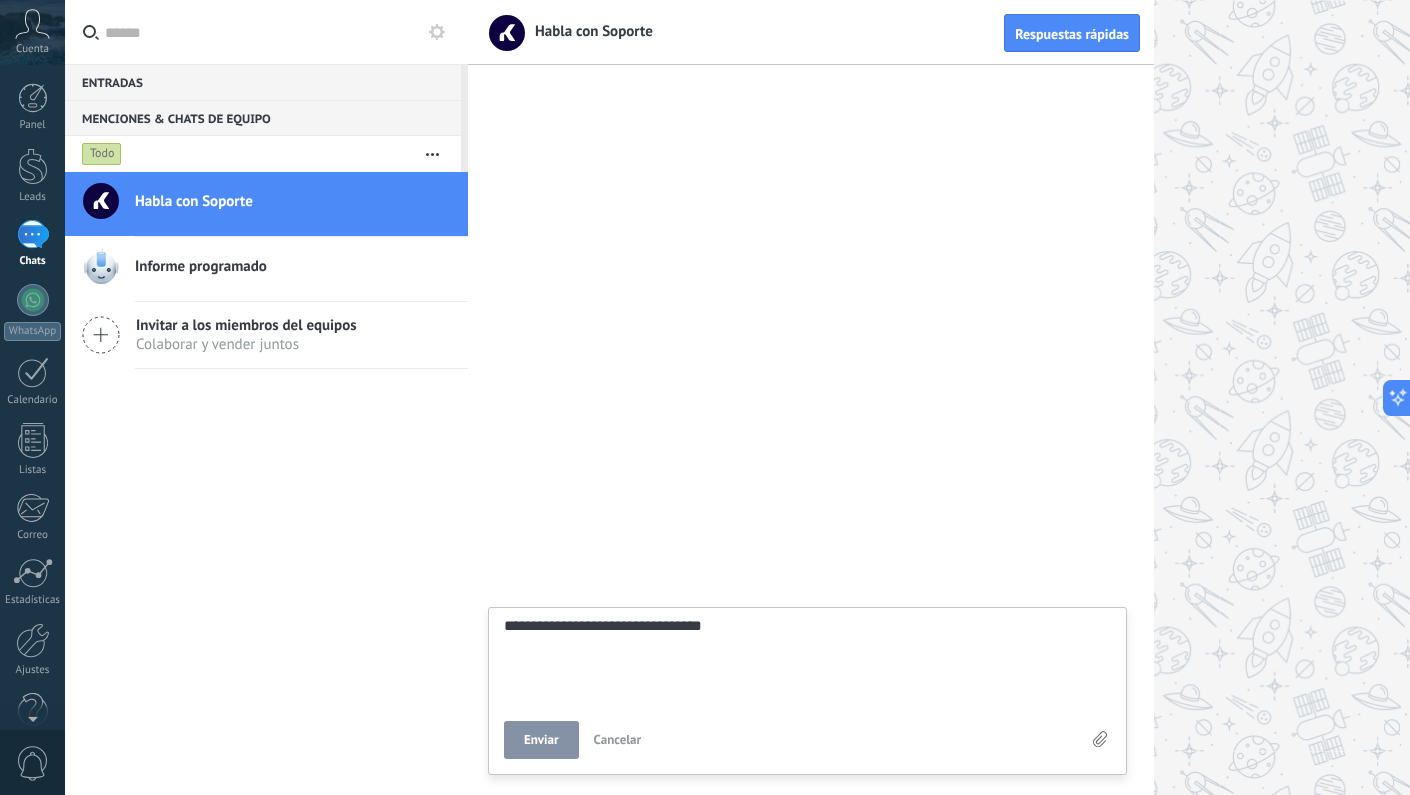 type on "**********" 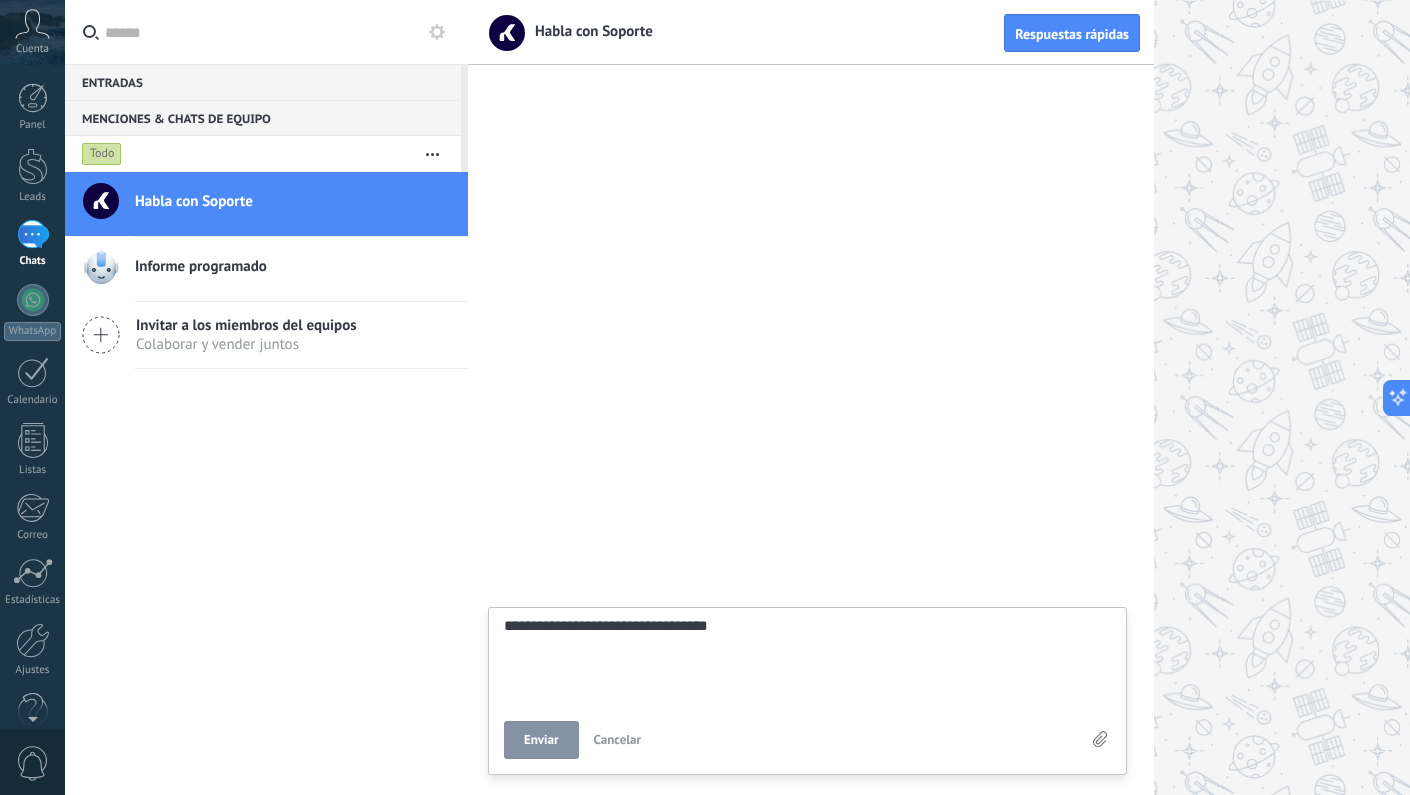 type on "**********" 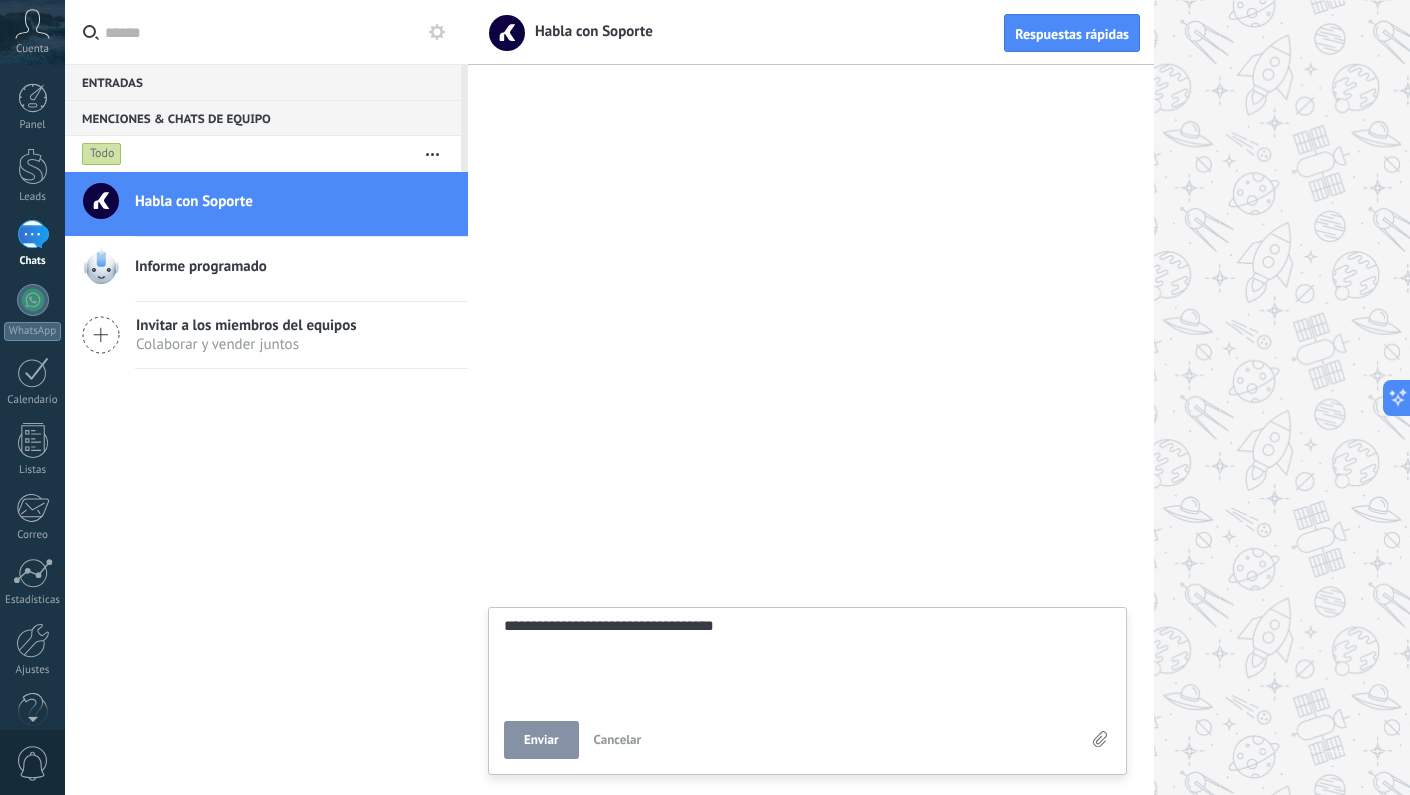 type on "**********" 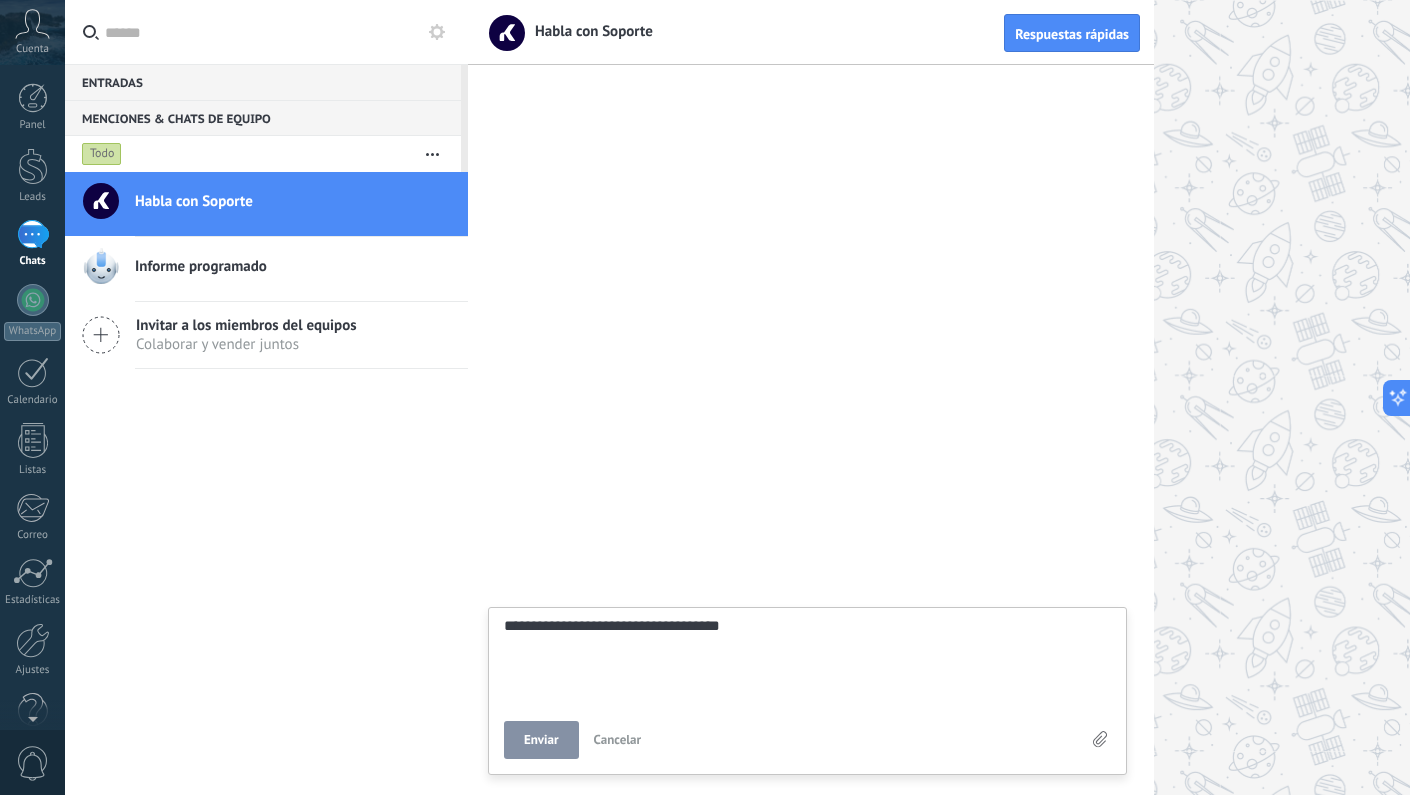 type on "**********" 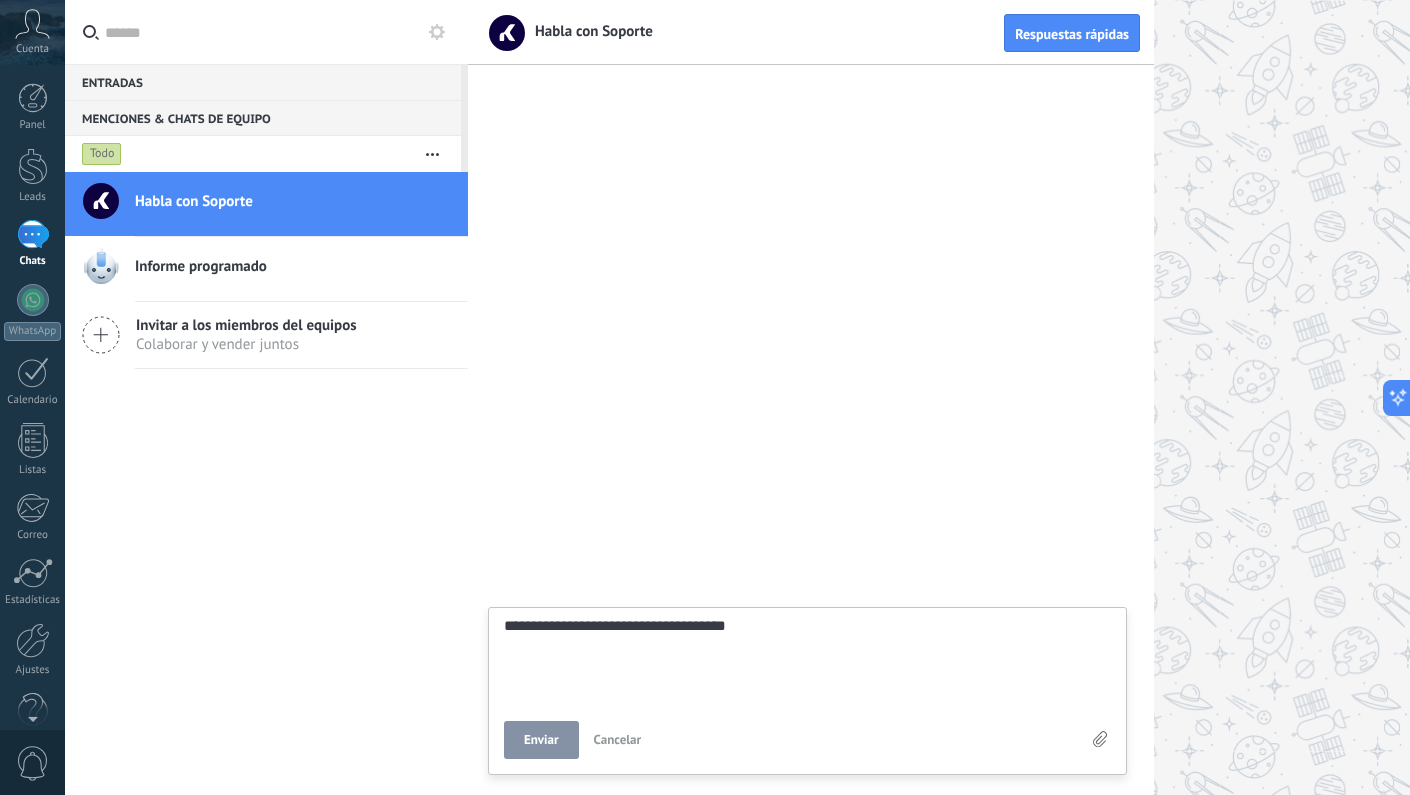 type on "**********" 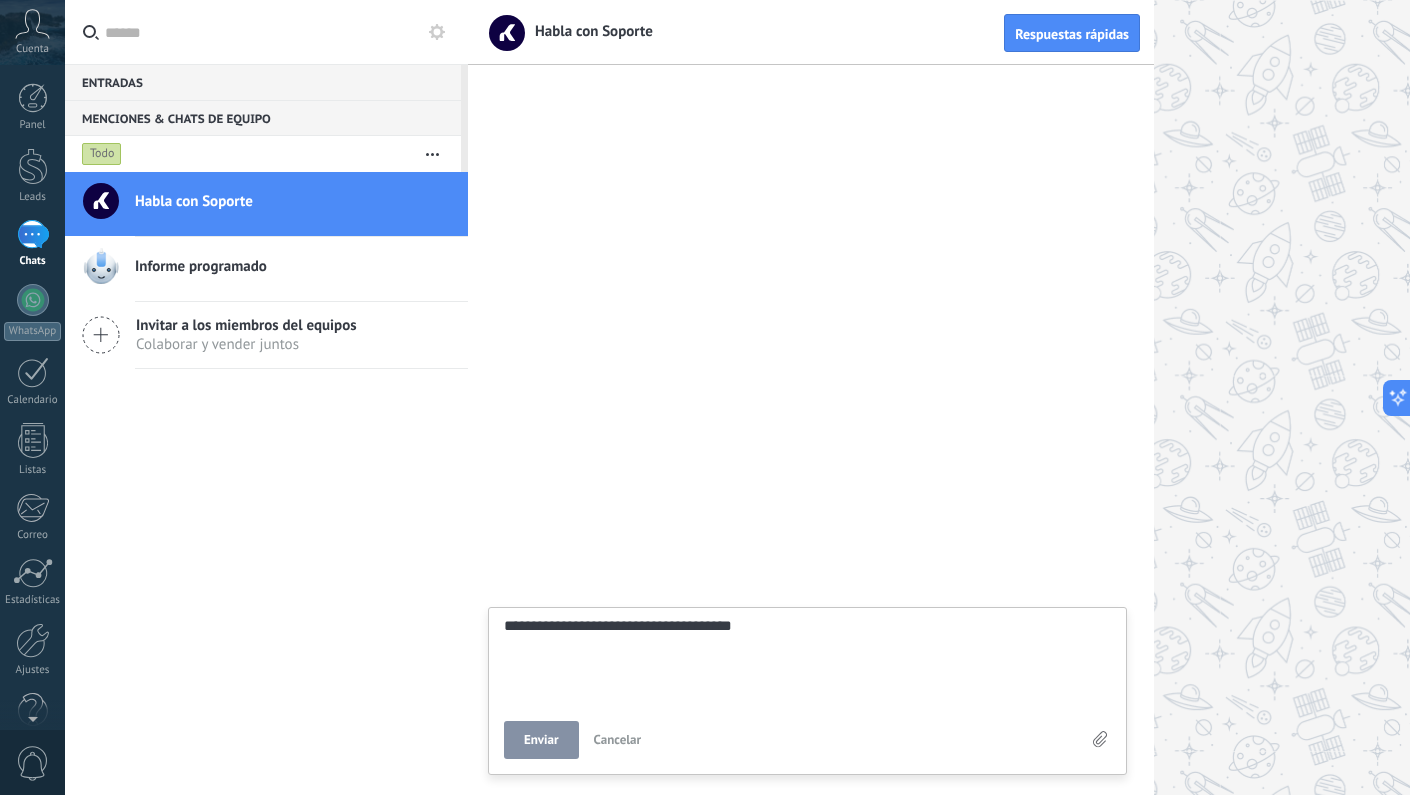 scroll, scrollTop: 19, scrollLeft: 0, axis: vertical 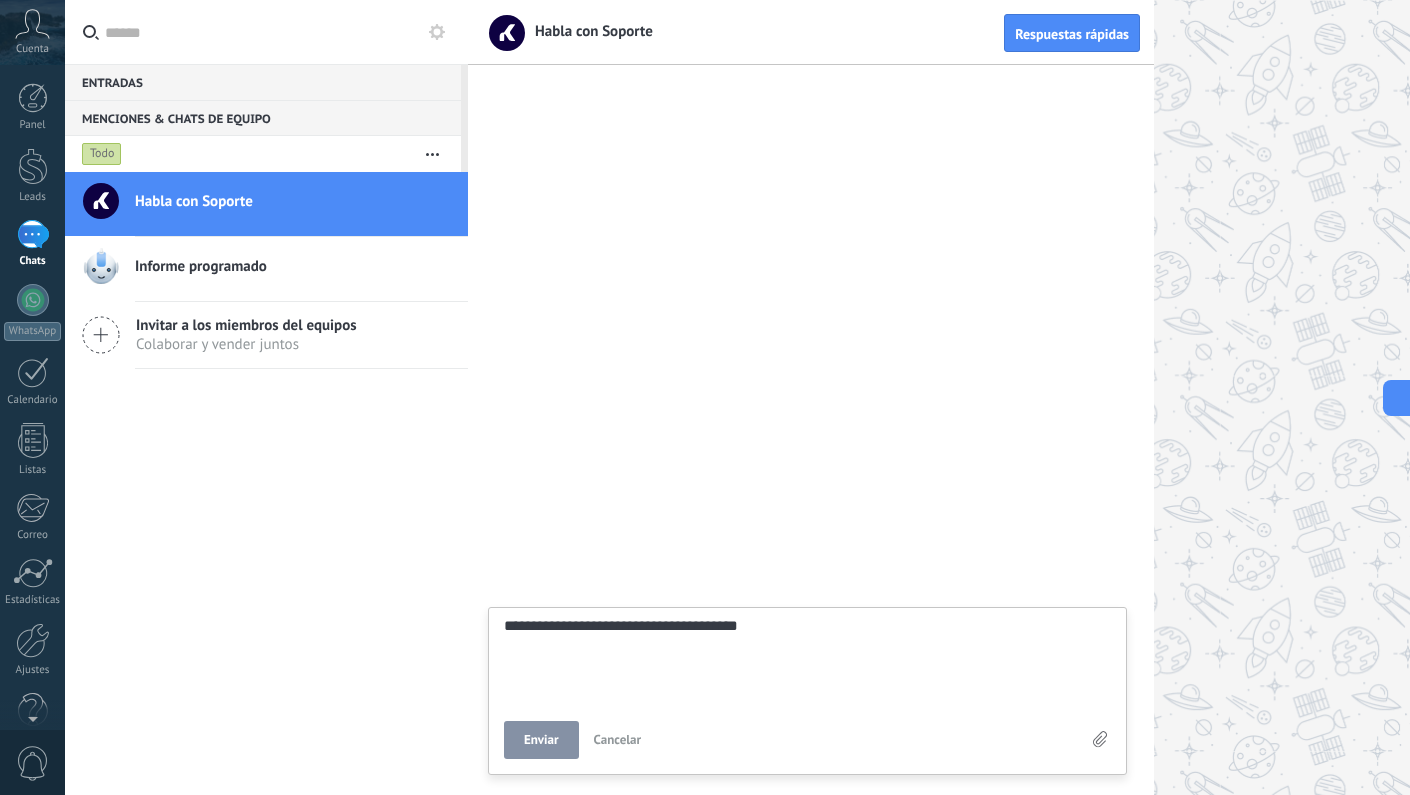 type on "**********" 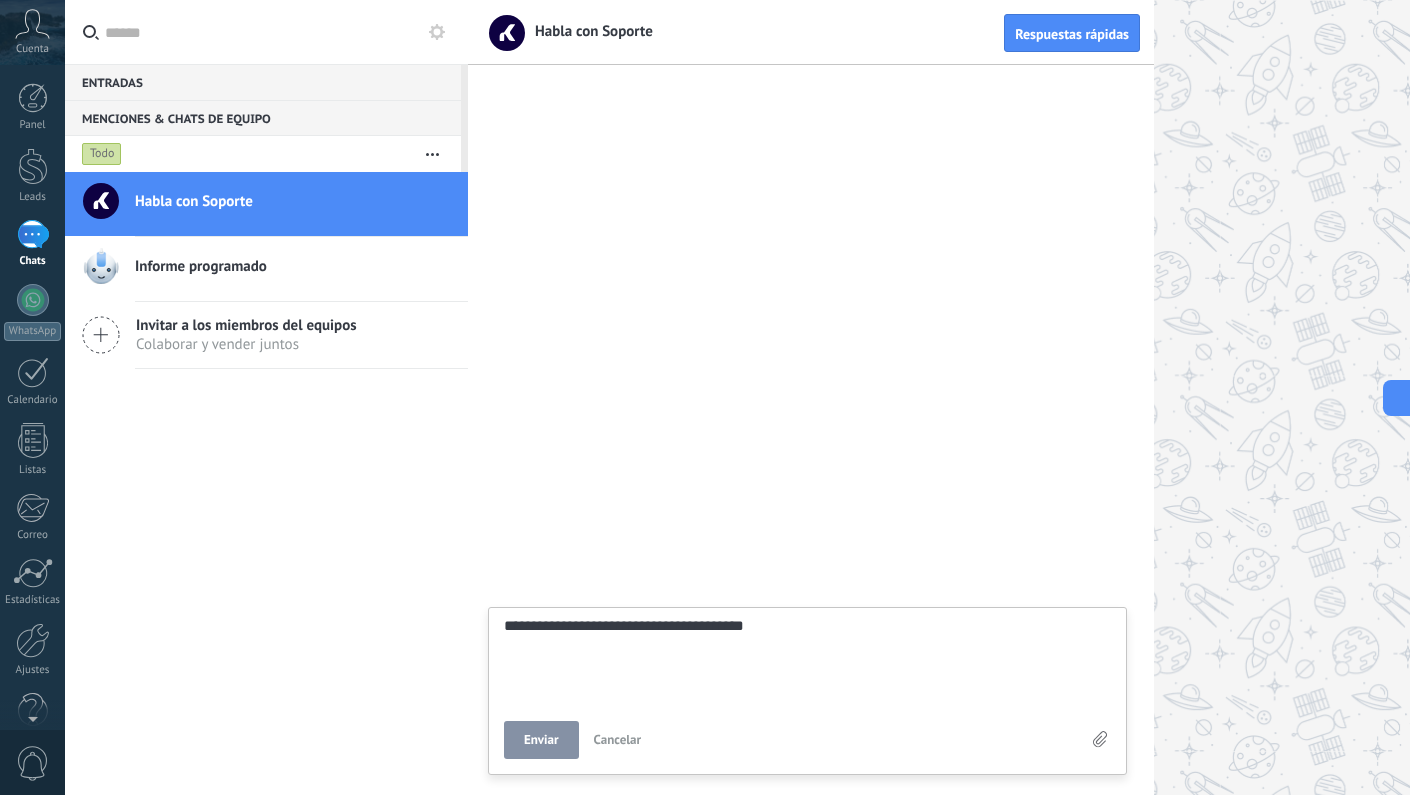 type on "**********" 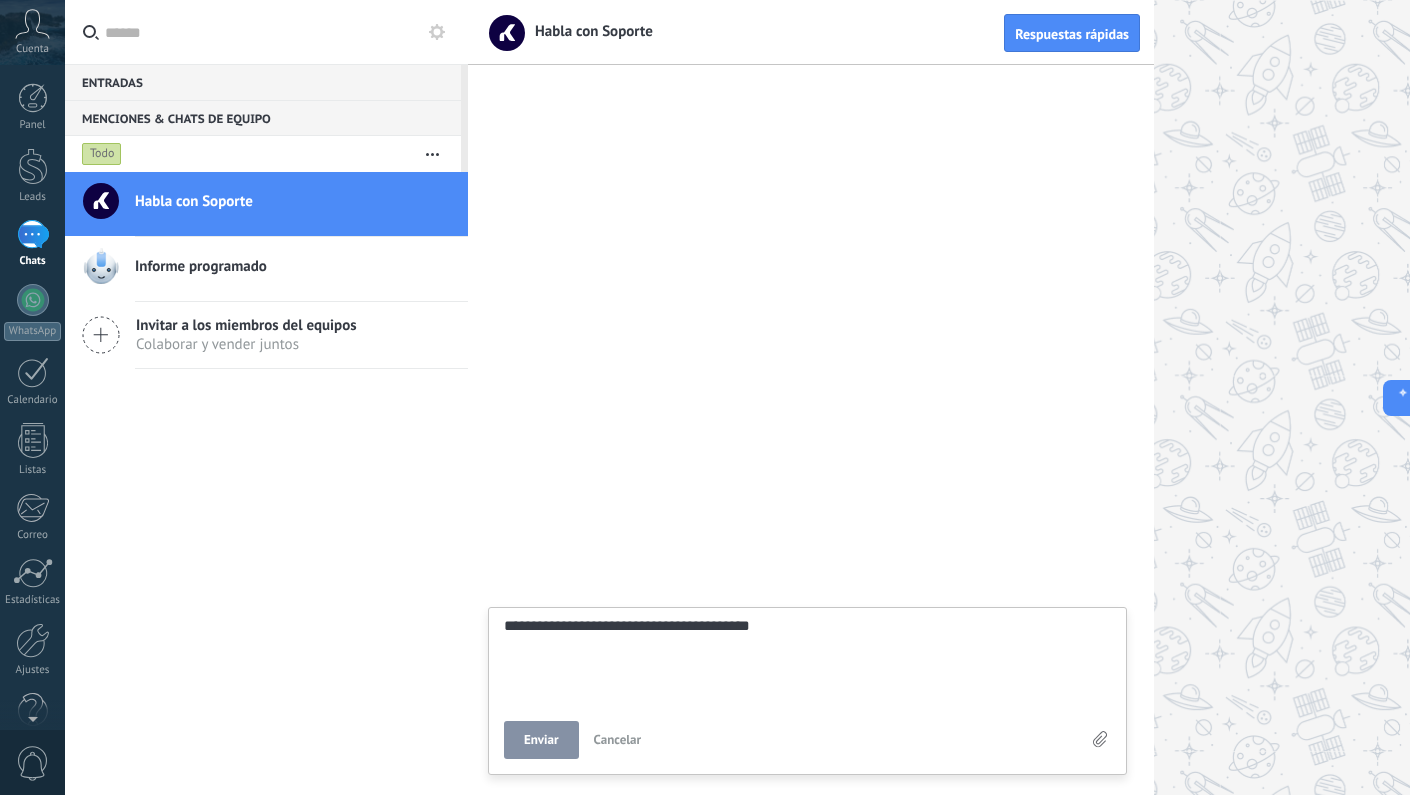 type on "**********" 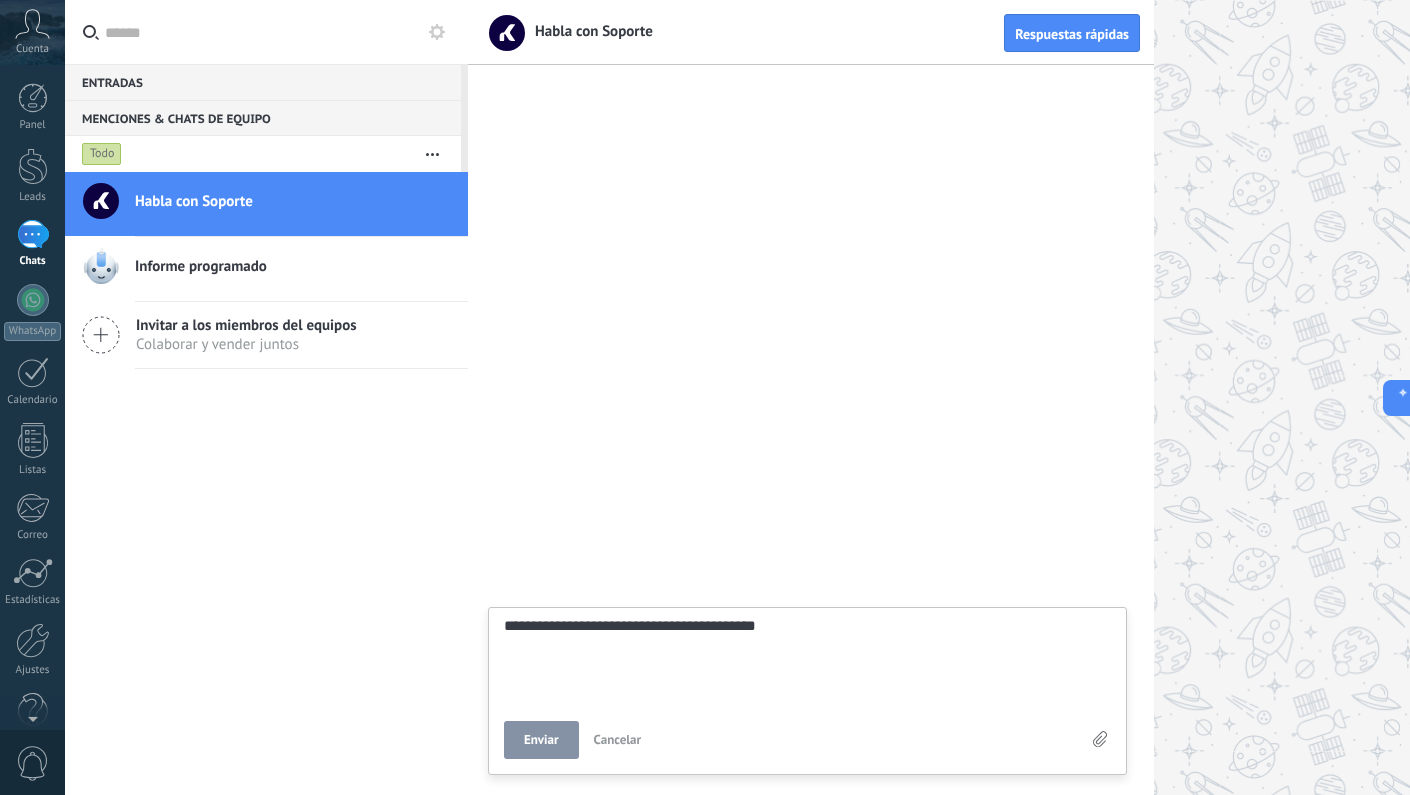 type on "**********" 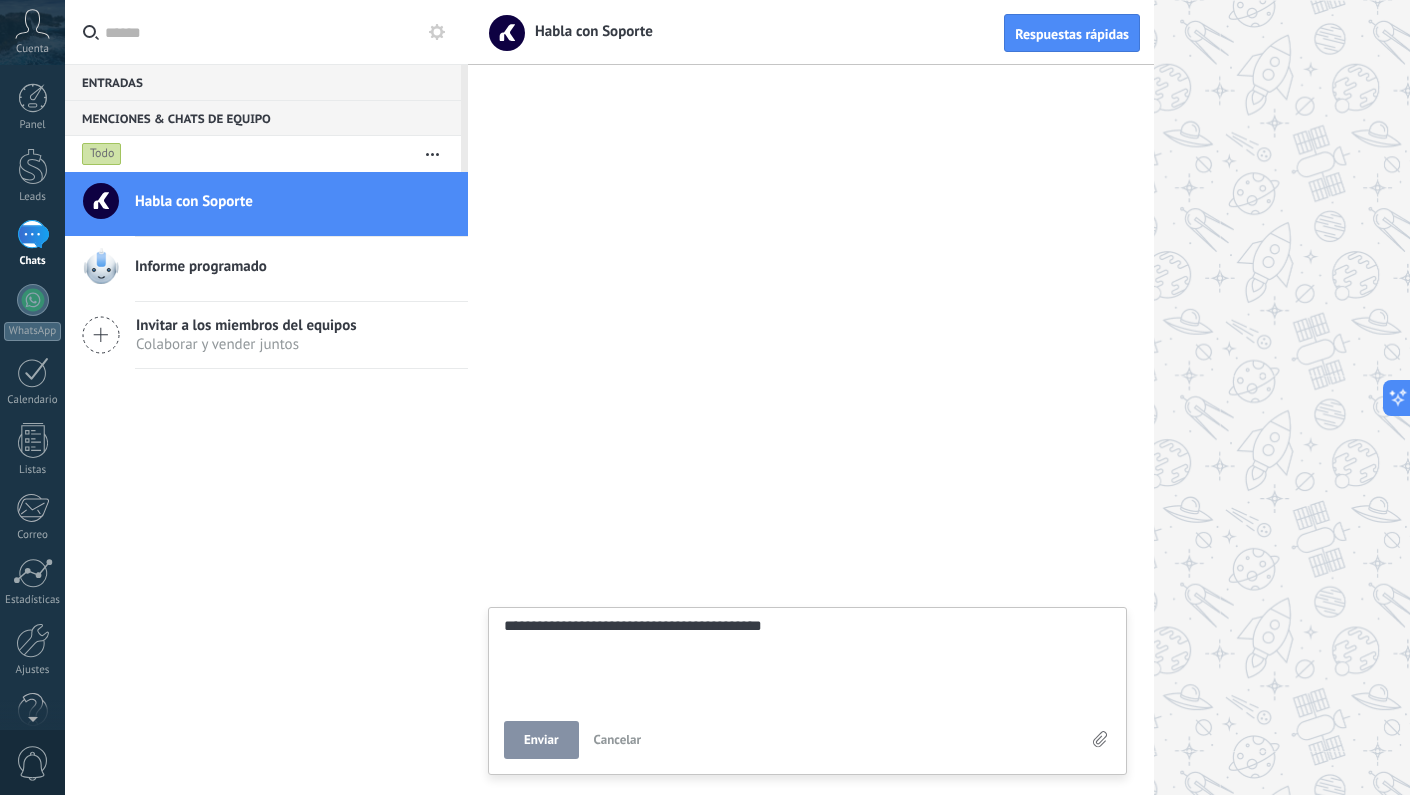 type on "**********" 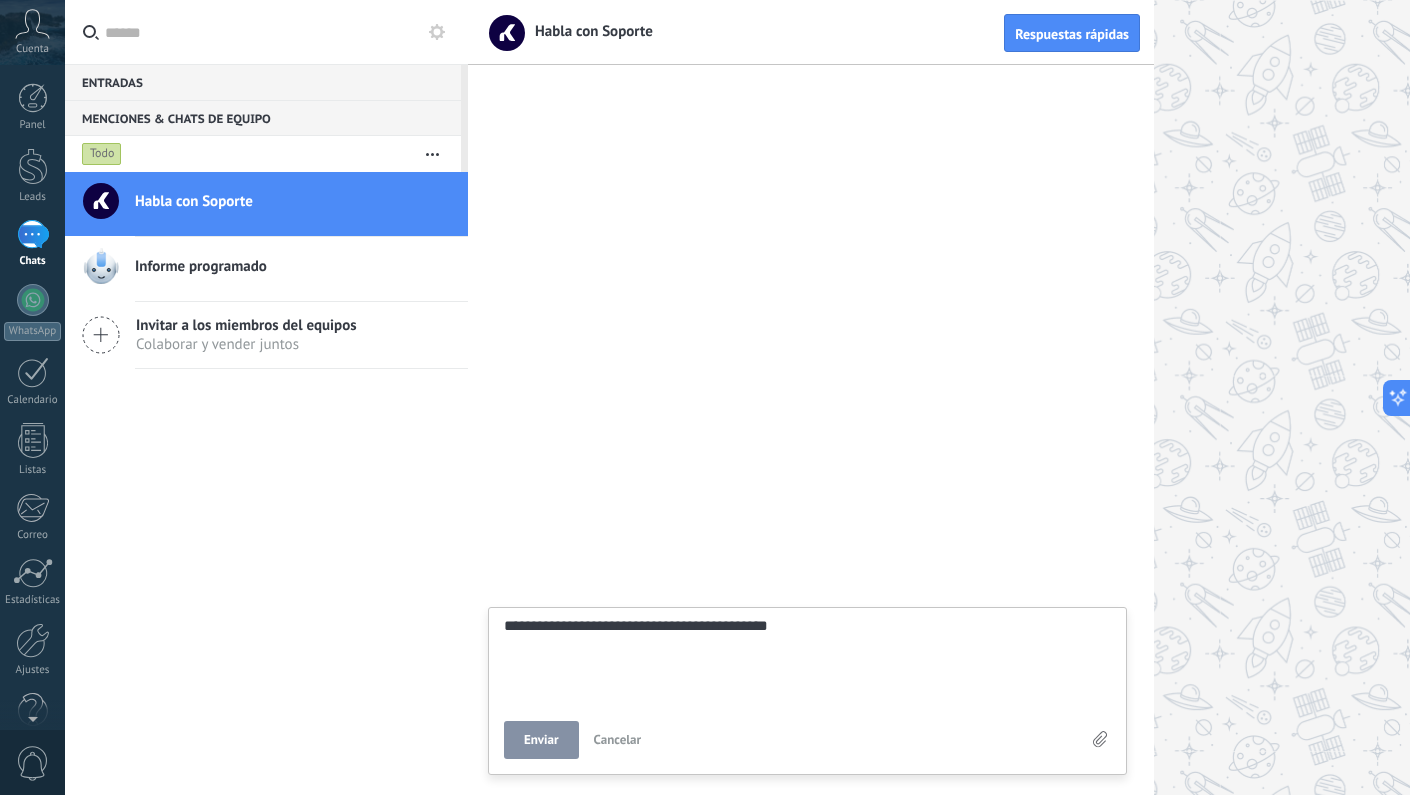 type on "**********" 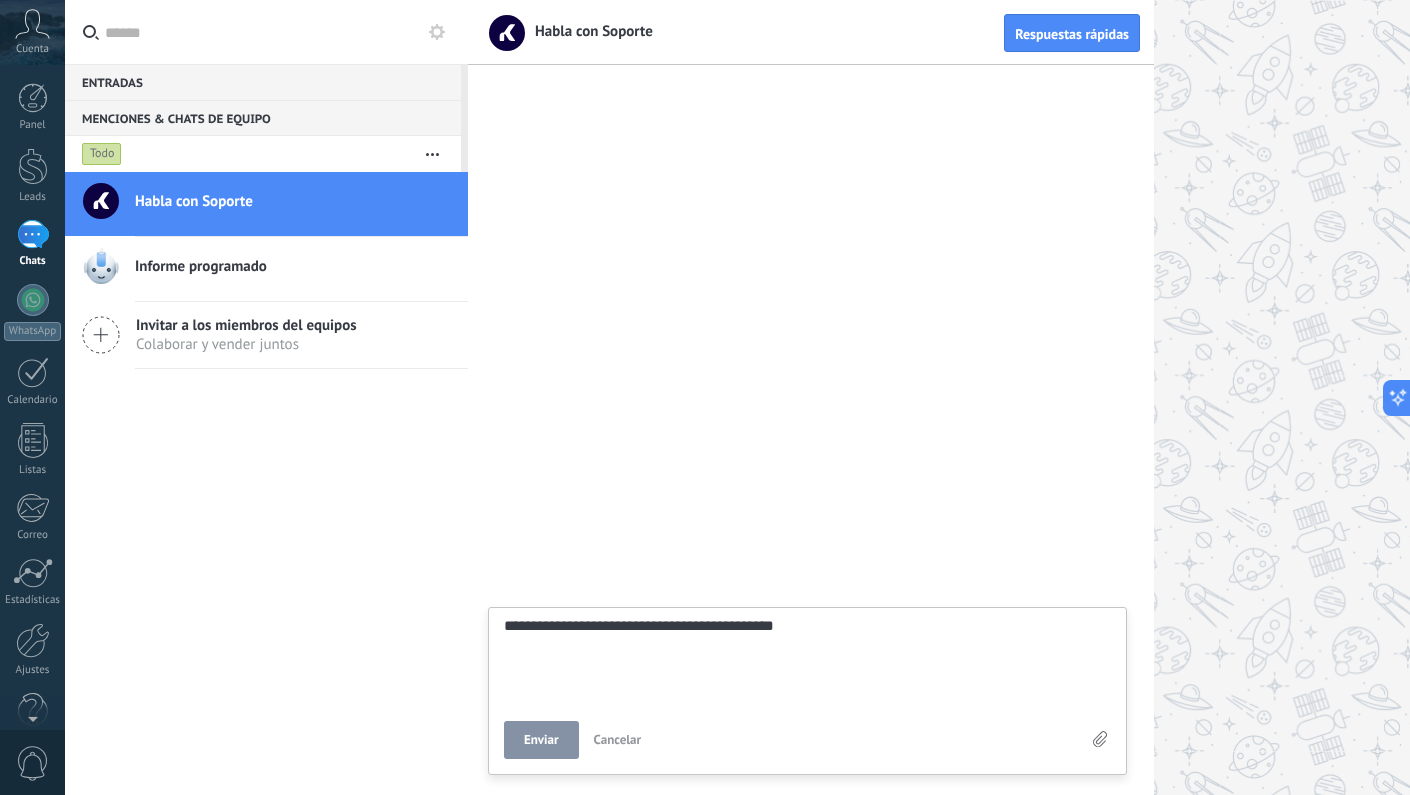 type on "**********" 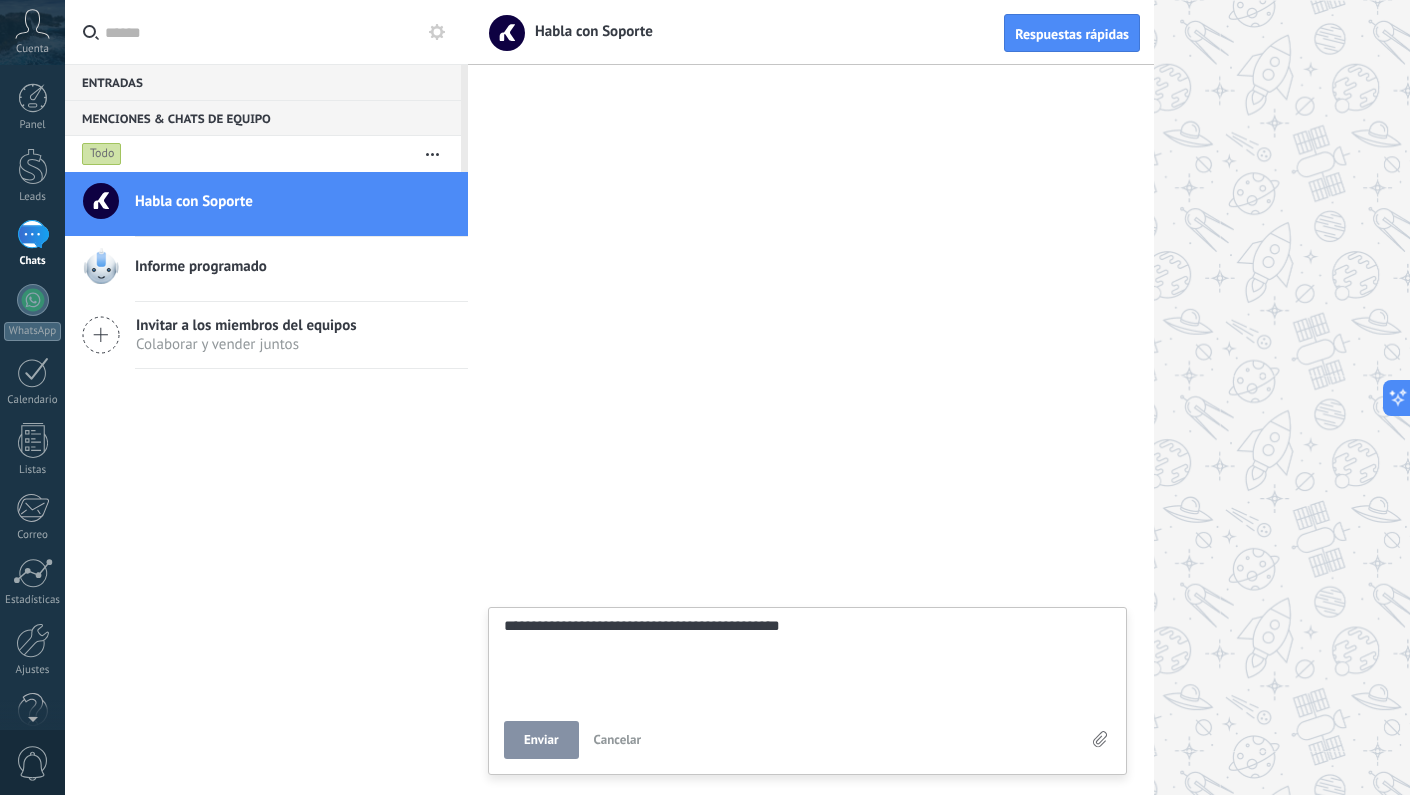 type on "**********" 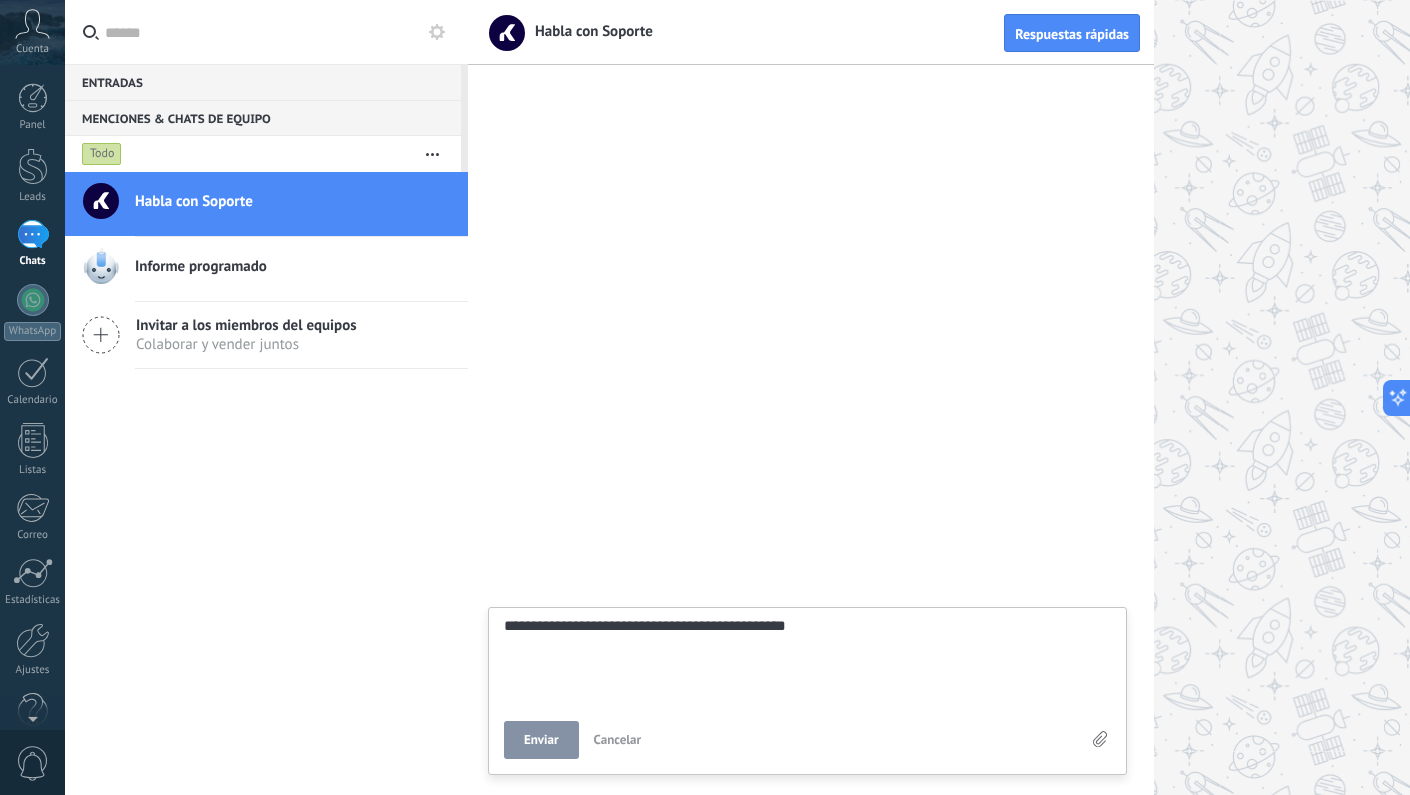 type on "**********" 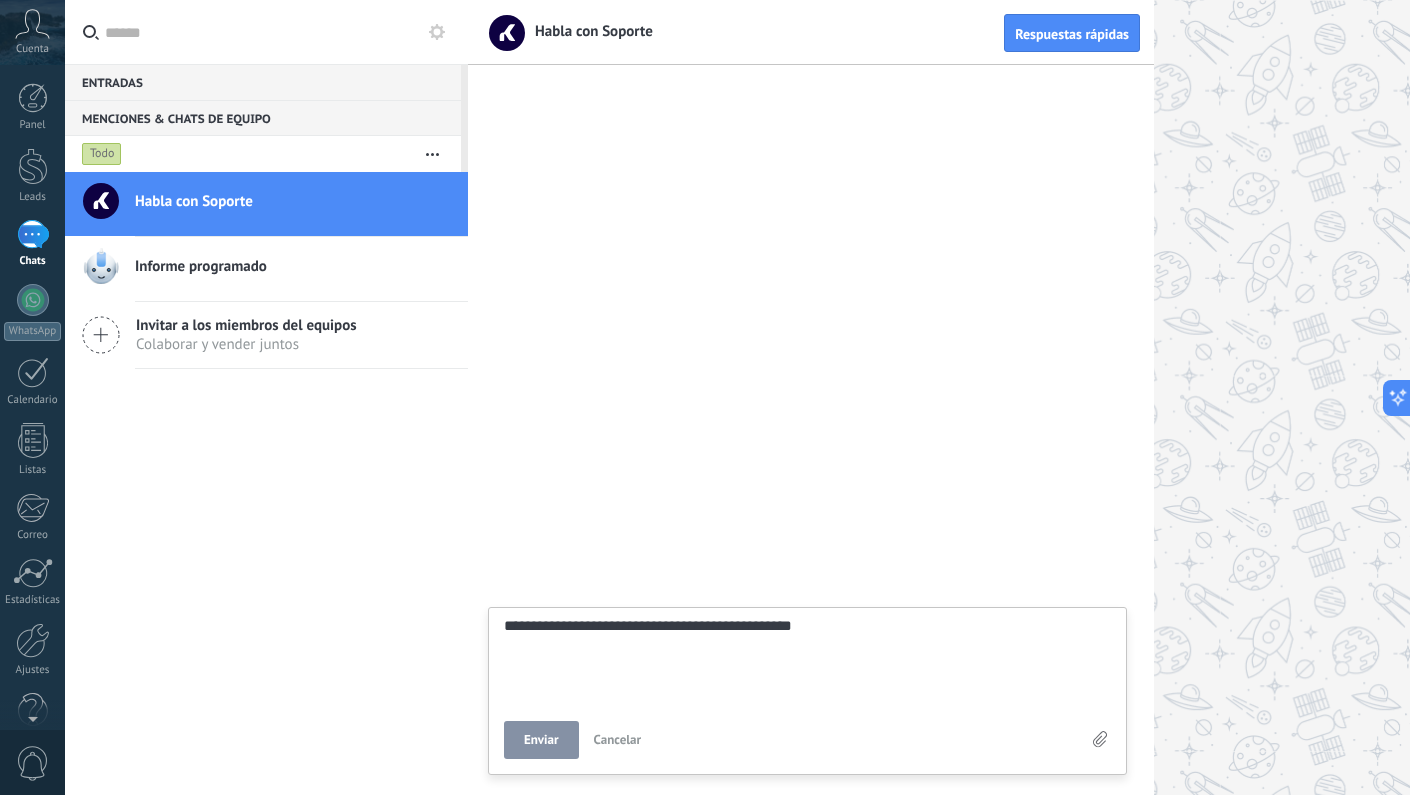 type on "**********" 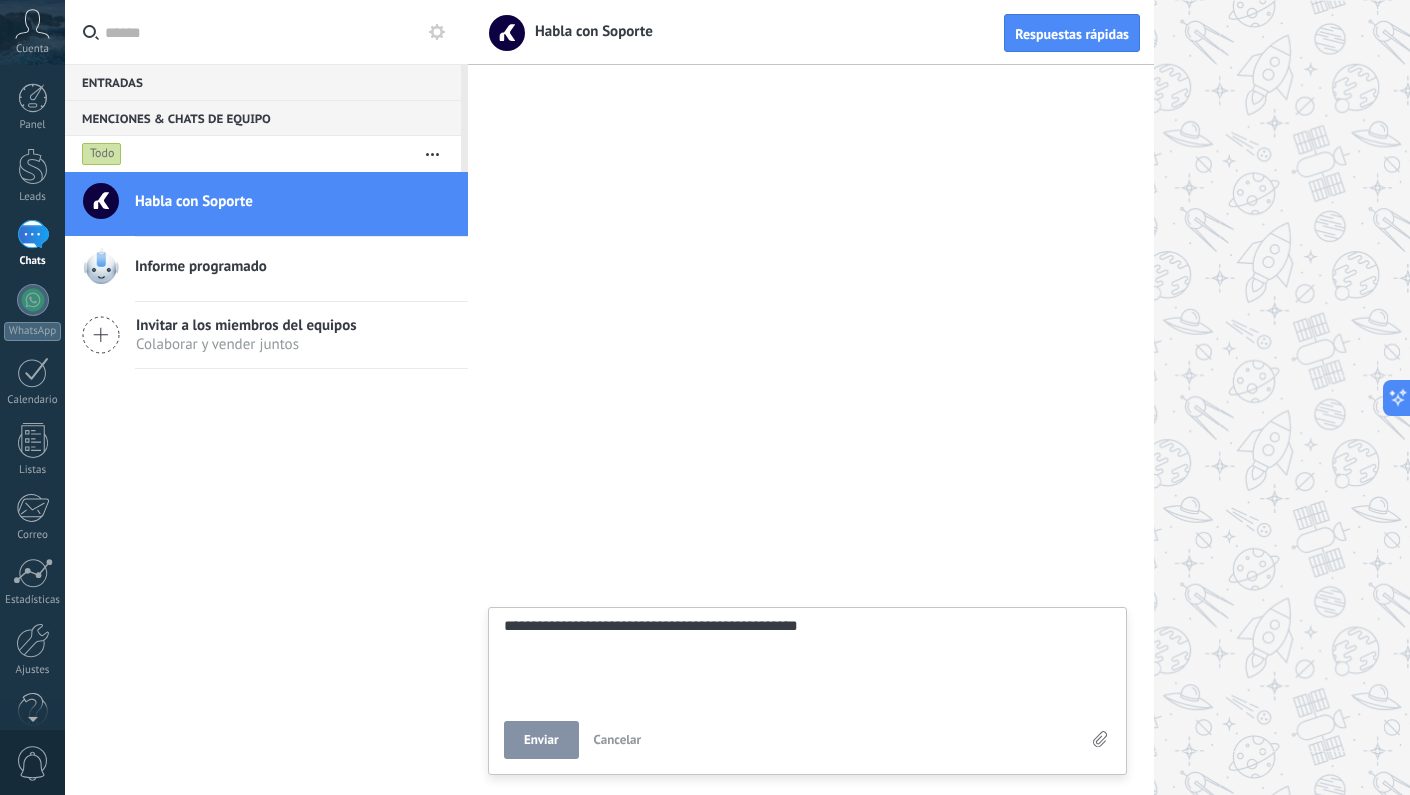 type on "**********" 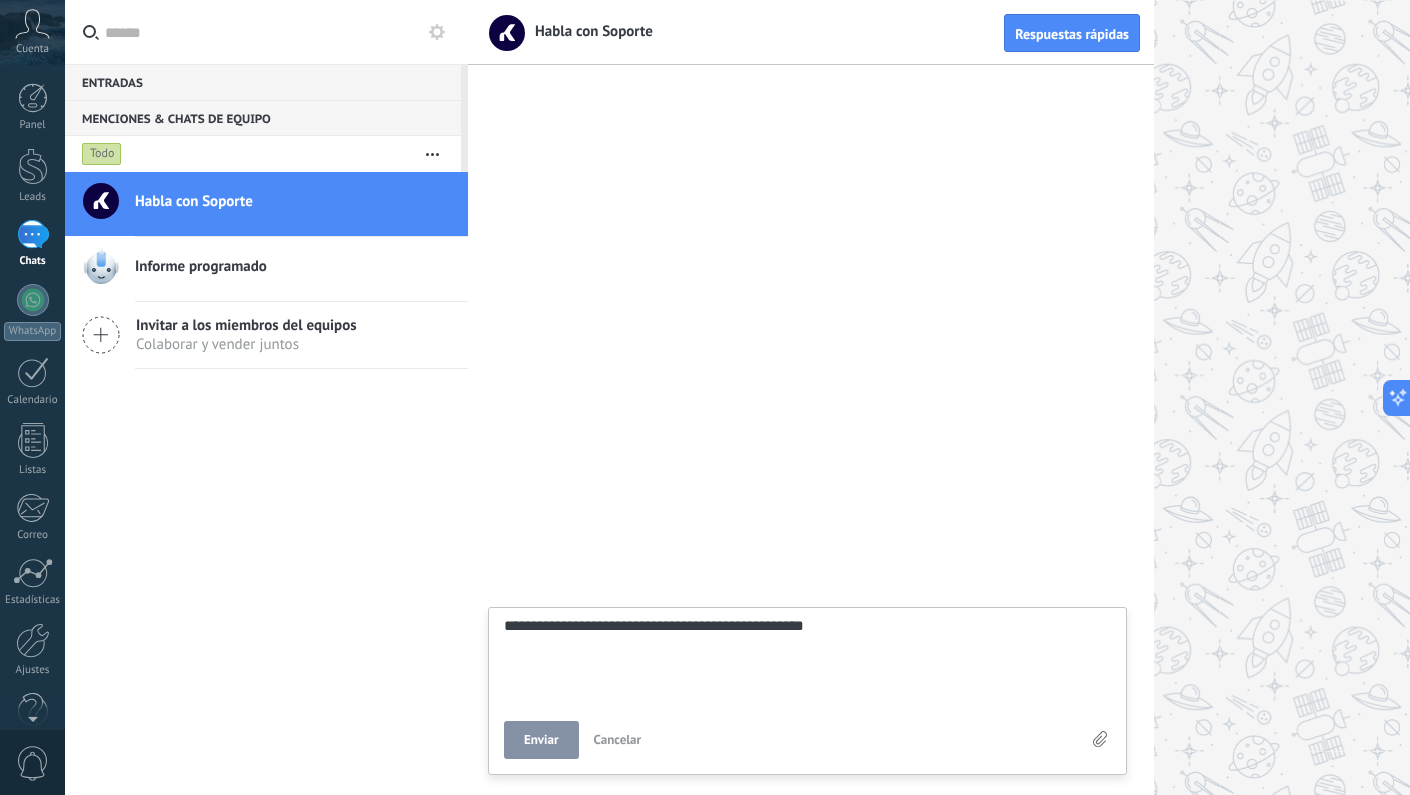 type on "**********" 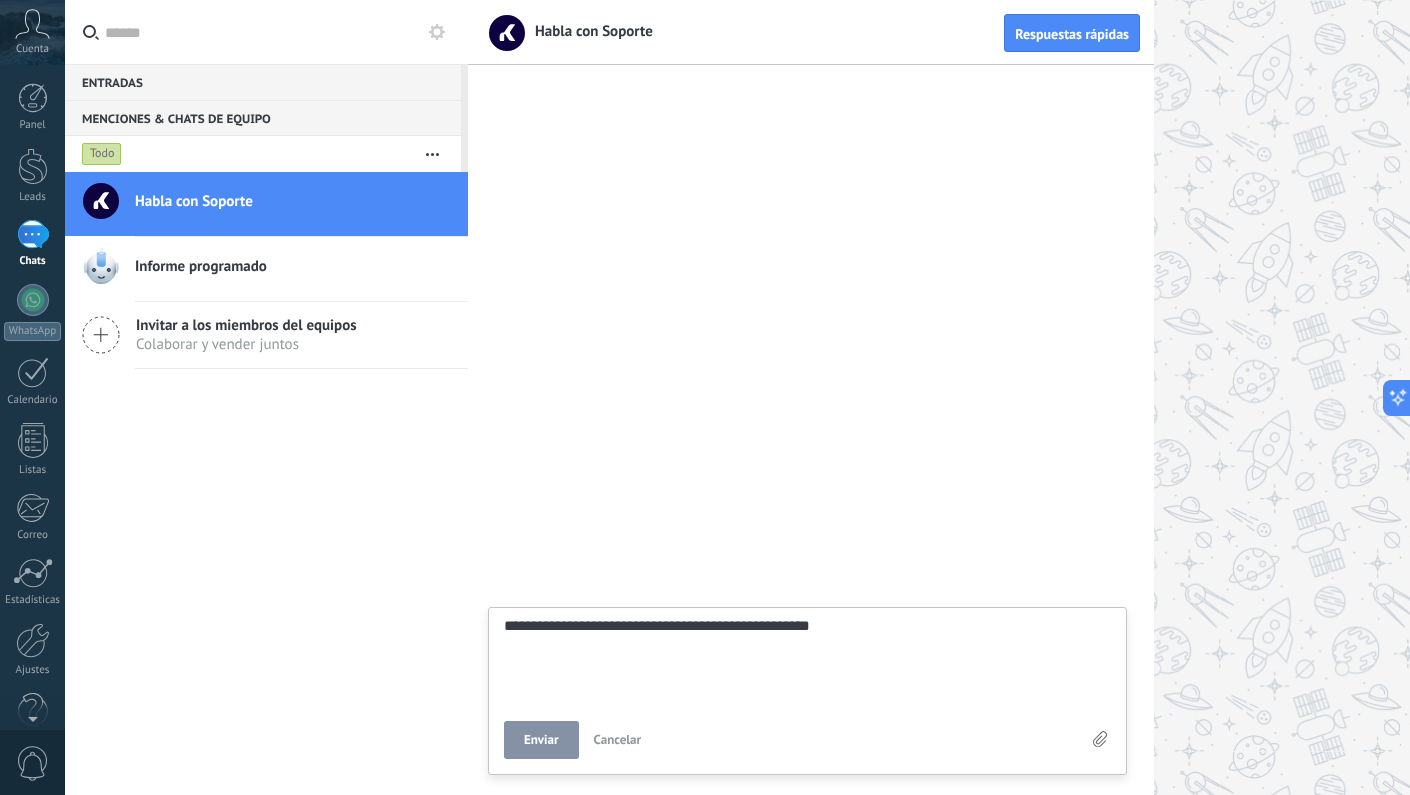 type on "**********" 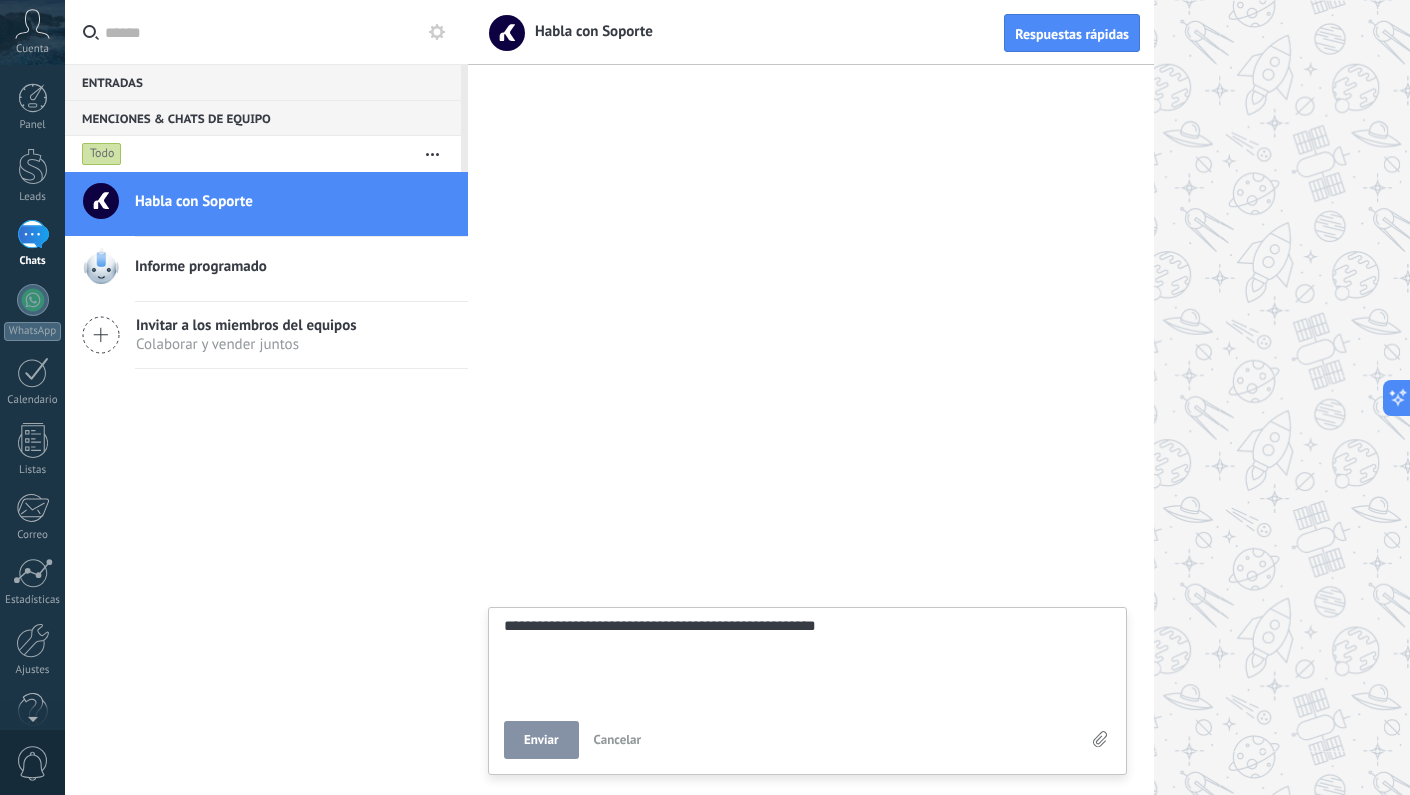 type on "**********" 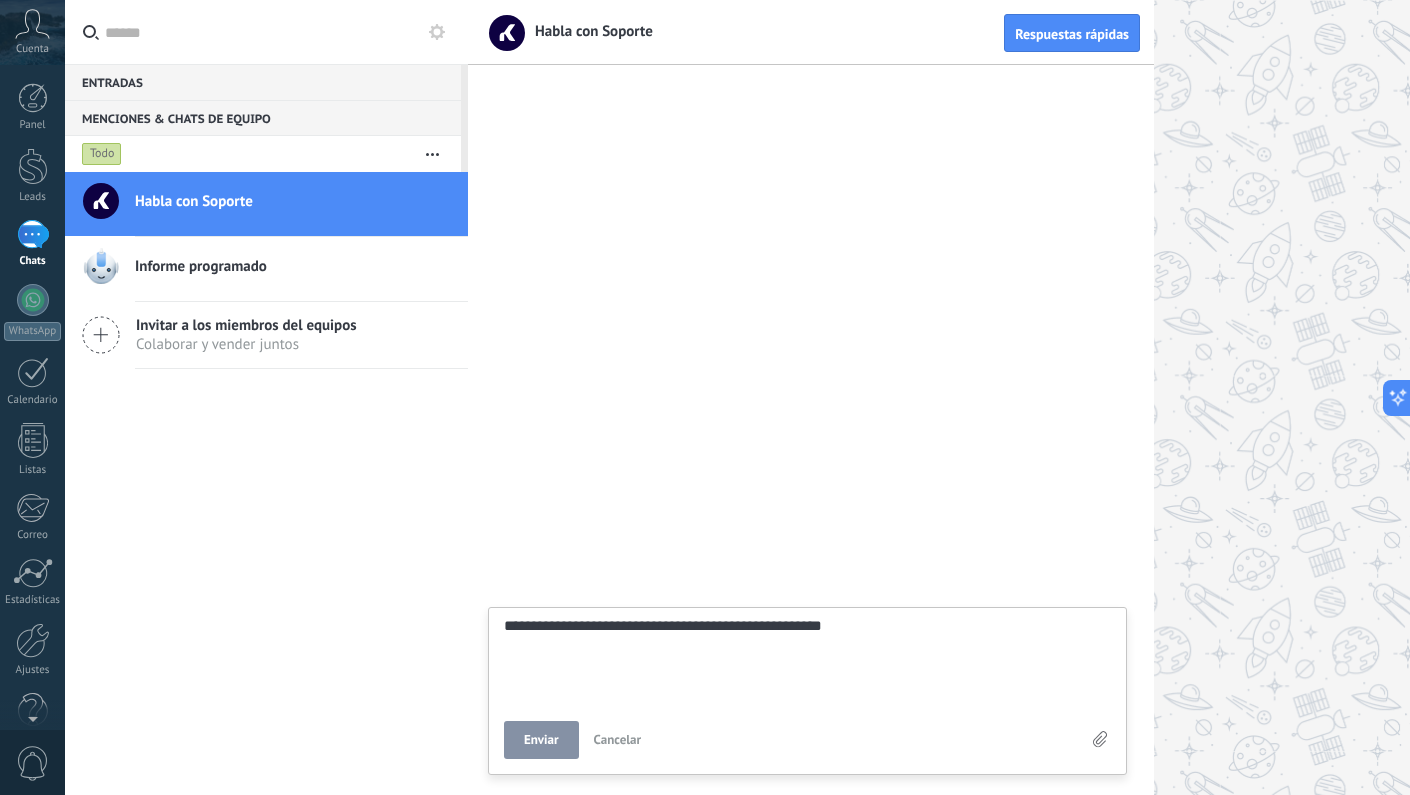 type on "**********" 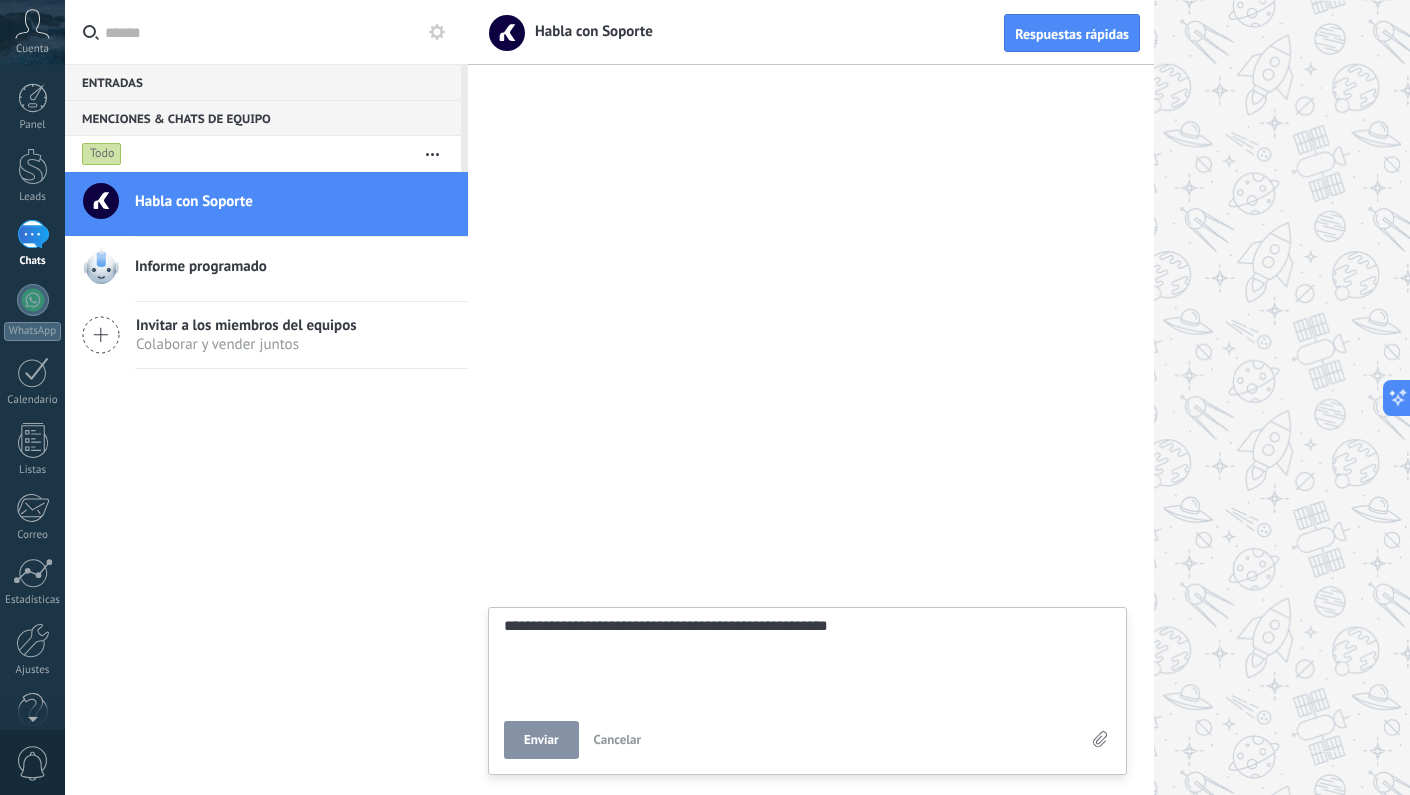 type on "**********" 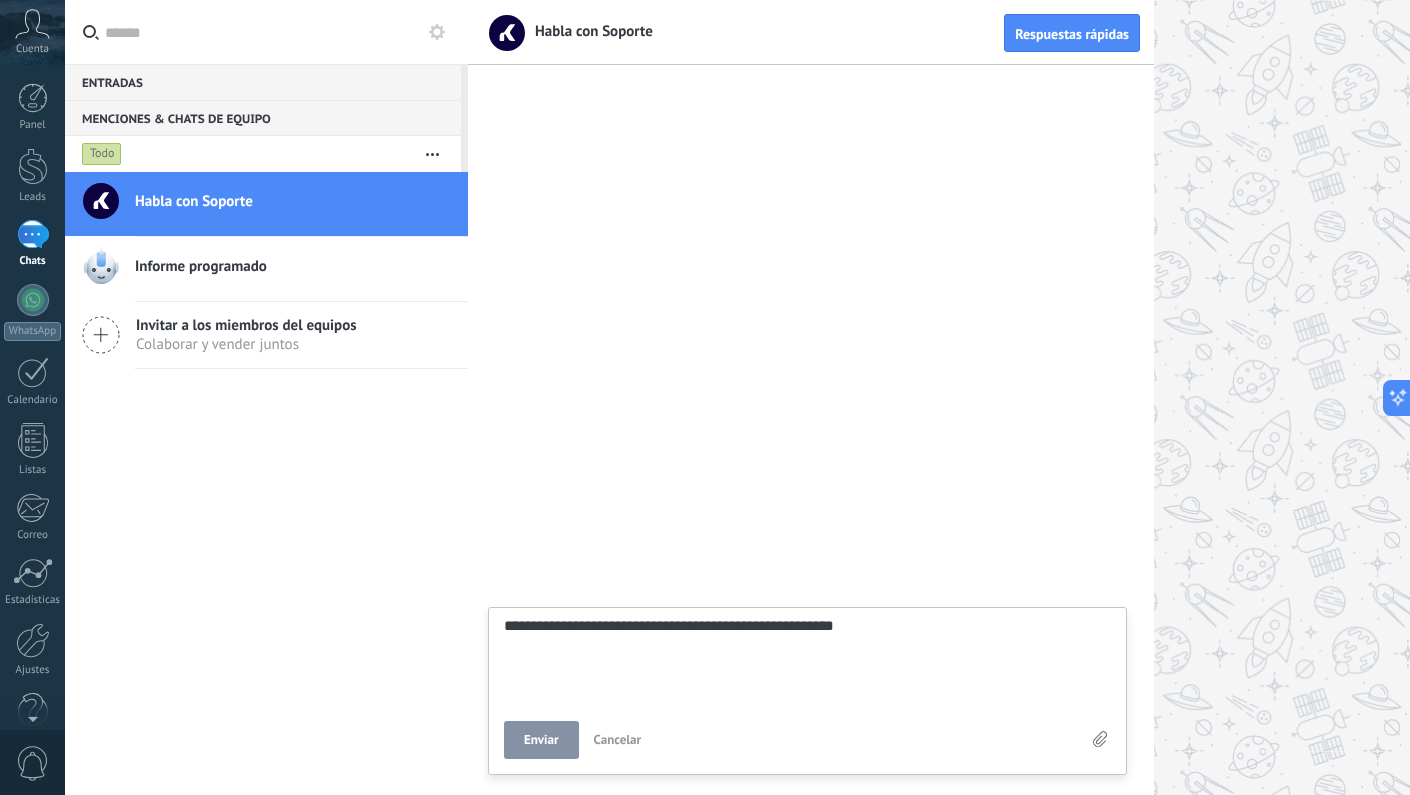type on "**********" 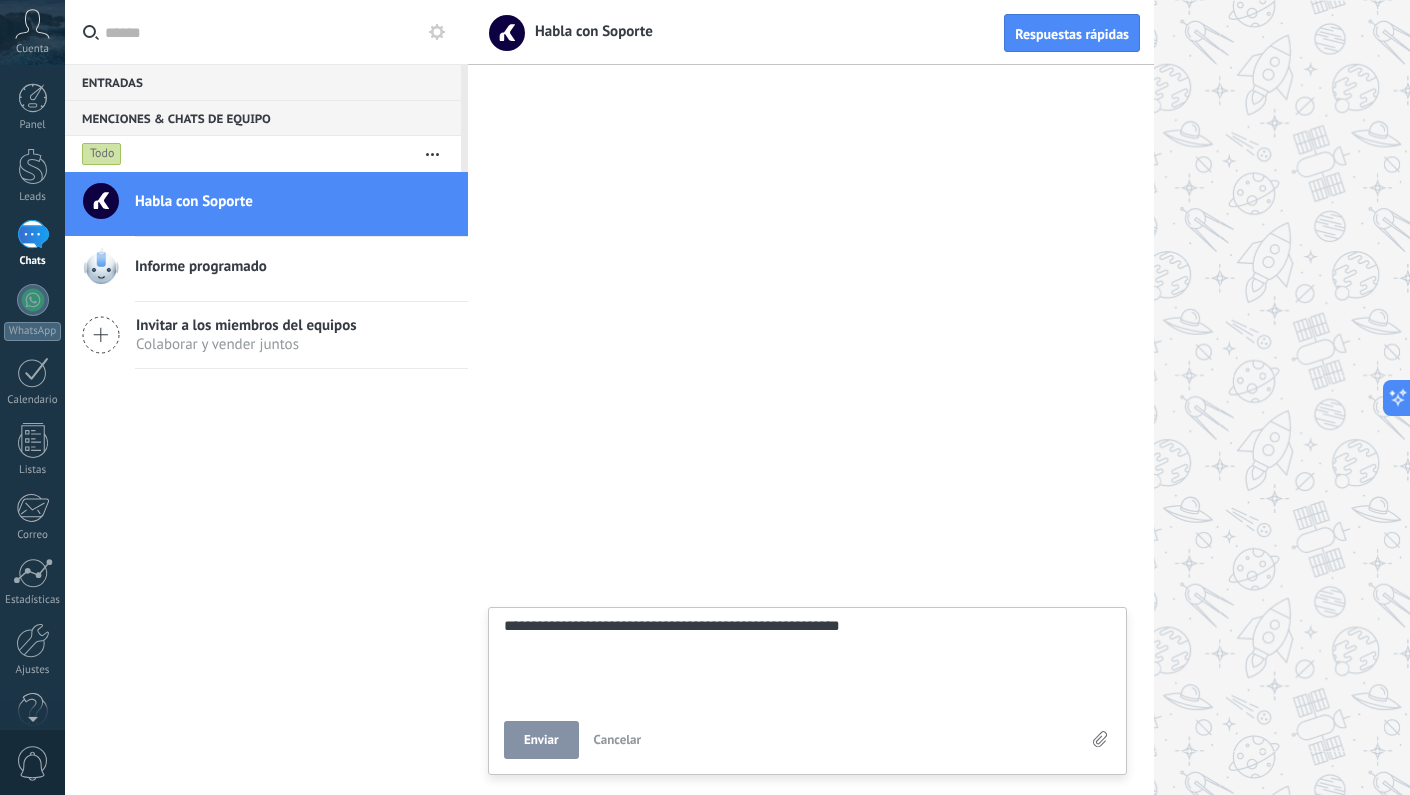 type on "**********" 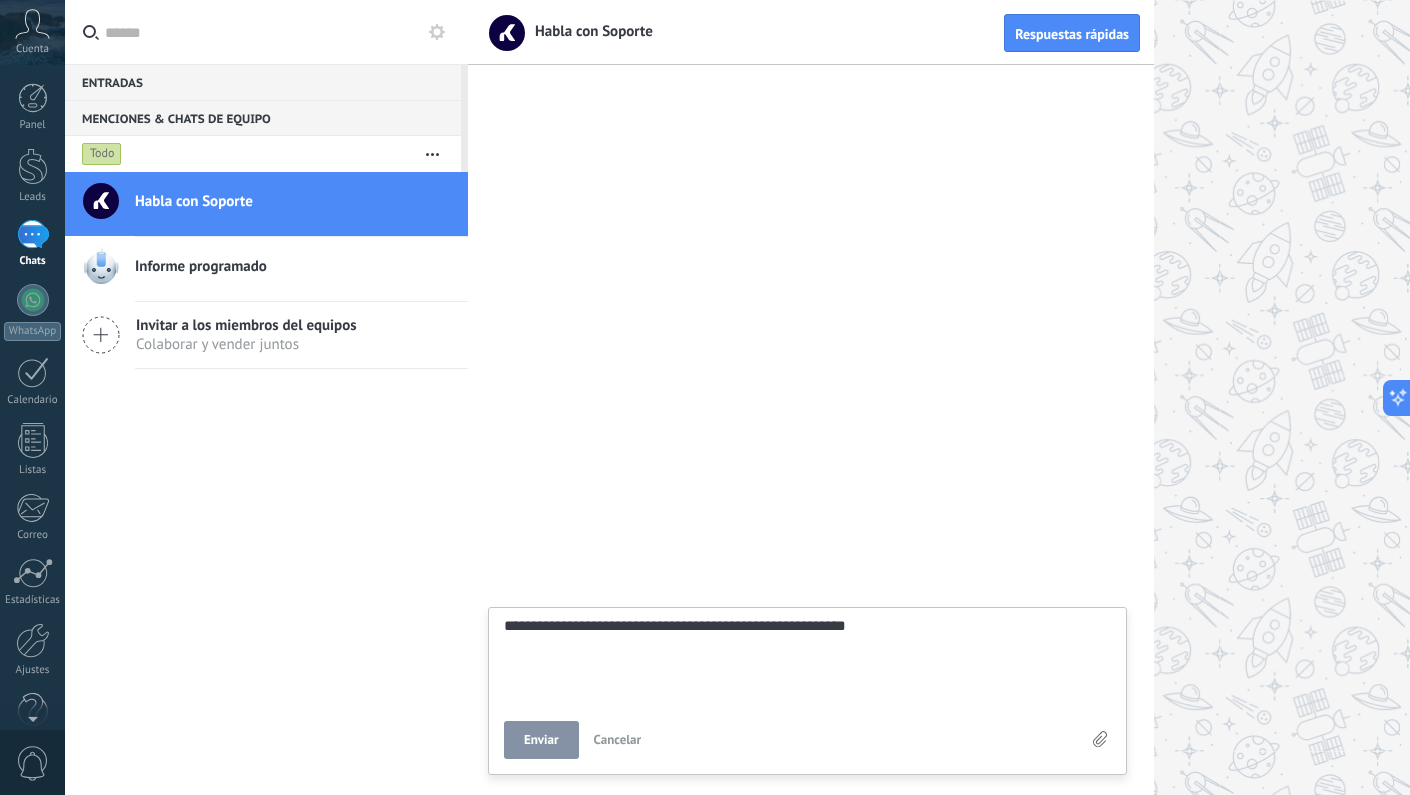 type on "**********" 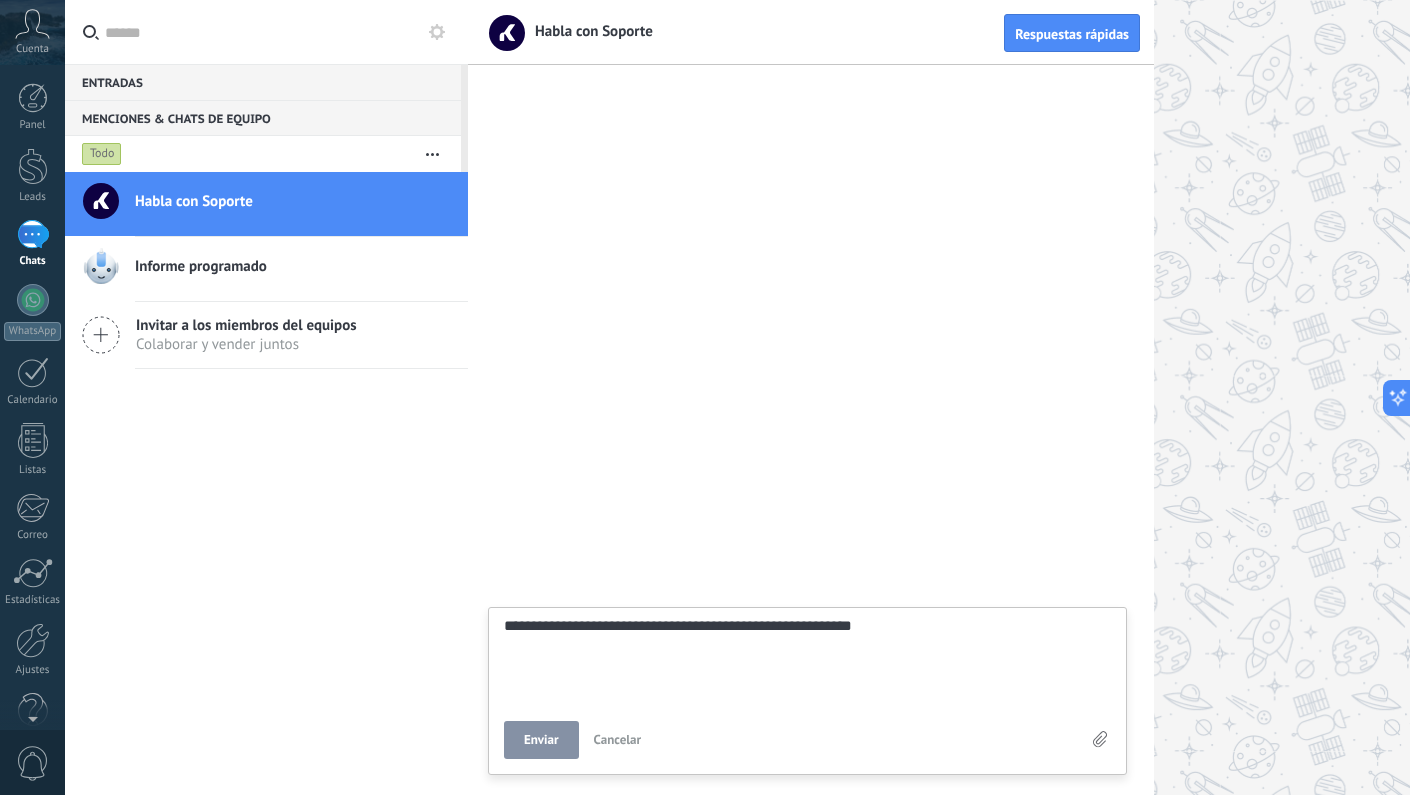 type on "**********" 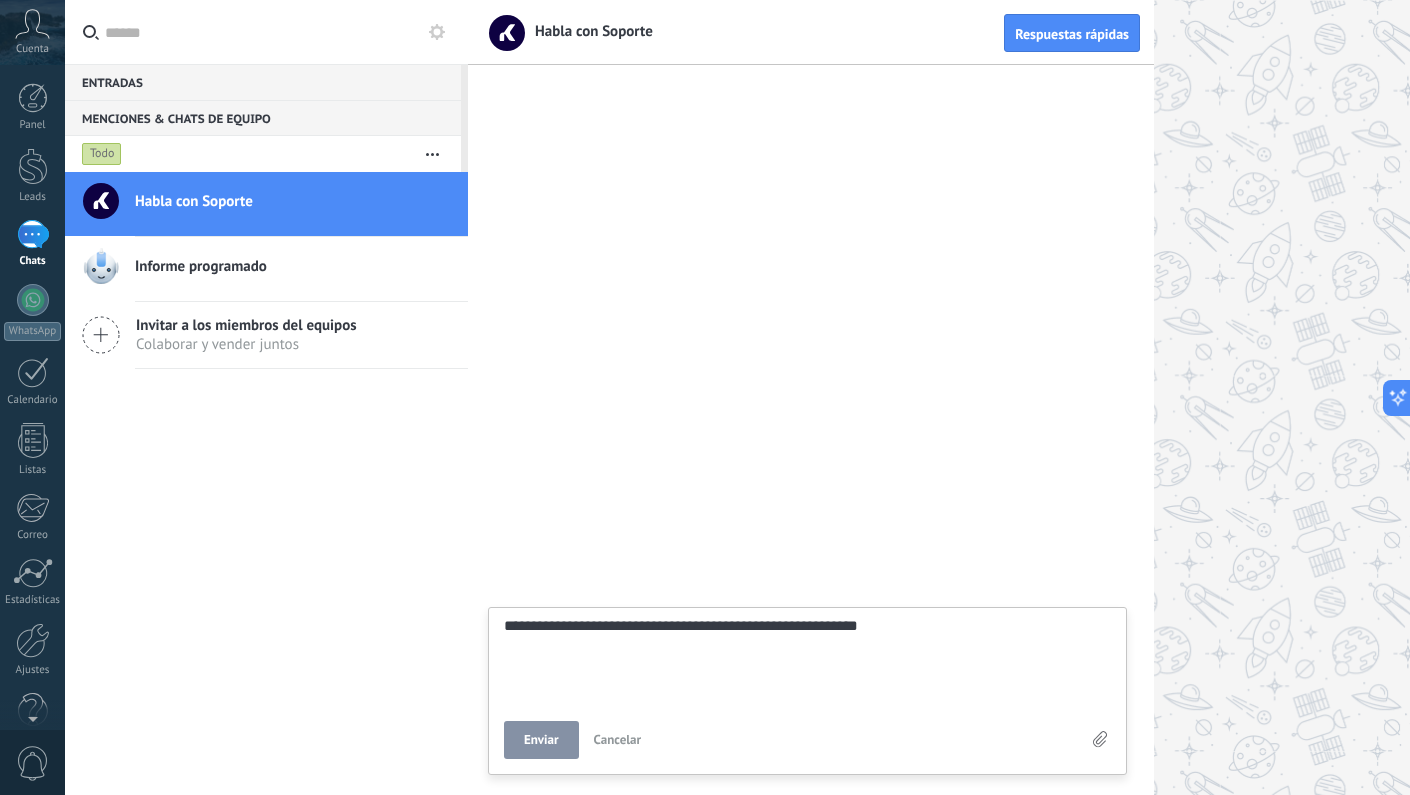 scroll, scrollTop: 19, scrollLeft: 0, axis: vertical 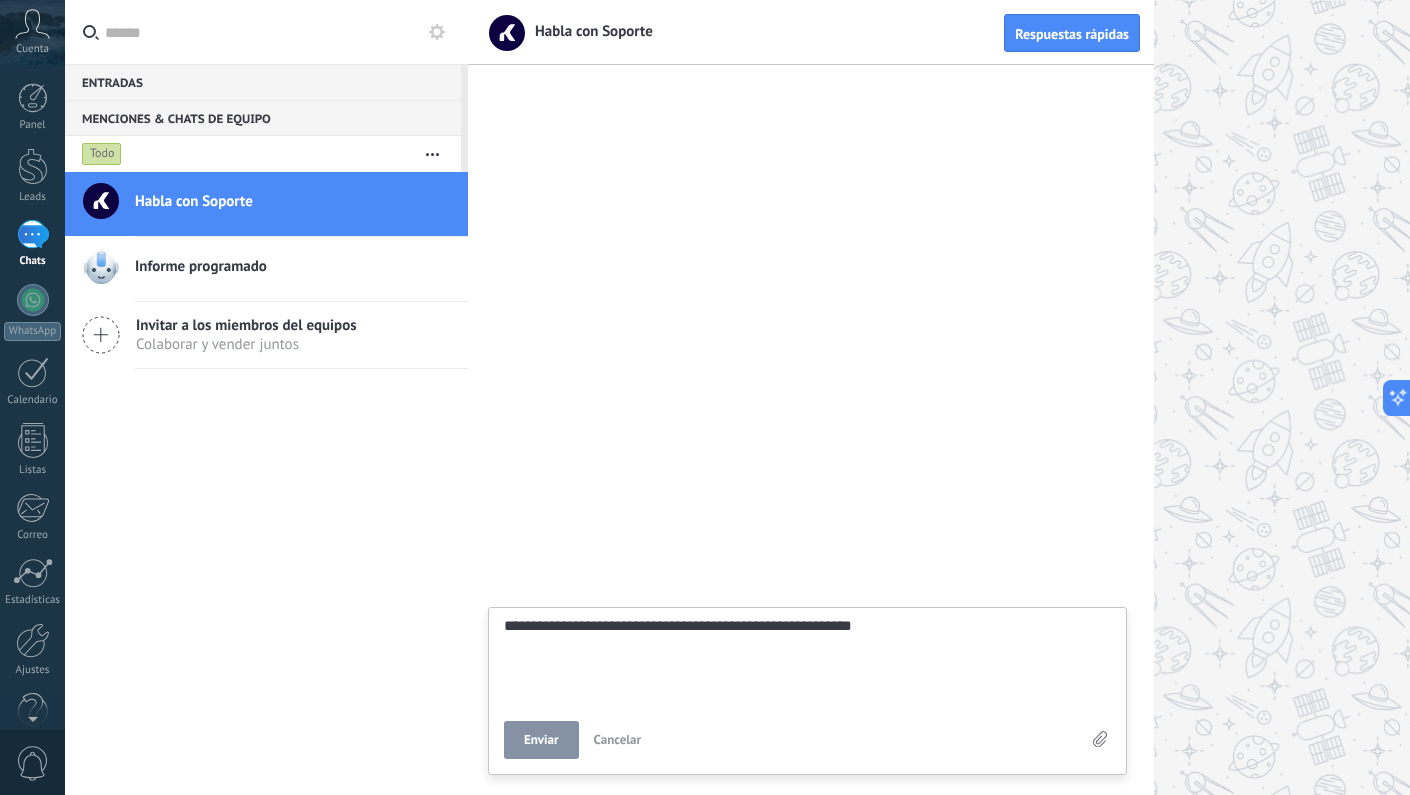 click on "**********" at bounding box center (807, 659) 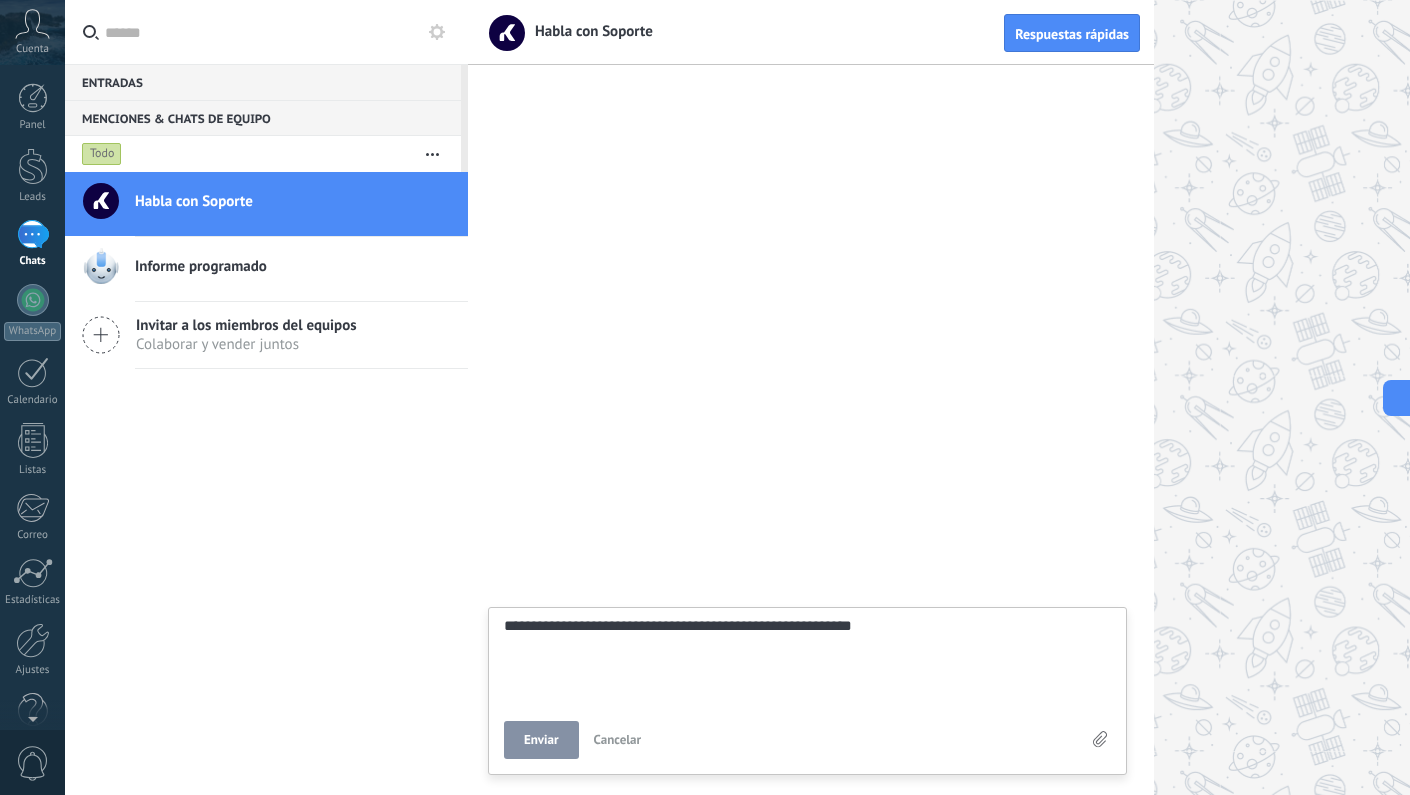 type on "**********" 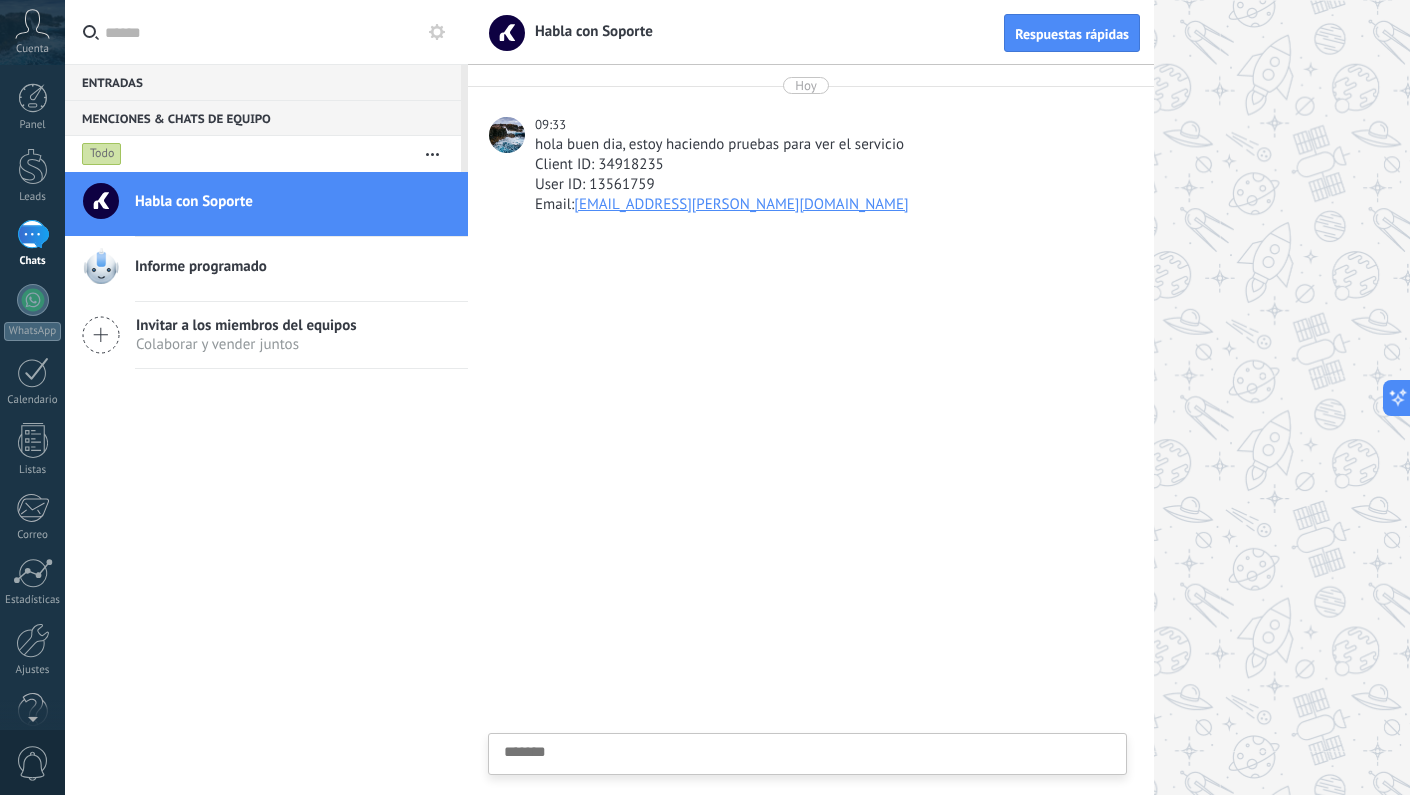scroll, scrollTop: 19, scrollLeft: 0, axis: vertical 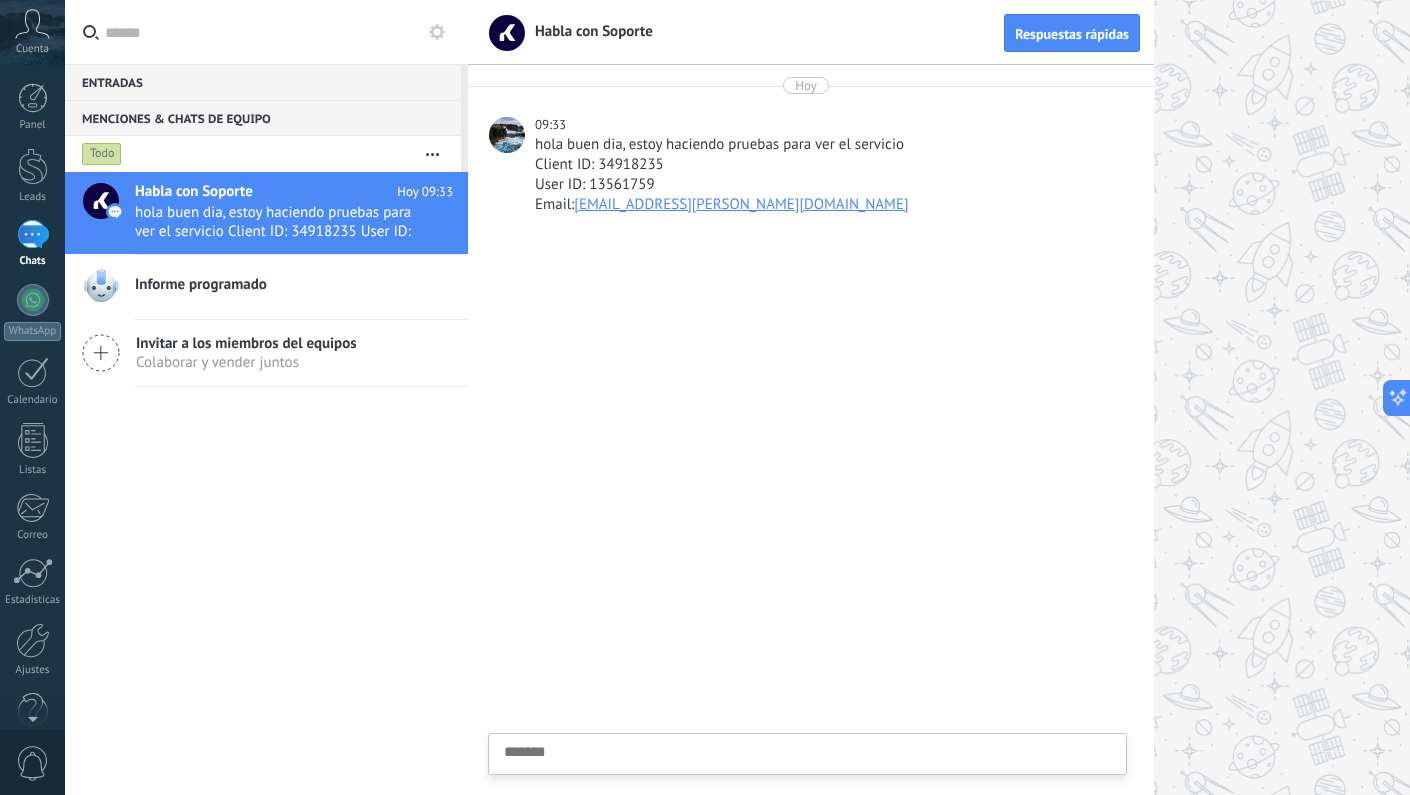 click at bounding box center (807, 785) 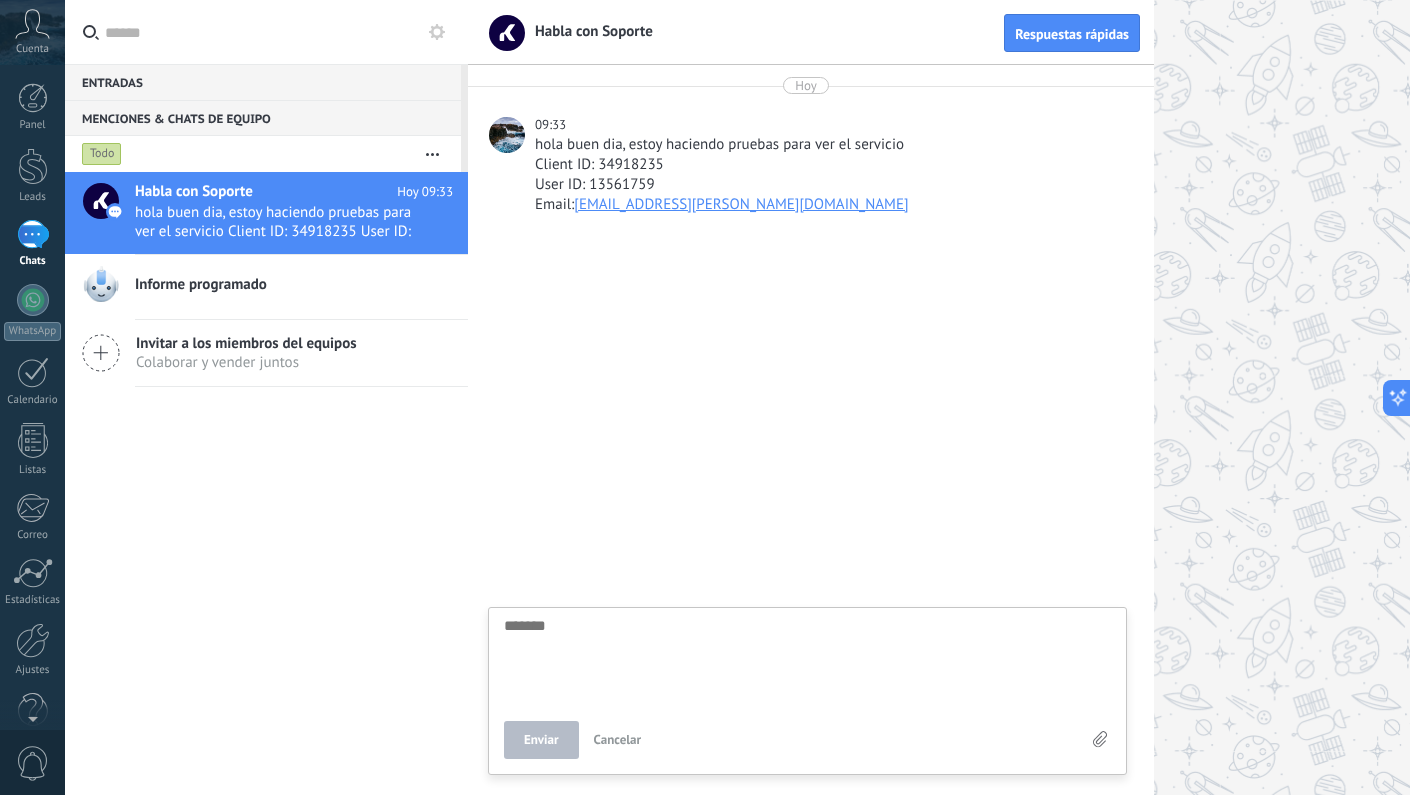 scroll, scrollTop: 19, scrollLeft: 0, axis: vertical 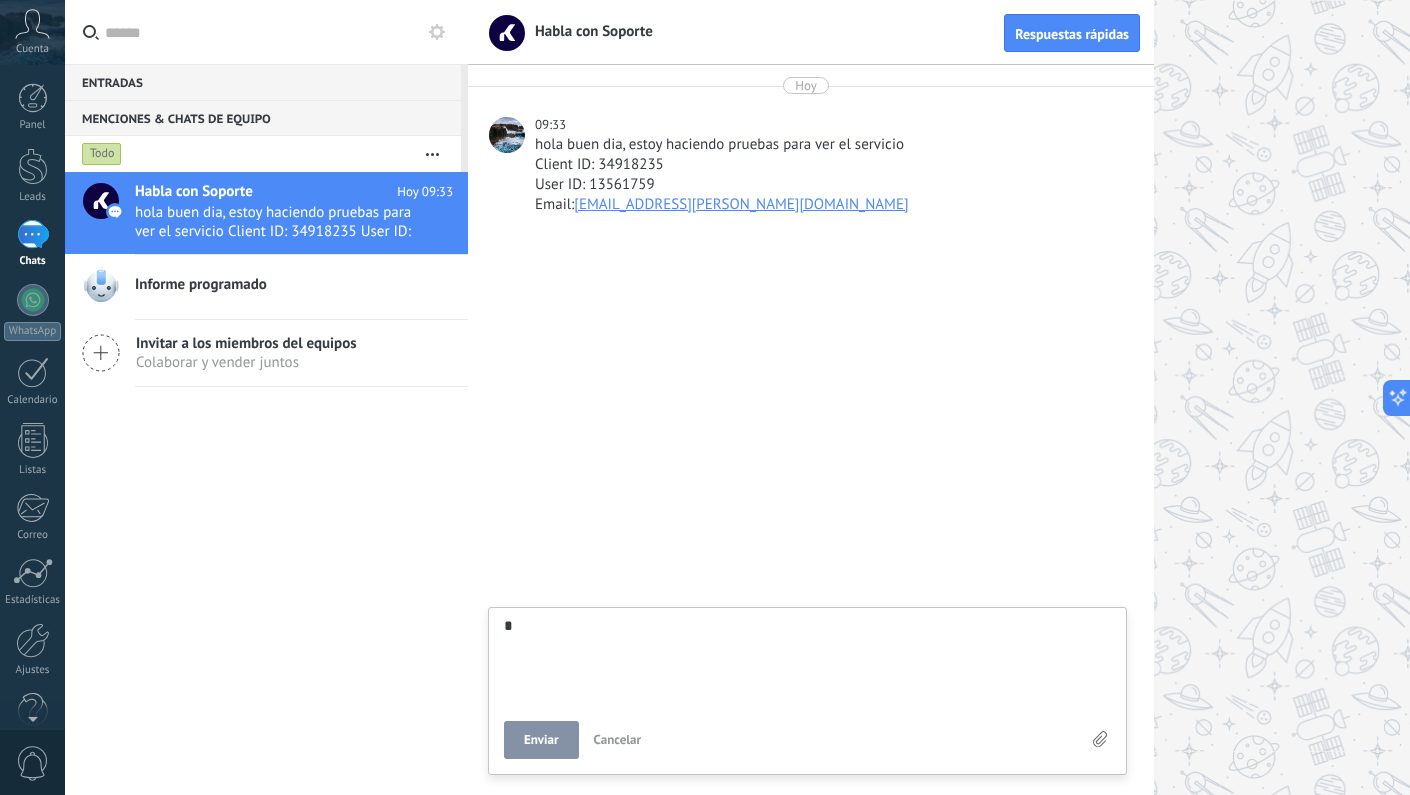 type on "**" 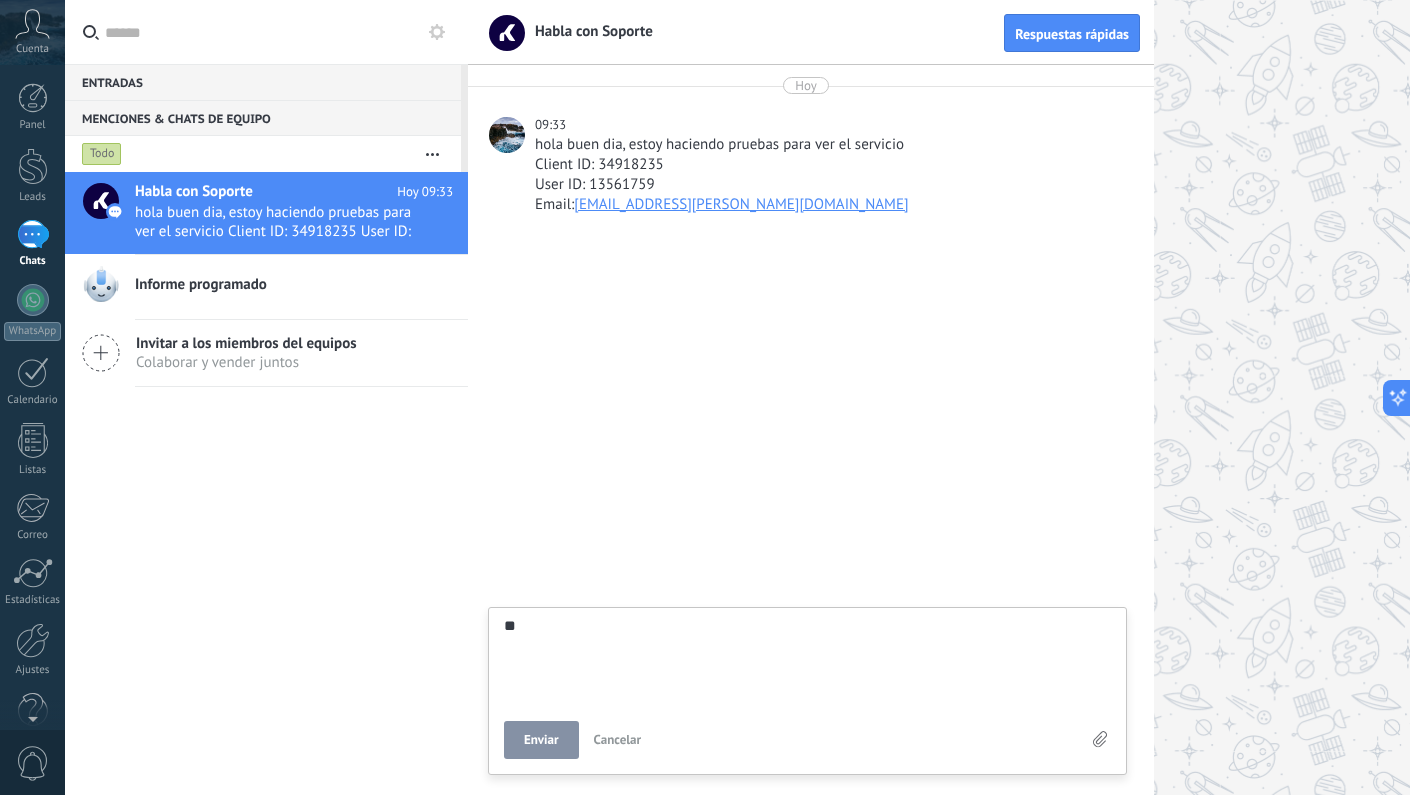 type on "***" 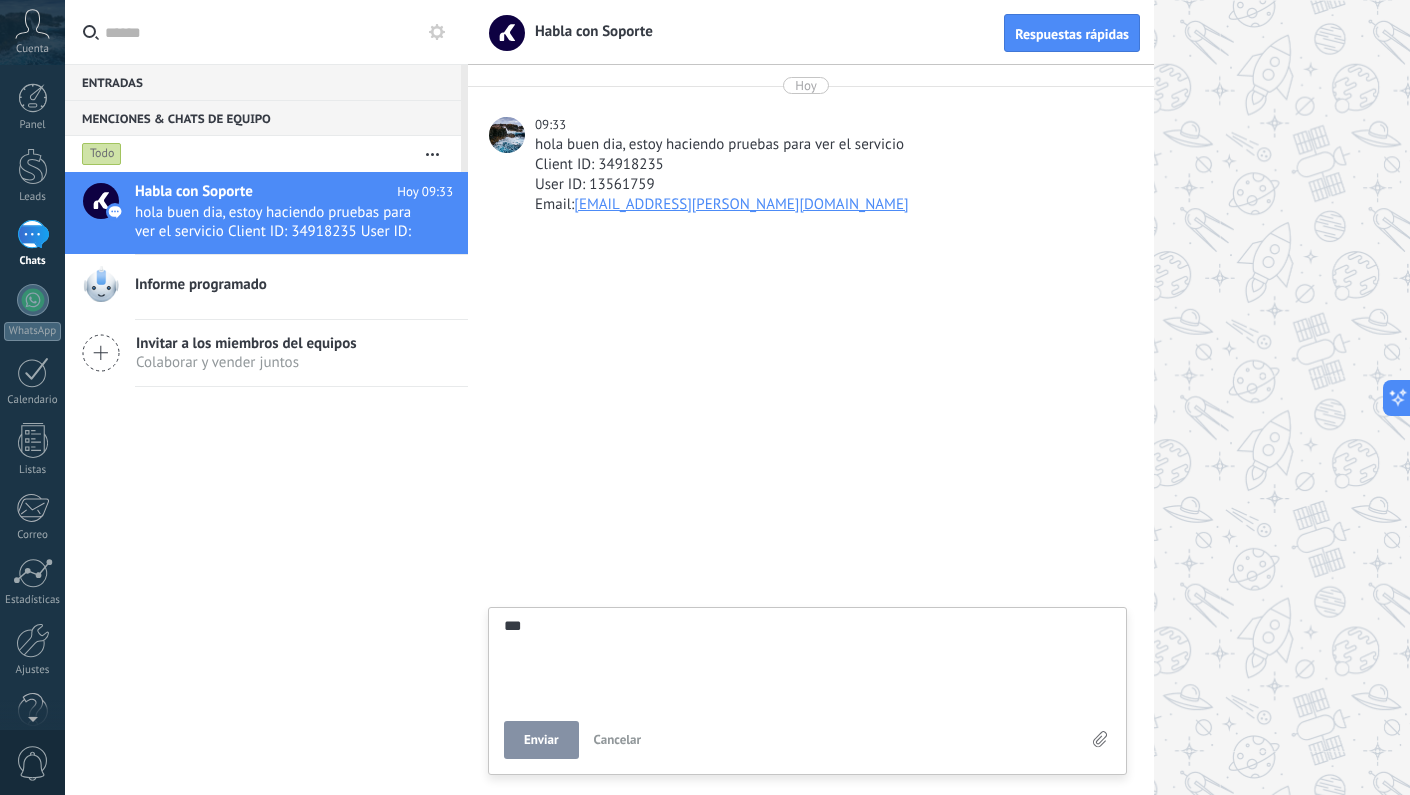 type on "****" 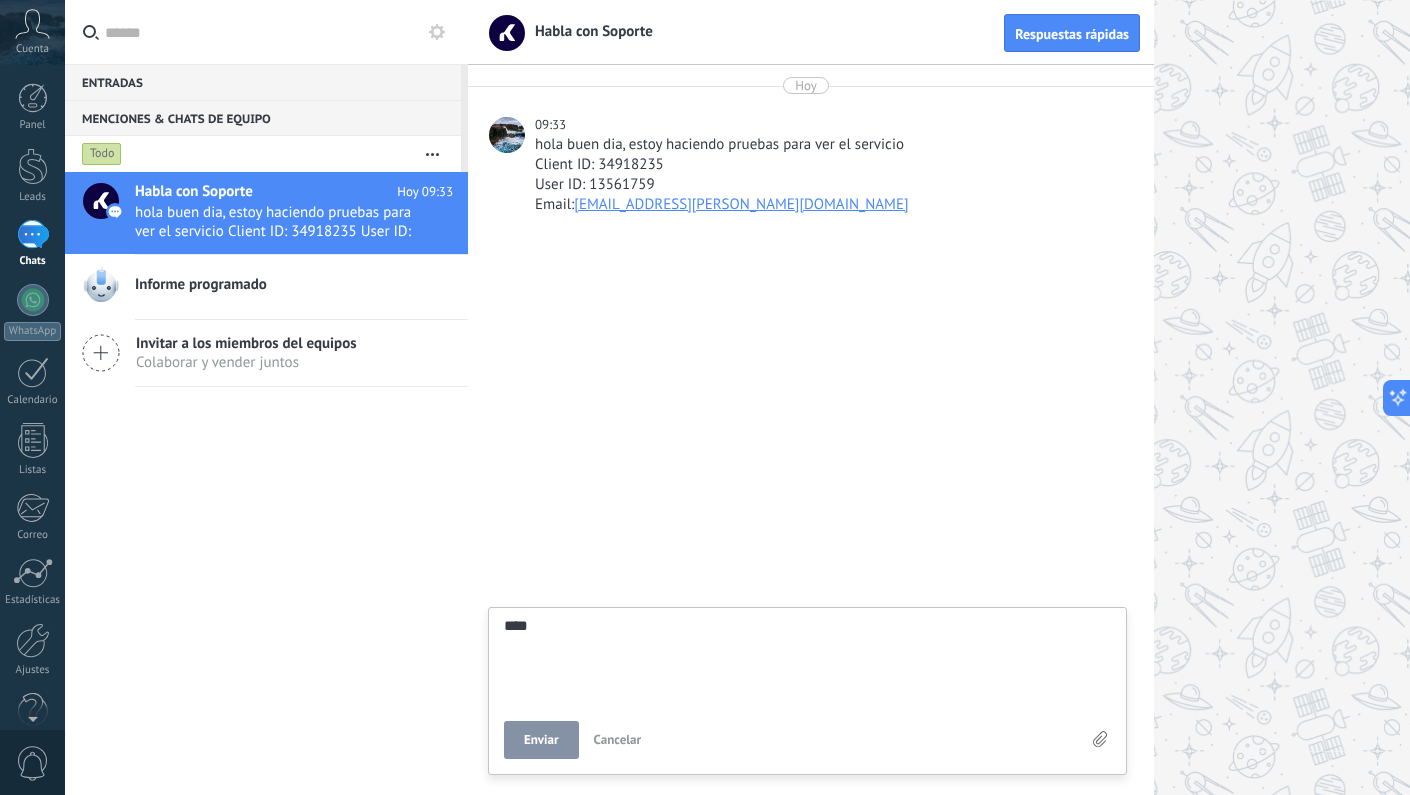 type on "*****" 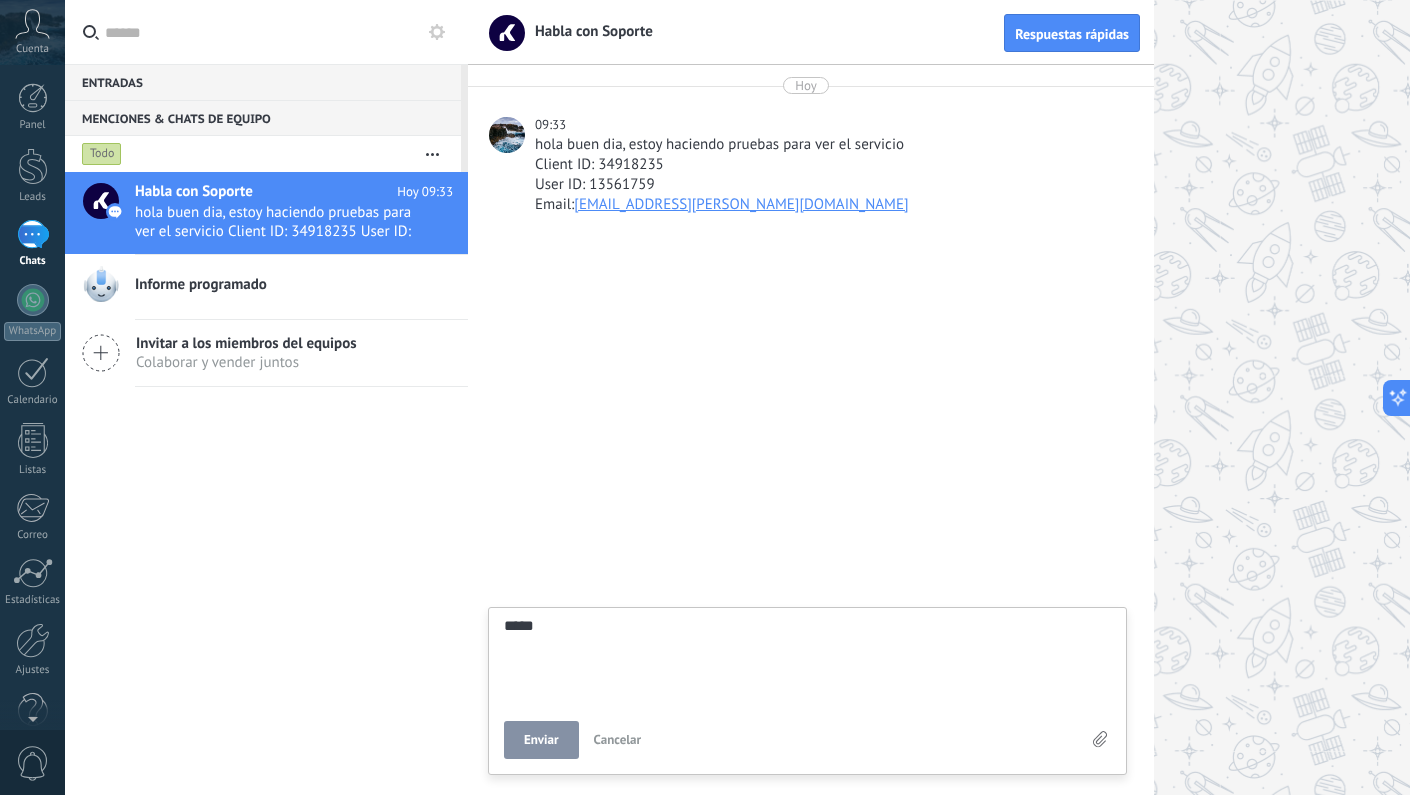 type on "*****" 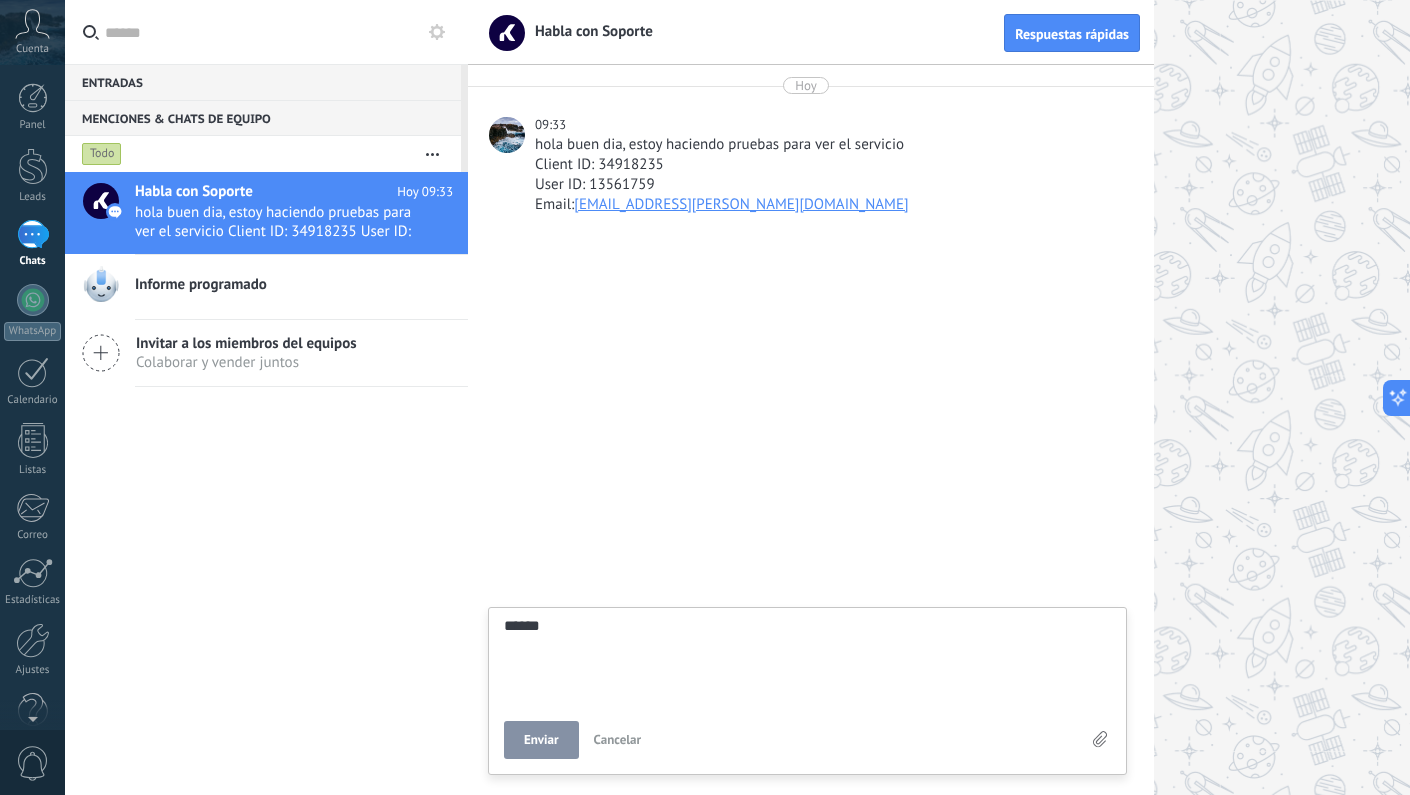 type on "*******" 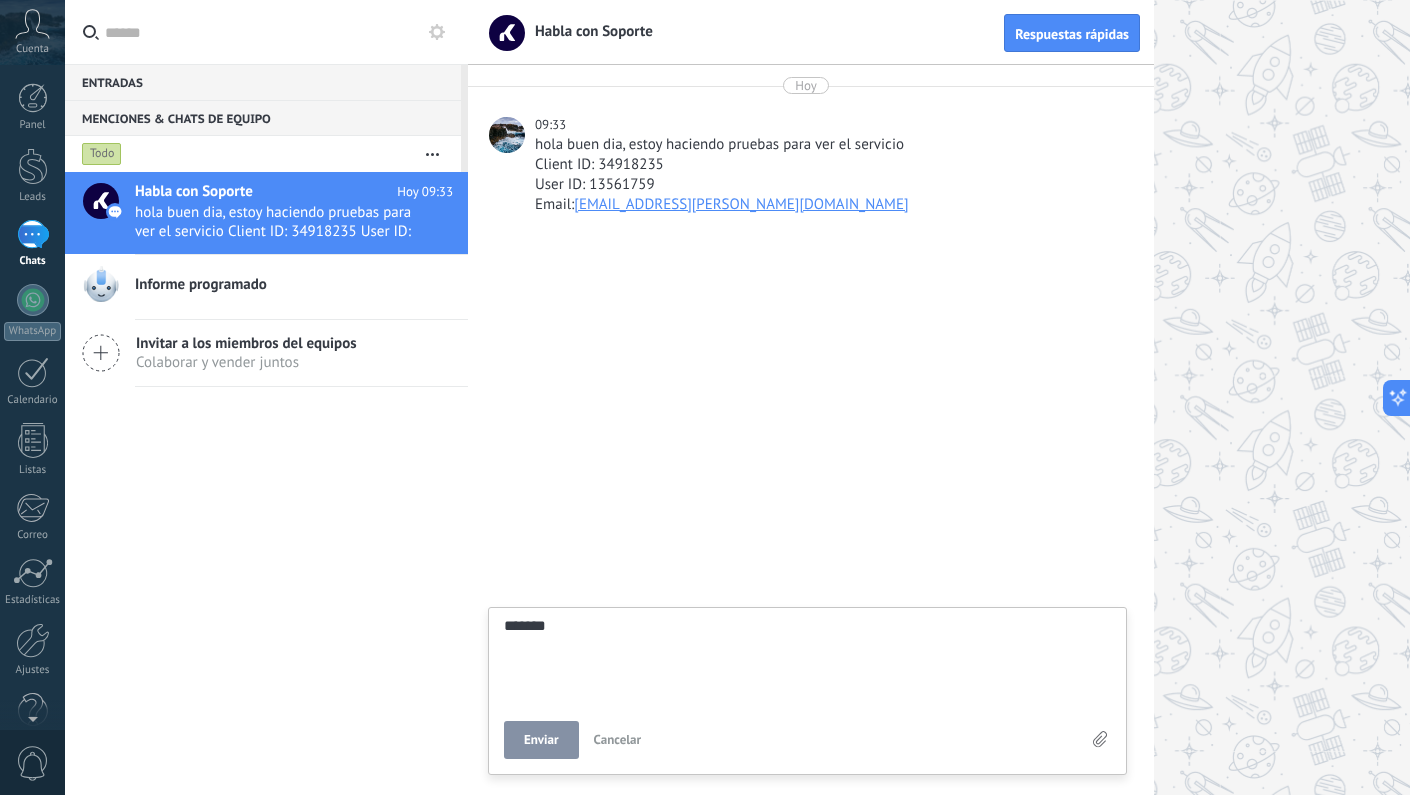 type on "*****" 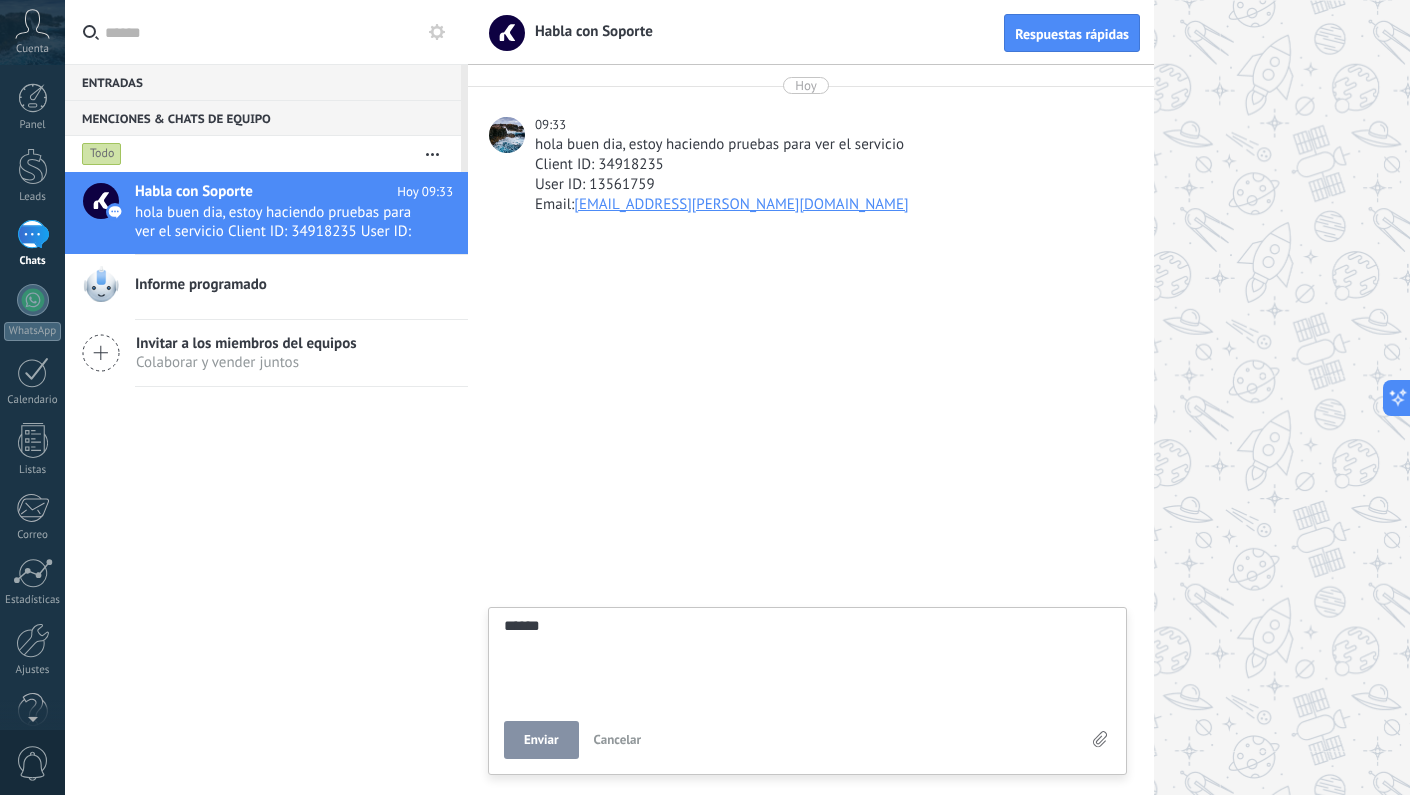 type on "*****" 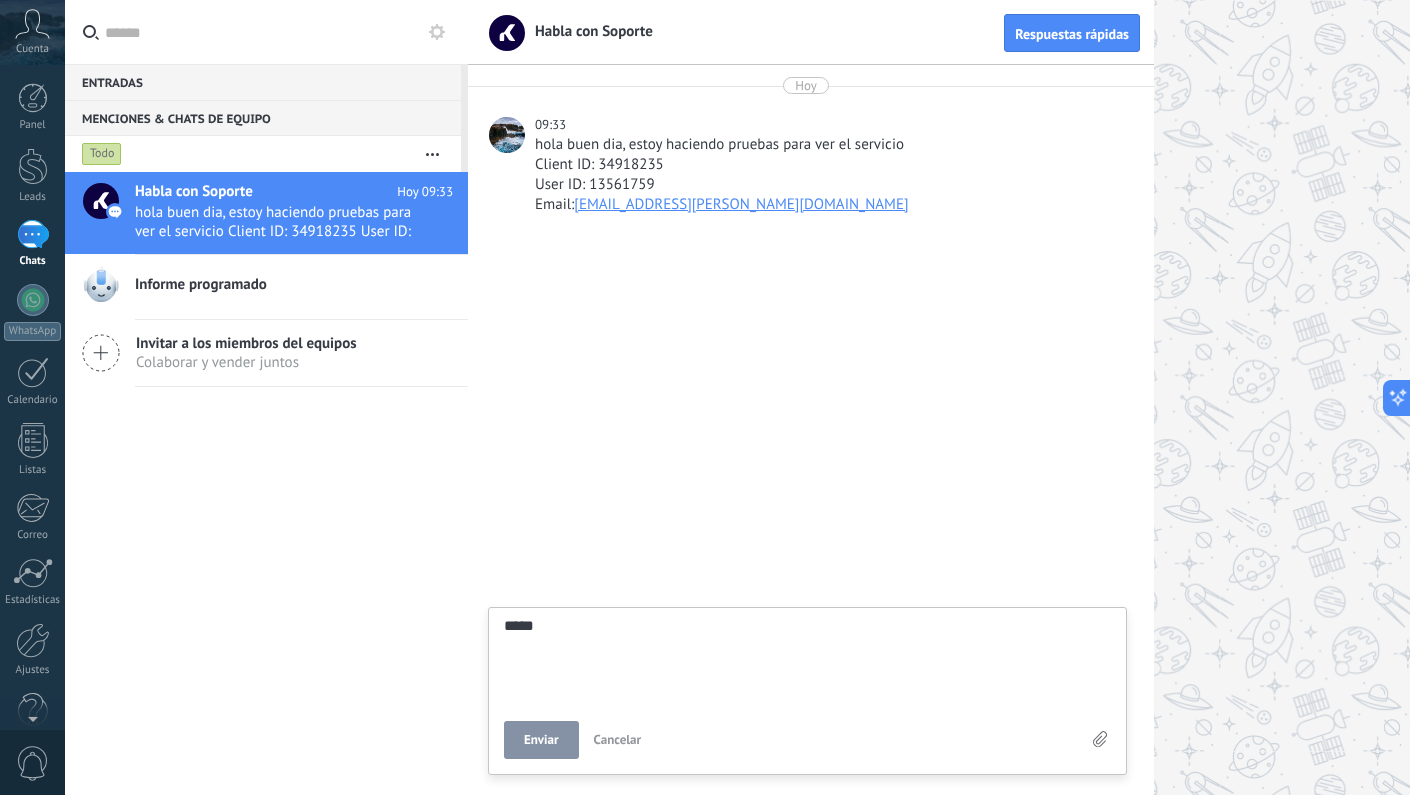 type on "****" 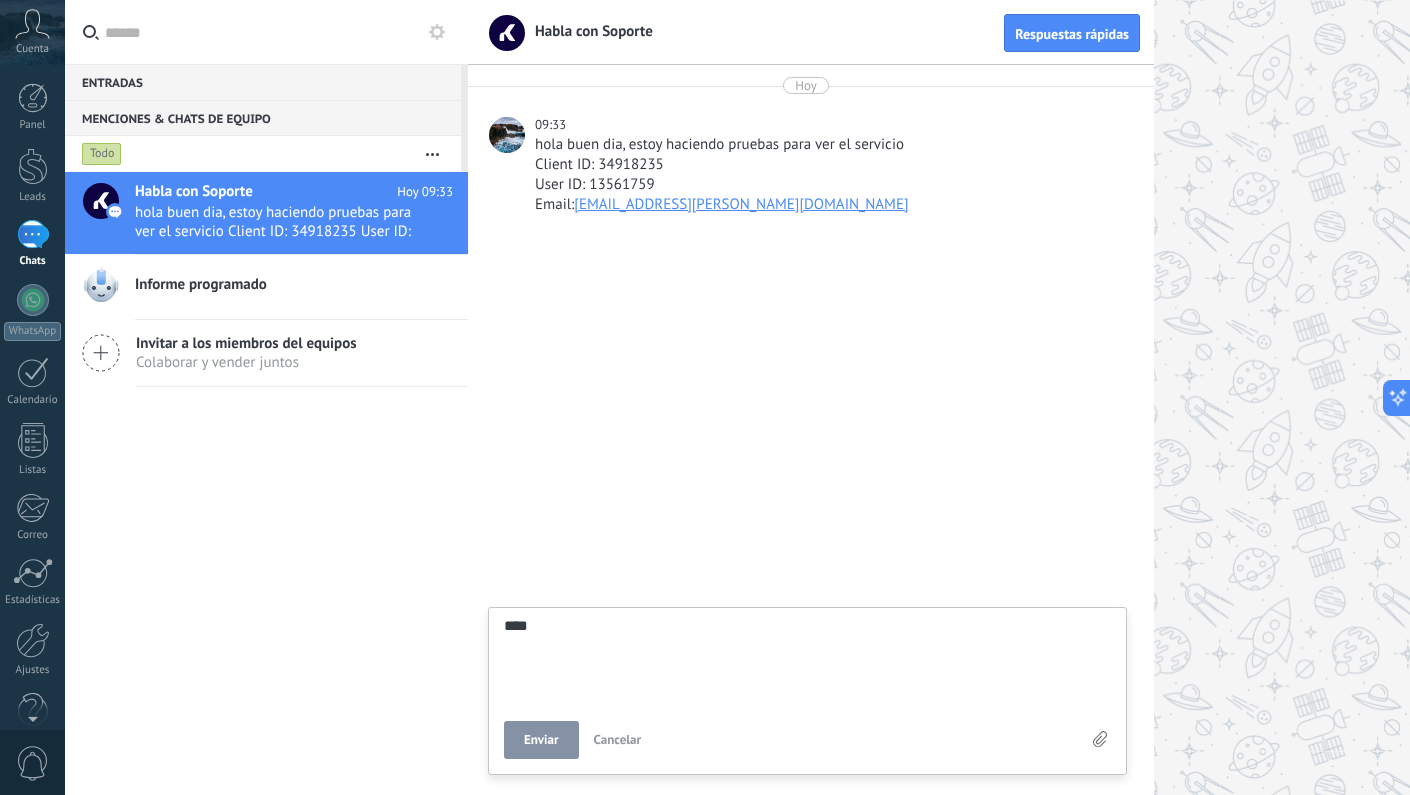 type on "***" 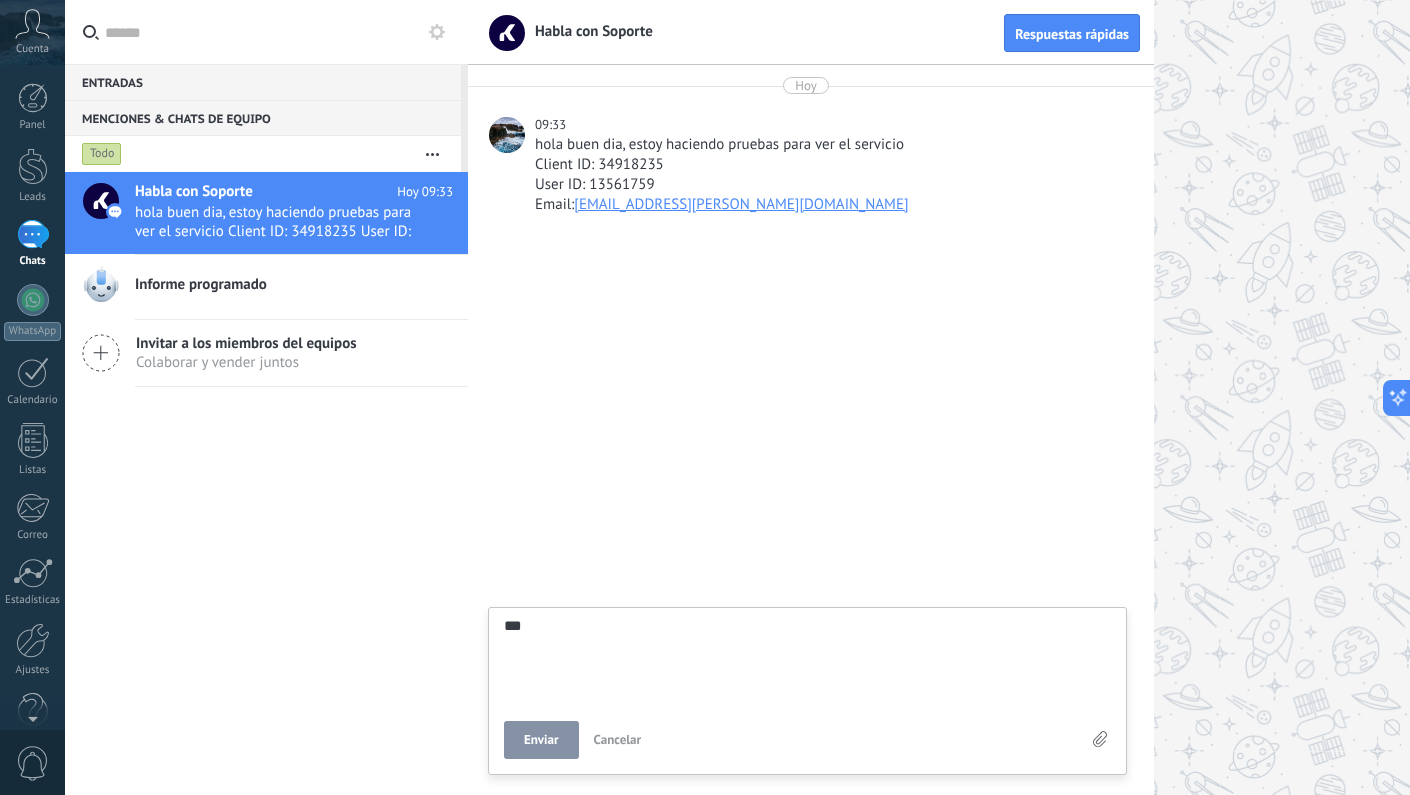 type on "**" 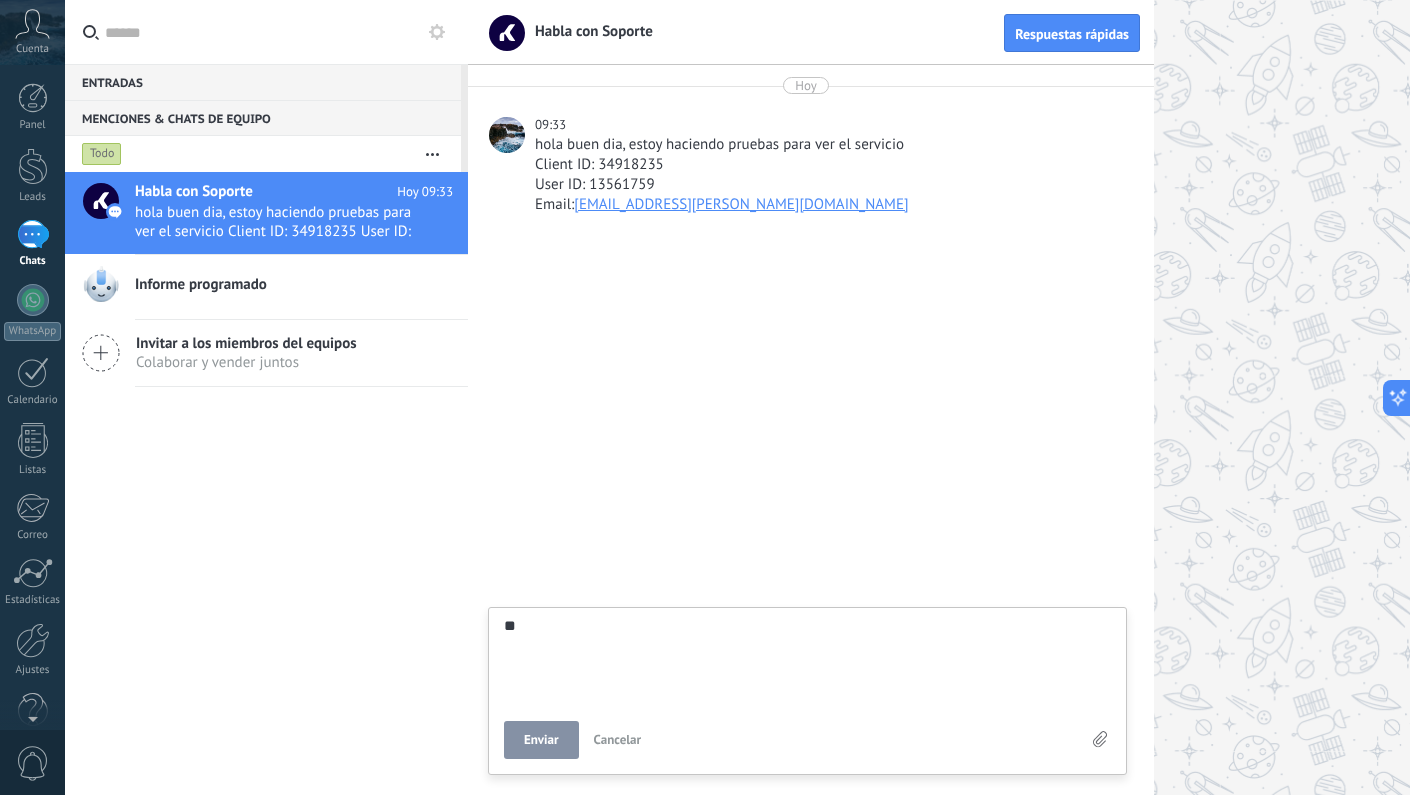 type on "*" 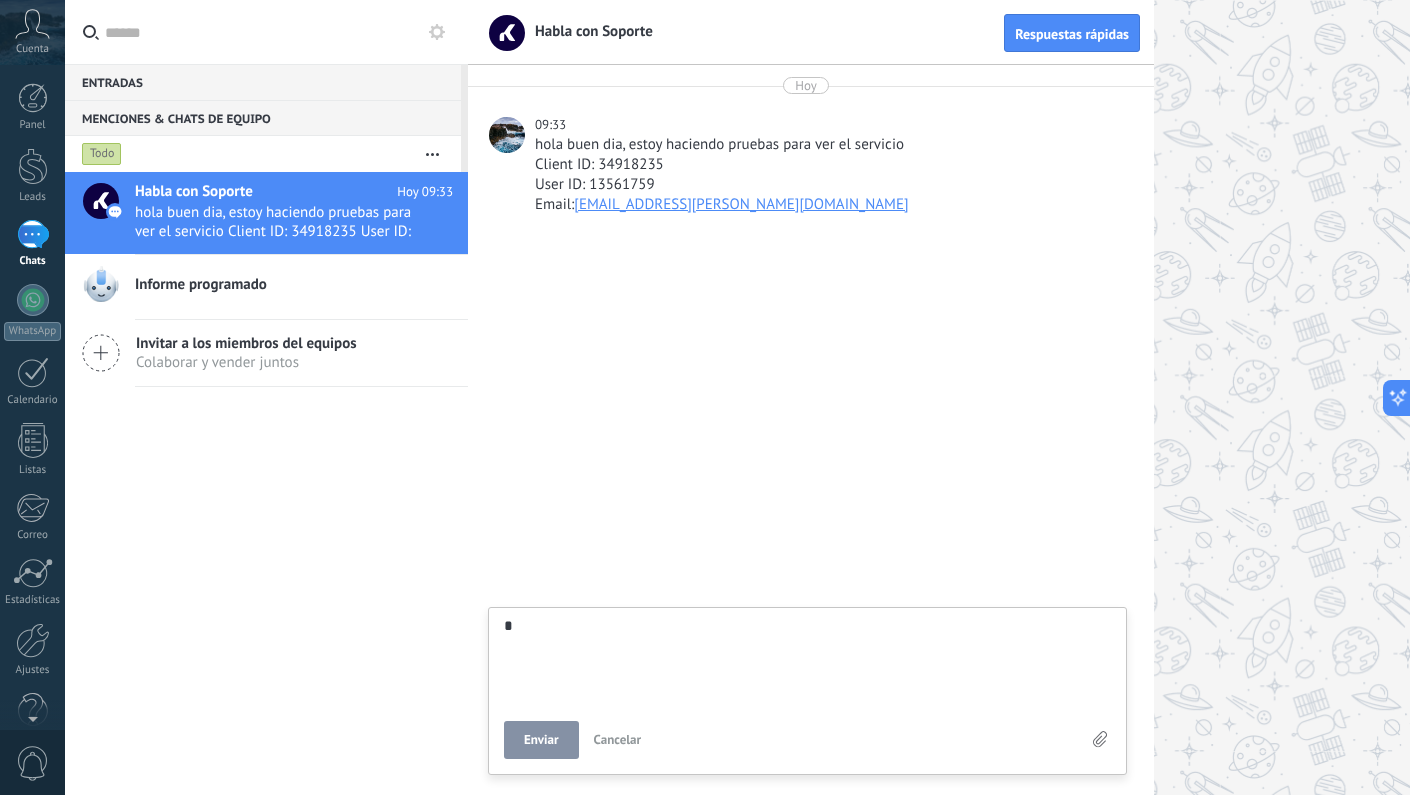 type on "*******" 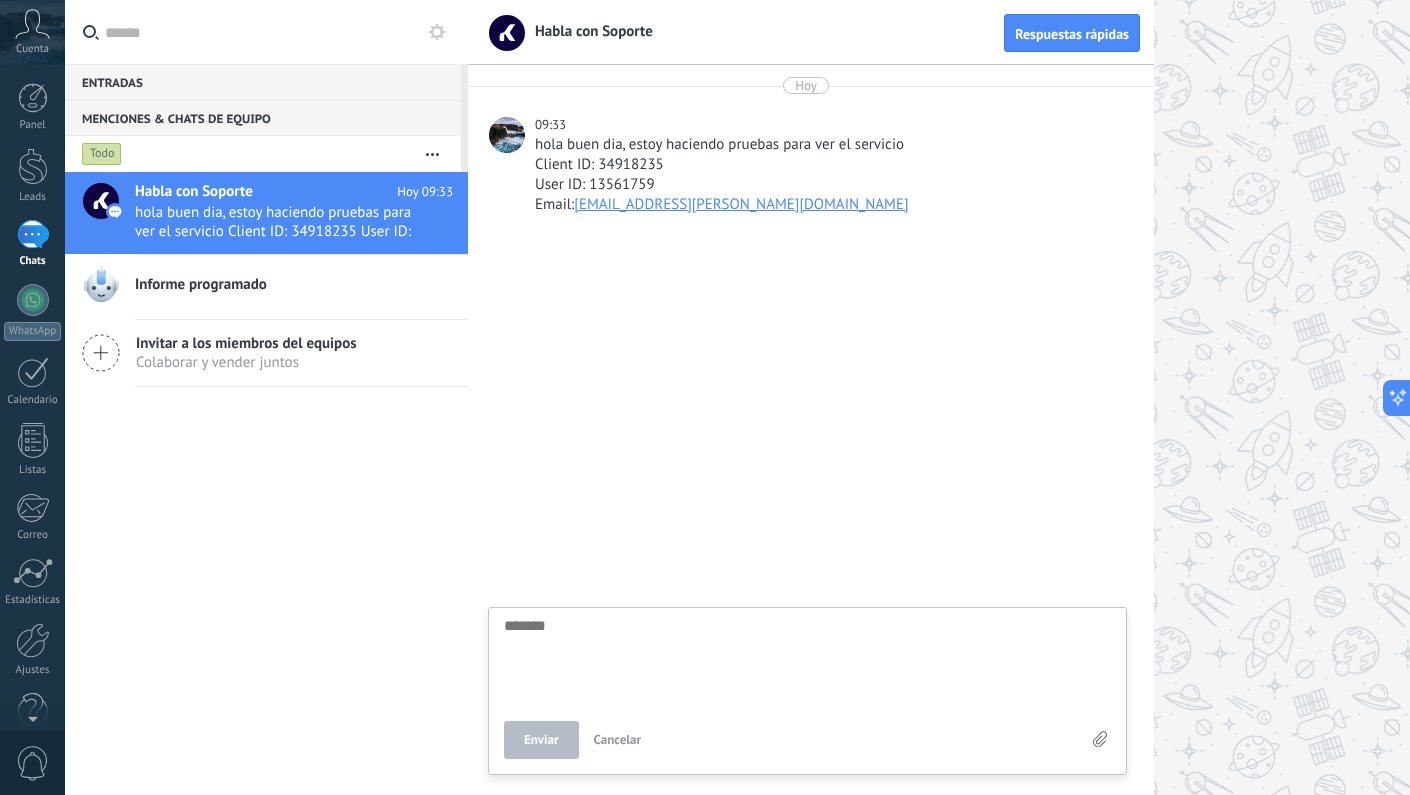 type on "*" 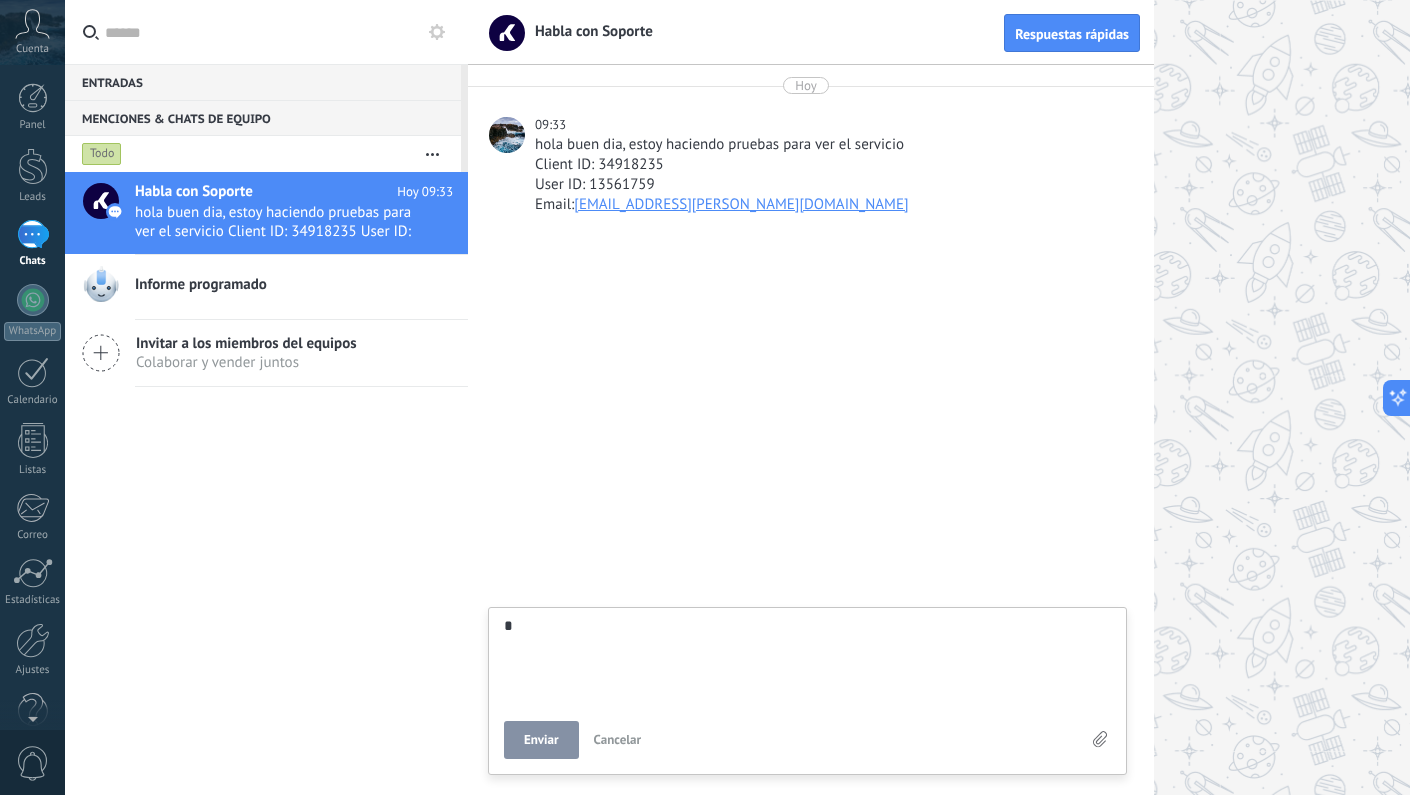 type on "**" 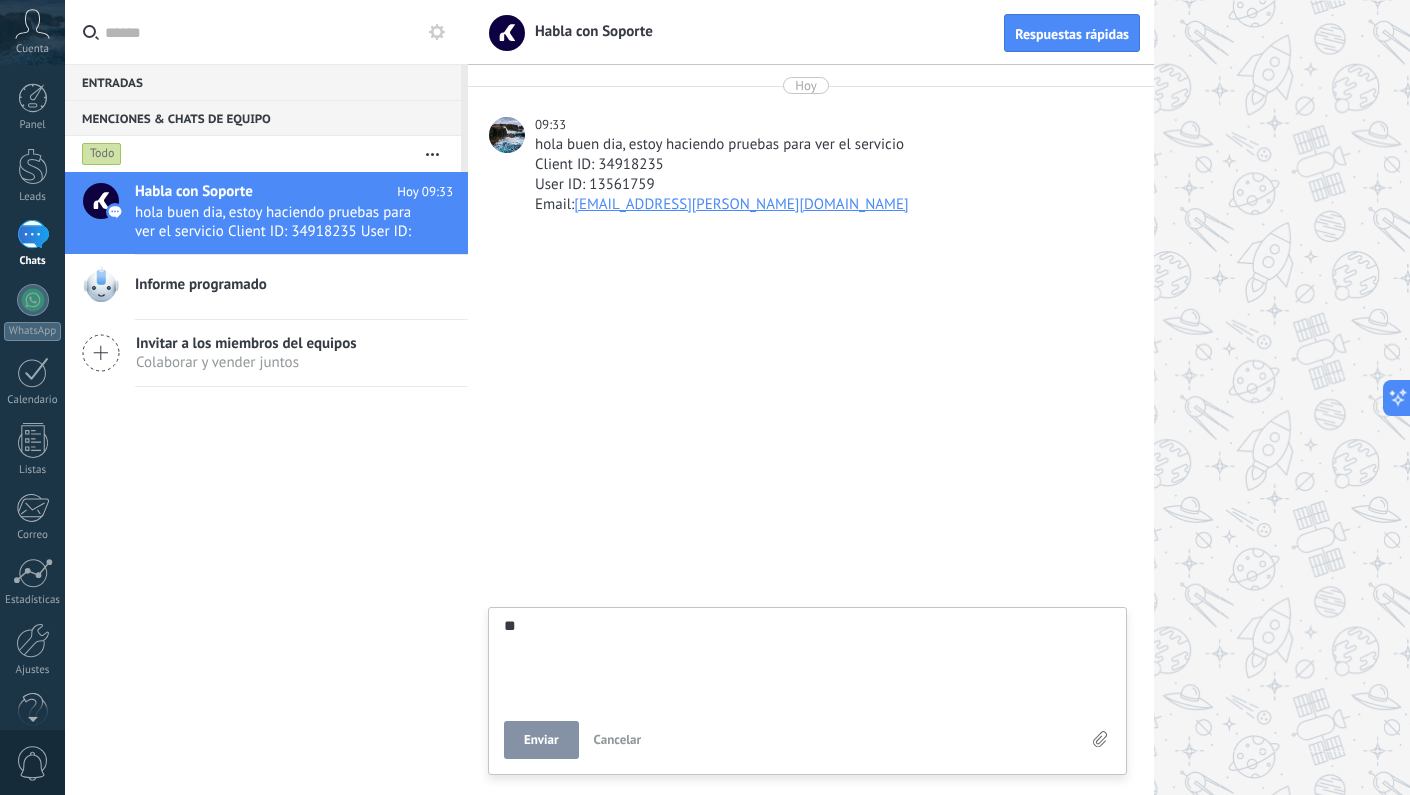 type on "***" 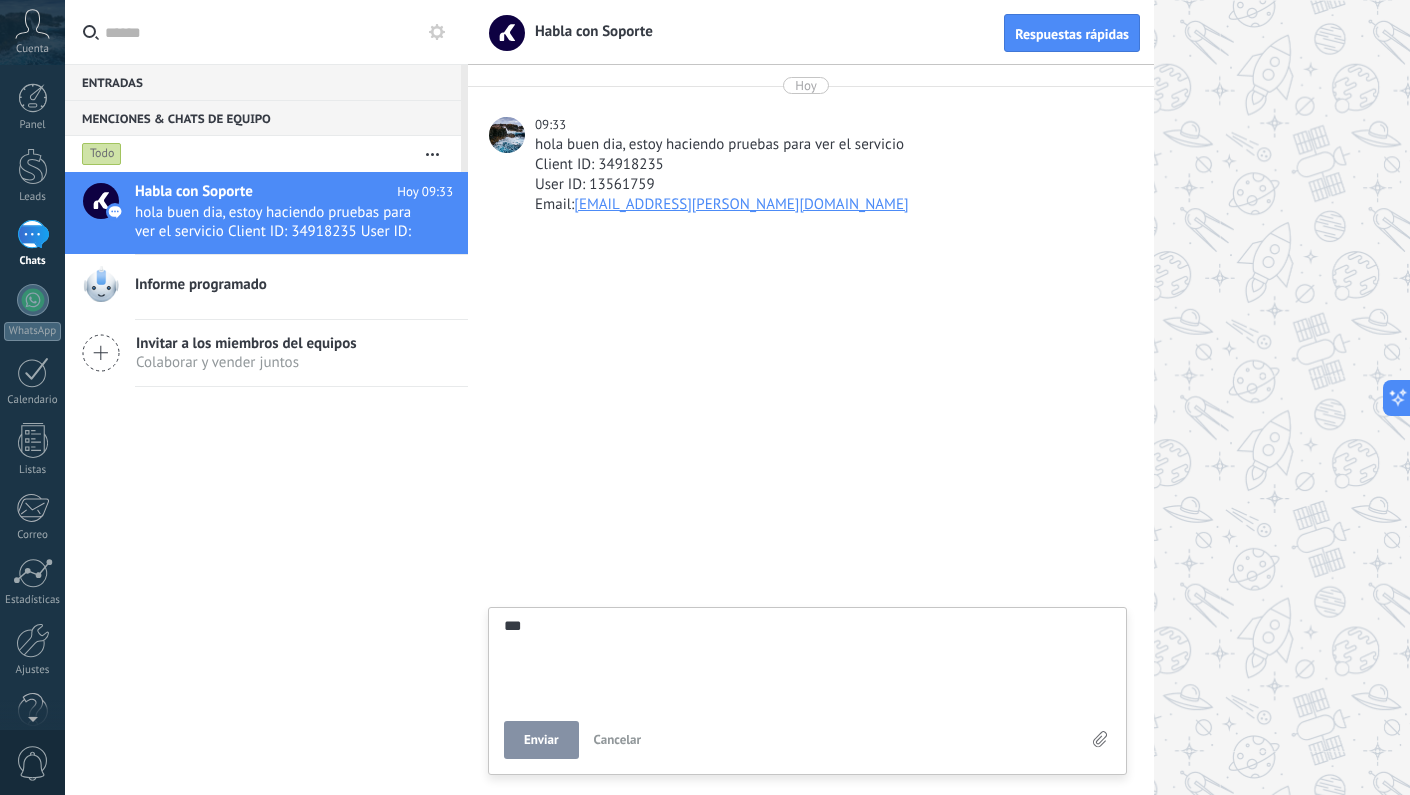 type on "****" 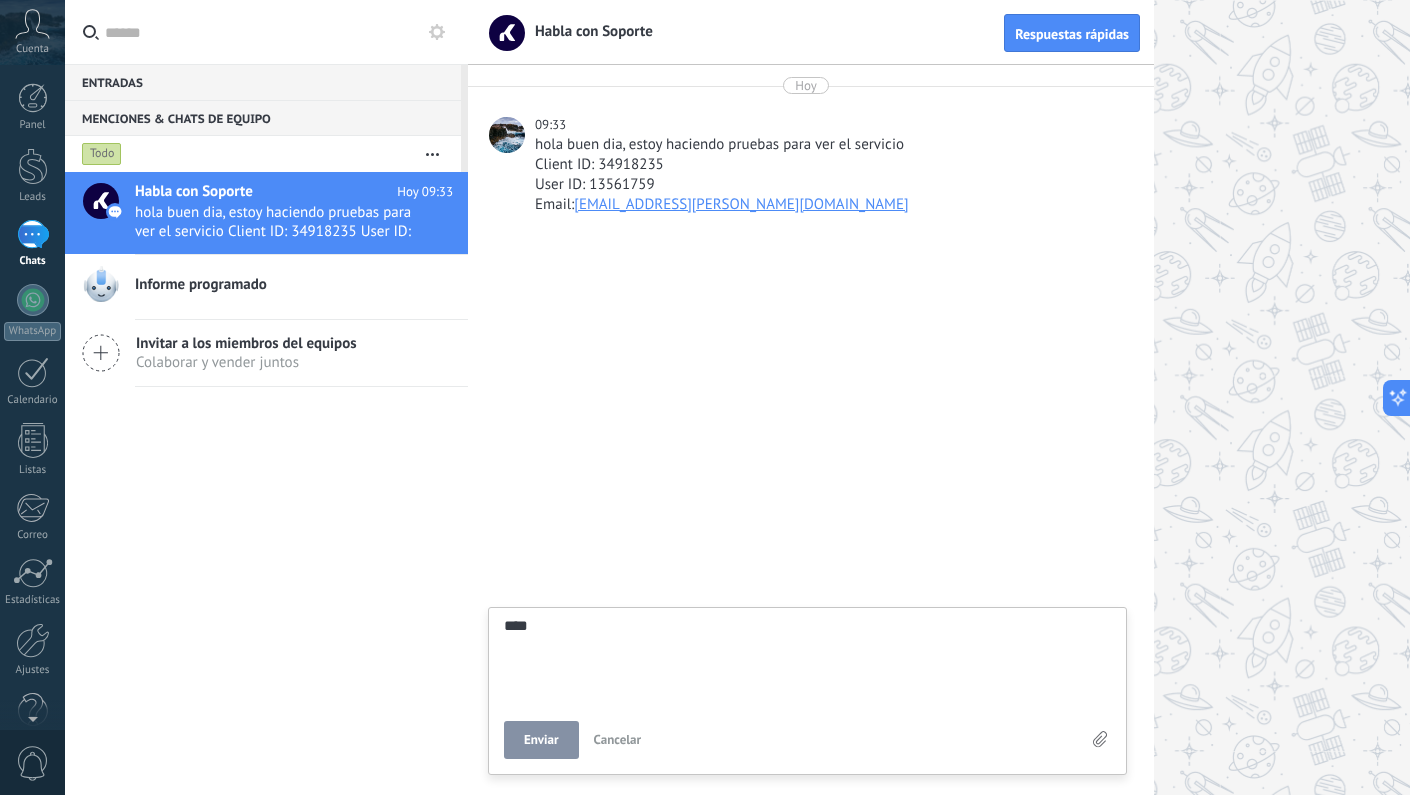 type on "*****" 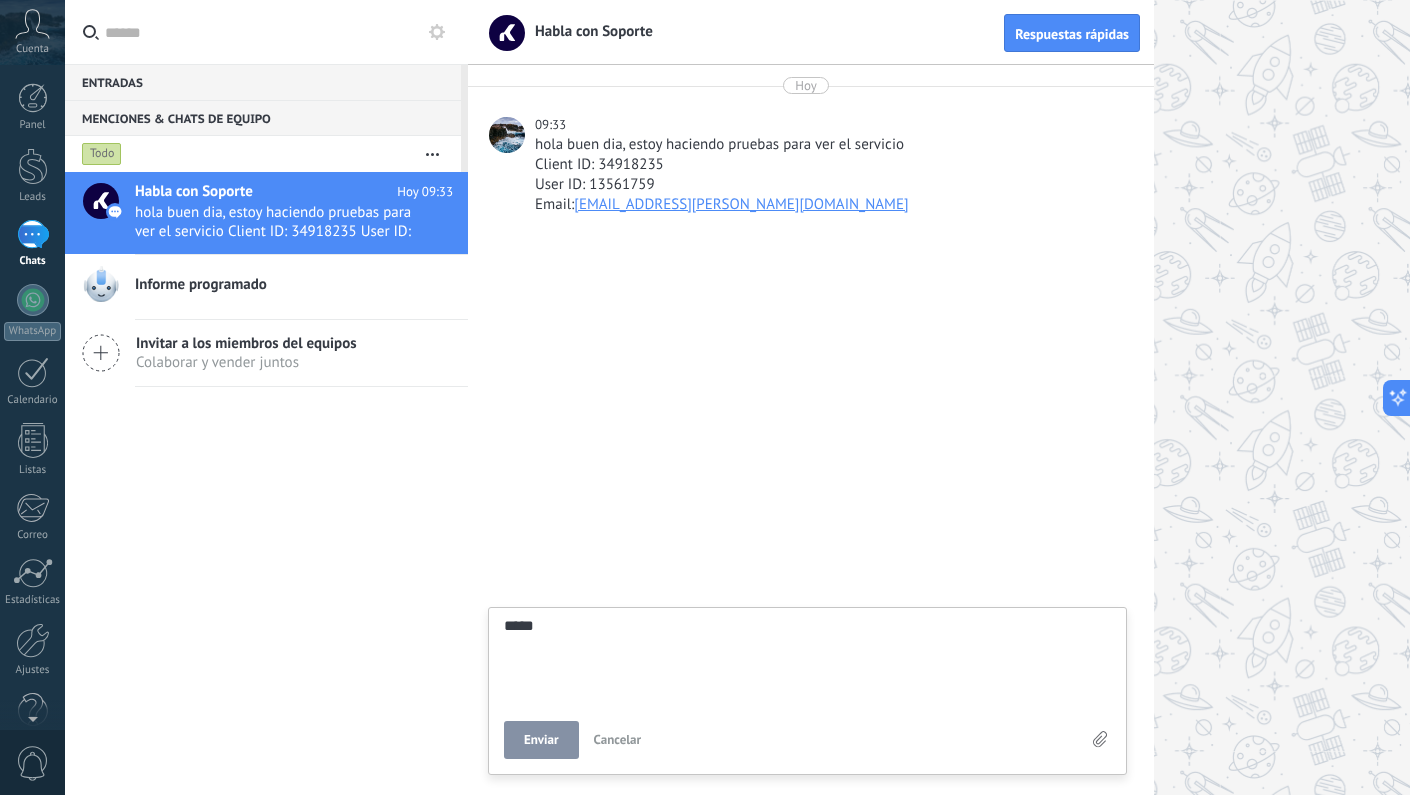 type on "*****" 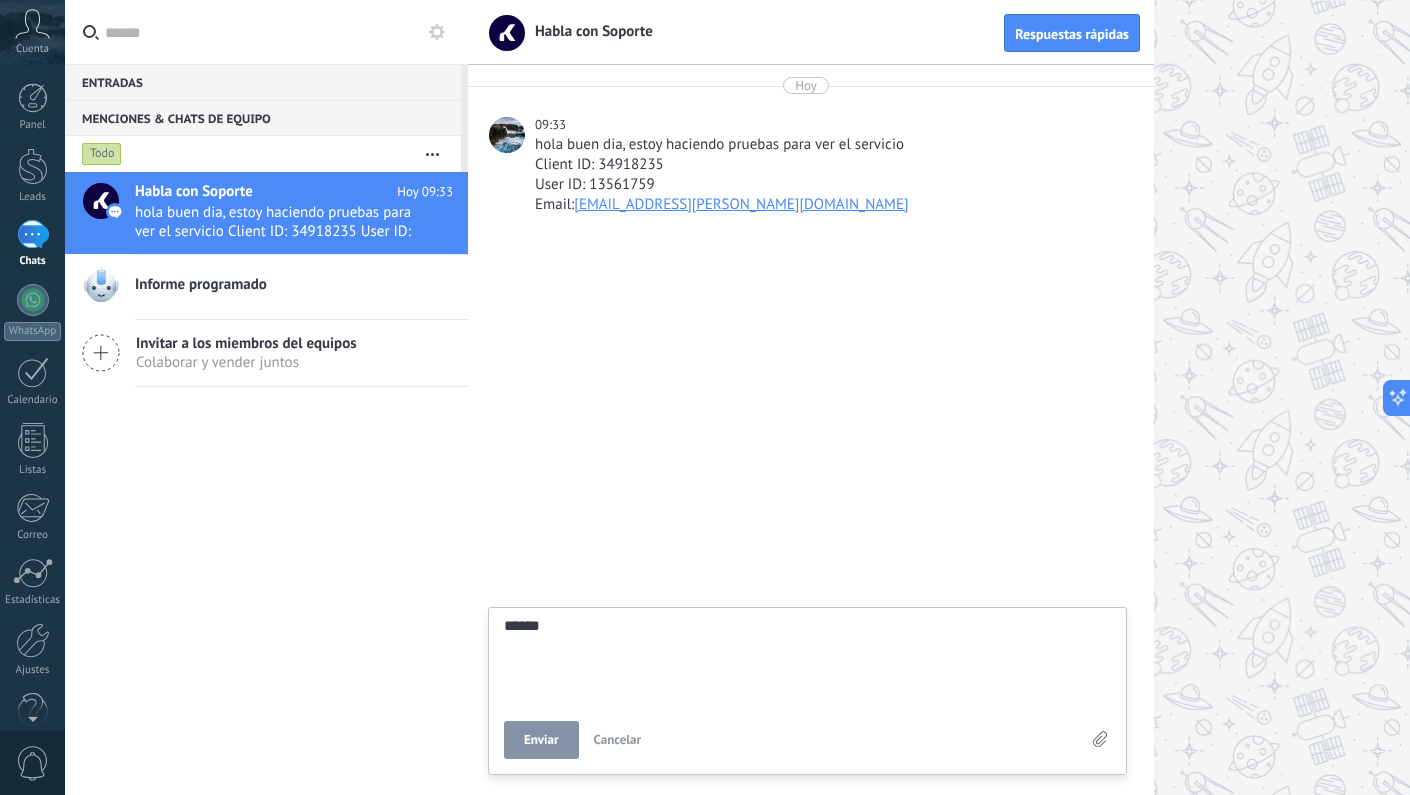 type on "*******" 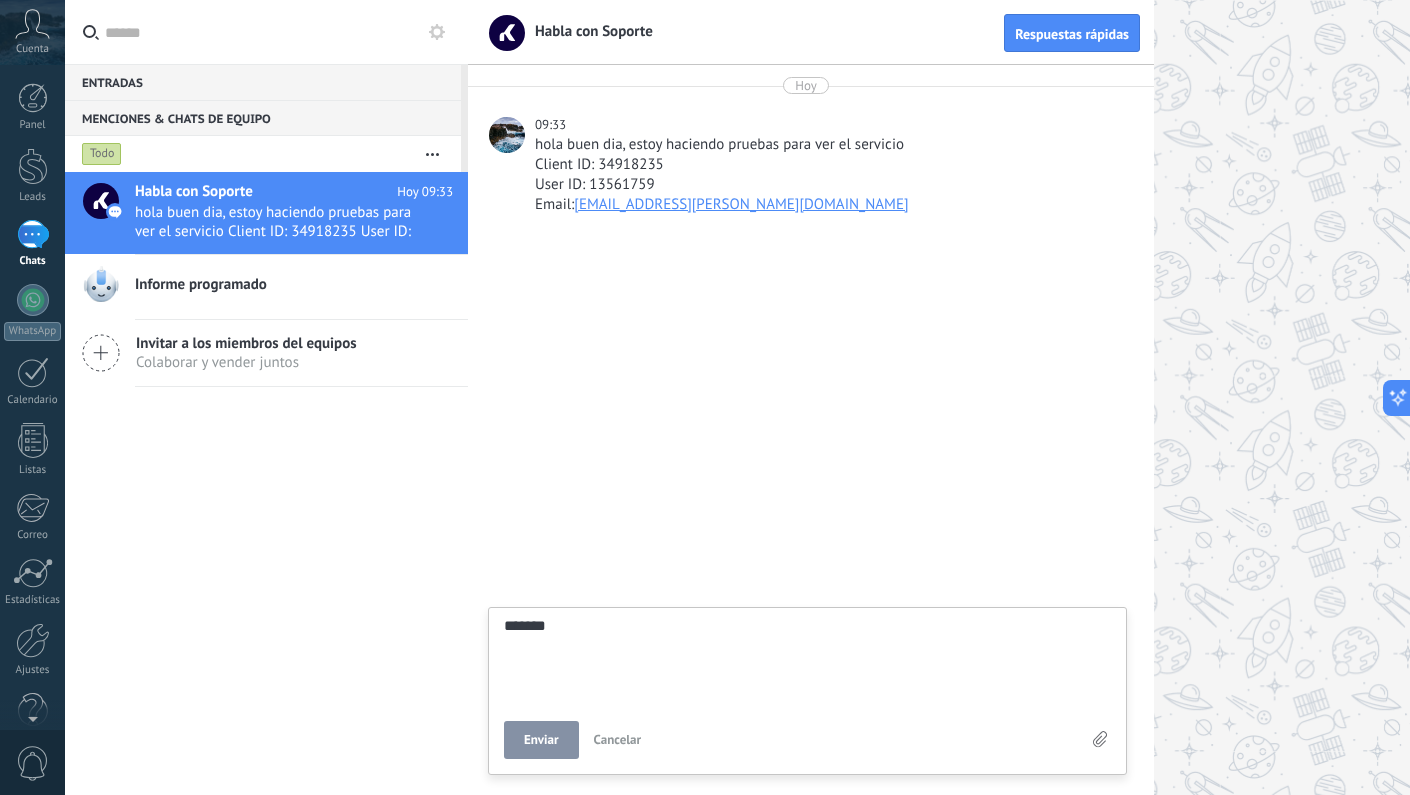 type on "********" 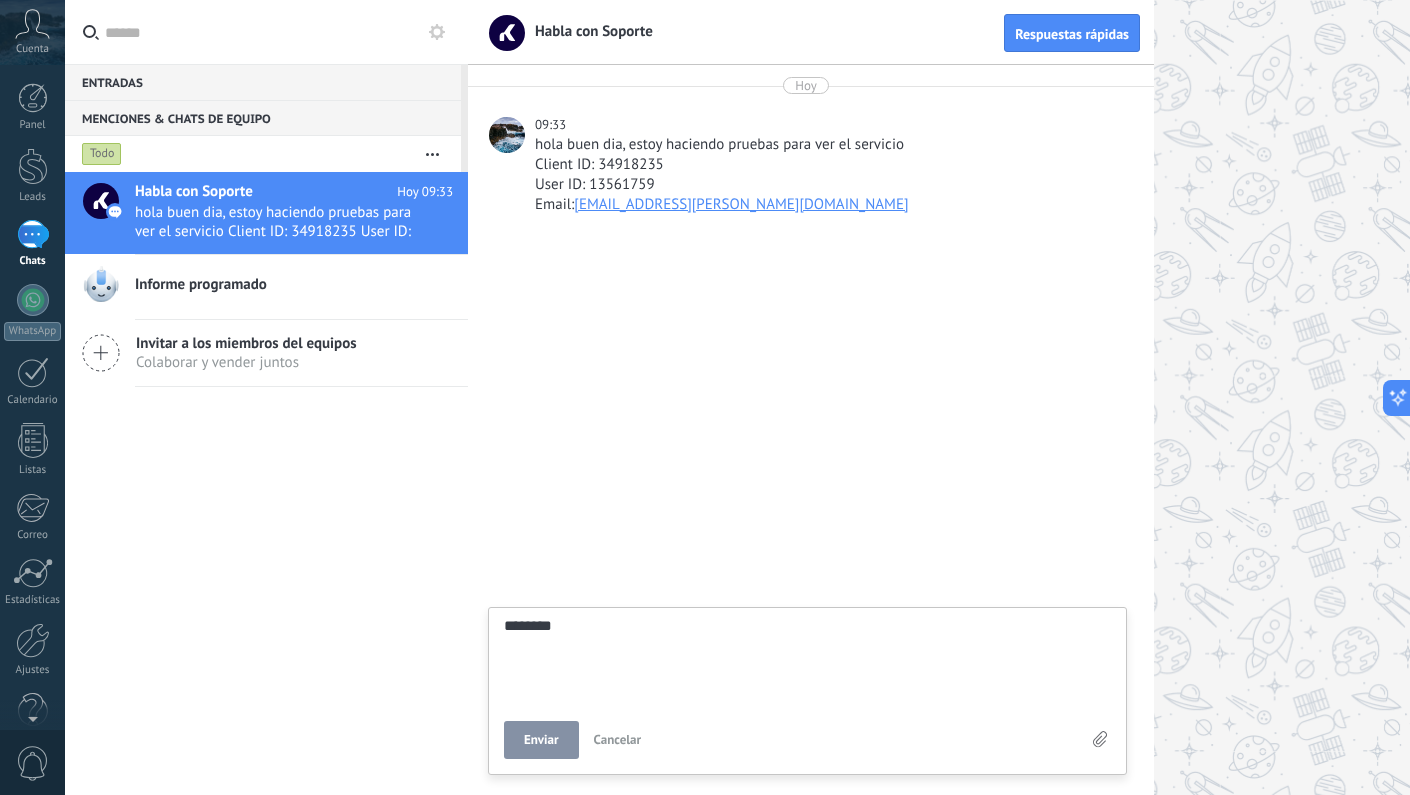 type on "*********" 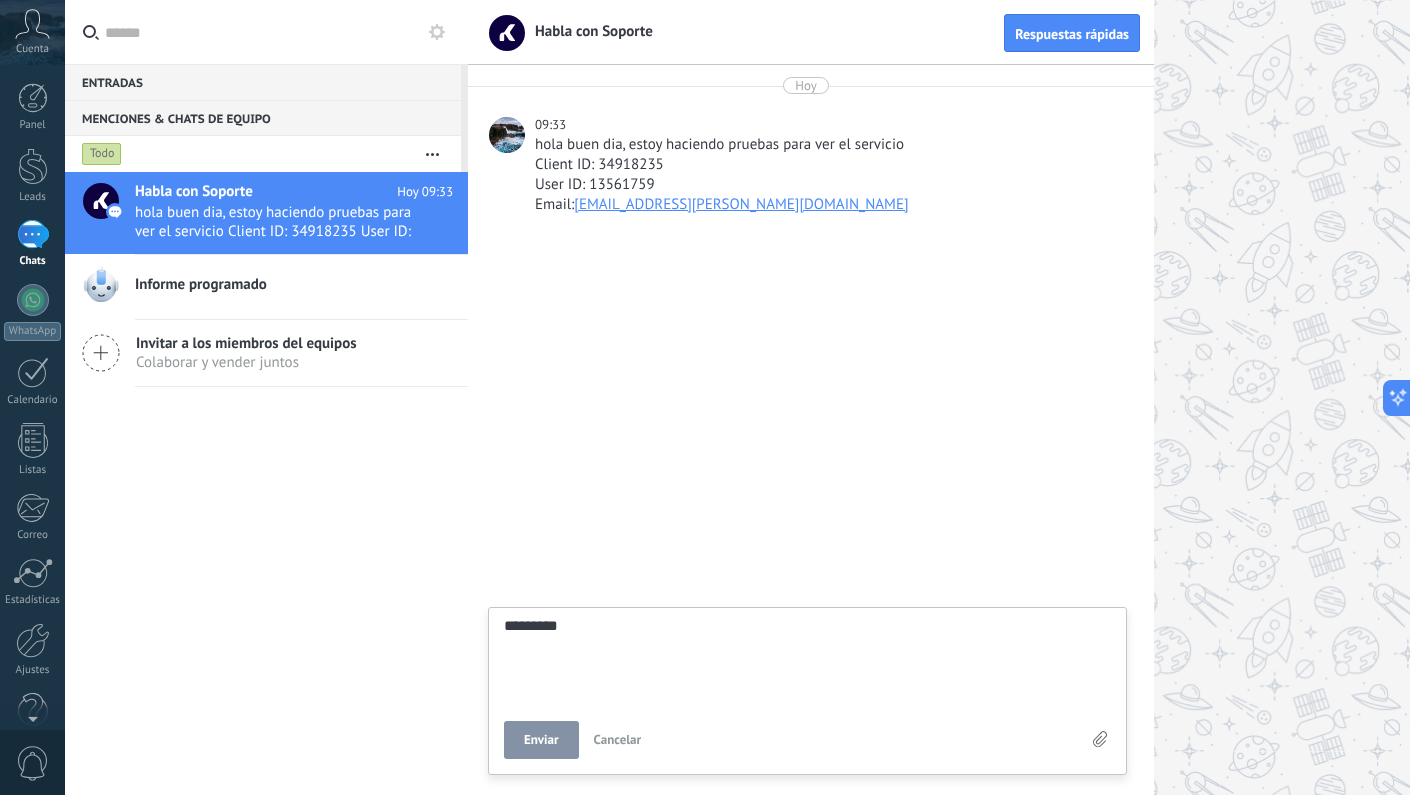 type on "**********" 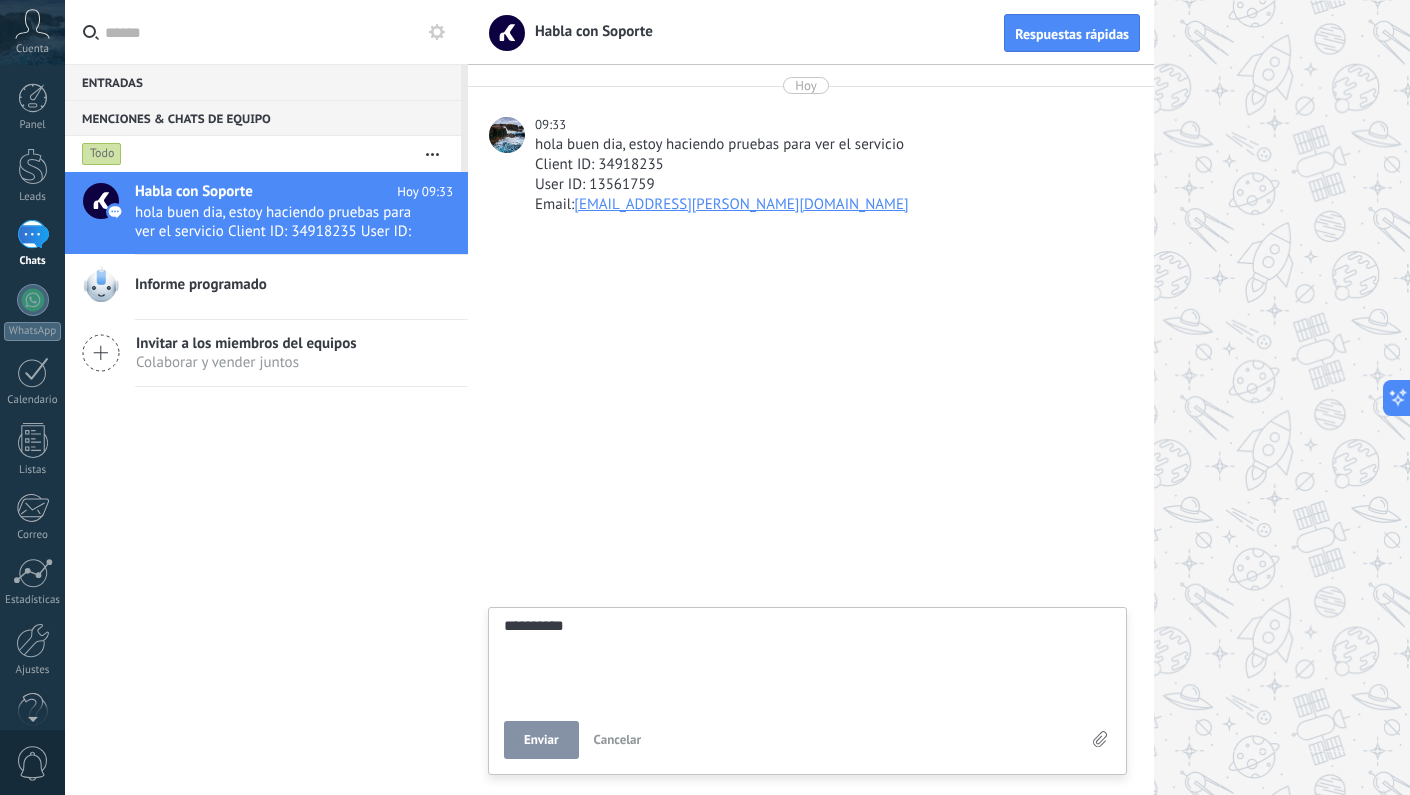 type on "**********" 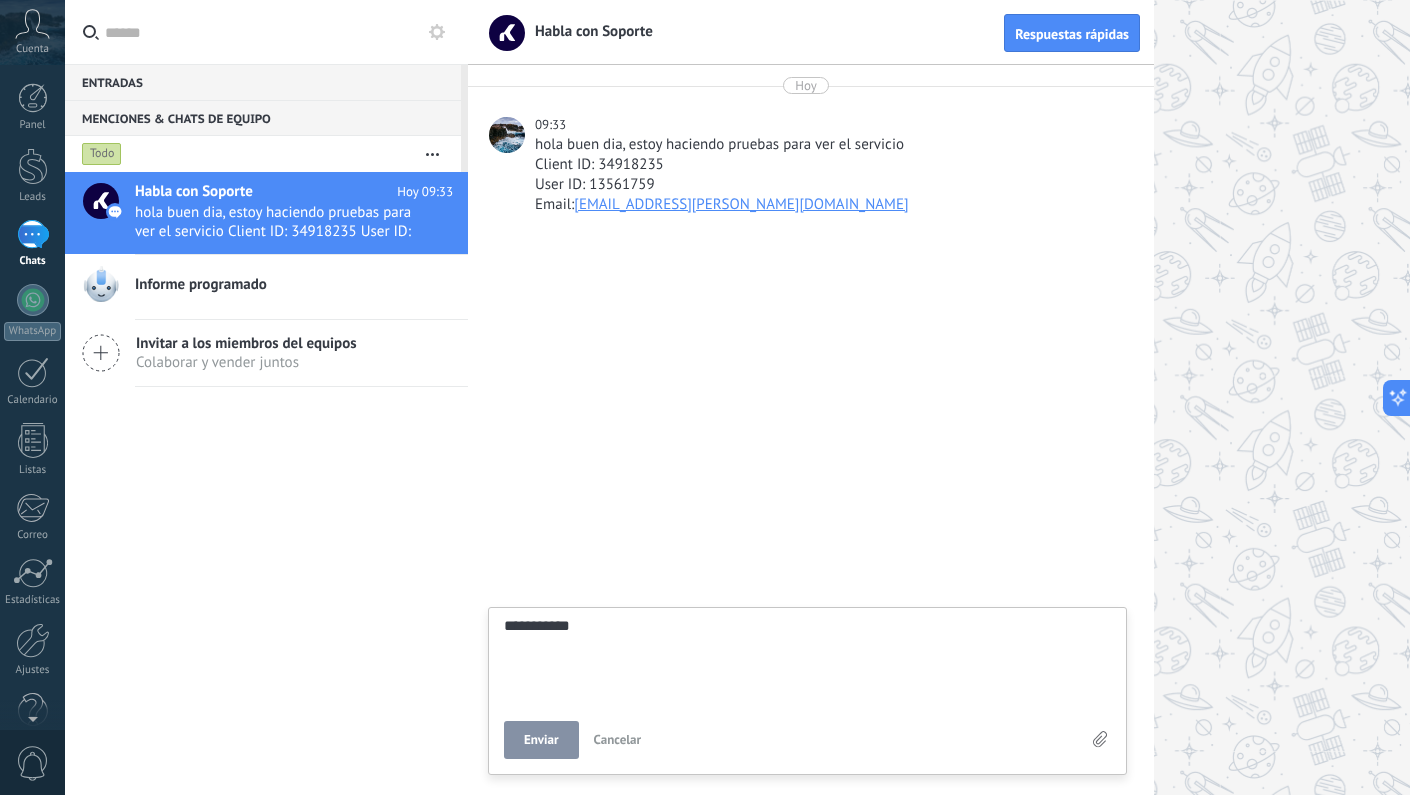 type on "**********" 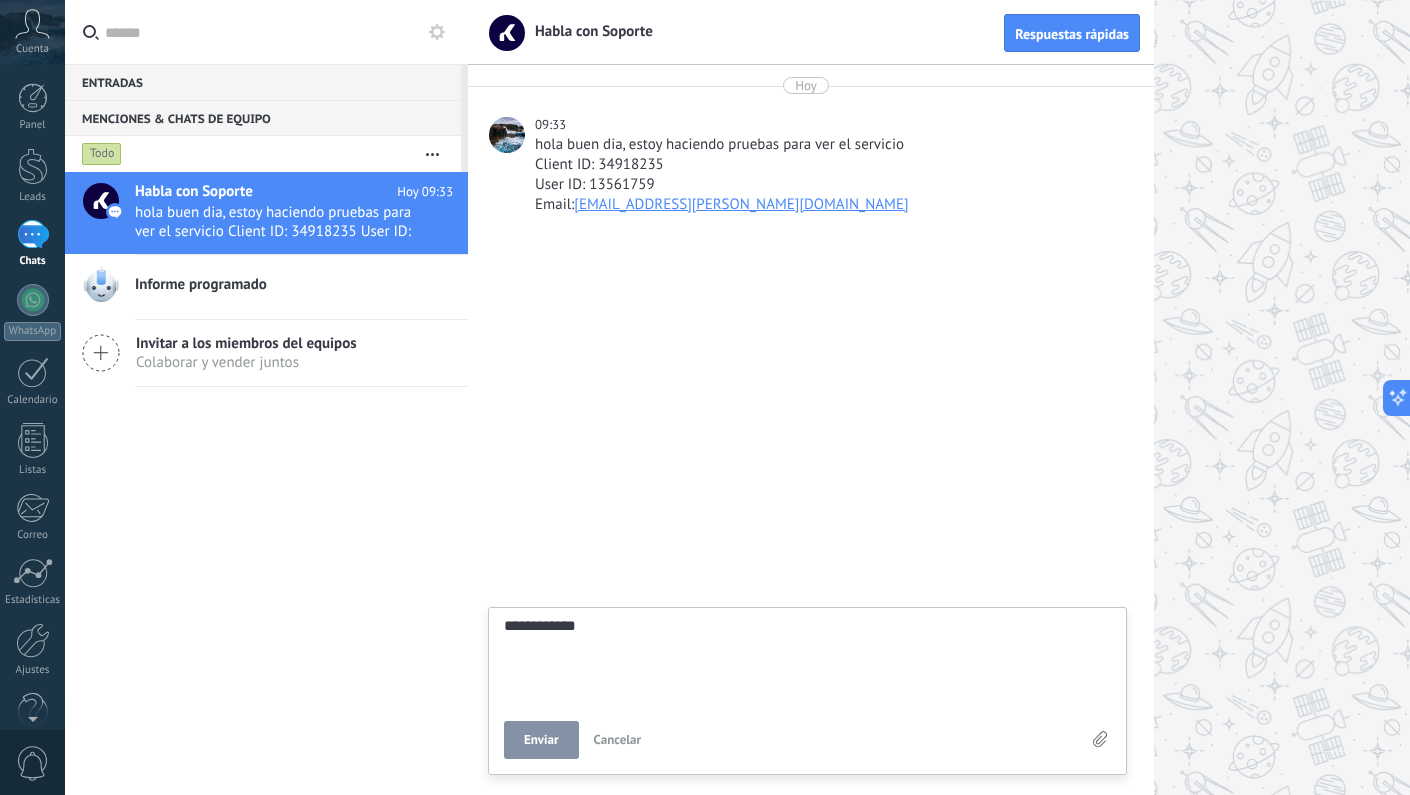 type on "**********" 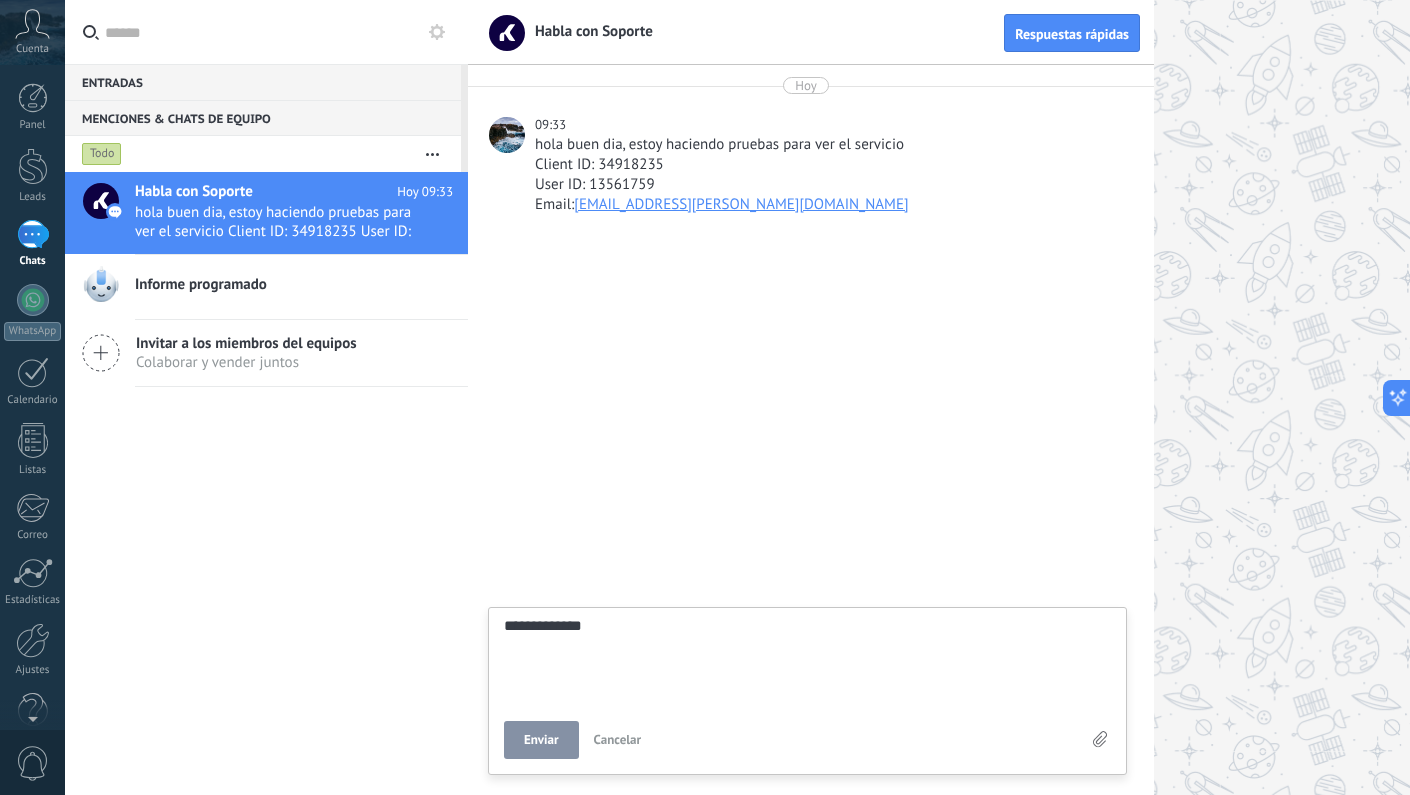 type on "**********" 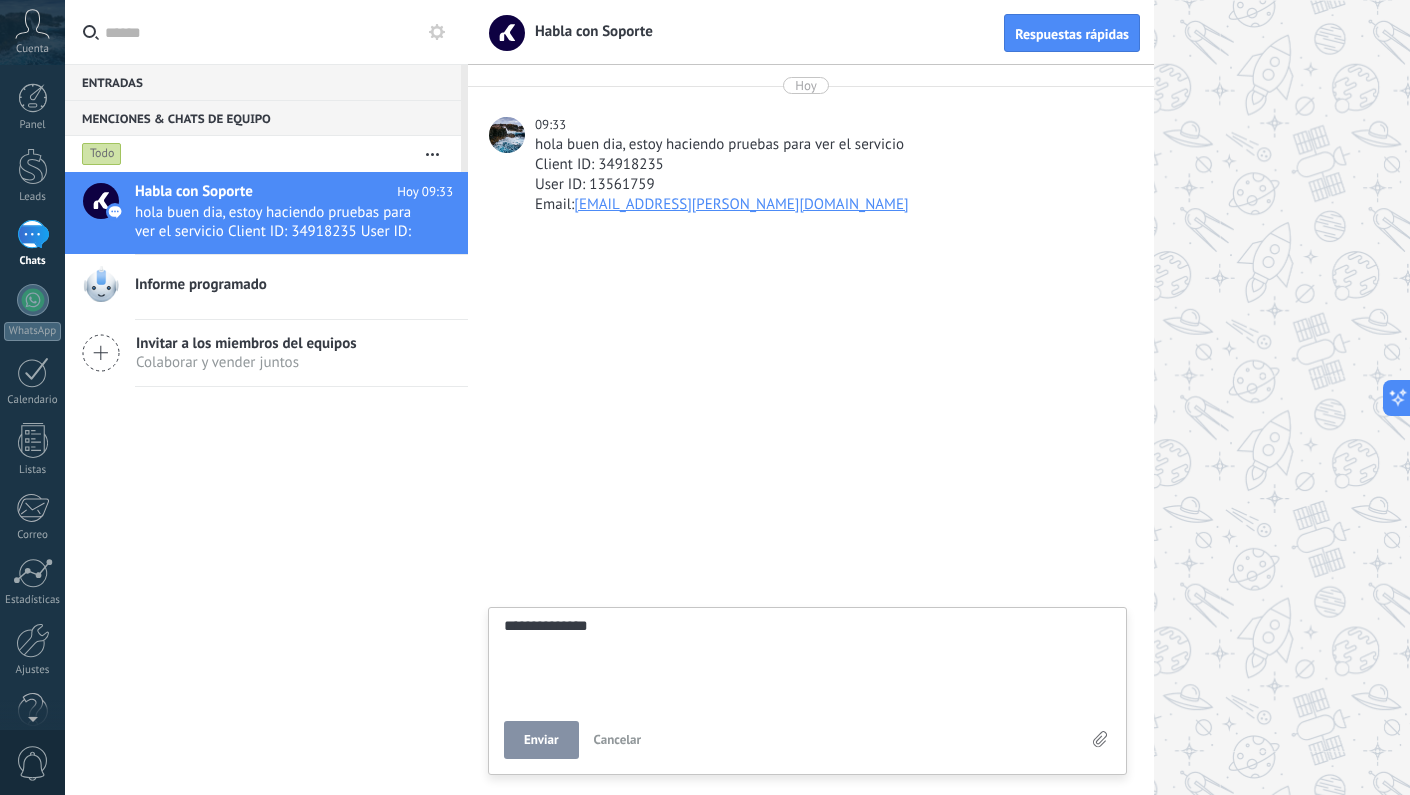 type 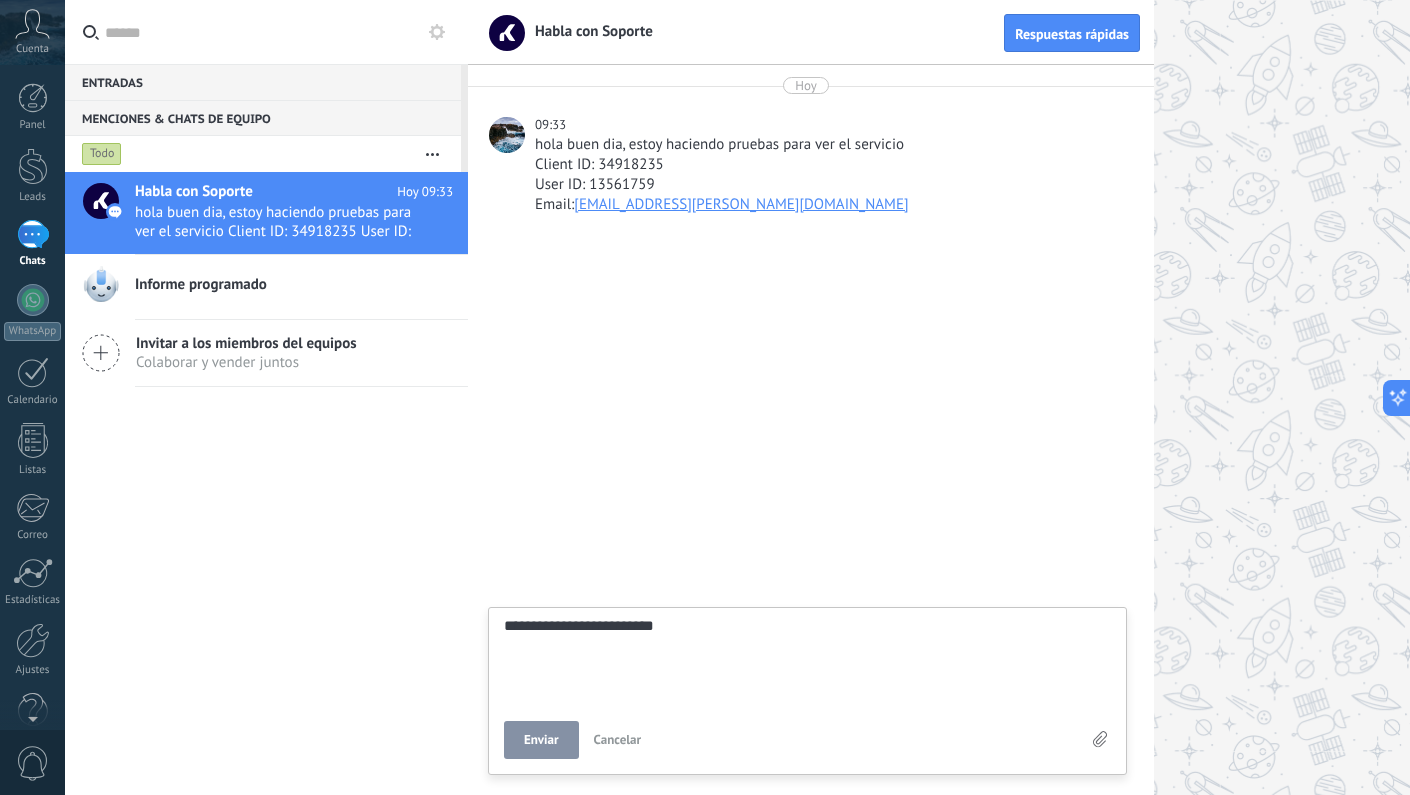 scroll, scrollTop: 19, scrollLeft: 0, axis: vertical 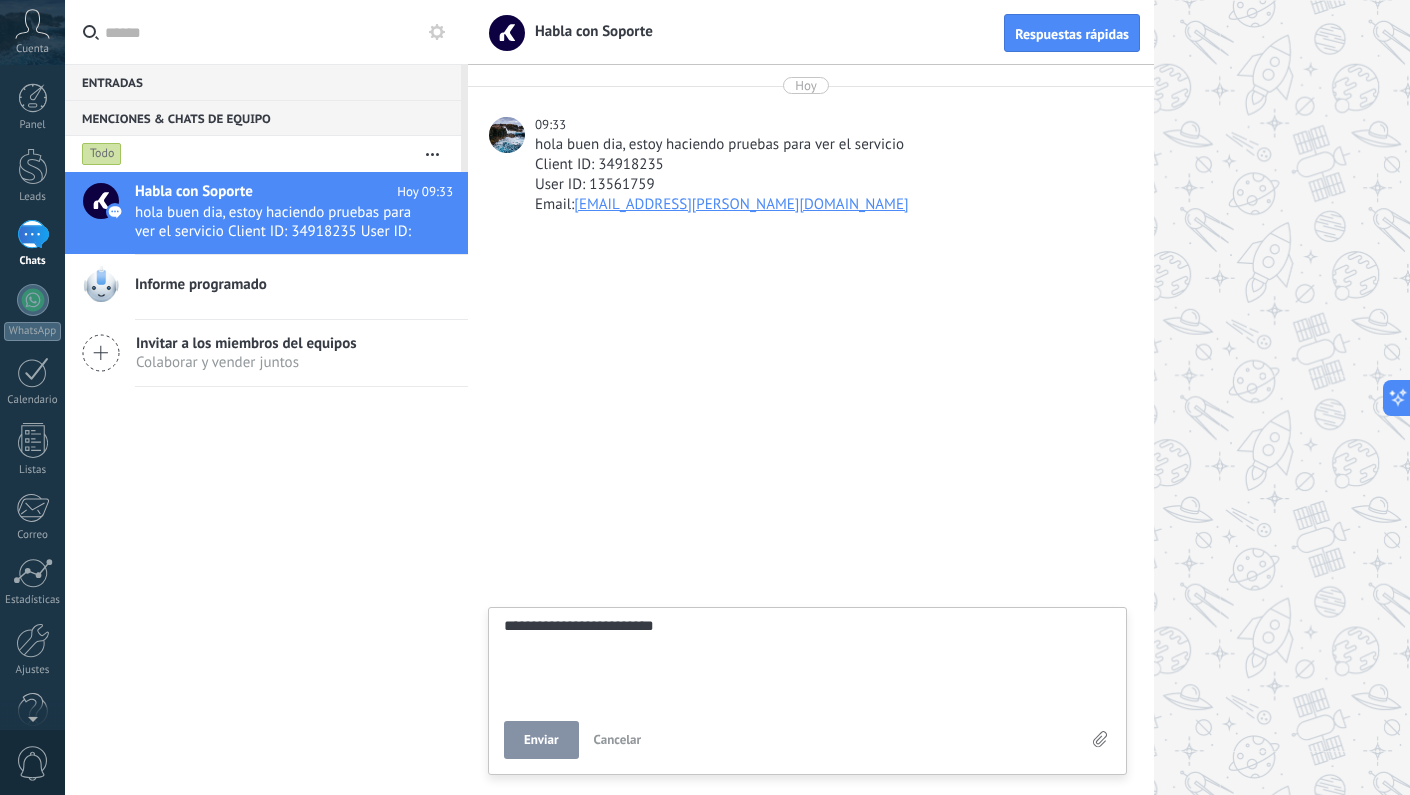 drag, startPoint x: 584, startPoint y: 629, endPoint x: 812, endPoint y: 631, distance: 228.00877 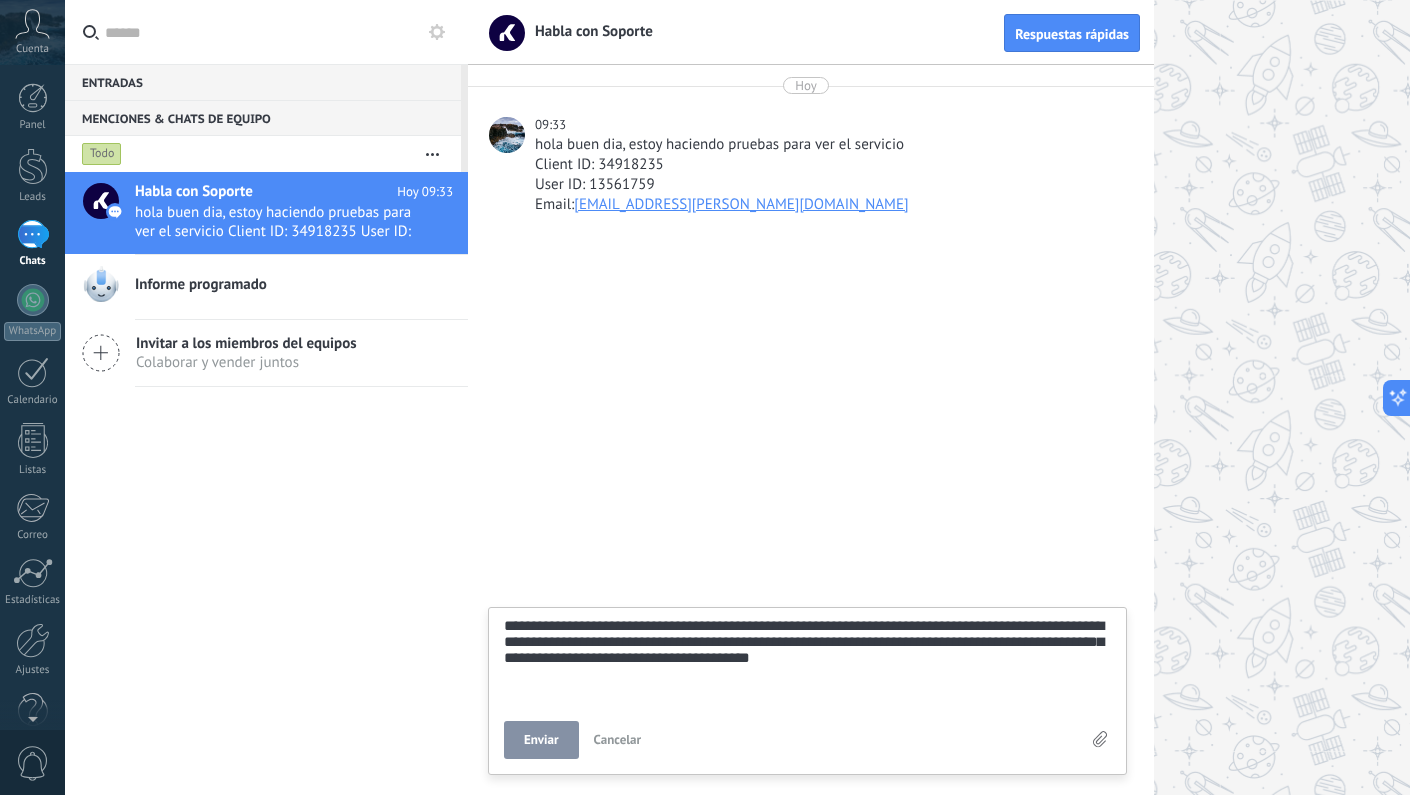 scroll, scrollTop: 57, scrollLeft: 0, axis: vertical 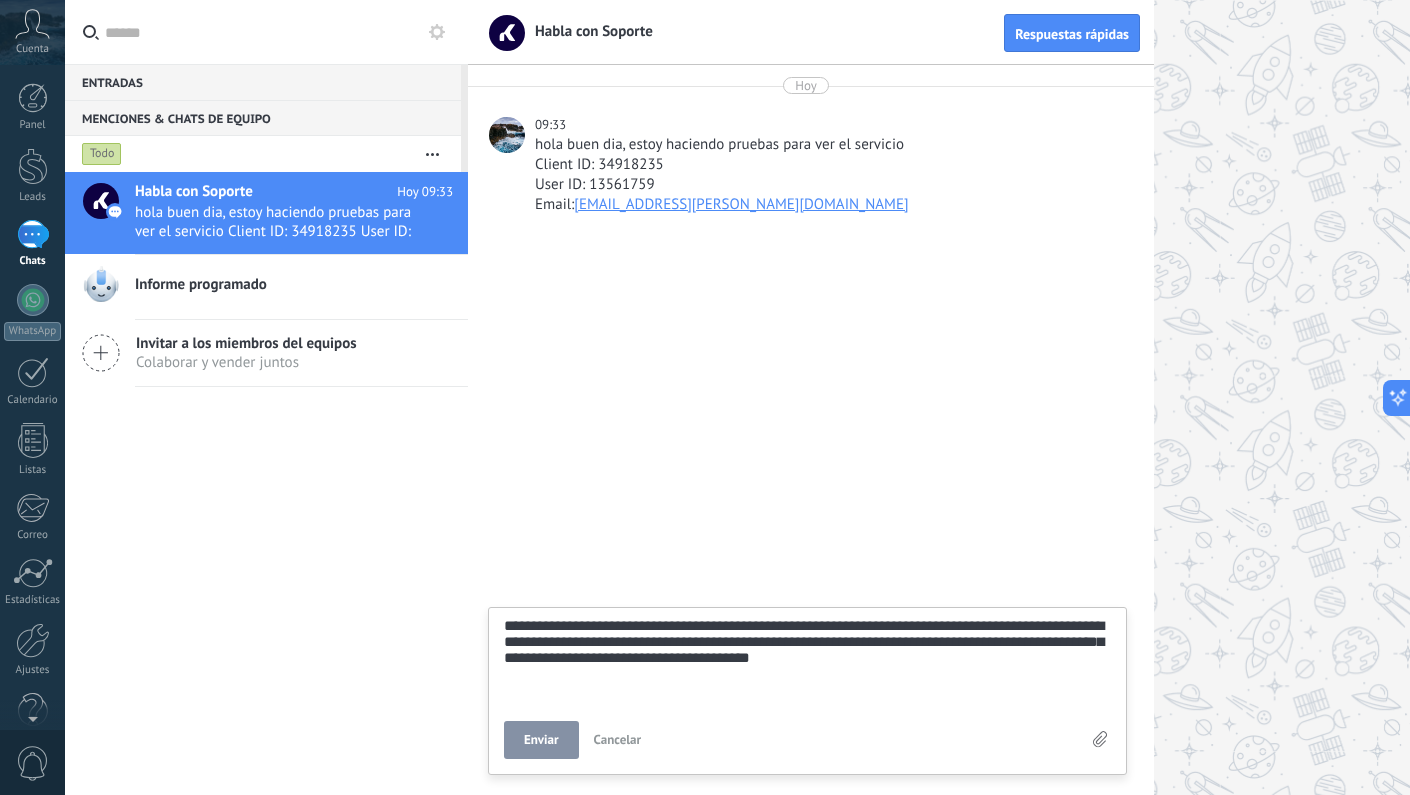 click on "Enviar" at bounding box center [541, 740] 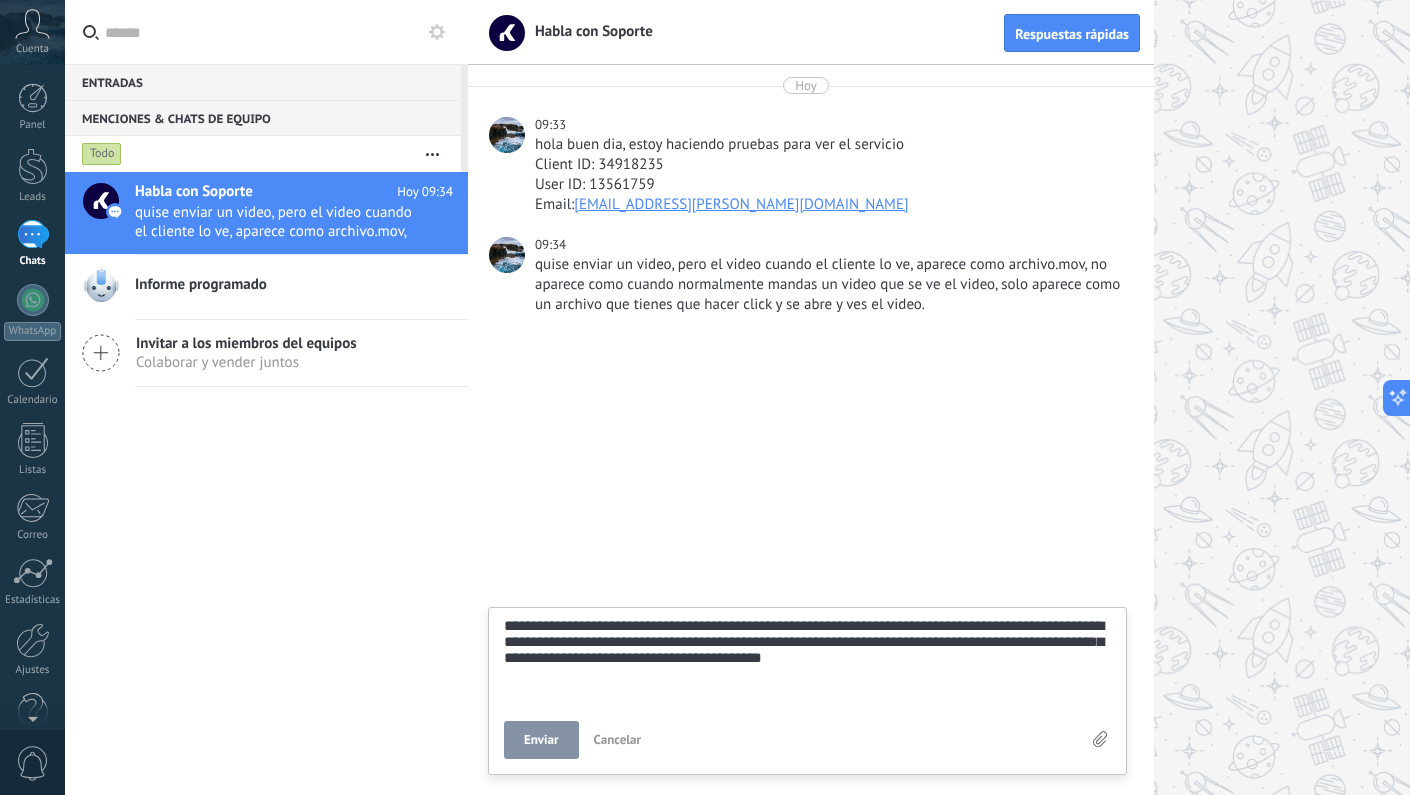 scroll, scrollTop: 57, scrollLeft: 0, axis: vertical 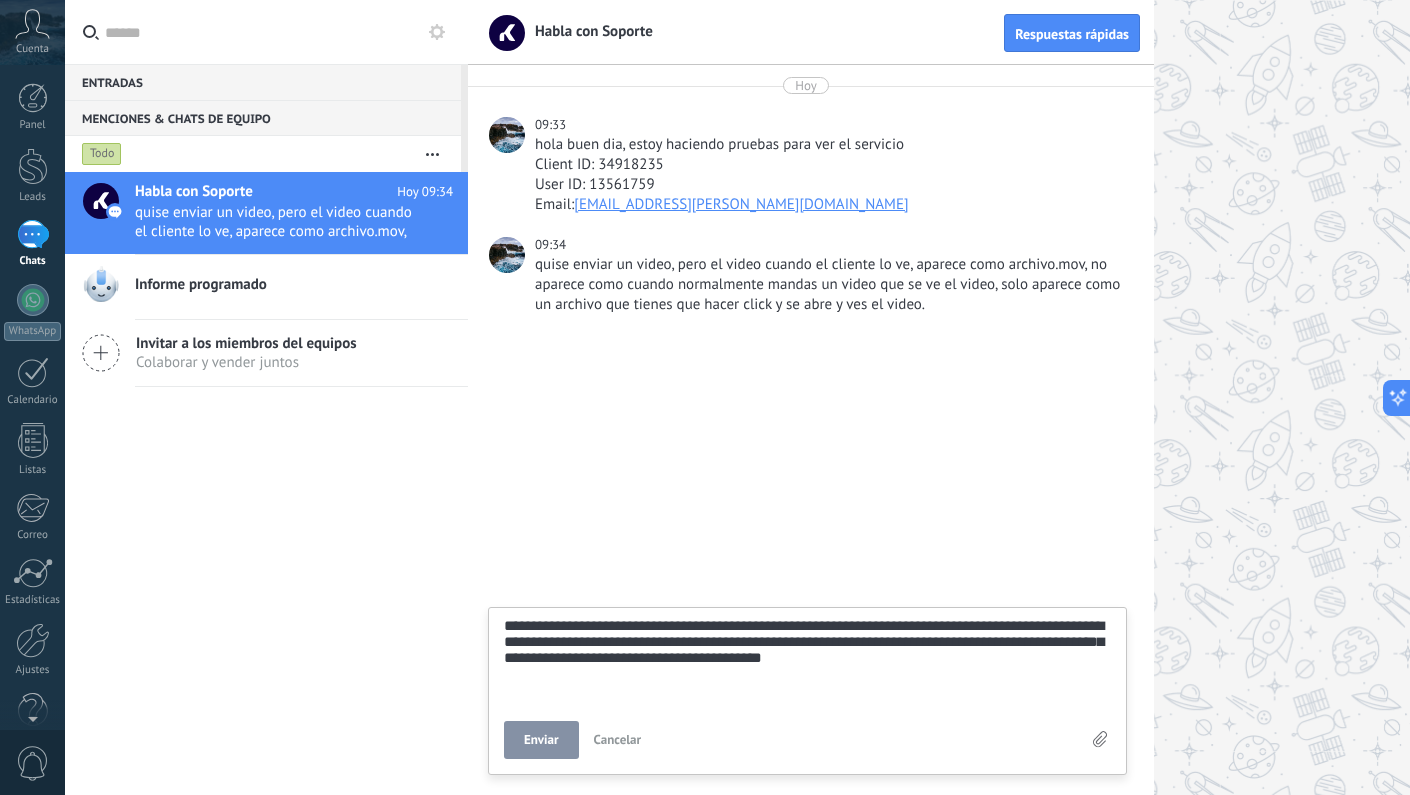 click on "Enviar" at bounding box center [541, 740] 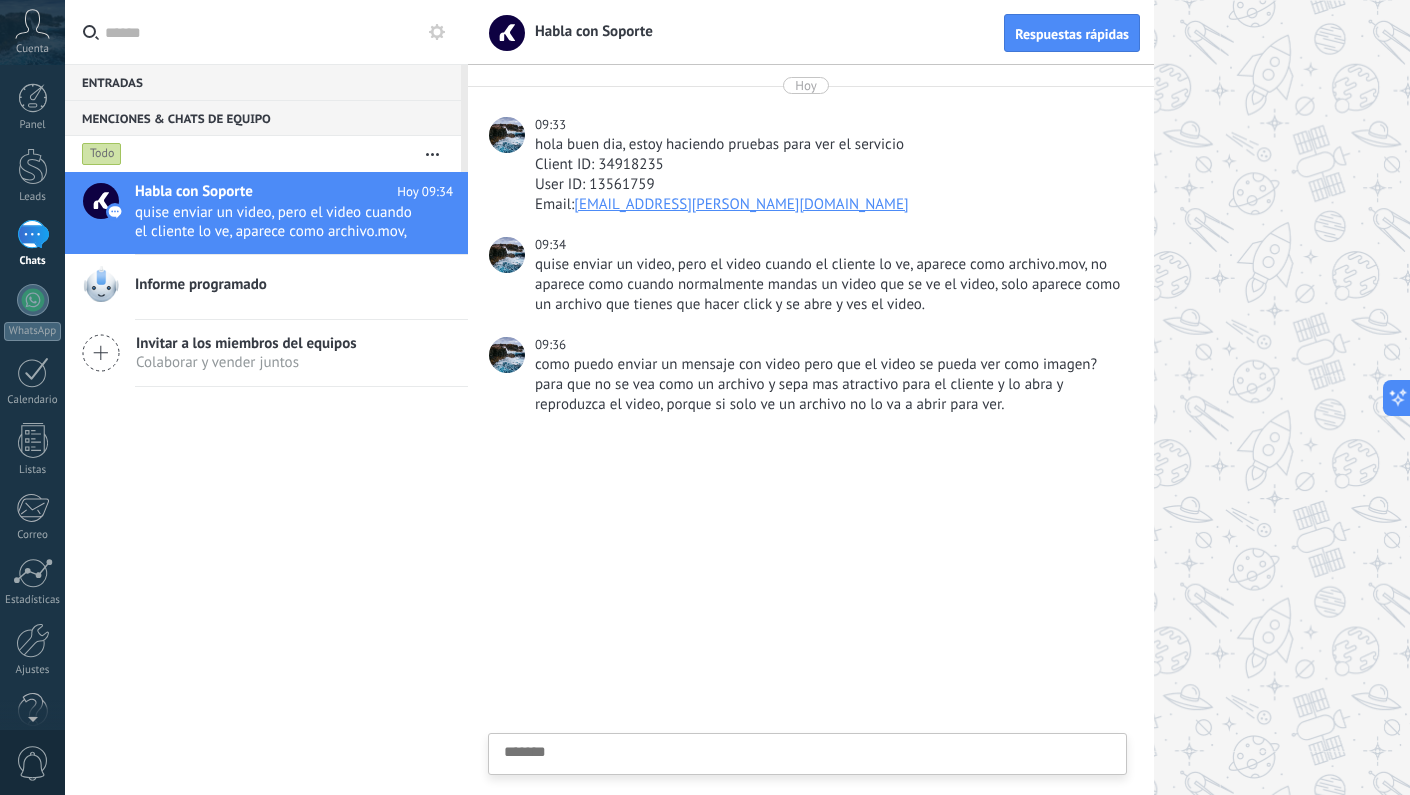 scroll, scrollTop: 19, scrollLeft: 0, axis: vertical 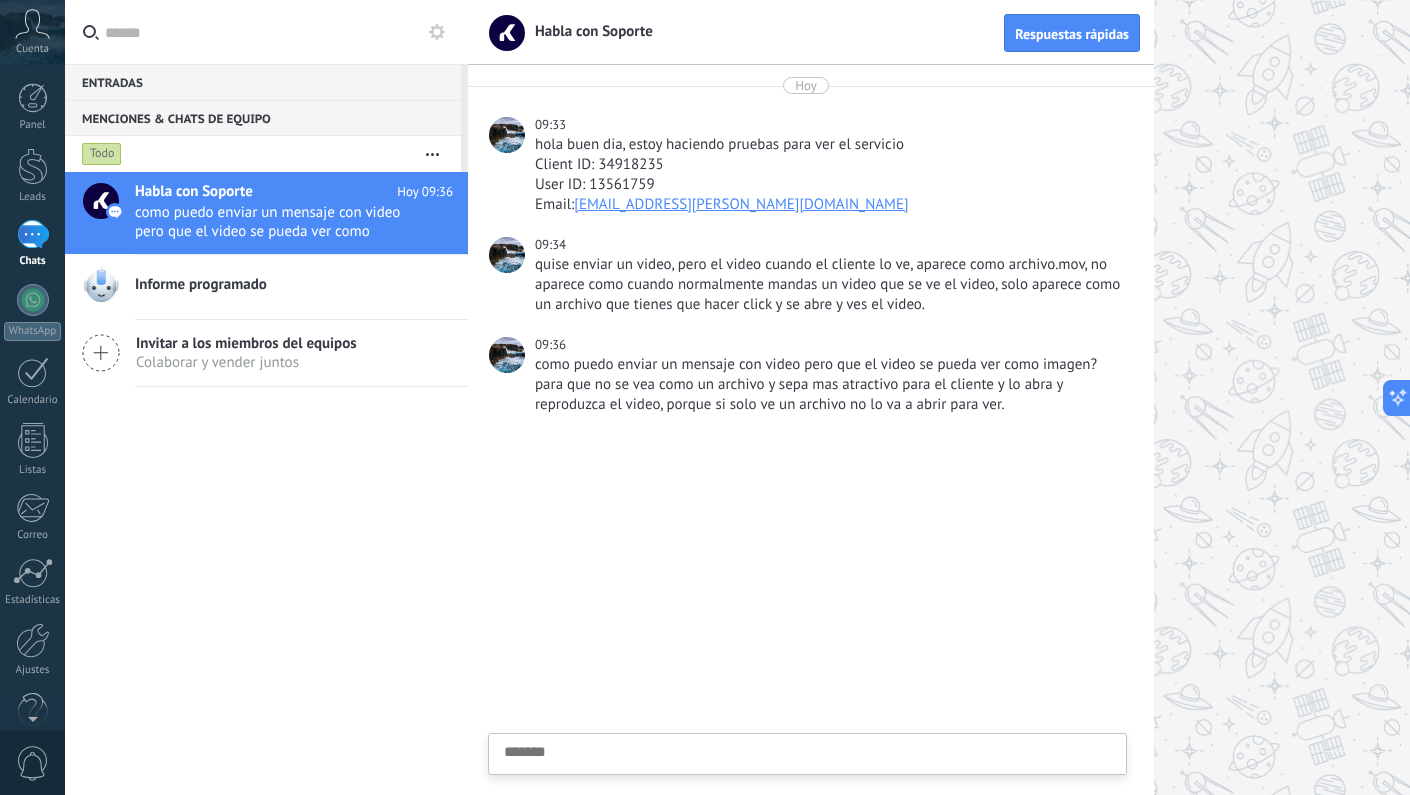 click at bounding box center (807, 785) 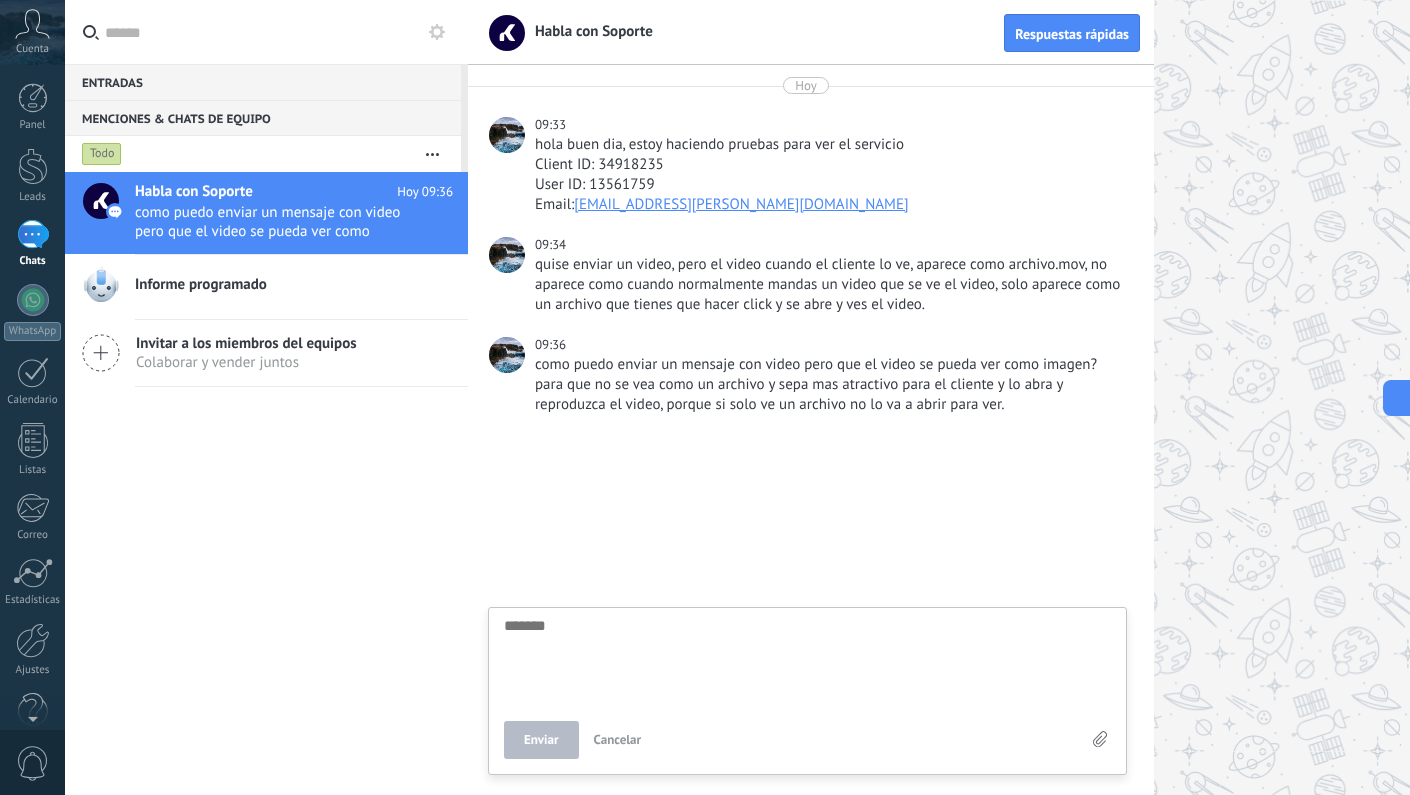click on "1" at bounding box center [33, 234] 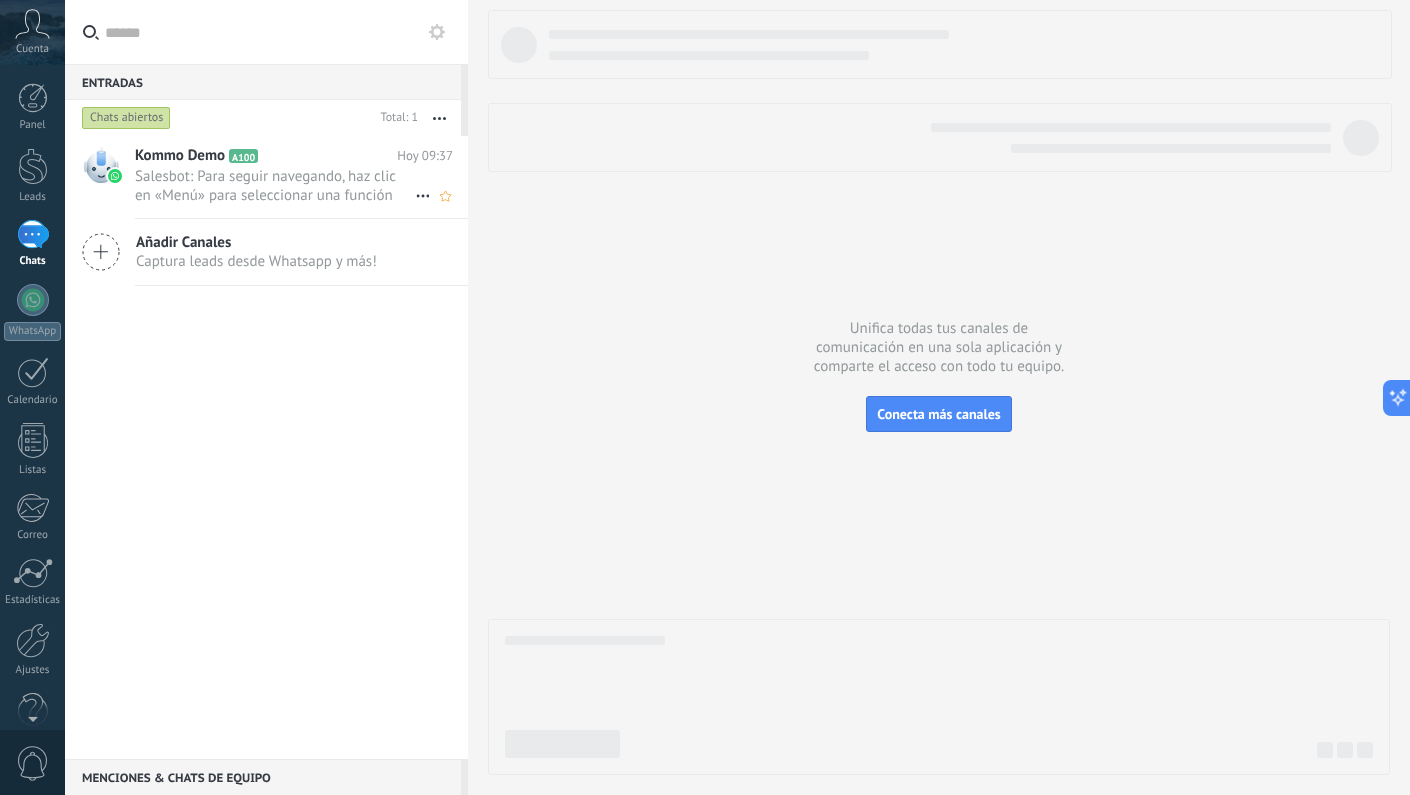 click on "Salesbot: Para seguir navegando, haz clic en «Menú» para seleccionar una función del menú de funciones de WhatsApp o en ..." at bounding box center [275, 186] 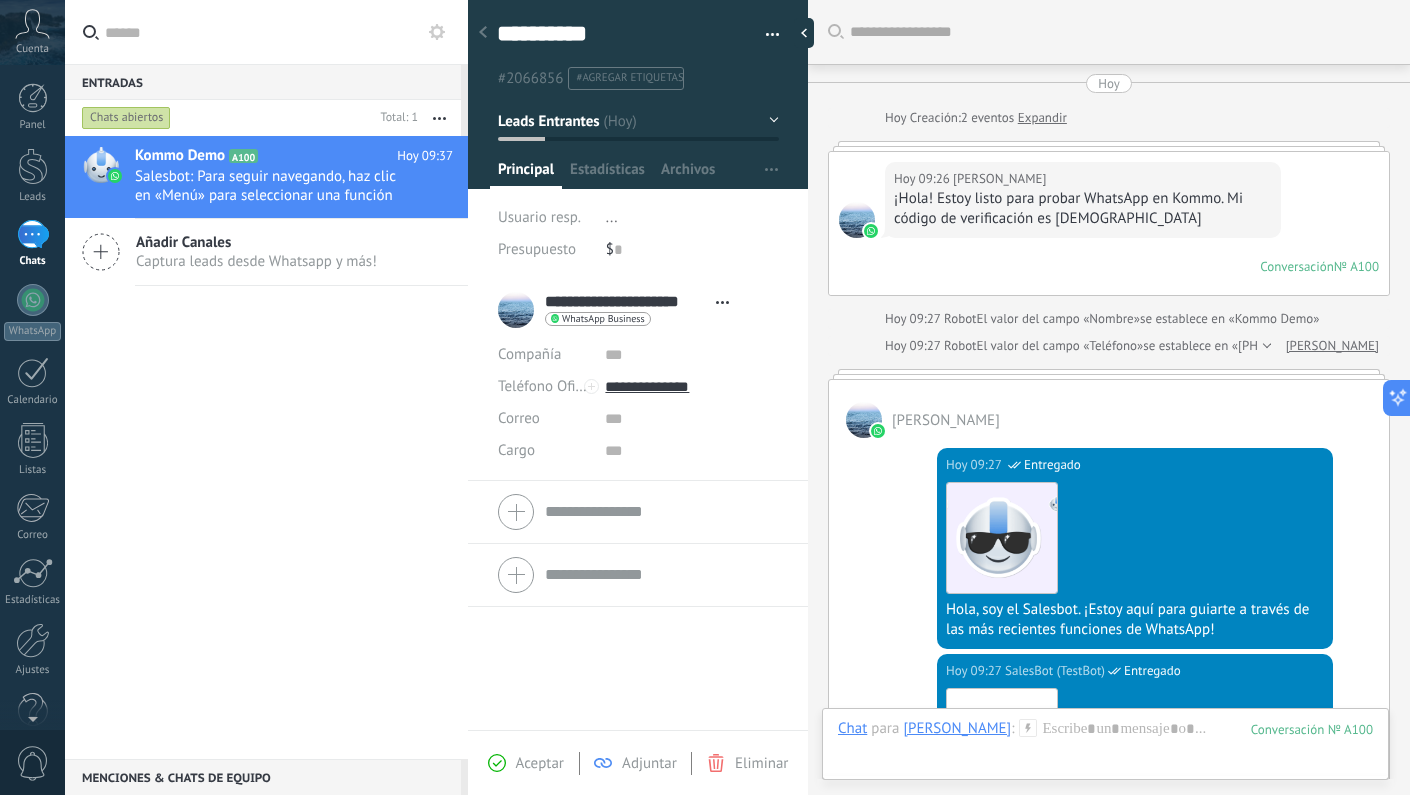 scroll, scrollTop: 30, scrollLeft: 0, axis: vertical 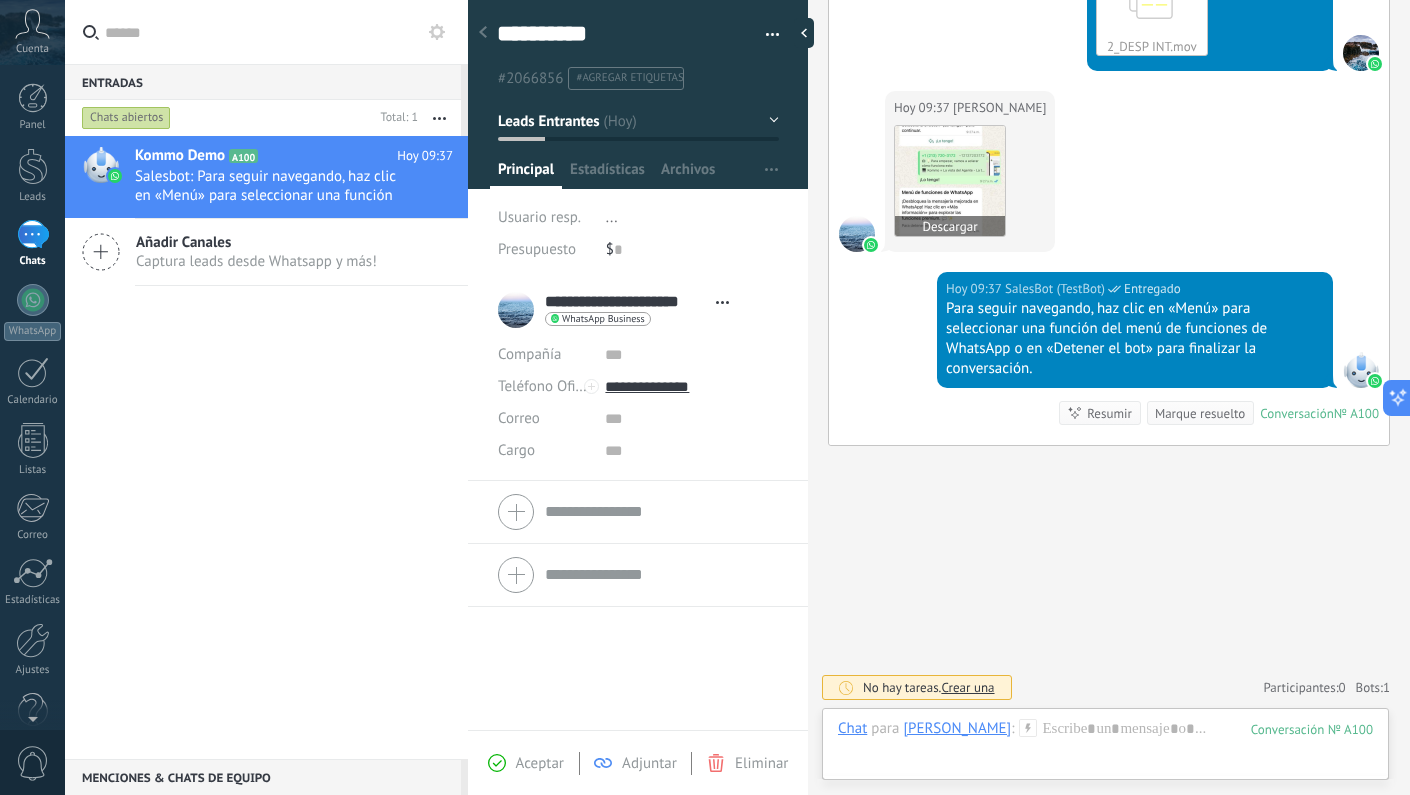 click at bounding box center (950, 181) 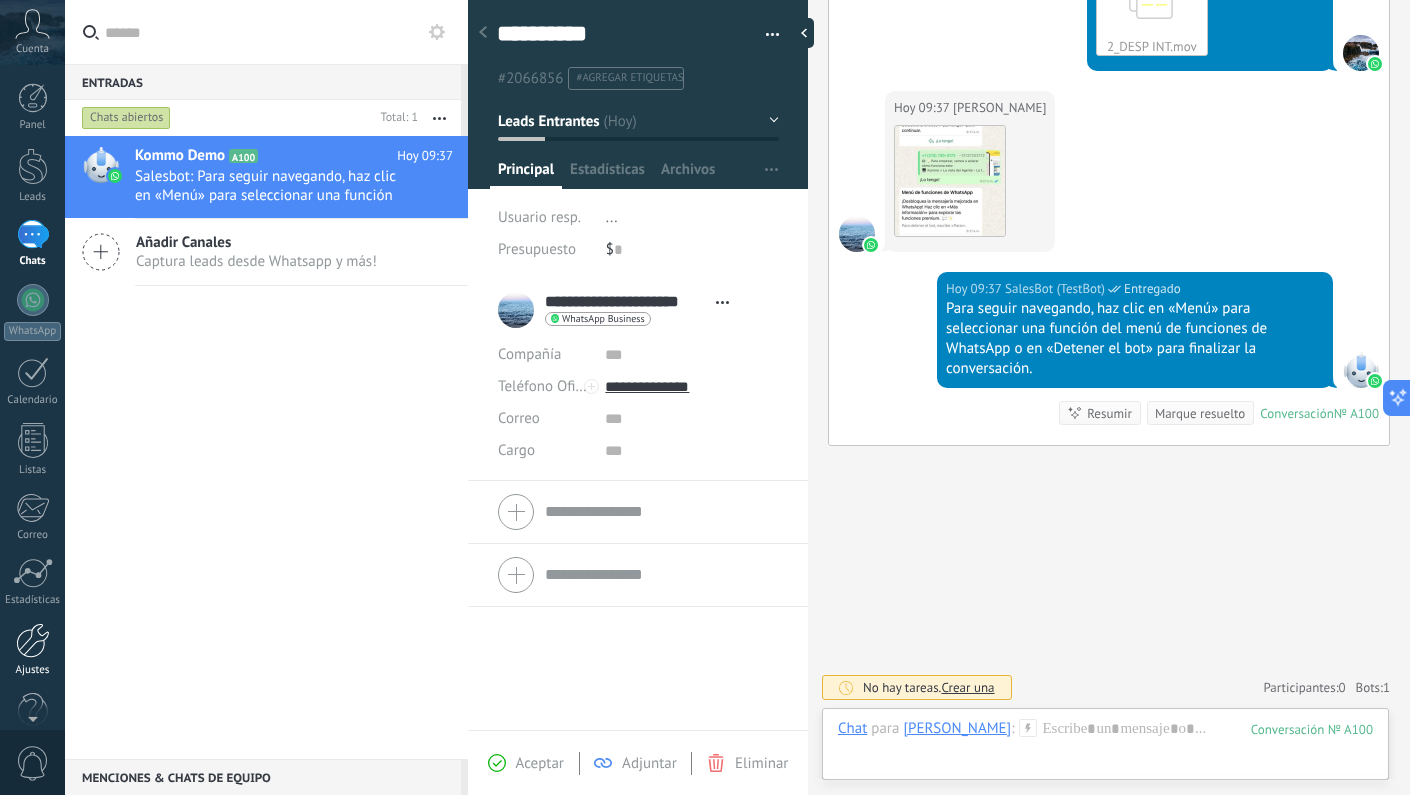 click at bounding box center (33, 640) 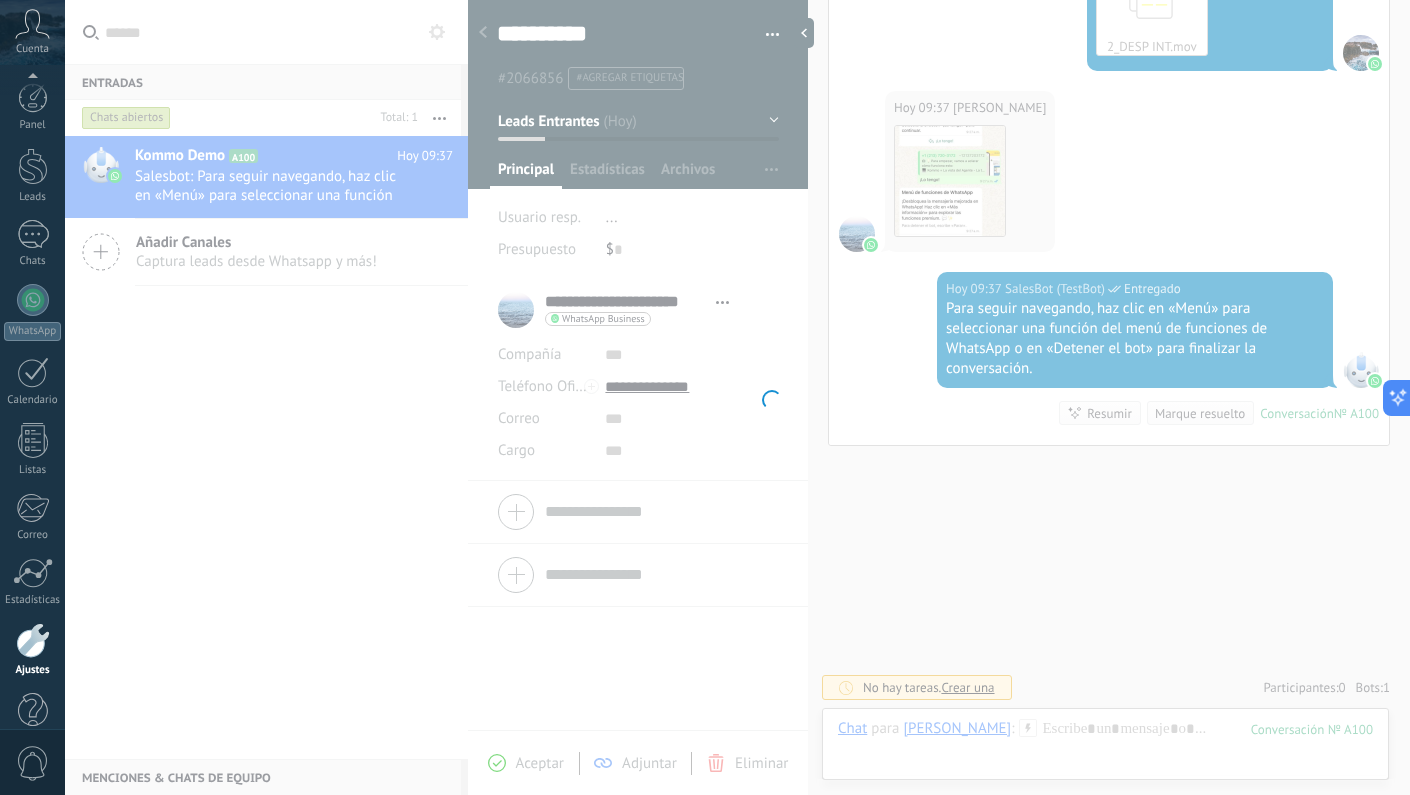 scroll, scrollTop: 37, scrollLeft: 0, axis: vertical 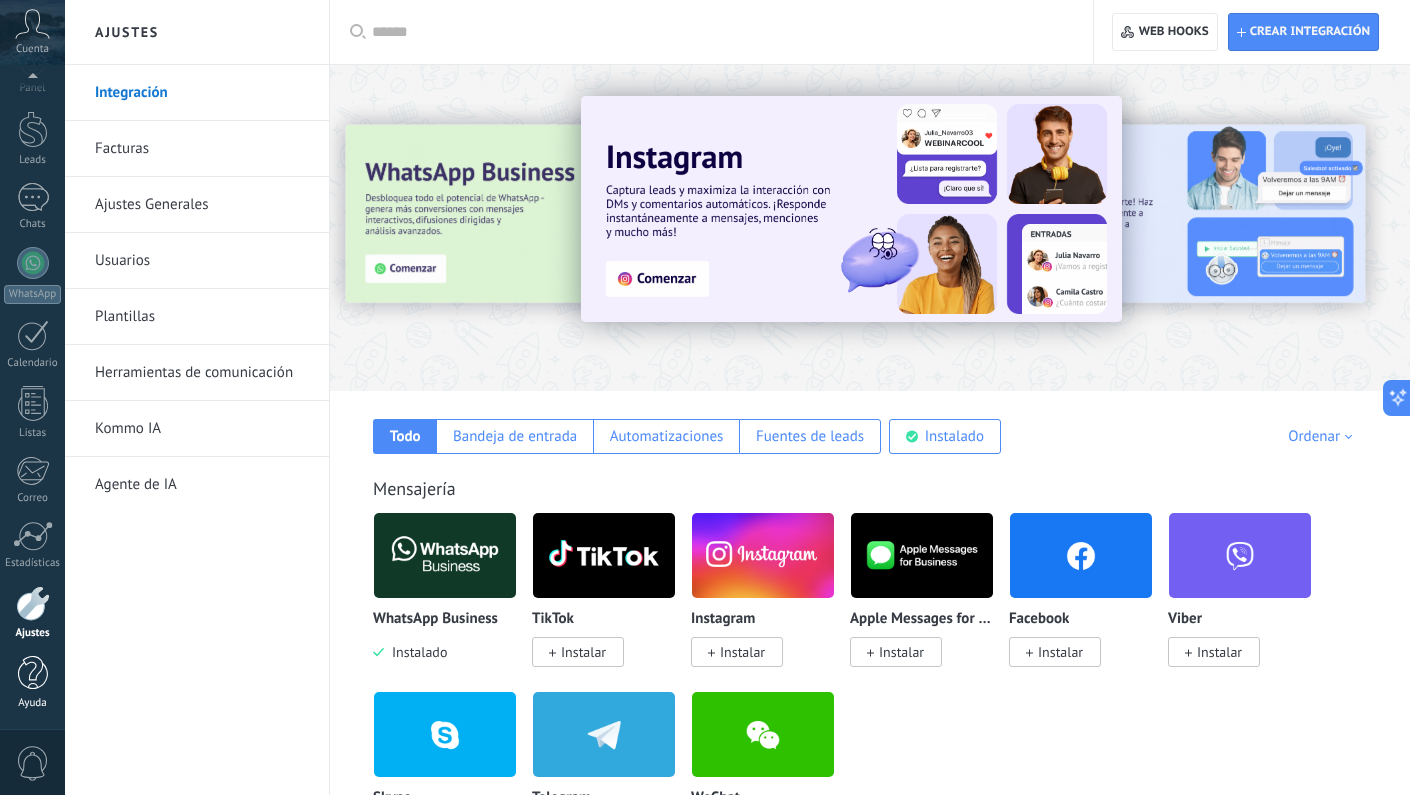 click at bounding box center (33, 673) 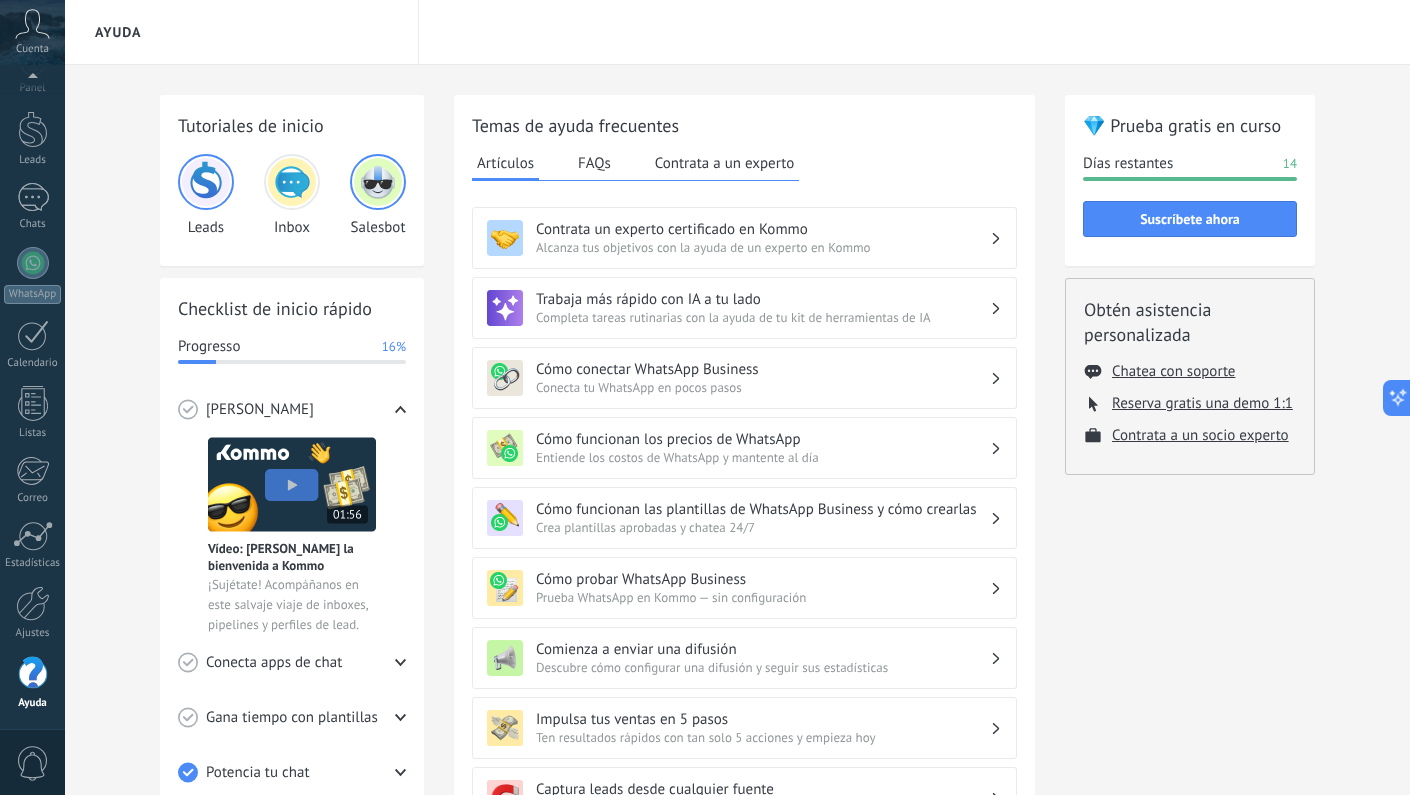 scroll, scrollTop: 0, scrollLeft: 0, axis: both 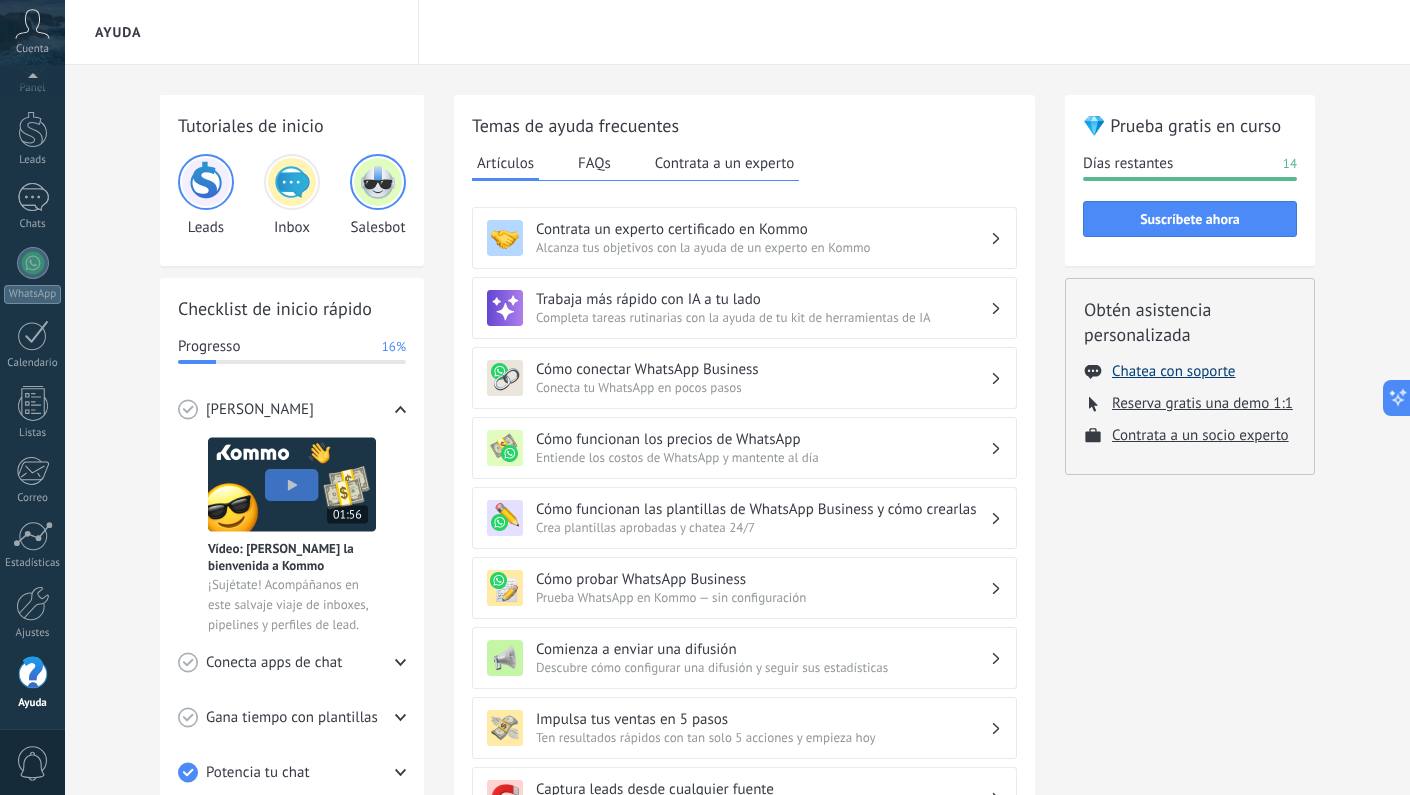 click on "Chatea con soporte" at bounding box center [1173, 371] 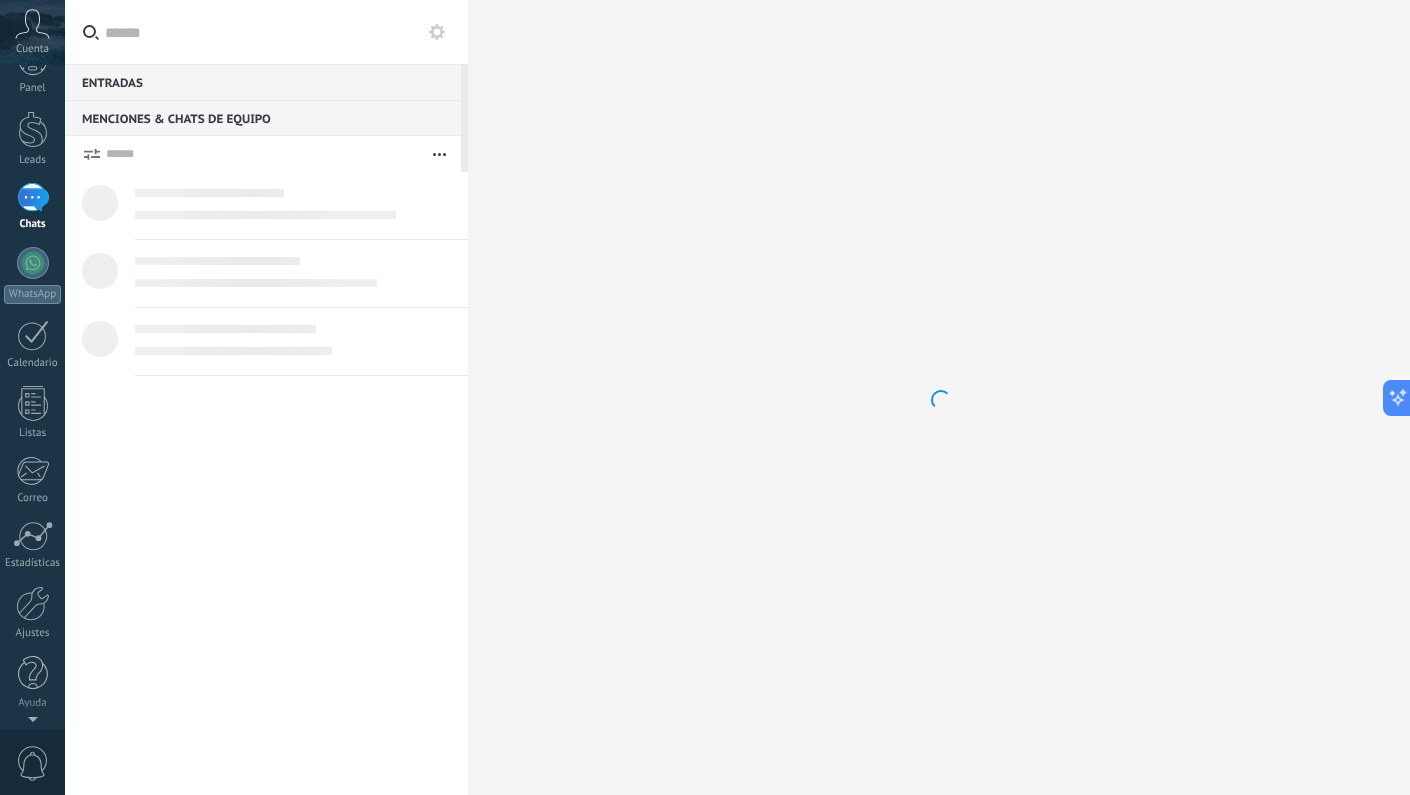 scroll, scrollTop: 0, scrollLeft: 0, axis: both 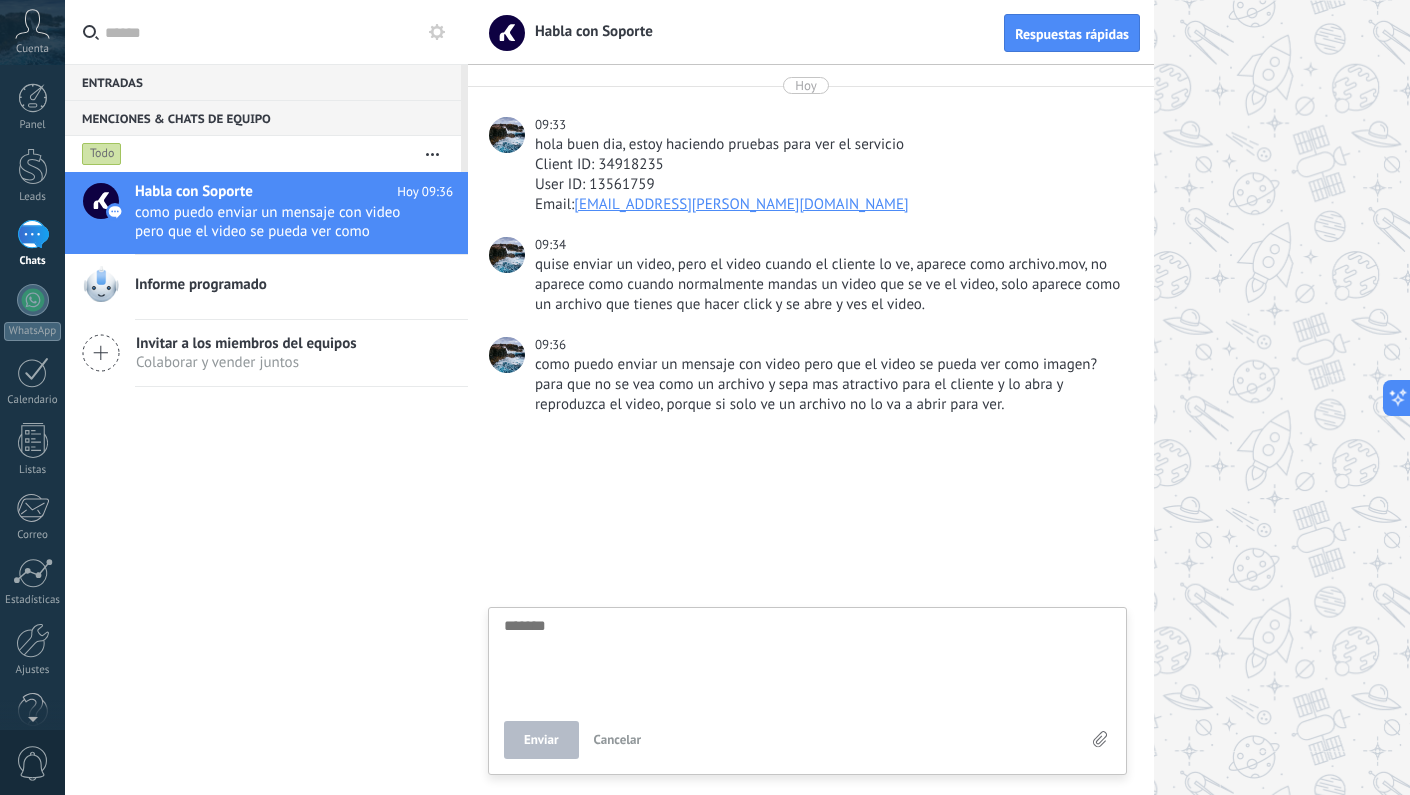 click 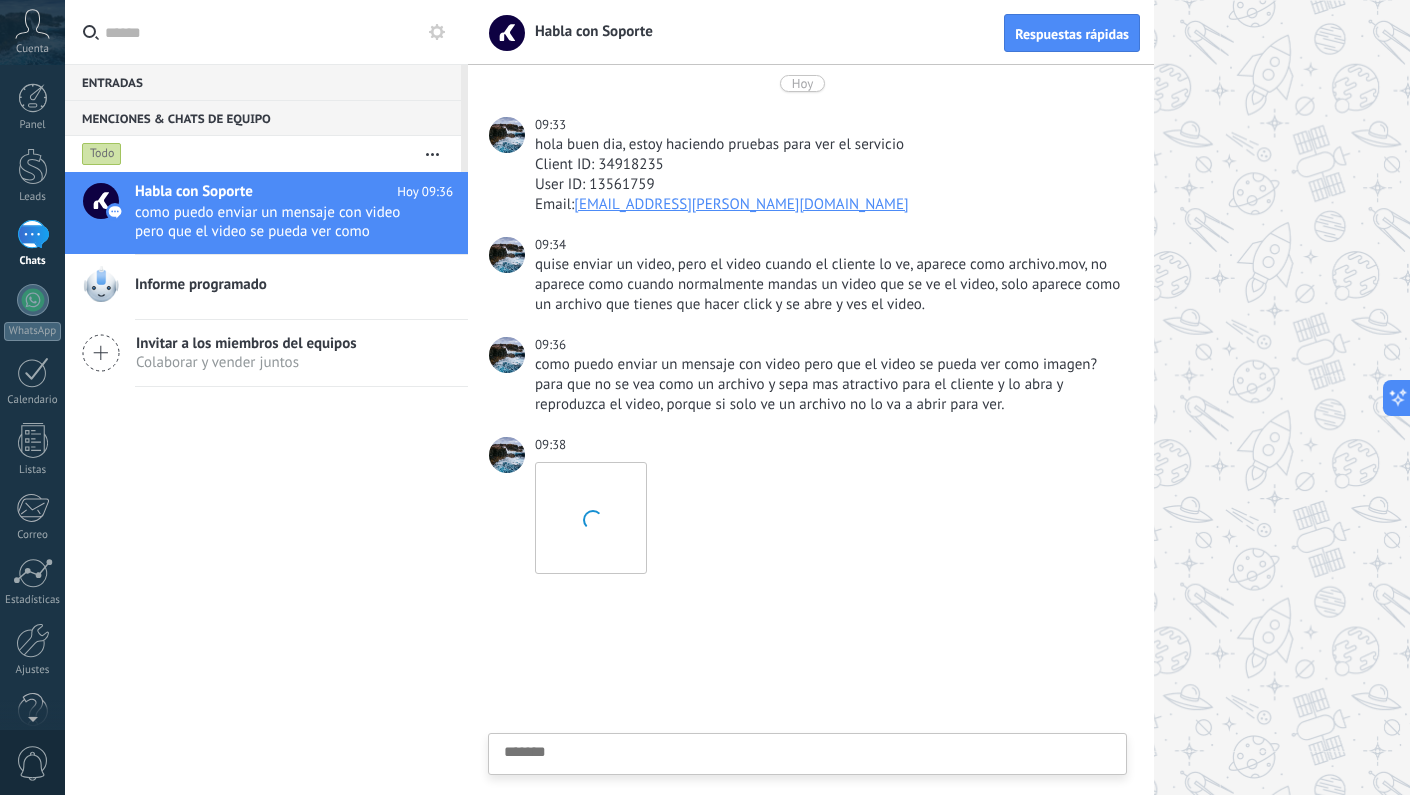 scroll, scrollTop: 39, scrollLeft: 0, axis: vertical 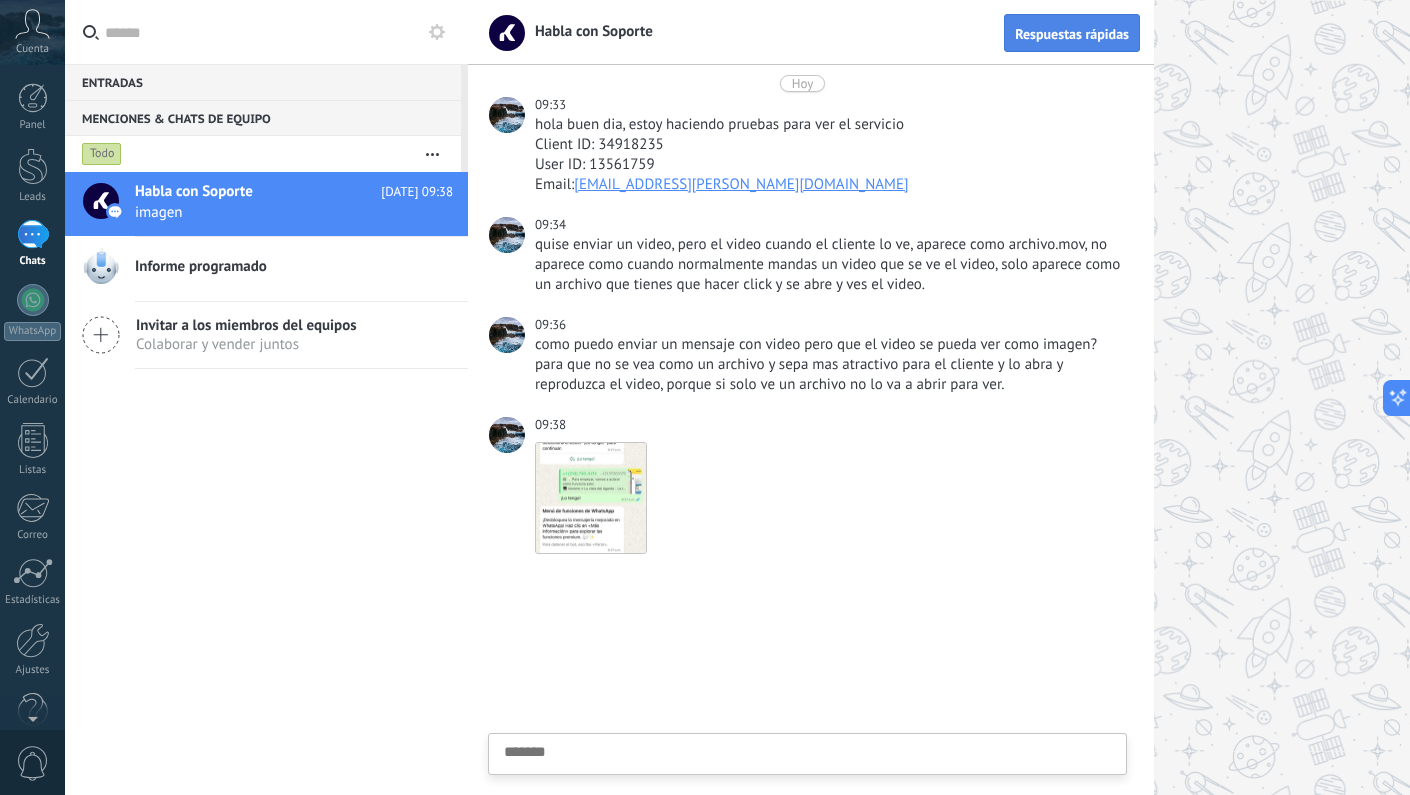 click on "Respuestas rápidas" at bounding box center [1072, 34] 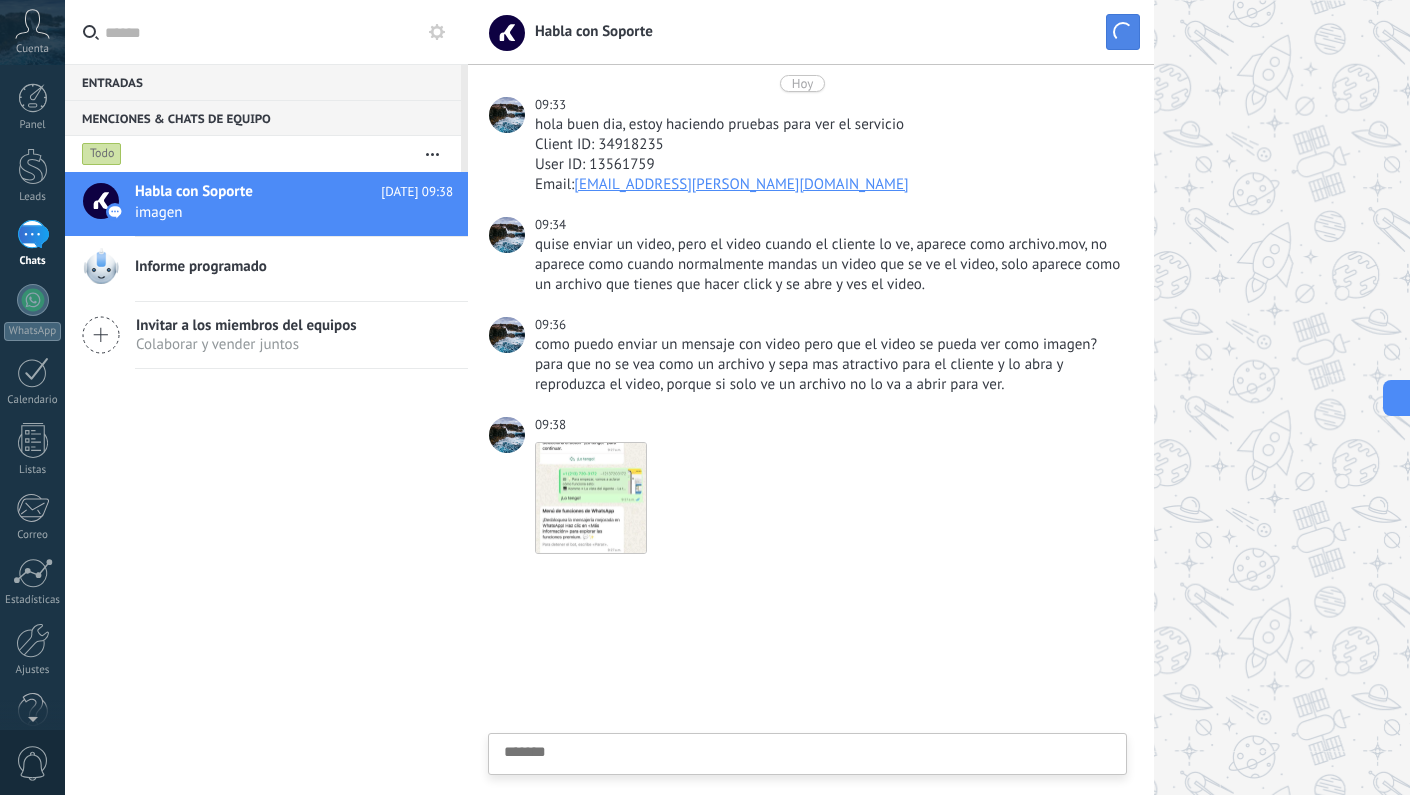 scroll, scrollTop: 20, scrollLeft: 0, axis: vertical 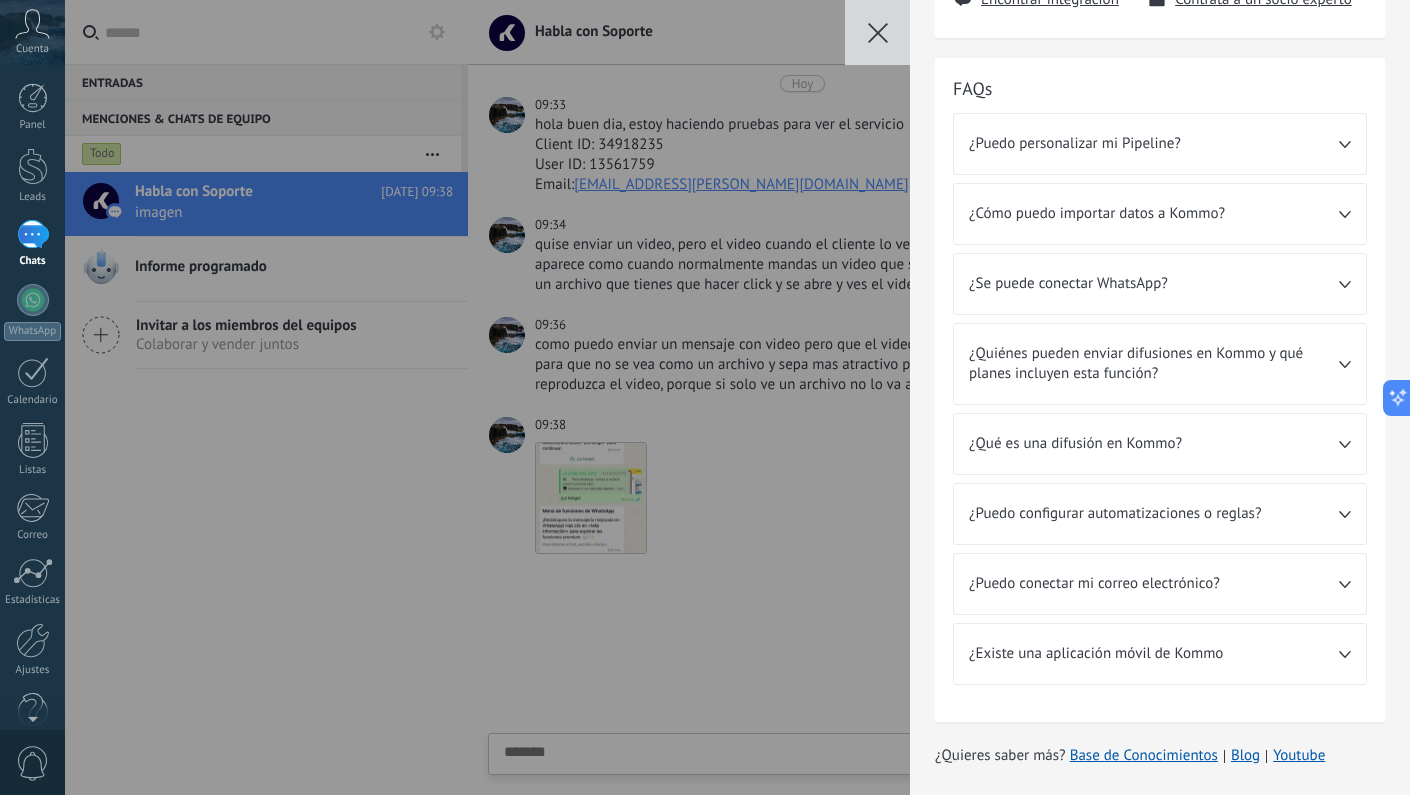 click on "¿Existe una aplicación móvil de Kommo" at bounding box center [1154, 654] 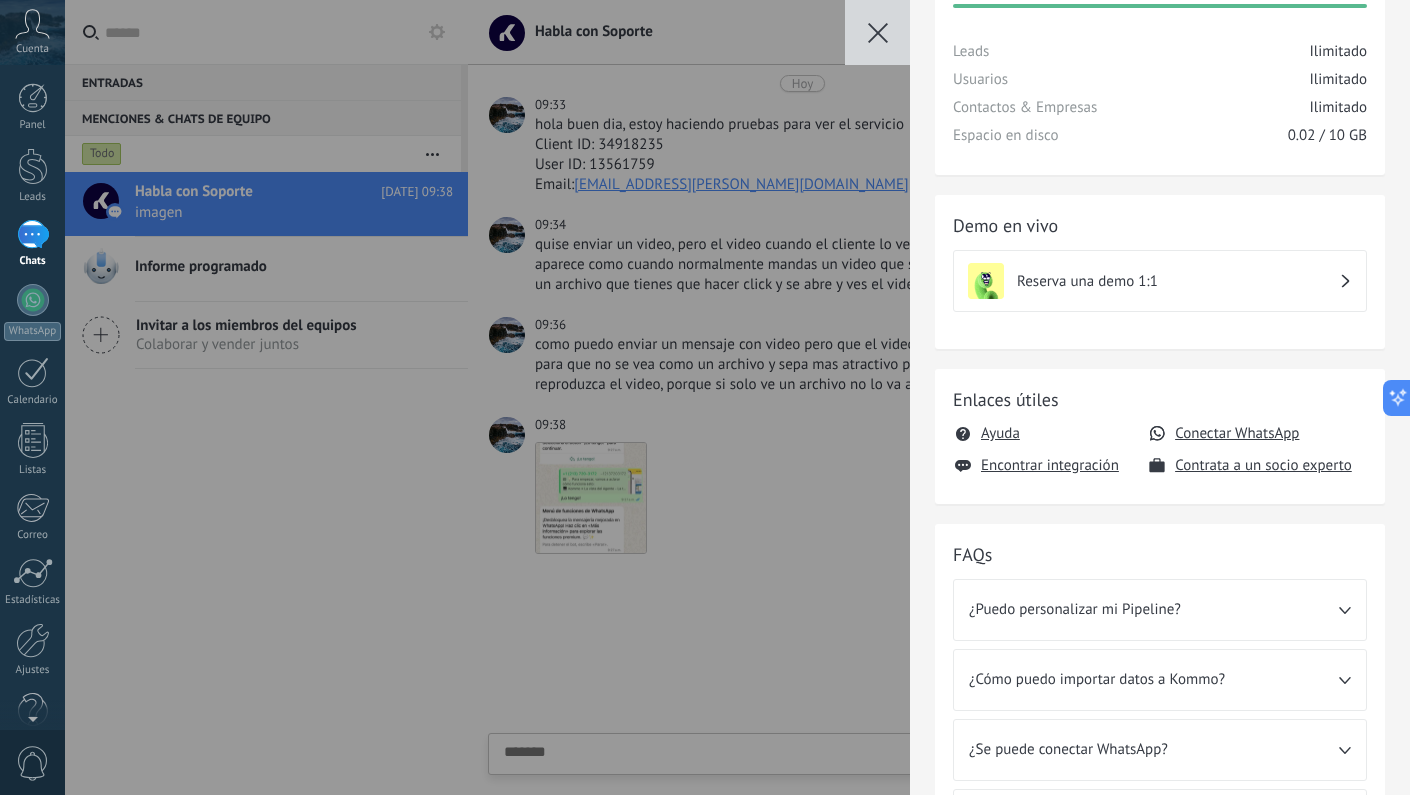 scroll, scrollTop: 0, scrollLeft: 0, axis: both 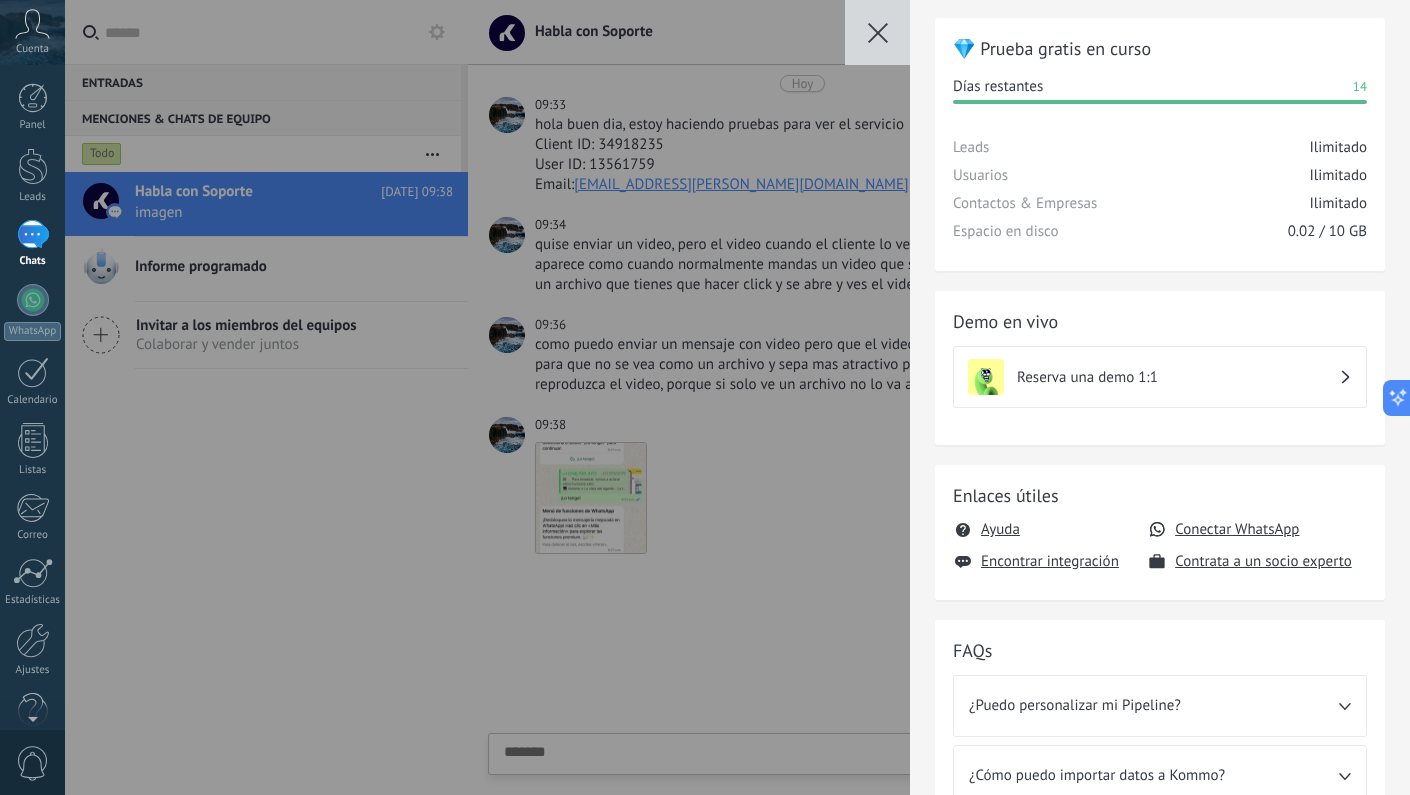click 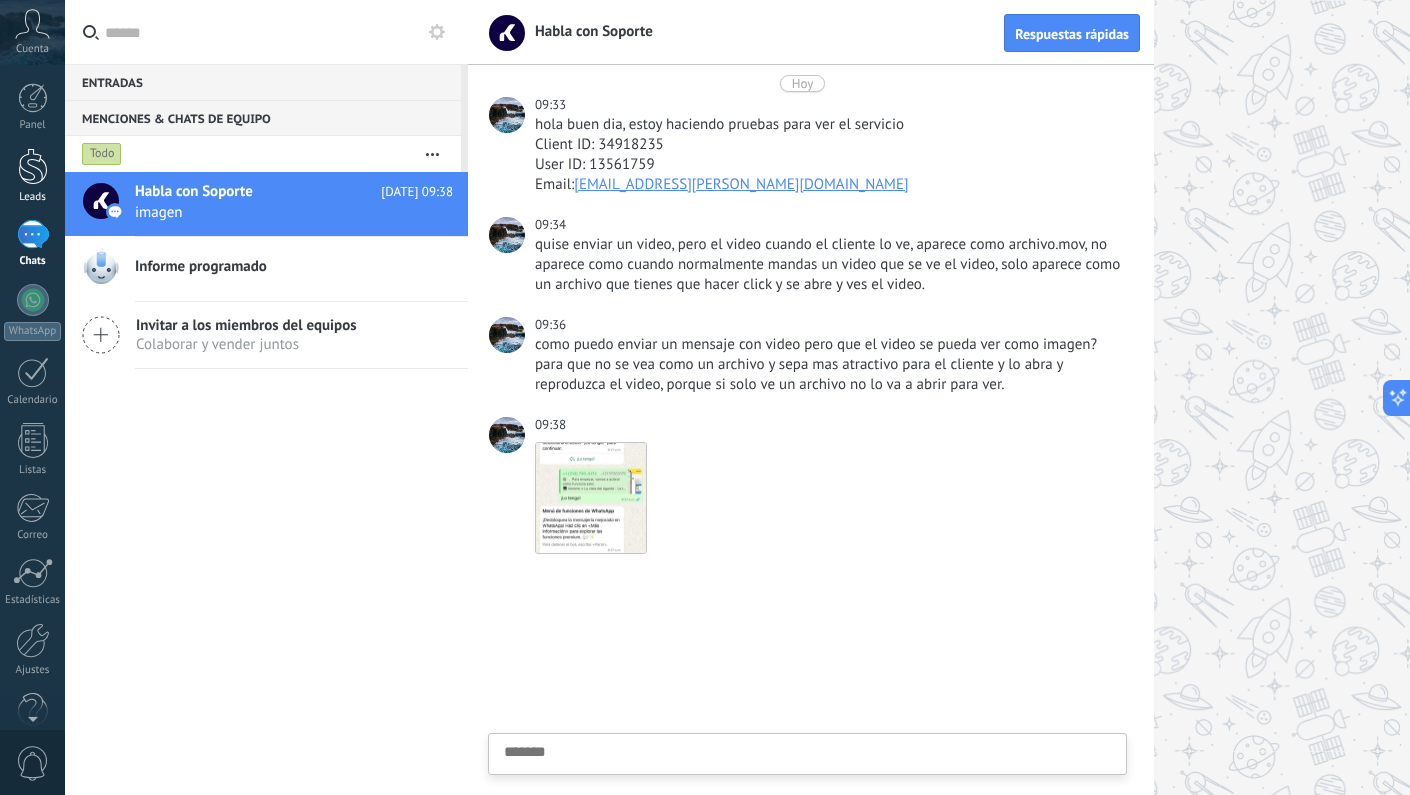 click at bounding box center [33, 166] 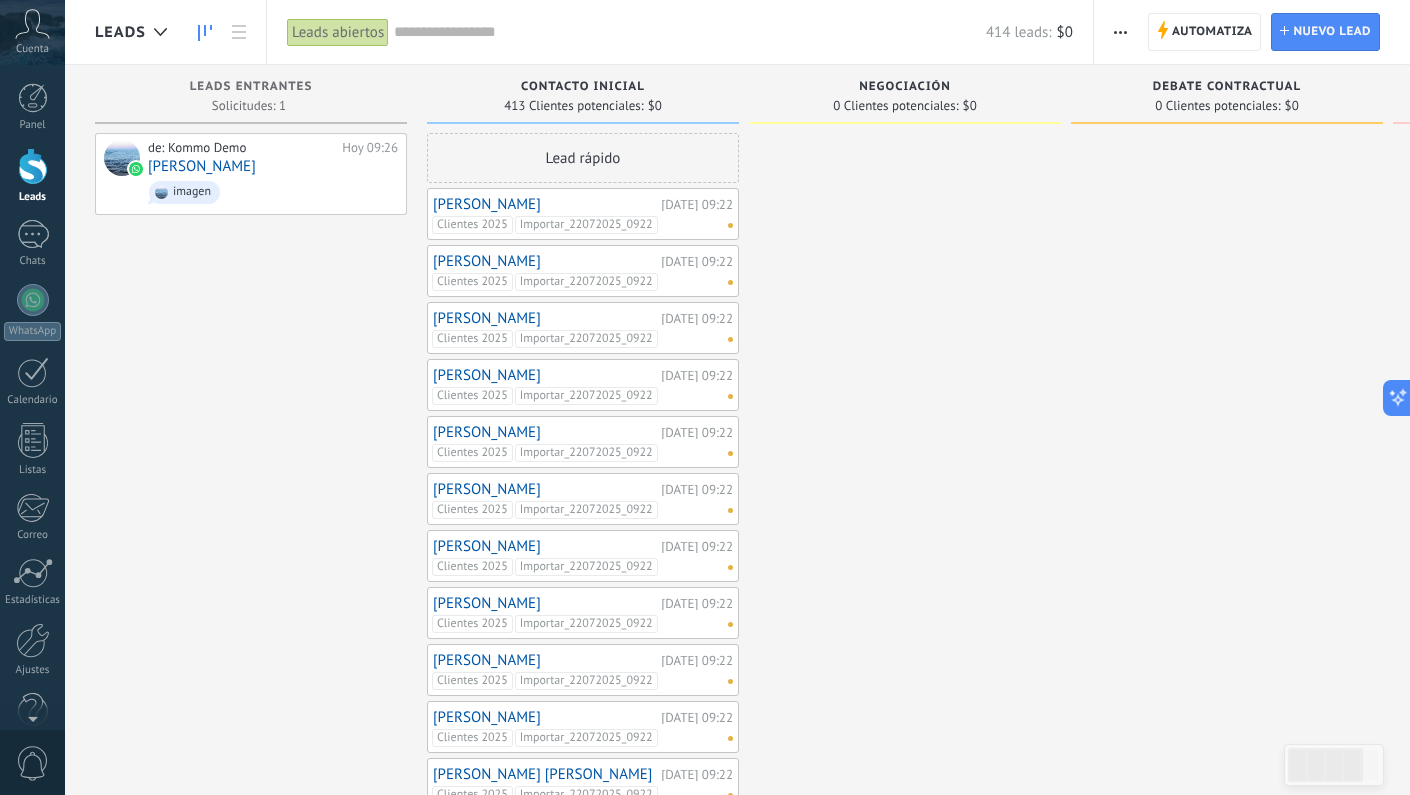 click on "Clientes 2025" at bounding box center (472, 225) 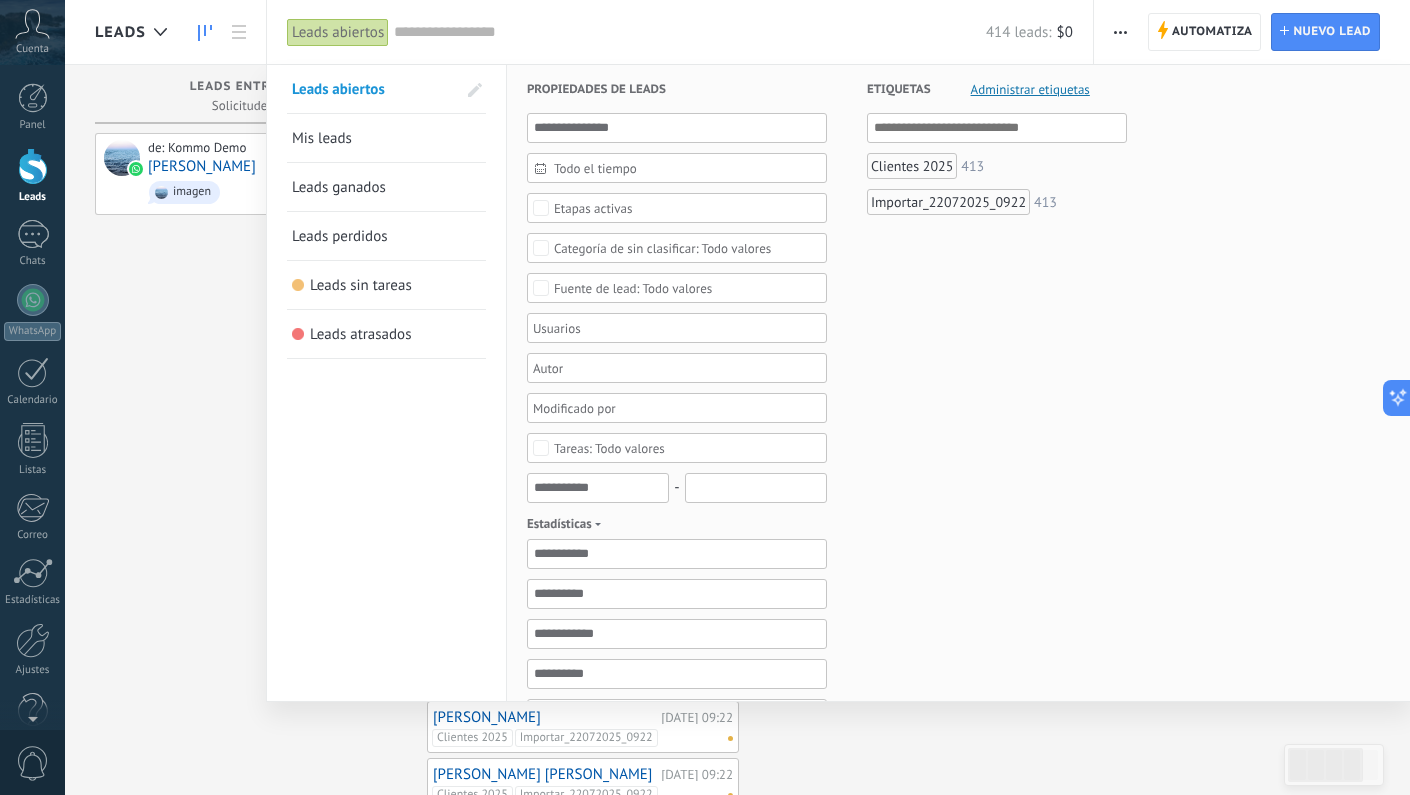 click on "Administrar etiquetas" at bounding box center [1030, 89] 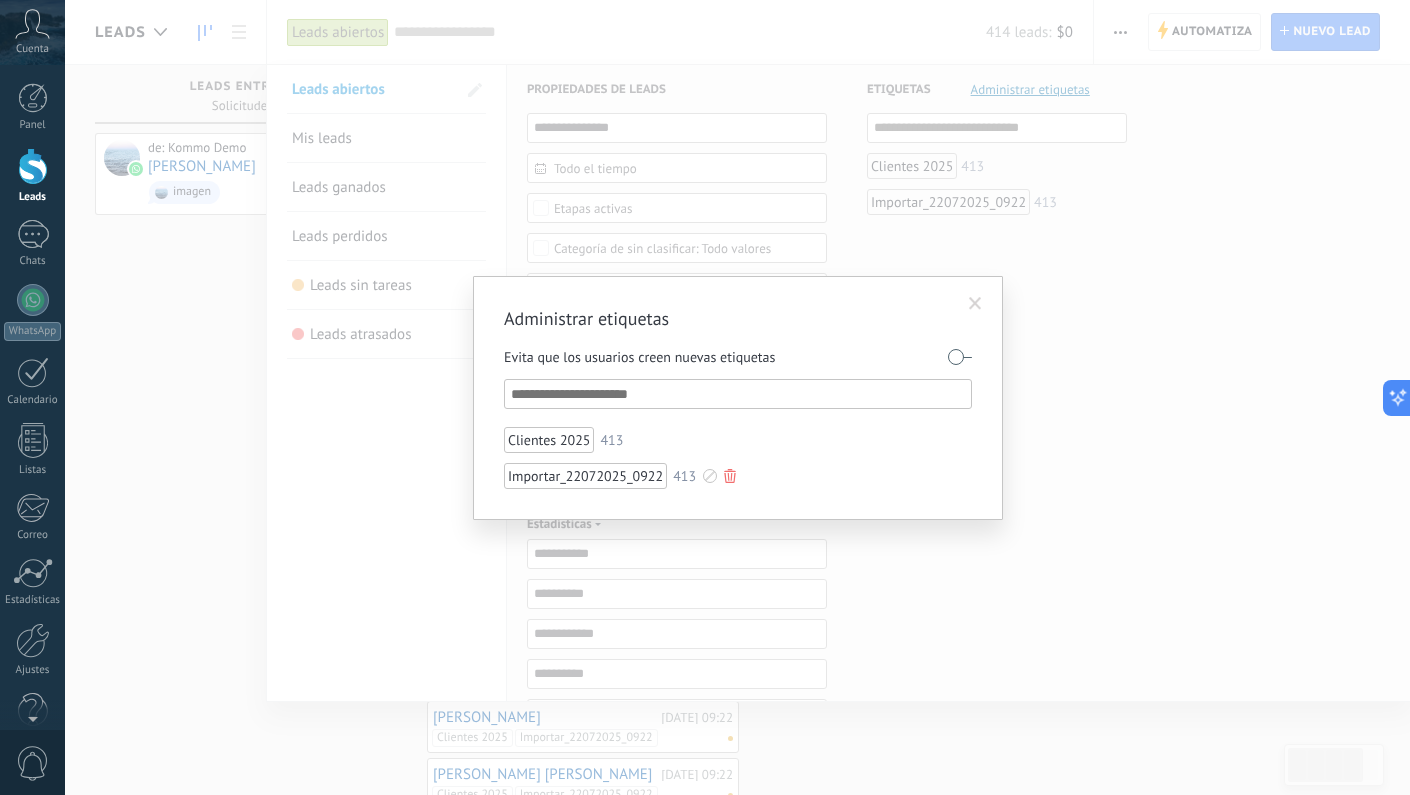 click at bounding box center [730, 476] 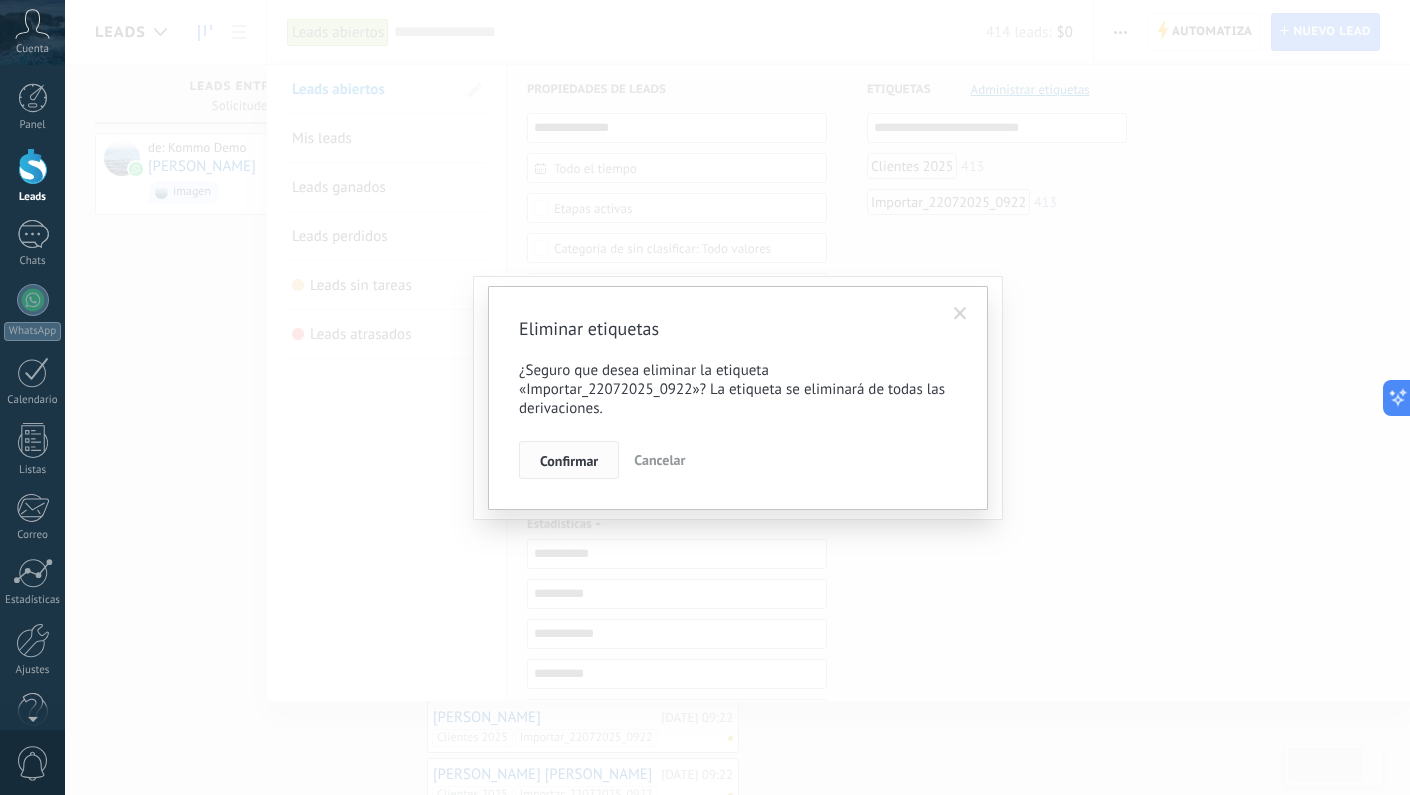 click on "Confirmar" at bounding box center (569, 461) 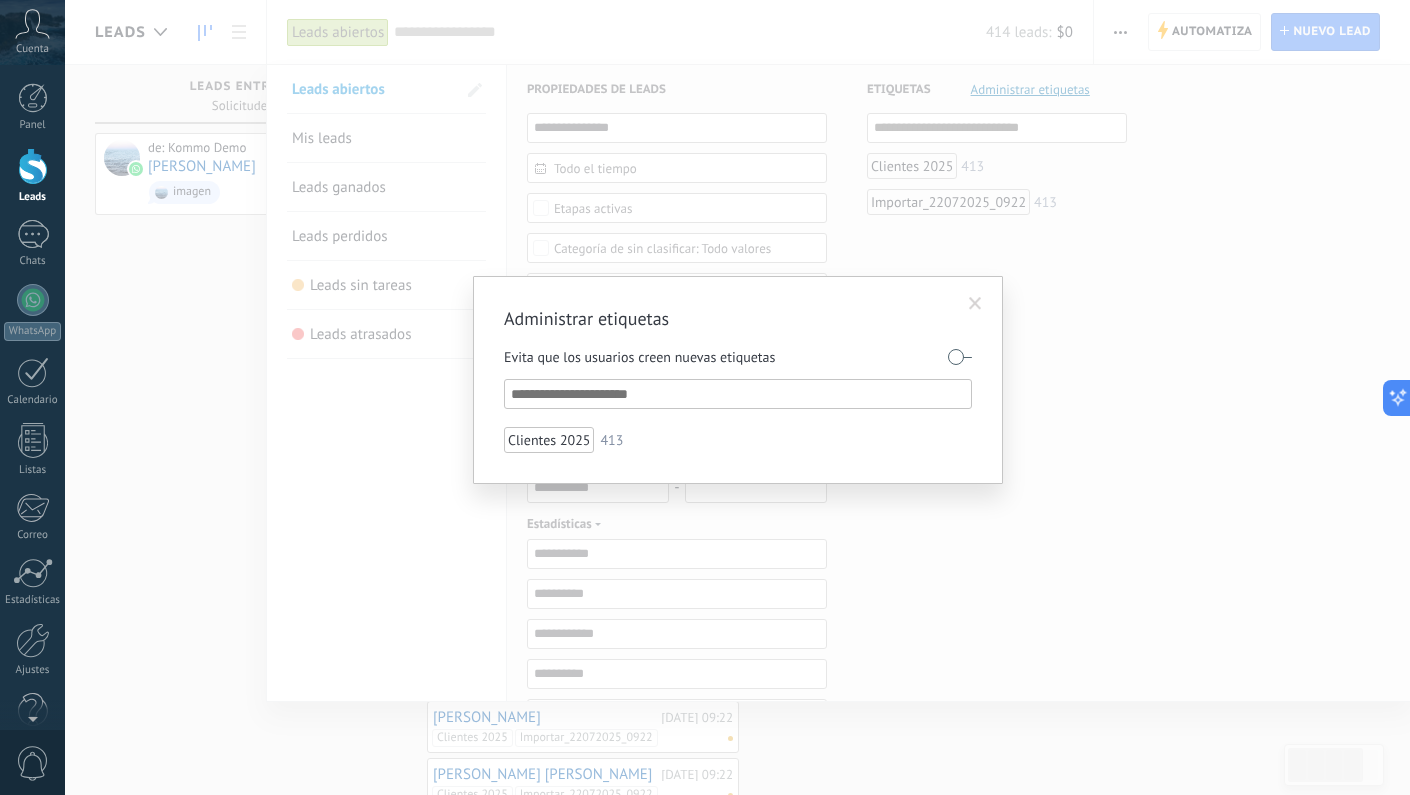 click at bounding box center (975, 304) 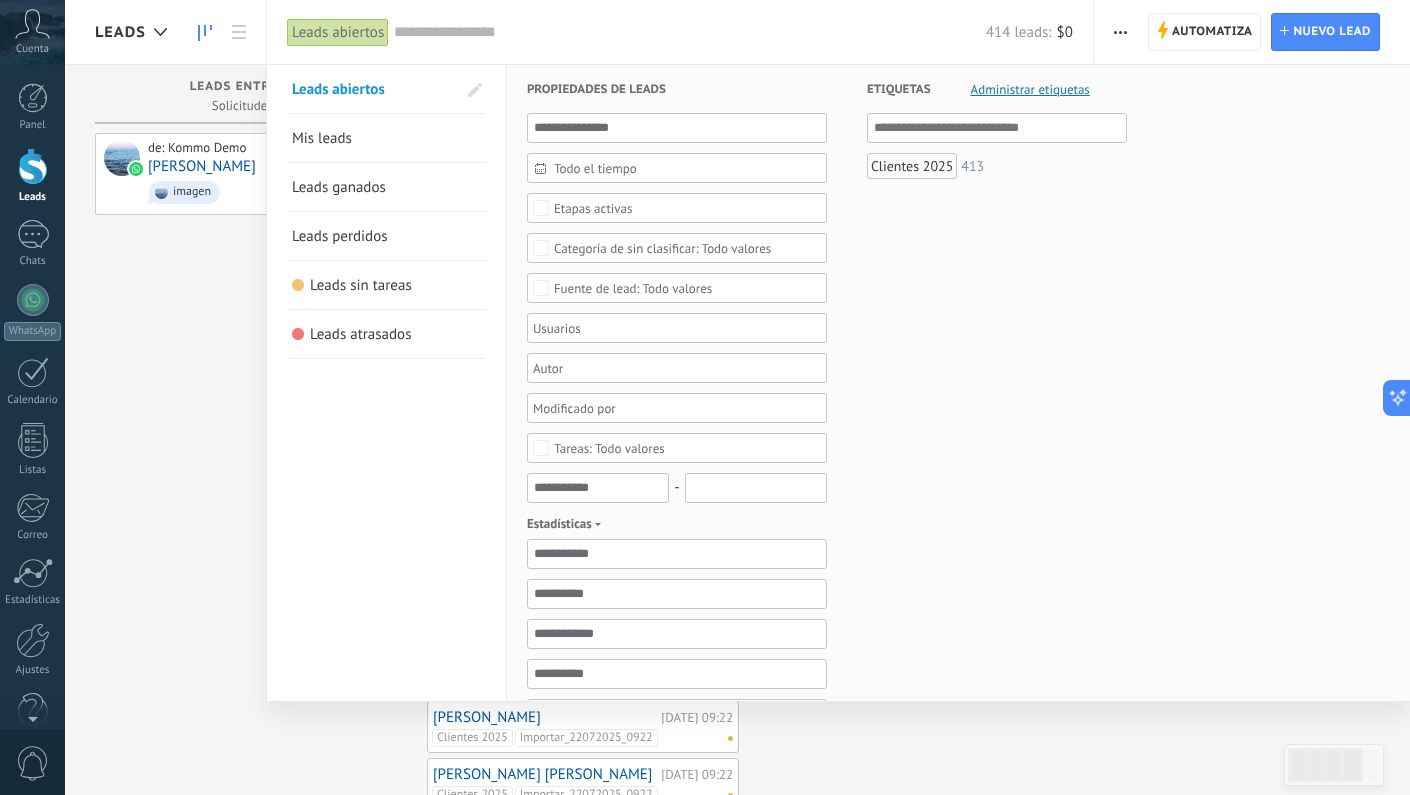 click at bounding box center (705, 397) 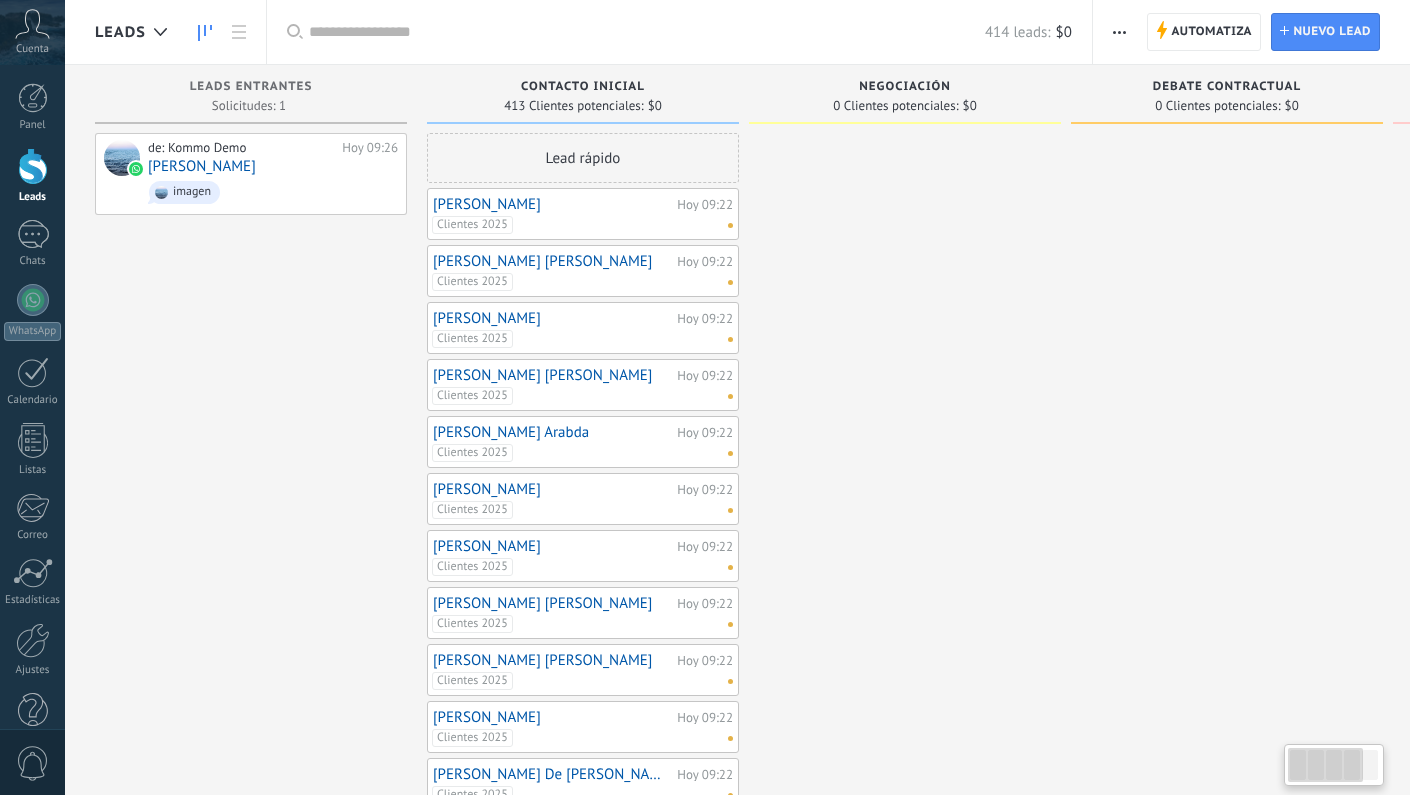 scroll, scrollTop: 0, scrollLeft: 0, axis: both 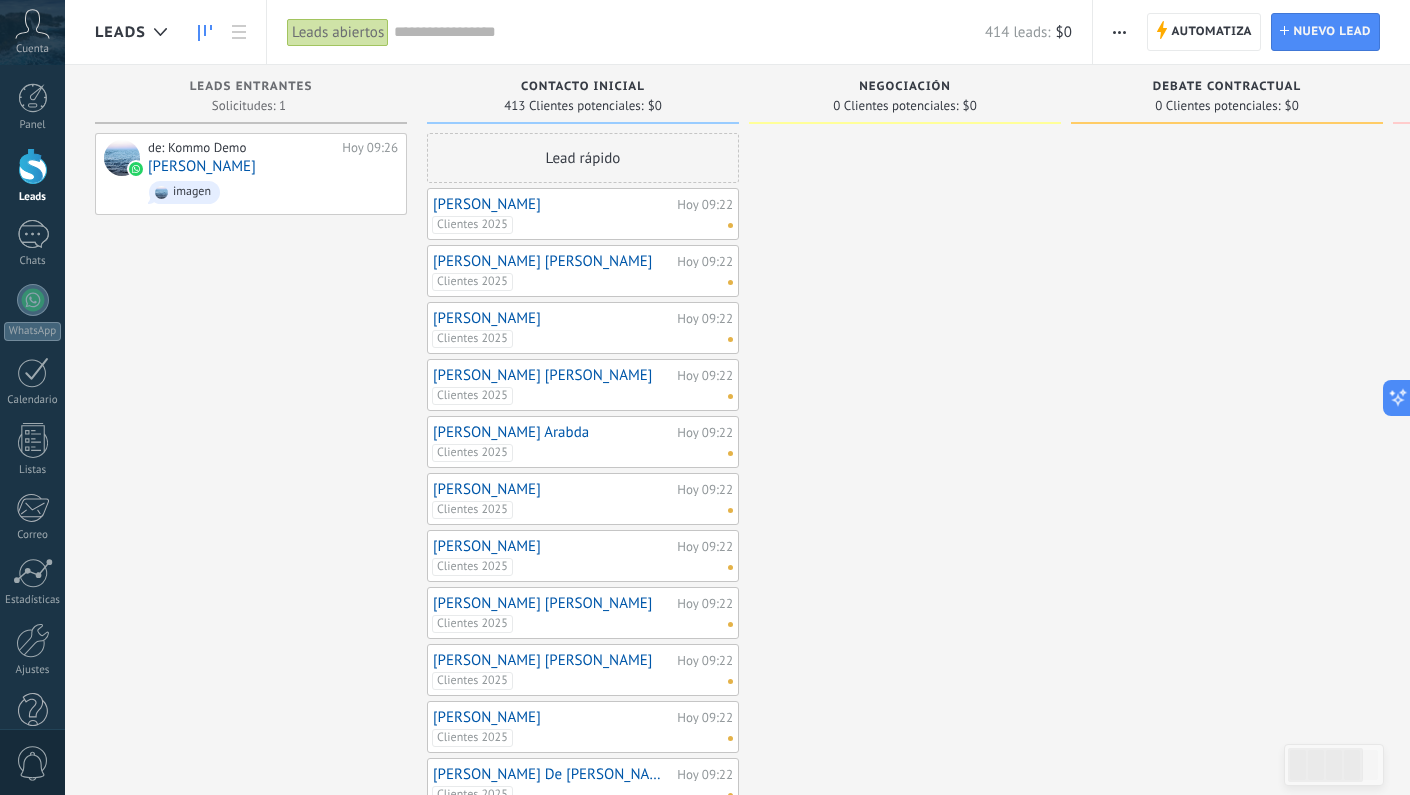 click 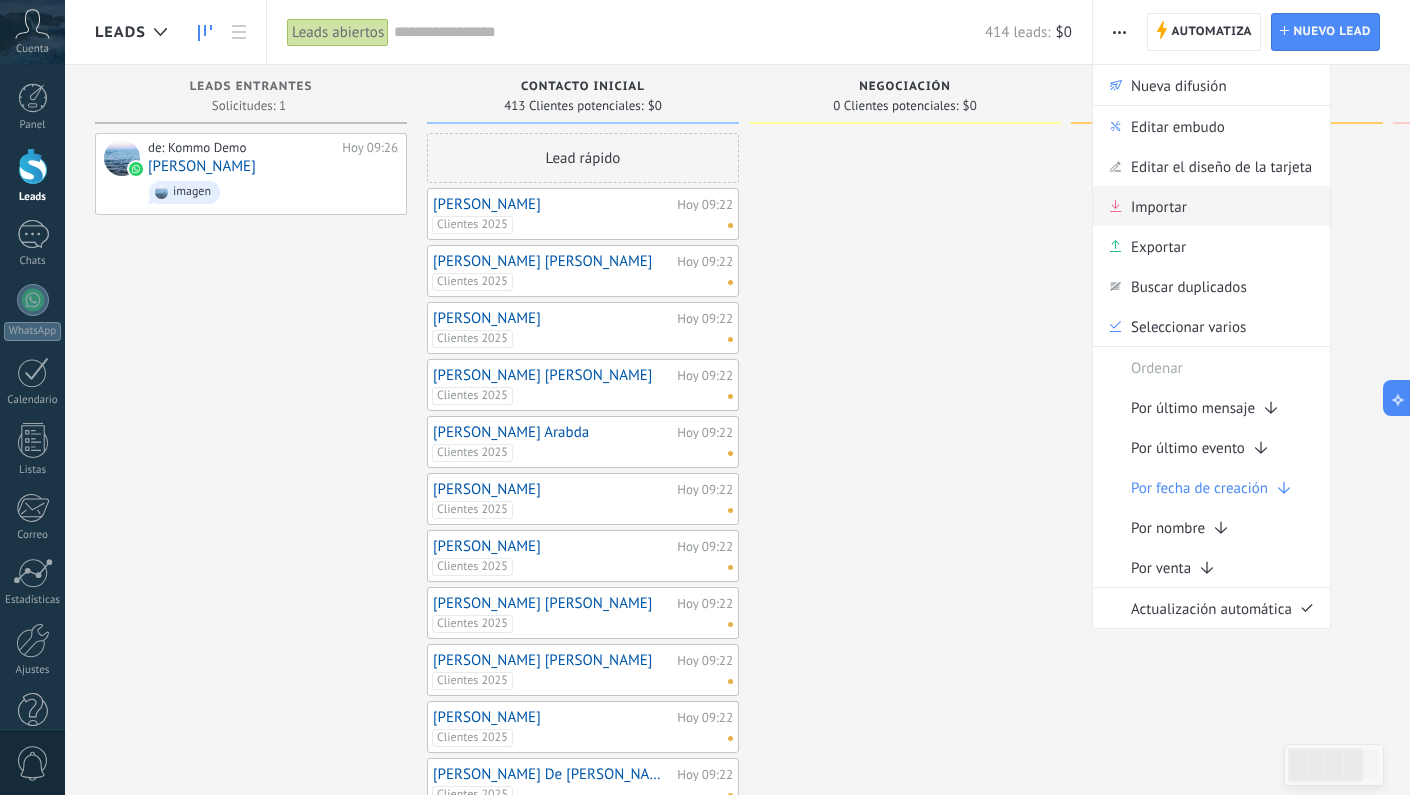 click on "Importar" at bounding box center (1159, 206) 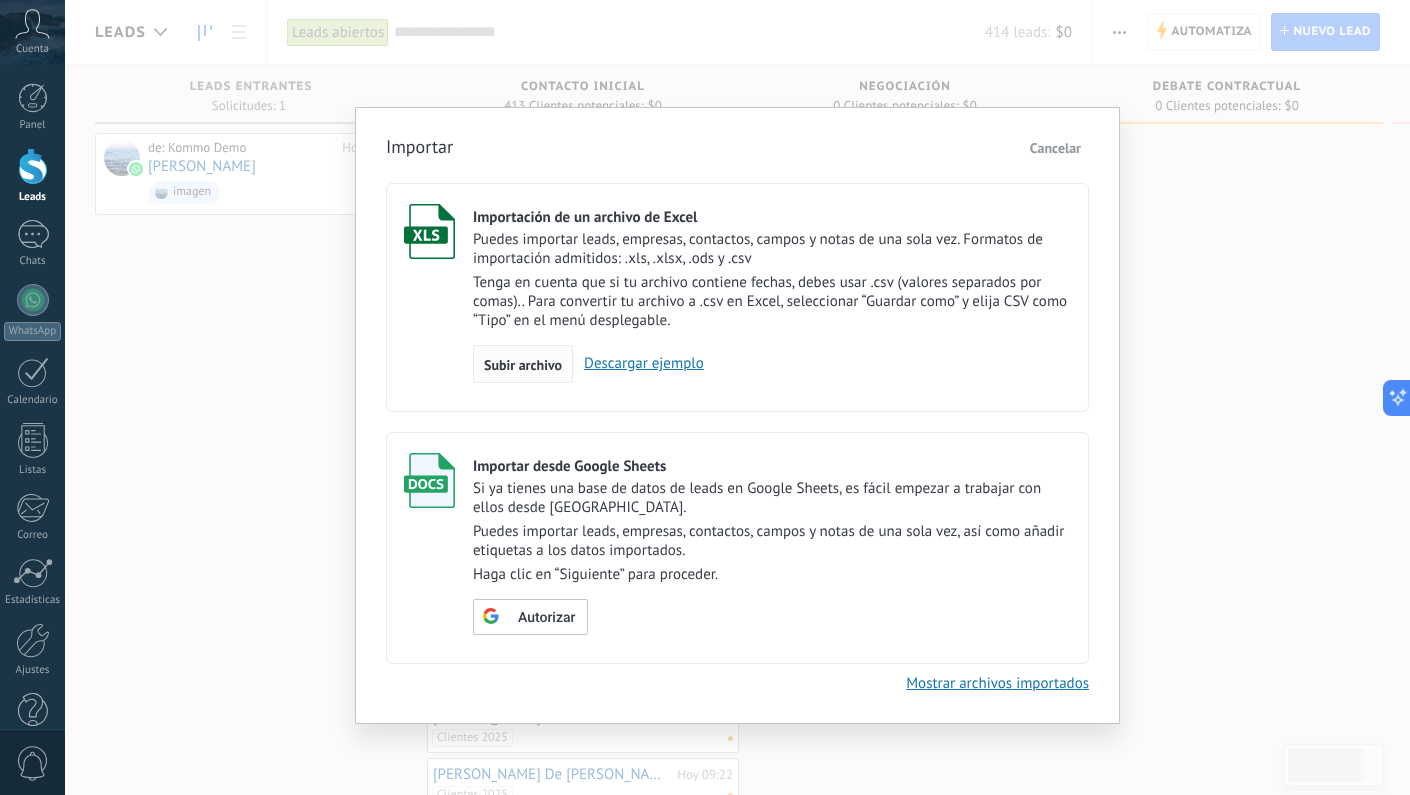 click on "Subir archivo" at bounding box center [523, 365] 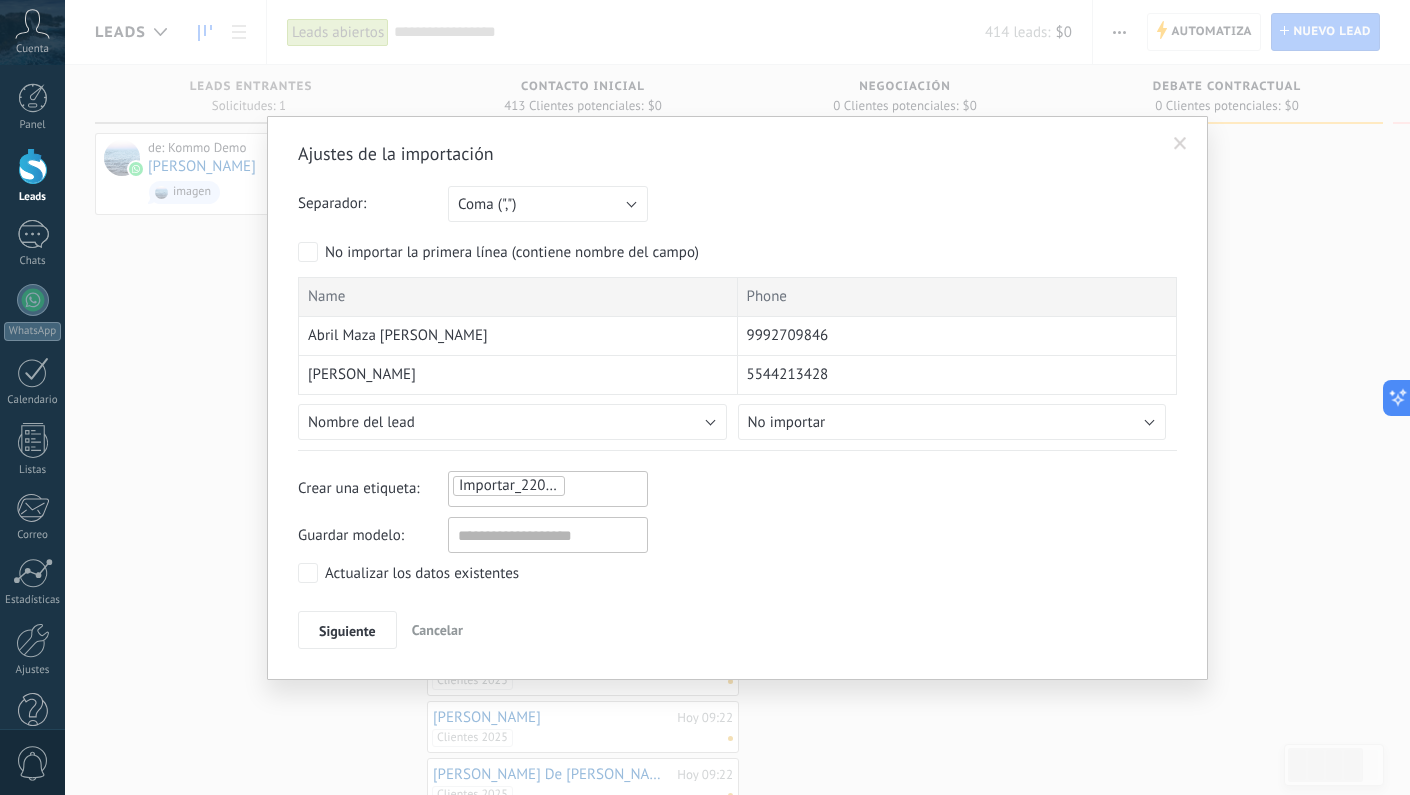 click on "Importar_22072025_1017" at bounding box center (520, 486) 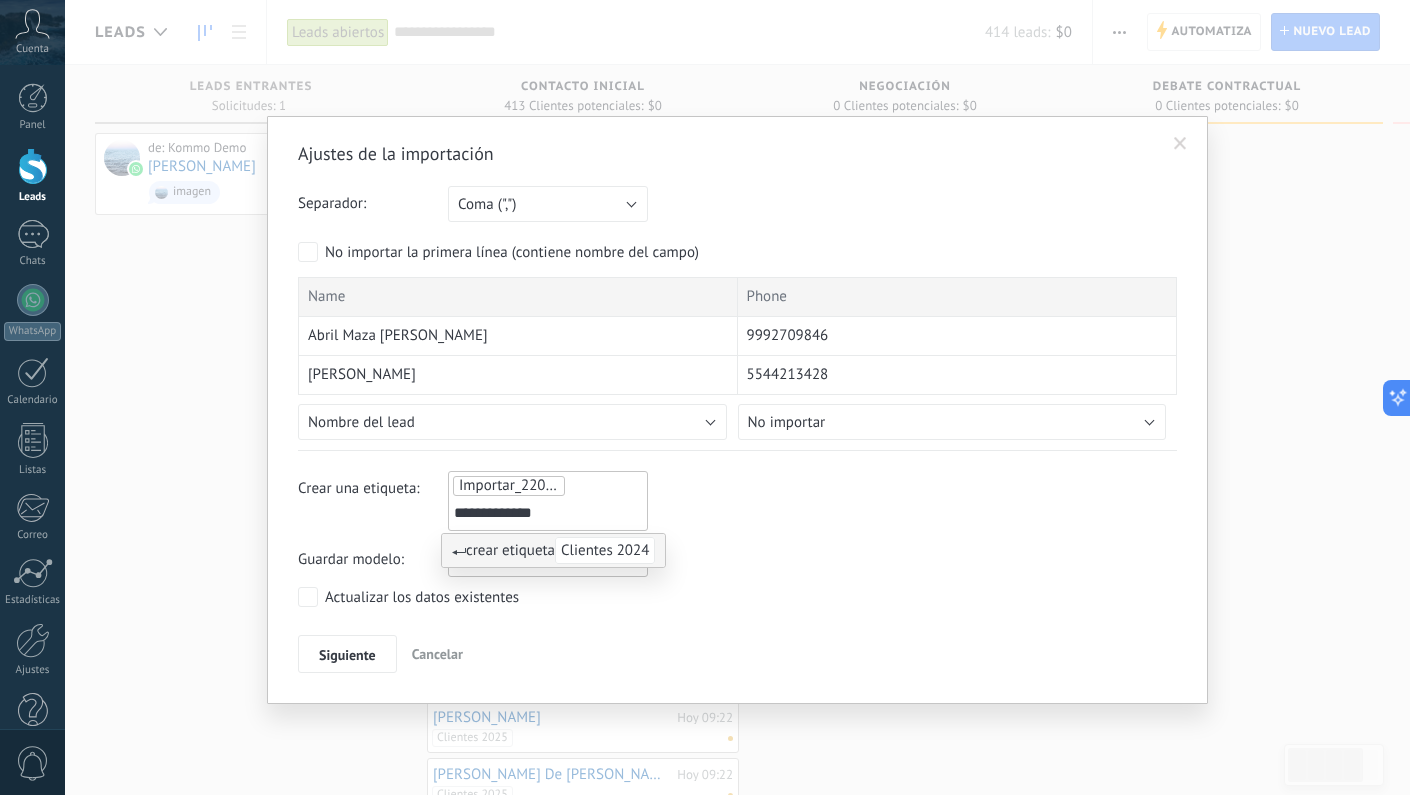 type on "**********" 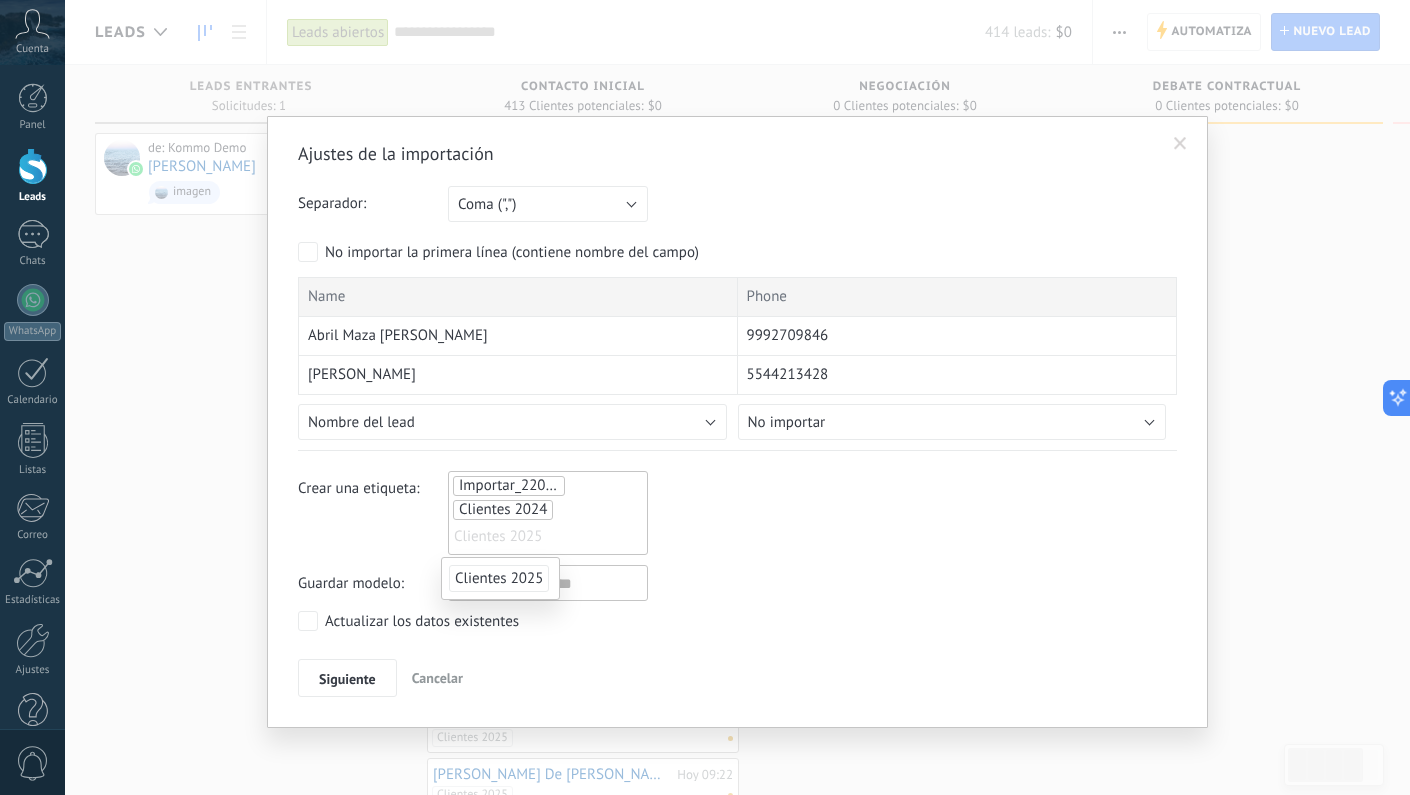 click on "Crear una etiqueta: Importar_22072025_1017 Clientes 2024 Clientes 2025 Clientes 2024" at bounding box center [737, 513] 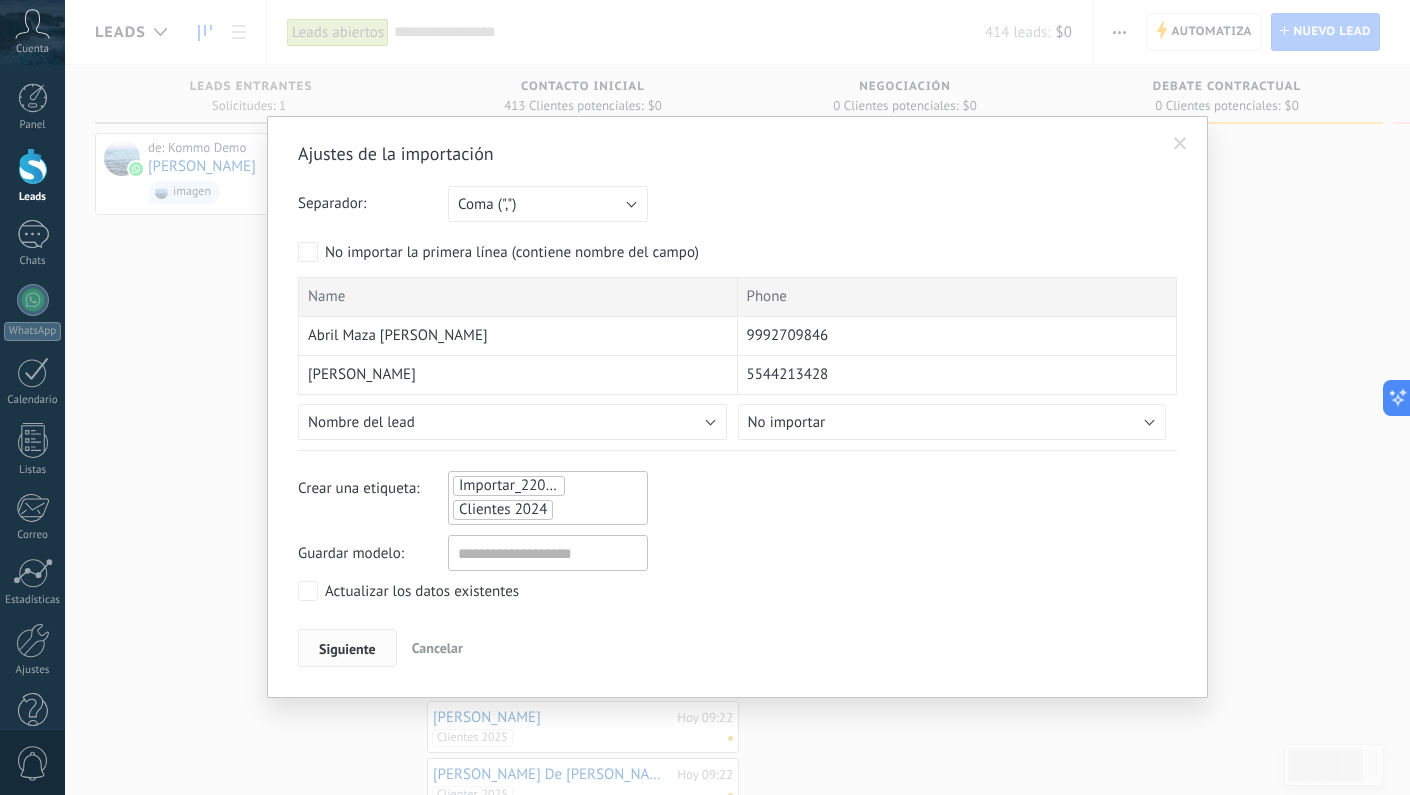 click on "Siguiente" at bounding box center [347, 649] 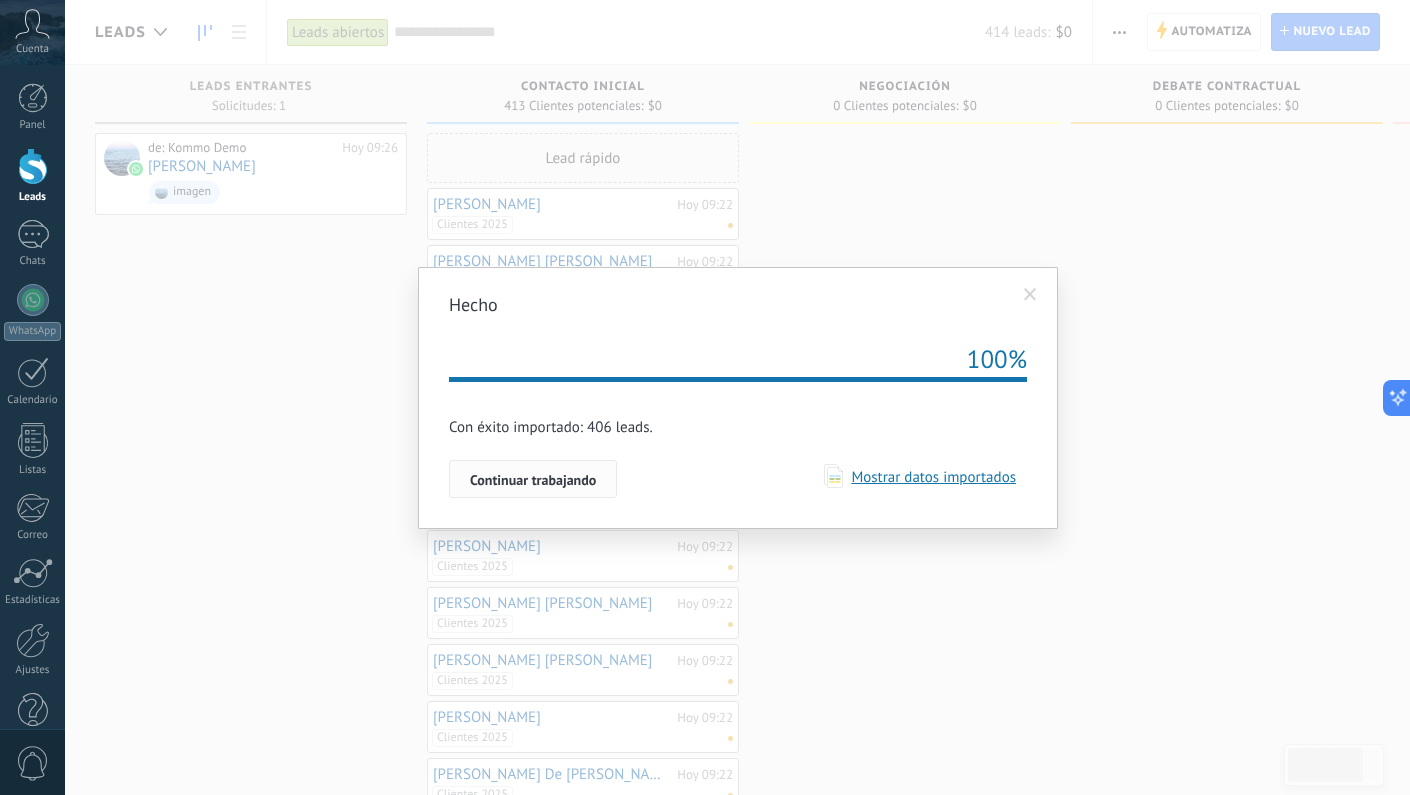 click on "Continuar trabajando" at bounding box center (533, 479) 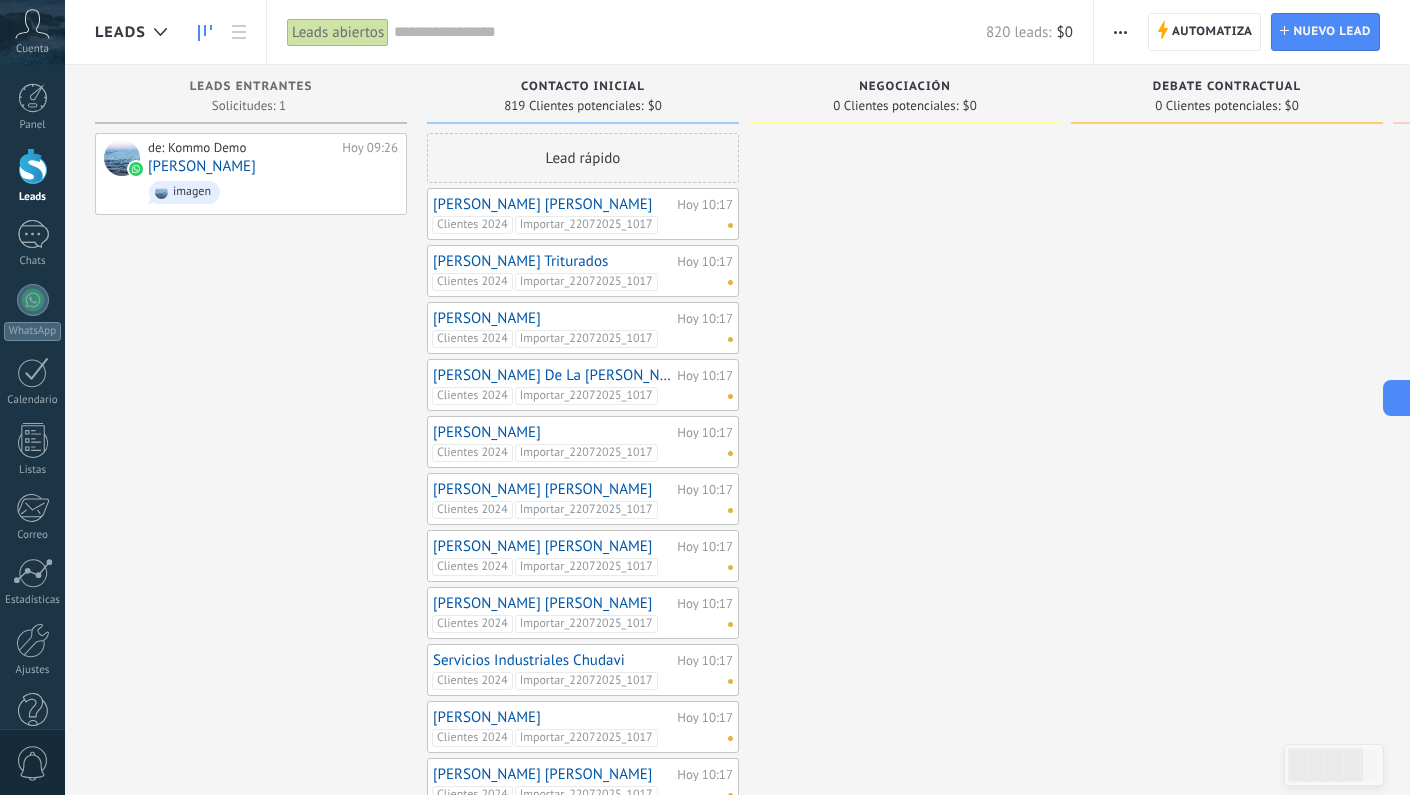 click at bounding box center [1120, 32] 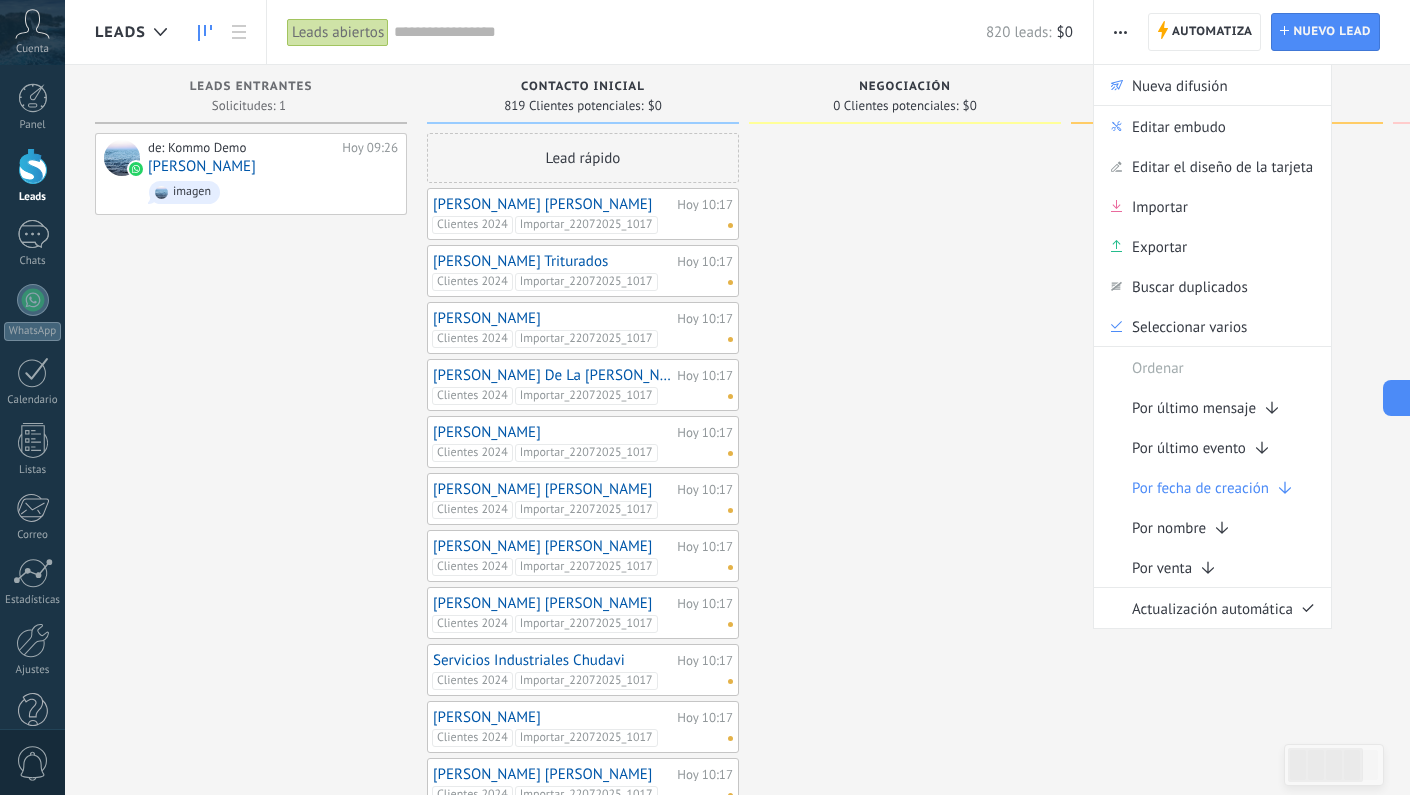 click at bounding box center [905, 728] 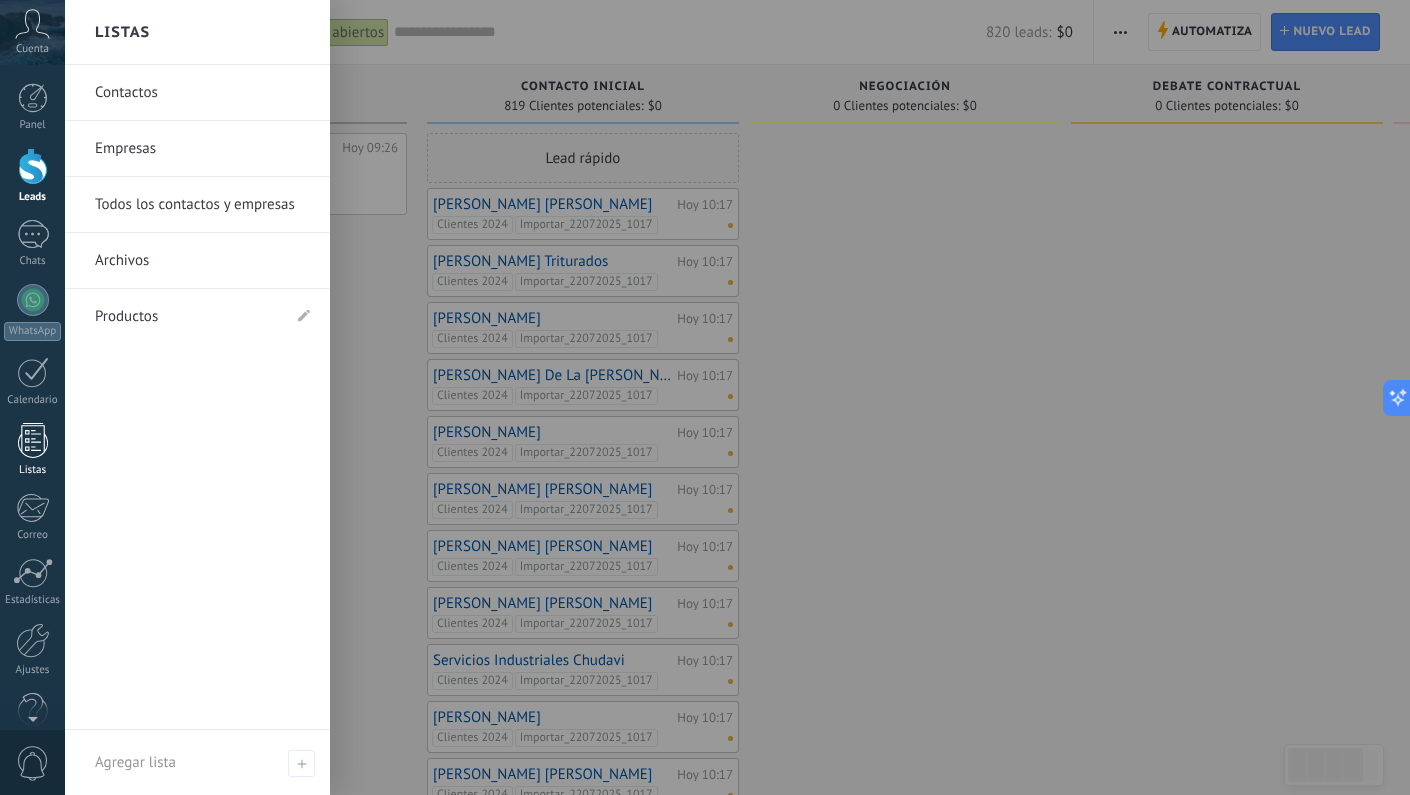 click at bounding box center [33, 440] 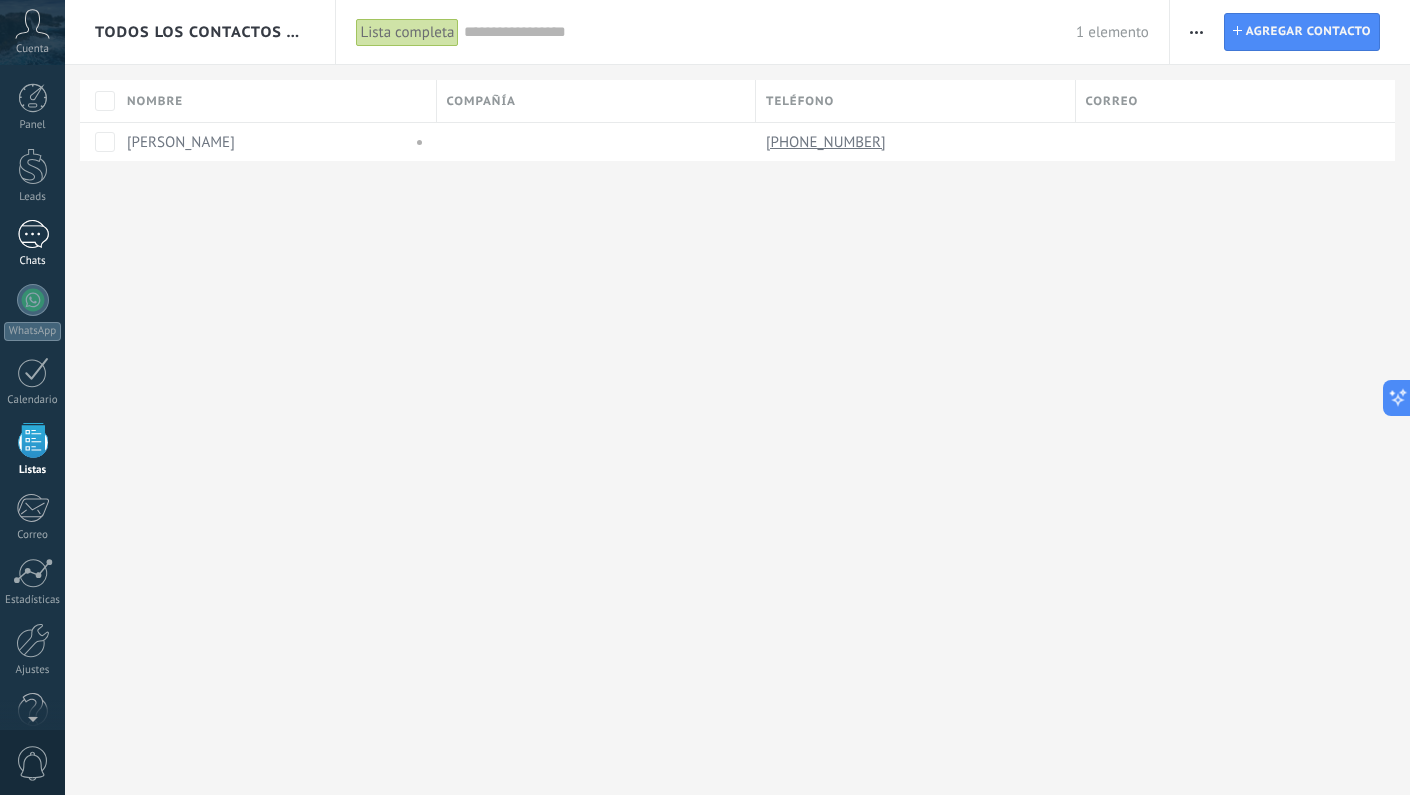 click on "Chats" at bounding box center [32, 244] 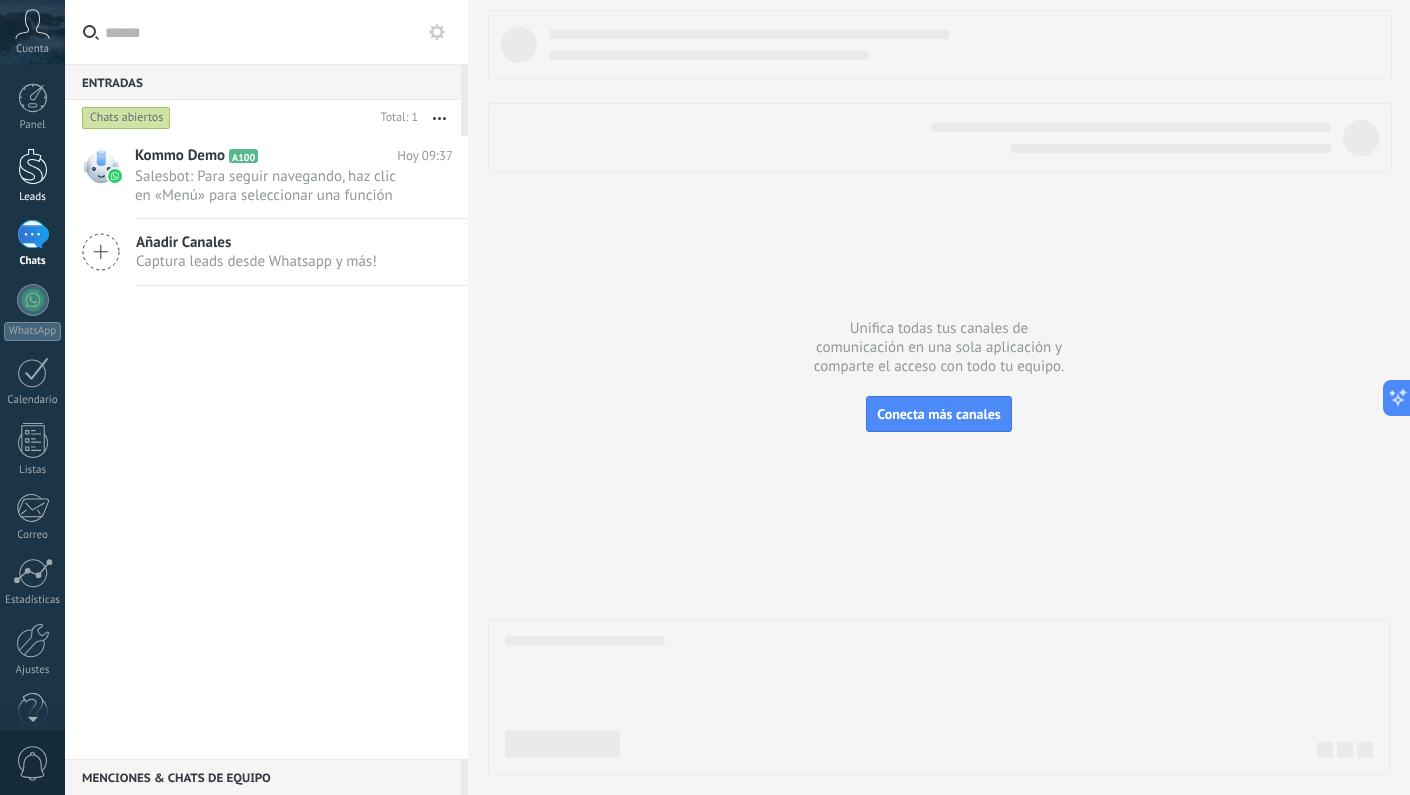click on "Leads" at bounding box center (32, 176) 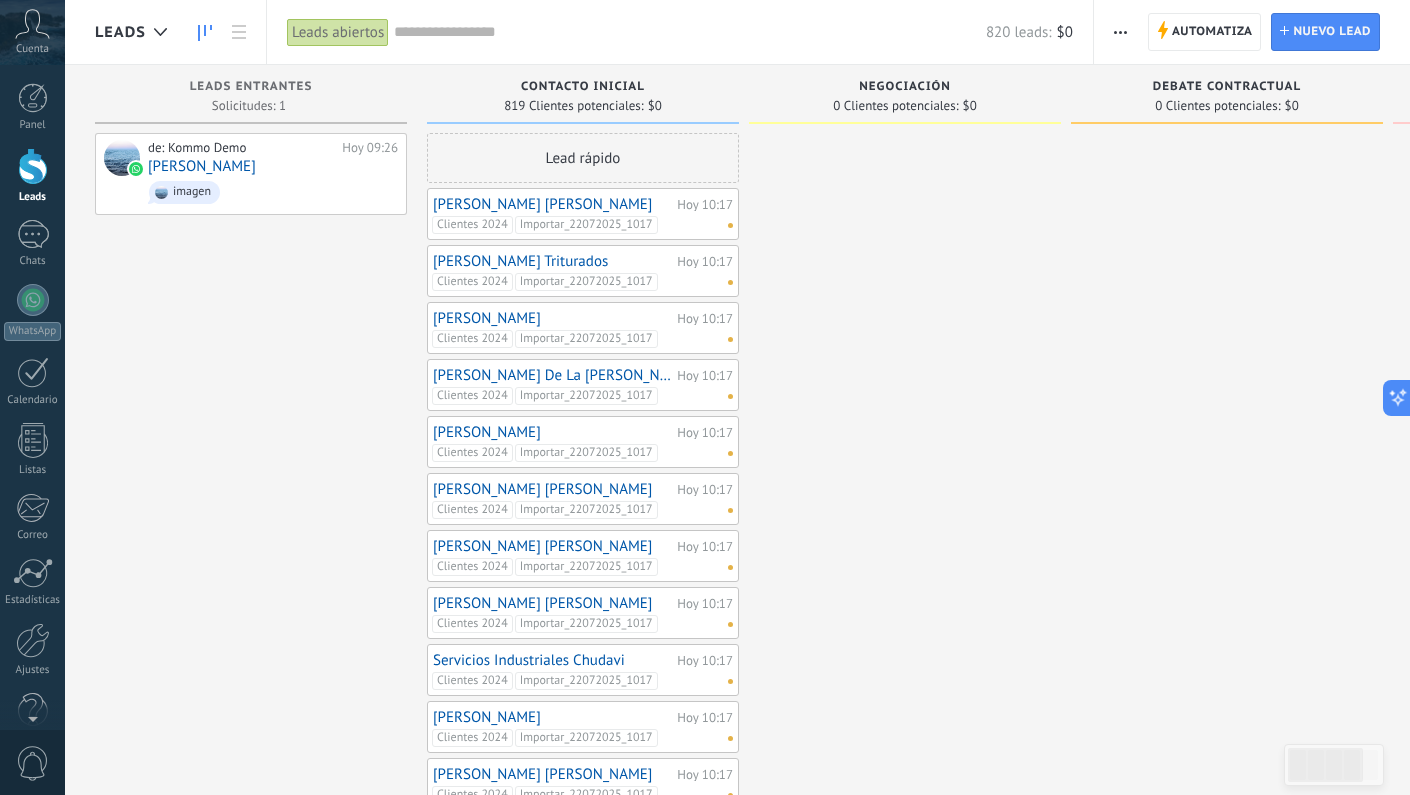 click 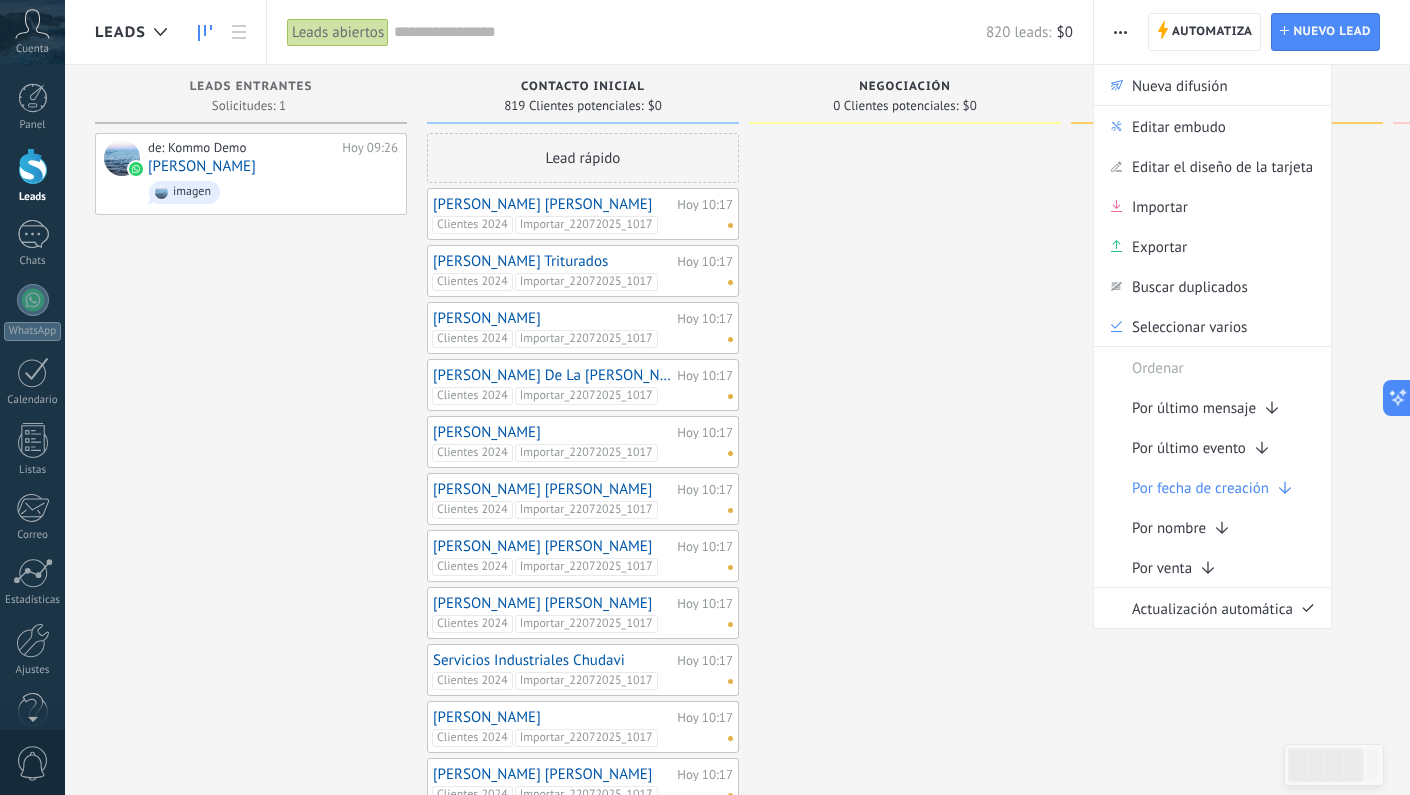 click at bounding box center [905, 728] 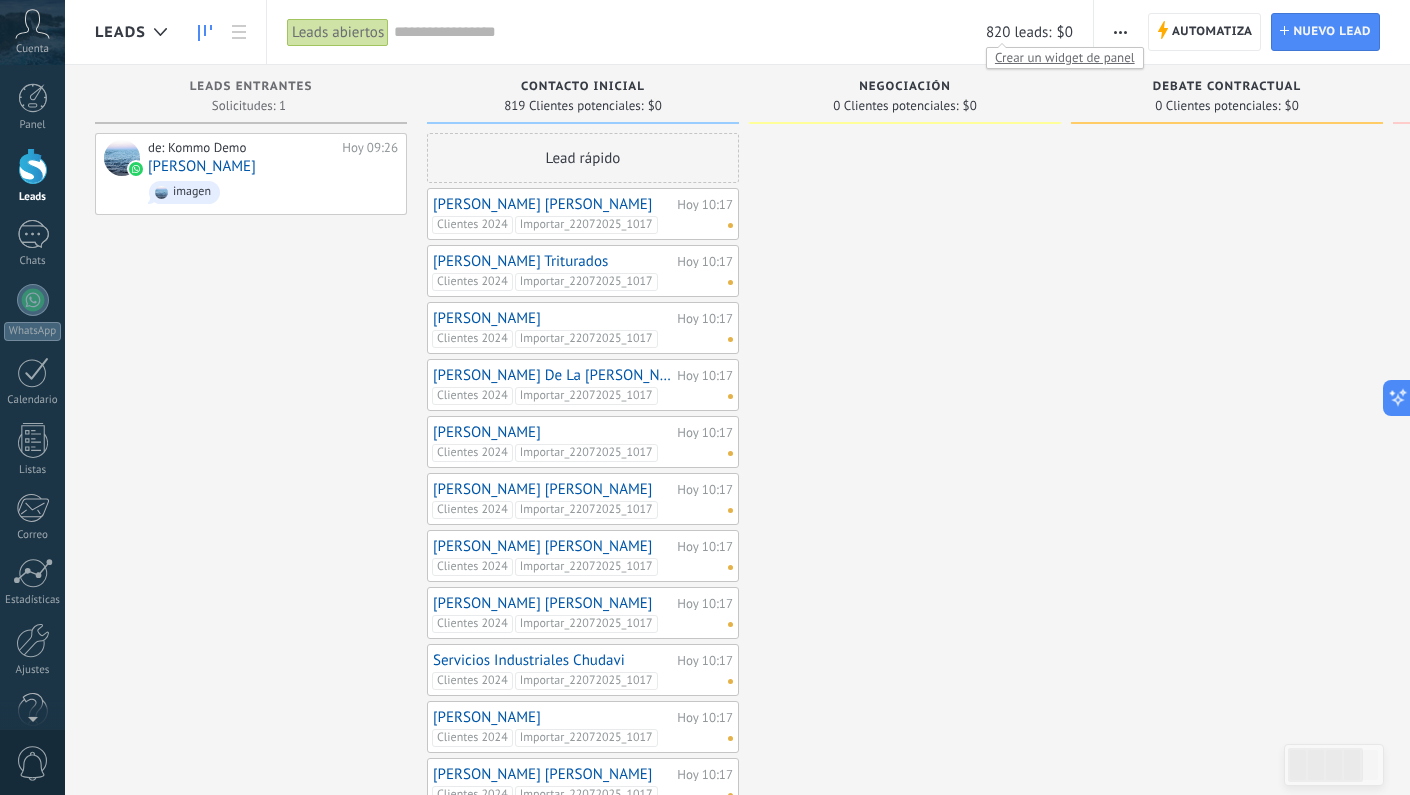 click on "Crear un widget de panel" at bounding box center (1065, 57) 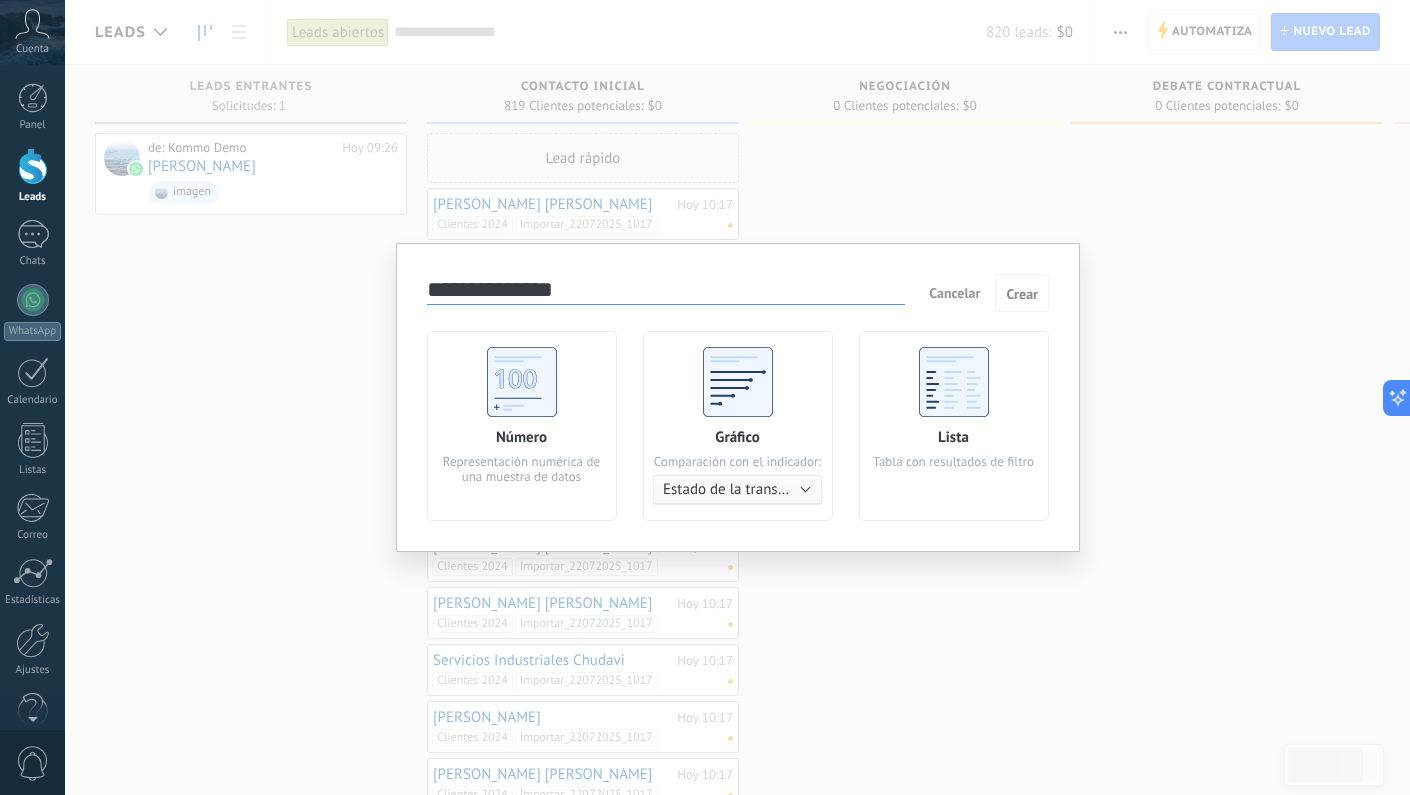 click on "Cancelar" at bounding box center (954, 293) 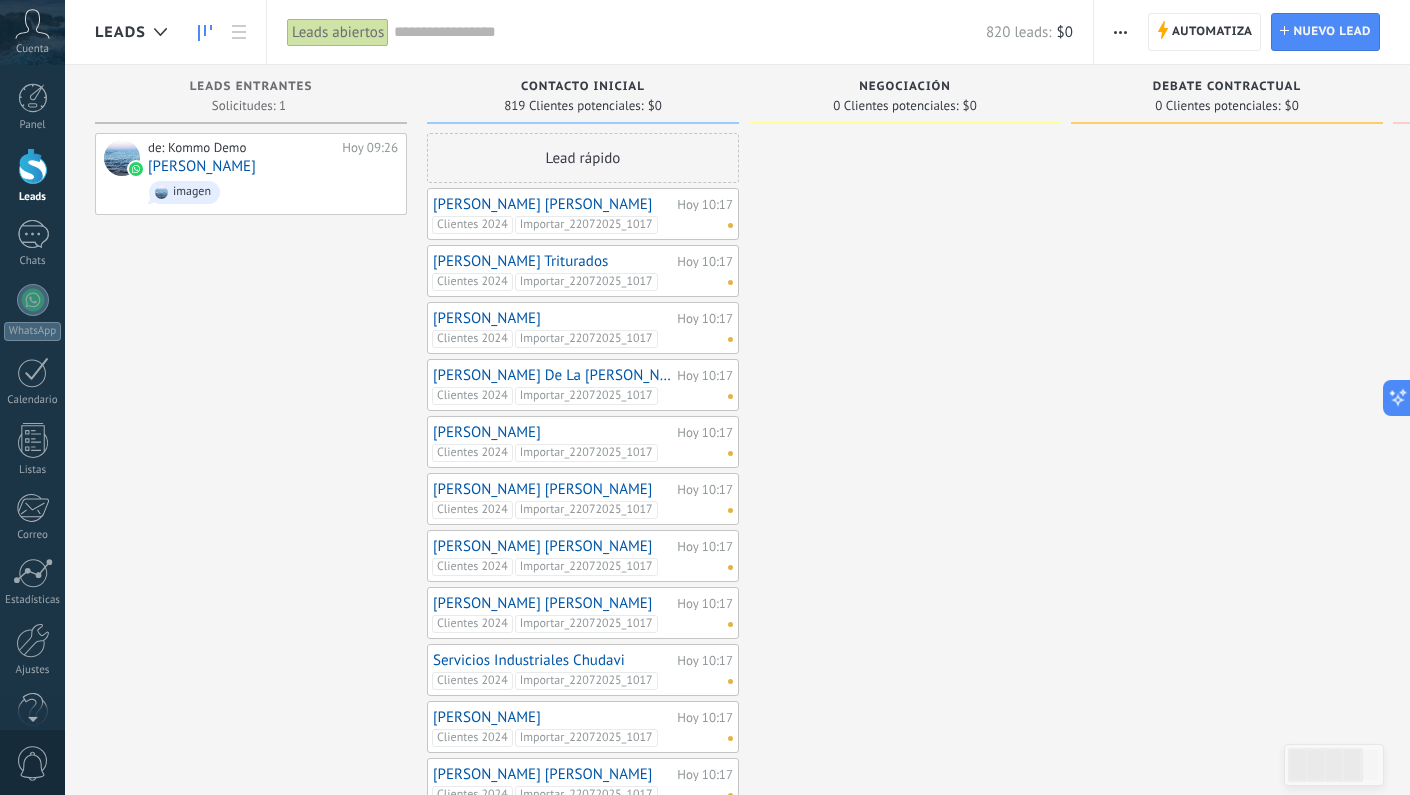 click on "Importar_22072025_1017" at bounding box center (586, 225) 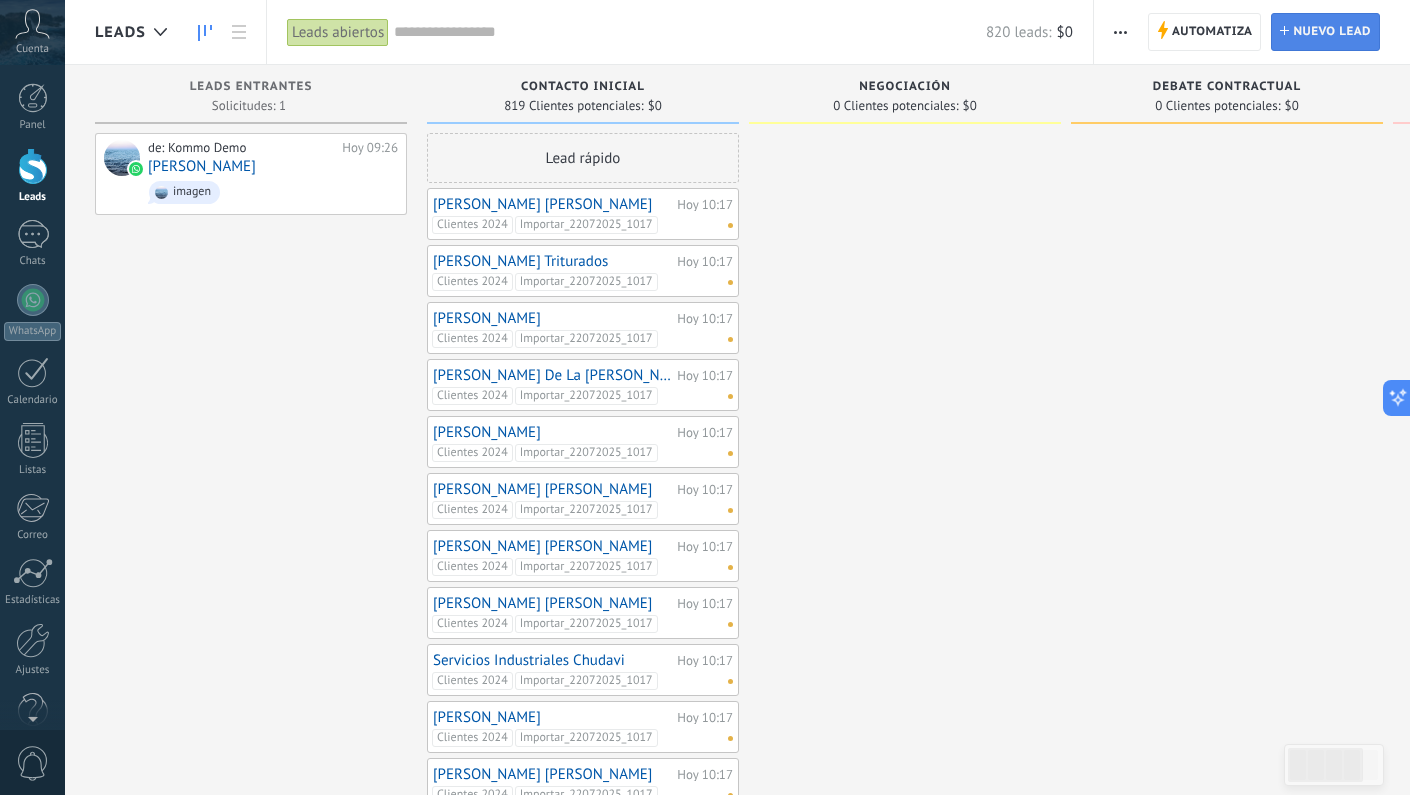 click on "Nuevo lead" at bounding box center [1332, 32] 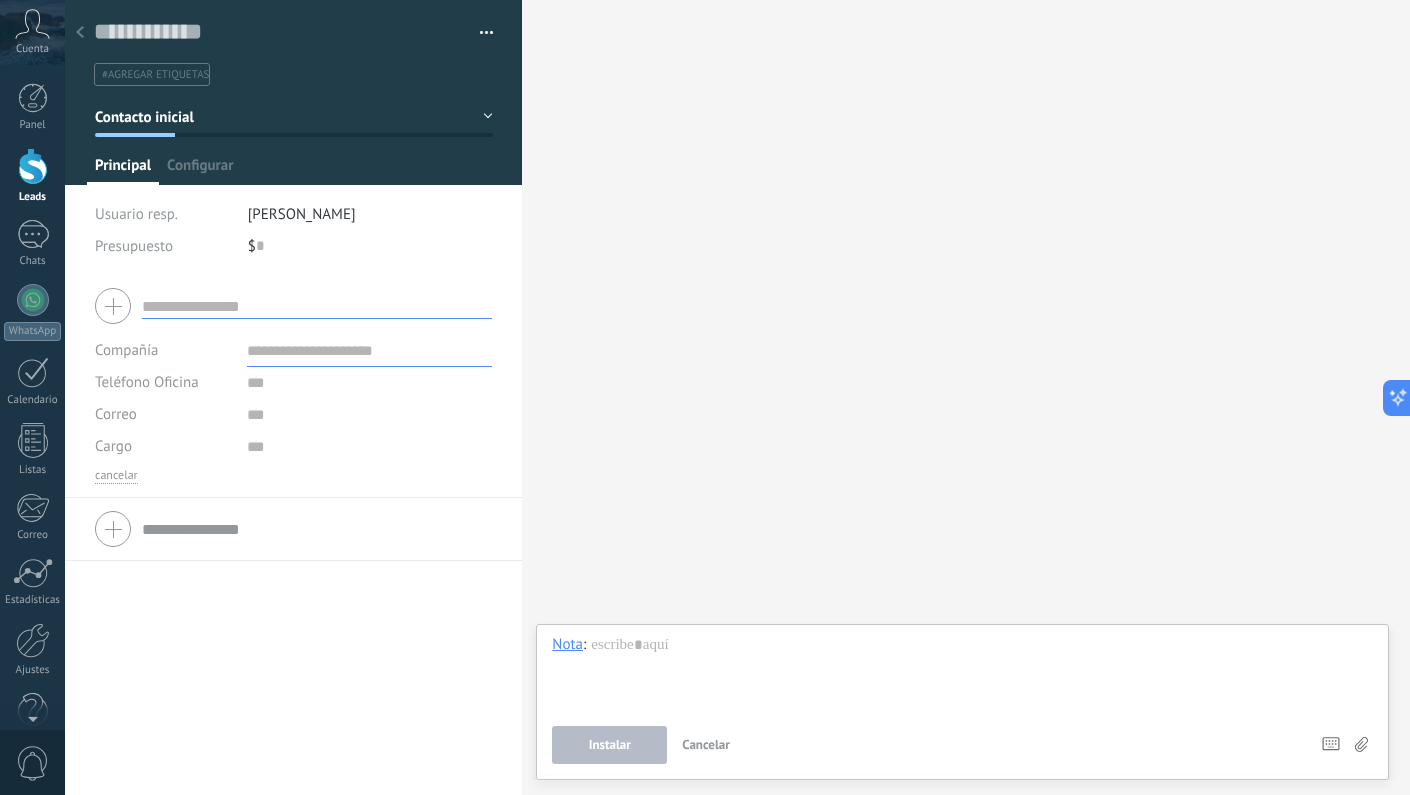 click 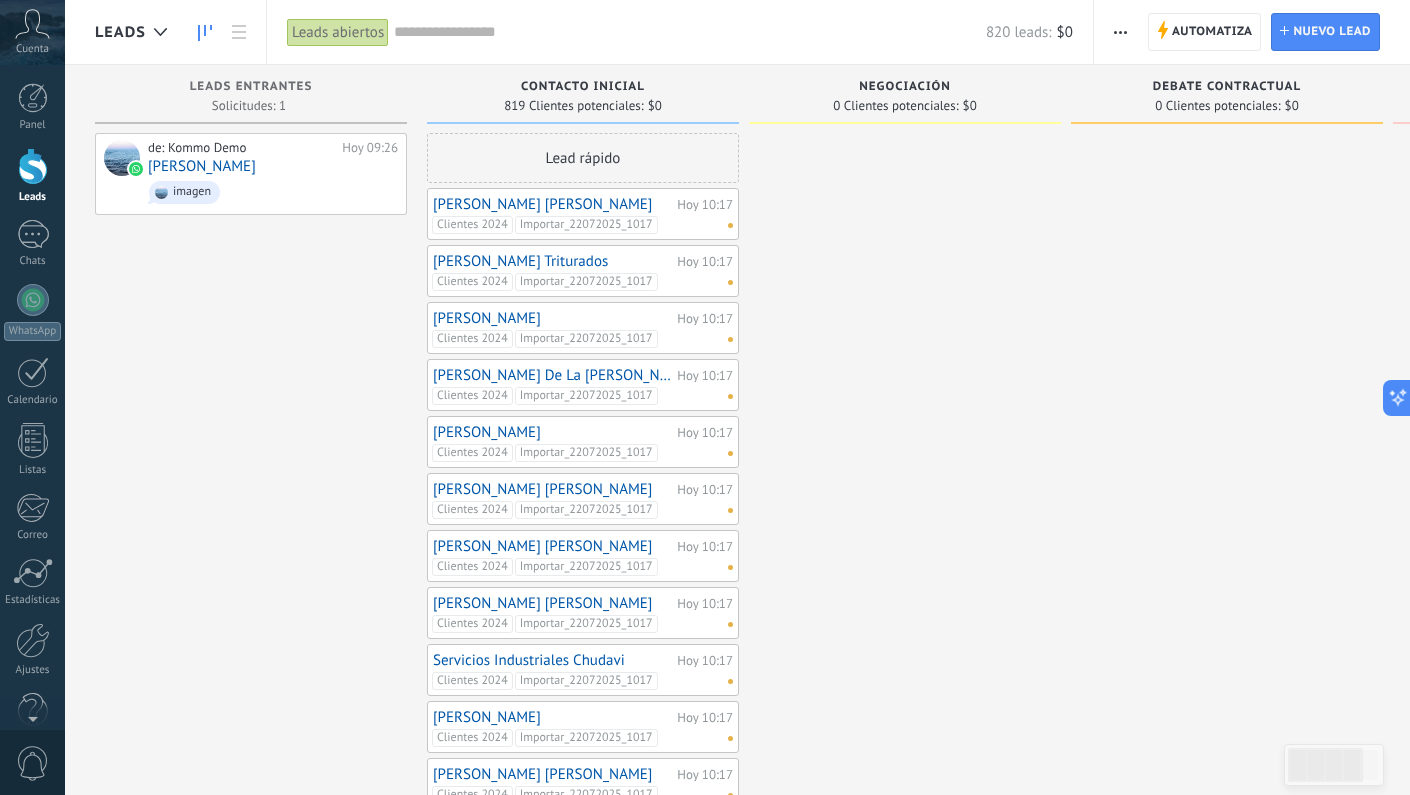 click at bounding box center (1120, 32) 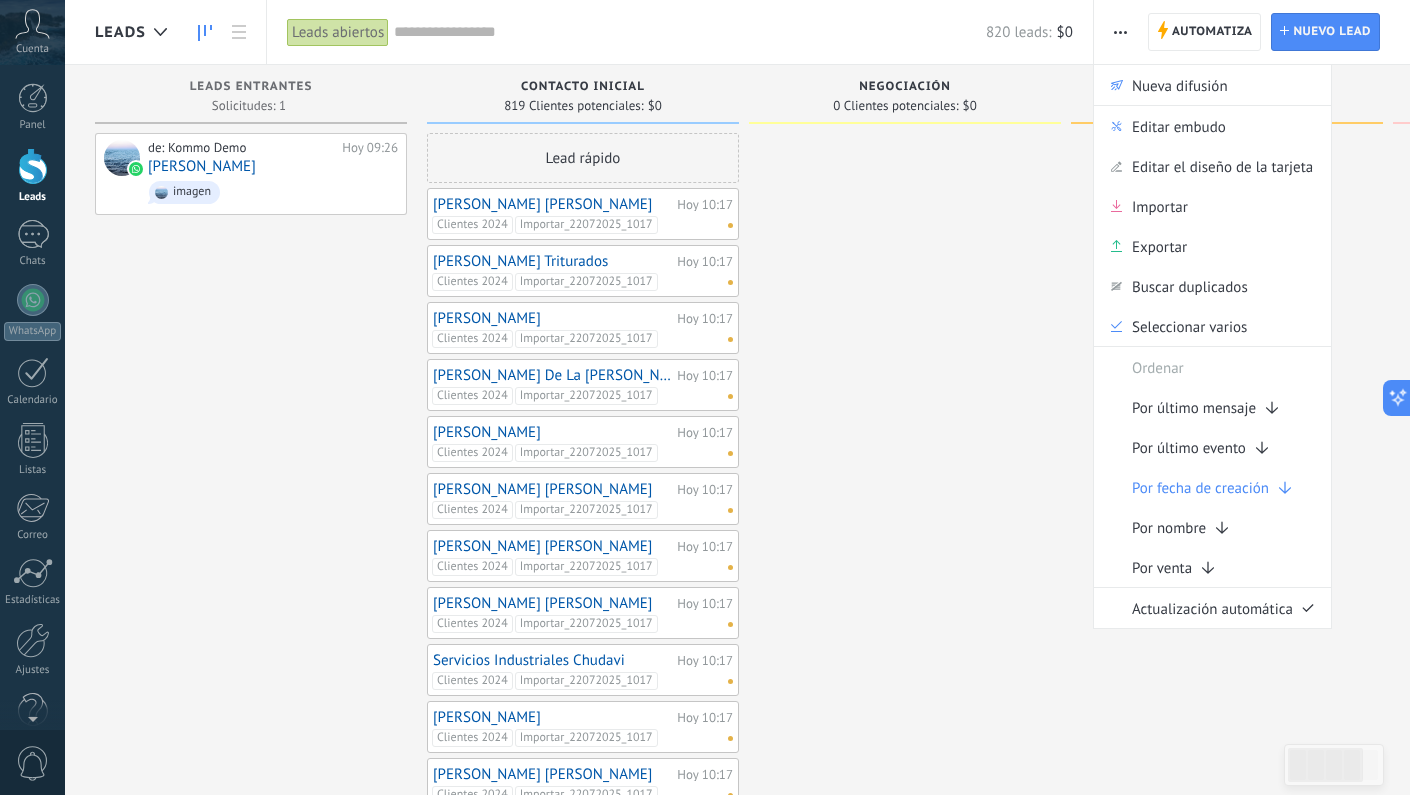 click at bounding box center (905, 728) 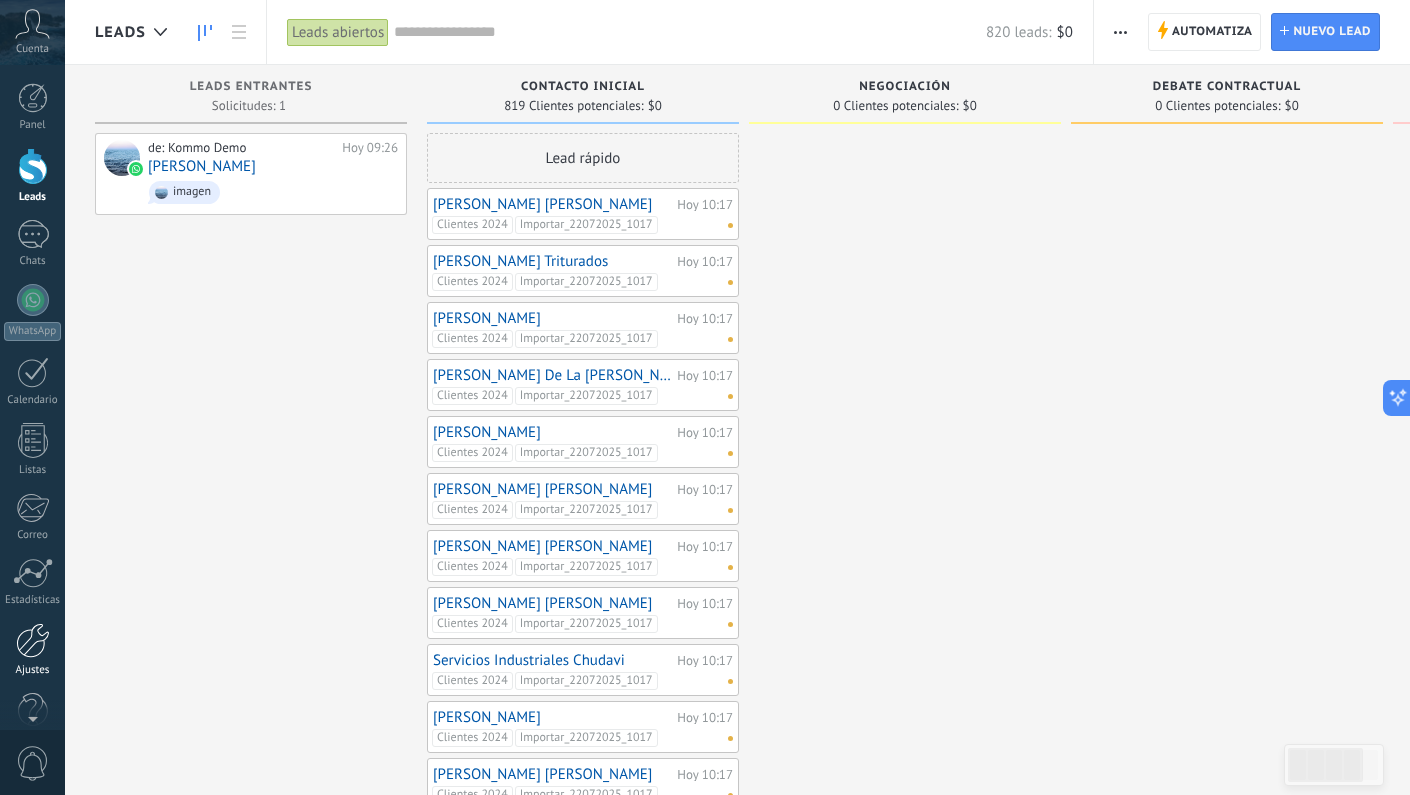 click at bounding box center (33, 640) 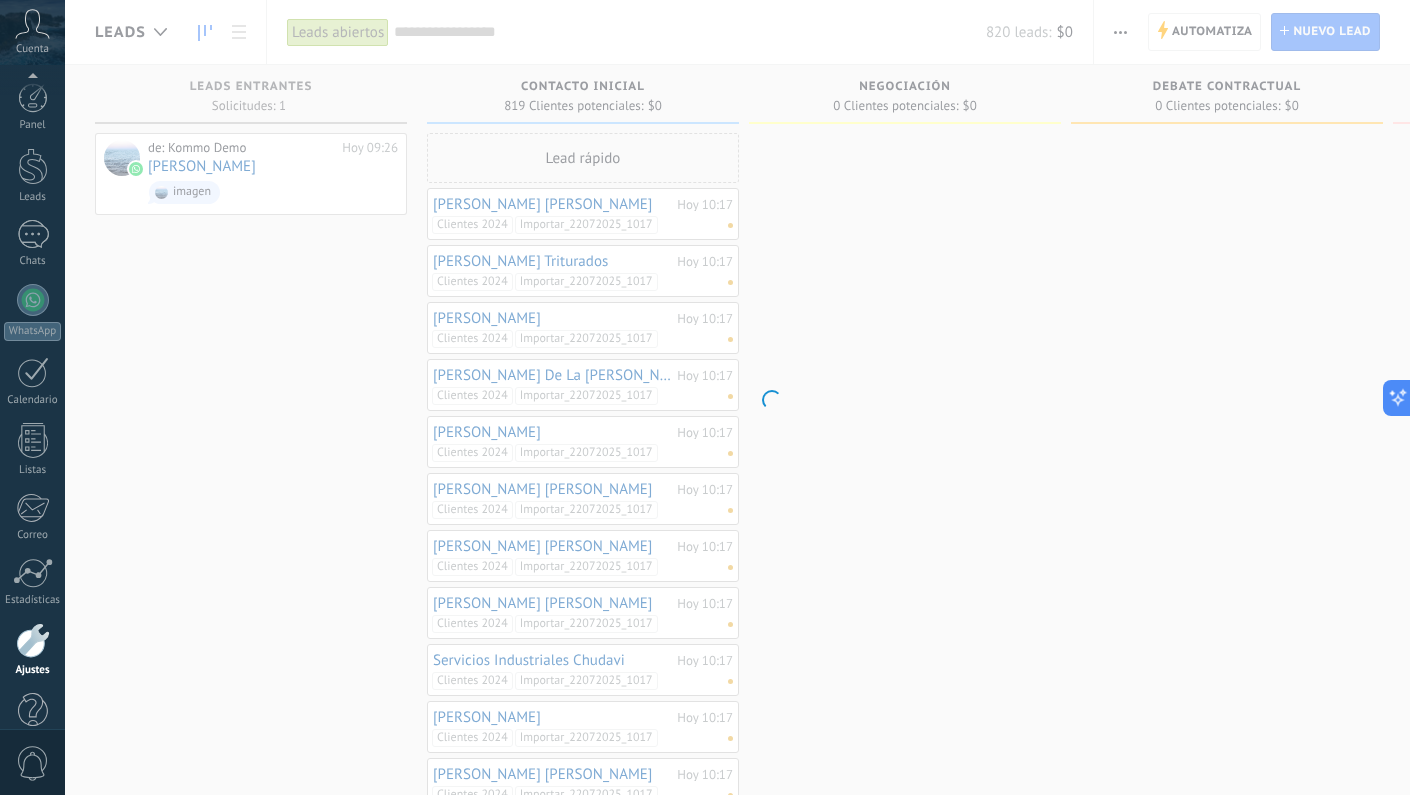 scroll, scrollTop: 37, scrollLeft: 0, axis: vertical 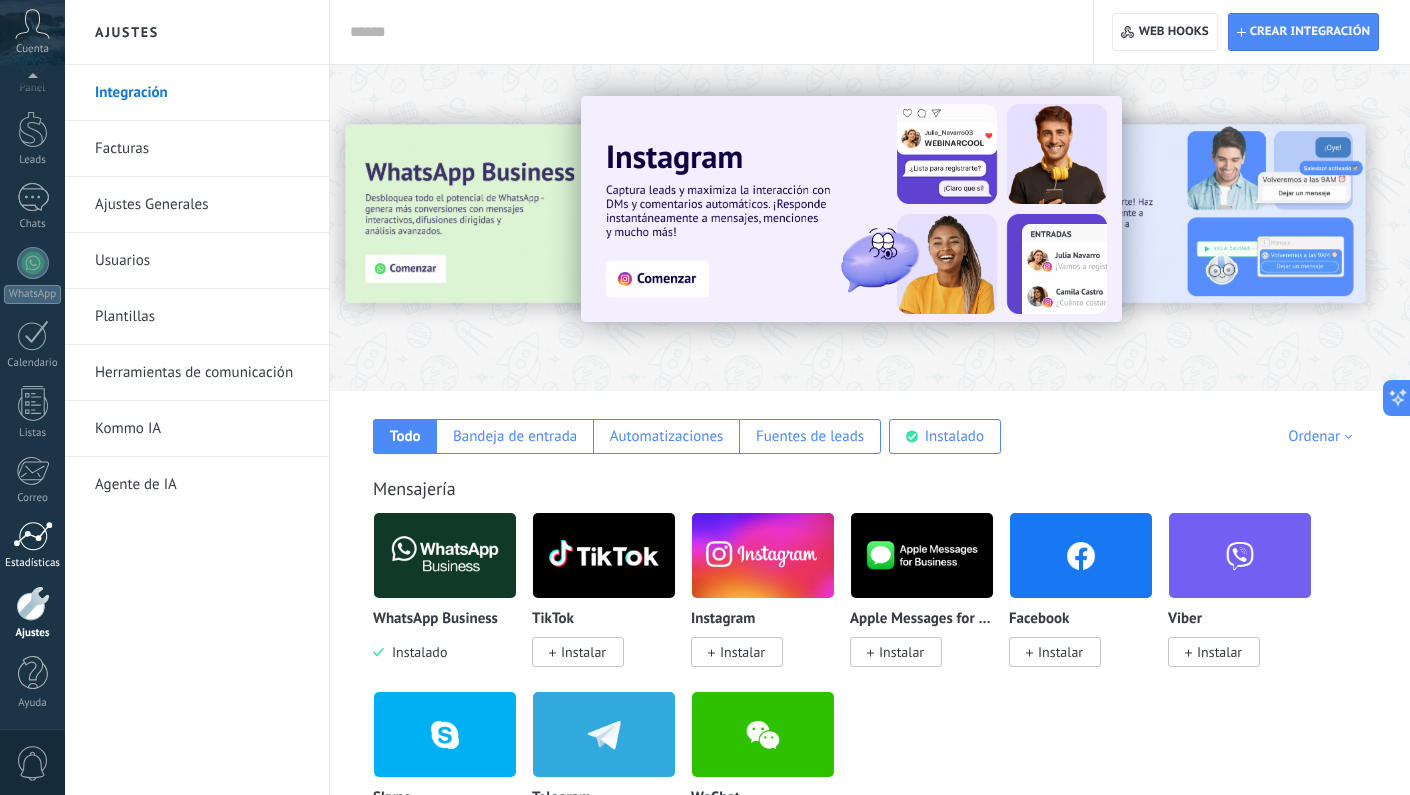 click at bounding box center (33, 536) 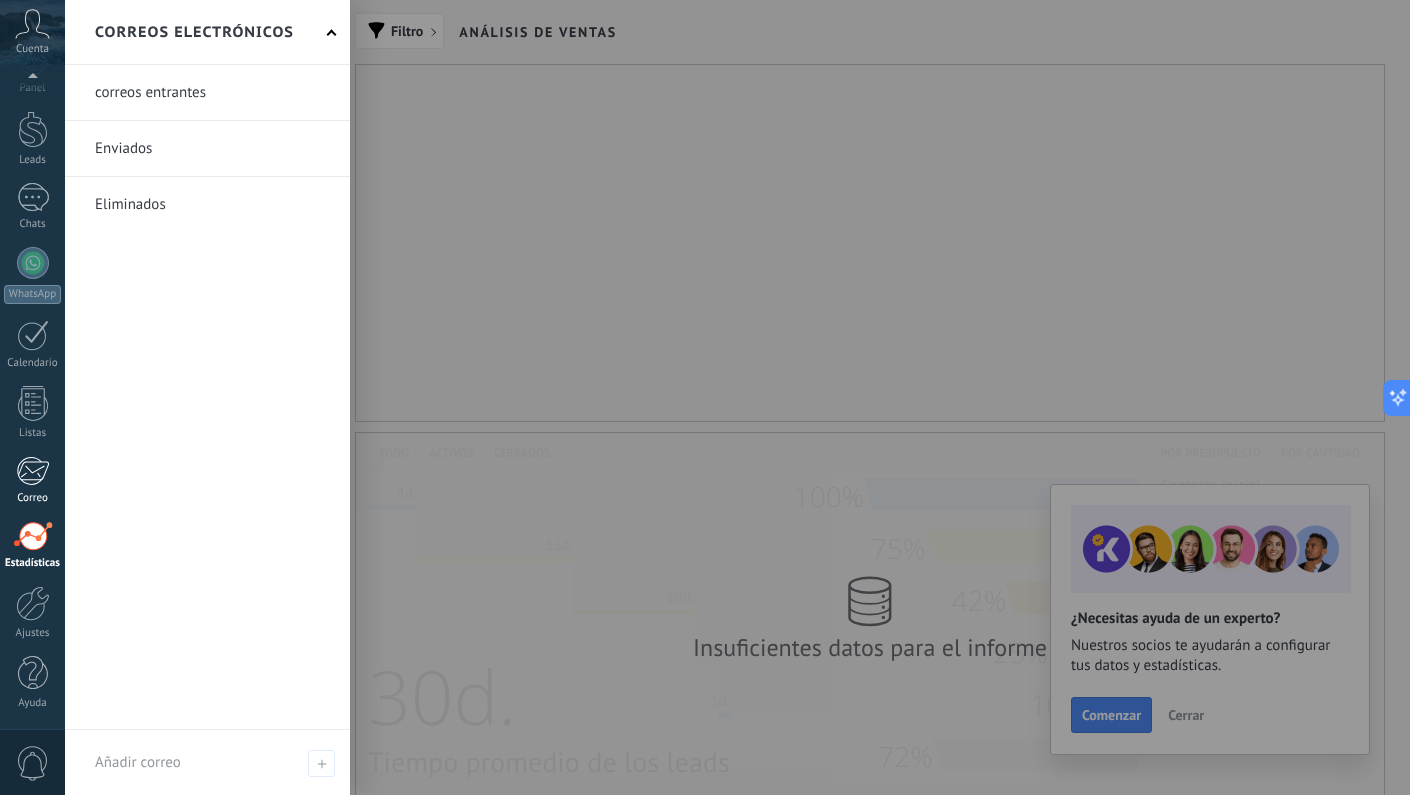 click at bounding box center (32, 471) 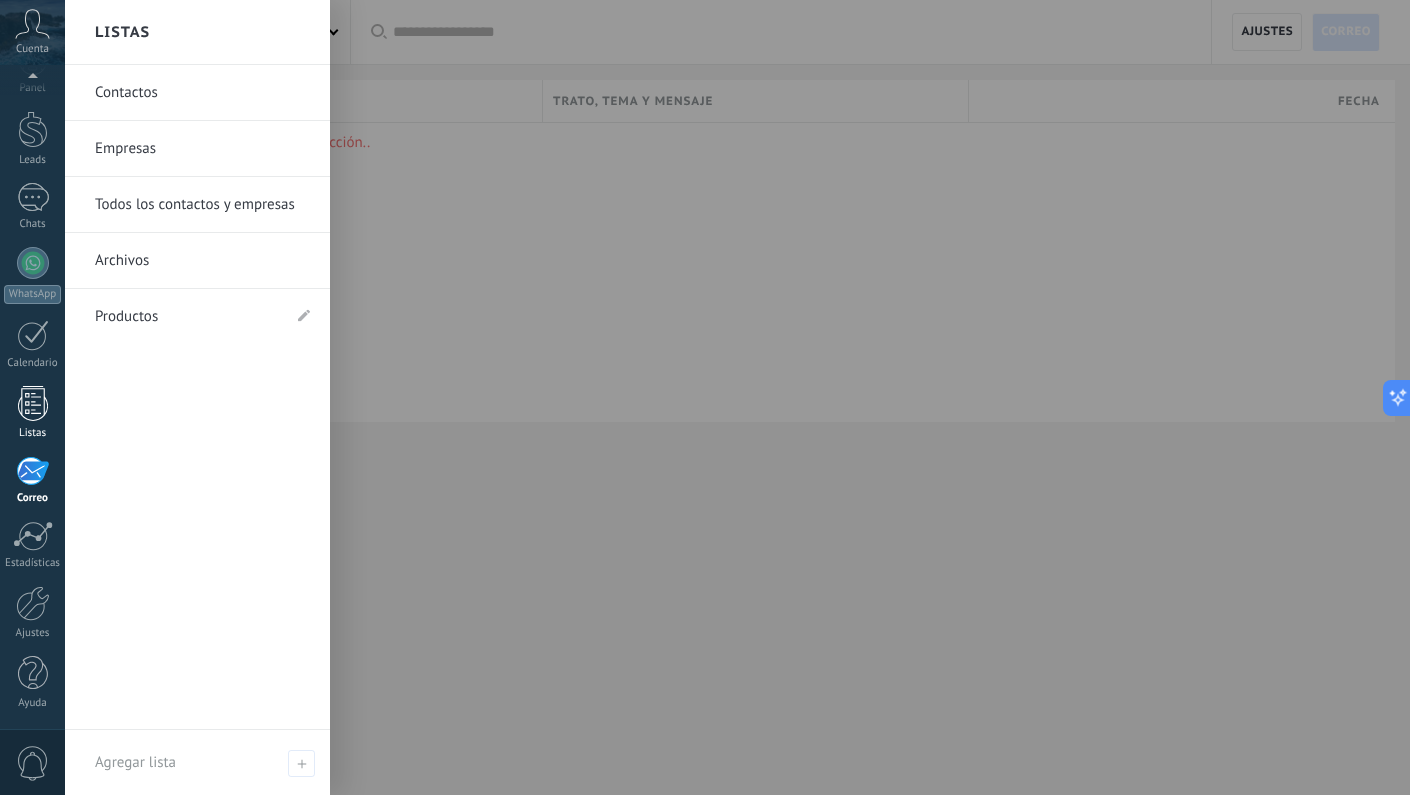 click at bounding box center (33, 403) 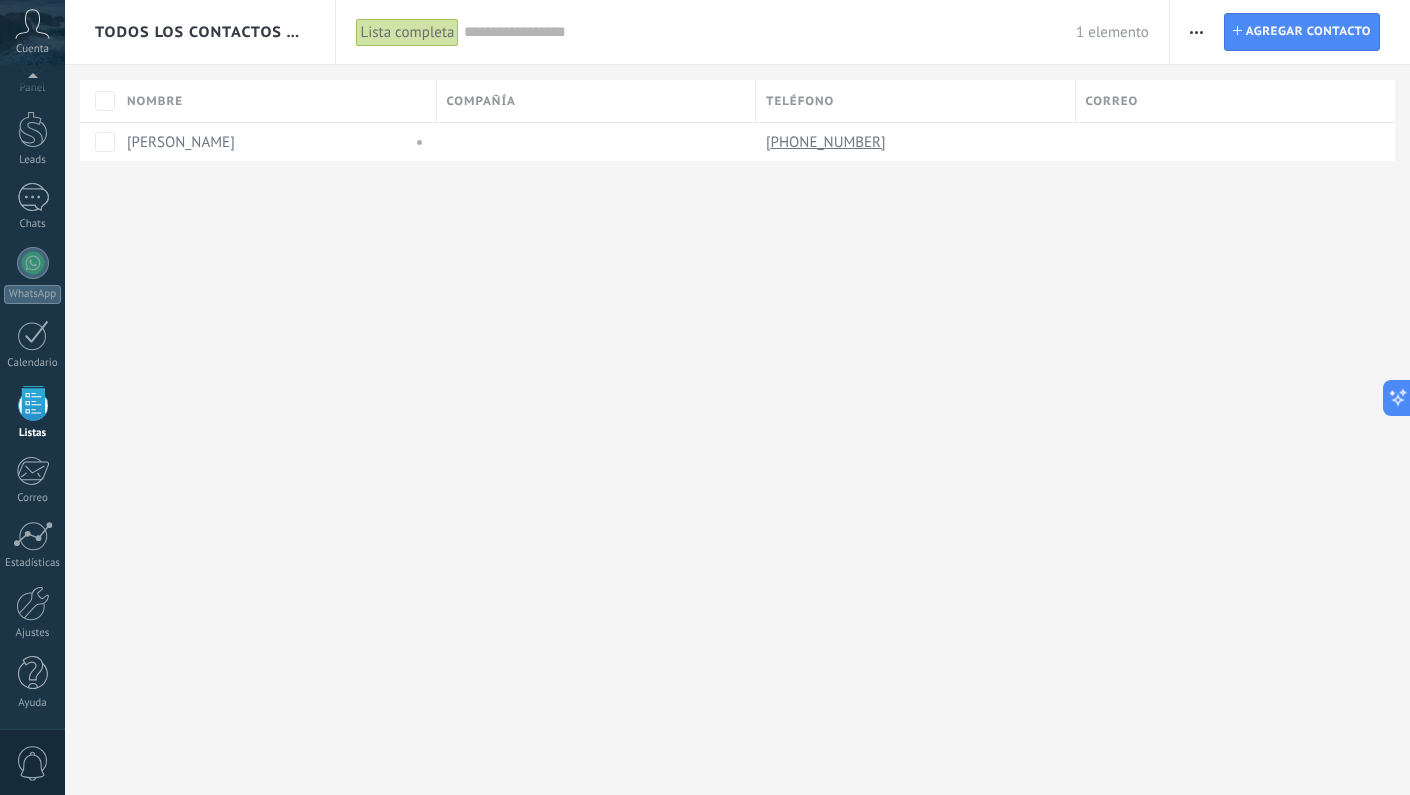 click 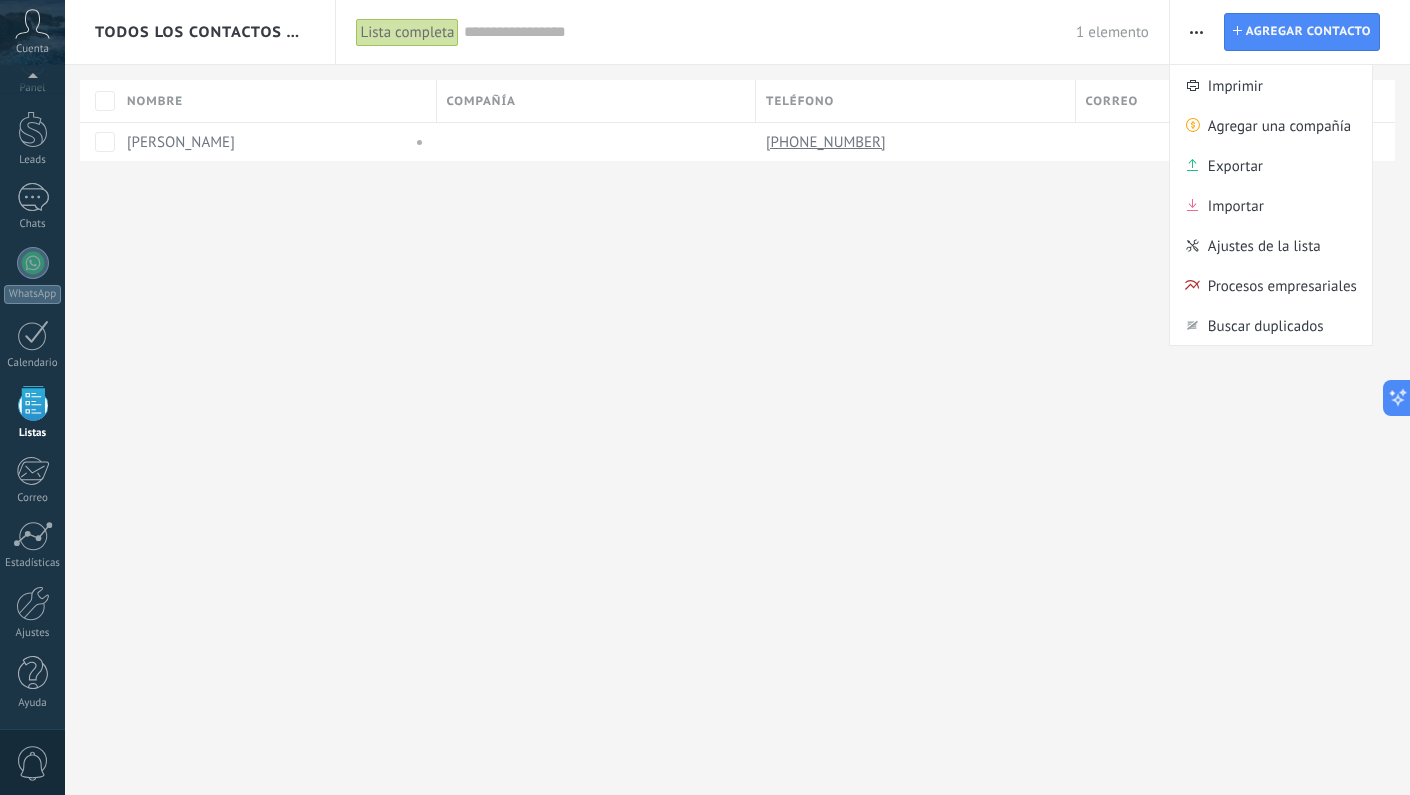 click on "Todos los contactos y empresas Lista completa Aplicar 1 elemento Lista completa Contactos sin tareas Contactos con tareas atrasadas Sin leads Eliminados Guardar Todo el tiempo Todo el tiempo Hoy Ayer Últimos  ** 30  dias Esta semana La última semana Este mes El mes pasado Este trimestre Este año   Seleccionar todo Sin leads Sin la apertura de la causa Contacto inicial Negociación Debate contractual Discusión de contrato Logrado con éxito Venta Perdido Etapas activas Seleccionar todo Presupuesto insuficiente No hay necesidad para el producto No satisfecho con las condiciones Comprado del competidor Razón no definida Razones de pérdidas Seleccionar todo Hoy Mañana Esta semana Este mes Este trimestre No hay tareas atrasadas Todos los valores Etiquetas Administrar etiquetas No tienes etiquetas conectadas Aplicar Restablecer Imprimir Agregar una compañía Exportar Importar Ajustes de la lista Procesos empresariales Buscar duplicados Contacto Agregar contacto Columnas adicionales Cargo (contacto) Leads" at bounding box center (737, 397) 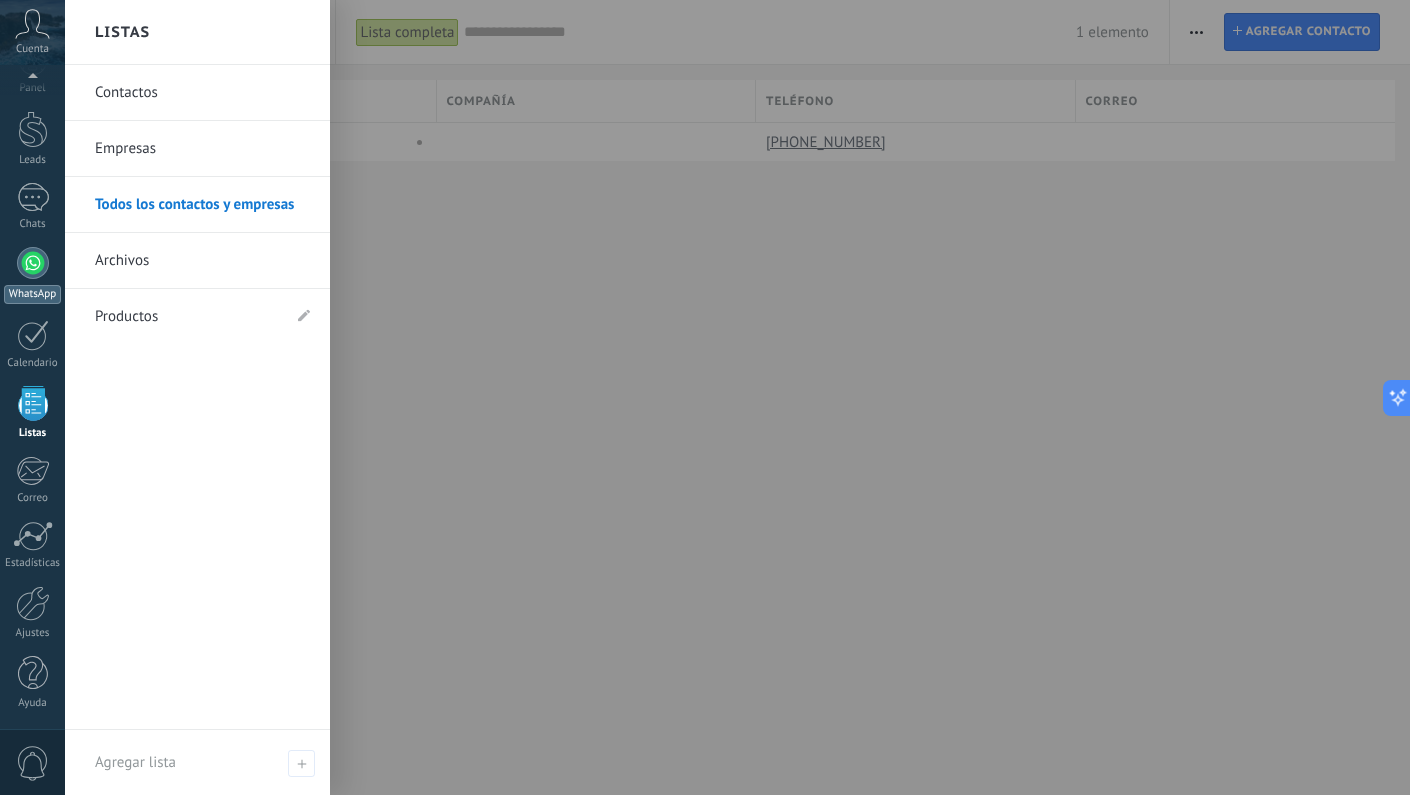 click at bounding box center [33, 263] 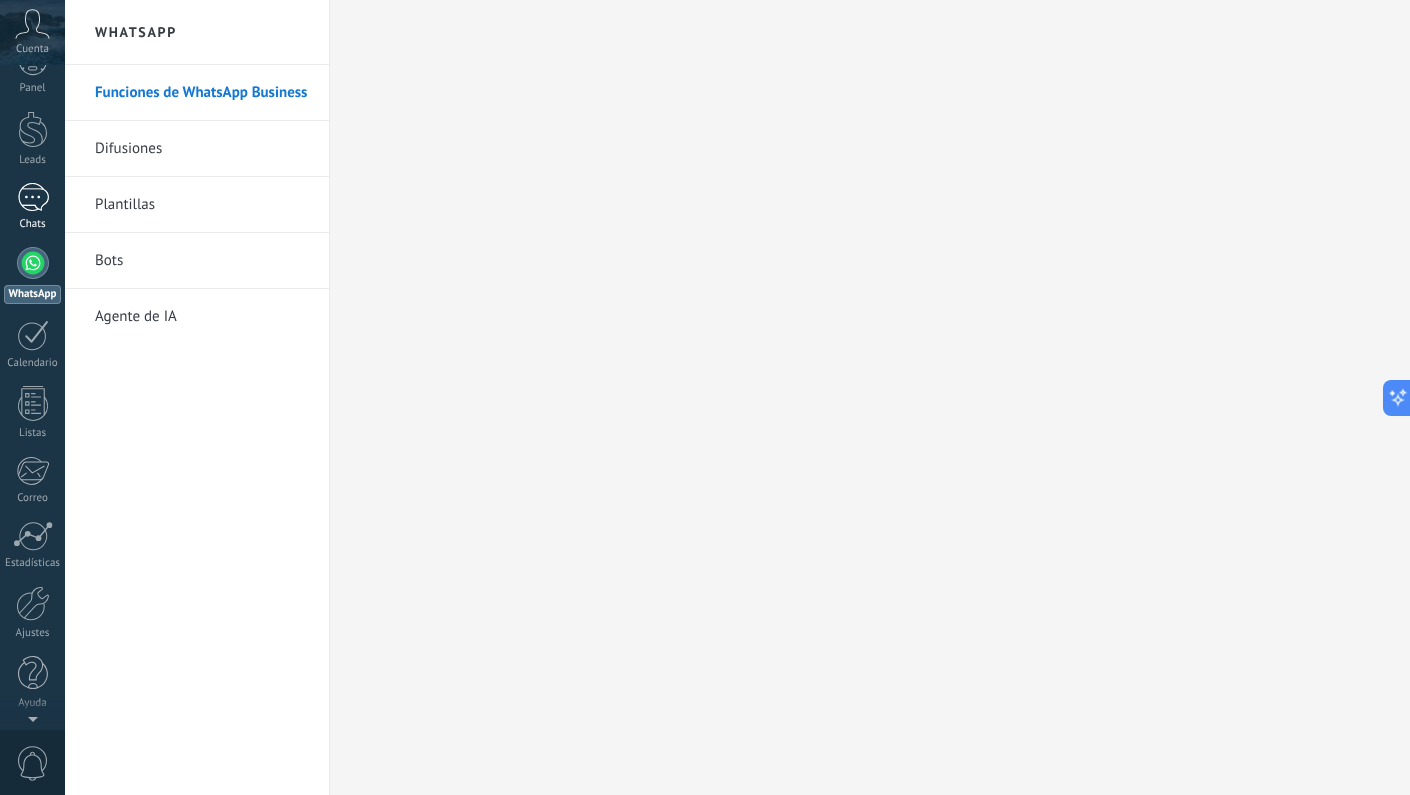 scroll, scrollTop: 0, scrollLeft: 0, axis: both 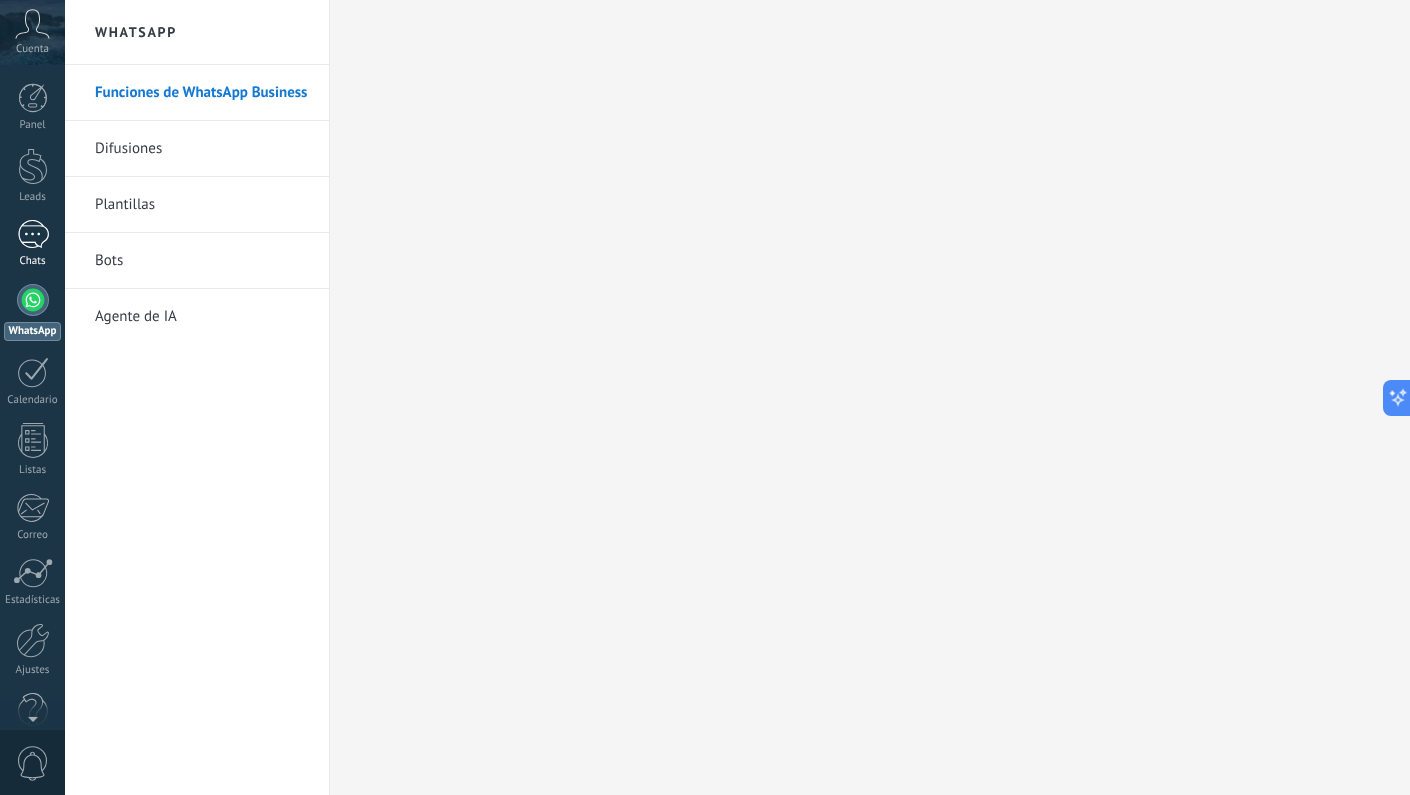 click at bounding box center (33, 234) 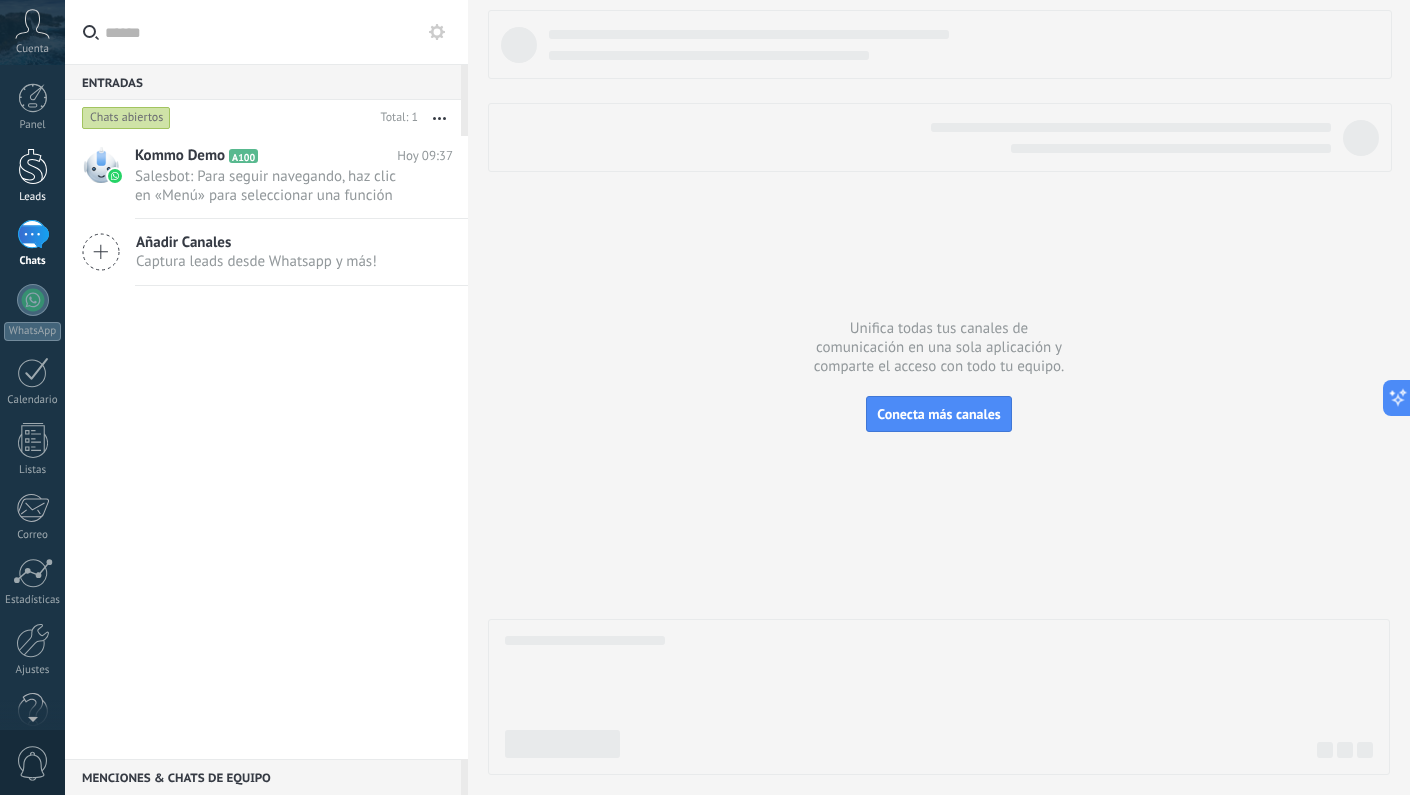click at bounding box center [33, 166] 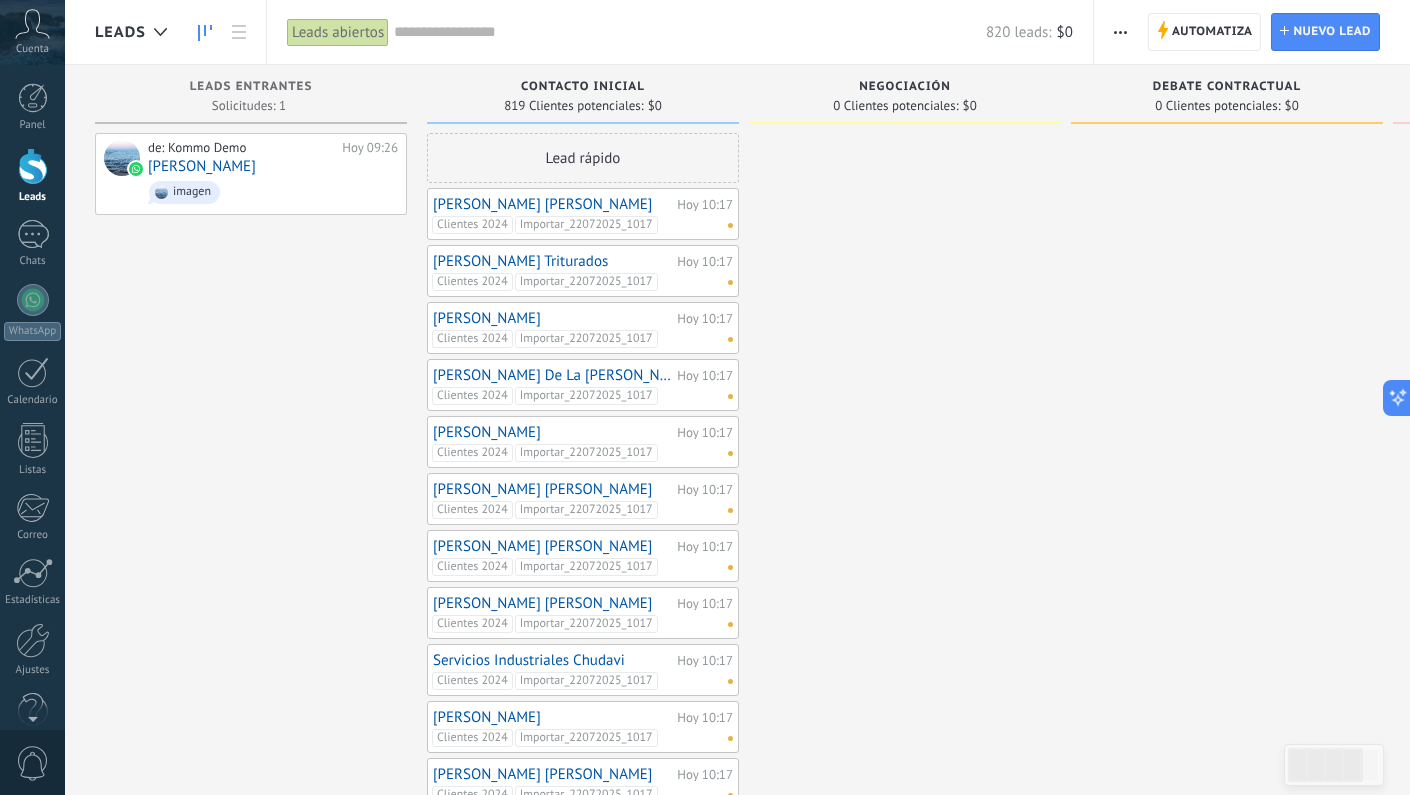 click on "Leads abiertos" at bounding box center (338, 32) 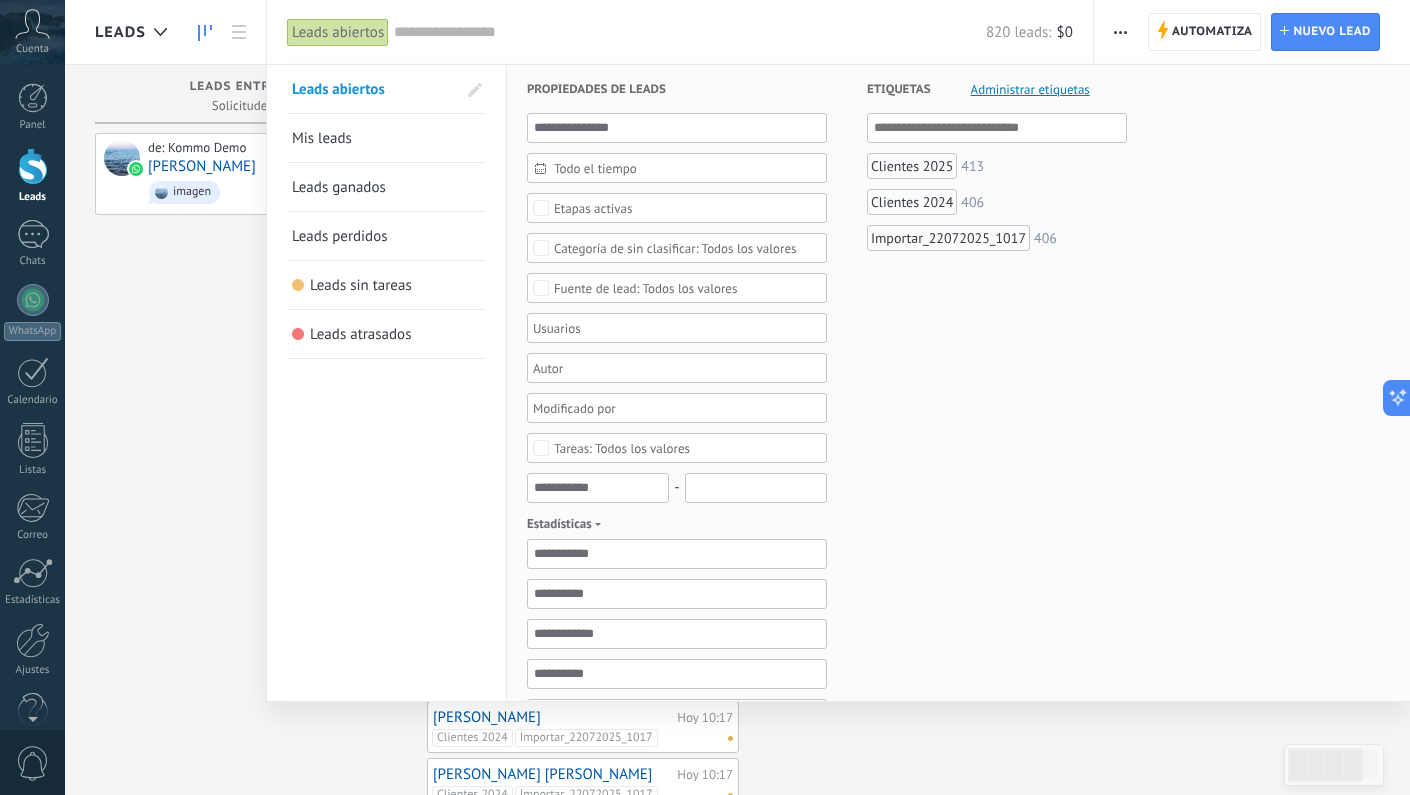 click on "Administrar etiquetas" at bounding box center (1030, 89) 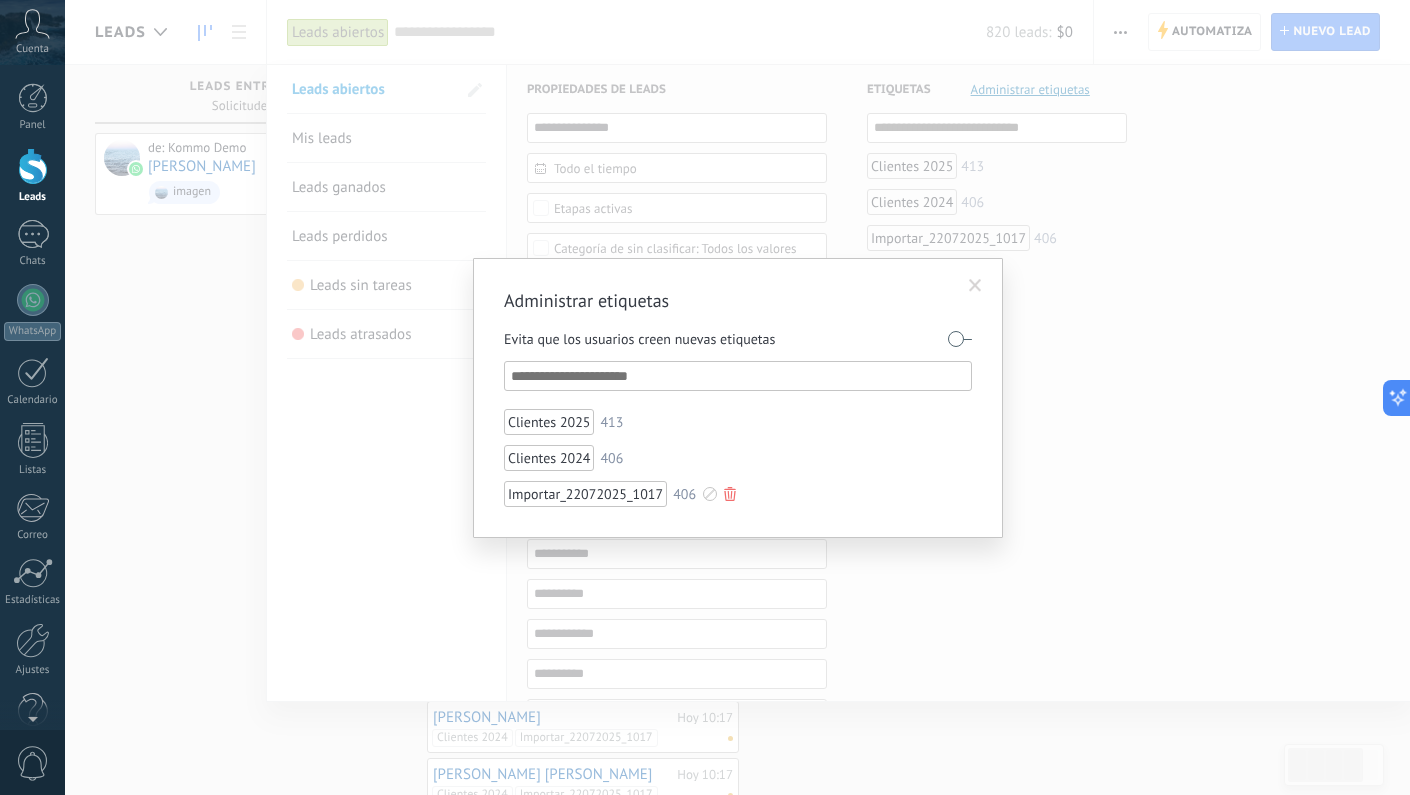 click at bounding box center [730, 494] 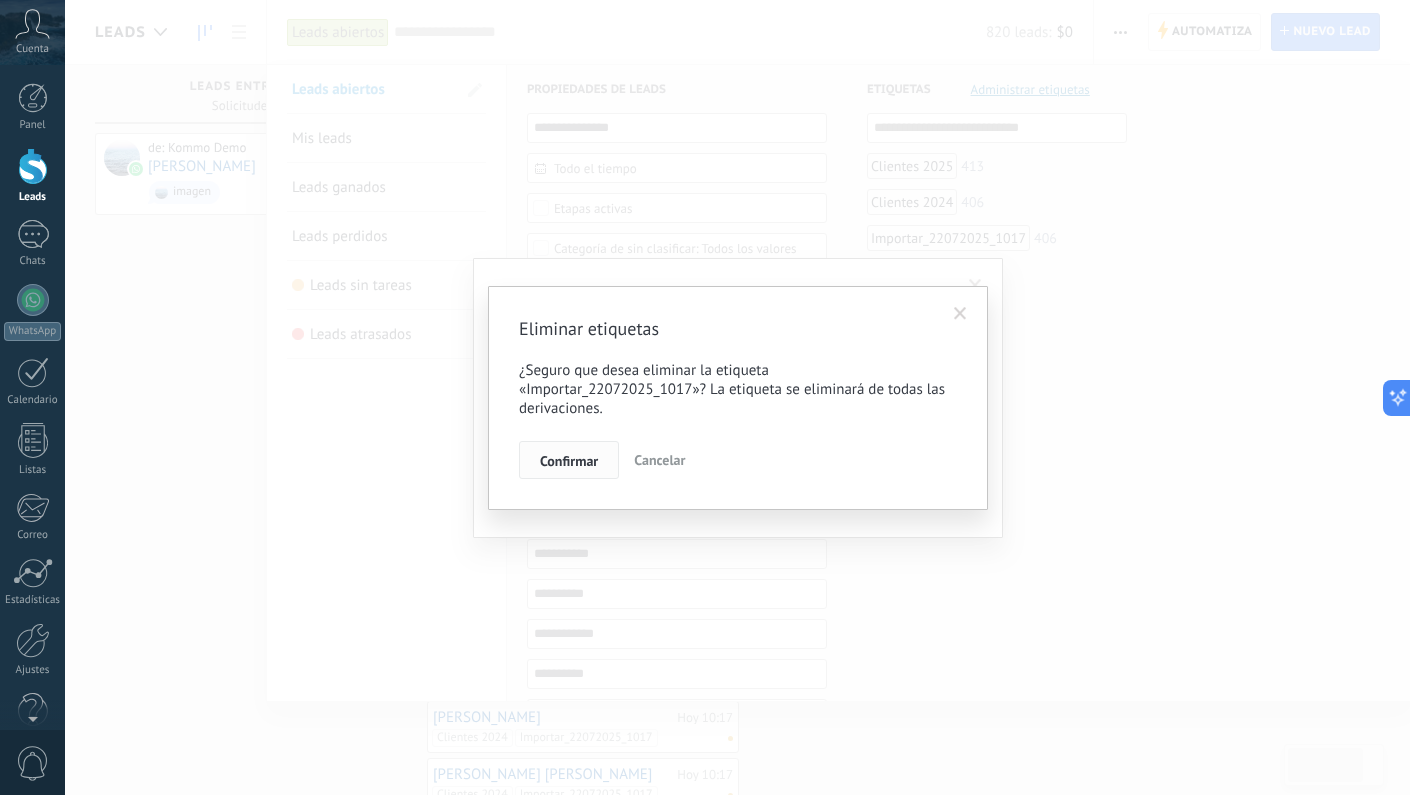 click on "Confirmar" at bounding box center (569, 461) 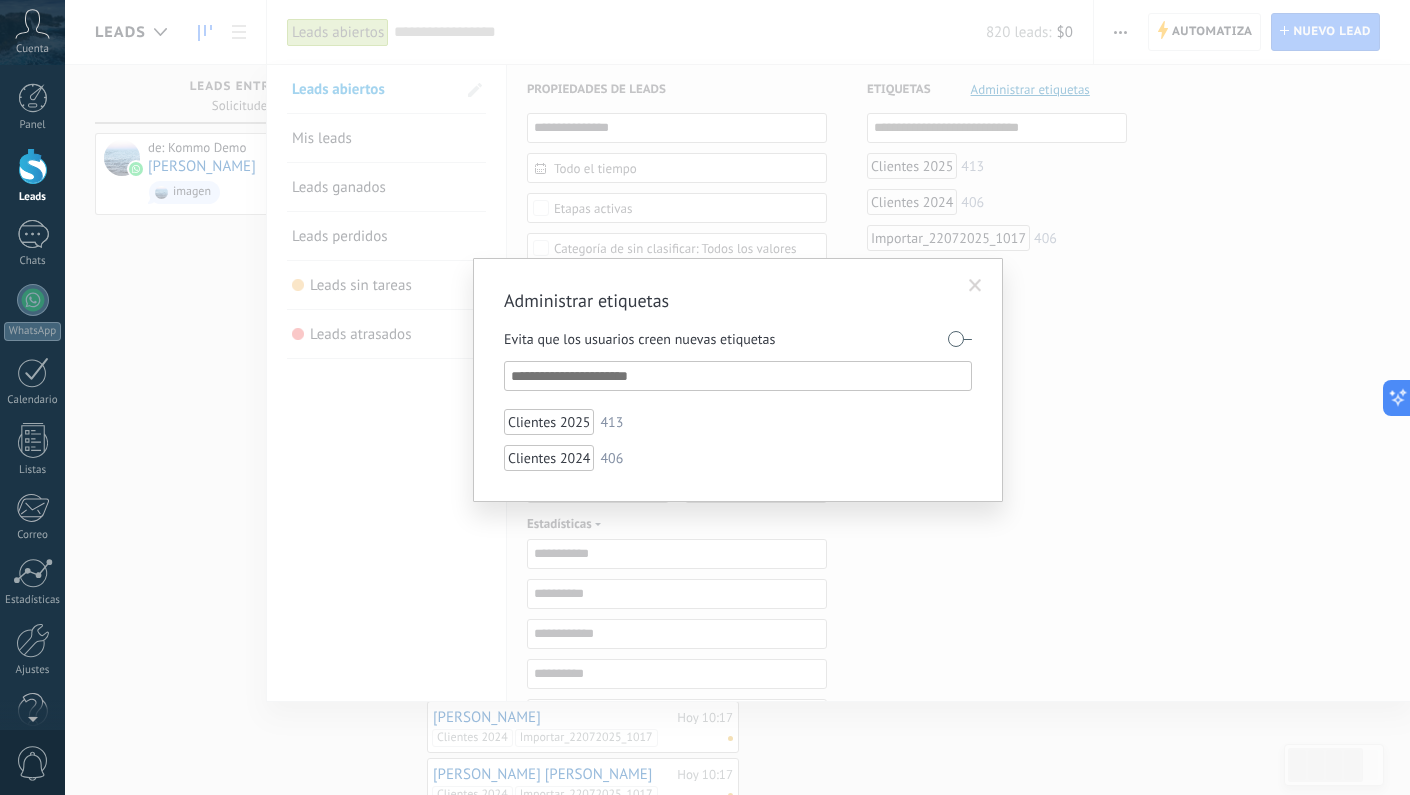 click at bounding box center (975, 286) 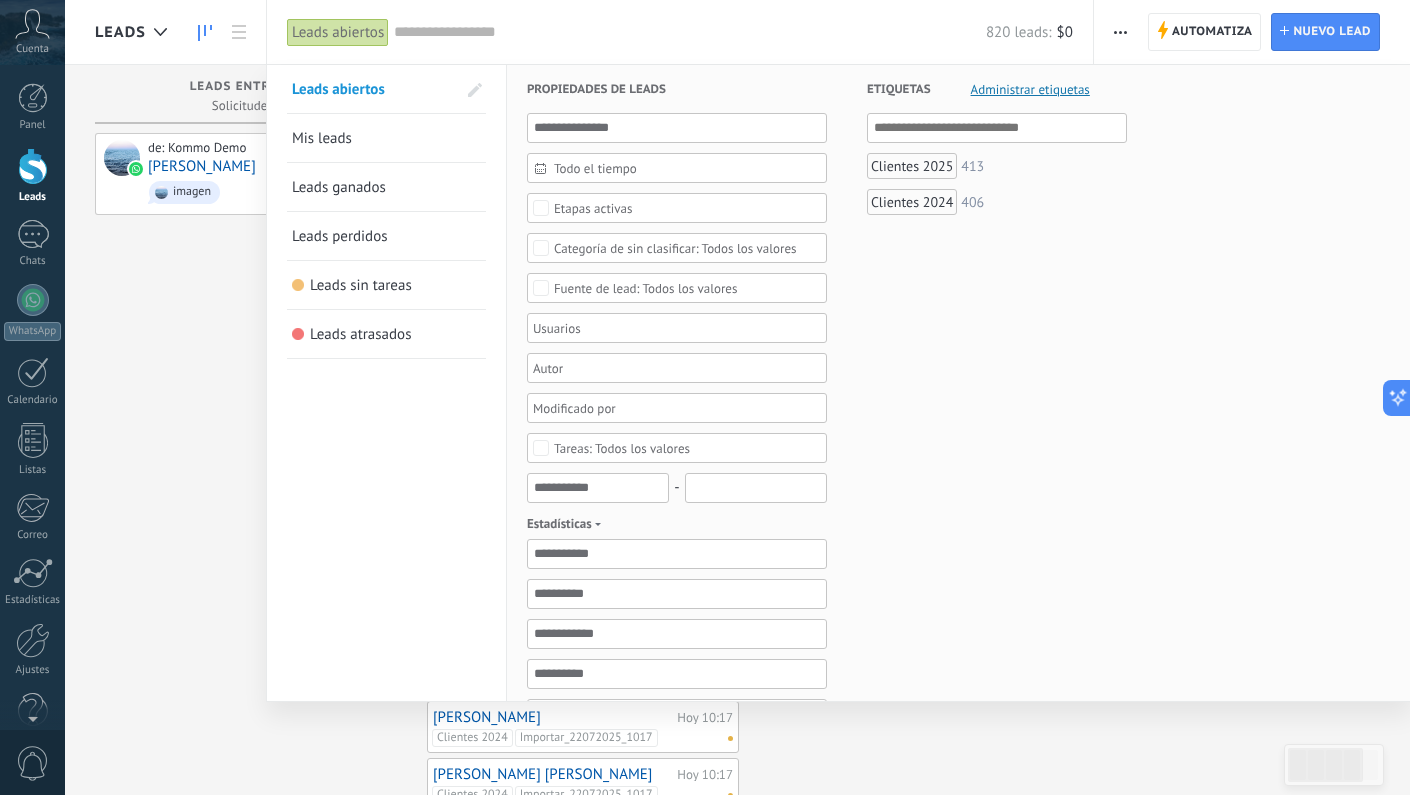 click on "Mis leads" at bounding box center [322, 138] 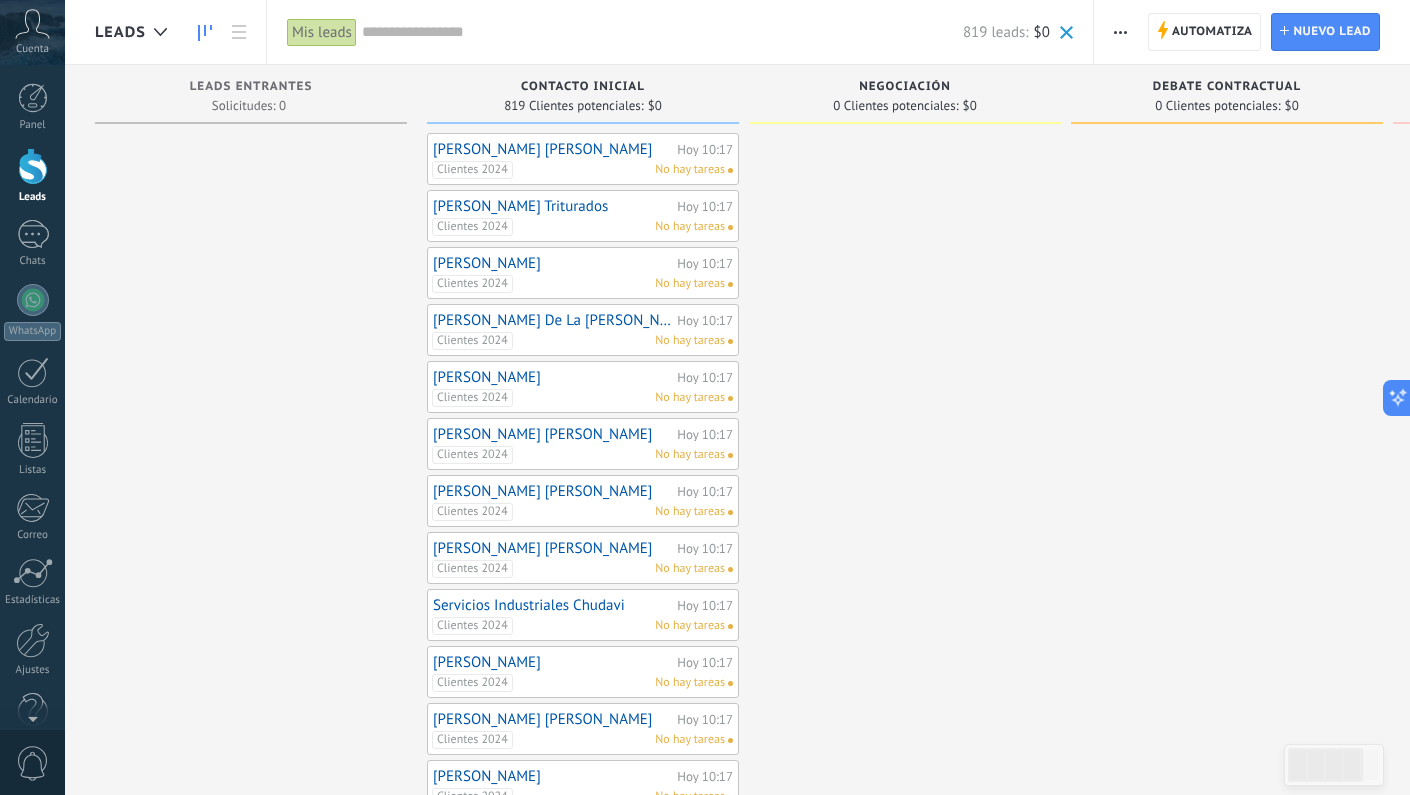click on "Mis leads" at bounding box center [322, 32] 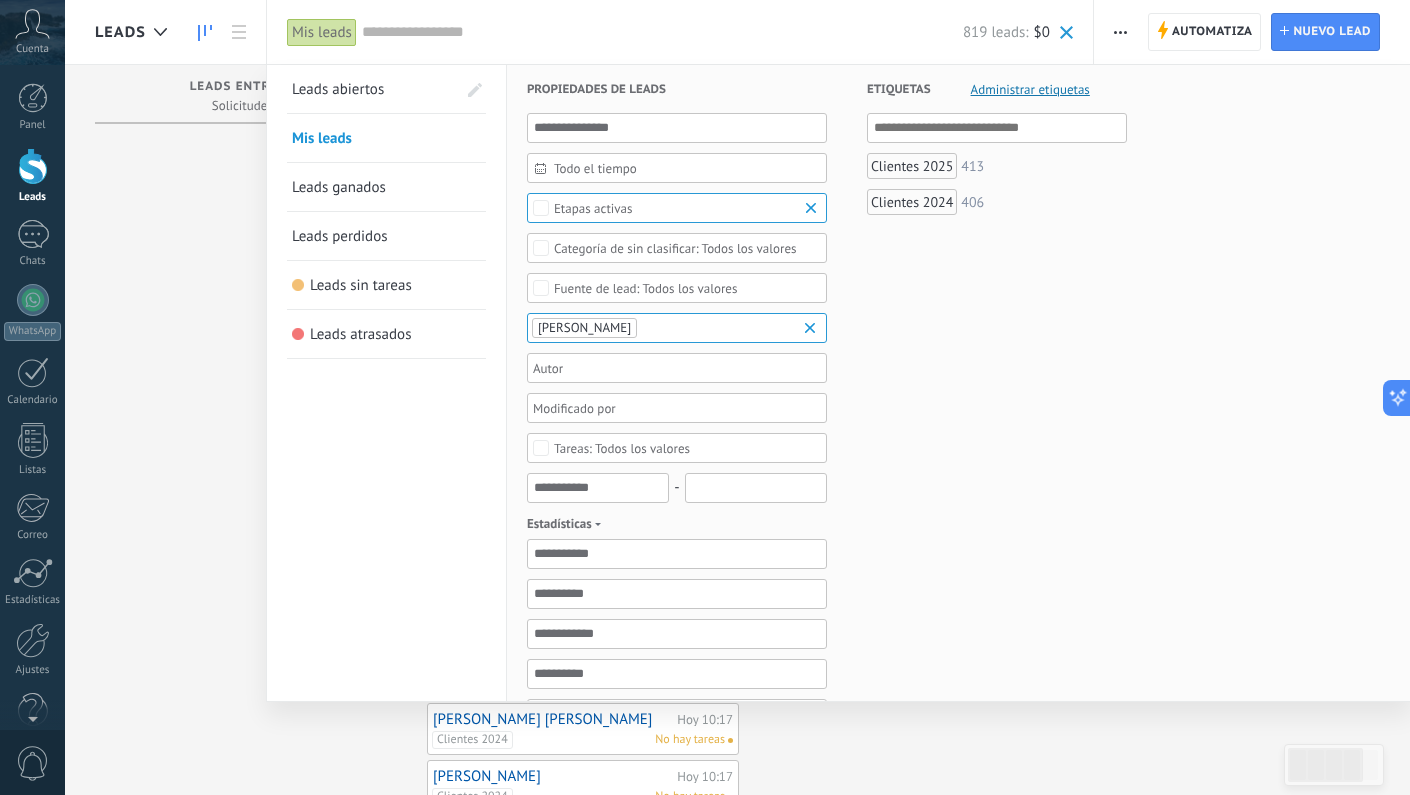 click on "Leads abiertos" at bounding box center [338, 89] 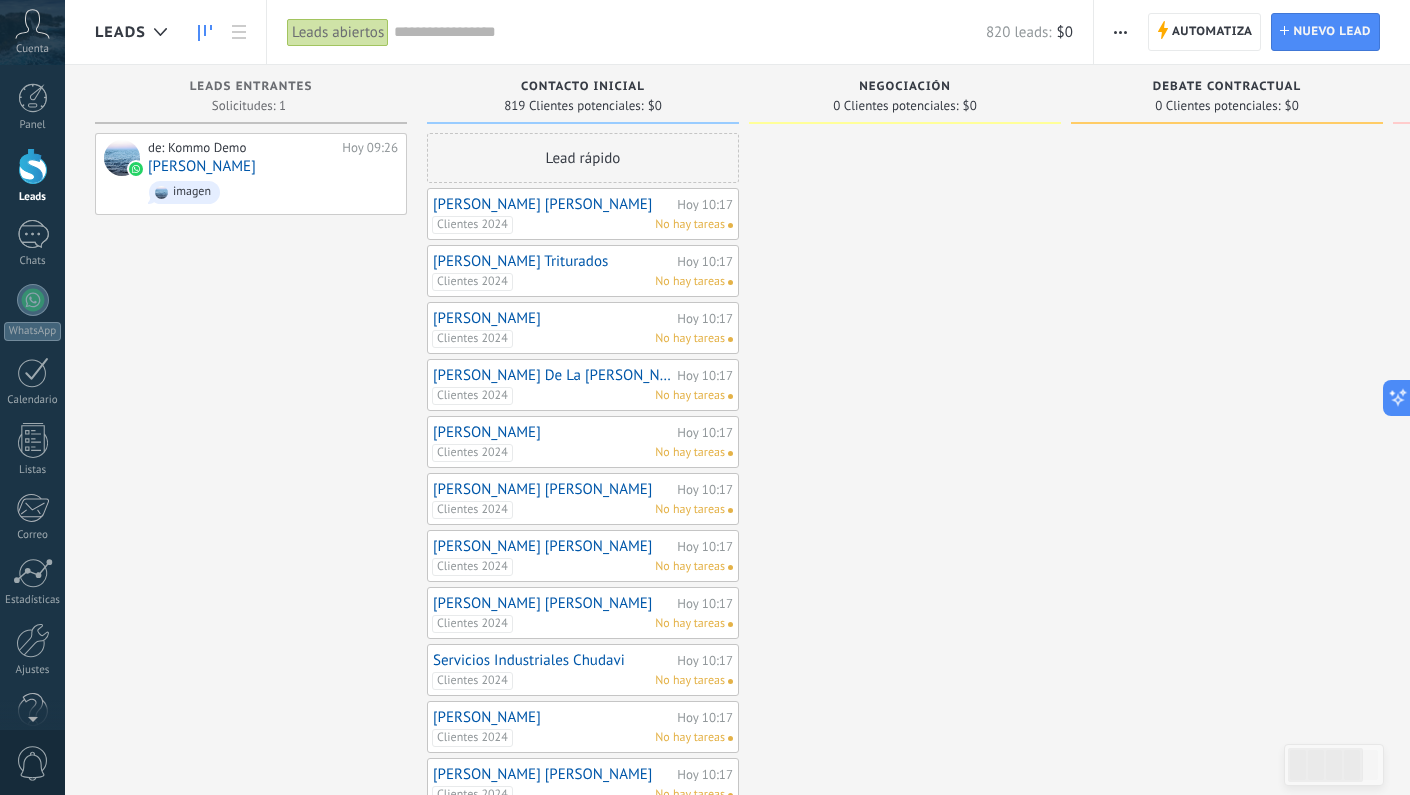 click 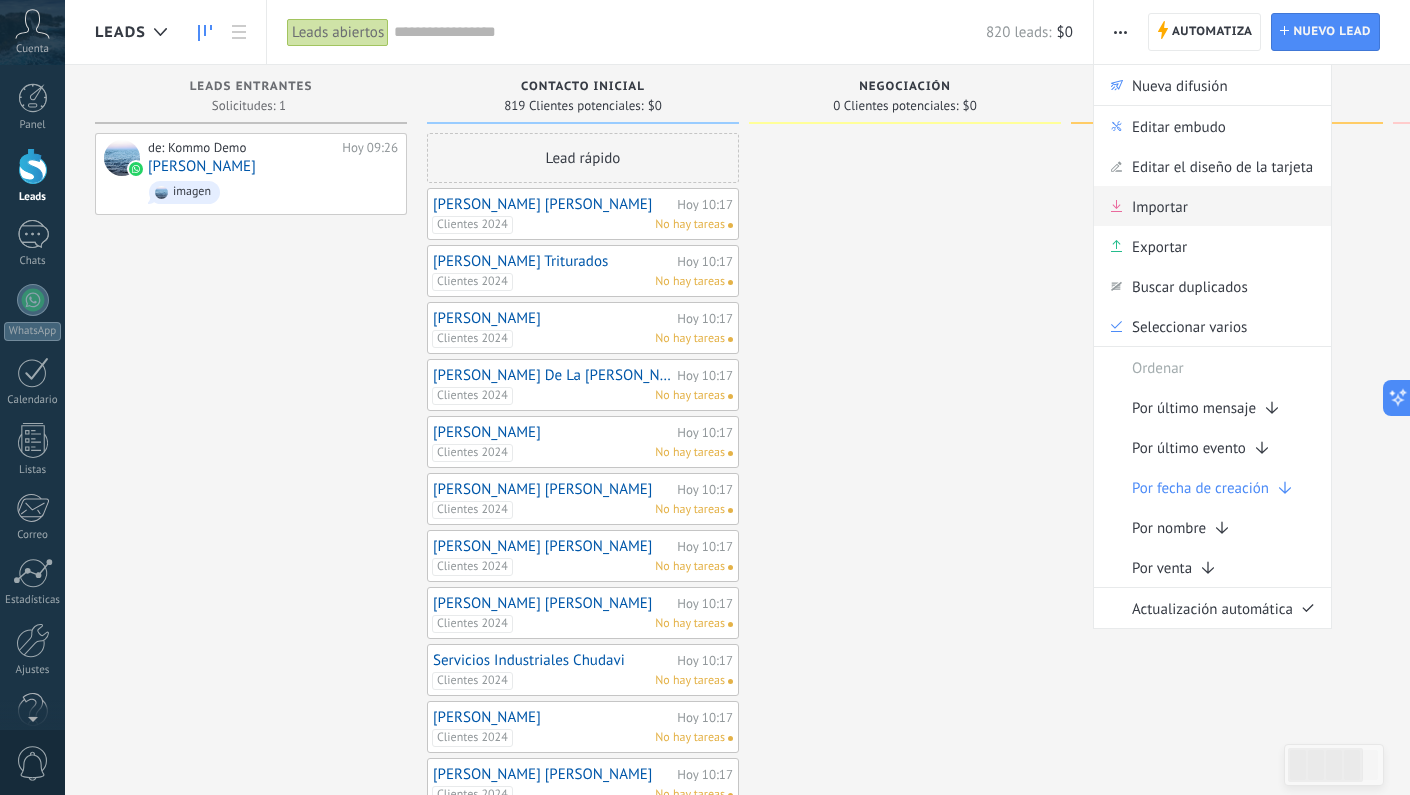 click on "Importar" at bounding box center (1160, 206) 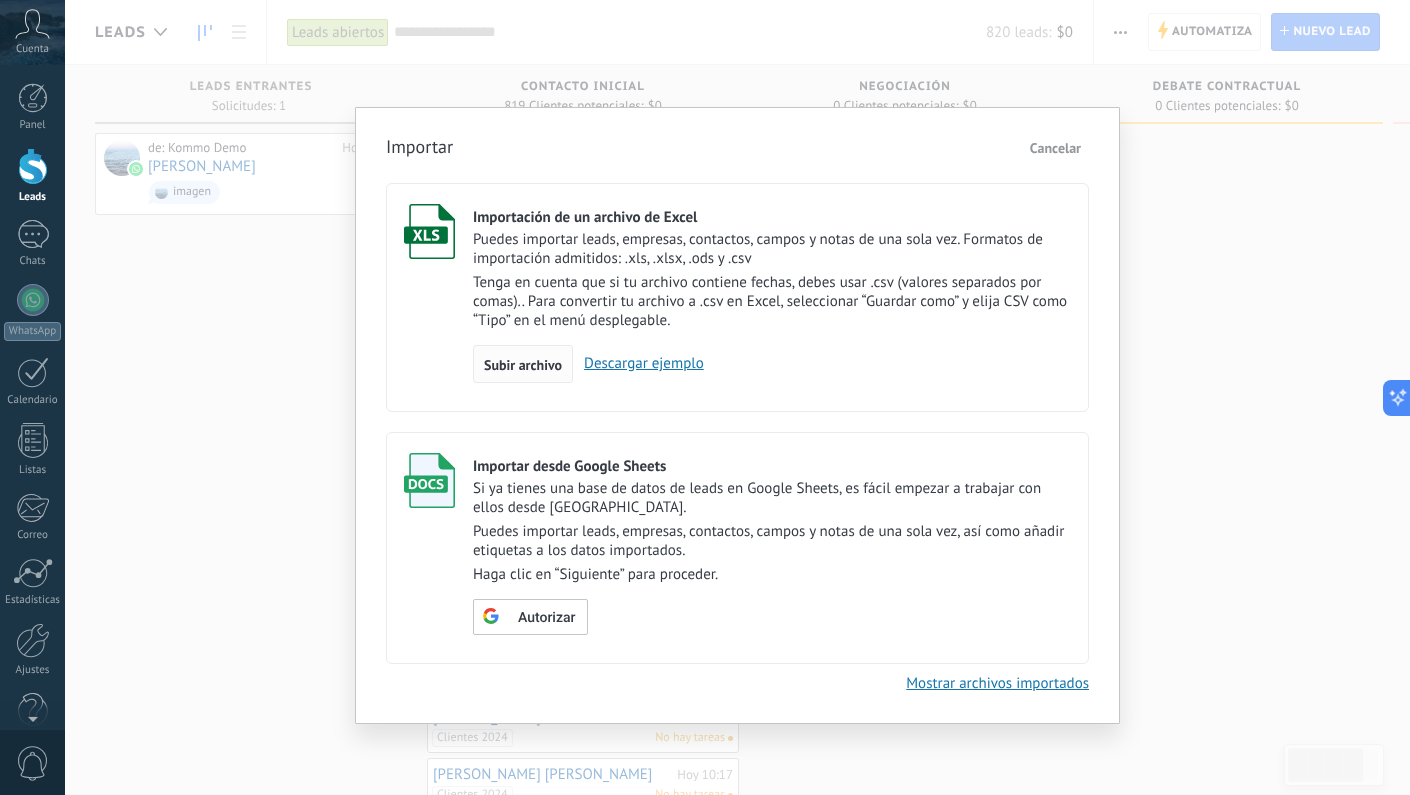 click on "Subir archivo" at bounding box center (523, 365) 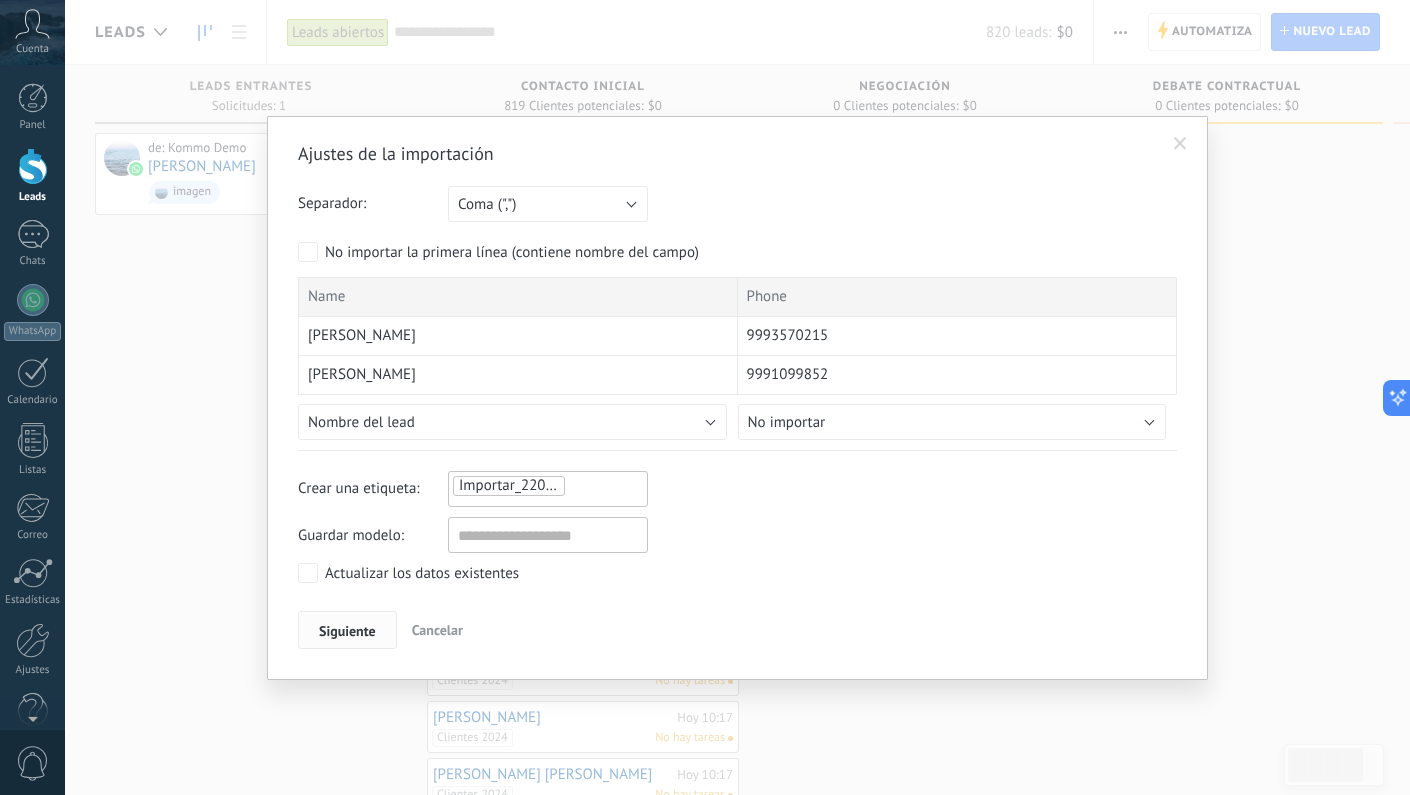 click on "Siguiente" at bounding box center (347, 631) 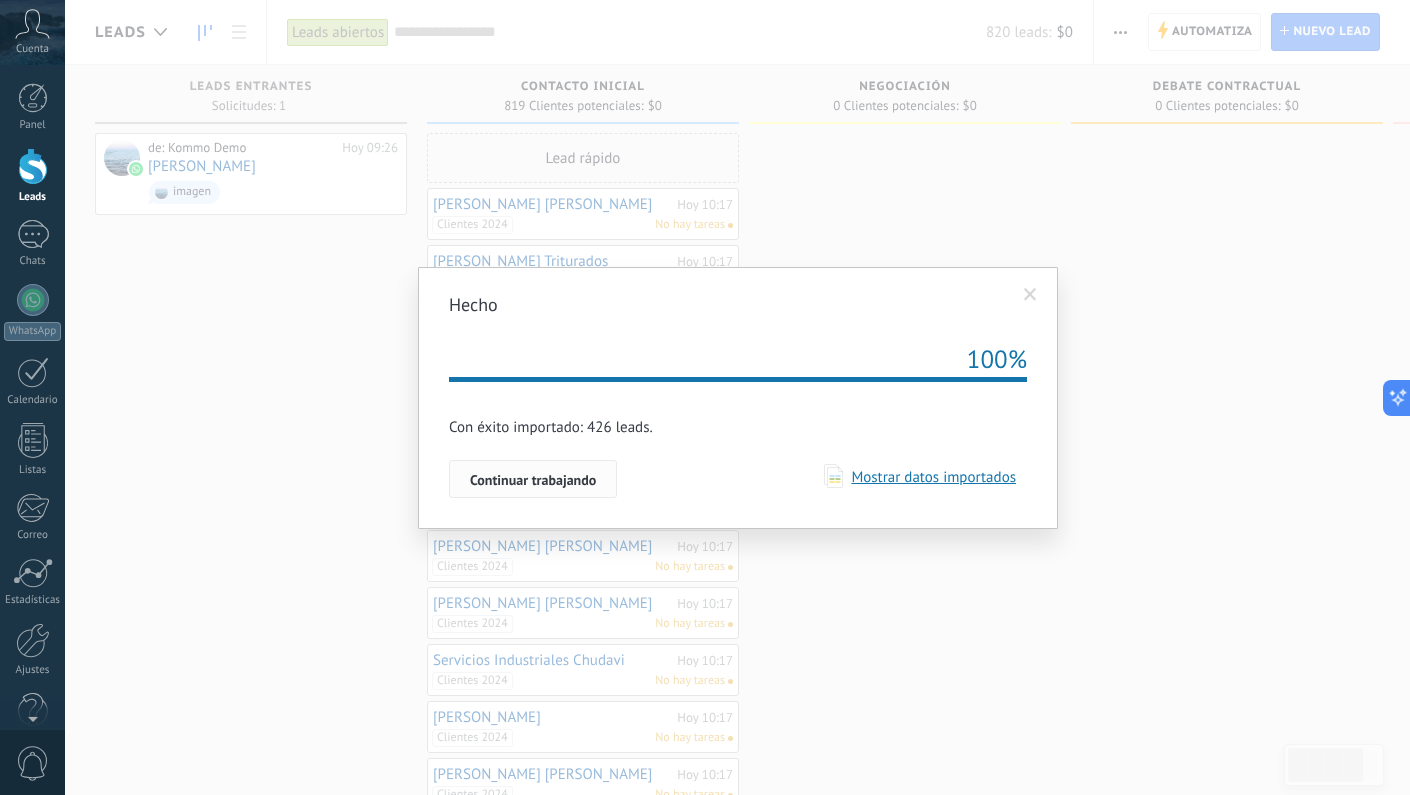 click on "Continuar trabajando" at bounding box center [533, 480] 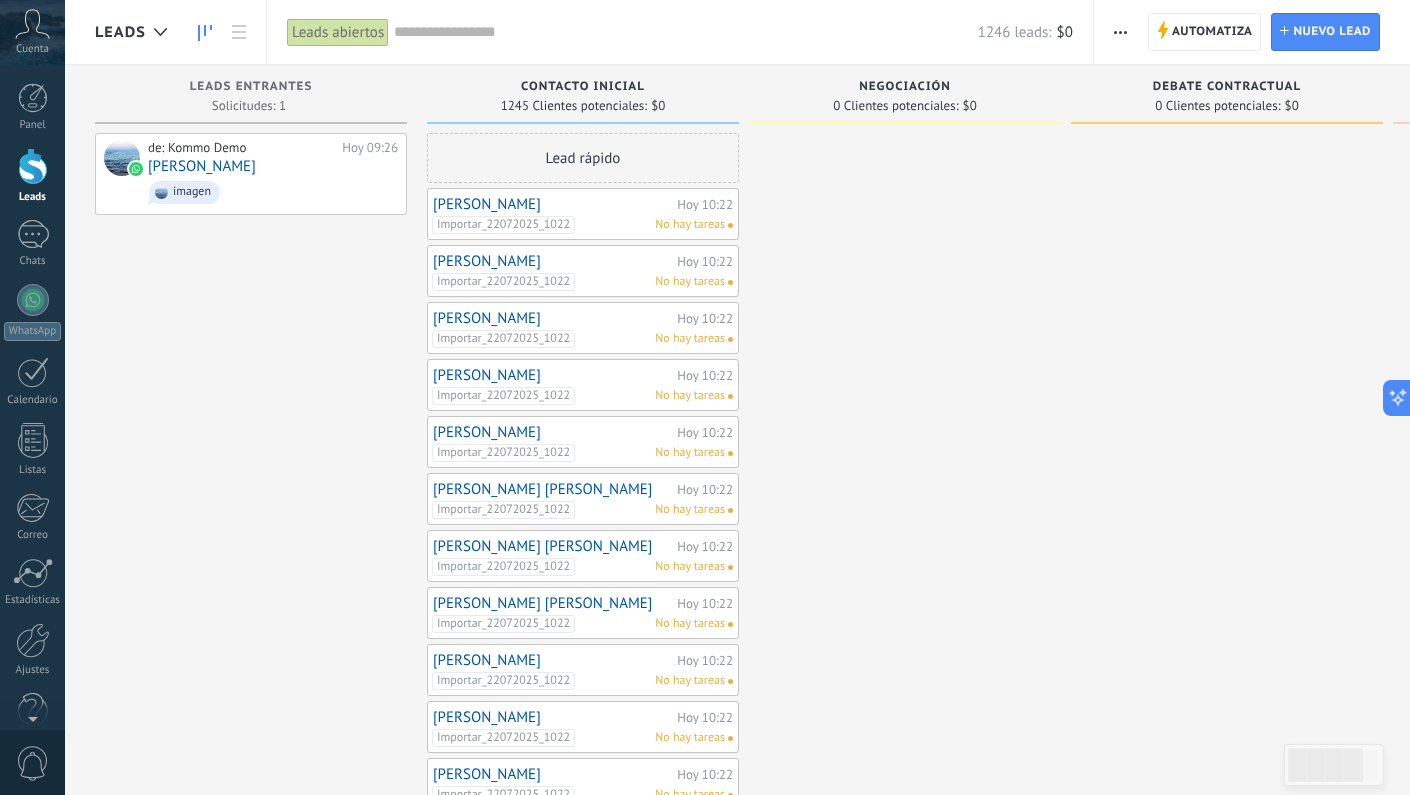 click on "Leads abiertos" at bounding box center [338, 32] 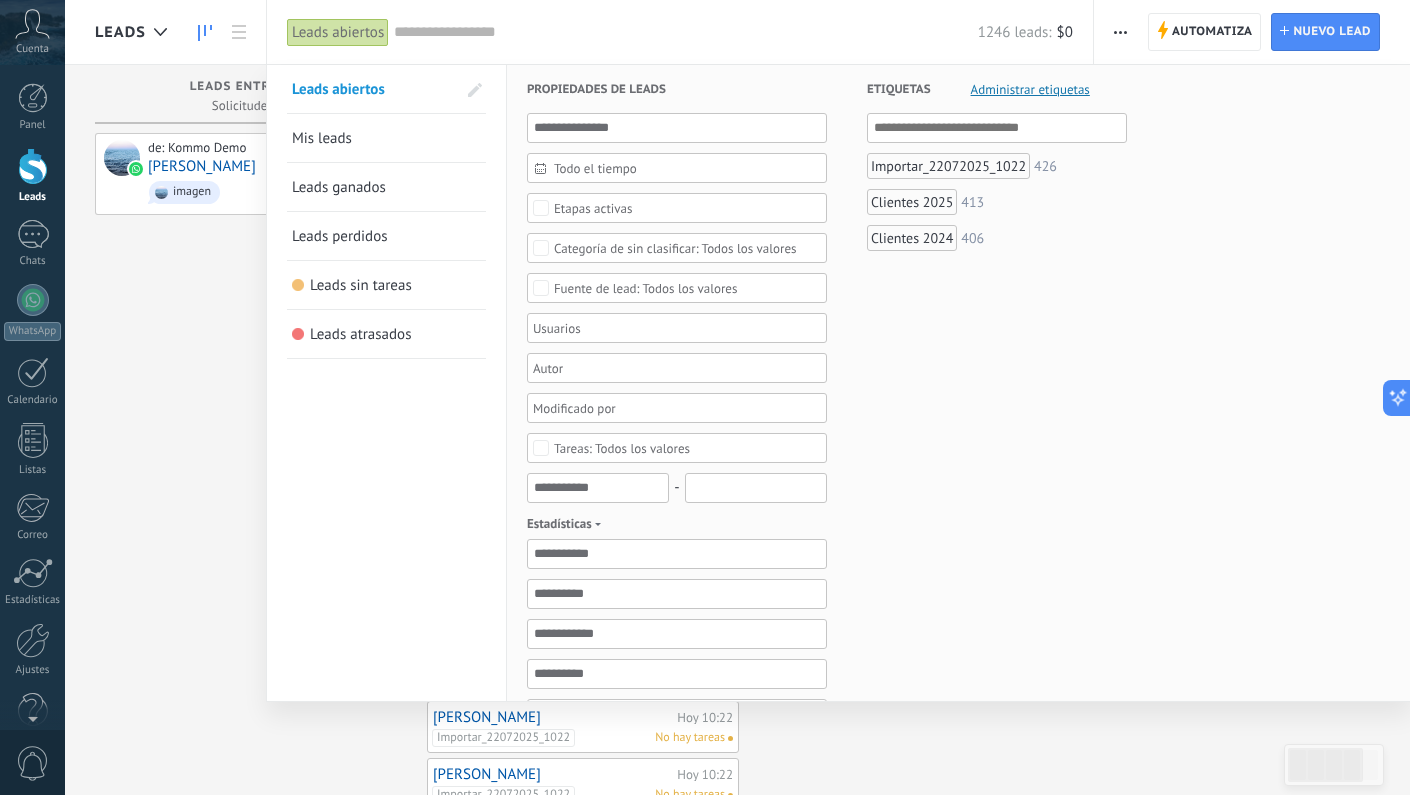 click on "Importar_22072025_1022" at bounding box center (948, 166) 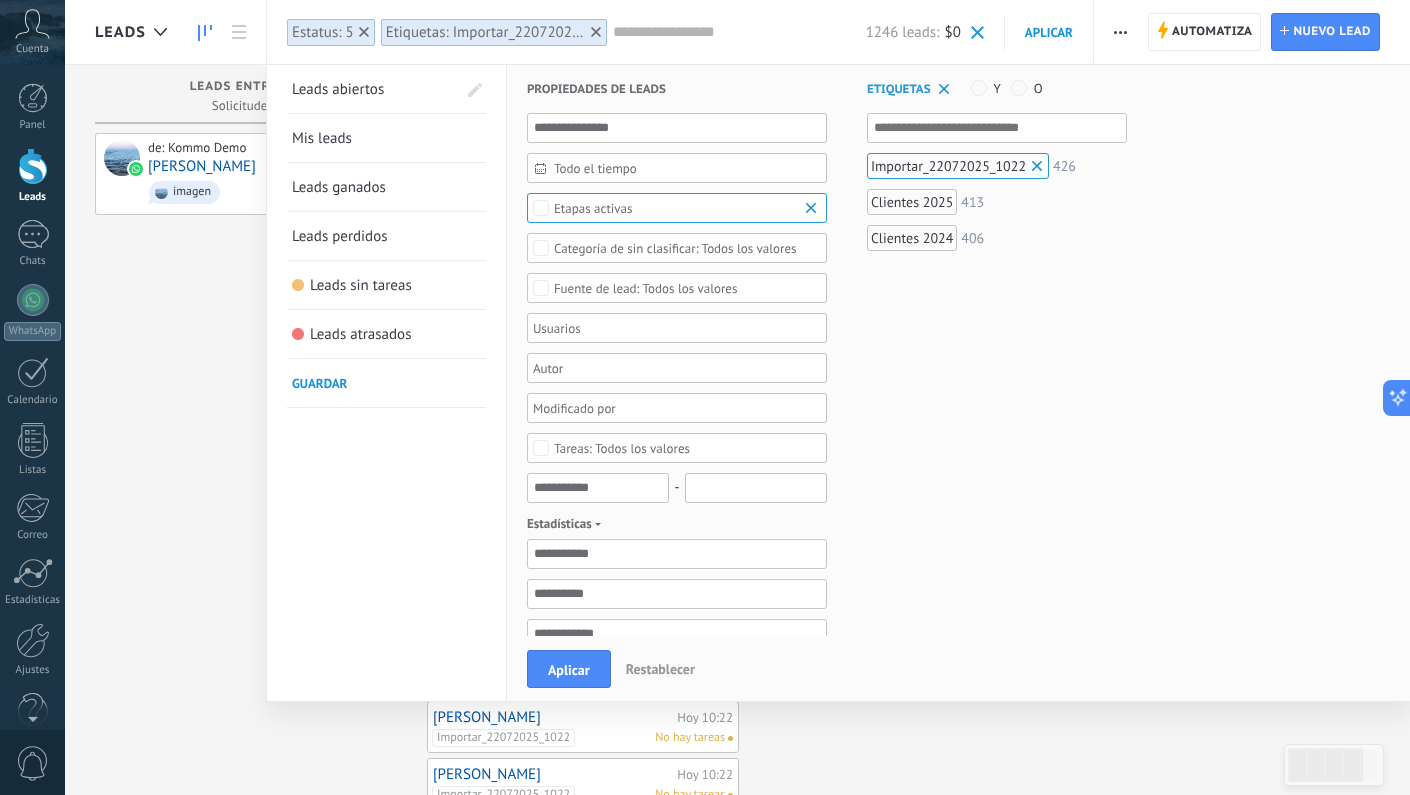 click on "Restablecer" at bounding box center [660, 669] 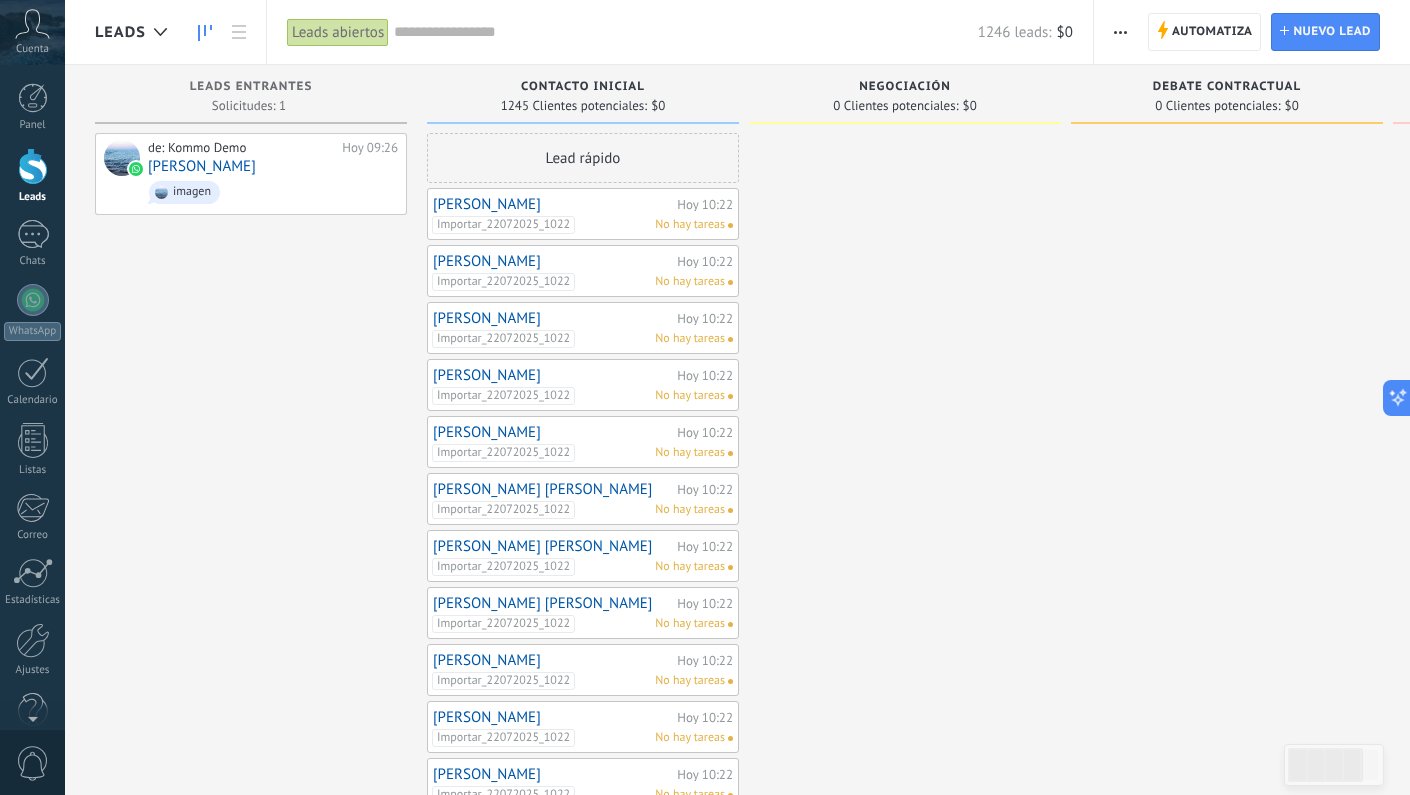 click on "Leads abiertos" at bounding box center [338, 32] 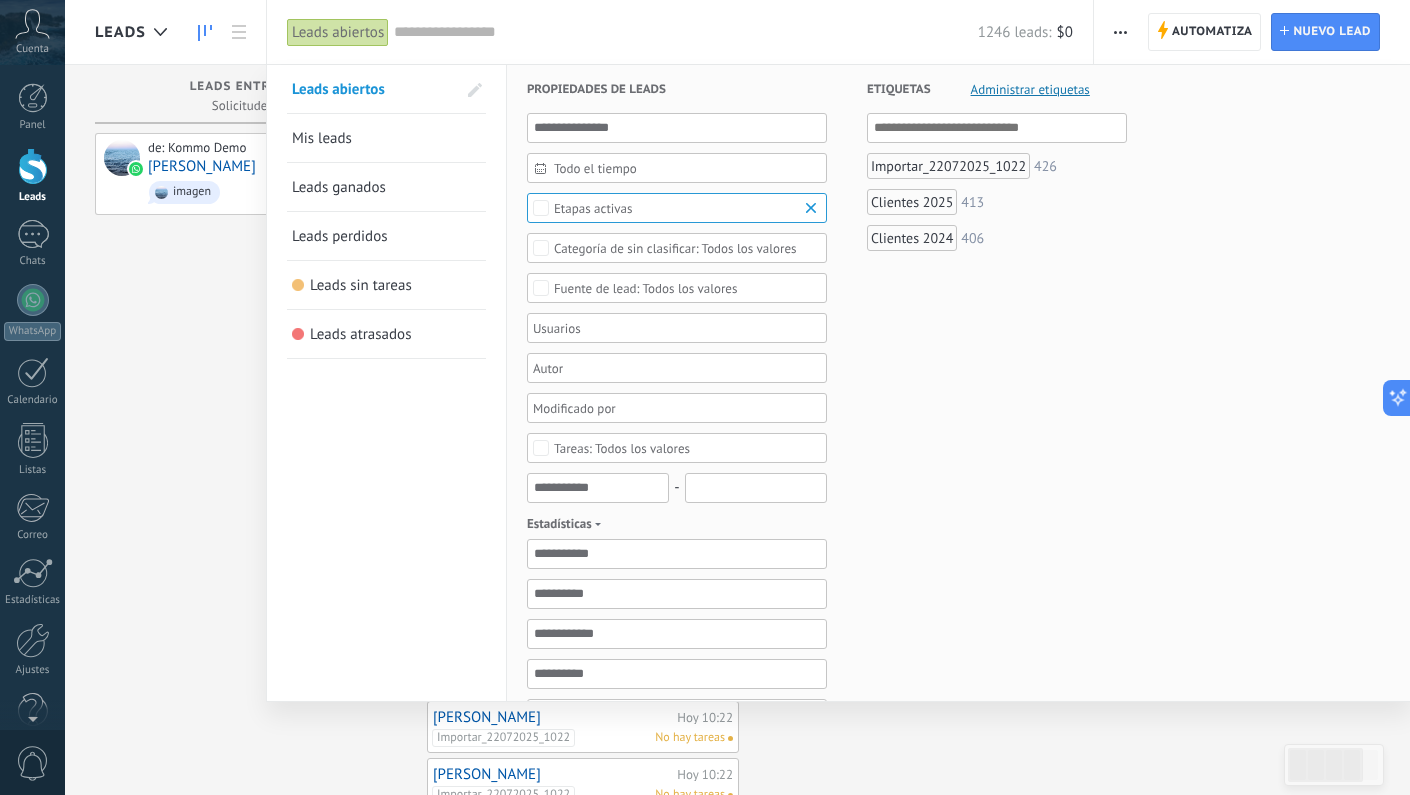 click on "Administrar etiquetas" at bounding box center [1030, 89] 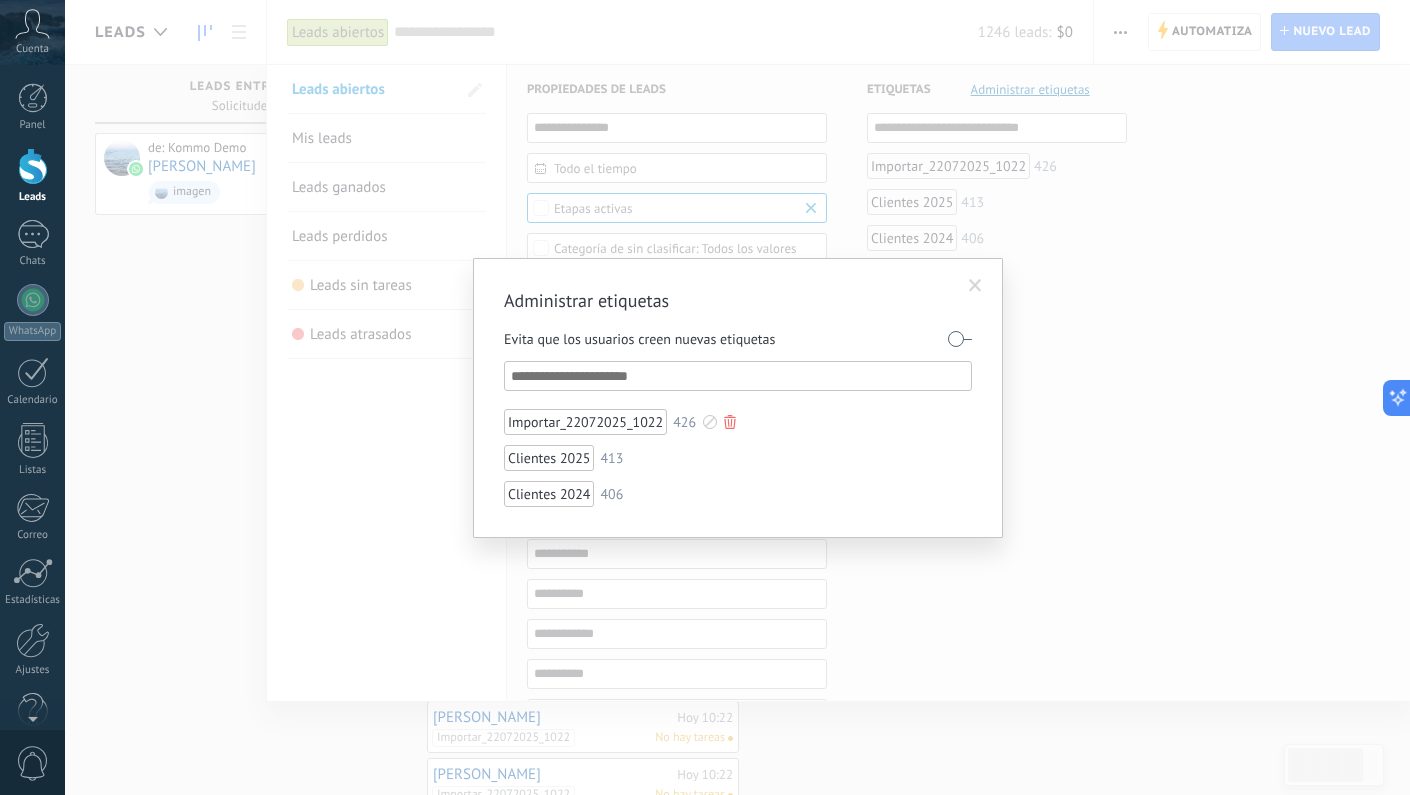 click on "Importar_22072025_1022" at bounding box center [585, 422] 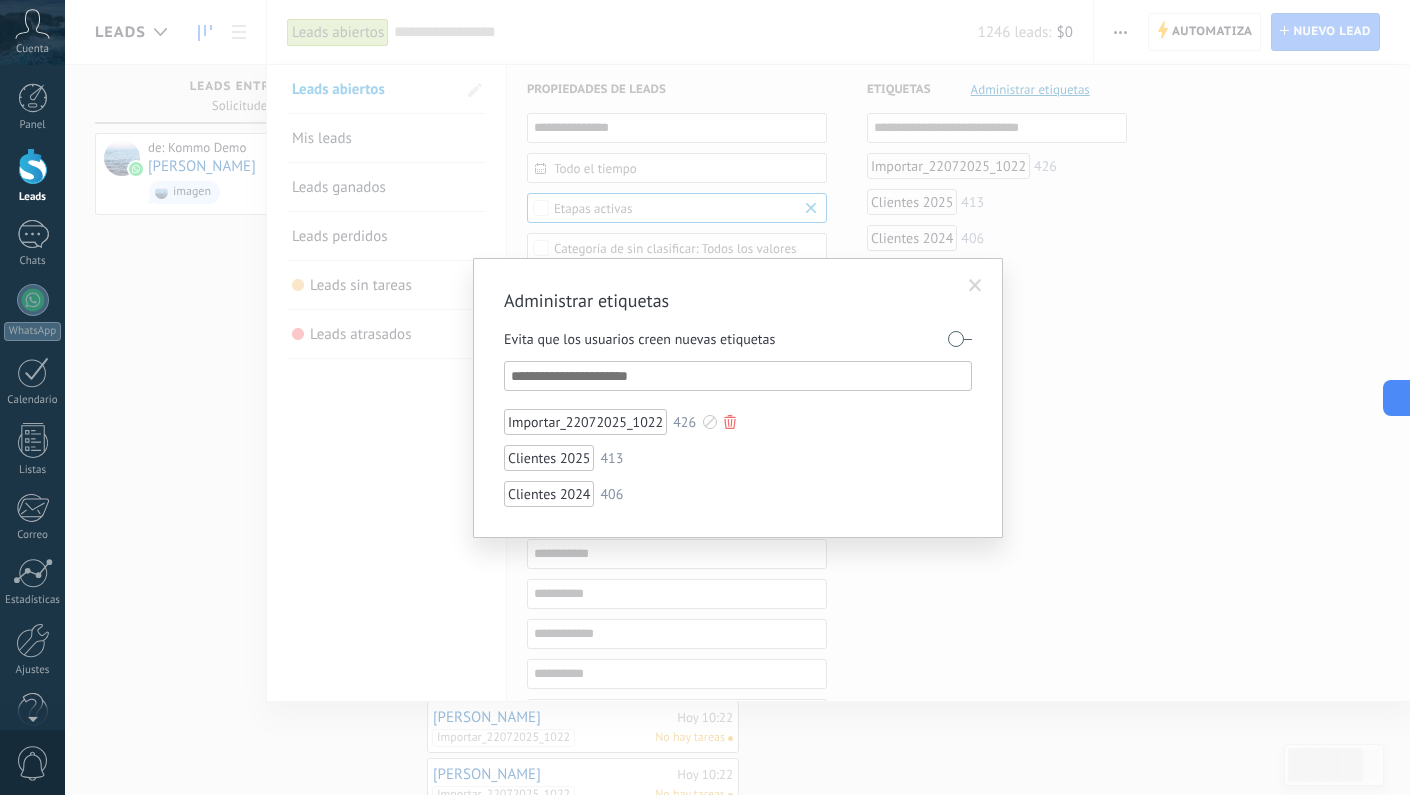 click on "Importar_22072025_1022" at bounding box center [585, 422] 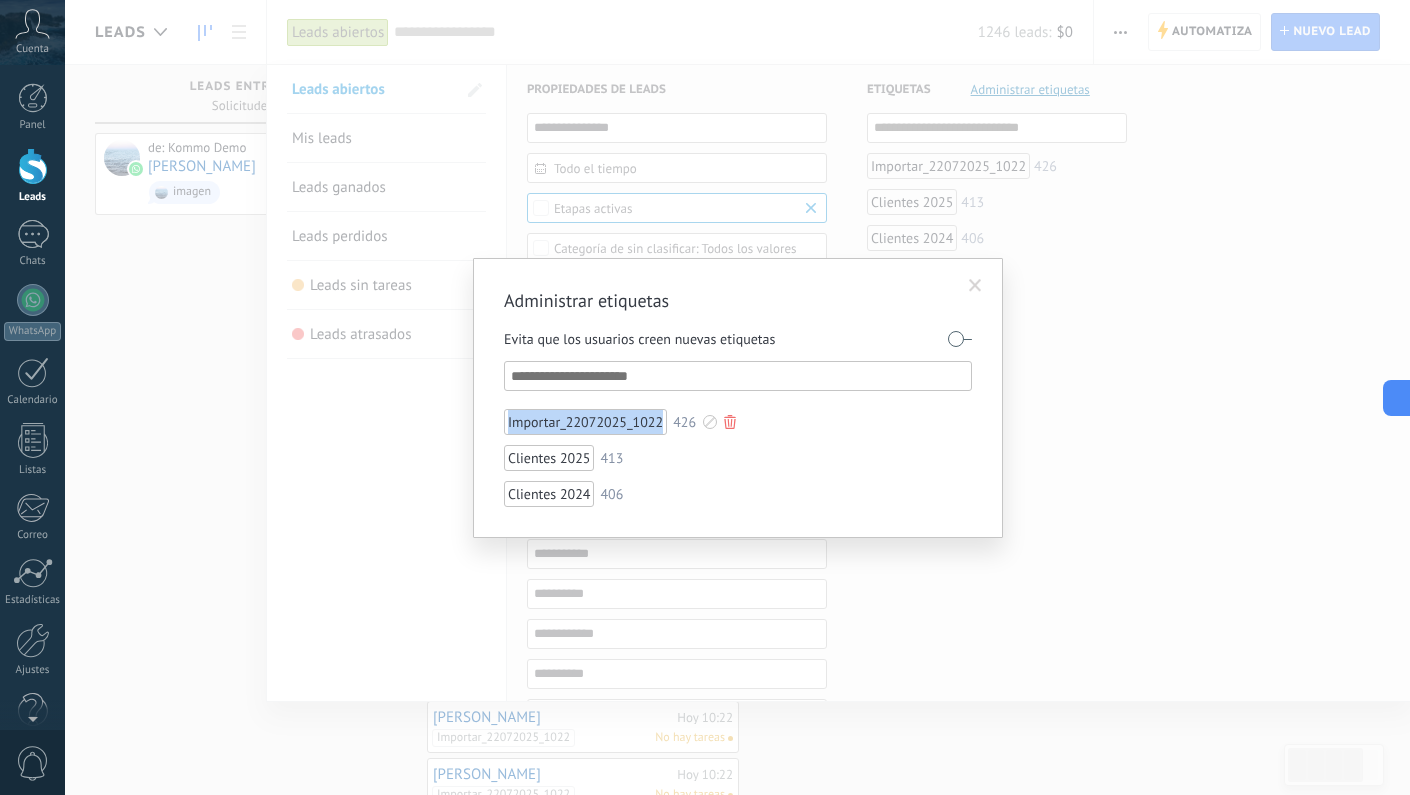 click on "Importar_22072025_1022" at bounding box center [585, 422] 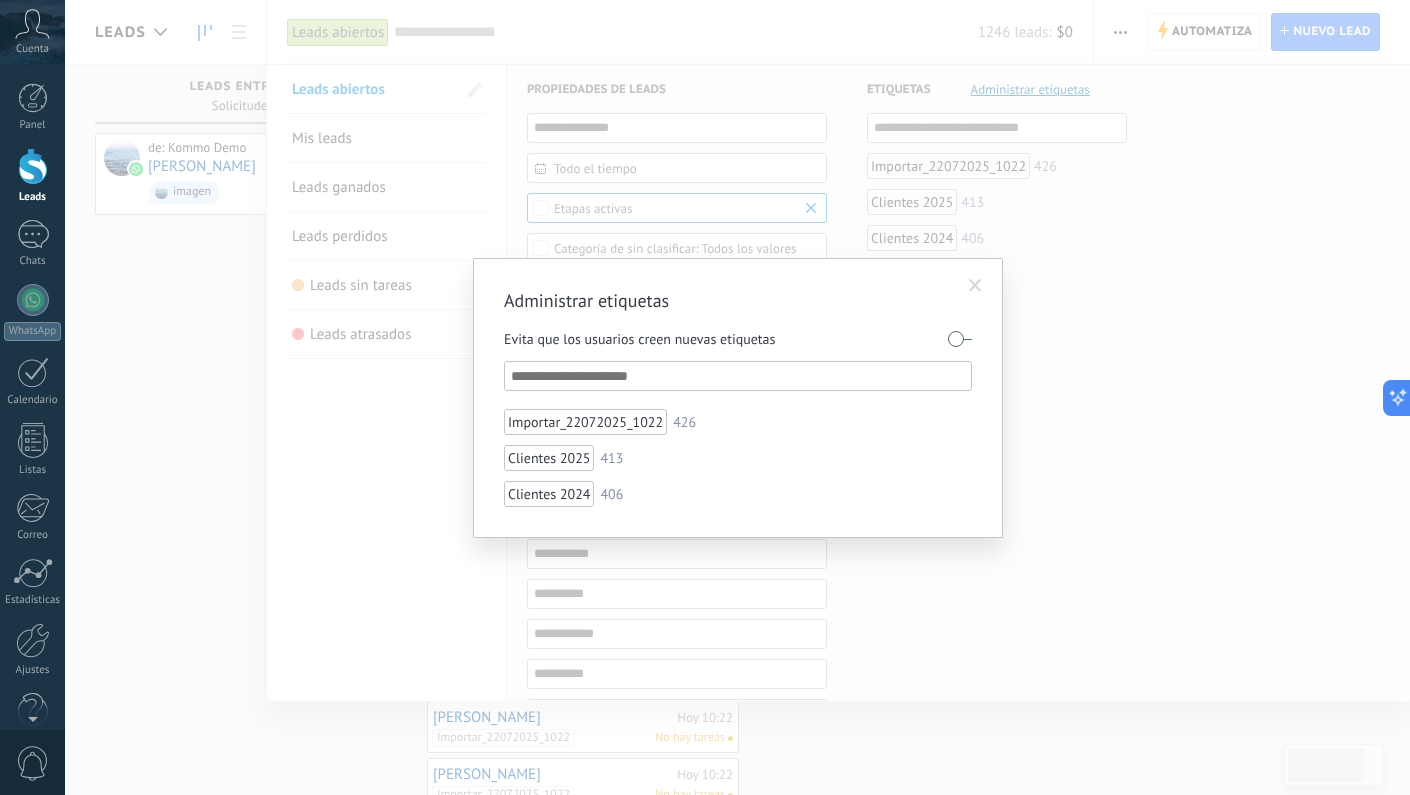 click on "Importar_22072025_1022 426 Clientes 2025 413 Clientes 2024 406" at bounding box center [738, 458] 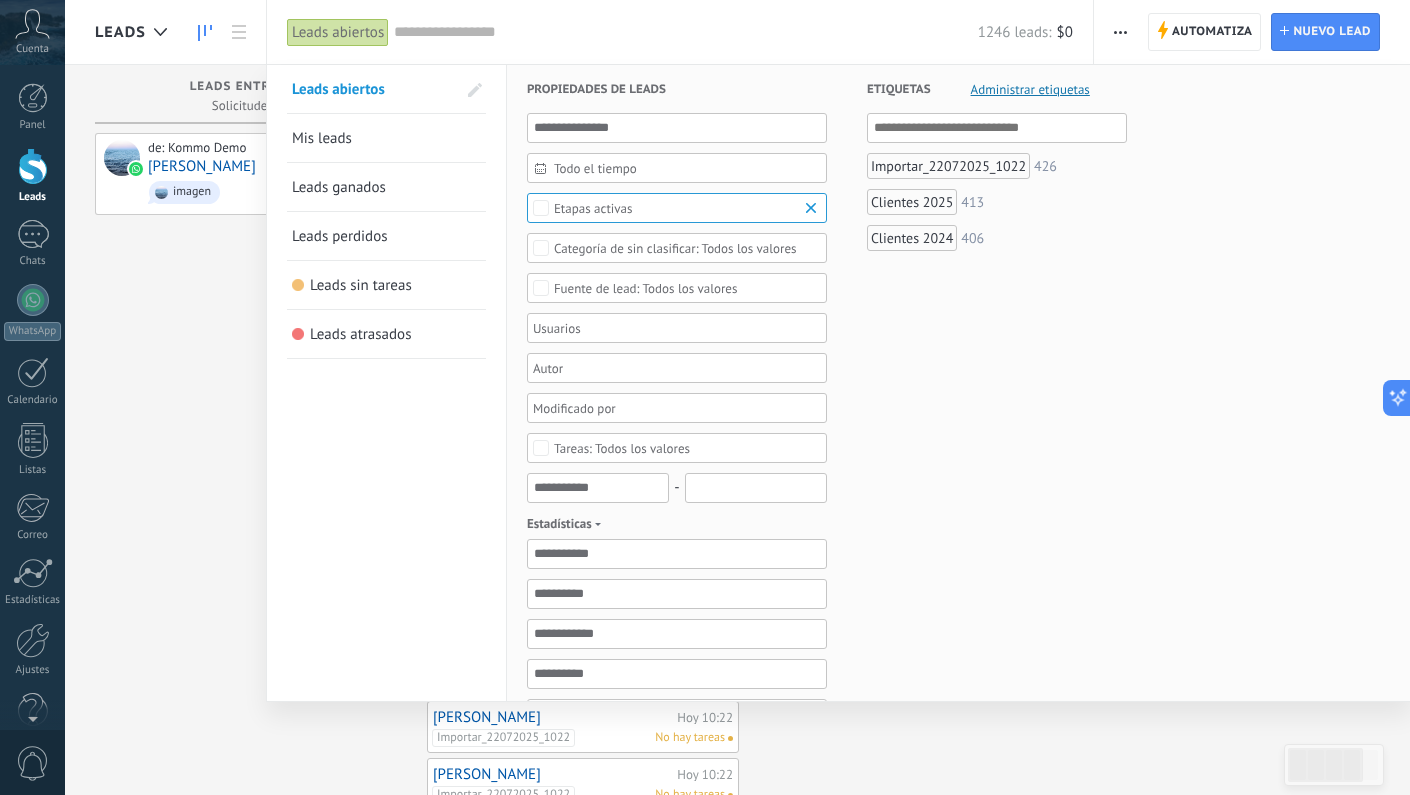 click on "Importar_22072025_1022" at bounding box center [948, 166] 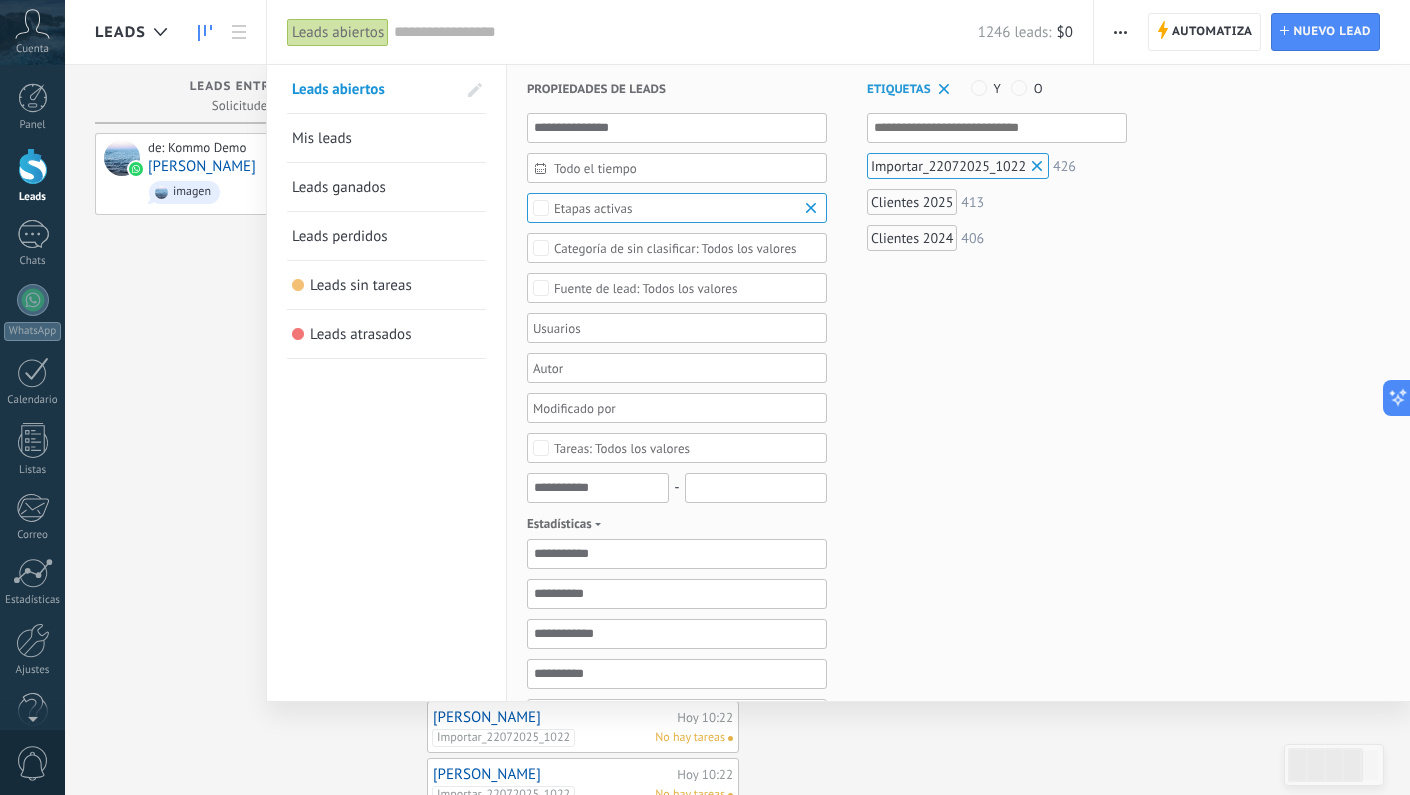 scroll, scrollTop: 0, scrollLeft: 0, axis: both 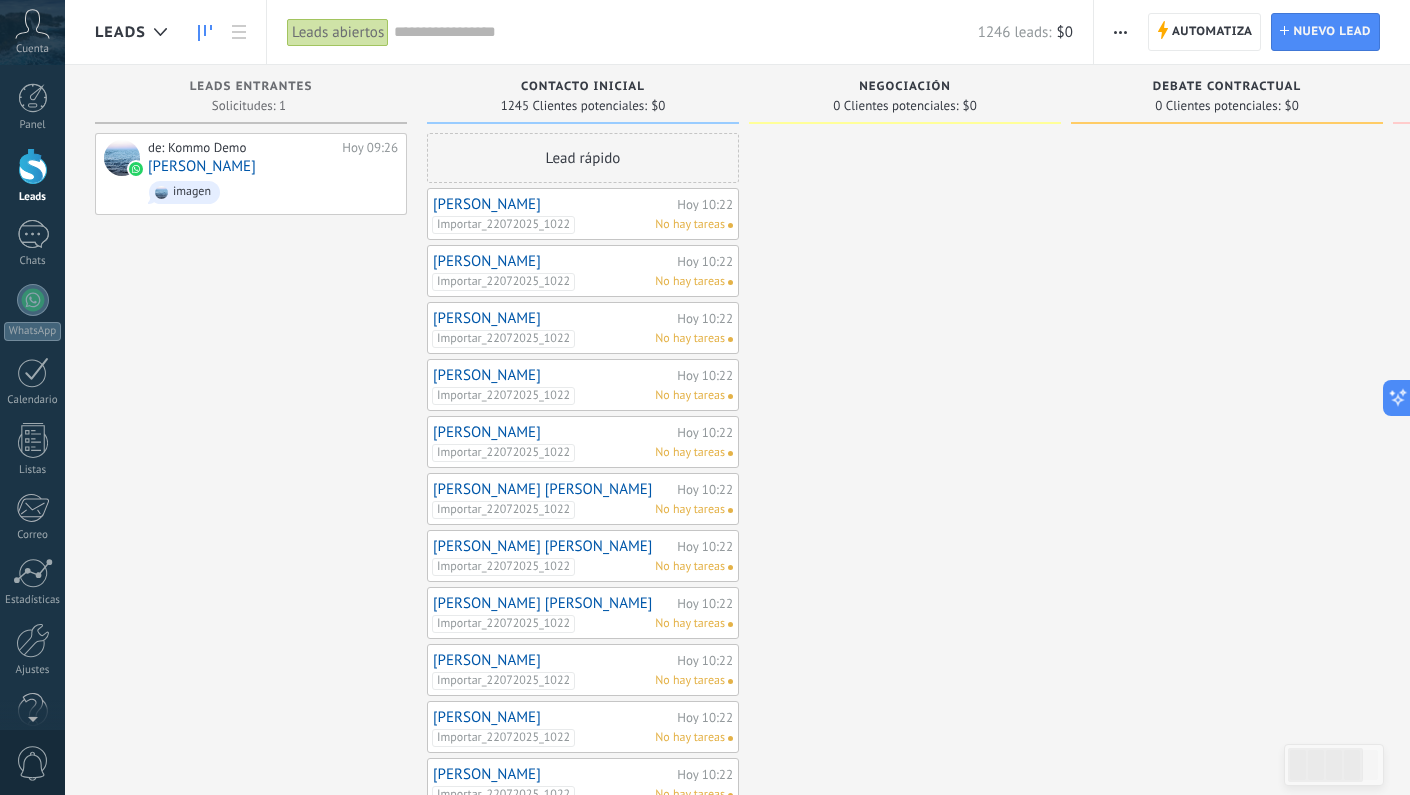 click at bounding box center (1120, 32) 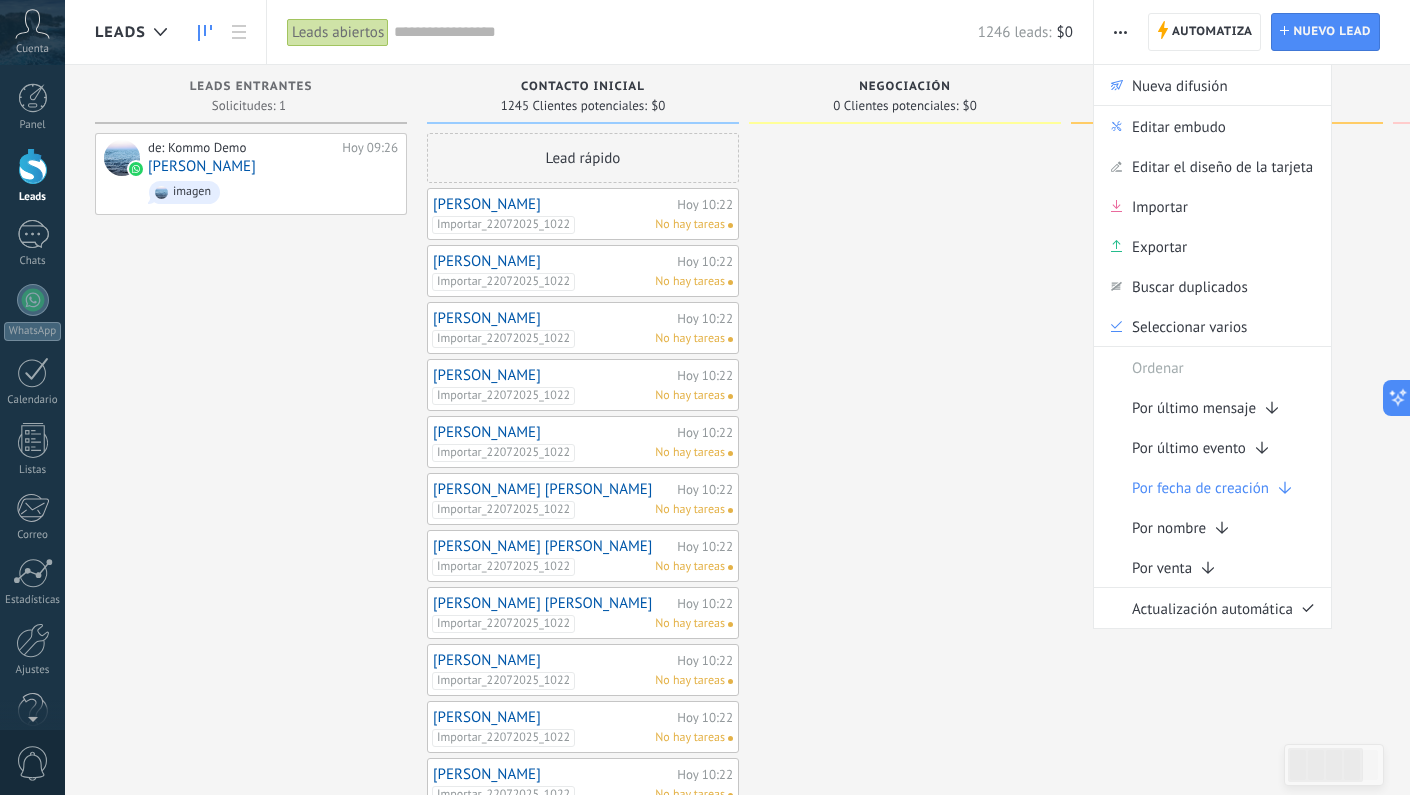 click at bounding box center [905, 728] 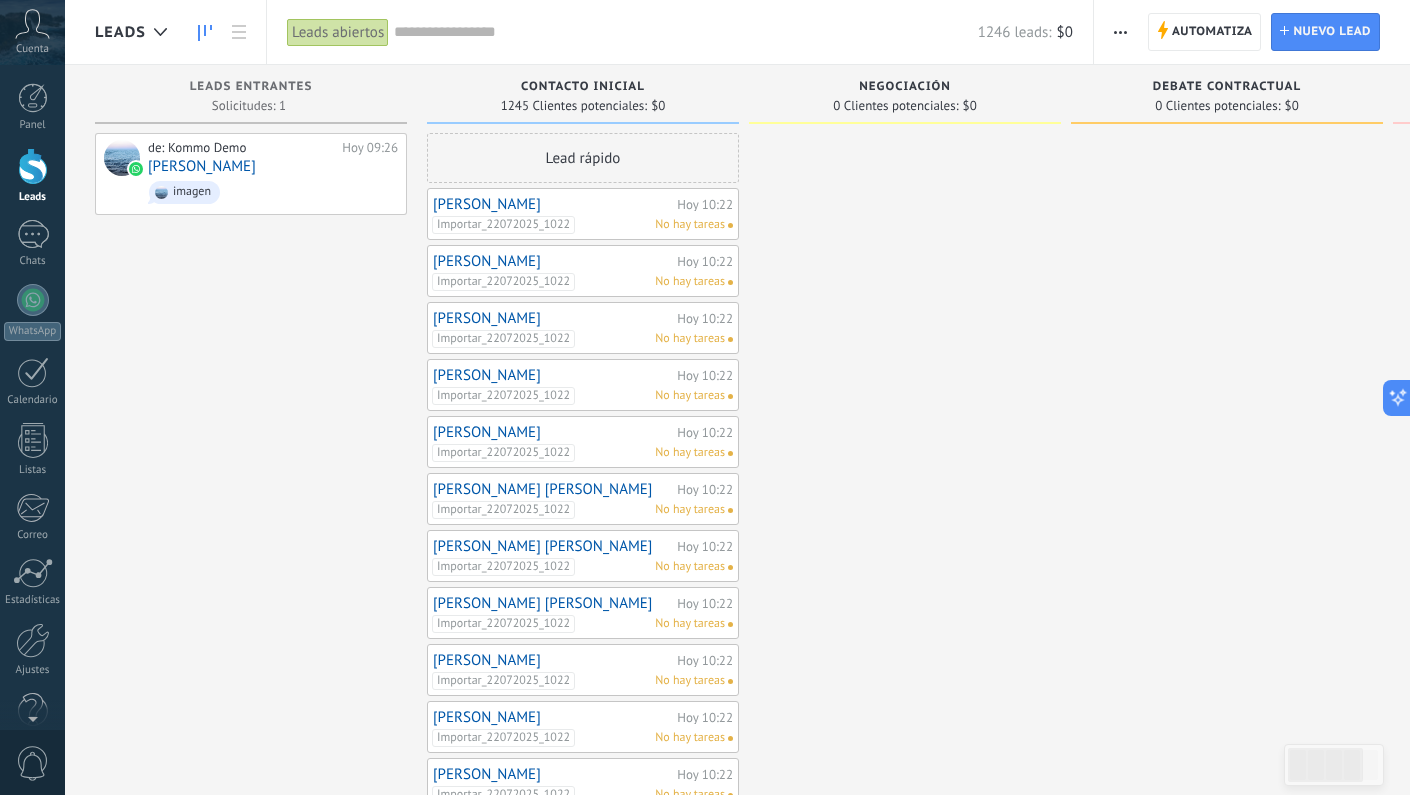 click on "Leads abiertos" at bounding box center (338, 32) 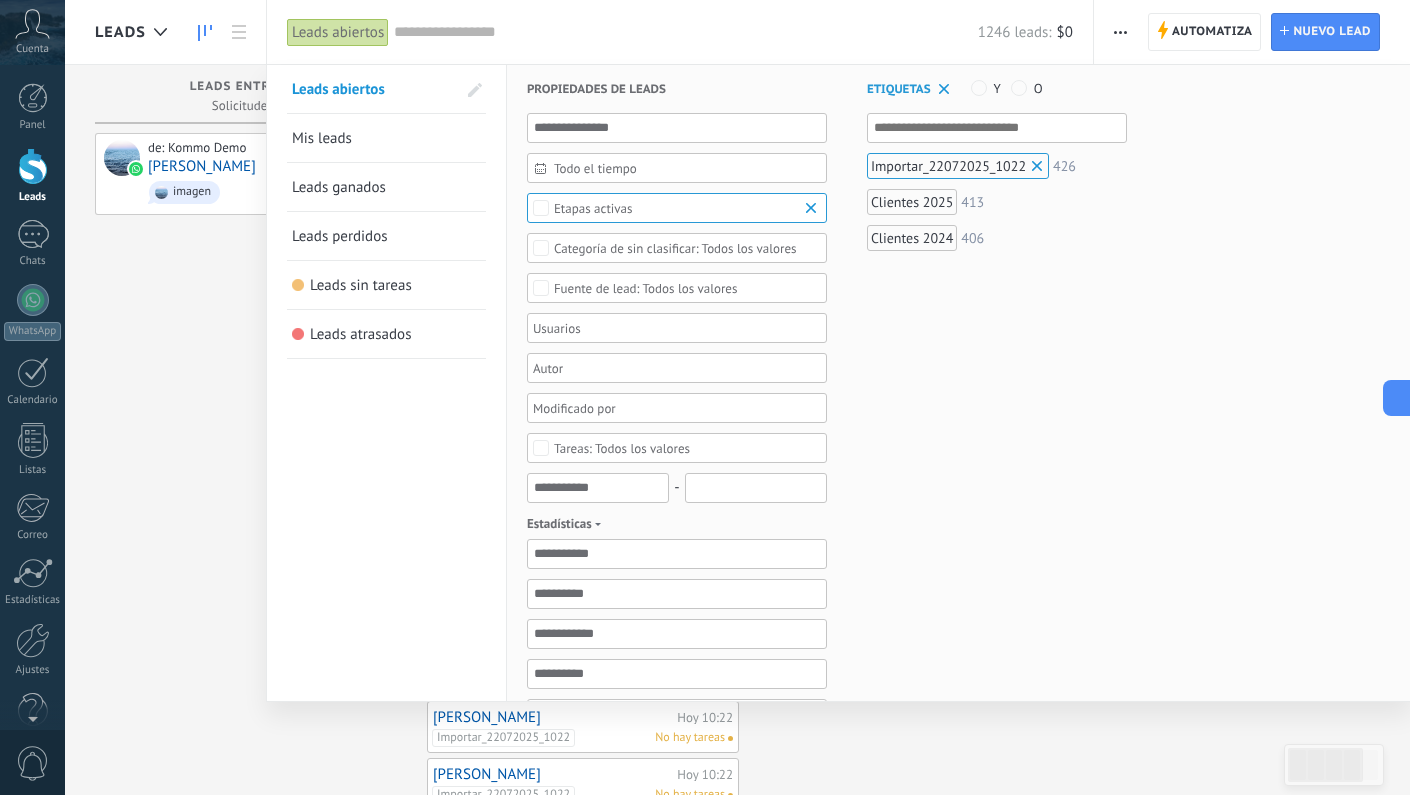 click on "Importar_22072025_1022" at bounding box center (958, 166) 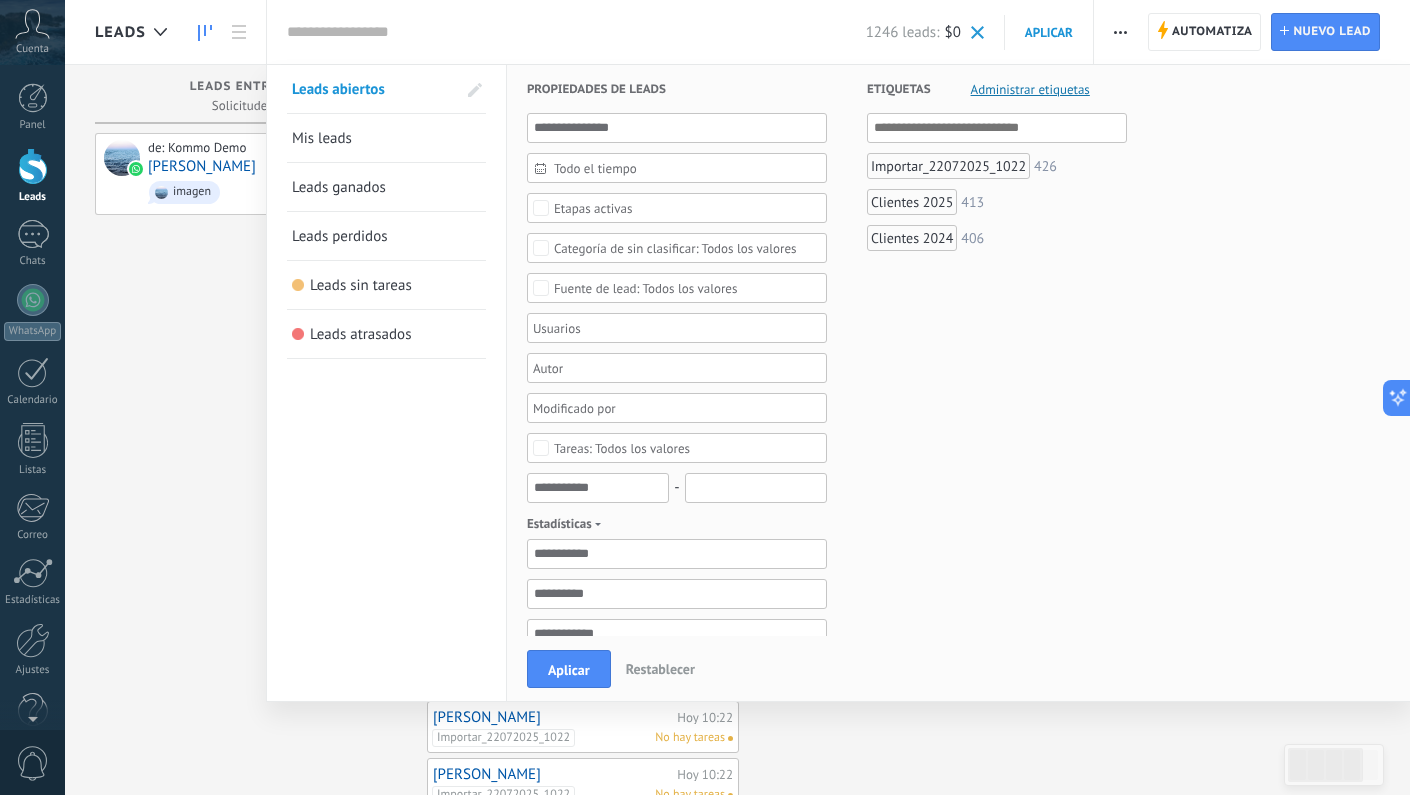 click on "Administrar etiquetas" at bounding box center [1030, 89] 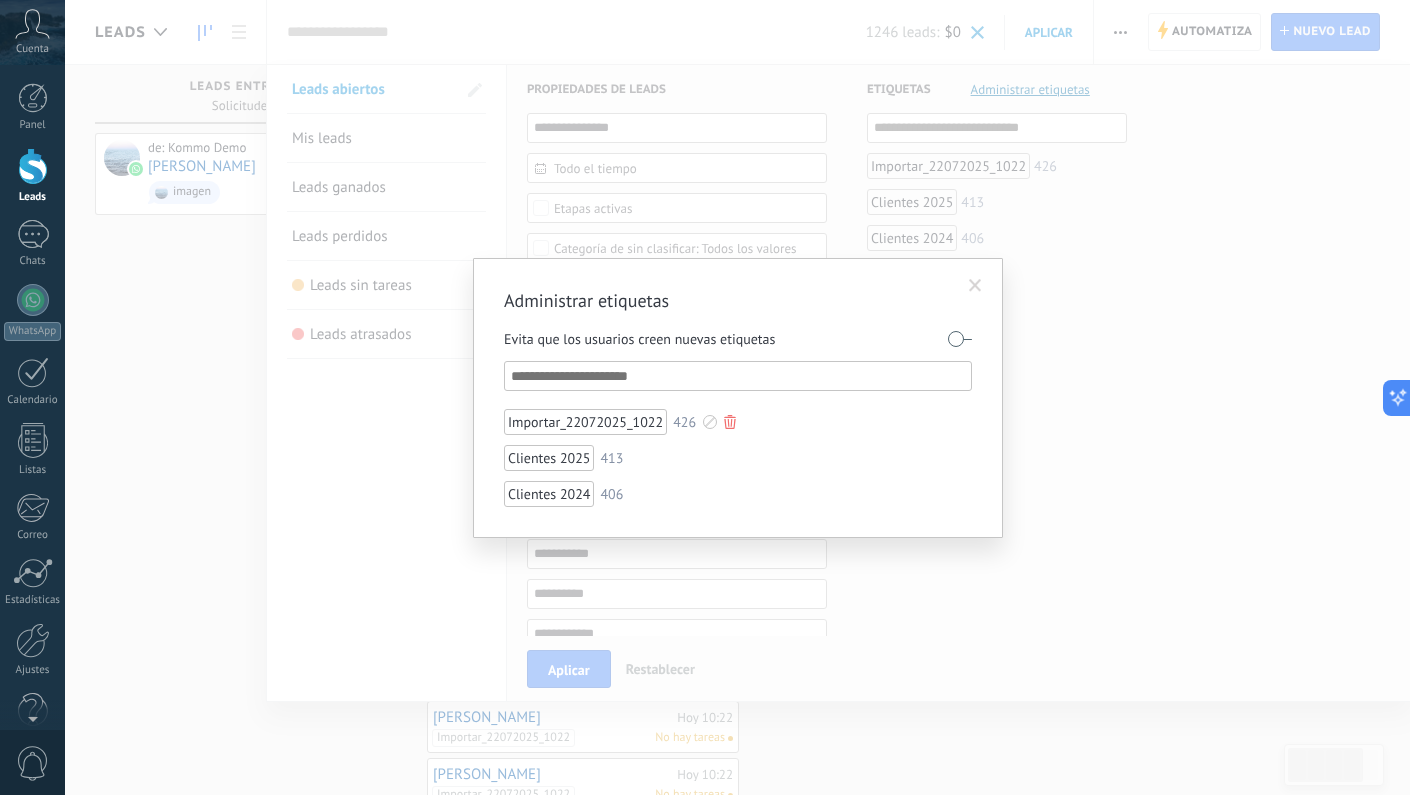 click on "Importar_22072025_1022" at bounding box center (585, 422) 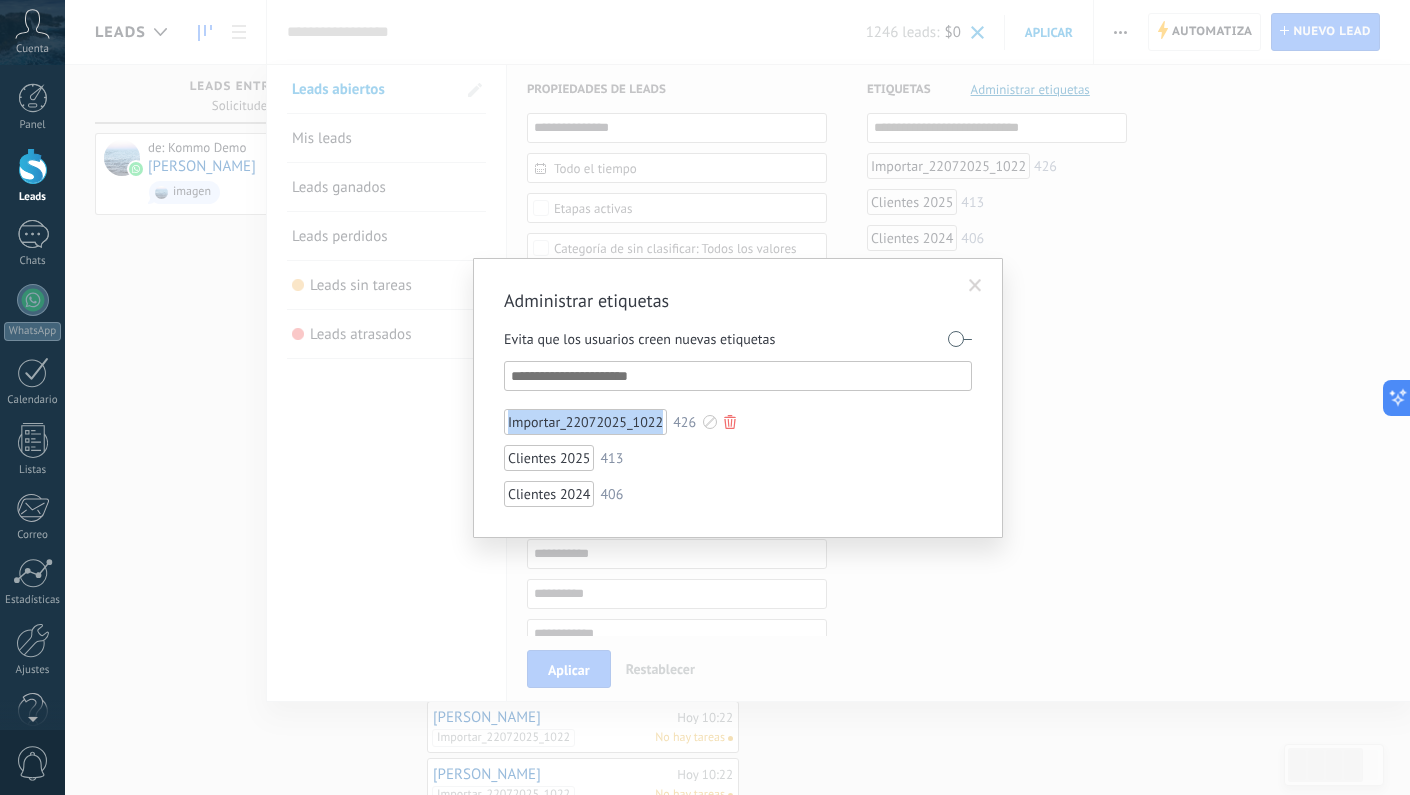 click on "Importar_22072025_1022" at bounding box center [585, 422] 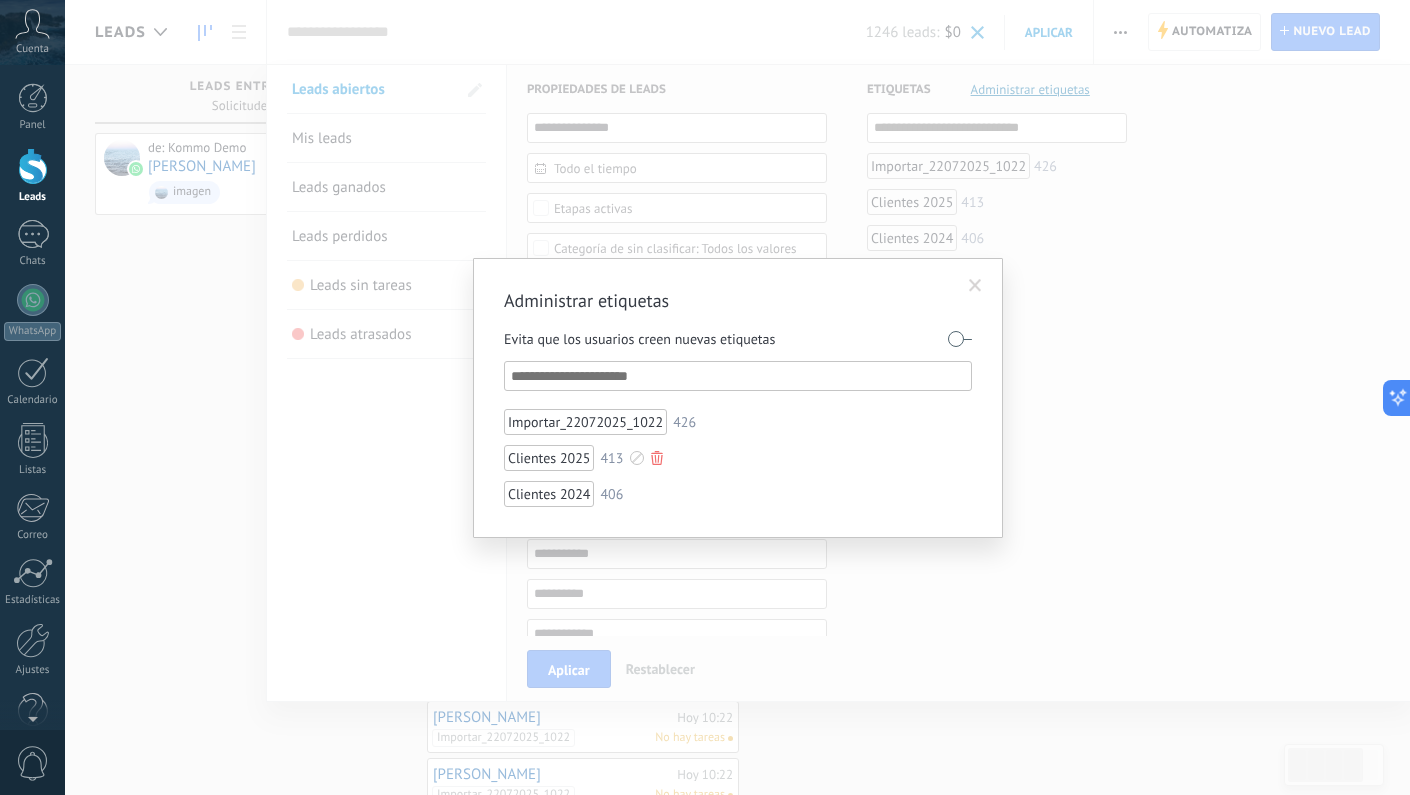 click on "Clientes 2025 413" at bounding box center (668, 458) 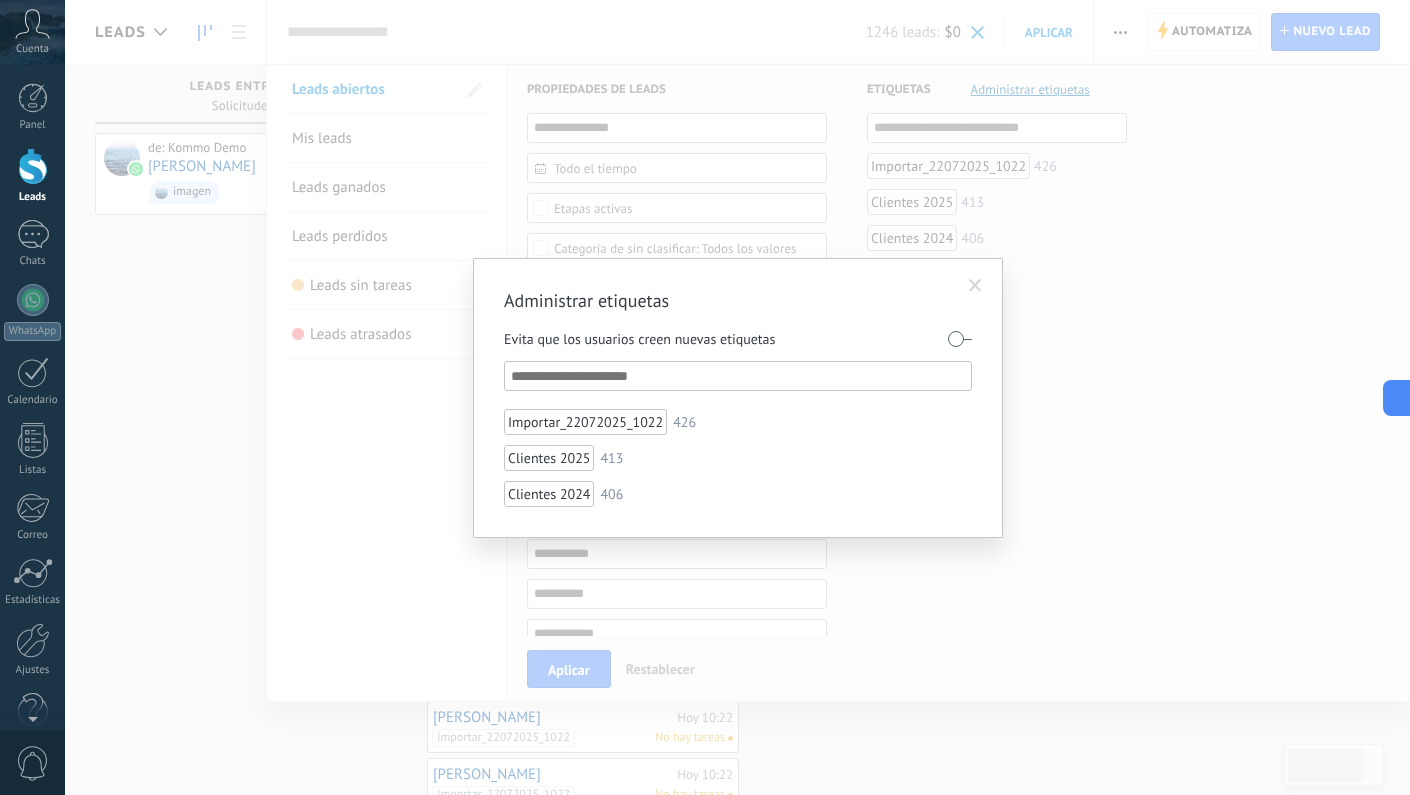 click at bounding box center [975, 286] 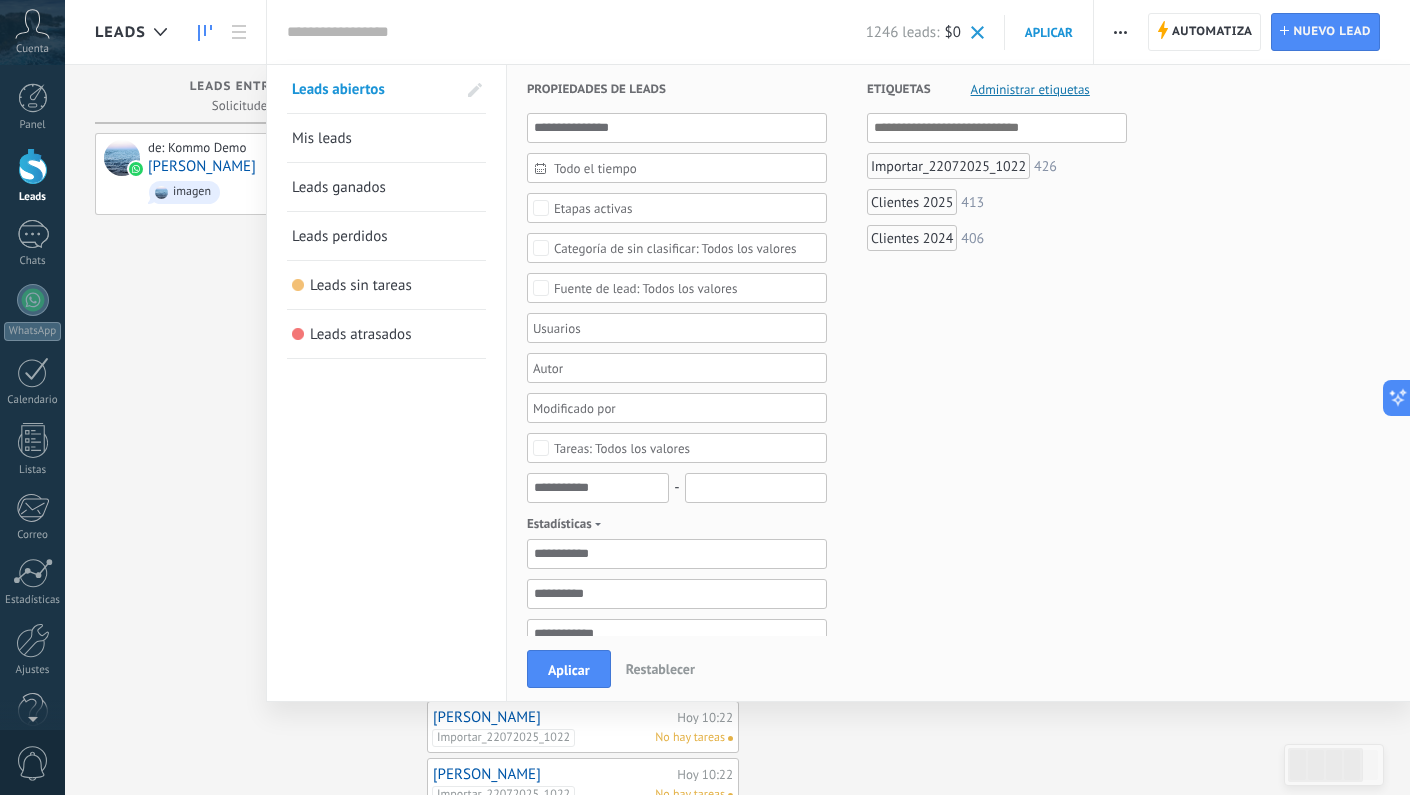 click on "Restablecer" at bounding box center (660, 669) 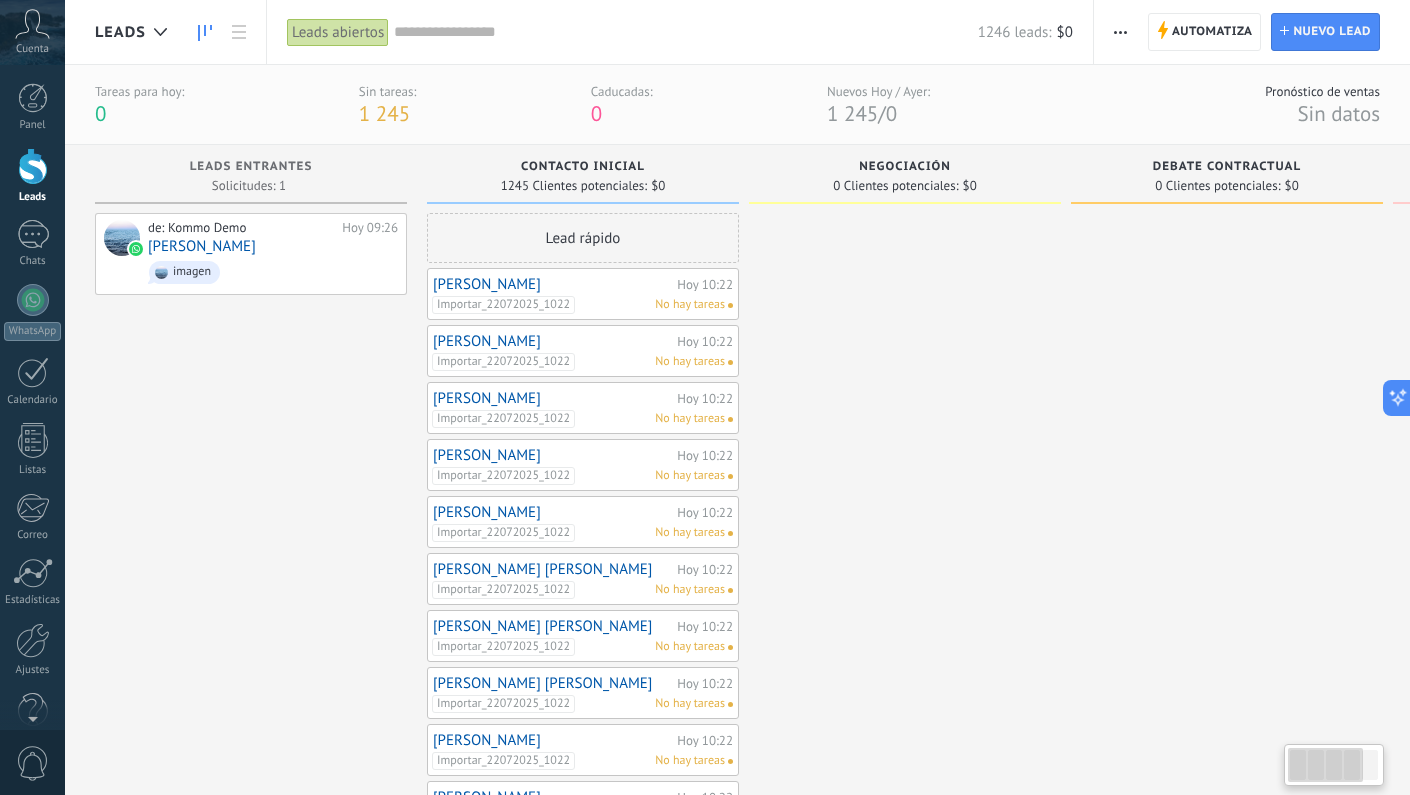 scroll, scrollTop: 0, scrollLeft: 0, axis: both 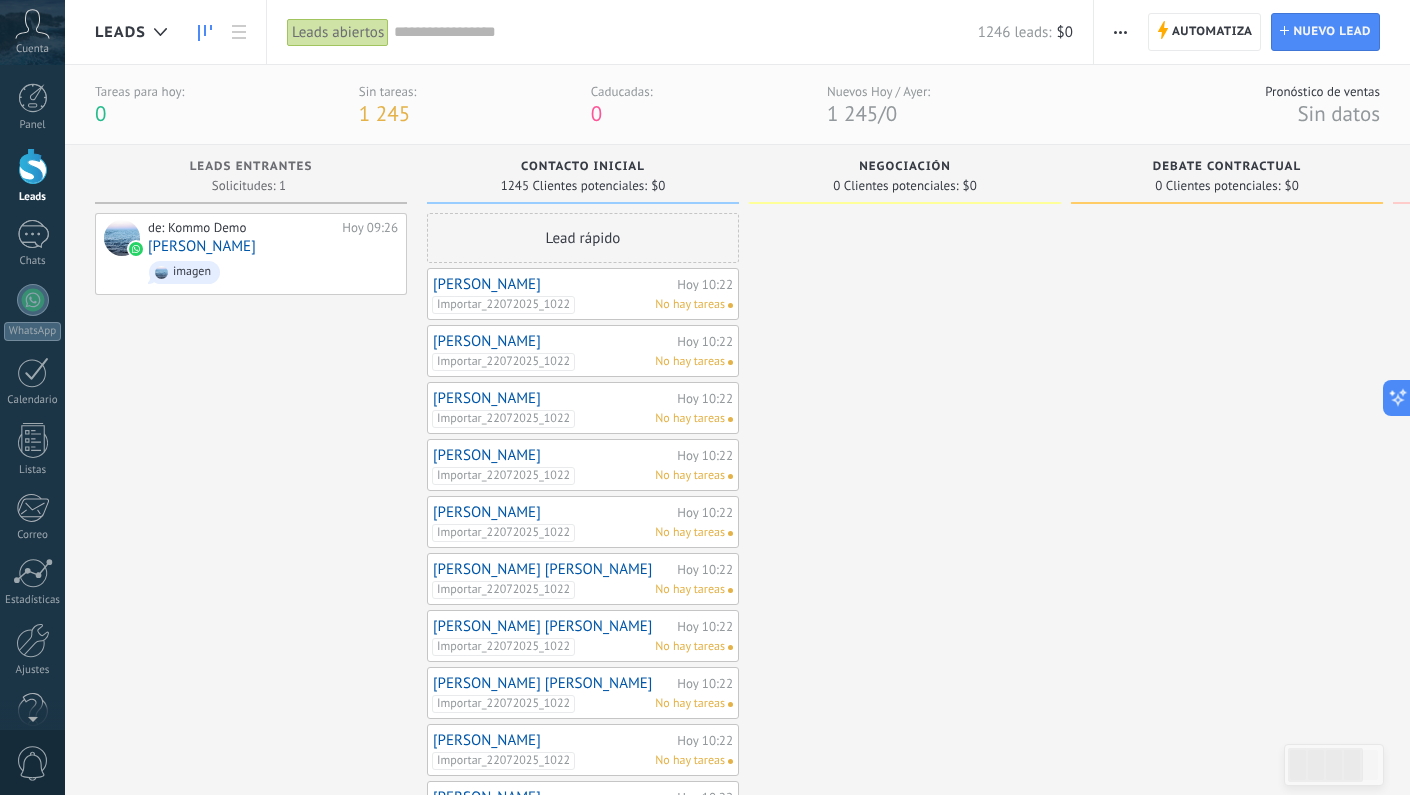 click 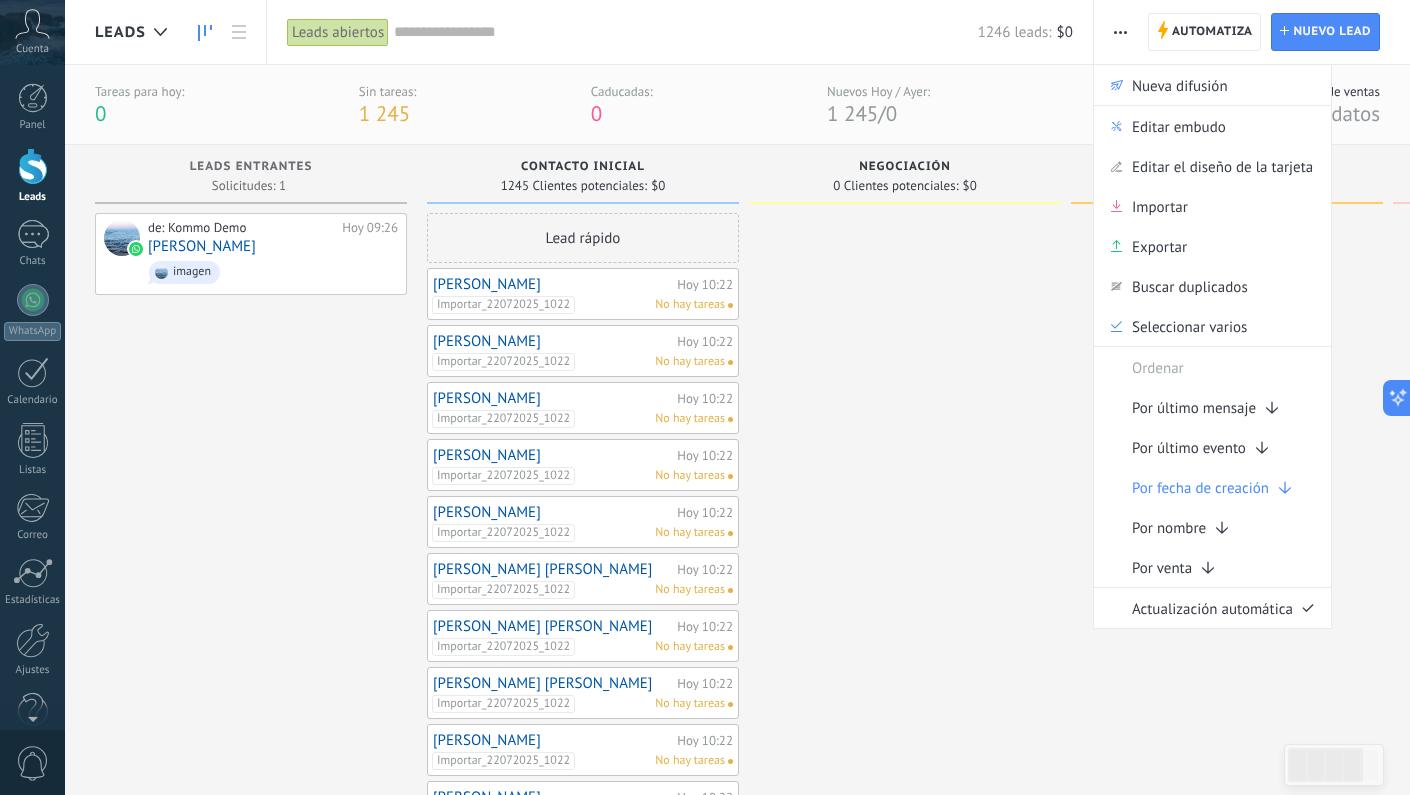 click at bounding box center [905, 1663] 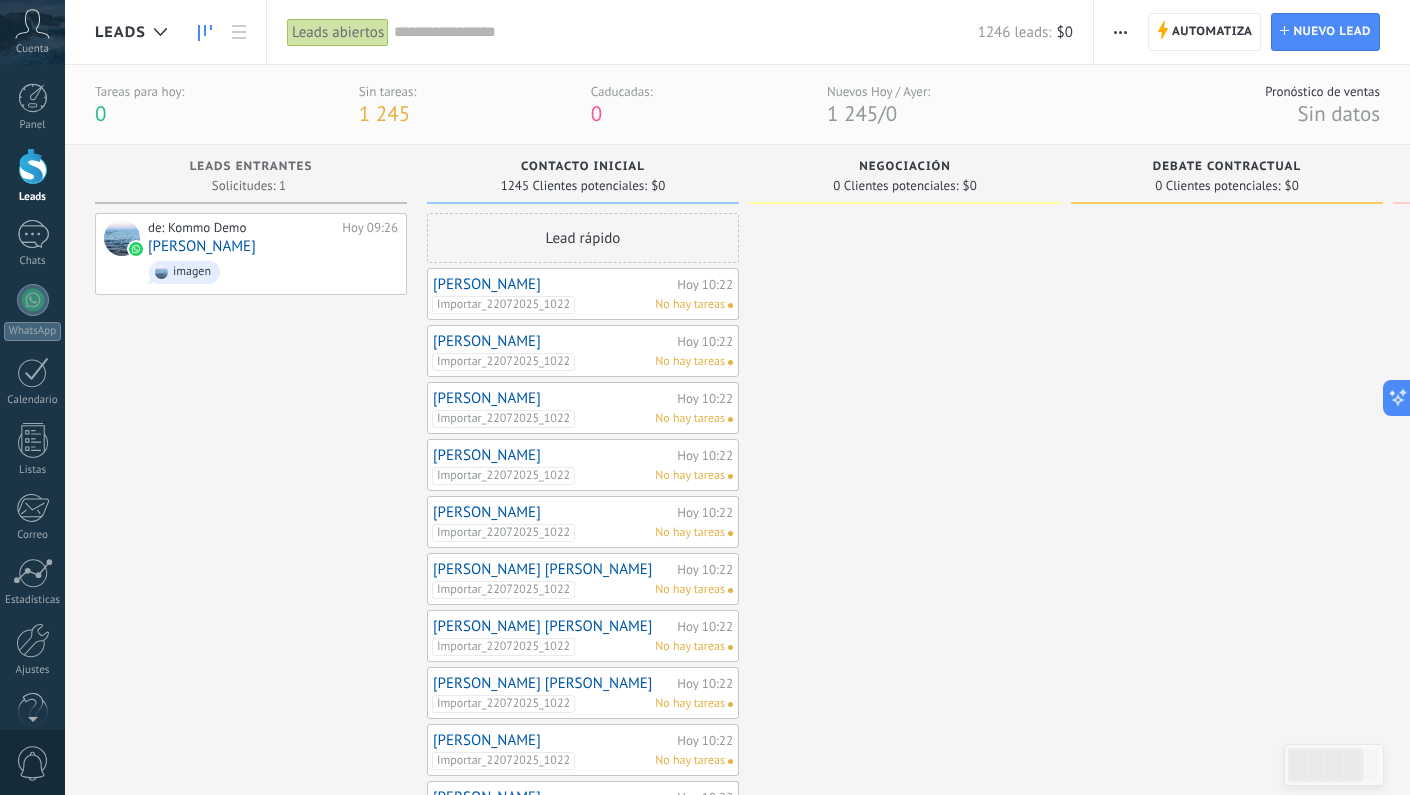click at bounding box center [1120, 32] 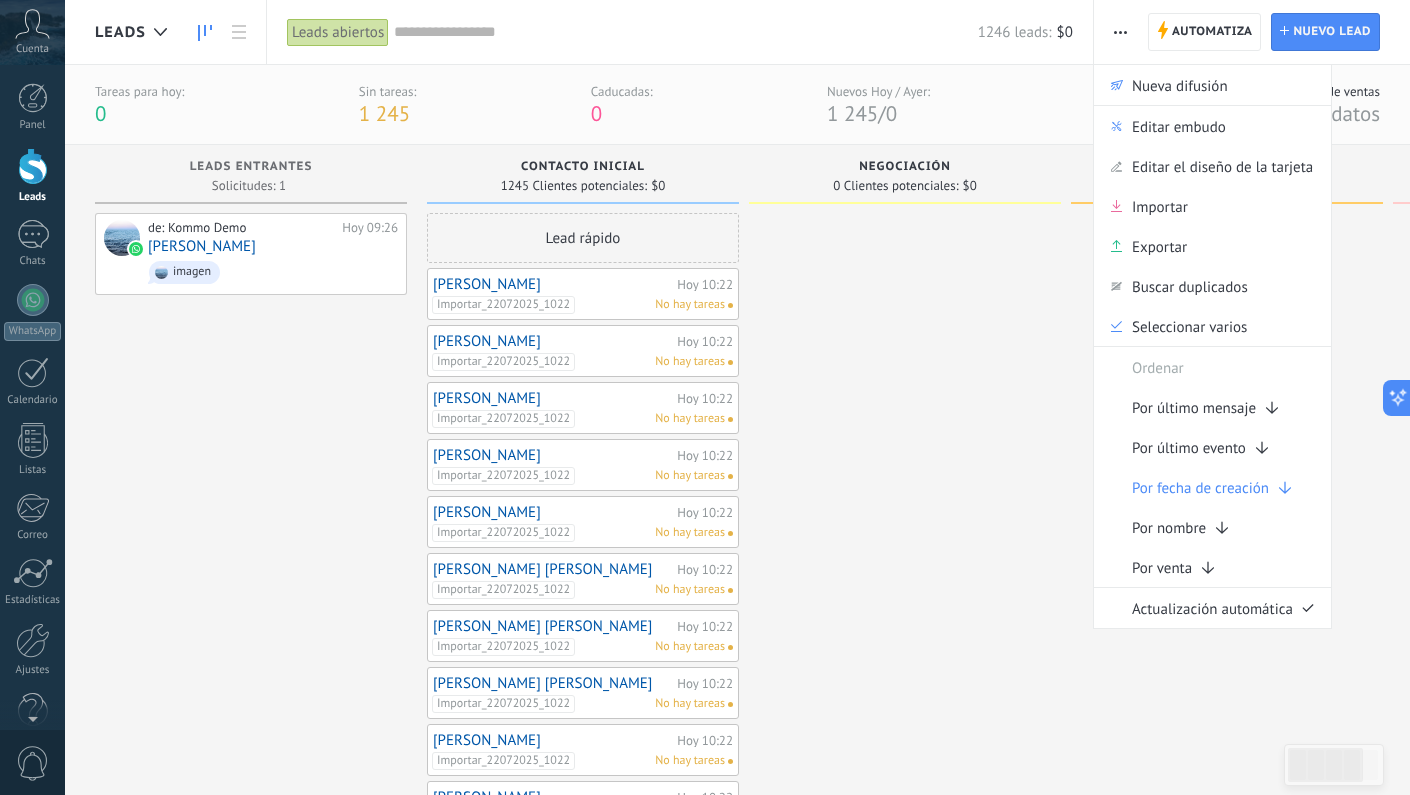 click on "Leads abiertos" at bounding box center (338, 32) 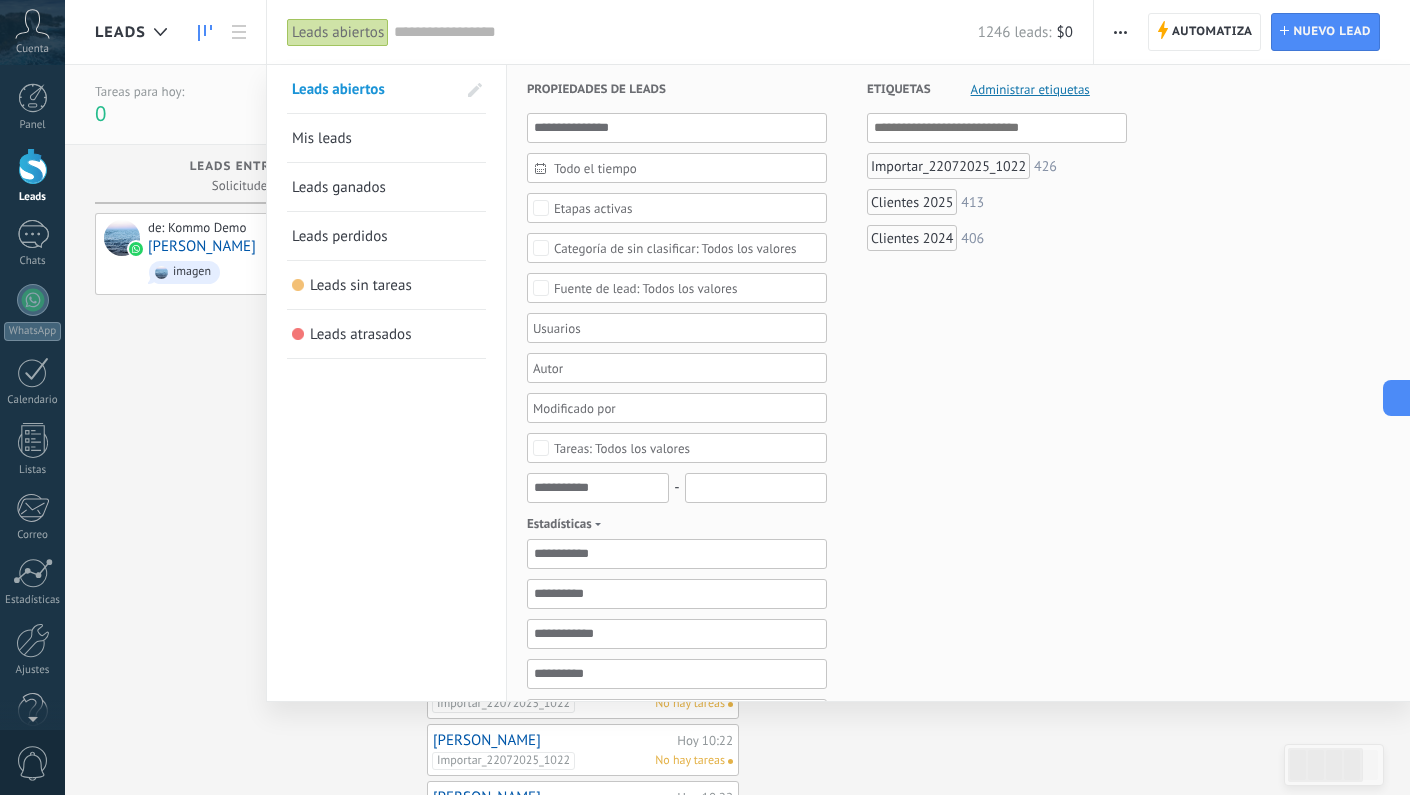 click on "Administrar etiquetas" at bounding box center (1030, 89) 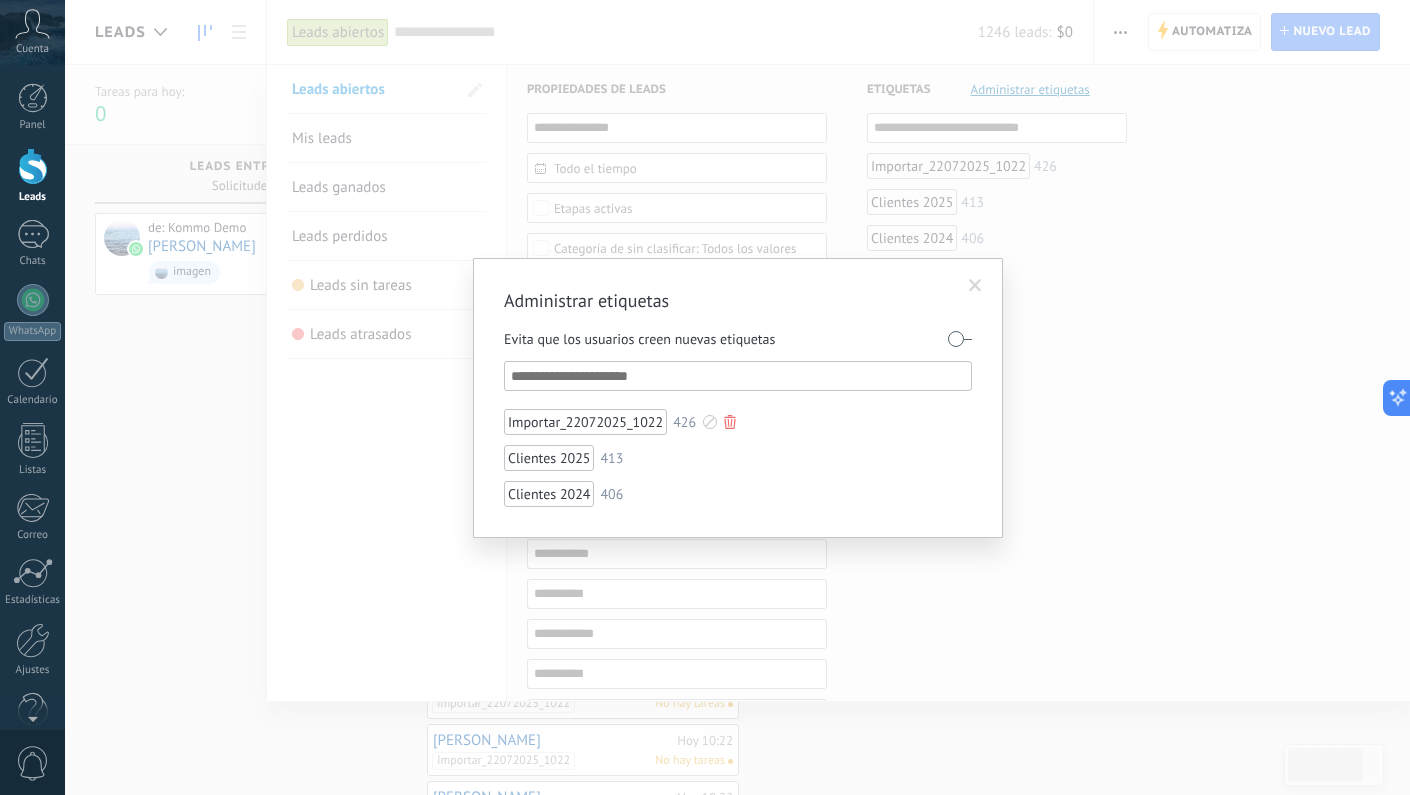 click at bounding box center (710, 422) 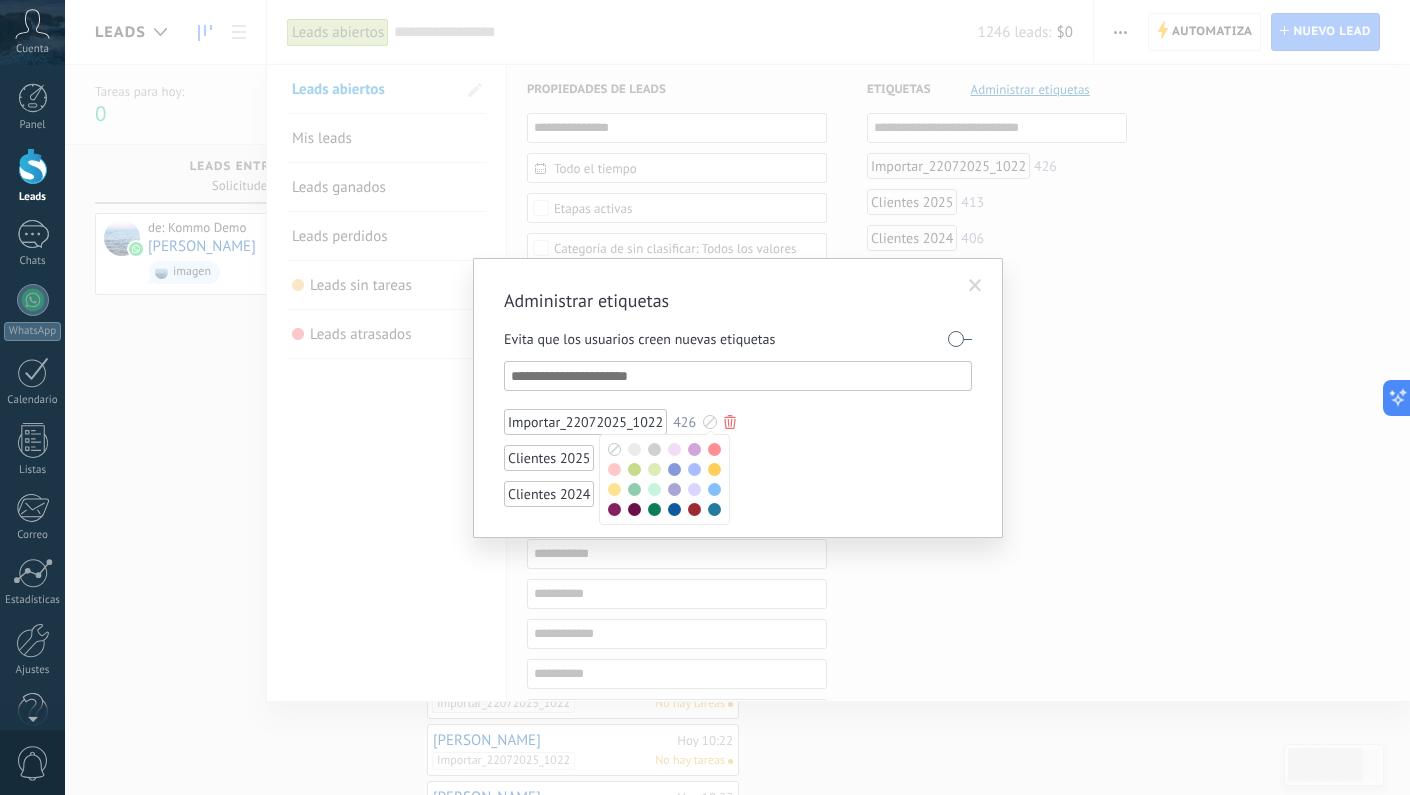 click at bounding box center [705, 397] 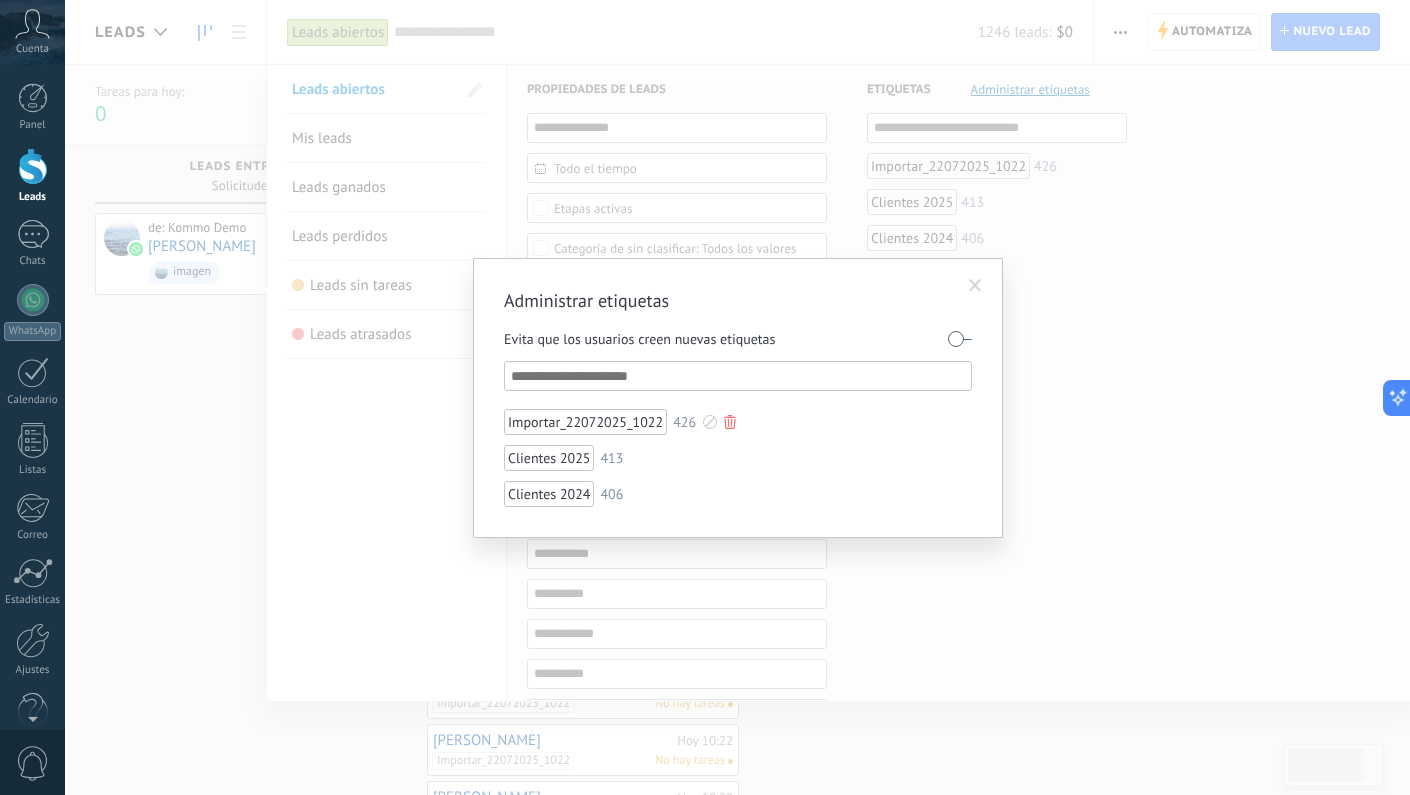 click on "Importar_22072025_1022" at bounding box center (585, 422) 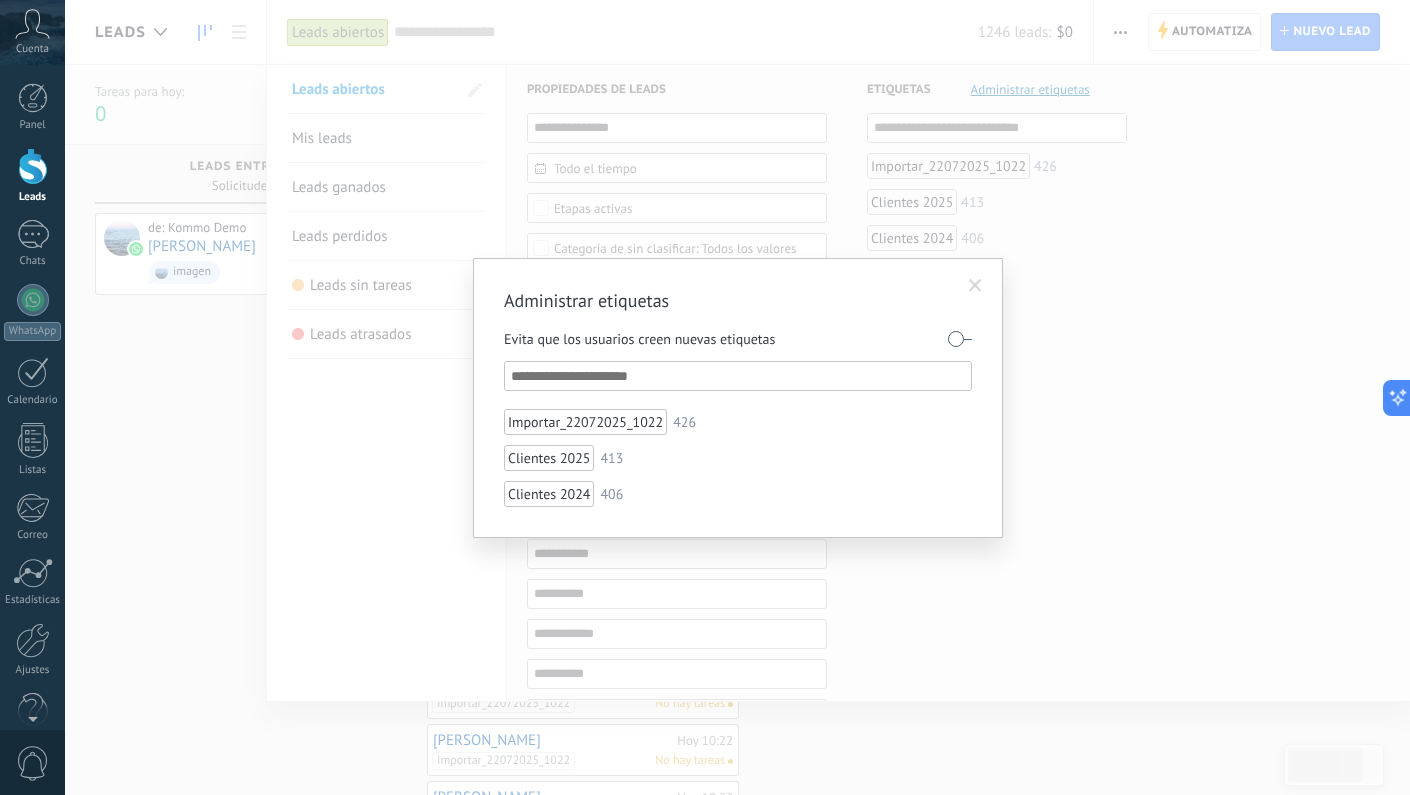 click at bounding box center (739, 376) 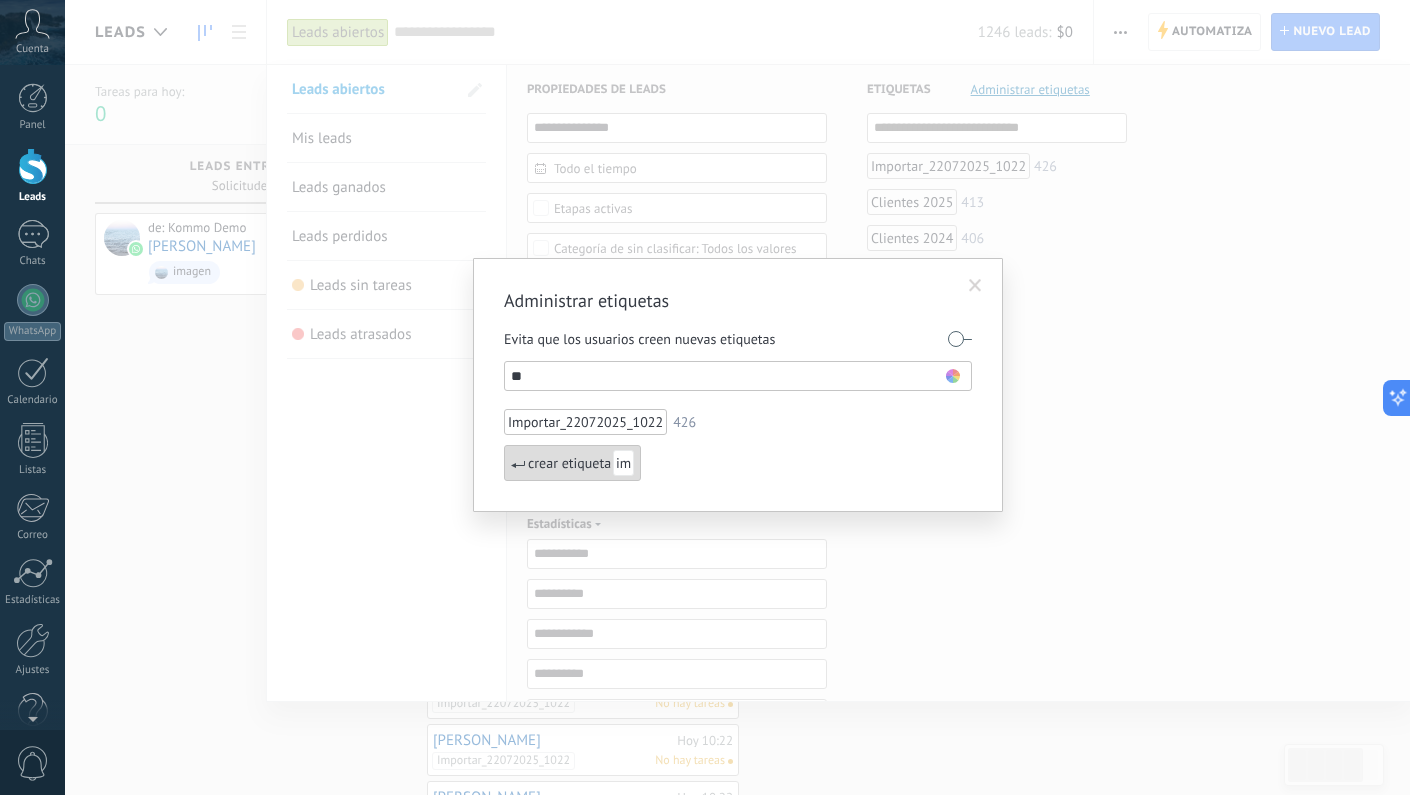 type on "**" 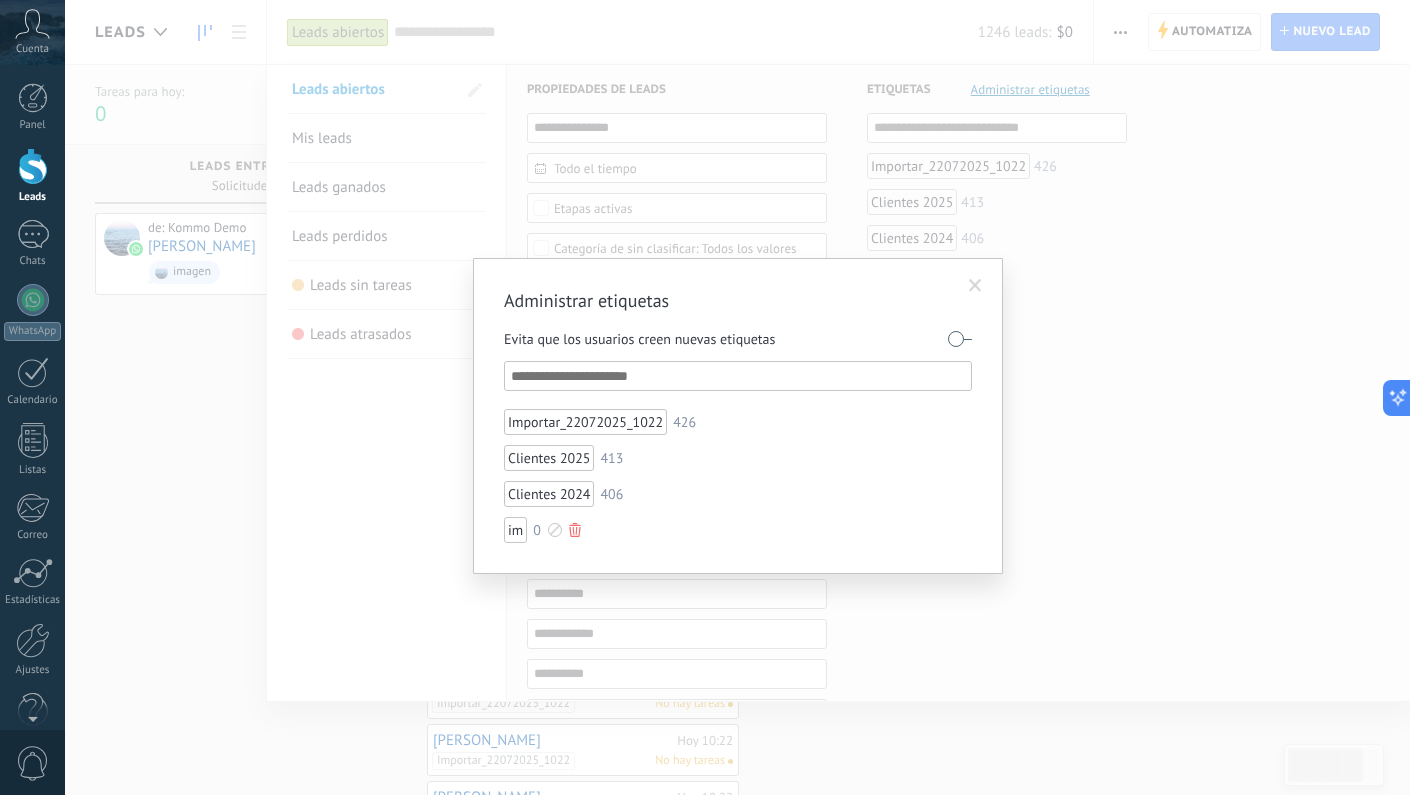 click at bounding box center [575, 530] 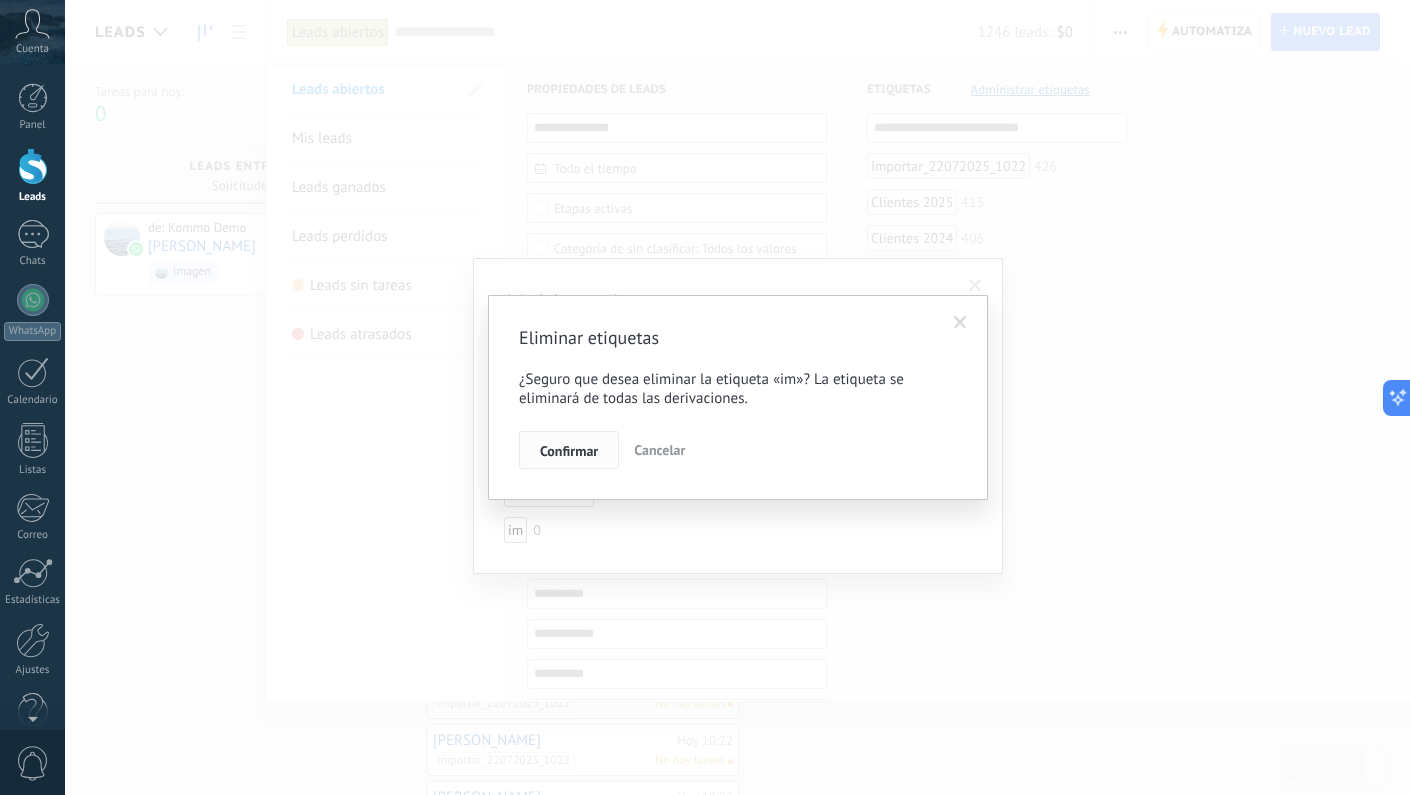 click on "Confirmar" at bounding box center [569, 451] 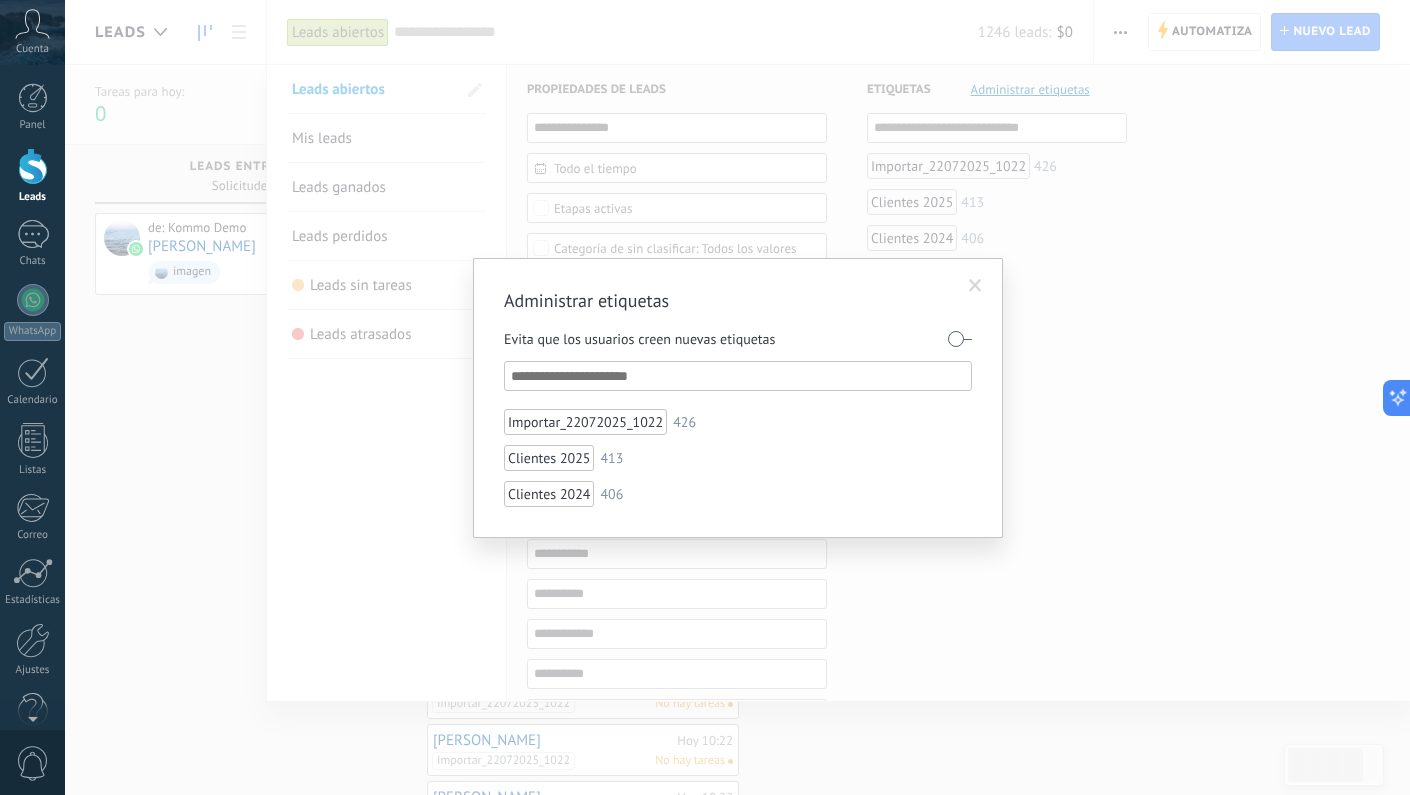 click at bounding box center (739, 376) 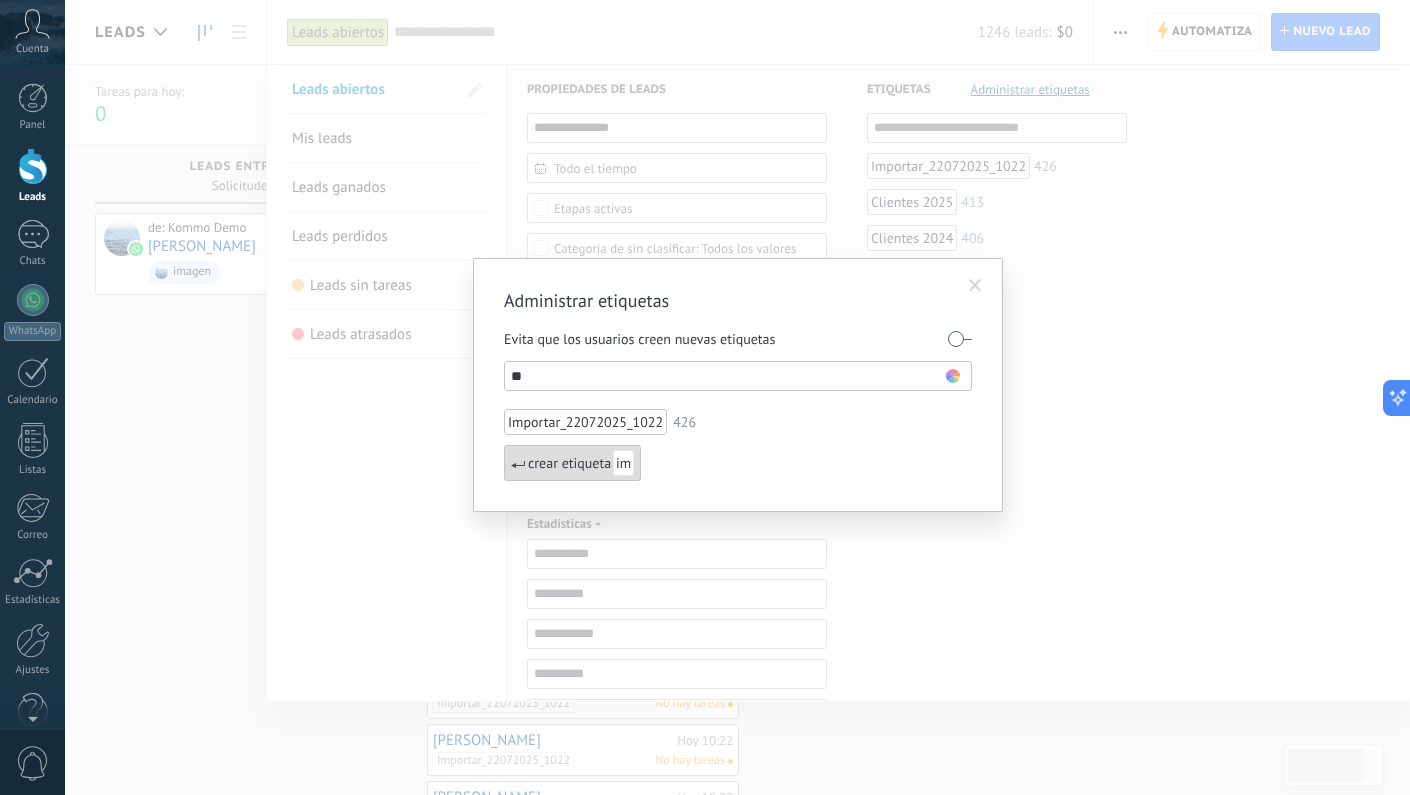type on "**" 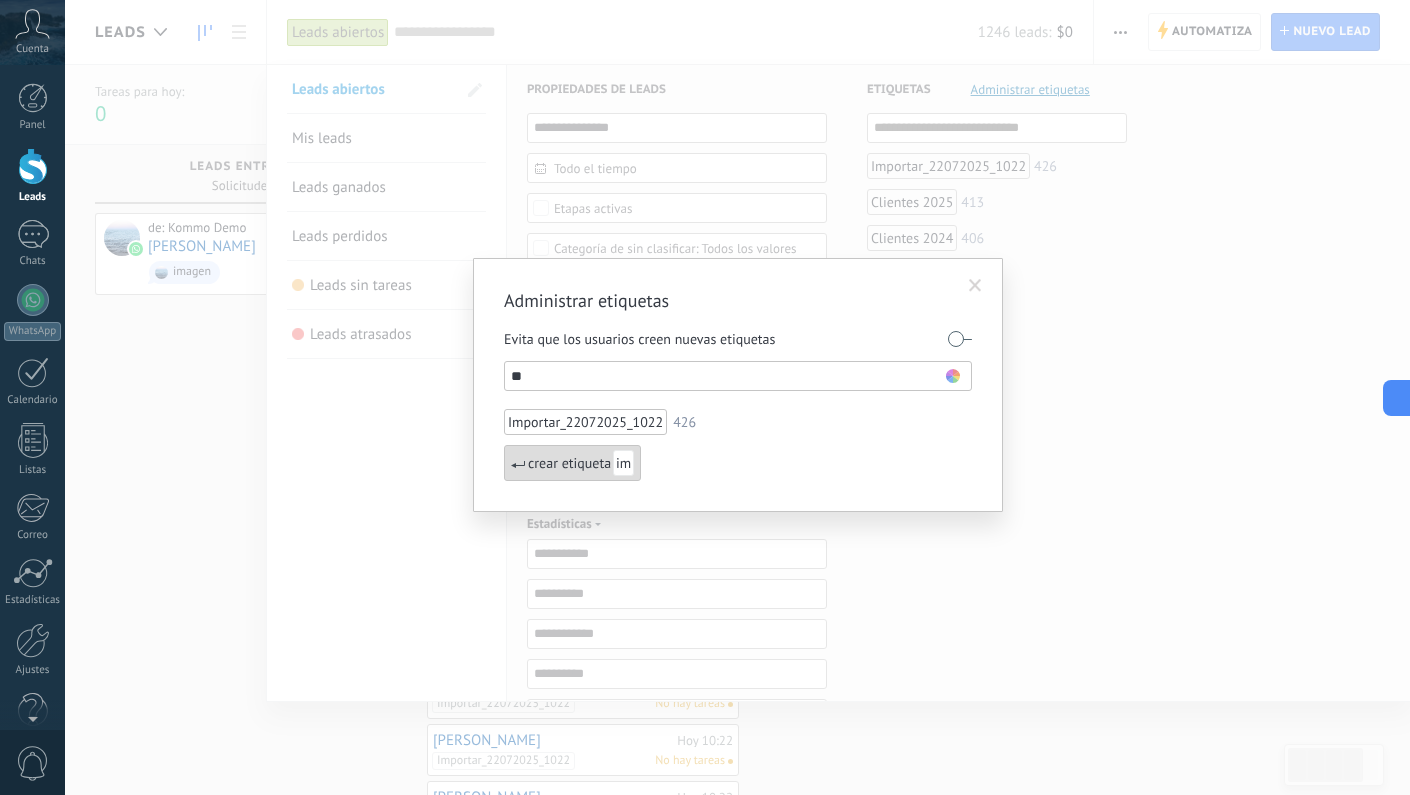 type 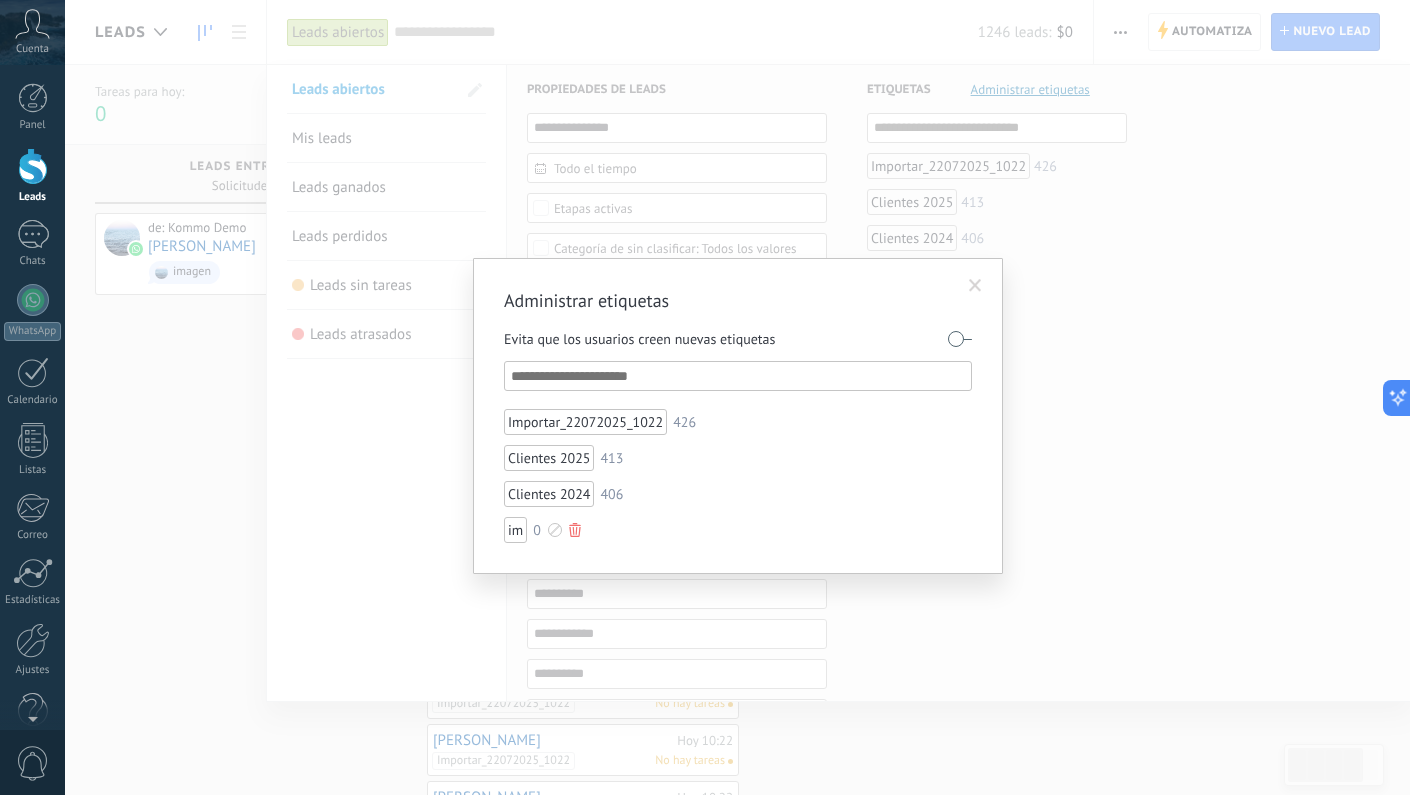 click at bounding box center (575, 530) 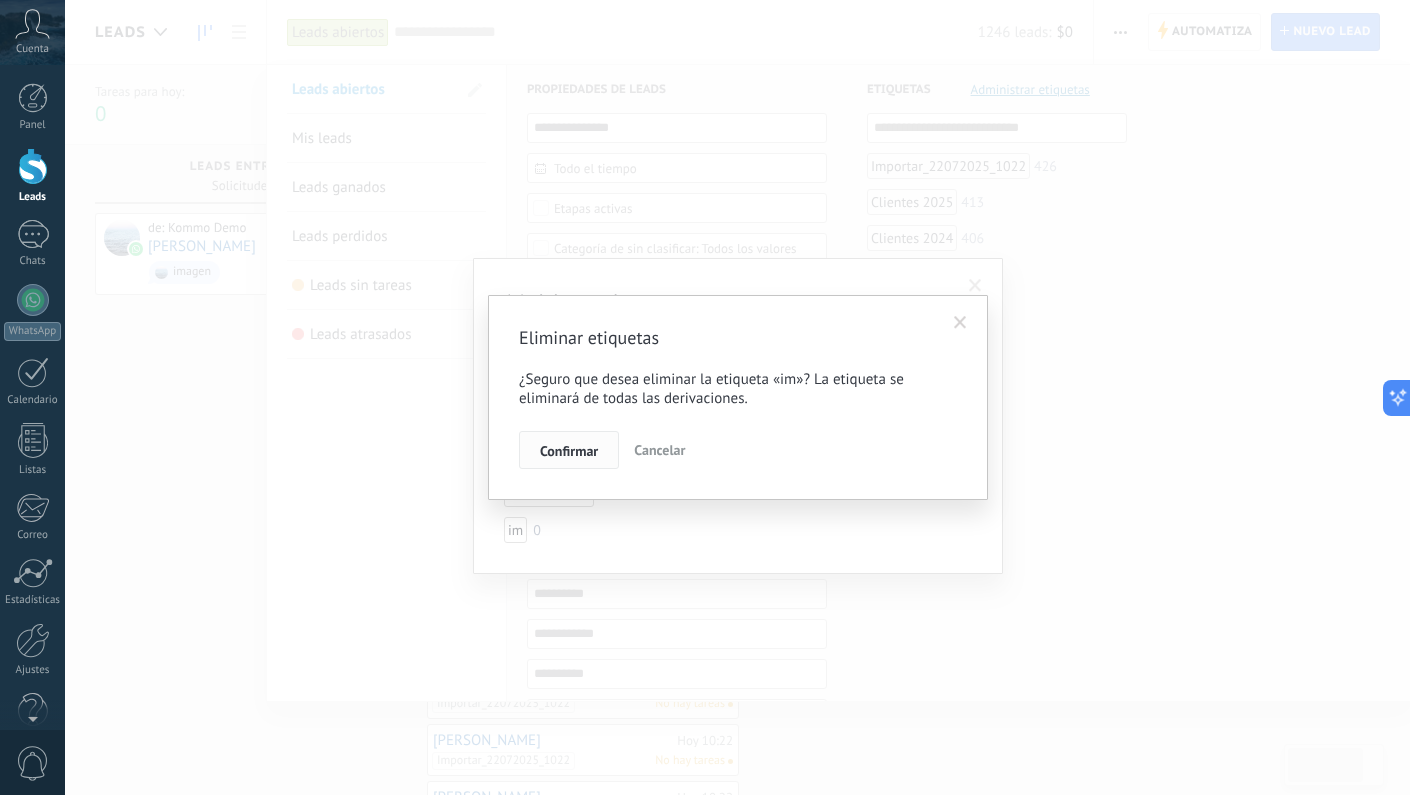 click on "Confirmar" at bounding box center (569, 451) 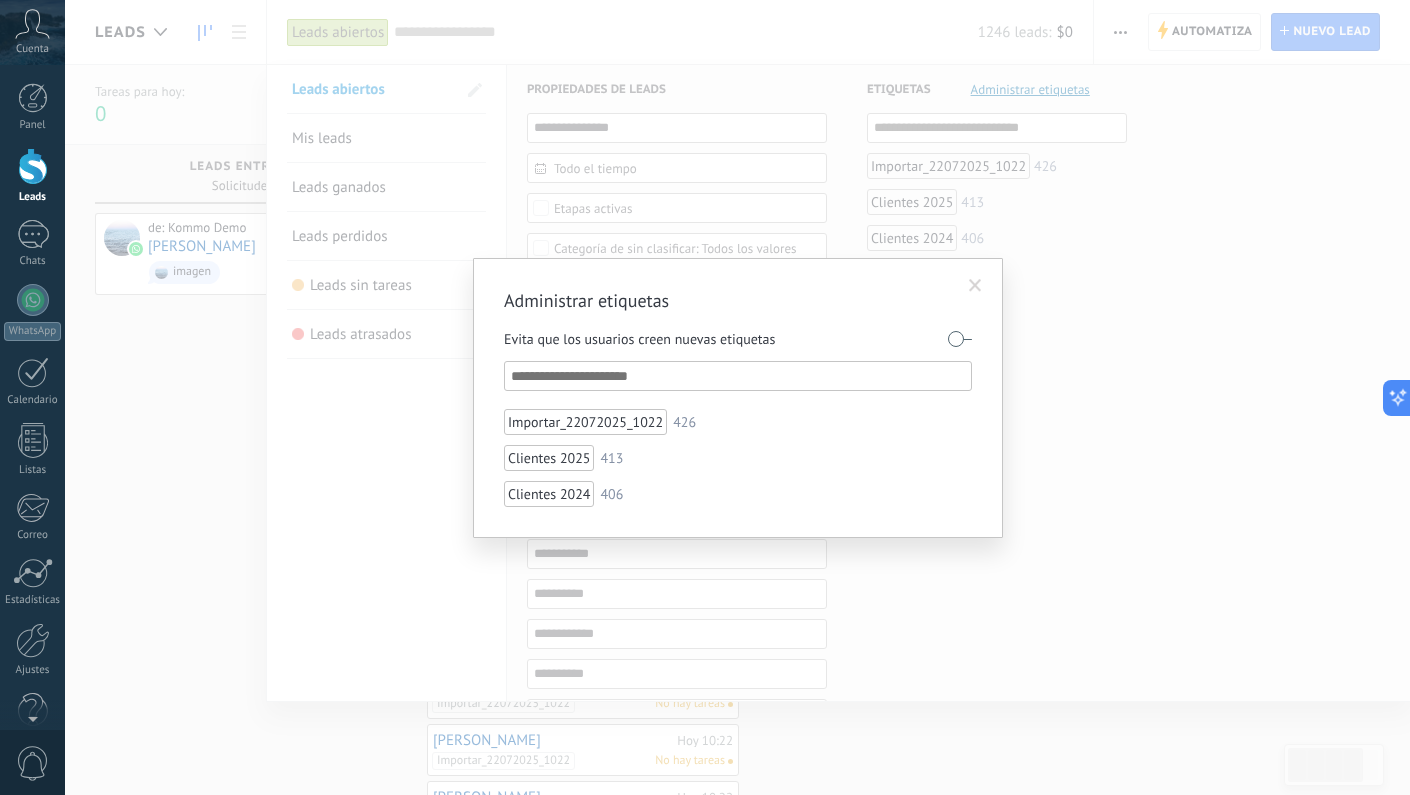 click at bounding box center [960, 339] 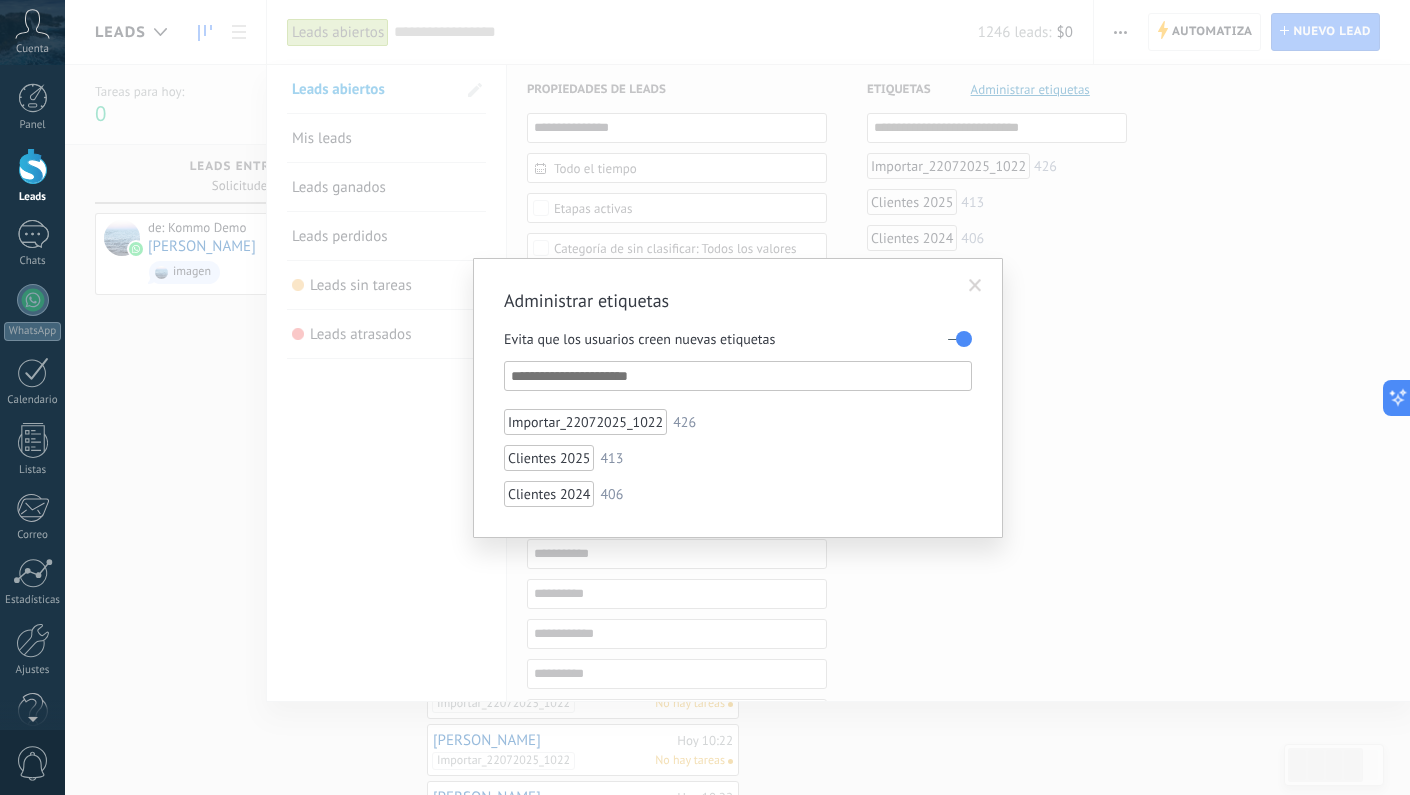 click at bounding box center (960, 339) 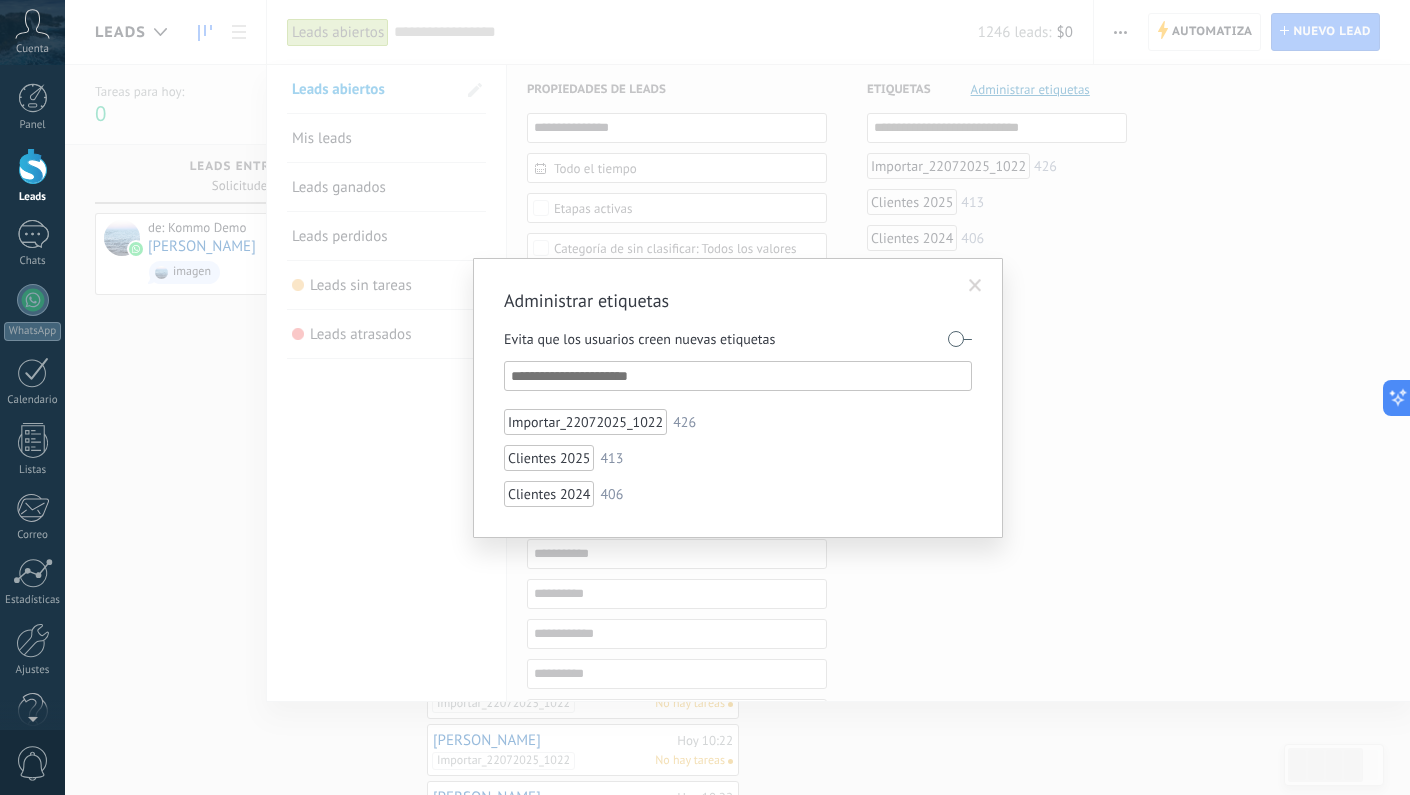 click at bounding box center [975, 286] 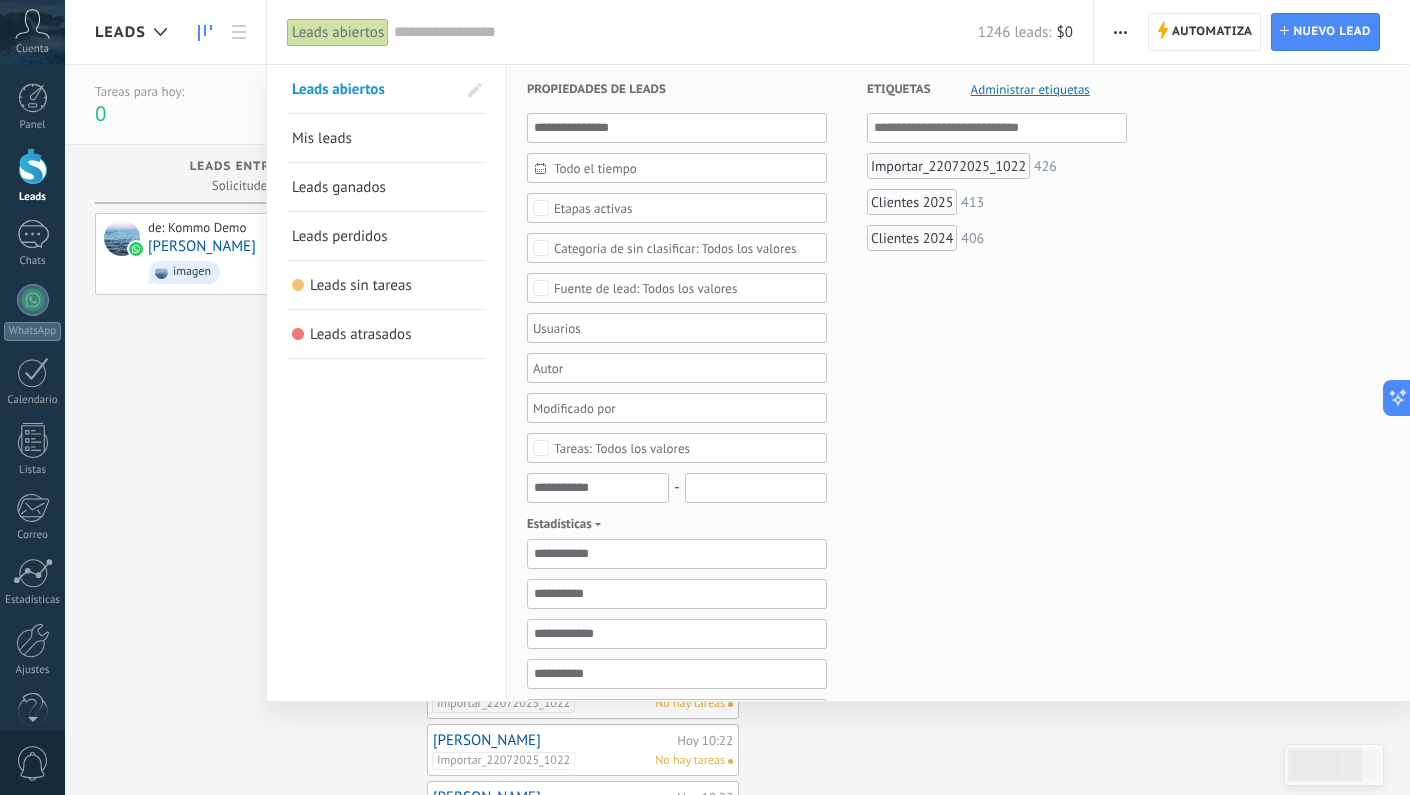 click on "Leads perdidos" at bounding box center [340, 236] 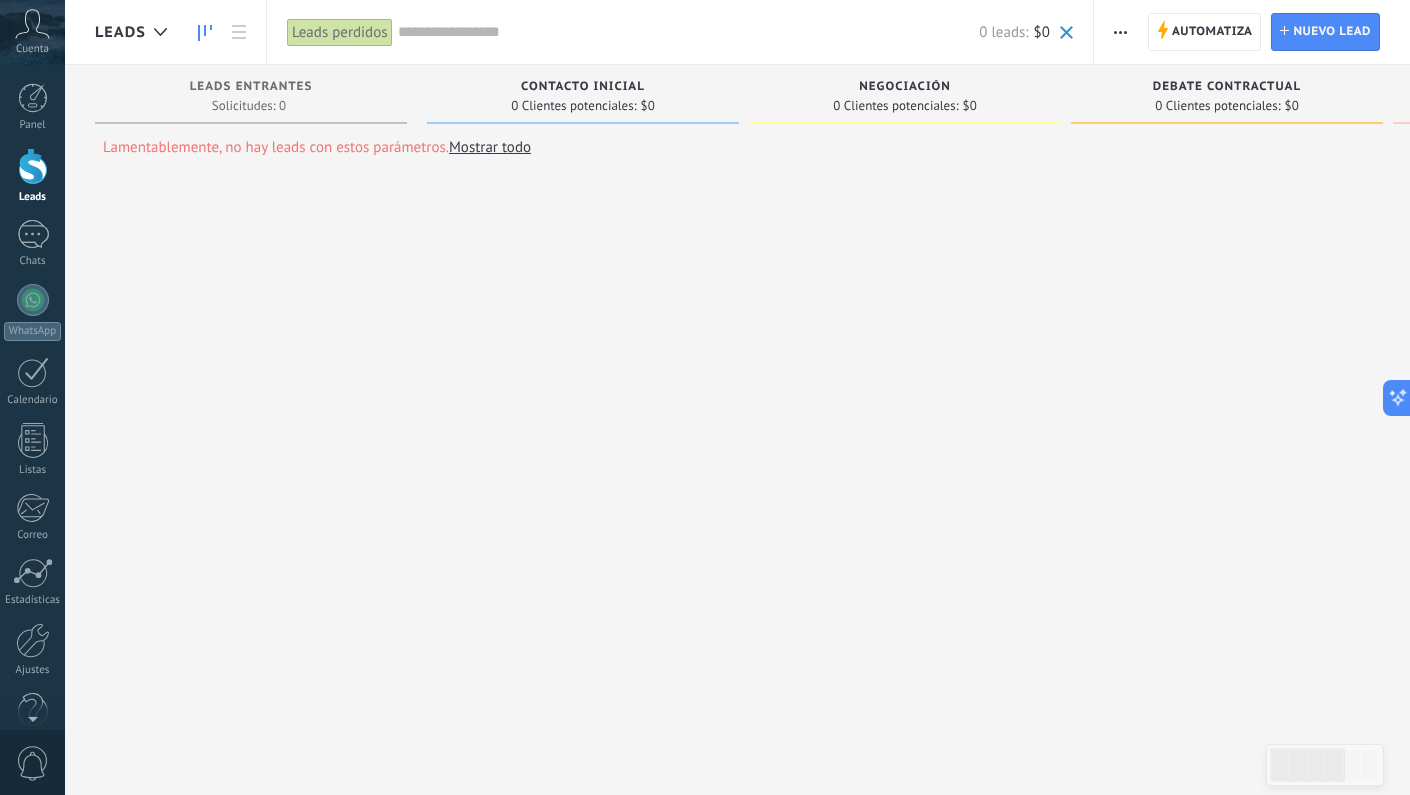 click on "Leads perdidos" at bounding box center [340, 32] 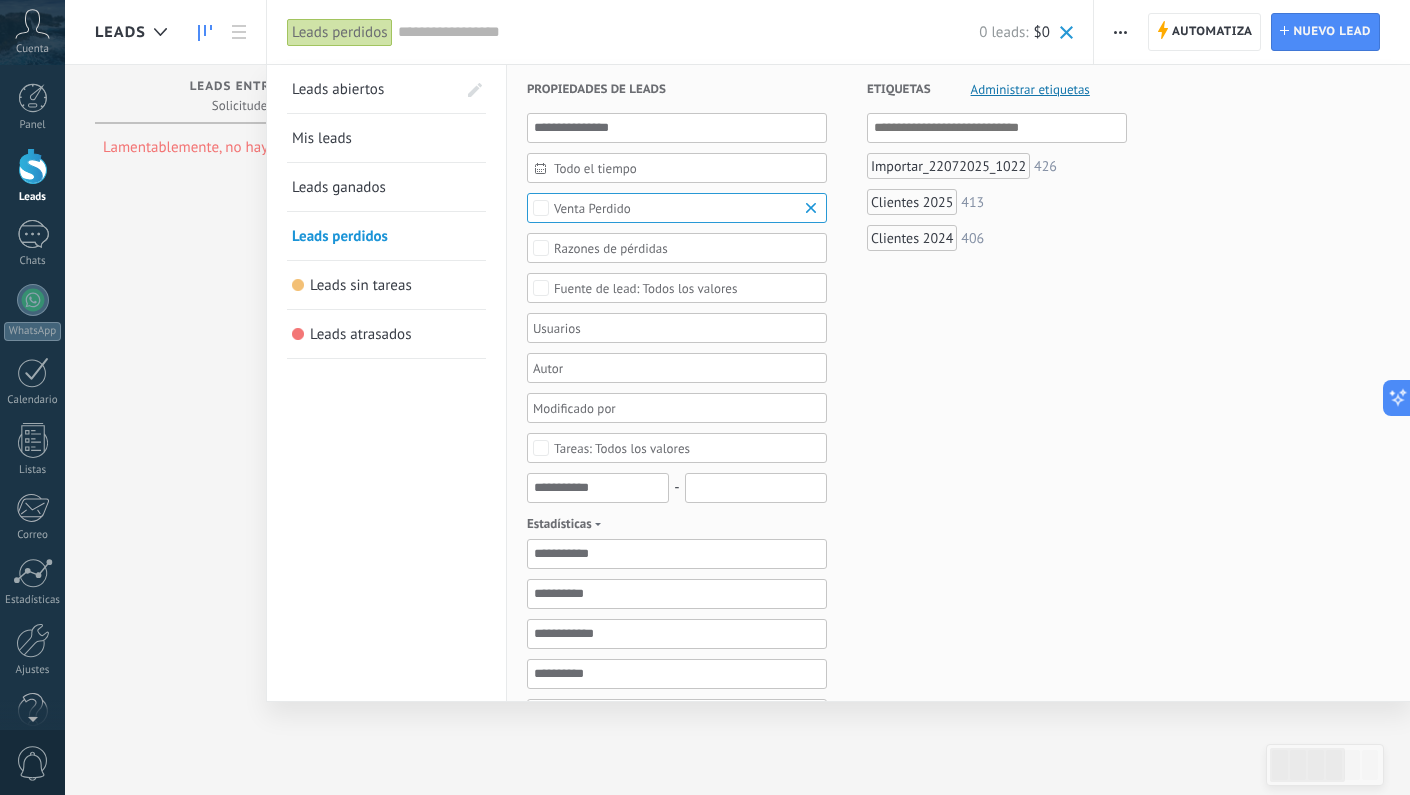 click on "Leads abiertos" at bounding box center (338, 89) 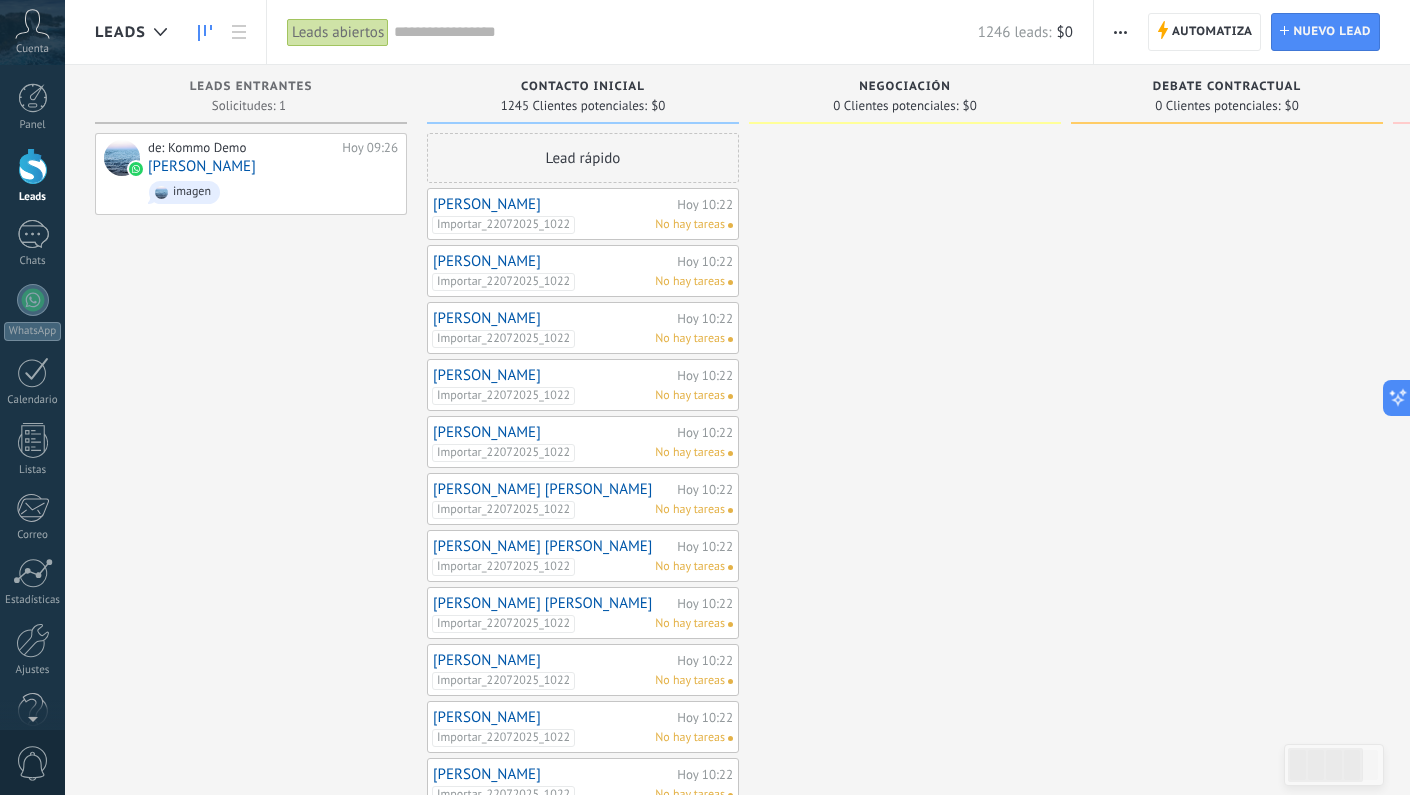 click on "Leads abiertos" at bounding box center (338, 32) 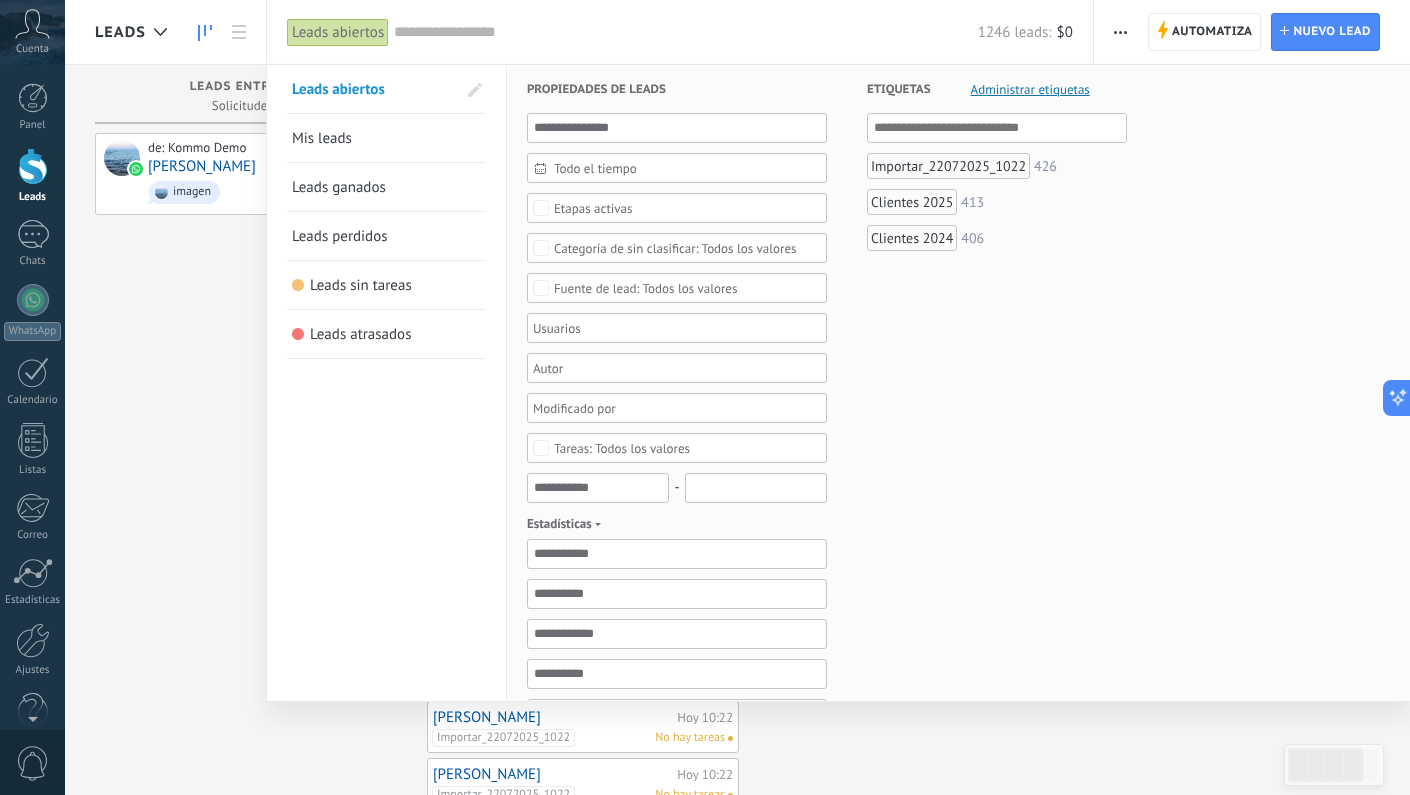 click at bounding box center (705, 397) 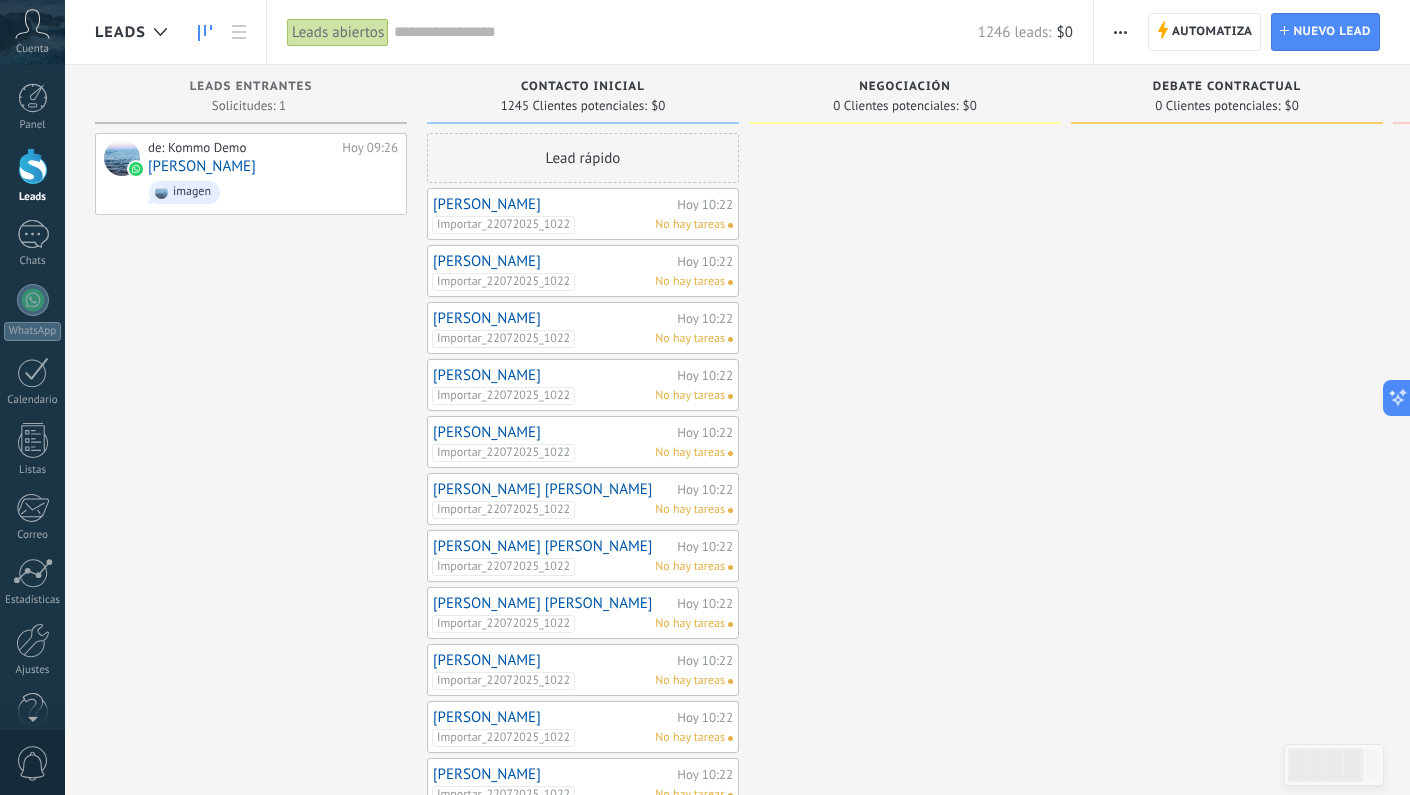 scroll, scrollTop: 0, scrollLeft: 0, axis: both 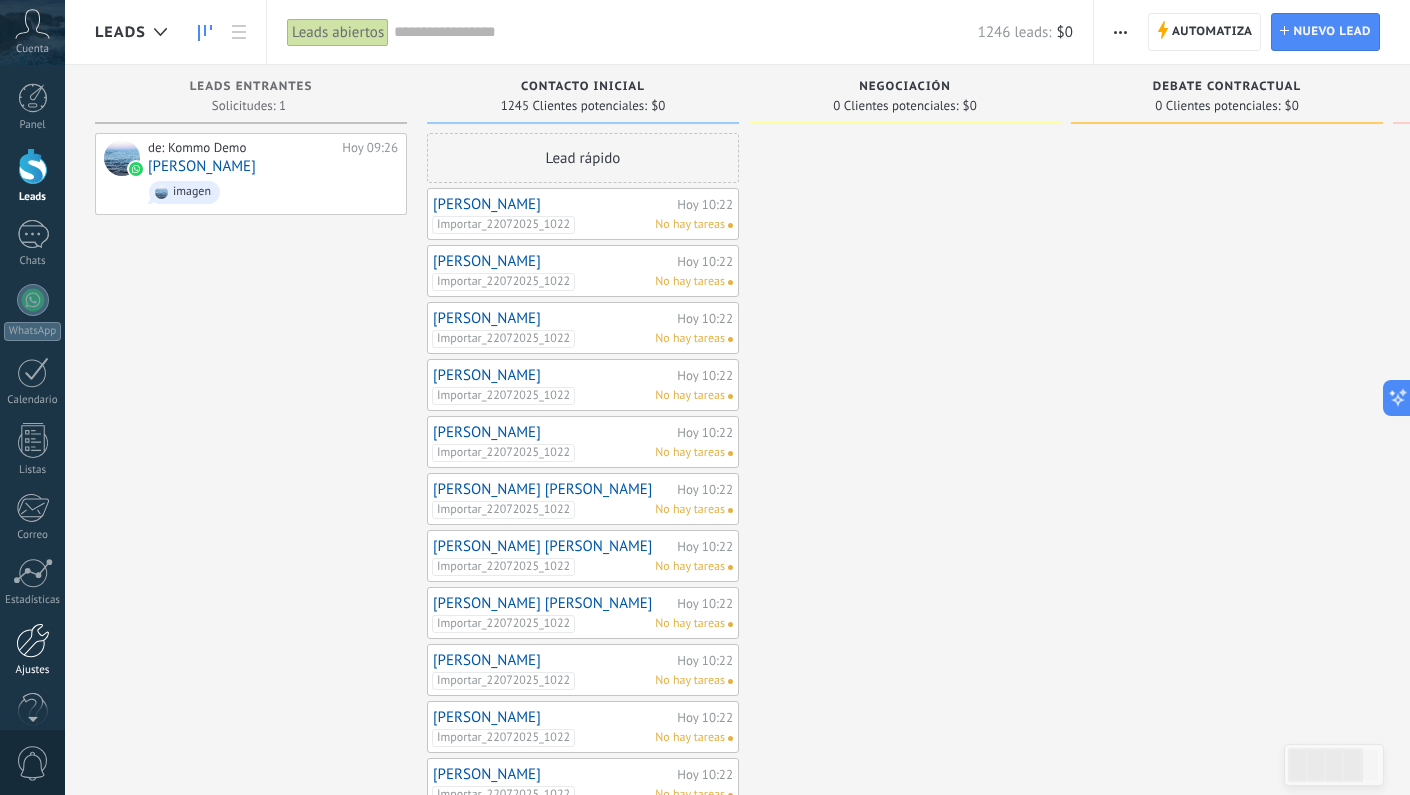 click at bounding box center [33, 640] 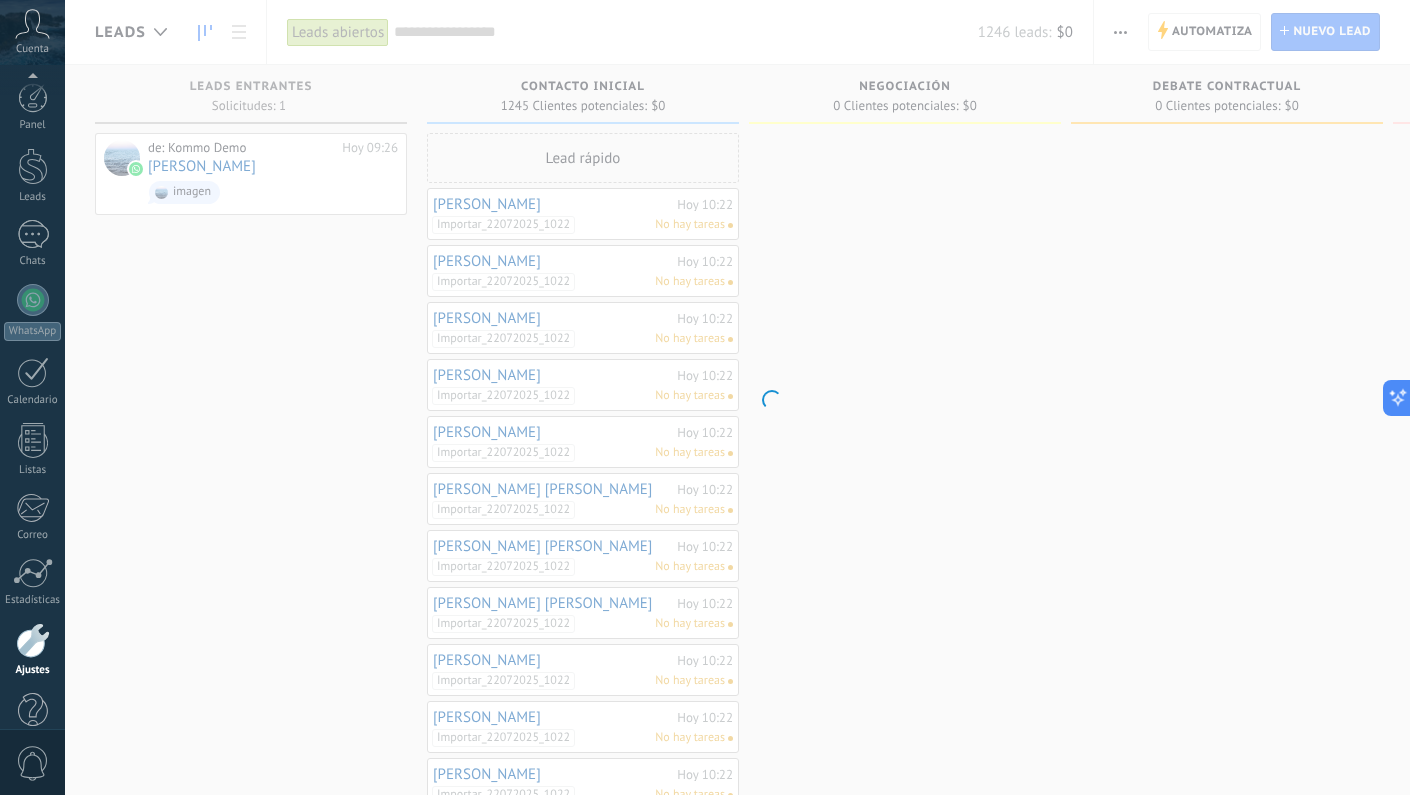 scroll, scrollTop: 37, scrollLeft: 0, axis: vertical 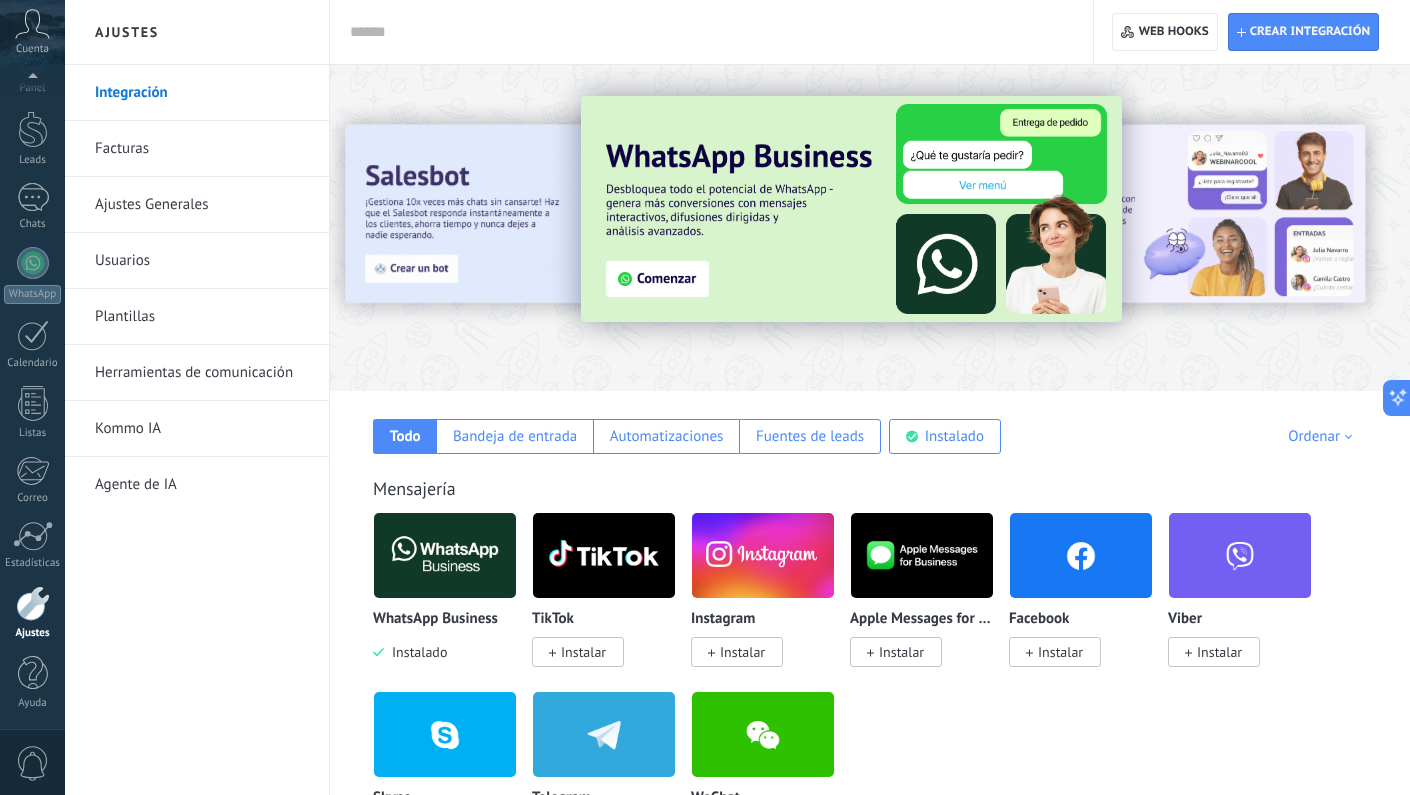 click on "Ajustes Generales" at bounding box center (202, 205) 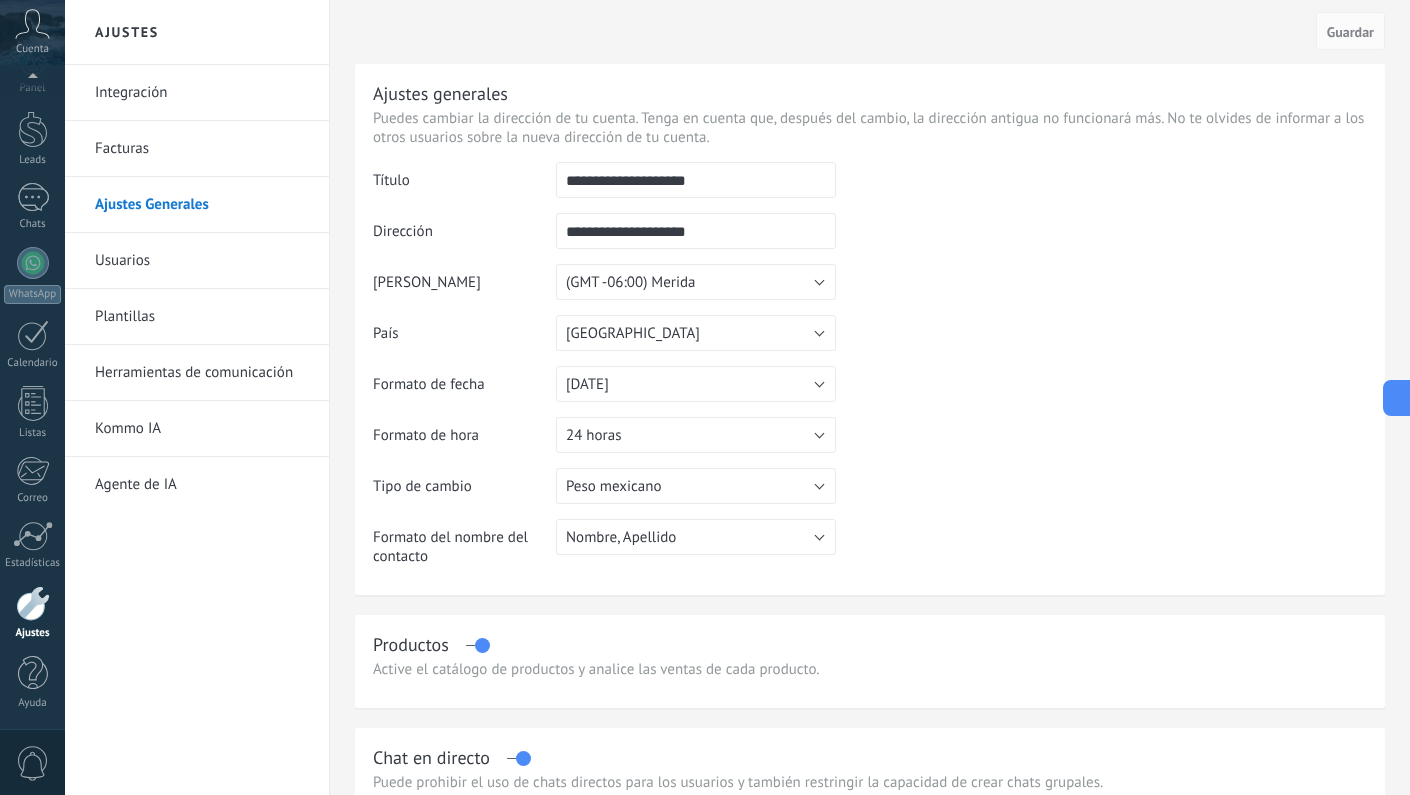 click on "Usuarios" at bounding box center [202, 261] 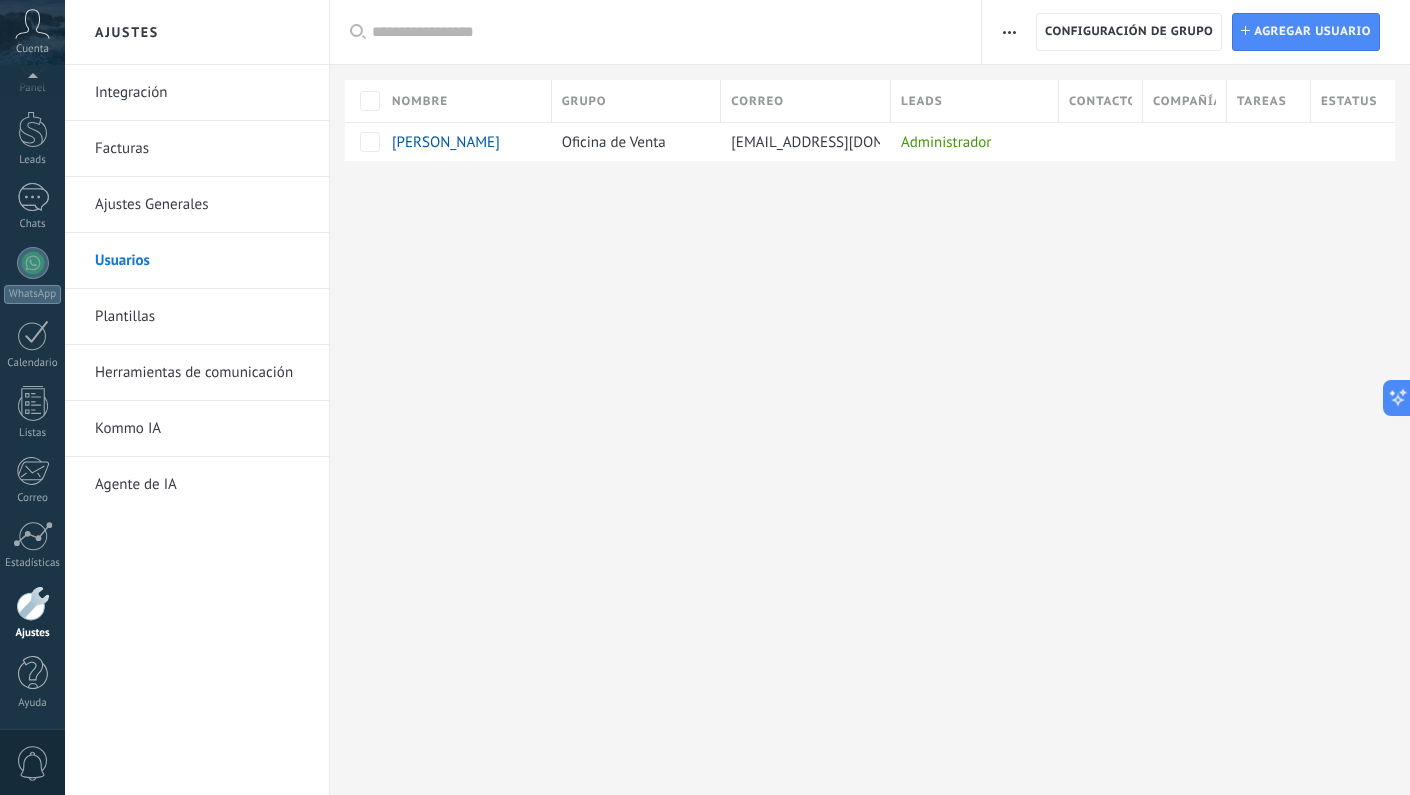 click on "Integración" at bounding box center (202, 93) 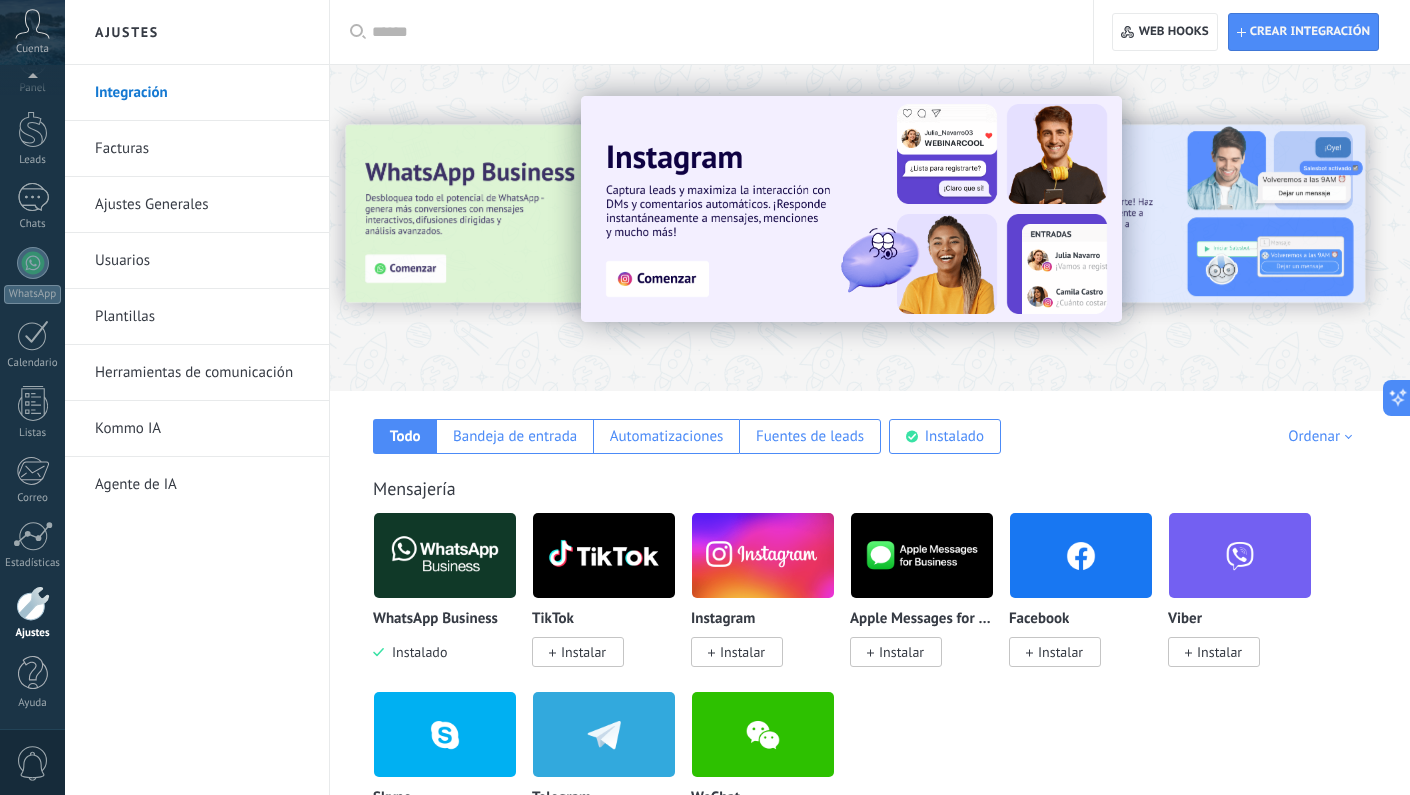 click on "Herramientas de comunicación" at bounding box center (202, 373) 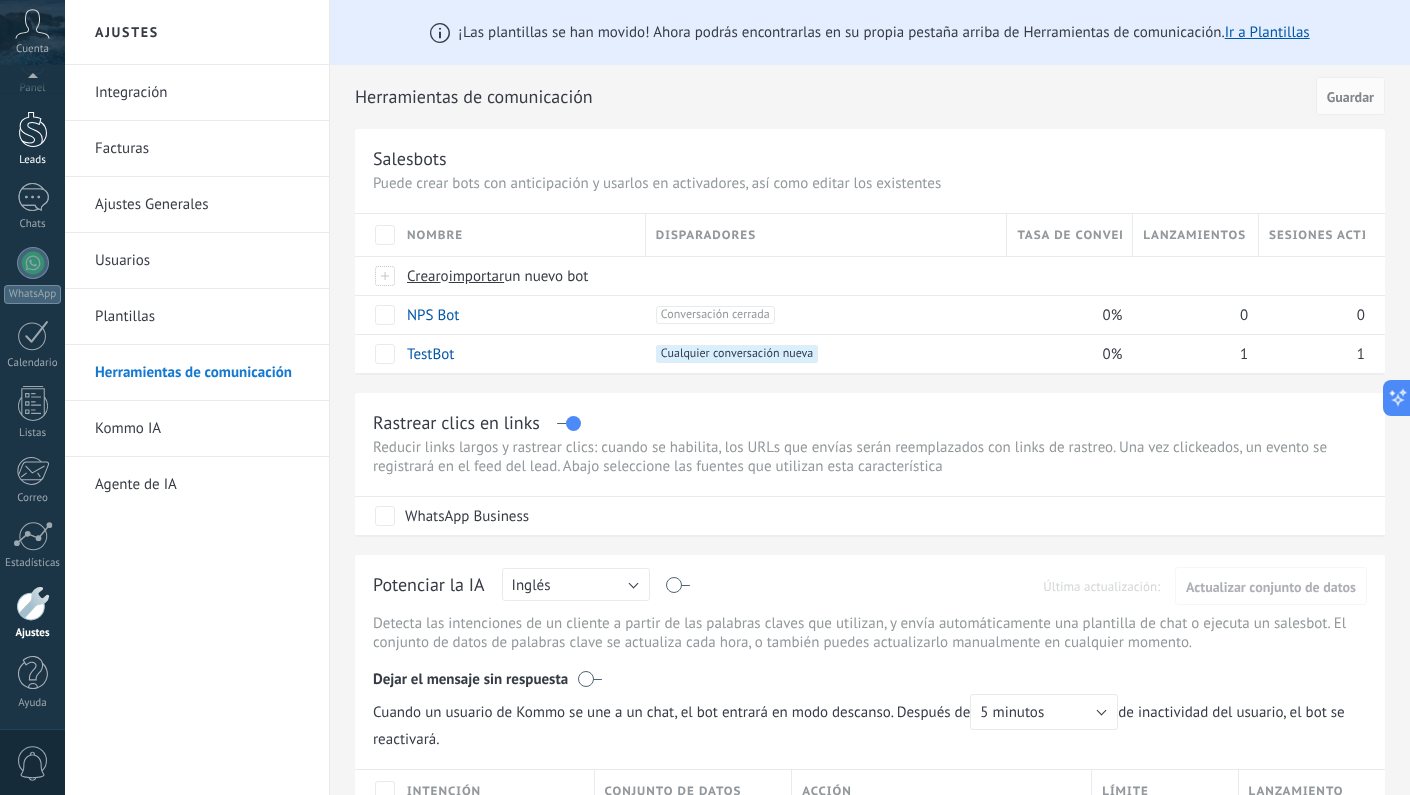 click at bounding box center [33, 129] 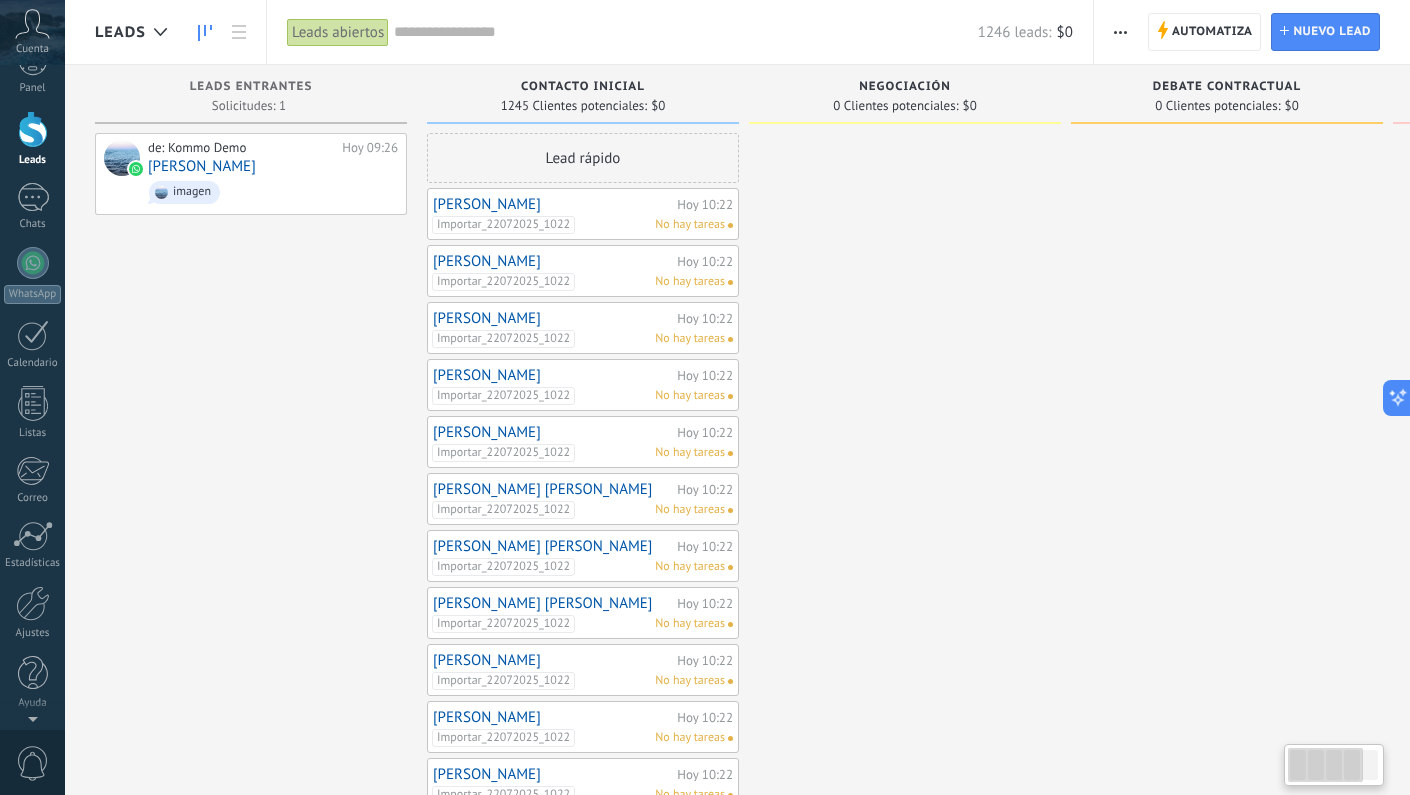 scroll, scrollTop: 0, scrollLeft: 0, axis: both 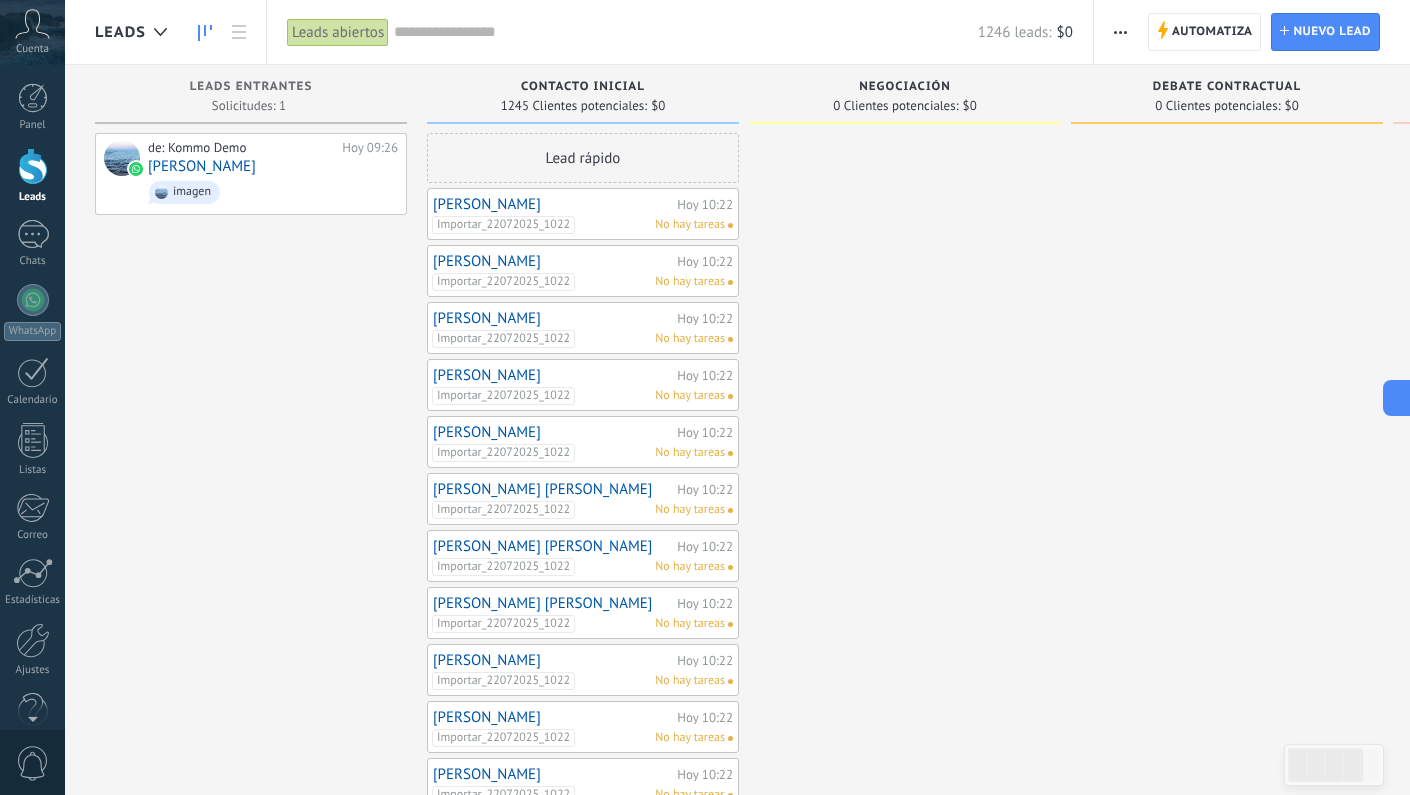 click on "Leads abiertos" at bounding box center (338, 32) 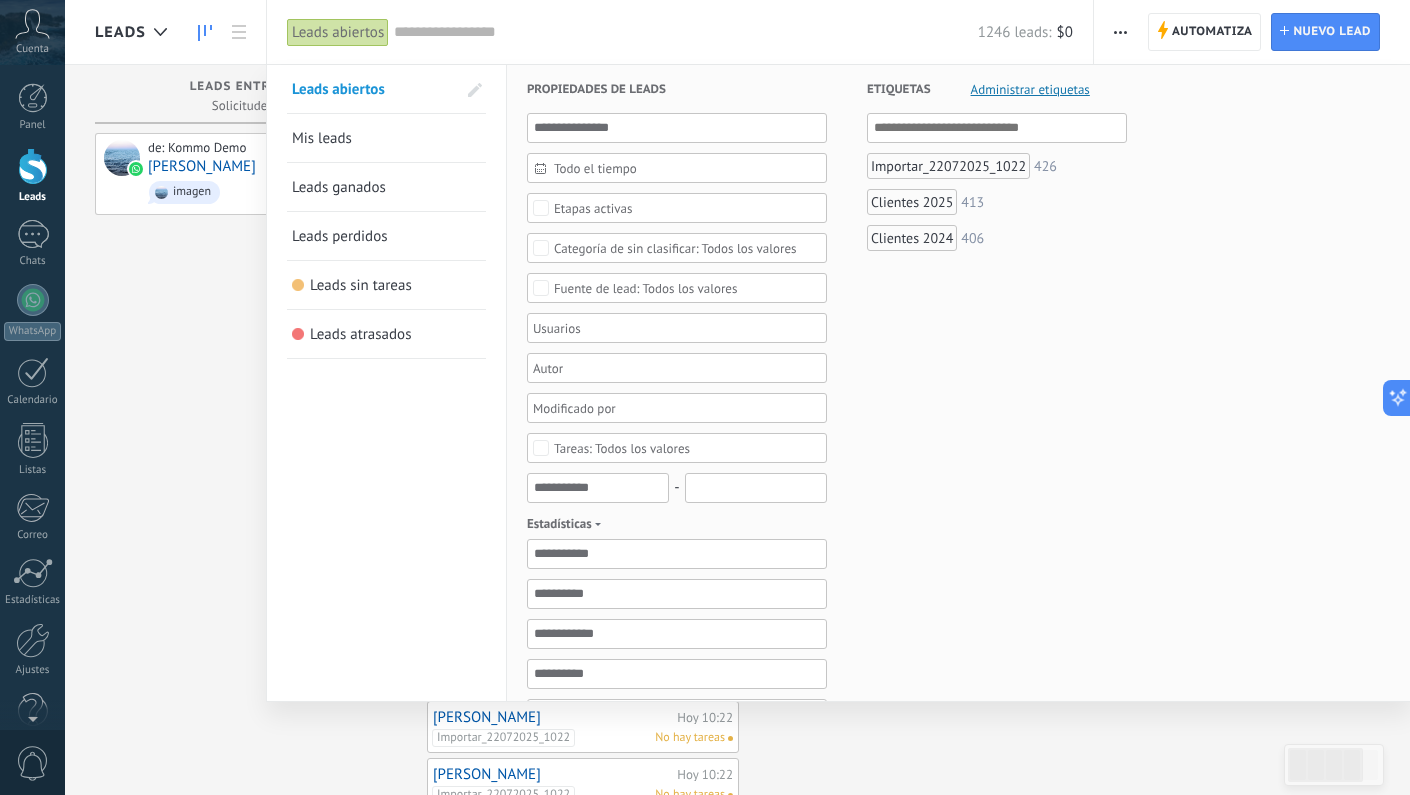 click at bounding box center (705, 397) 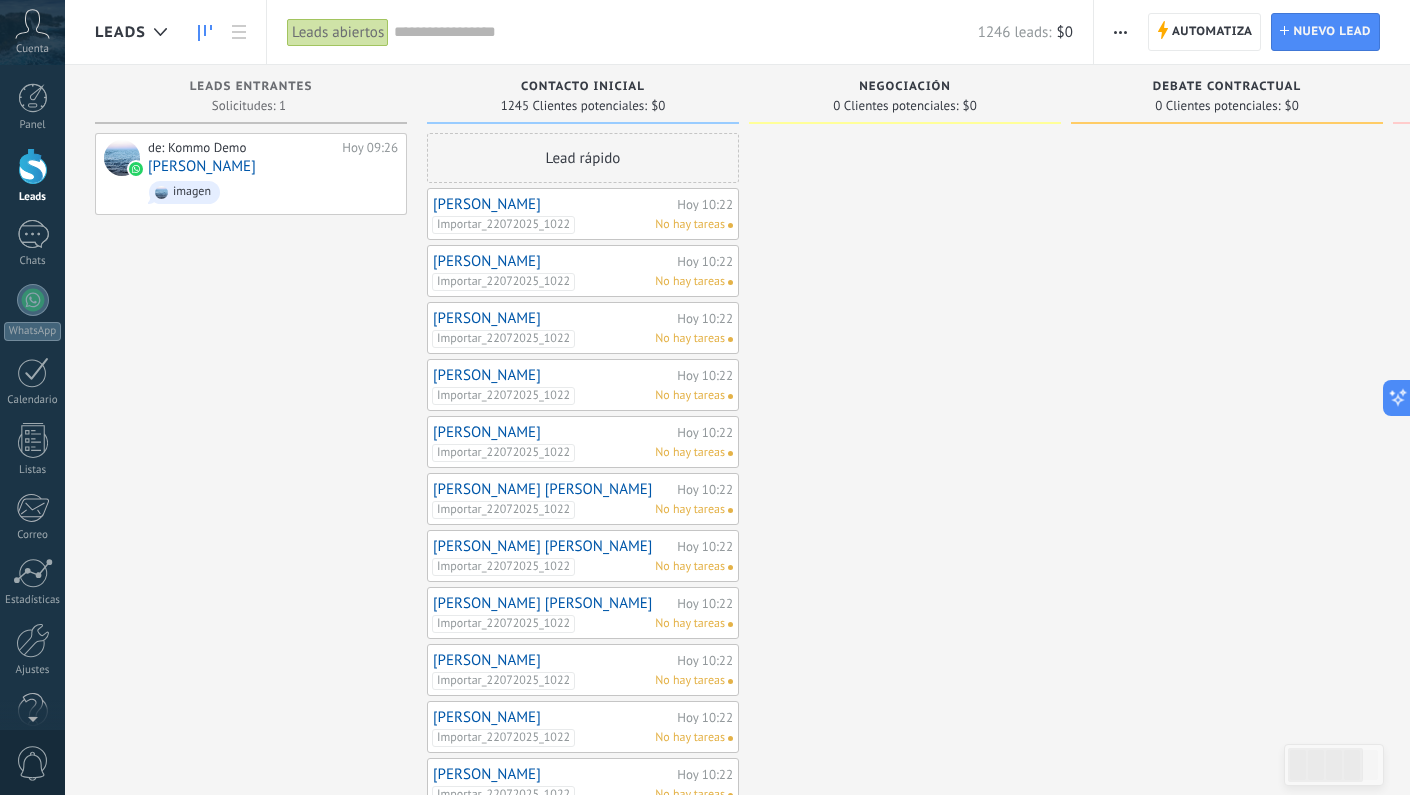 click on "Leads abiertos" at bounding box center (338, 32) 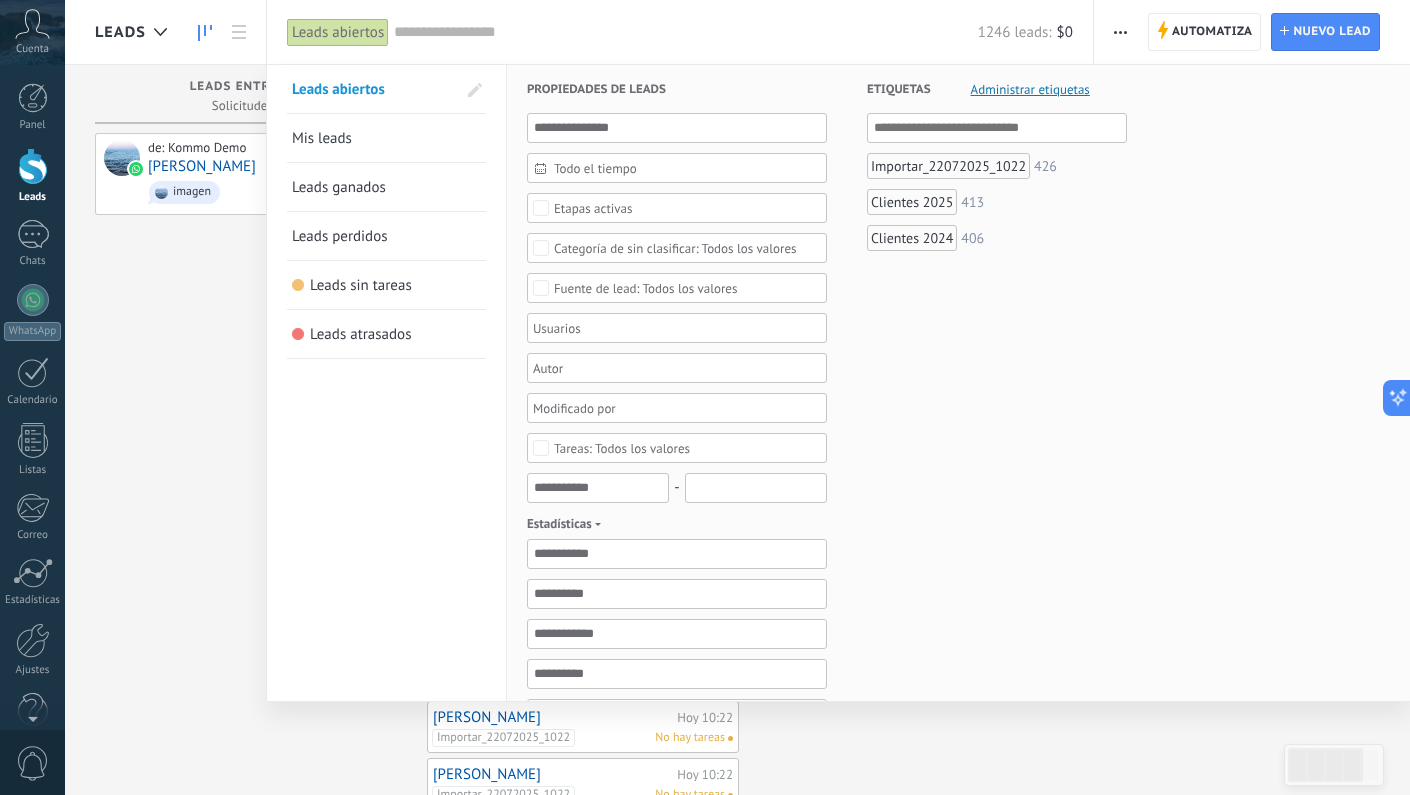 click on "Importar_22072025_1022" at bounding box center (948, 166) 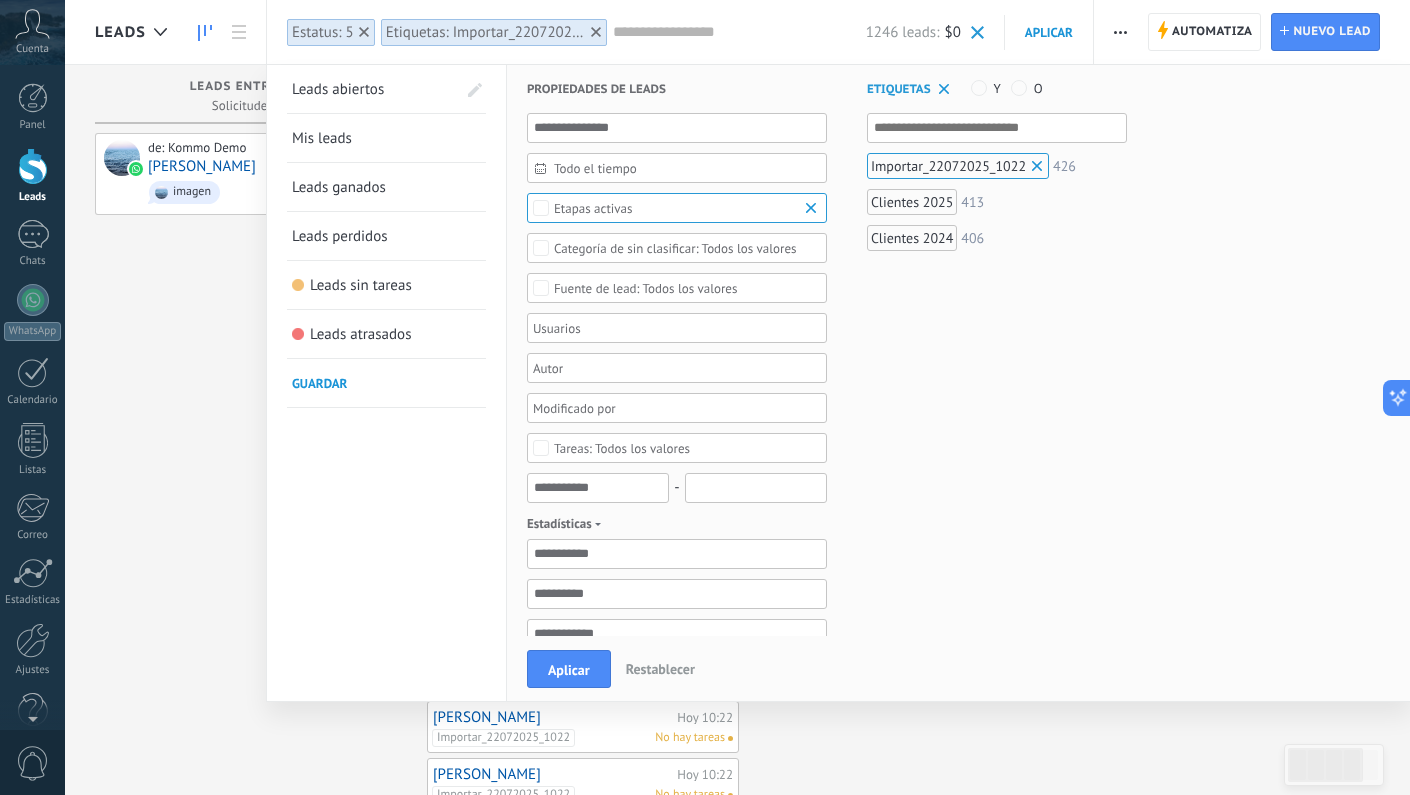 click at bounding box center [705, 397] 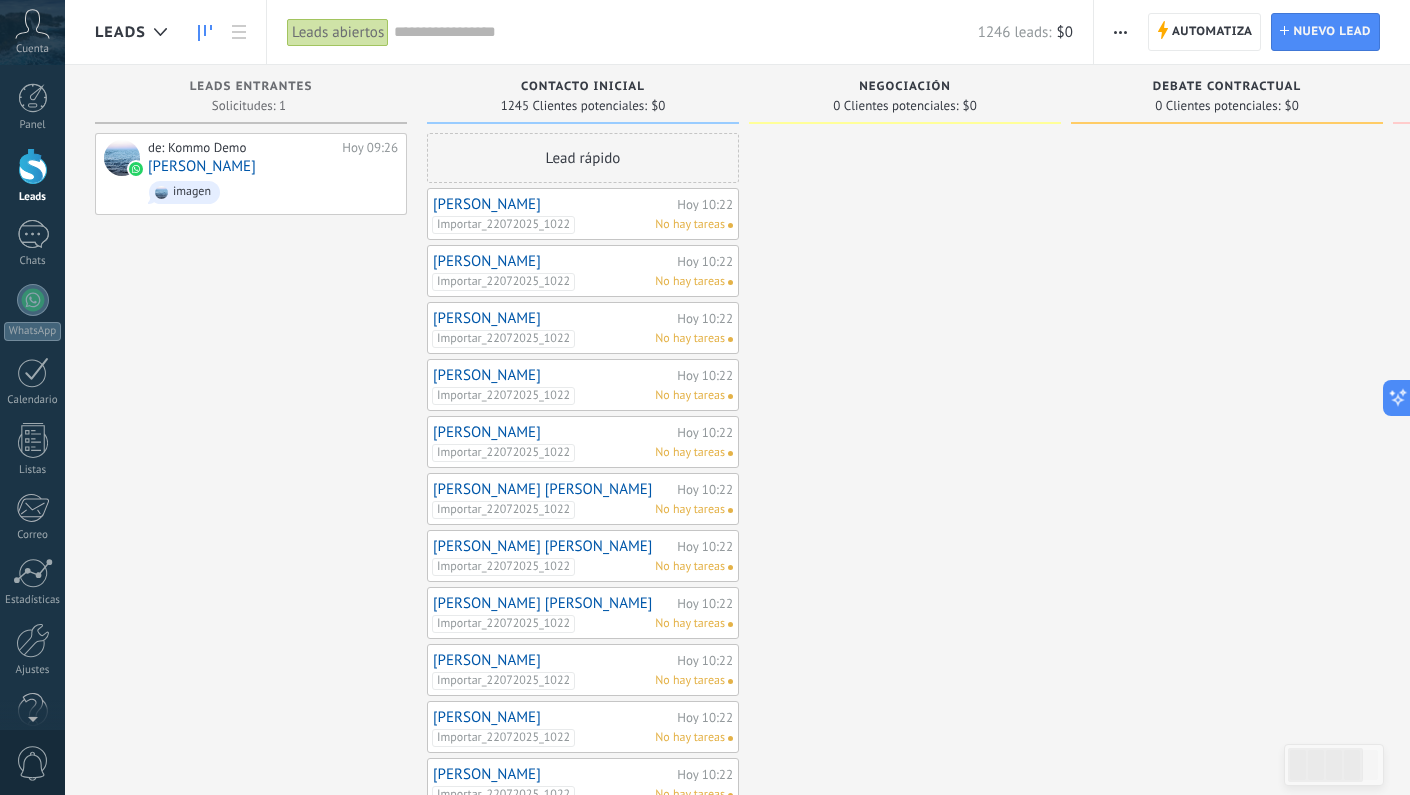 click on "Leads abiertos" at bounding box center [338, 32] 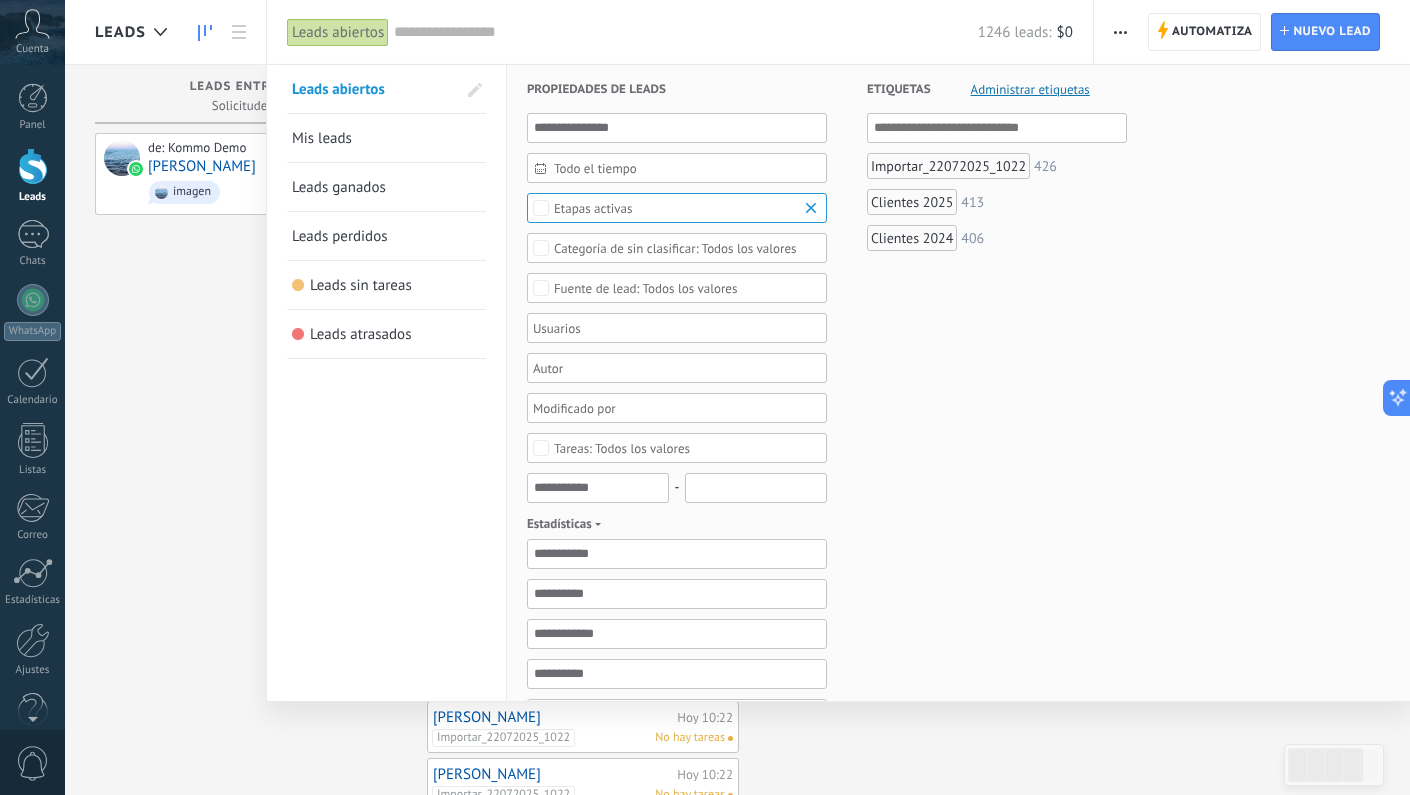 click on "Importar_22072025_1022" at bounding box center (948, 166) 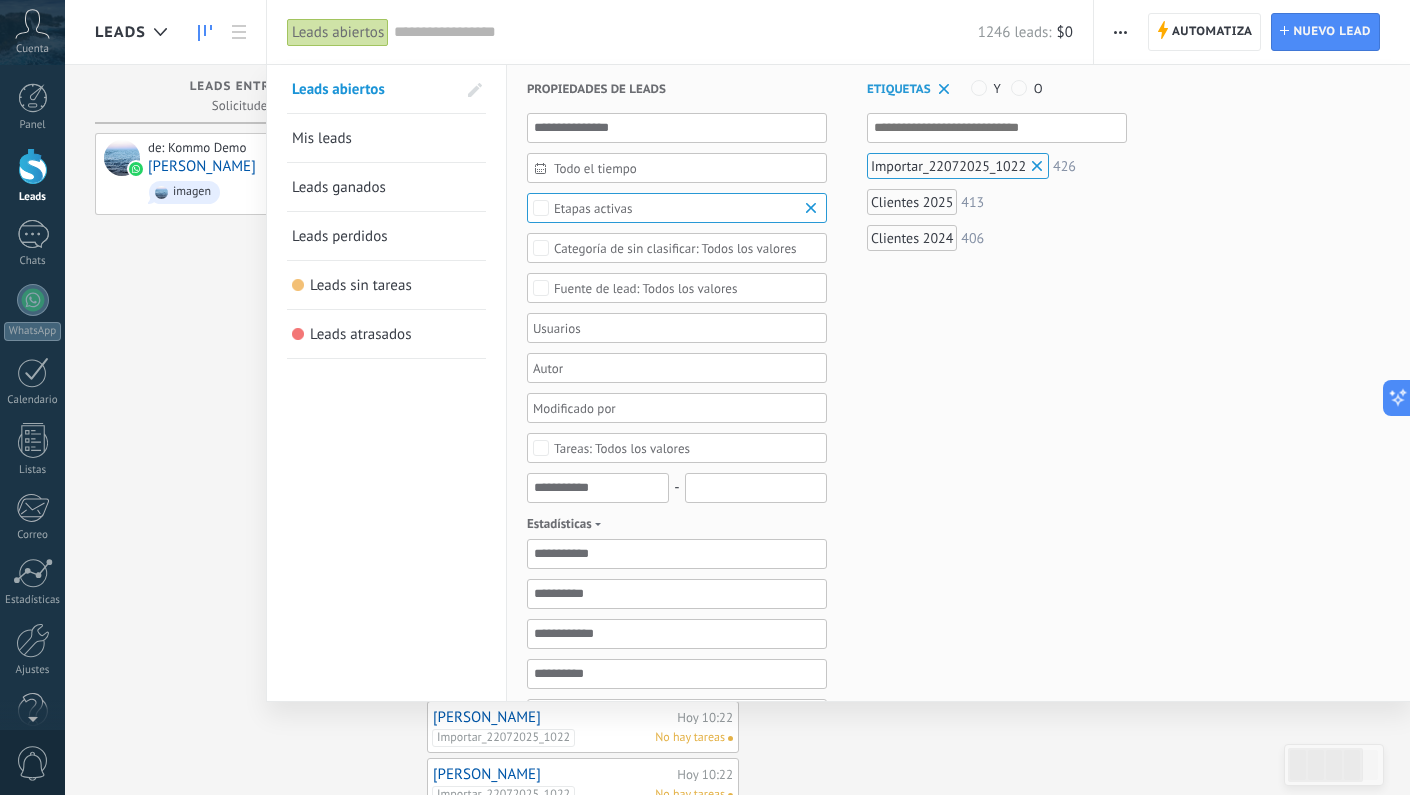 click on "Importar_22072025_1022" at bounding box center [958, 166] 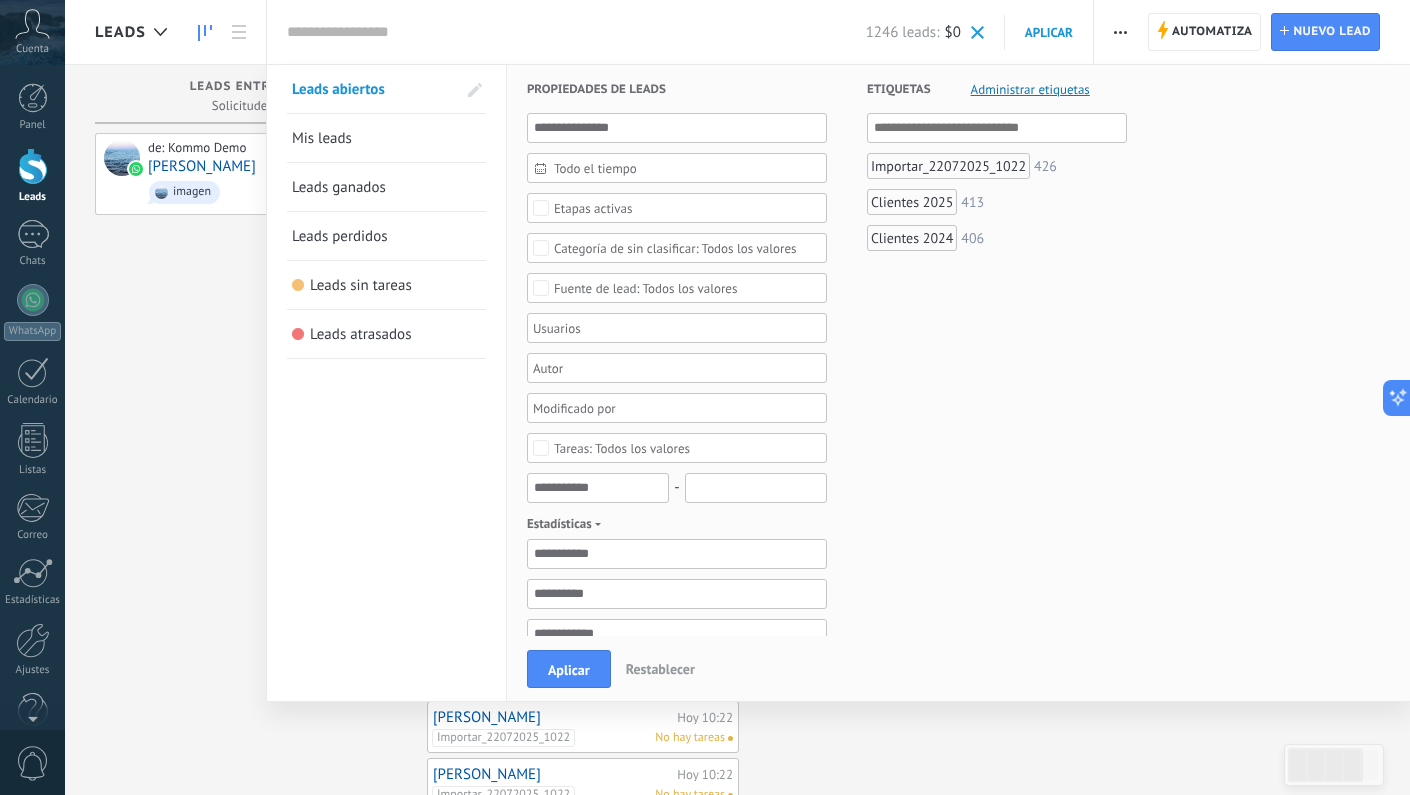 click on "Importar_22072025_1022" at bounding box center [948, 166] 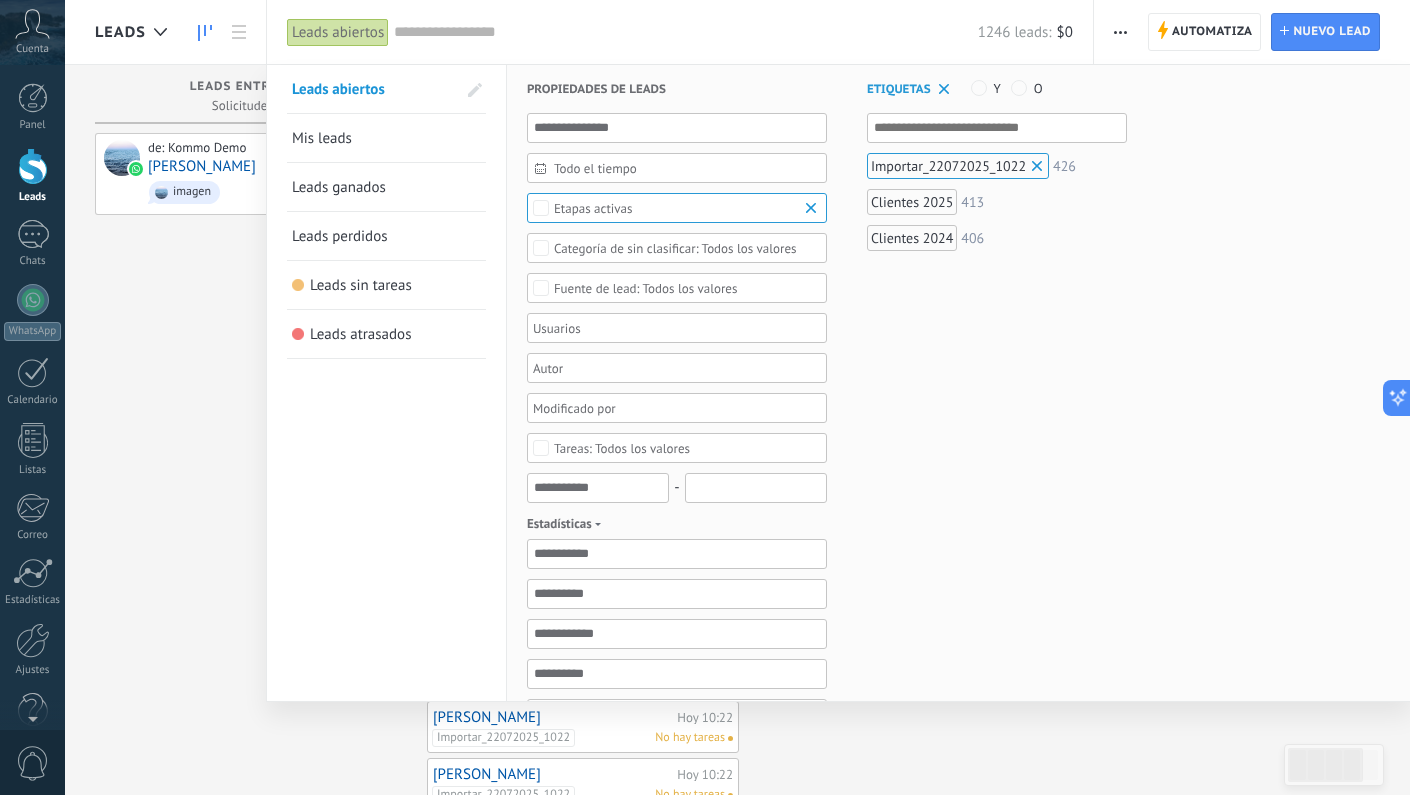 click on "Importar_22072025_1022" at bounding box center [958, 166] 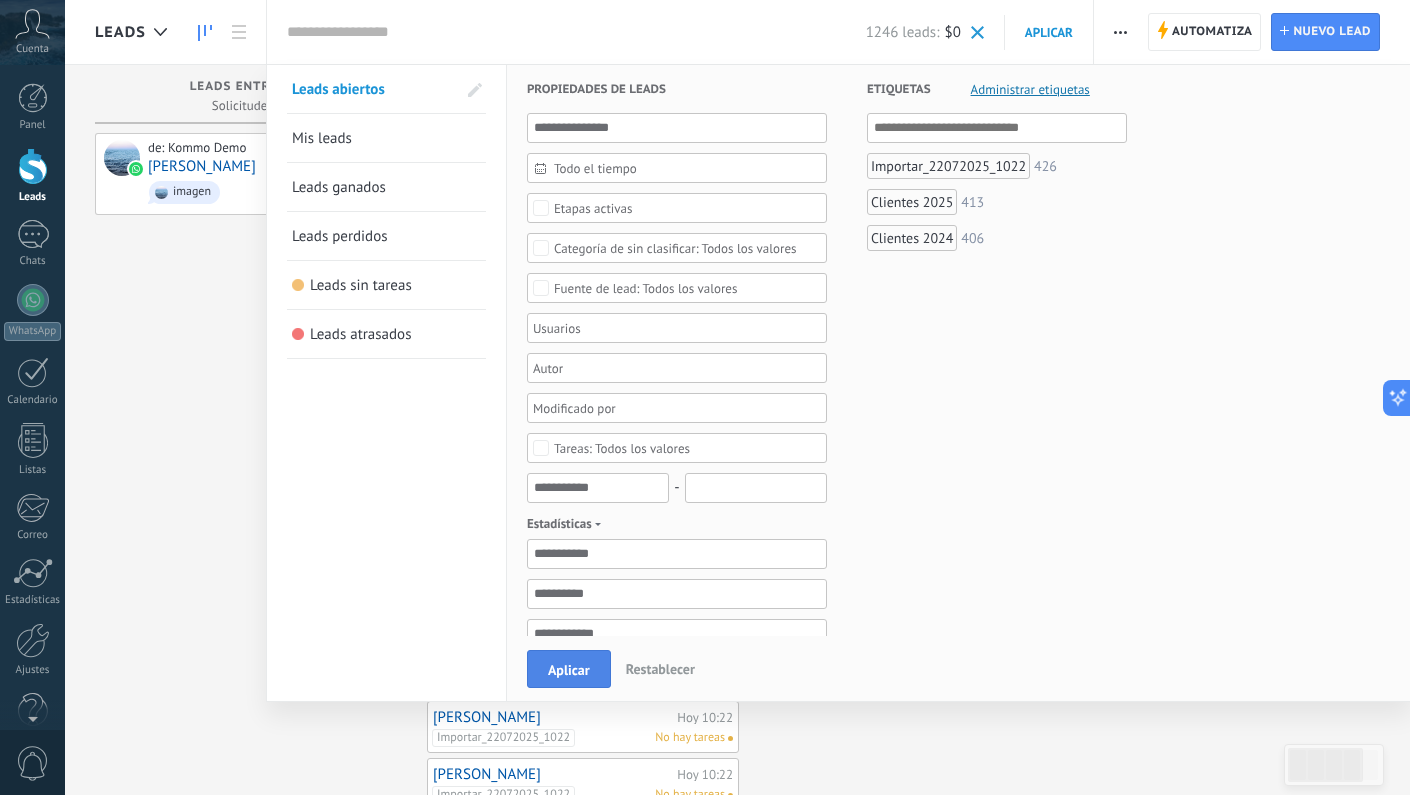 click on "Aplicar" at bounding box center [569, 670] 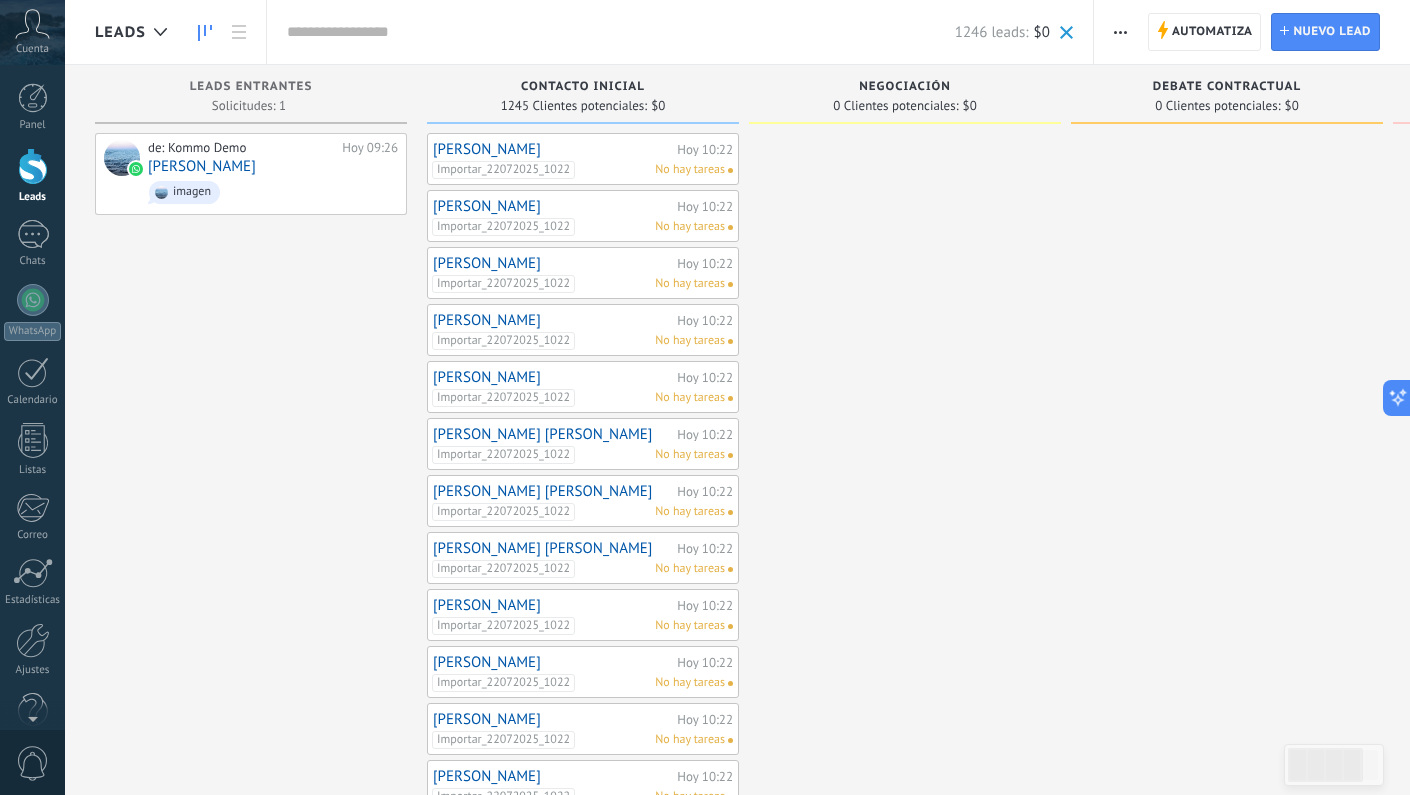 click on "Ofelia Gamboa Hoy 10:22 Importar_22072025_1022 No hay tareas" at bounding box center (583, 159) 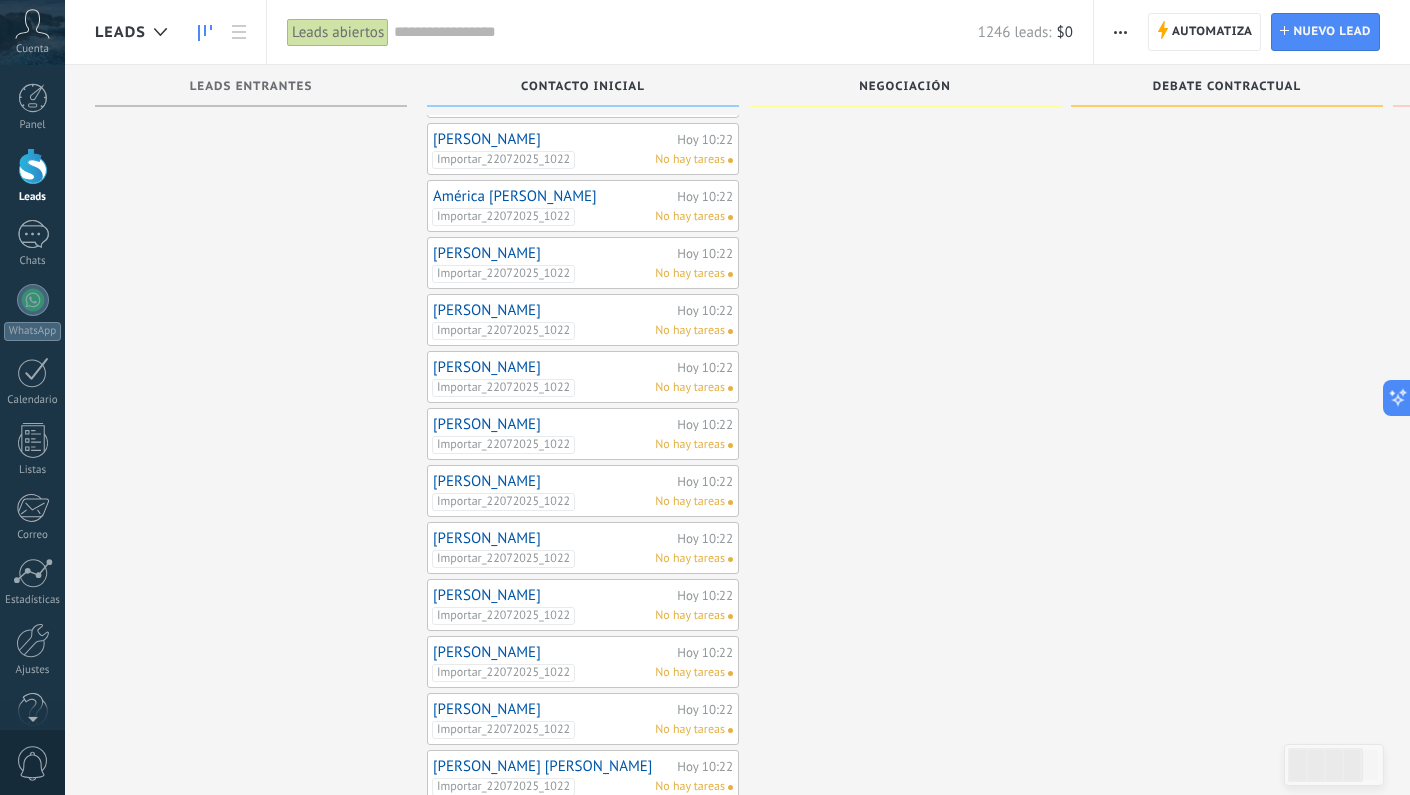 scroll, scrollTop: 22807, scrollLeft: 0, axis: vertical 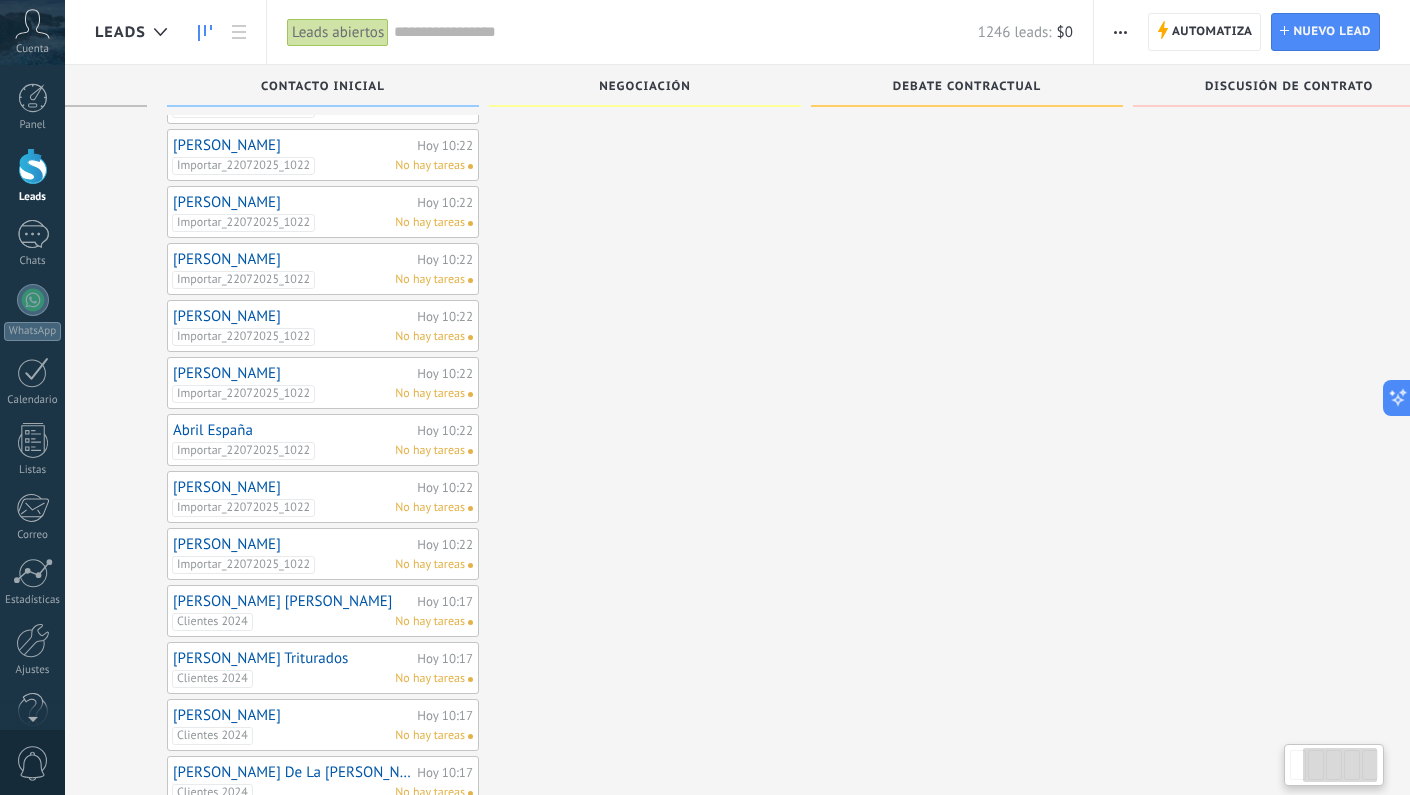 drag, startPoint x: 1399, startPoint y: 760, endPoint x: 1393, endPoint y: 794, distance: 34.525352 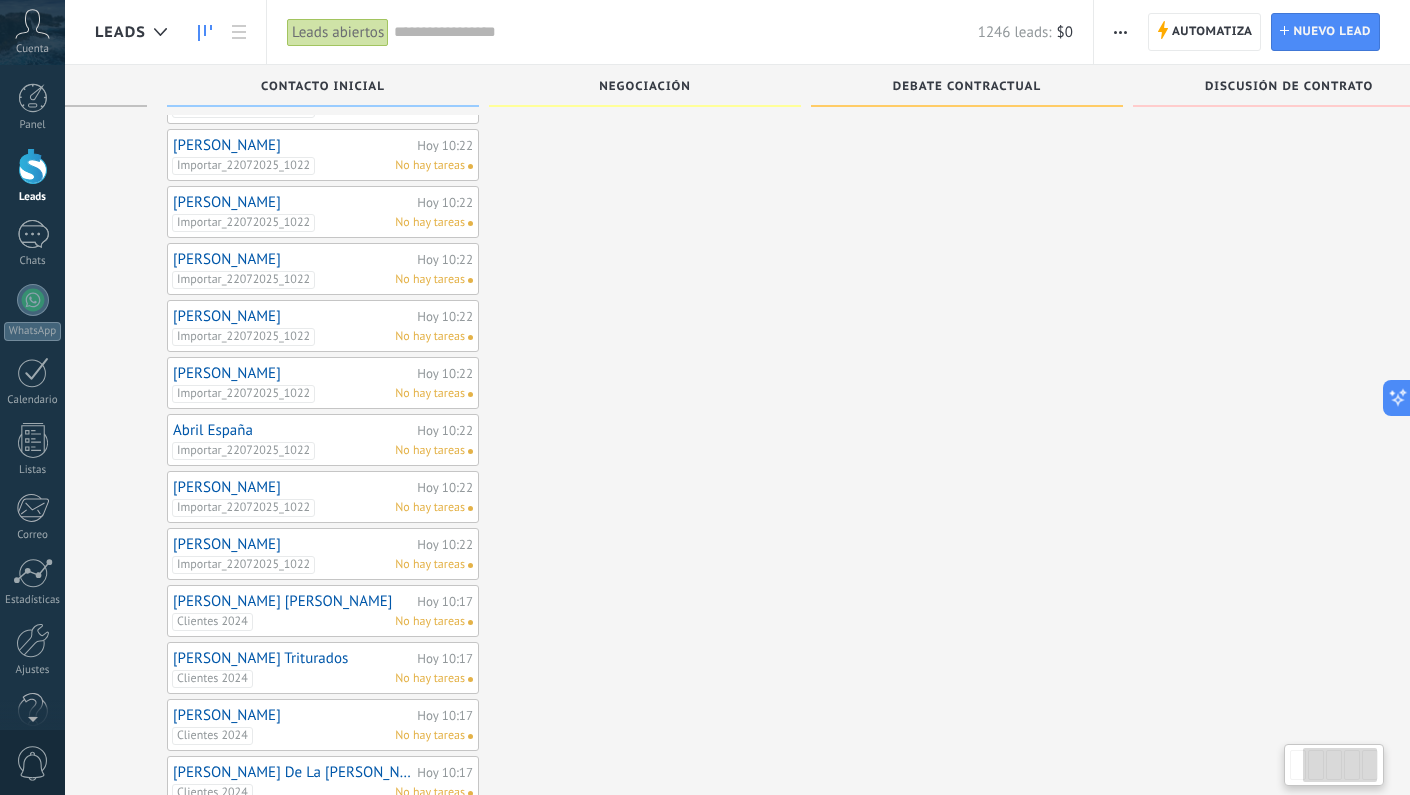 click at bounding box center [1289, -11472] 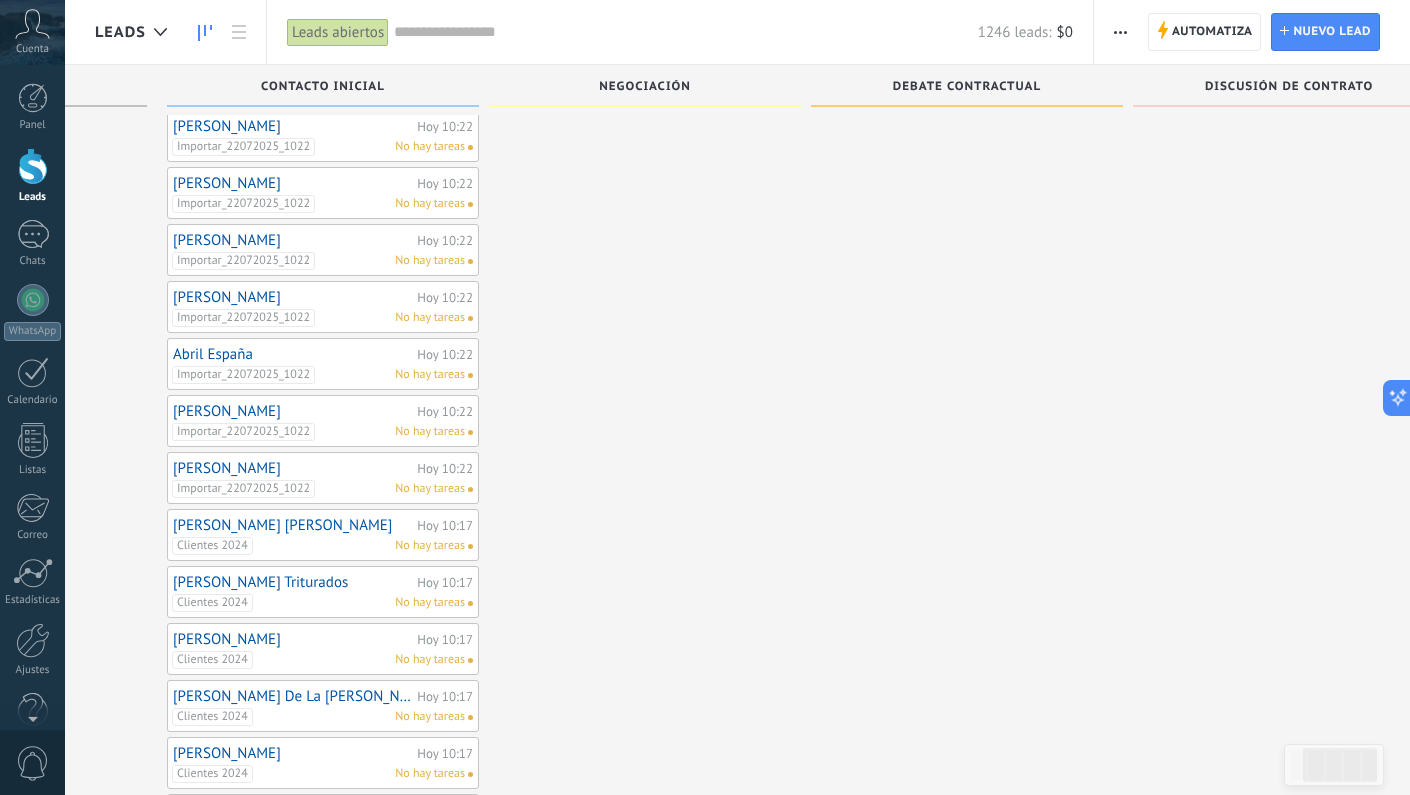 scroll, scrollTop: 22153, scrollLeft: 0, axis: vertical 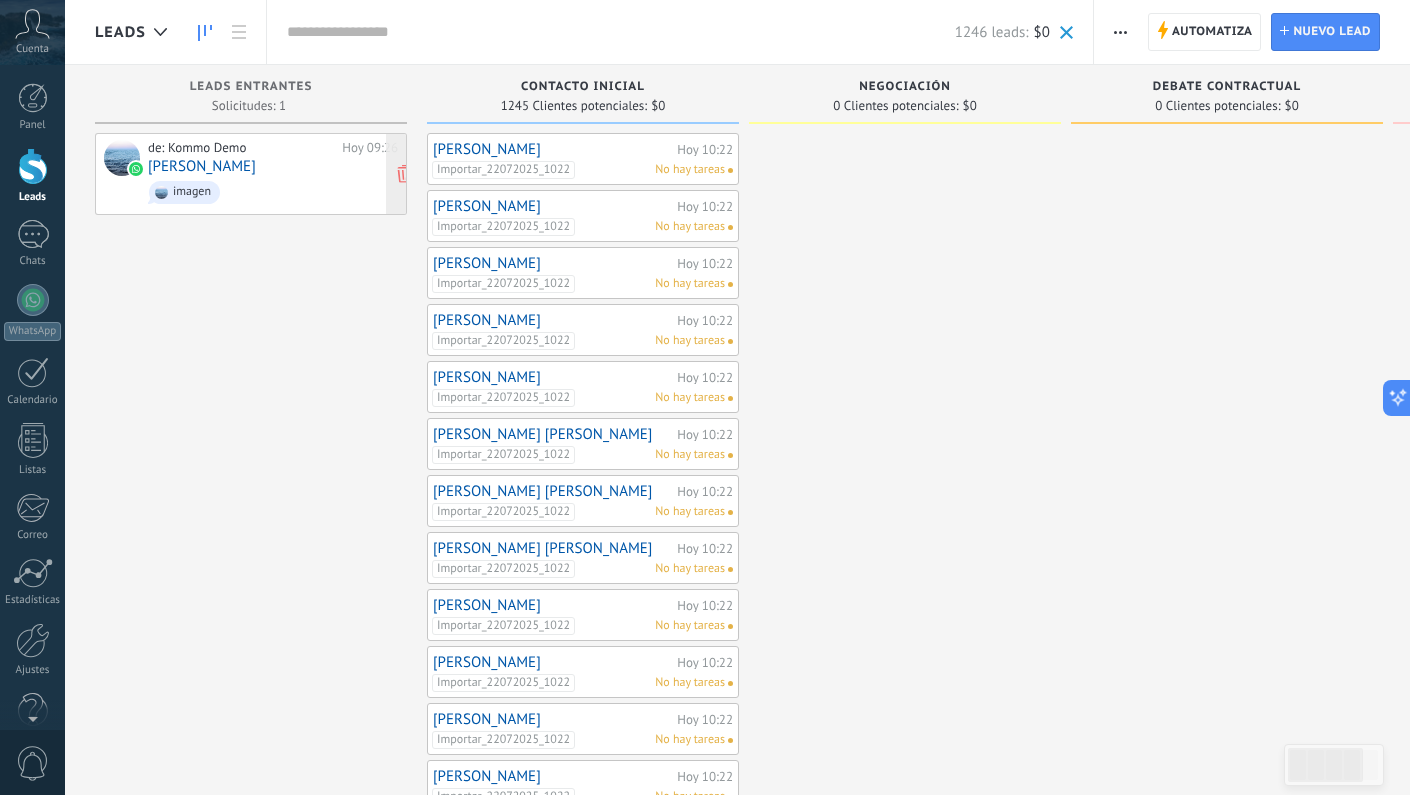 click on "imagen" at bounding box center [273, 192] 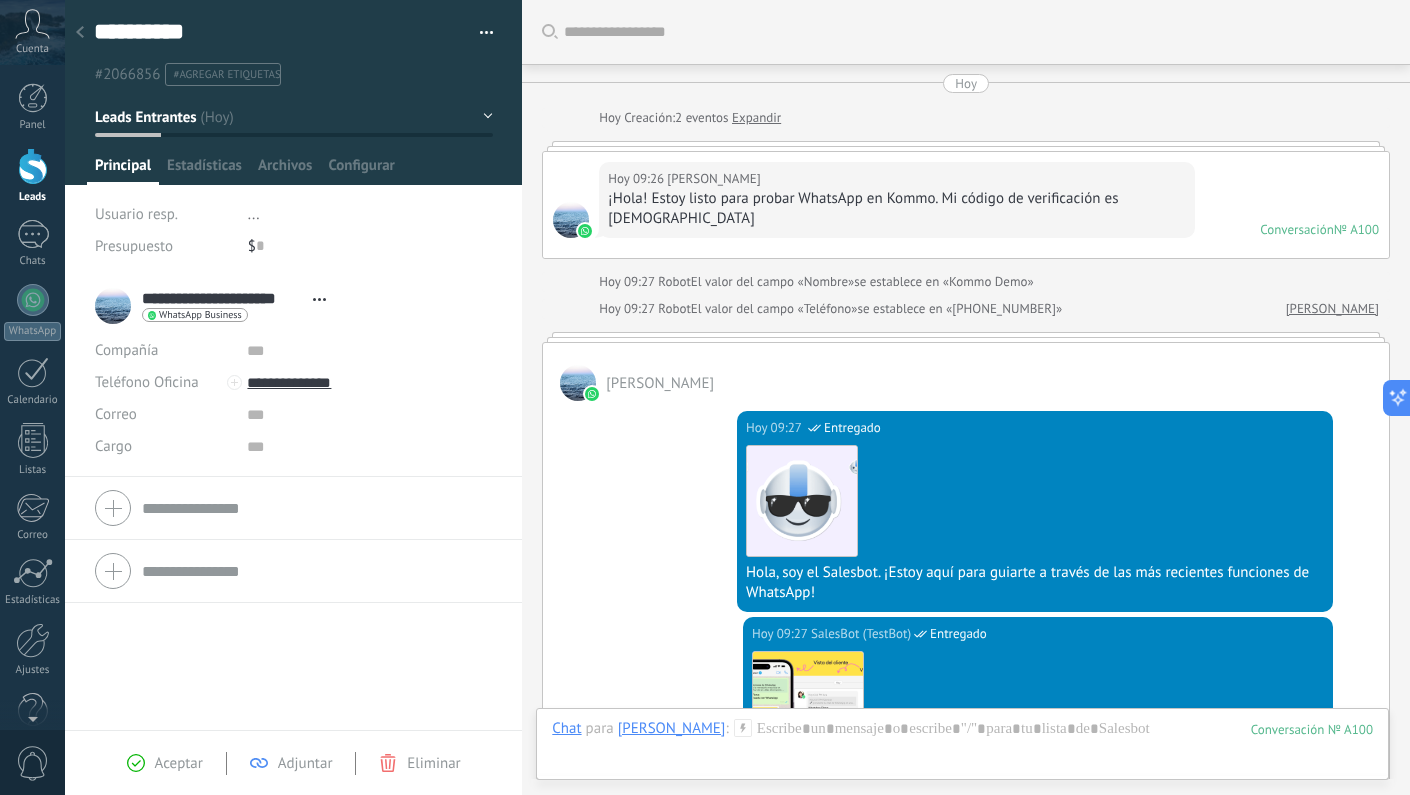 scroll, scrollTop: 1362, scrollLeft: 0, axis: vertical 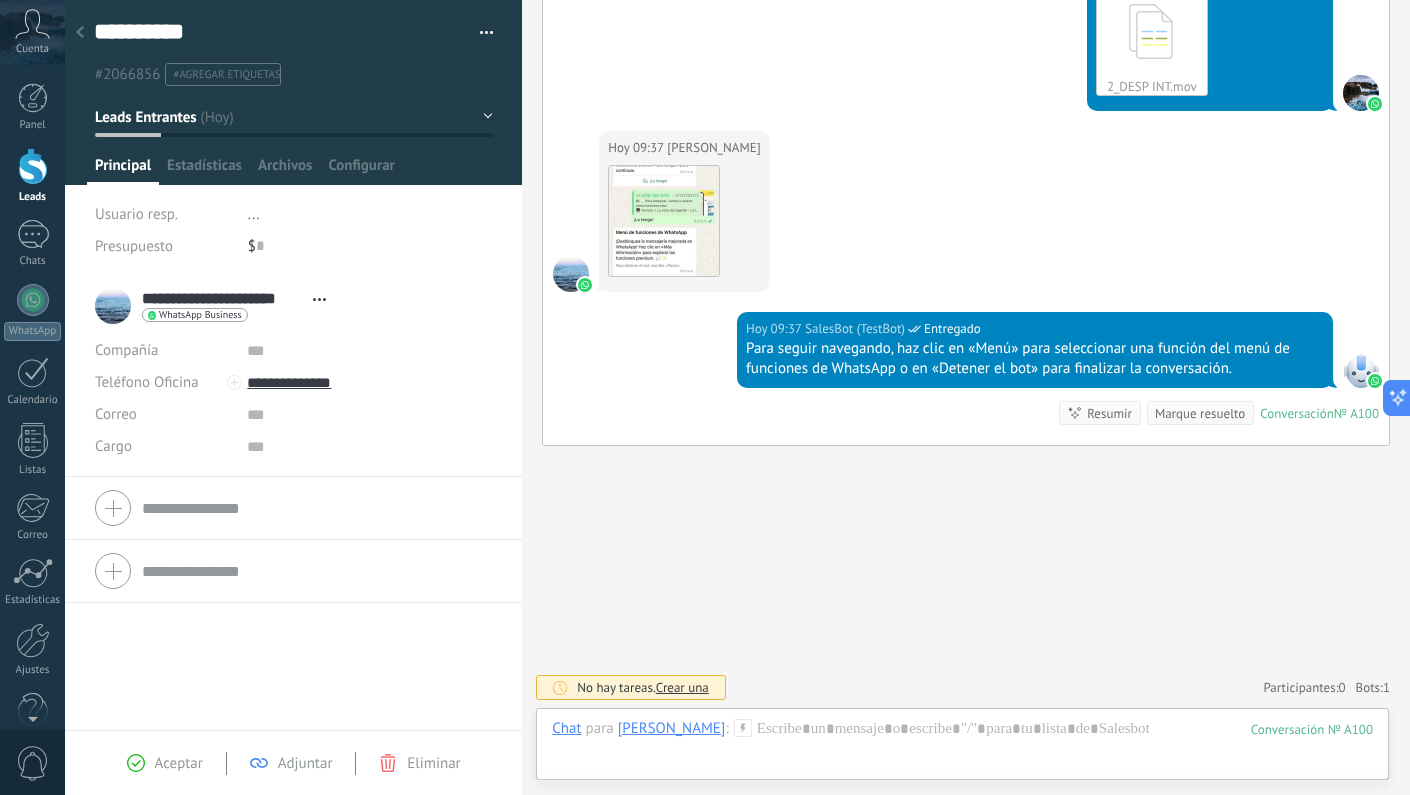 click at bounding box center [80, 33] 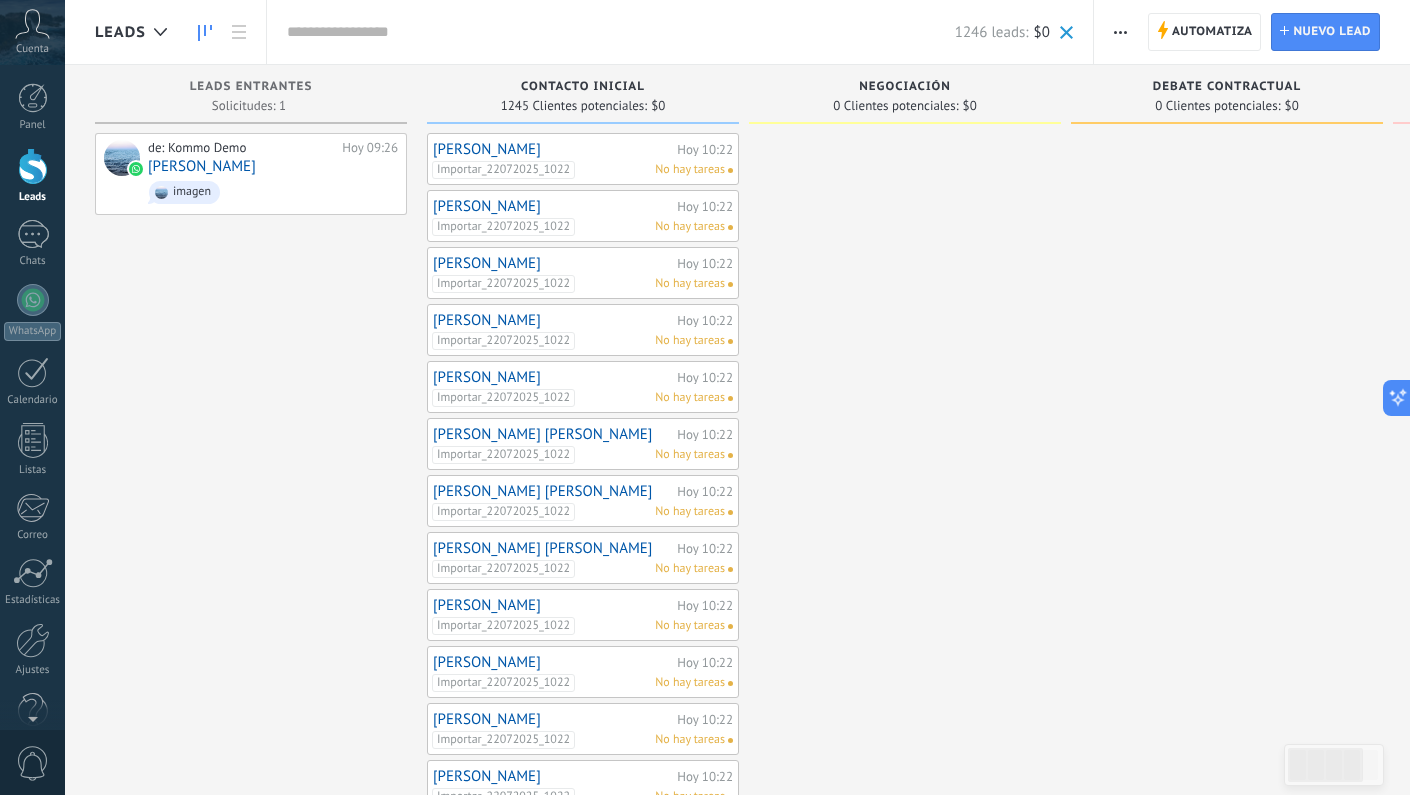 click at bounding box center [1066, 32] 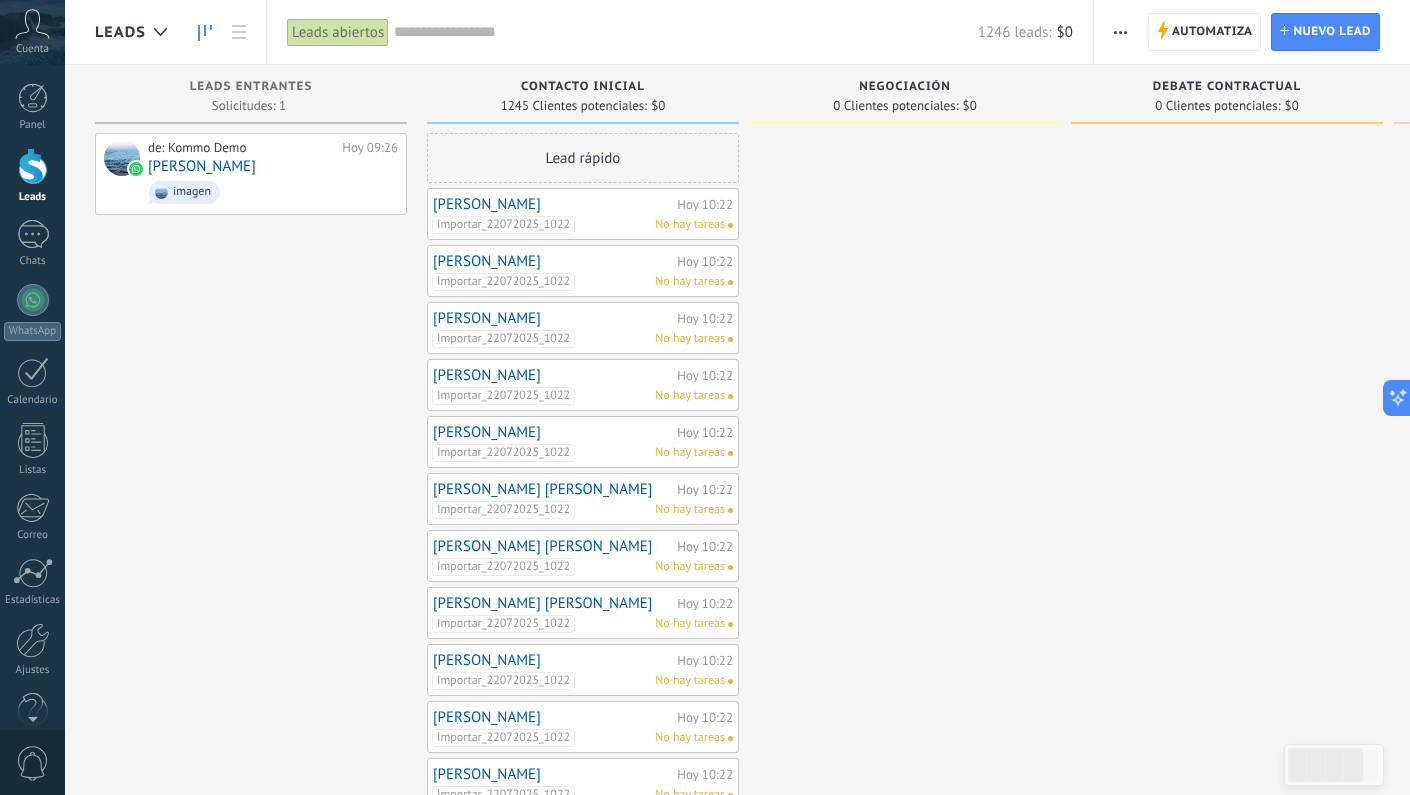 click at bounding box center [1120, 32] 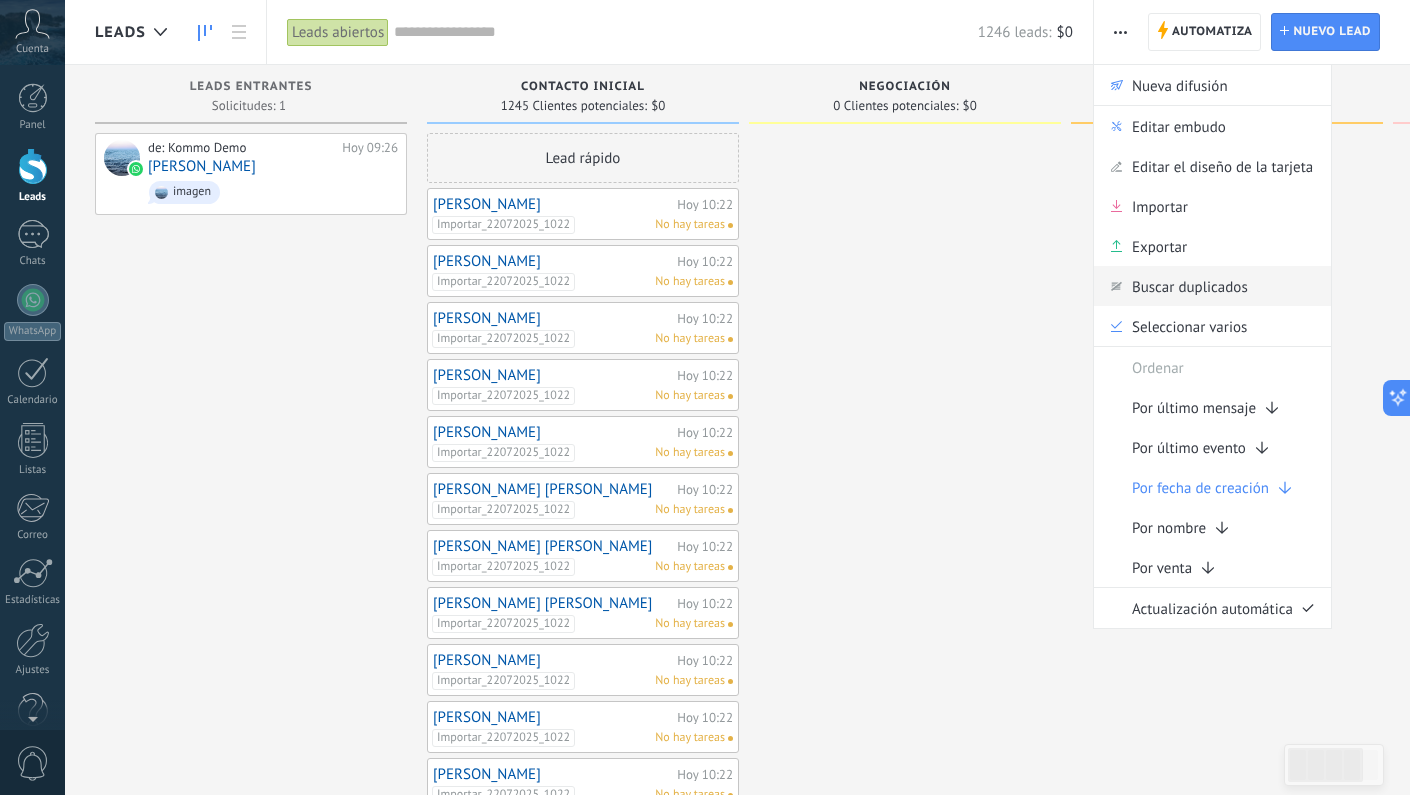click on "Buscar duplicados" at bounding box center (1190, 286) 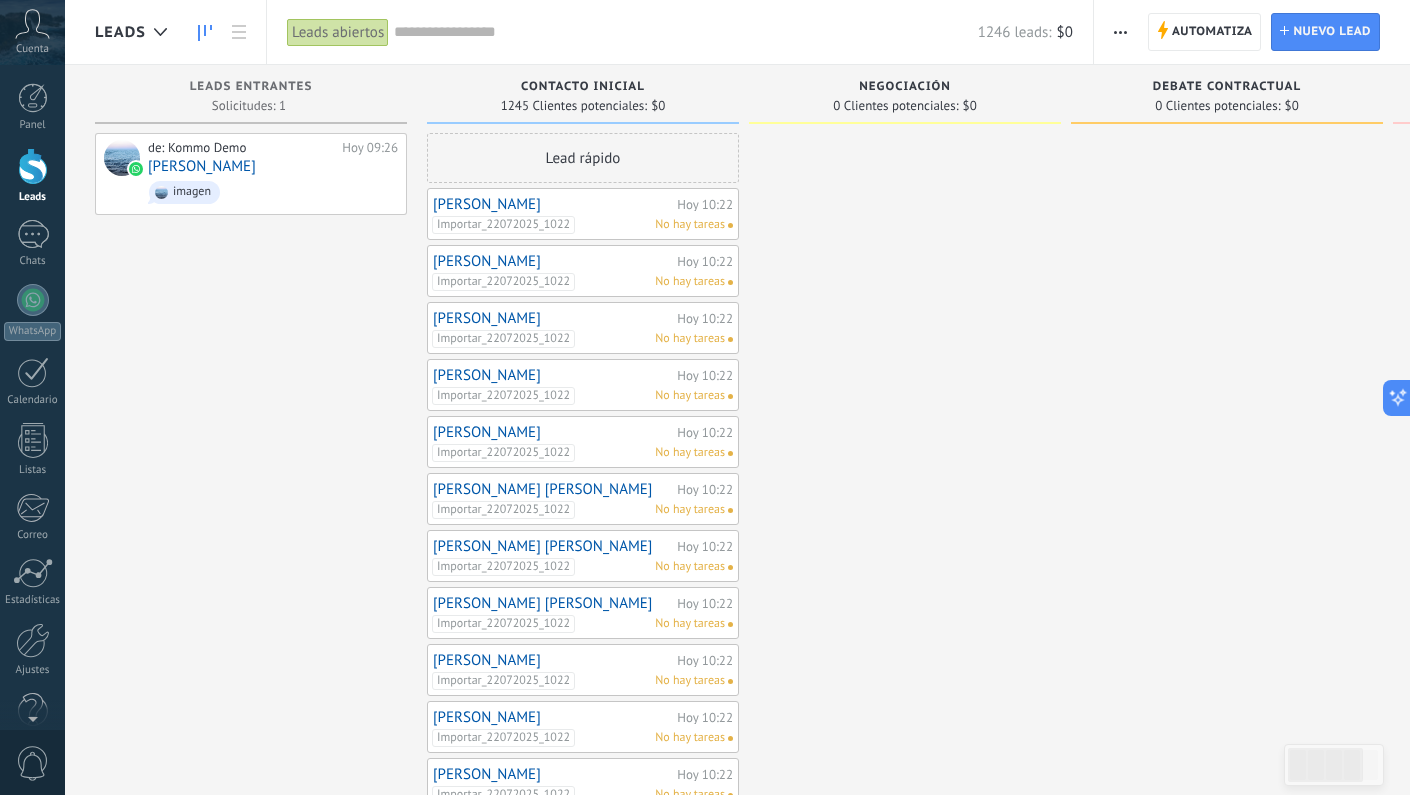 click at bounding box center [1120, 32] 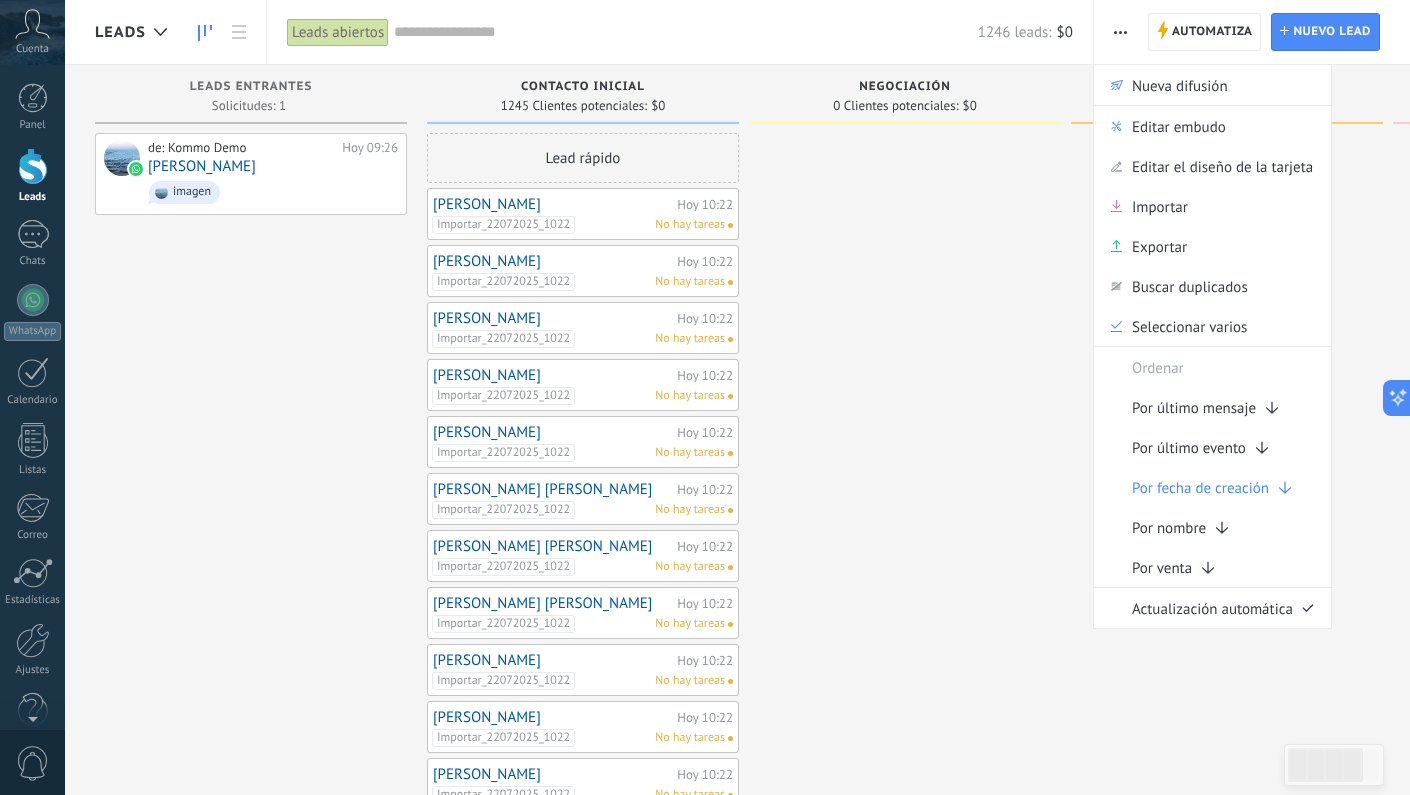 click at bounding box center (905, 728) 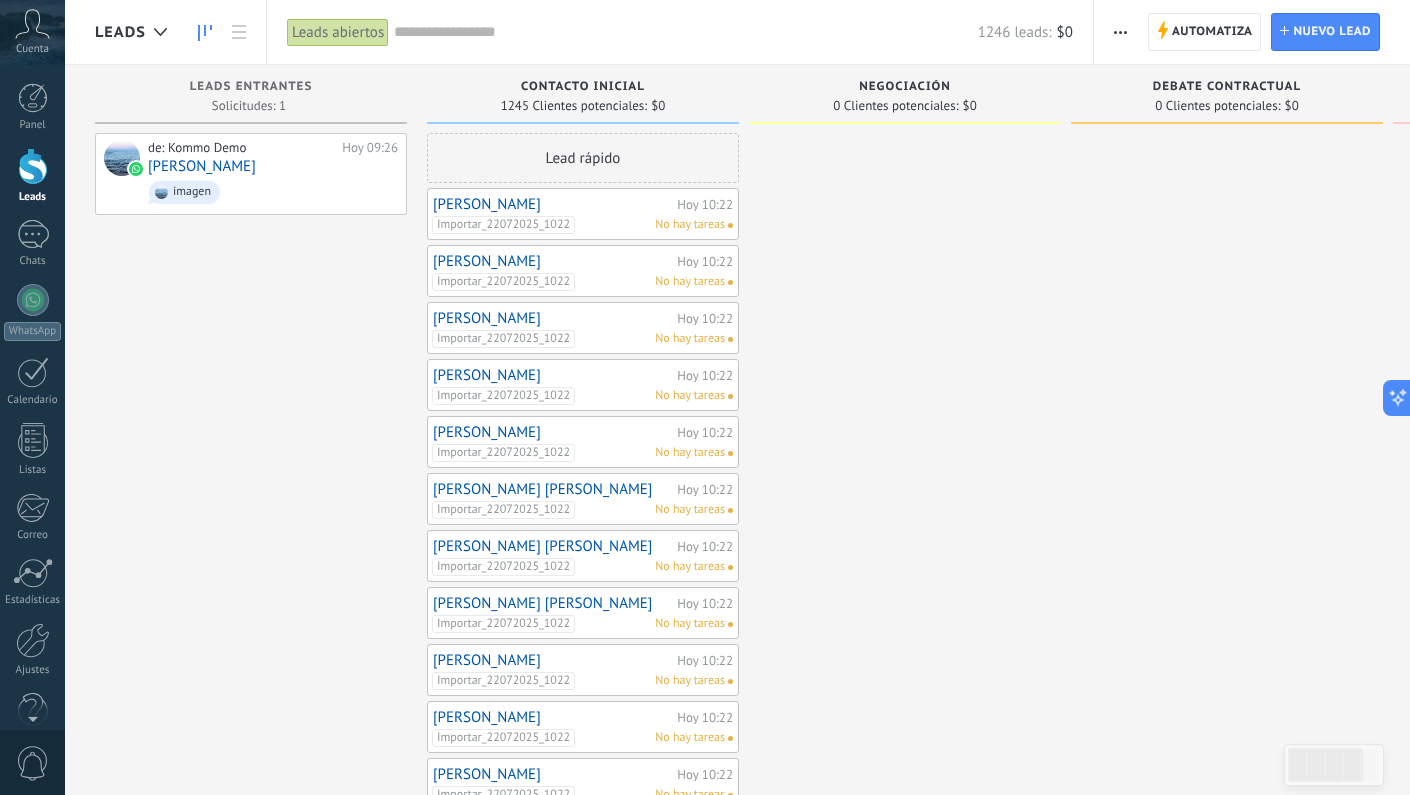 click on "Leads abiertos" at bounding box center (338, 32) 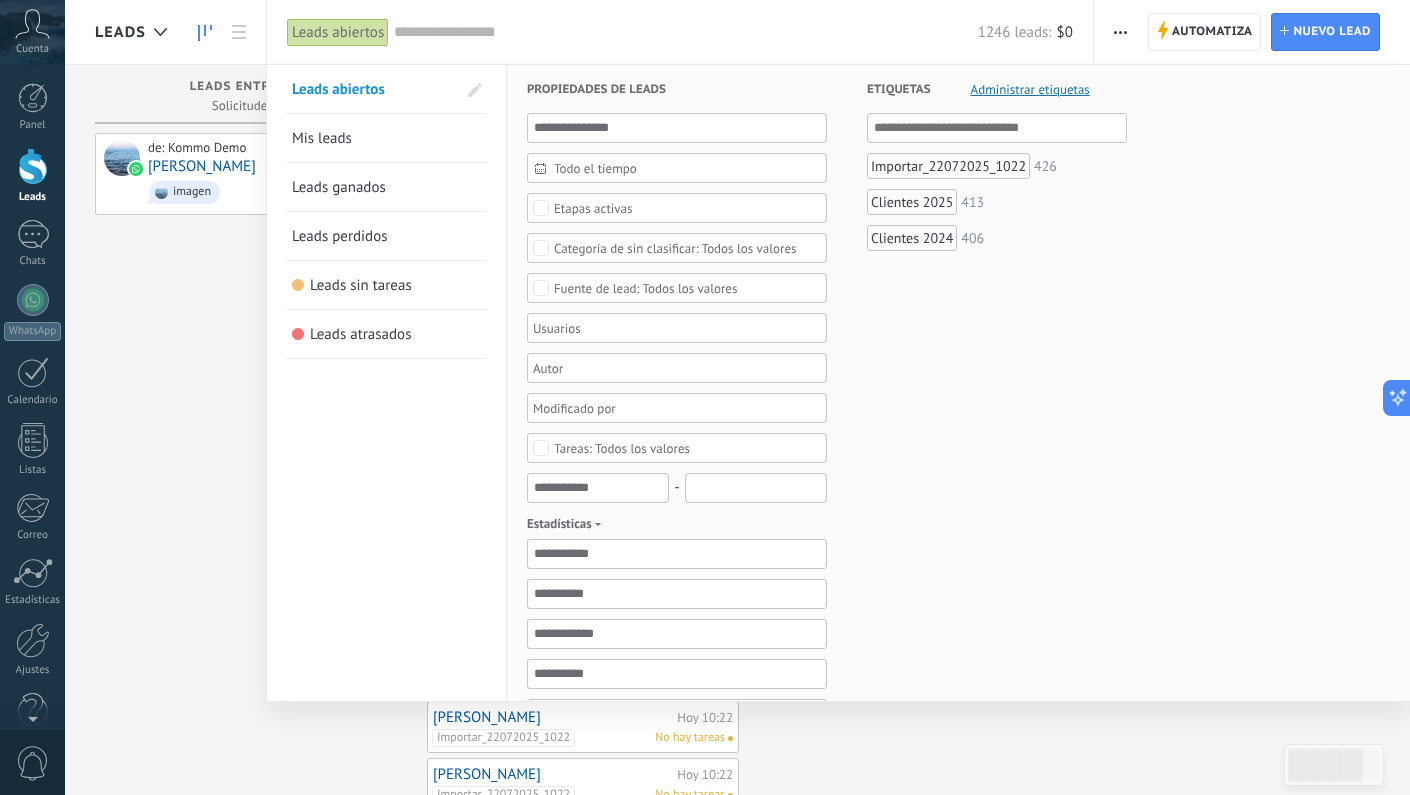 click on "Administrar etiquetas" at bounding box center (1030, 89) 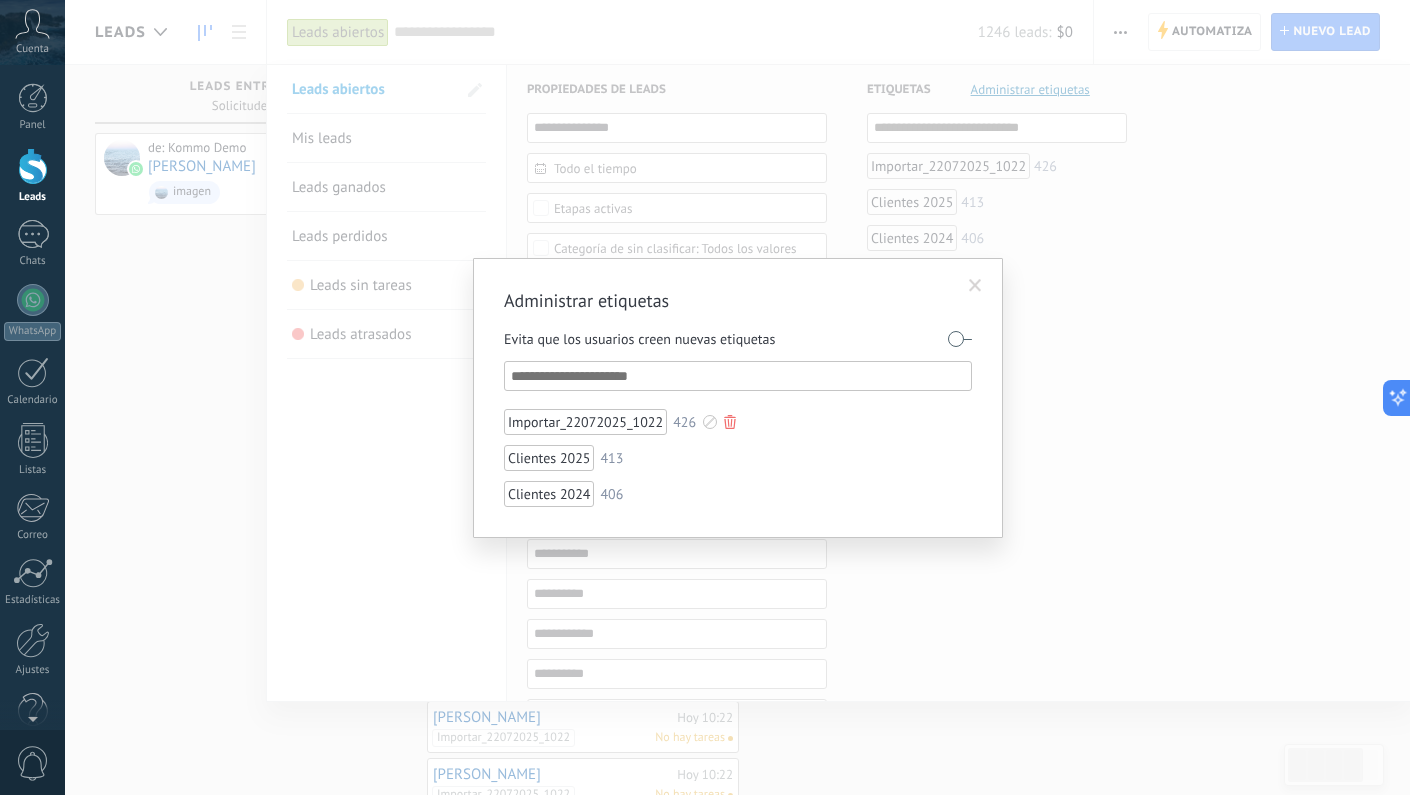 click on "Importar_22072025_1022" at bounding box center (585, 422) 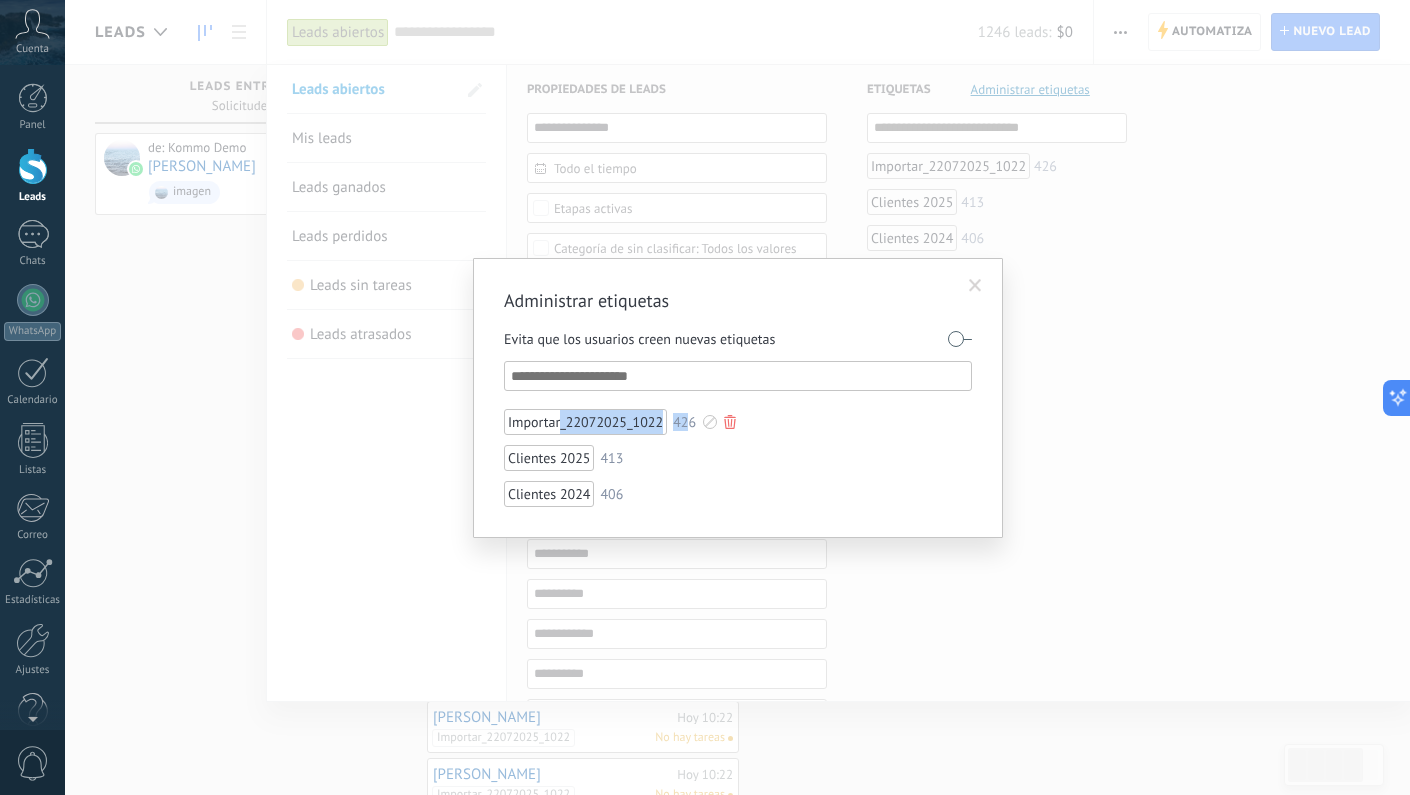 drag, startPoint x: 686, startPoint y: 424, endPoint x: 560, endPoint y: 423, distance: 126.00397 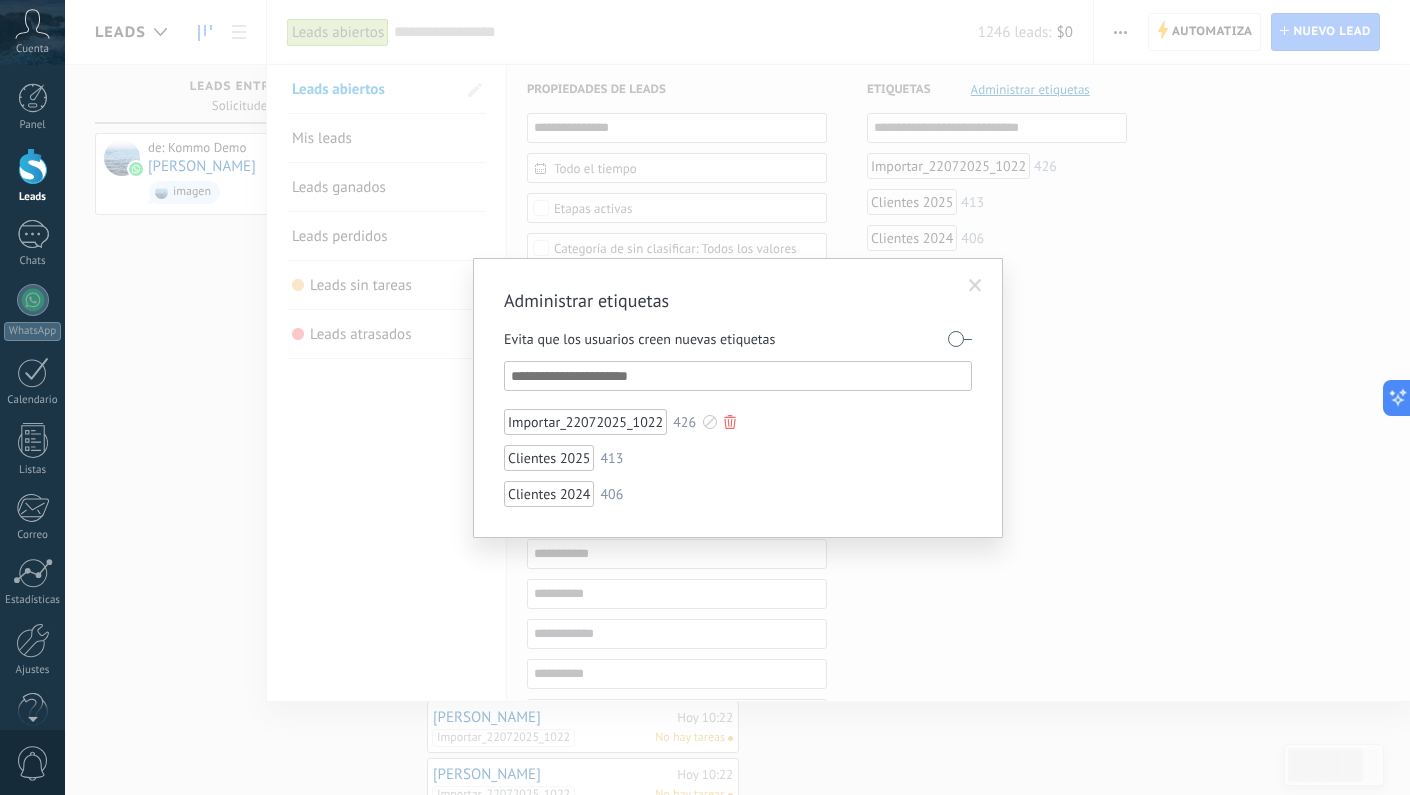 click on "Importar_22072025_1022" at bounding box center (585, 422) 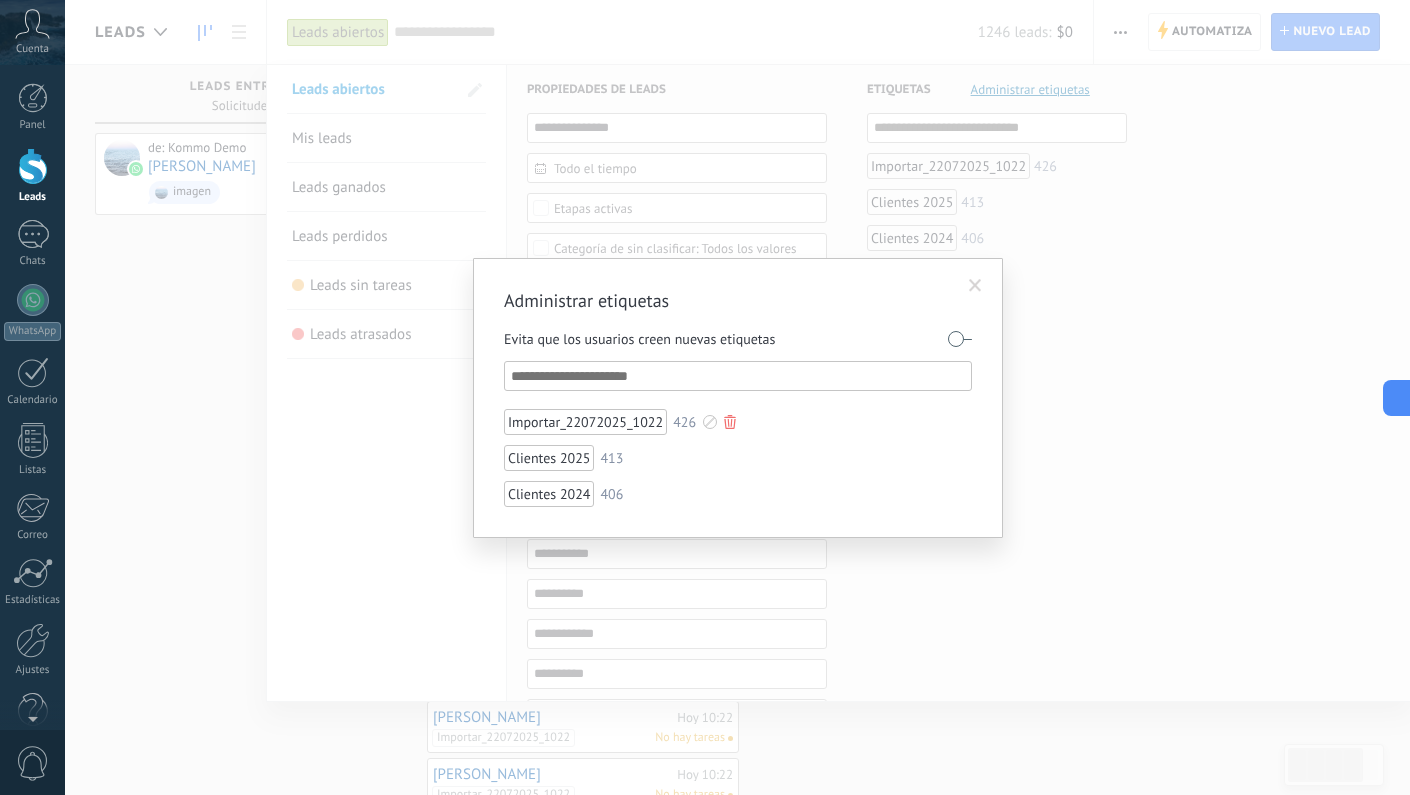click on "Importar_22072025_1022" at bounding box center (585, 422) 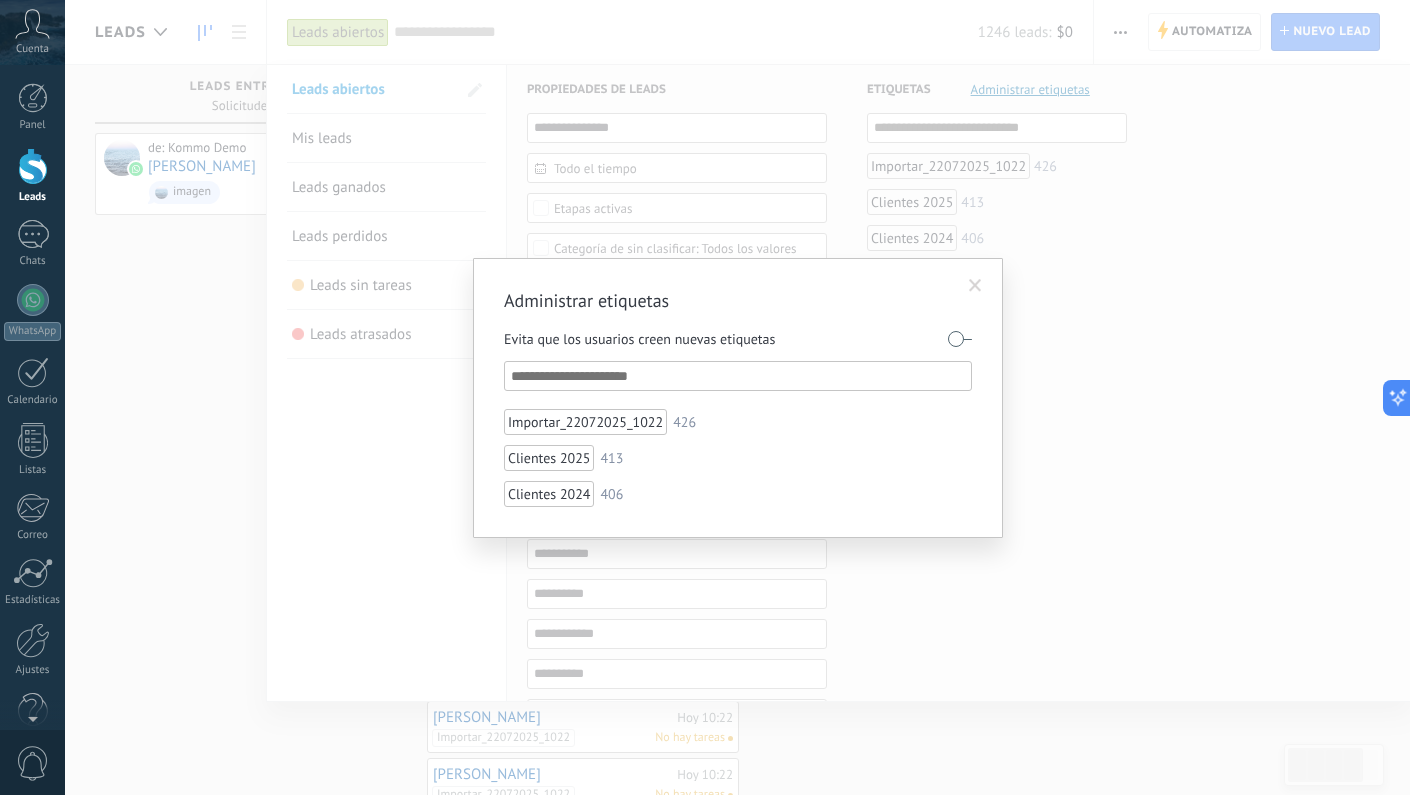 click at bounding box center [975, 286] 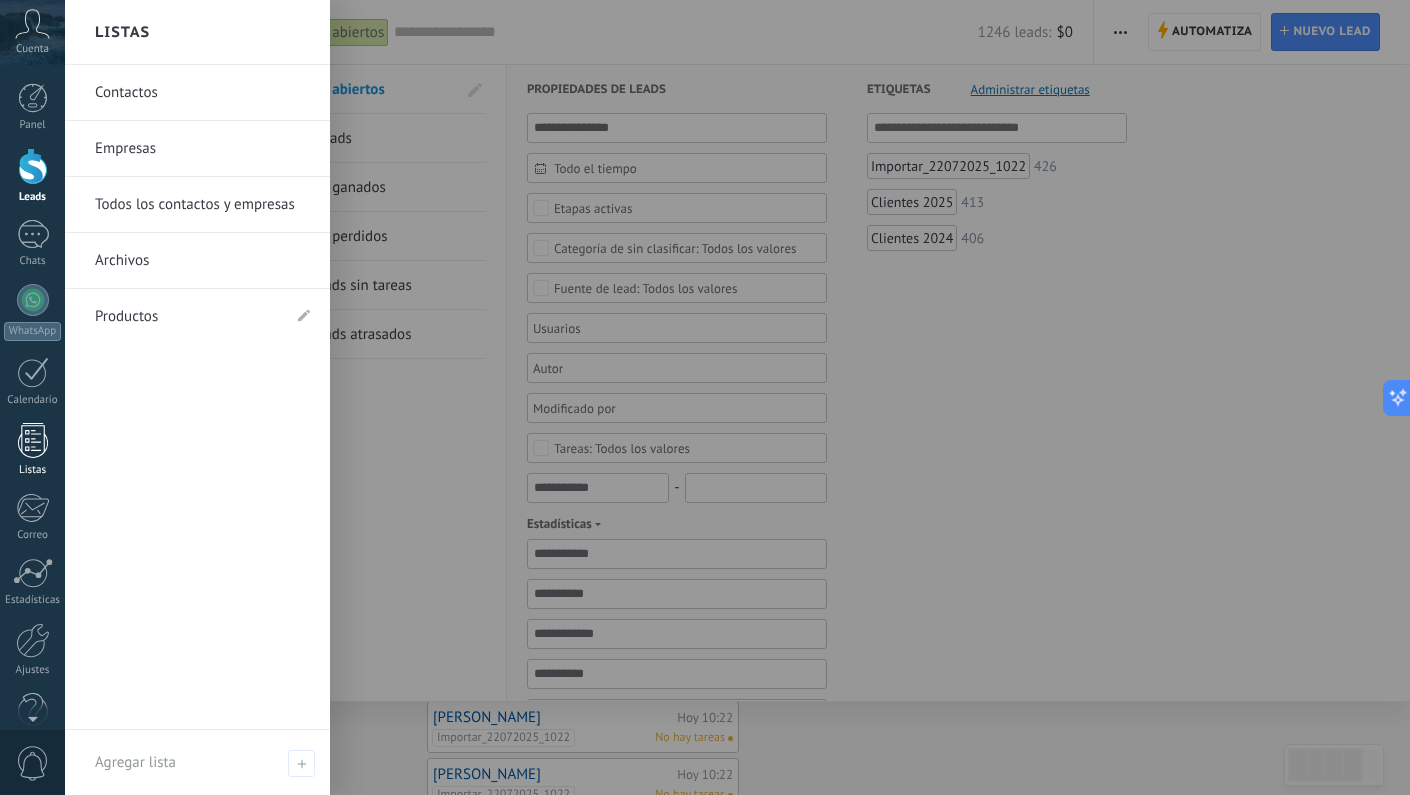 click at bounding box center [33, 440] 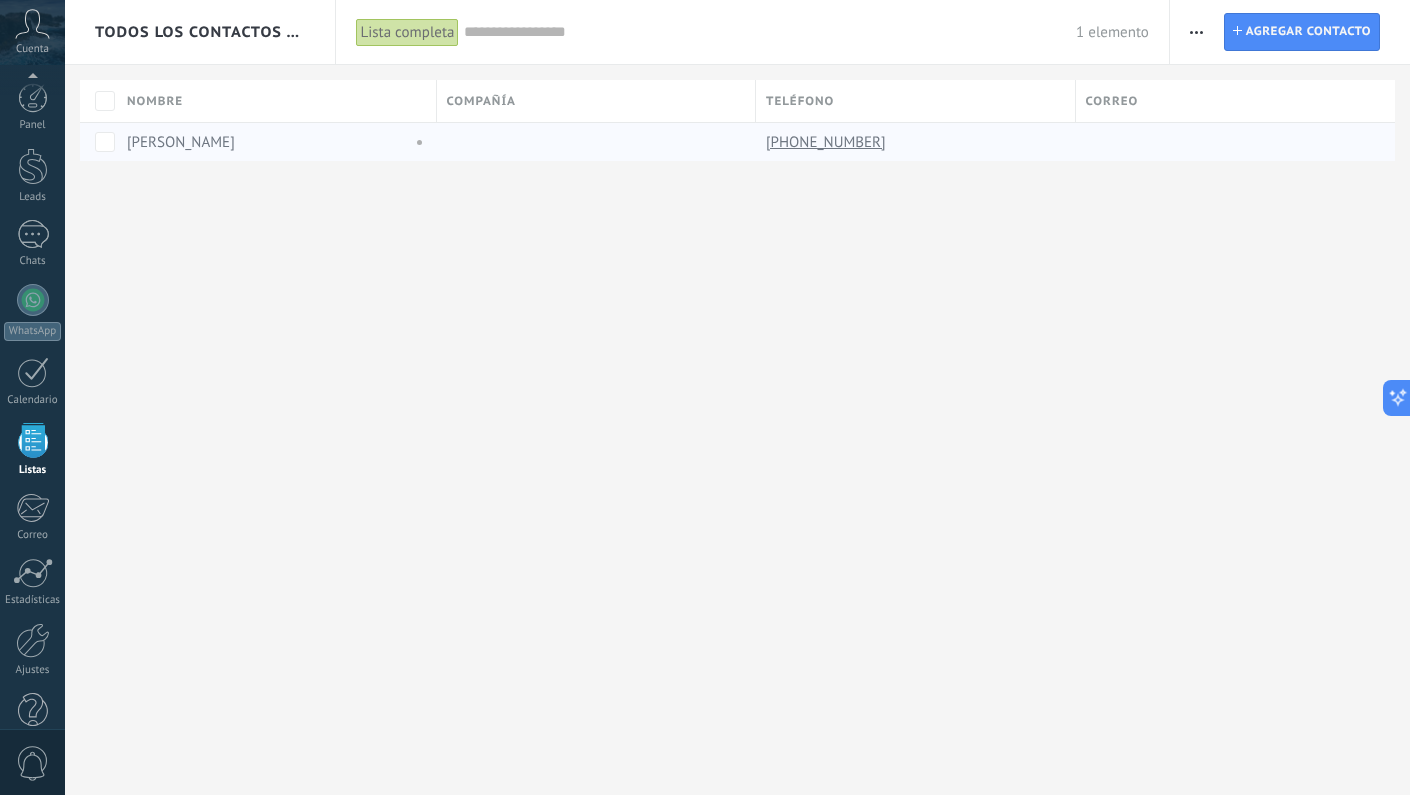 scroll, scrollTop: 37, scrollLeft: 0, axis: vertical 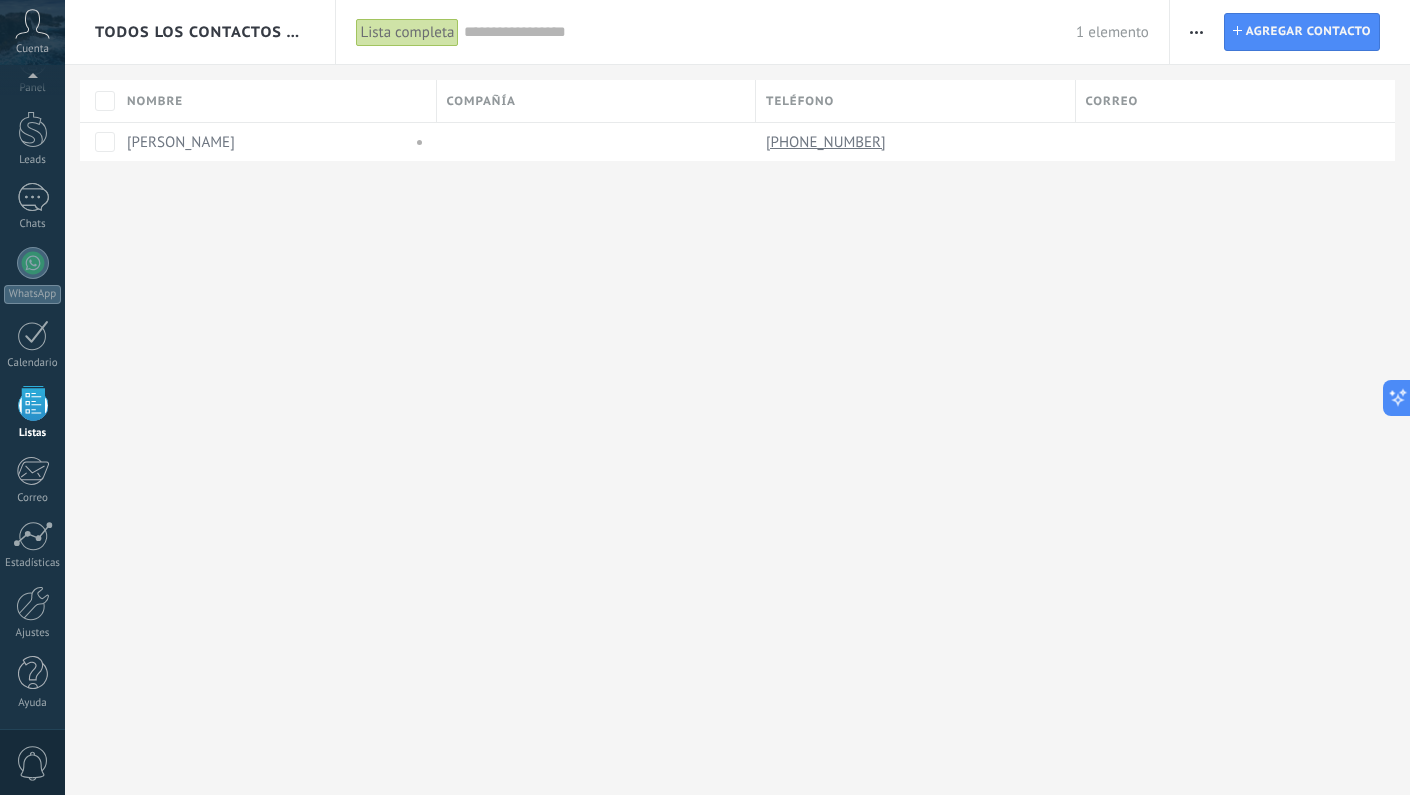 click on "Lista completa" at bounding box center (408, 32) 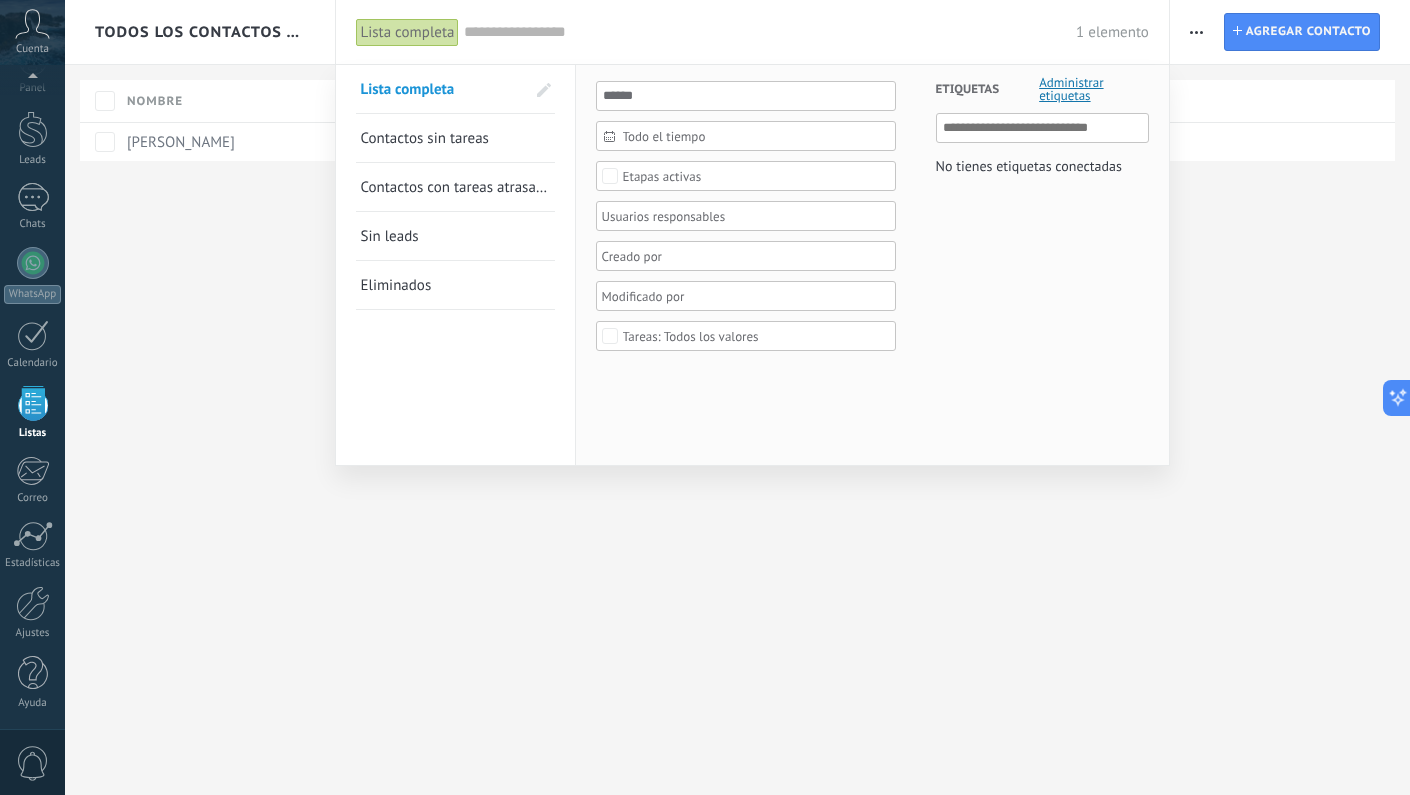 click at bounding box center (1043, 128) 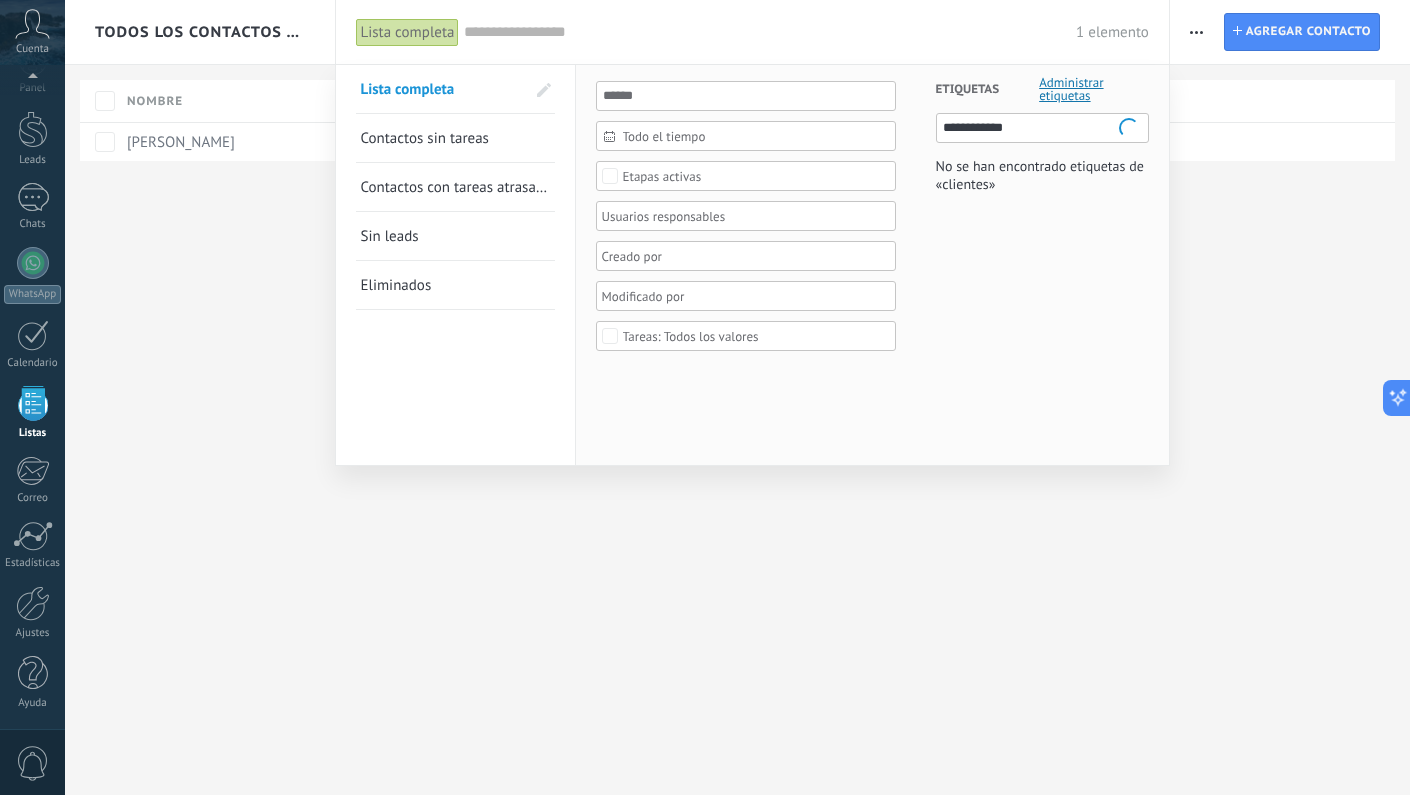 type on "**********" 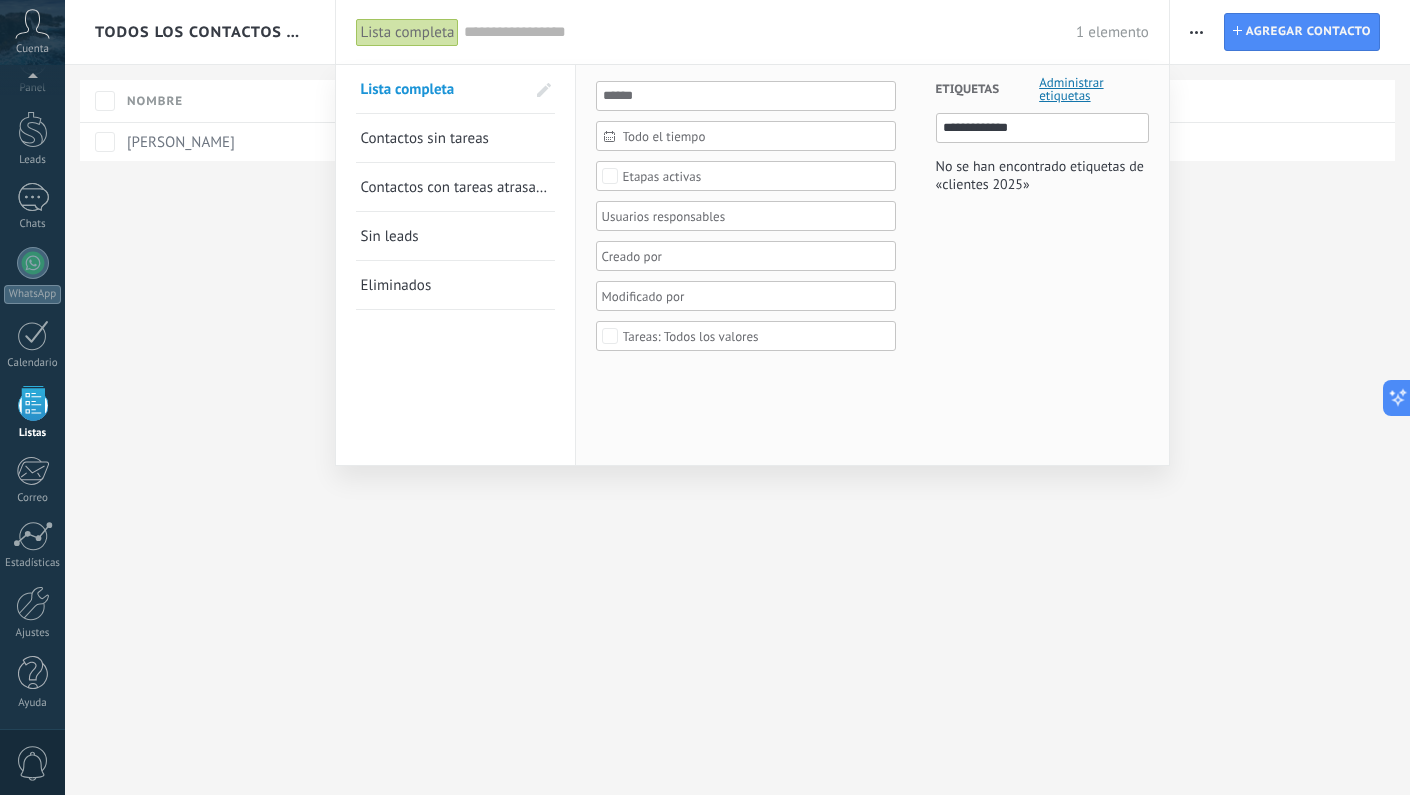drag, startPoint x: 1036, startPoint y: 123, endPoint x: 893, endPoint y: 123, distance: 143 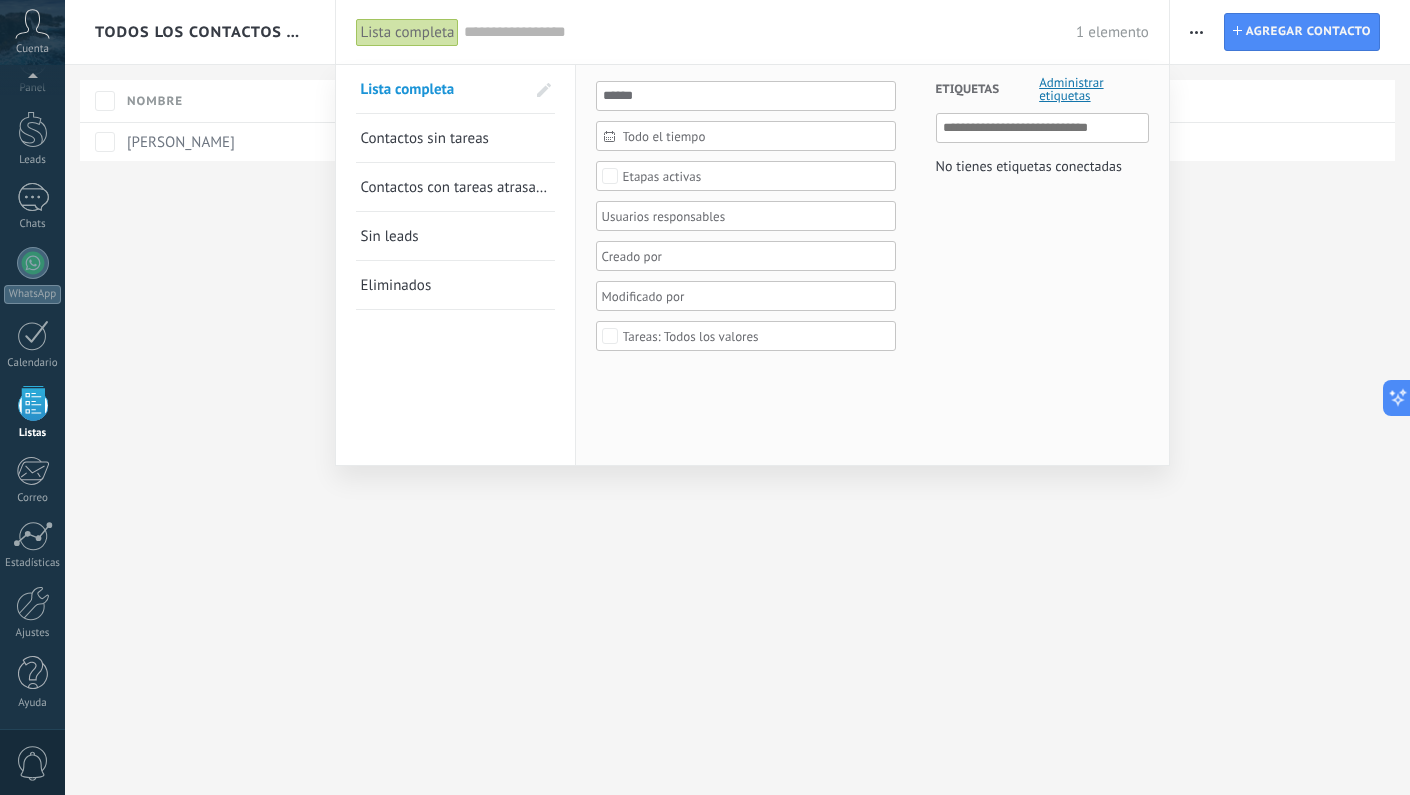 click on "Administrar etiquetas" at bounding box center (1094, 89) 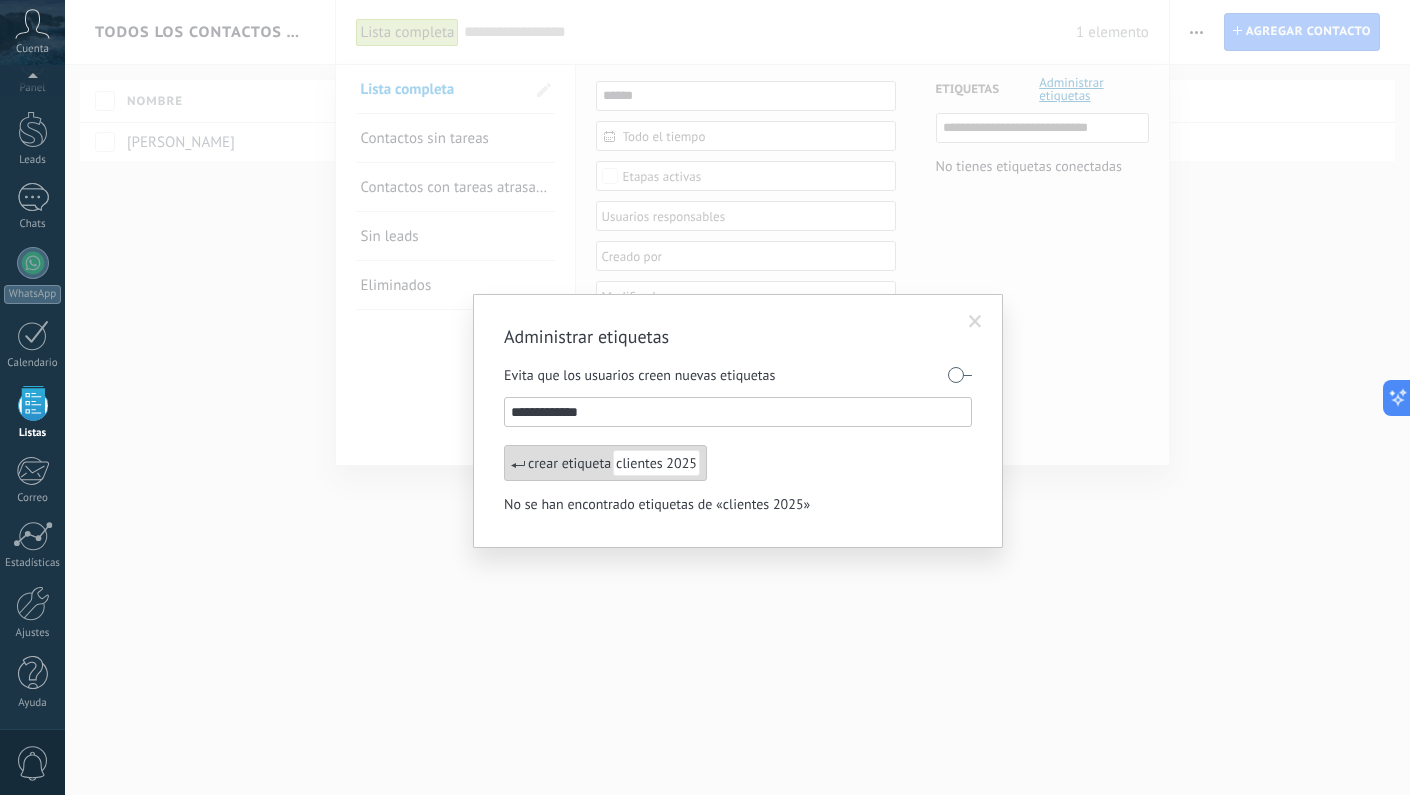 drag, startPoint x: 515, startPoint y: 413, endPoint x: 486, endPoint y: 413, distance: 29 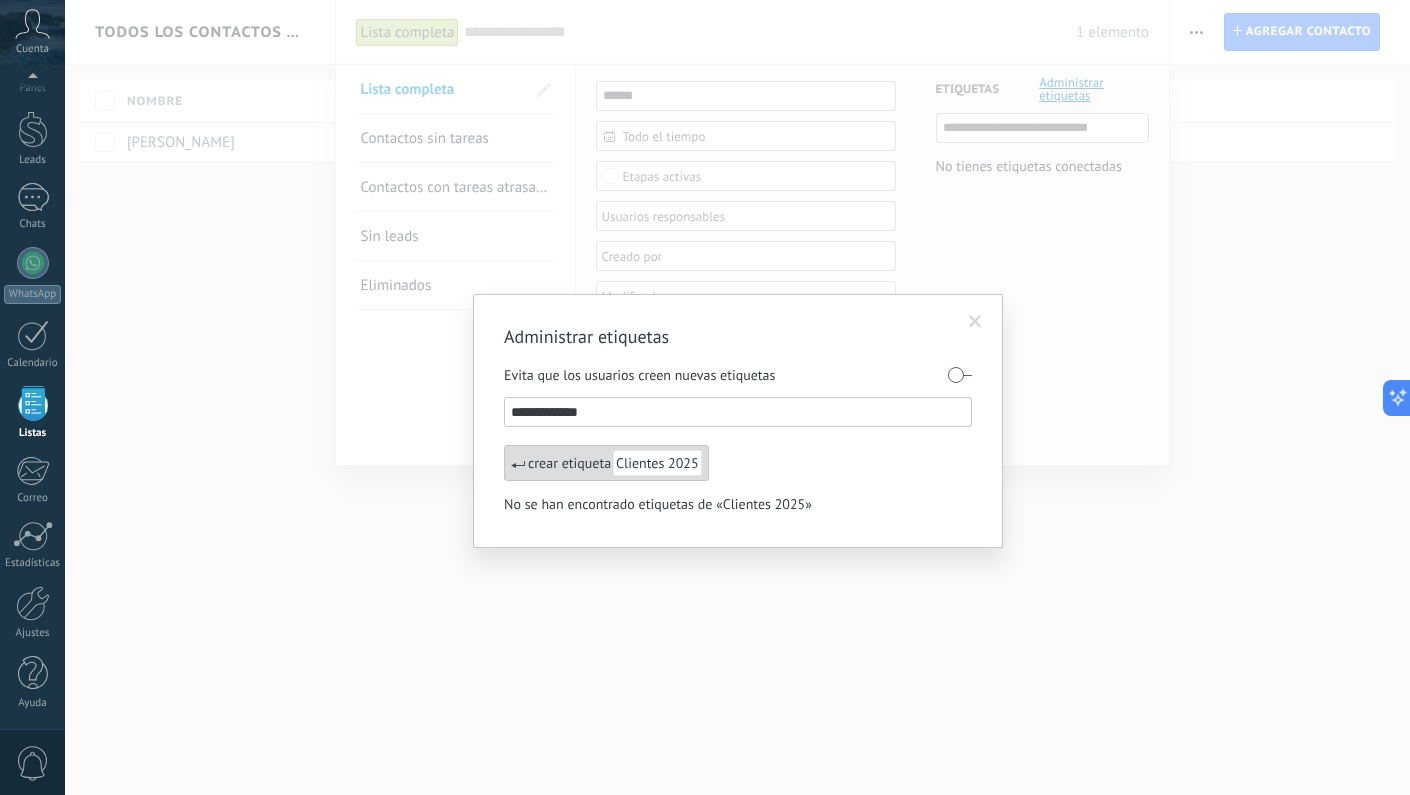click on "**********" at bounding box center [739, 412] 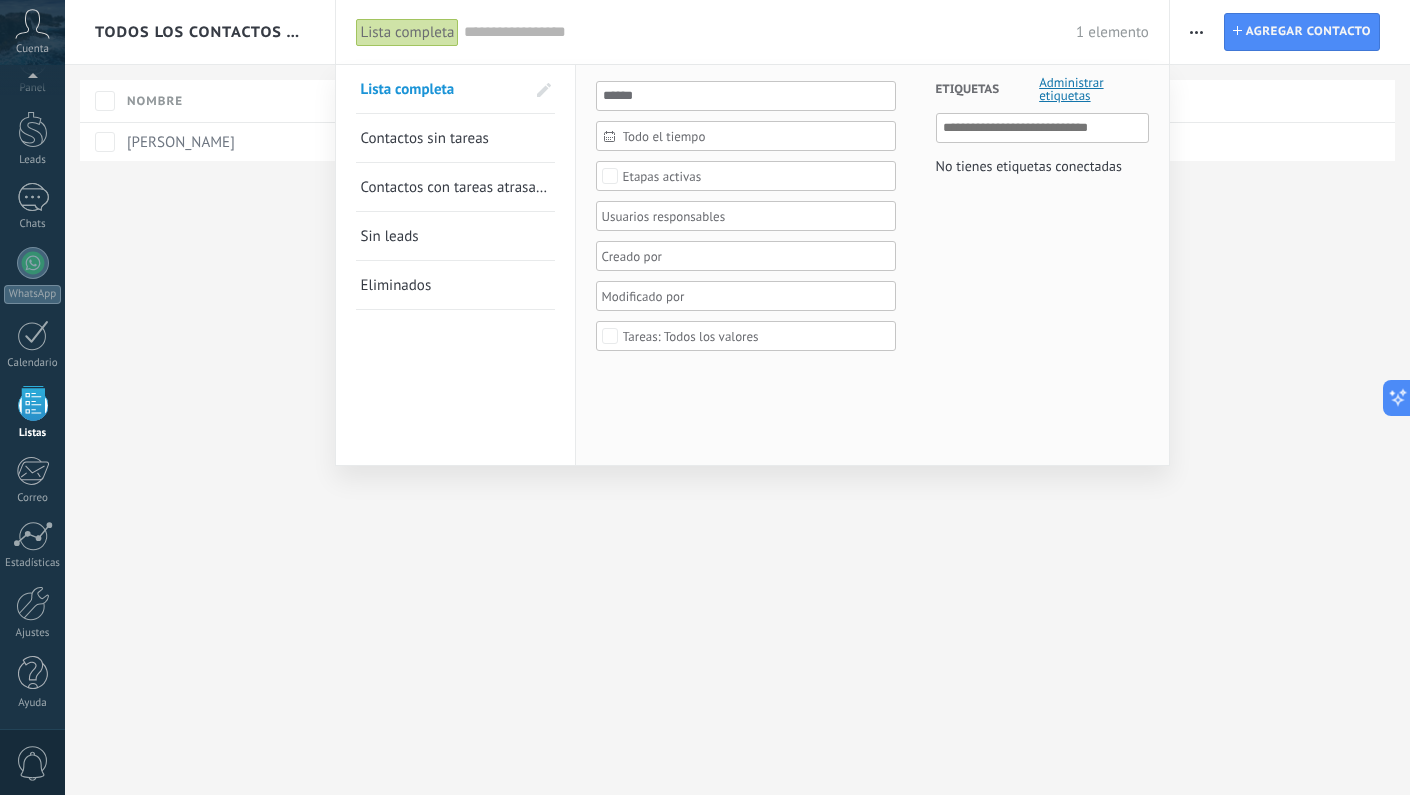 click on "Contactos sin tareas" at bounding box center [425, 138] 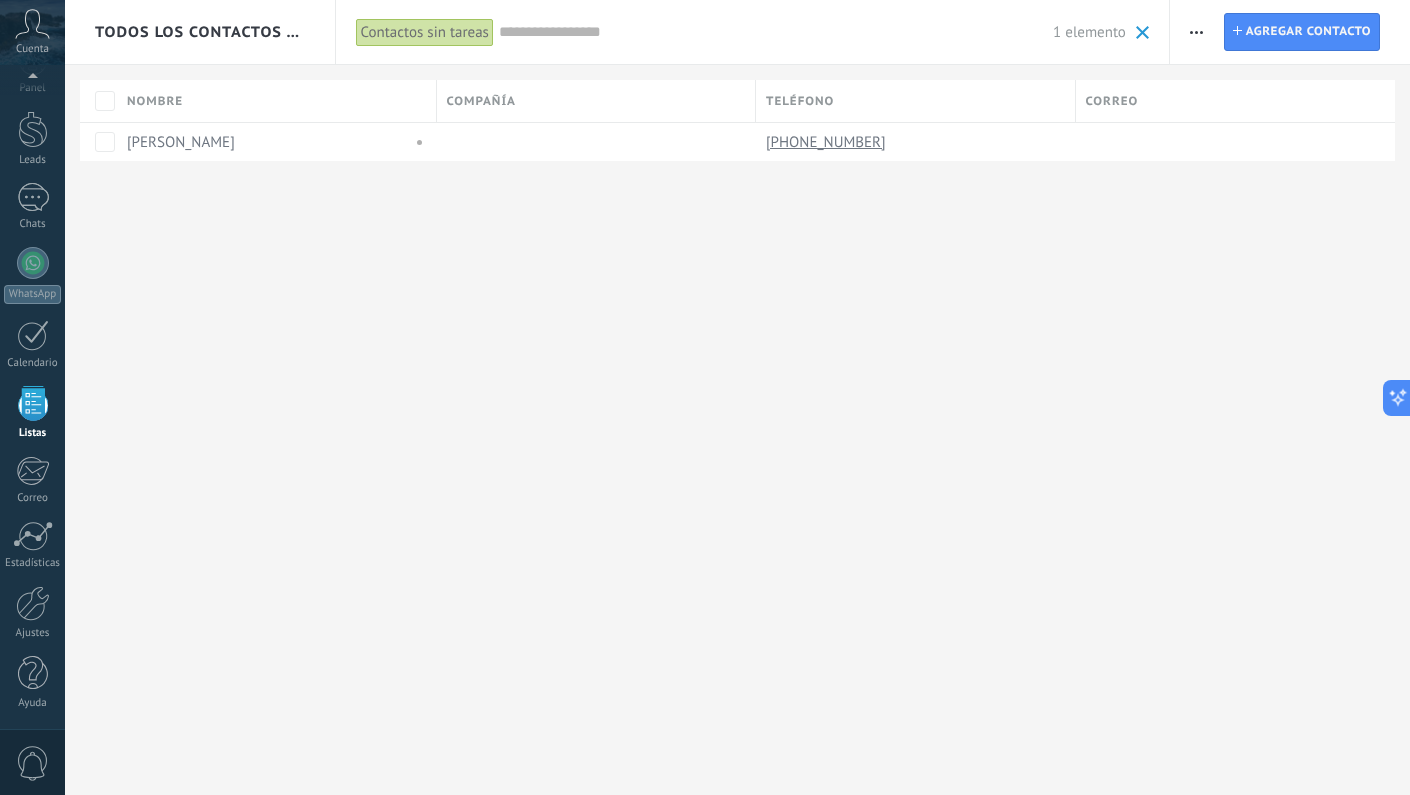 click on "Contactos sin tareas" at bounding box center (425, 32) 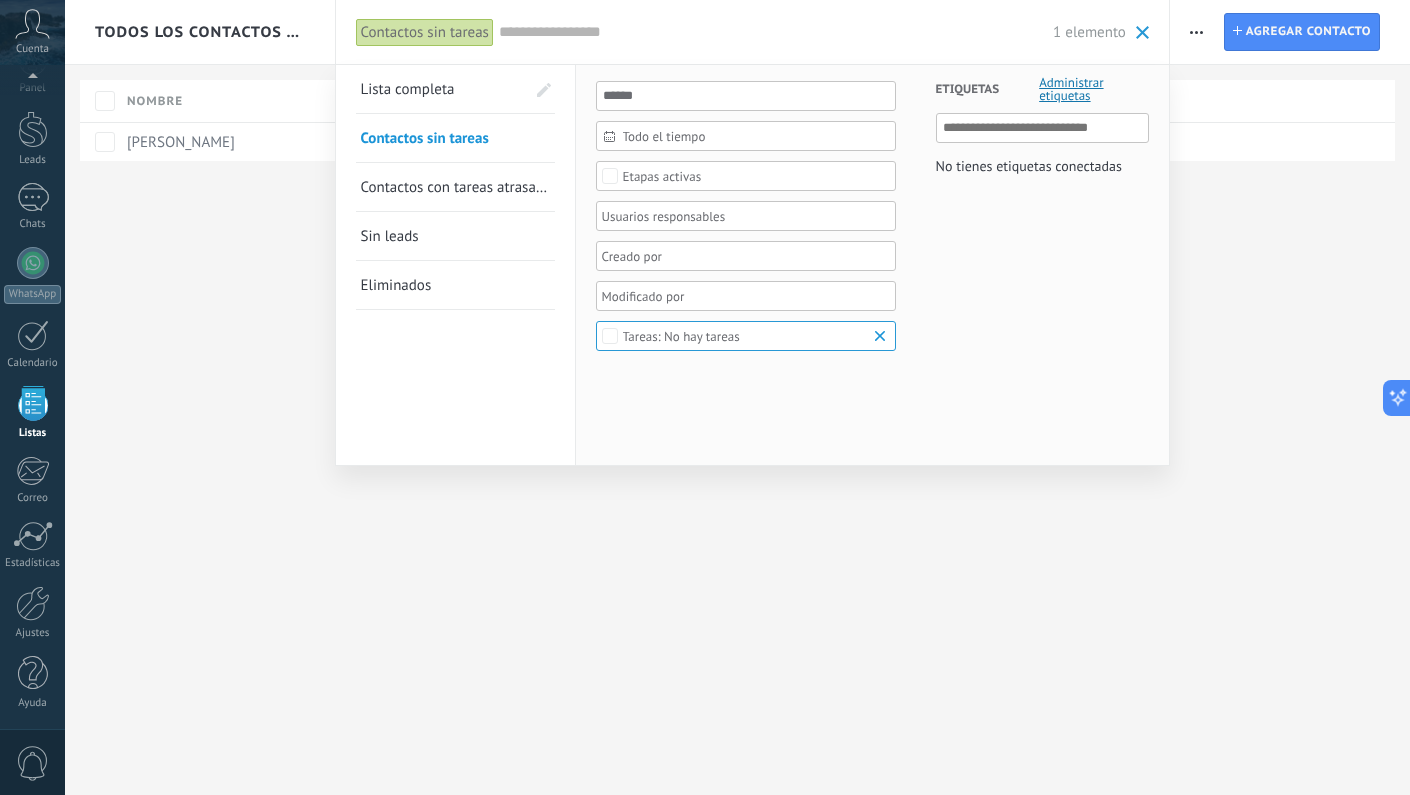 click on "Sin leads" at bounding box center [390, 236] 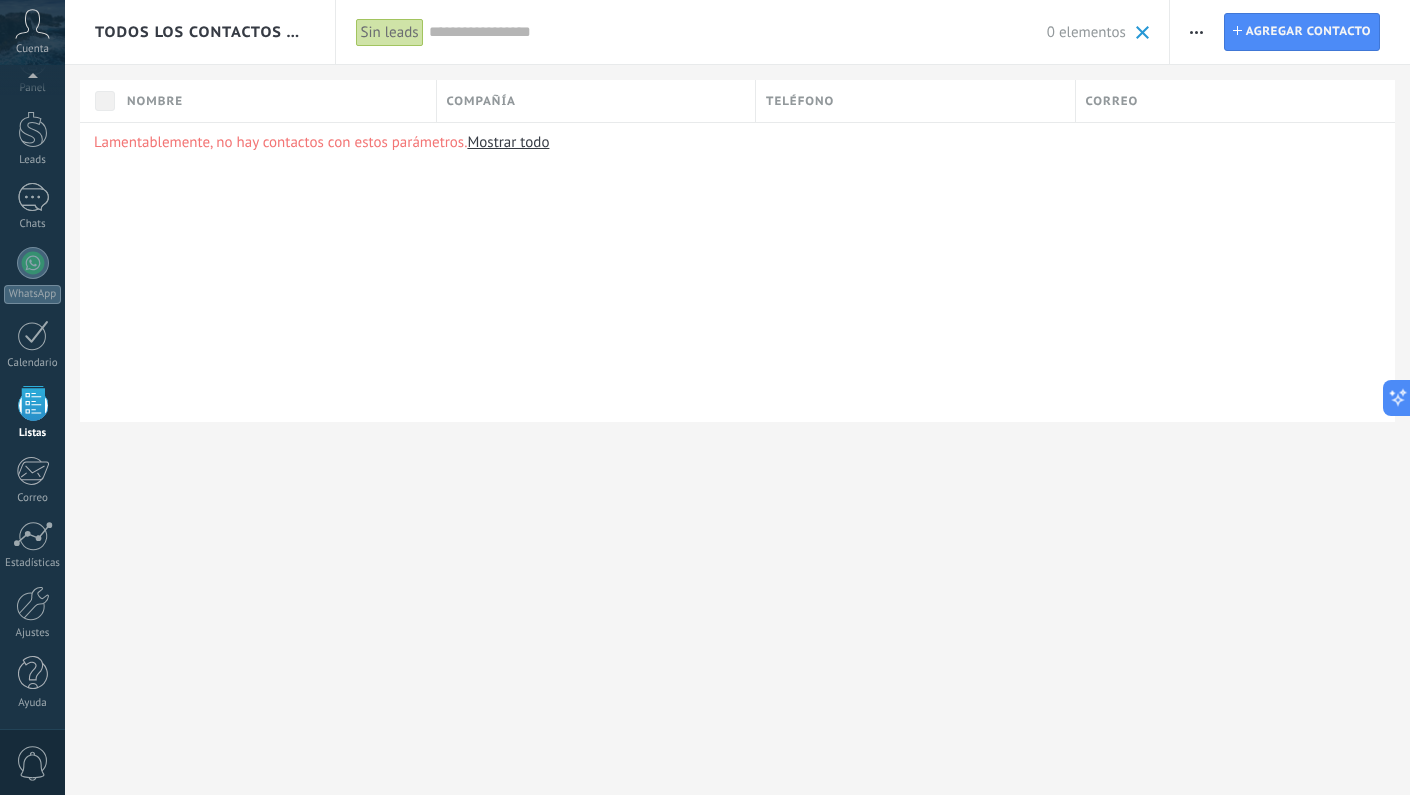 click on "Sin leads" at bounding box center (390, 32) 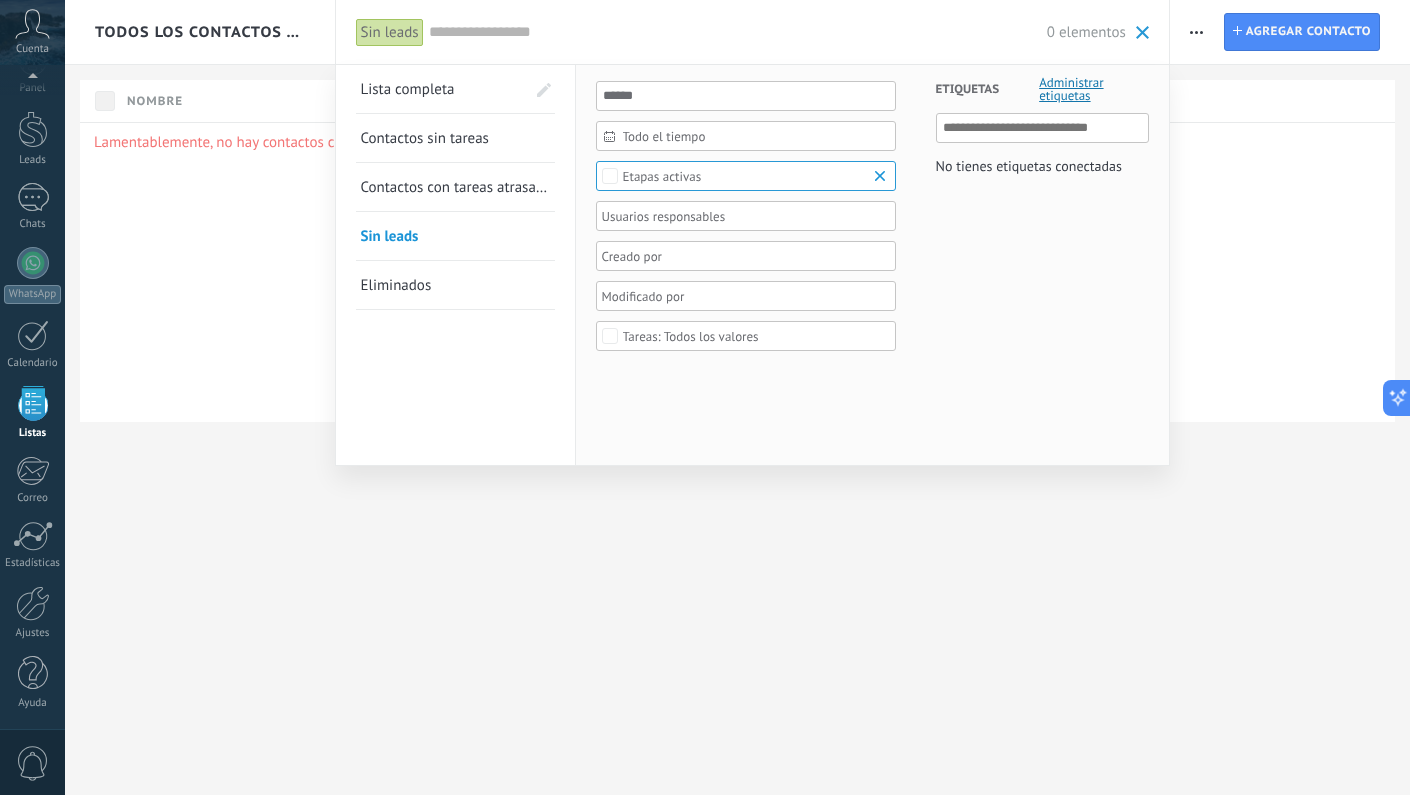 click on "Lista completa" at bounding box center [408, 89] 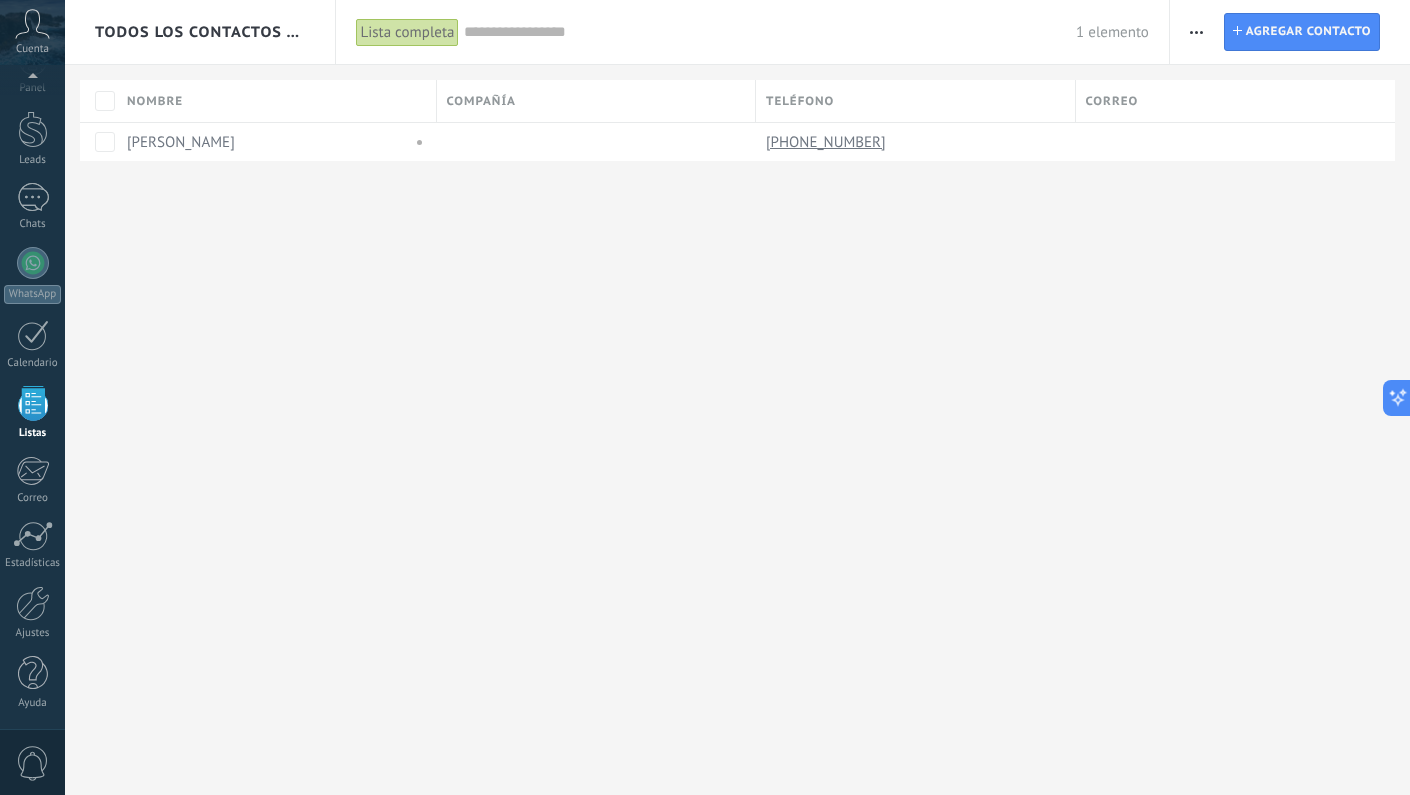 click at bounding box center [1196, 32] 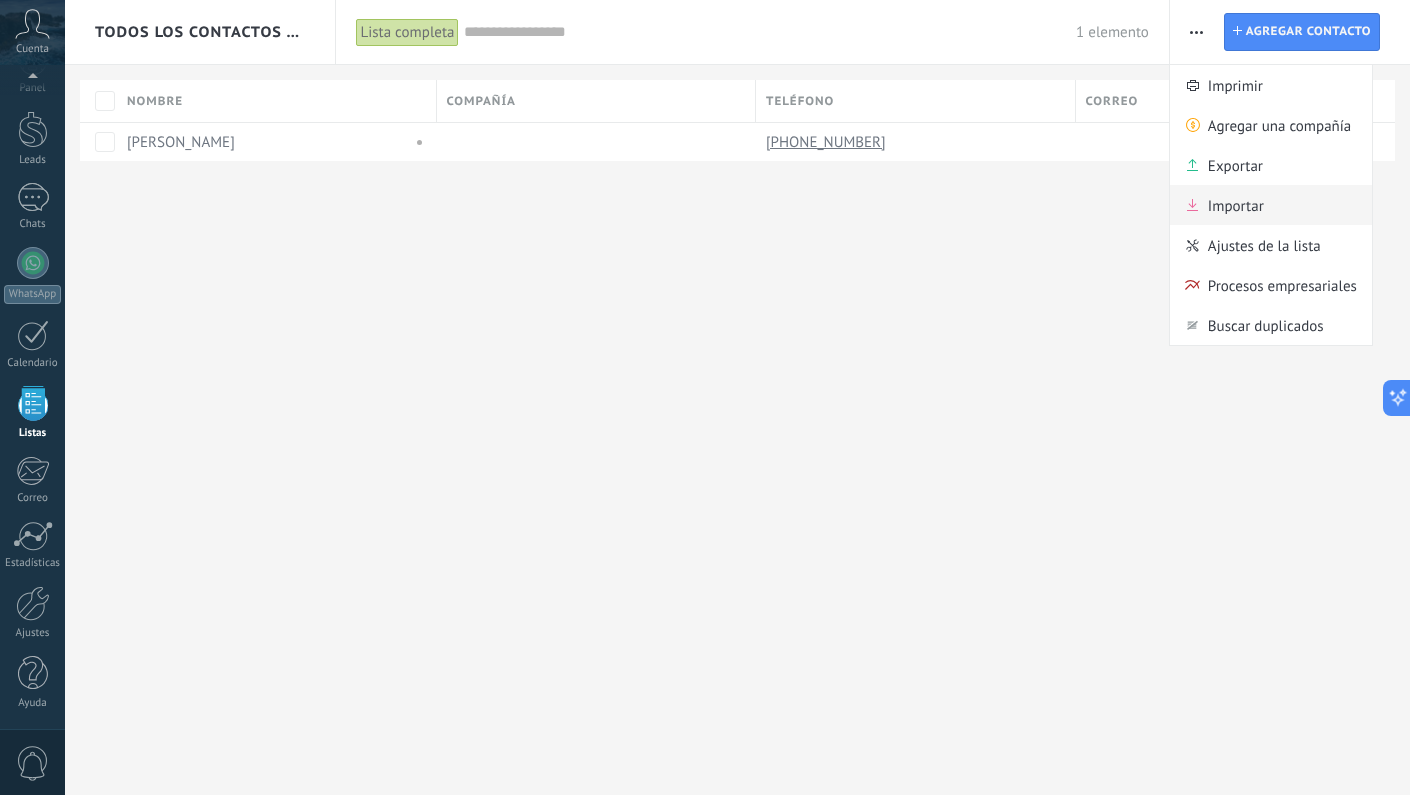 click on "Importar" at bounding box center [1236, 205] 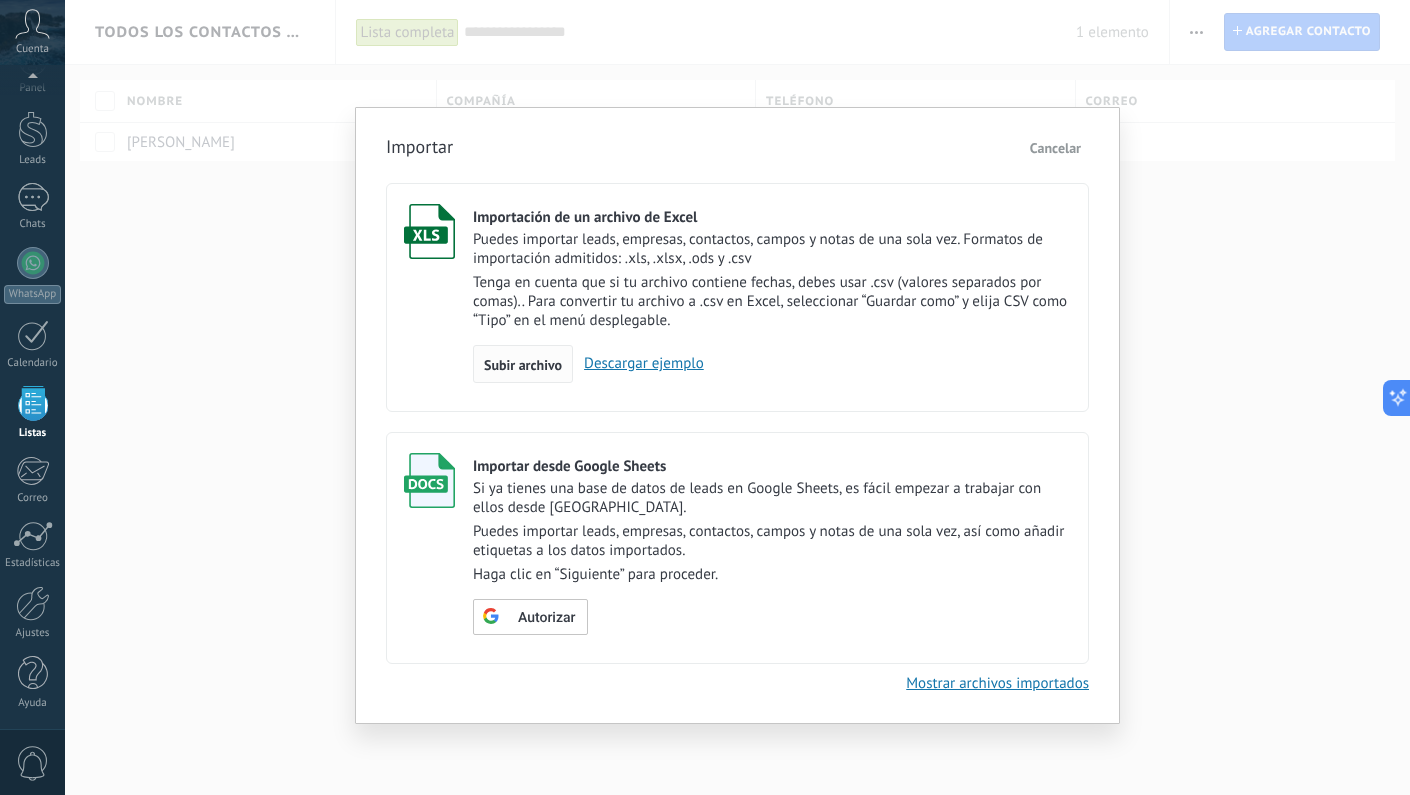 click on "Subir archivo" at bounding box center (523, 365) 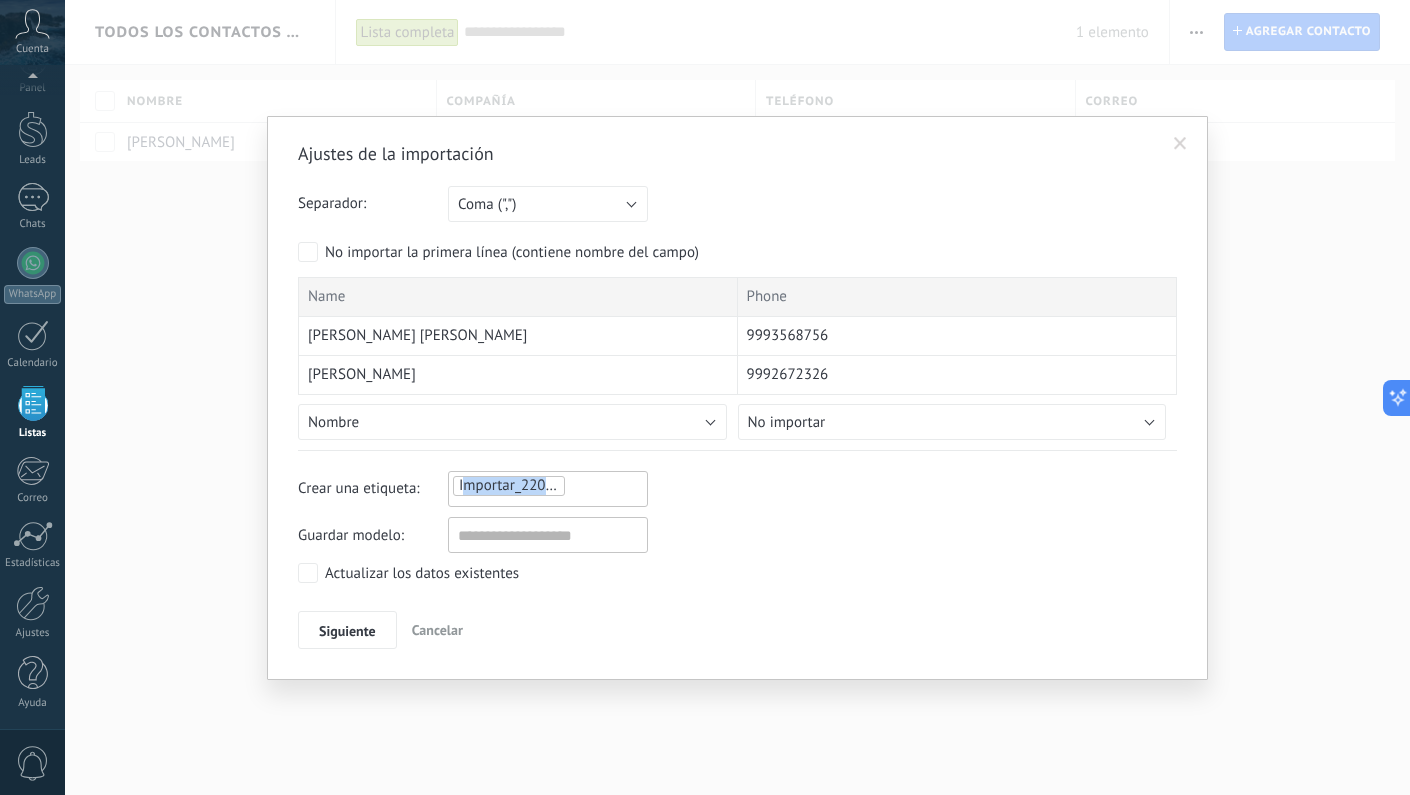 drag, startPoint x: 574, startPoint y: 487, endPoint x: 466, endPoint y: 478, distance: 108.37435 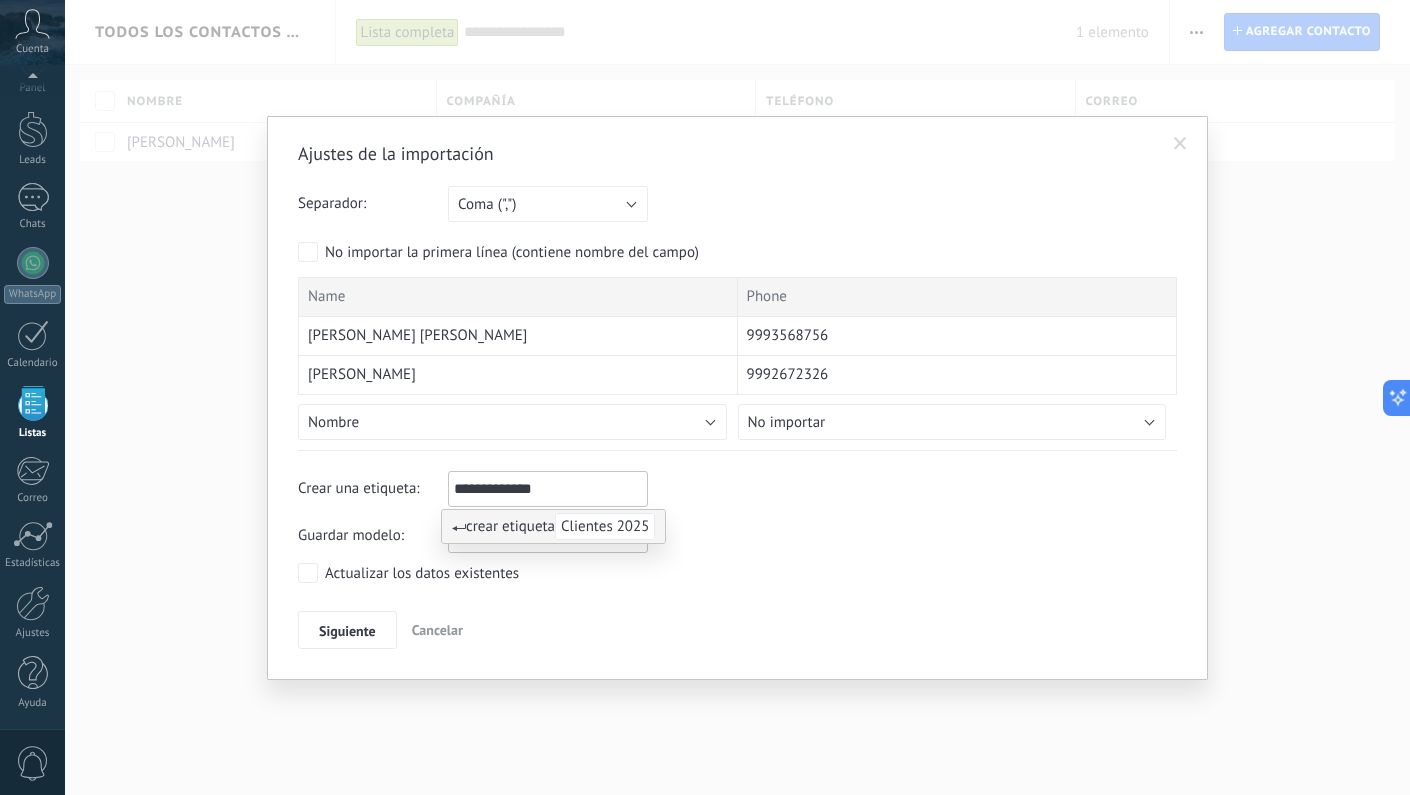 type on "**********" 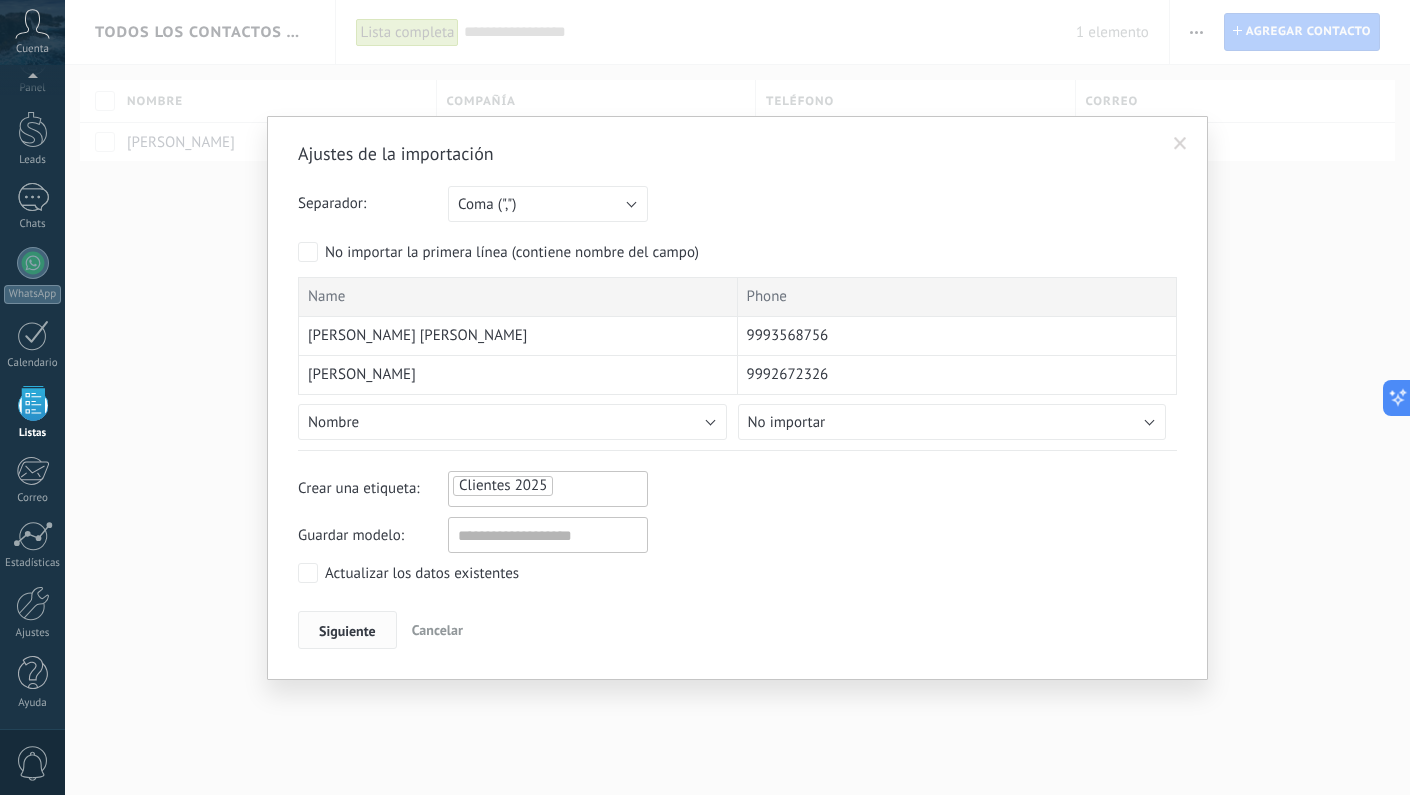 click on "Siguiente" at bounding box center [347, 631] 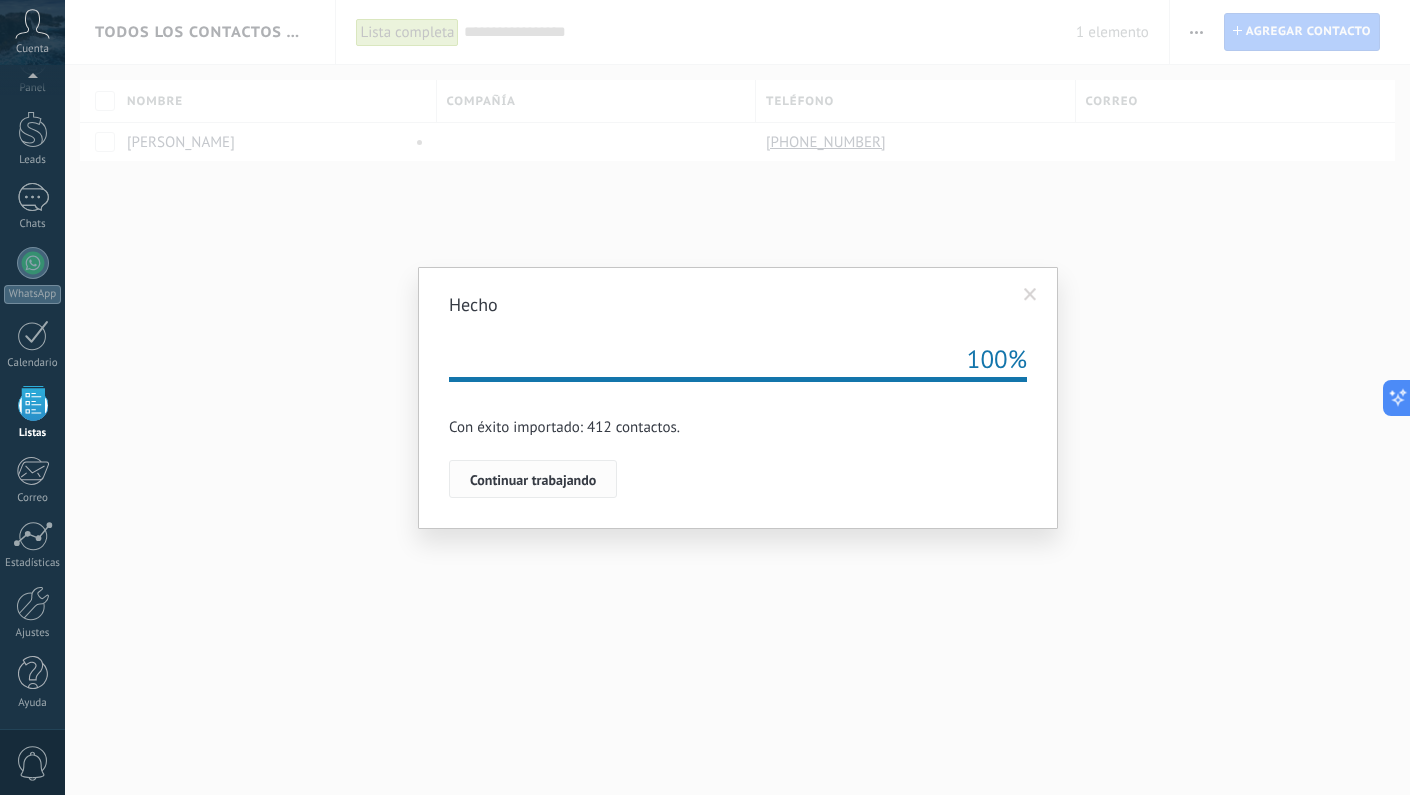 click on "Continuar trabajando" at bounding box center [533, 480] 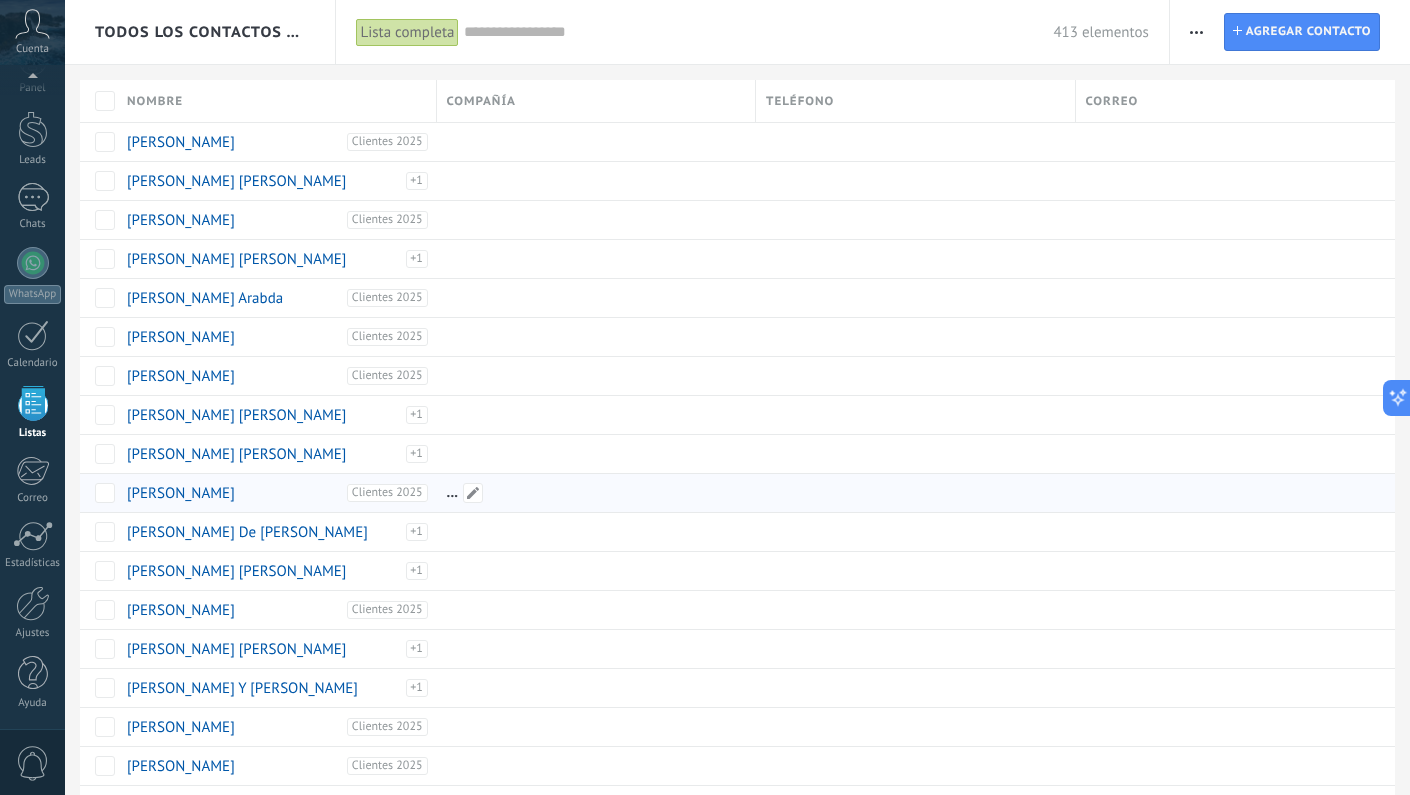 scroll, scrollTop: 0, scrollLeft: 0, axis: both 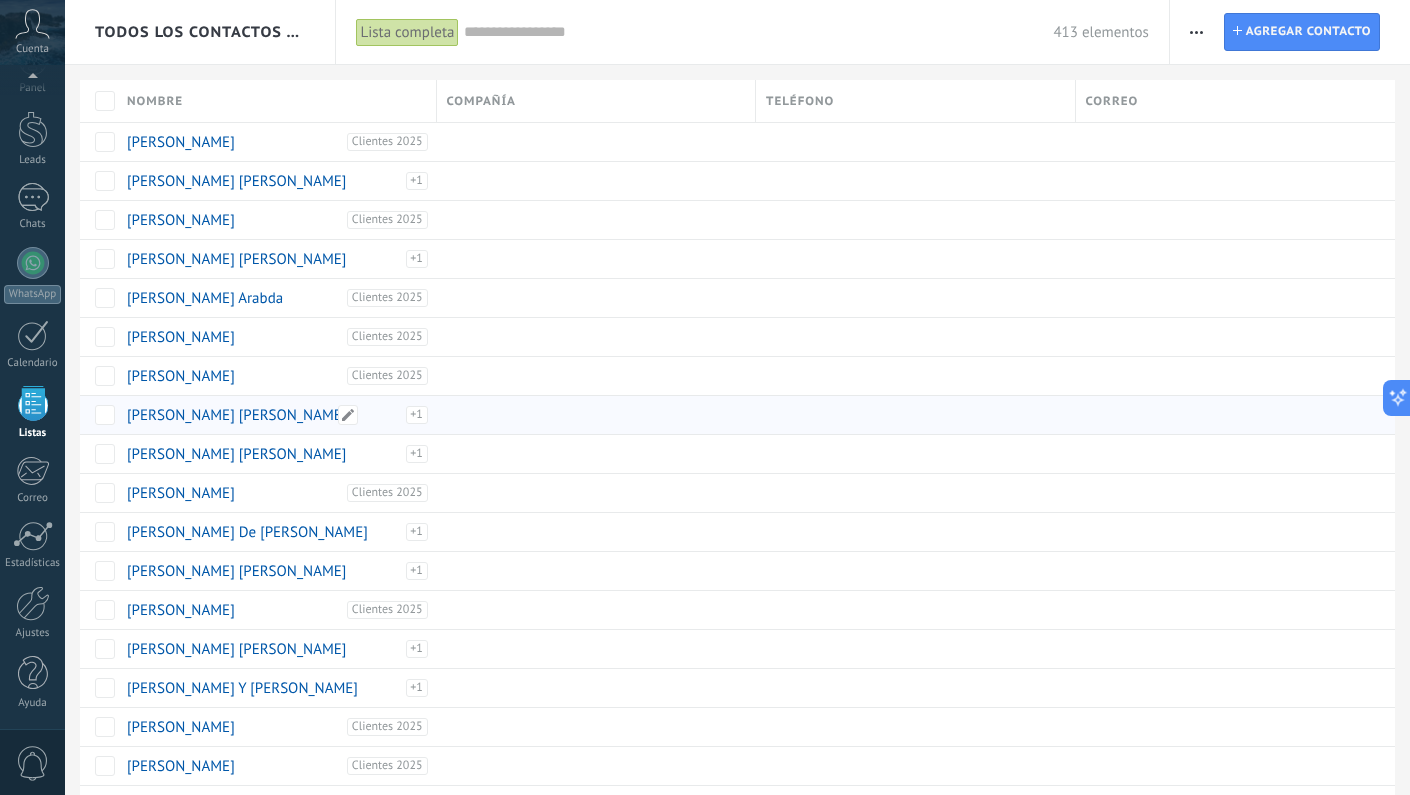 click on "Daniel Enrique Campos Morcillo" at bounding box center [236, 415] 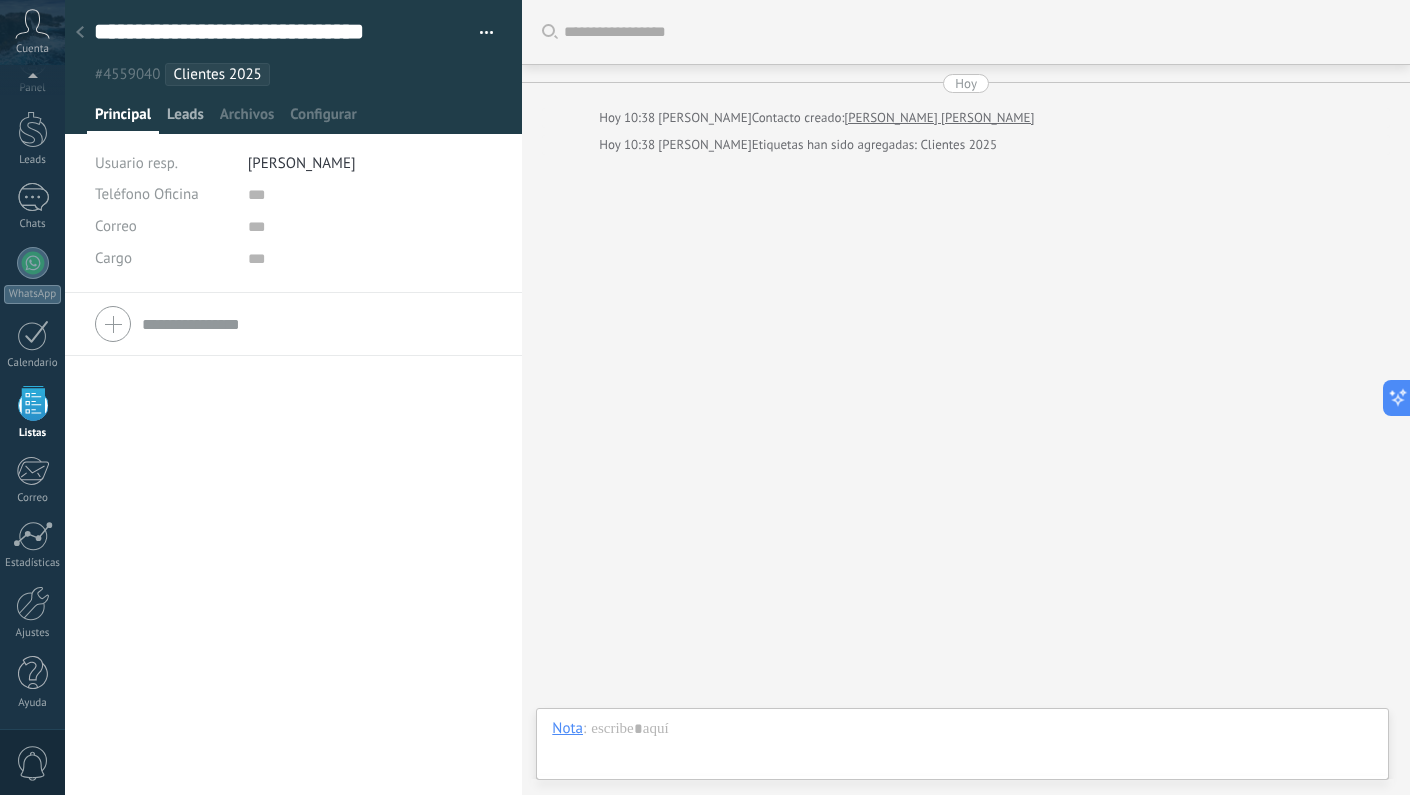 click on "Leads" at bounding box center (185, 119) 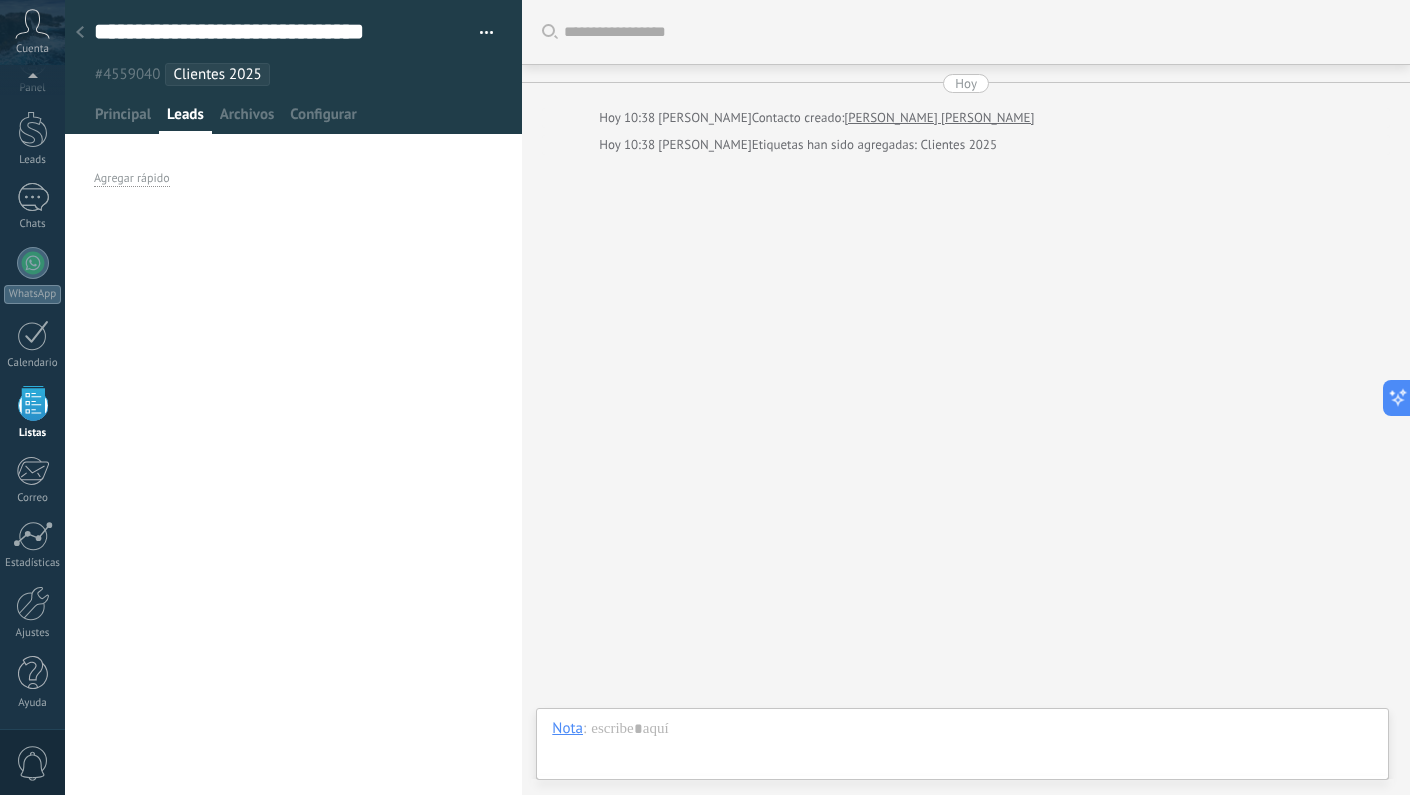 click at bounding box center [80, 33] 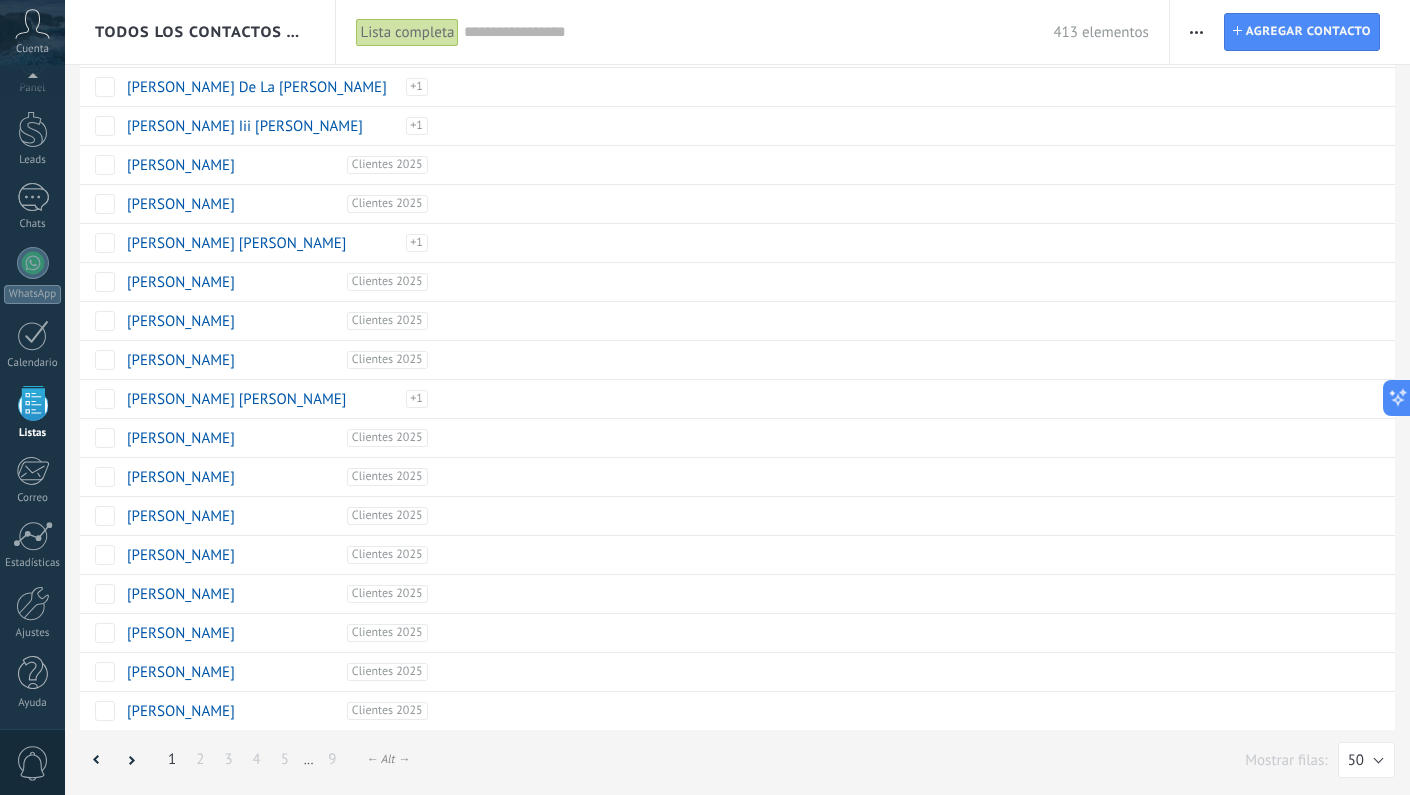 scroll, scrollTop: 1342, scrollLeft: 0, axis: vertical 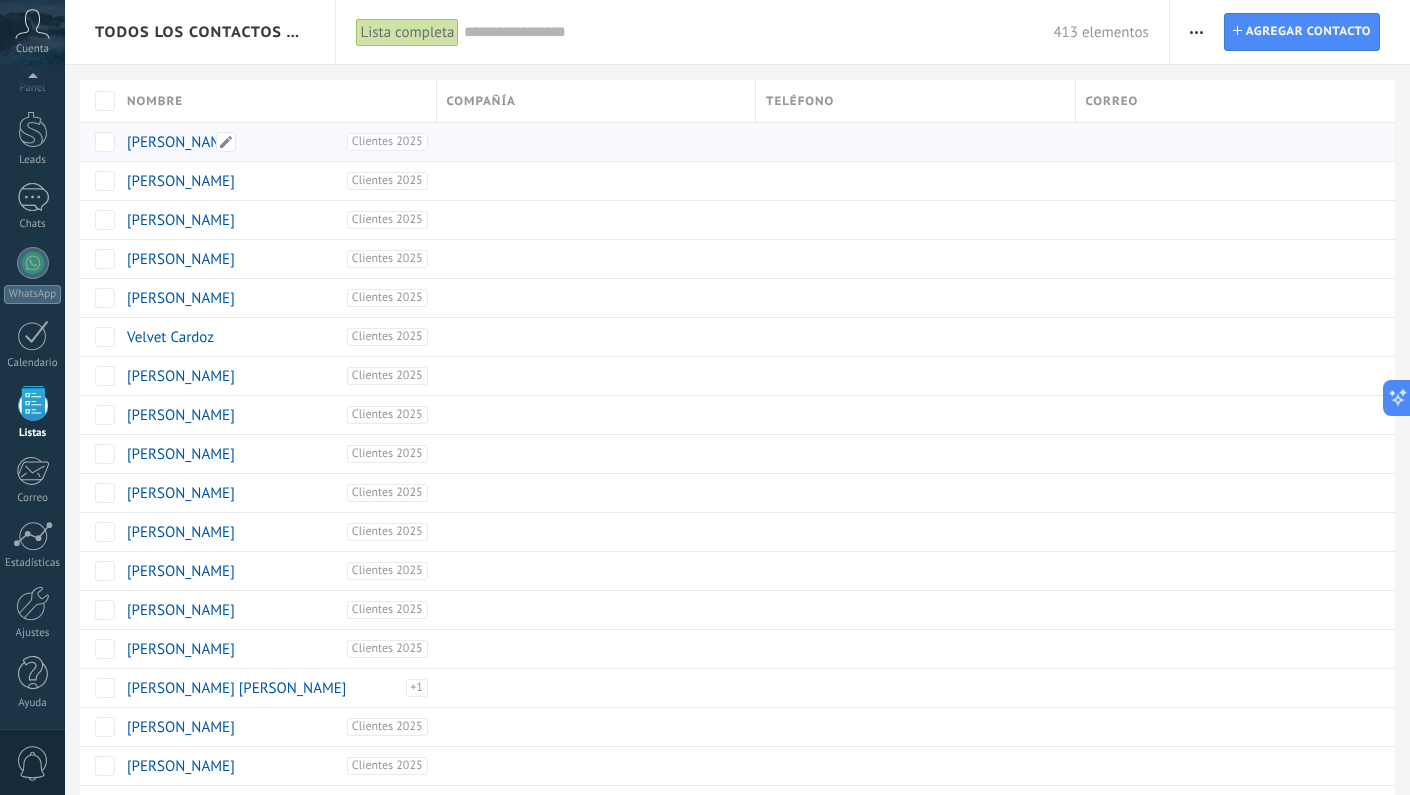 click on "Ximena Ortiz" at bounding box center (181, 142) 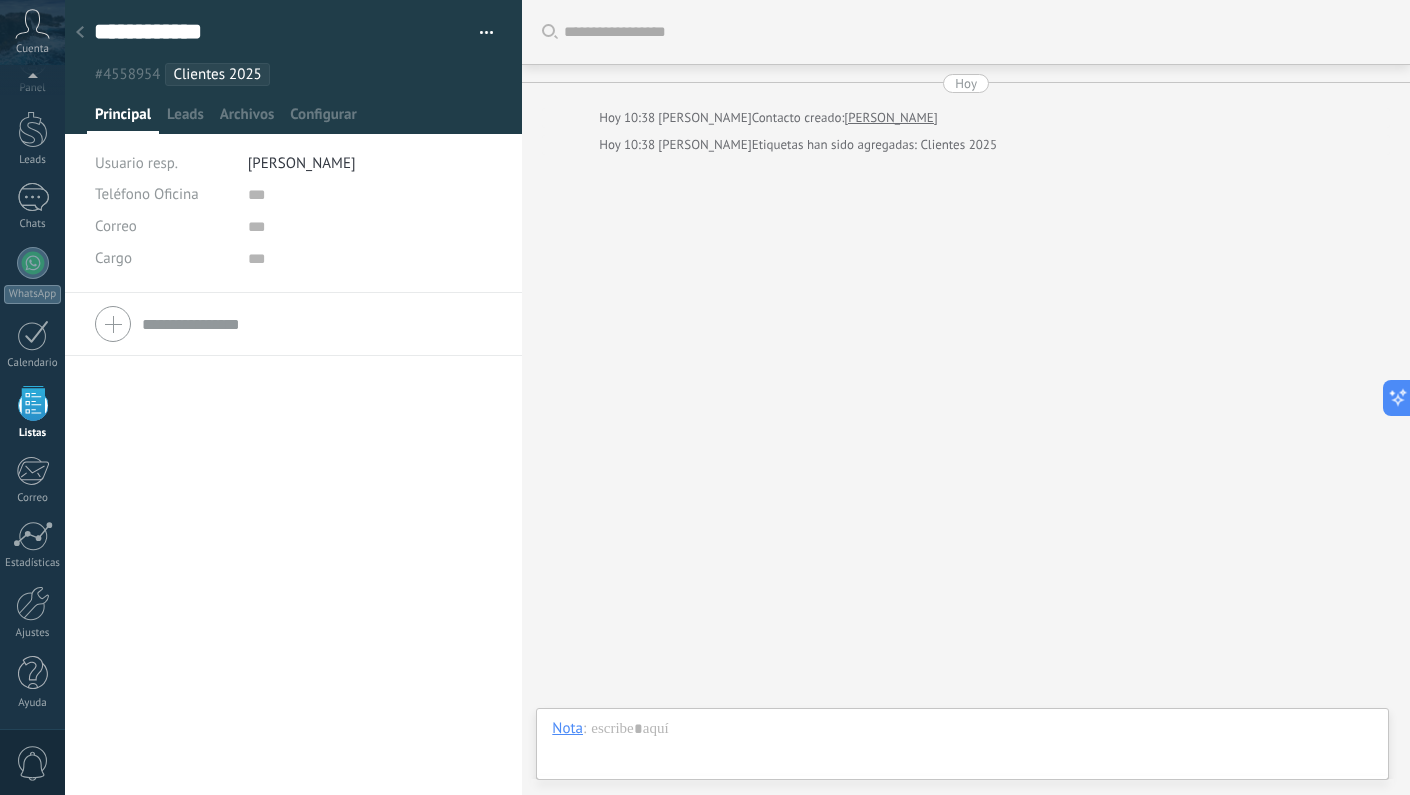 click 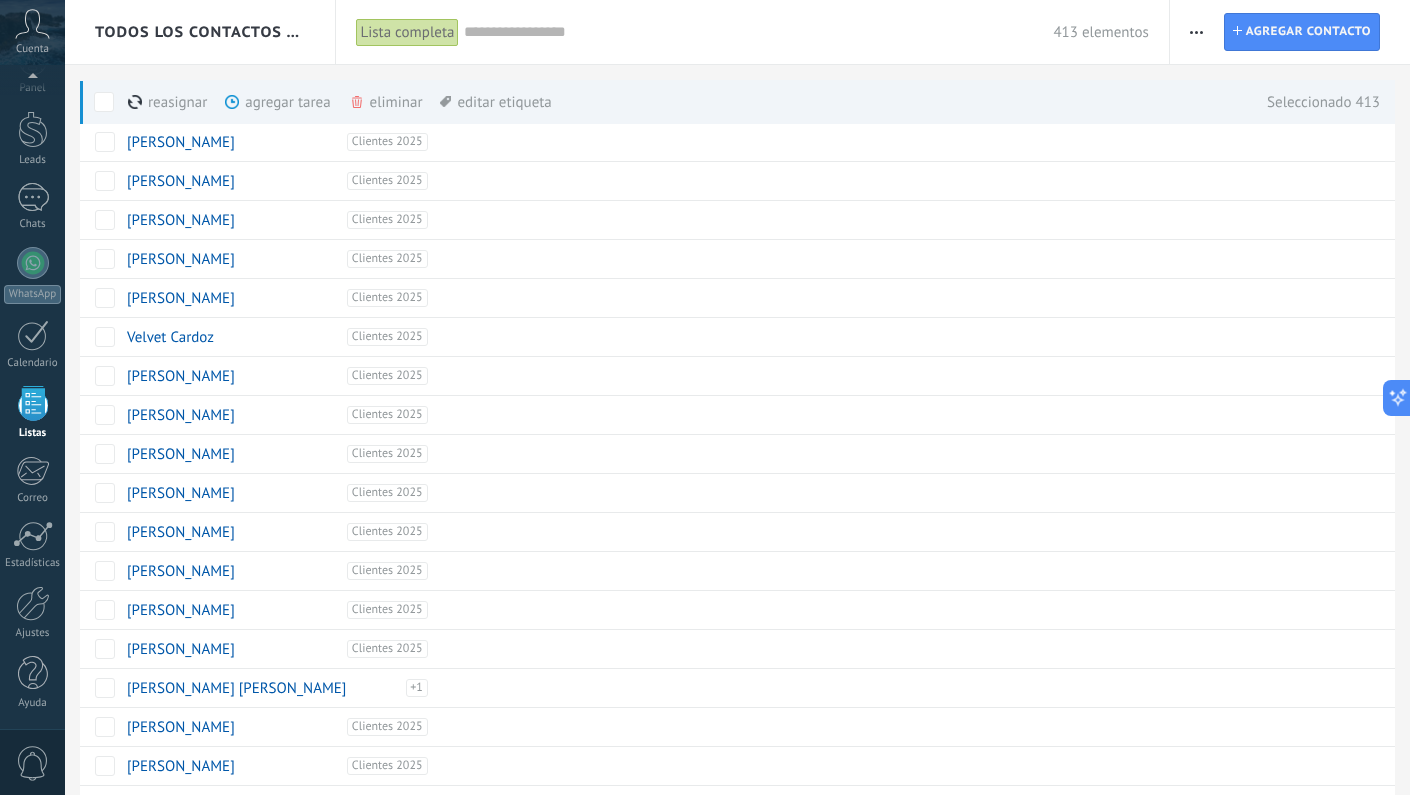 click on "eliminar màs" at bounding box center (420, 102) 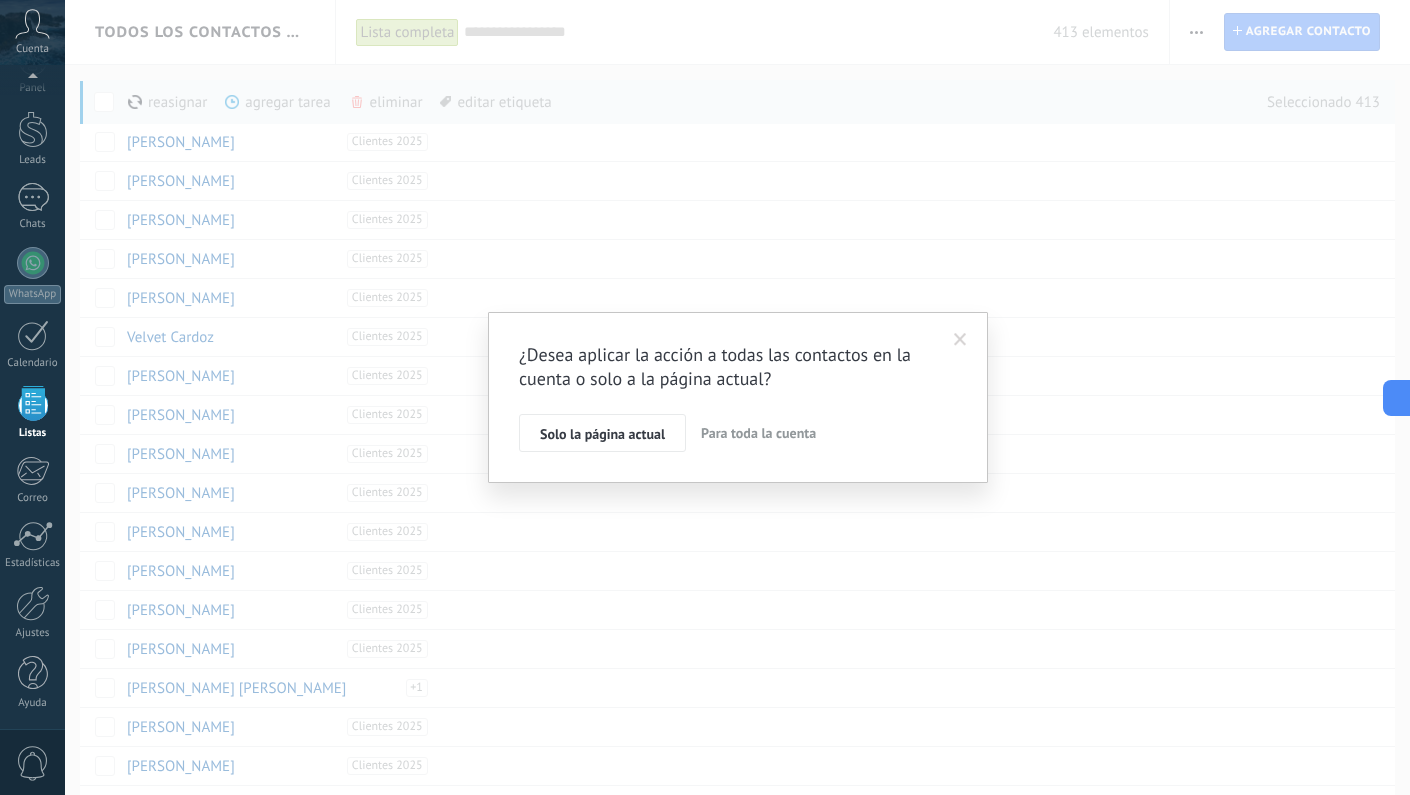 click on "Para toda la cuenta" at bounding box center (758, 433) 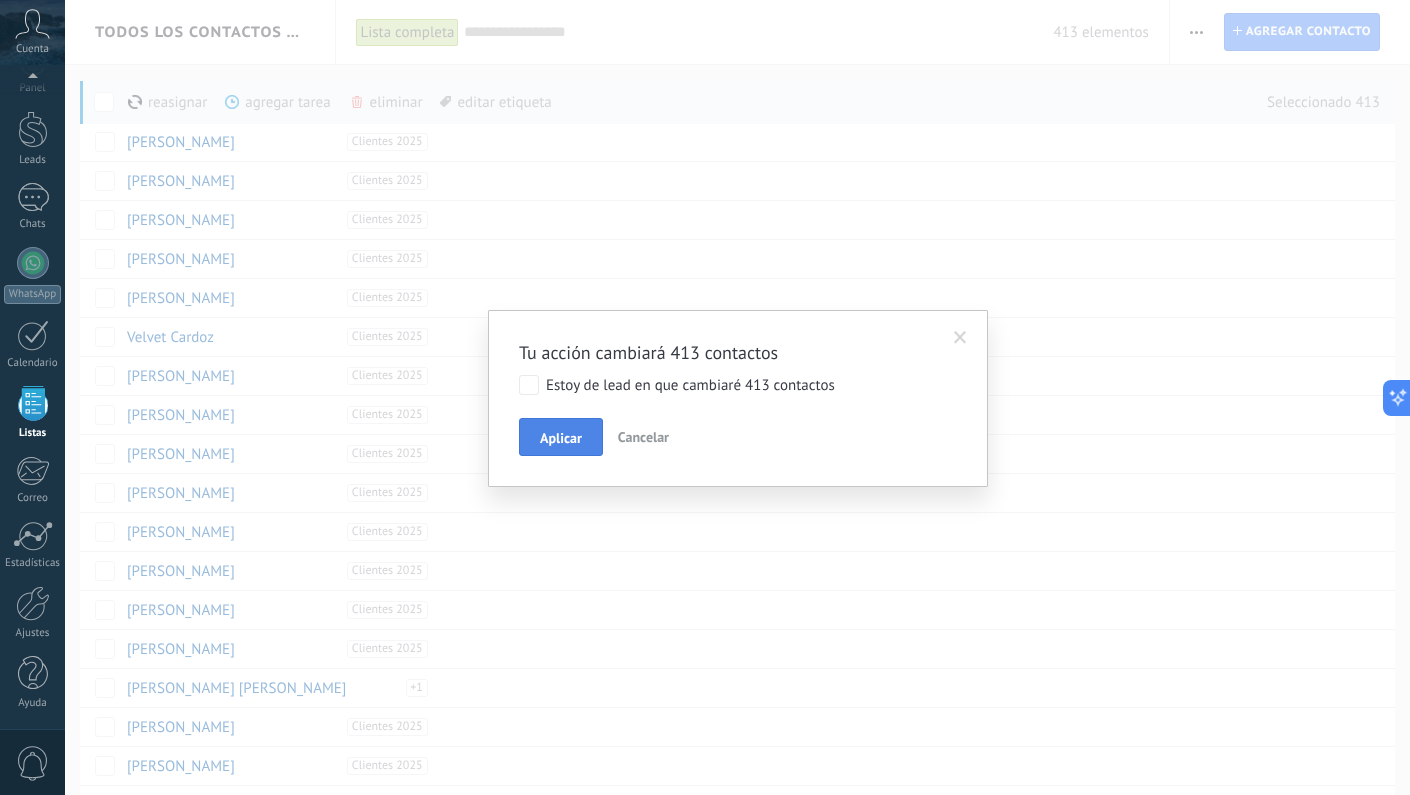 click on "Aplicar" at bounding box center [561, 438] 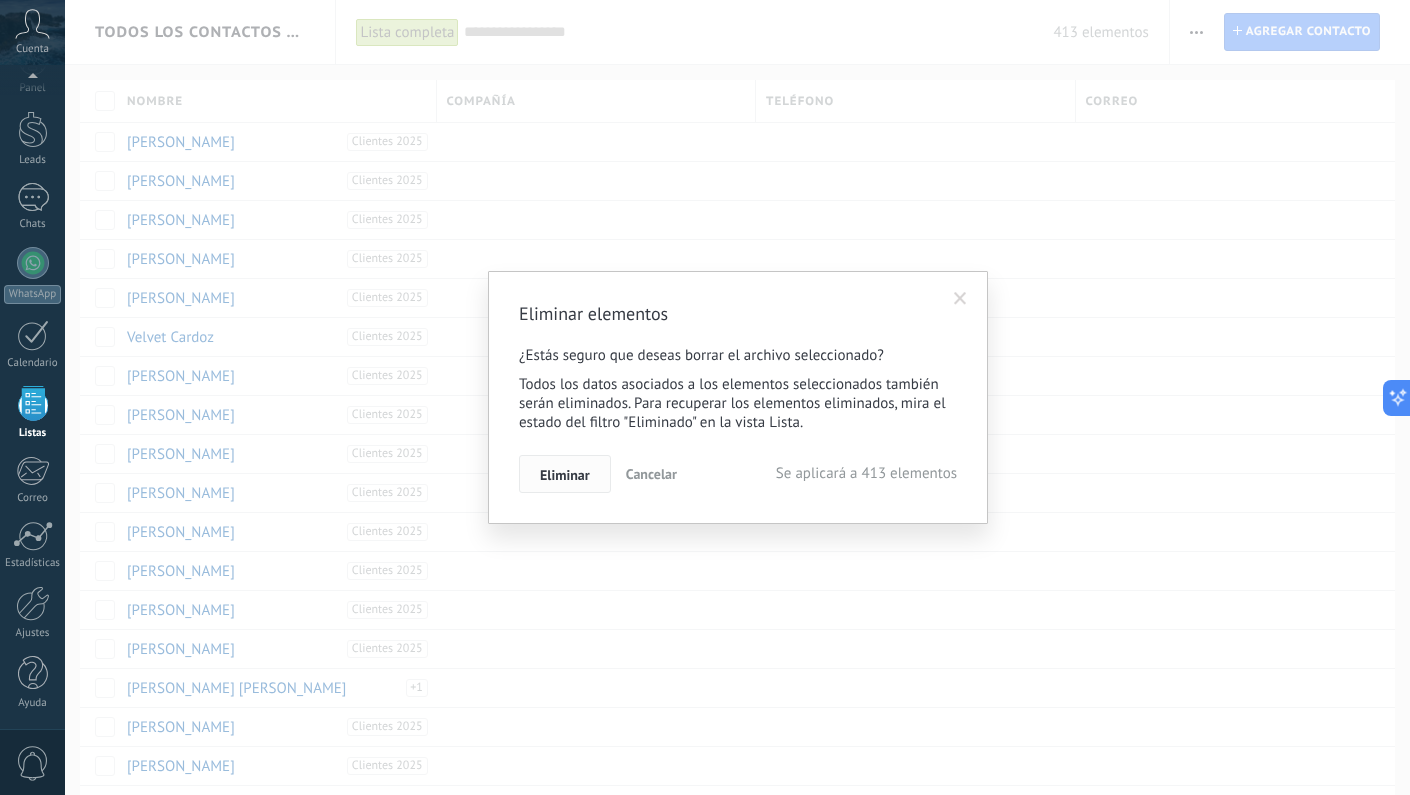 click on "Eliminar" at bounding box center (565, 475) 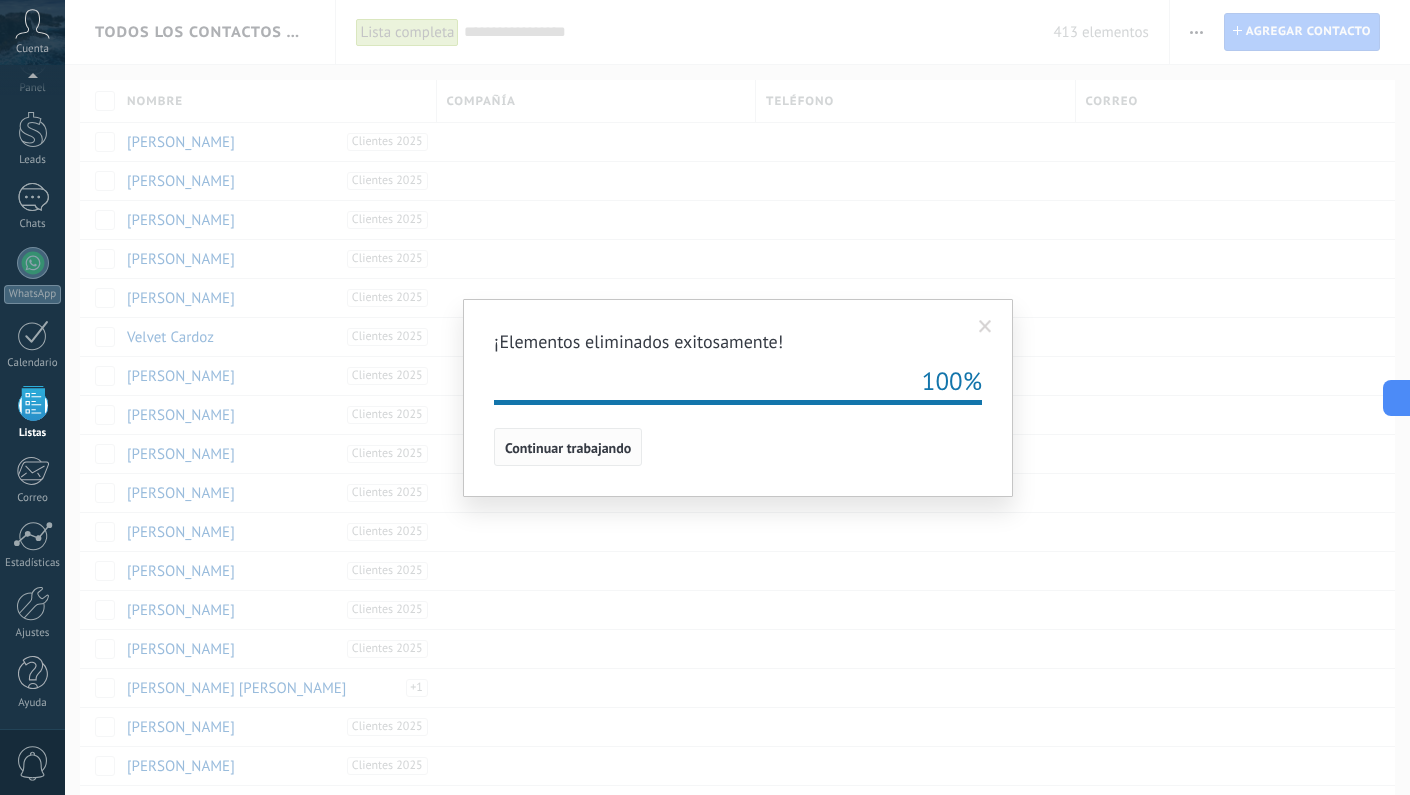 click on "Continuar trabajando" at bounding box center [568, 448] 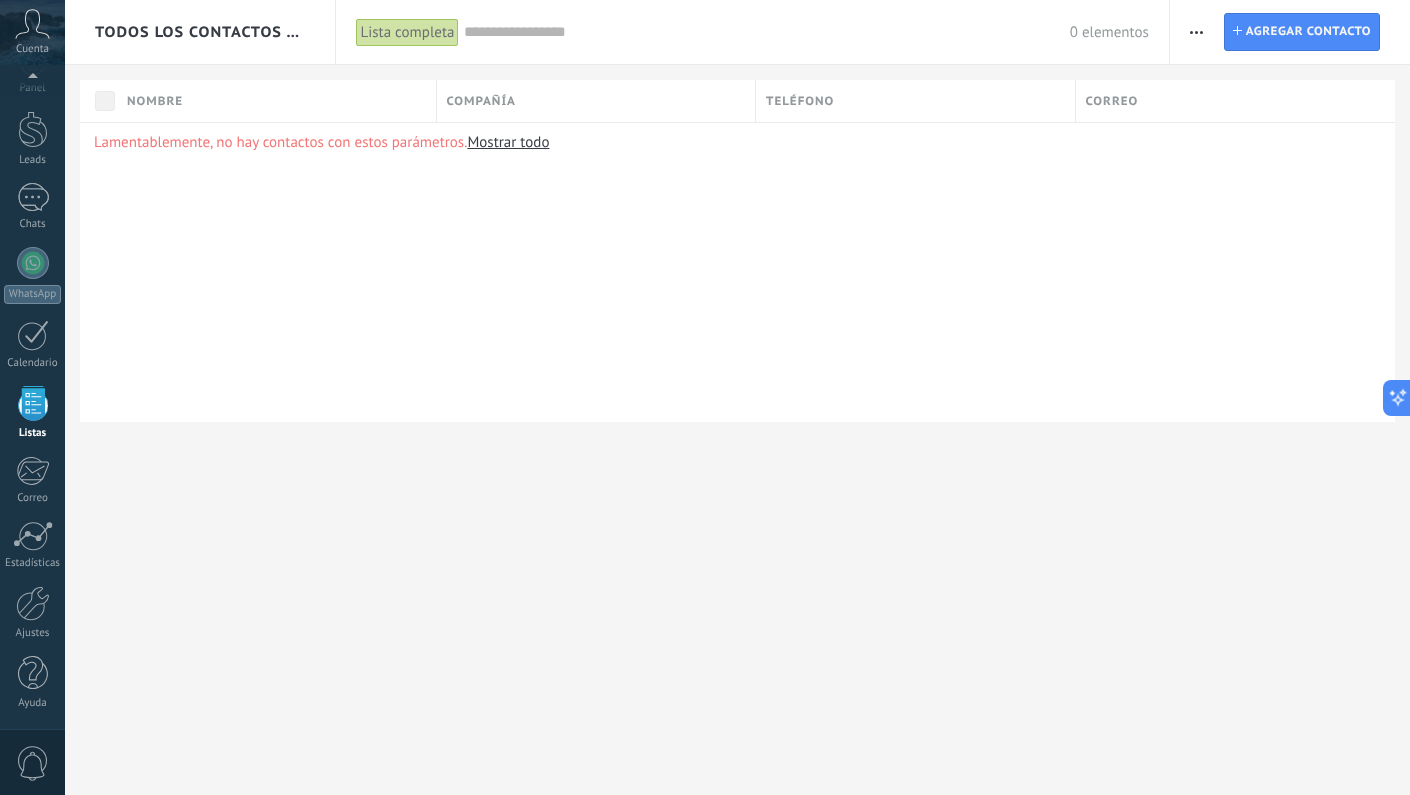 click 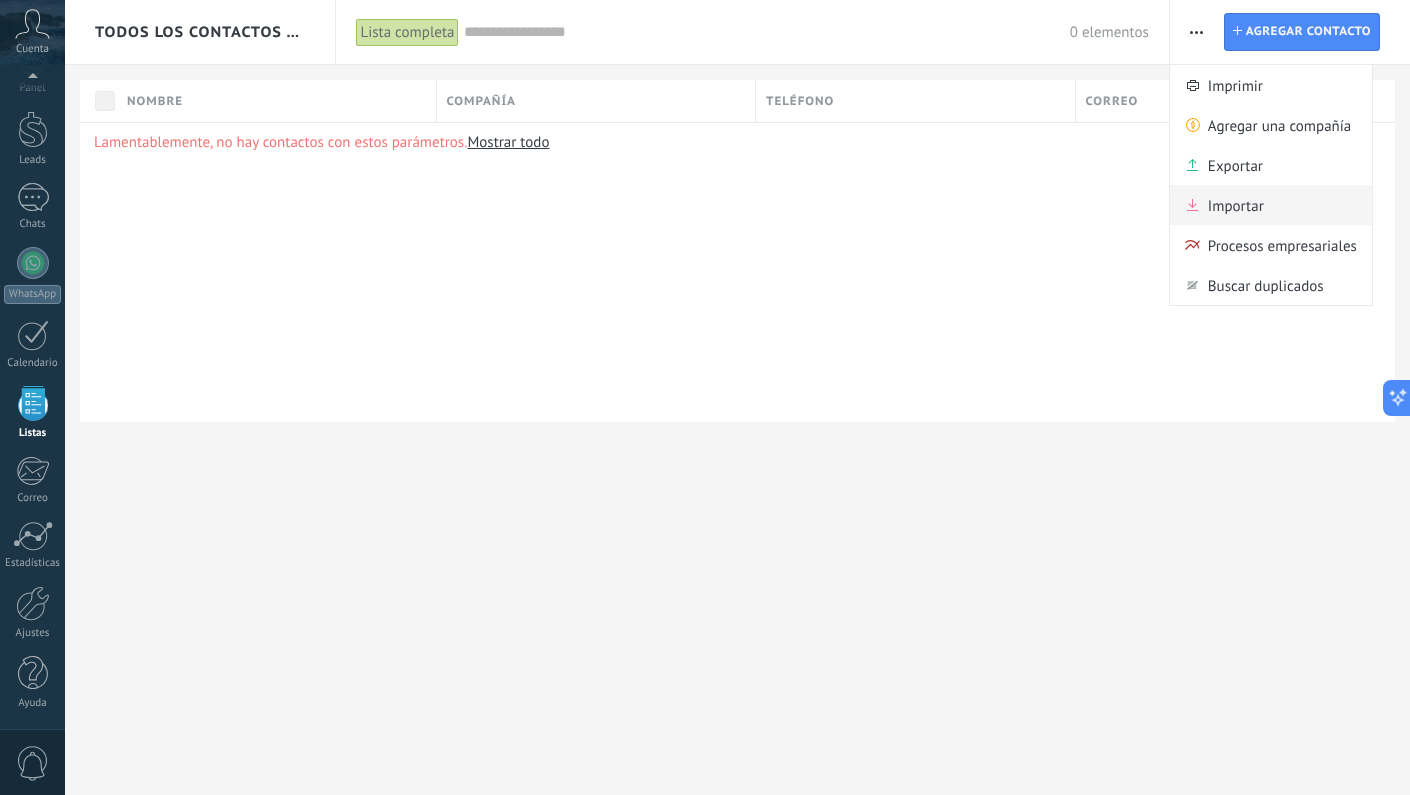 click on "Importar" at bounding box center (1236, 205) 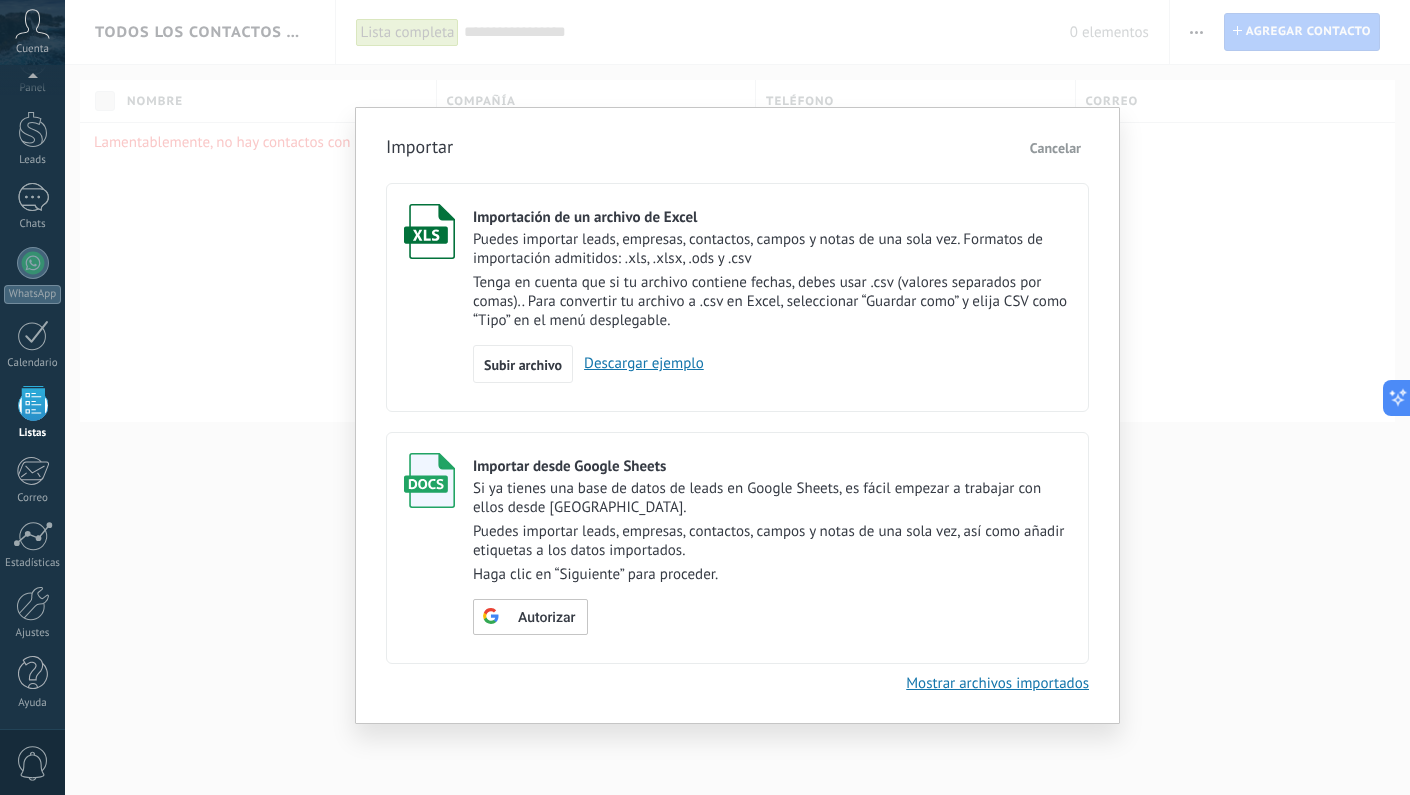 click on "Descargar ejemplo" at bounding box center [638, 363] 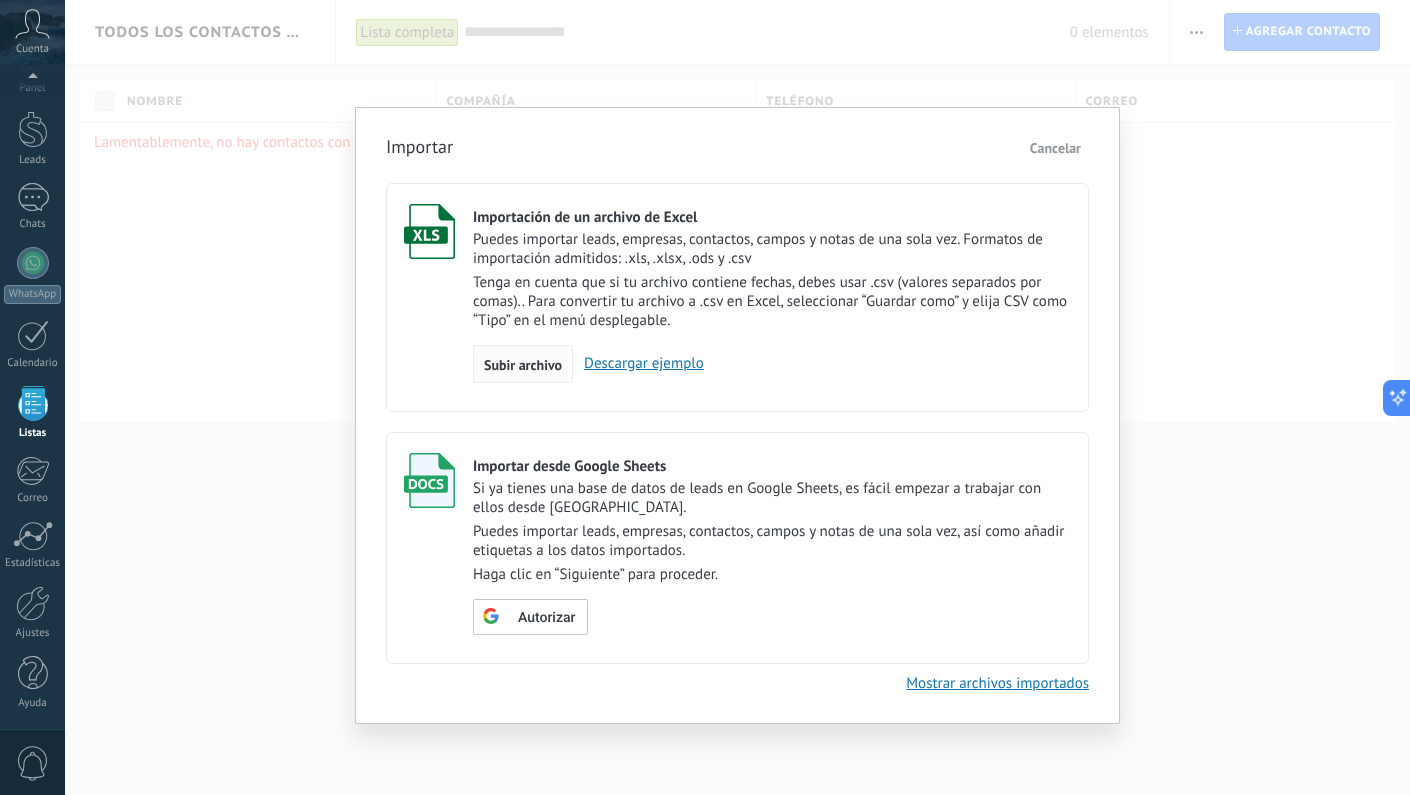 click on "Subir archivo" at bounding box center [523, 365] 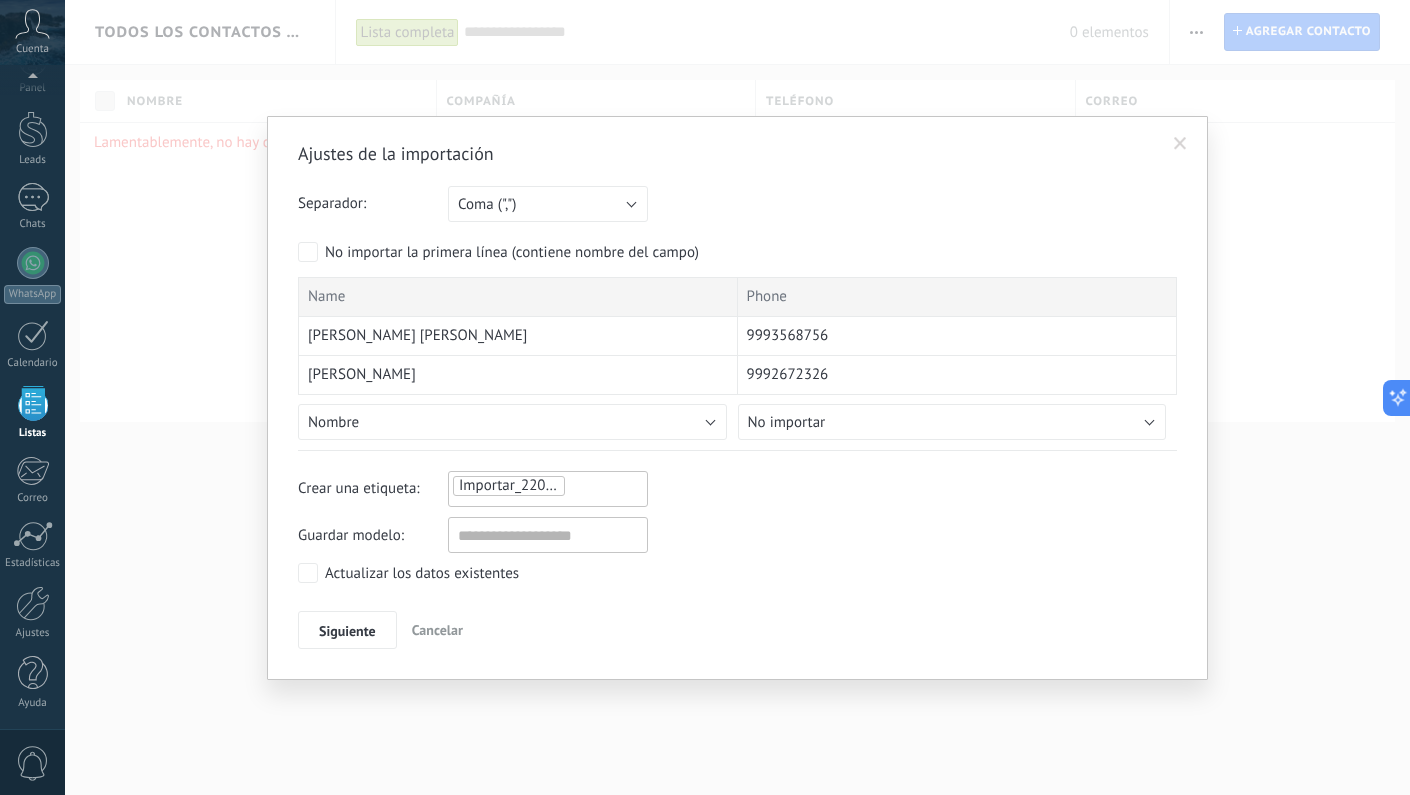 click on "No importar" at bounding box center [787, 422] 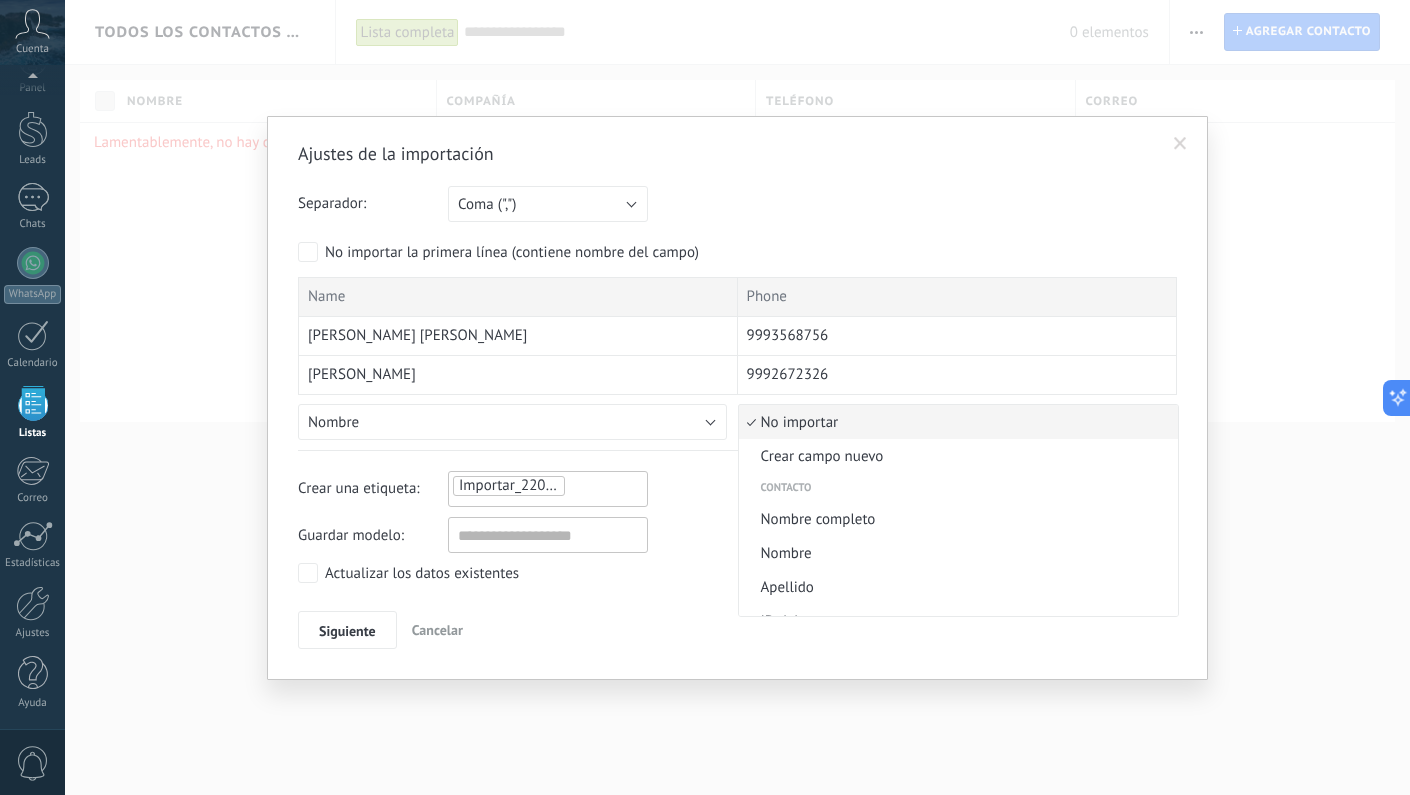 click at bounding box center [705, 397] 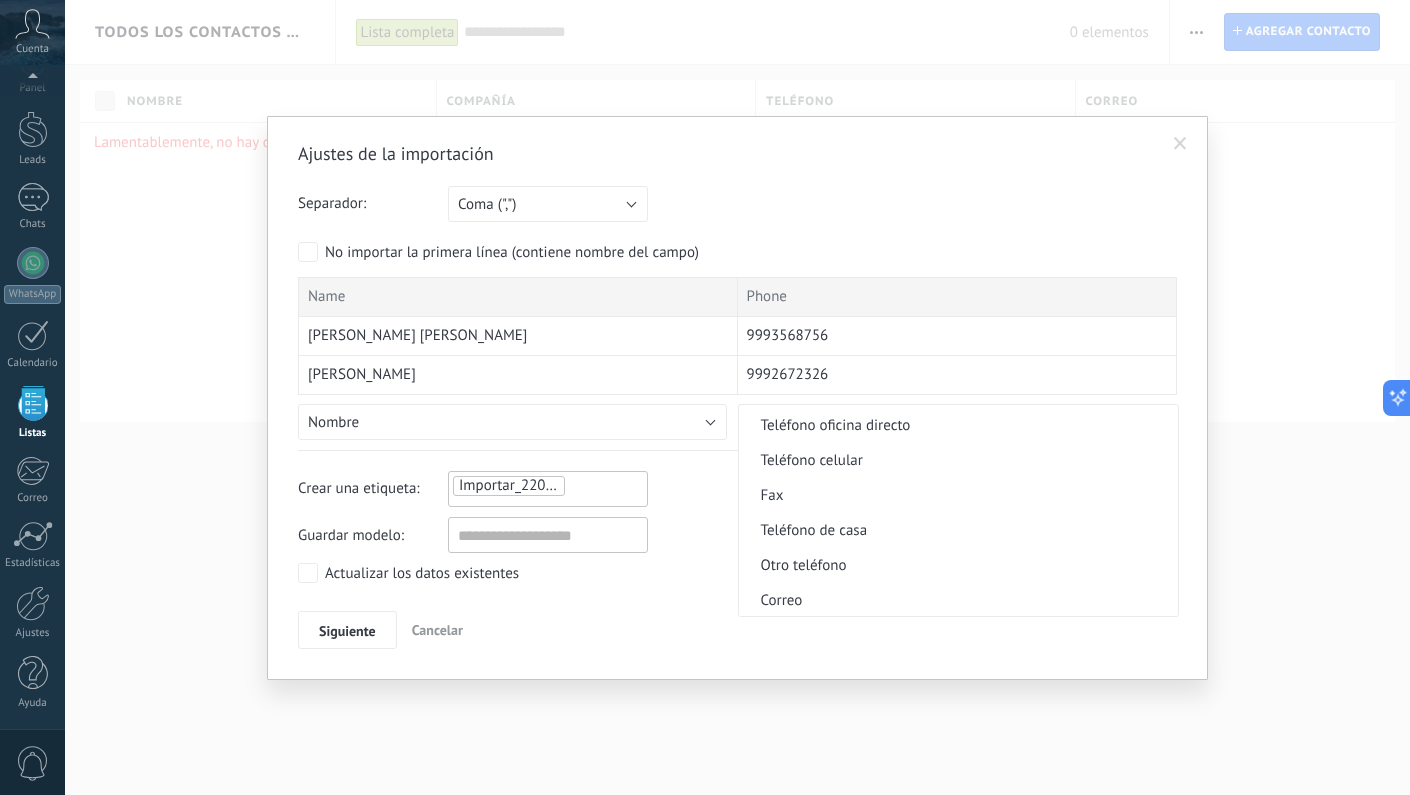 scroll, scrollTop: 490, scrollLeft: 0, axis: vertical 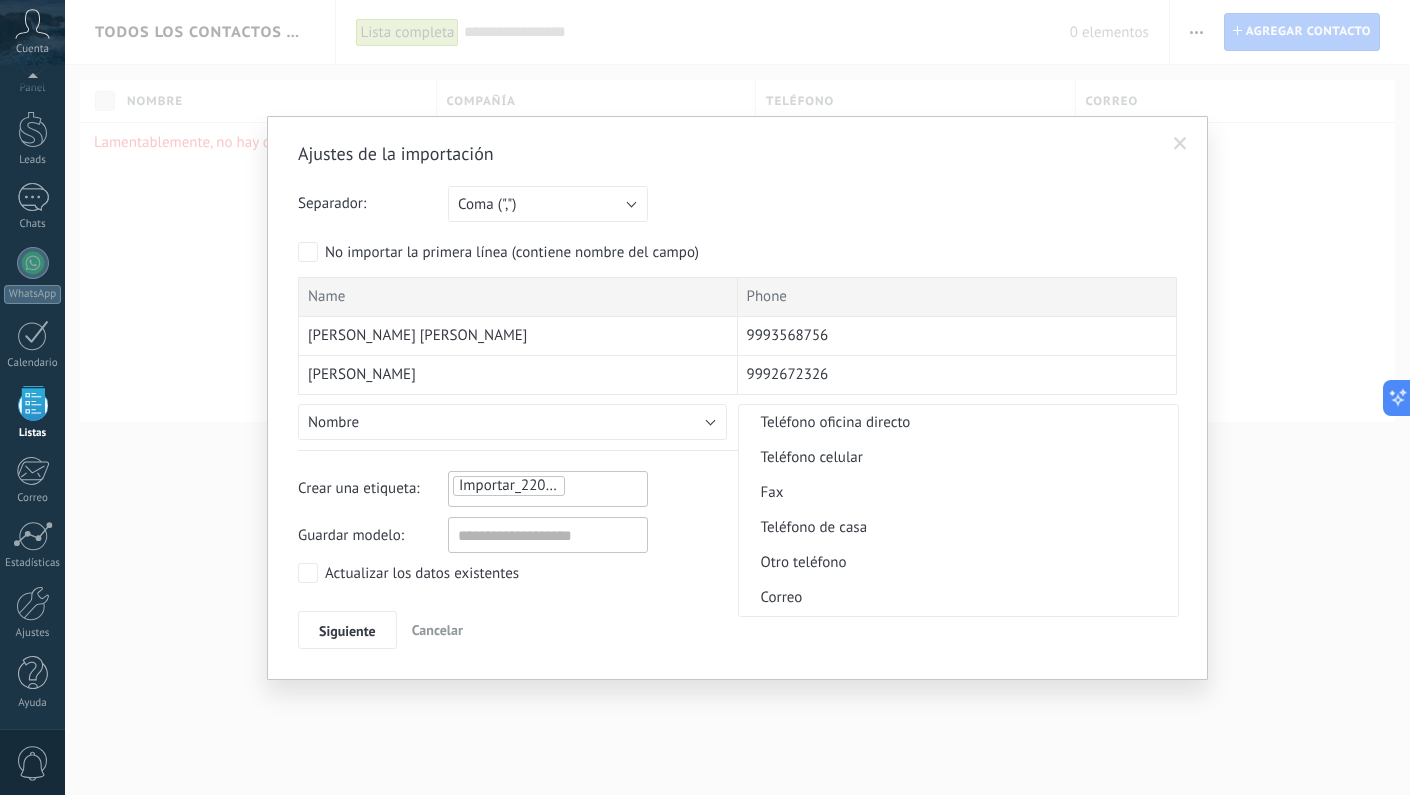 click on "Importar_22072025_1042" at bounding box center (520, 486) 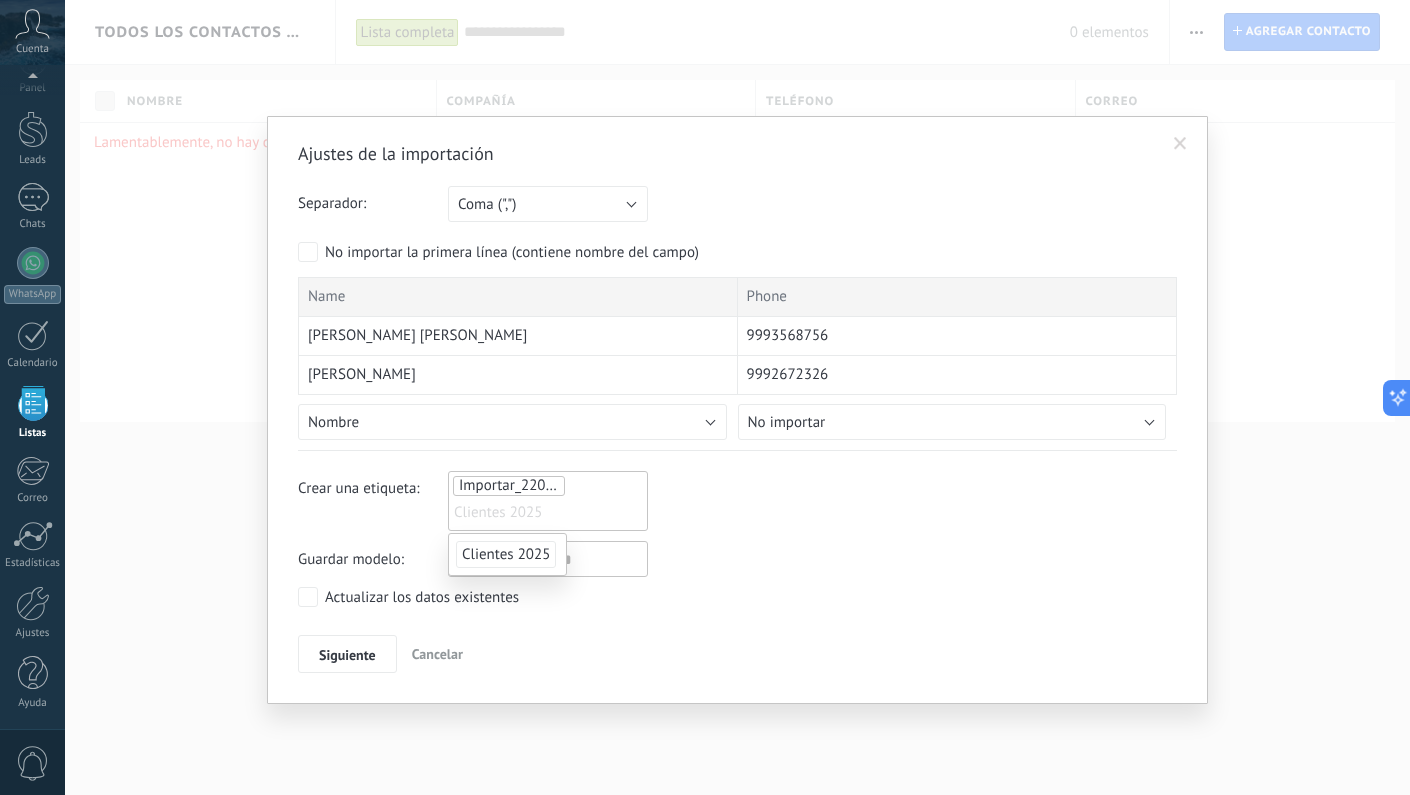 click on "Clientes 2025" at bounding box center (506, 554) 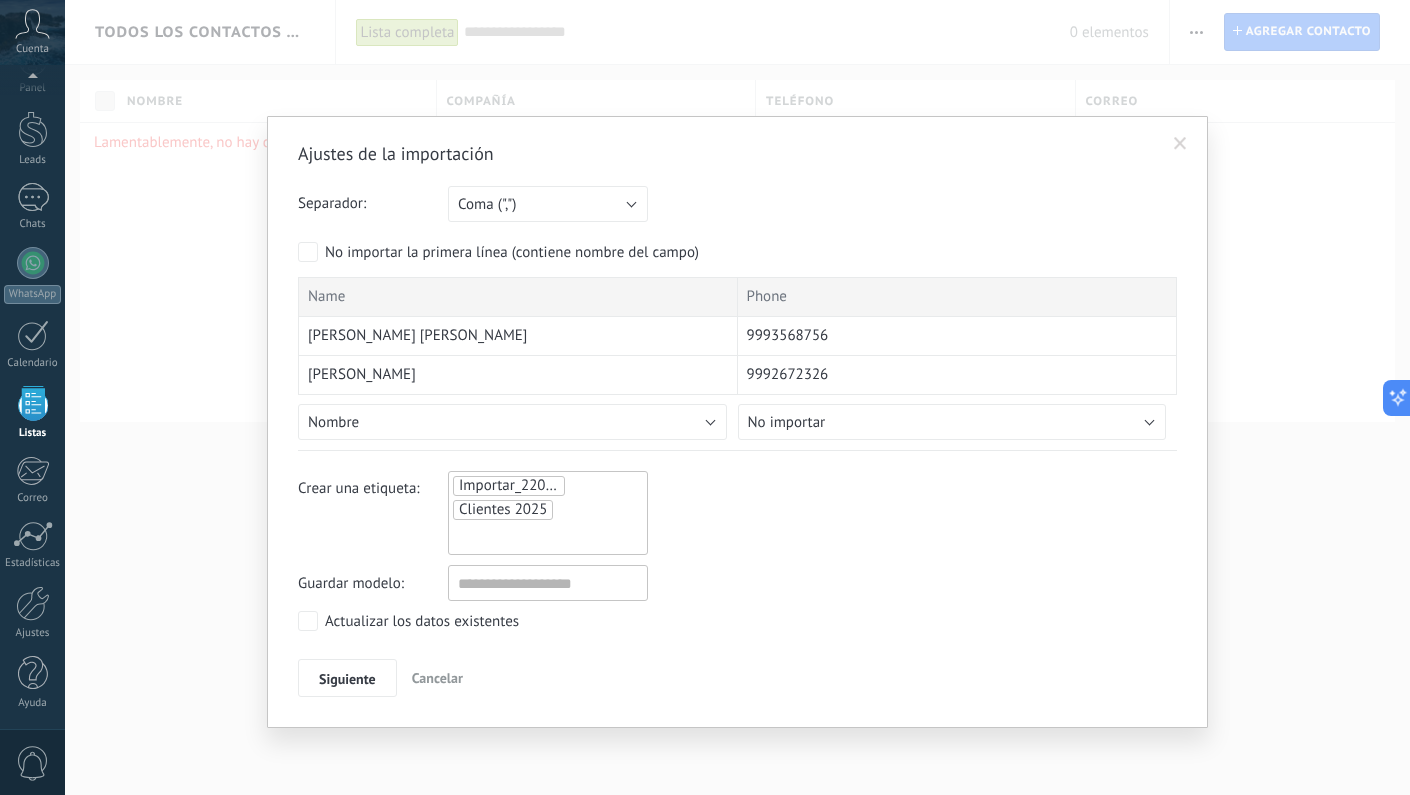 click on "Importar_22072025_1042 Clientes 2025" at bounding box center (548, 513) 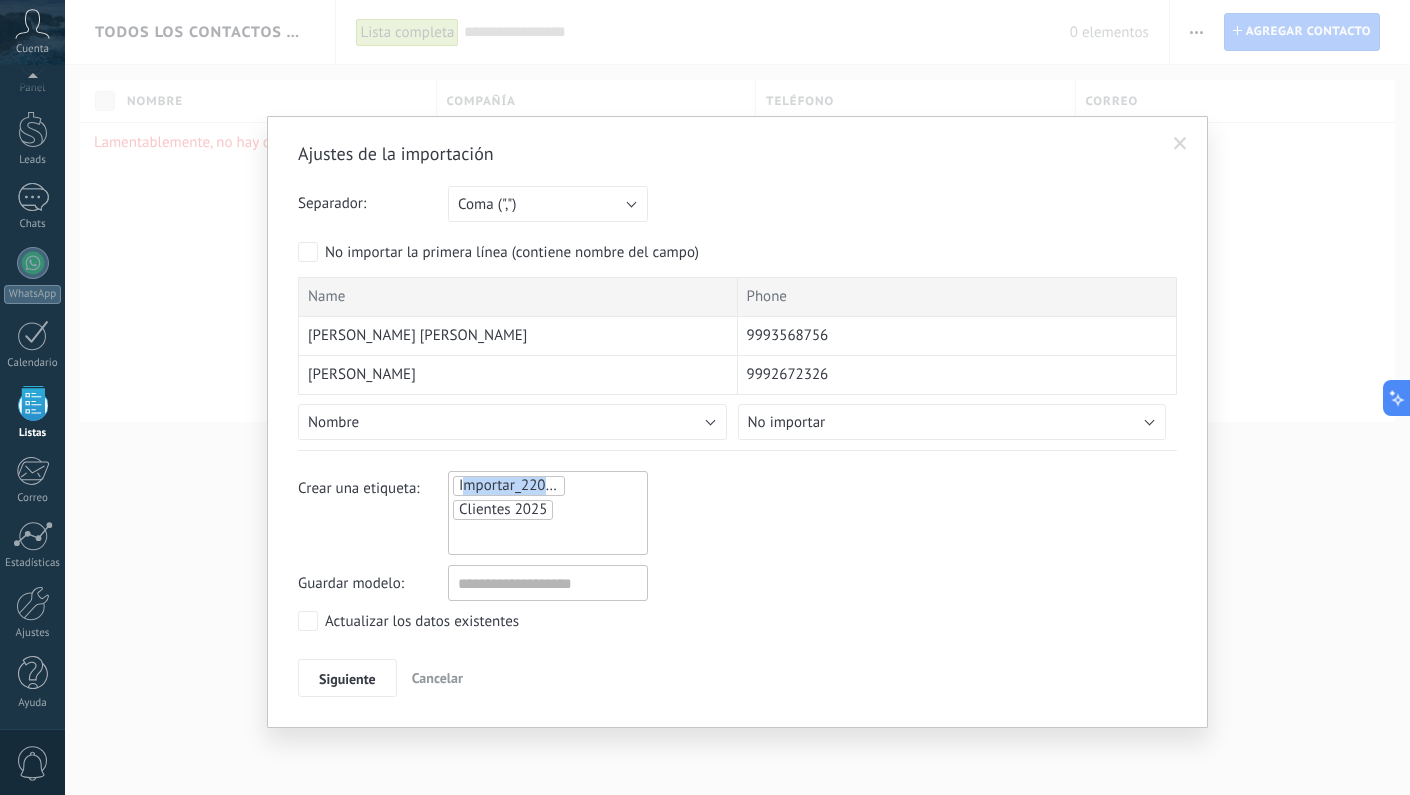 drag, startPoint x: 581, startPoint y: 485, endPoint x: 463, endPoint y: 485, distance: 118 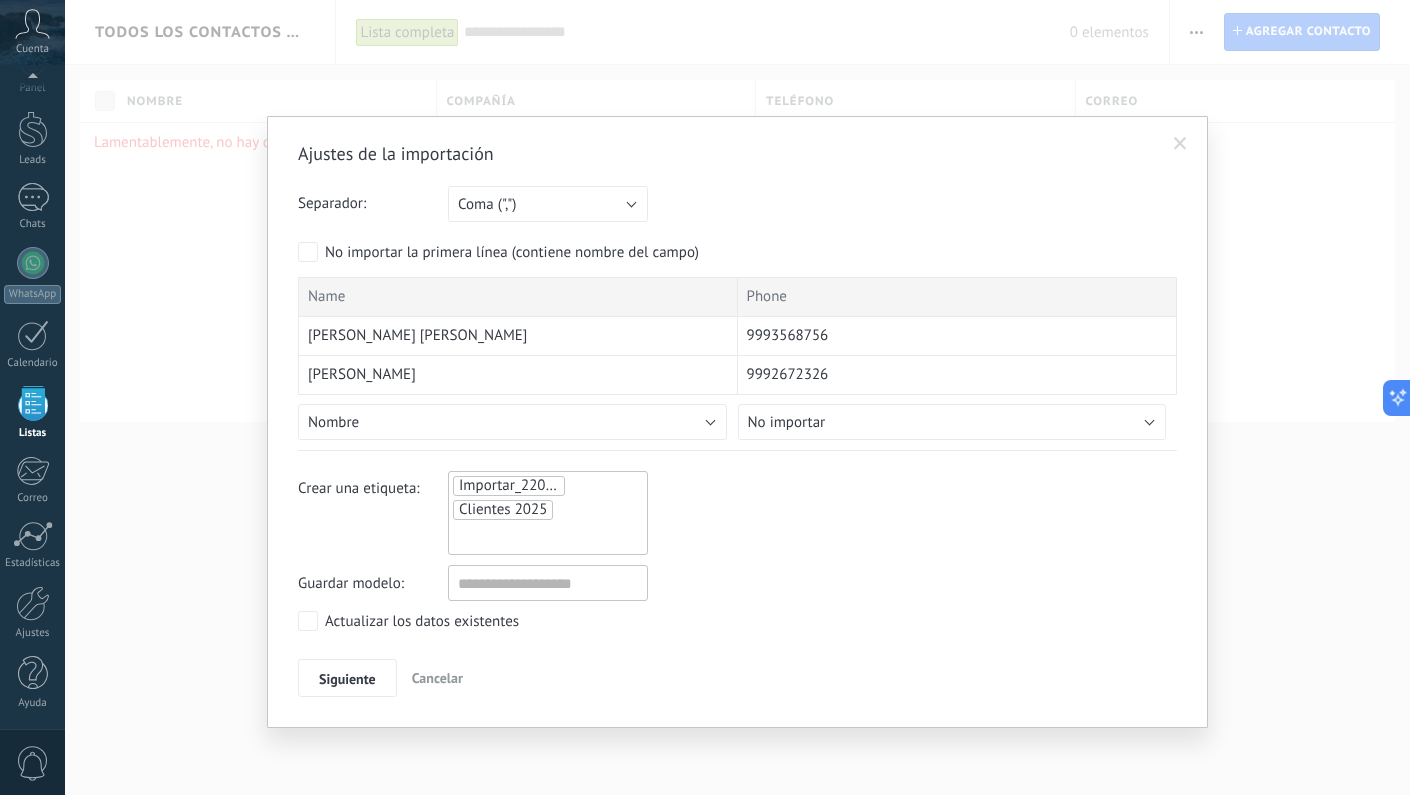 click at bounding box center [504, 537] 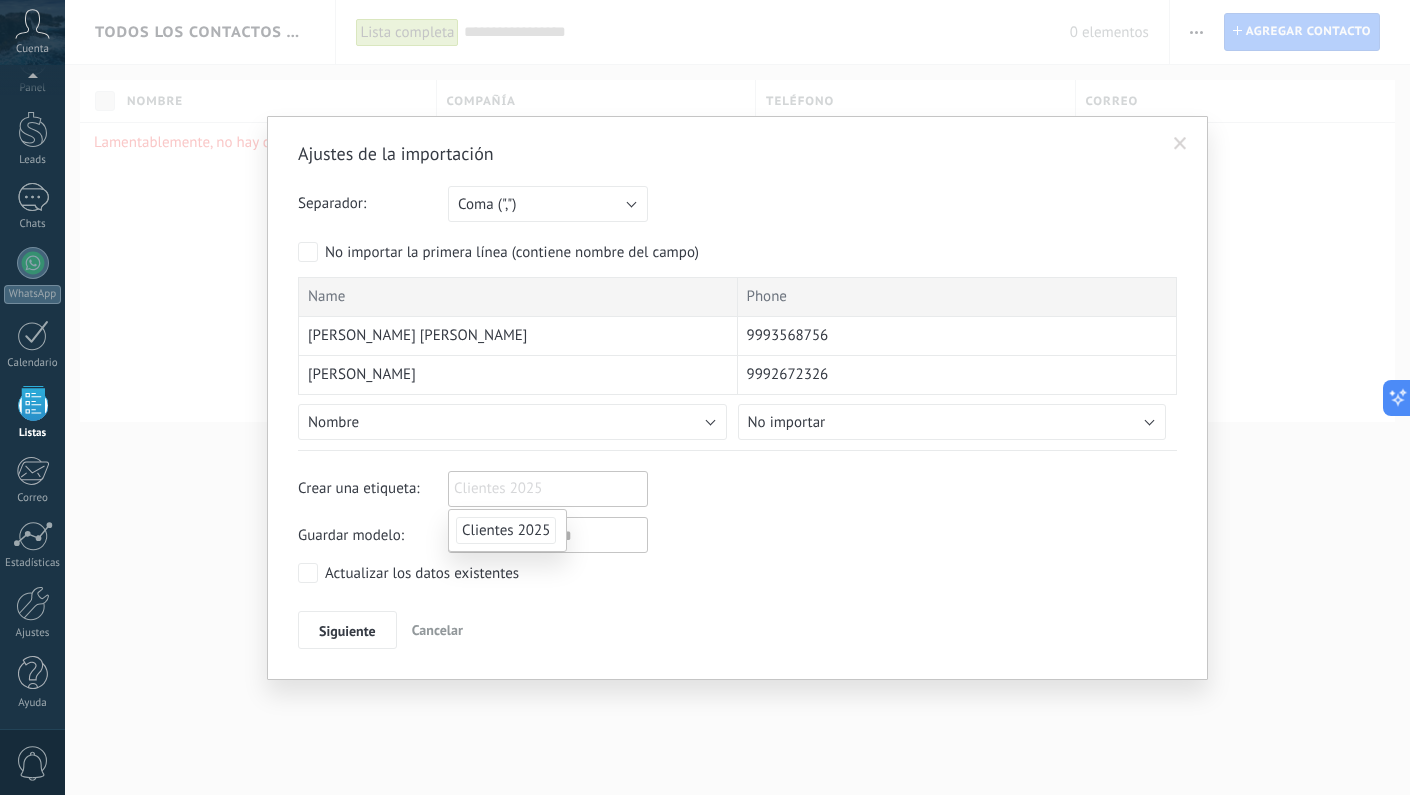 click on "Clientes 2025" at bounding box center (506, 530) 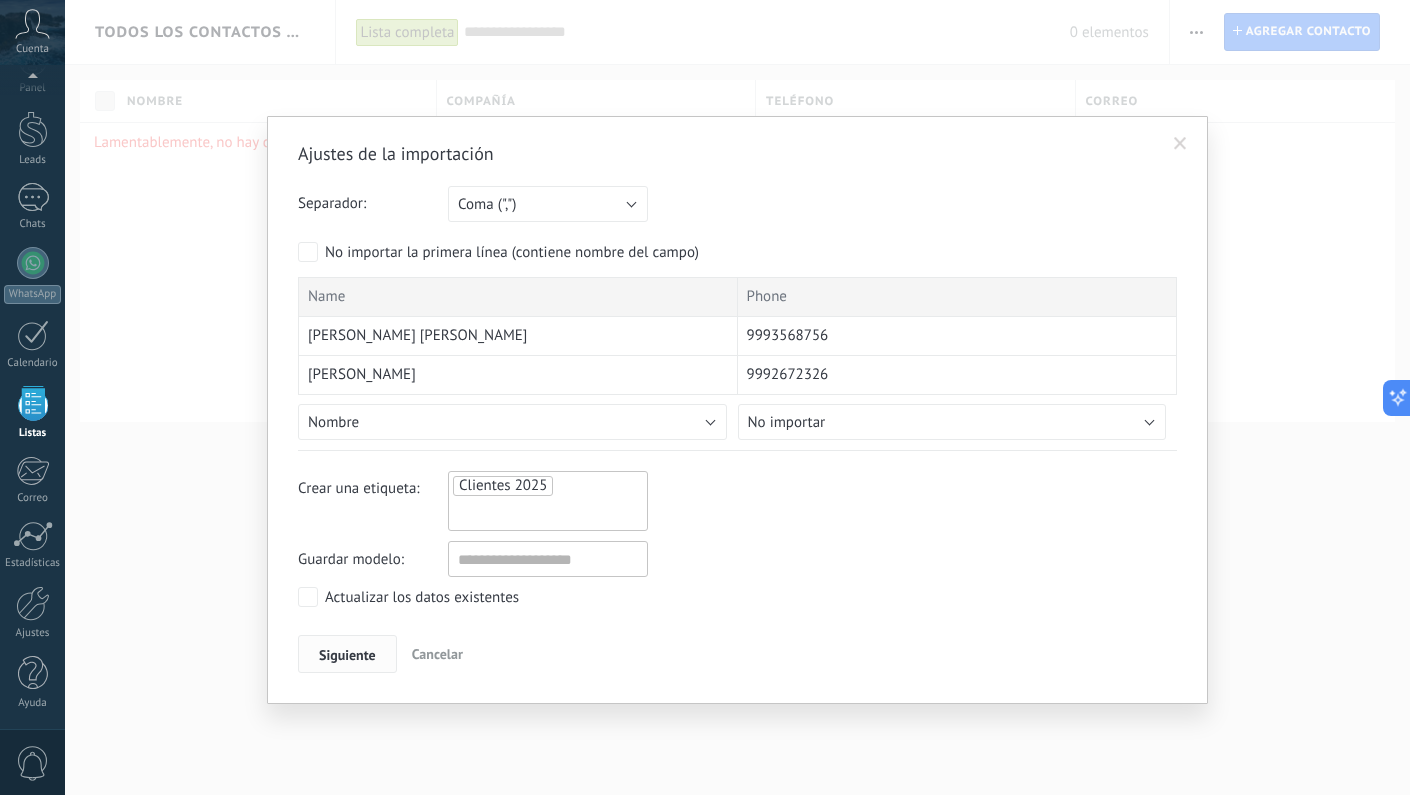 click on "Siguiente" at bounding box center [347, 655] 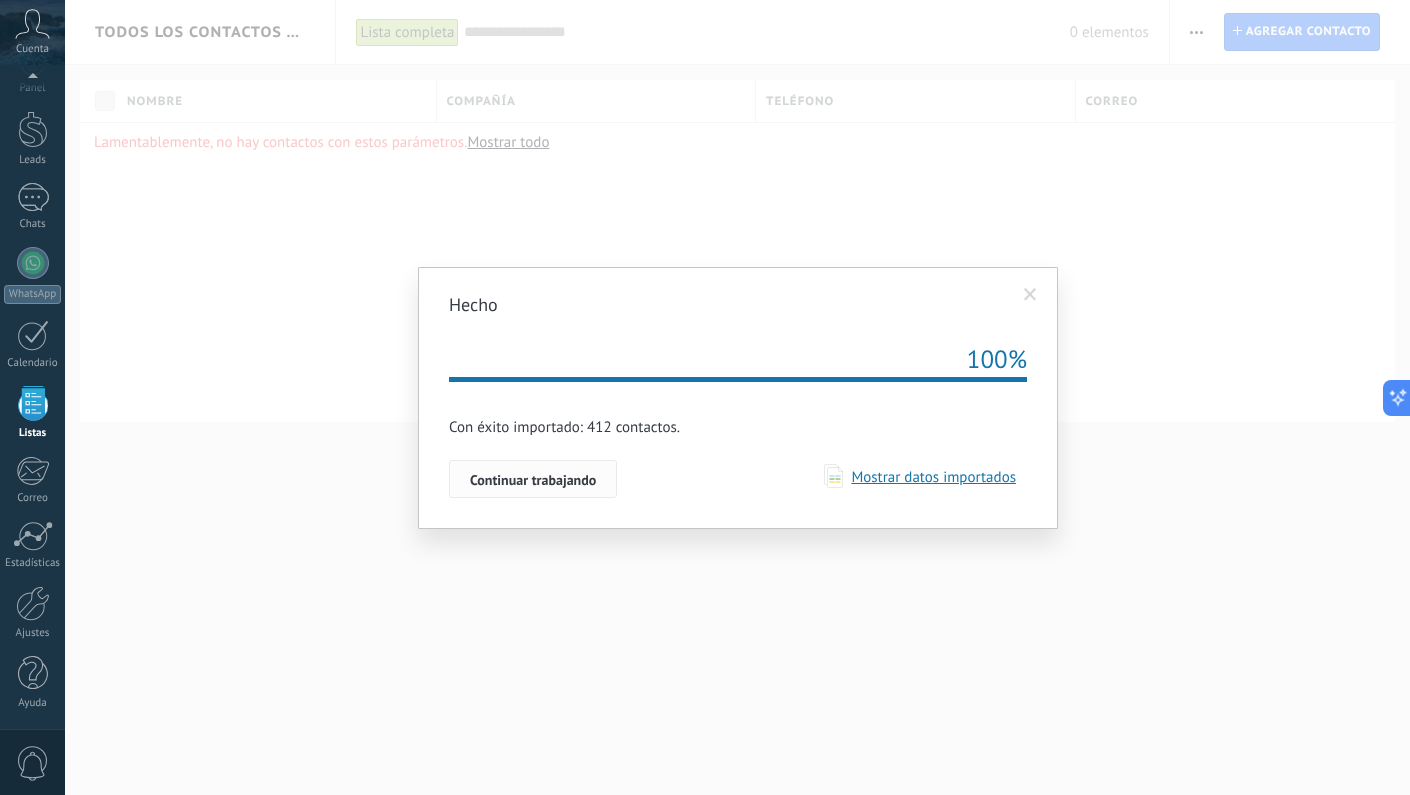 click on "Continuar trabajando" at bounding box center (533, 480) 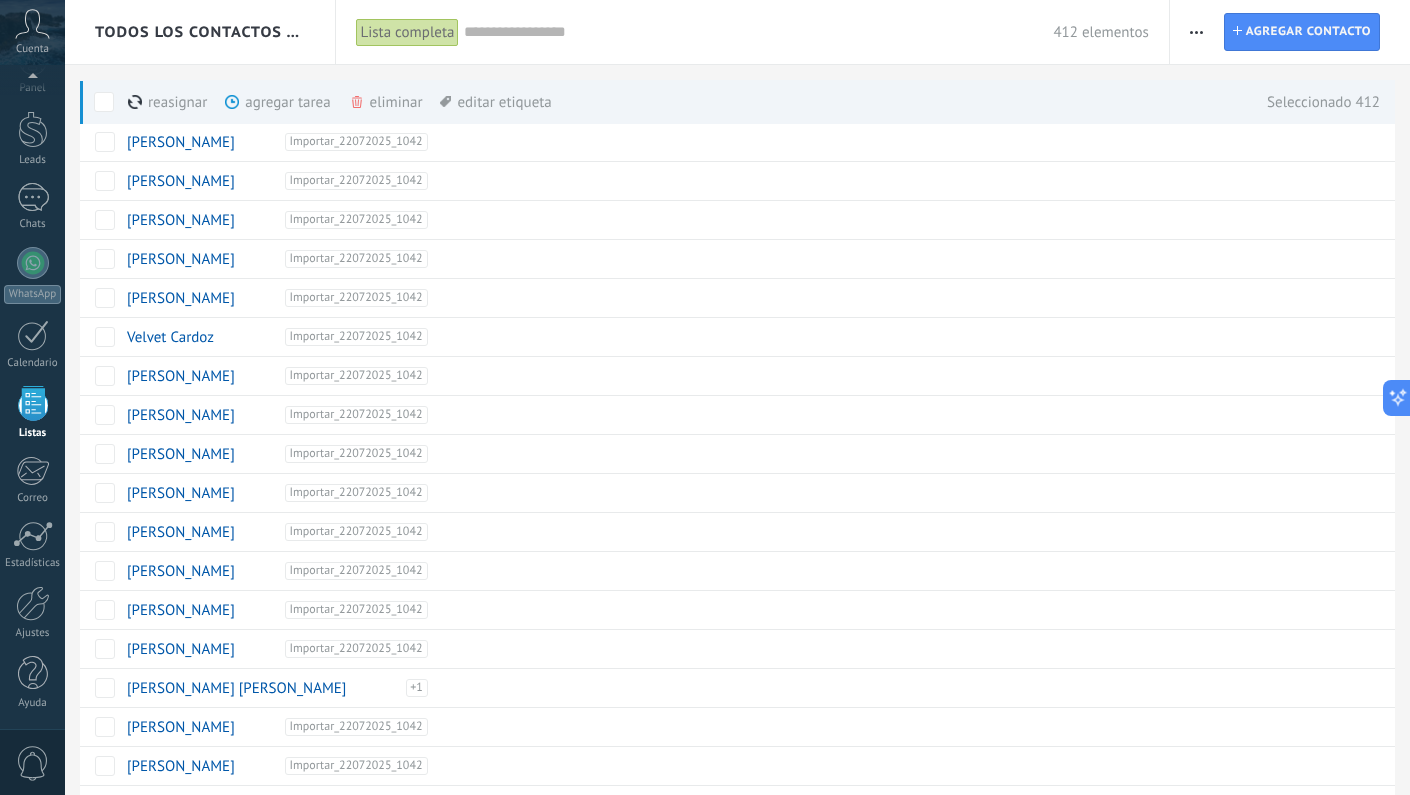 click on "eliminar màs" at bounding box center (420, 102) 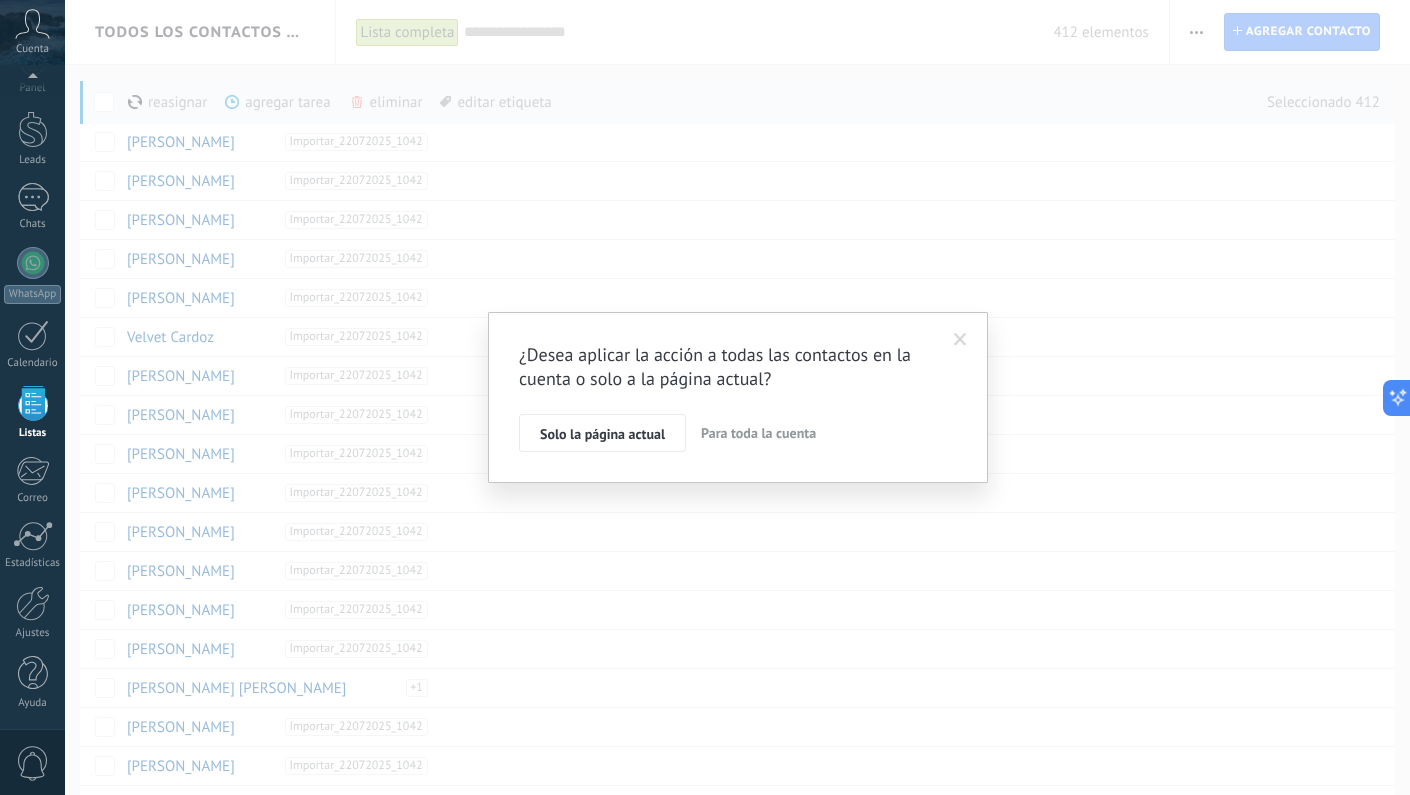 click on "Para toda la cuenta" at bounding box center [758, 433] 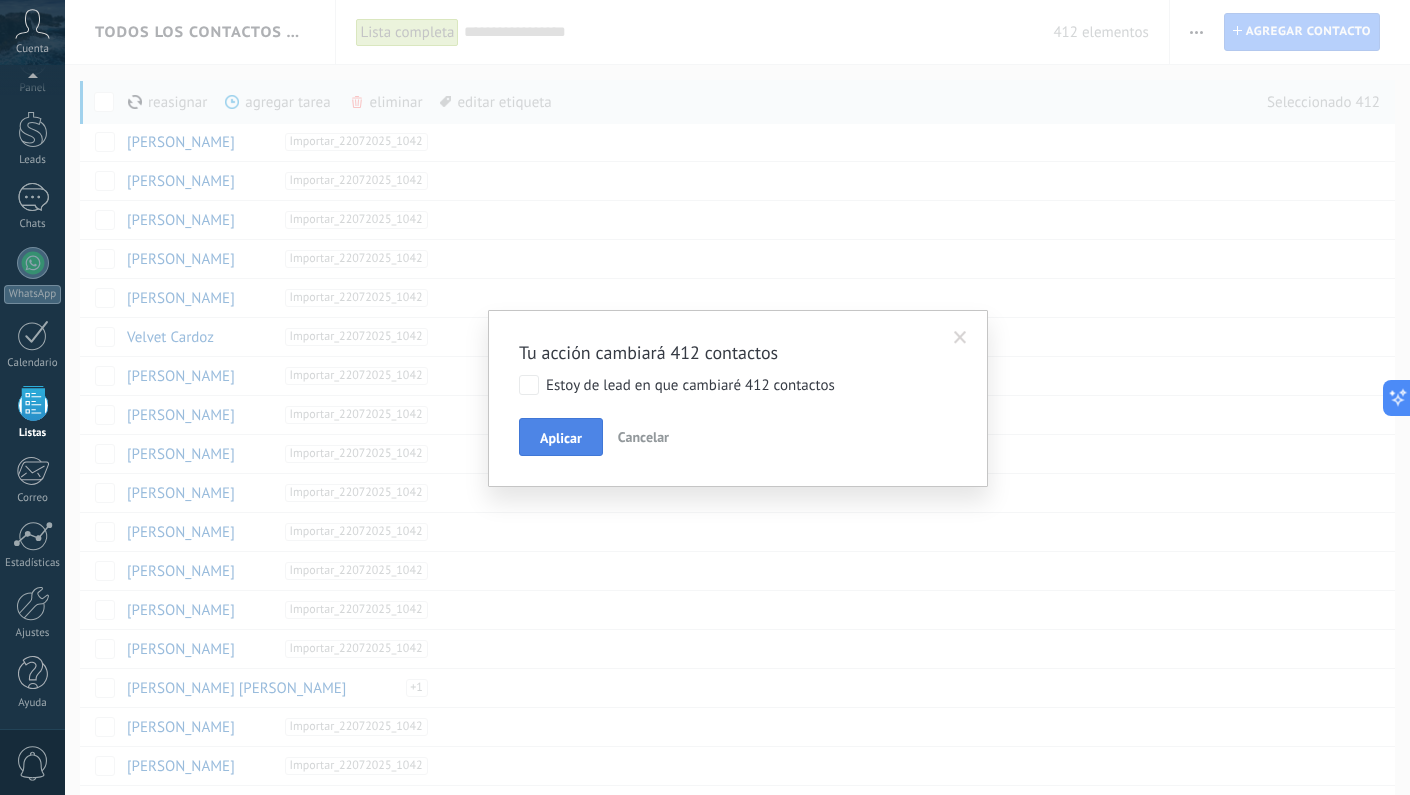 click on "Aplicar" at bounding box center (561, 438) 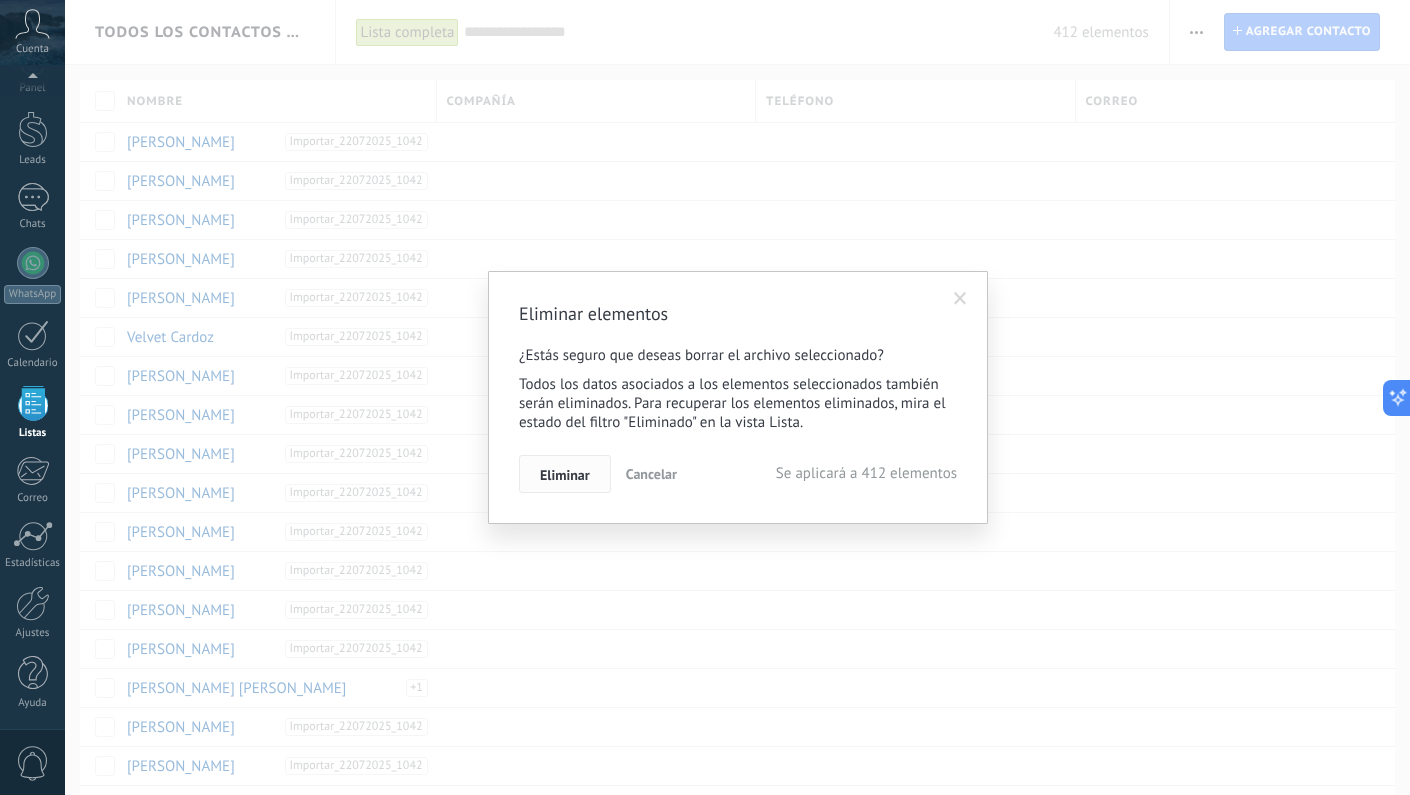 click on "Eliminar" at bounding box center [565, 475] 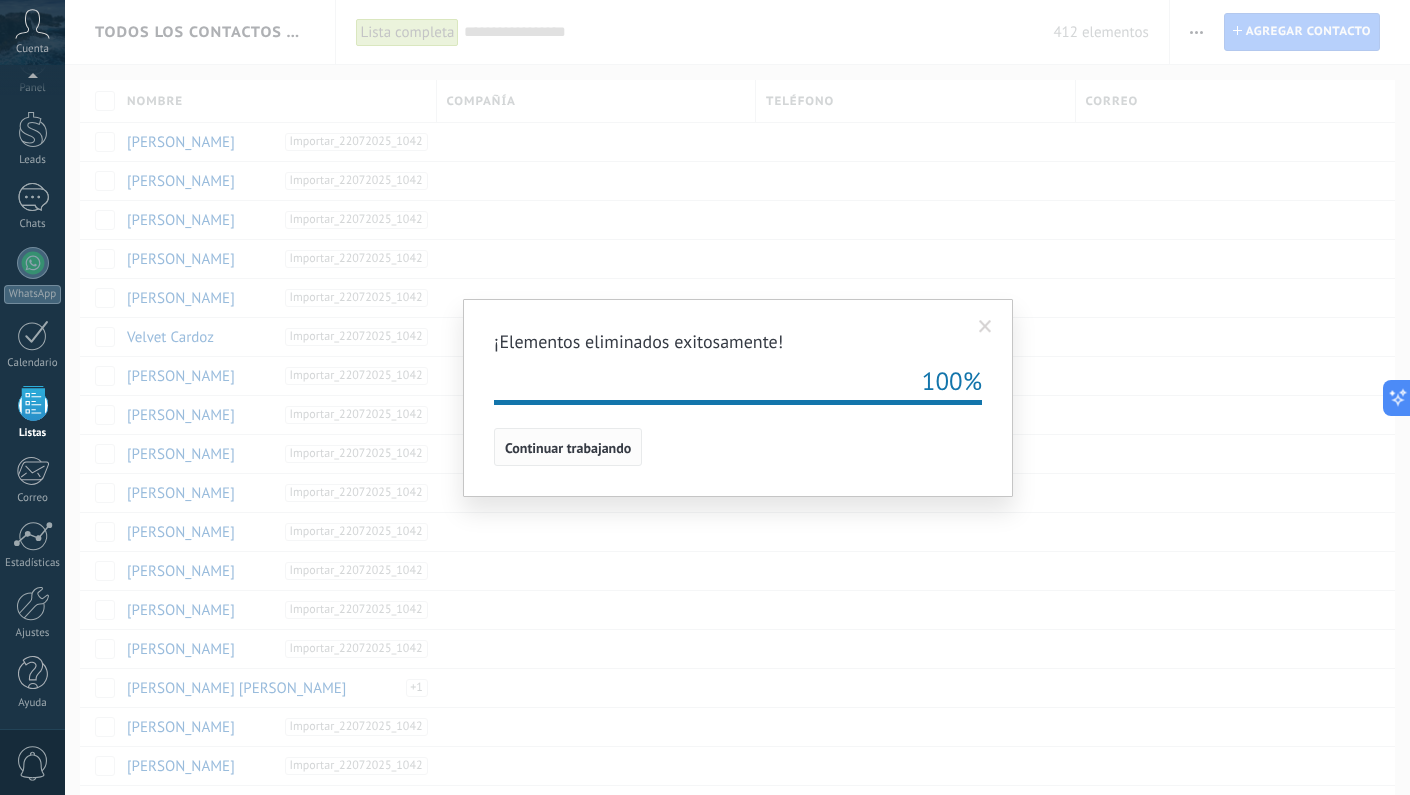 click on "Continuar trabajando" at bounding box center [568, 448] 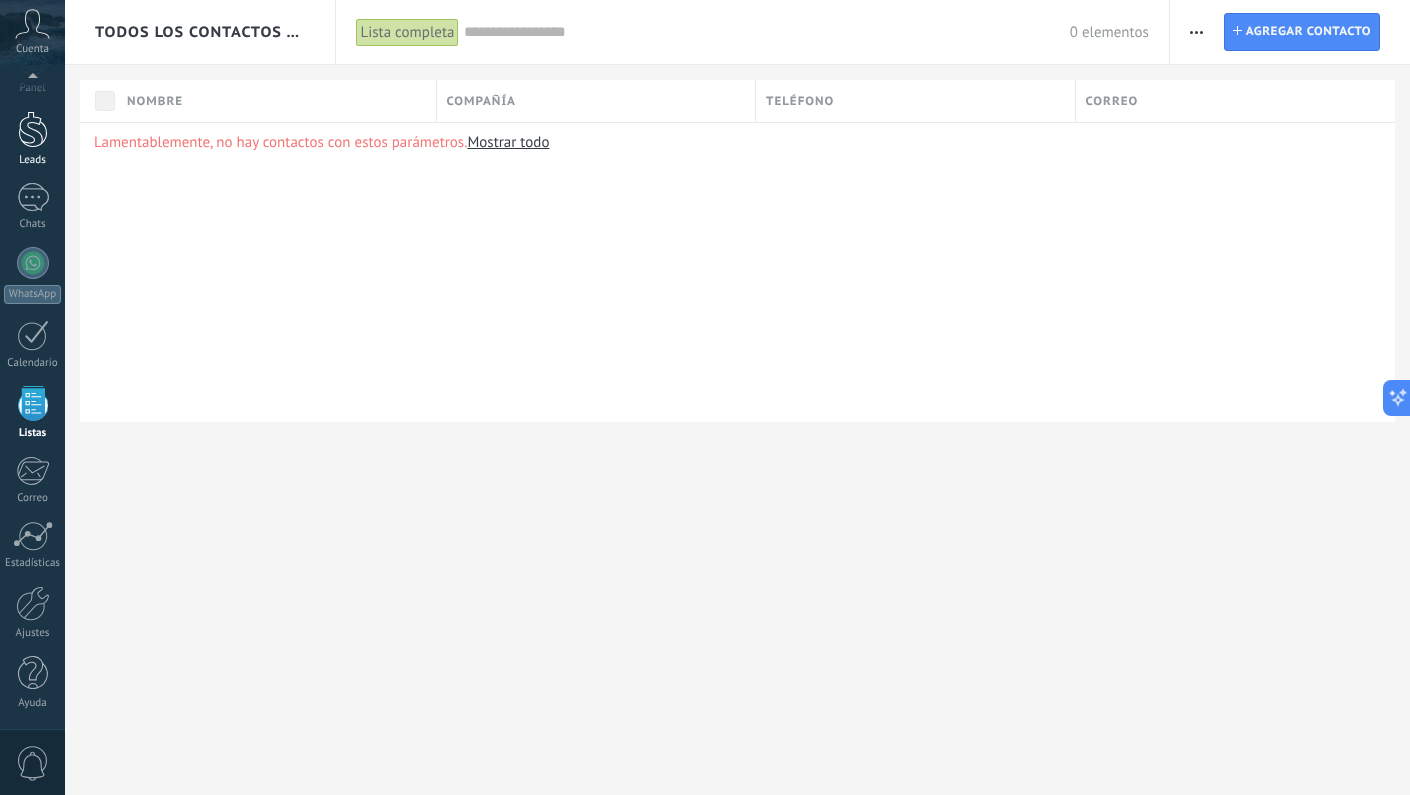 click on "Leads" at bounding box center (32, 139) 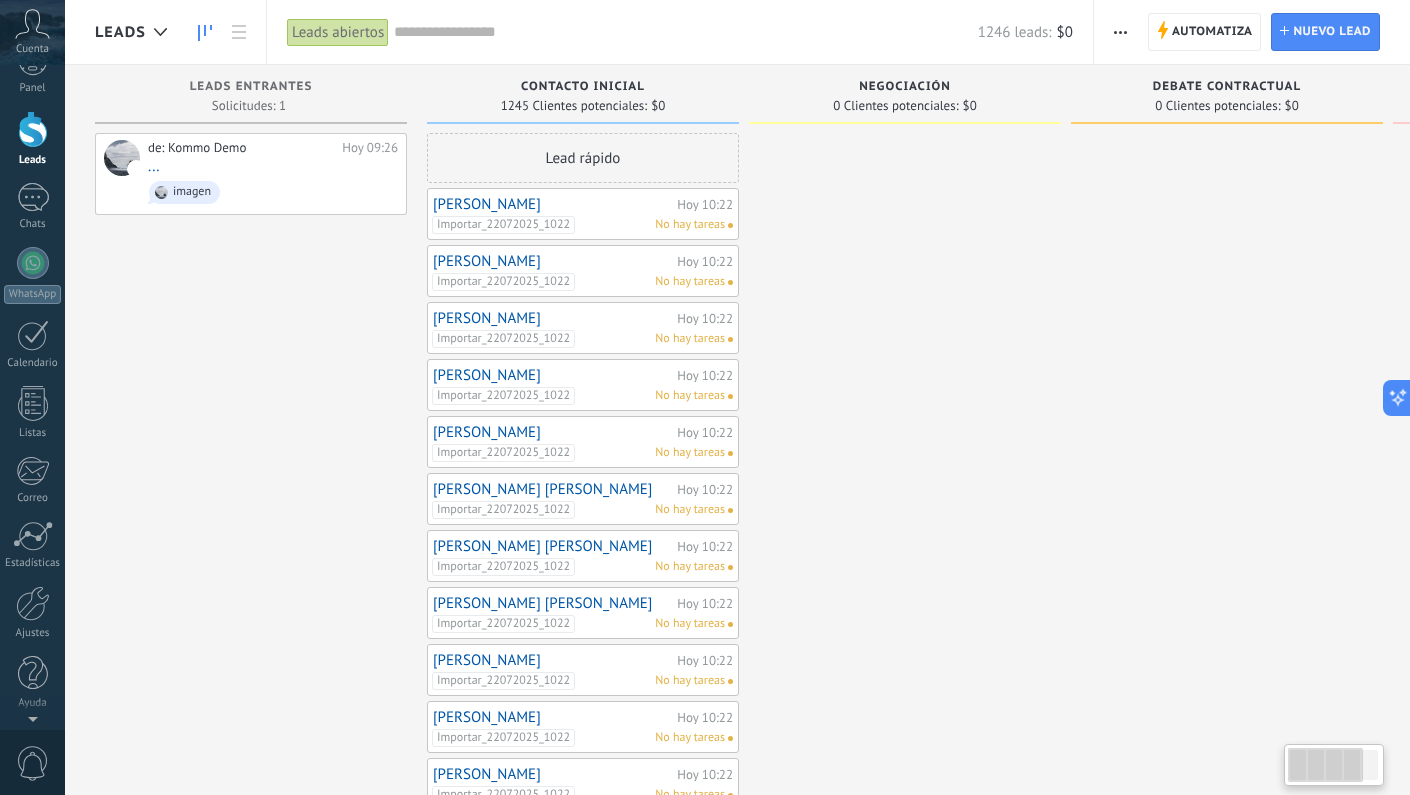 scroll, scrollTop: 0, scrollLeft: 0, axis: both 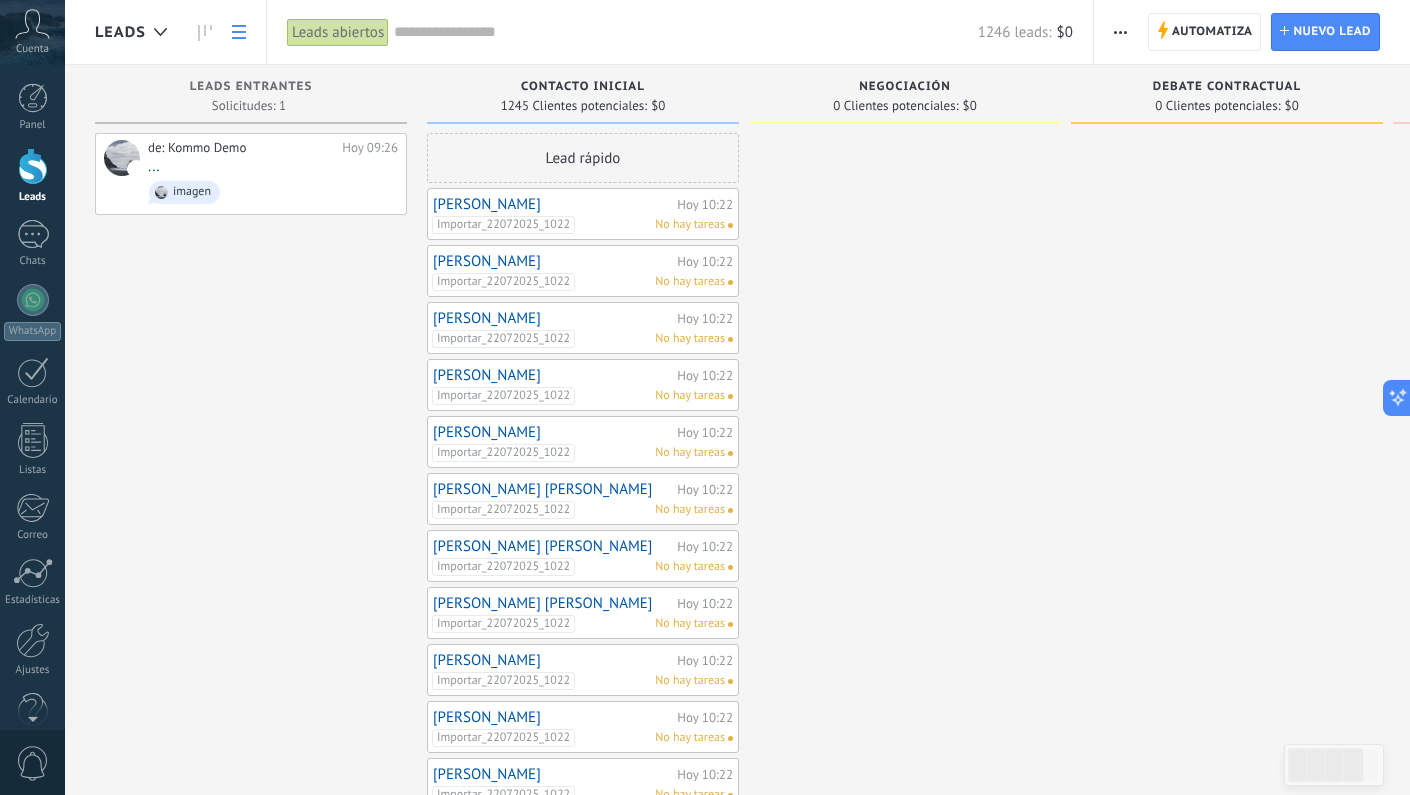 click 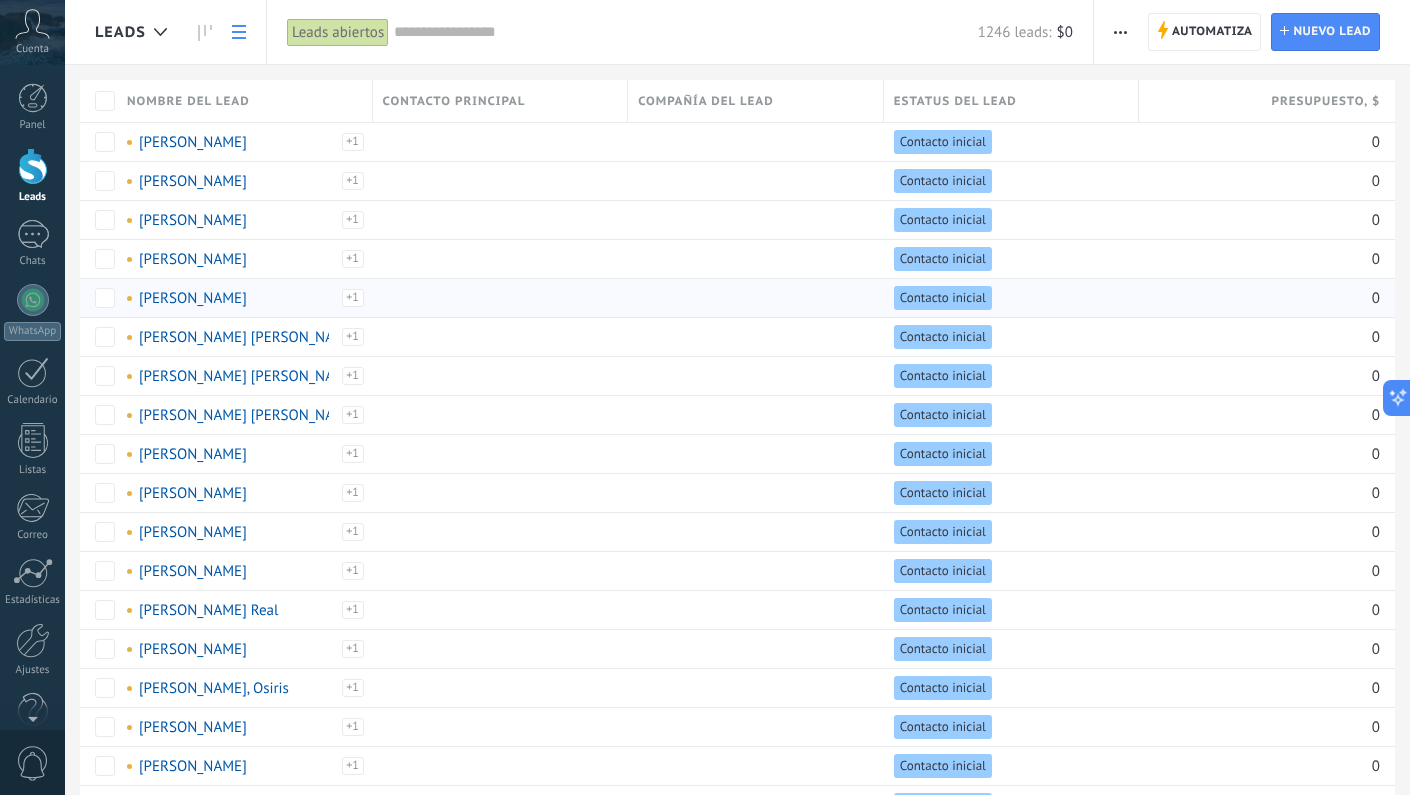 scroll, scrollTop: 0, scrollLeft: 0, axis: both 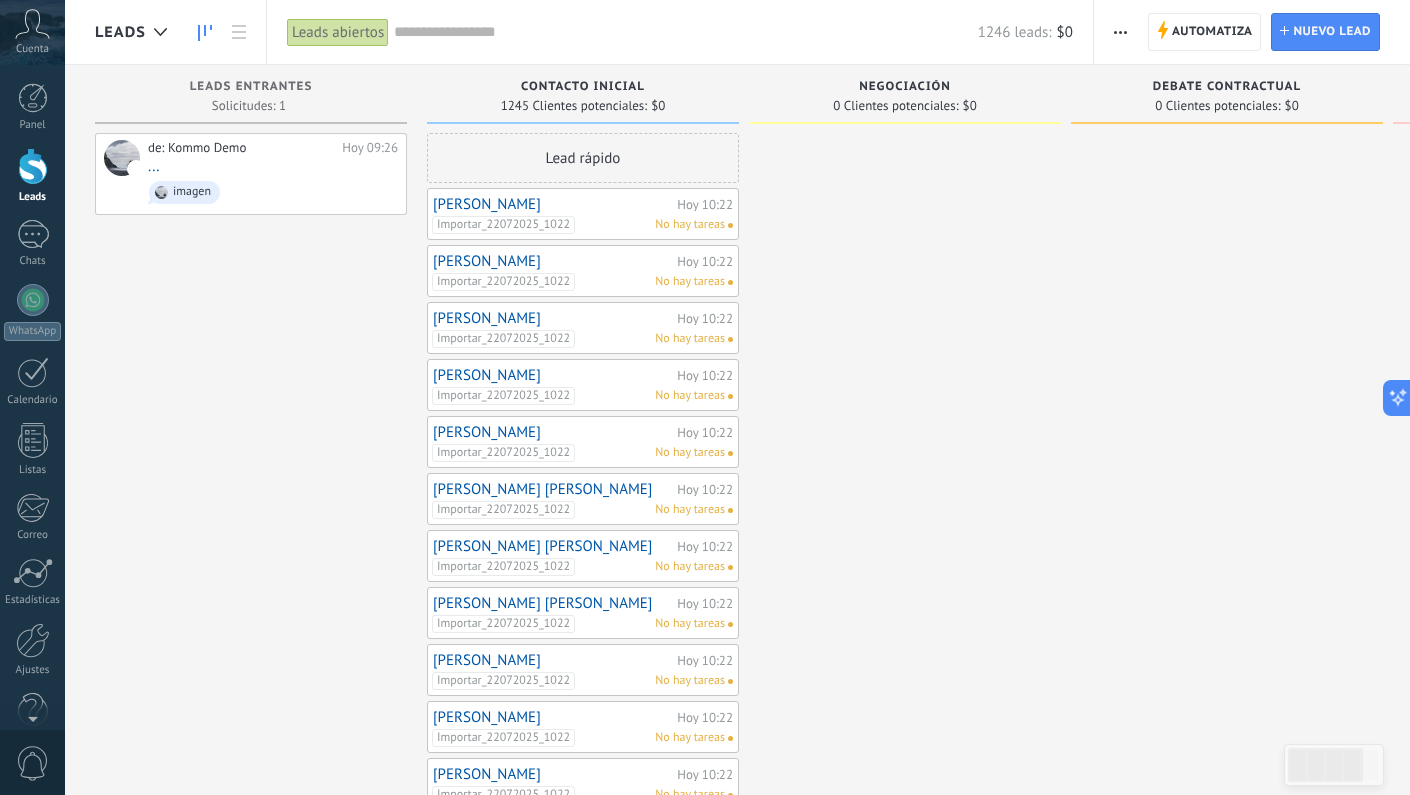 click 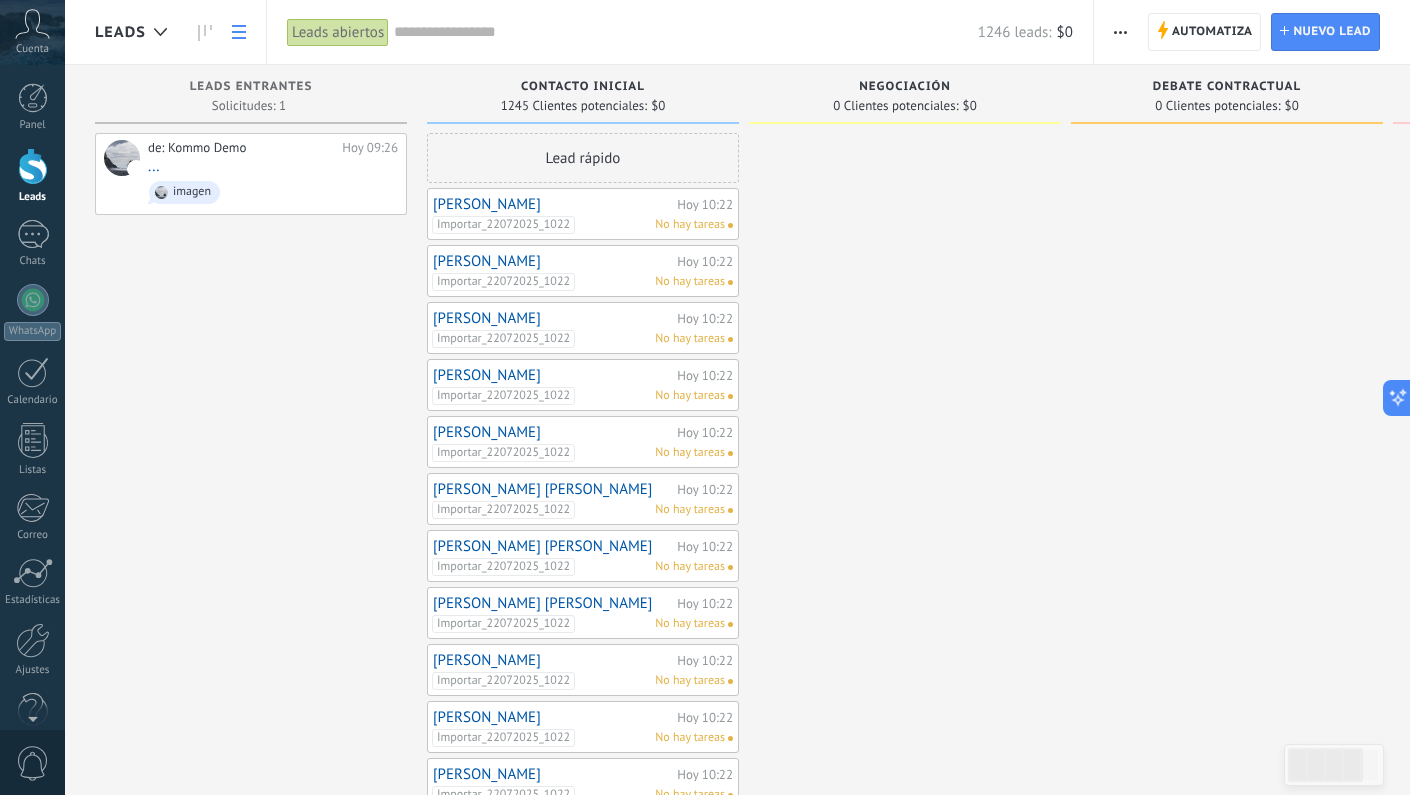 click 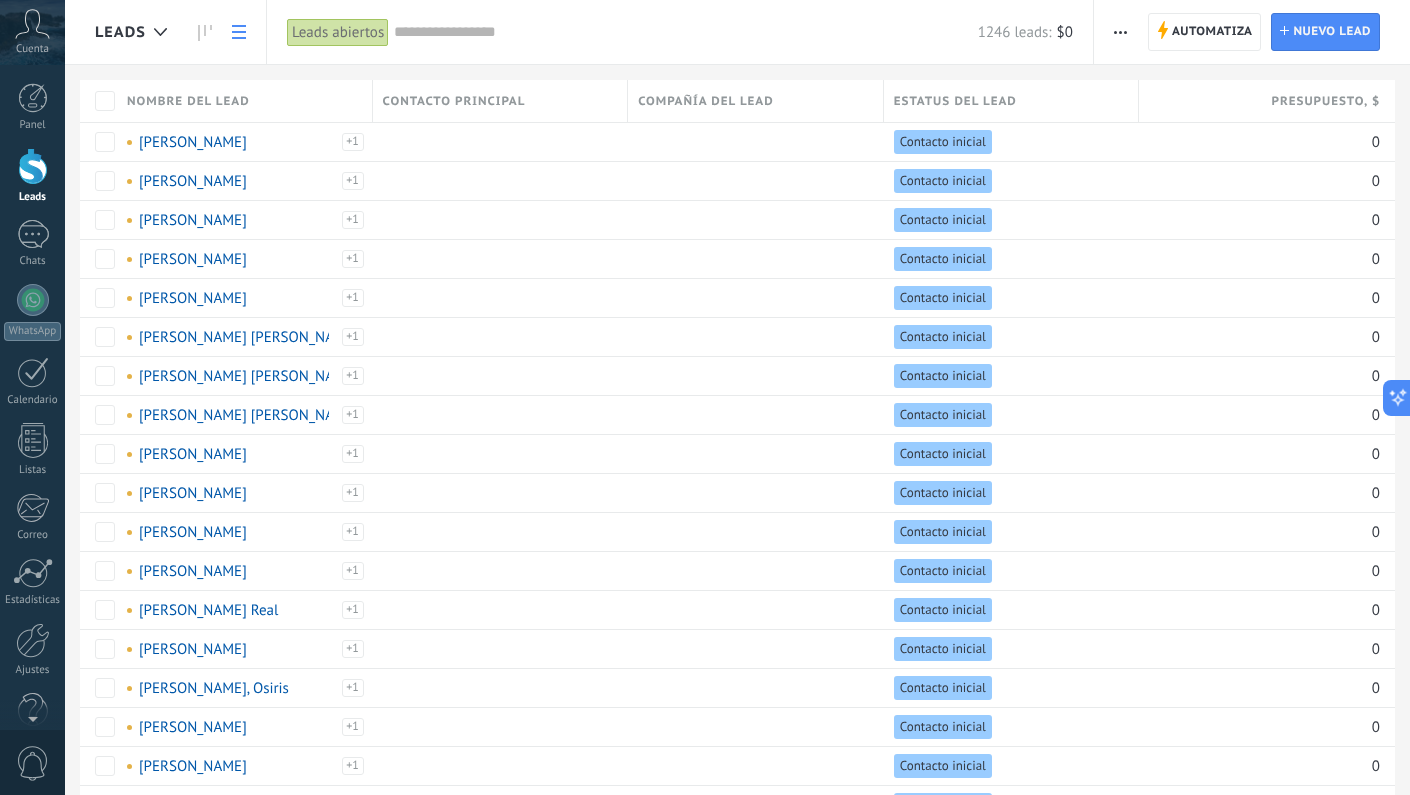 scroll, scrollTop: 0, scrollLeft: 0, axis: both 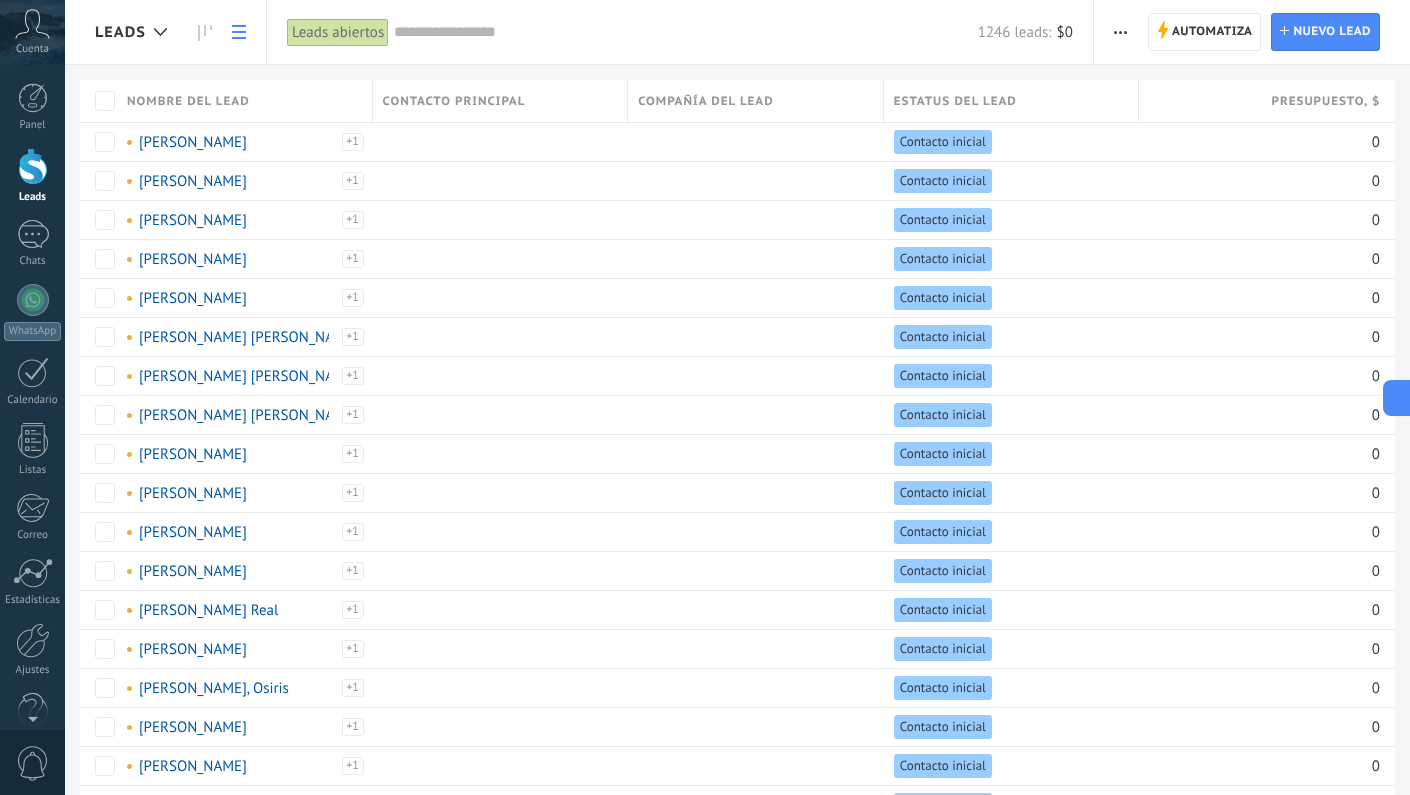 click at bounding box center (1120, 32) 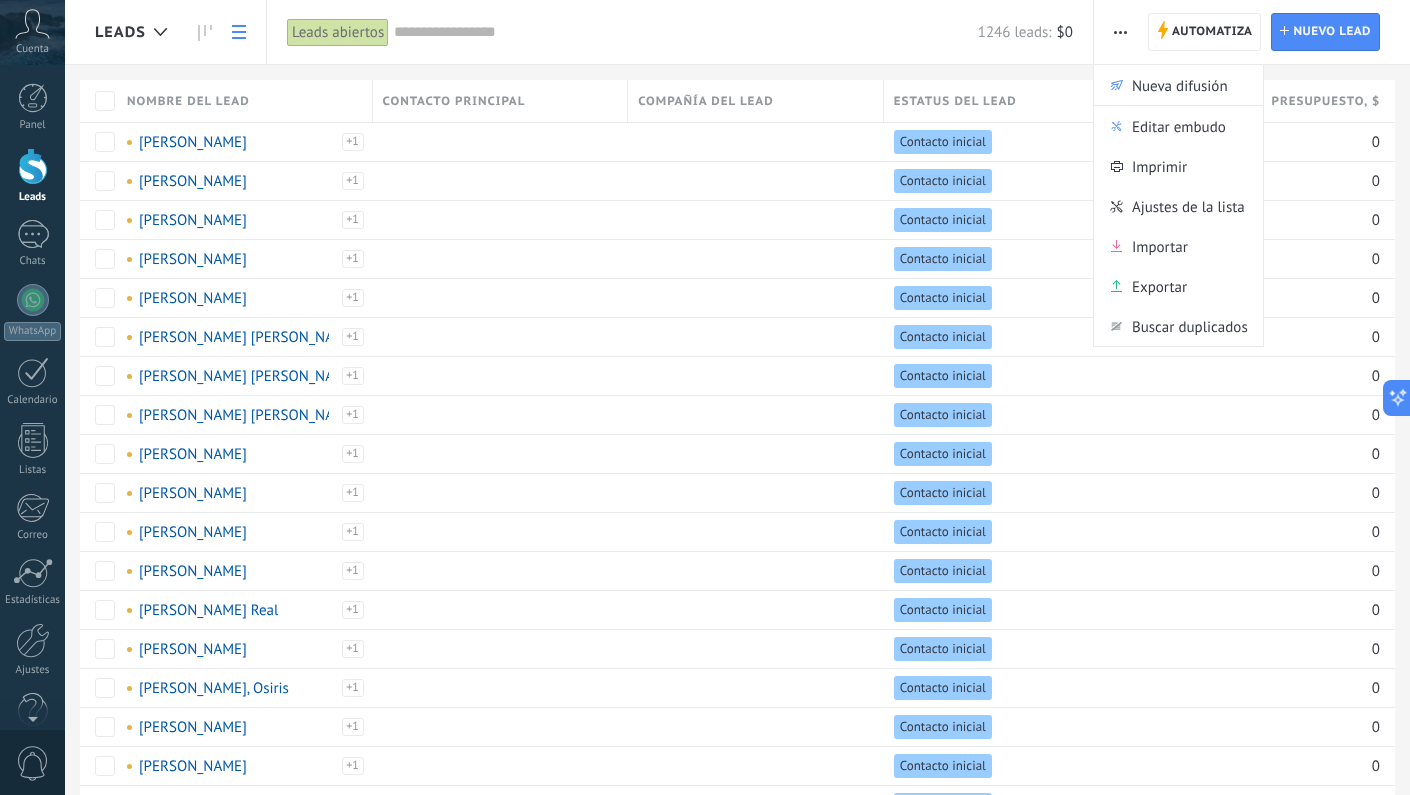 click at bounding box center (686, 32) 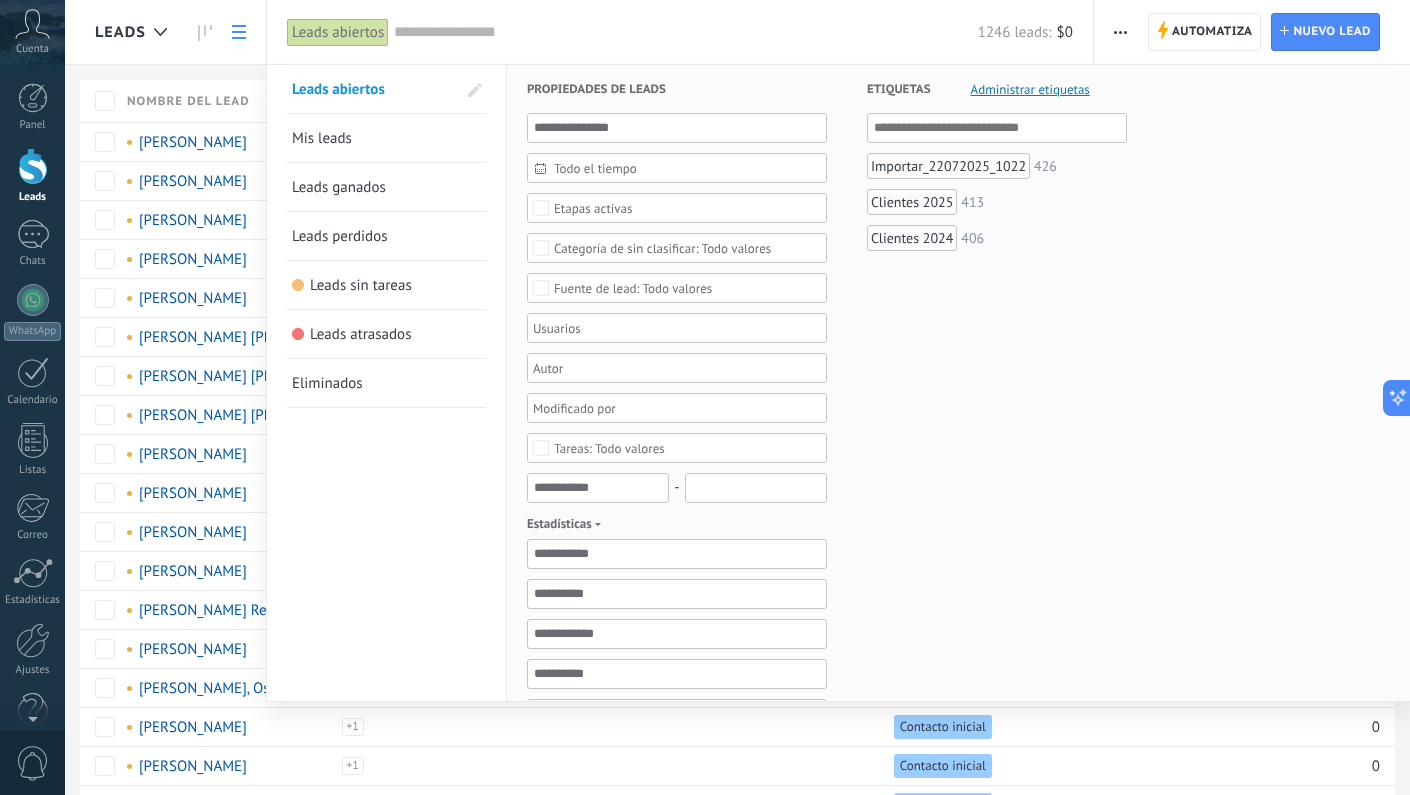 click on "Importar_22072025_1022" at bounding box center (948, 166) 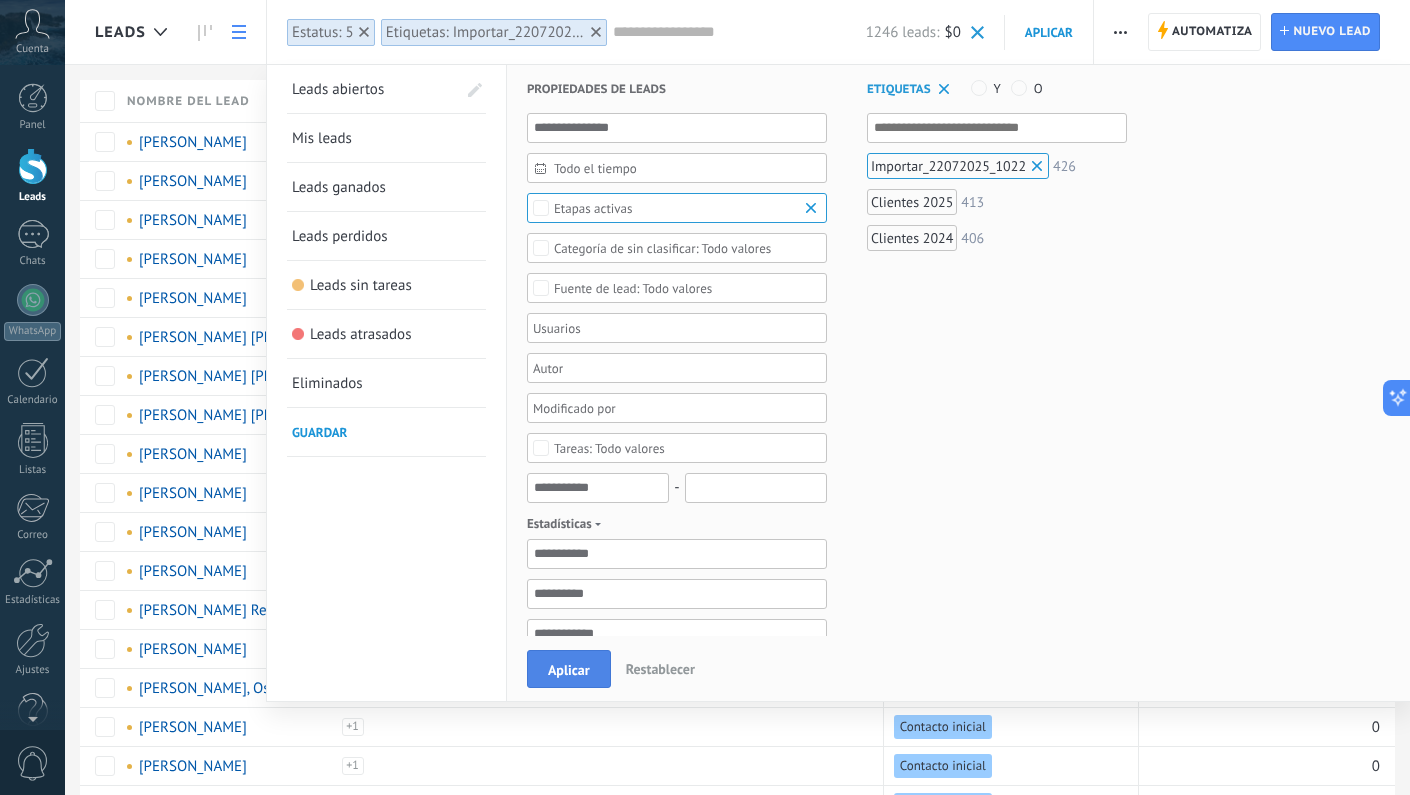 click on "Aplicar" at bounding box center [569, 670] 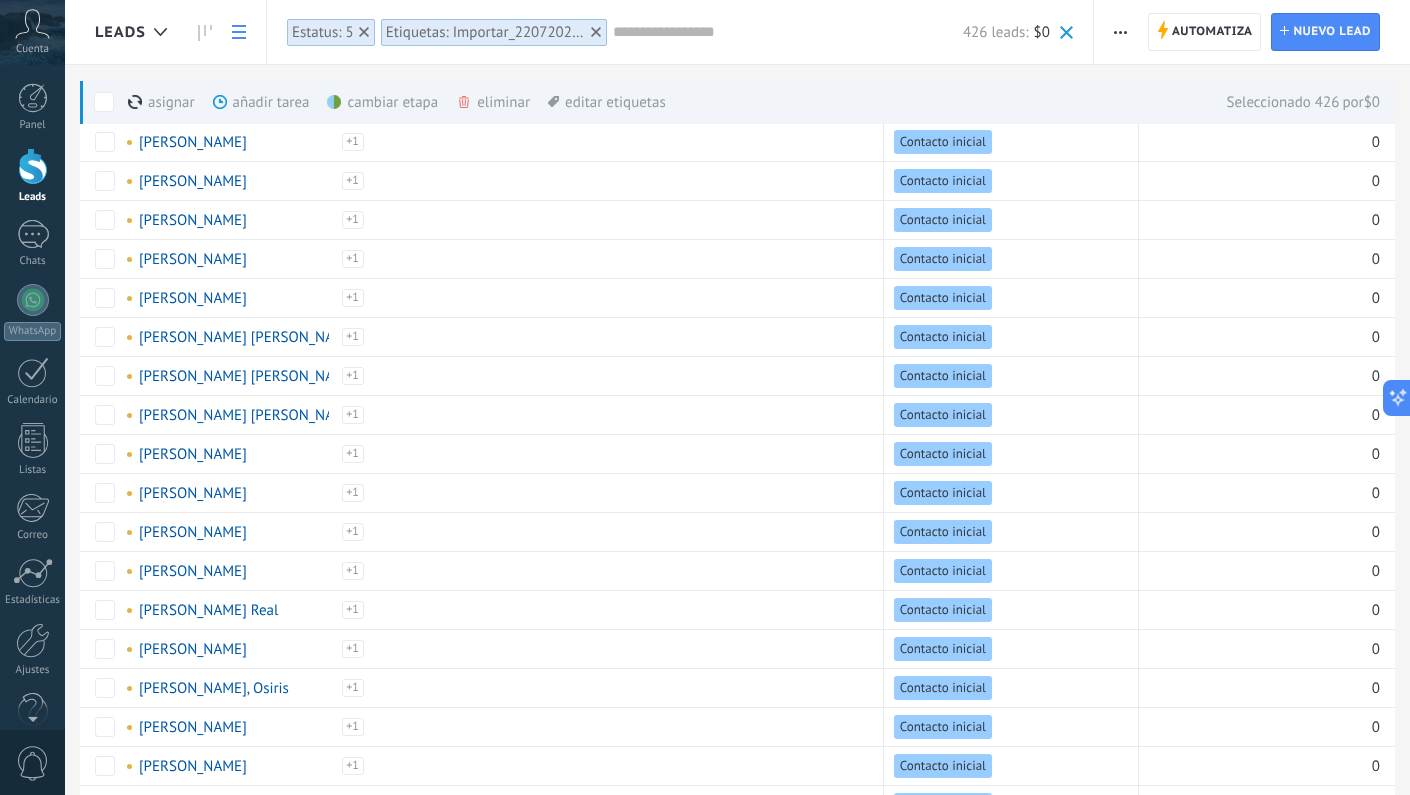 click on "editar etiquetas màs" at bounding box center (607, 102) 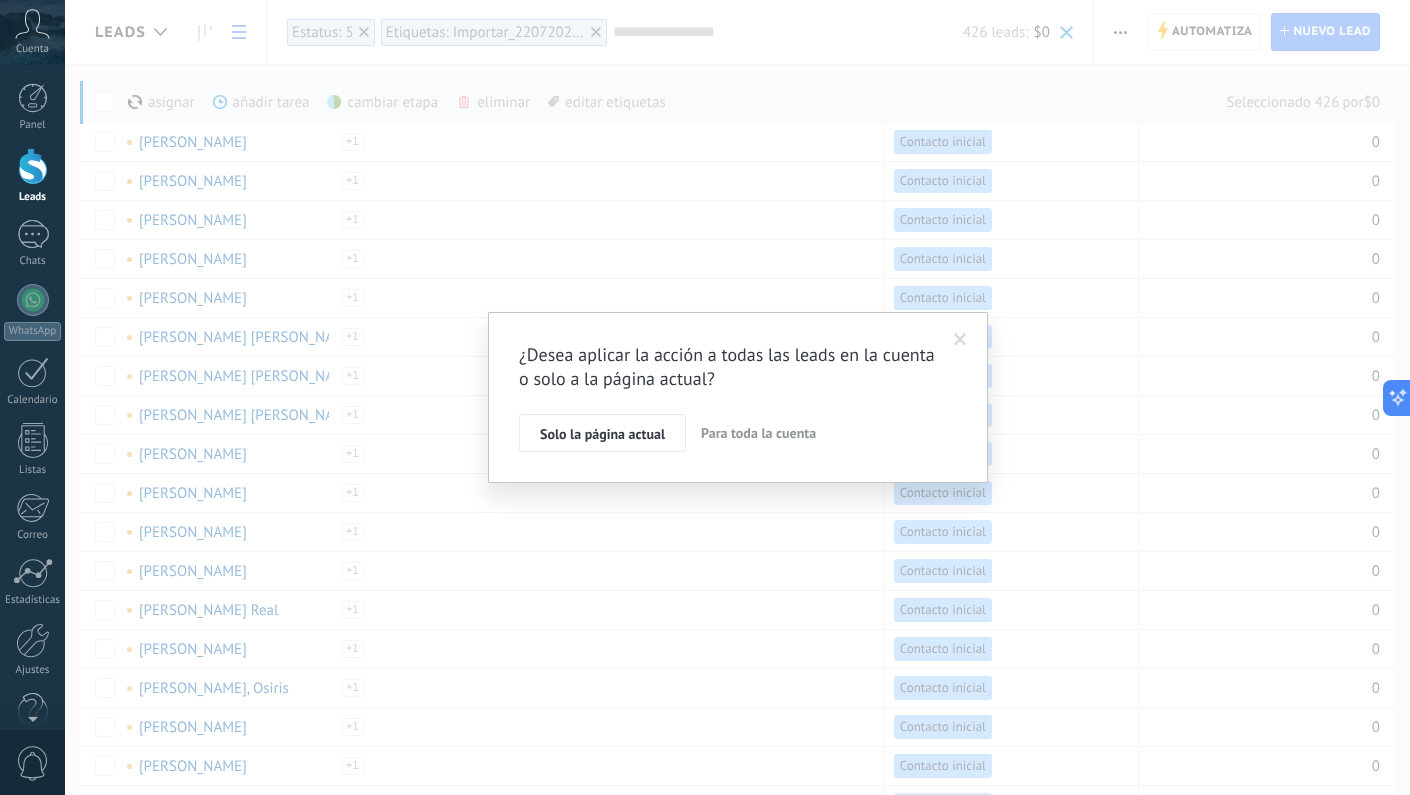 click on "Para toda la cuenta" at bounding box center (758, 433) 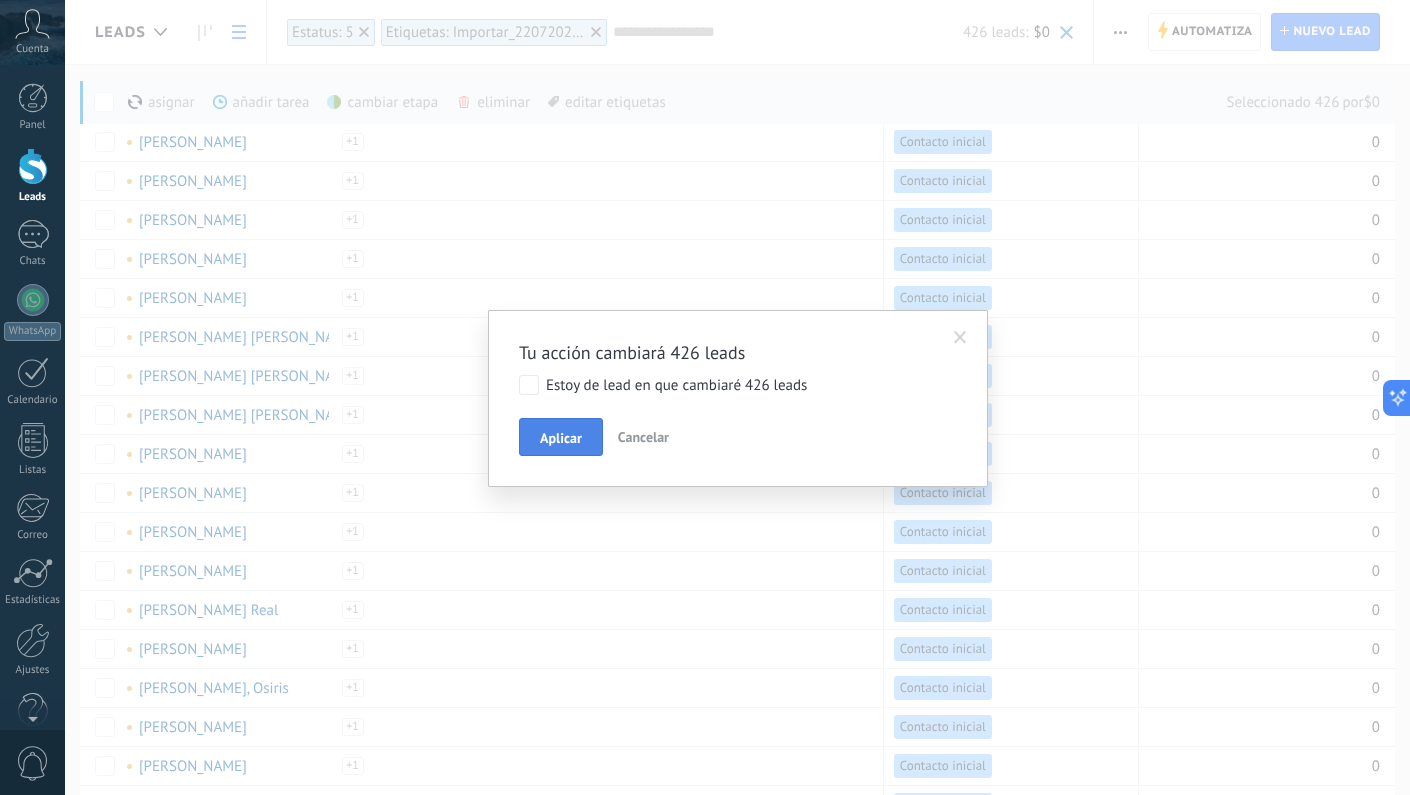 click on "Aplicar" at bounding box center (561, 438) 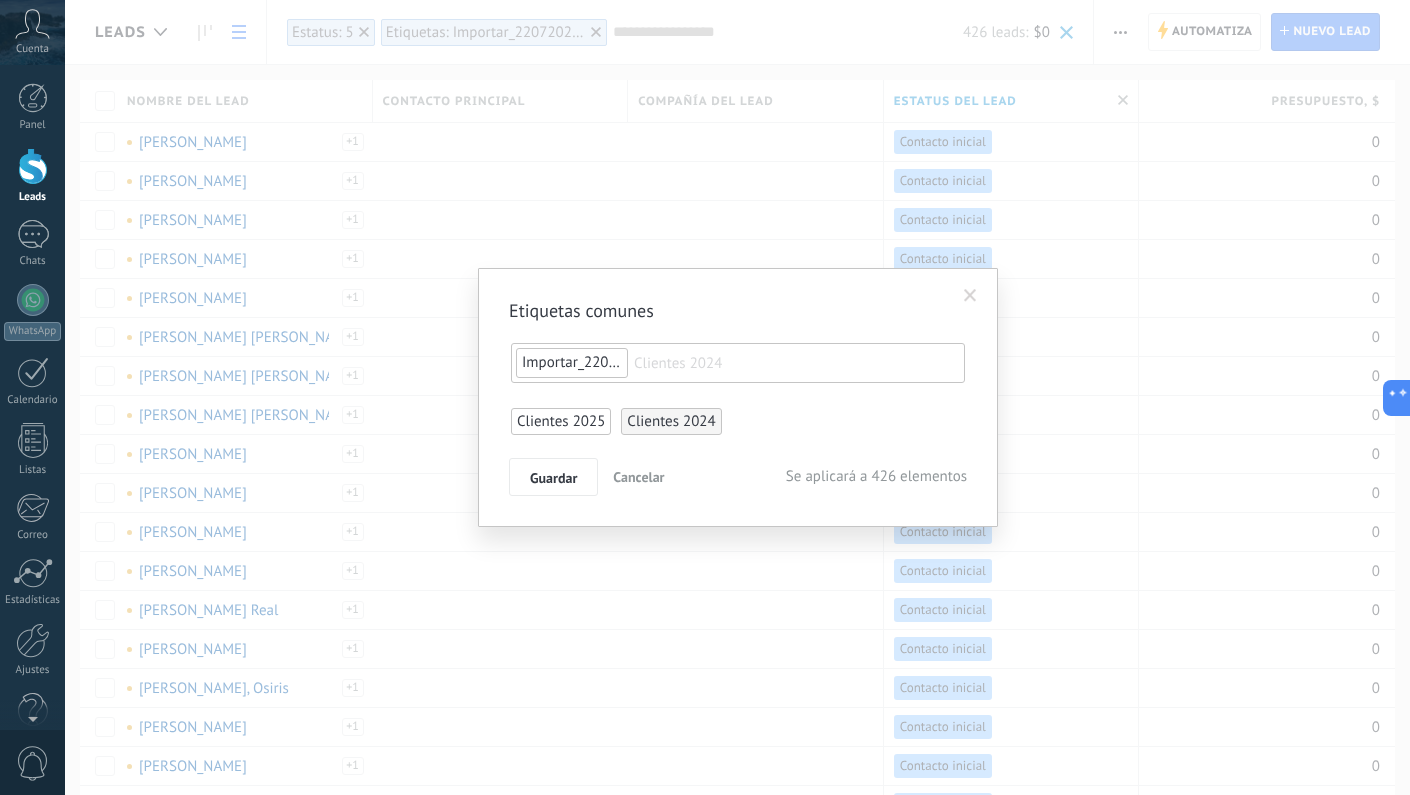click at bounding box center (709, 363) 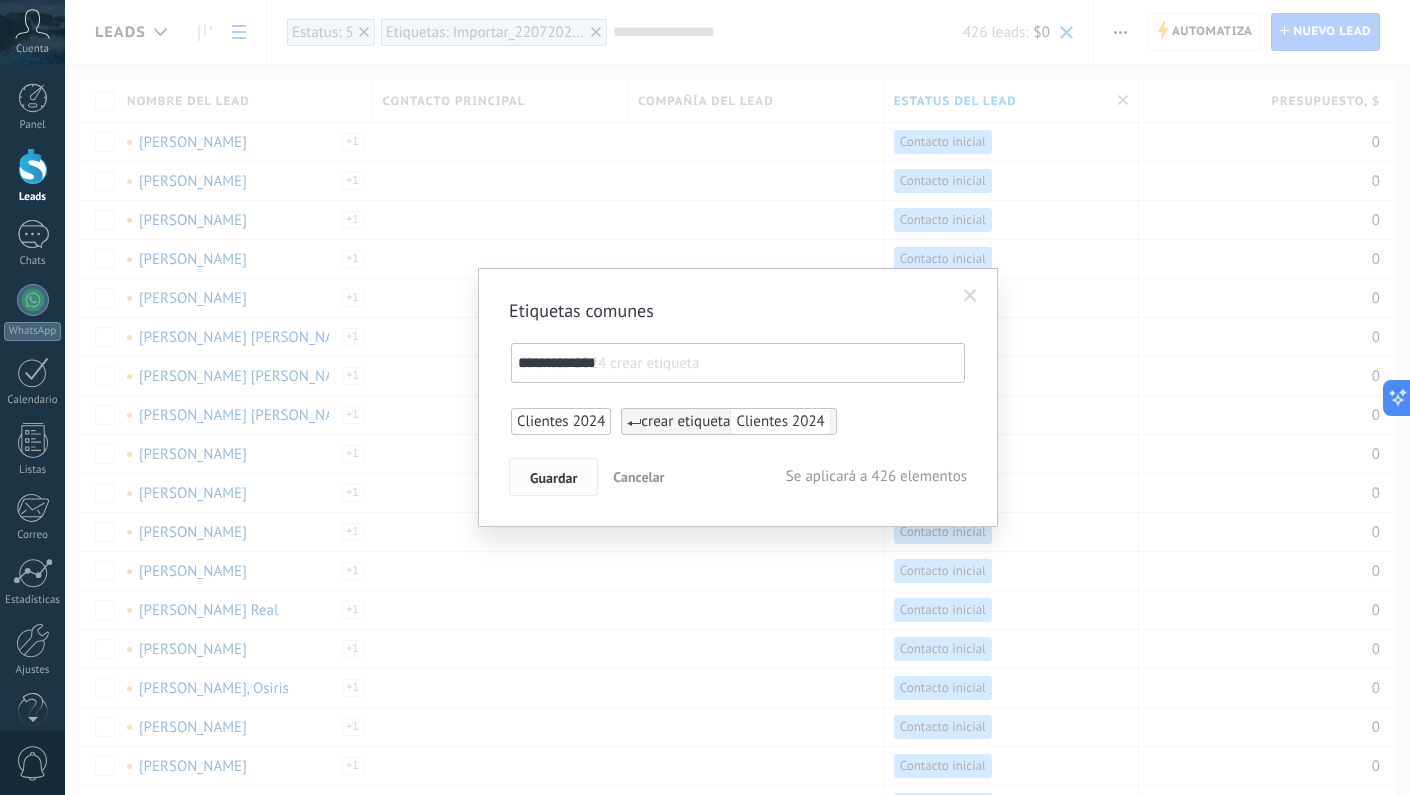 type on "**********" 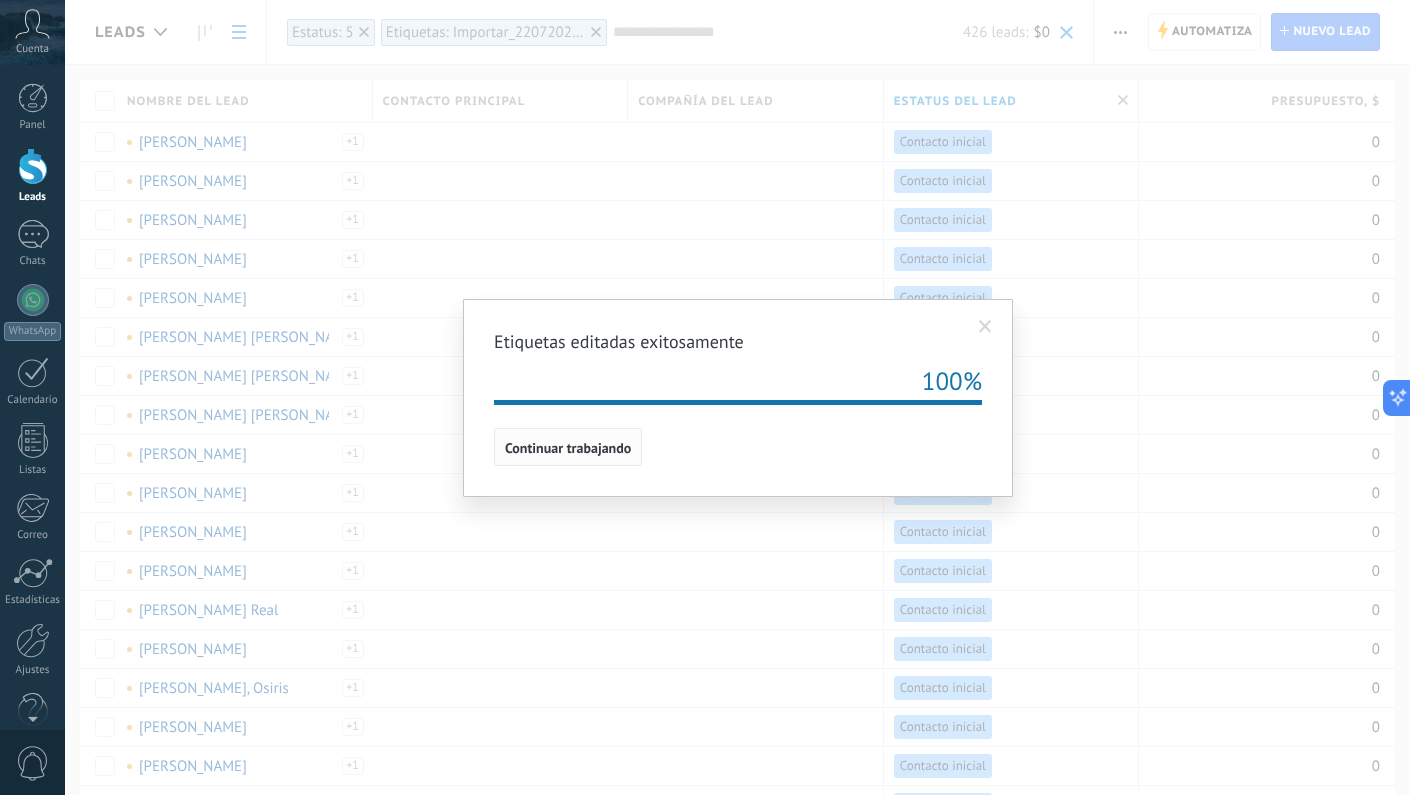 click on "Continuar trabajando" at bounding box center [568, 448] 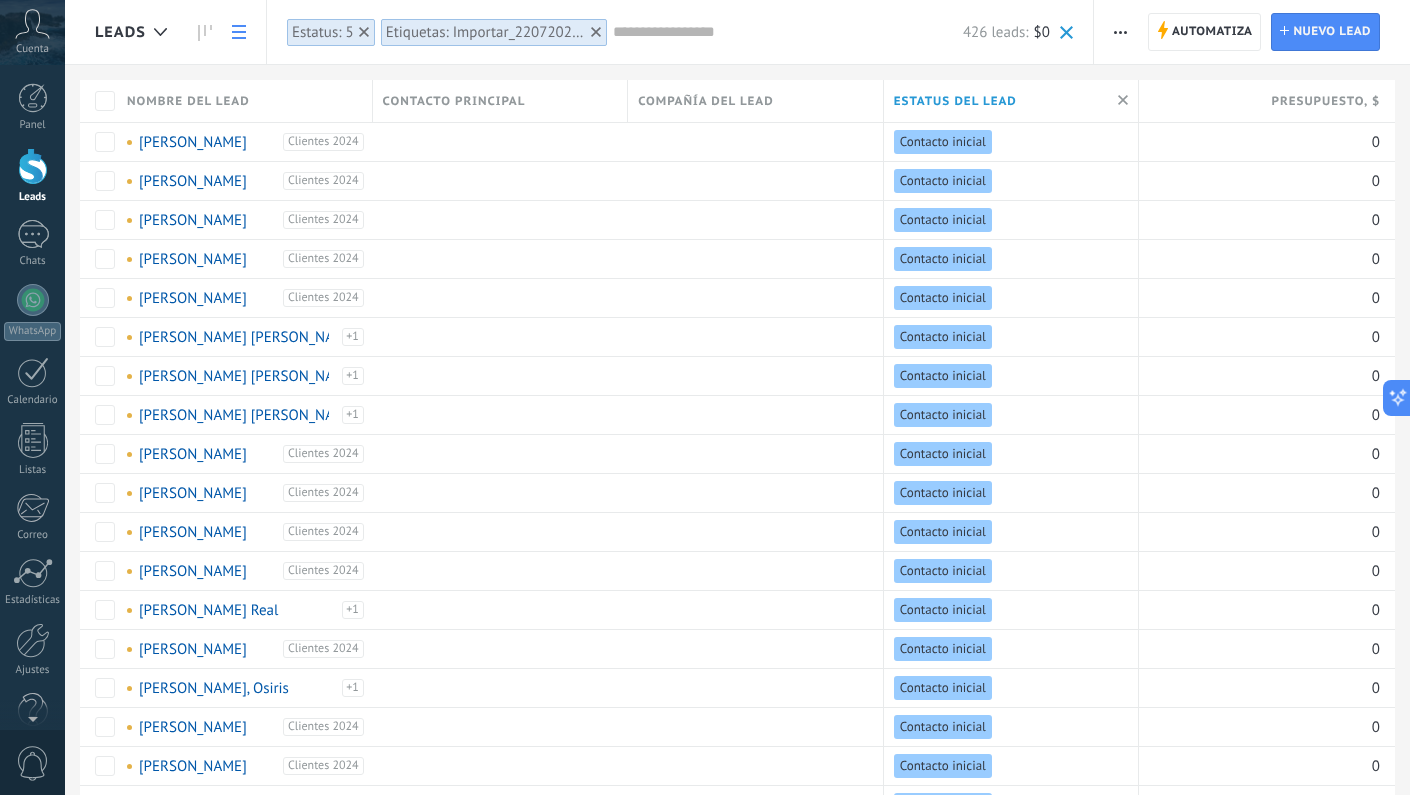 click 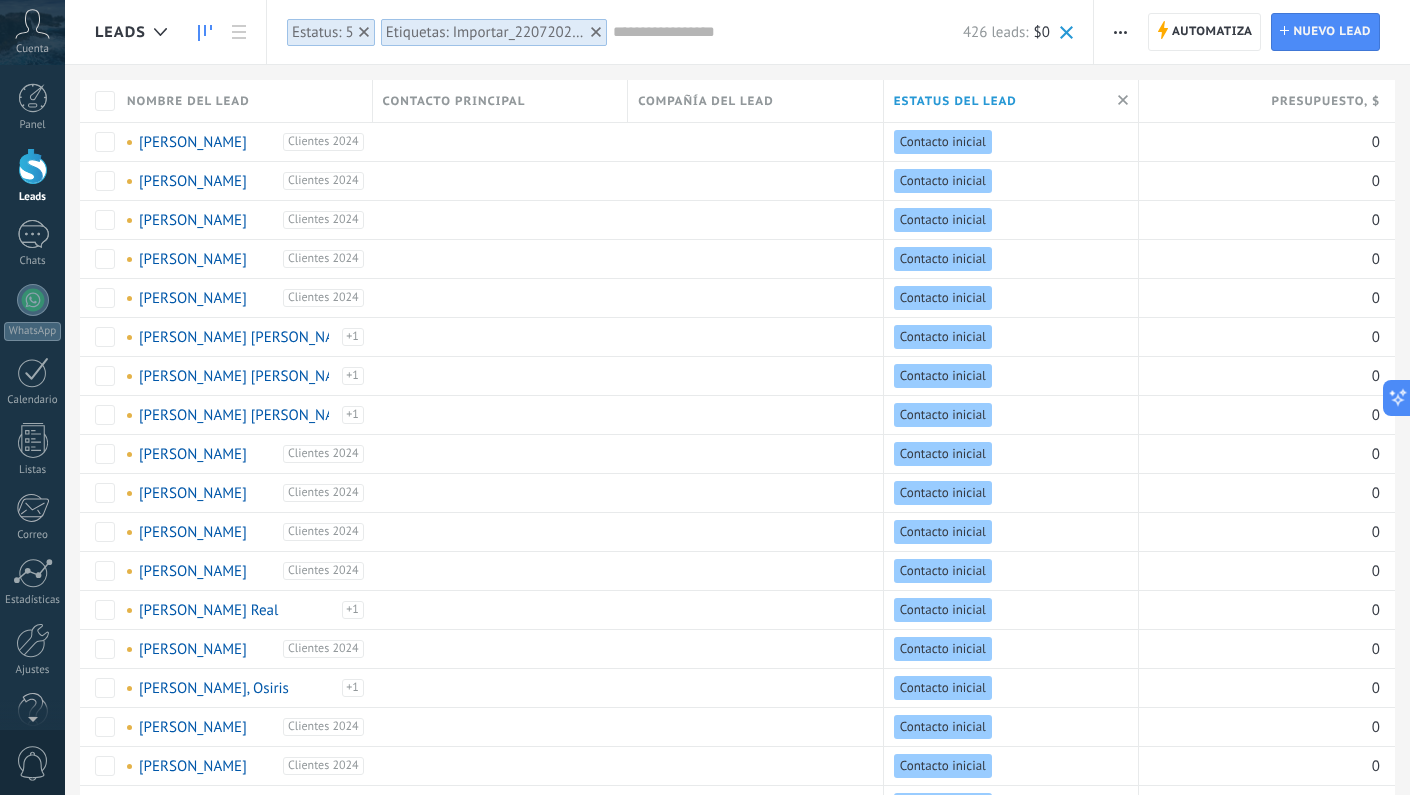 click 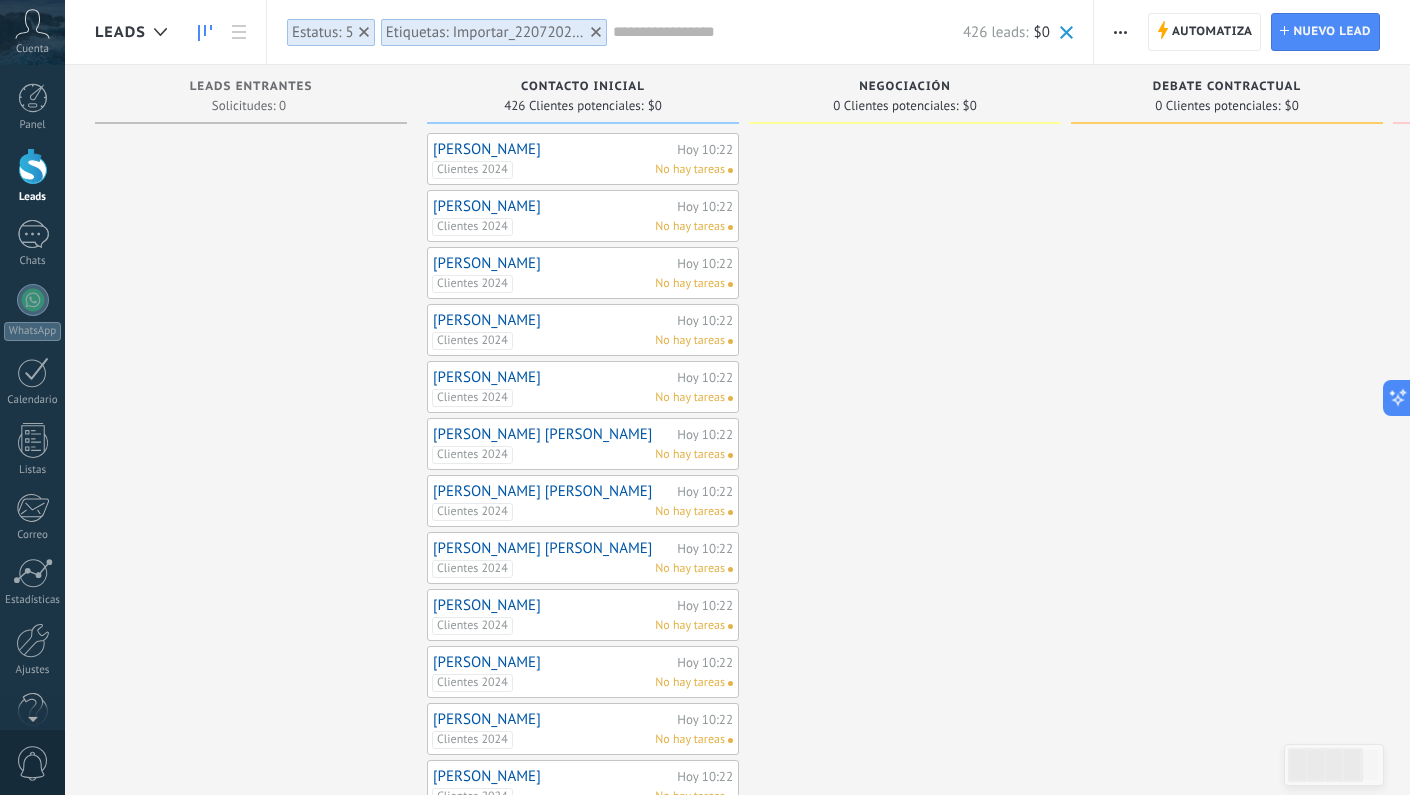 click 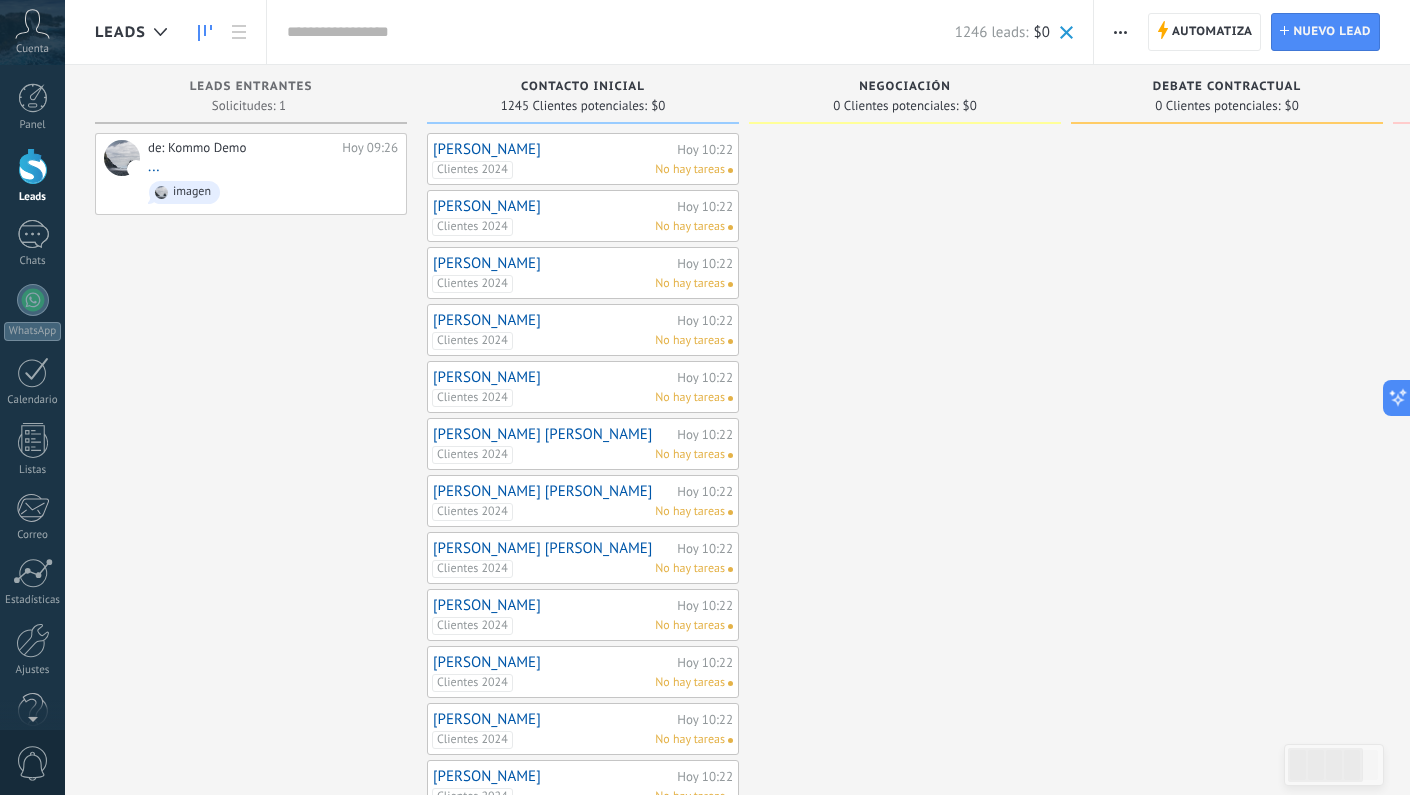 click at bounding box center [621, 32] 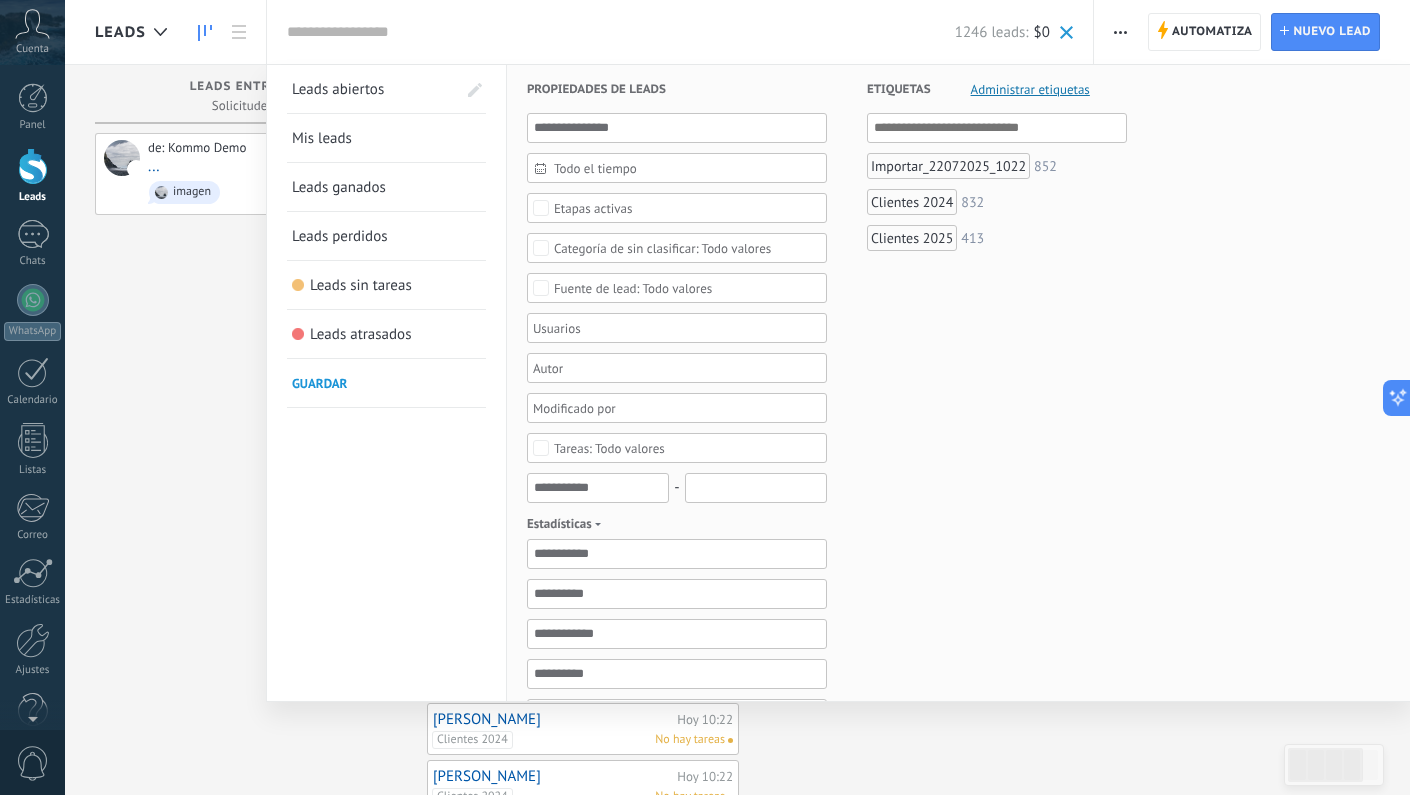 click on "Leads abiertos" at bounding box center (374, 89) 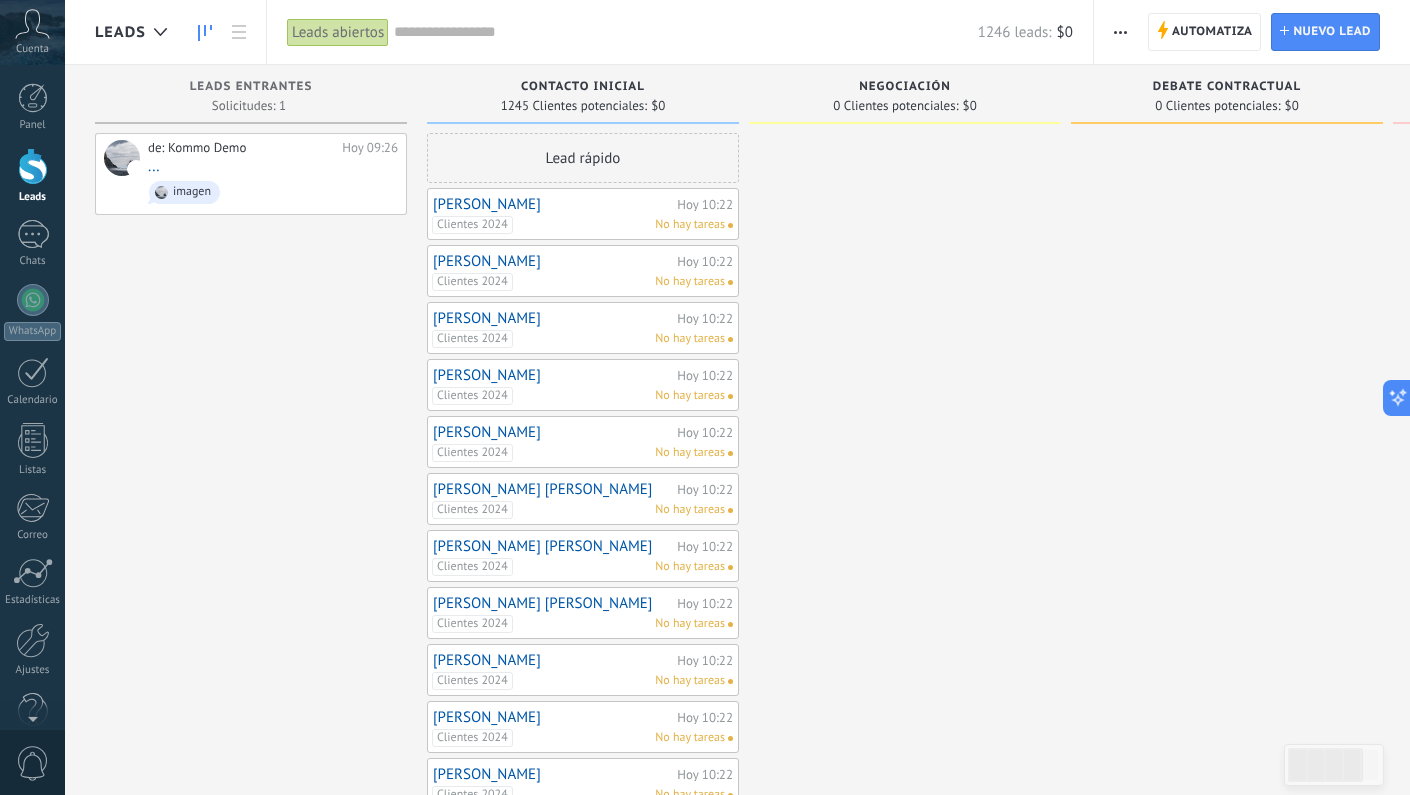 click on "Leads abiertos" at bounding box center [338, 32] 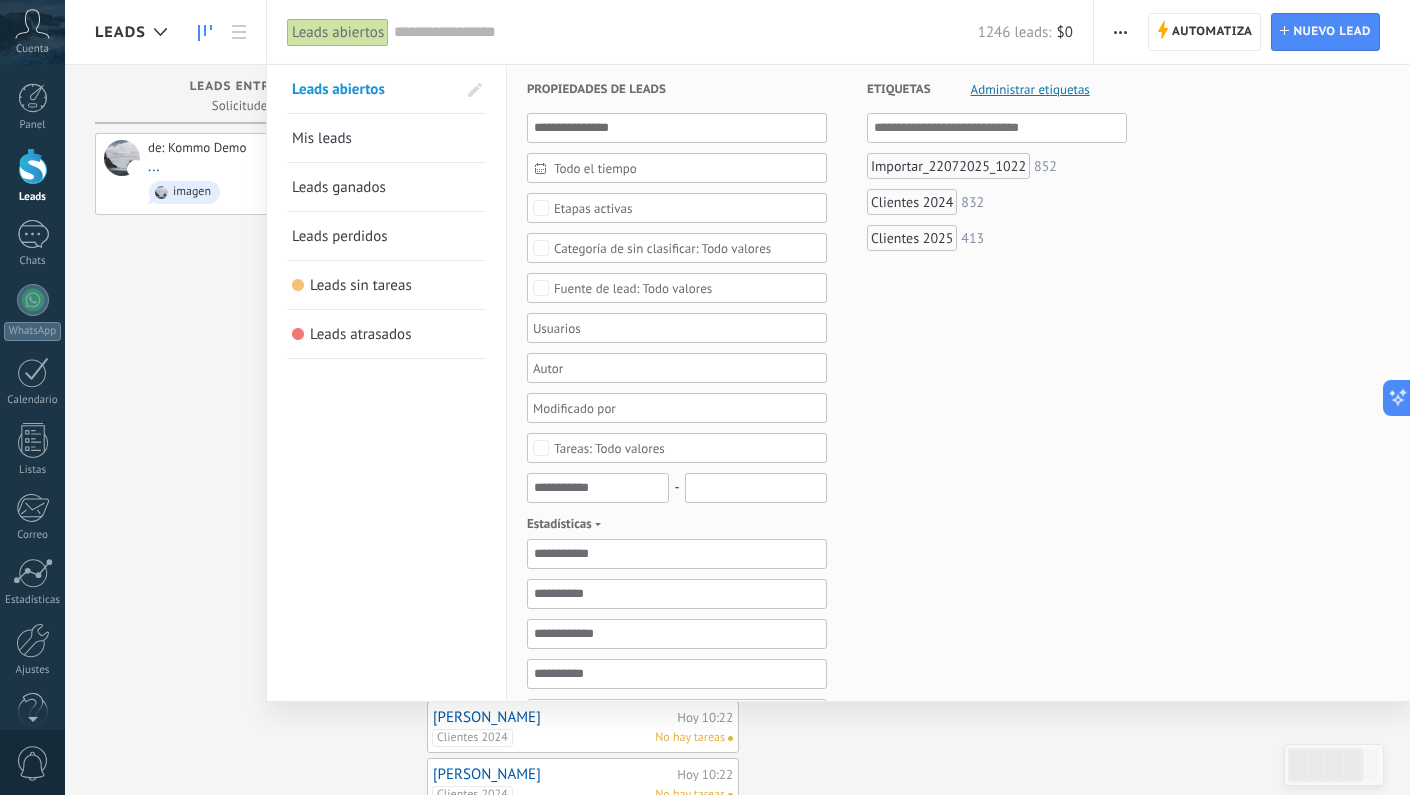 click at bounding box center [705, 397] 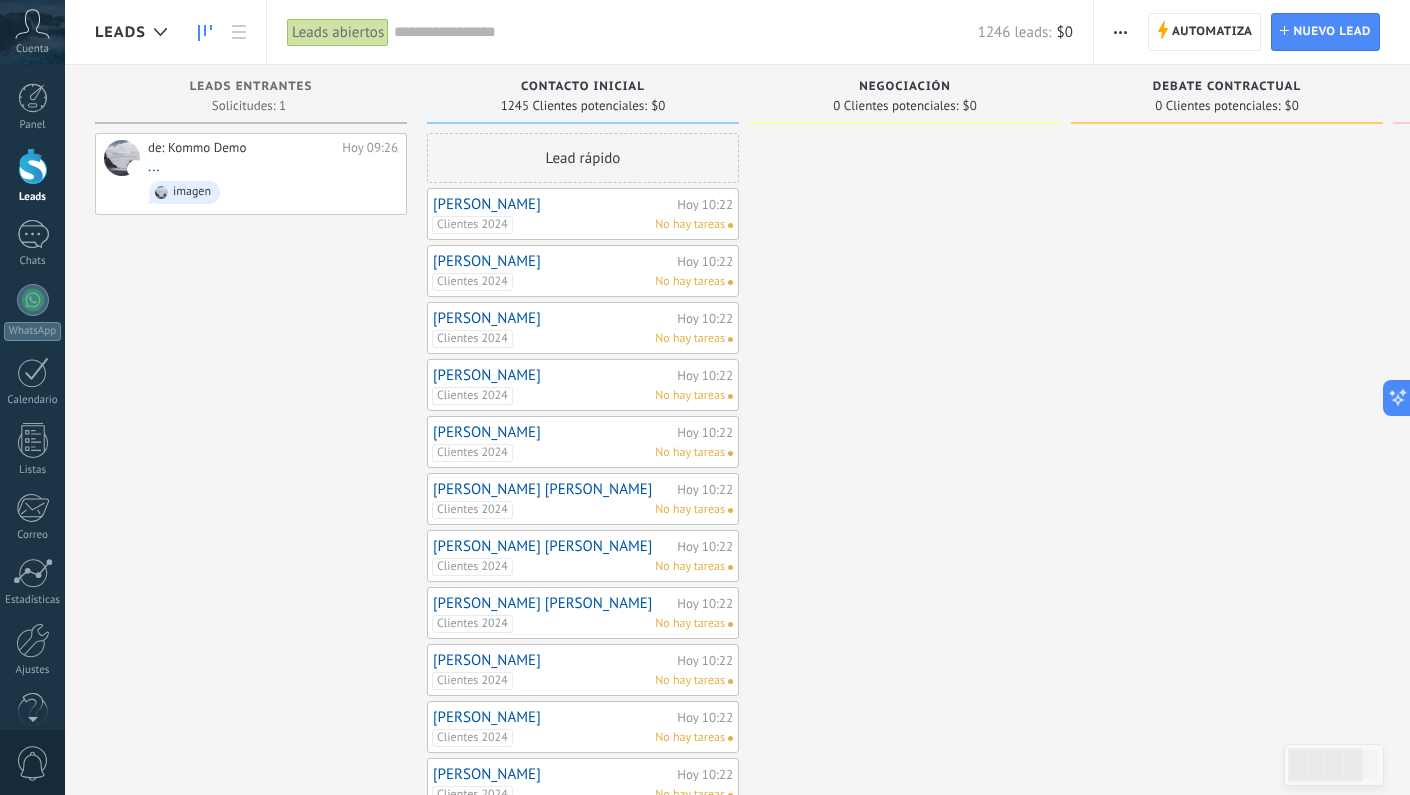 click on "Leads abiertos" at bounding box center [338, 32] 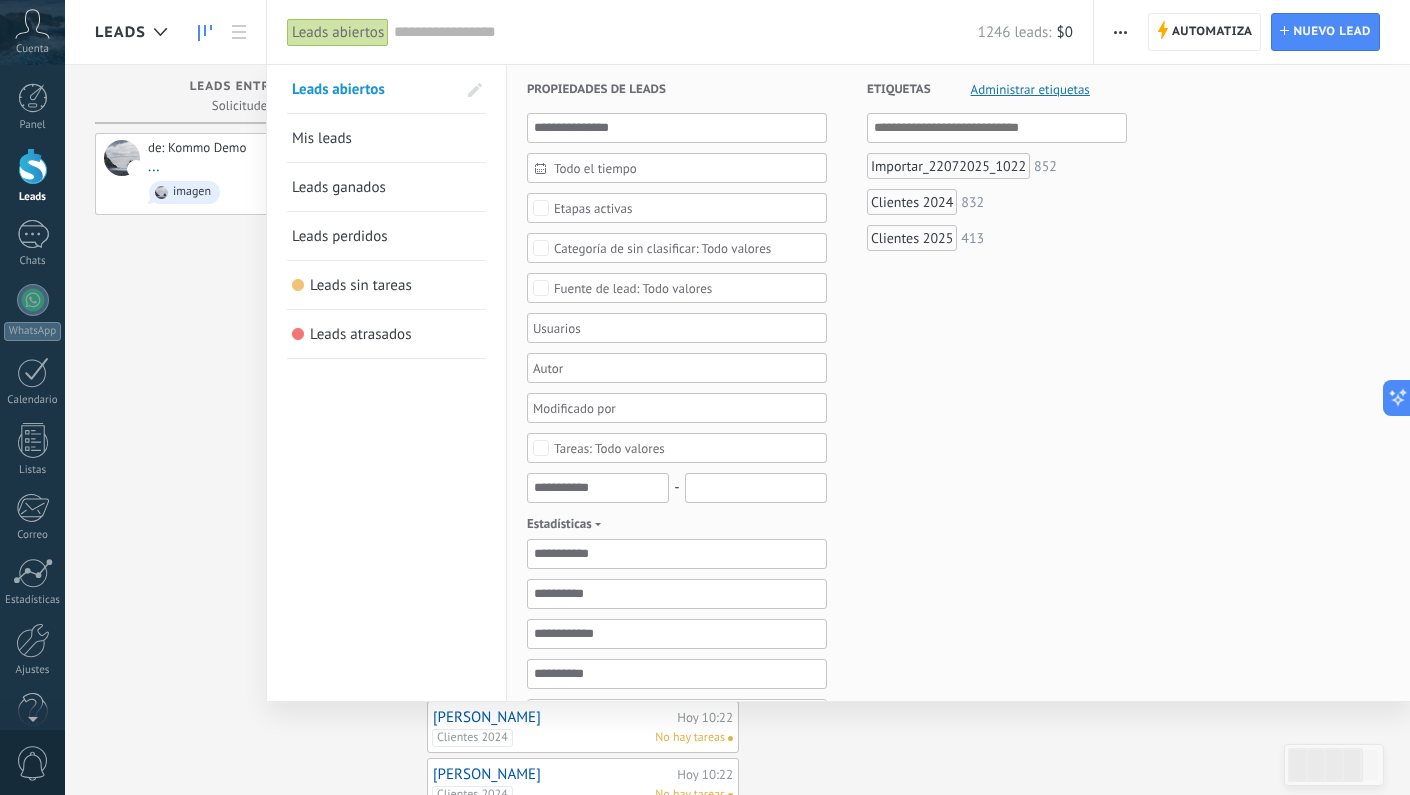 click at bounding box center (705, 397) 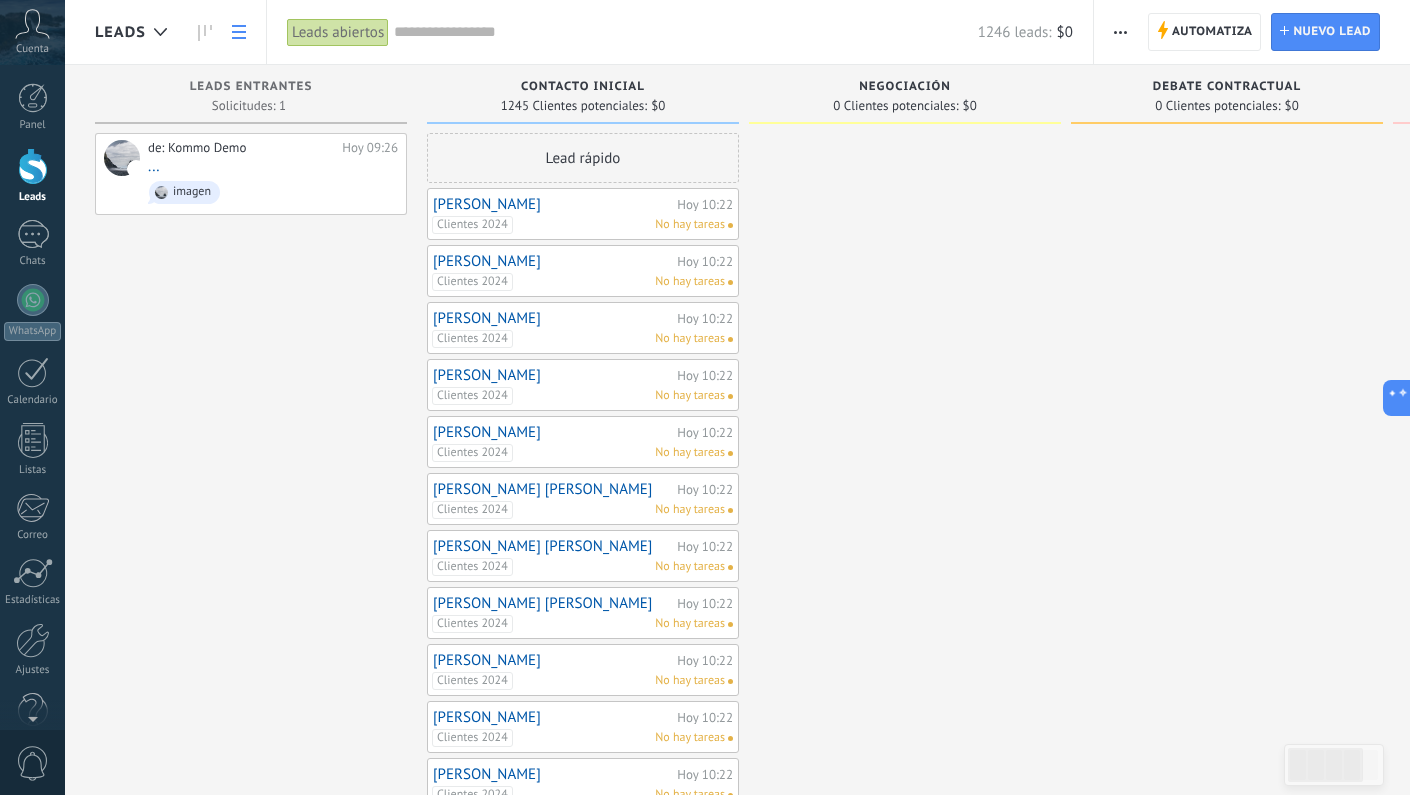click 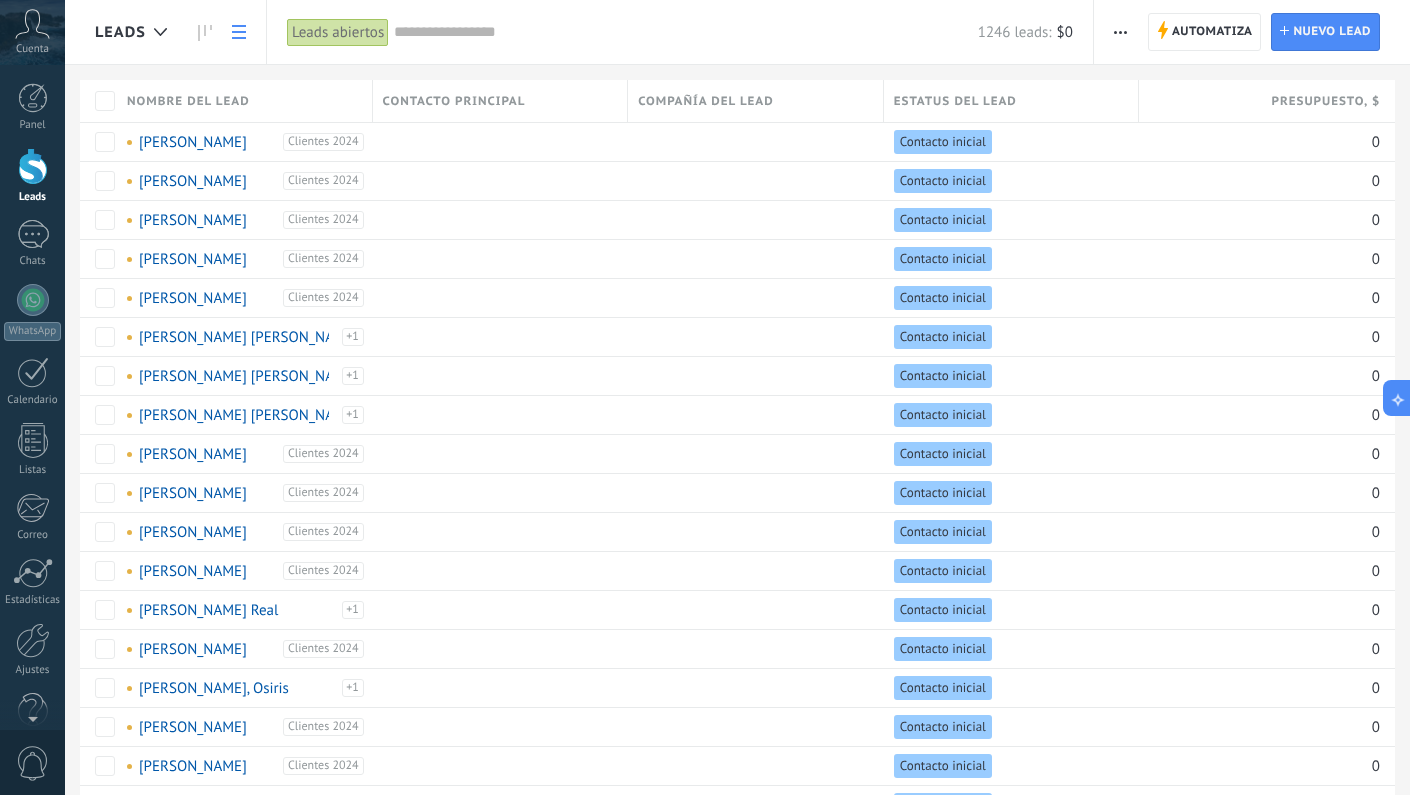 click at bounding box center [686, 32] 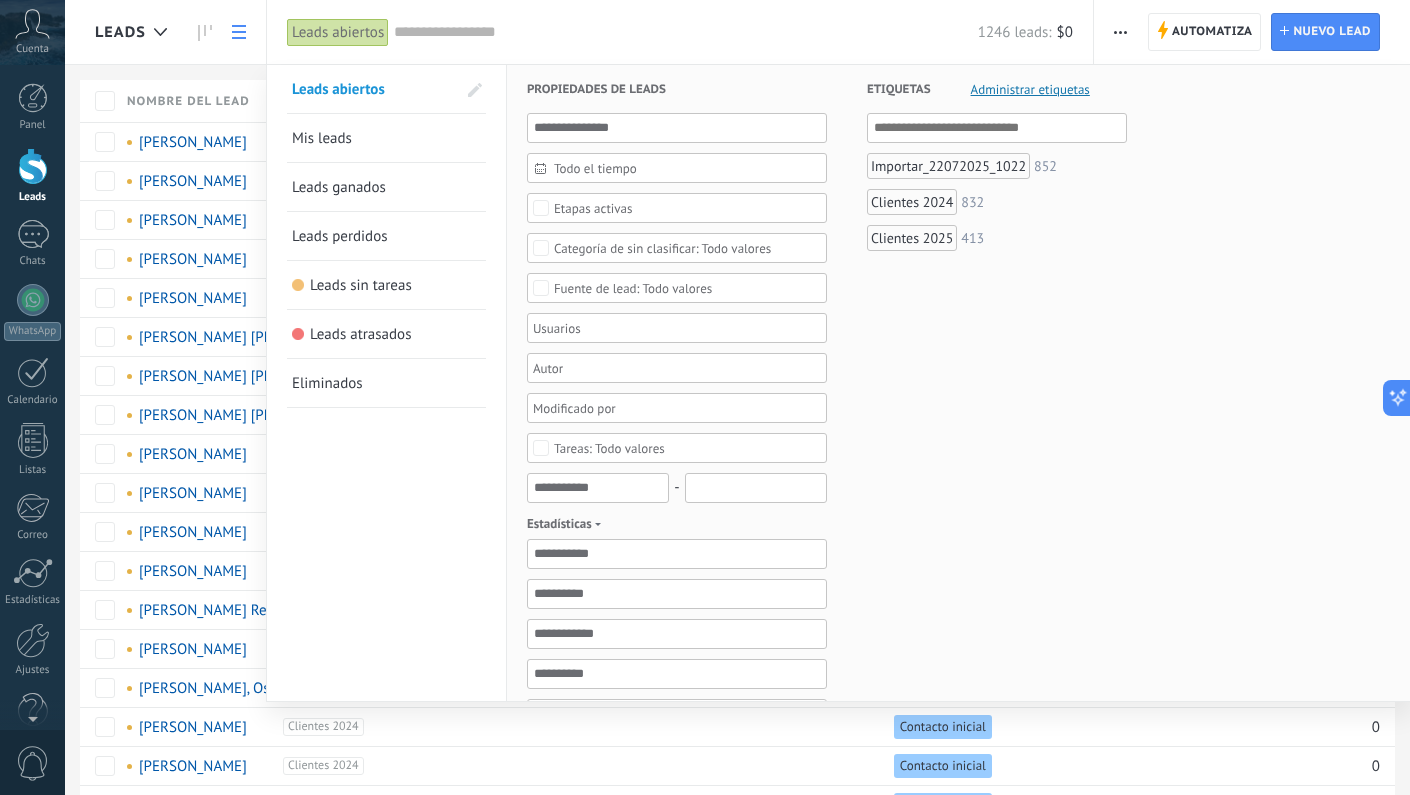 click on "Clientes 2024" at bounding box center [912, 202] 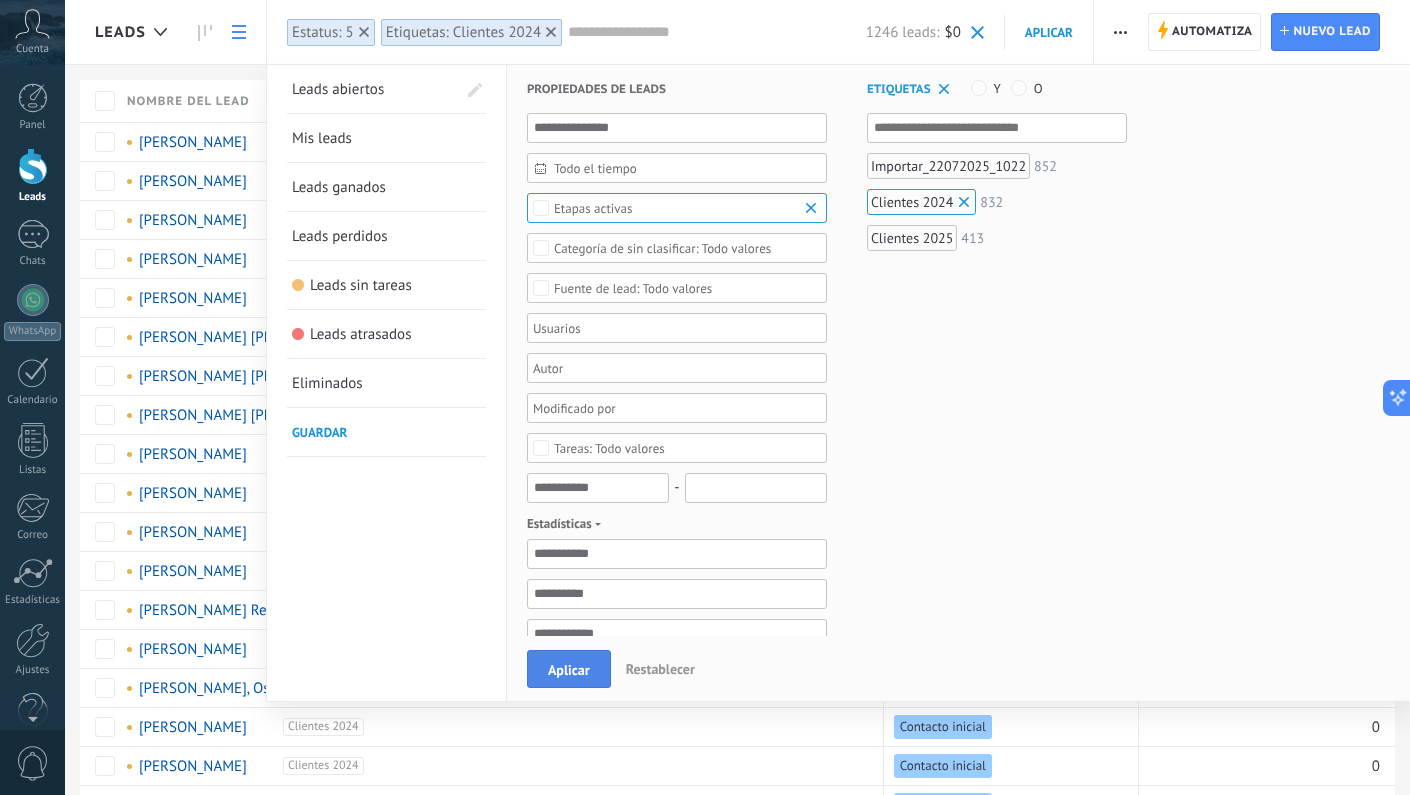 click on "Aplicar" at bounding box center [569, 670] 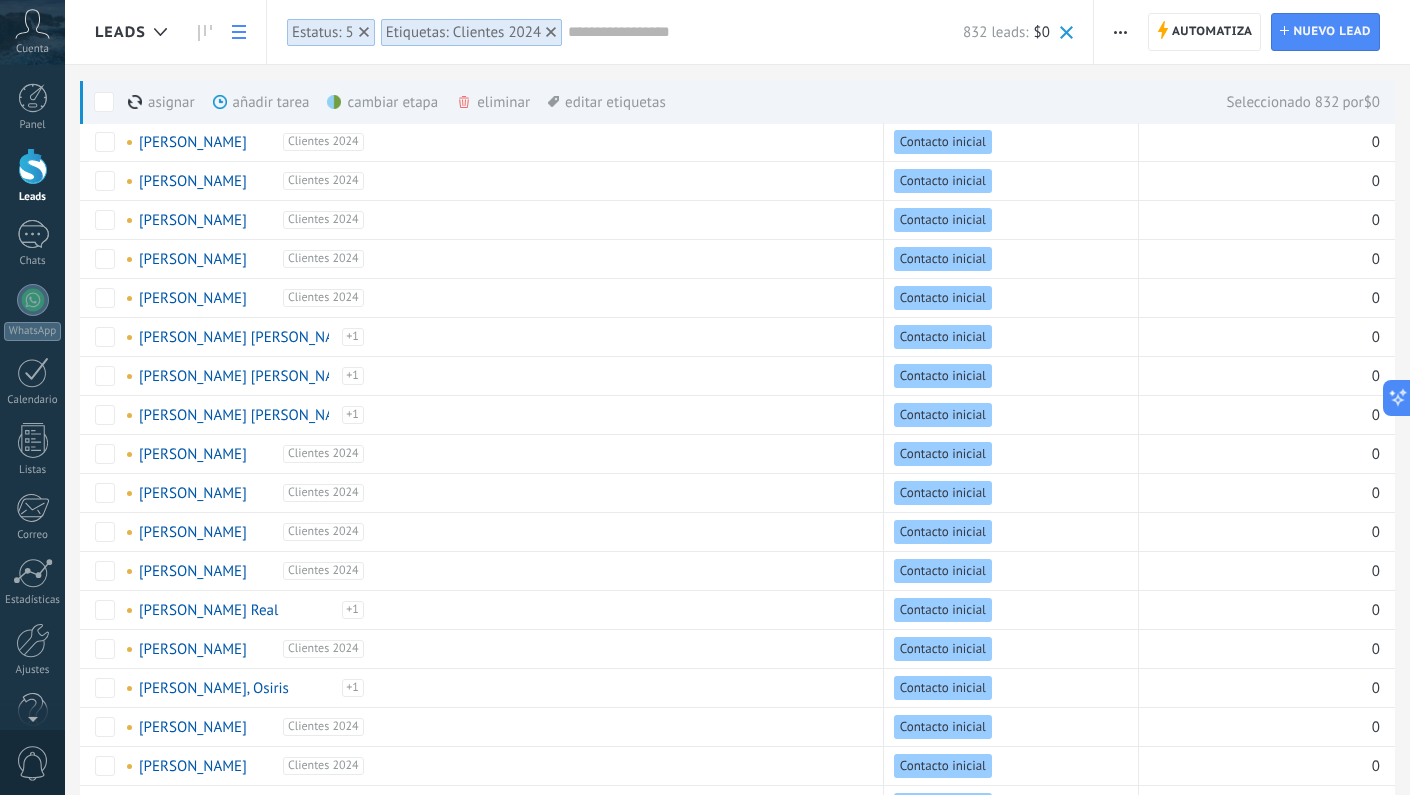 click on "eliminar màs" at bounding box center (527, 102) 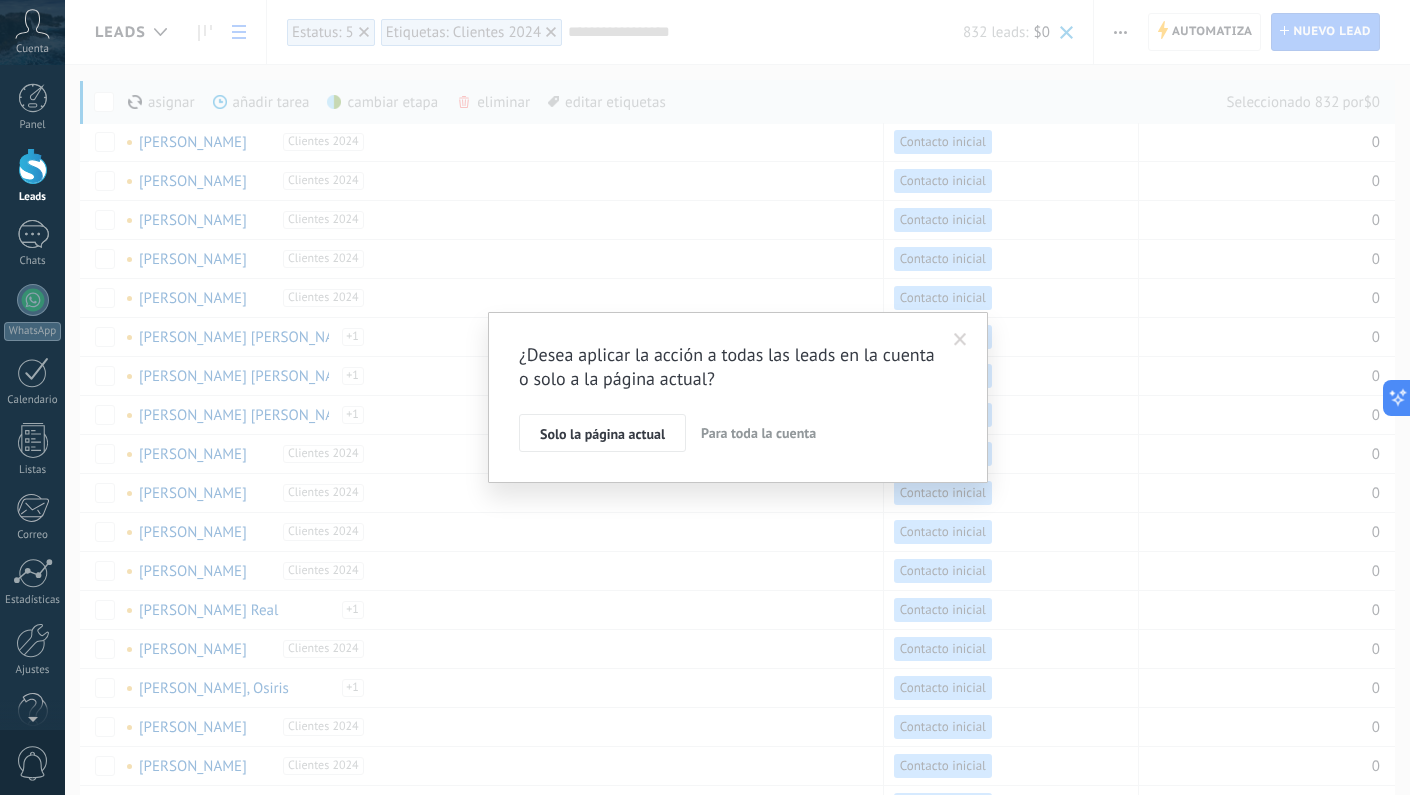 click on "Para toda la cuenta" at bounding box center [758, 433] 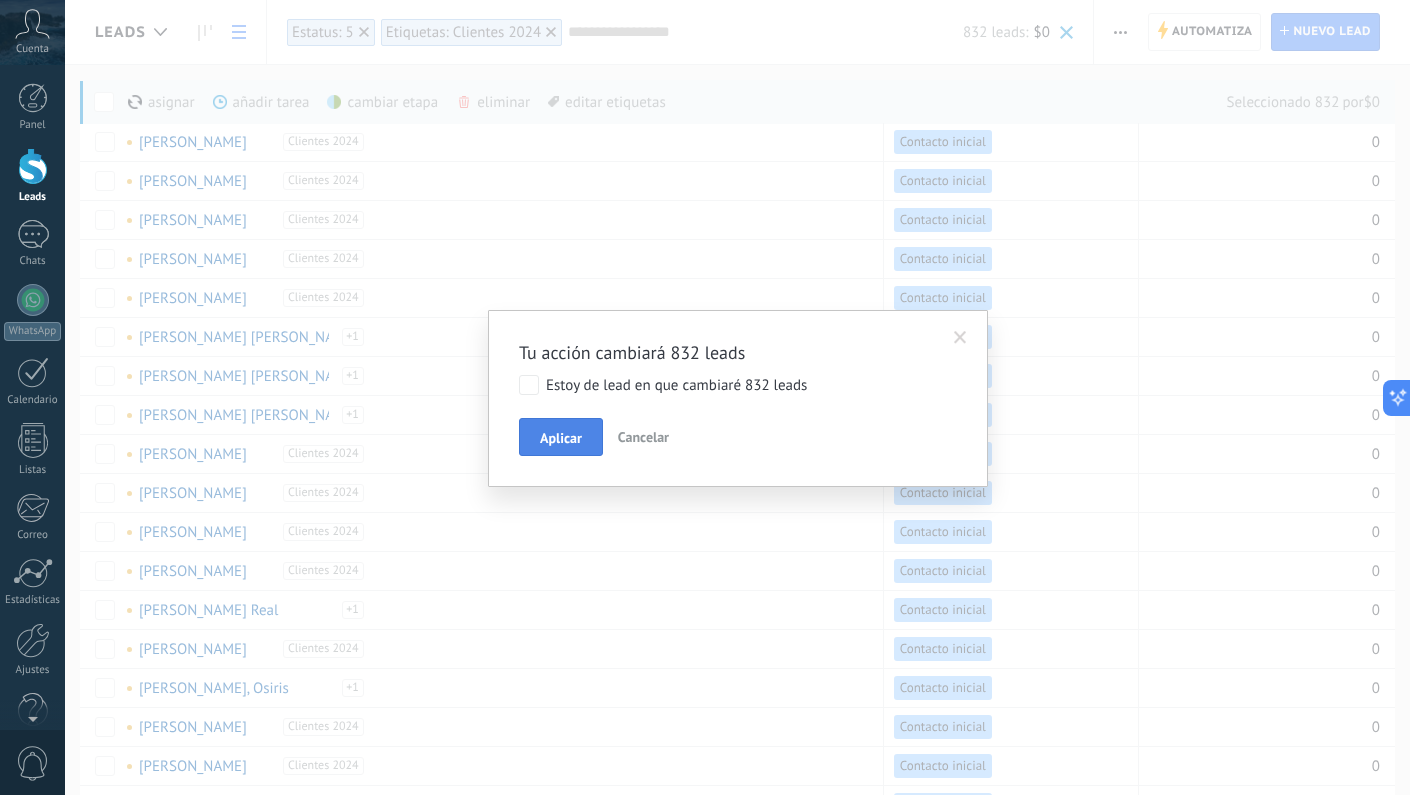 click on "Aplicar" at bounding box center (561, 438) 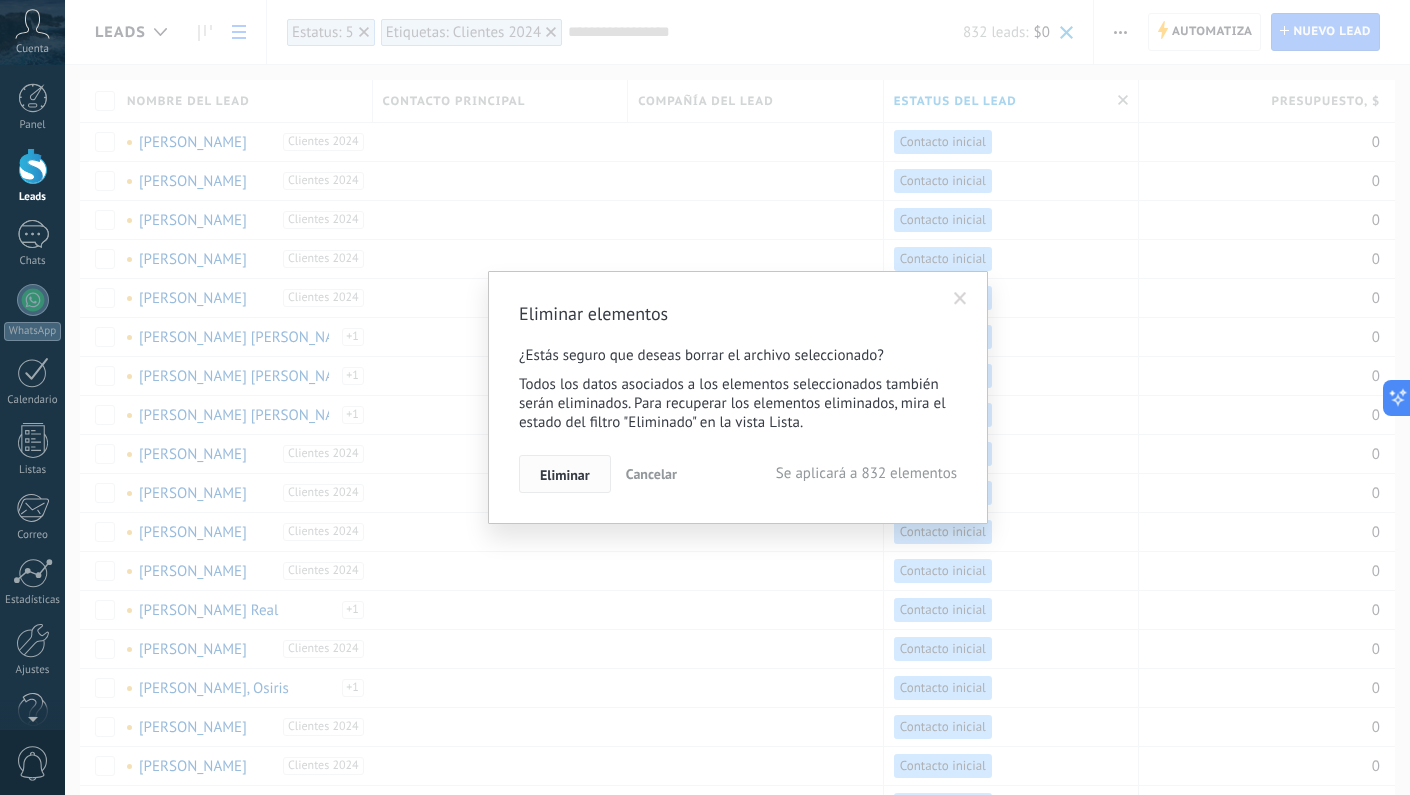 click on "Eliminar" at bounding box center [565, 475] 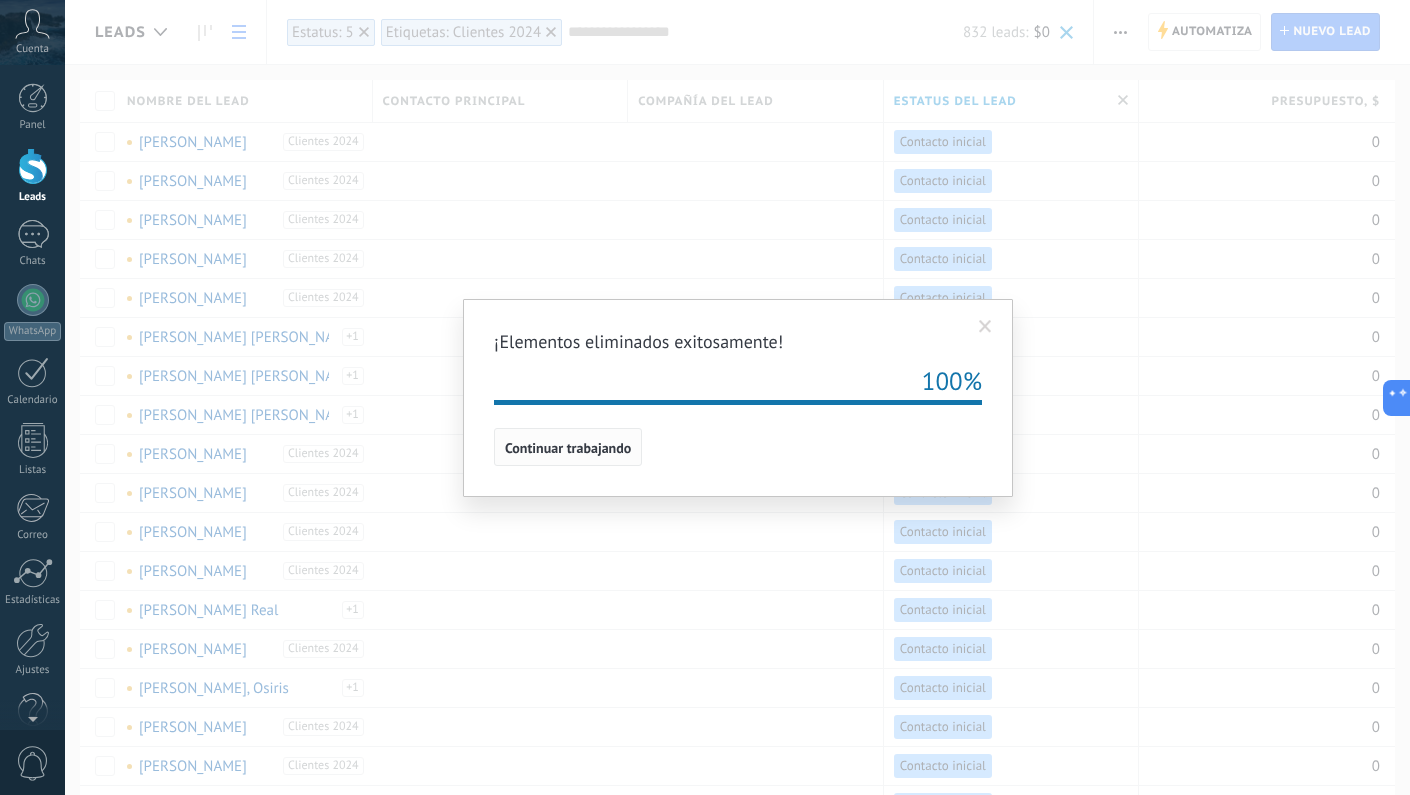 click on "Continuar trabajando" at bounding box center (568, 448) 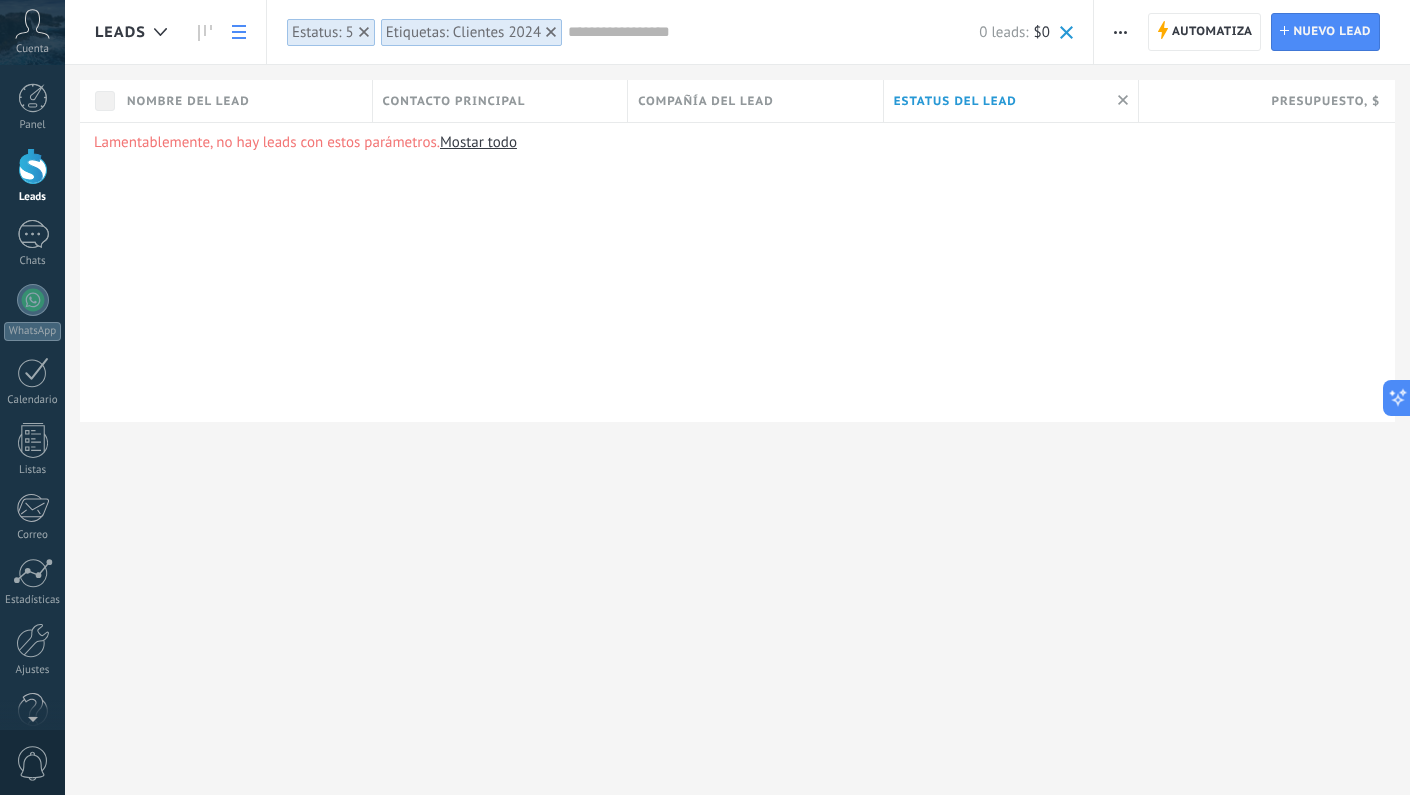 click at bounding box center [551, 32] 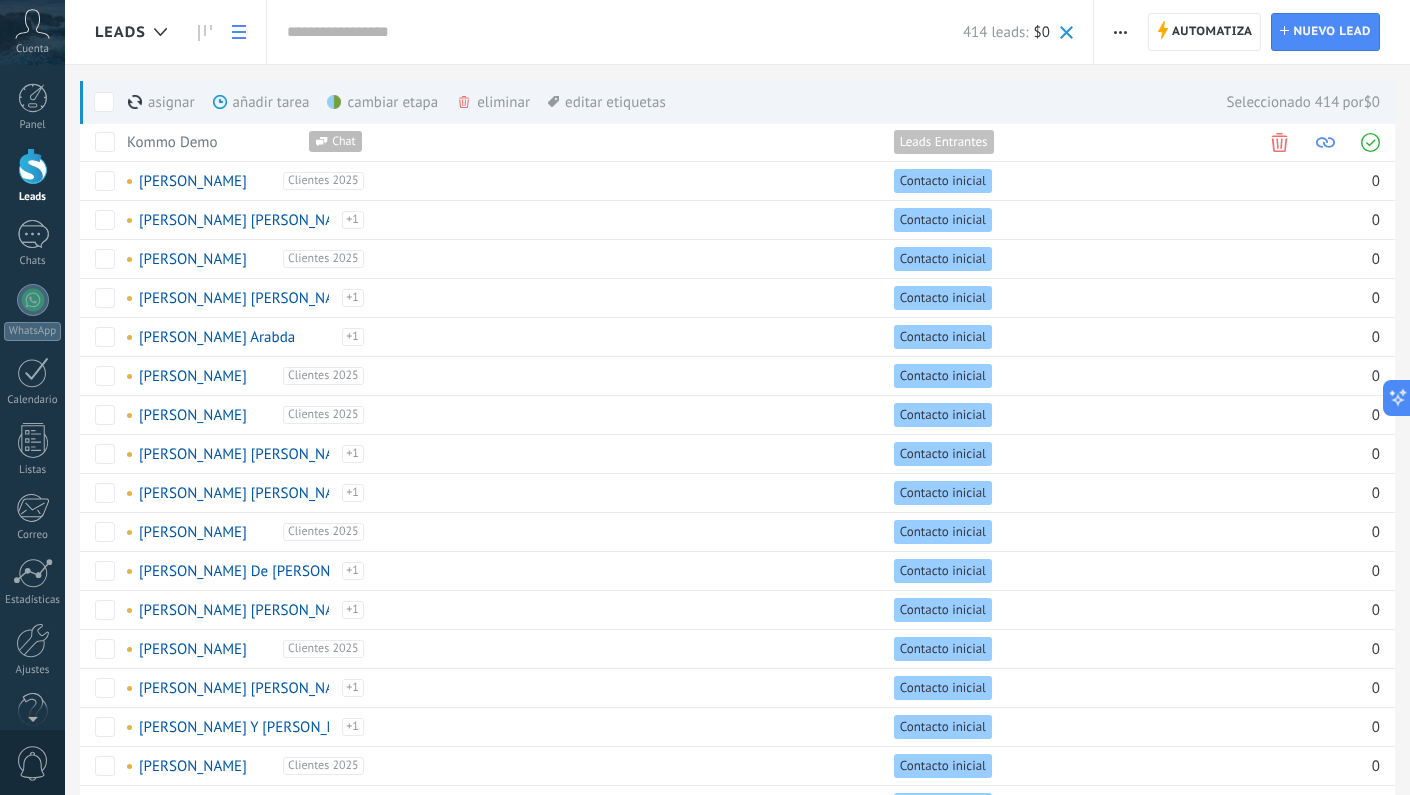 click on "eliminar màs" at bounding box center (527, 102) 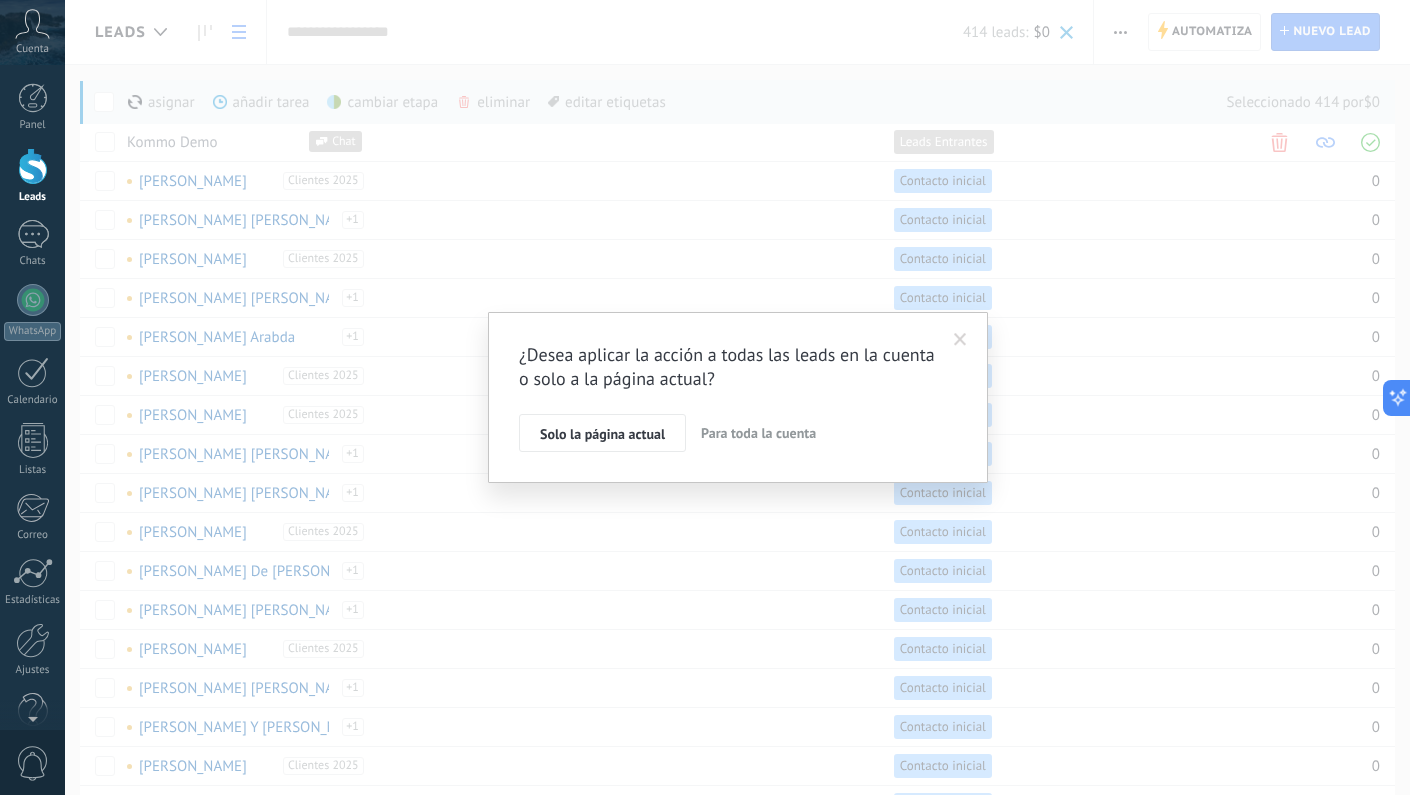 click on "Para toda la cuenta" at bounding box center (758, 433) 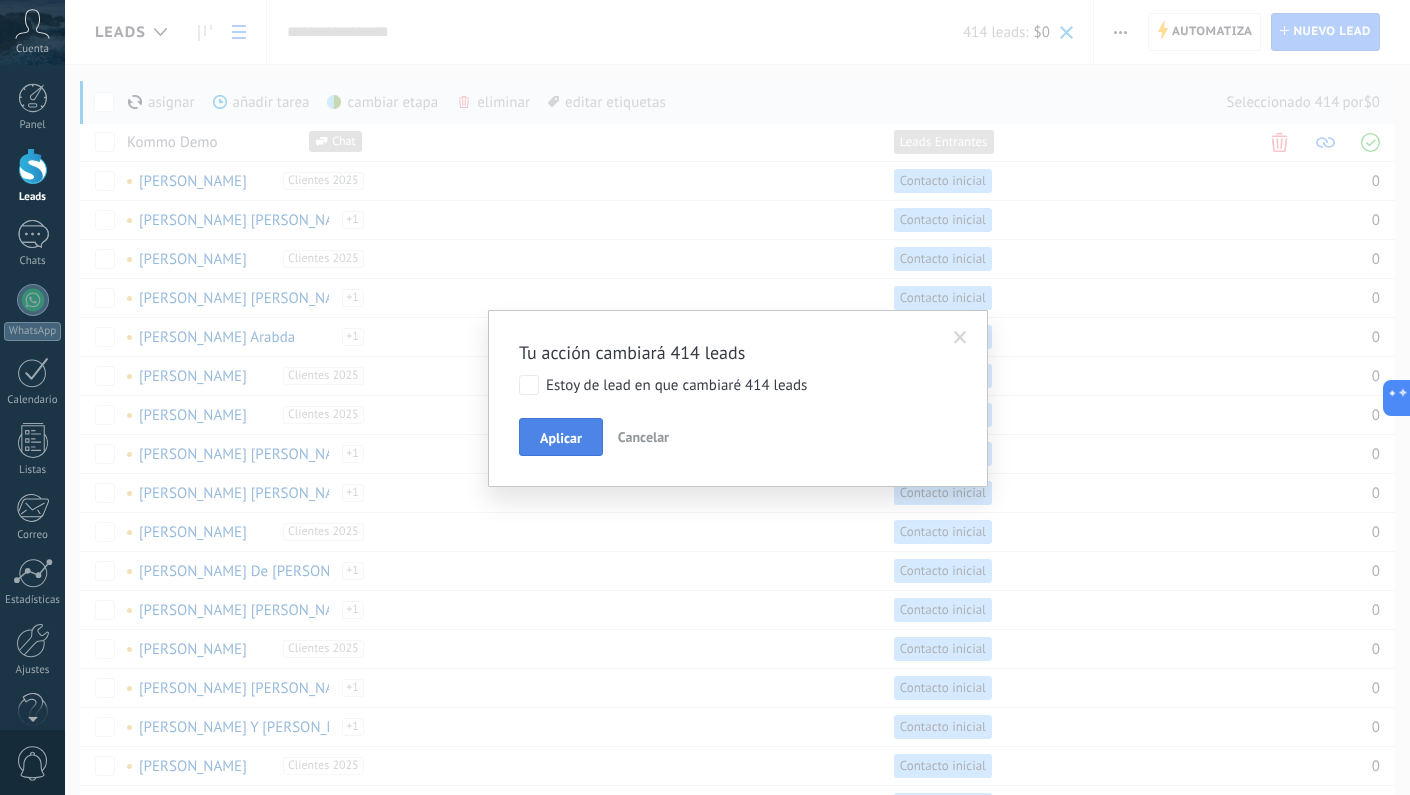 click on "Aplicar" at bounding box center [561, 438] 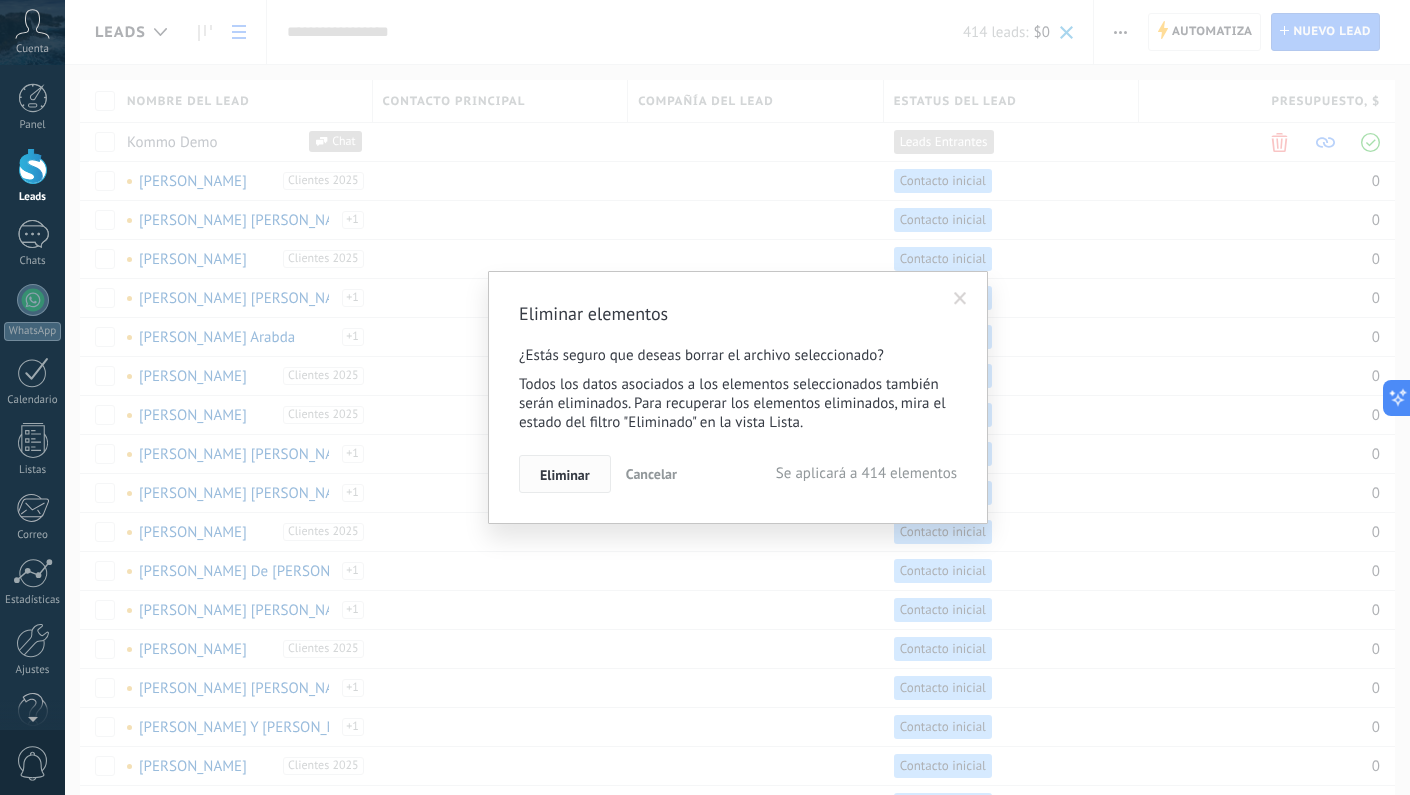 click on "Eliminar" at bounding box center (565, 475) 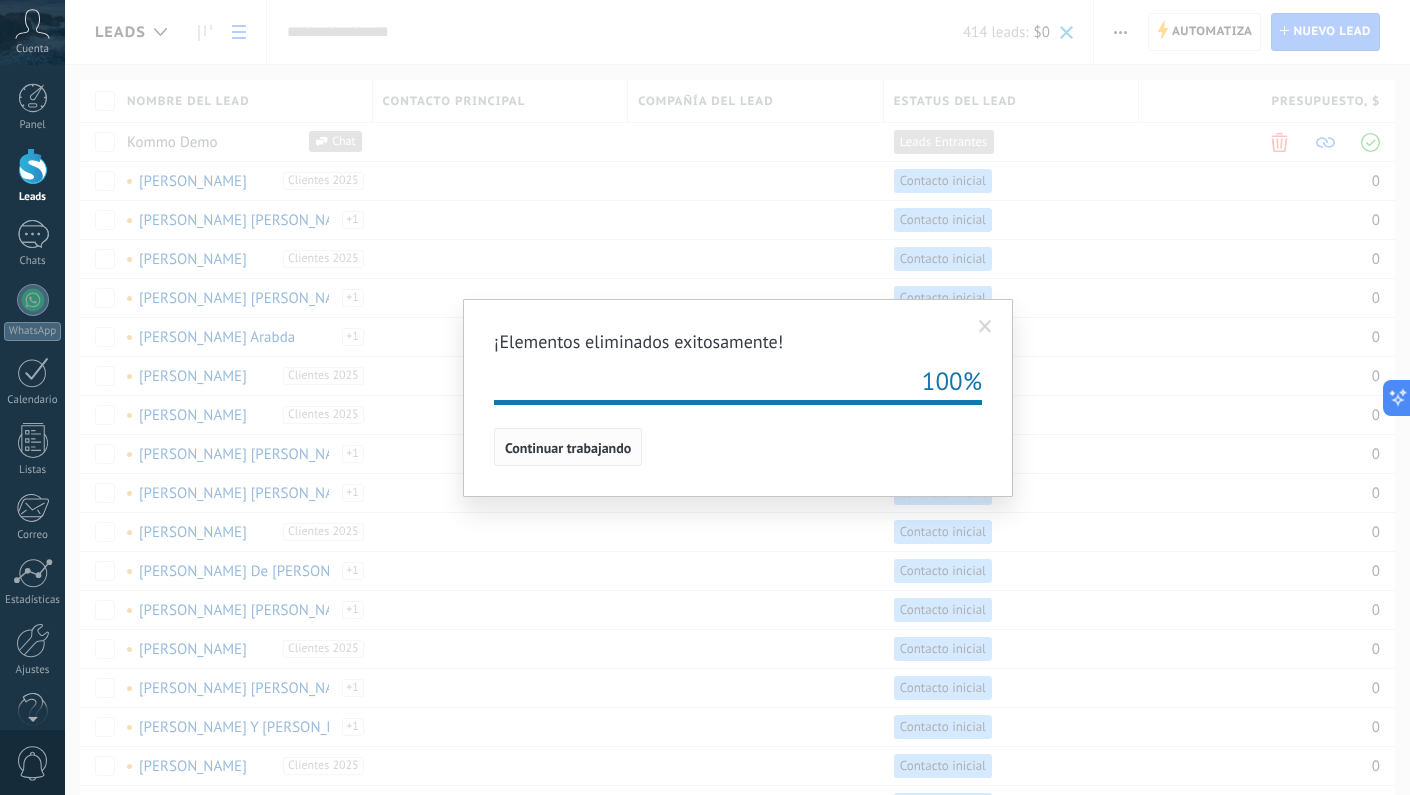 click on "Continuar trabajando" at bounding box center (568, 448) 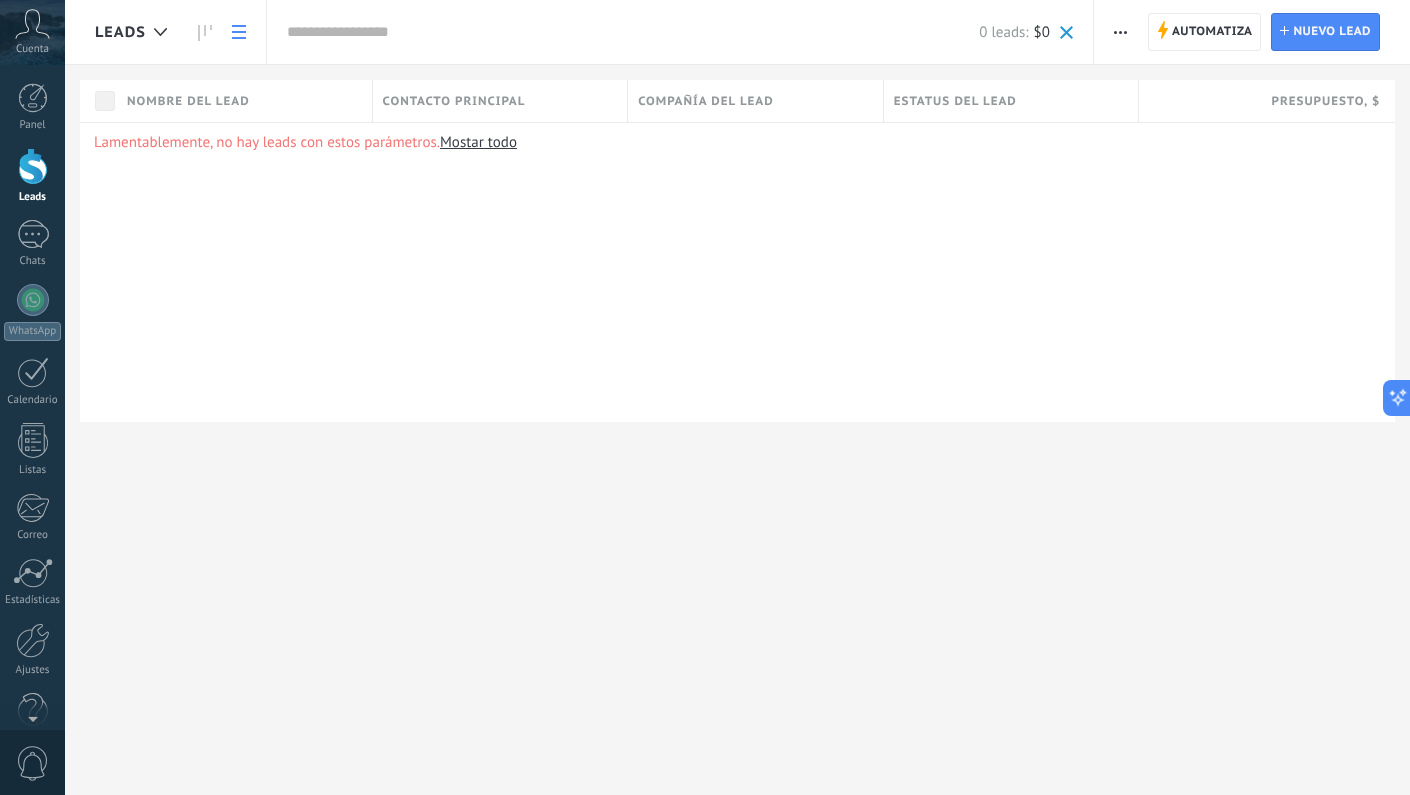 click at bounding box center [633, 32] 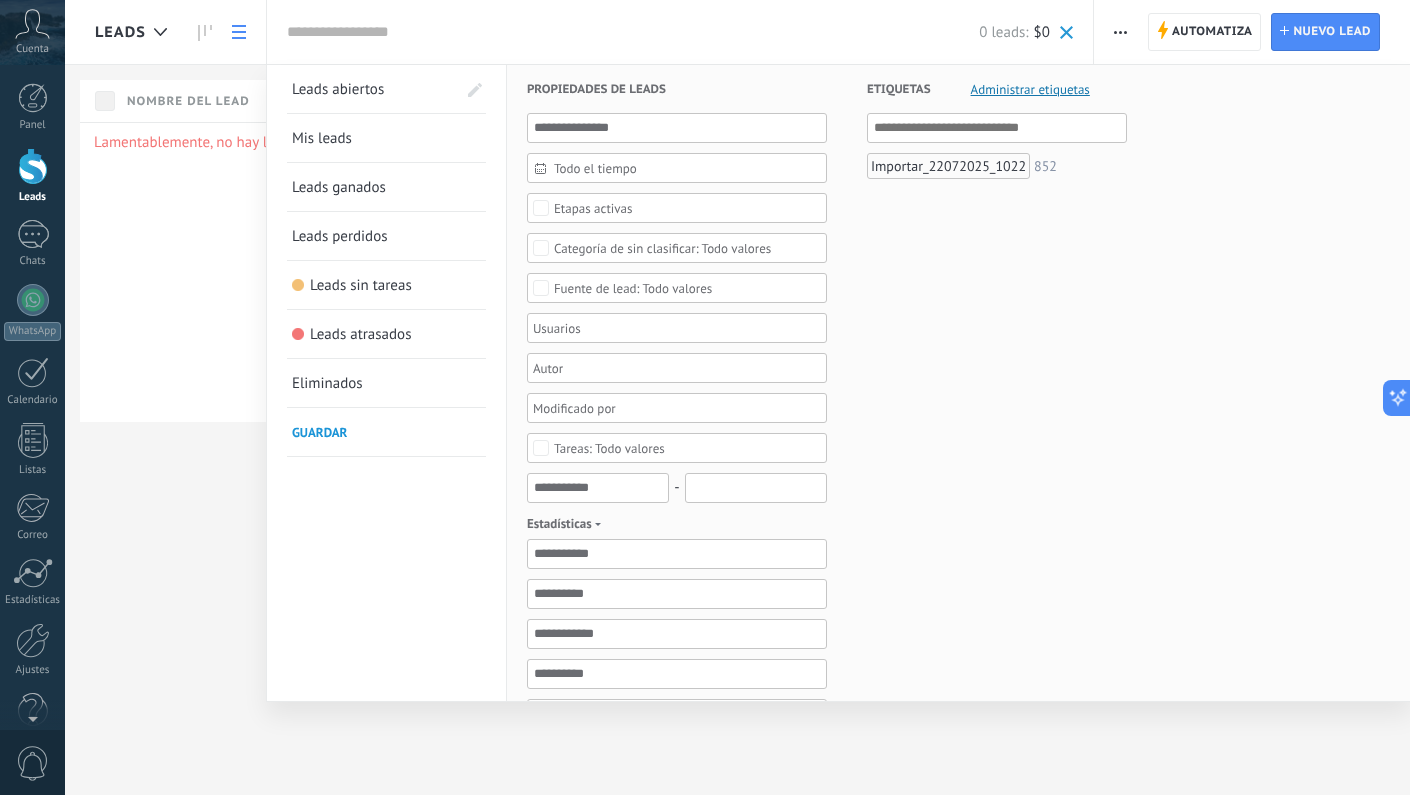 click on "Administrar etiquetas" at bounding box center (1030, 89) 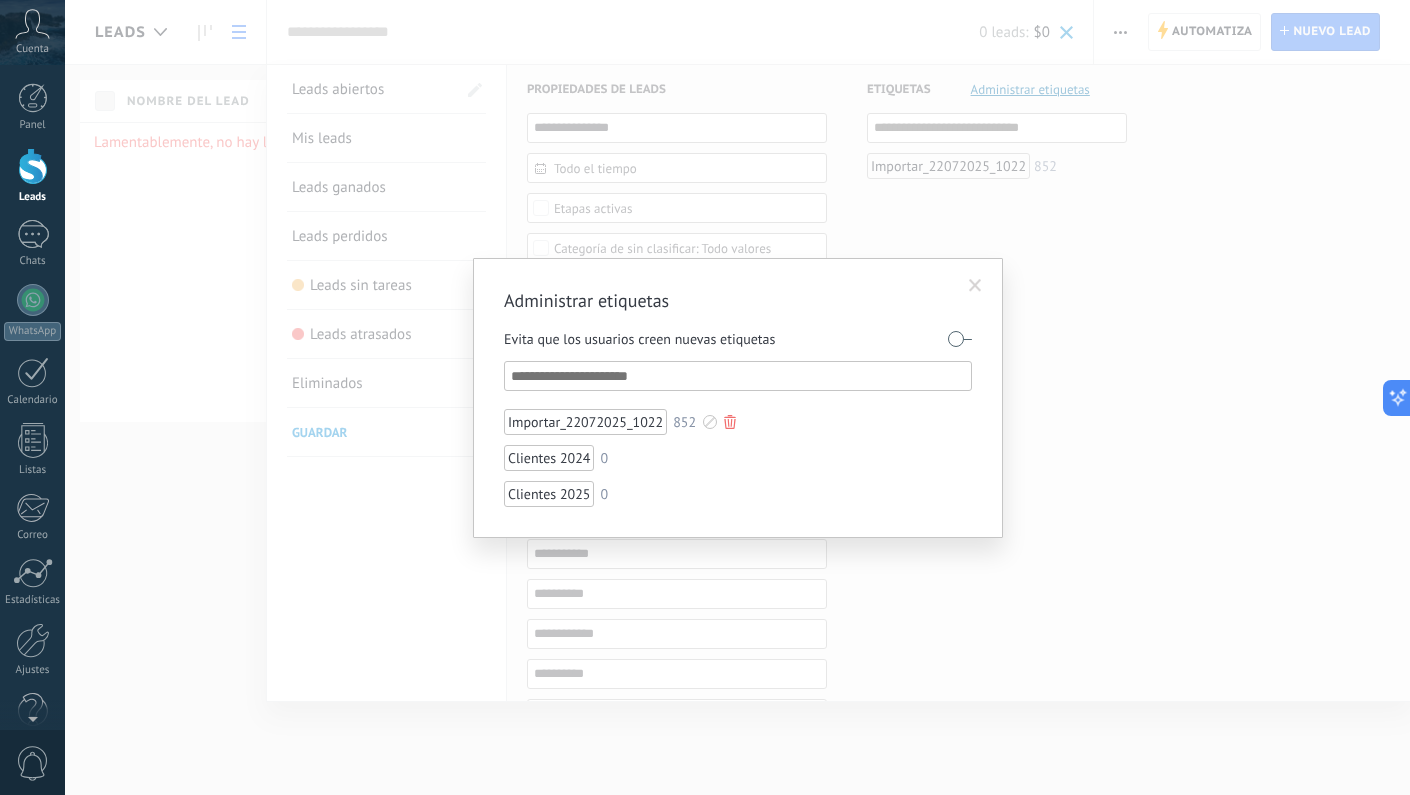 click at bounding box center (730, 422) 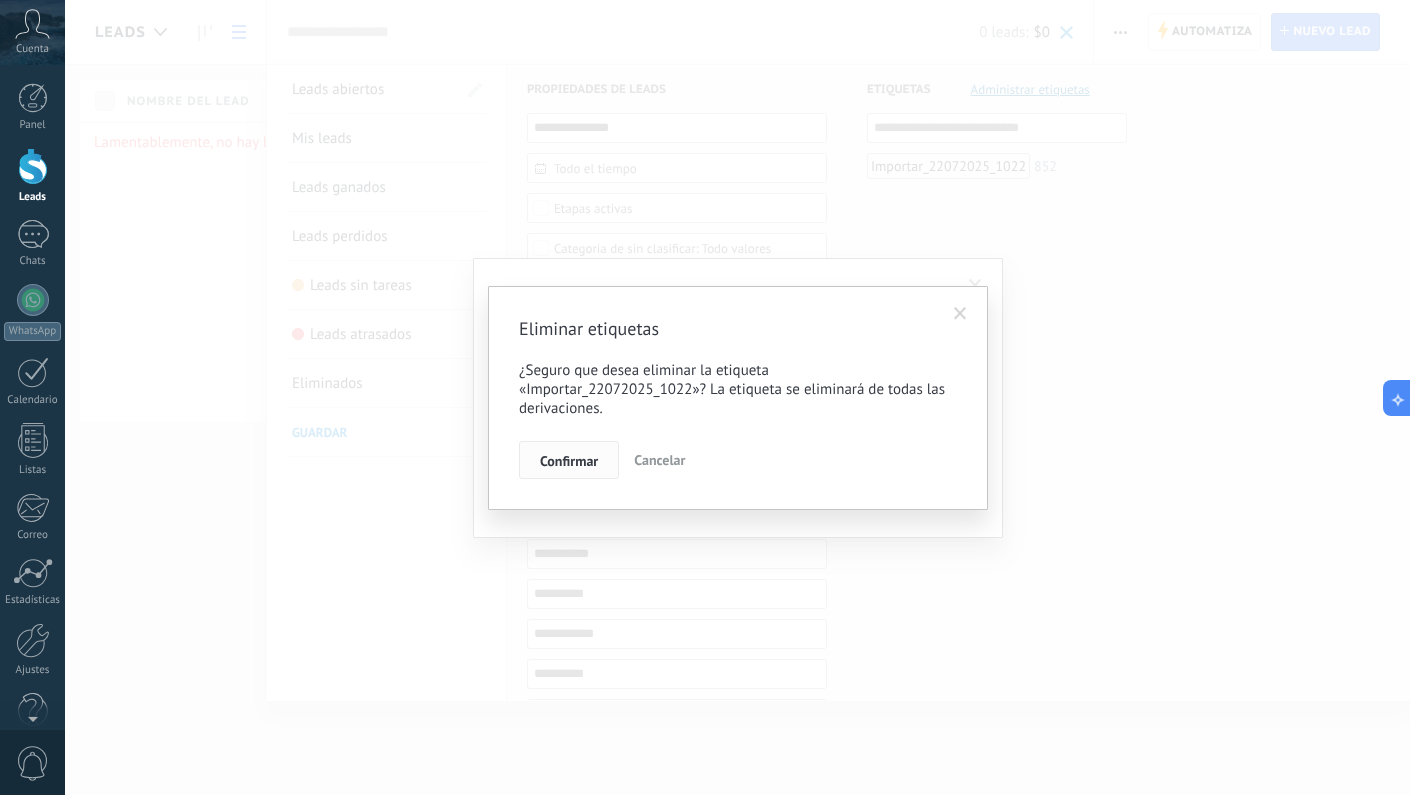 click on "Confirmar" at bounding box center [569, 461] 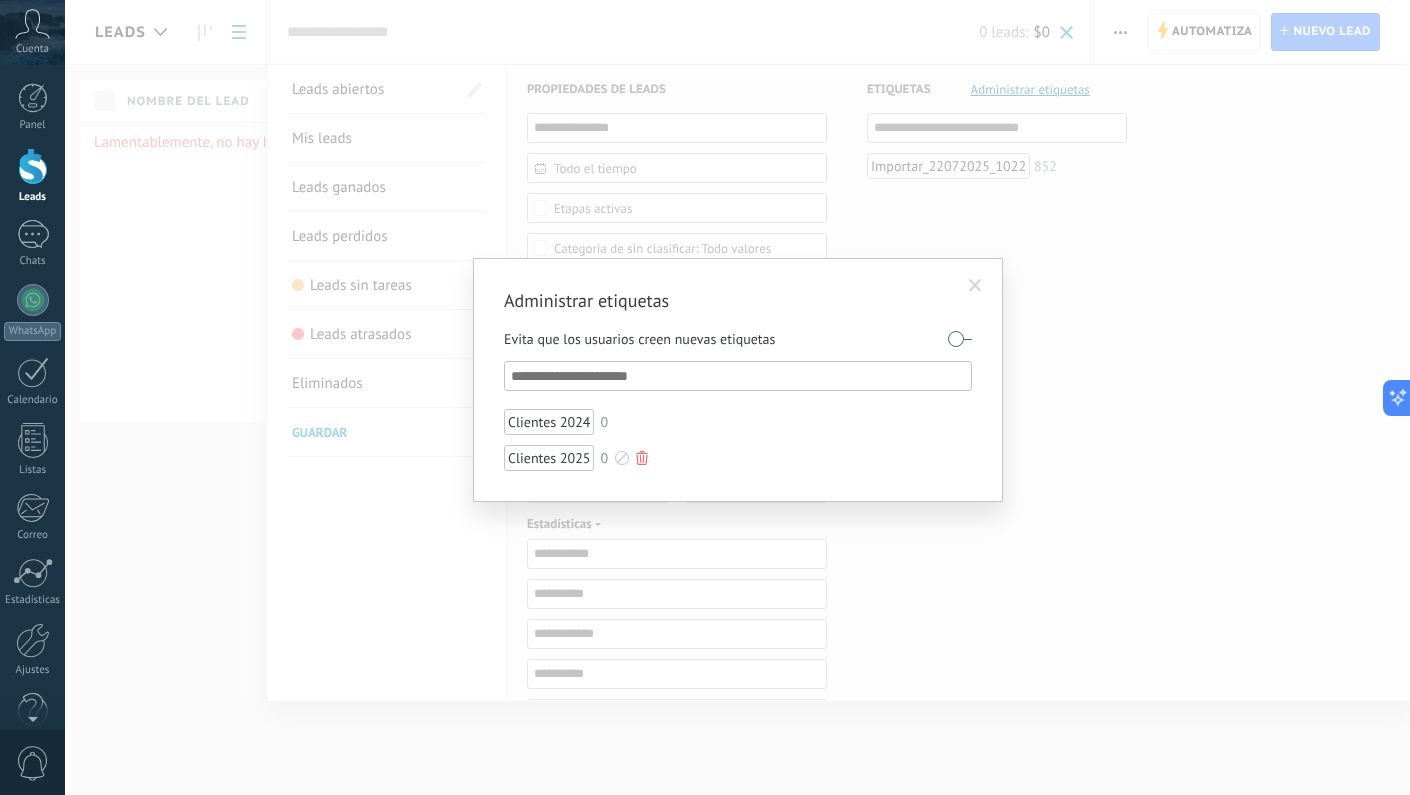 click at bounding box center [642, 458] 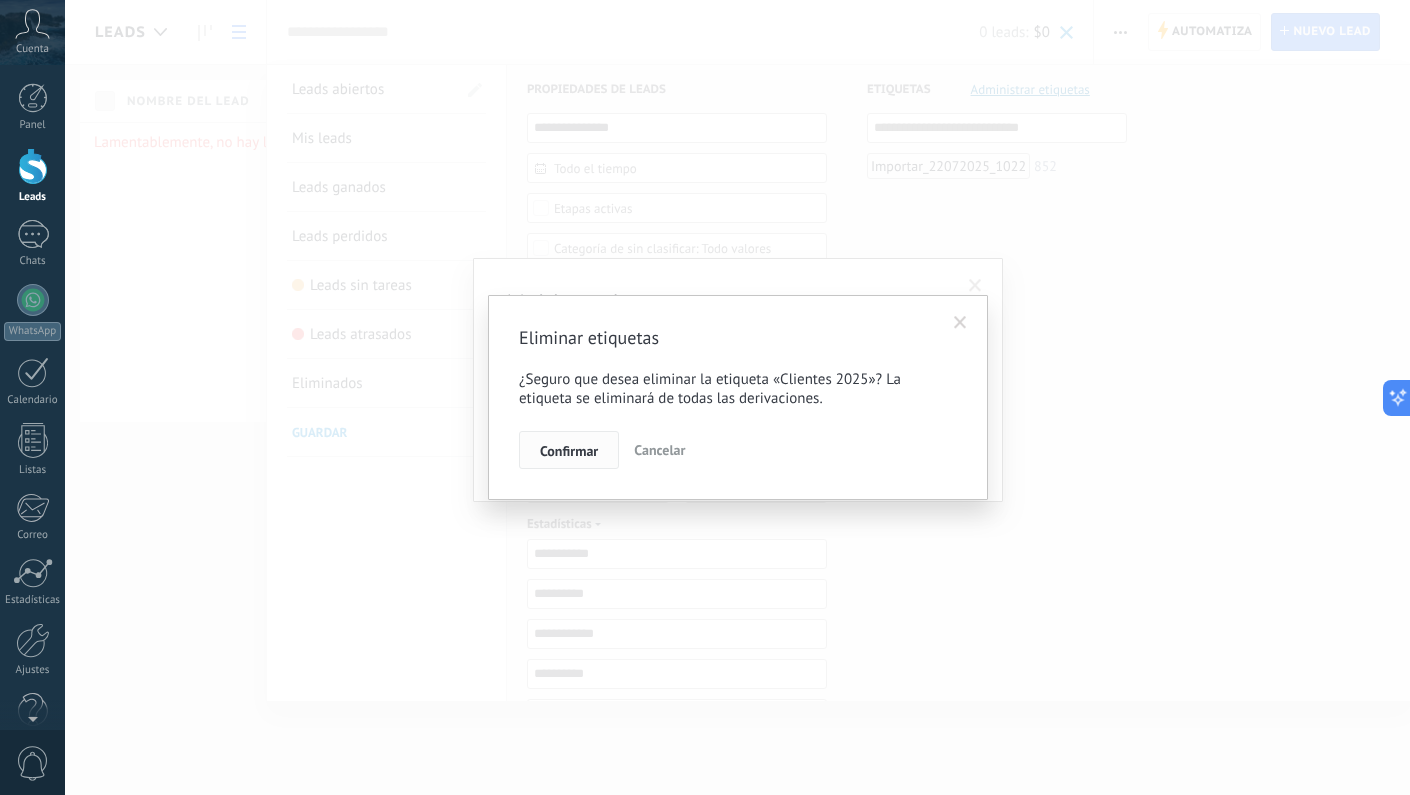 click on "Confirmar" at bounding box center (569, 451) 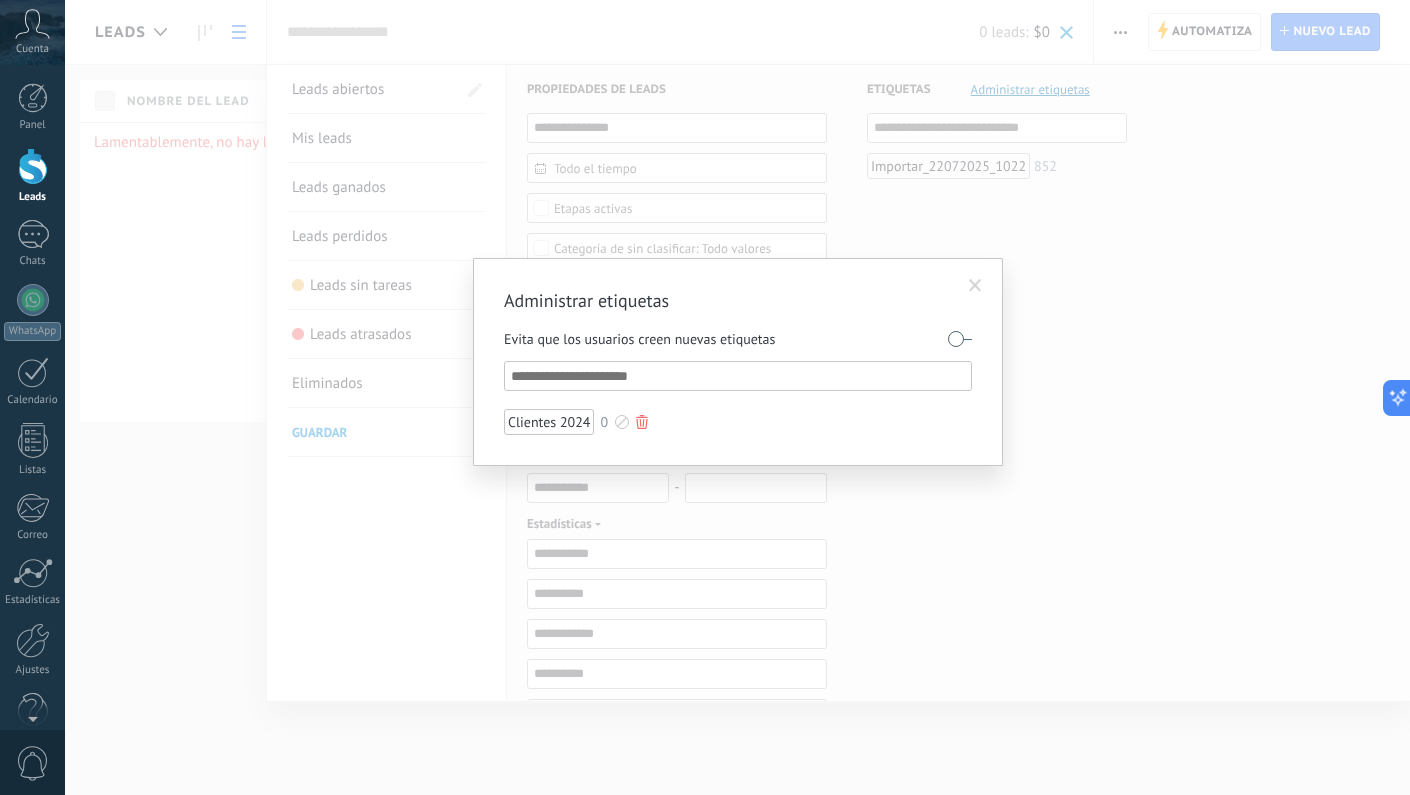 click at bounding box center [642, 422] 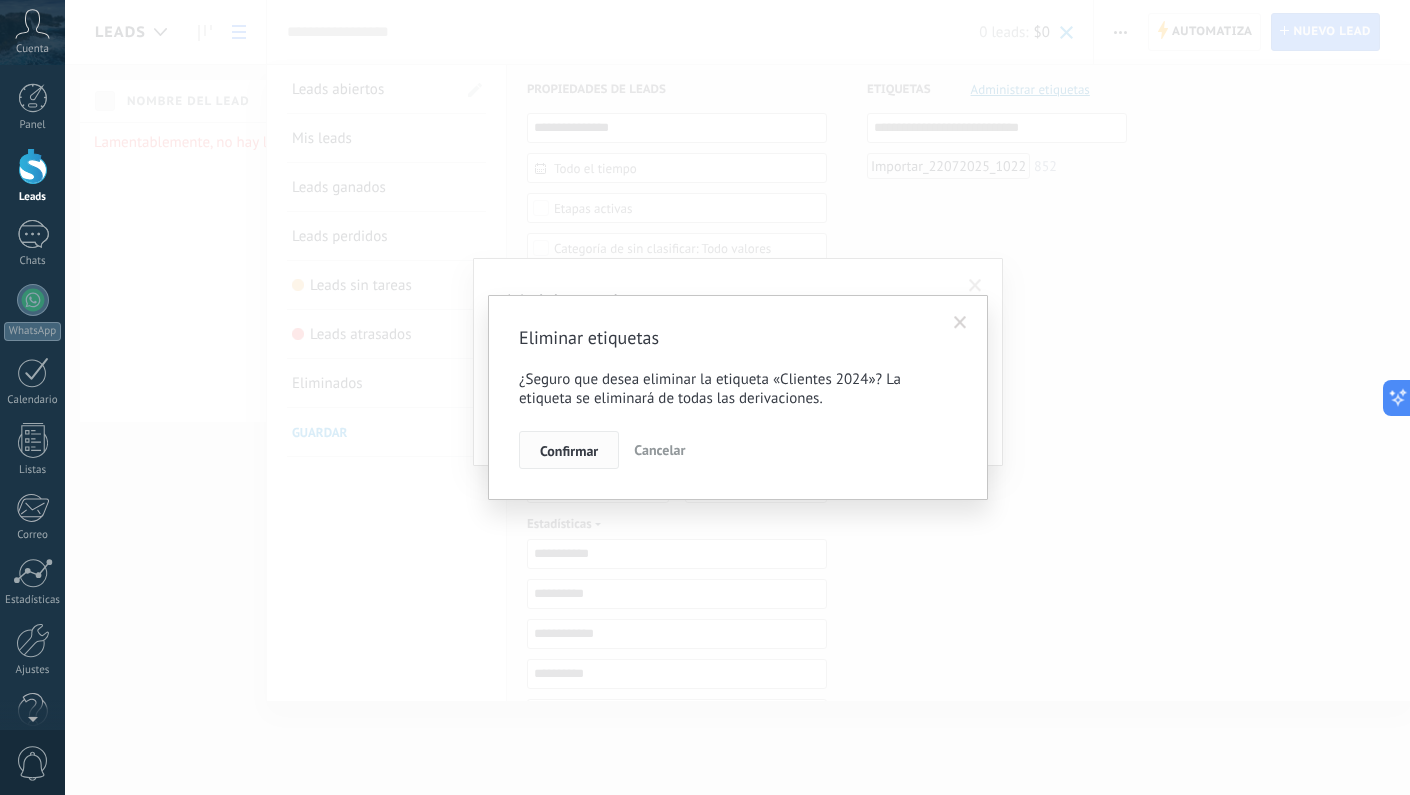 click on "Confirmar" at bounding box center (569, 451) 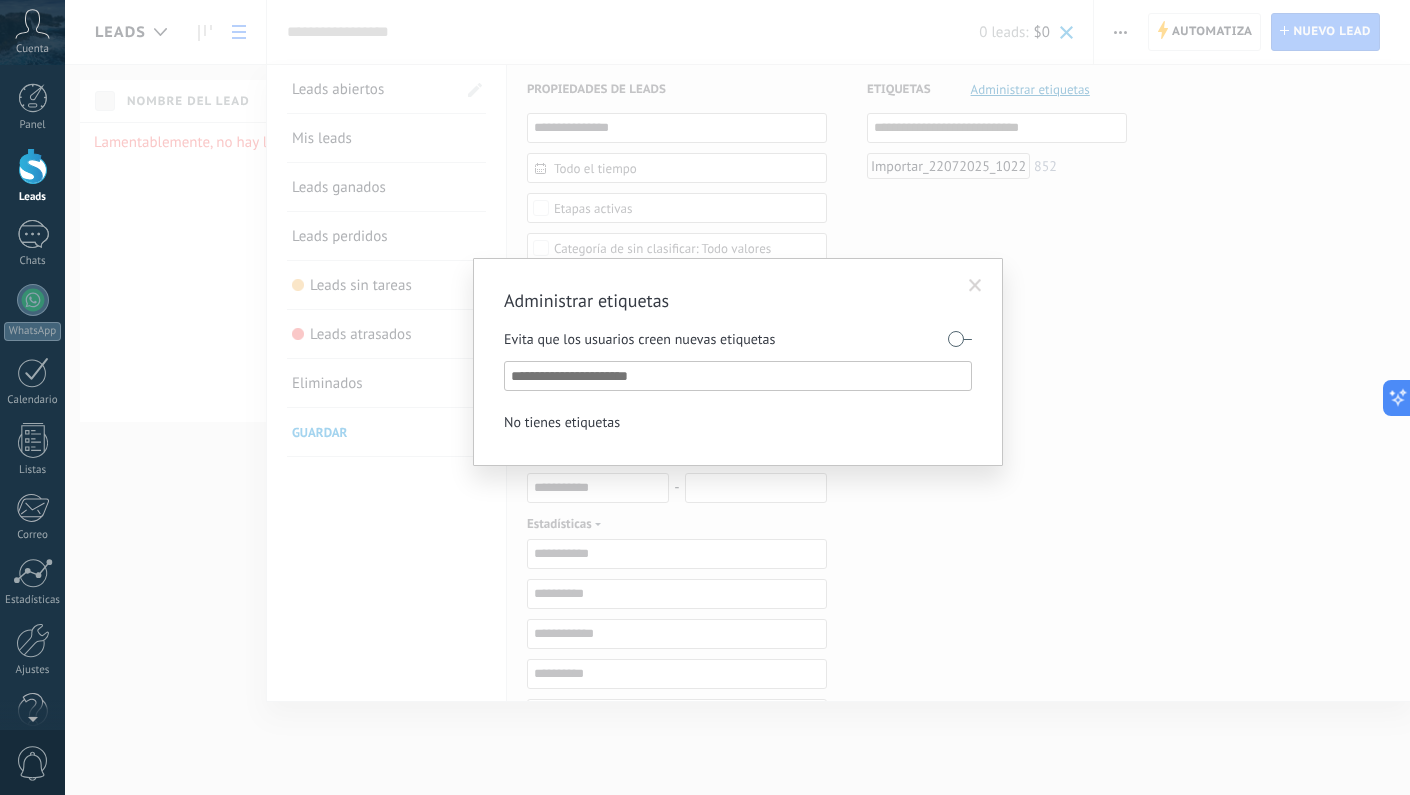 click at bounding box center (975, 286) 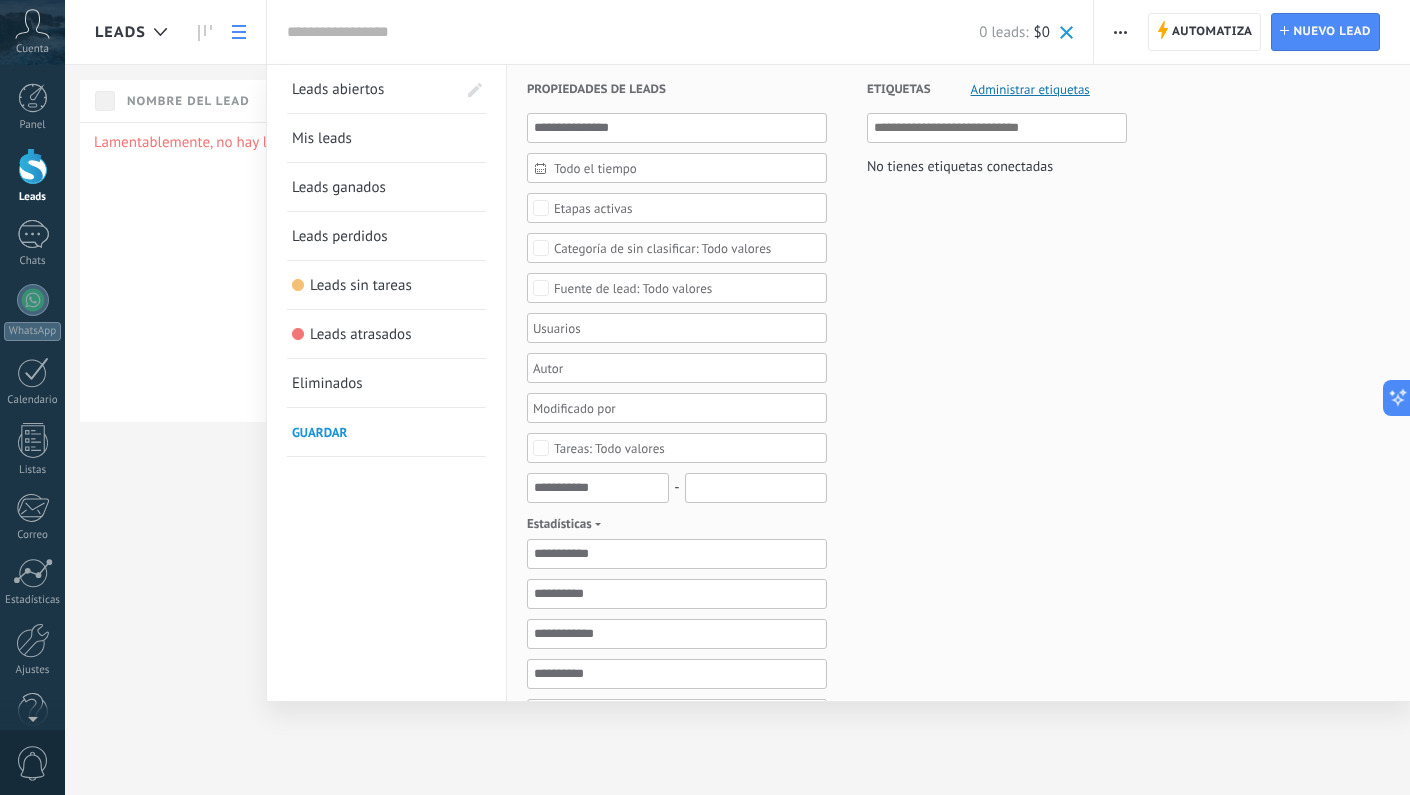 click at bounding box center [705, 397] 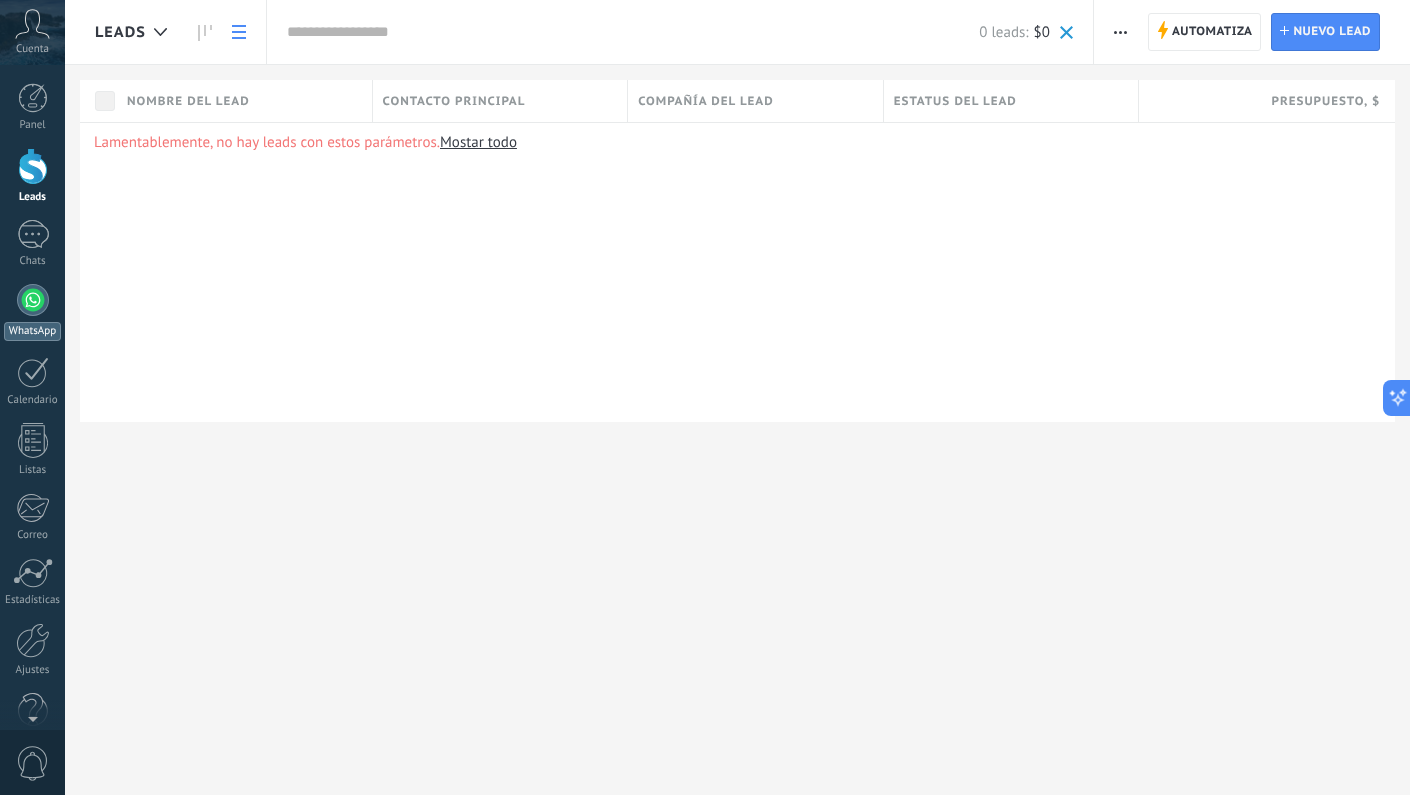 click at bounding box center (33, 300) 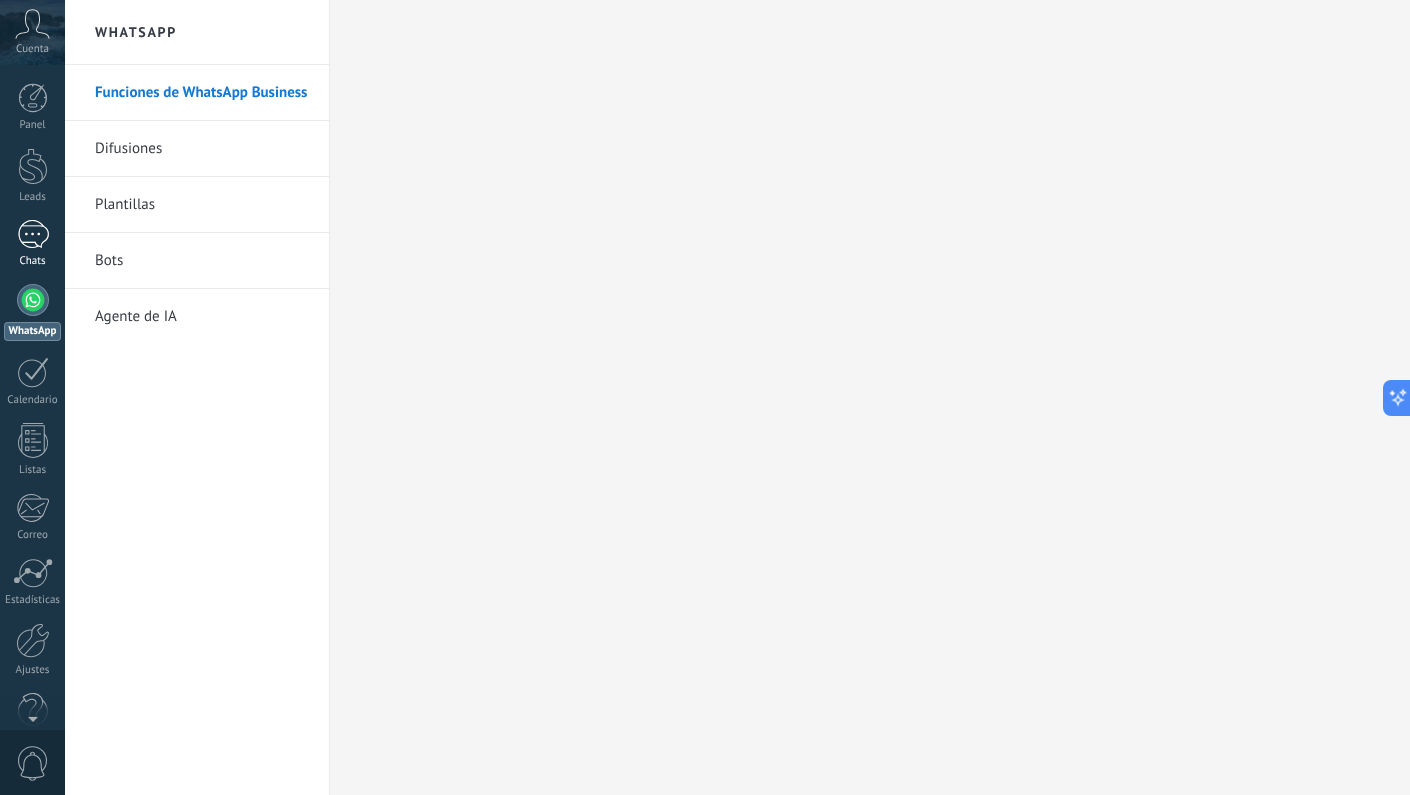 click at bounding box center (33, 234) 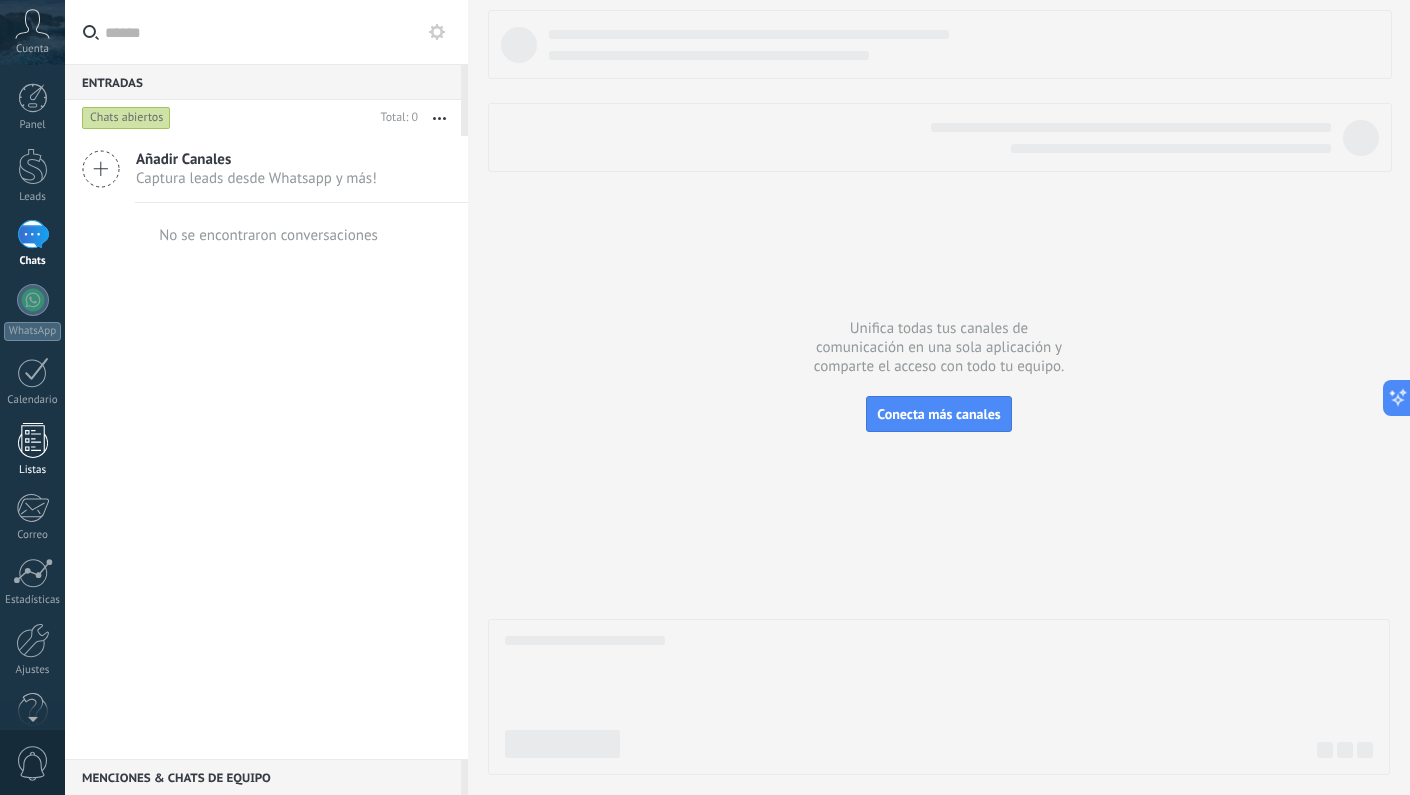 click at bounding box center (33, 440) 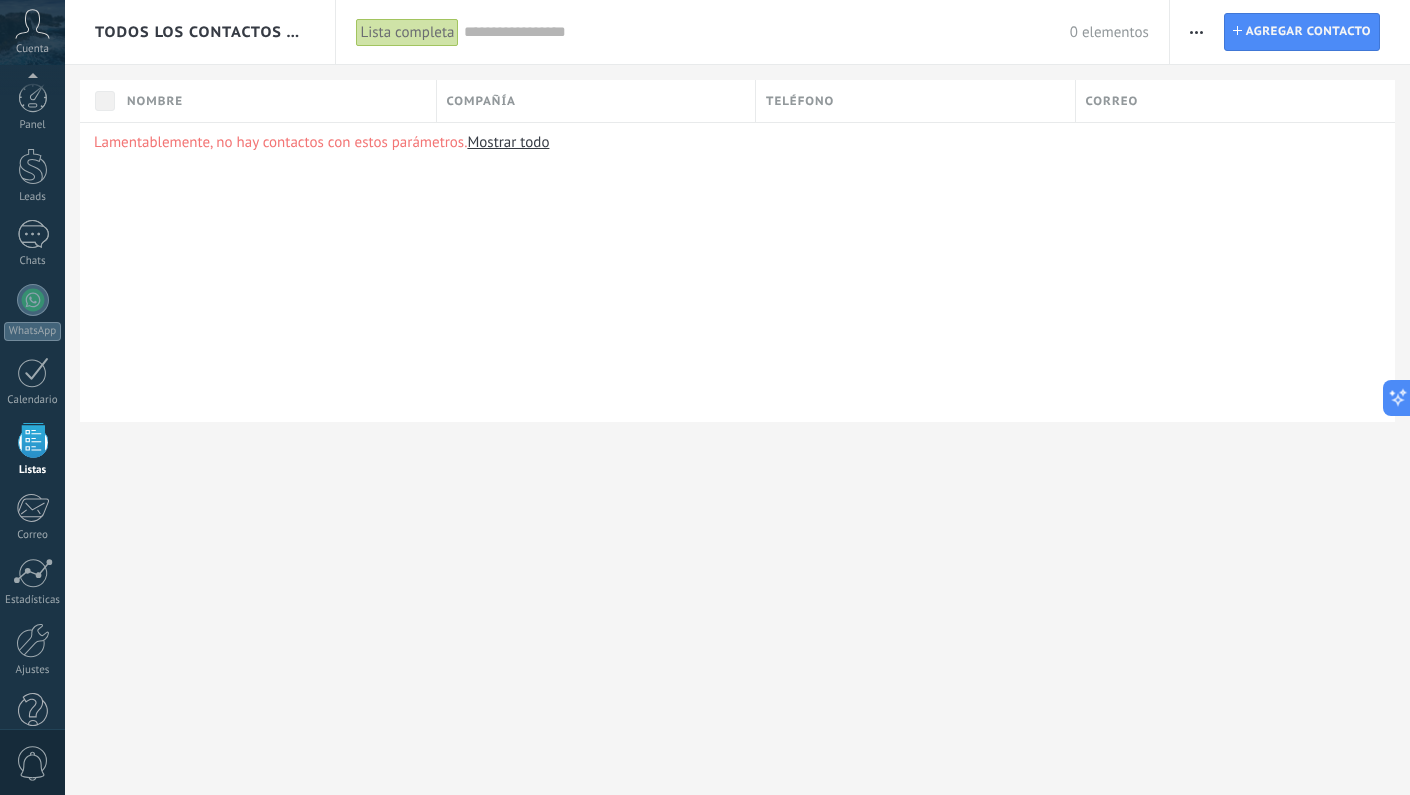 scroll, scrollTop: 37, scrollLeft: 0, axis: vertical 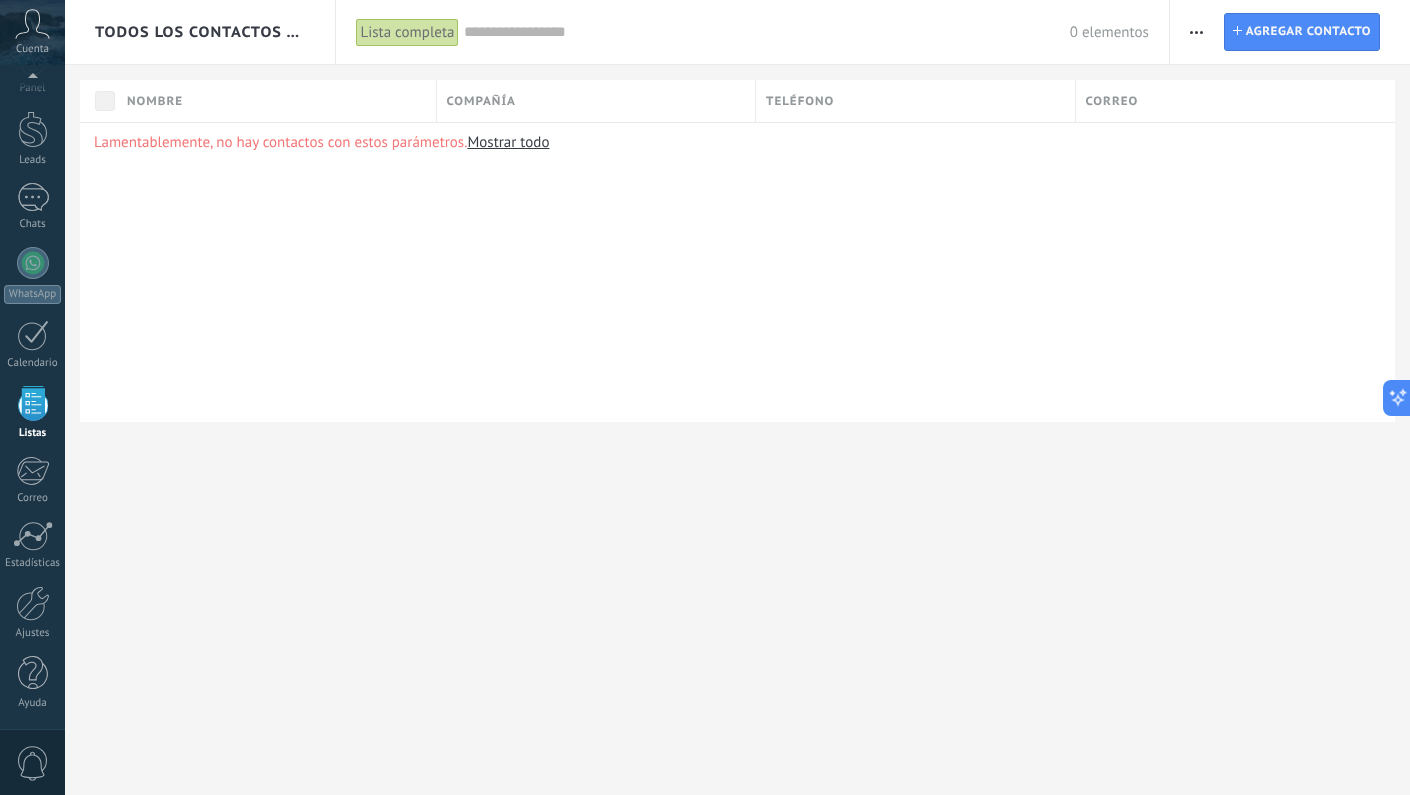 click at bounding box center (1196, 32) 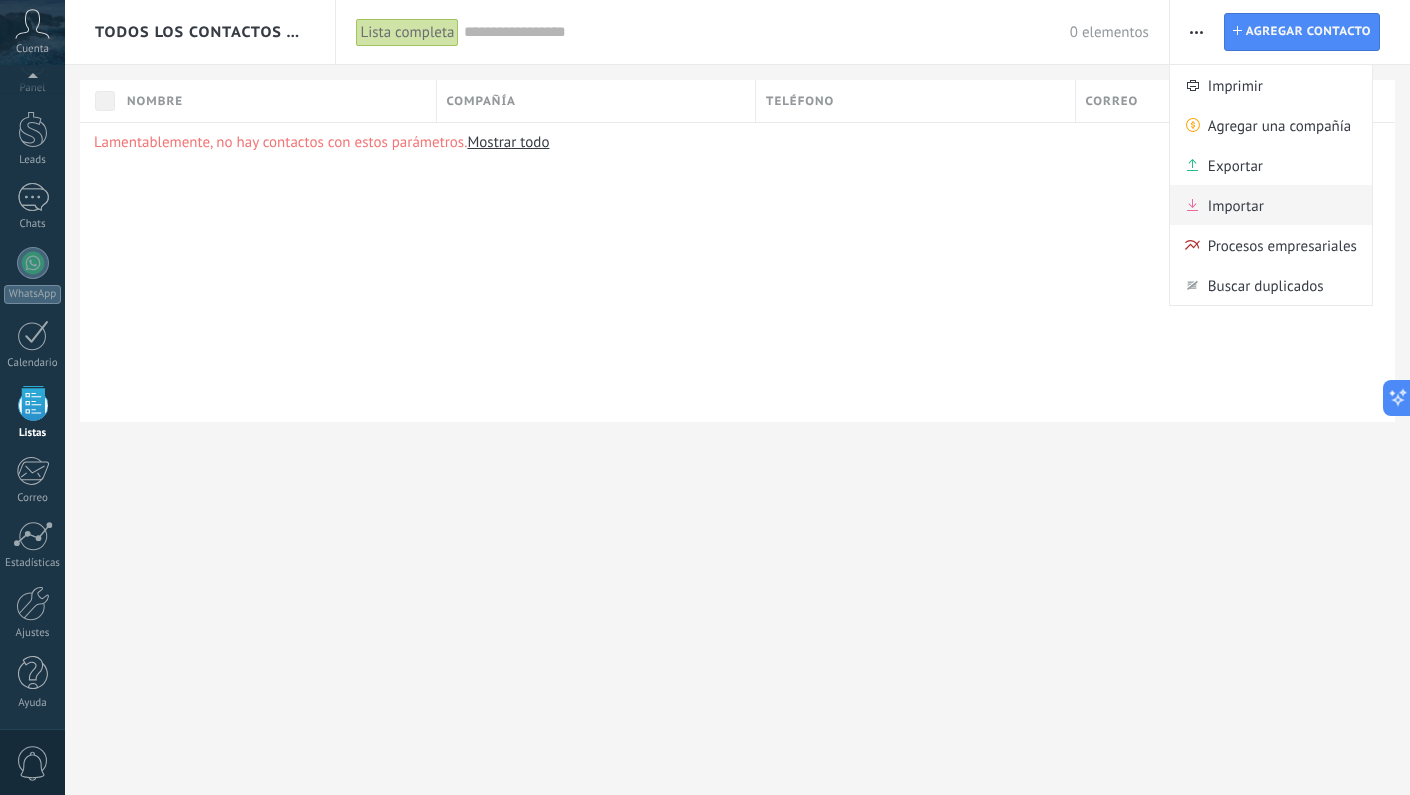 click on "Importar" at bounding box center (1236, 205) 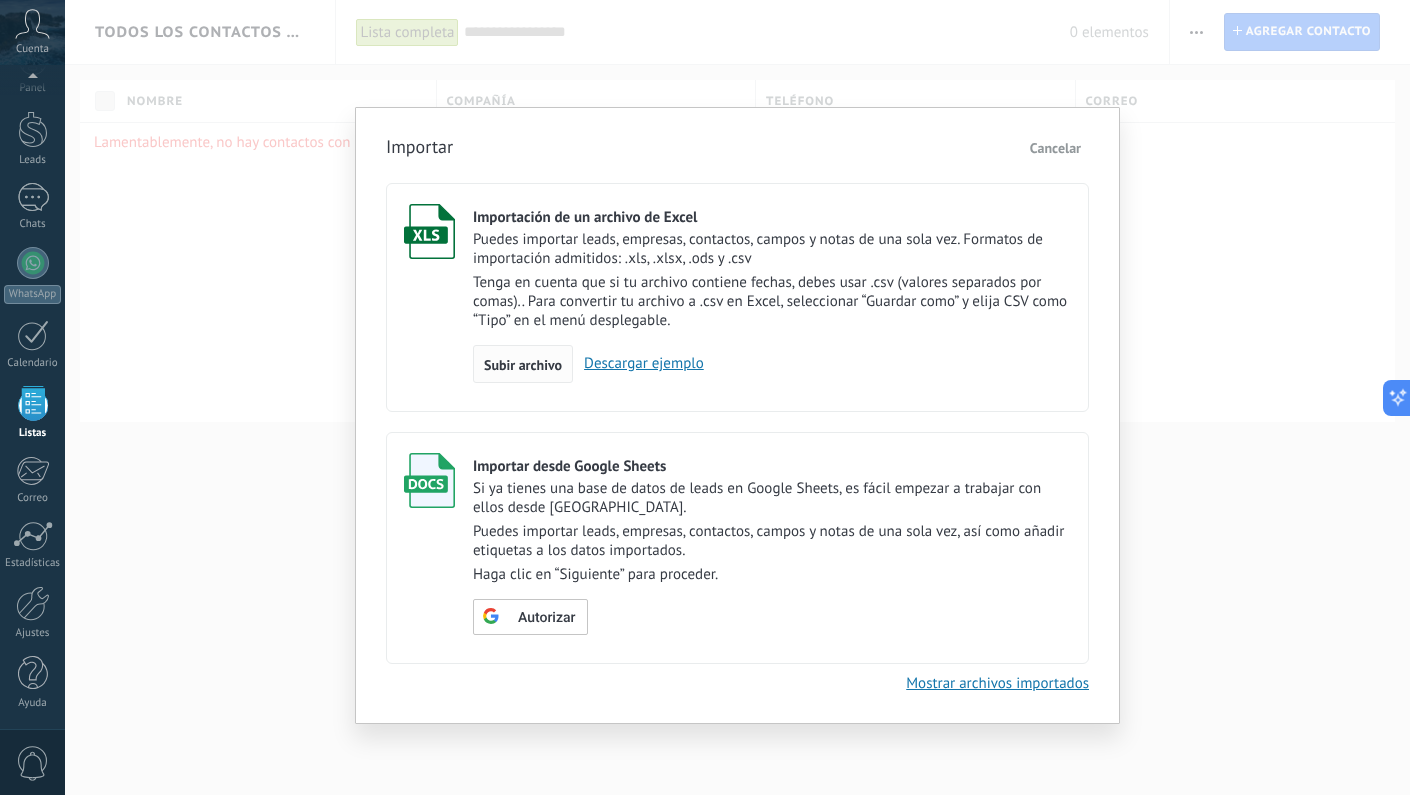 click on "Subir archivo" at bounding box center [523, 365] 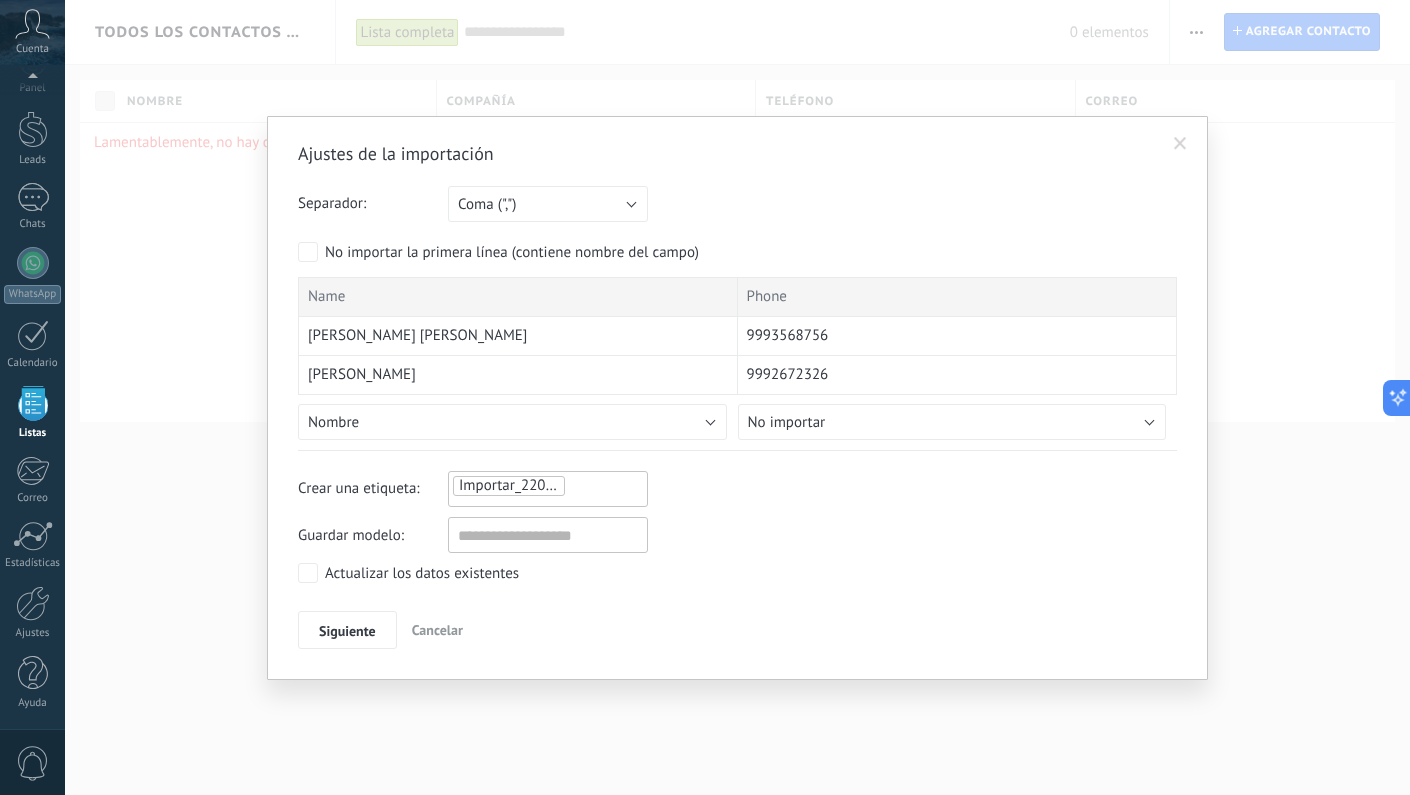 click on "No importar" at bounding box center [787, 422] 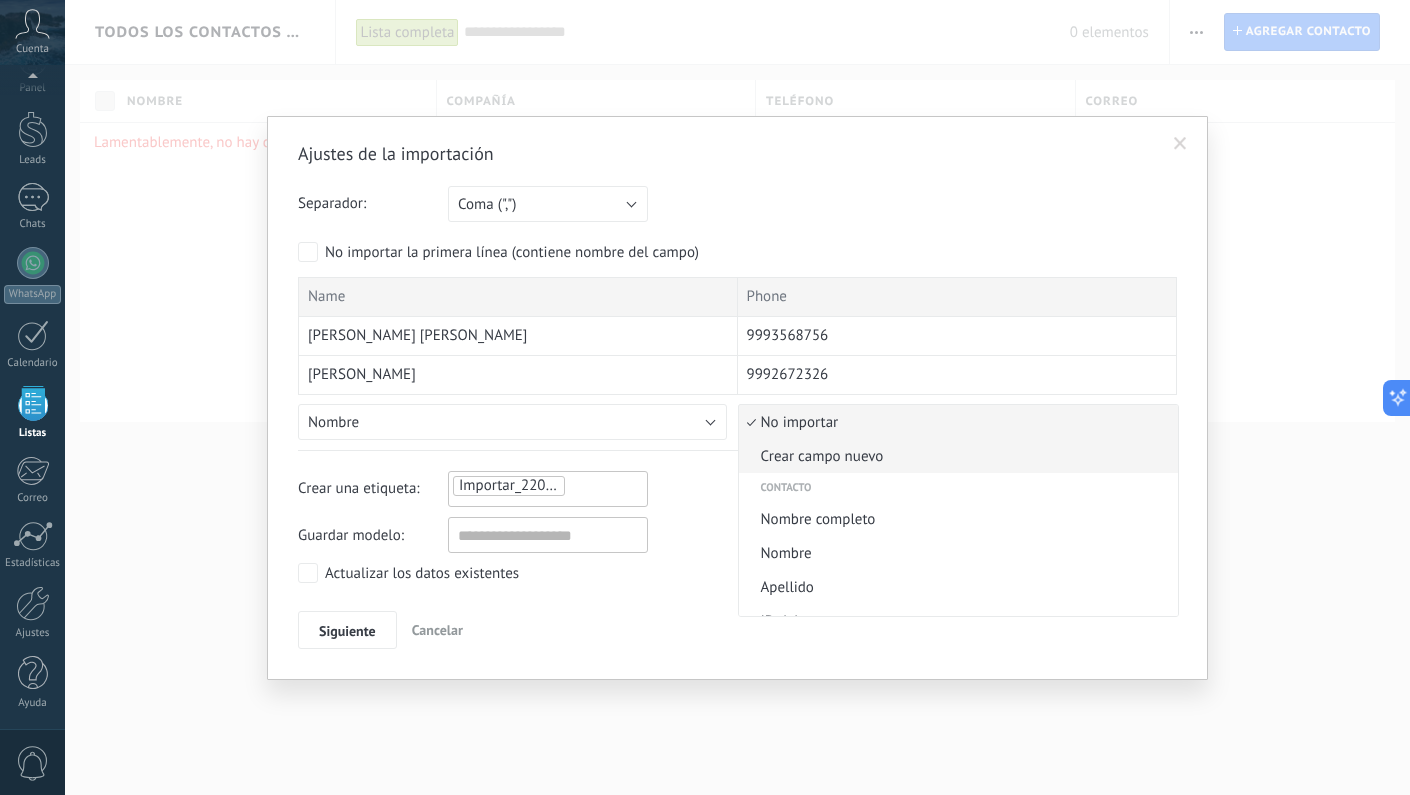 click on "Crear campo nuevo" at bounding box center [956, 456] 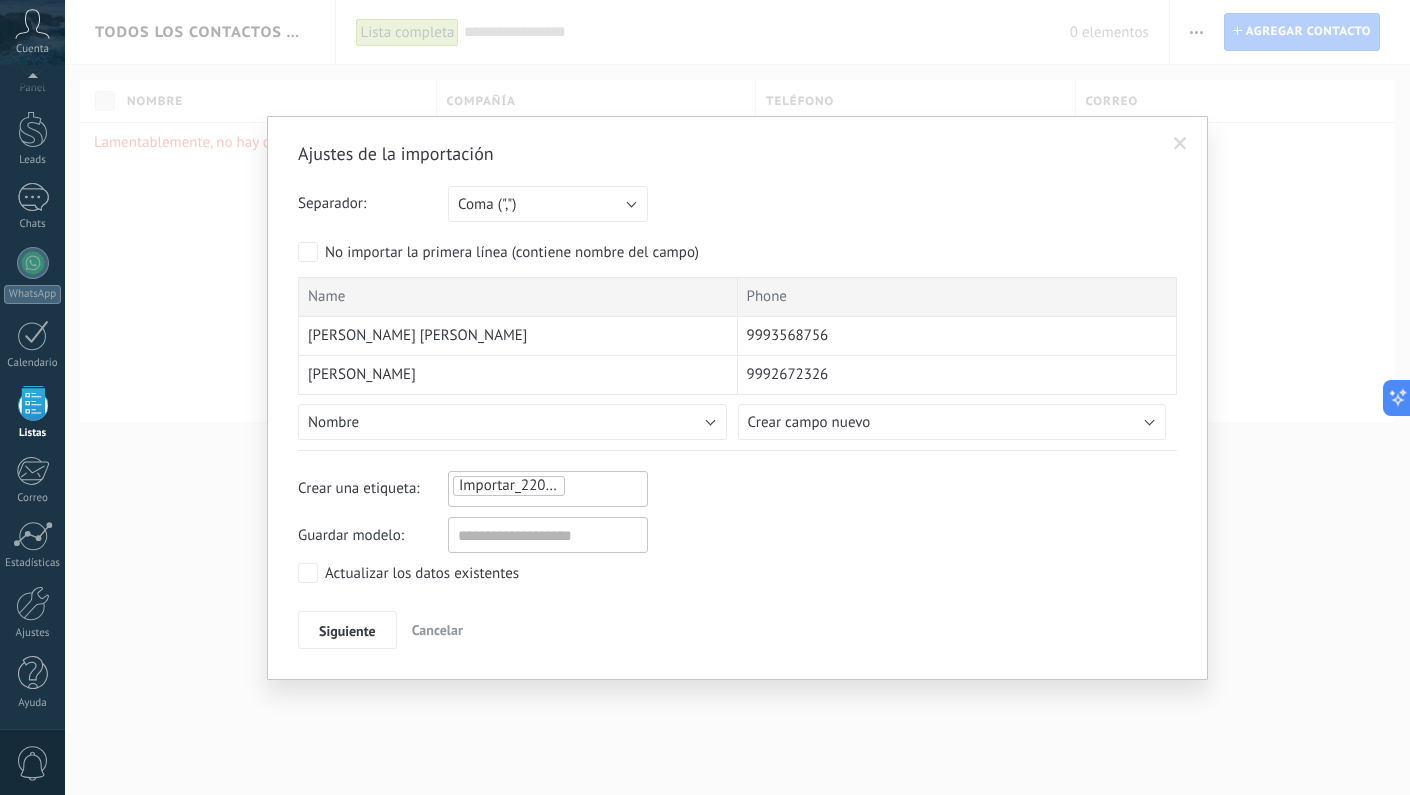 click on "Importar_22072025_1049" at bounding box center [520, 486] 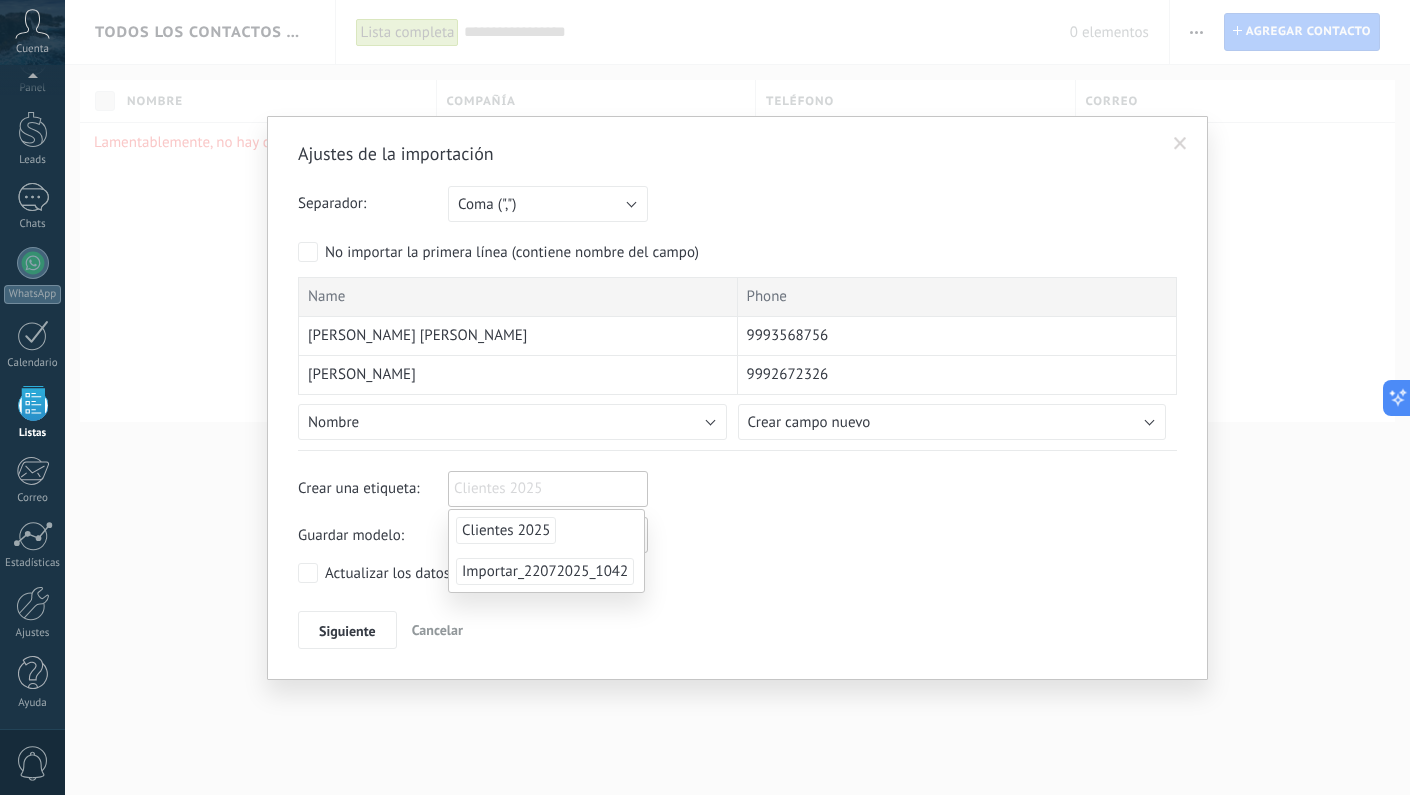 click on "Clientes 2025" at bounding box center (506, 530) 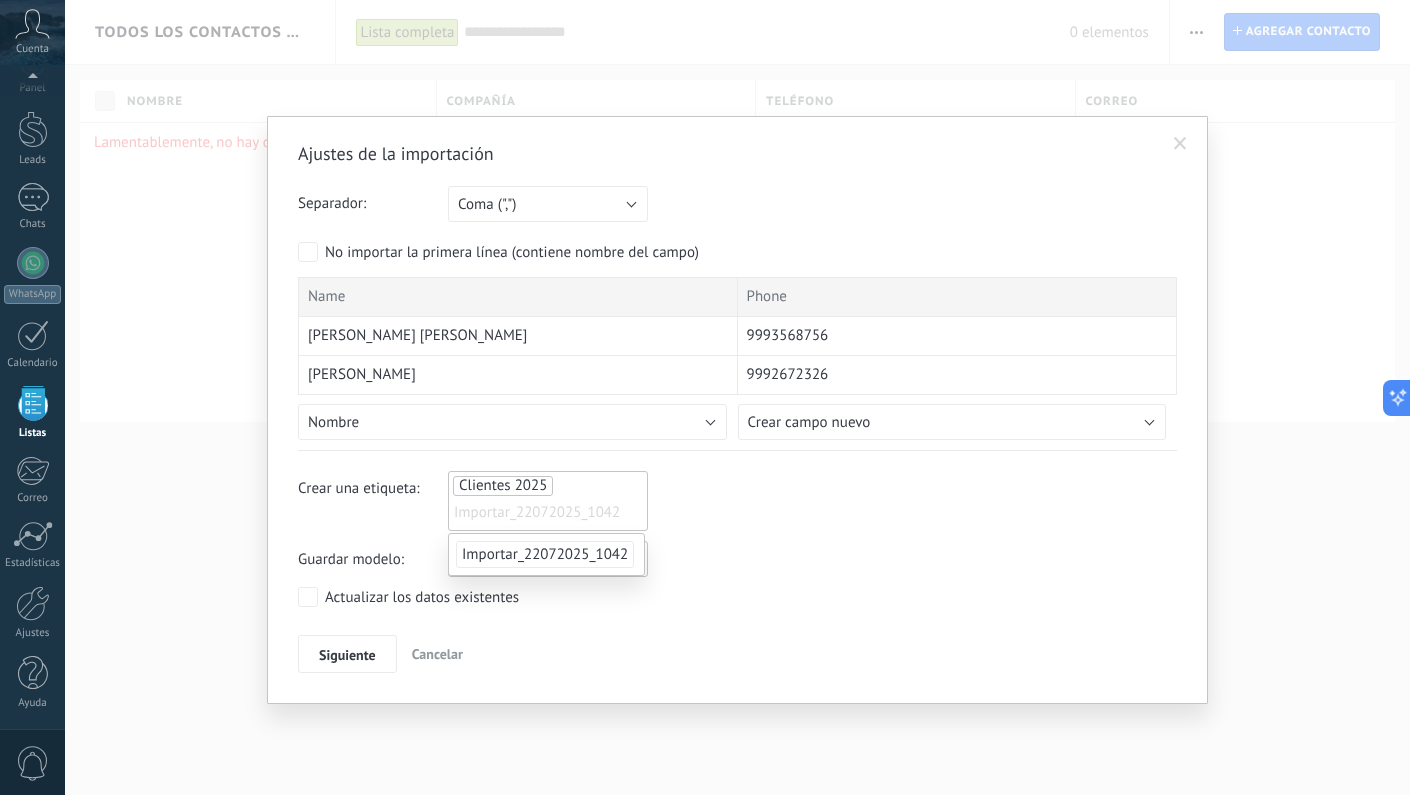 click at bounding box center [737, 364] 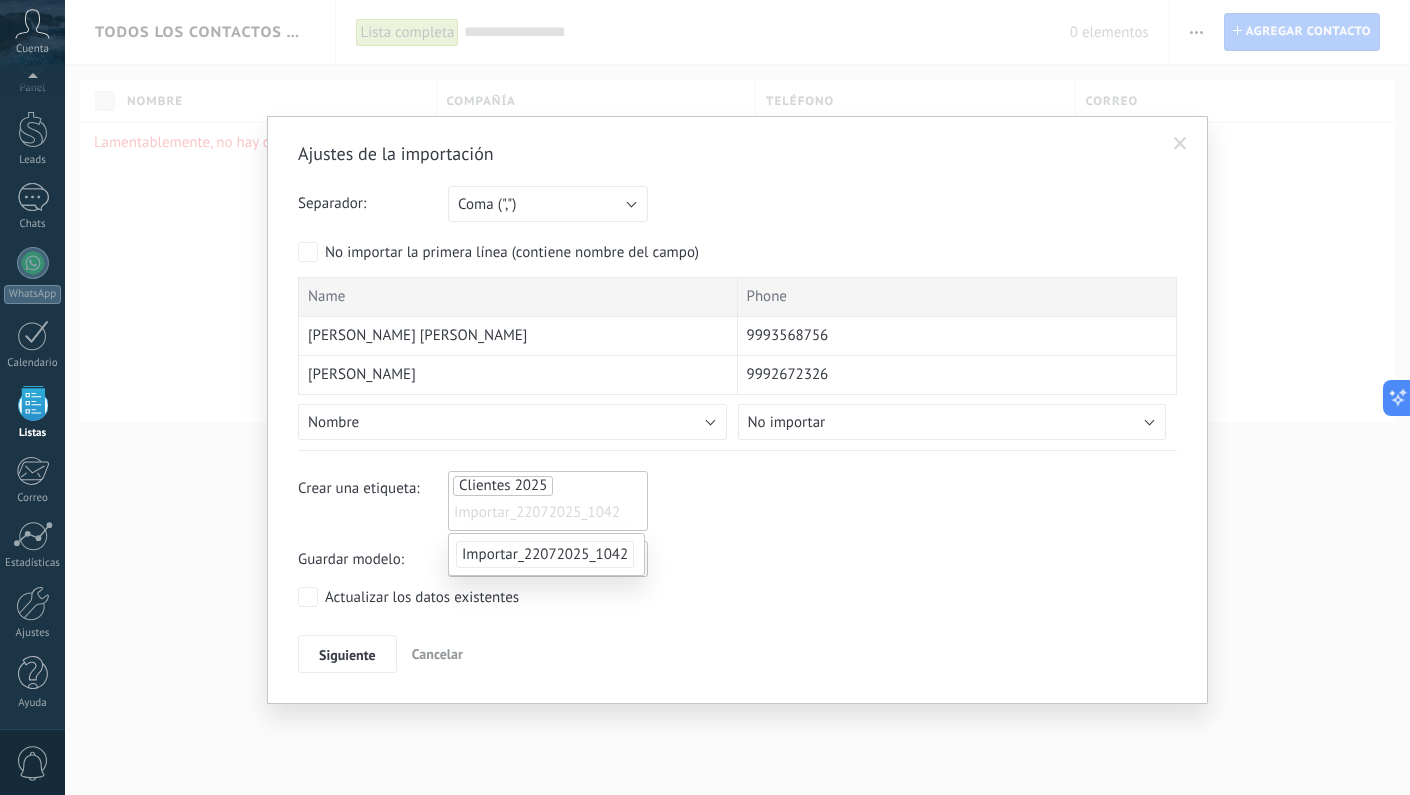 click on "Nombre" at bounding box center [512, 422] 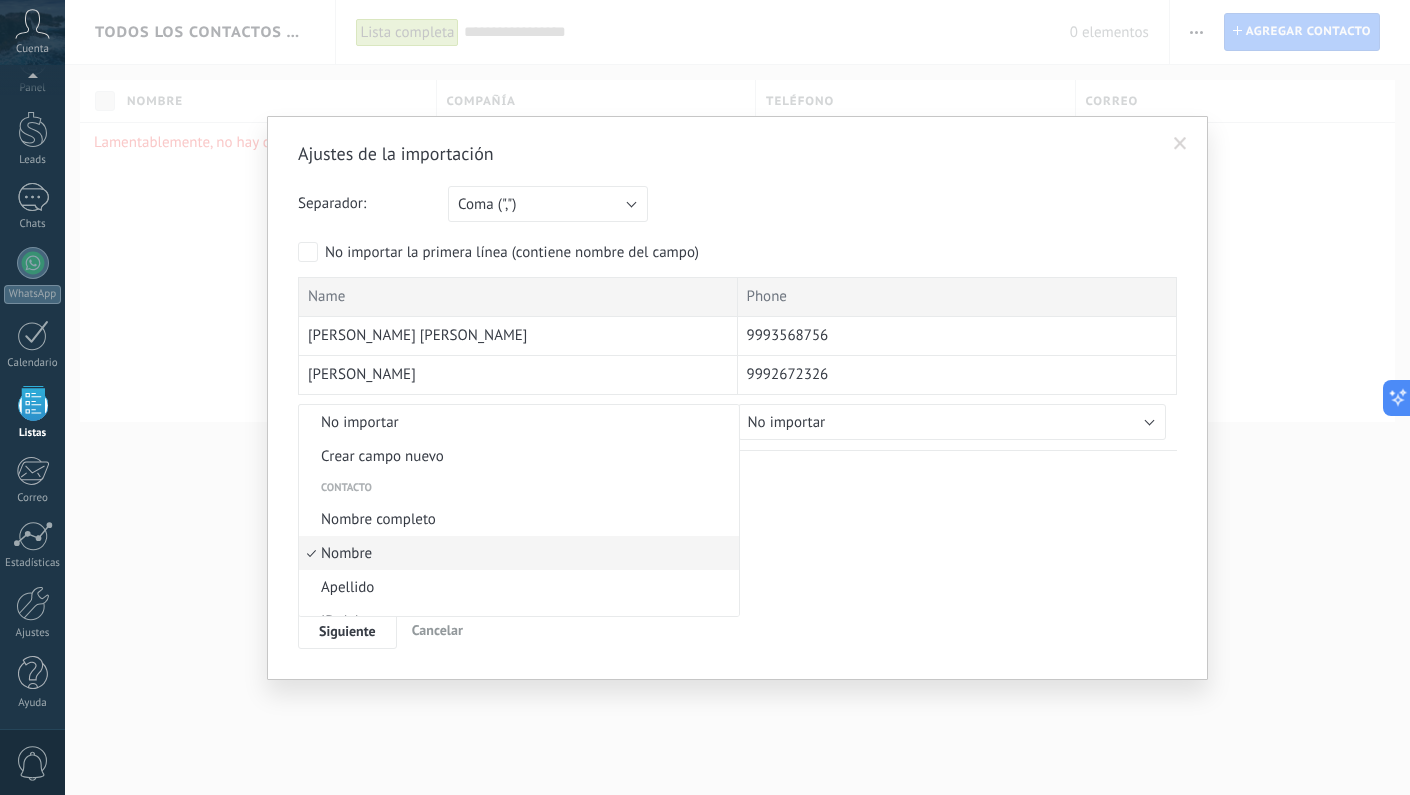 scroll, scrollTop: 44, scrollLeft: 0, axis: vertical 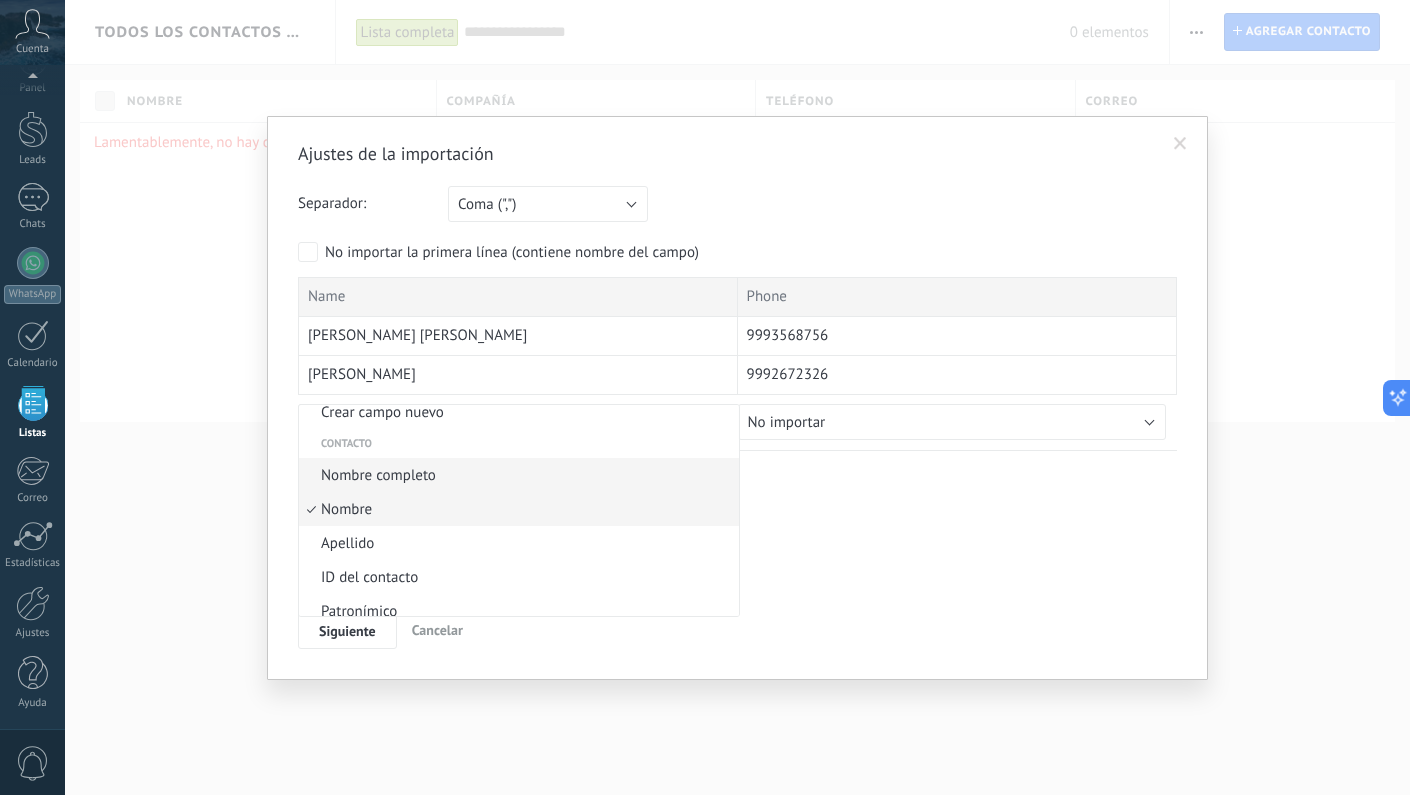 click on "Nombre completo" at bounding box center (516, 475) 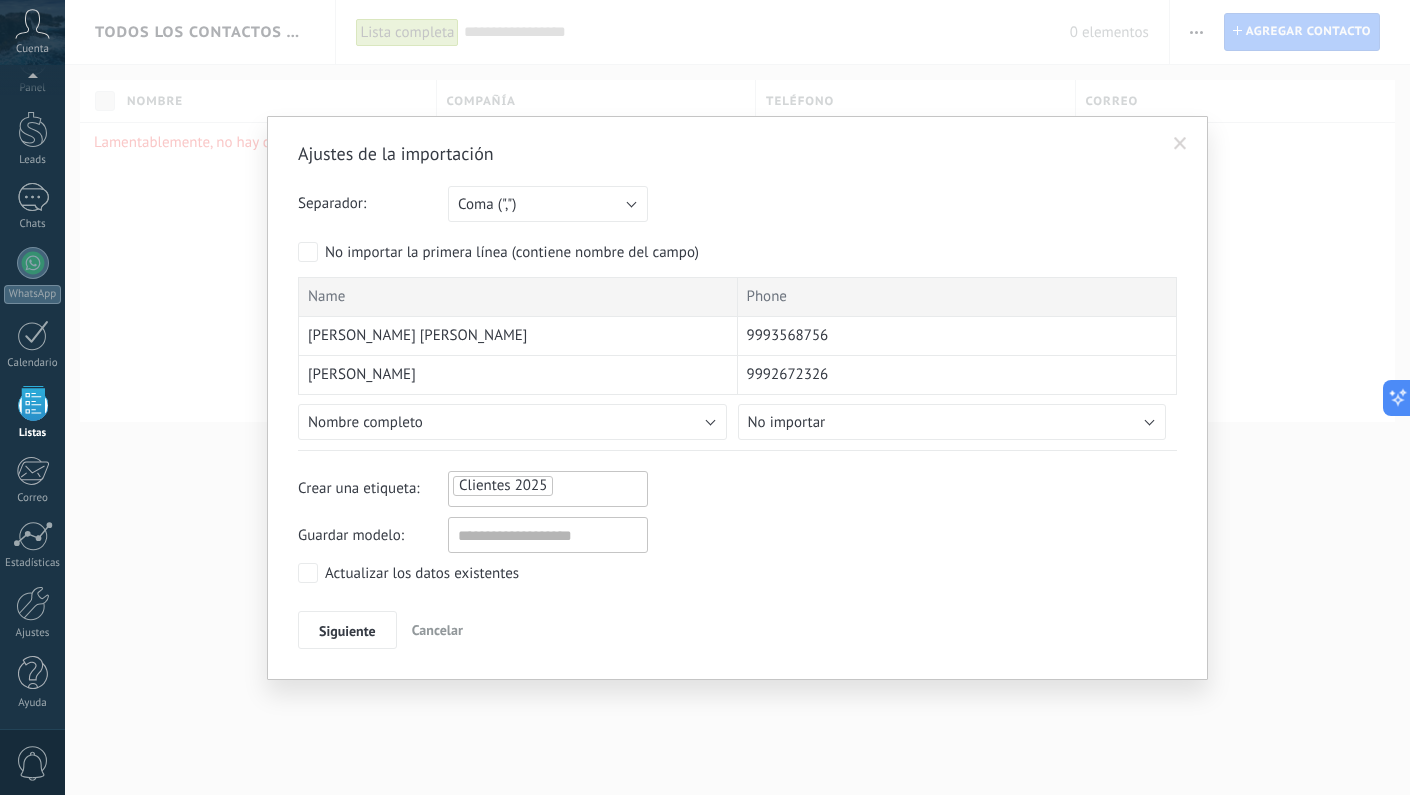 click on "No importar" at bounding box center (952, 422) 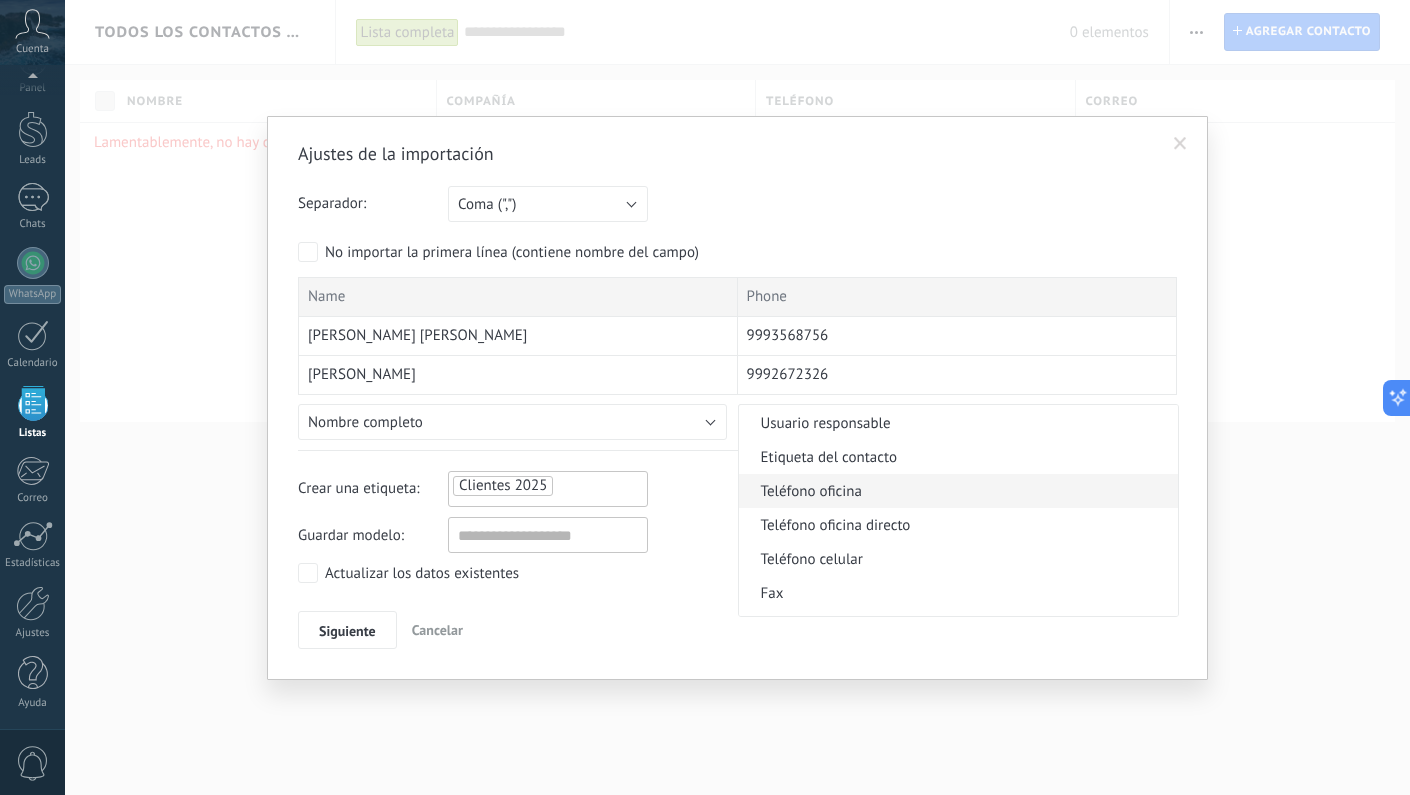 scroll, scrollTop: 369, scrollLeft: 0, axis: vertical 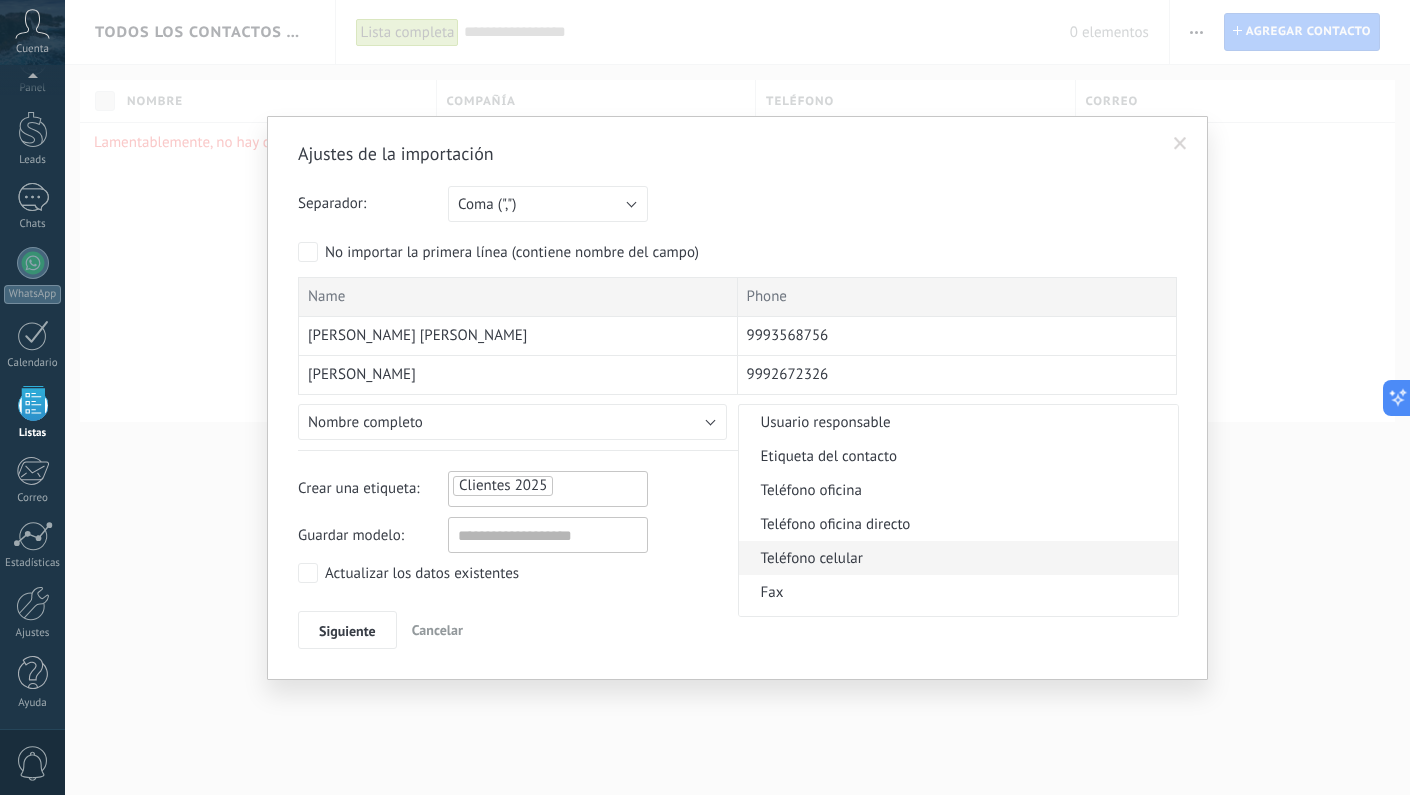 click on "Teléfono celular" at bounding box center (956, 558) 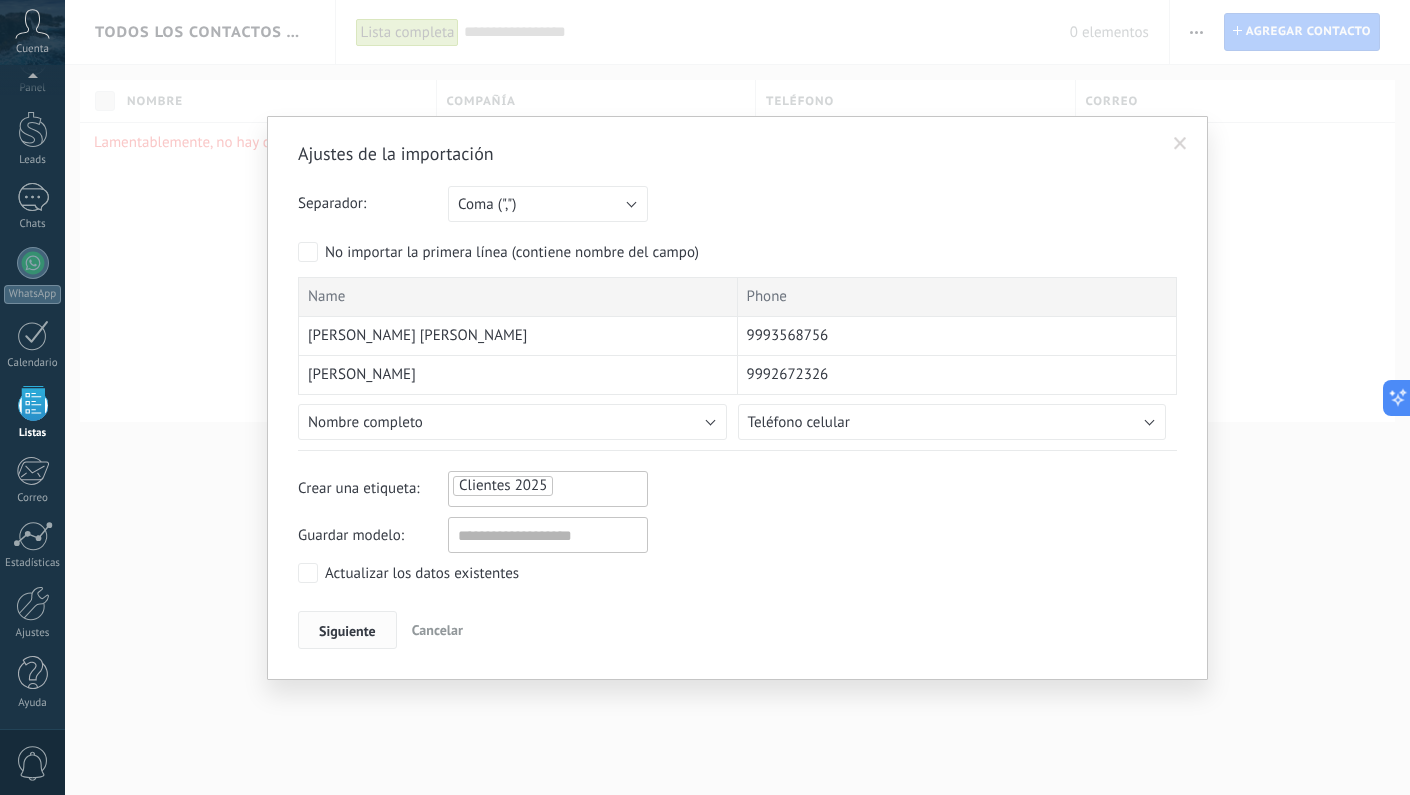 click on "Siguiente" at bounding box center (347, 631) 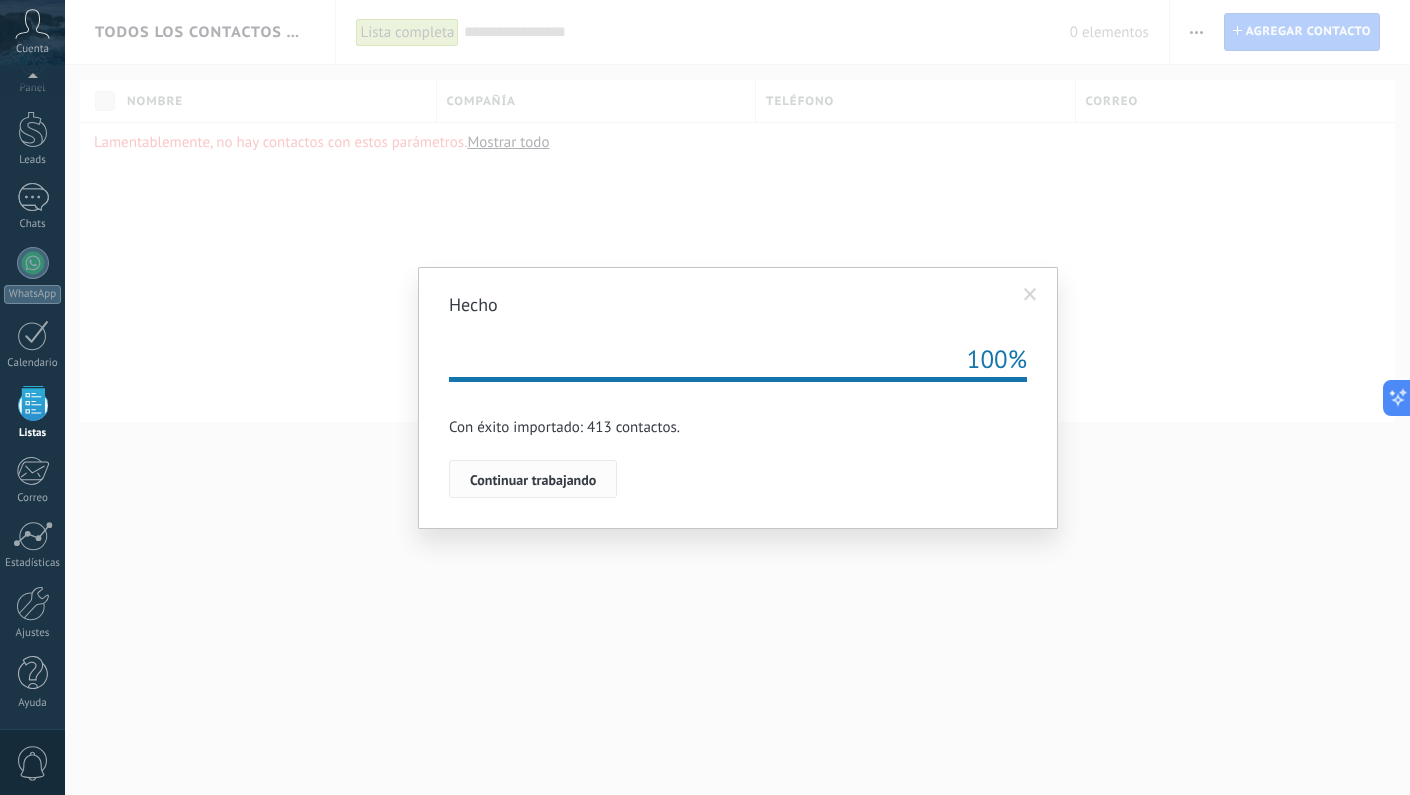 click on "Continuar trabajando" at bounding box center (533, 480) 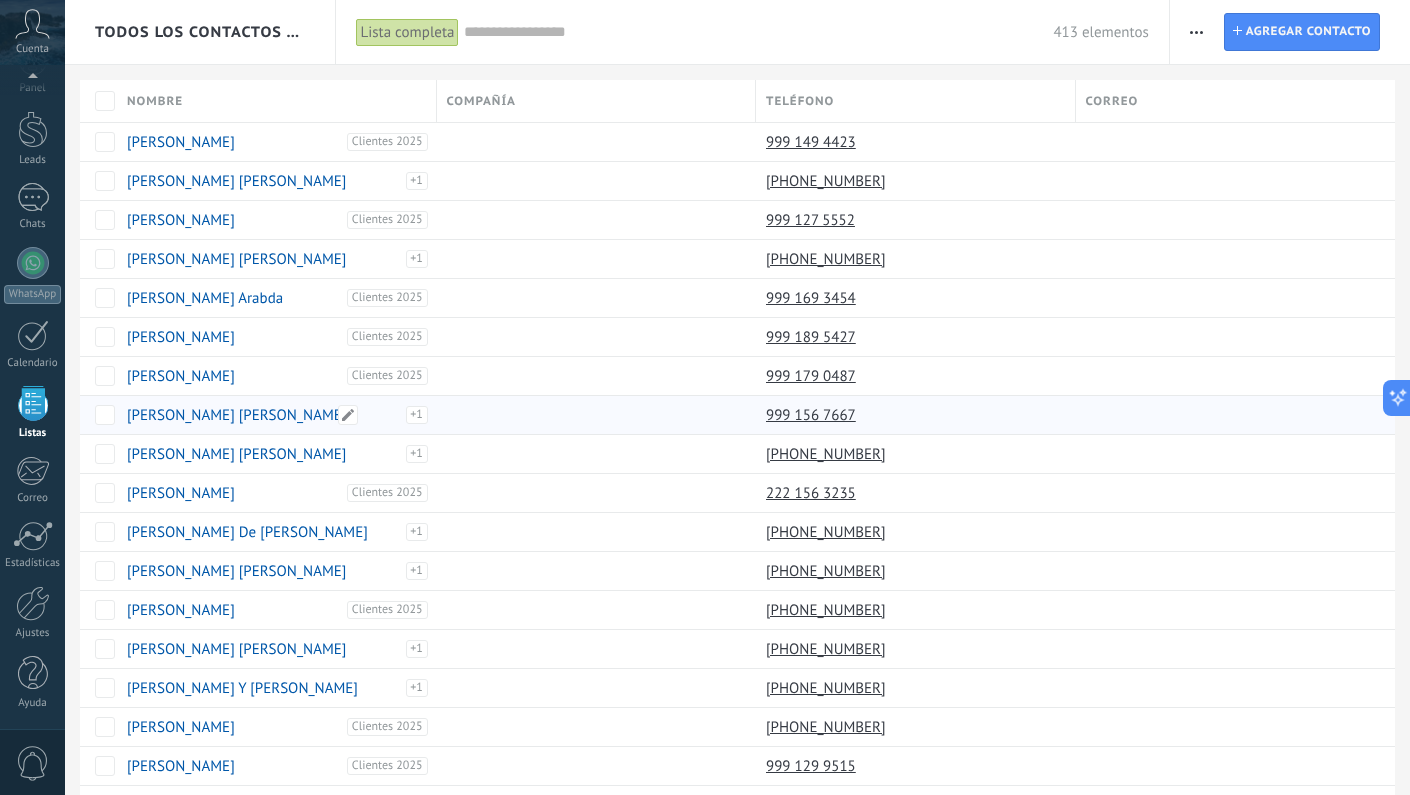 click on "Daniel Enrique Campos Morcillo" at bounding box center (236, 415) 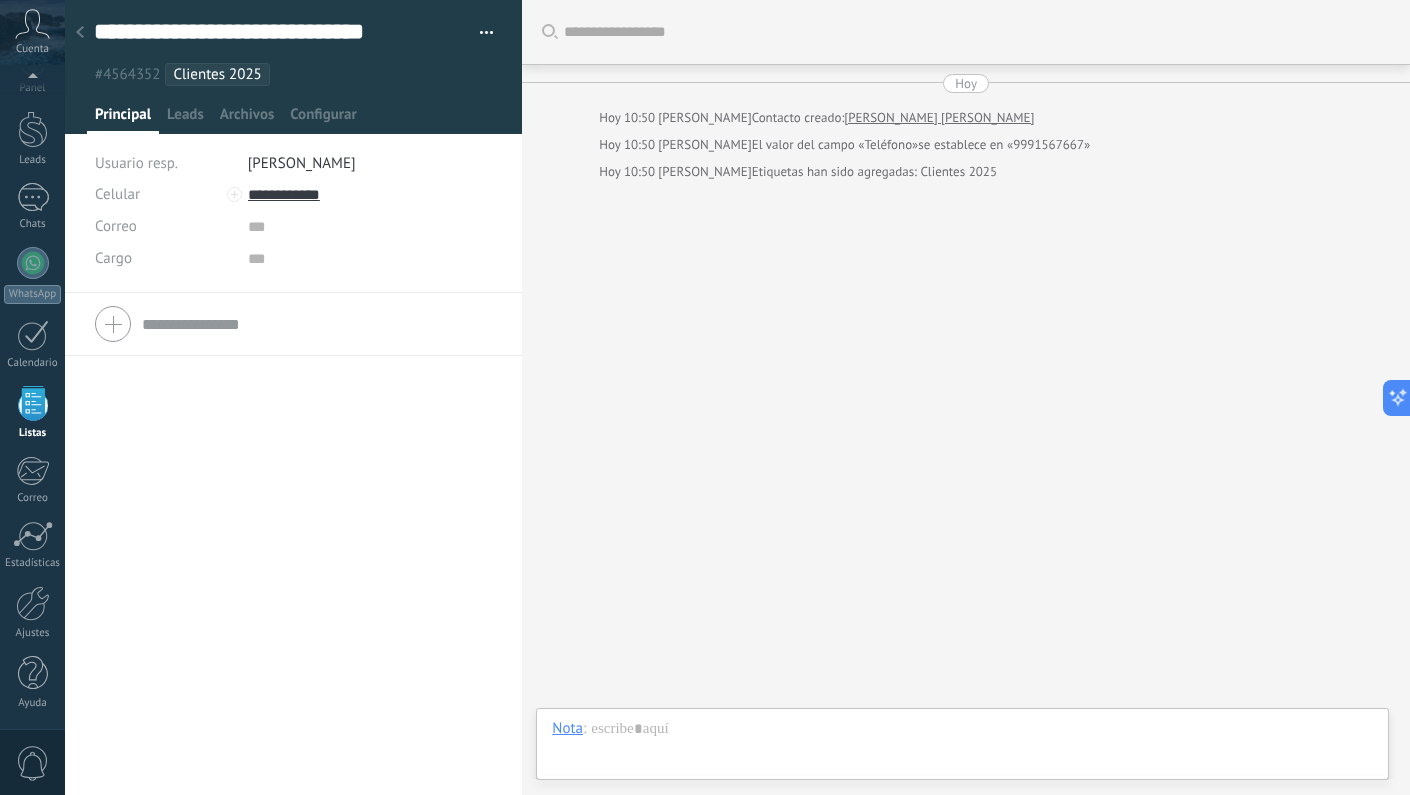 click at bounding box center (80, 33) 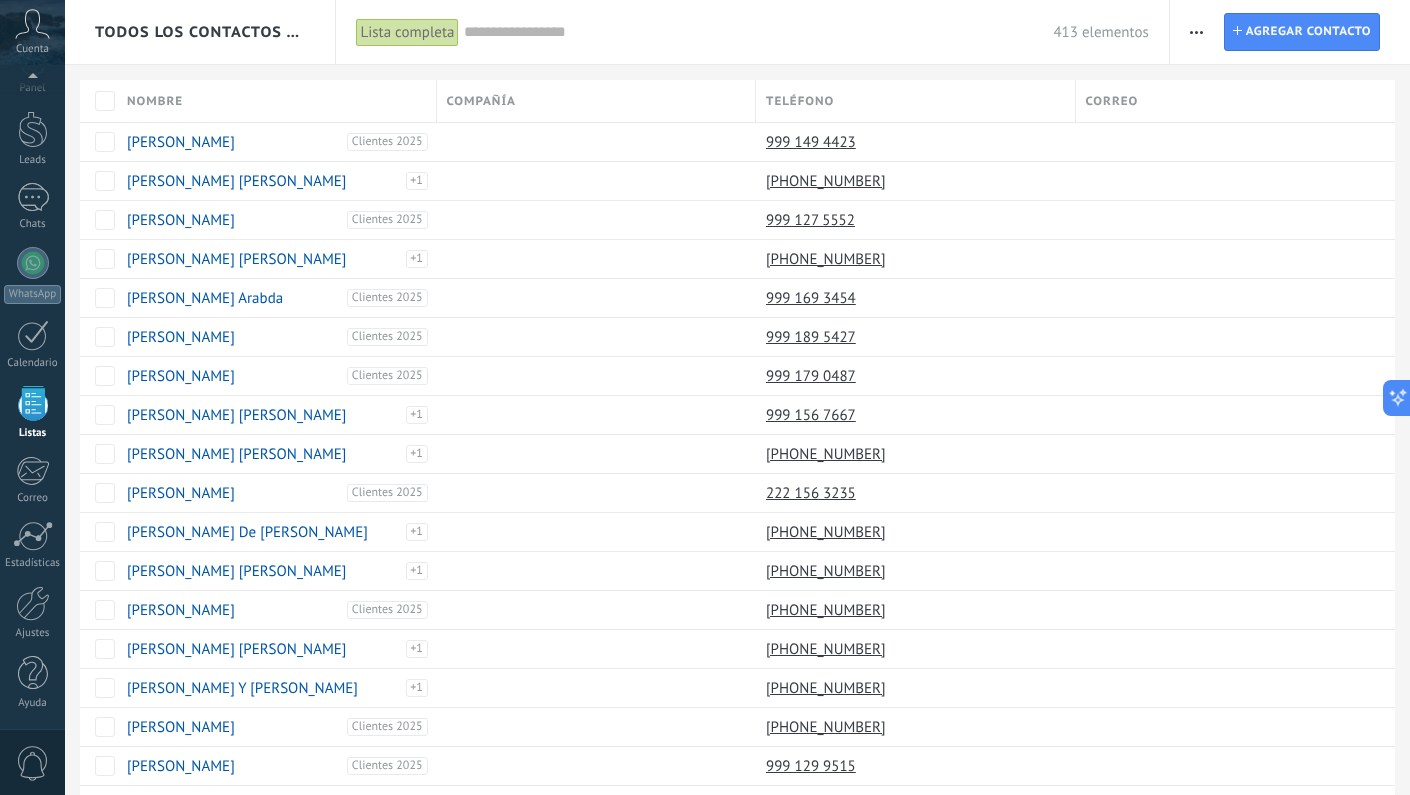 type on "**********" 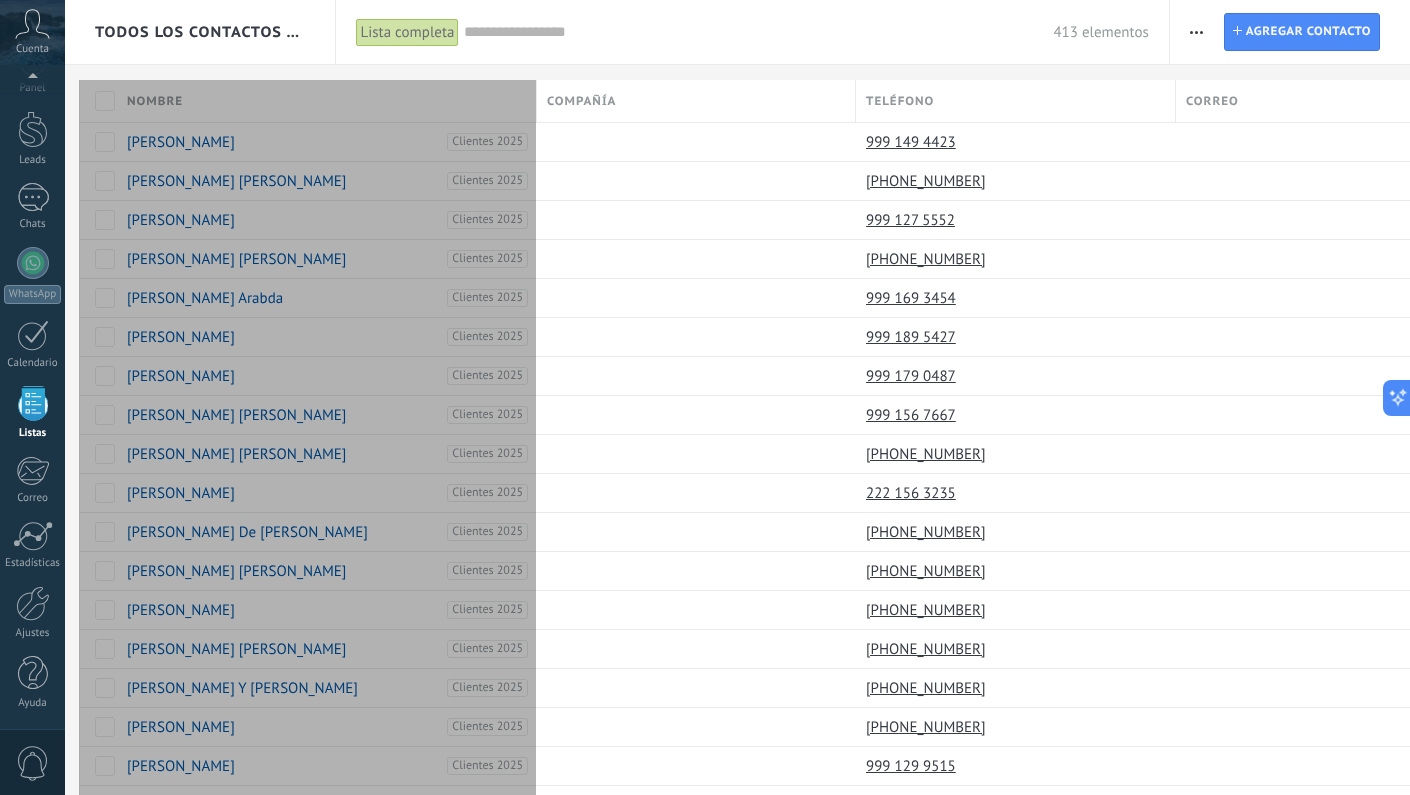 scroll, scrollTop: 30, scrollLeft: 0, axis: vertical 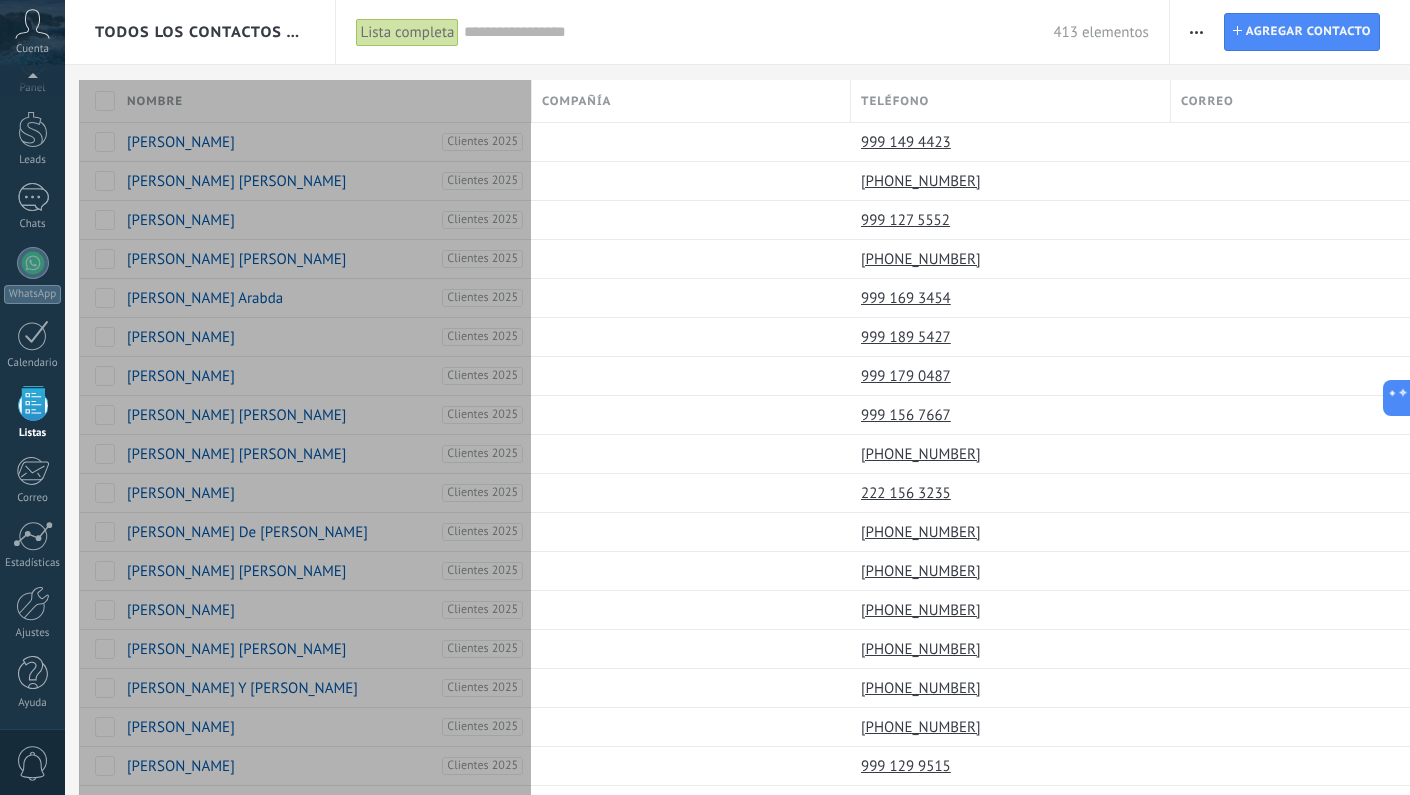 drag, startPoint x: 430, startPoint y: 112, endPoint x: 524, endPoint y: 112, distance: 94 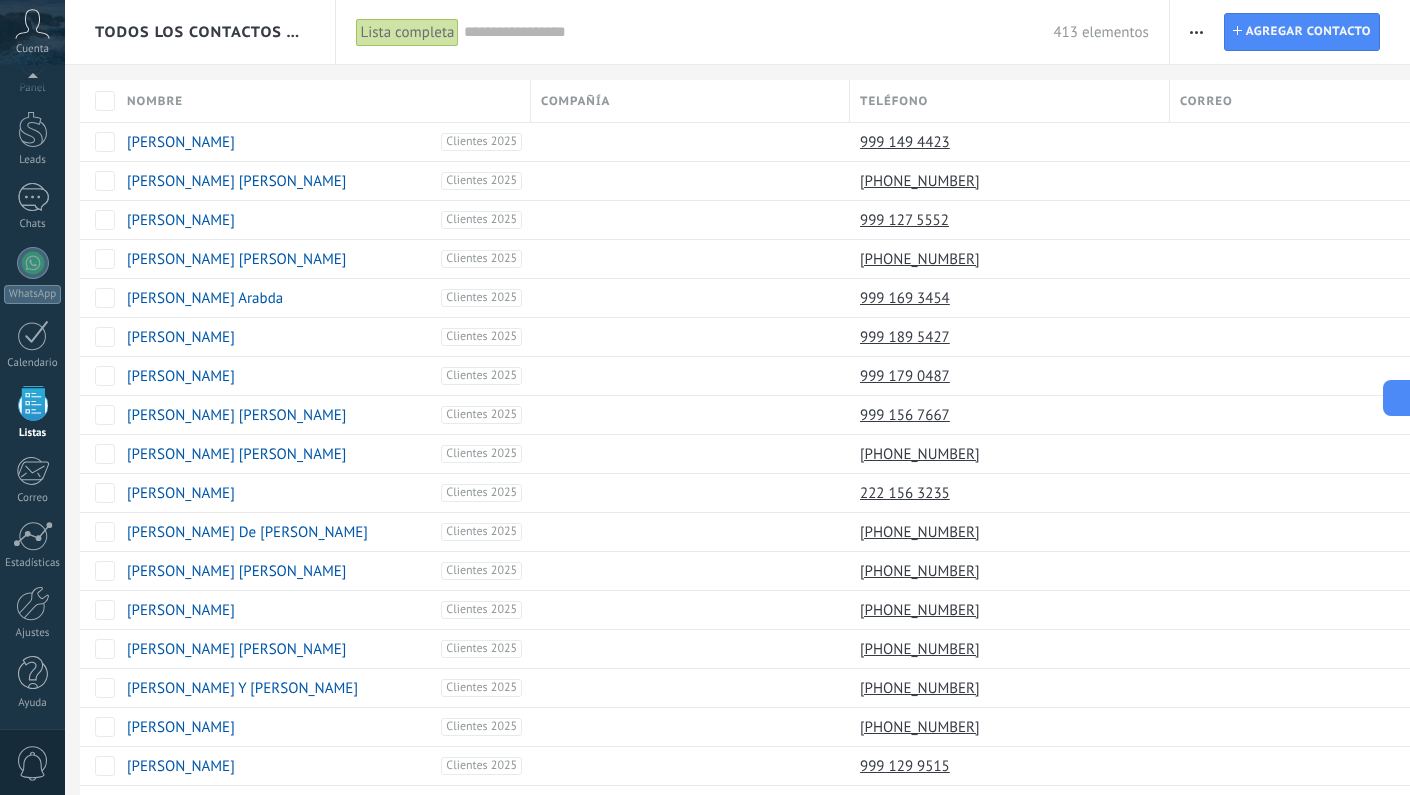 click on "Compañía" at bounding box center (690, 101) 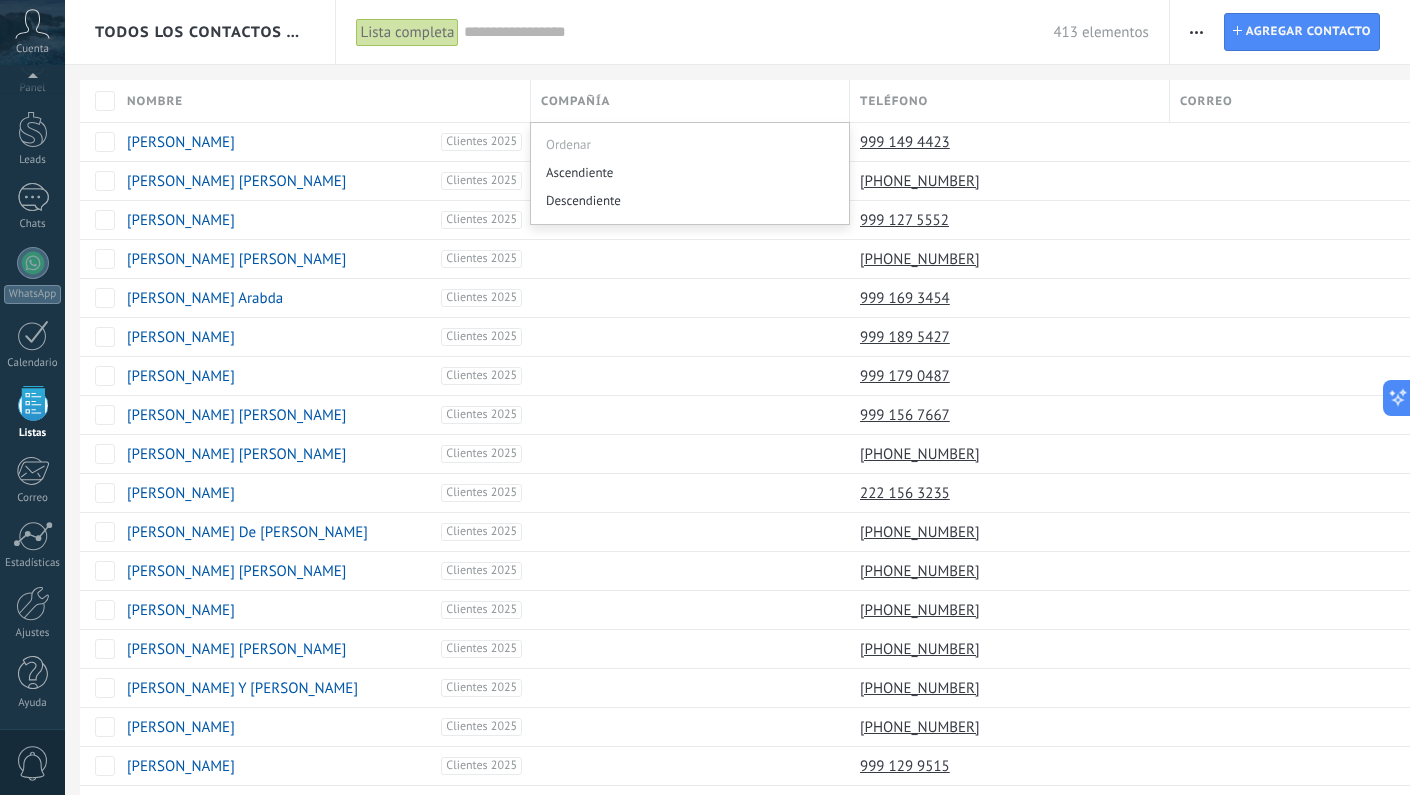 click on "Todos los contactos y empresas Lista completa Aplicar 413 elementos Lista completa Contactos sin tareas Contactos con tareas atrasadas Sin leads Eliminados Guardar Todo el tiempo Todo el tiempo Hoy Ayer Últimos  ** 30  dias Esta semana La última semana Este mes El mes pasado Este trimestre Este año   Seleccionar todo Sin leads Sin la apertura de la causa Contacto inicial Negociación Debate contractual Discusión de contrato Logrado con éxito Venta Perdido Etapas activas Seleccionar todo Presupuesto insuficiente No hay necesidad para el producto No satisfecho con las condiciones Comprado del competidor Razón no definida Razones de pérdidas Seleccionar todo Hoy Mañana Esta semana Este mes Este trimestre No hay tareas atrasadas Todo valores Etiquetas Administrar etiquetas Y O Clientes 2025 413 Aplicar Restablecer Imprimir Agregar una compañía Exportar Importar Ajustes de la lista Procesos empresariales Buscar duplicados Contacto Agregar contacto Columnas adicionales Cargo (contacto) Creado por Leads" at bounding box center [737, 1068] 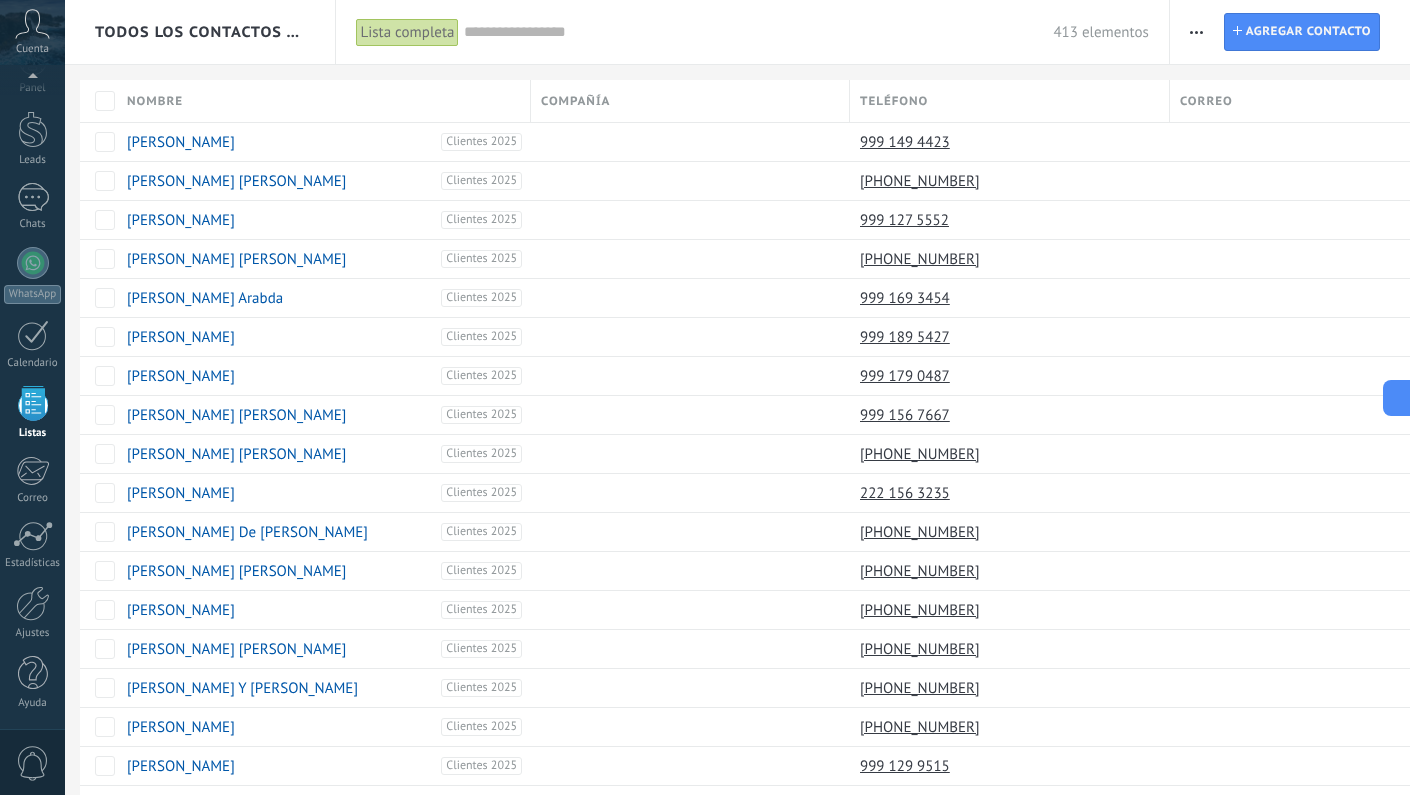 click at bounding box center [1196, 32] 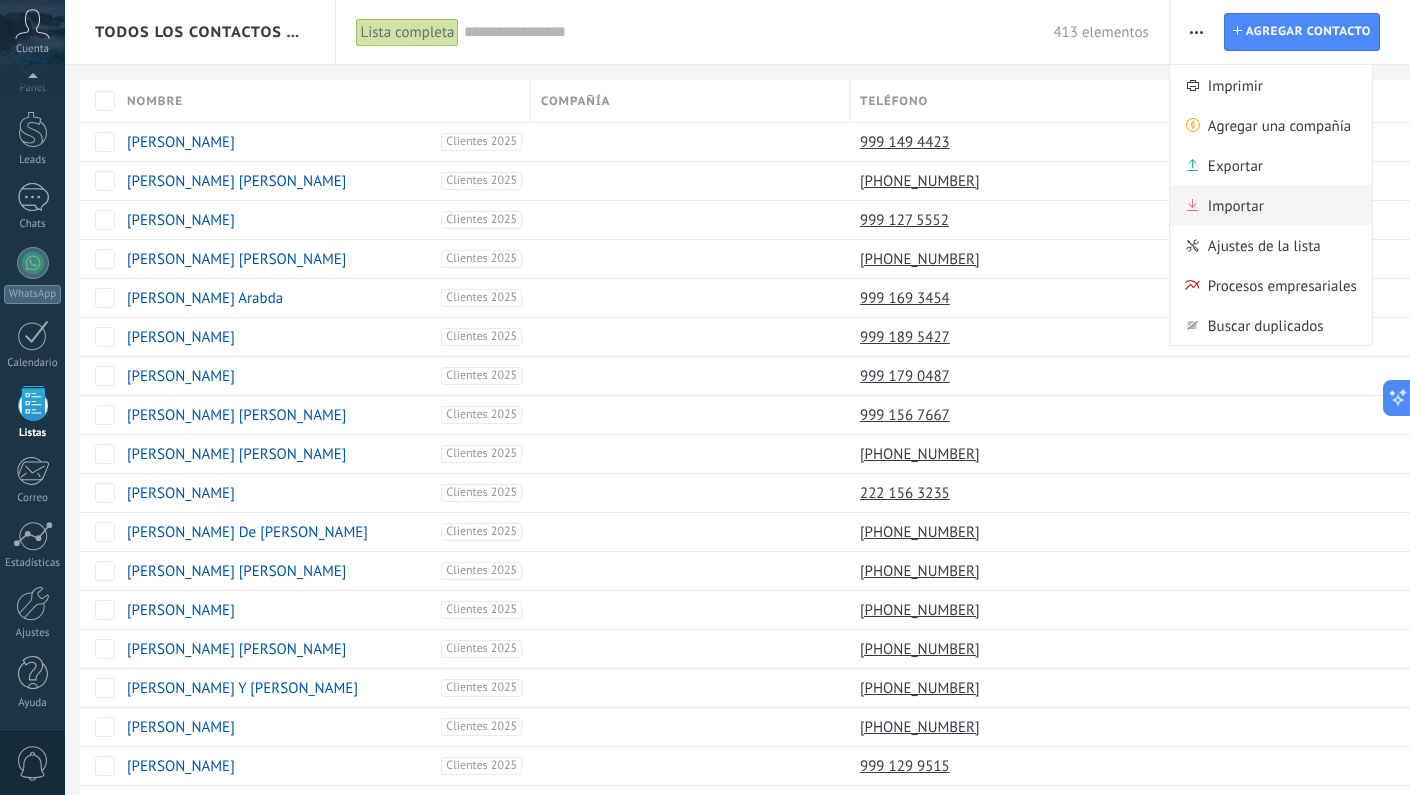 click on "Importar" at bounding box center [1236, 205] 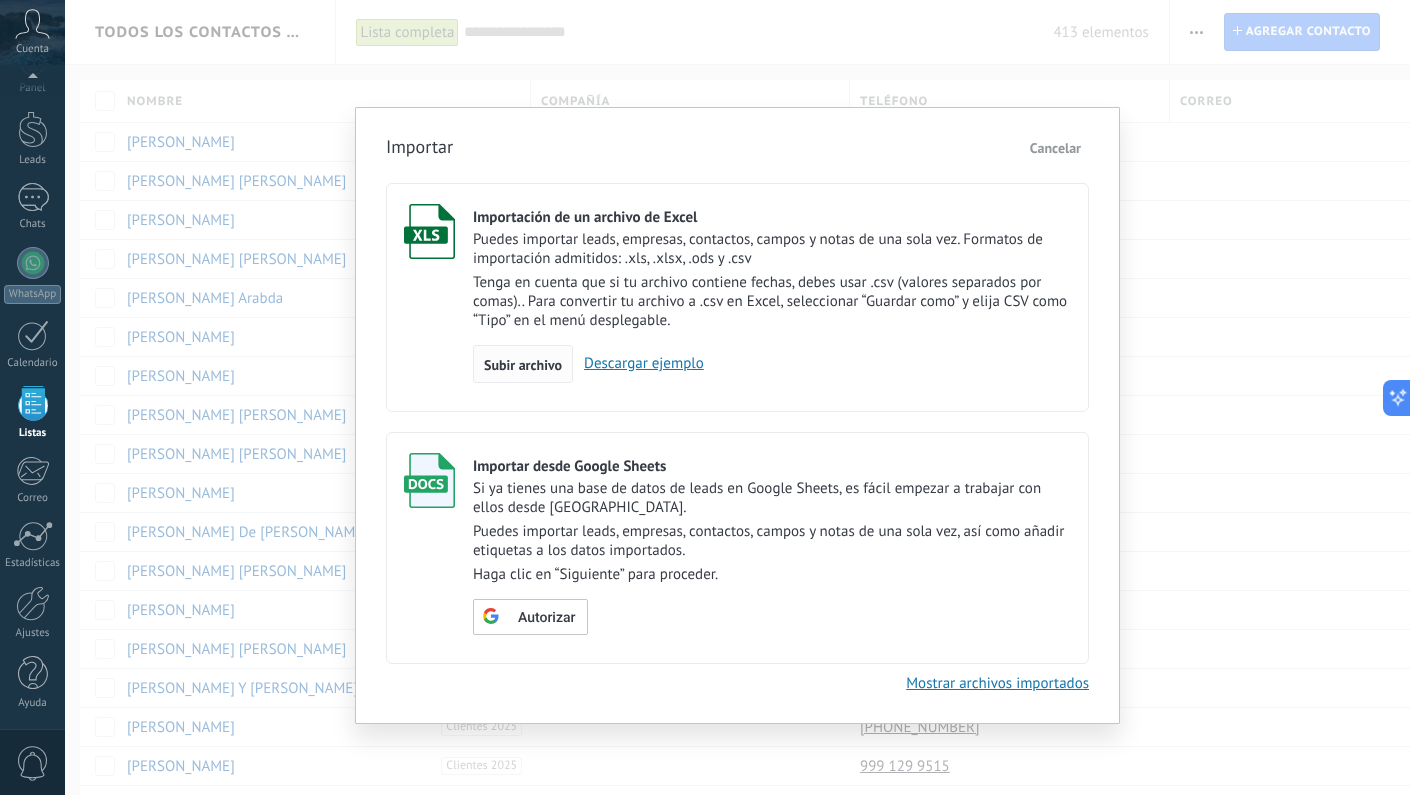 click on "Subir archivo" at bounding box center [523, 365] 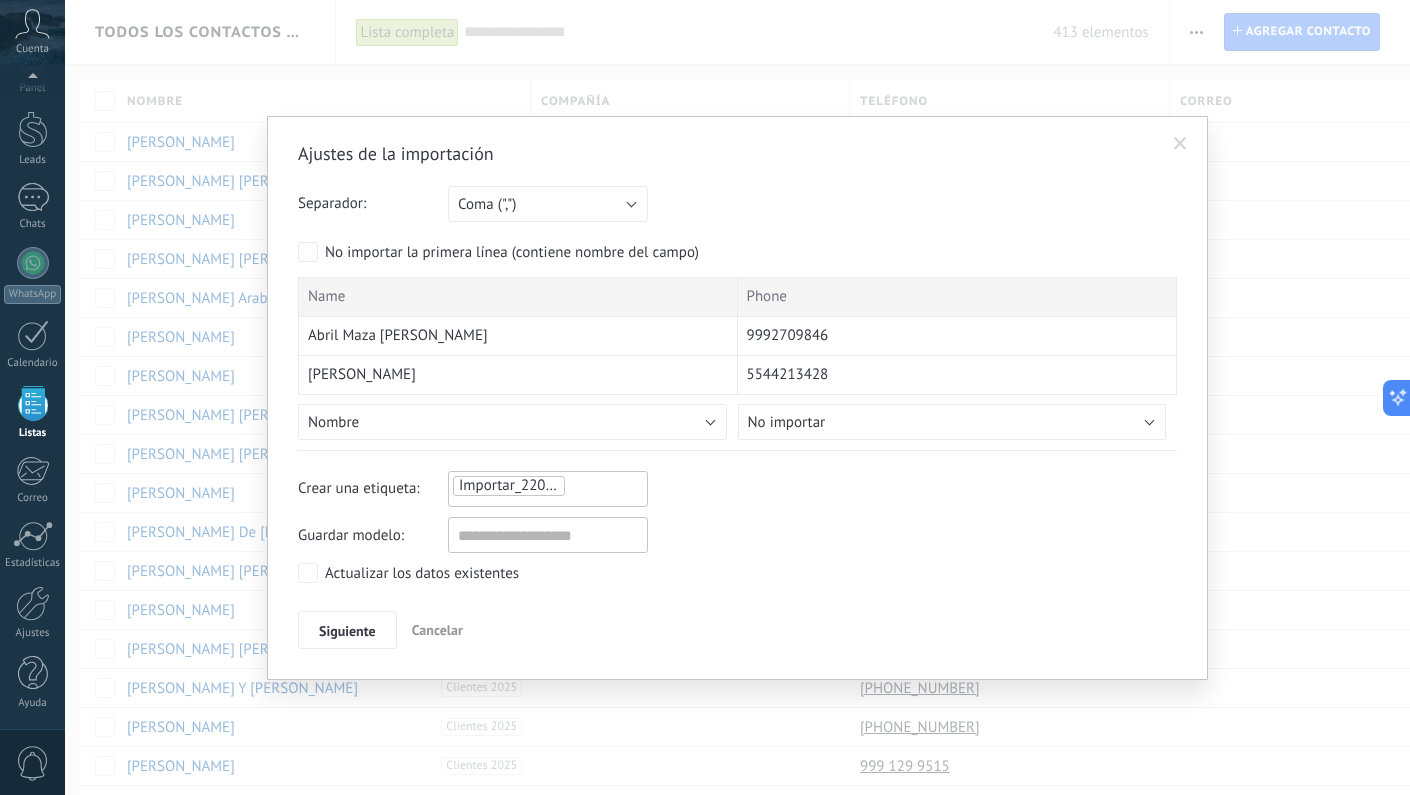 click on "Nombre" at bounding box center (512, 422) 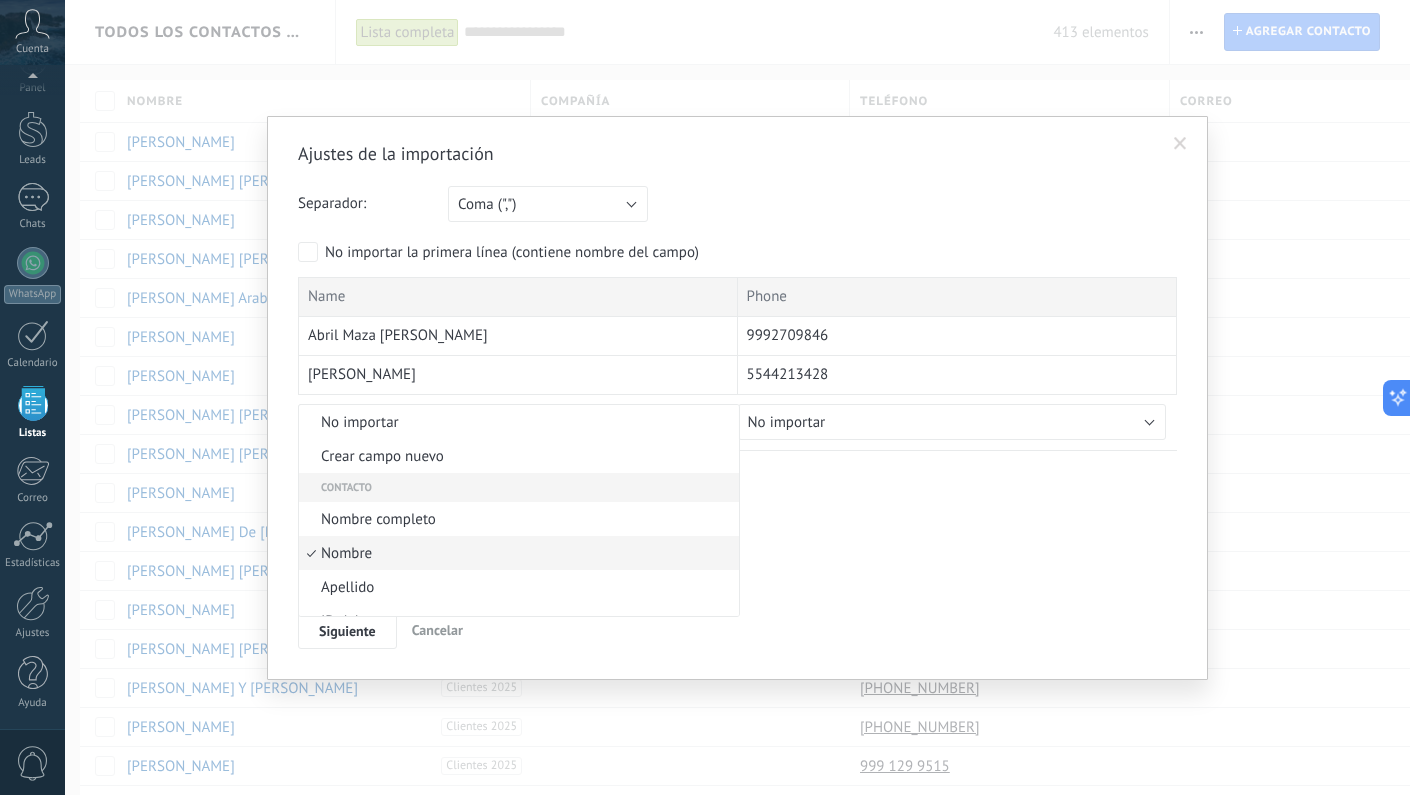 scroll, scrollTop: 44, scrollLeft: 0, axis: vertical 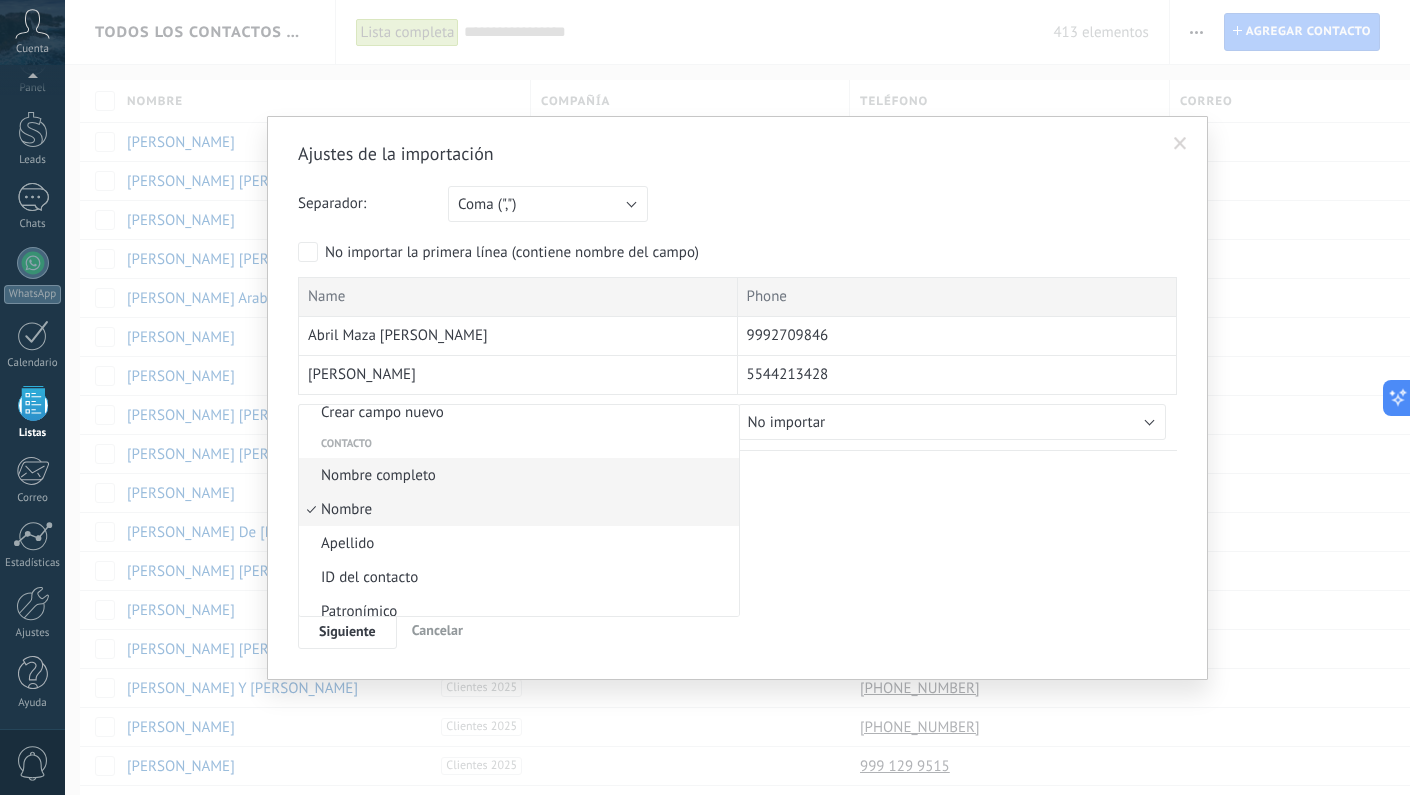 click on "Nombre completo" at bounding box center [516, 475] 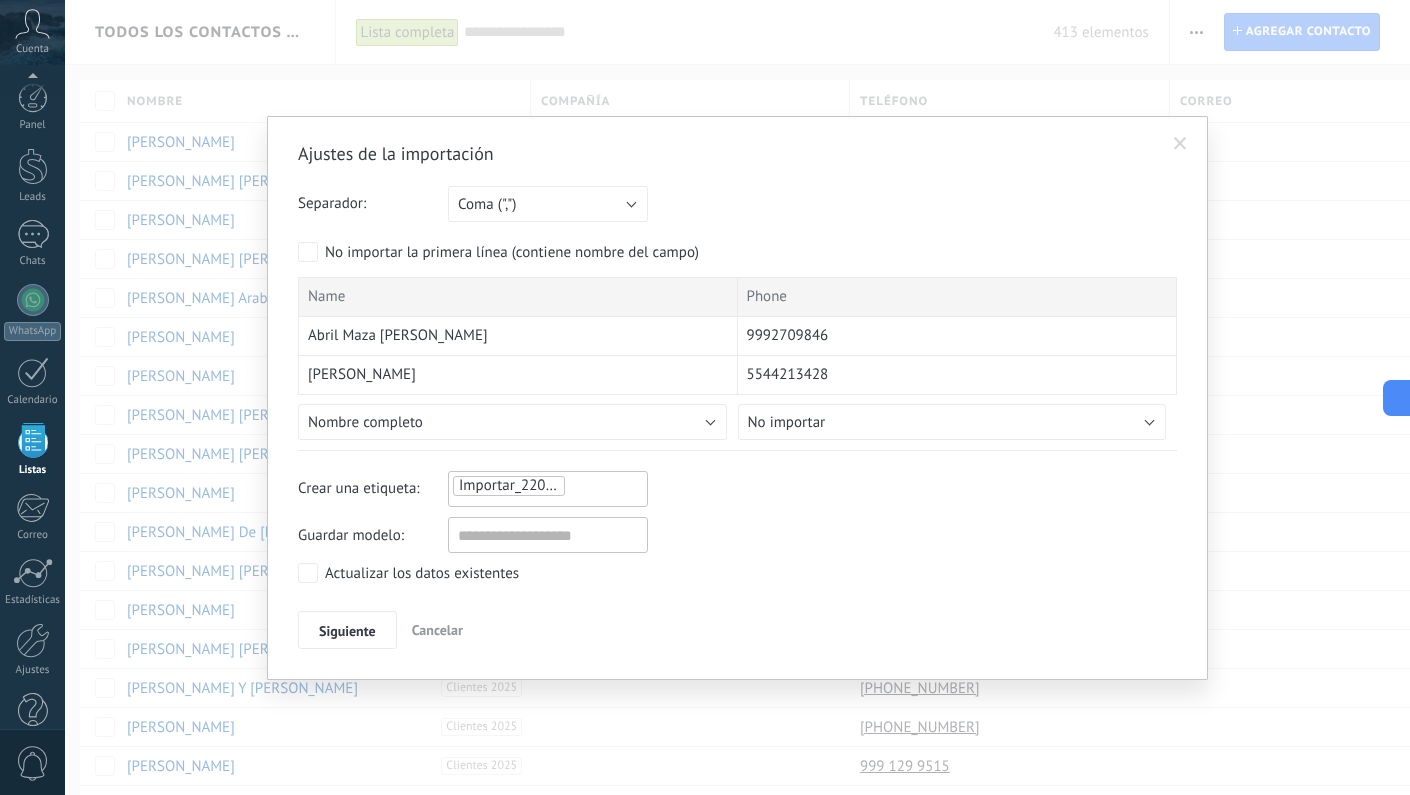 scroll, scrollTop: 0, scrollLeft: 0, axis: both 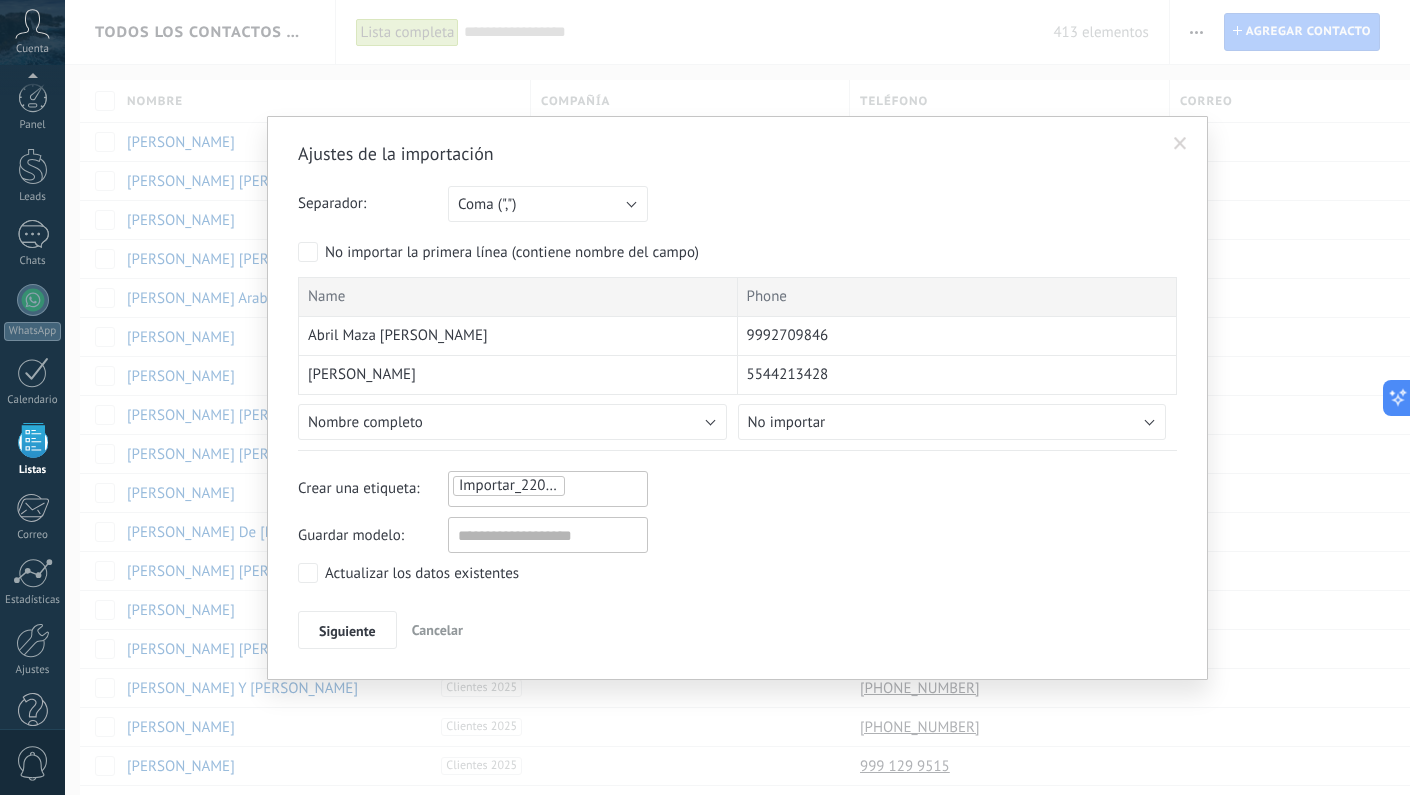 click on "No importar" at bounding box center [787, 422] 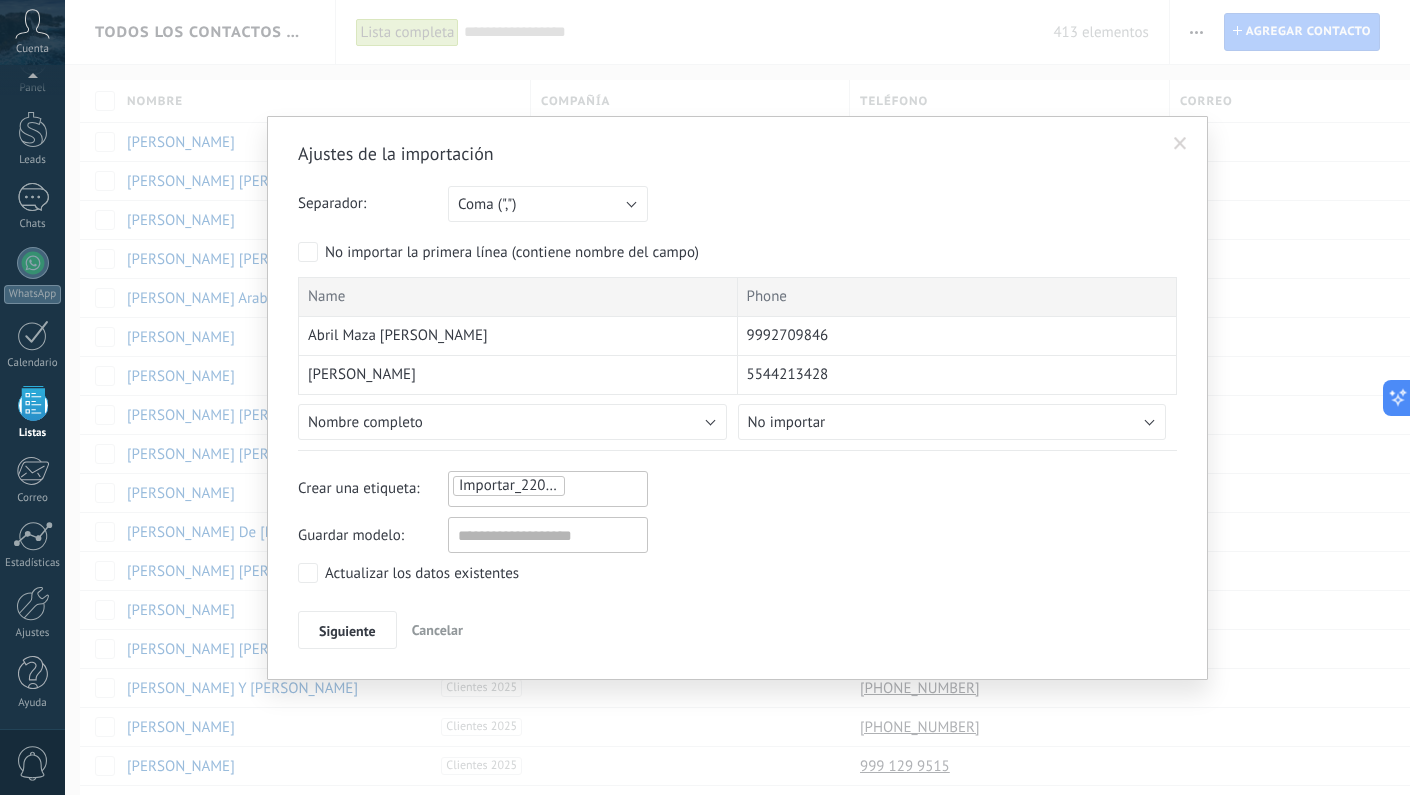 scroll, scrollTop: 0, scrollLeft: 0, axis: both 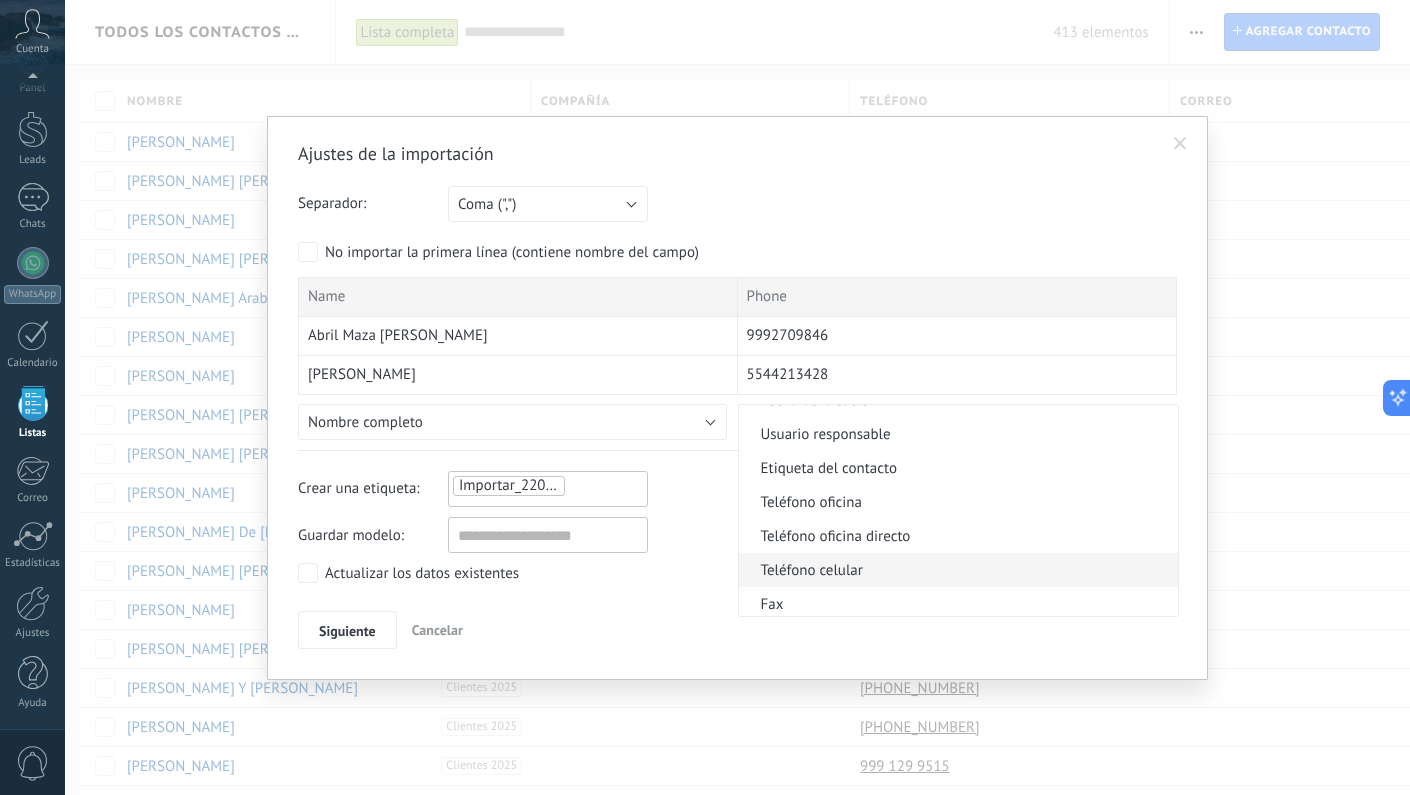click on "Teléfono celular" at bounding box center [956, 570] 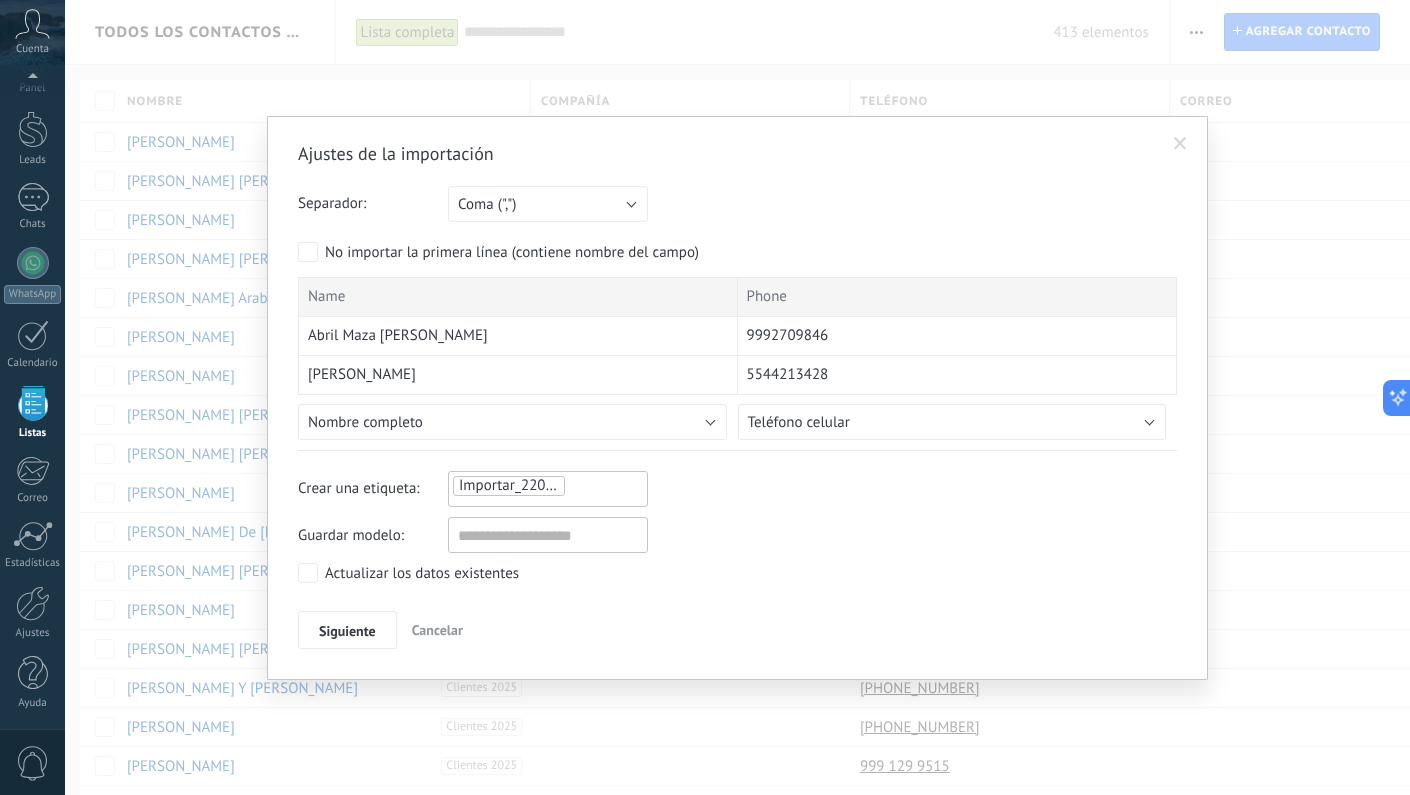 click on "Importar_22072025_1051" at bounding box center (520, 486) 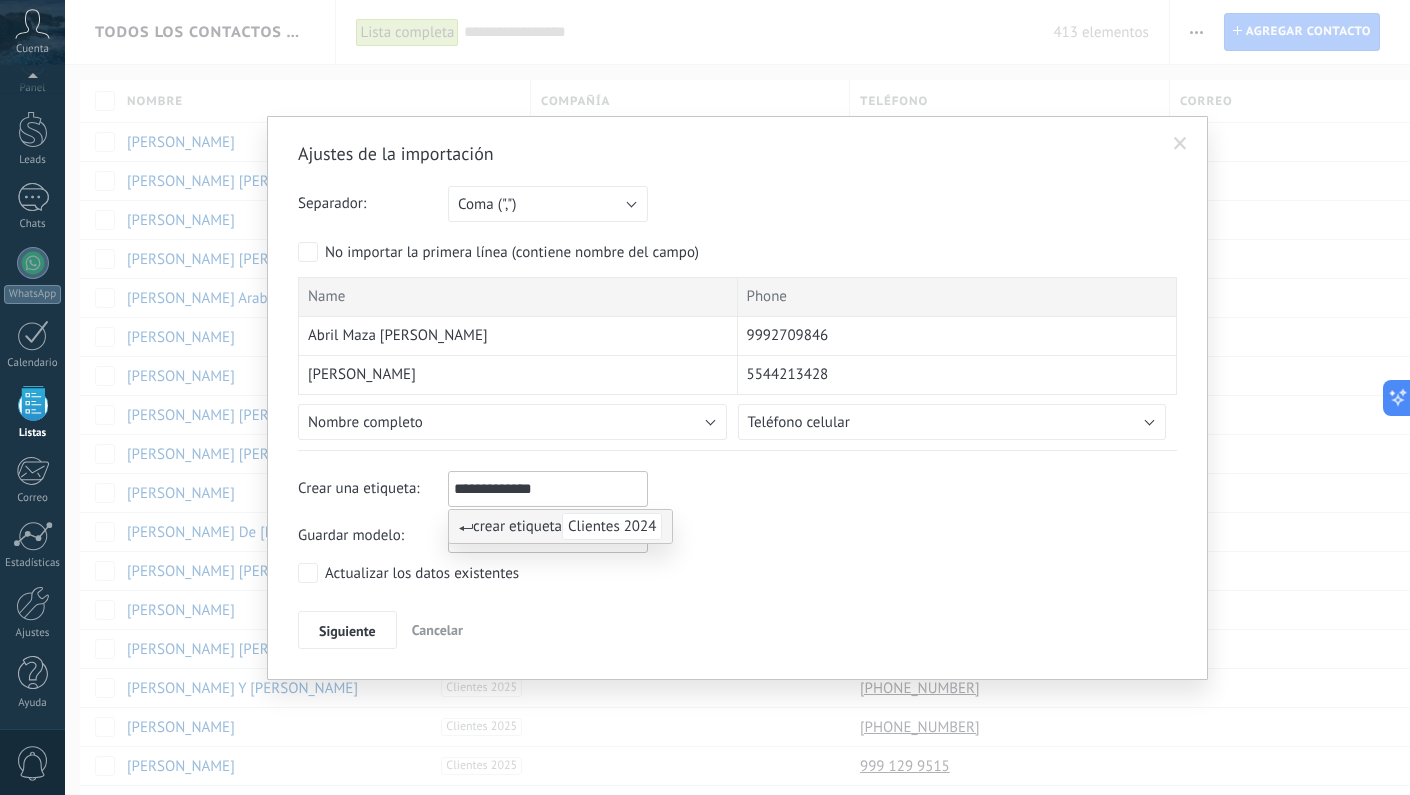 type on "**********" 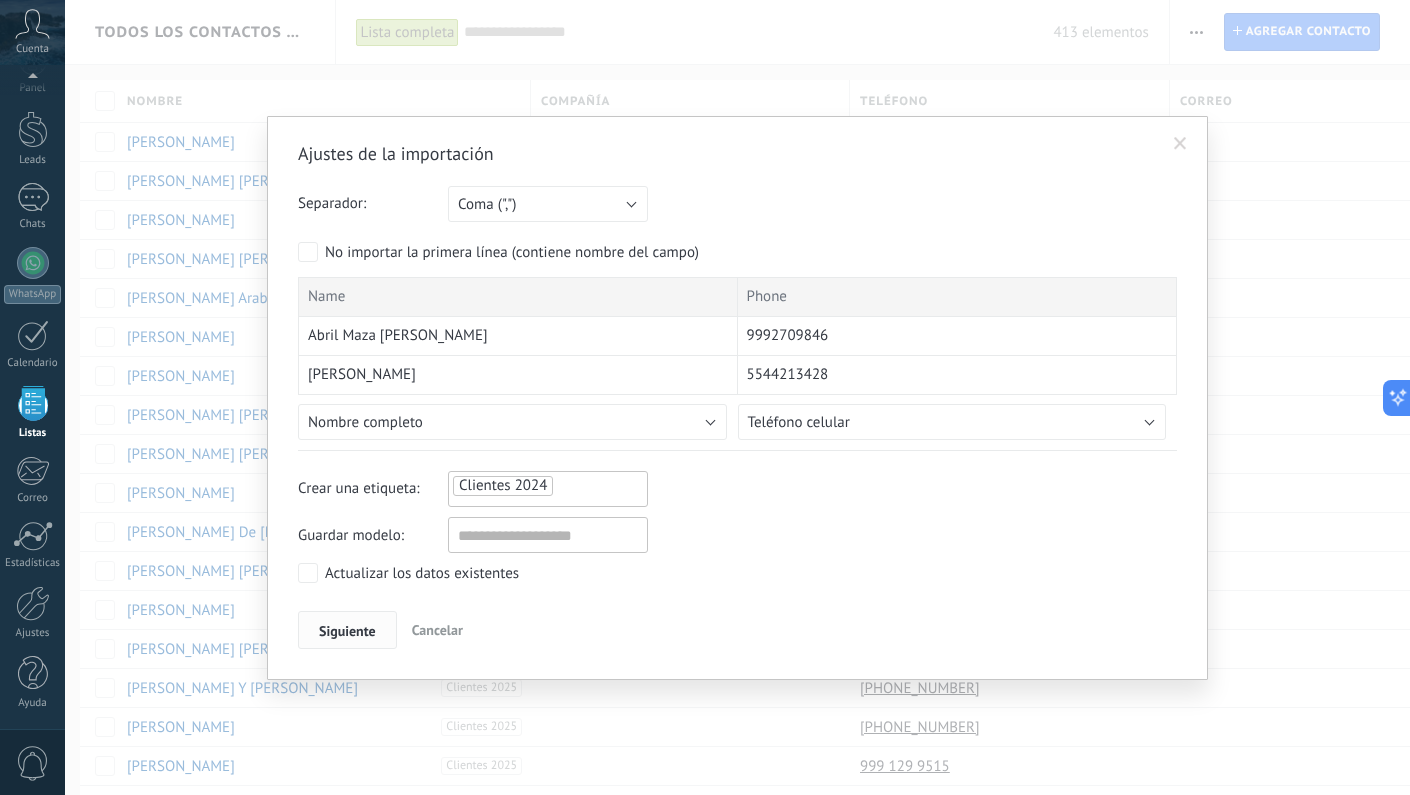 click on "Siguiente" at bounding box center (347, 631) 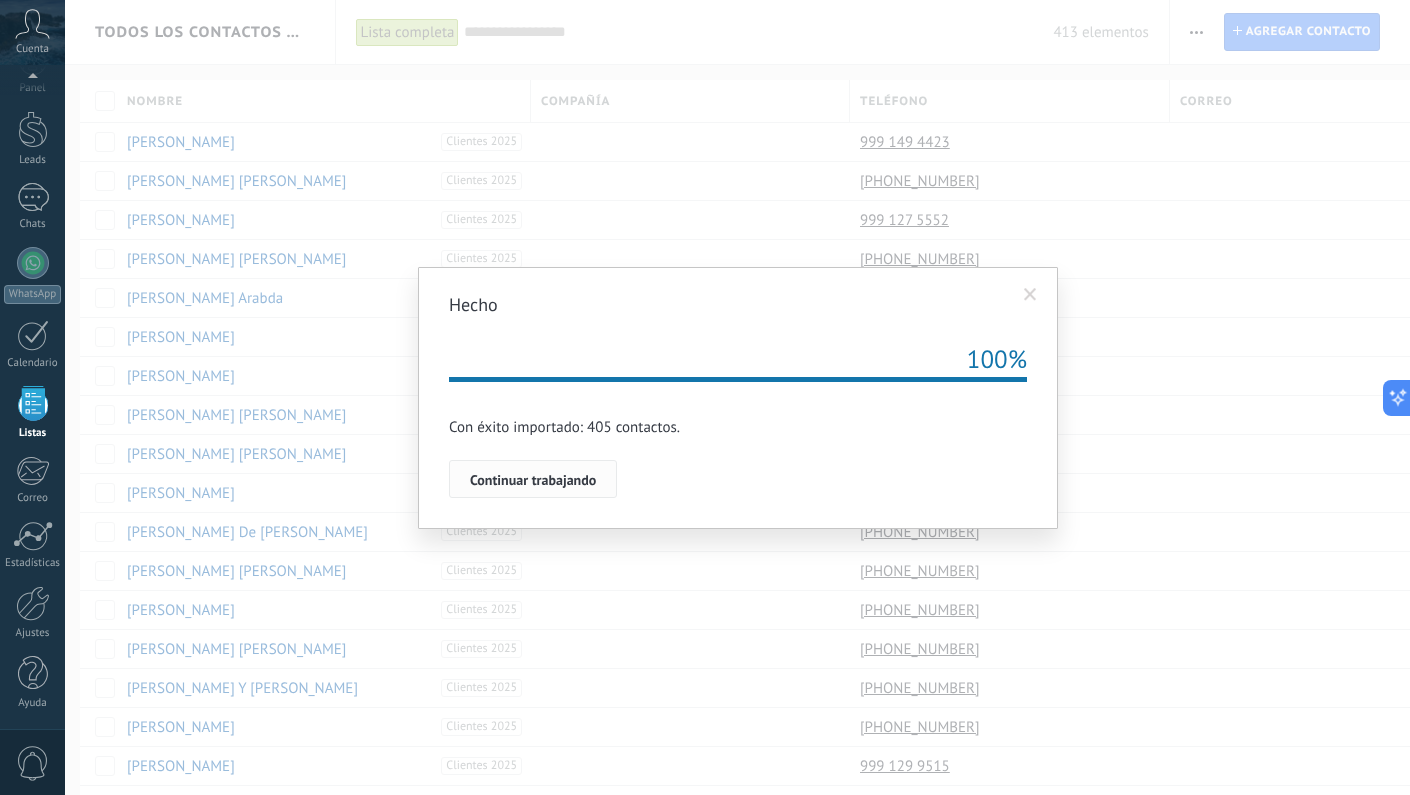 click on "Continuar trabajando" at bounding box center [533, 480] 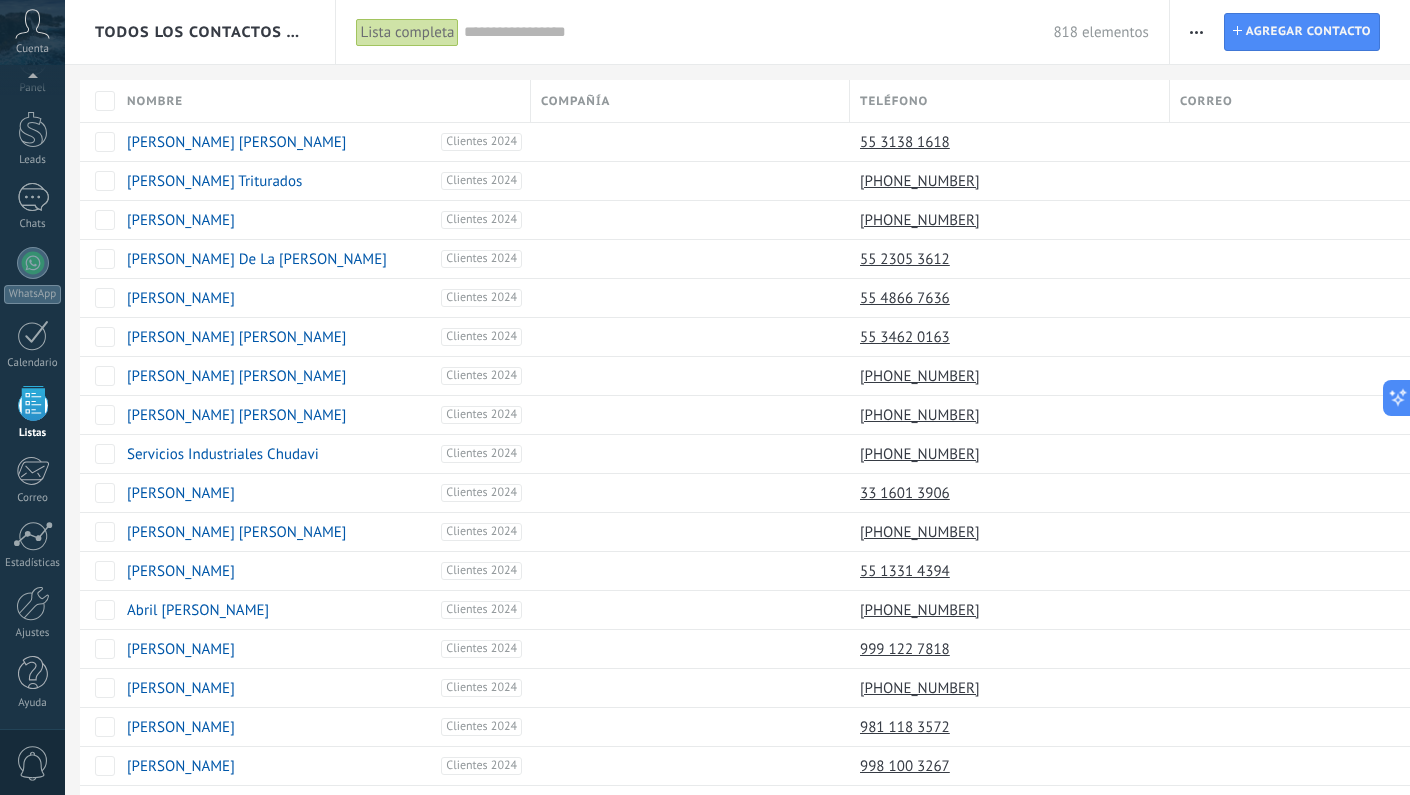 click at bounding box center (1196, 32) 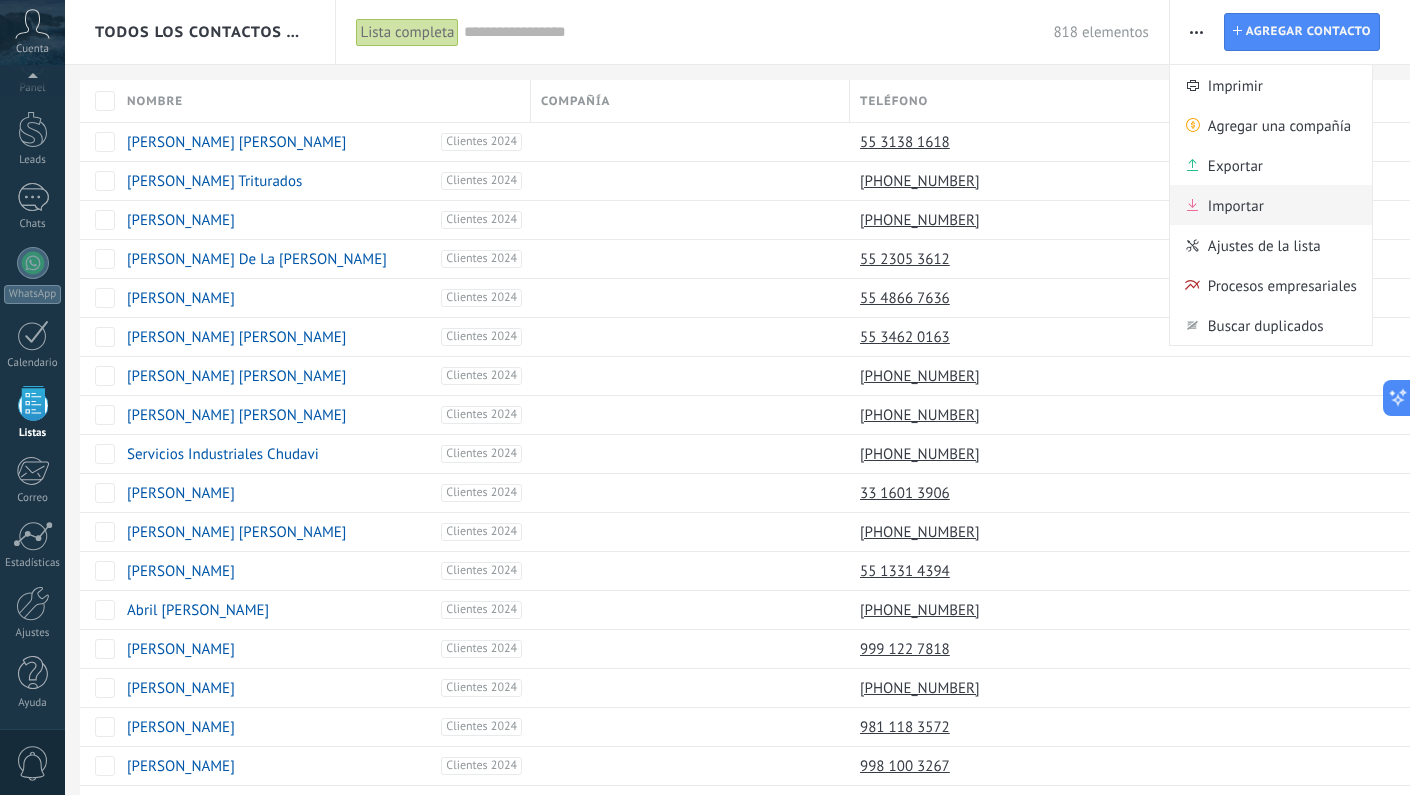 click on "Importar" at bounding box center (1236, 205) 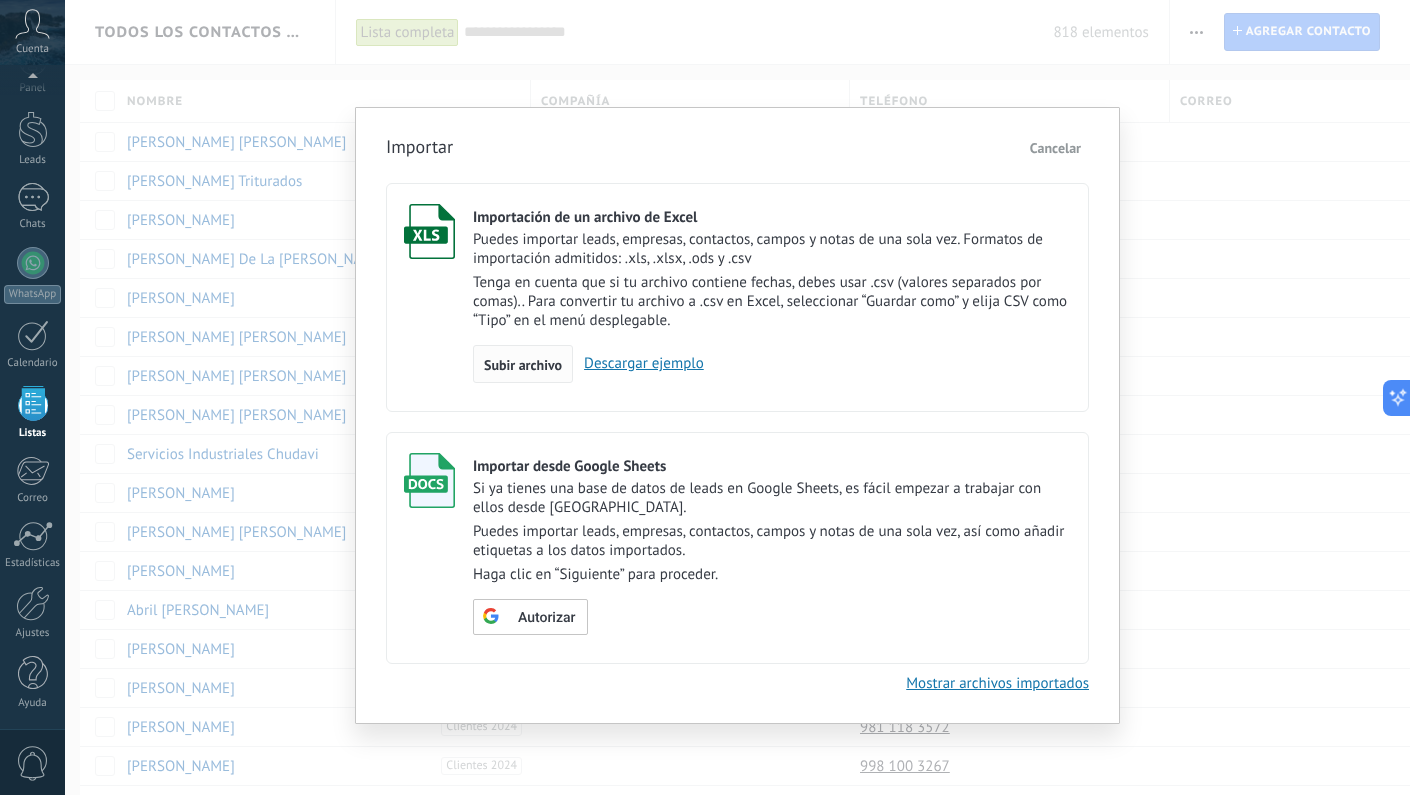 click on "Subir archivo" at bounding box center [523, 365] 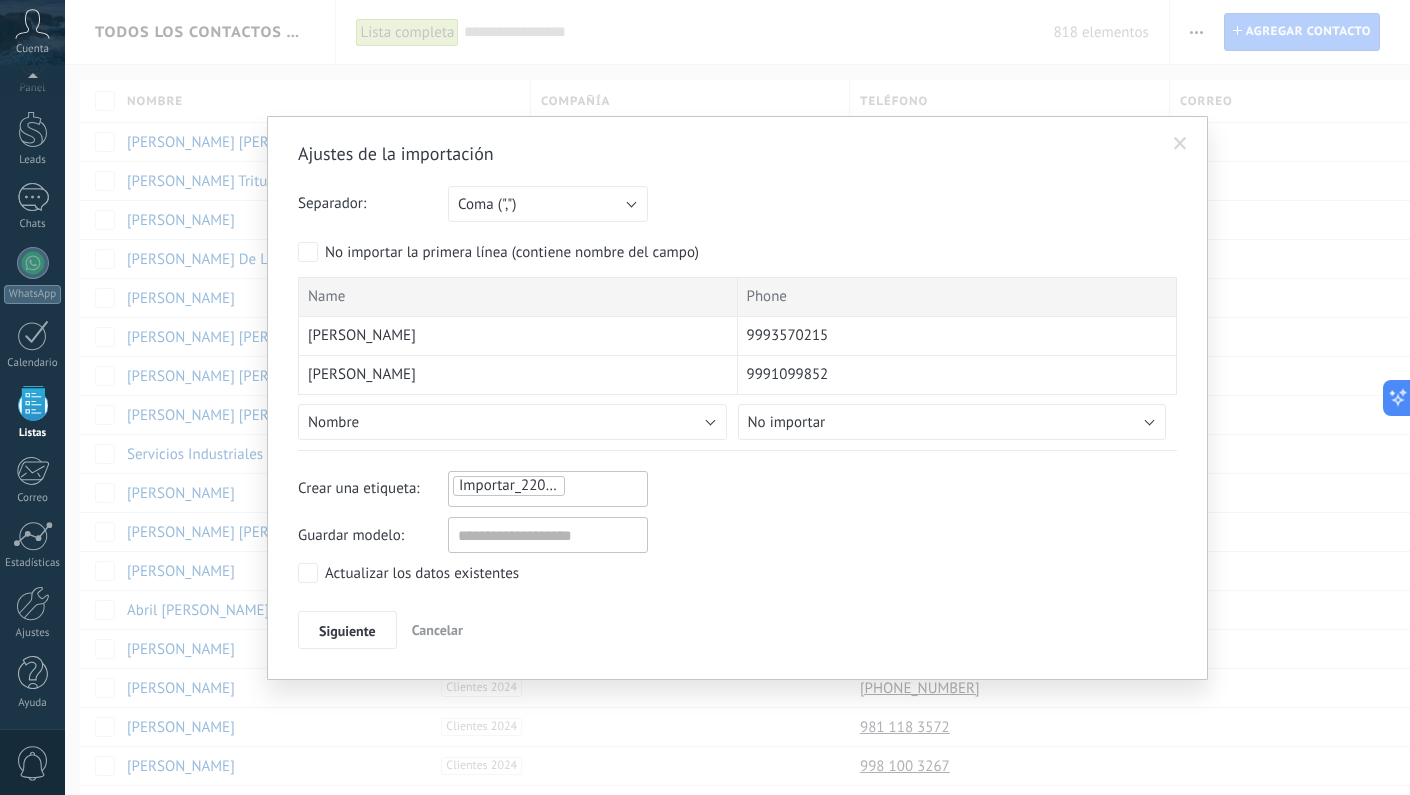 click on "Nombre" at bounding box center (512, 422) 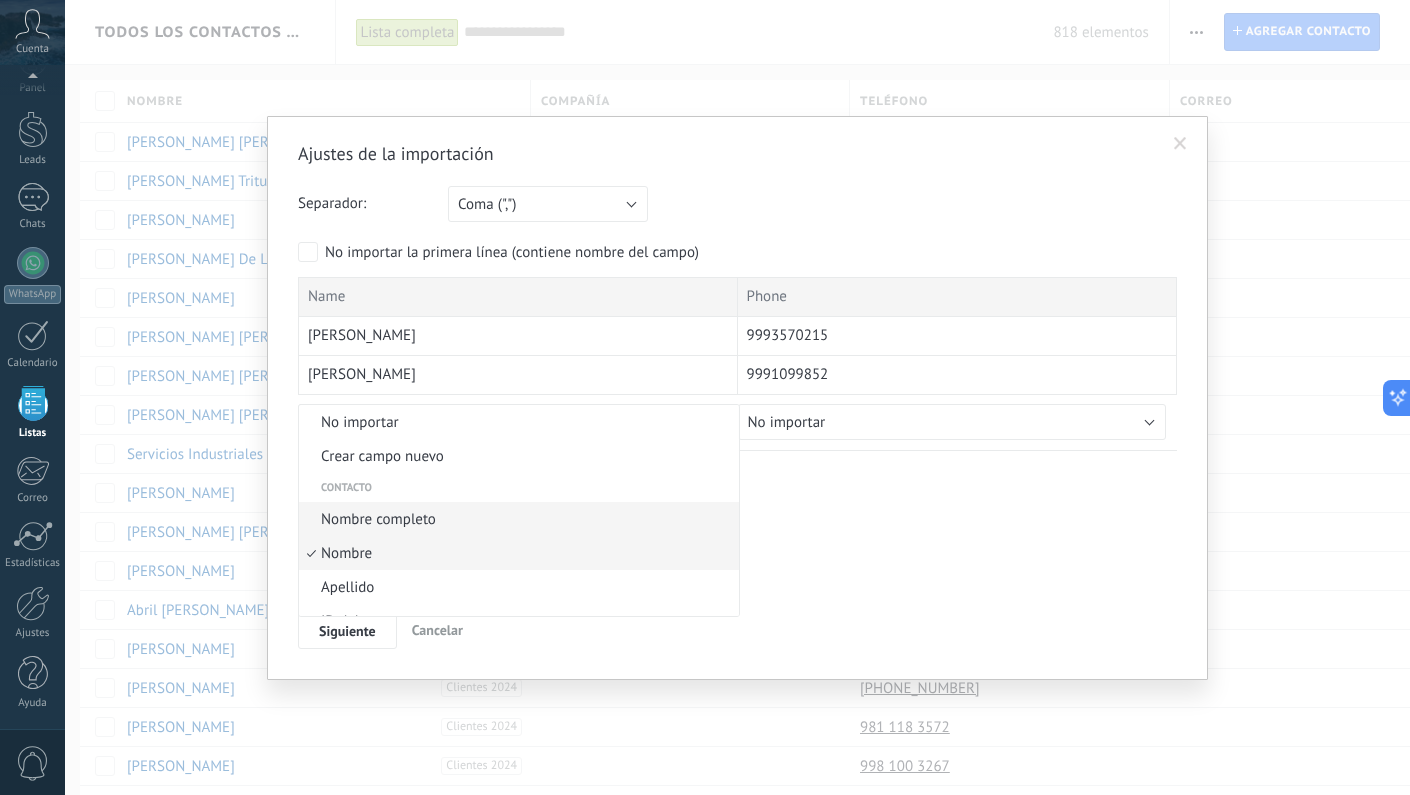 scroll, scrollTop: 44, scrollLeft: 0, axis: vertical 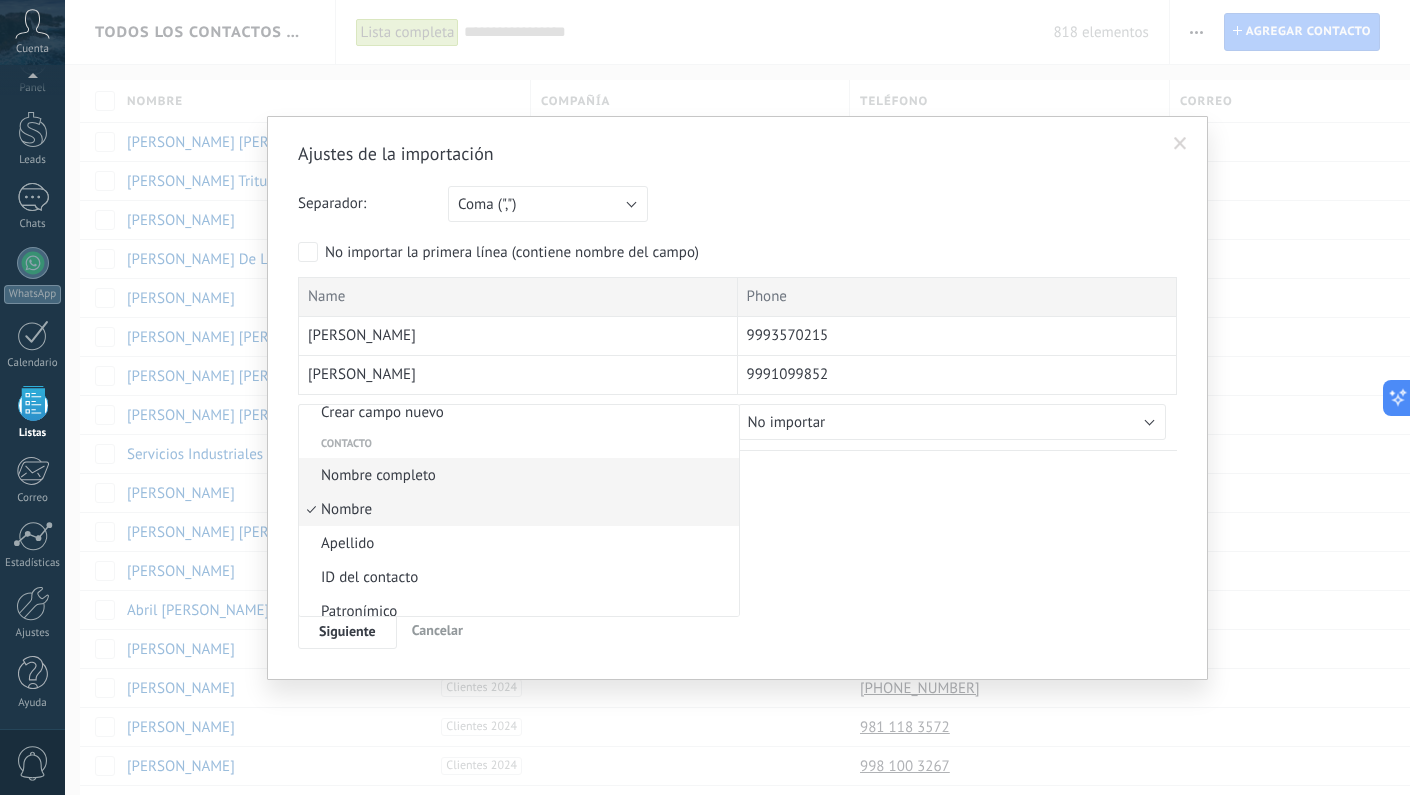 click on "Nombre completo" at bounding box center [516, 475] 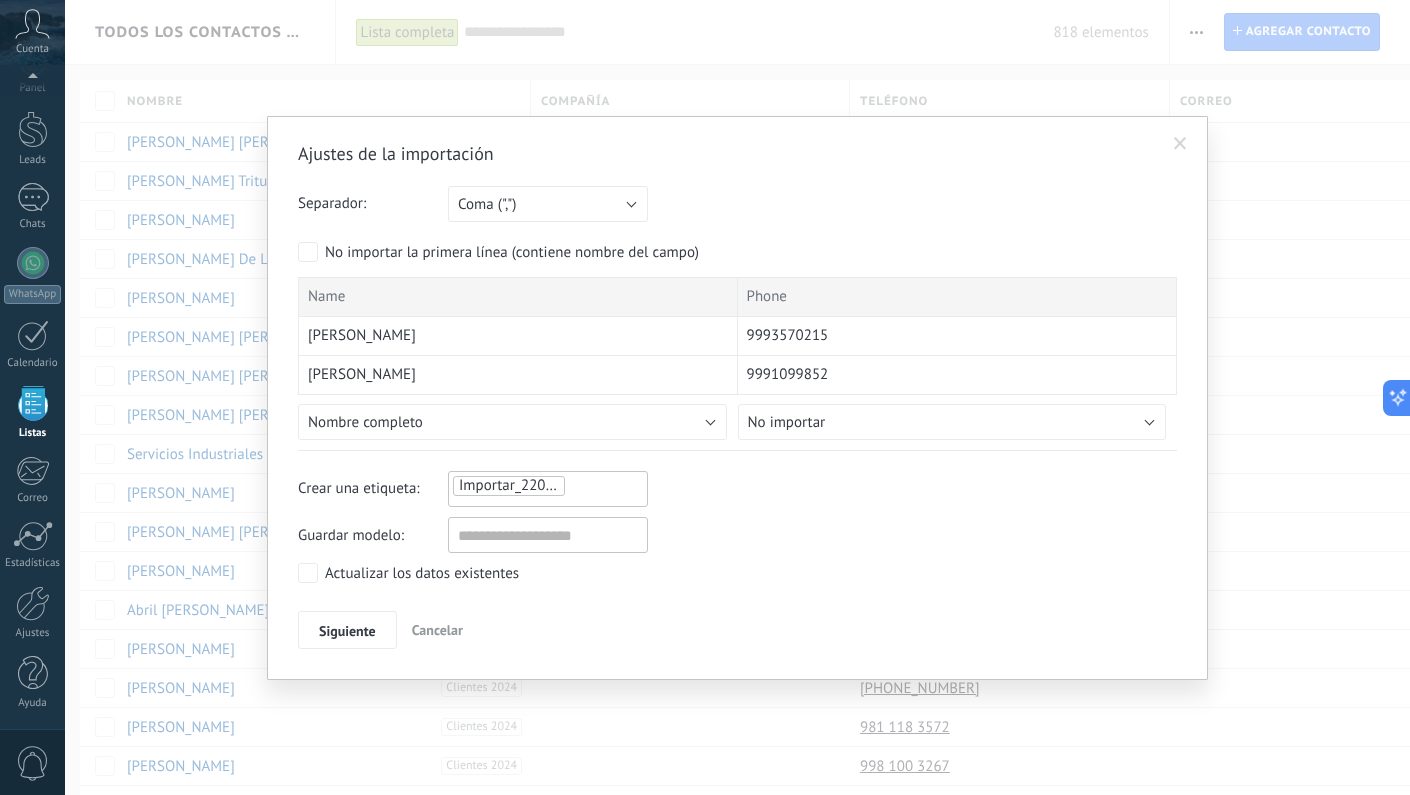 click on "No importar" at bounding box center [787, 422] 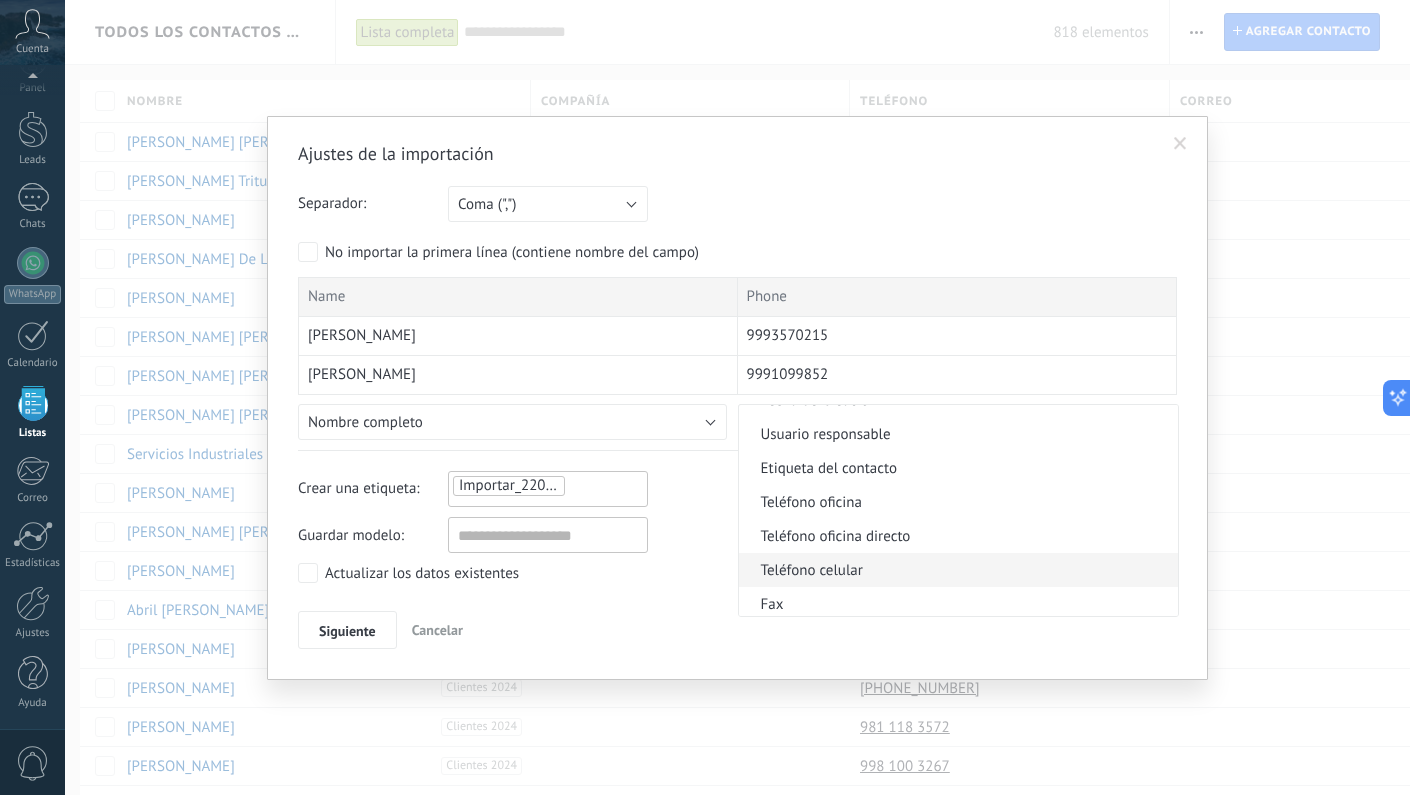 scroll, scrollTop: 355, scrollLeft: 0, axis: vertical 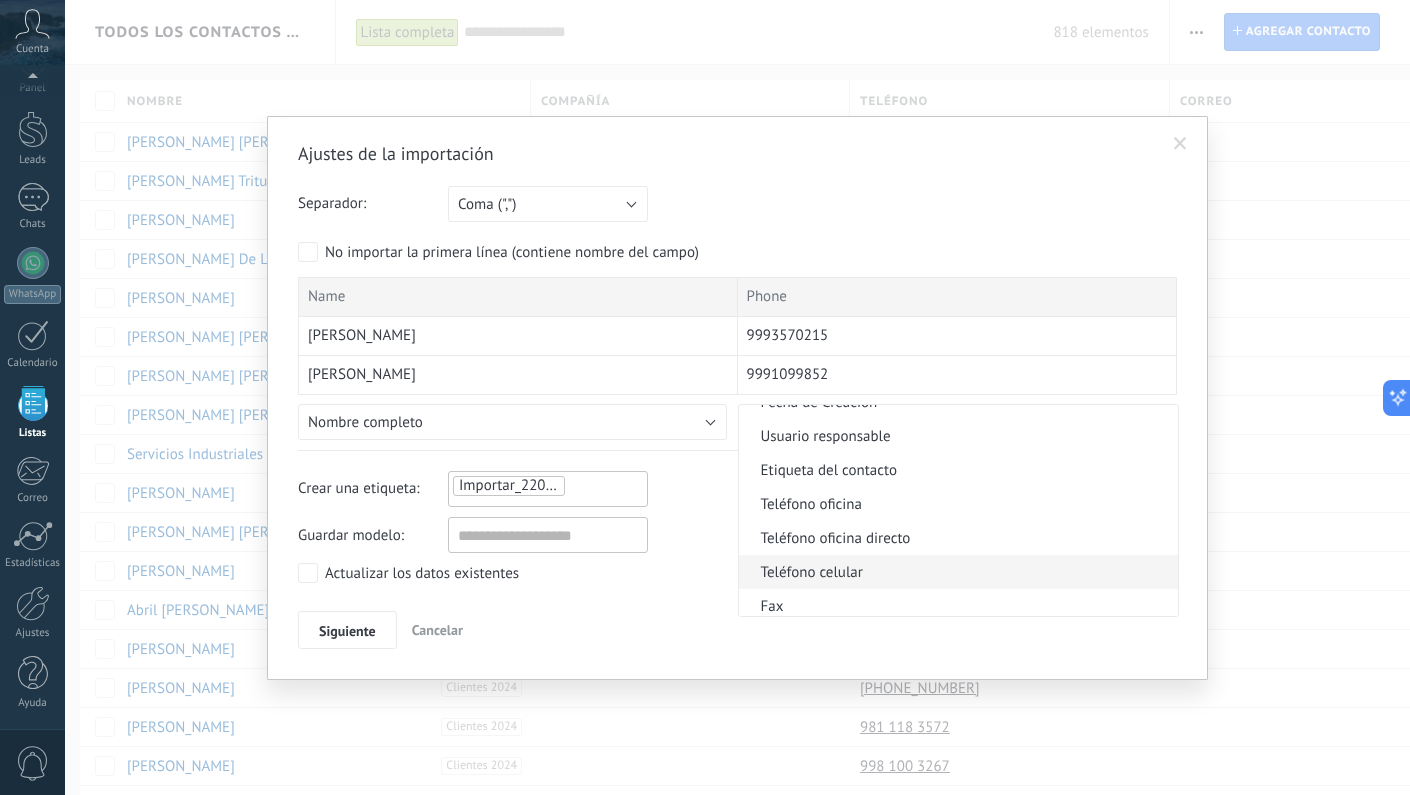 click on "Teléfono celular" at bounding box center (956, 572) 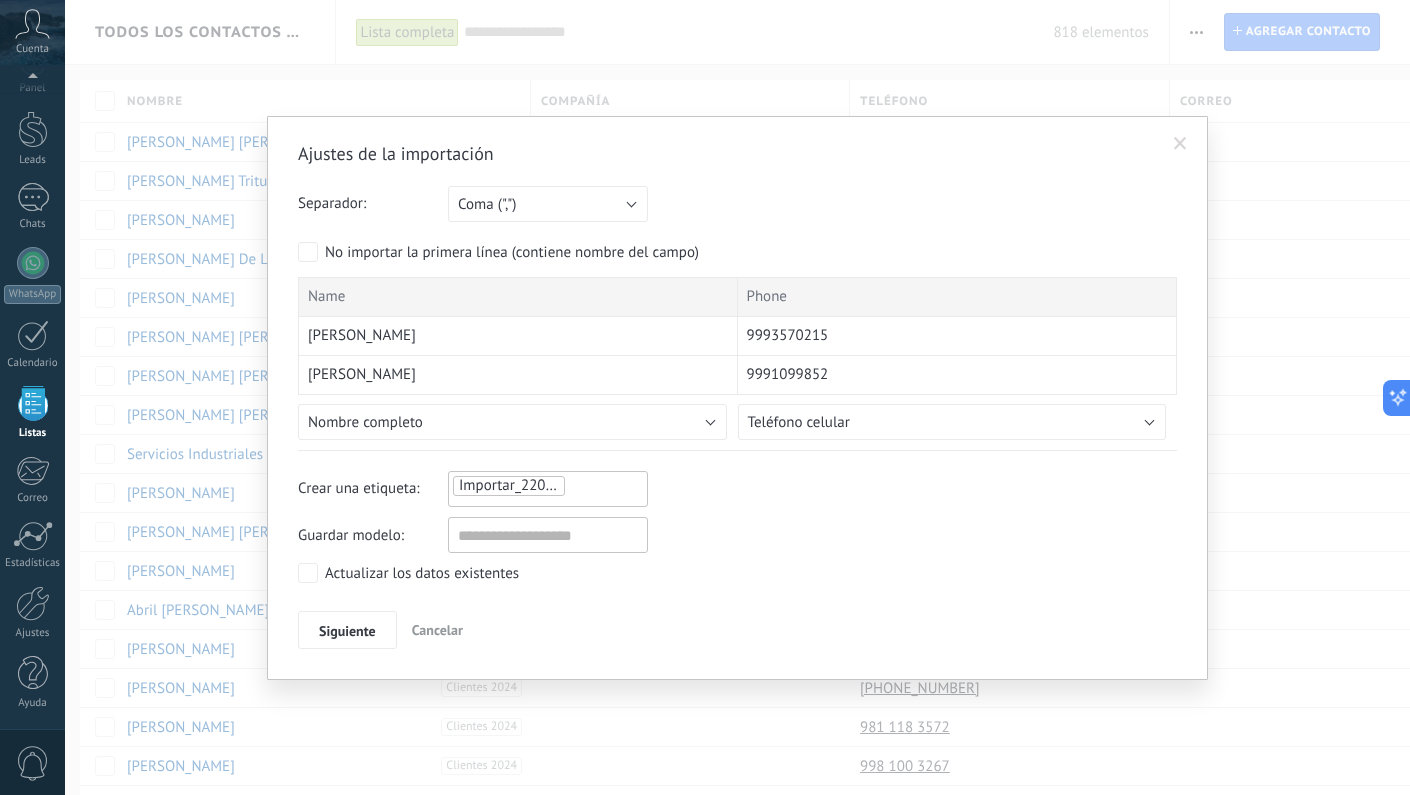 click on "Importar_22072025_1052" at bounding box center (520, 486) 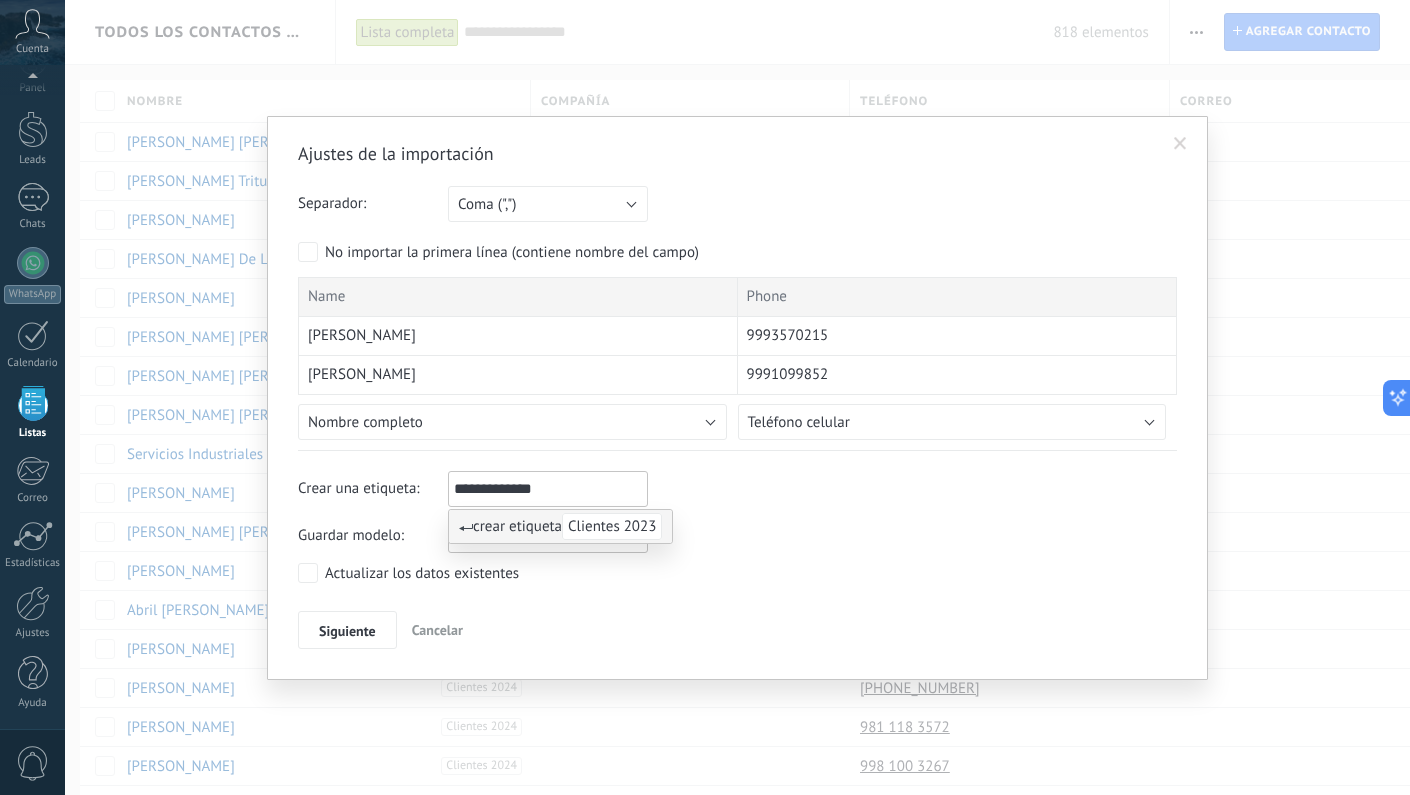 type on "**********" 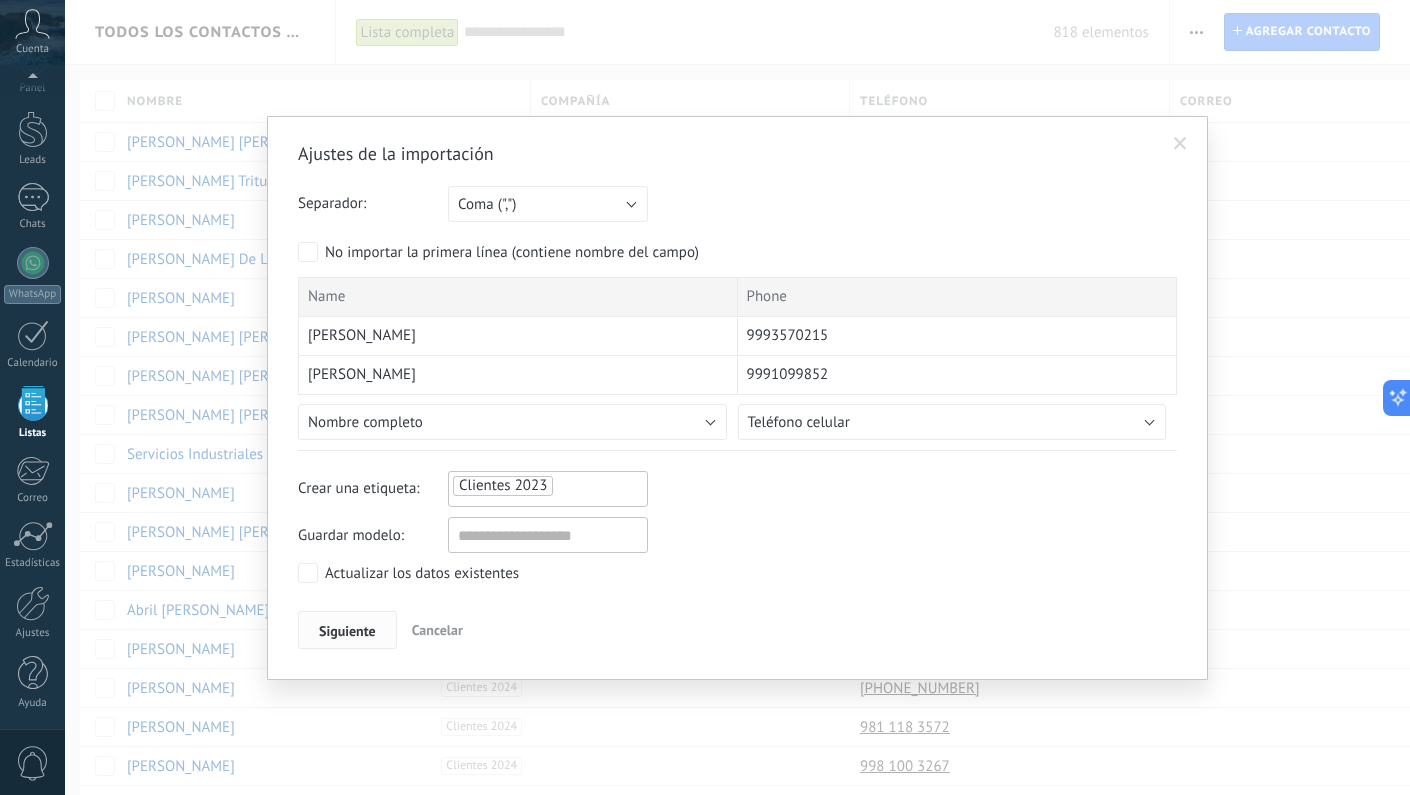 click on "Siguiente" at bounding box center [347, 631] 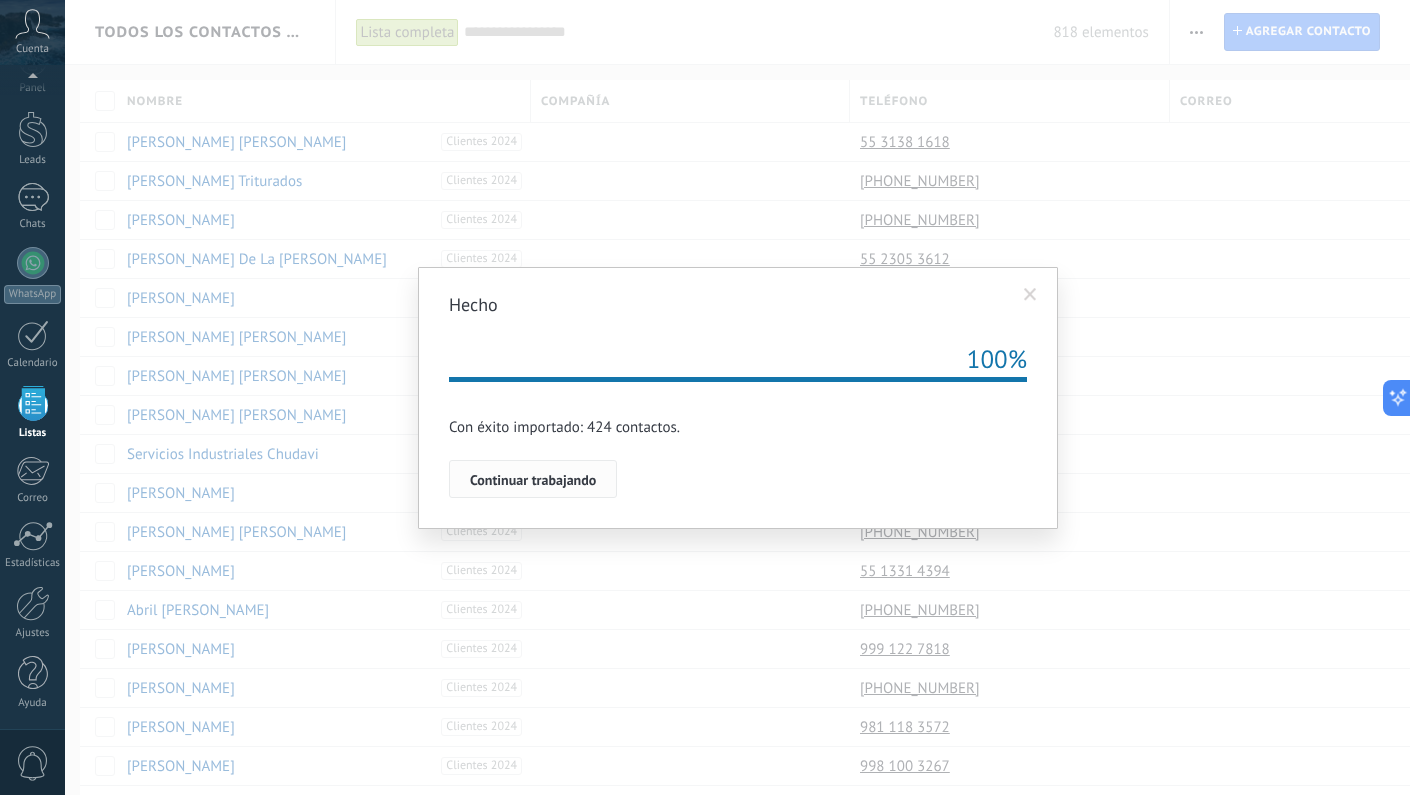 click on "Continuar trabajando" at bounding box center [533, 480] 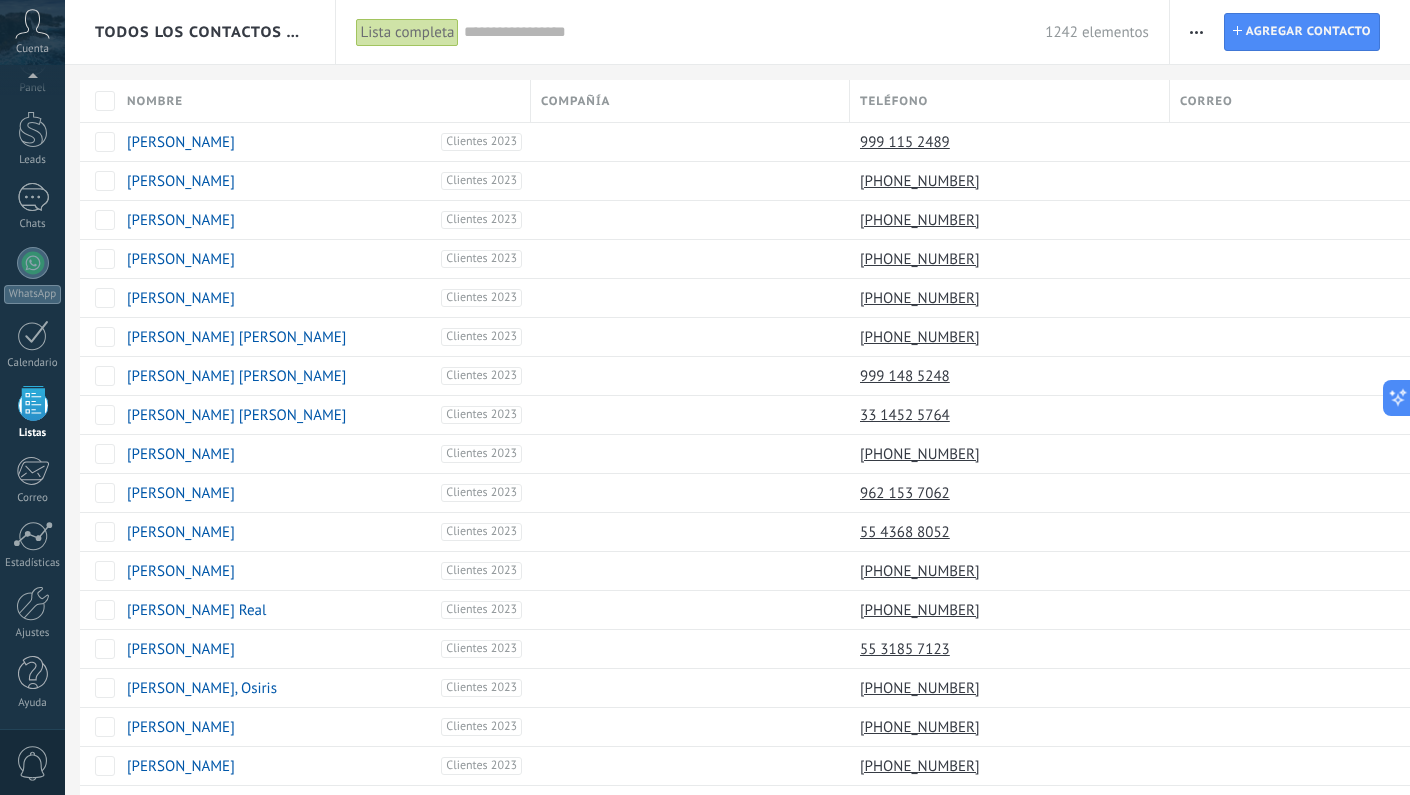 click at bounding box center (1196, 32) 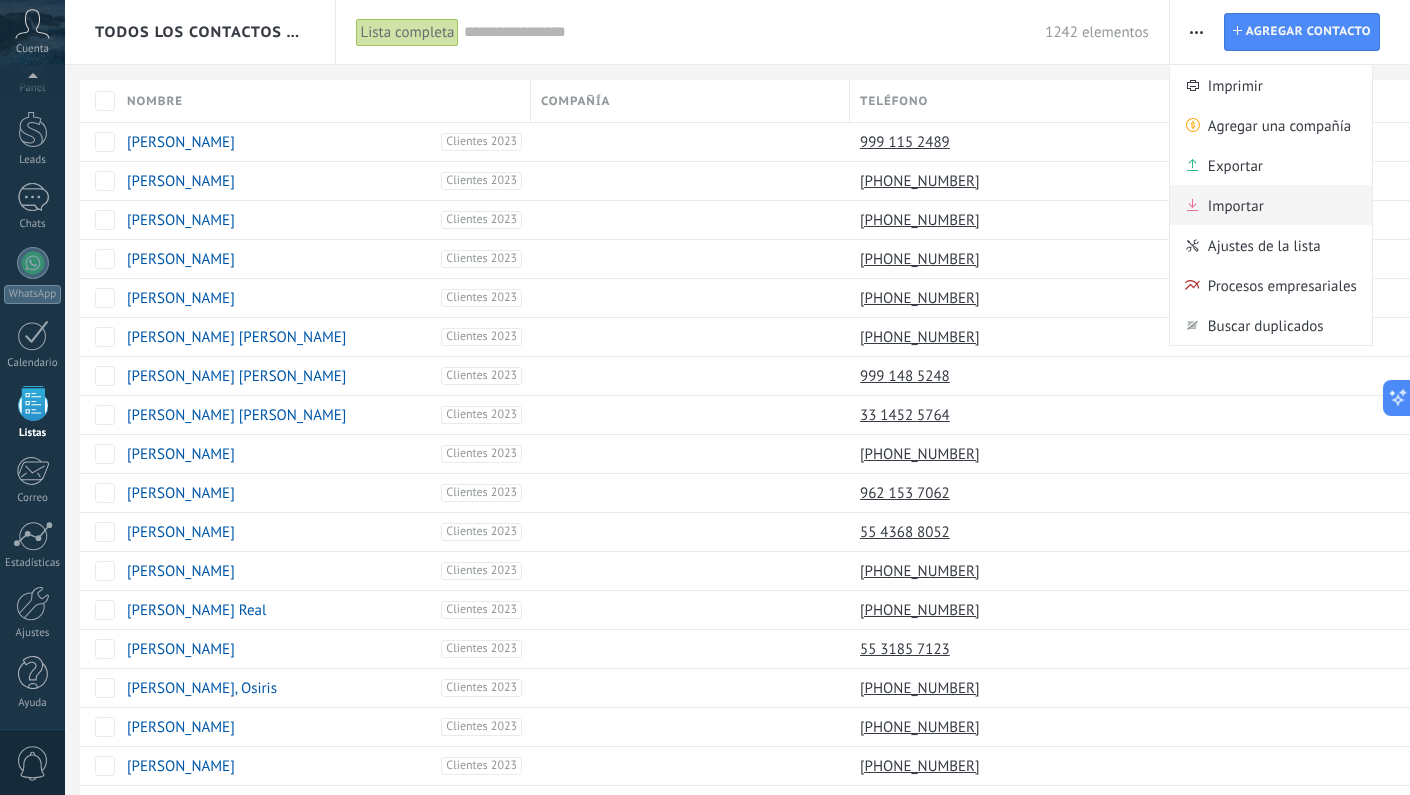 click on "Importar" at bounding box center (1236, 205) 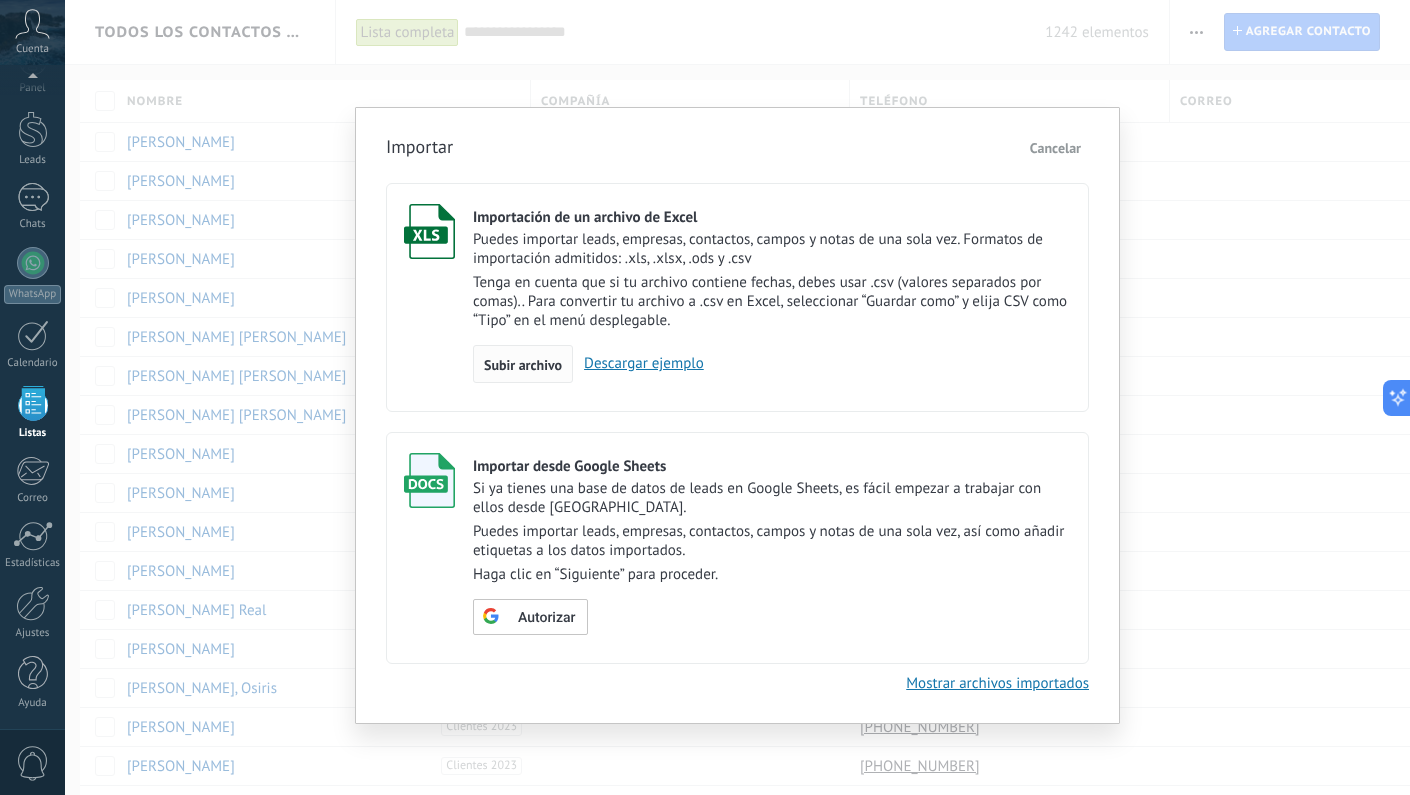 click on "Subir archivo" at bounding box center (523, 365) 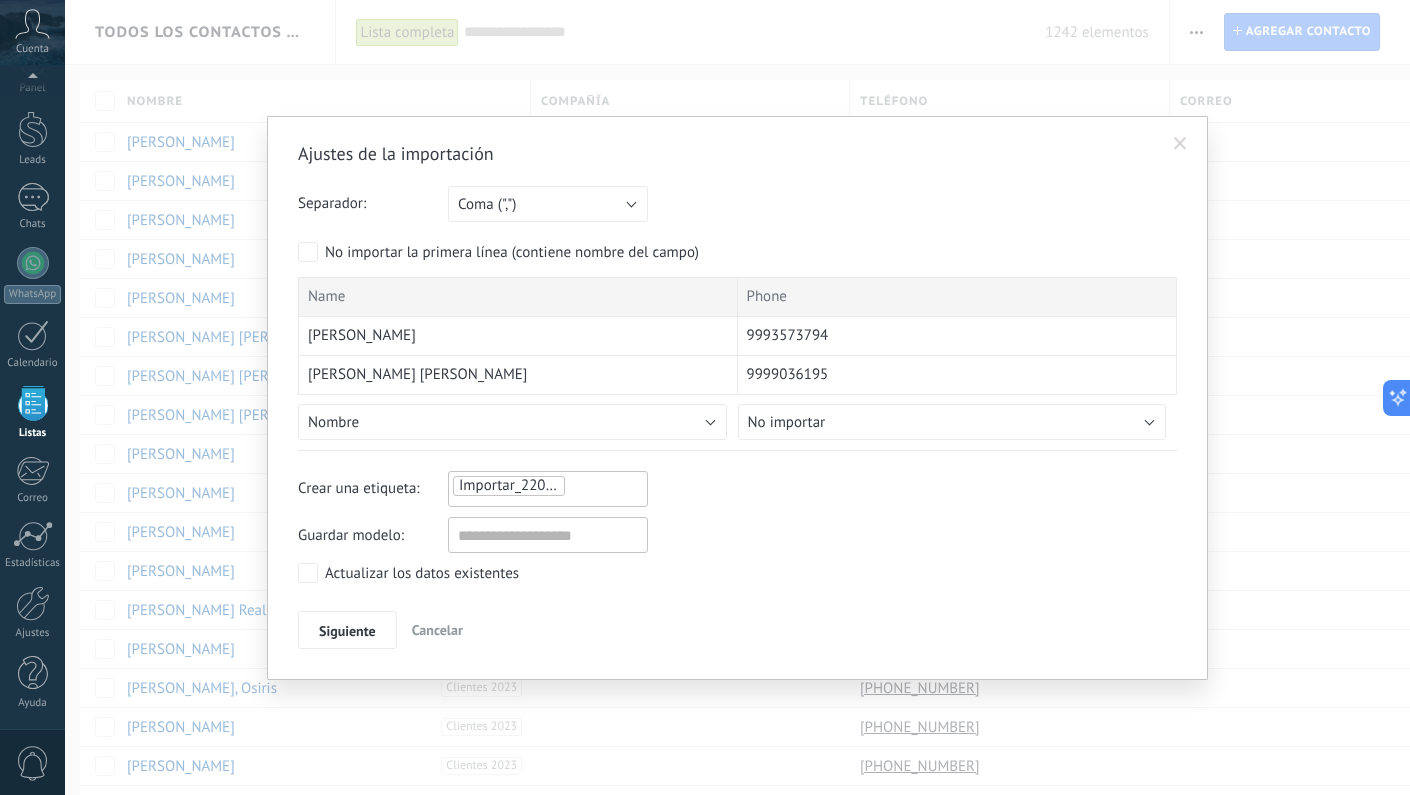 click on "Nombre" at bounding box center [512, 422] 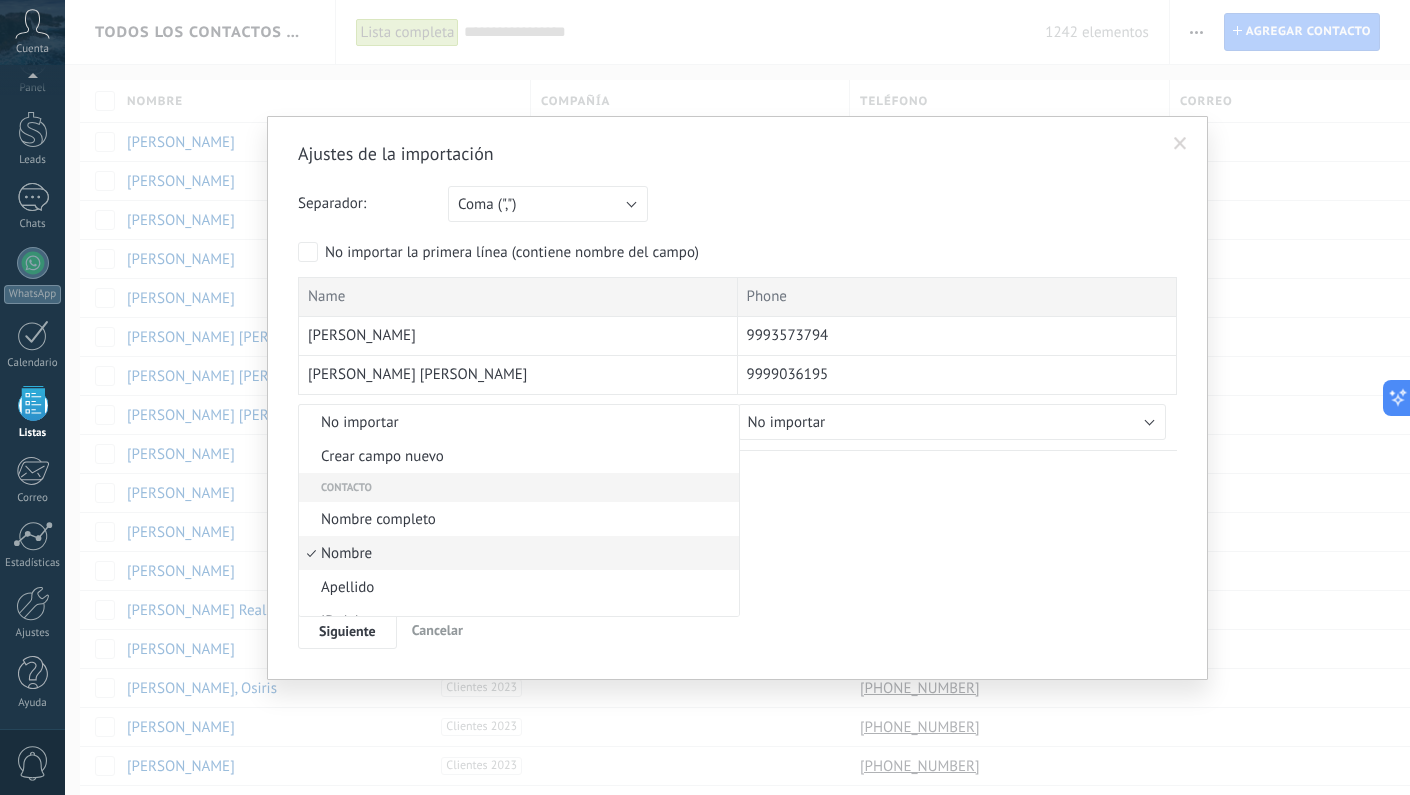 scroll, scrollTop: 44, scrollLeft: 0, axis: vertical 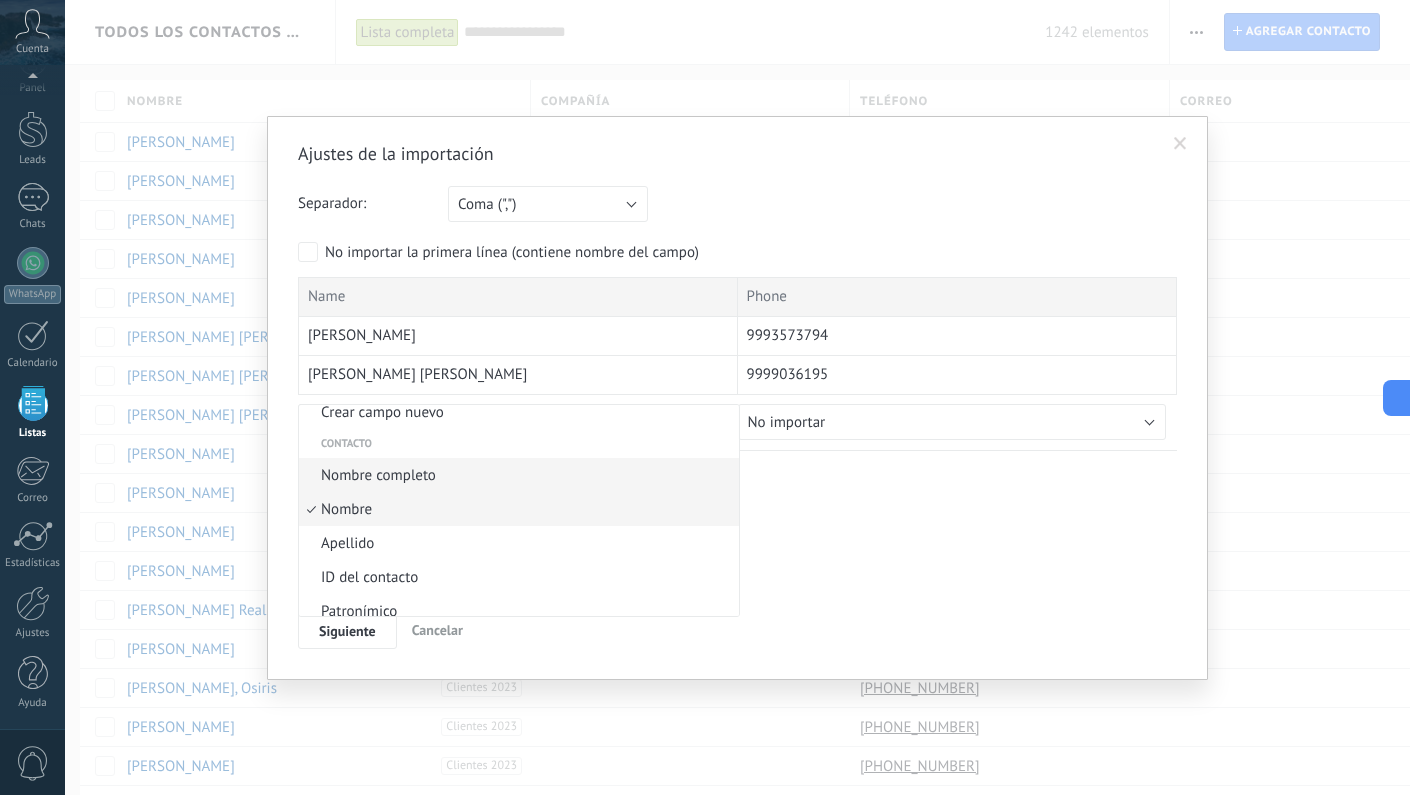 click on "Nombre completo" at bounding box center [516, 475] 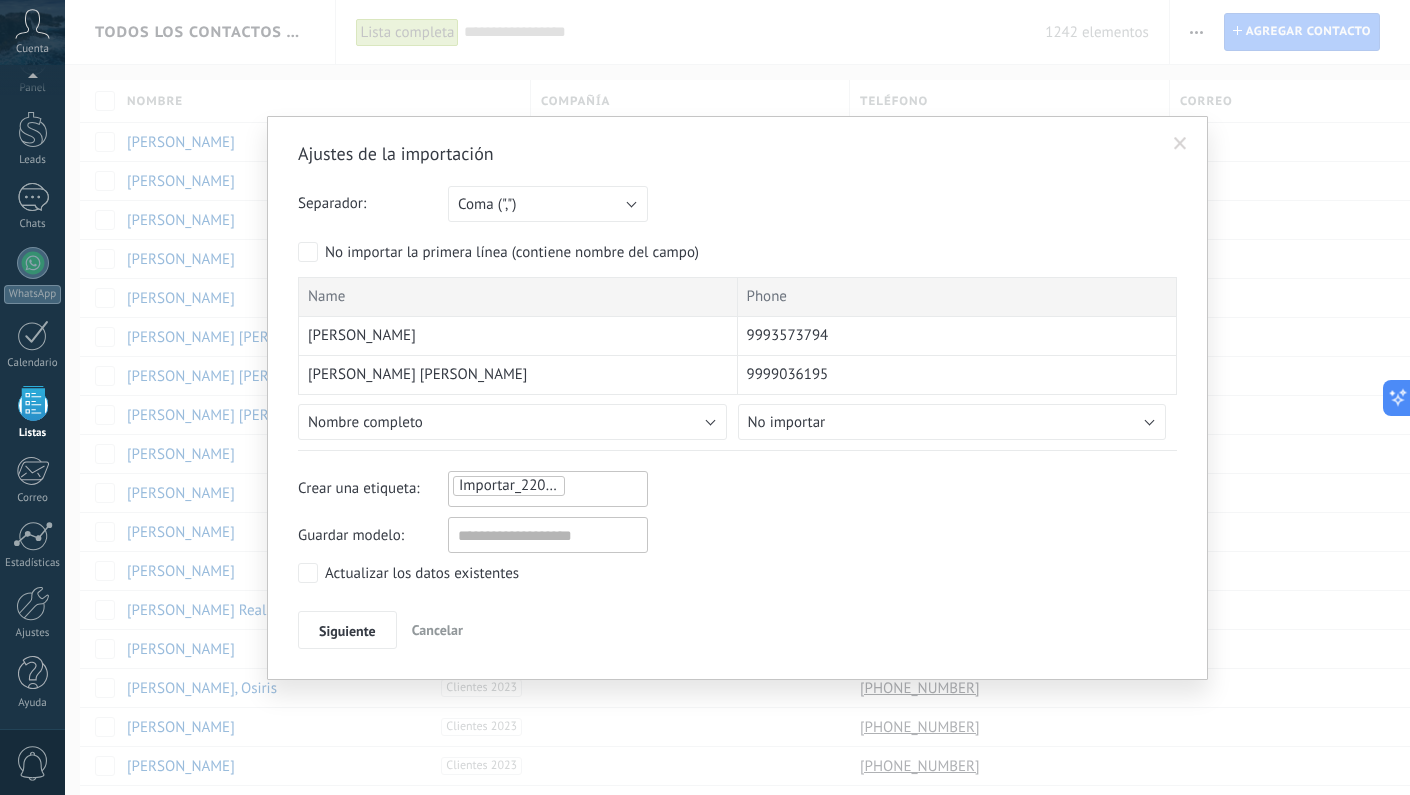 click on "No importar" at bounding box center [952, 422] 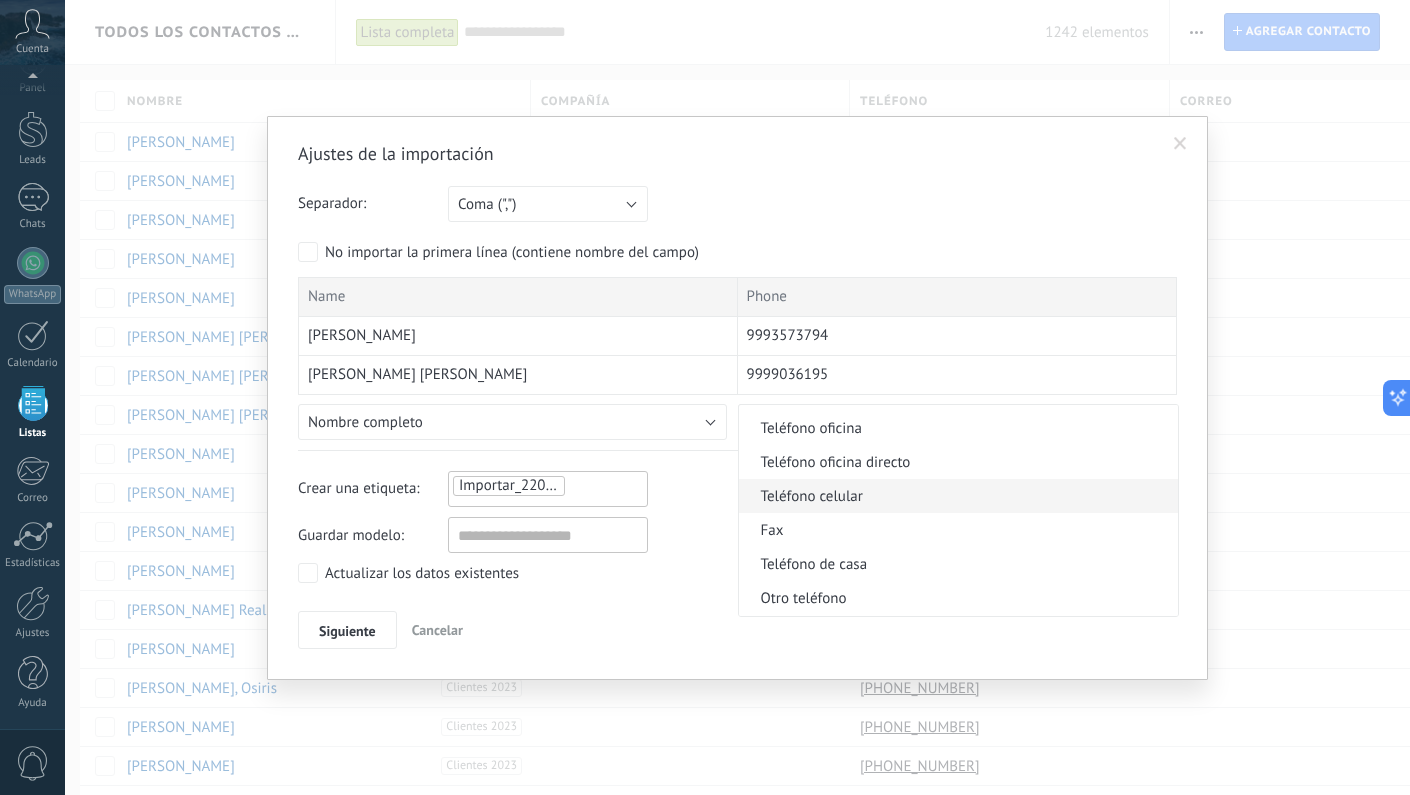 scroll, scrollTop: 448, scrollLeft: 0, axis: vertical 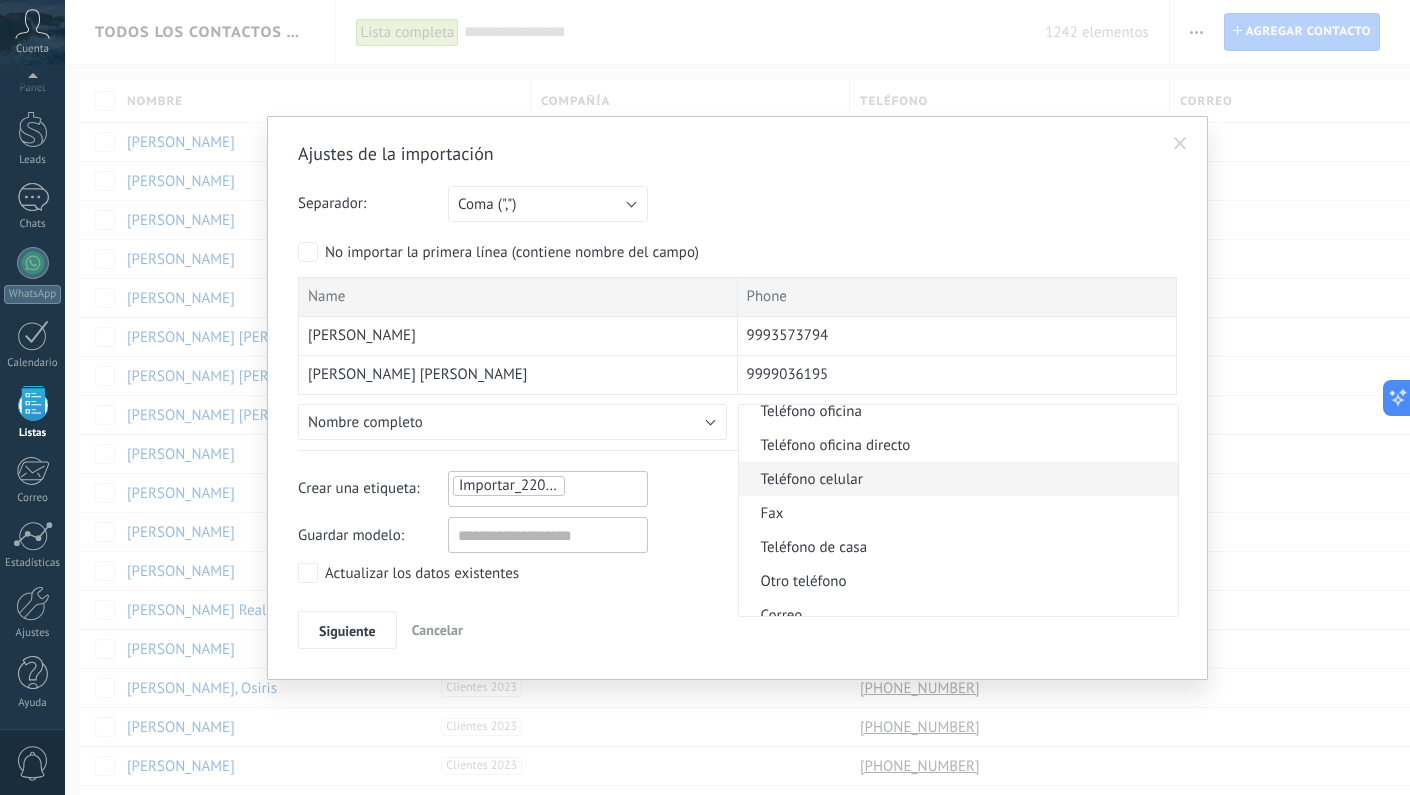 click on "Teléfono celular" at bounding box center [956, 479] 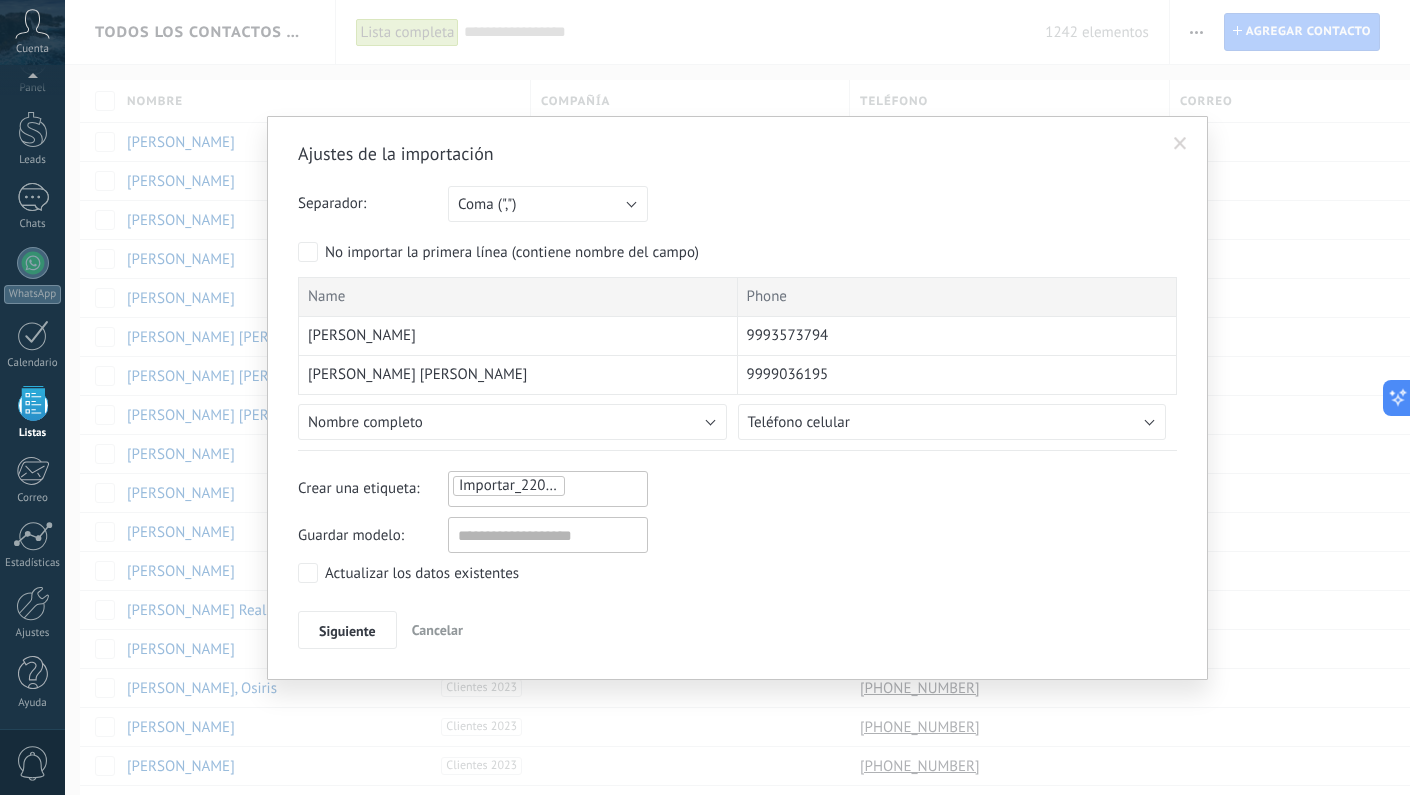 click on "Importar_22072025_1053" at bounding box center (520, 486) 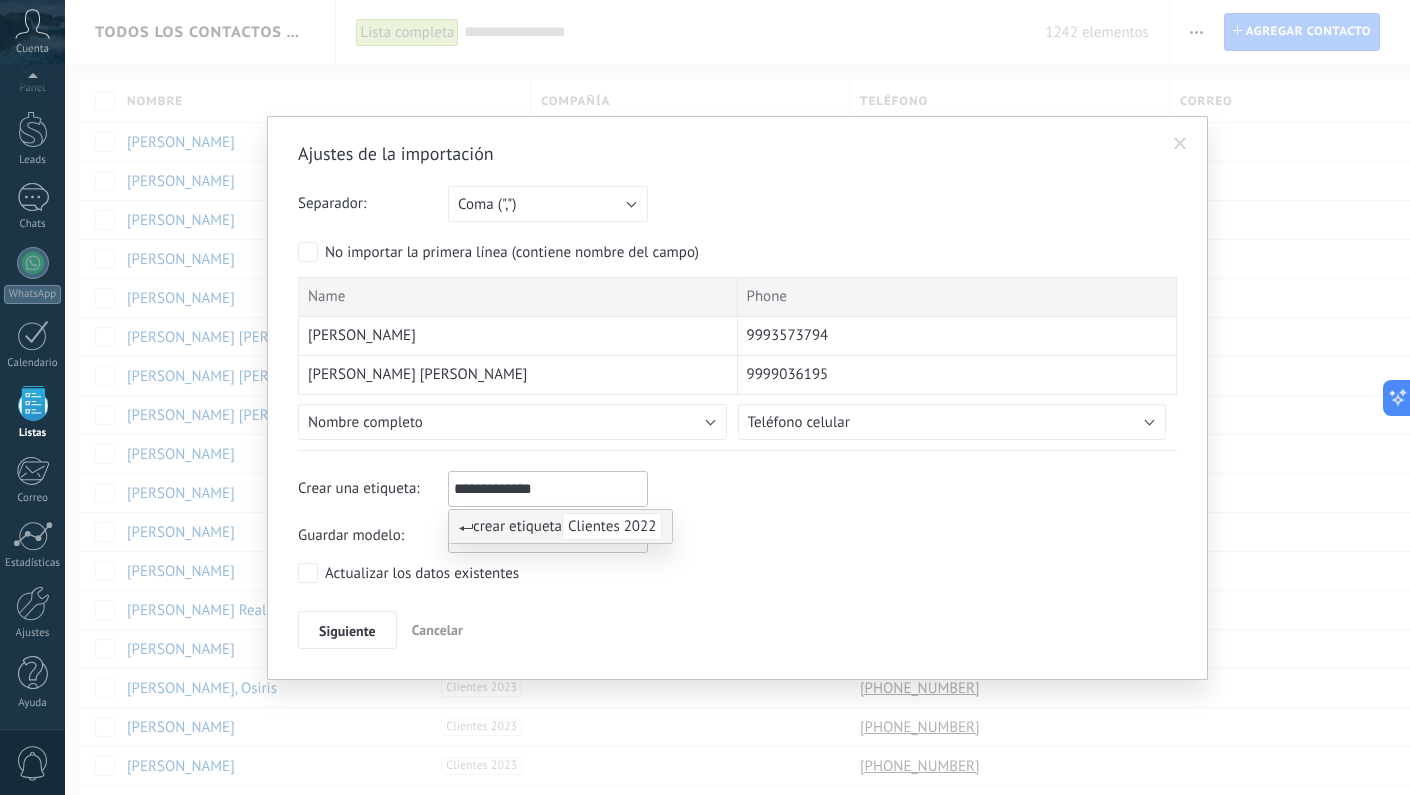 type on "**********" 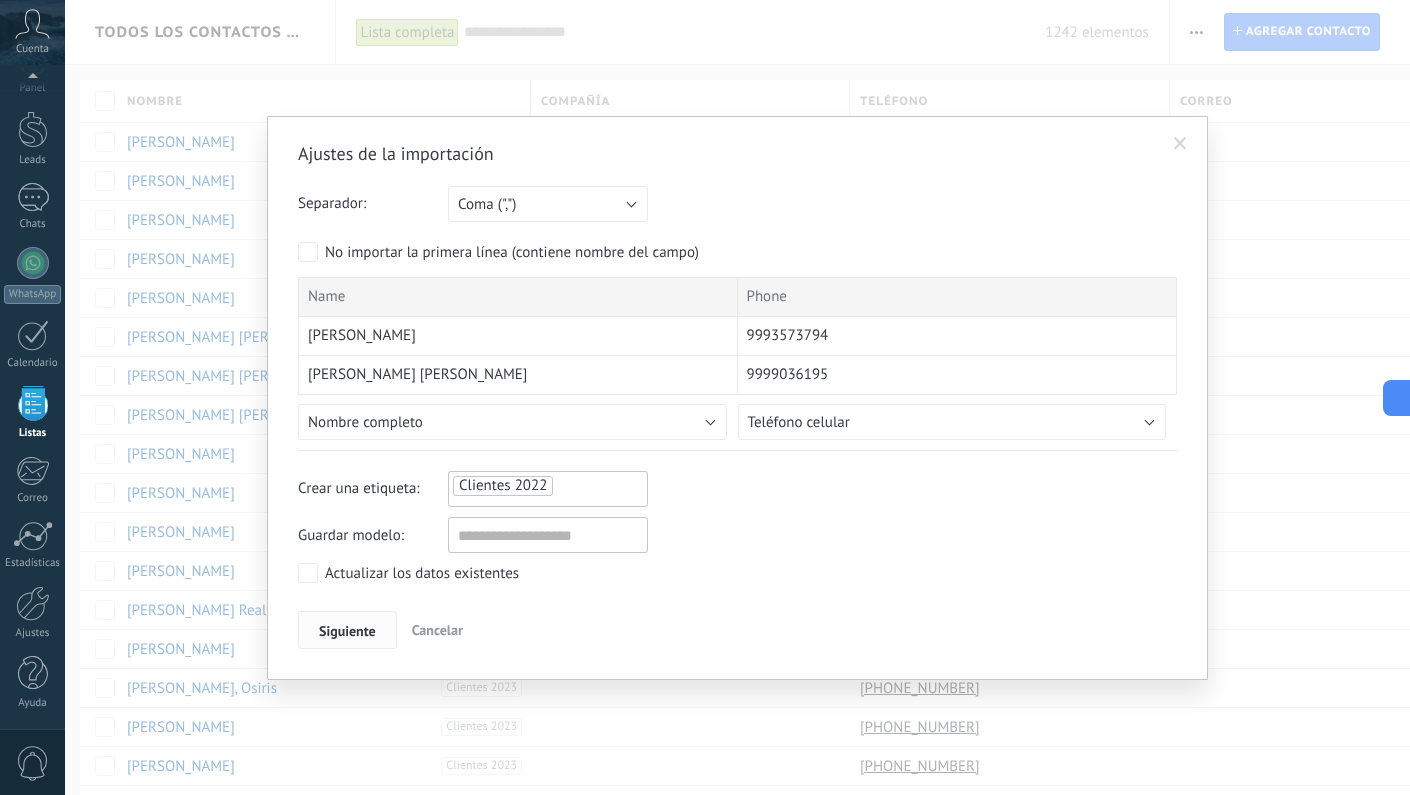 click on "Siguiente" at bounding box center [347, 631] 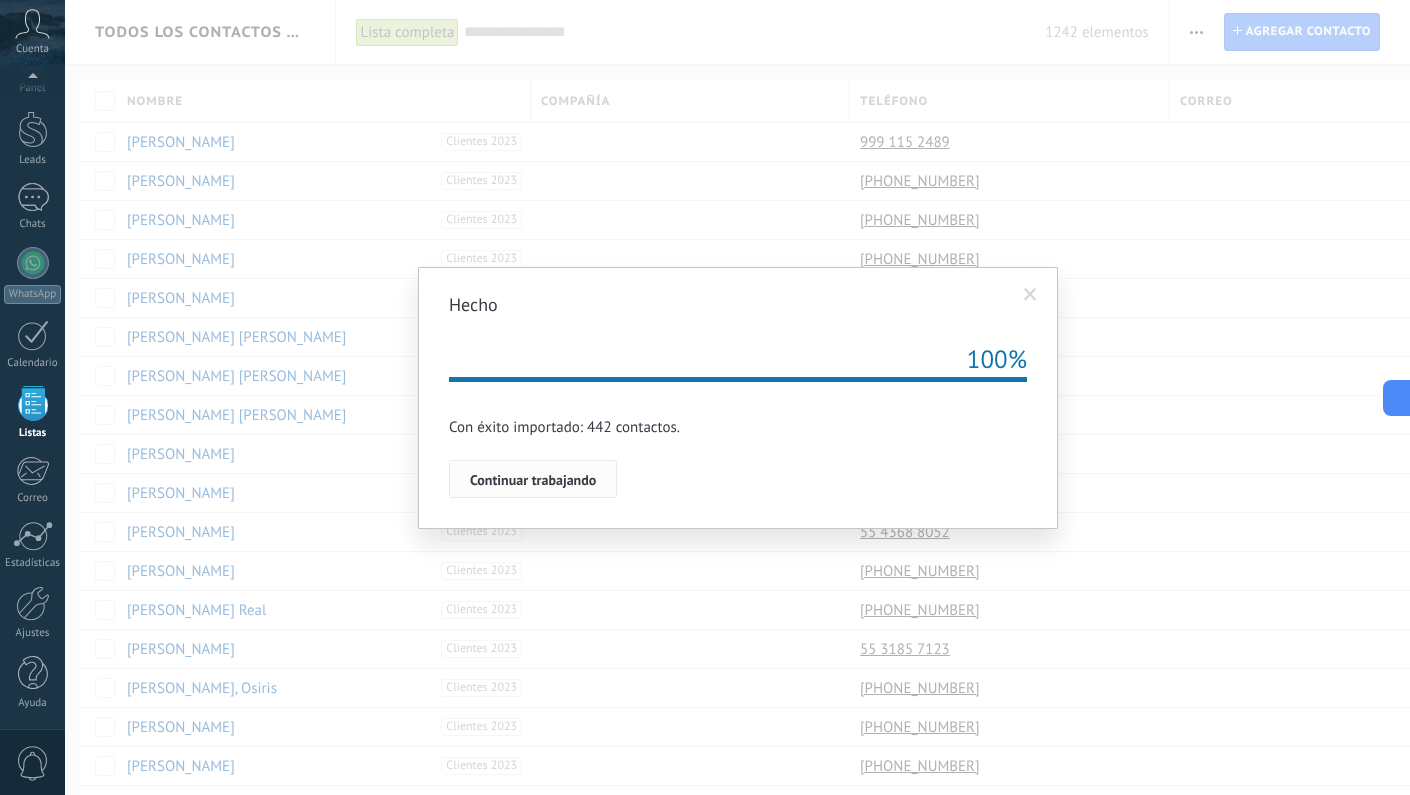 click on "Continuar trabajando" at bounding box center (533, 480) 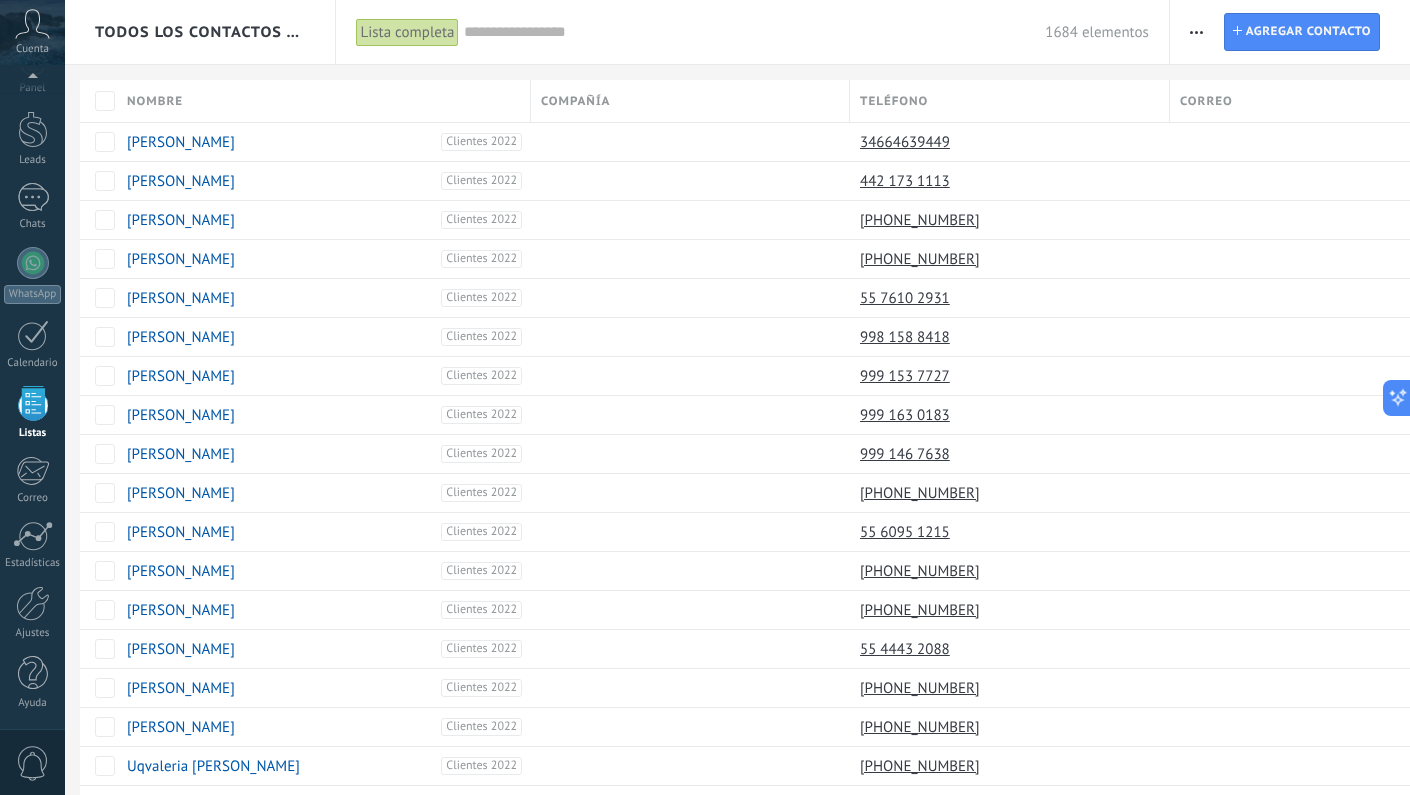 click at bounding box center (1196, 32) 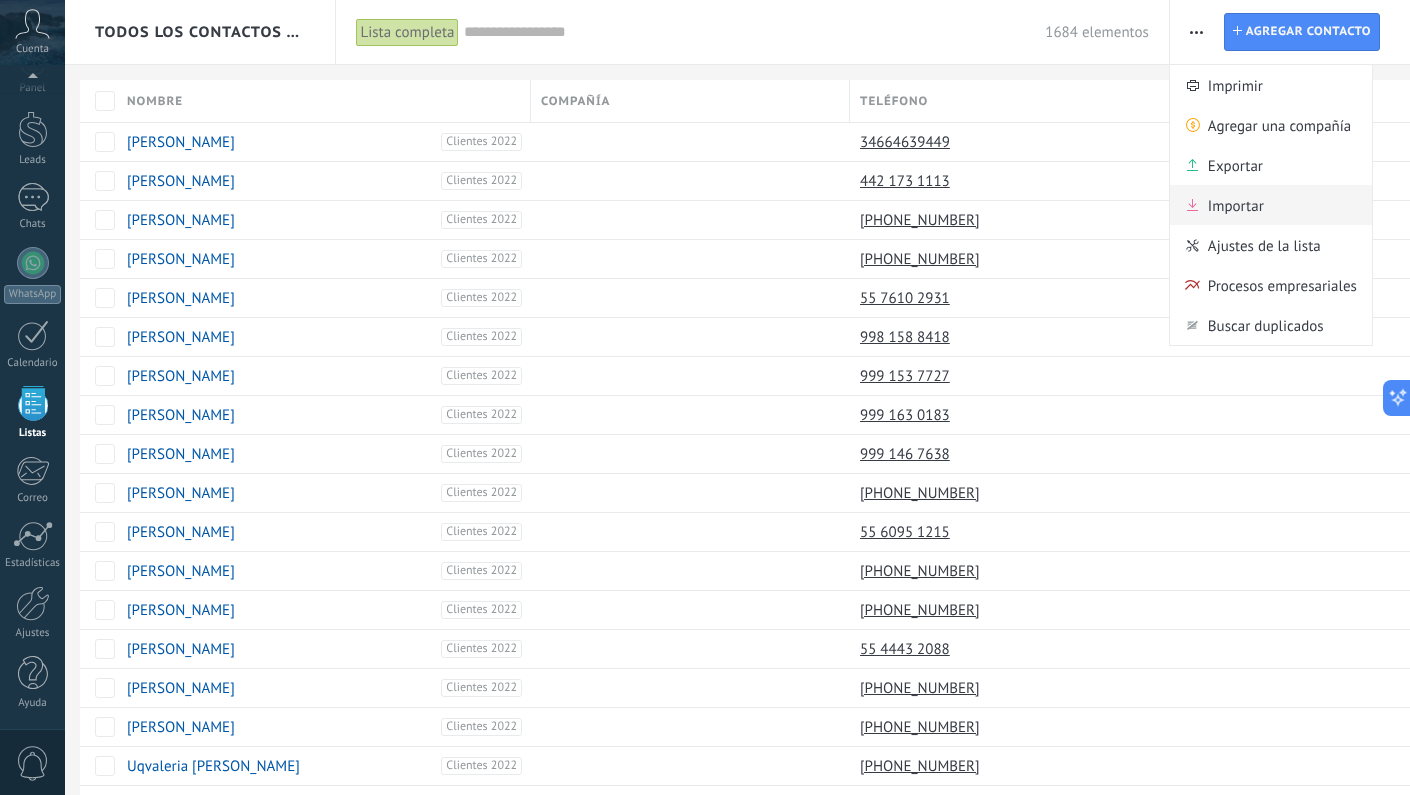 click on "Importar" at bounding box center [1236, 205] 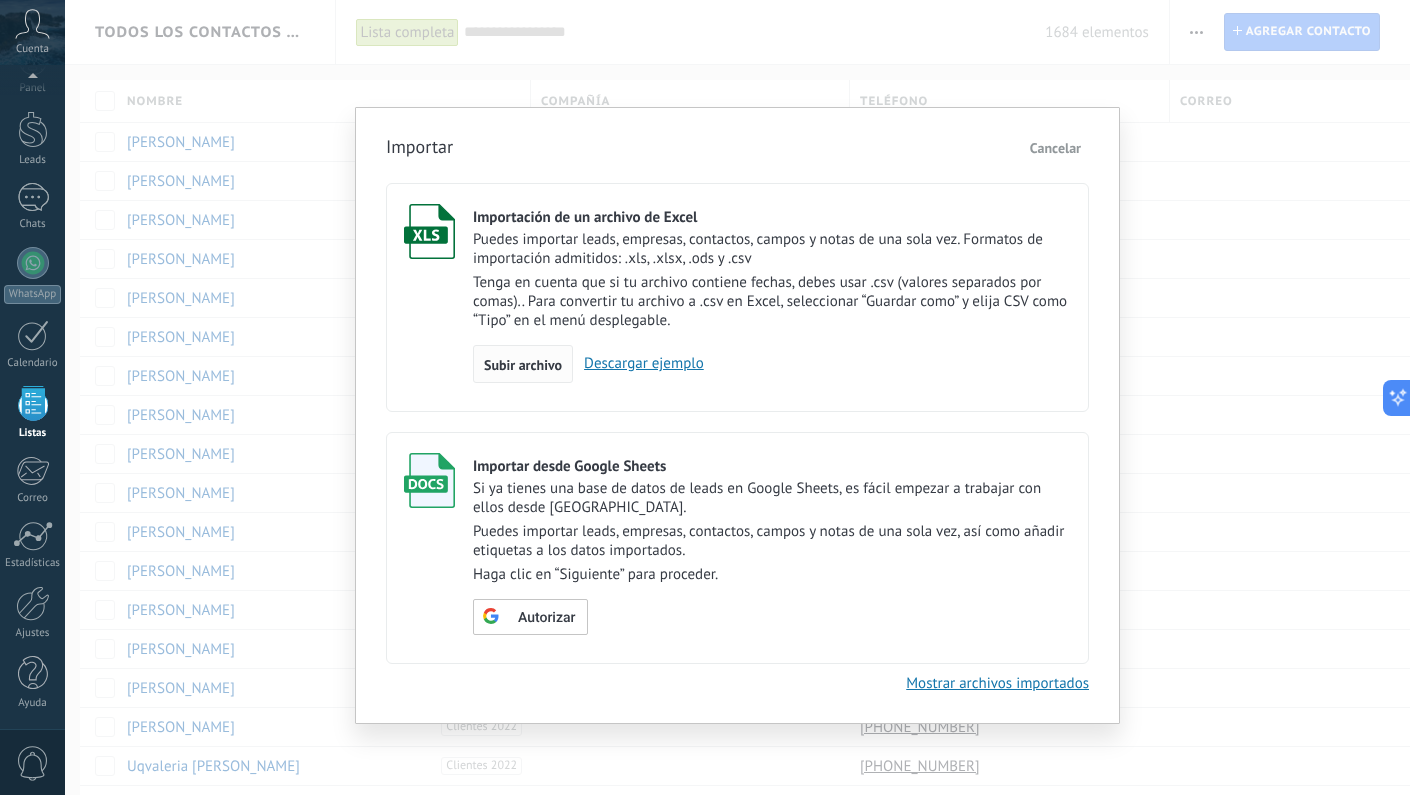 click on "Subir archivo" at bounding box center [523, 365] 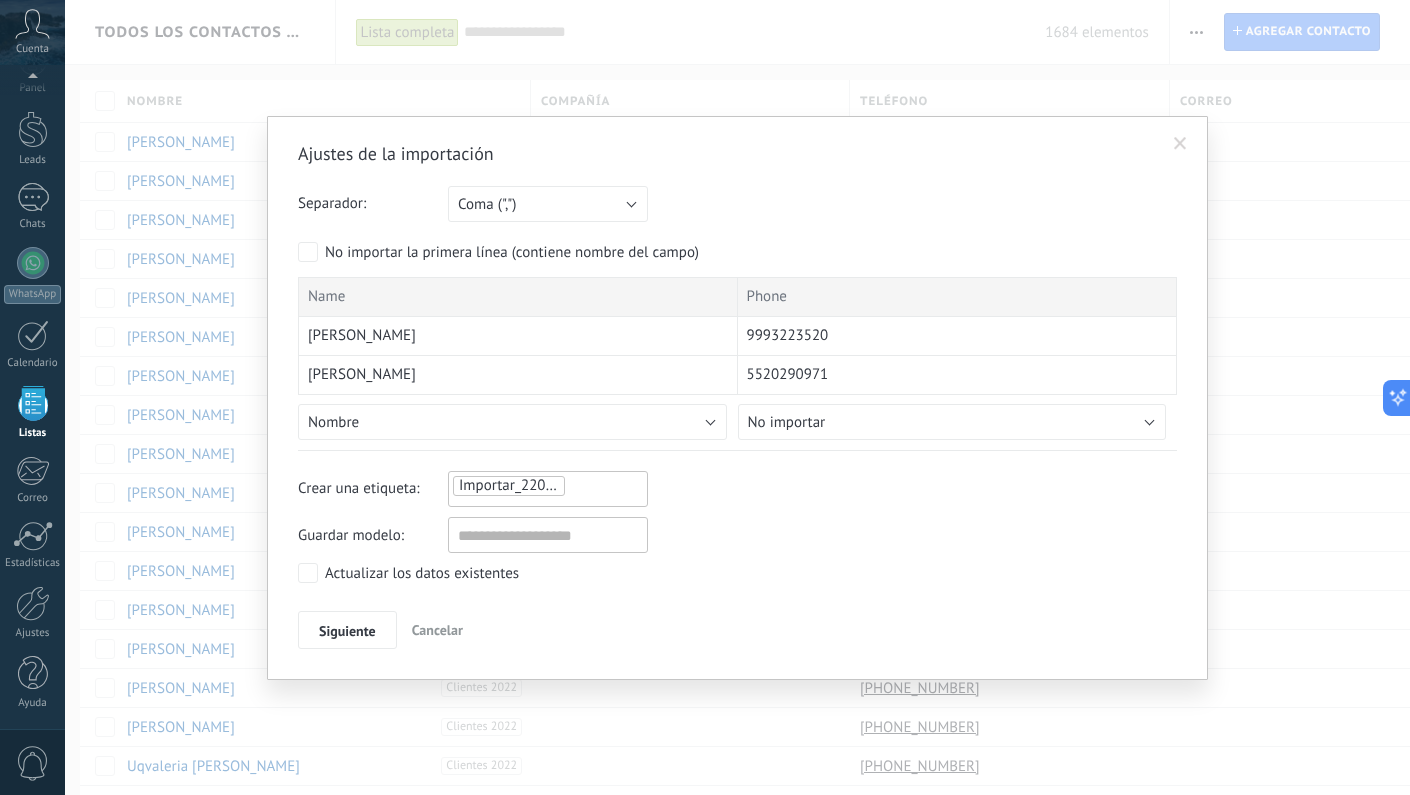 click on "Nombre" at bounding box center (512, 422) 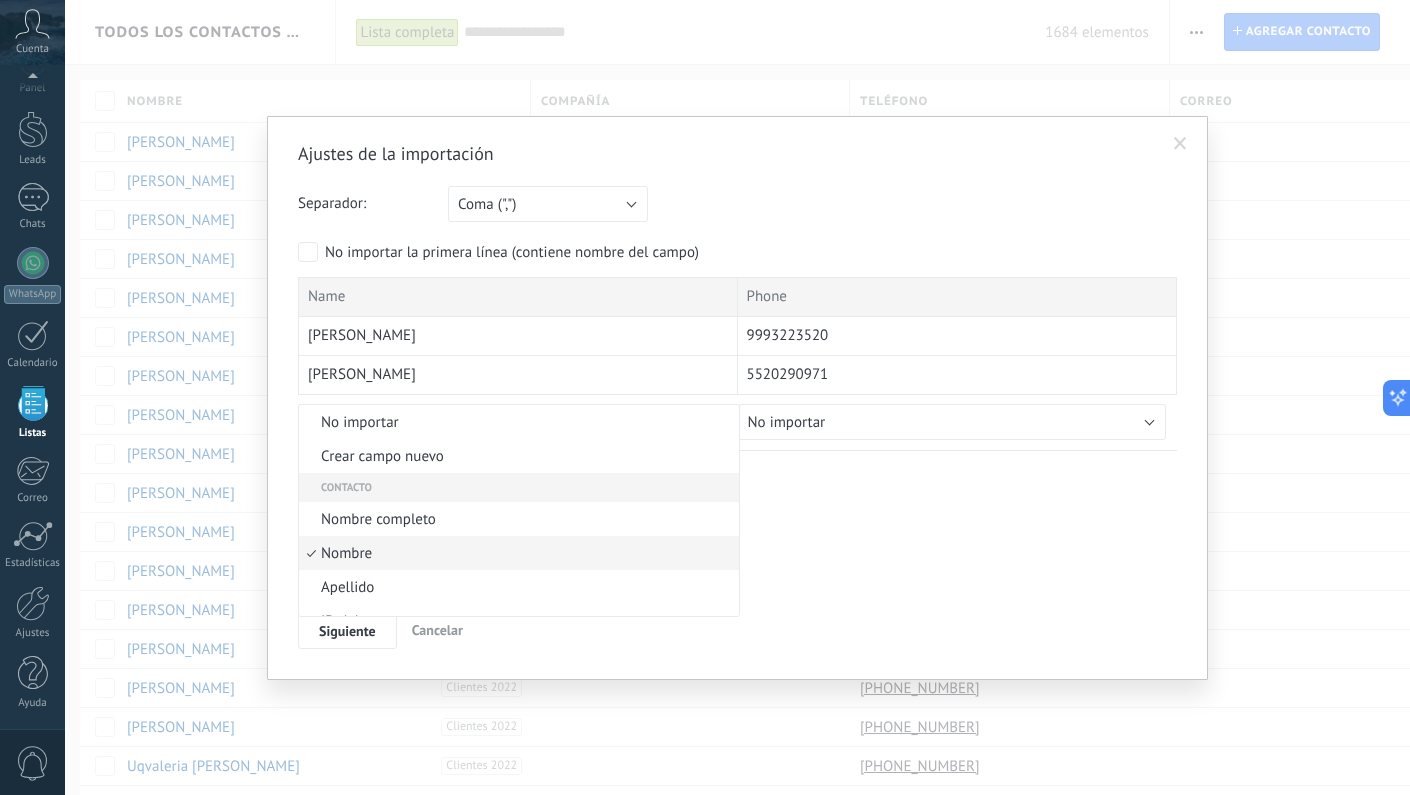 scroll, scrollTop: 44, scrollLeft: 0, axis: vertical 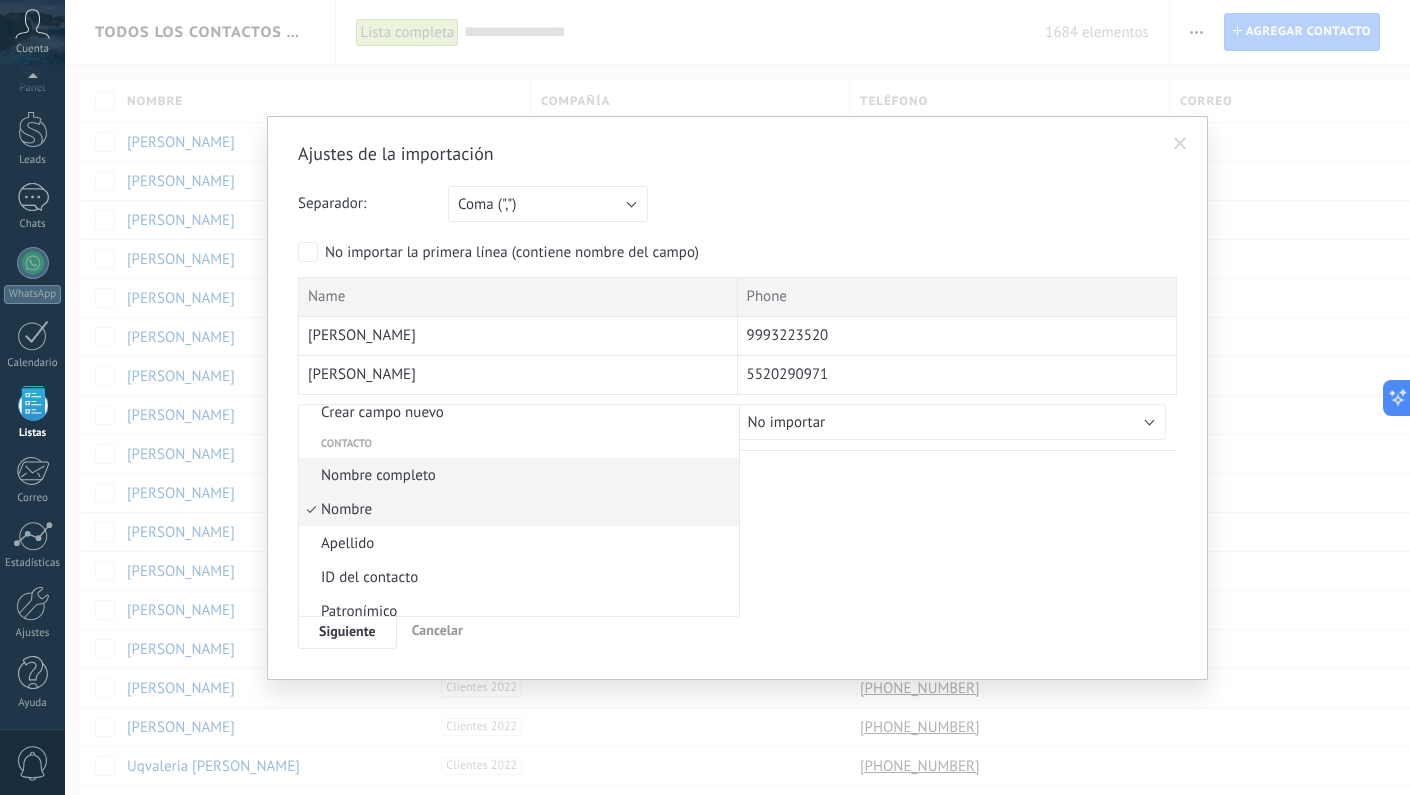 click on "Nombre completo" at bounding box center [516, 475] 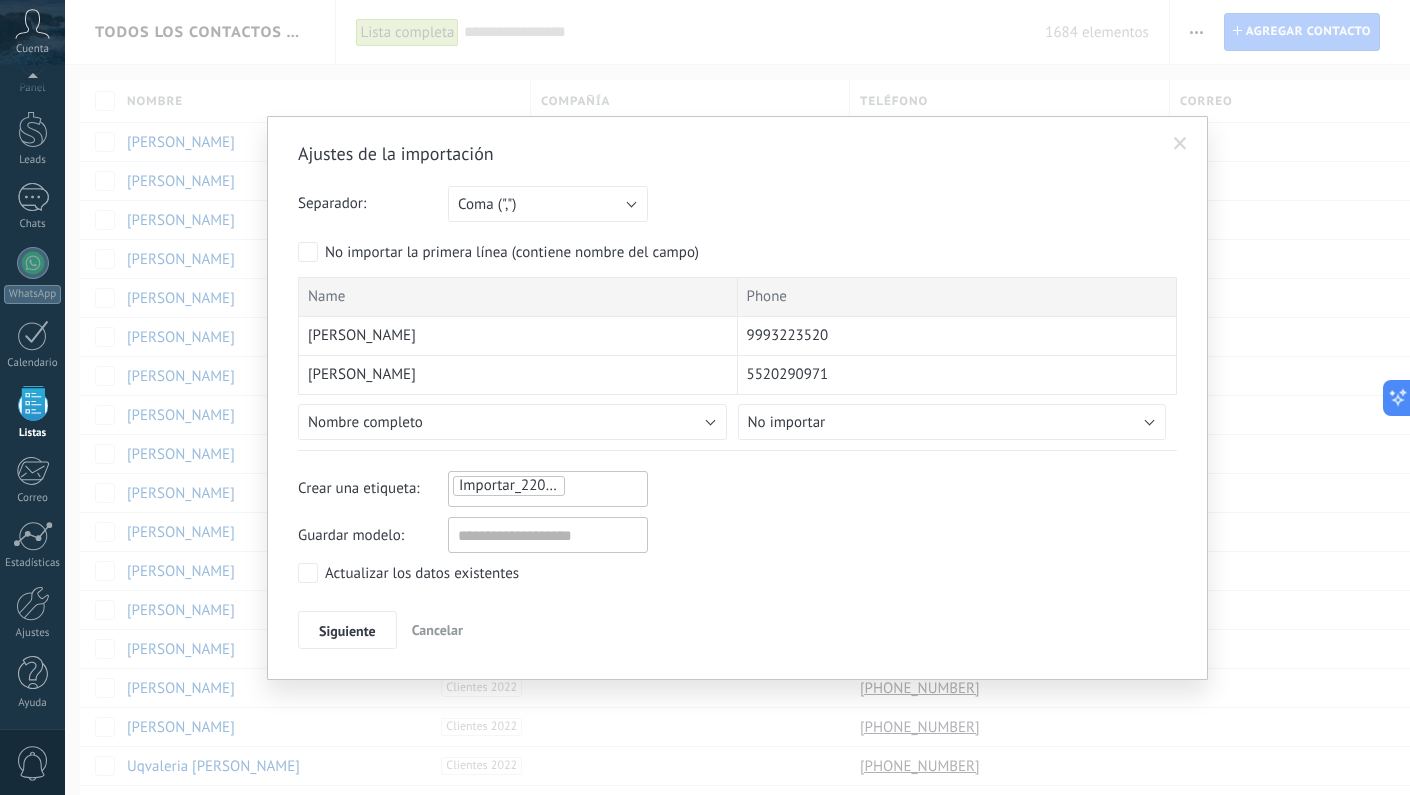 click on "No importar" at bounding box center (787, 422) 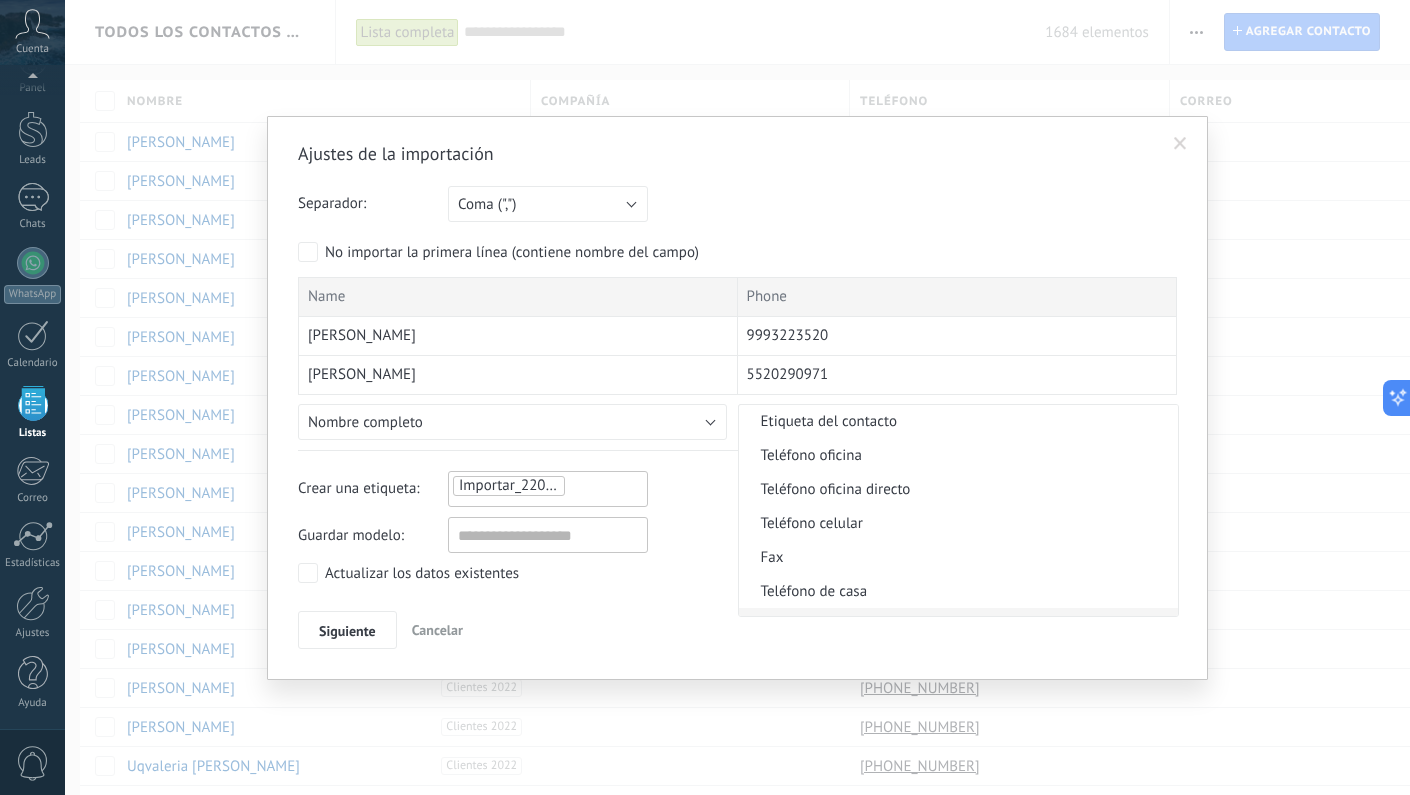 scroll, scrollTop: 400, scrollLeft: 0, axis: vertical 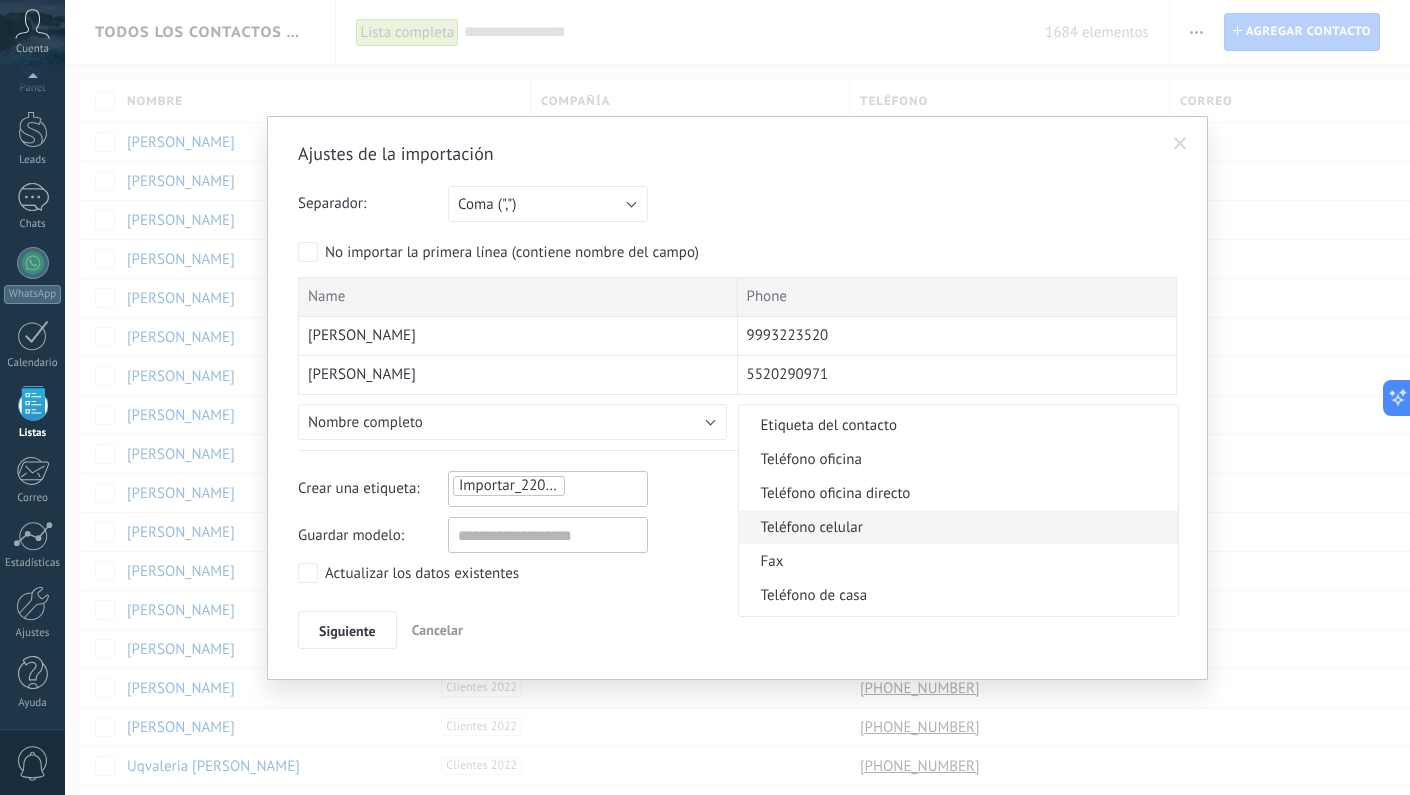 click on "Teléfono celular" at bounding box center (956, 527) 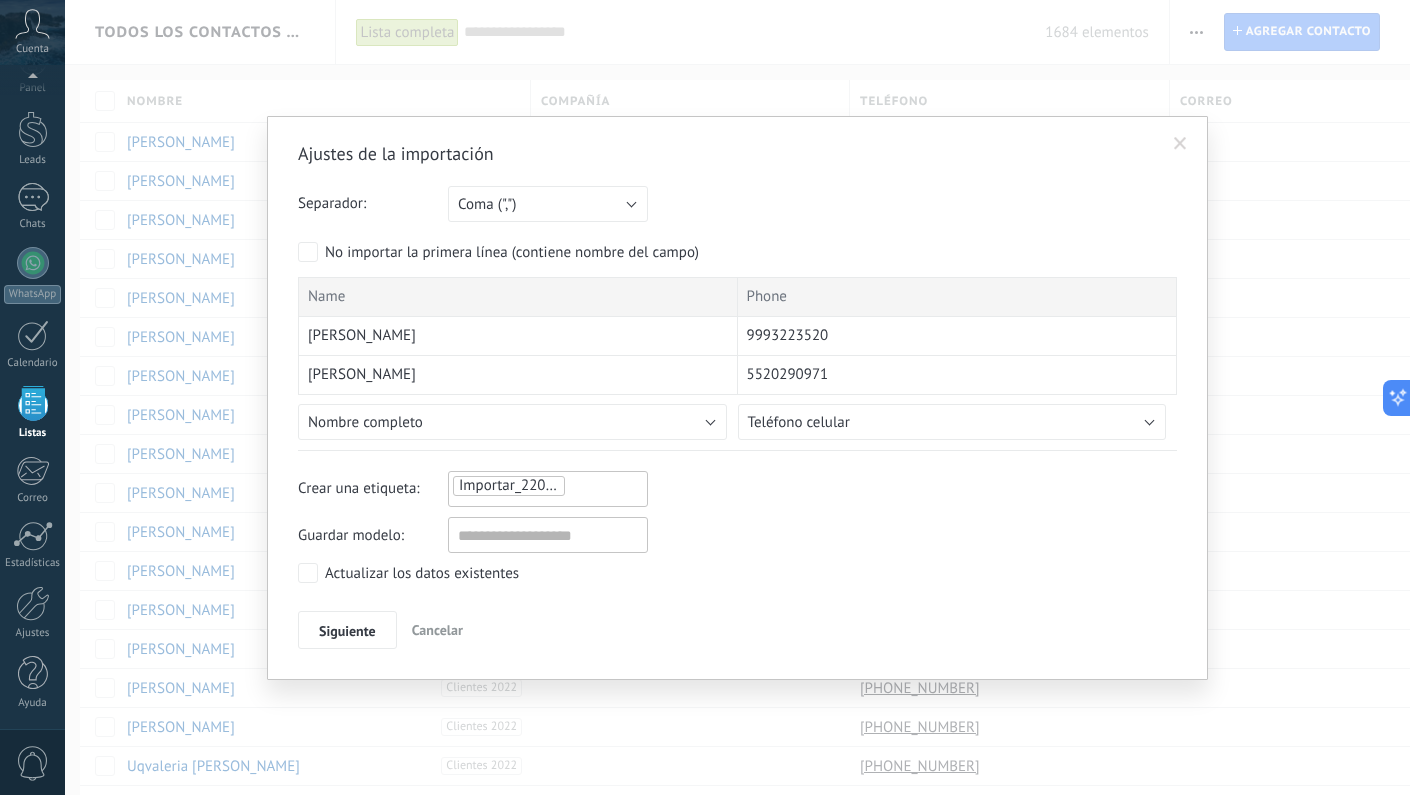 click on "Importar_22072025_1054" at bounding box center [548, 489] 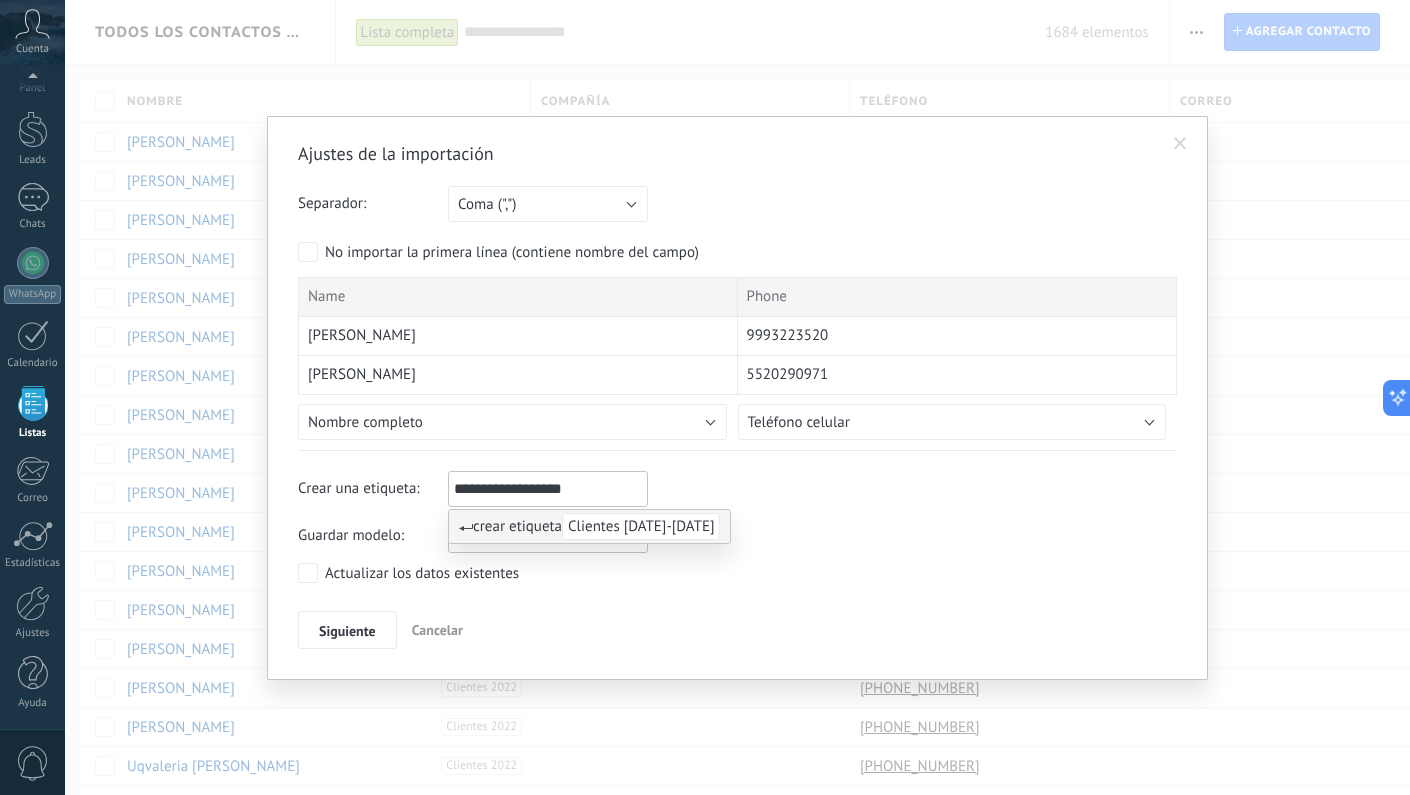 type on "**********" 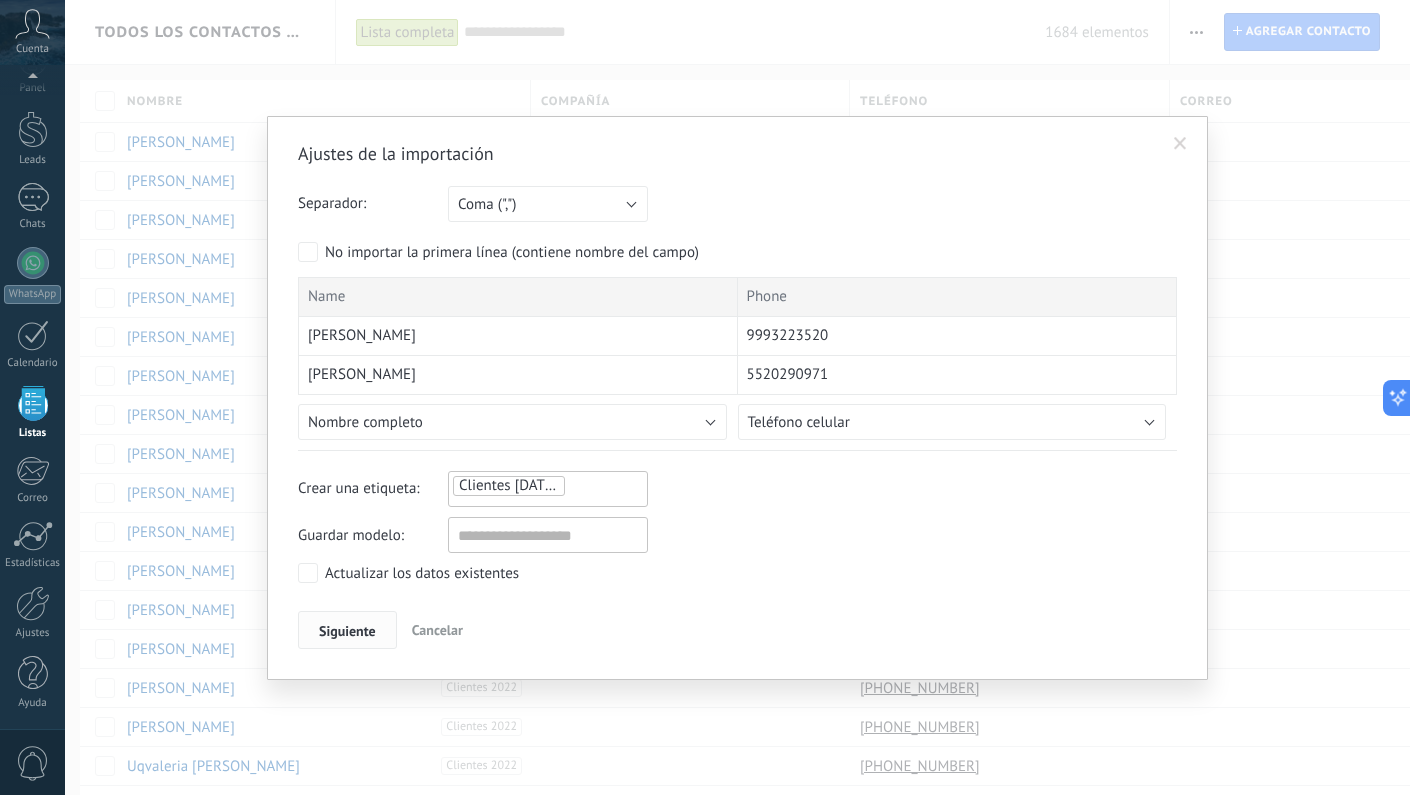 click on "Siguiente" at bounding box center [347, 631] 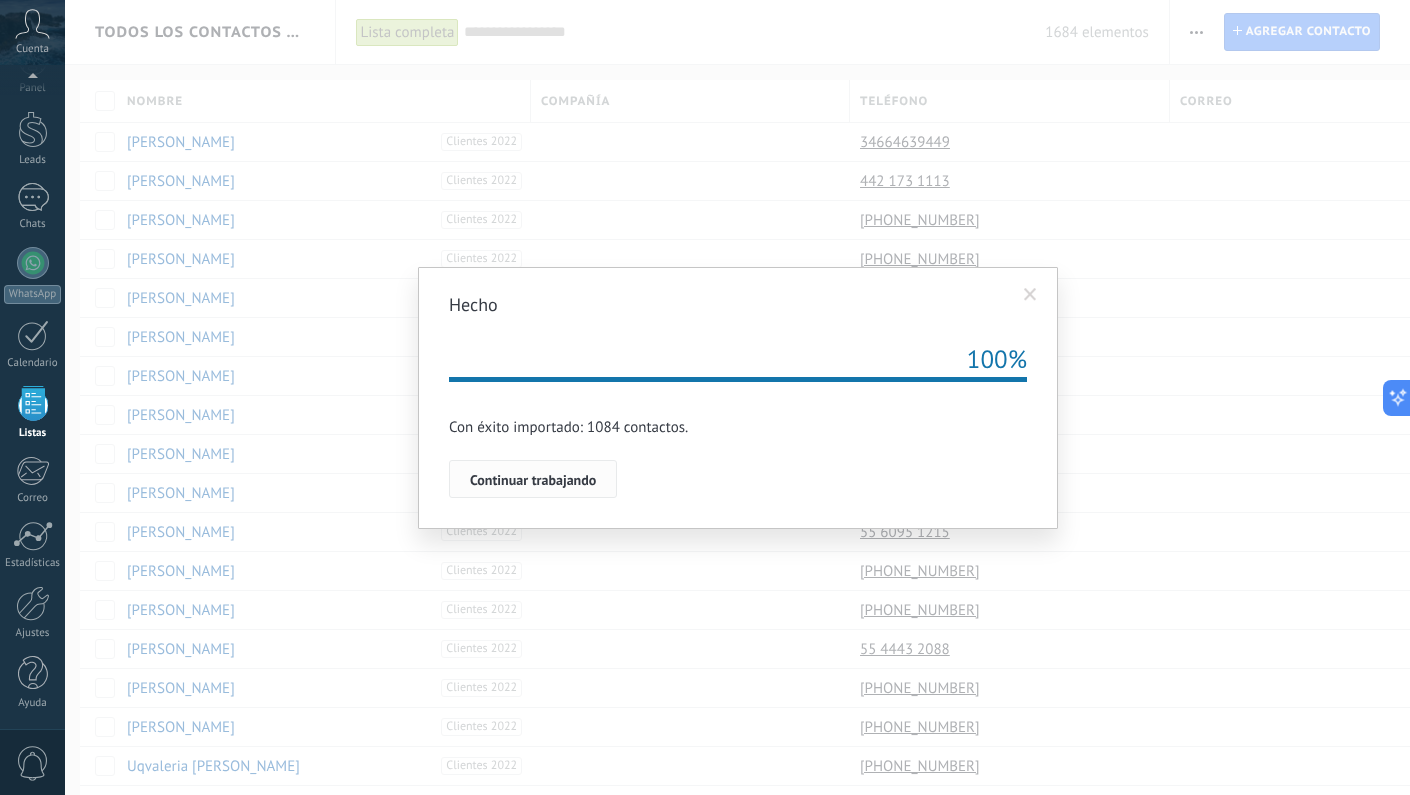 click on "Continuar trabajando" at bounding box center [533, 480] 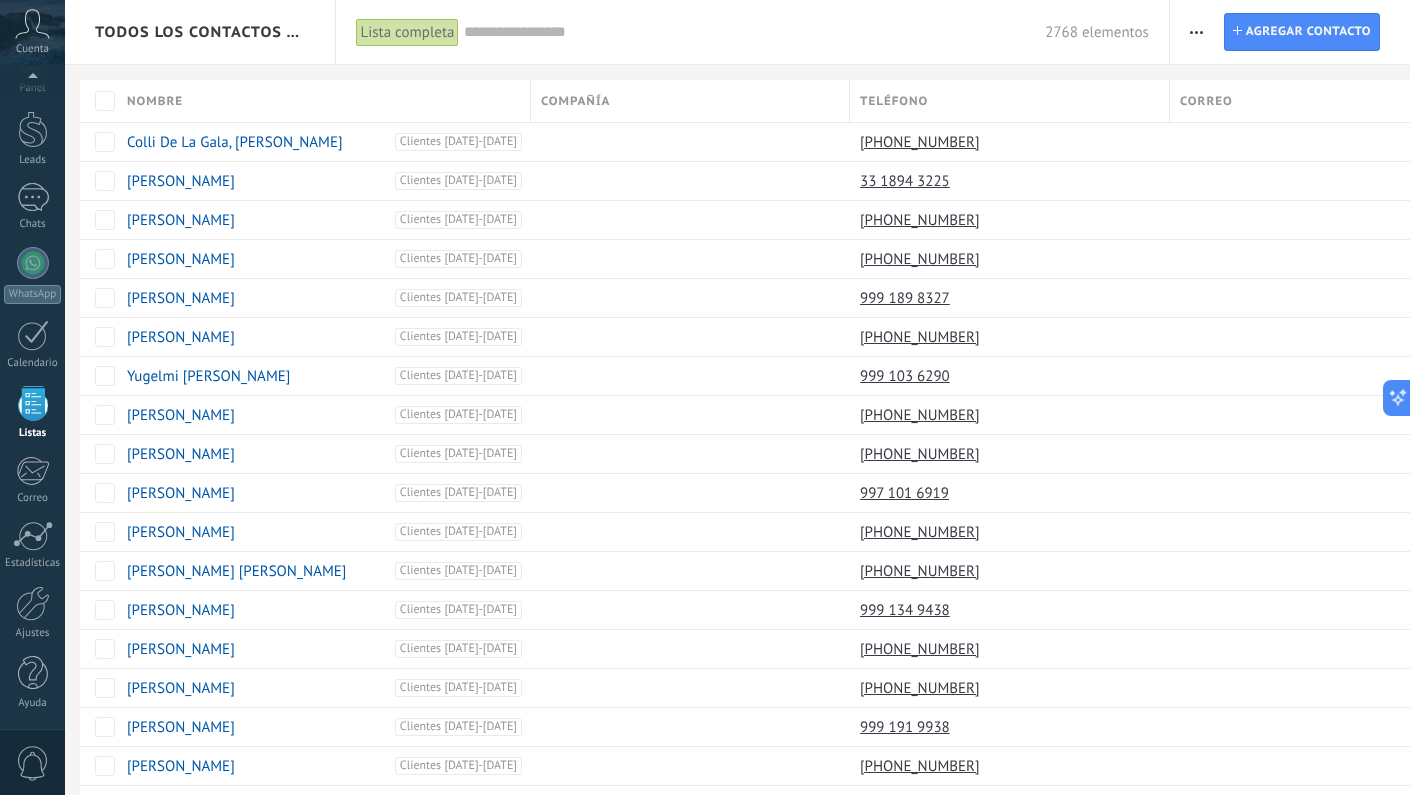 click at bounding box center [754, 32] 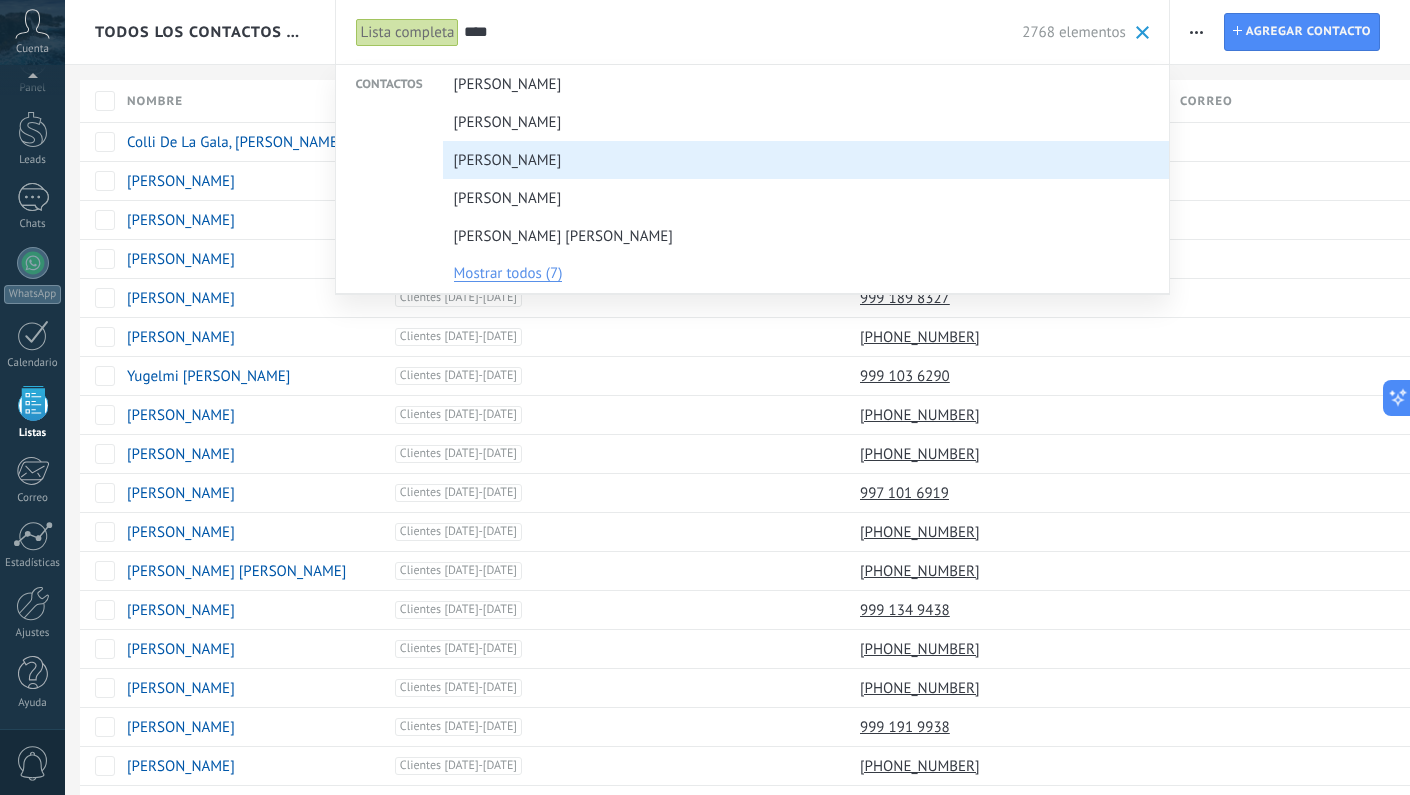 click on "Susana Perez Canto" at bounding box center (508, 160) 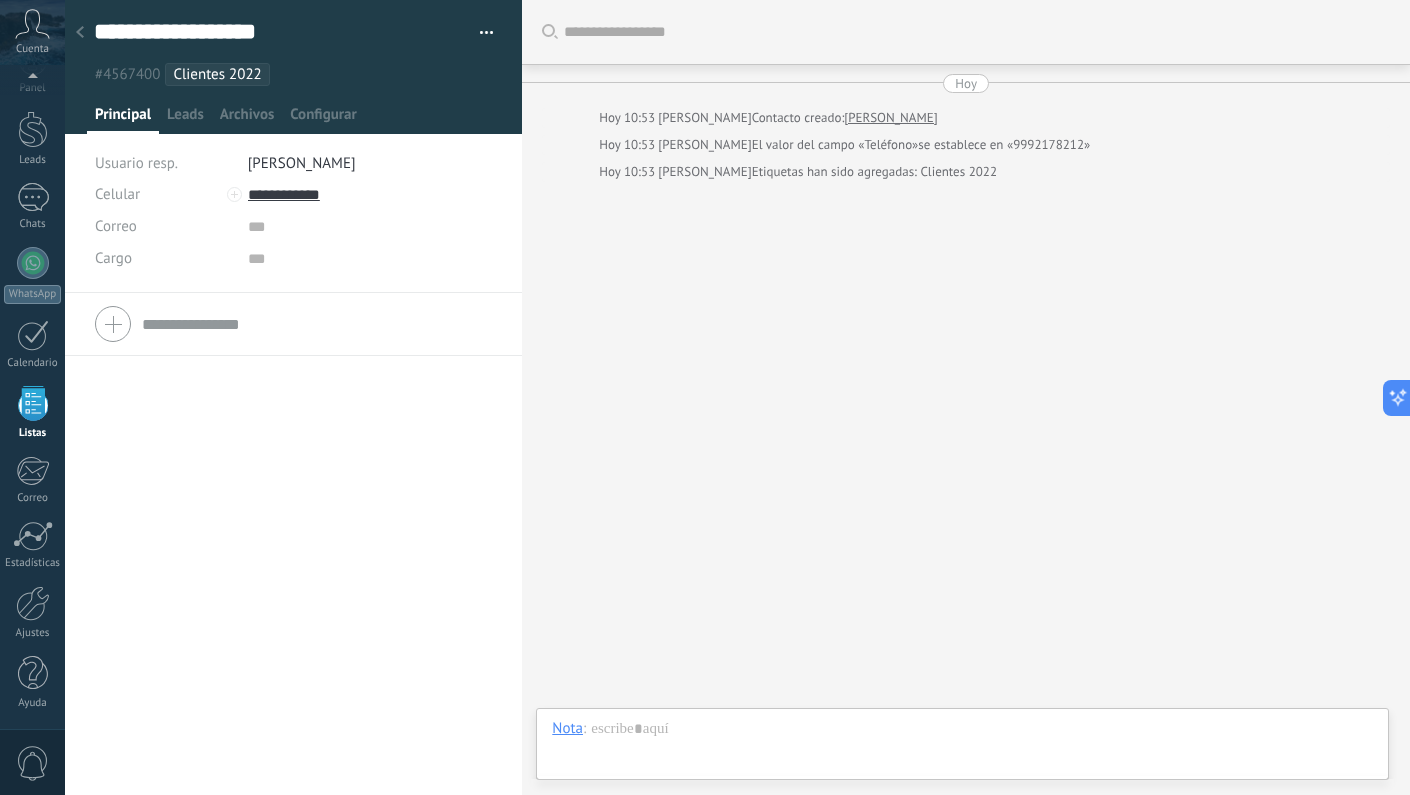 click at bounding box center (487, 36) 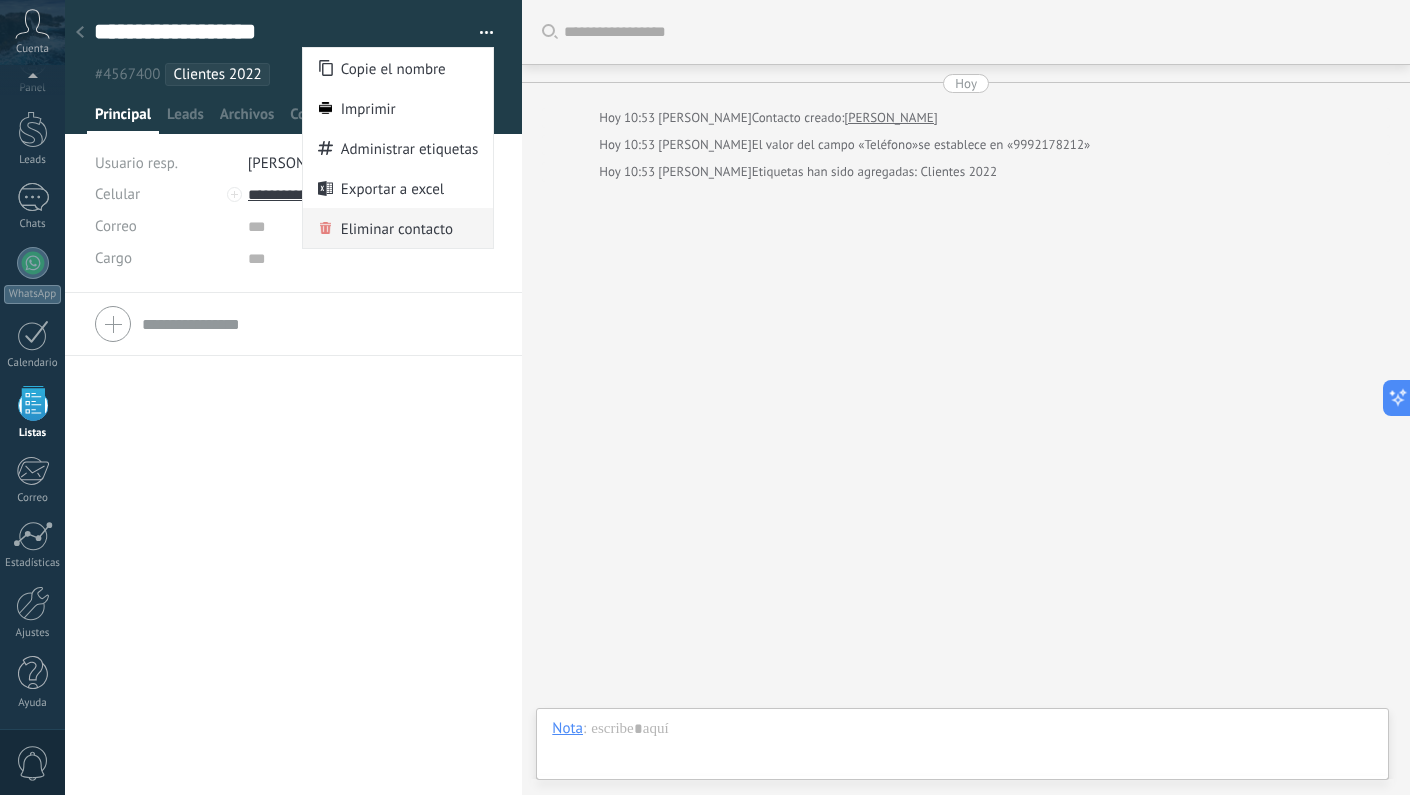 click on "Eliminar contacto" at bounding box center [397, 228] 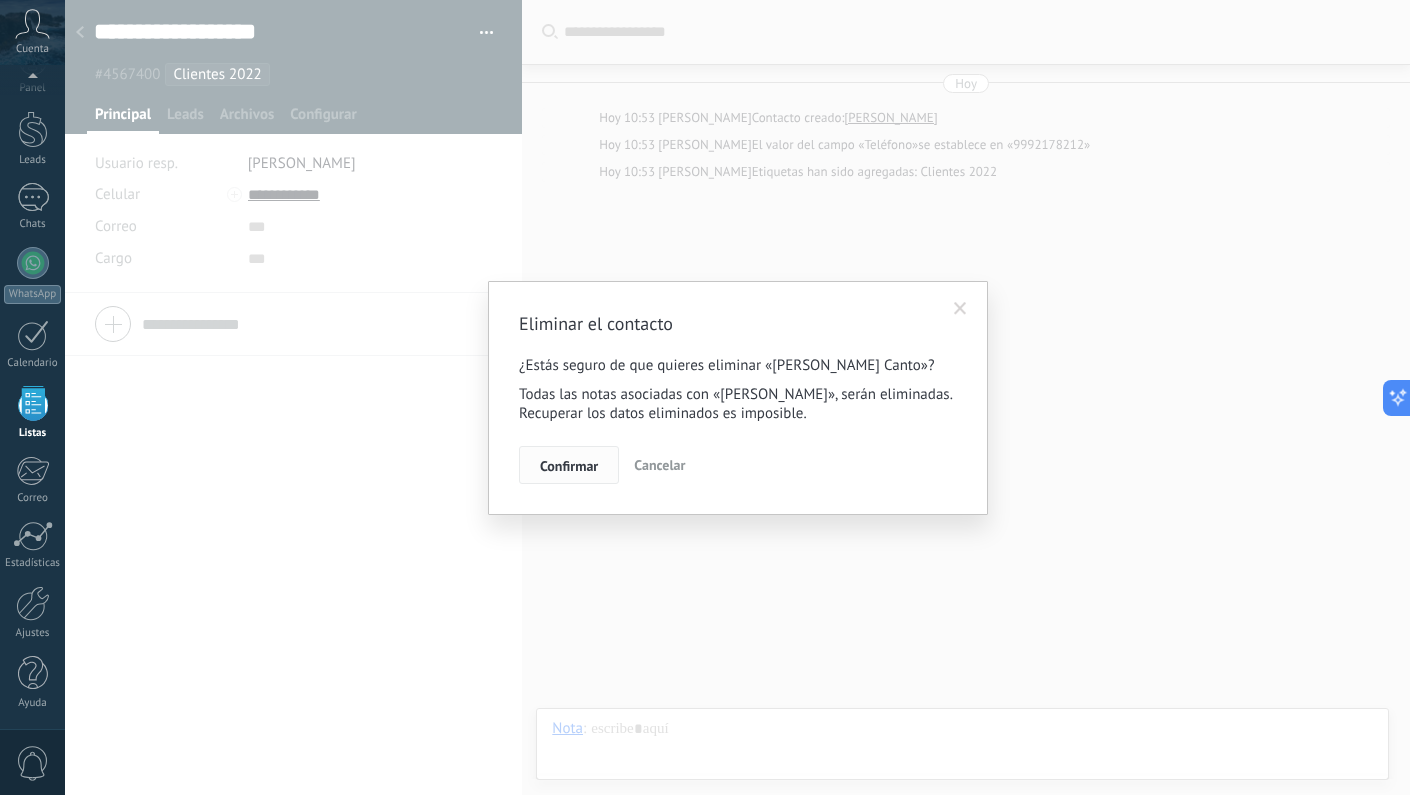 click on "Confirmar" at bounding box center [569, 466] 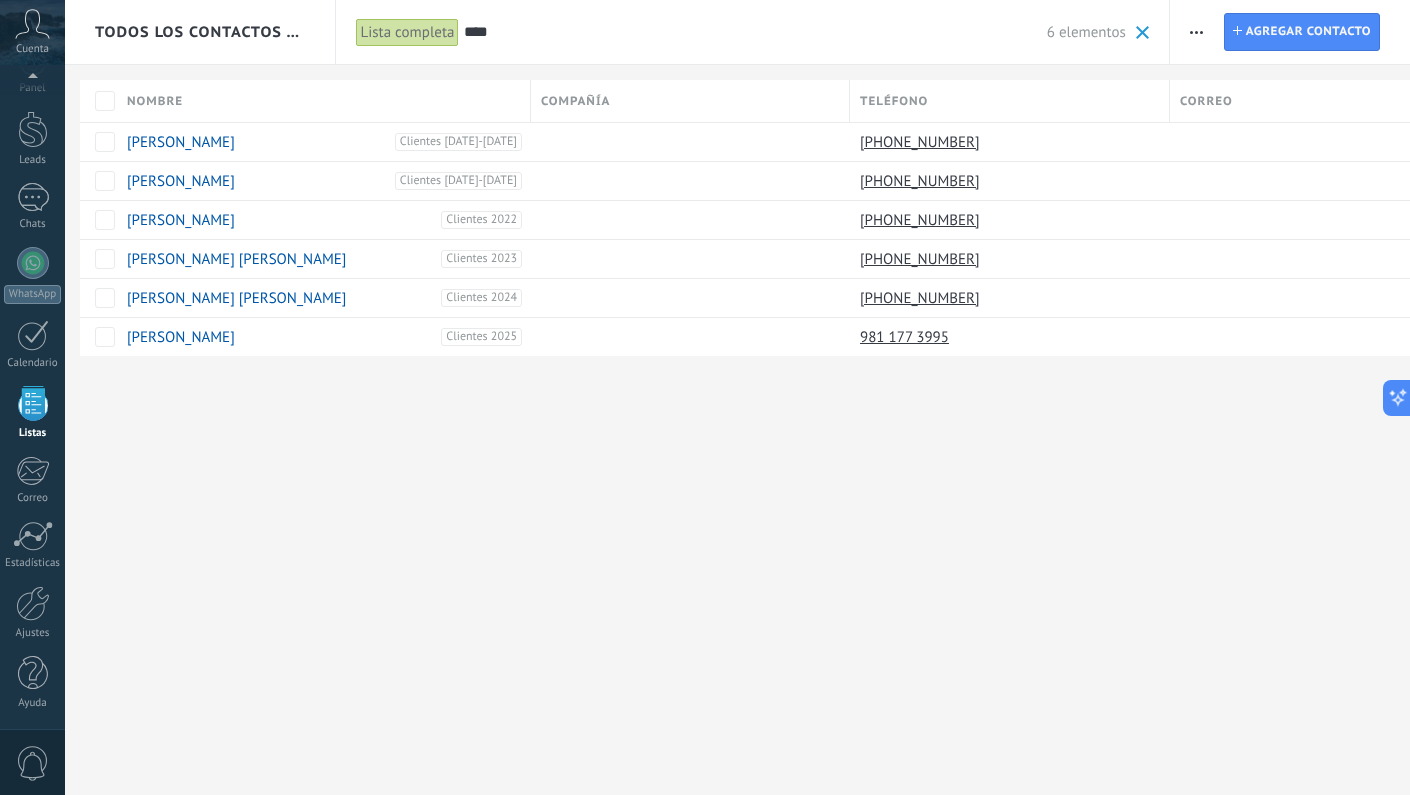 click on "****" at bounding box center (755, 32) 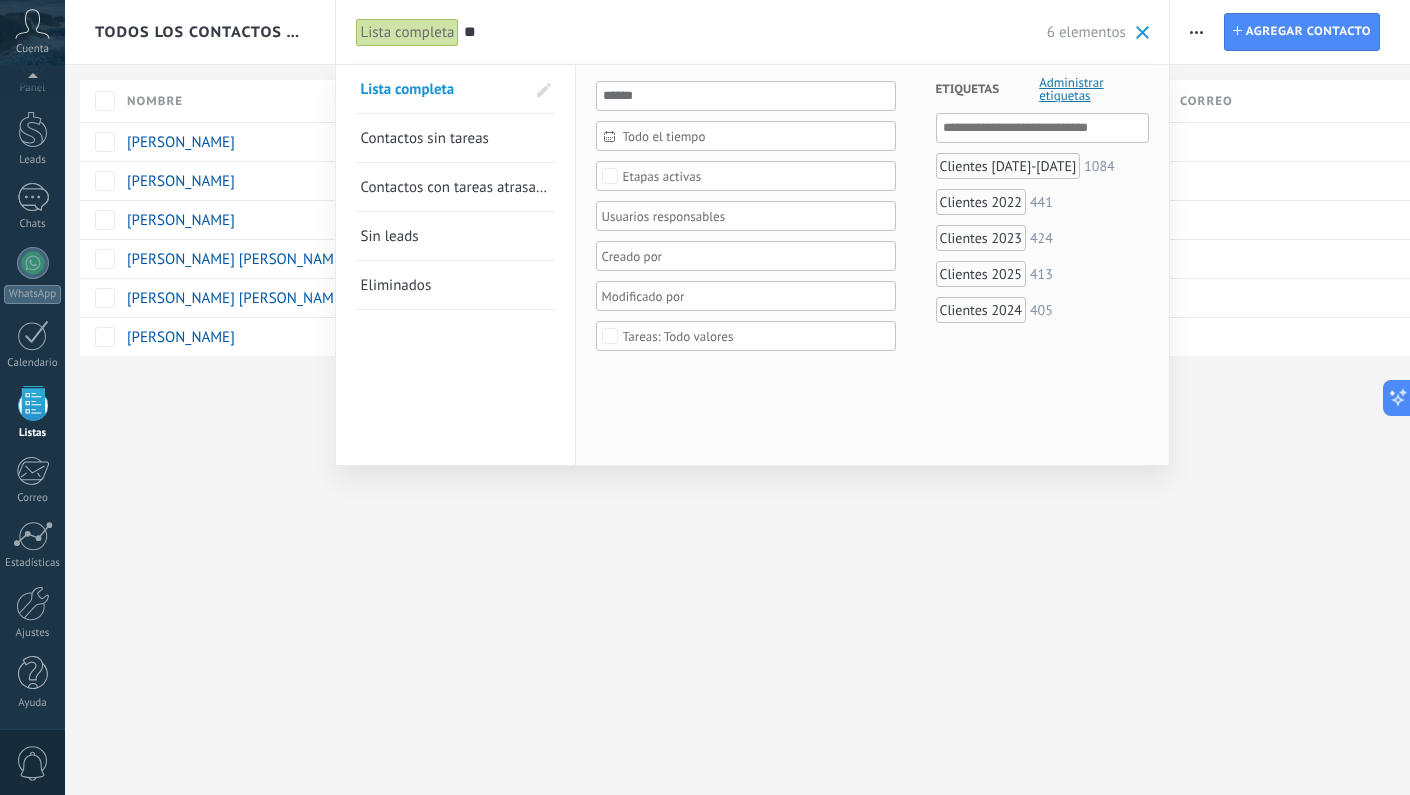 type on "*" 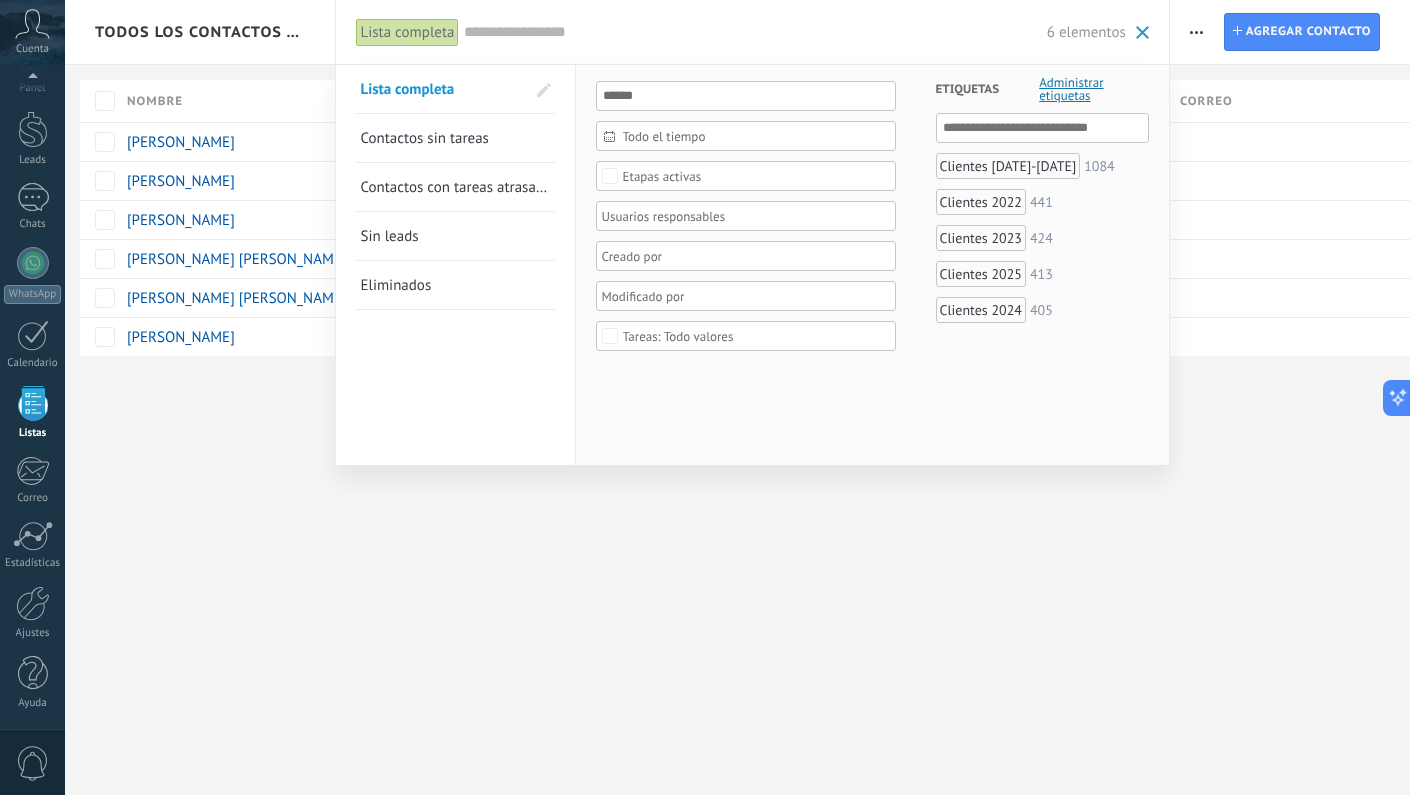 type 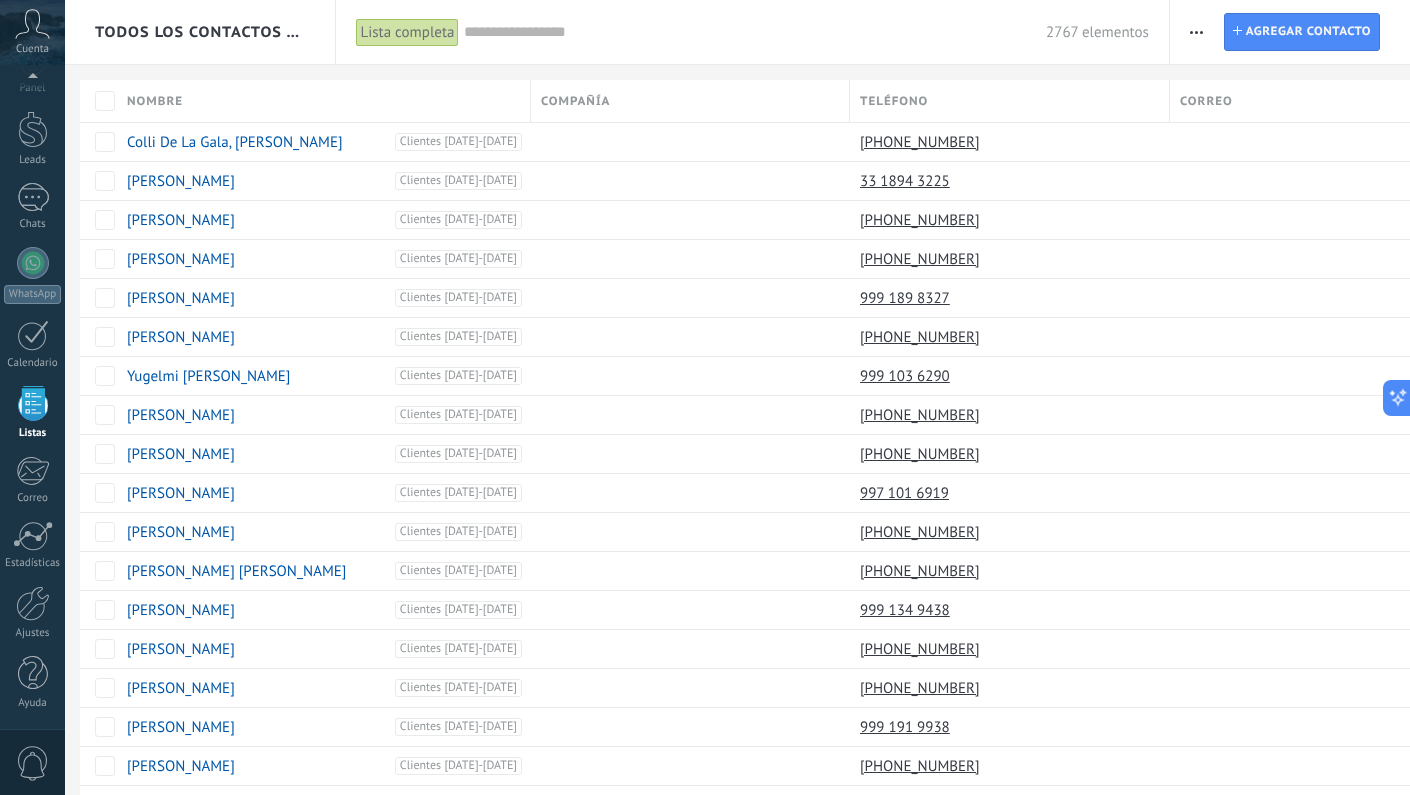 click on "Nombre" at bounding box center [323, 101] 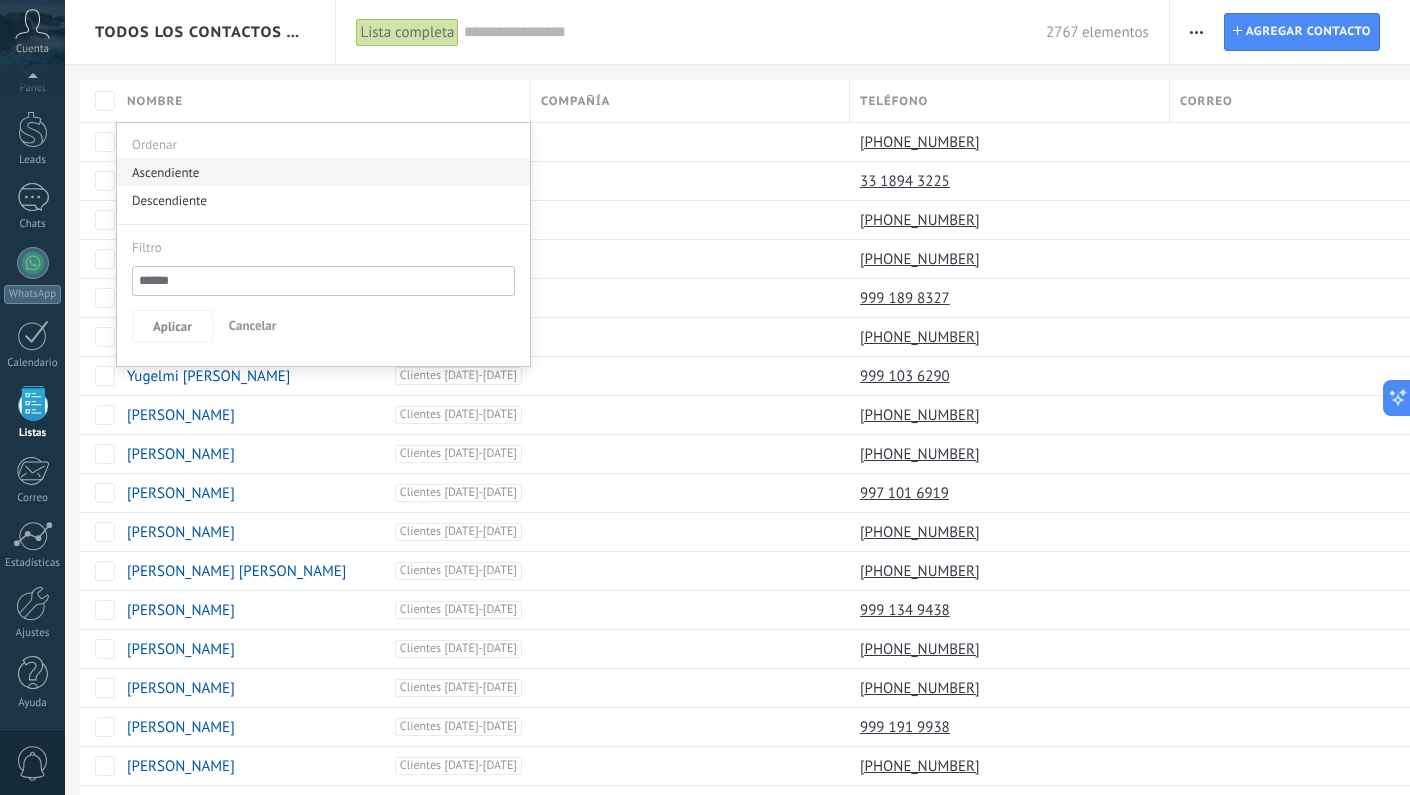 click on "Ascendiente" at bounding box center (323, 172) 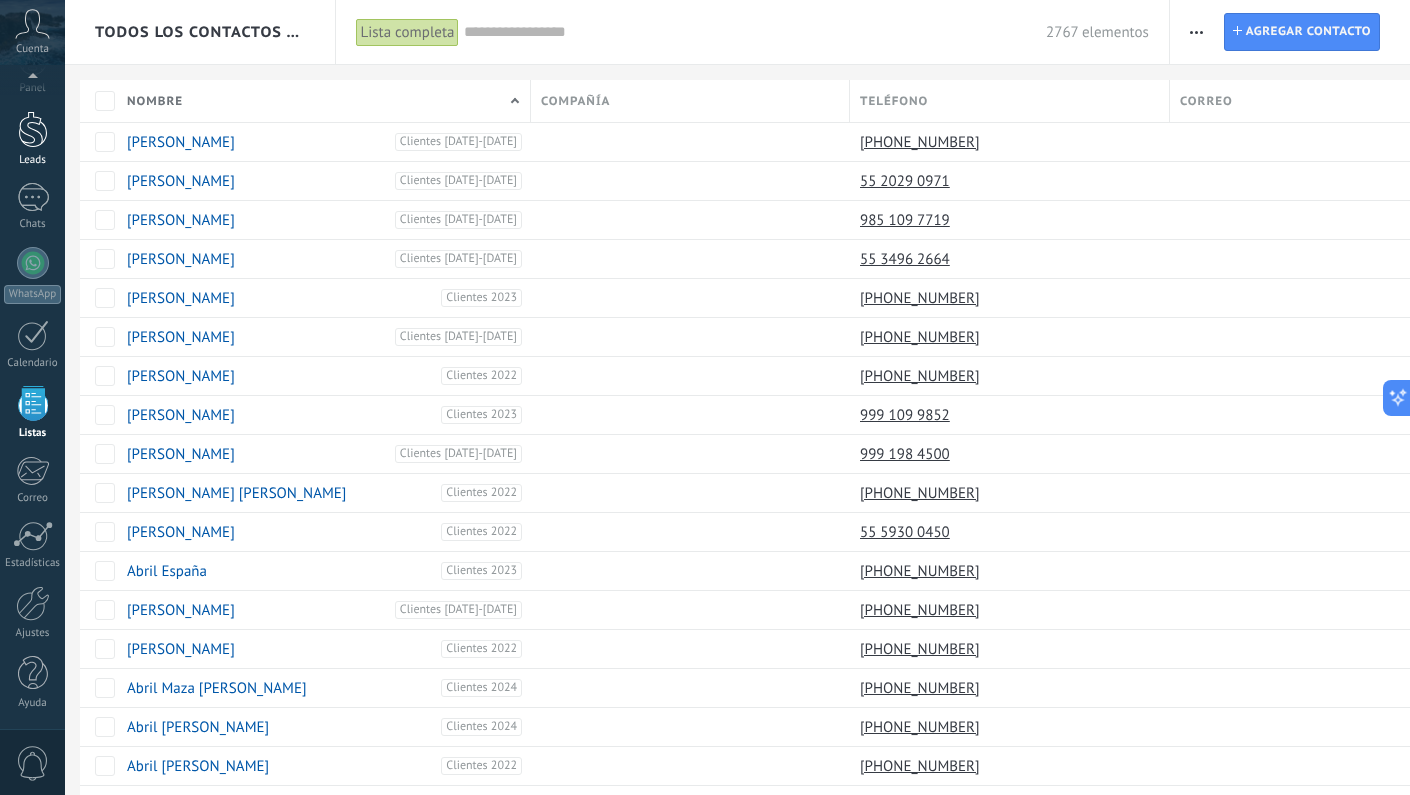 click at bounding box center (33, 129) 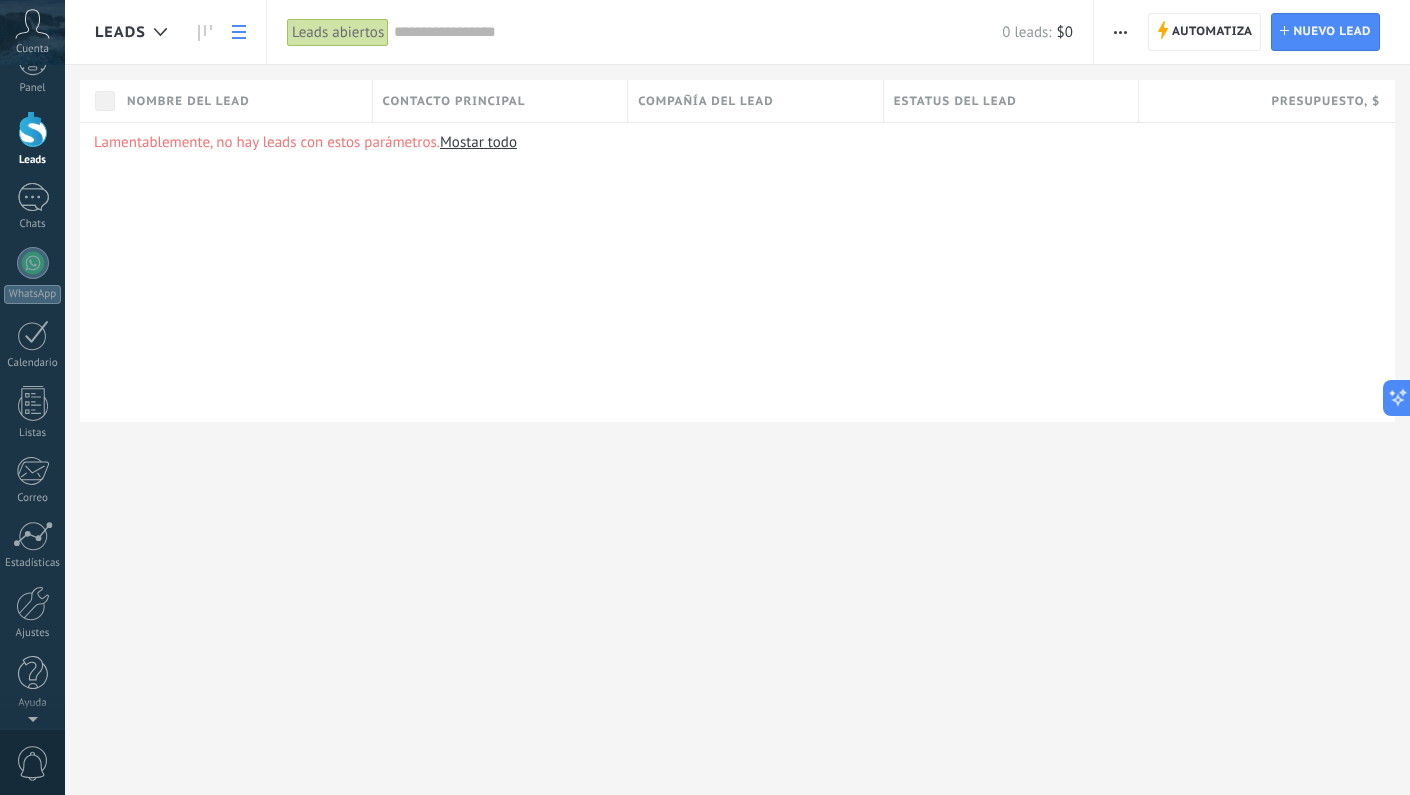 scroll, scrollTop: 0, scrollLeft: 0, axis: both 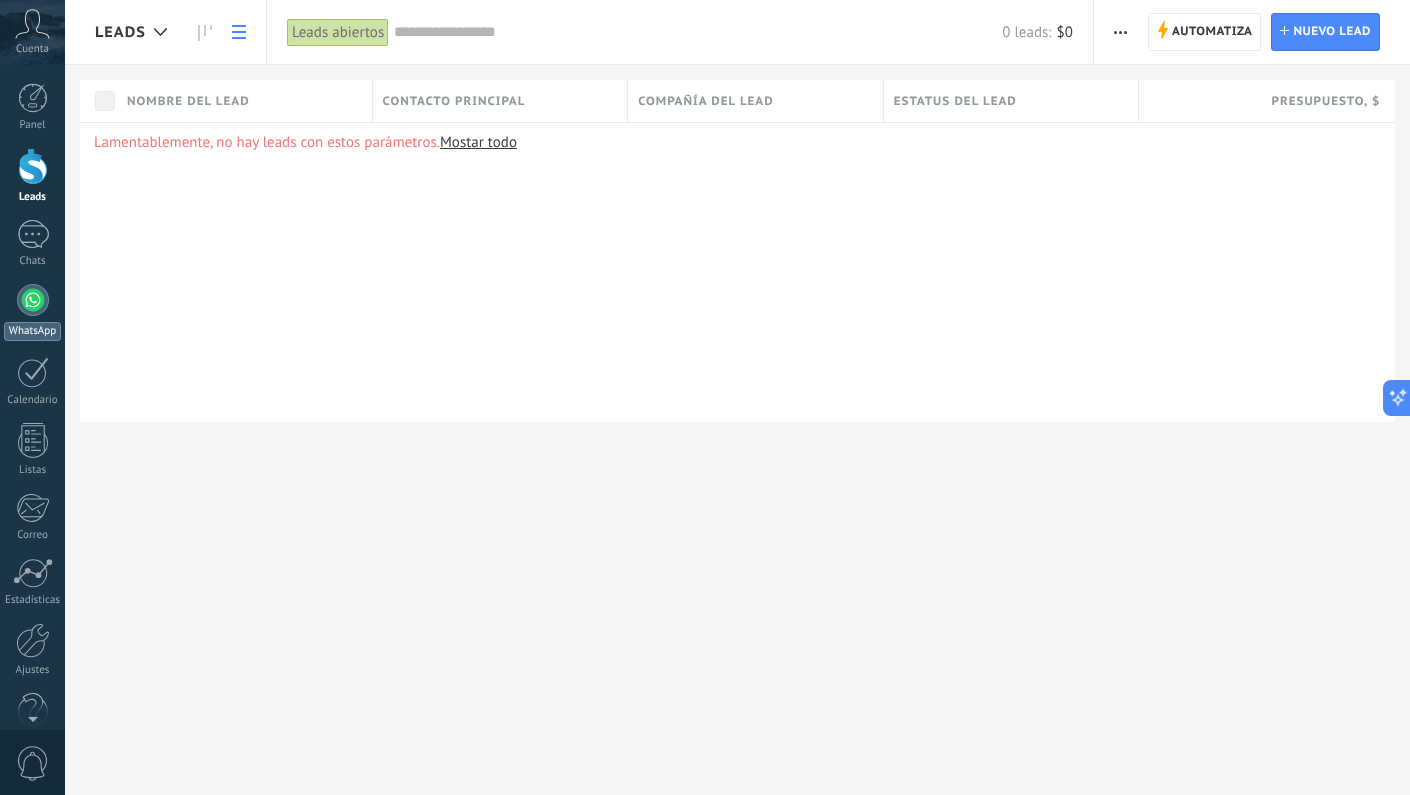 click at bounding box center [33, 300] 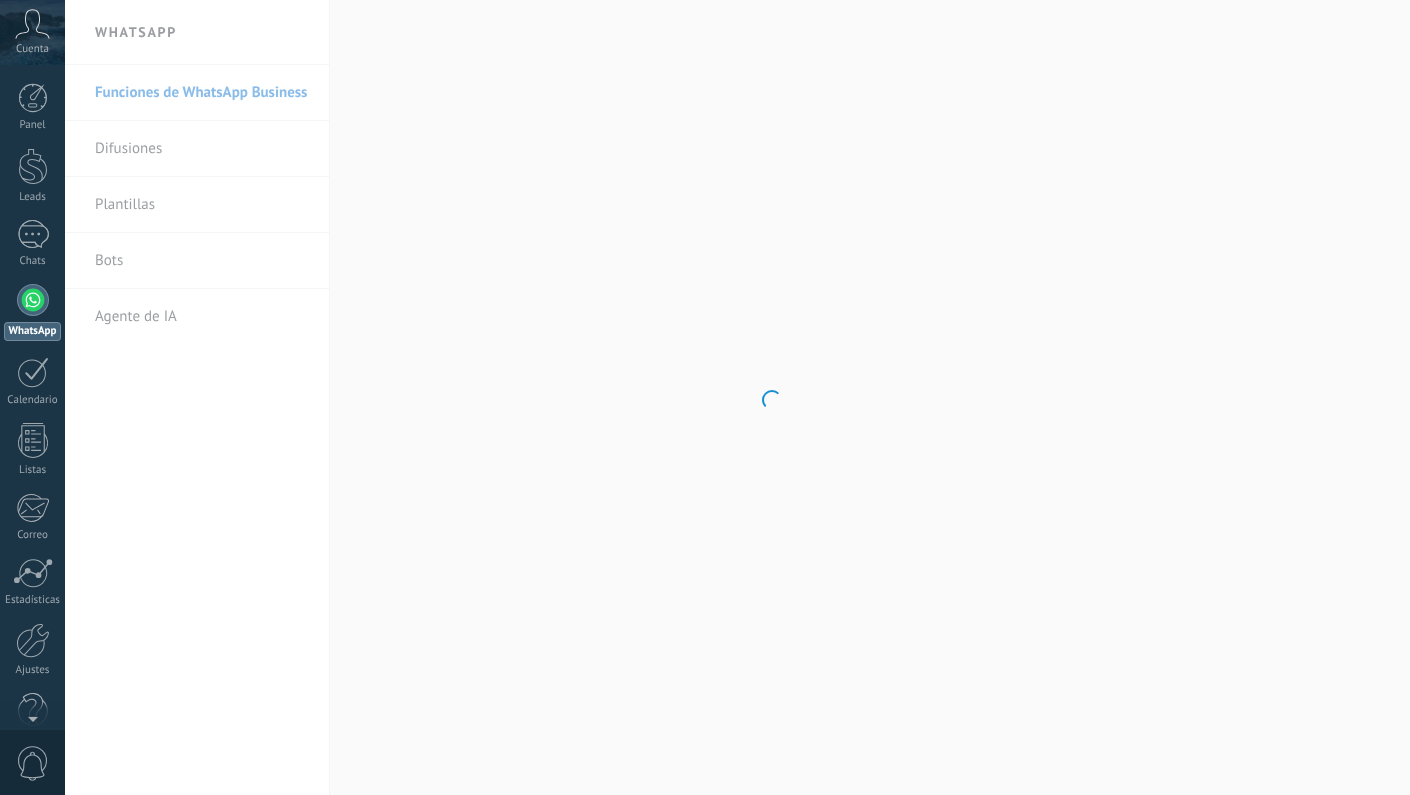 scroll, scrollTop: 0, scrollLeft: 0, axis: both 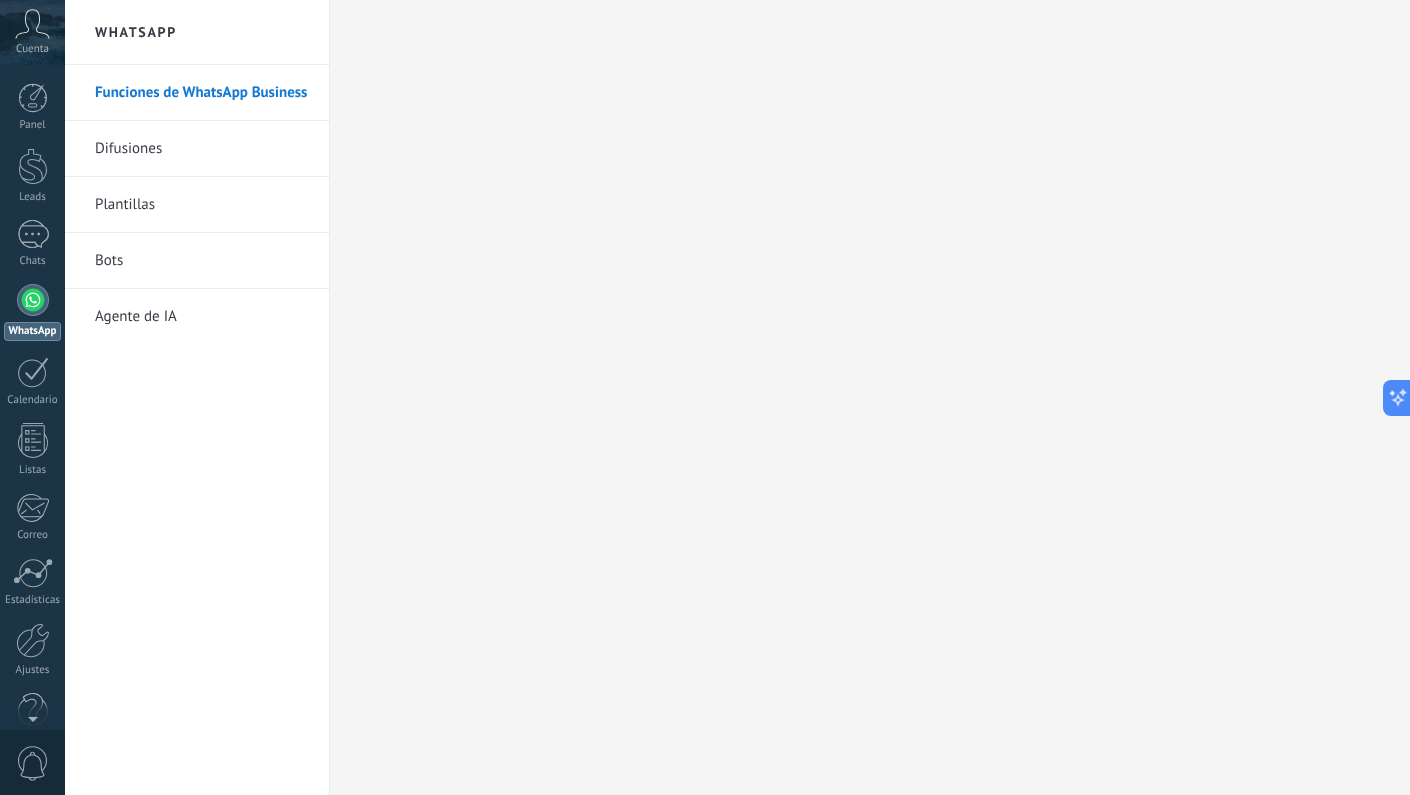 click on "Difusiones" at bounding box center (202, 149) 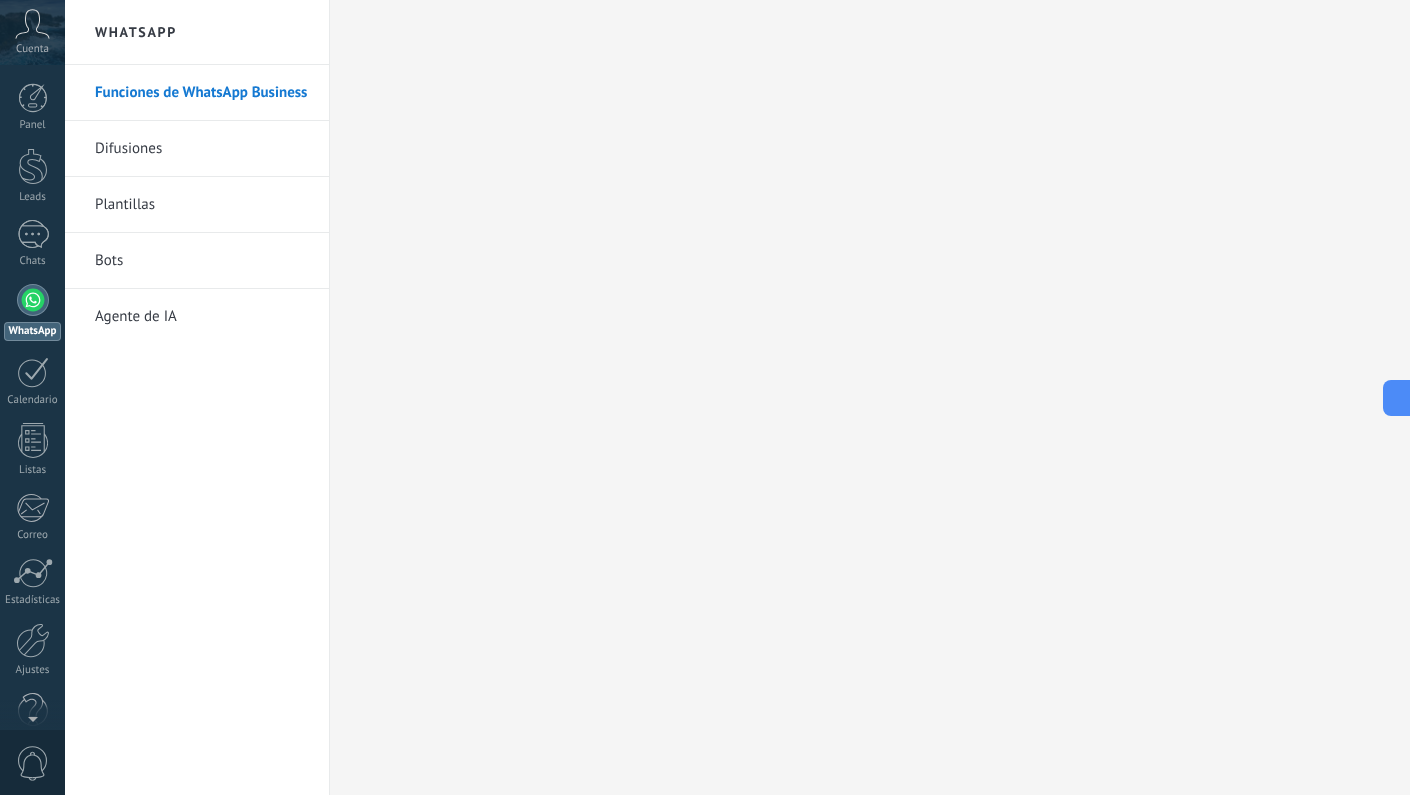click on "Difusiones" at bounding box center [202, 149] 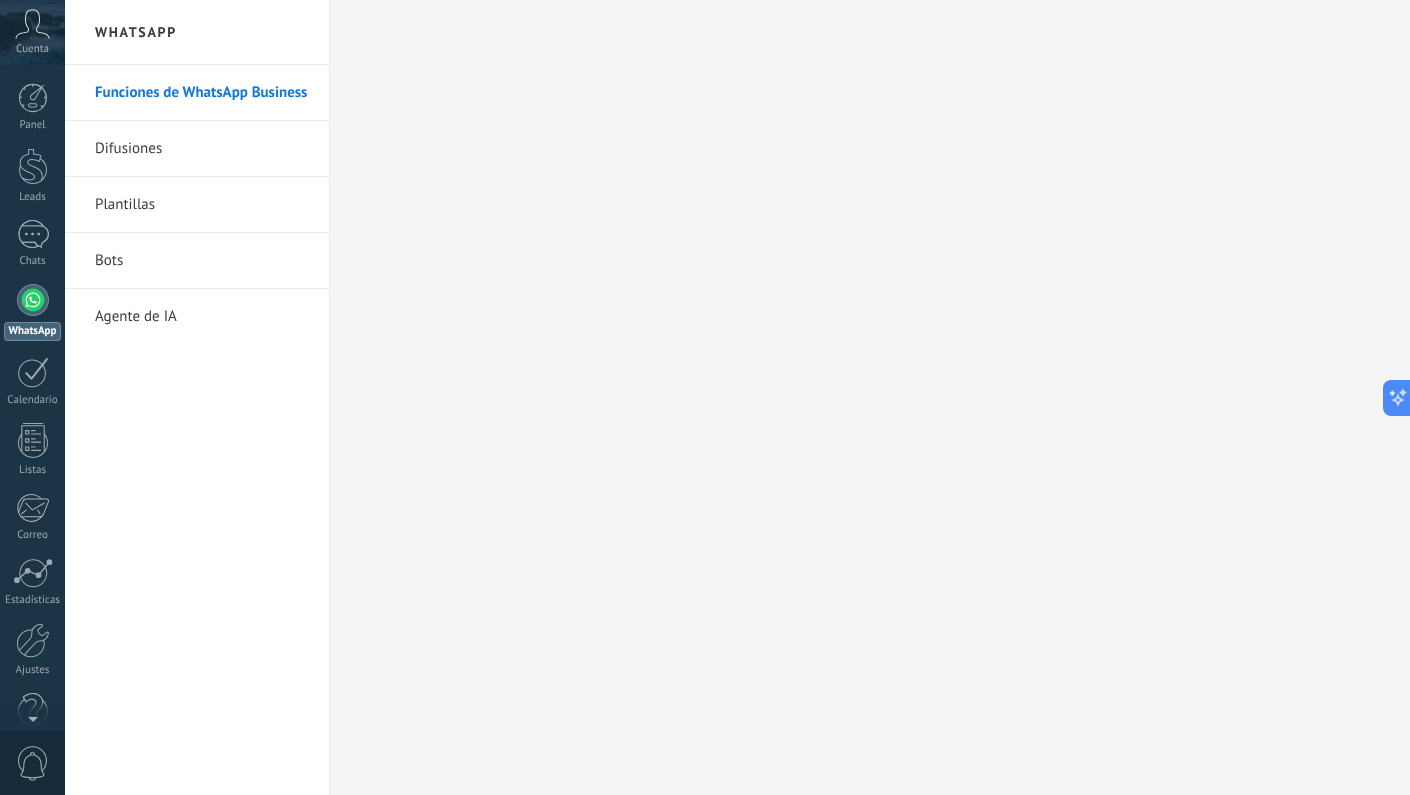 click on "Plantillas" at bounding box center (202, 205) 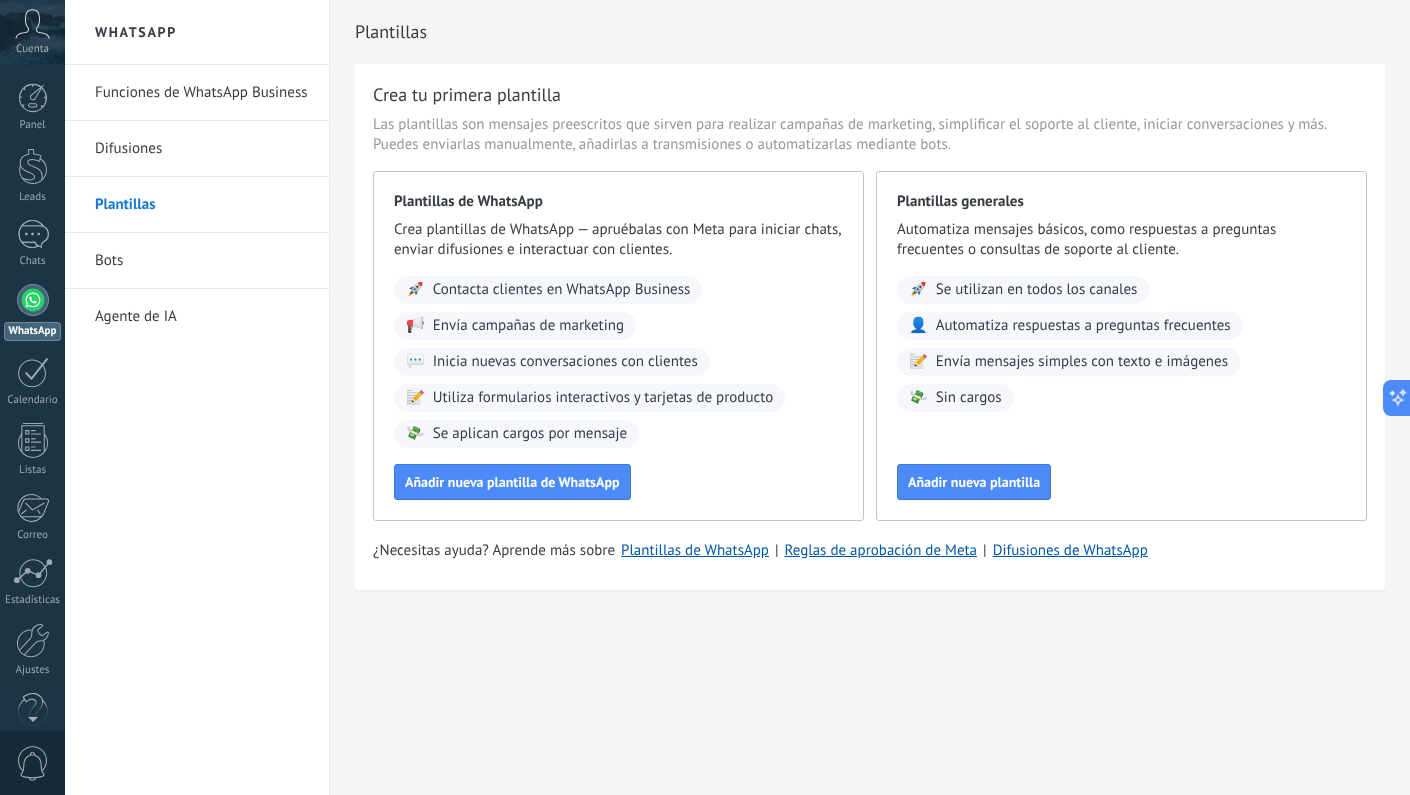 click on "Difusiones" at bounding box center (202, 149) 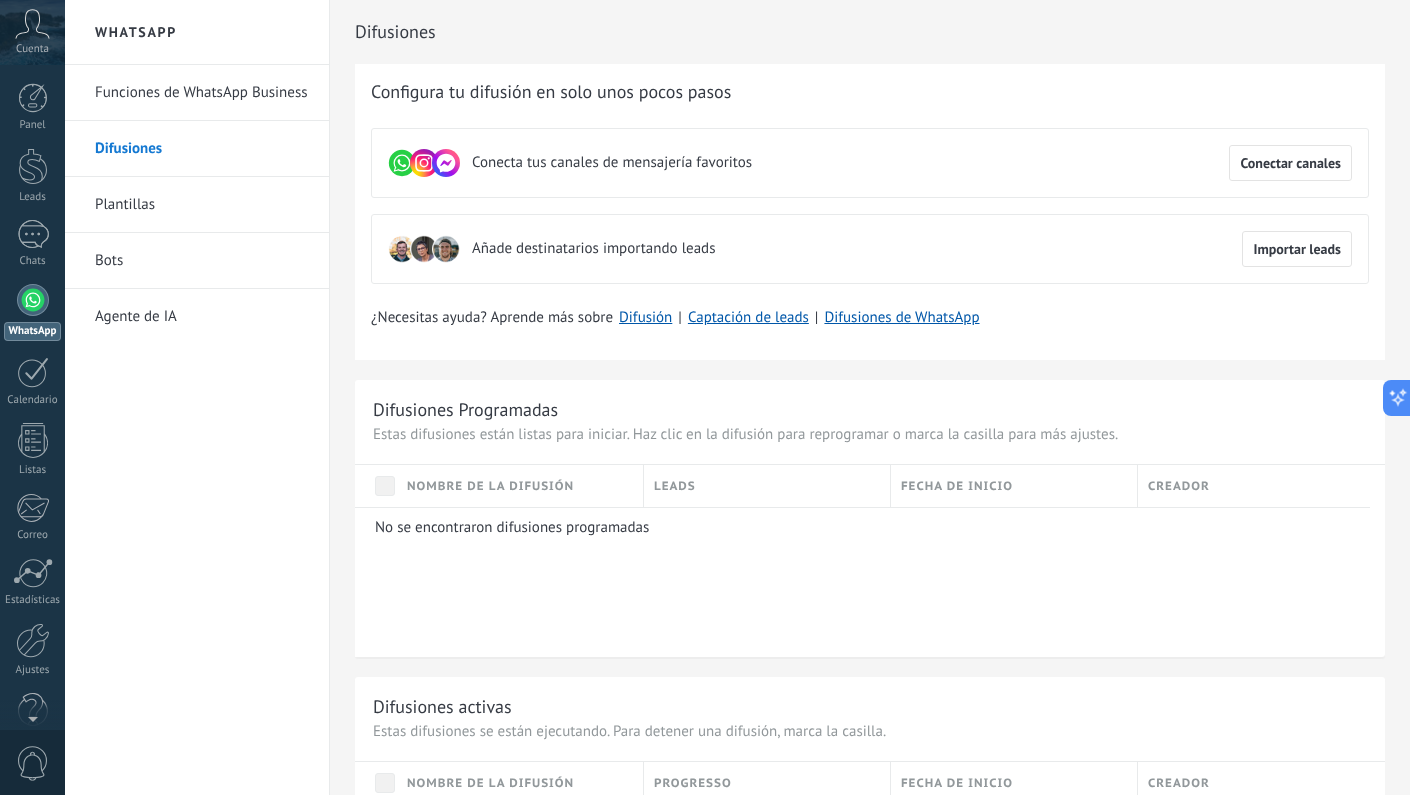 scroll, scrollTop: 0, scrollLeft: 0, axis: both 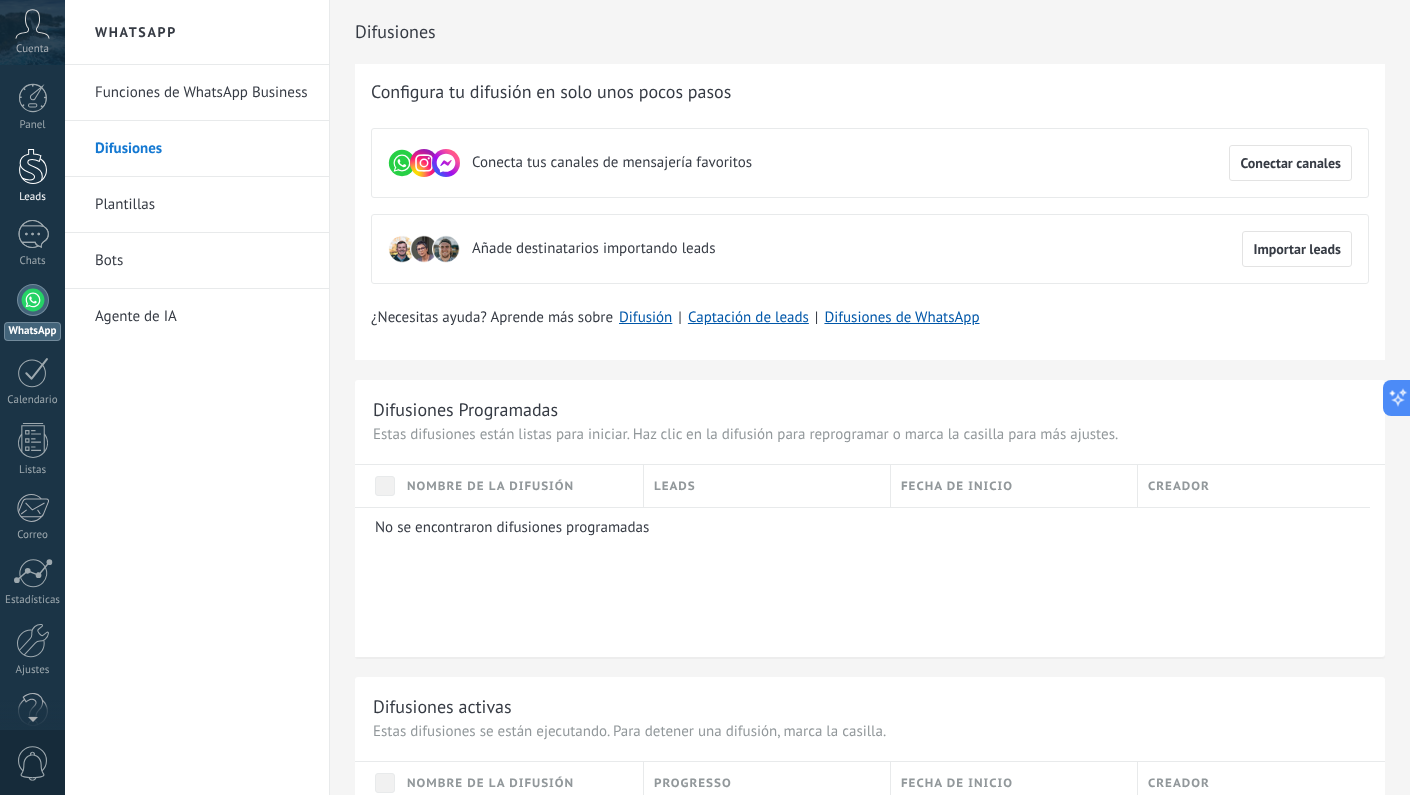 click at bounding box center [33, 166] 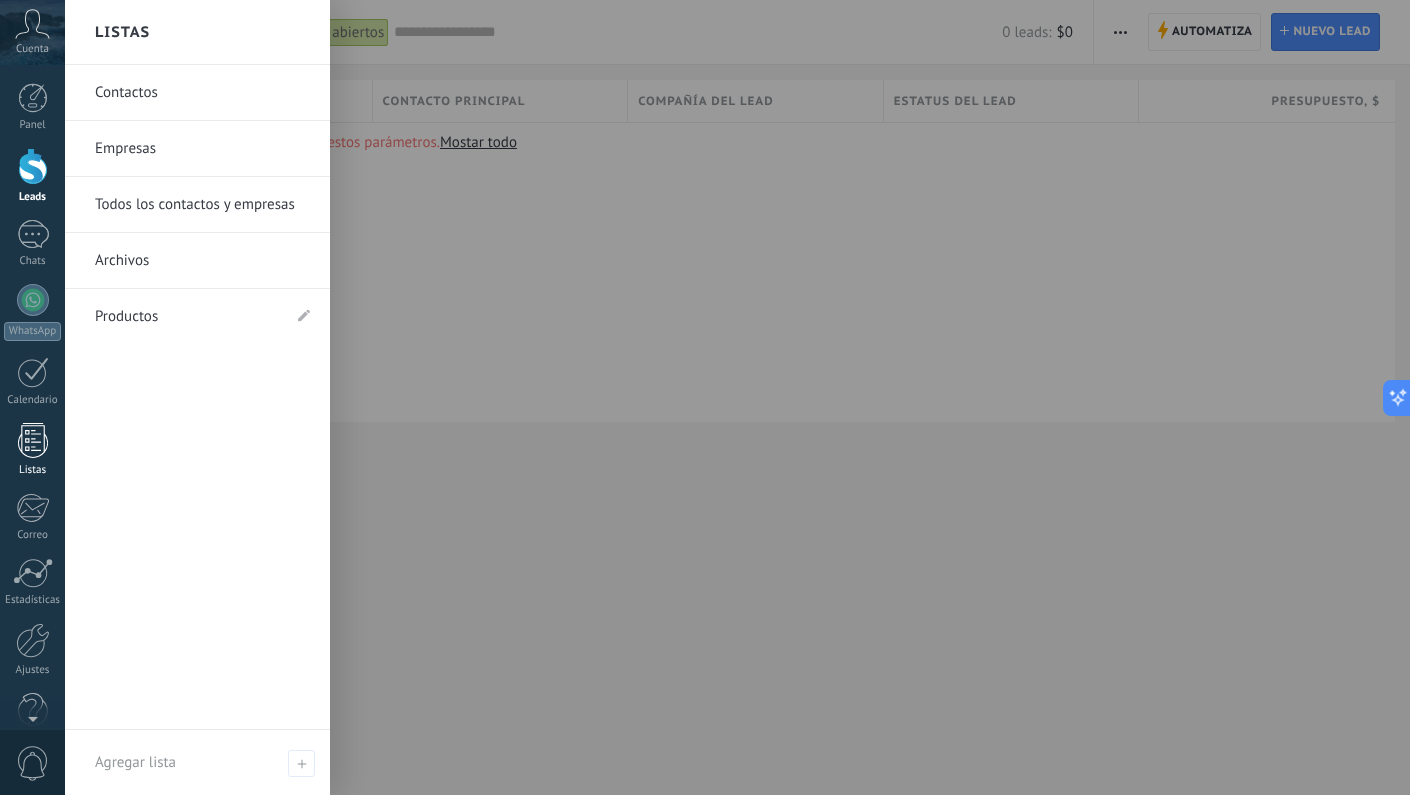 click at bounding box center [33, 440] 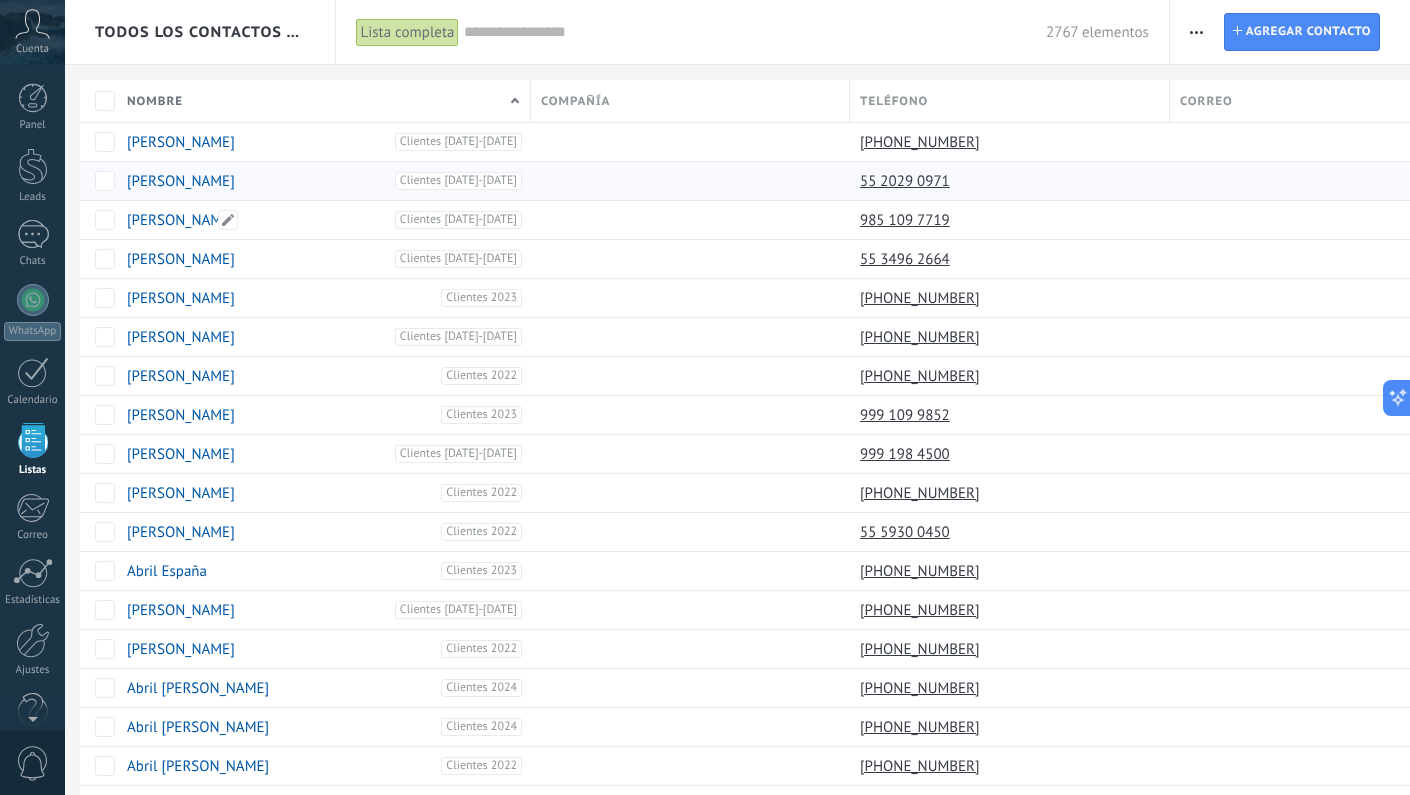 scroll, scrollTop: 37, scrollLeft: 0, axis: vertical 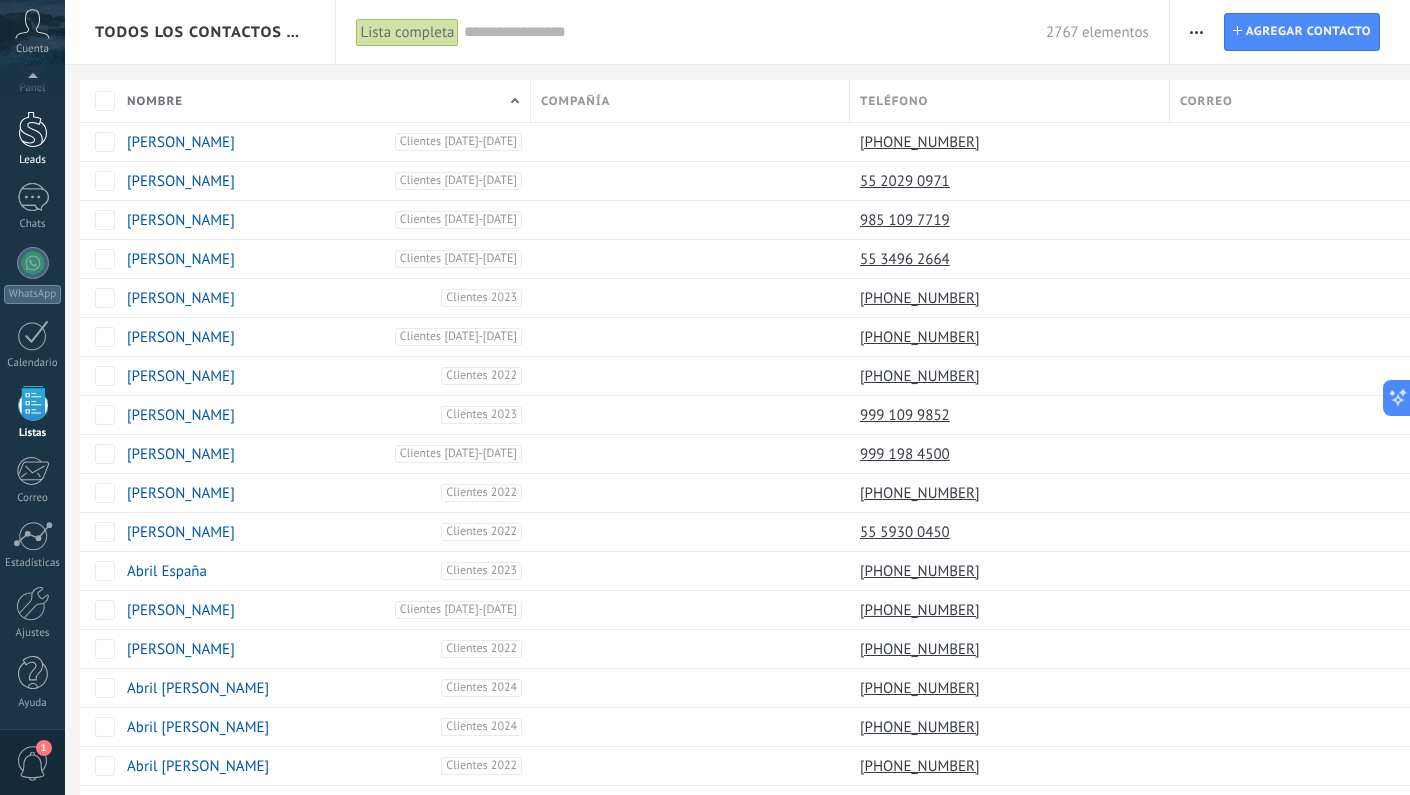 click at bounding box center (33, 129) 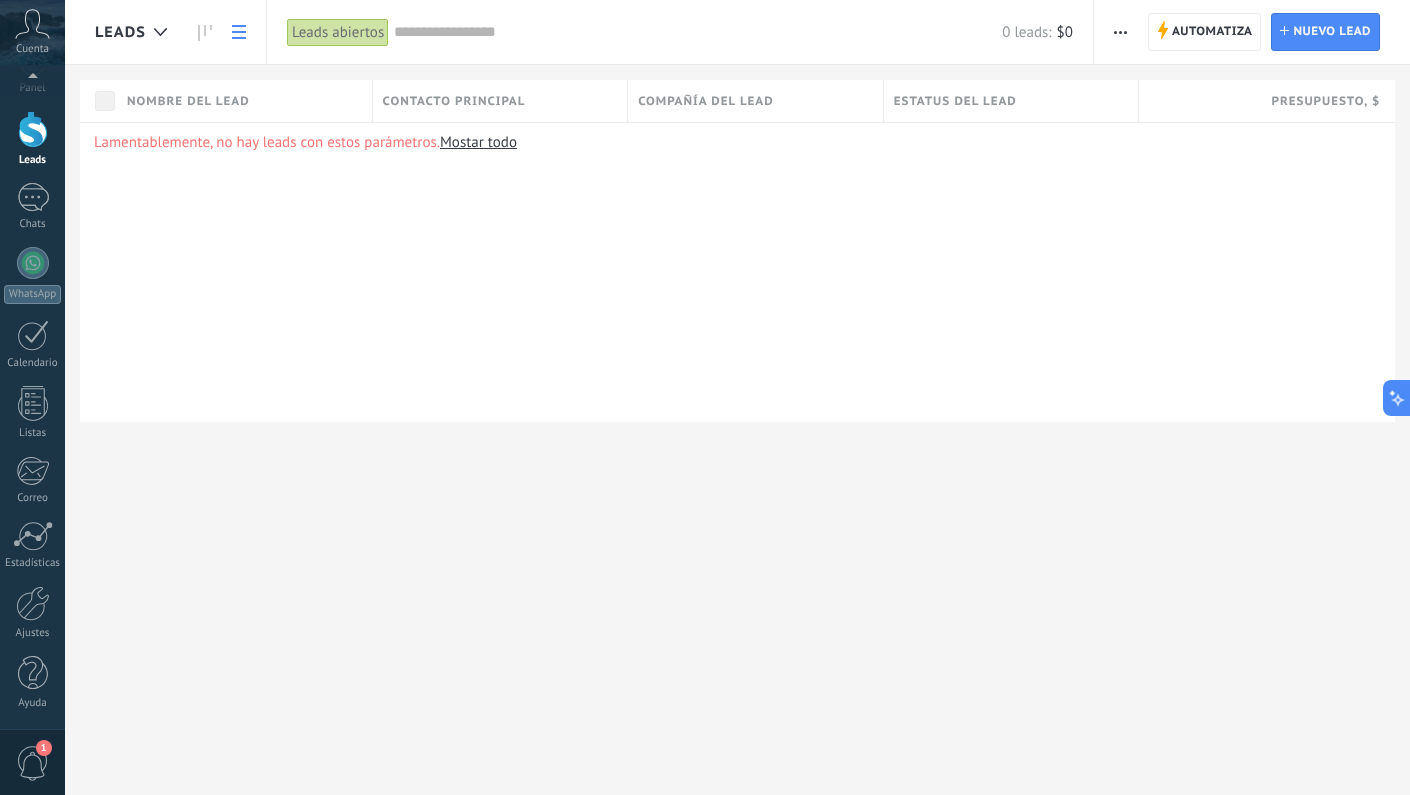 scroll, scrollTop: 0, scrollLeft: 0, axis: both 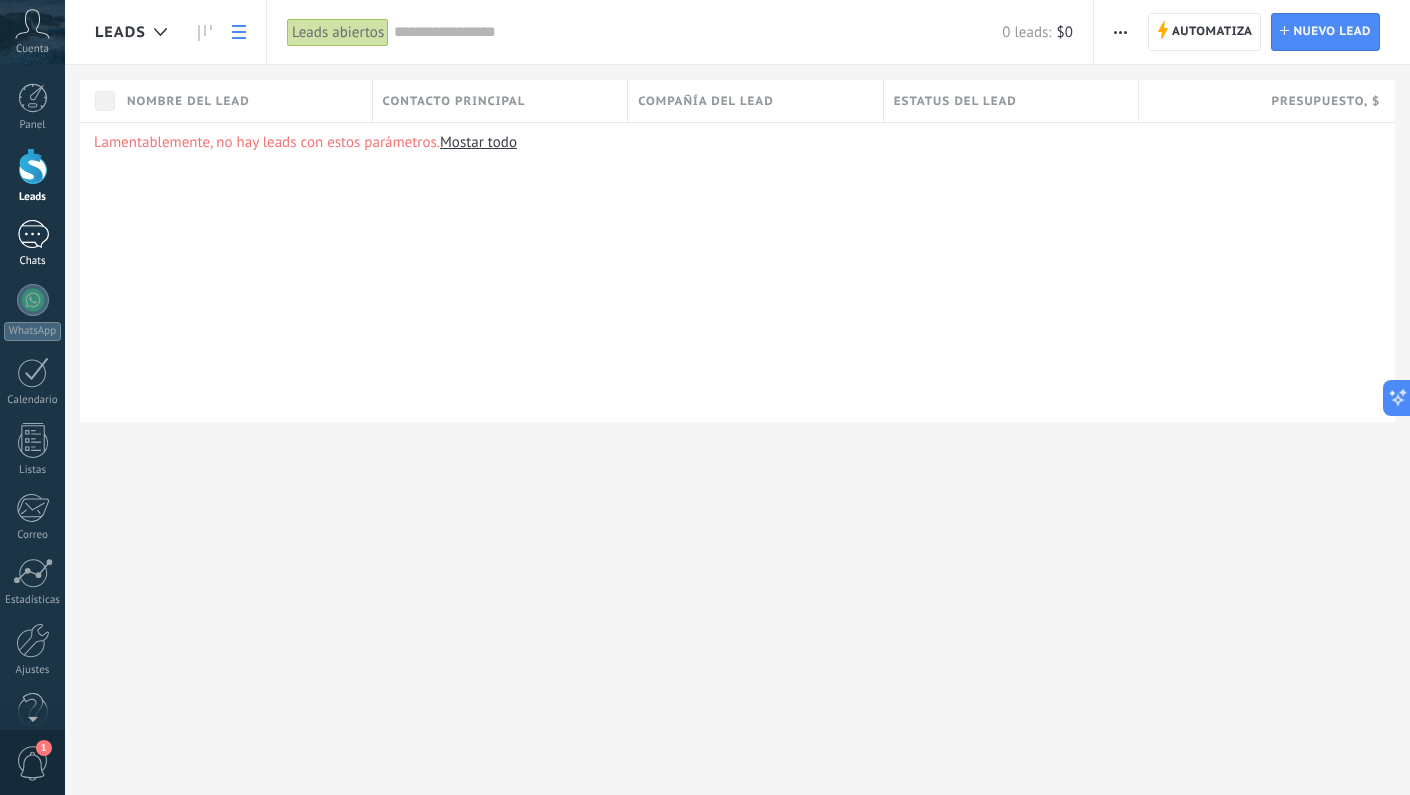 click on "1" at bounding box center (33, 234) 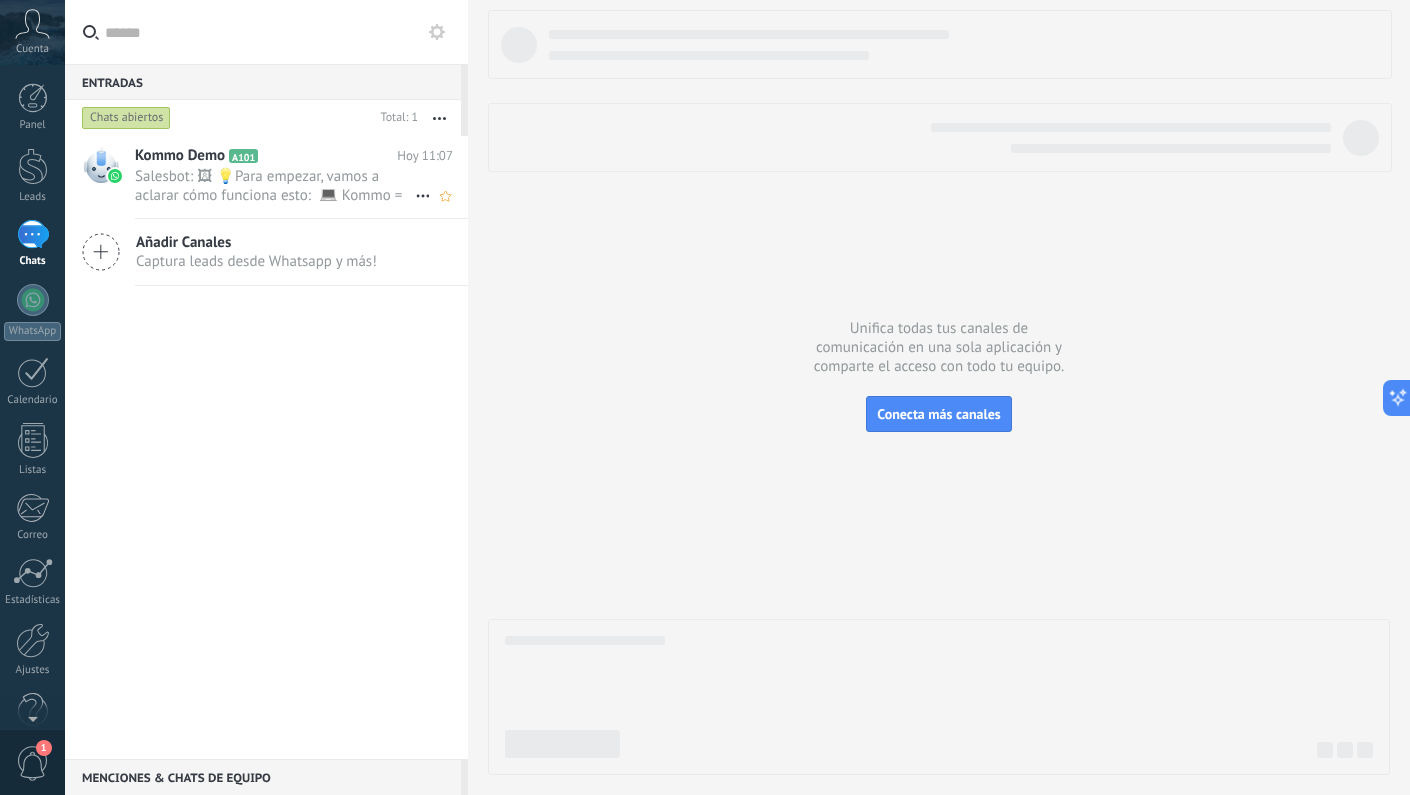 click on "Salesbot: 🖼 💡Para empezar, vamos a aclarar cómo funciona esto:
💻 Kommo = La vista del Agente - La tarjeta de lead repr..." at bounding box center [275, 186] 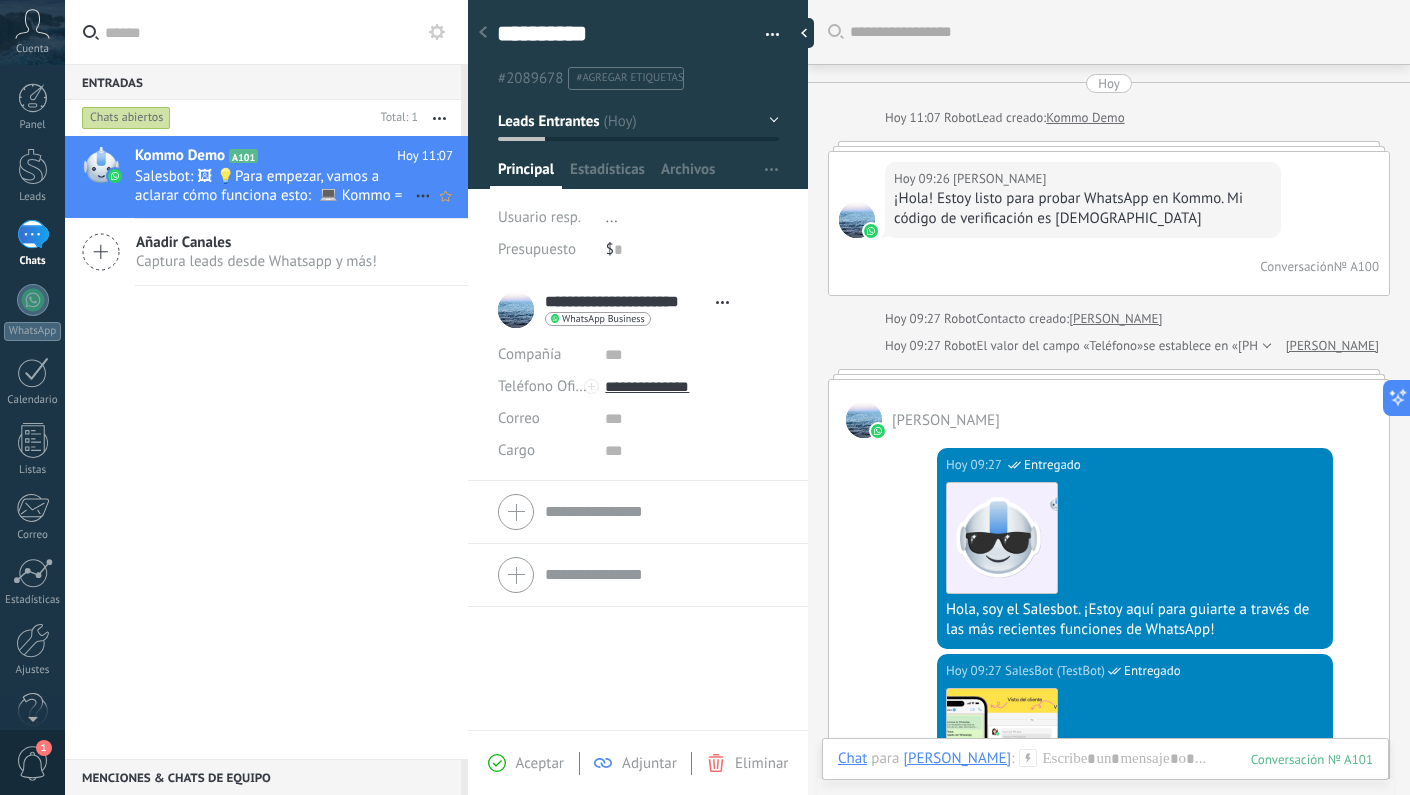 scroll, scrollTop: 30, scrollLeft: 0, axis: vertical 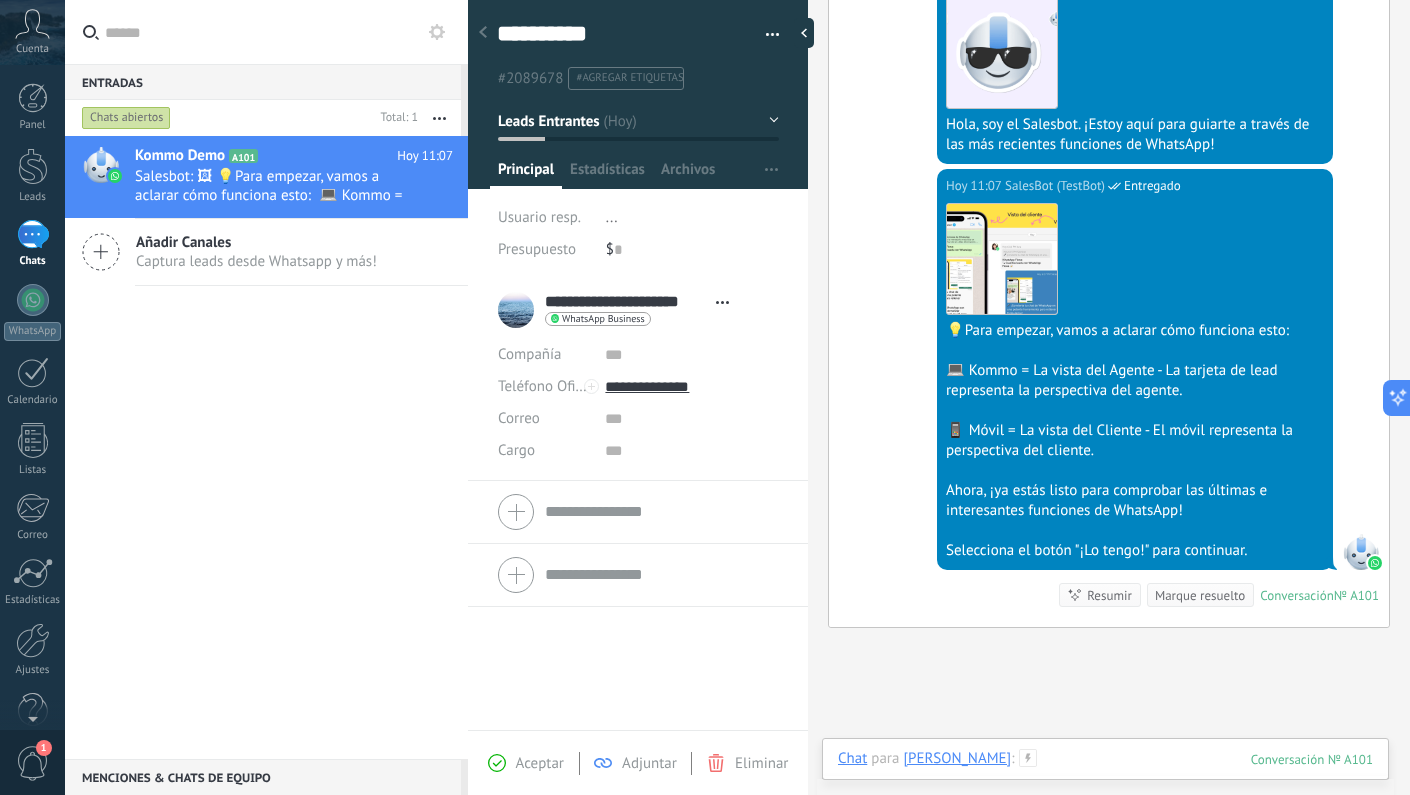 click at bounding box center [1105, 779] 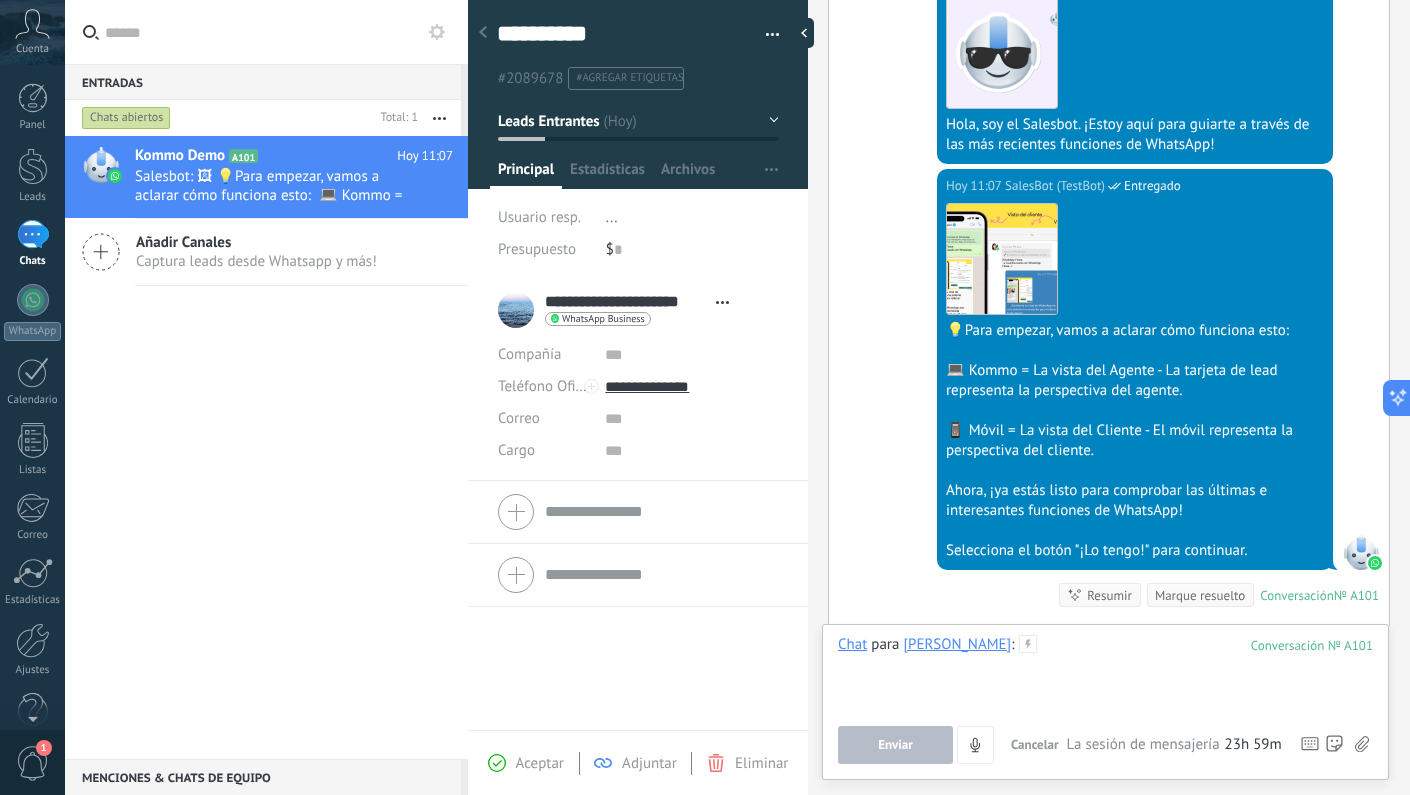 type 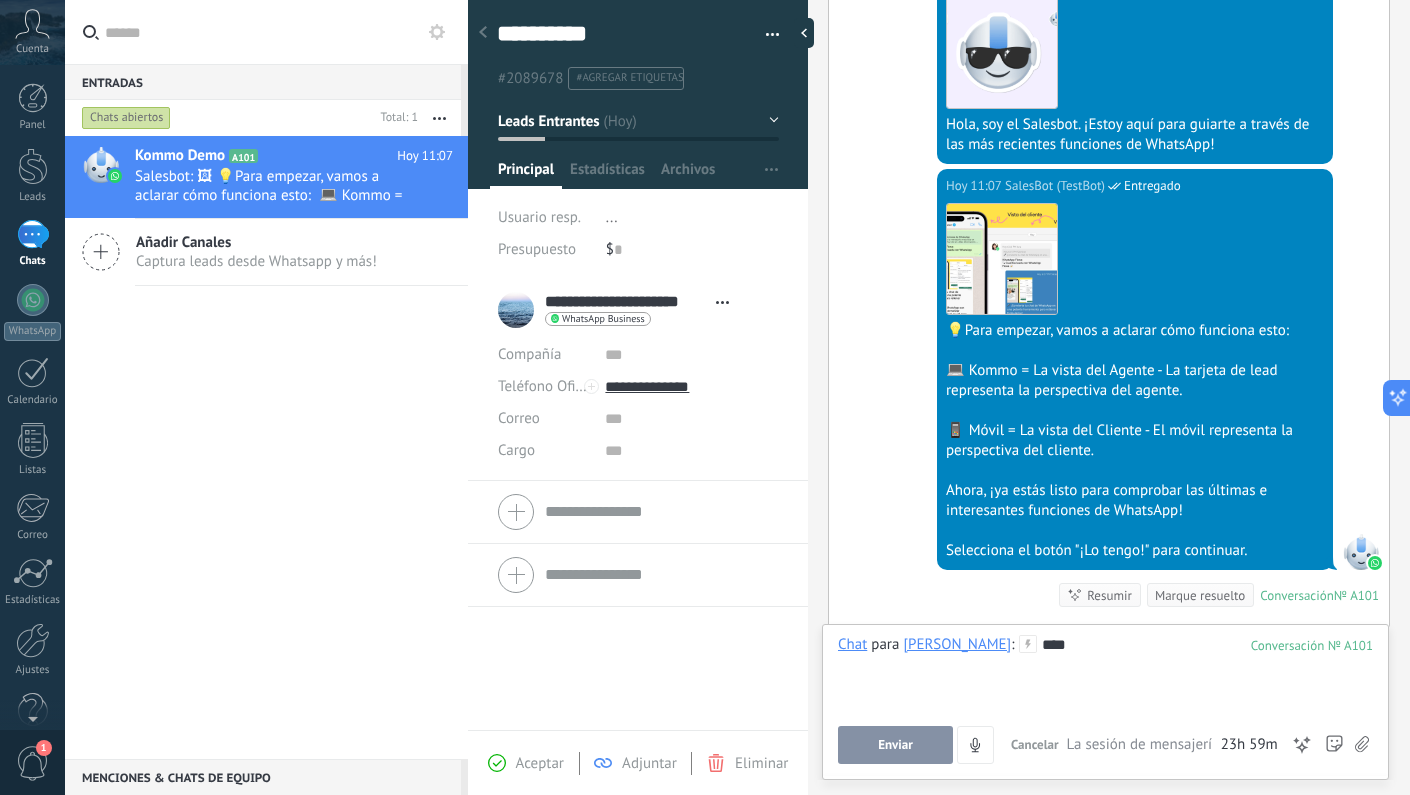click on "Enviar" at bounding box center [895, 745] 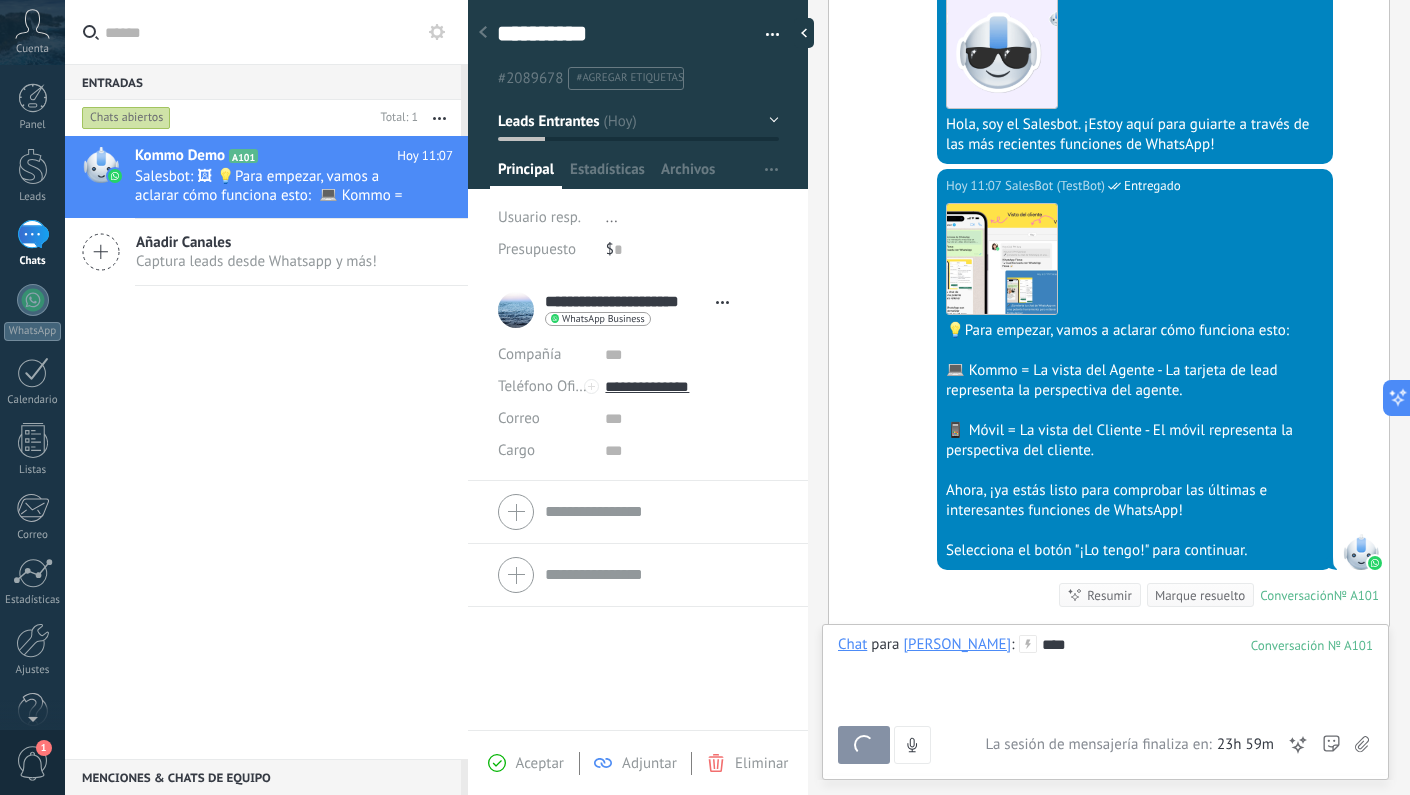 scroll, scrollTop: 2556, scrollLeft: 0, axis: vertical 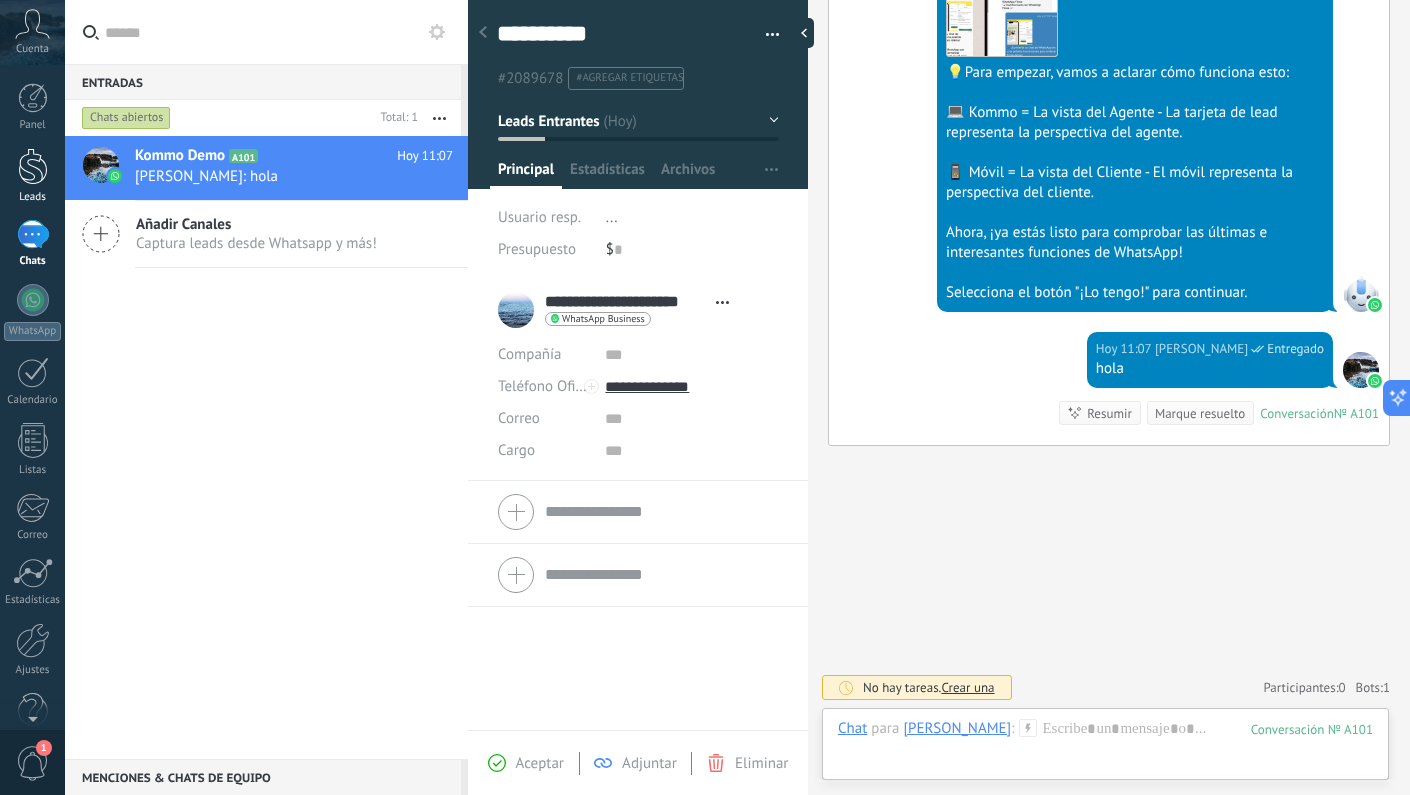 click at bounding box center (33, 166) 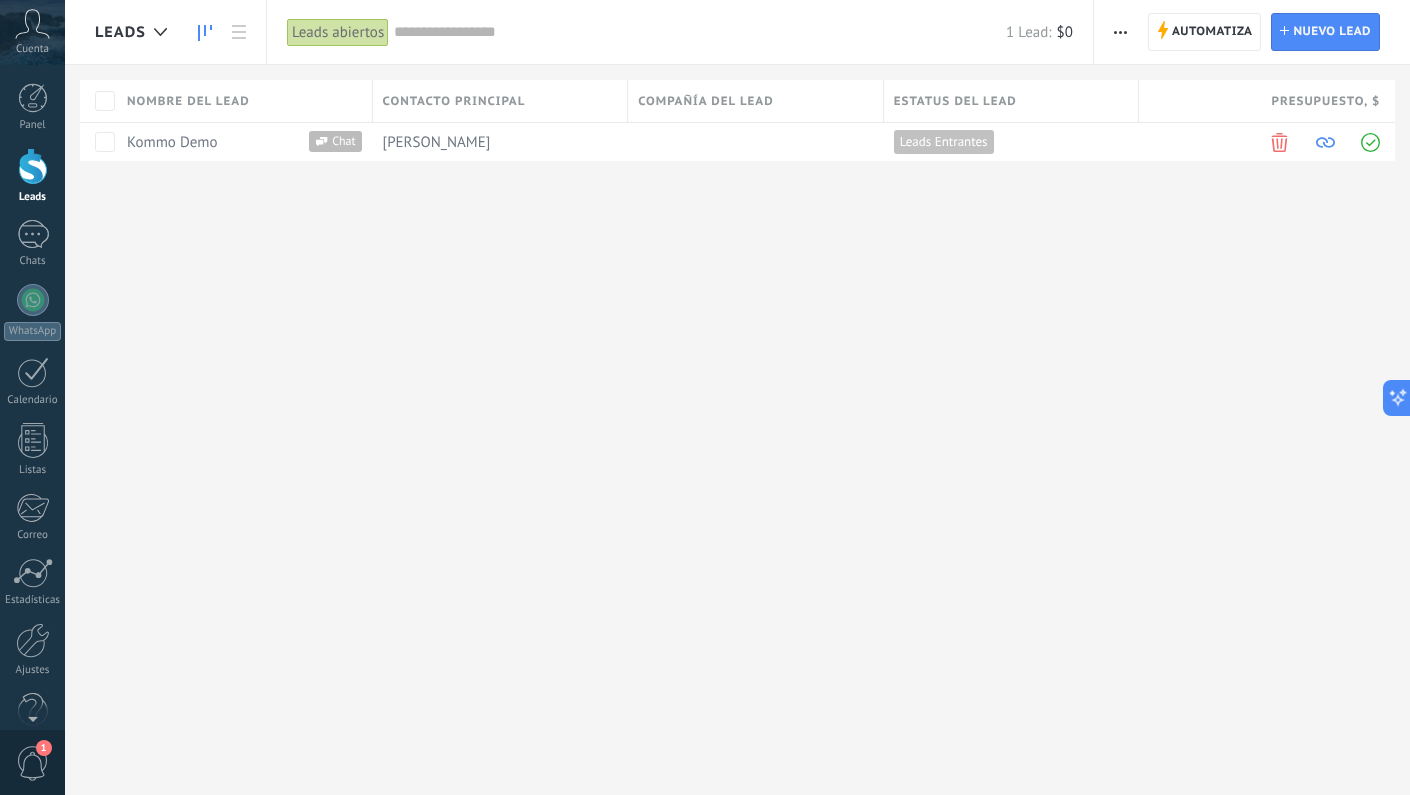 click 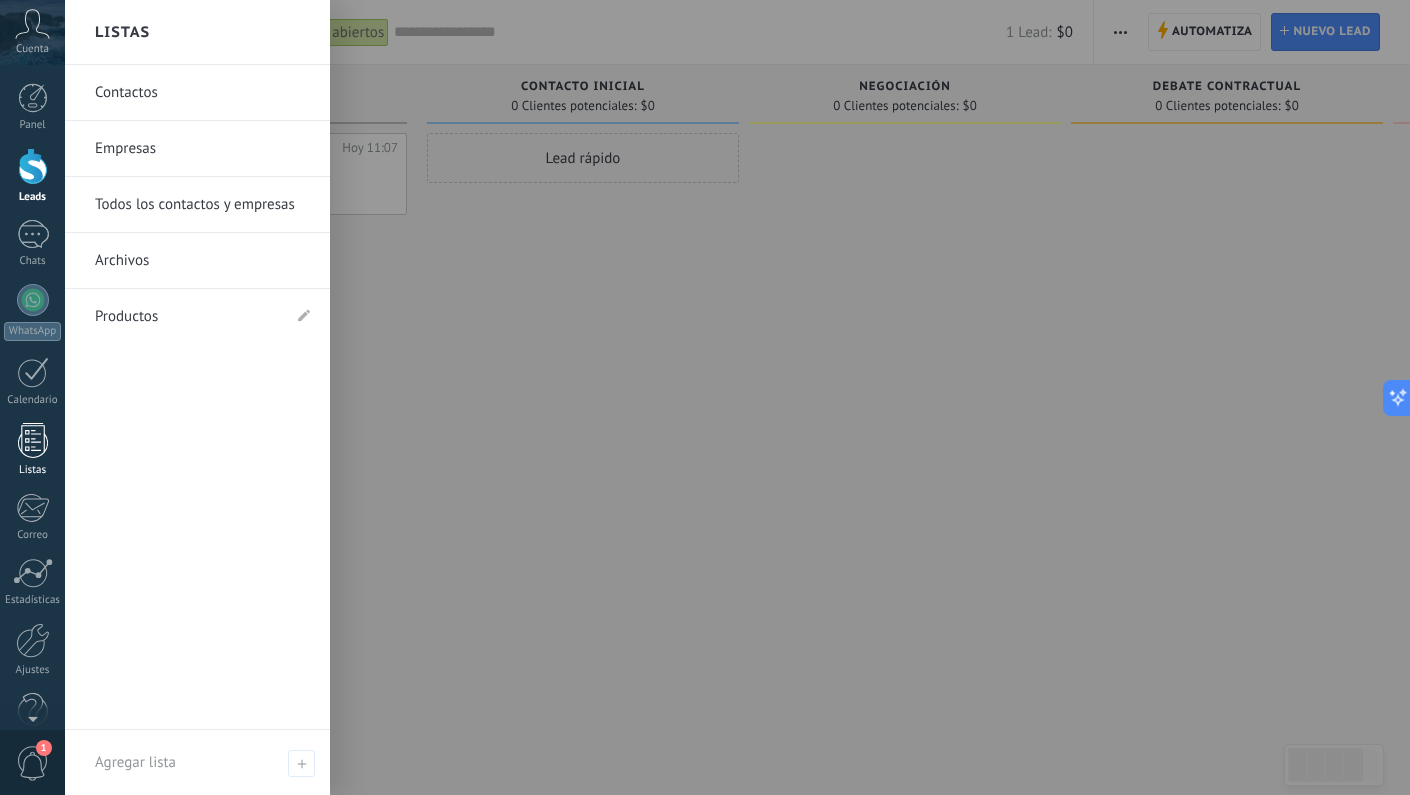 click at bounding box center (33, 440) 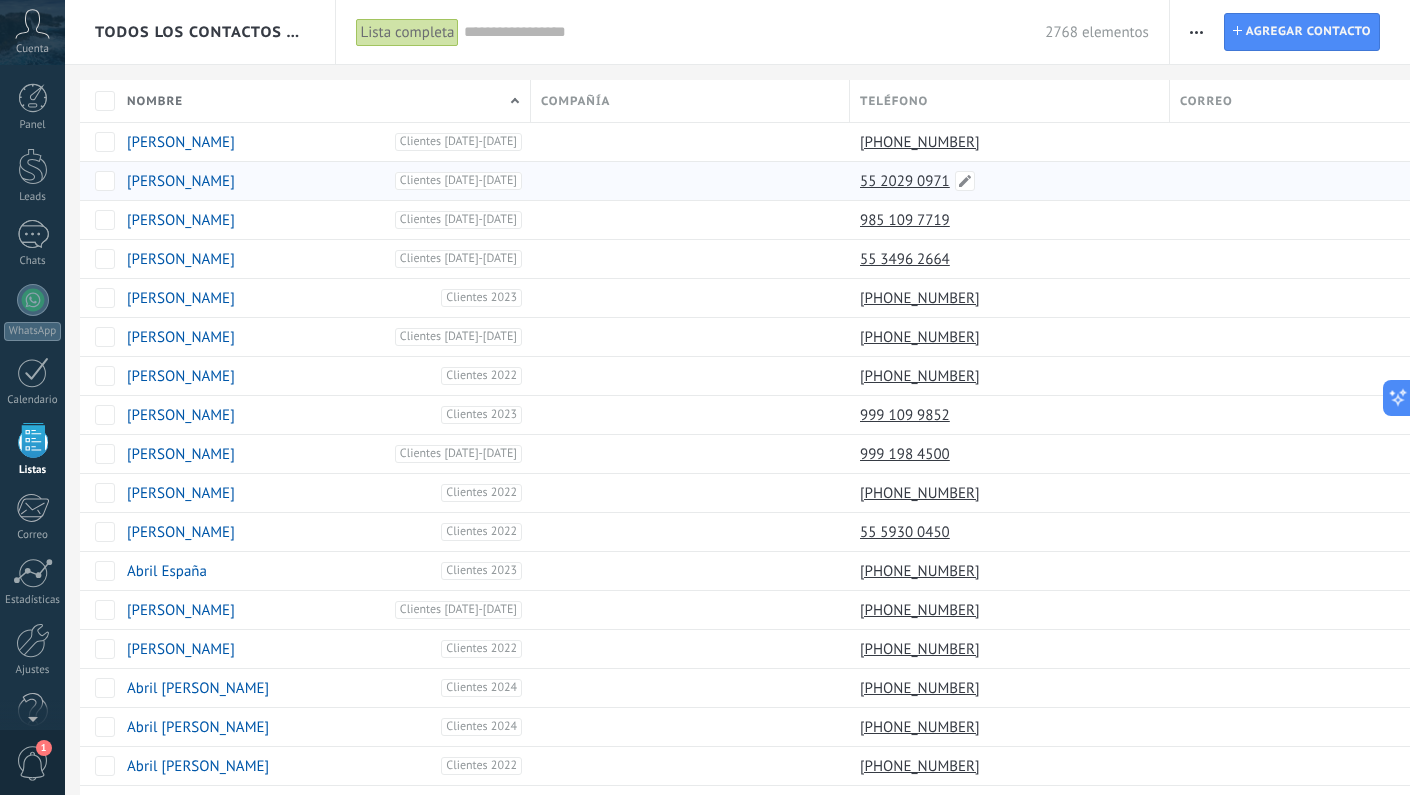 scroll, scrollTop: 37, scrollLeft: 0, axis: vertical 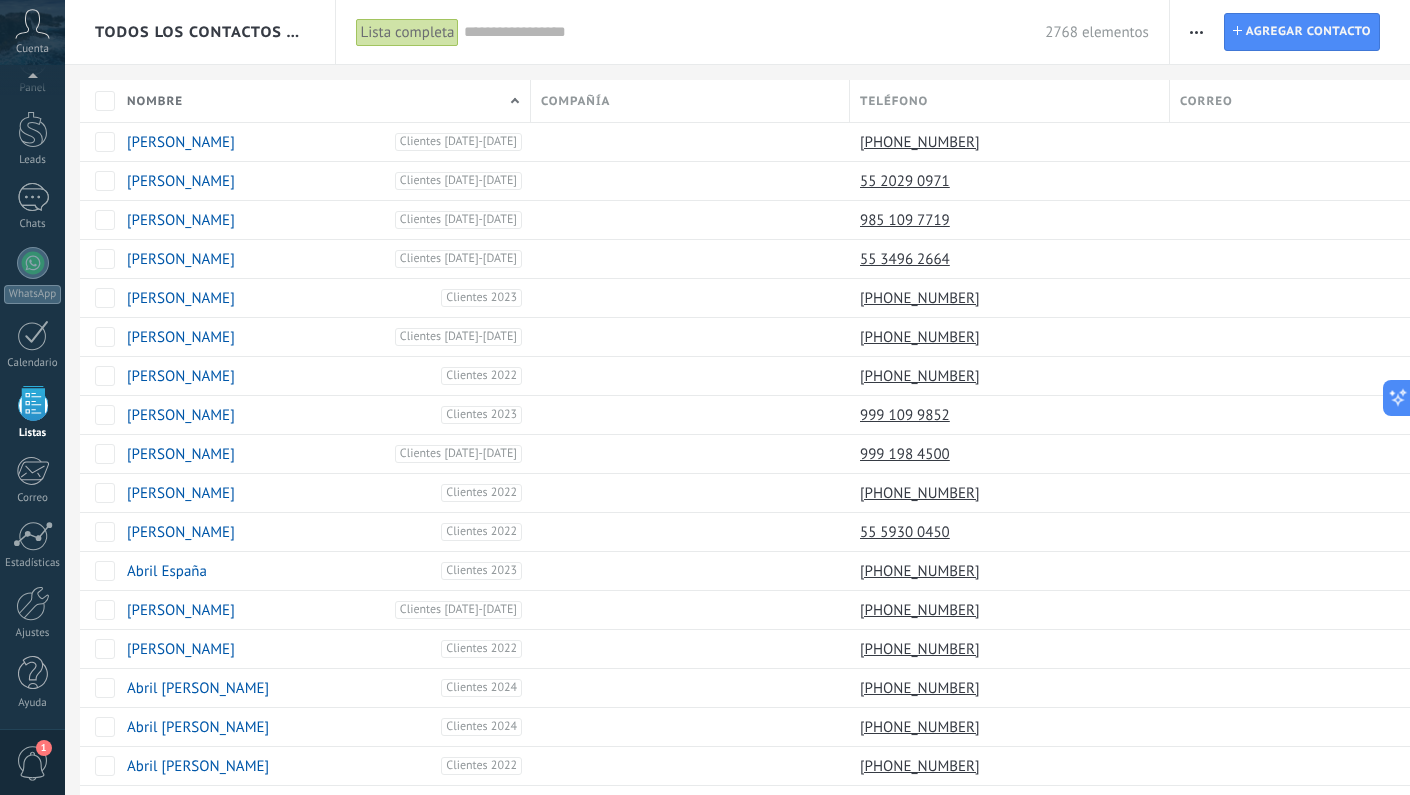 click 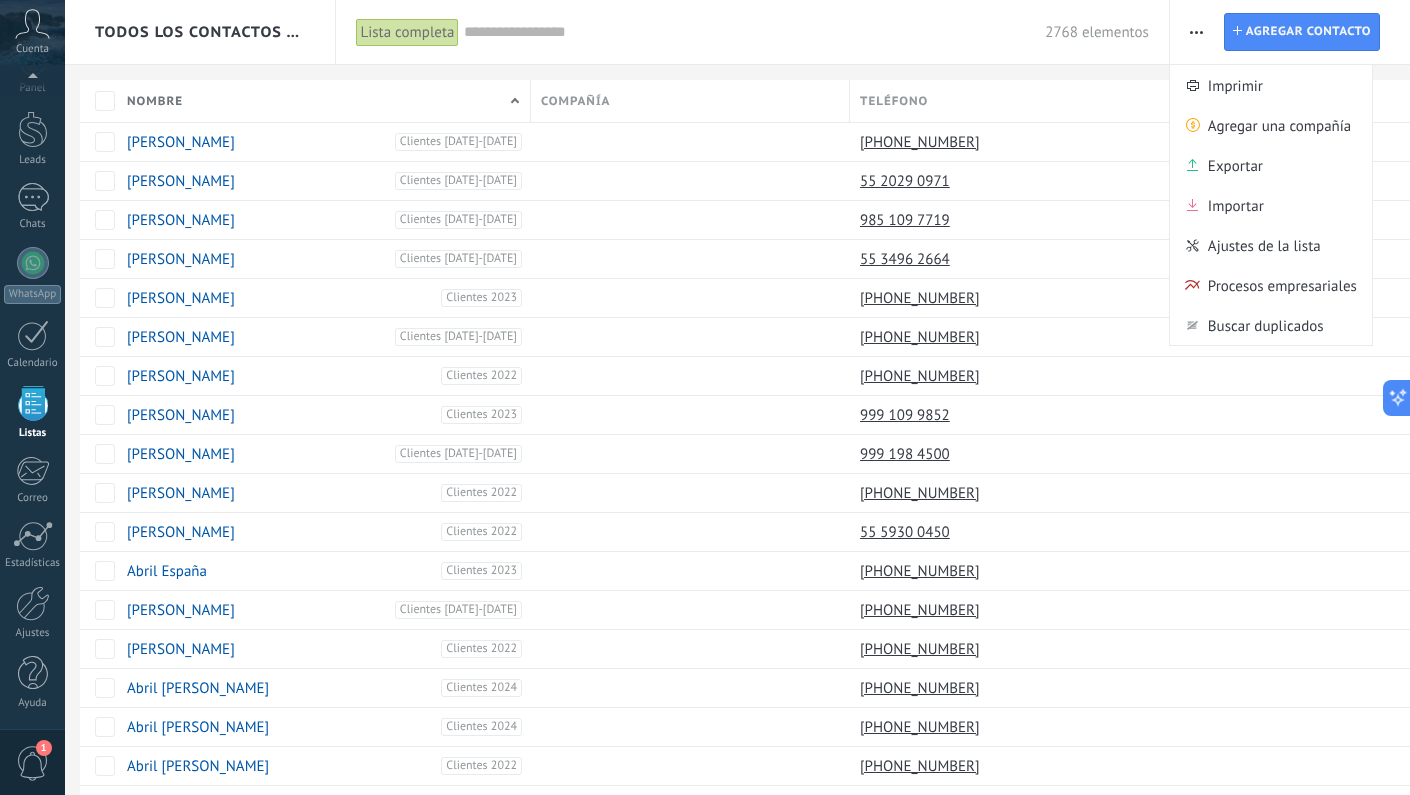 click at bounding box center [754, 32] 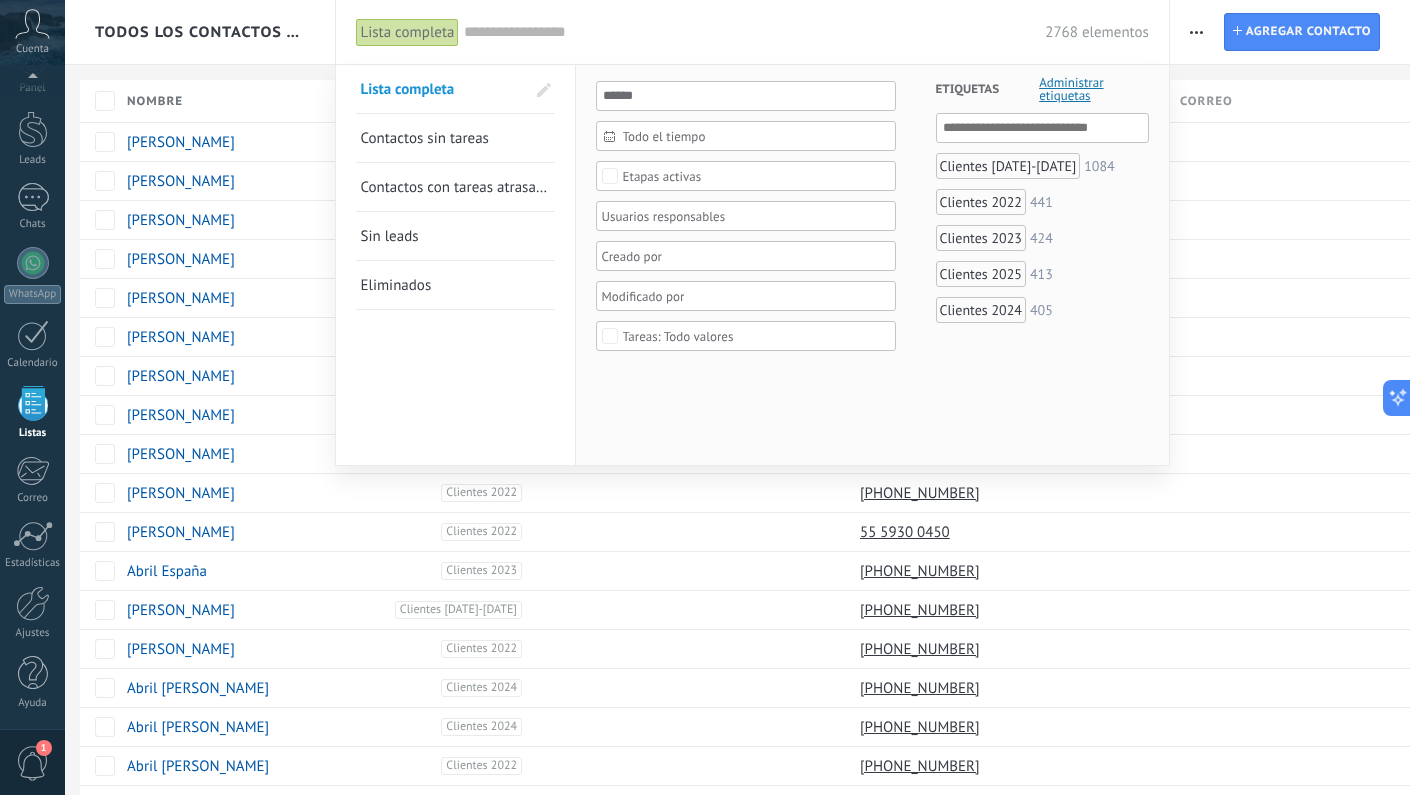 click at bounding box center (705, 397) 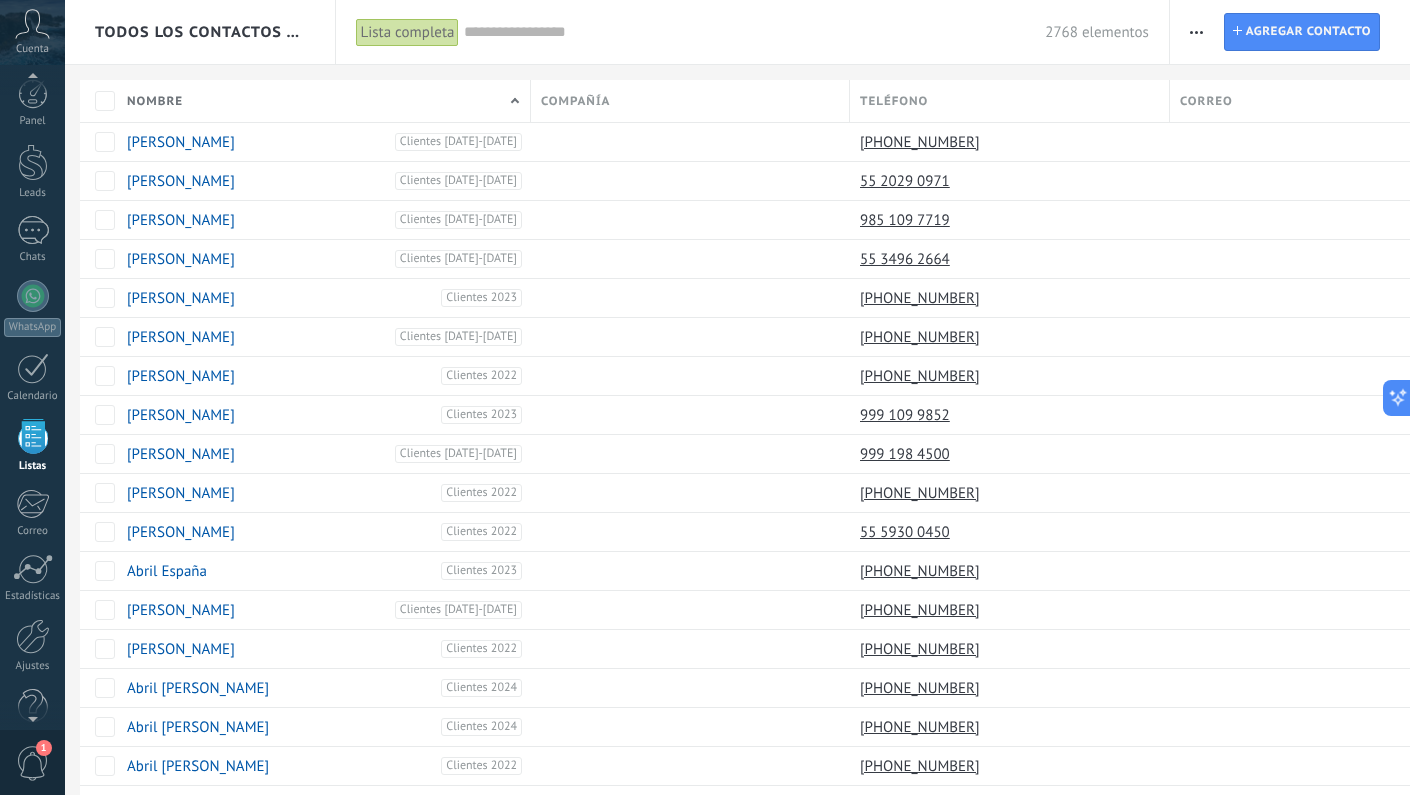 scroll, scrollTop: 0, scrollLeft: 0, axis: both 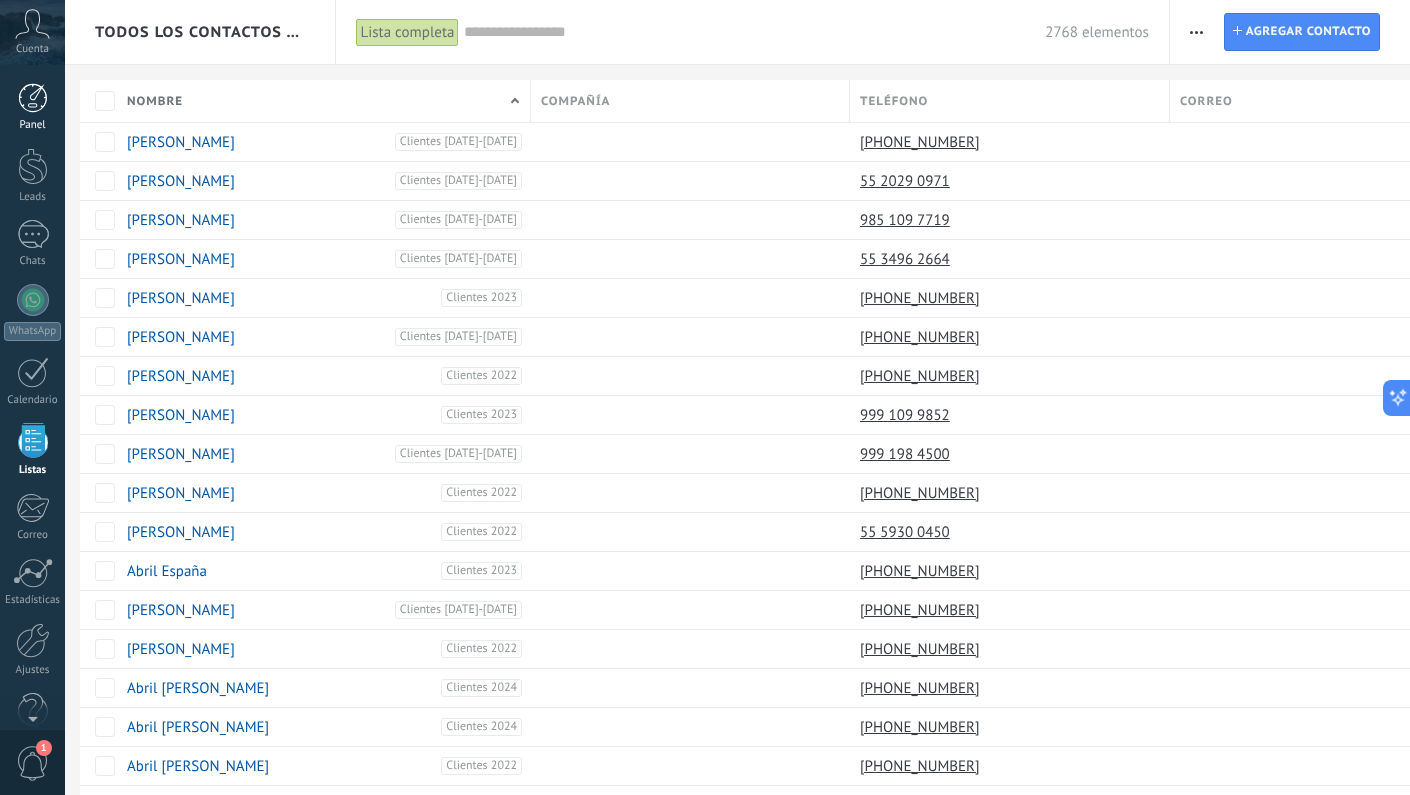 click at bounding box center [33, 98] 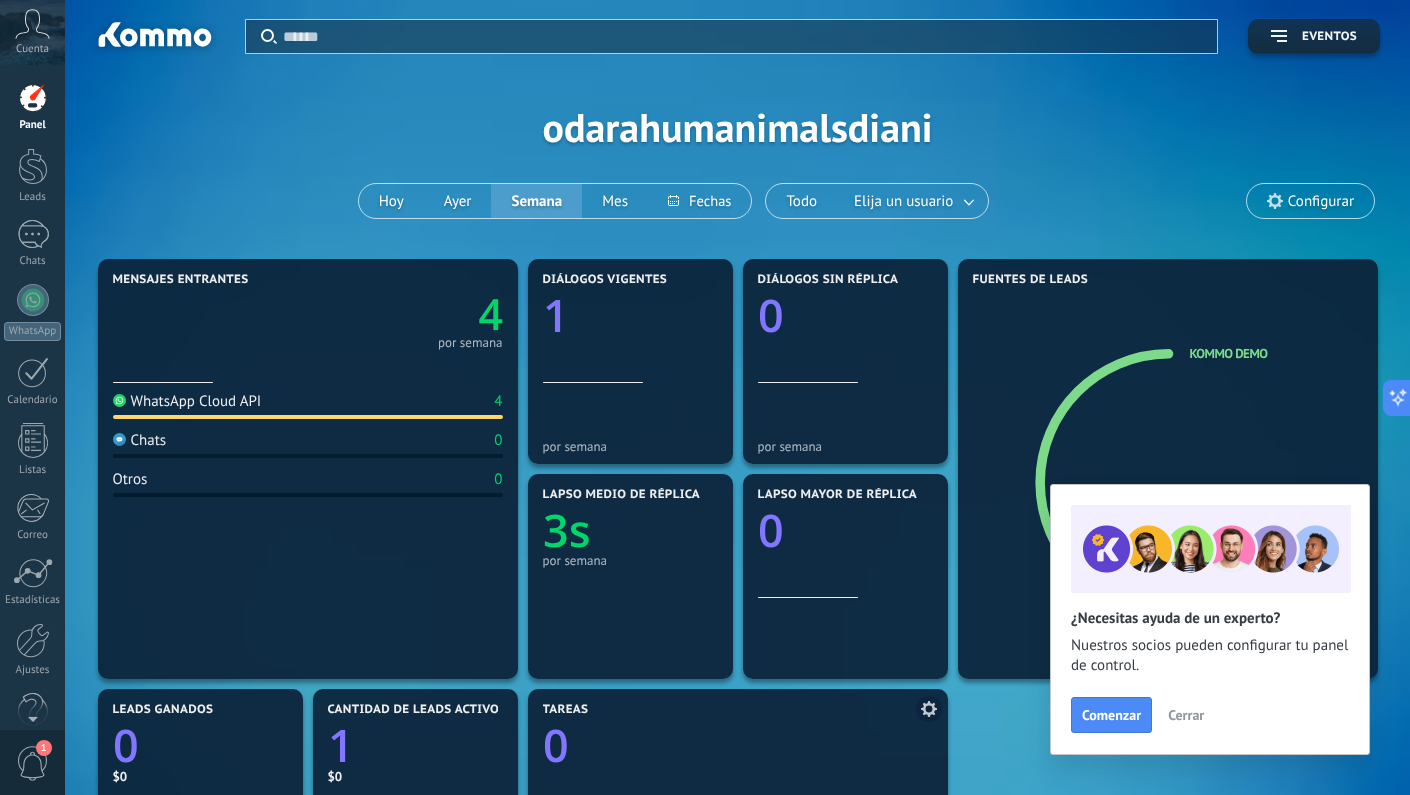 scroll, scrollTop: 0, scrollLeft: 0, axis: both 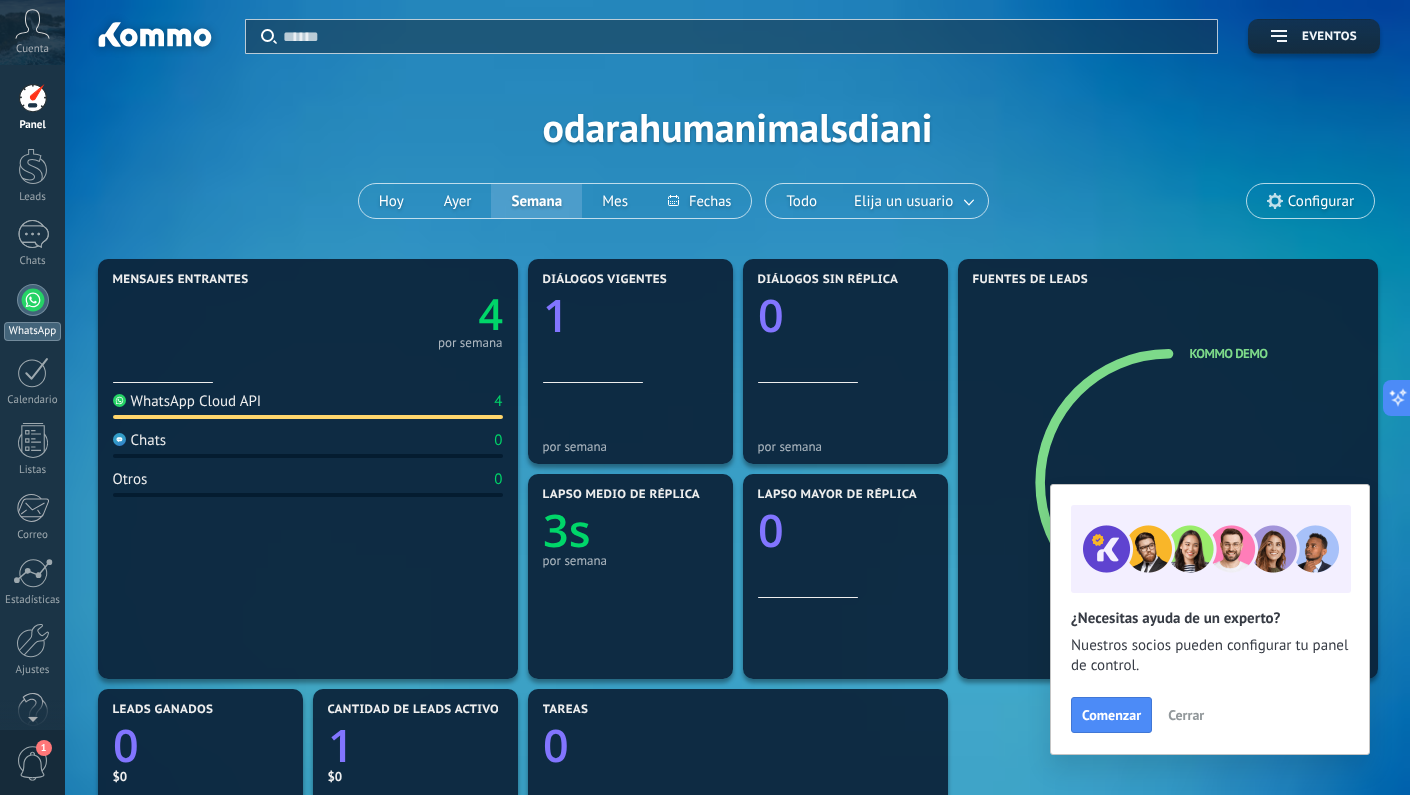 click at bounding box center [33, 300] 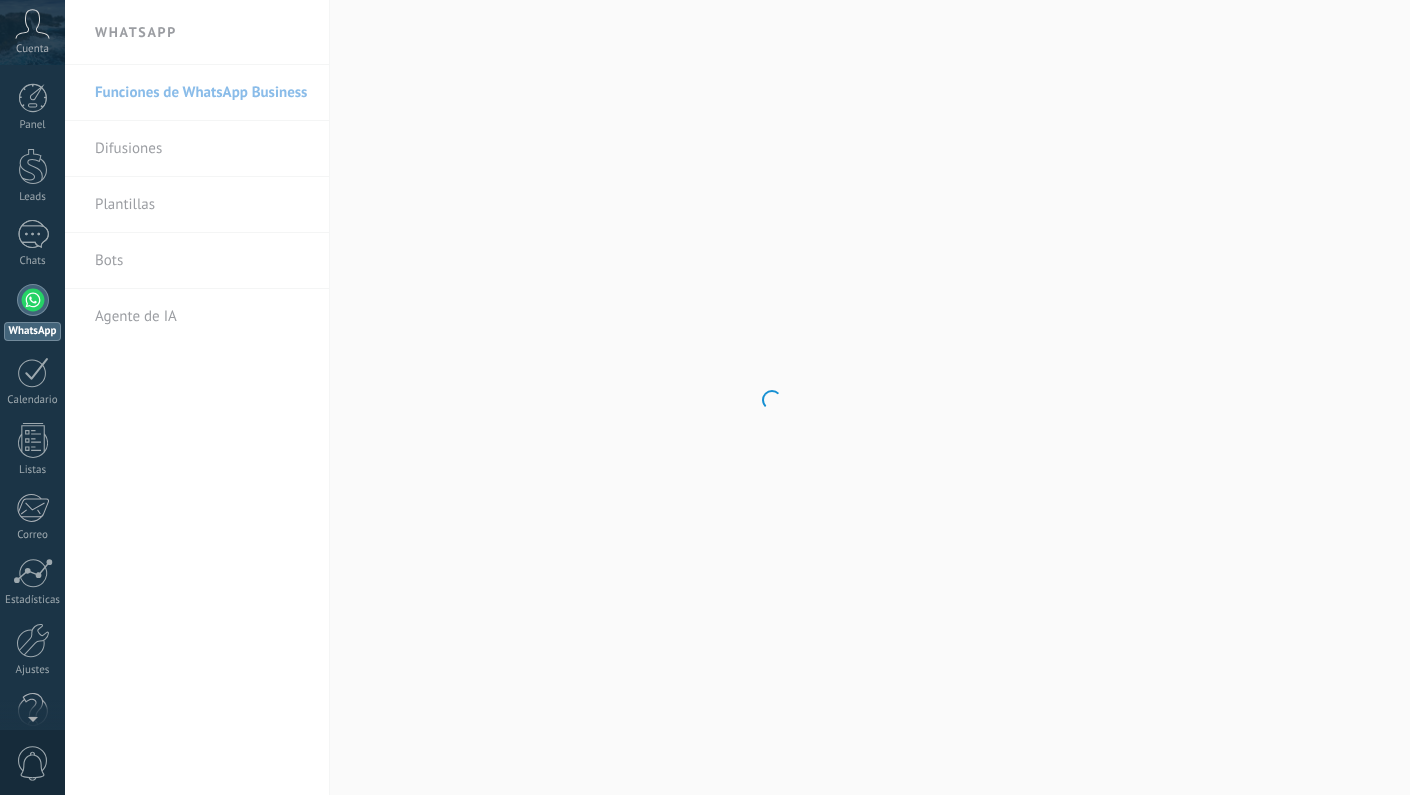 scroll, scrollTop: 0, scrollLeft: 0, axis: both 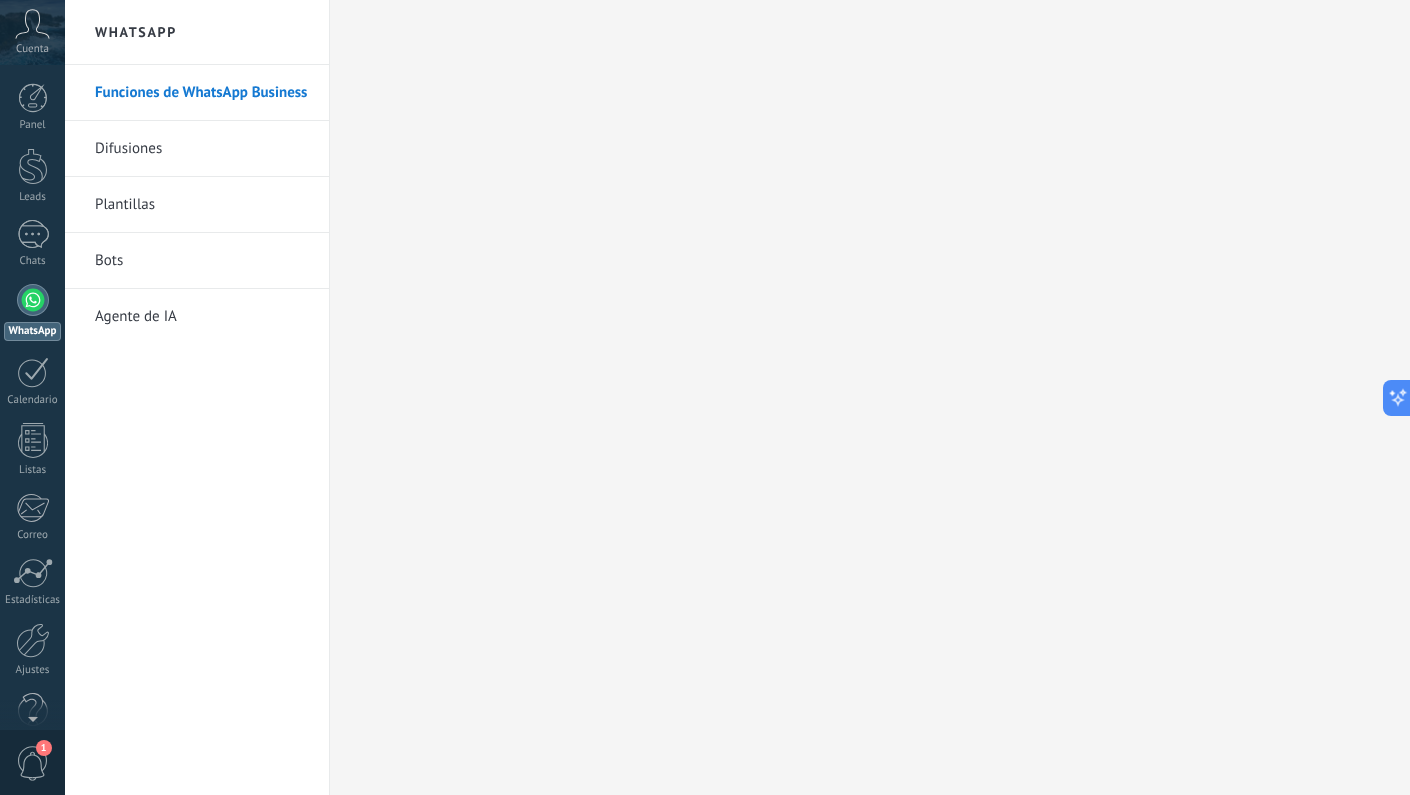 click on "Difusiones" at bounding box center (202, 149) 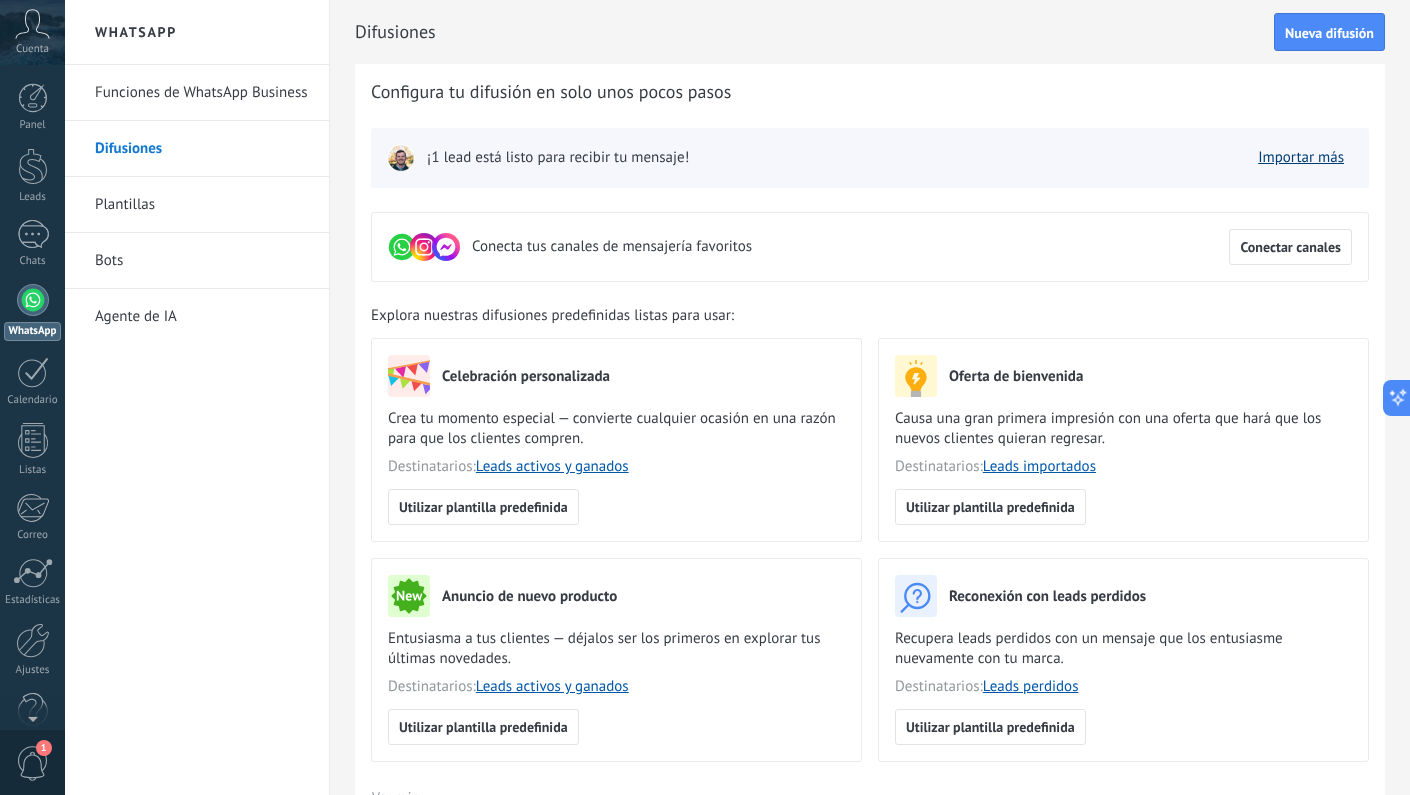 click on "Importar más" at bounding box center [1301, 157] 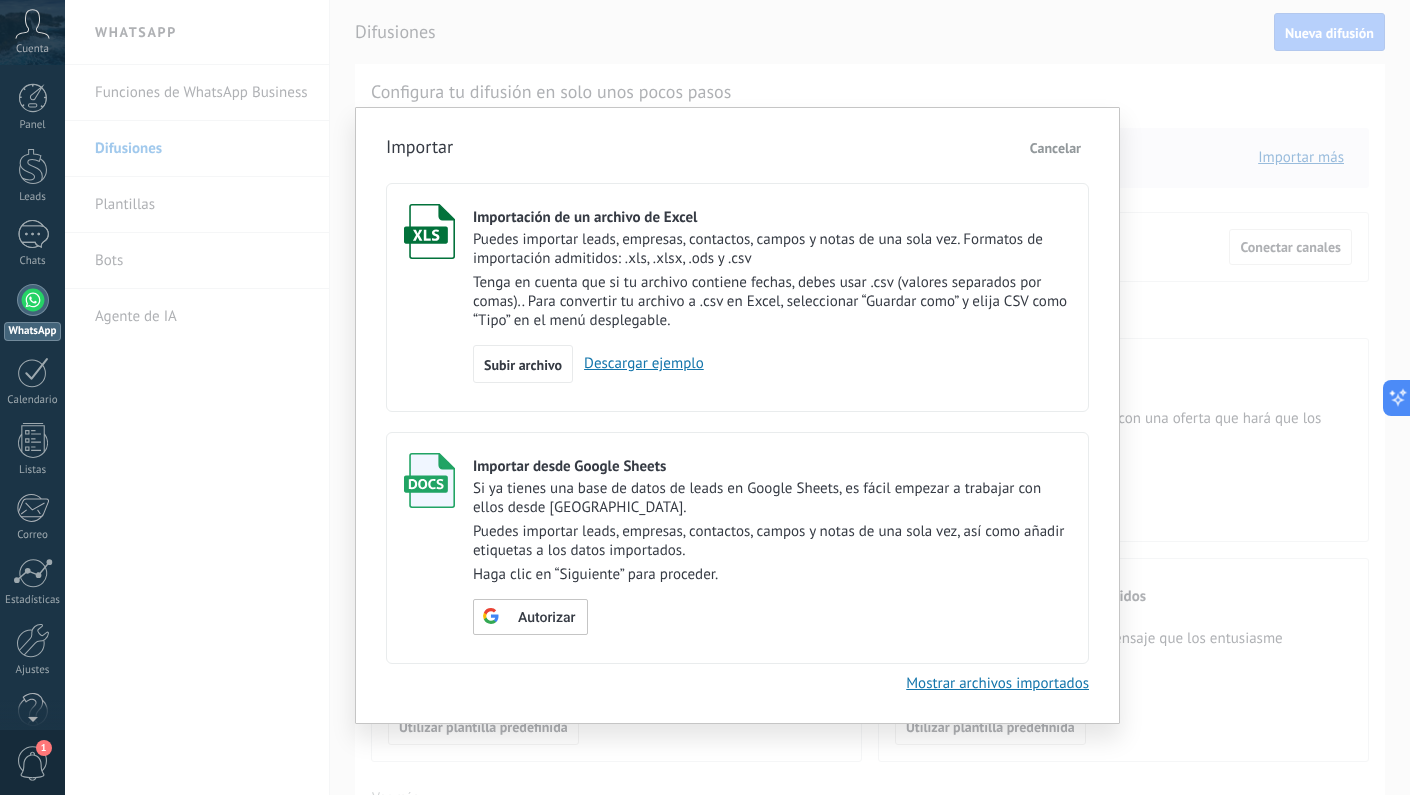 click on "Cancelar" at bounding box center (1055, 148) 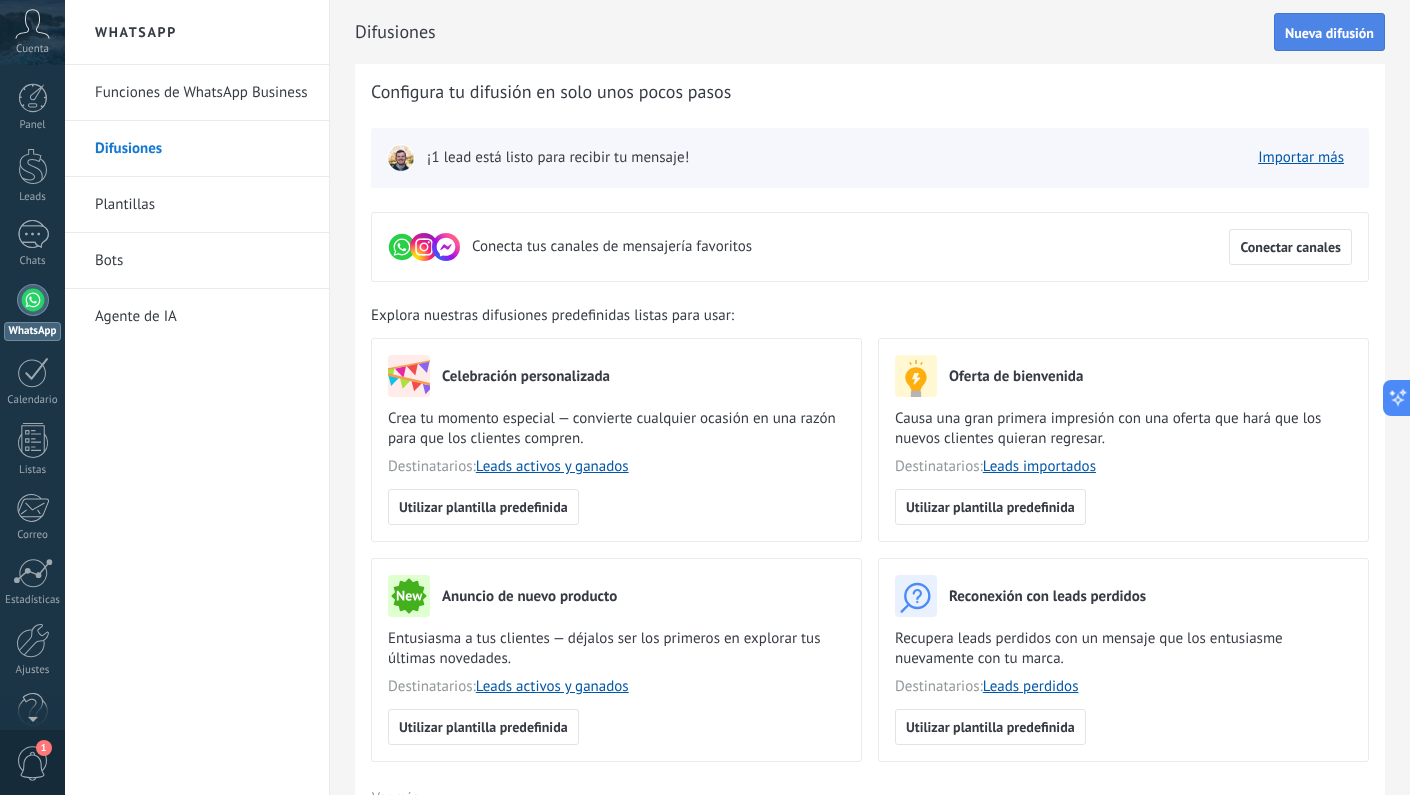 click on "Nueva difusión" at bounding box center [1329, 33] 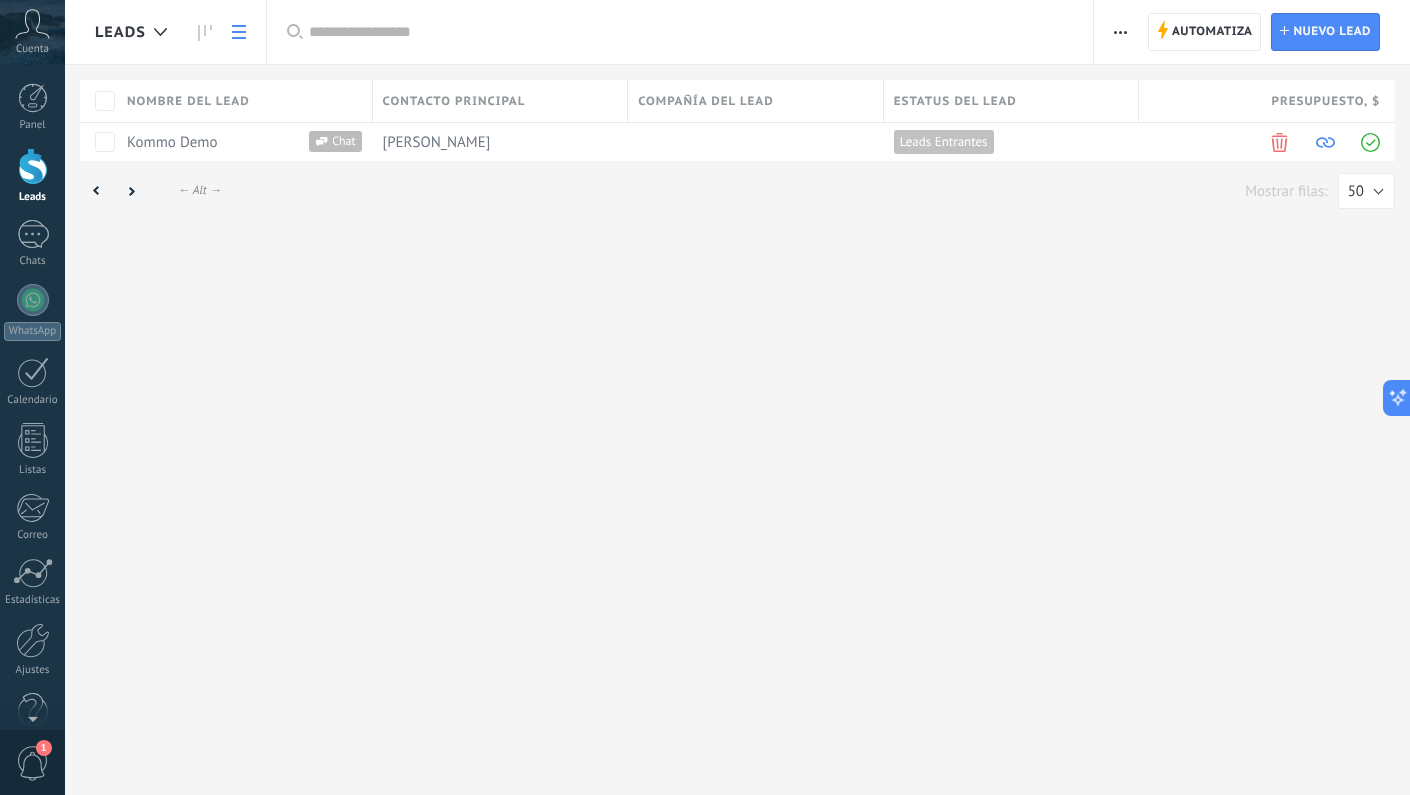 click on ".abccls-1,.abccls-2{fill-rule:evenodd}.abccls-2{fill:#fff} .abfcls-1{fill:none}.abfcls-2{fill:#fff} .abncls-1{isolation:isolate}.abncls-2{opacity:.06}.abncls-2,.abncls-3,.abncls-6{mix-blend-mode:multiply}.abncls-3{opacity:.15}.abncls-4,.abncls-8{fill:#fff}.abncls-5{fill:url(#abnlinear-gradient)}.abncls-6{opacity:.04}.abncls-7{fill:url(#abnlinear-gradient-2)}.abncls-8{fill-rule:evenodd} .abqst0{fill:#ffa200} .abwcls-1{fill:#252525} .cls-1{isolation:isolate} .acicls-1{fill:none} .aclcls-1{fill:#232323} .acnst0{display:none} .addcls-1,.addcls-2{fill:none;stroke-miterlimit:10}.addcls-1{stroke:#dfe0e5}.addcls-2{stroke:#a1a7ab} .adecls-1,.adecls-2{fill:none;stroke-miterlimit:10}.adecls-1{stroke:#dfe0e5}.adecls-2{stroke:#a1a7ab} .adqcls-1{fill:#8591a5;fill-rule:evenodd} .aeccls-1{fill:#5c9f37} .aeecls-1{fill:#f86161} .aejcls-1{fill:#8591a5;fill-rule:evenodd} .aekcls-1{fill-rule:evenodd} .aelcls-1{fill-rule:evenodd;fill:currentColor} .aemcls-1{fill-rule:evenodd;fill:currentColor} .aercls-2{fill:#24bc8c}" at bounding box center (705, 397) 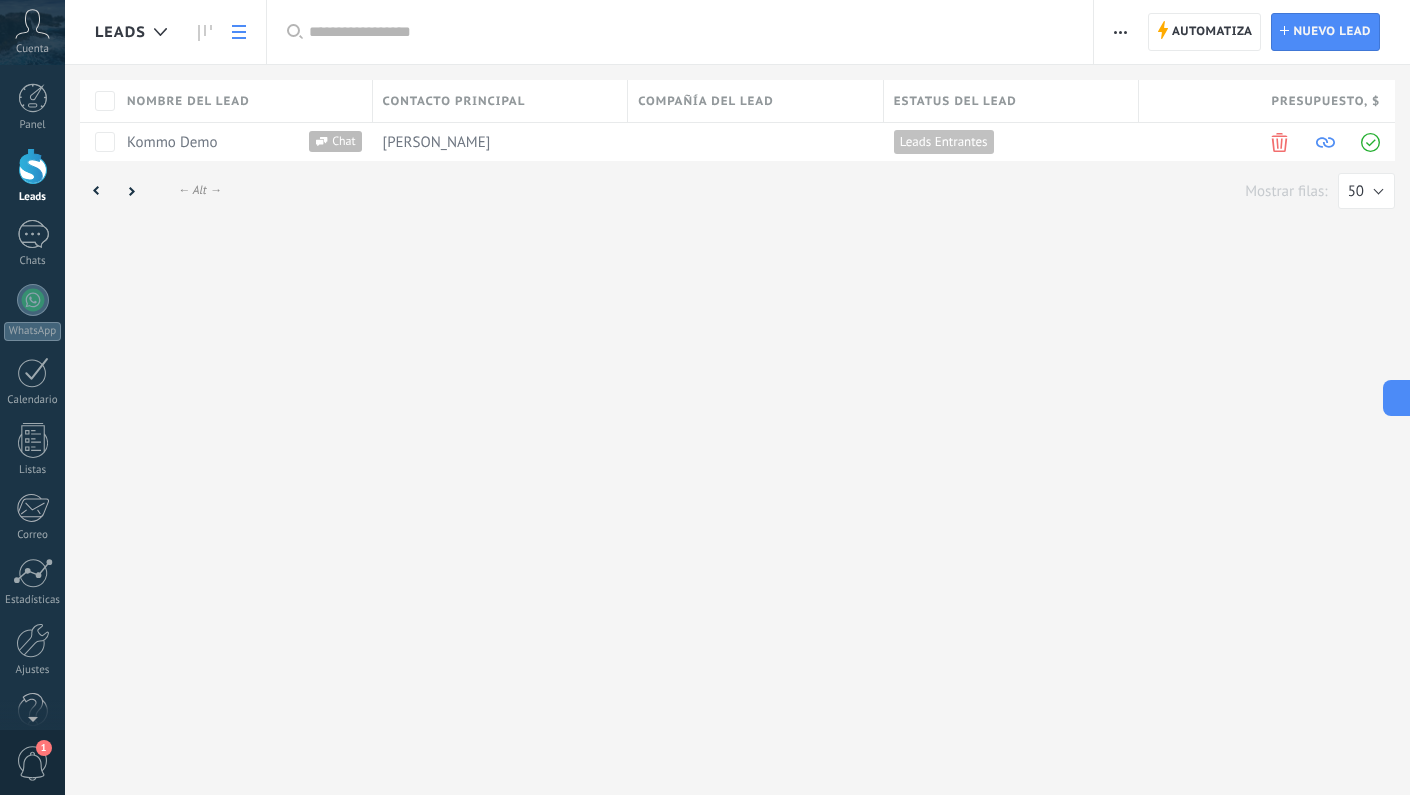click on ".abccls-1,.abccls-2{fill-rule:evenodd}.abccls-2{fill:#fff} .abfcls-1{fill:none}.abfcls-2{fill:#fff} .abncls-1{isolation:isolate}.abncls-2{opacity:.06}.abncls-2,.abncls-3,.abncls-6{mix-blend-mode:multiply}.abncls-3{opacity:.15}.abncls-4,.abncls-8{fill:#fff}.abncls-5{fill:url(#abnlinear-gradient)}.abncls-6{opacity:.04}.abncls-7{fill:url(#abnlinear-gradient-2)}.abncls-8{fill-rule:evenodd} .abqst0{fill:#ffa200} .abwcls-1{fill:#252525} .cls-1{isolation:isolate} .acicls-1{fill:none} .aclcls-1{fill:#232323} .acnst0{display:none} .addcls-1,.addcls-2{fill:none;stroke-miterlimit:10}.addcls-1{stroke:#dfe0e5}.addcls-2{stroke:#a1a7ab} .adecls-1,.adecls-2{fill:none;stroke-miterlimit:10}.adecls-1{stroke:#dfe0e5}.adecls-2{stroke:#a1a7ab} .adqcls-1{fill:#8591a5;fill-rule:evenodd} .aeccls-1{fill:#5c9f37} .aeecls-1{fill:#f86161} .aejcls-1{fill:#8591a5;fill-rule:evenodd} .aekcls-1{fill-rule:evenodd} .aelcls-1{fill-rule:evenodd;fill:currentColor} .aemcls-1{fill-rule:evenodd;fill:currentColor} .aercls-2{fill:#24bc8c}" at bounding box center (705, 397) 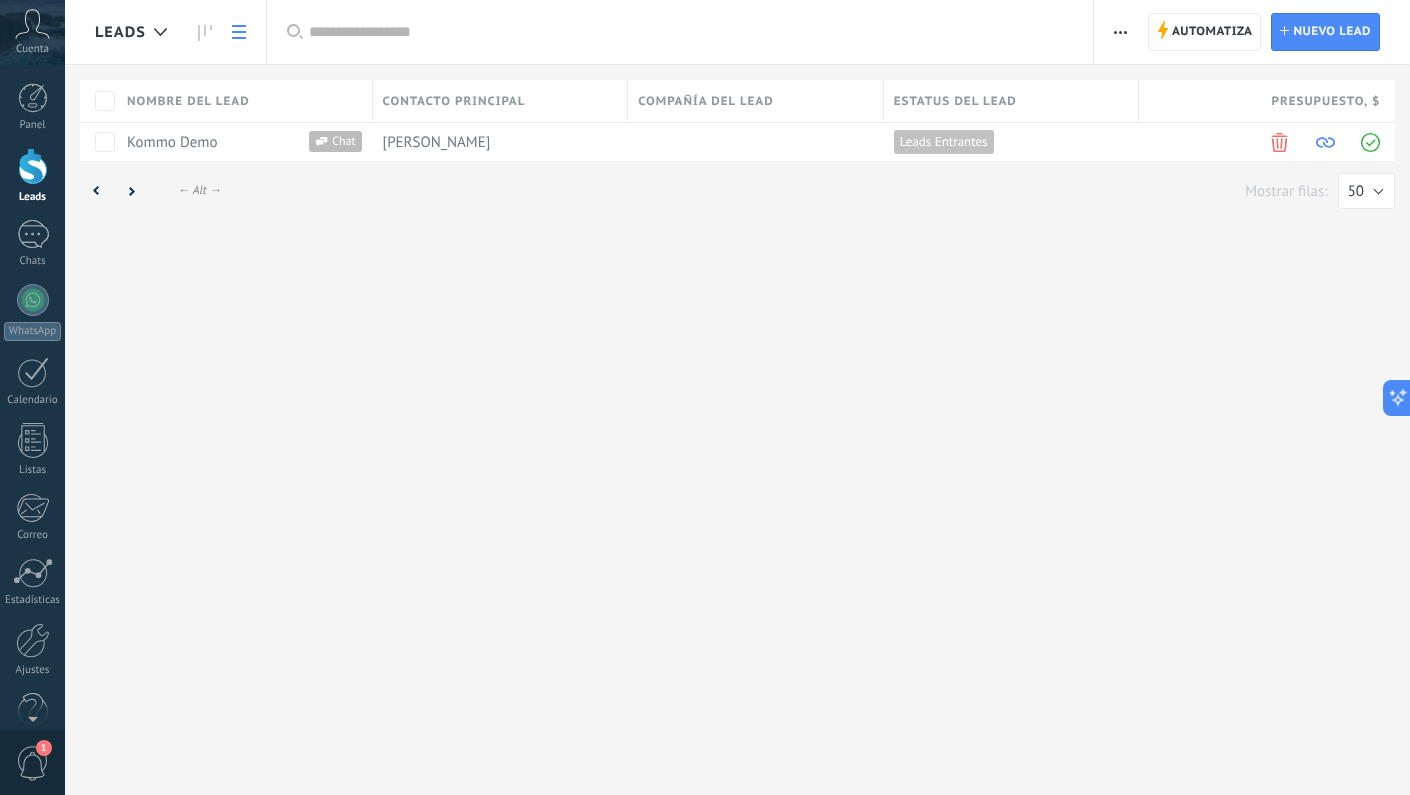 click on ".abccls-1,.abccls-2{fill-rule:evenodd}.abccls-2{fill:#fff} .abfcls-1{fill:none}.abfcls-2{fill:#fff} .abncls-1{isolation:isolate}.abncls-2{opacity:.06}.abncls-2,.abncls-3,.abncls-6{mix-blend-mode:multiply}.abncls-3{opacity:.15}.abncls-4,.abncls-8{fill:#fff}.abncls-5{fill:url(#abnlinear-gradient)}.abncls-6{opacity:.04}.abncls-7{fill:url(#abnlinear-gradient-2)}.abncls-8{fill-rule:evenodd} .abqst0{fill:#ffa200} .abwcls-1{fill:#252525} .cls-1{isolation:isolate} .acicls-1{fill:none} .aclcls-1{fill:#232323} .acnst0{display:none} .addcls-1,.addcls-2{fill:none;stroke-miterlimit:10}.addcls-1{stroke:#dfe0e5}.addcls-2{stroke:#a1a7ab} .adecls-1,.adecls-2{fill:none;stroke-miterlimit:10}.adecls-1{stroke:#dfe0e5}.adecls-2{stroke:#a1a7ab} .adqcls-1{fill:#8591a5;fill-rule:evenodd} .aeccls-1{fill:#5c9f37} .aeecls-1{fill:#f86161} .aejcls-1{fill:#8591a5;fill-rule:evenodd} .aekcls-1{fill-rule:evenodd} .aelcls-1{fill-rule:evenodd;fill:currentColor} .aemcls-1{fill-rule:evenodd;fill:currentColor} .aercls-2{fill:#24bc8c}" at bounding box center (705, 397) 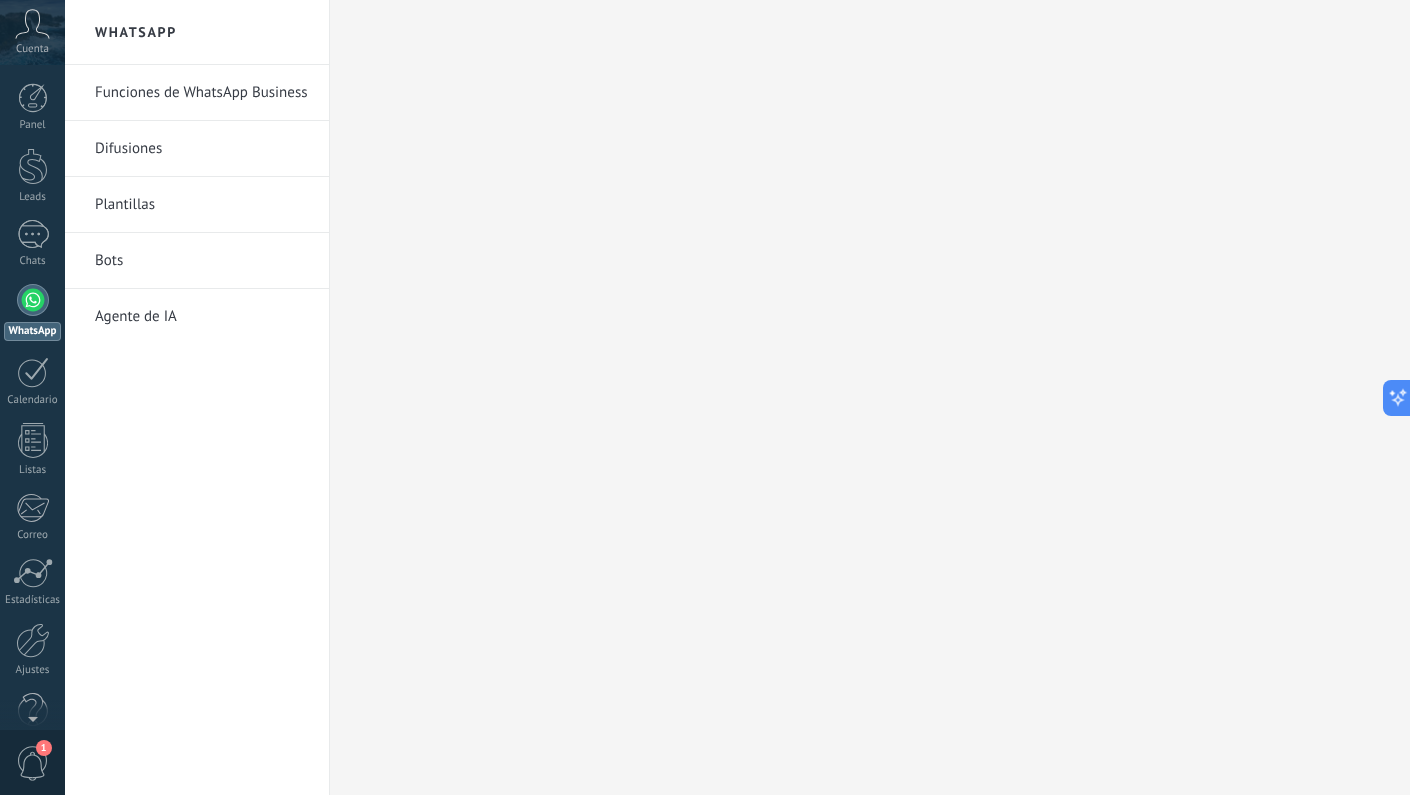 click on ".abccls-1,.abccls-2{fill-rule:evenodd}.abccls-2{fill:#fff} .abfcls-1{fill:none}.abfcls-2{fill:#fff} .abncls-1{isolation:isolate}.abncls-2{opacity:.06}.abncls-2,.abncls-3,.abncls-6{mix-blend-mode:multiply}.abncls-3{opacity:.15}.abncls-4,.abncls-8{fill:#fff}.abncls-5{fill:url(#abnlinear-gradient)}.abncls-6{opacity:.04}.abncls-7{fill:url(#abnlinear-gradient-2)}.abncls-8{fill-rule:evenodd} .abqst0{fill:#ffa200} .abwcls-1{fill:#252525} .cls-1{isolation:isolate} .acicls-1{fill:none} .aclcls-1{fill:#232323} .acnst0{display:none} .addcls-1,.addcls-2{fill:none;stroke-miterlimit:10}.addcls-1{stroke:#dfe0e5}.addcls-2{stroke:#a1a7ab} .adecls-1,.adecls-2{fill:none;stroke-miterlimit:10}.adecls-1{stroke:#dfe0e5}.adecls-2{stroke:#a1a7ab} .adqcls-1{fill:#8591a5;fill-rule:evenodd} .aeccls-1{fill:#5c9f37} .aeecls-1{fill:#f86161} .aejcls-1{fill:#8591a5;fill-rule:evenodd} .aekcls-1{fill-rule:evenodd} .aelcls-1{fill-rule:evenodd;fill:currentColor} .aemcls-1{fill-rule:evenodd;fill:currentColor} .aercls-2{fill:#24bc8c}" at bounding box center (705, 397) 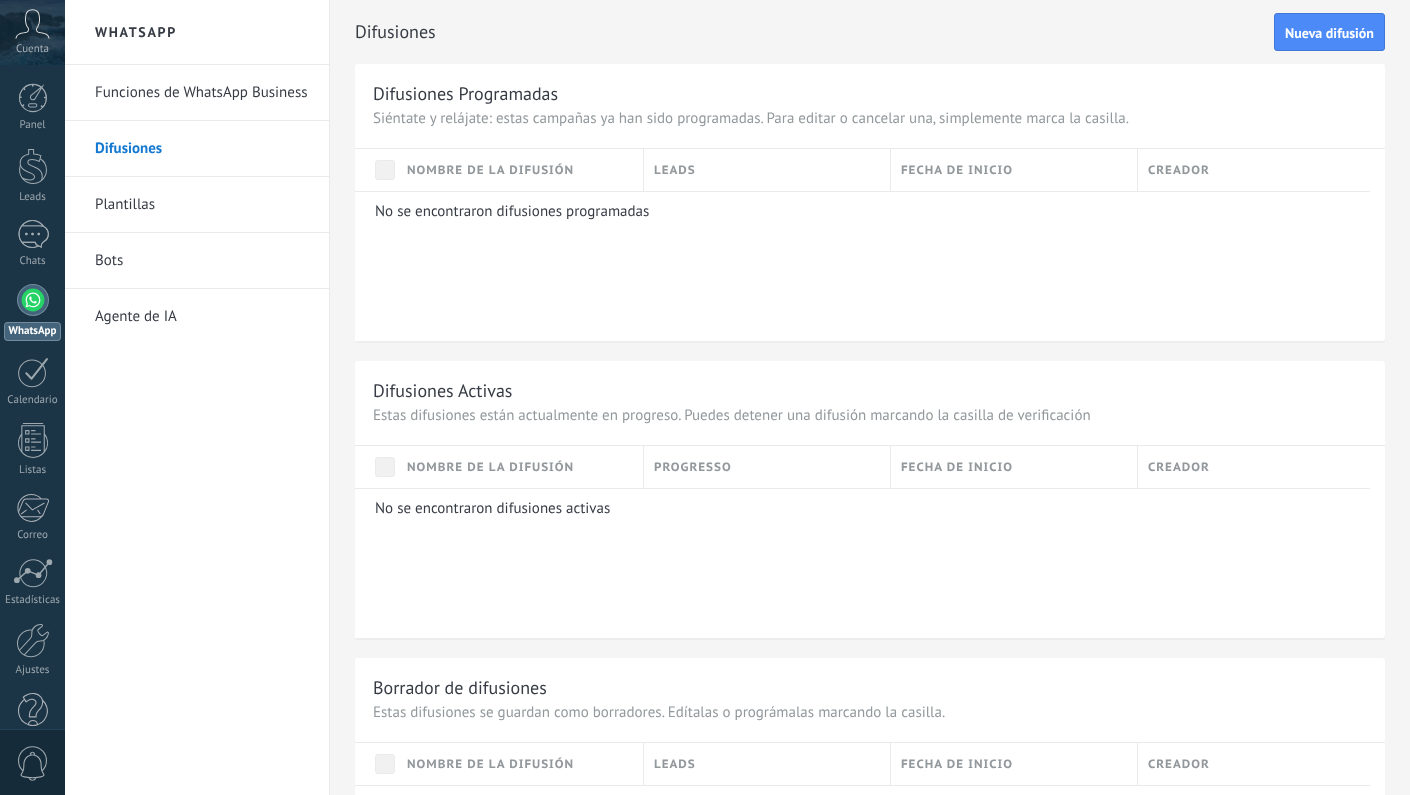 scroll, scrollTop: 0, scrollLeft: 0, axis: both 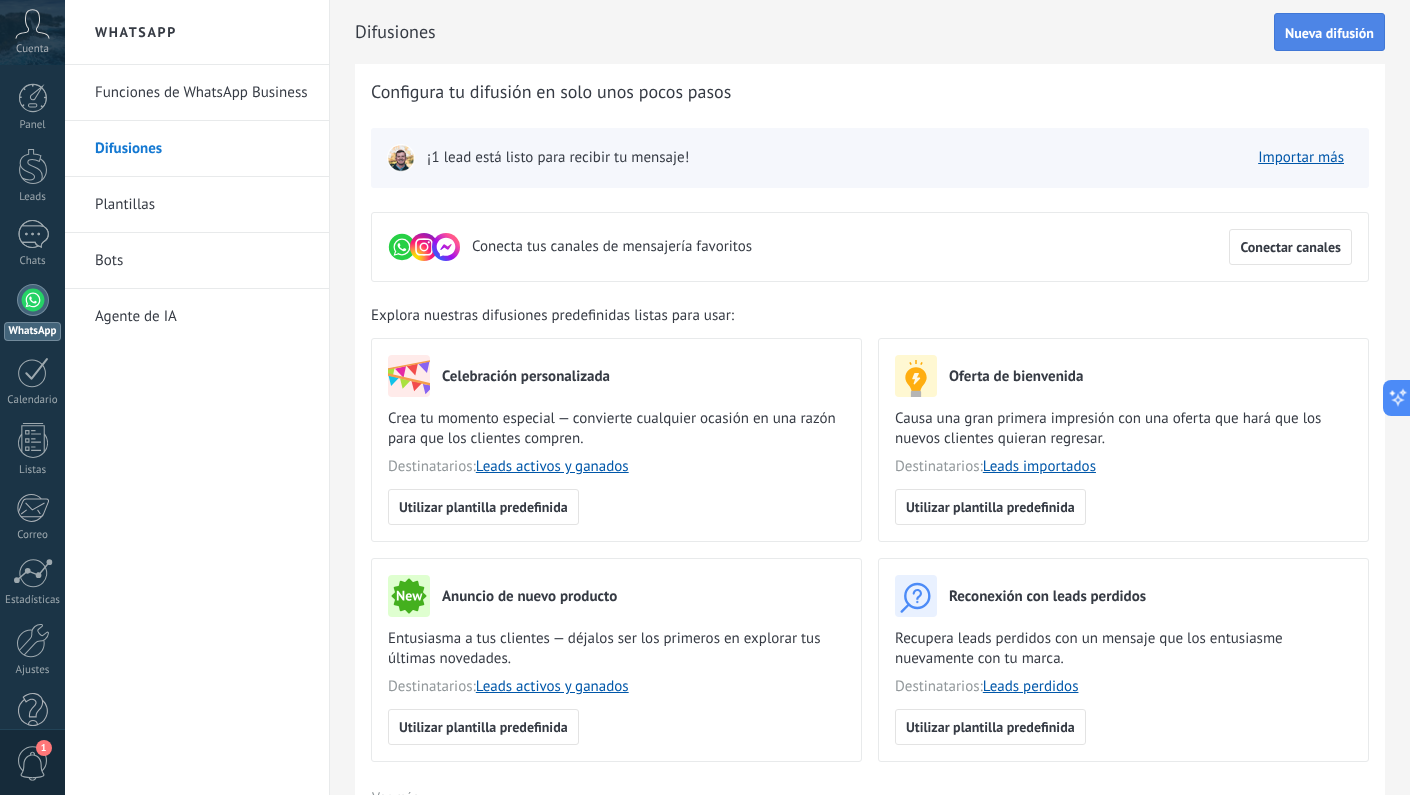 click on "Nueva difusión" at bounding box center (1329, 33) 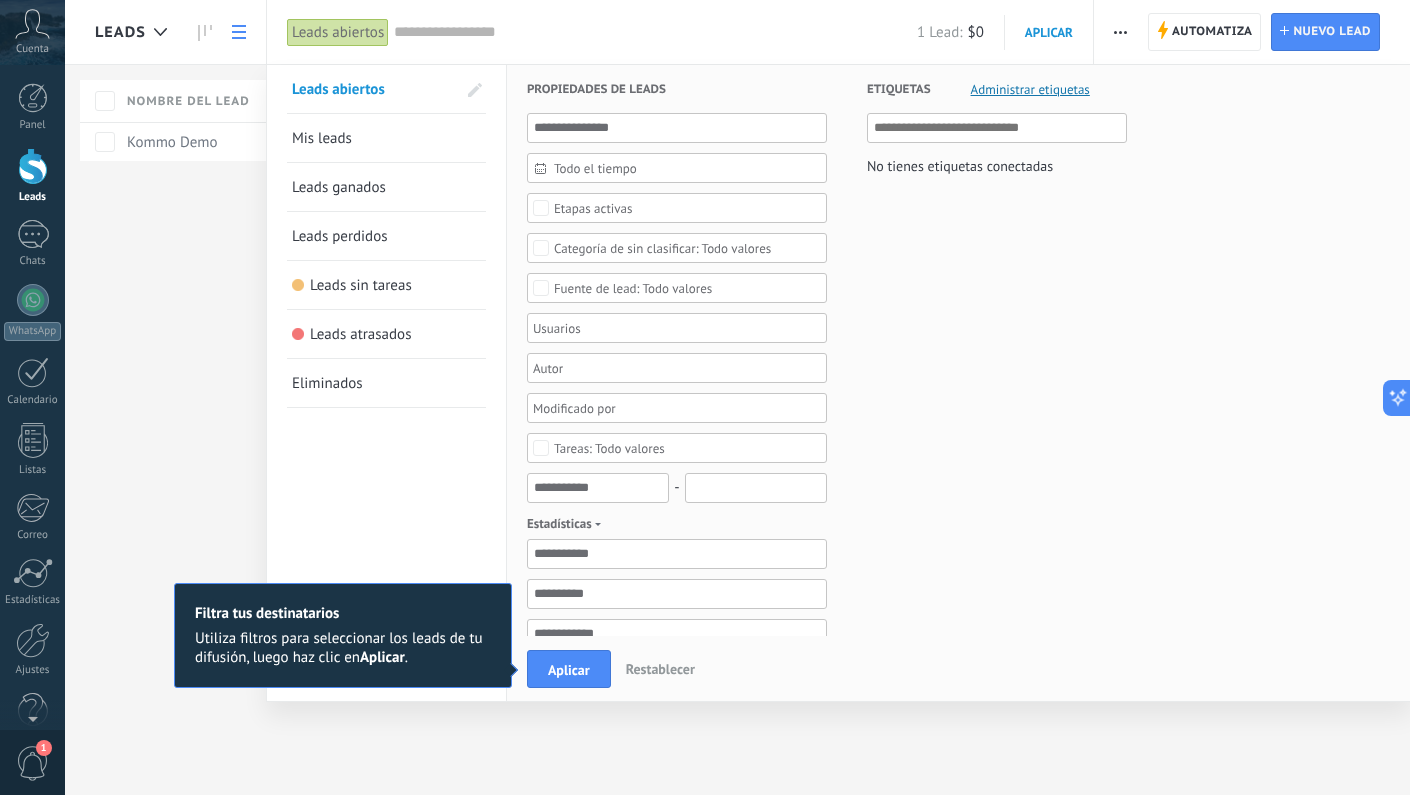 click on "Leads Automatiza Nueva difusión Editar embudo Imprimir Ajustes de la lista Importar Exportar Buscar duplicados Automatiza Automatiza Lead Nuevo lead Leads abiertos Aplicar 1 Lead:  $0 Leads abiertos Mis leads Leads ganados Leads perdidos Leads sin tareas Leads atrasados Eliminados Guardar Propiedades de leads Todo el tiempo Todo el tiempo [PERSON_NAME] Últimos  ** 30  dias Esta semana La última semana Este mes El mes pasado Este trimestre Este año   Ninguno Leads Entrantes Contacto inicial Negociación Debate contractual Discusión de contrato Logrado con éxito Venta Perdido Etapas activas Seleccionar todo Presupuesto insuficiente No hay necesidad para el producto No satisfecho con las condiciones Comprado del competidor Razón no definida Razones de pérdidas Seleccionar todo Tel. Correo Formulario Chat Todo valores Seleccionar todo Importar Kommo Demo Todo valores Seleccionar todo Hoy Mañana Esta semana Este mes Este trimestre No hay tareas atrasadas Todo valores - Estadísticas Seleccionar campo utm_term" at bounding box center (737, 397) 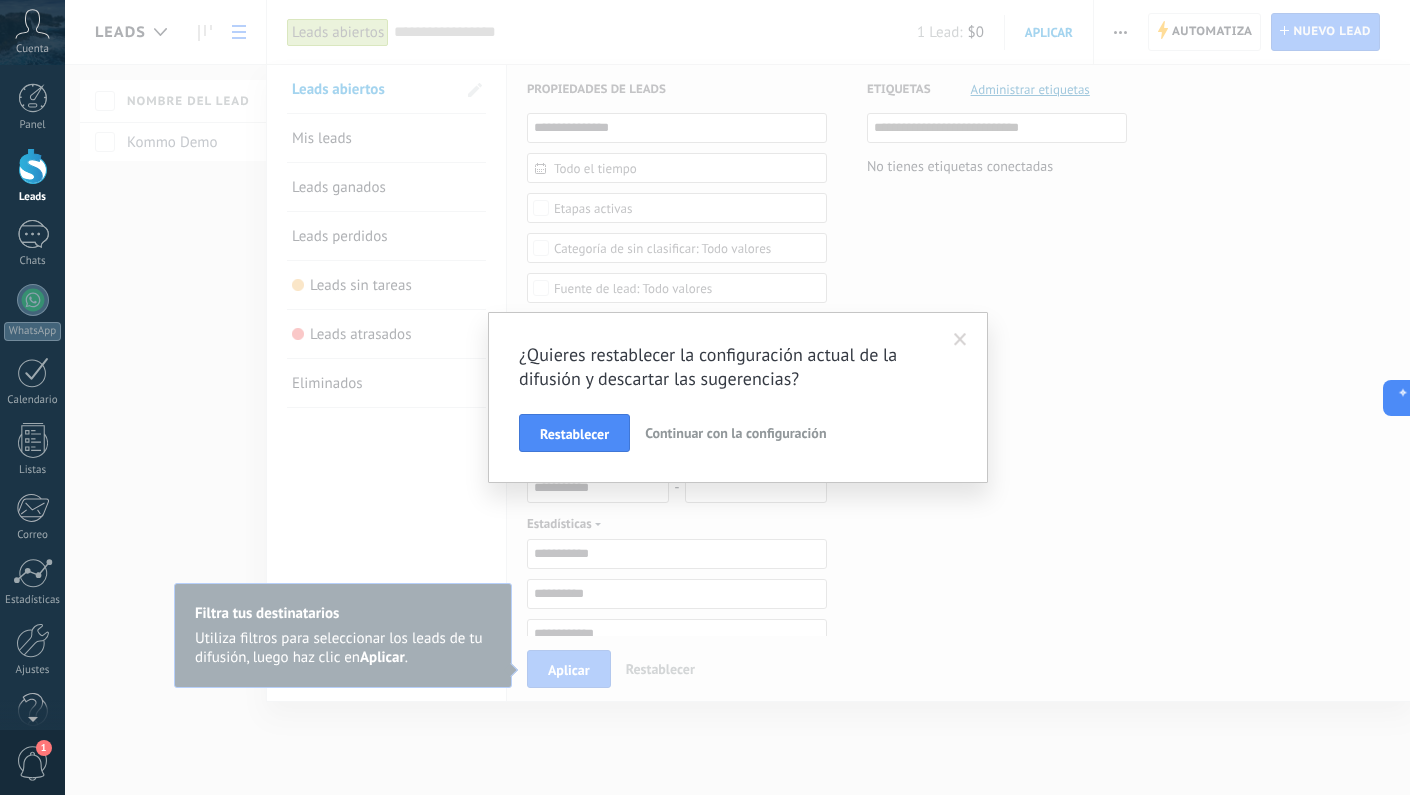 click at bounding box center [960, 340] 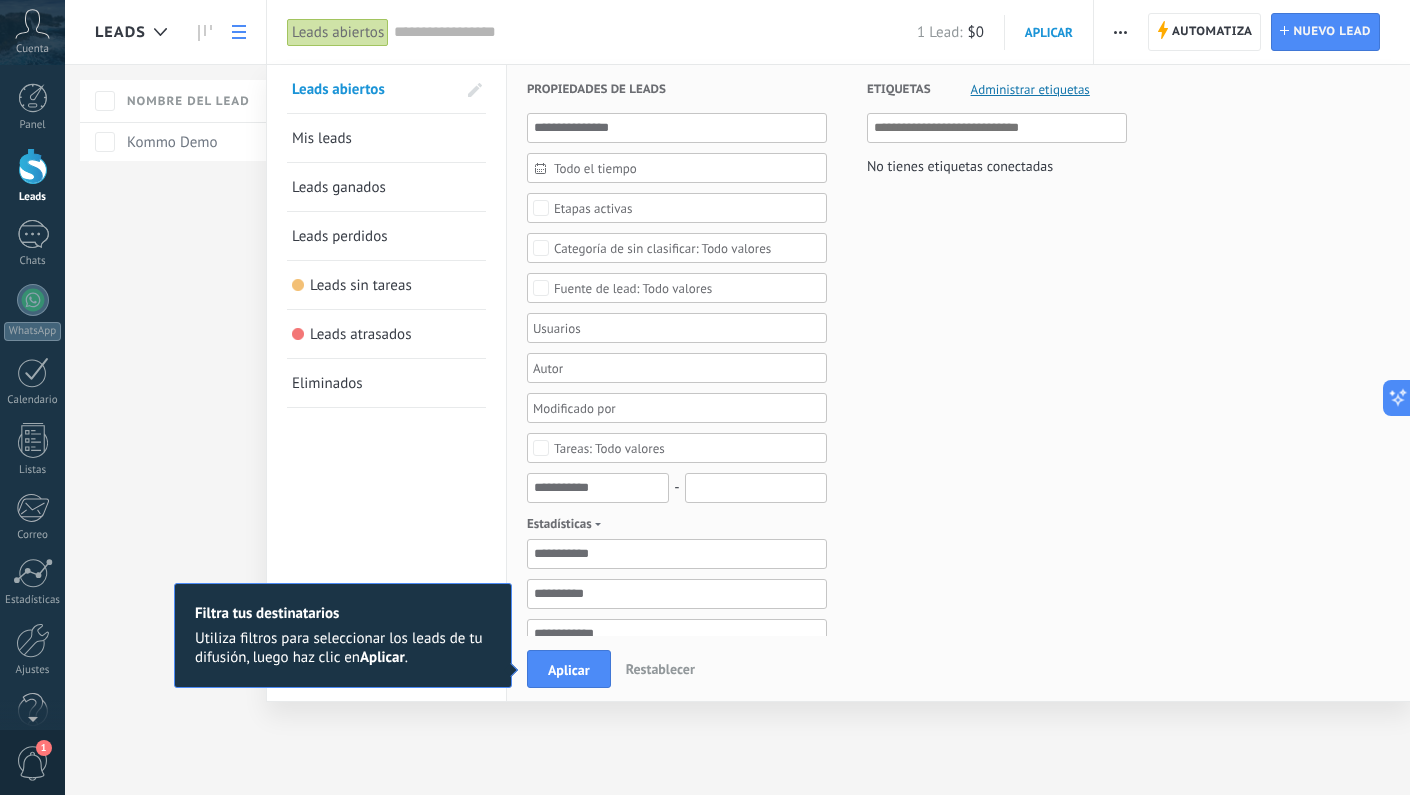 click on "Restablecer" at bounding box center [660, 669] 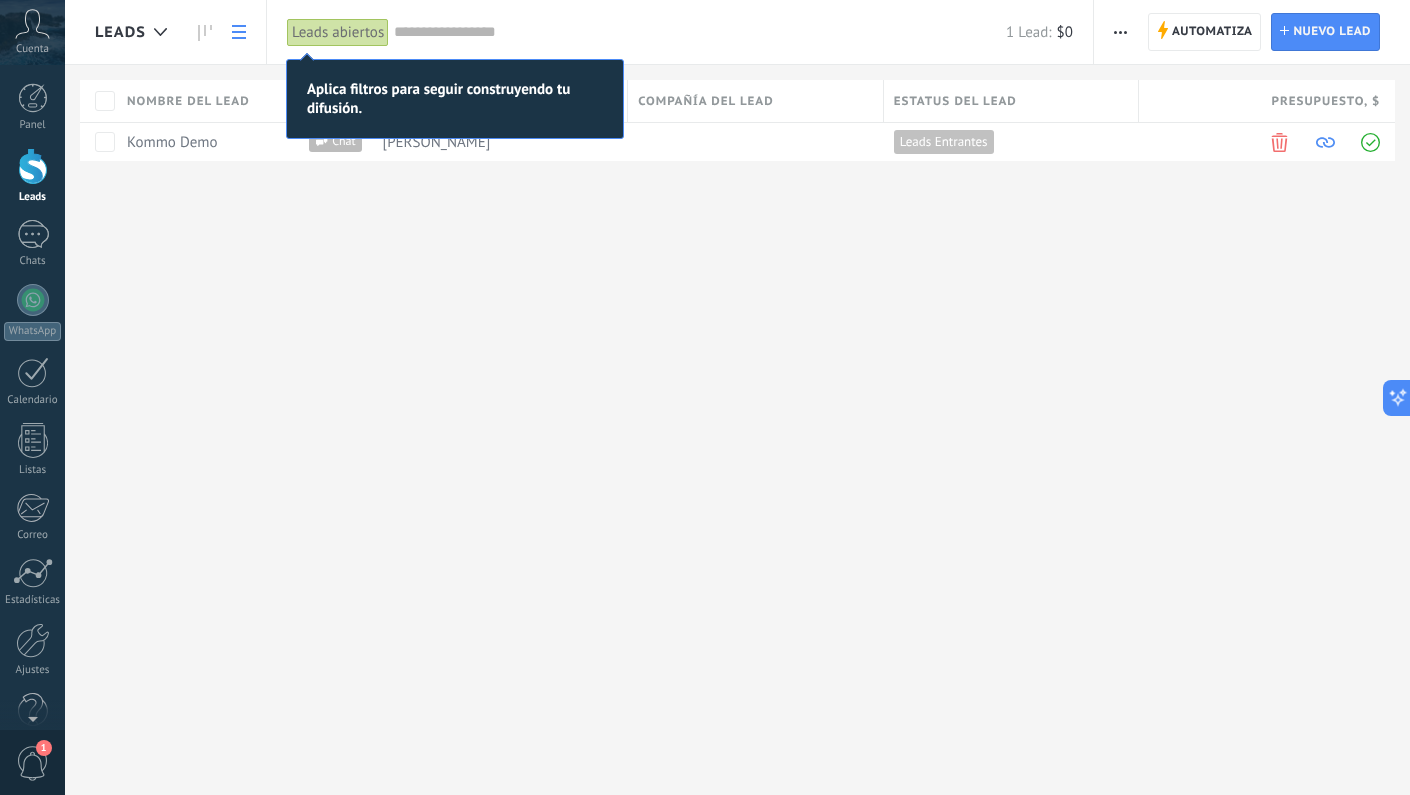 click on "Leads Automatiza Nueva difusión Editar embudo Imprimir Ajustes de la lista Importar Exportar Buscar duplicados Automatiza Automatiza Lead Nuevo lead Leads abiertos Aplicar 1 Lead:  $0 Leads abiertos Mis leads Leads ganados Leads perdidos Leads sin tareas Leads atrasados Eliminados Guardar Propiedades de leads Todo el tiempo Todo el tiempo [PERSON_NAME] Últimos  ** 30  dias Esta semana La última semana Este mes El mes pasado Este trimestre Este año   Ninguno Leads Entrantes Contacto inicial Negociación Debate contractual Discusión de contrato Logrado con éxito Venta Perdido Etapas activas Seleccionar todo Presupuesto insuficiente No hay necesidad para el producto No satisfecho con las condiciones Comprado del competidor Razón no definida Razones de pérdidas Seleccionar todo Tel. Correo Formulario Chat Todo valores Seleccionar todo Importar Kommo Demo Todo valores Seleccionar todo Hoy Mañana Esta semana Este mes Este trimestre No hay tareas atrasadas Todo valores - Estadísticas Seleccionar campo utm_term" at bounding box center (737, 397) 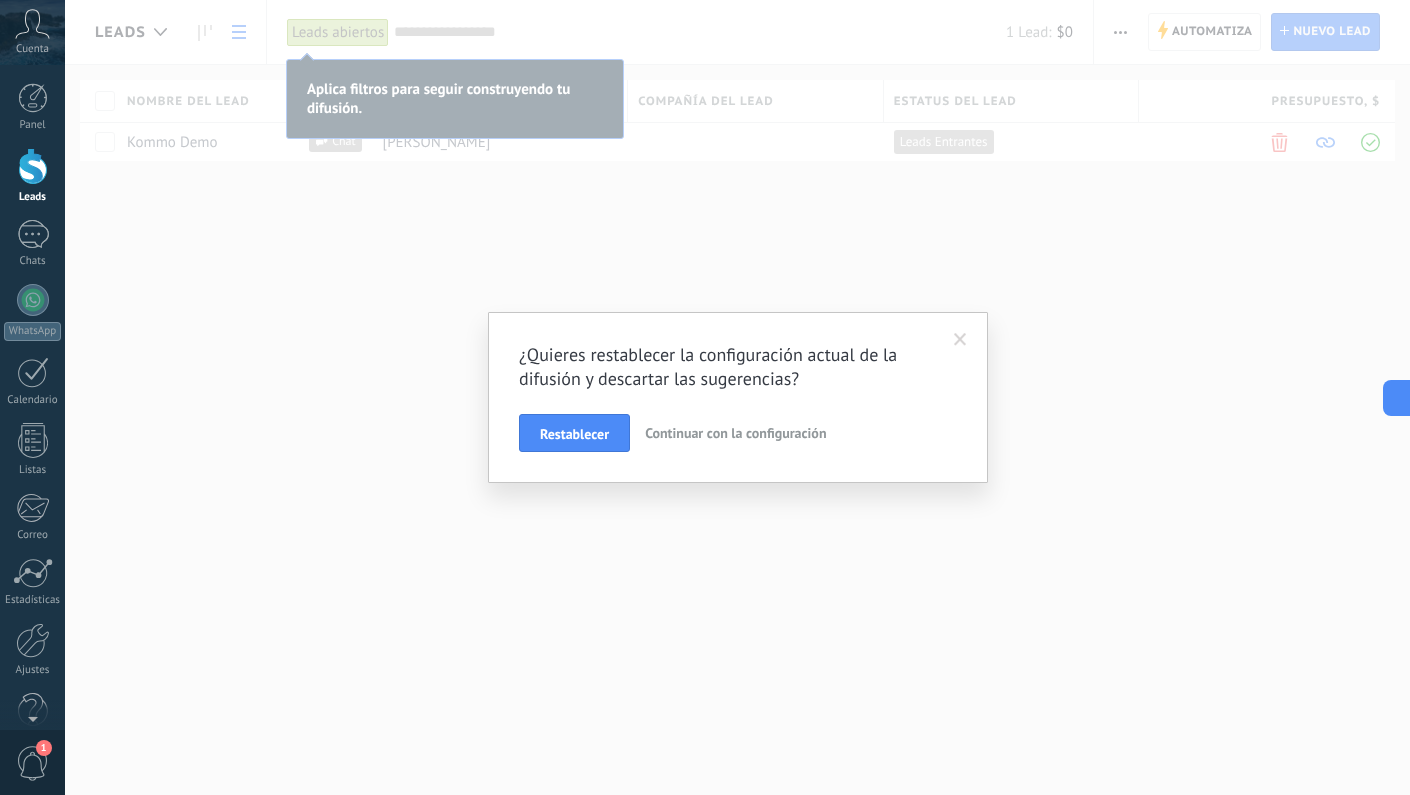 click at bounding box center (960, 340) 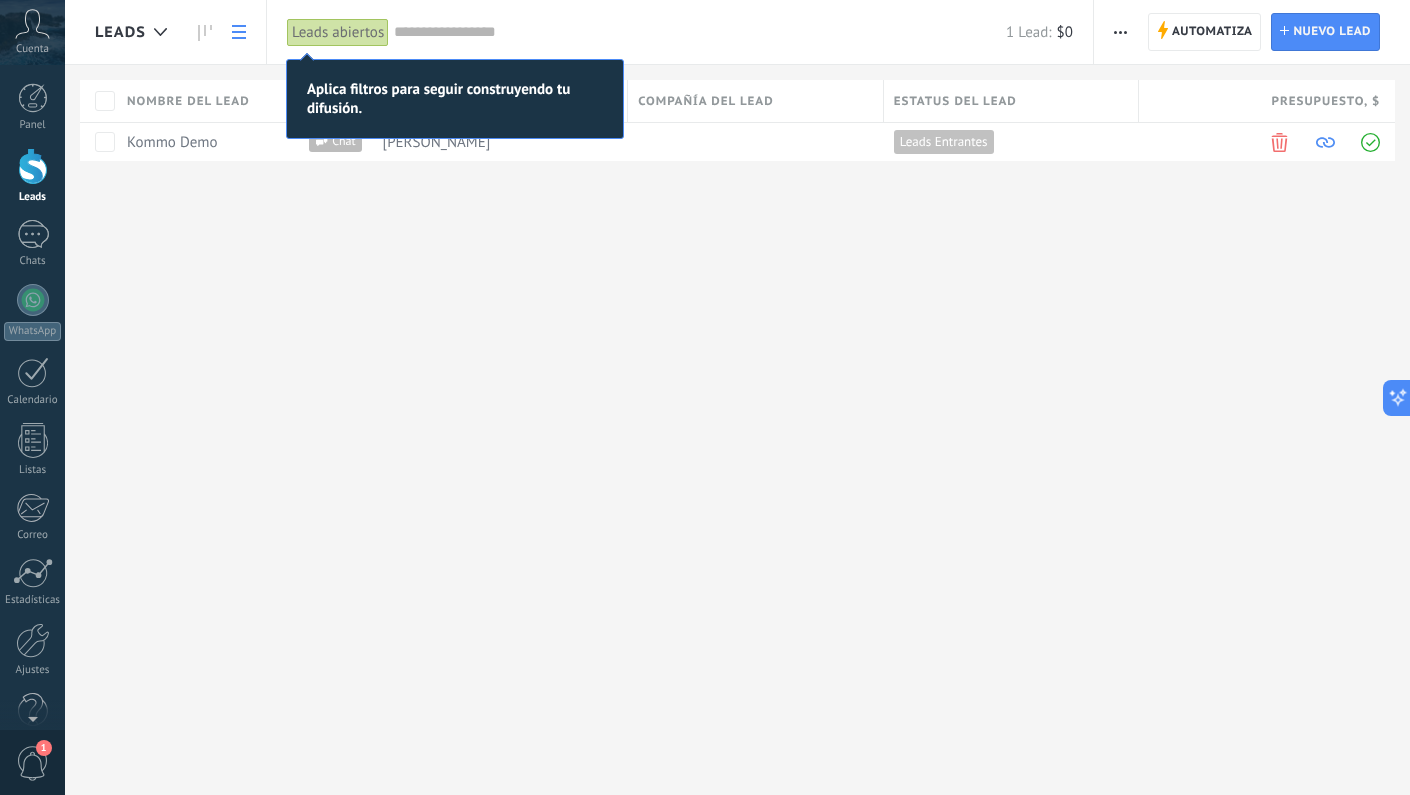 click on "Leads Automatiza Nueva difusión Editar embudo Imprimir Ajustes de la lista Importar Exportar Buscar duplicados Automatiza Automatiza Lead Nuevo lead Leads abiertos Aplicar 1 Lead:  $0 Leads abiertos Mis leads Leads ganados Leads perdidos Leads sin tareas Leads atrasados Eliminados Guardar Propiedades de leads Todo el tiempo Todo el tiempo [PERSON_NAME] Últimos  ** 30  dias Esta semana La última semana Este mes El mes pasado Este trimestre Este año   Ninguno Leads Entrantes Contacto inicial Negociación Debate contractual Discusión de contrato Logrado con éxito Venta Perdido Etapas activas Seleccionar todo Presupuesto insuficiente No hay necesidad para el producto No satisfecho con las condiciones Comprado del competidor Razón no definida Razones de pérdidas Seleccionar todo Tel. Correo Formulario Chat Todo valores Seleccionar todo Importar Kommo Demo Todo valores Seleccionar todo Hoy Mañana Esta semana Este mes Este trimestre No hay tareas atrasadas Todo valores - Estadísticas Seleccionar campo utm_term" at bounding box center (737, 397) 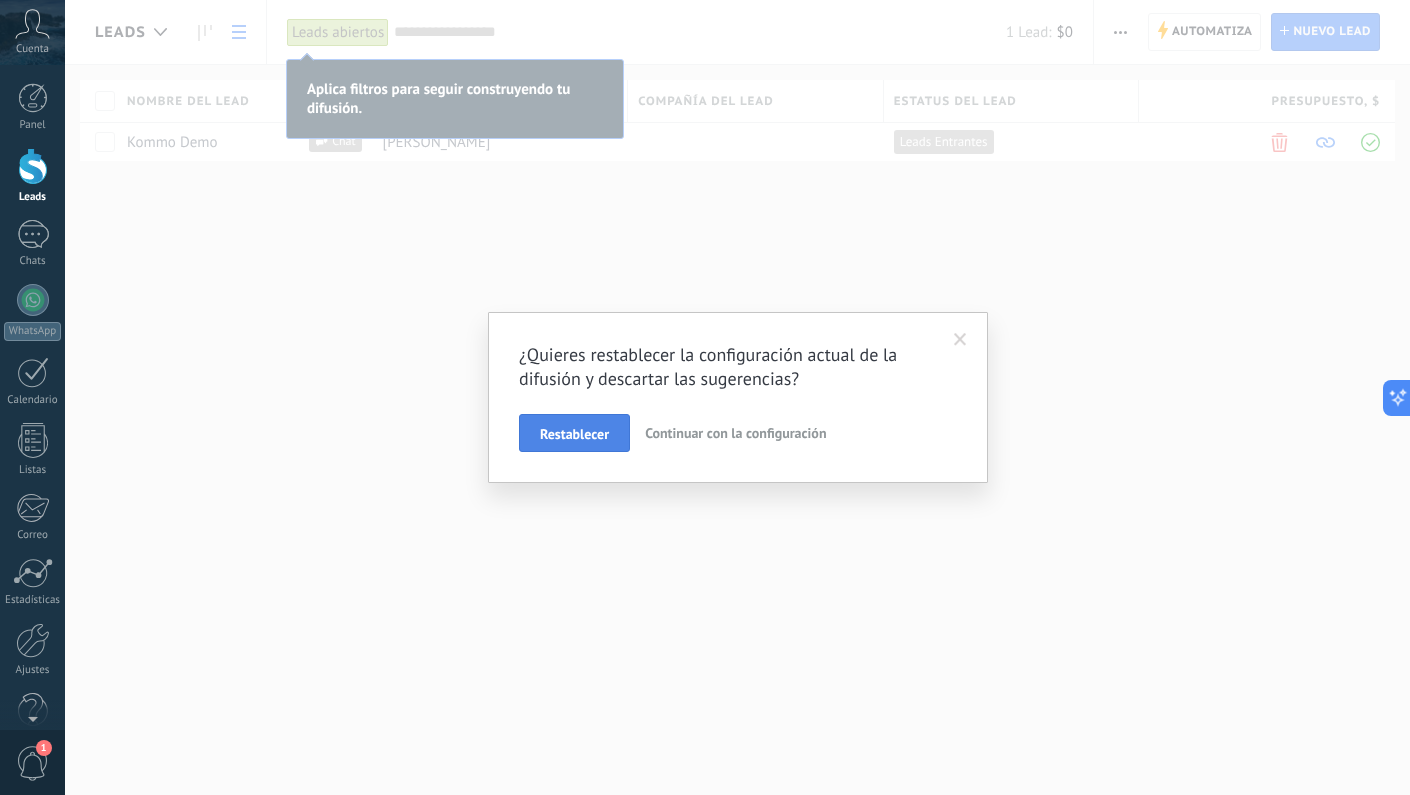 click on "Restablecer" at bounding box center (574, 433) 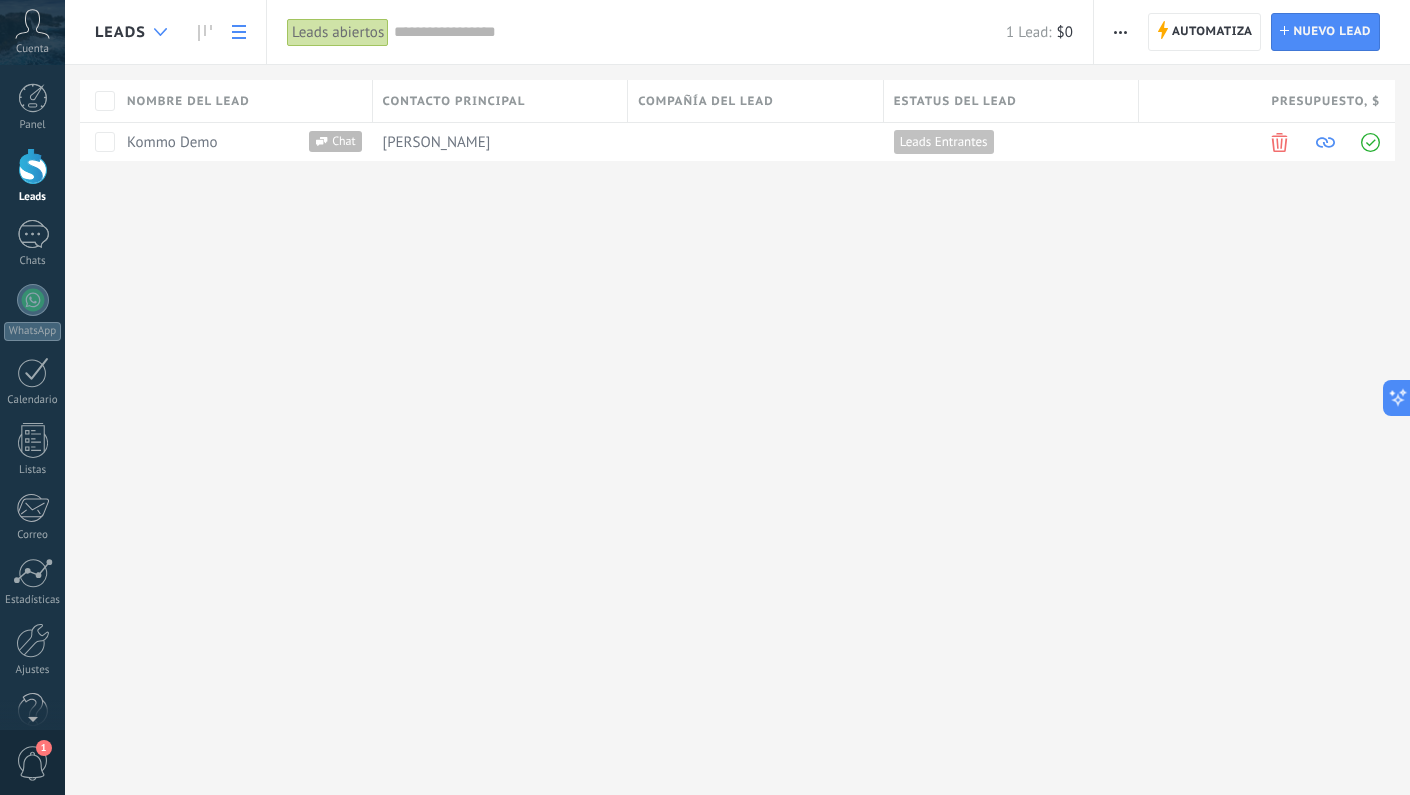 click 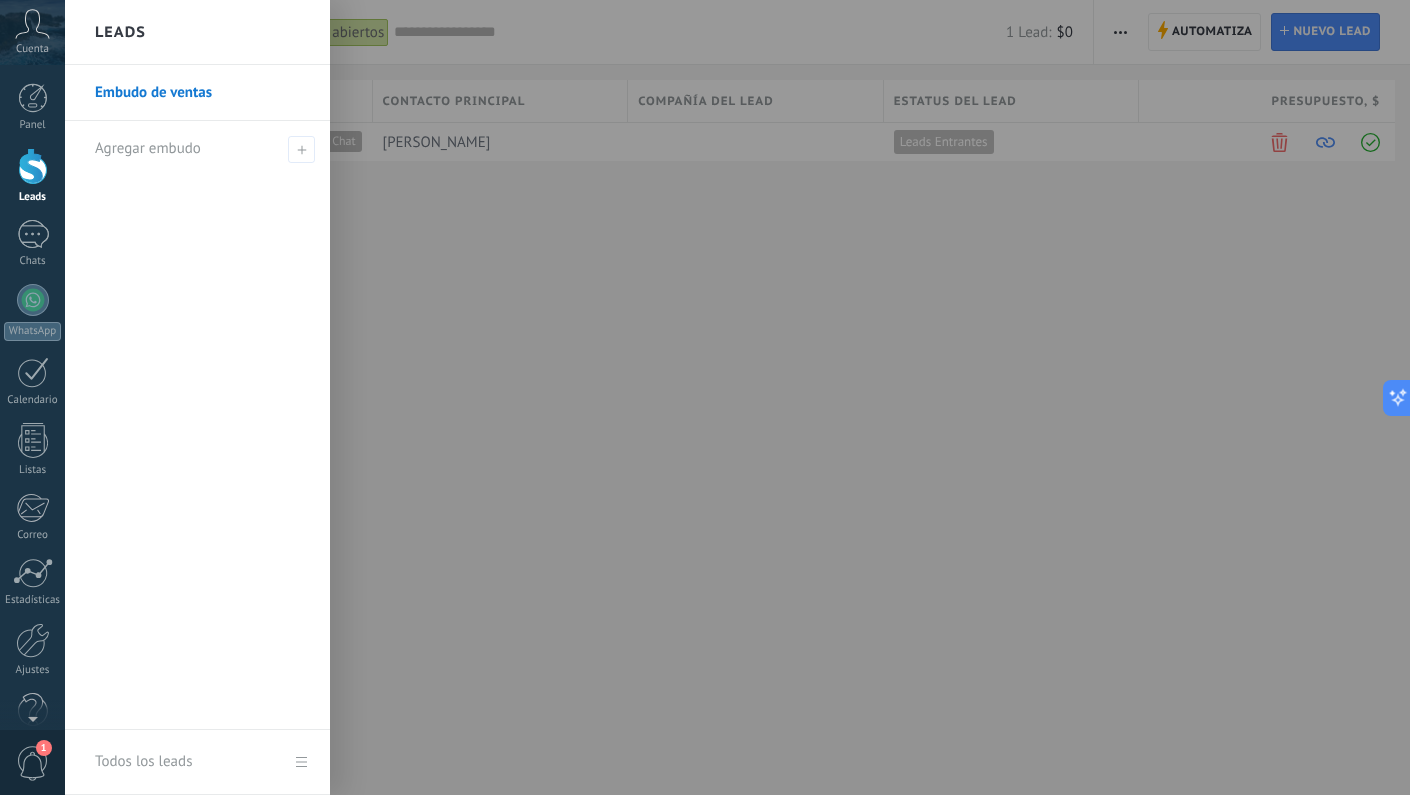 click at bounding box center (770, 397) 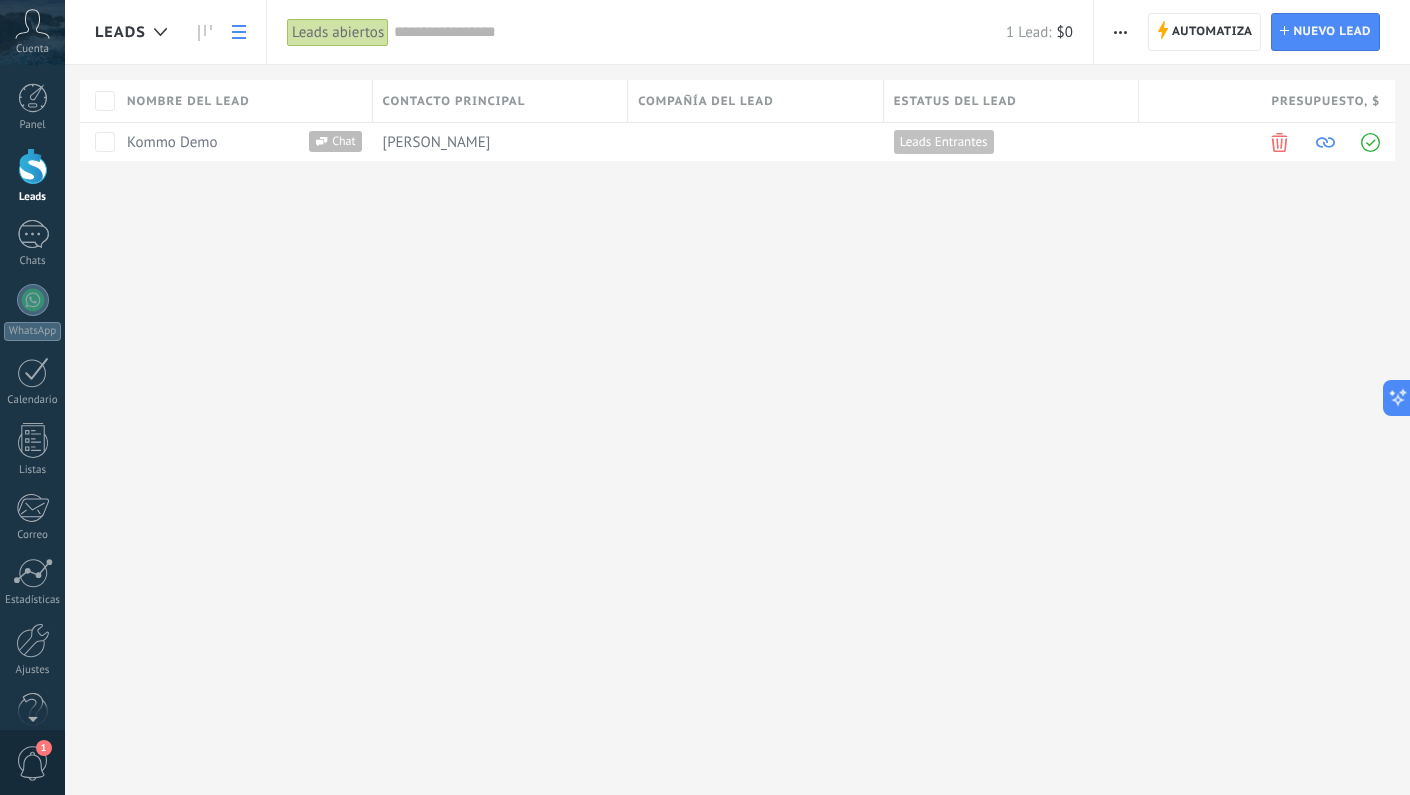 click at bounding box center (33, 166) 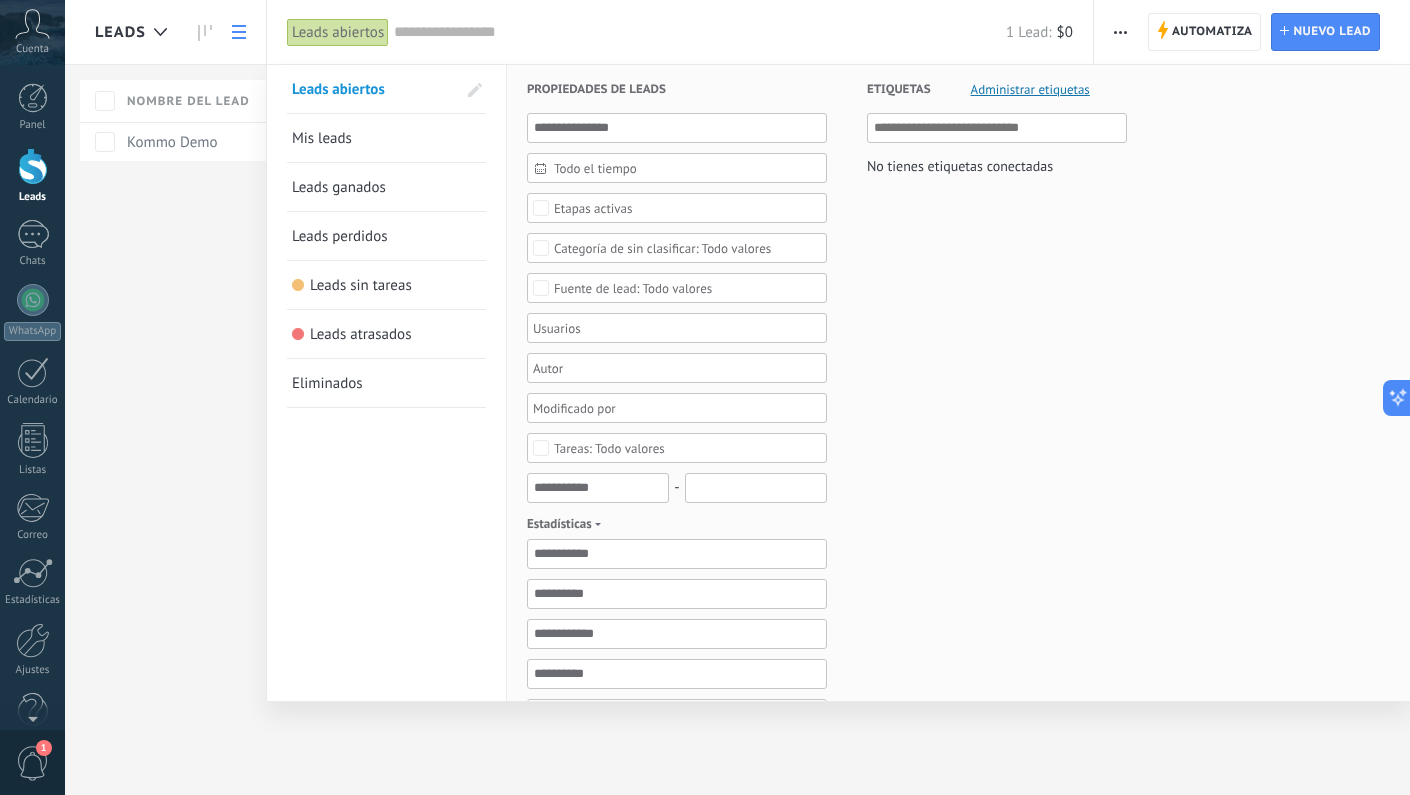 click on "Leads sin tareas" at bounding box center (361, 285) 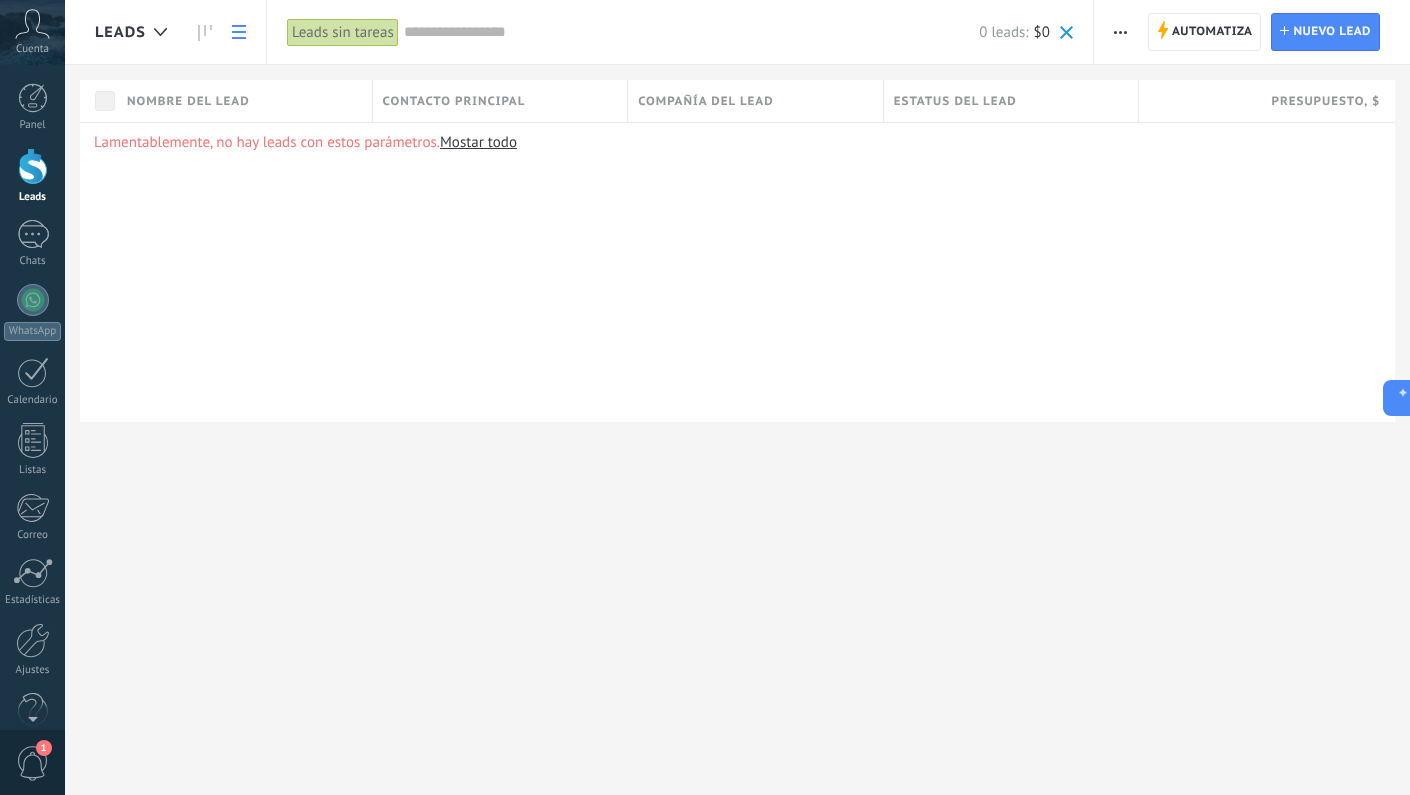 click on "Leads sin tareas" at bounding box center (343, 32) 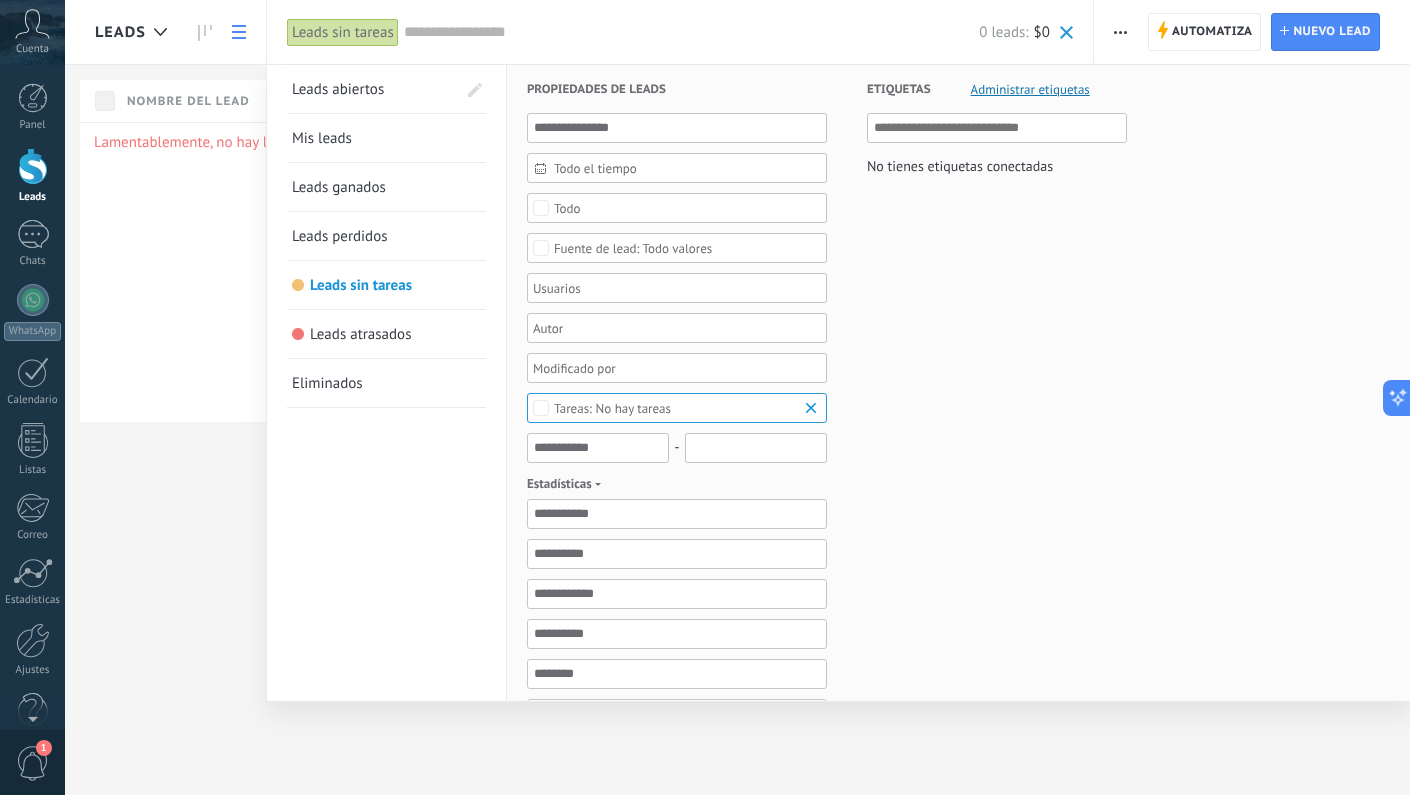 click on "Eliminados" at bounding box center [327, 383] 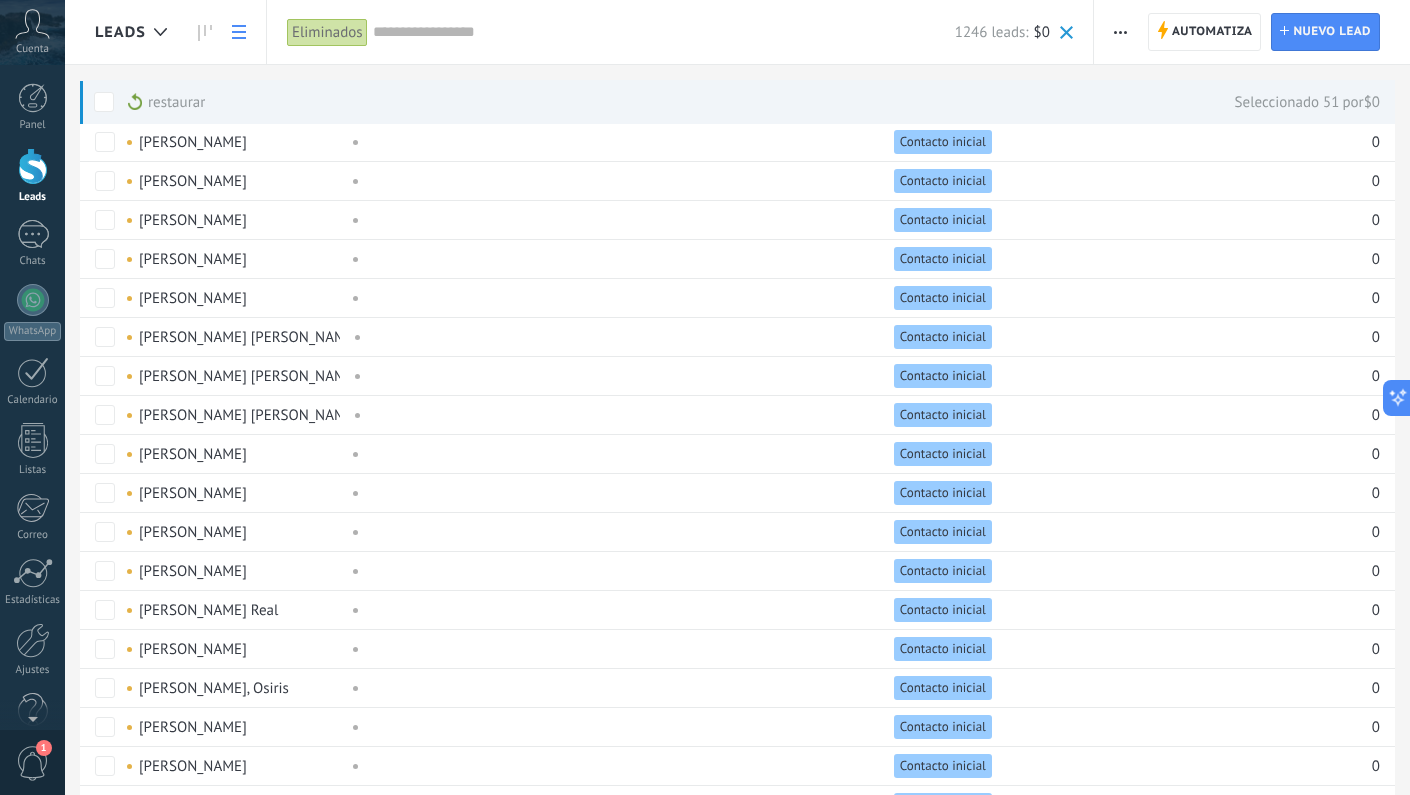 click at bounding box center [1120, 32] 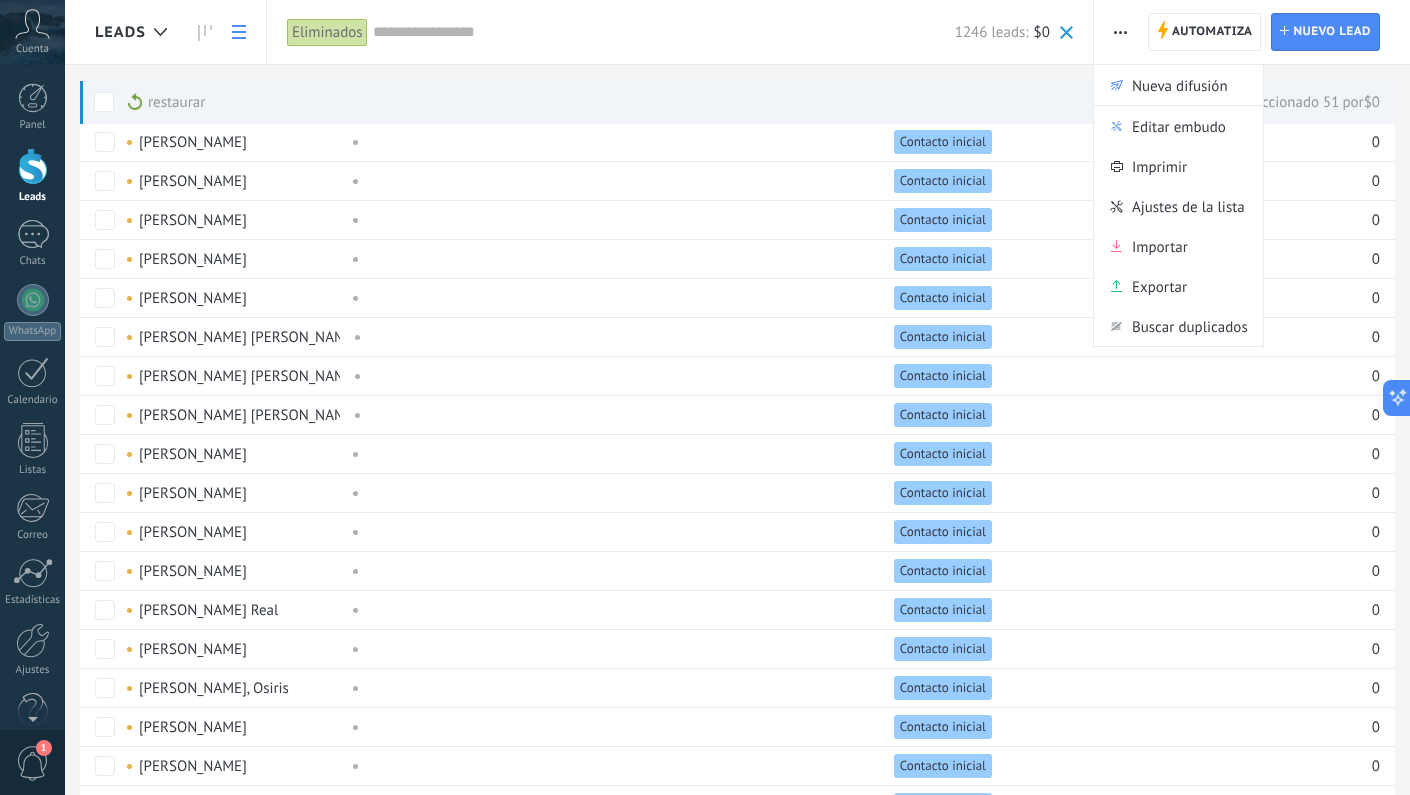 click on "restaurar màs Seleccionado 51  $0" at bounding box center (730, 102) 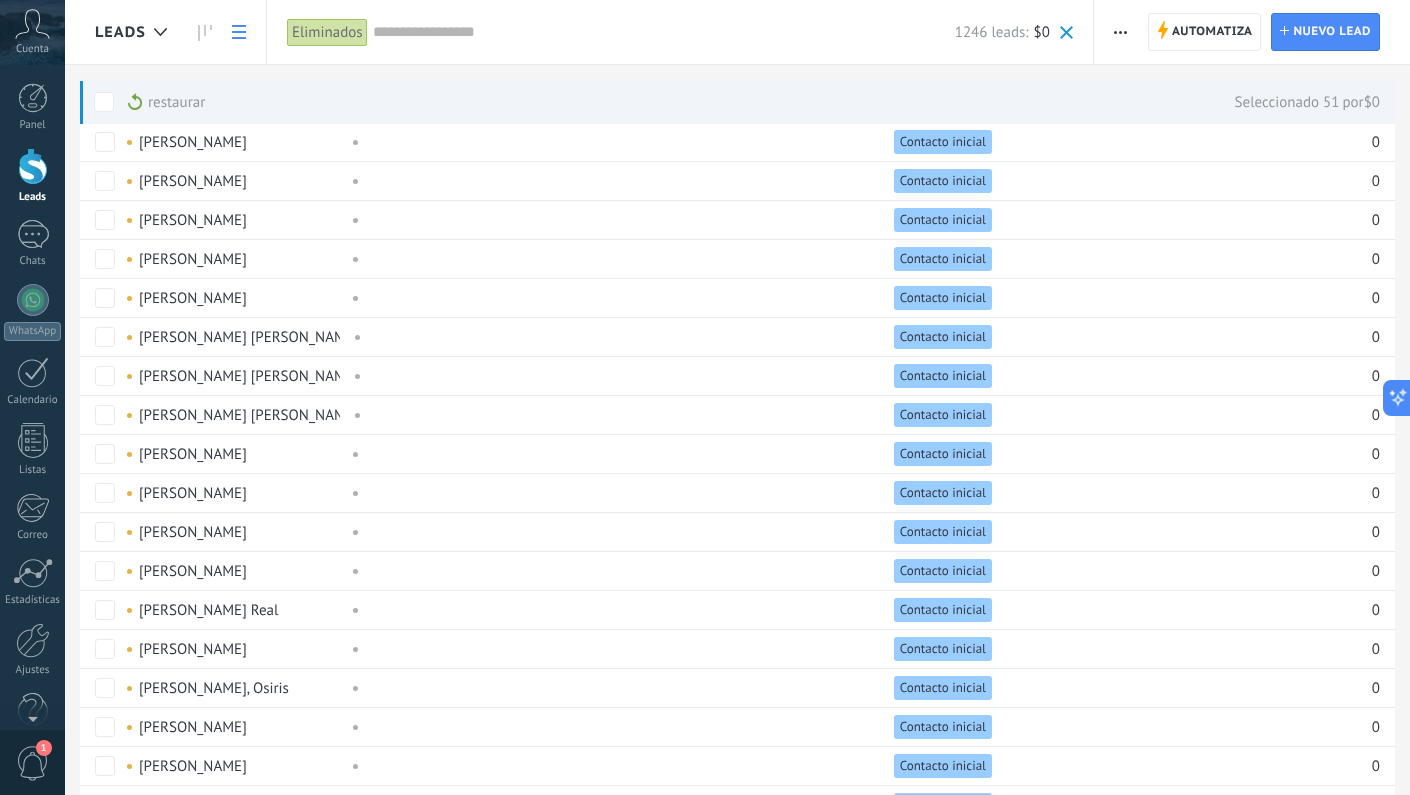 click at bounding box center [1066, 32] 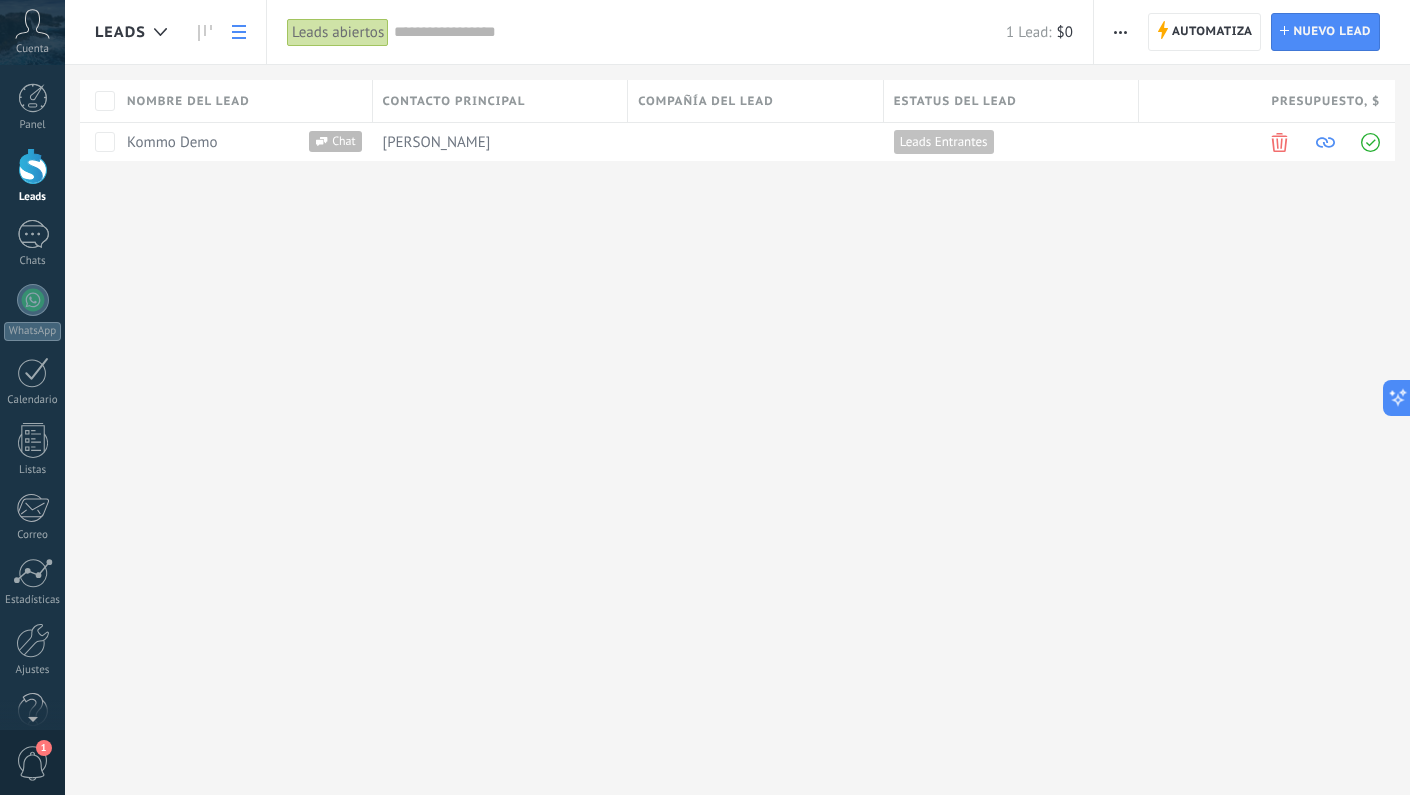 click on "Leads abiertos" at bounding box center (338, 32) 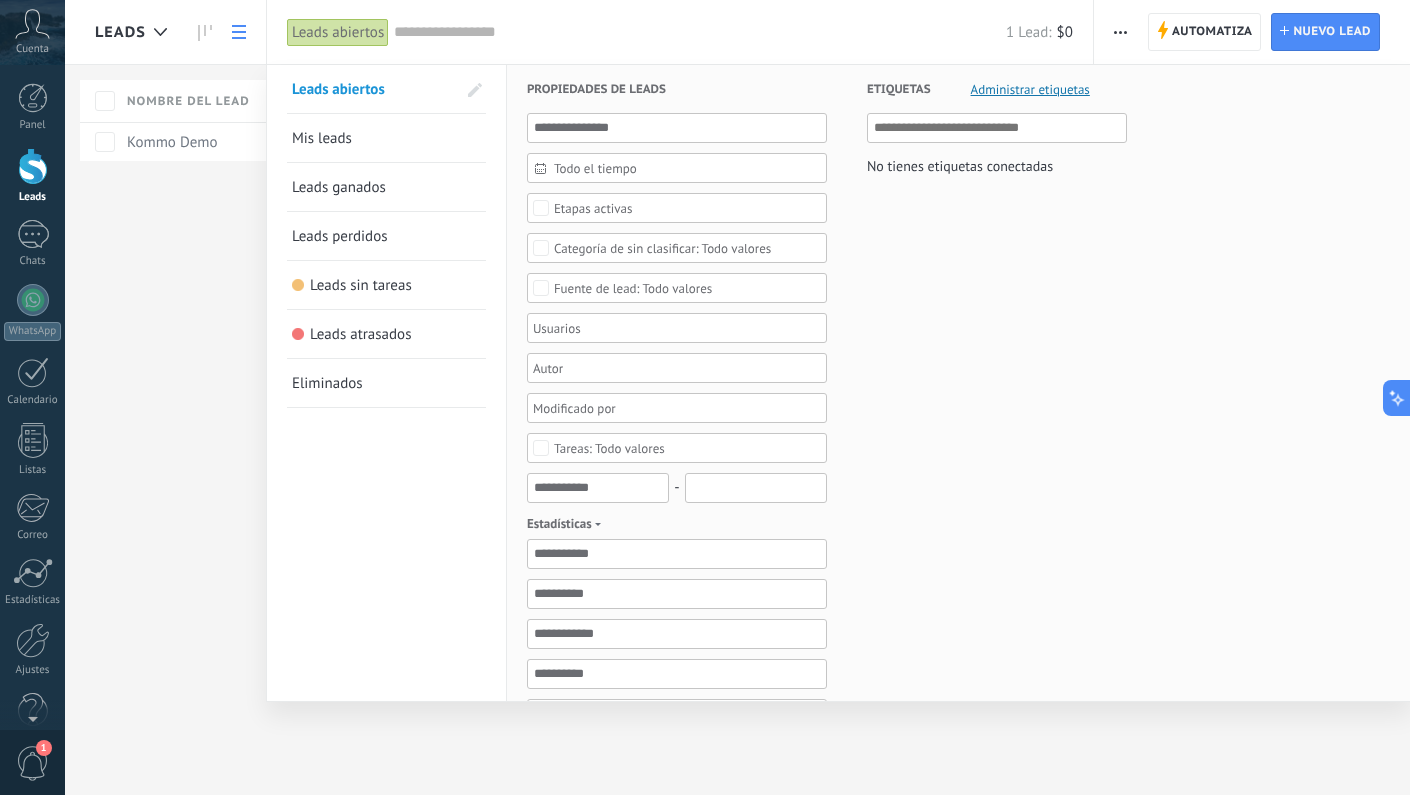 click at bounding box center [705, 397] 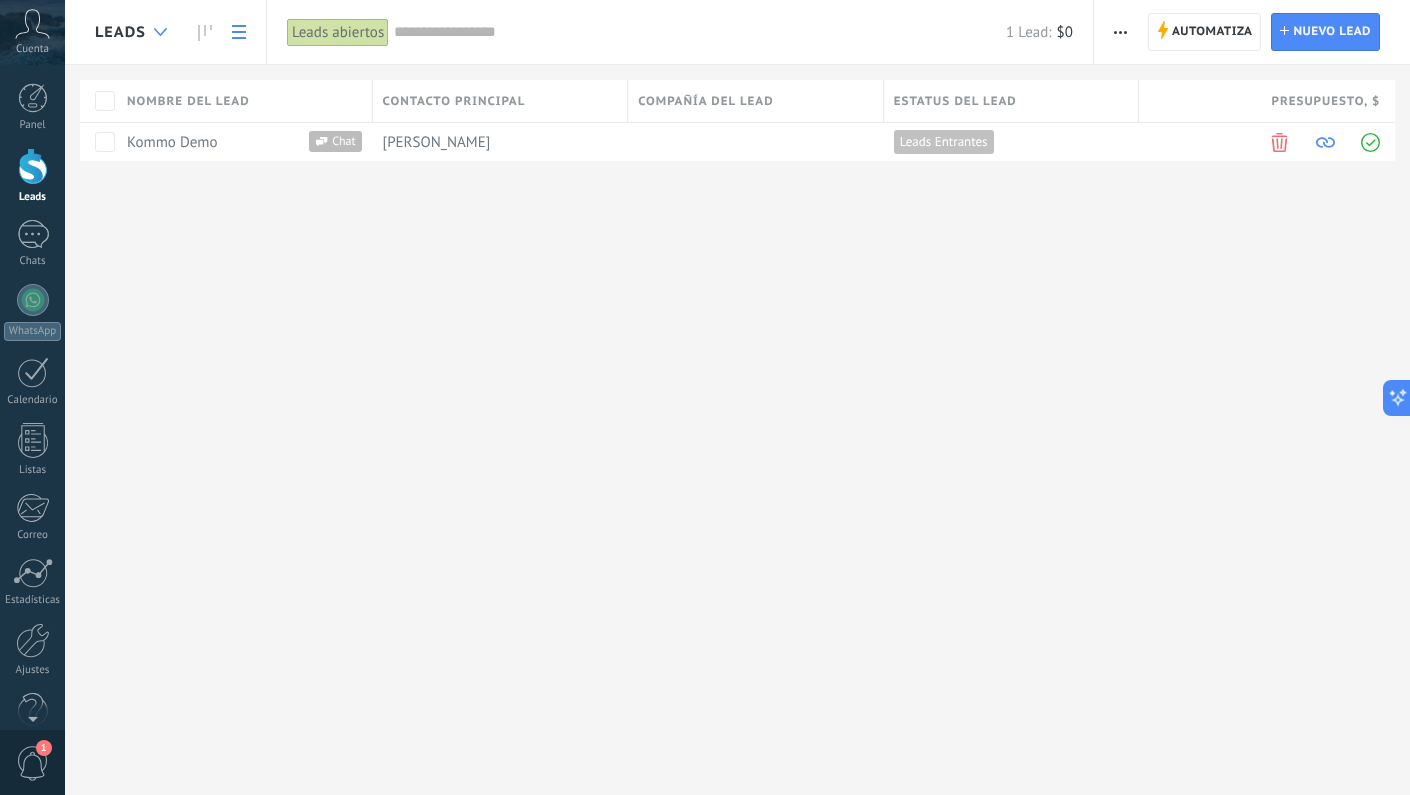 click 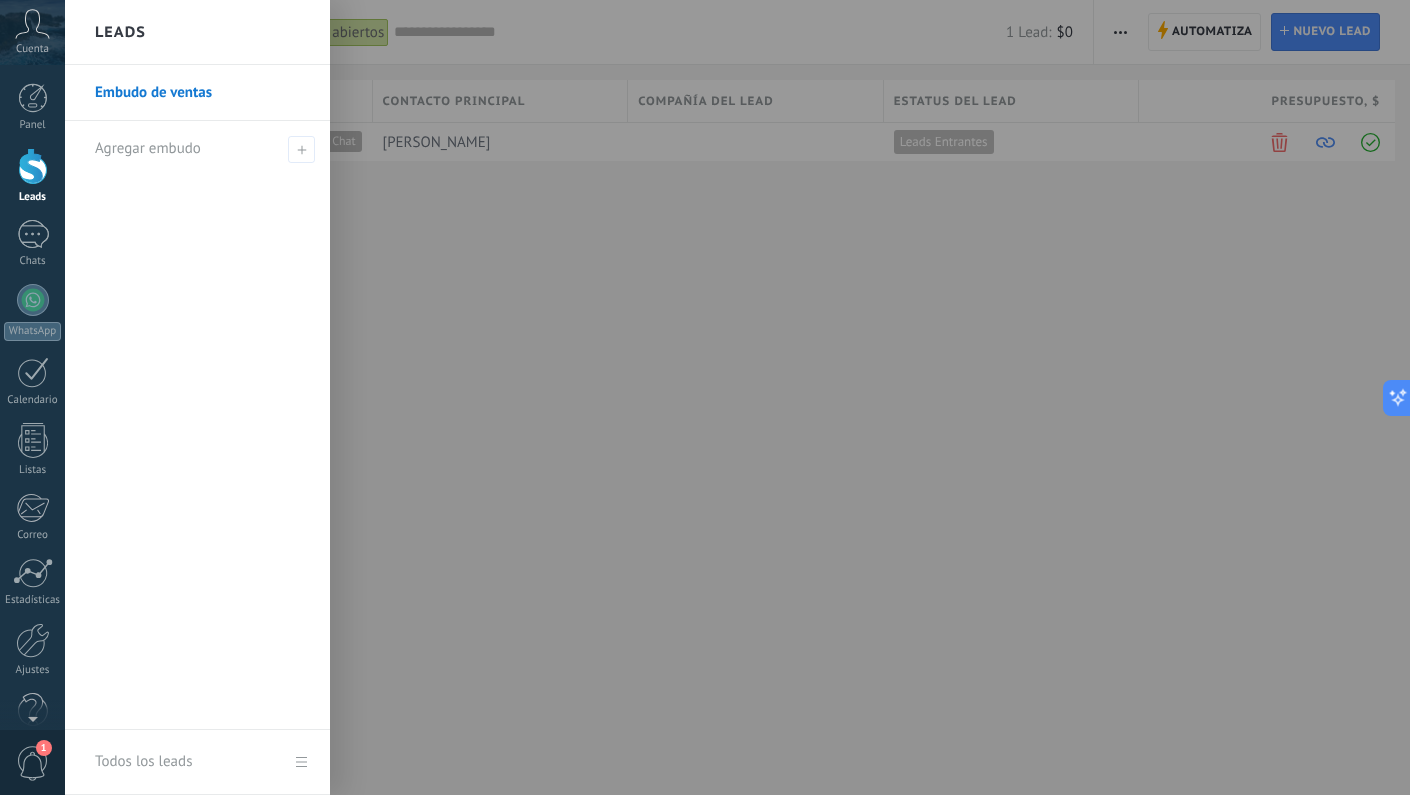 click at bounding box center (770, 397) 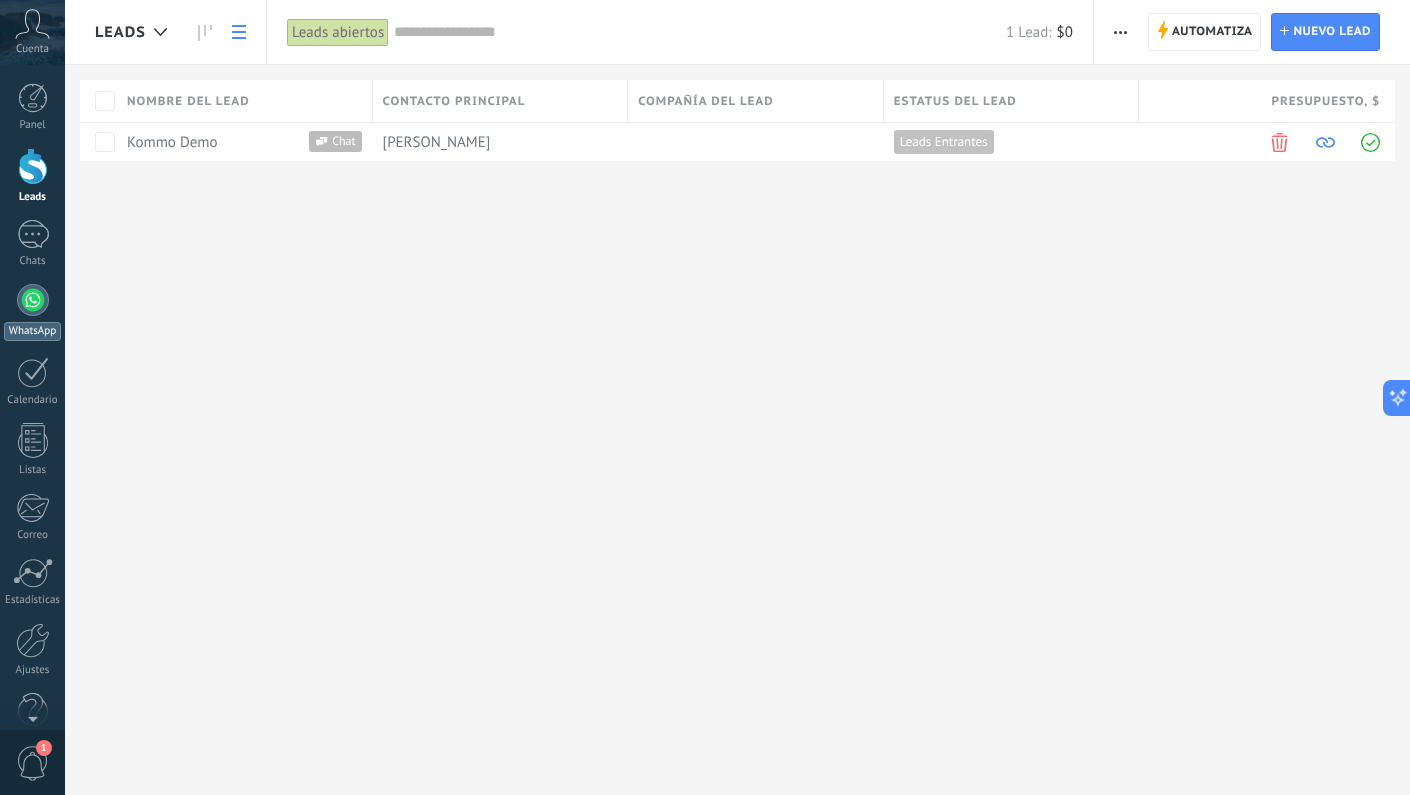 click at bounding box center [33, 300] 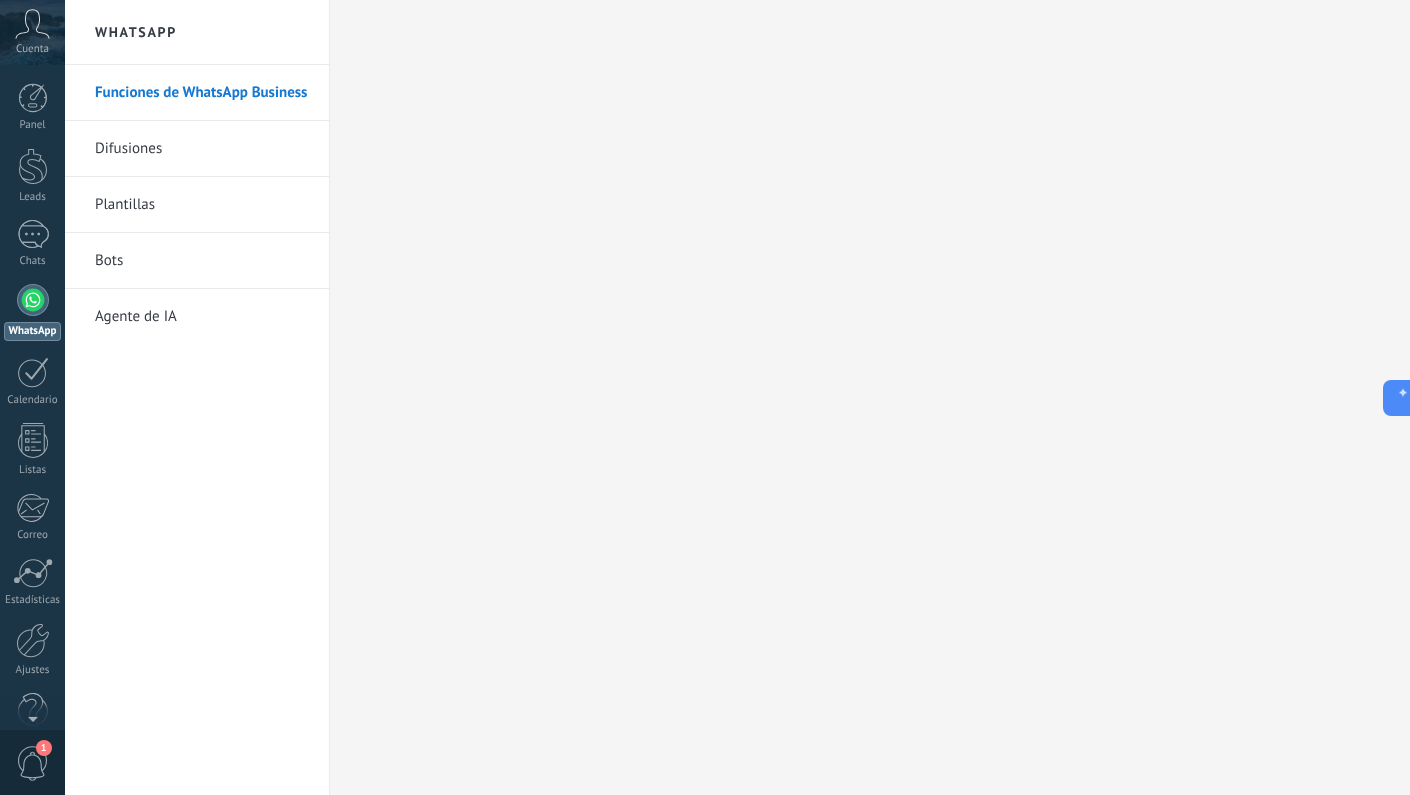 click on "Difusiones" at bounding box center (202, 149) 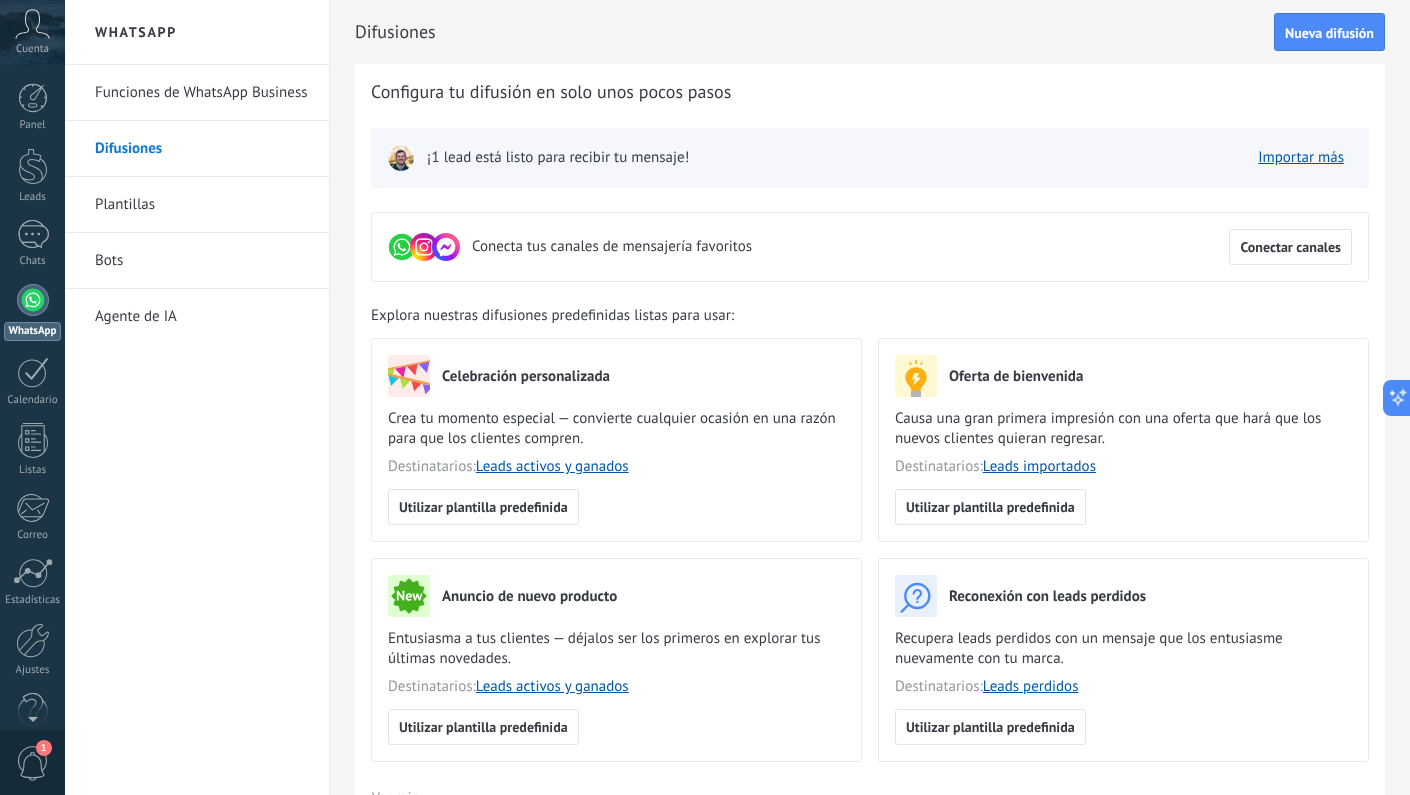 scroll, scrollTop: 0, scrollLeft: 0, axis: both 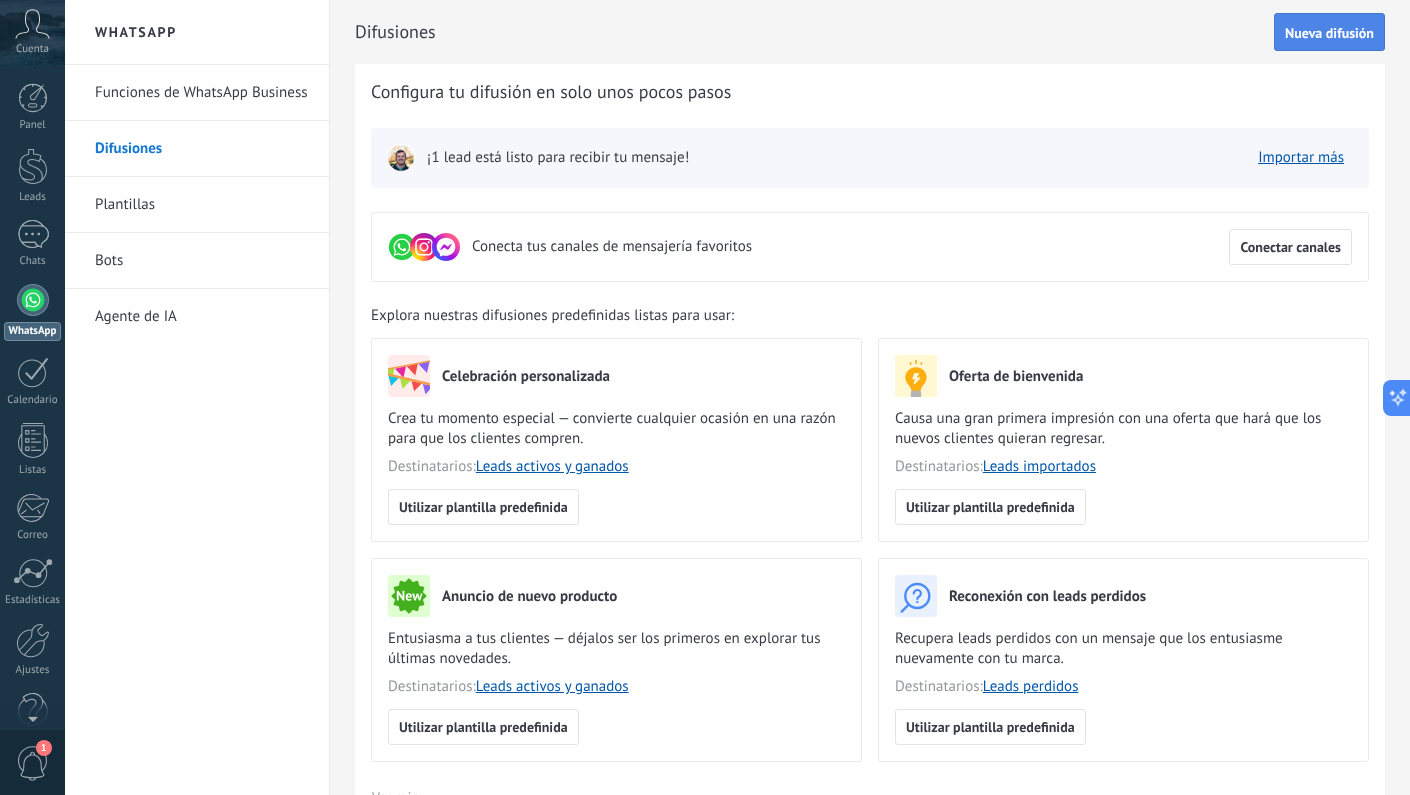 click on "Nueva difusión" at bounding box center (1329, 32) 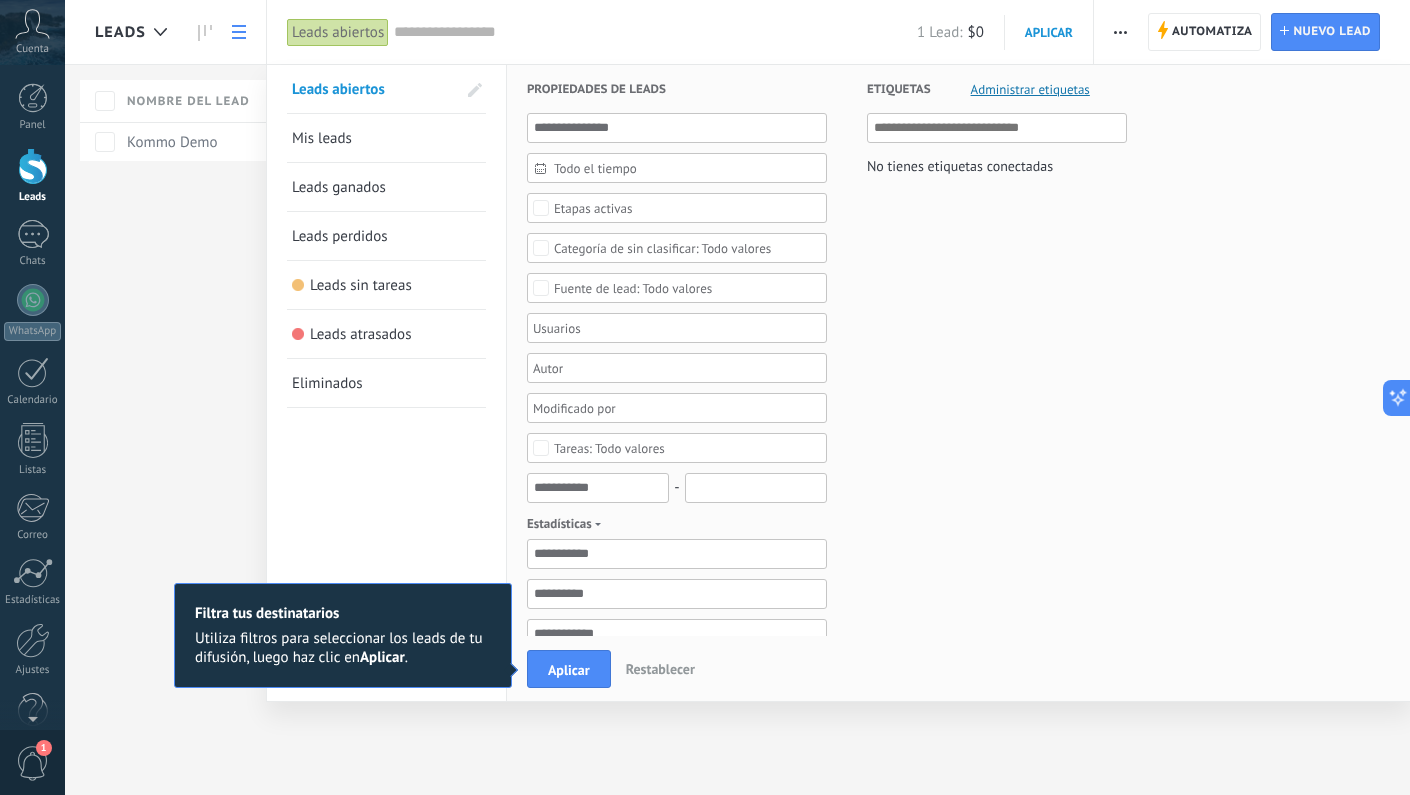 click on "Restablecer" at bounding box center [660, 669] 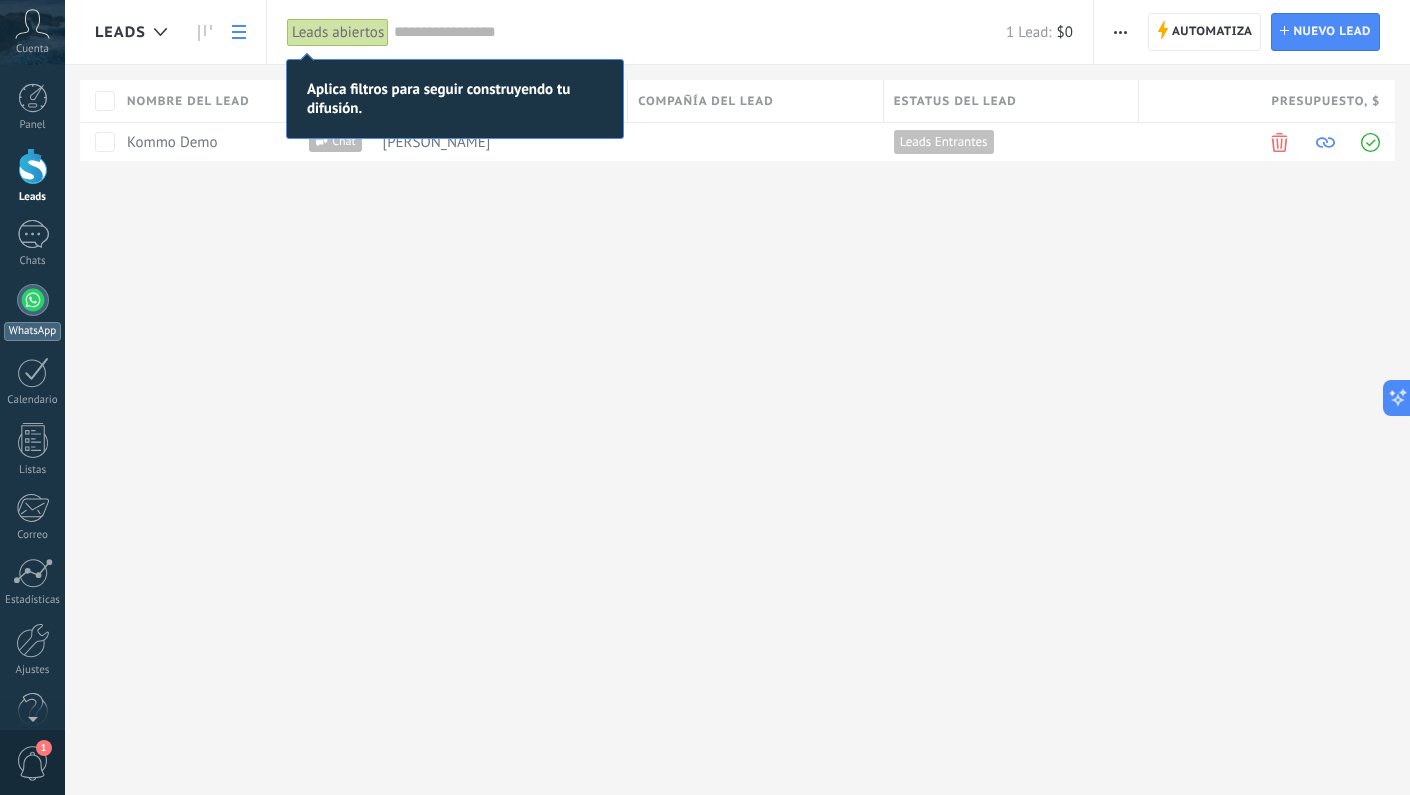 click at bounding box center (33, 300) 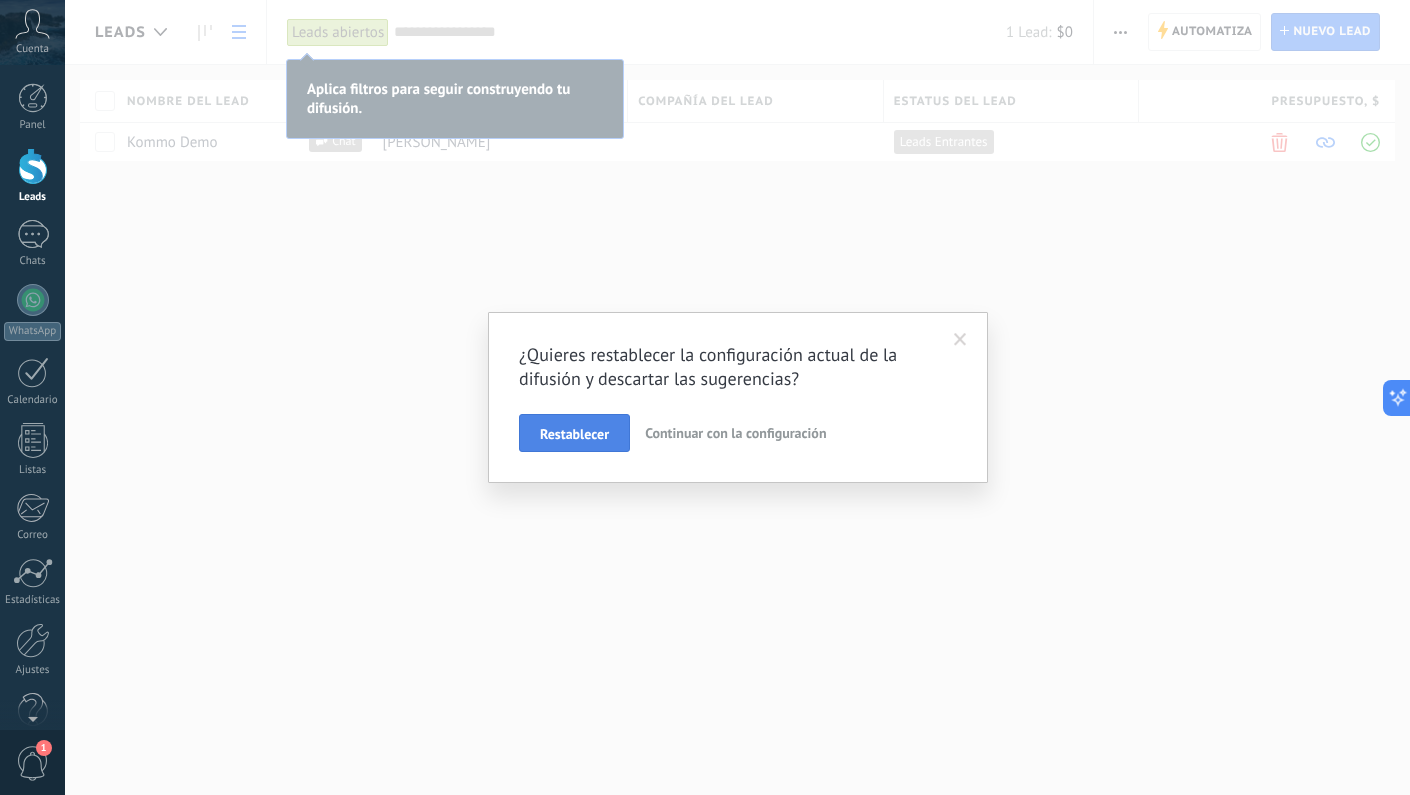 click on "Restablecer" at bounding box center [574, 434] 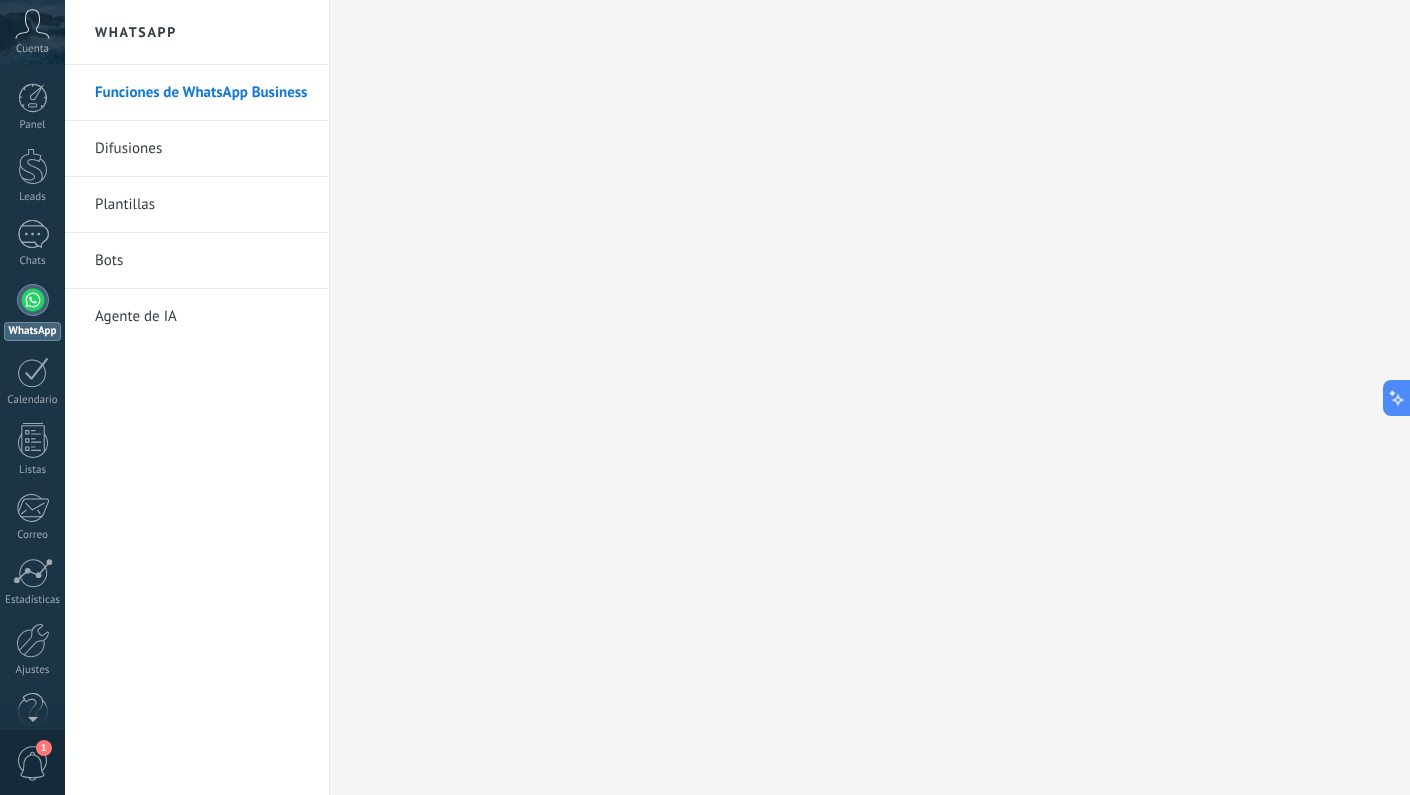 click on "Difusiones" at bounding box center (202, 149) 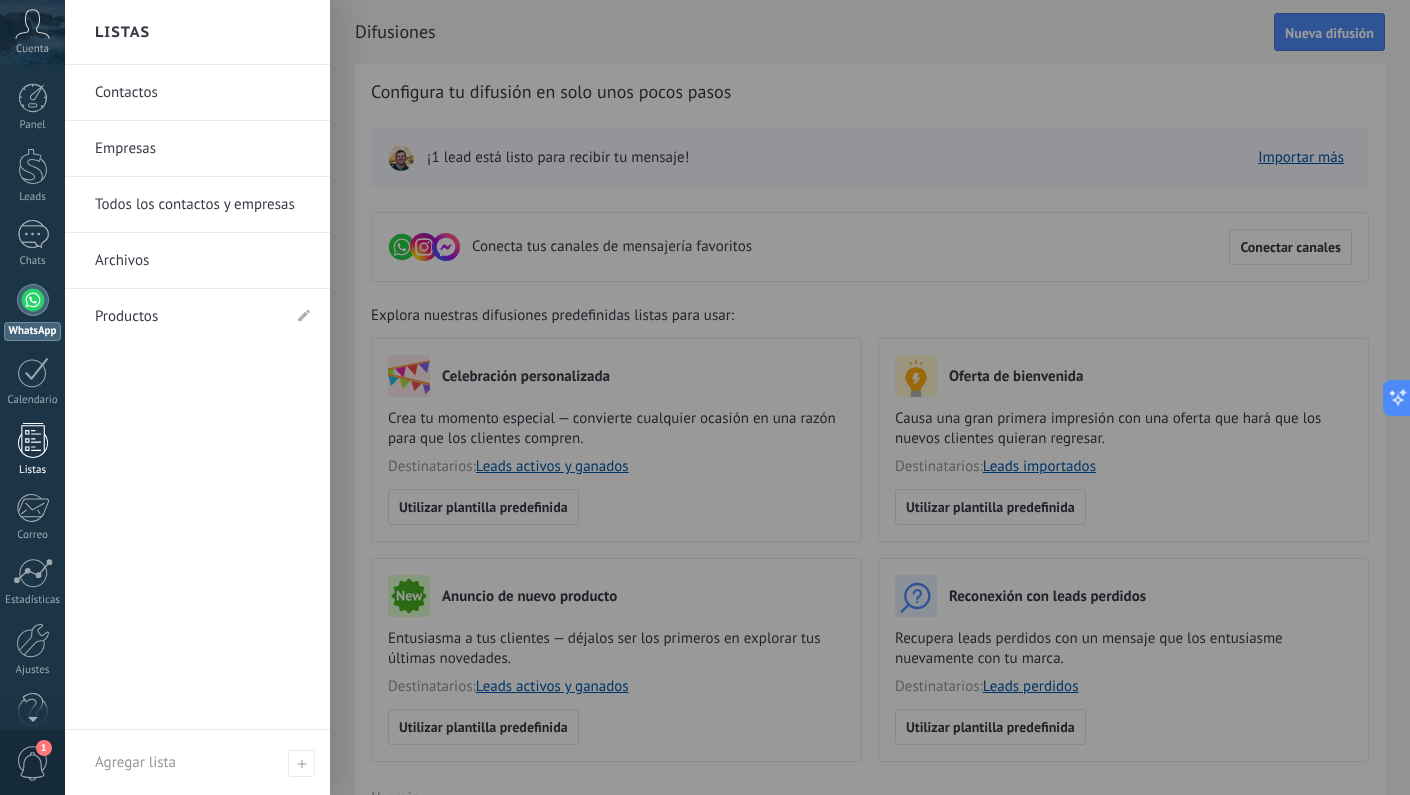 click at bounding box center [33, 440] 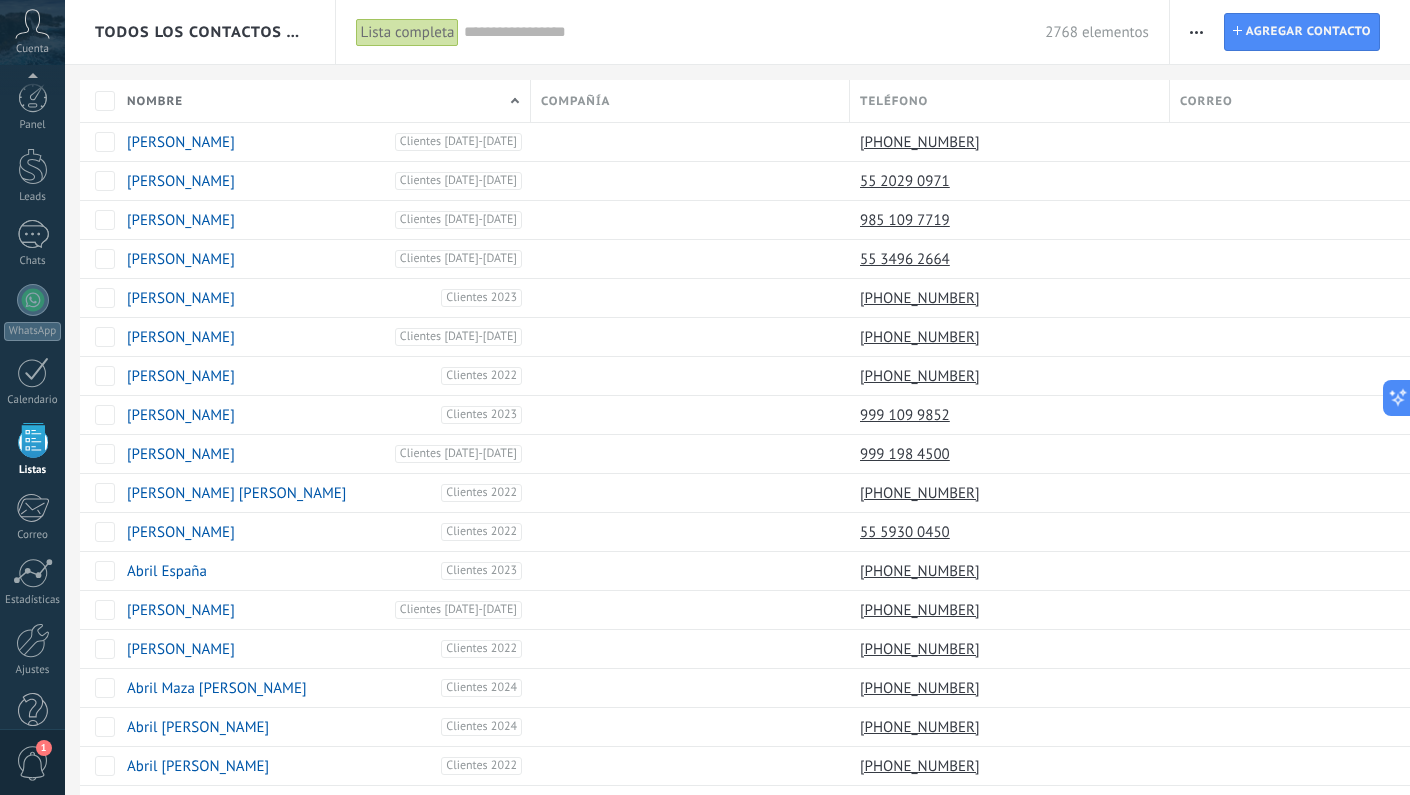 scroll, scrollTop: 37, scrollLeft: 0, axis: vertical 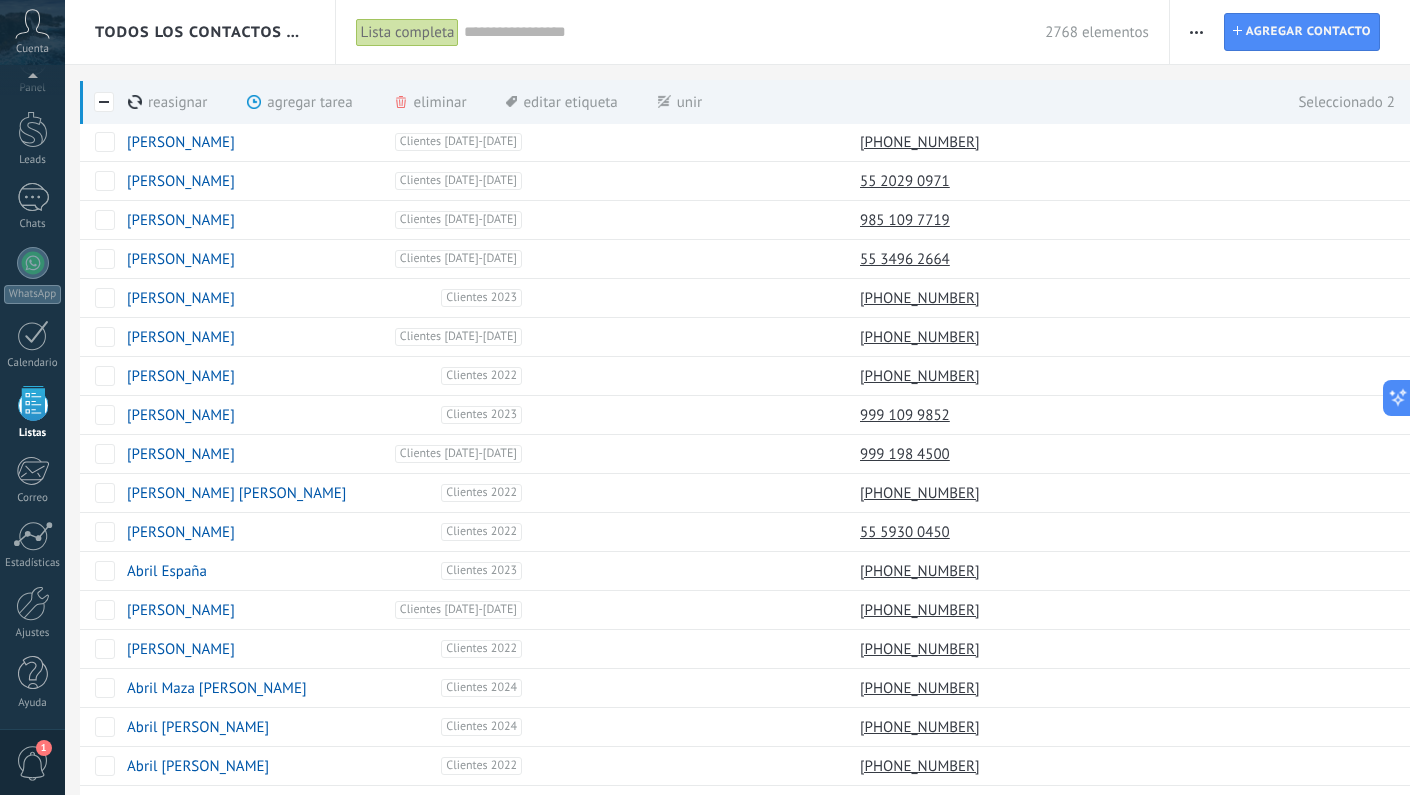 click on "agregar tarea màs" at bounding box center [333, 102] 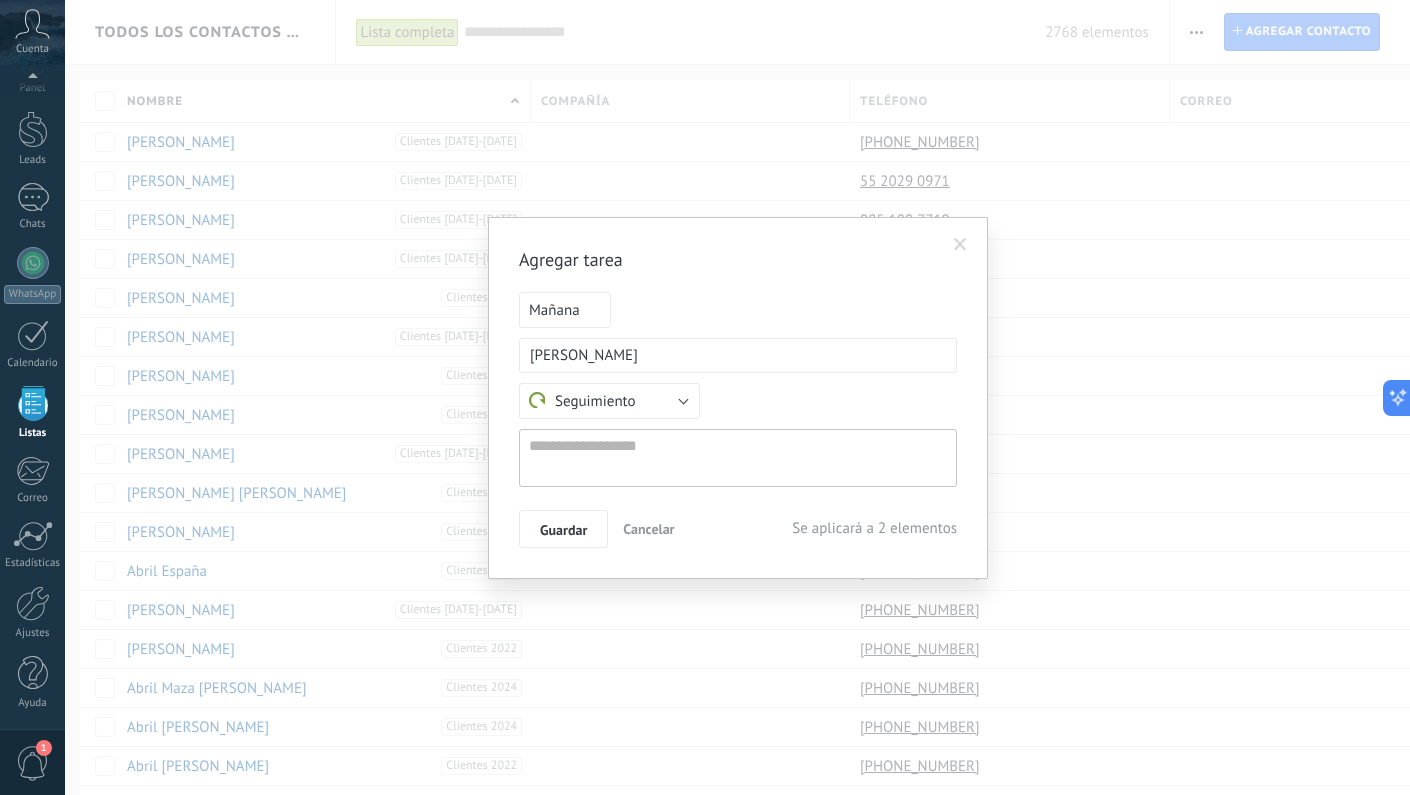 click on "Seguimiento" at bounding box center [609, 401] 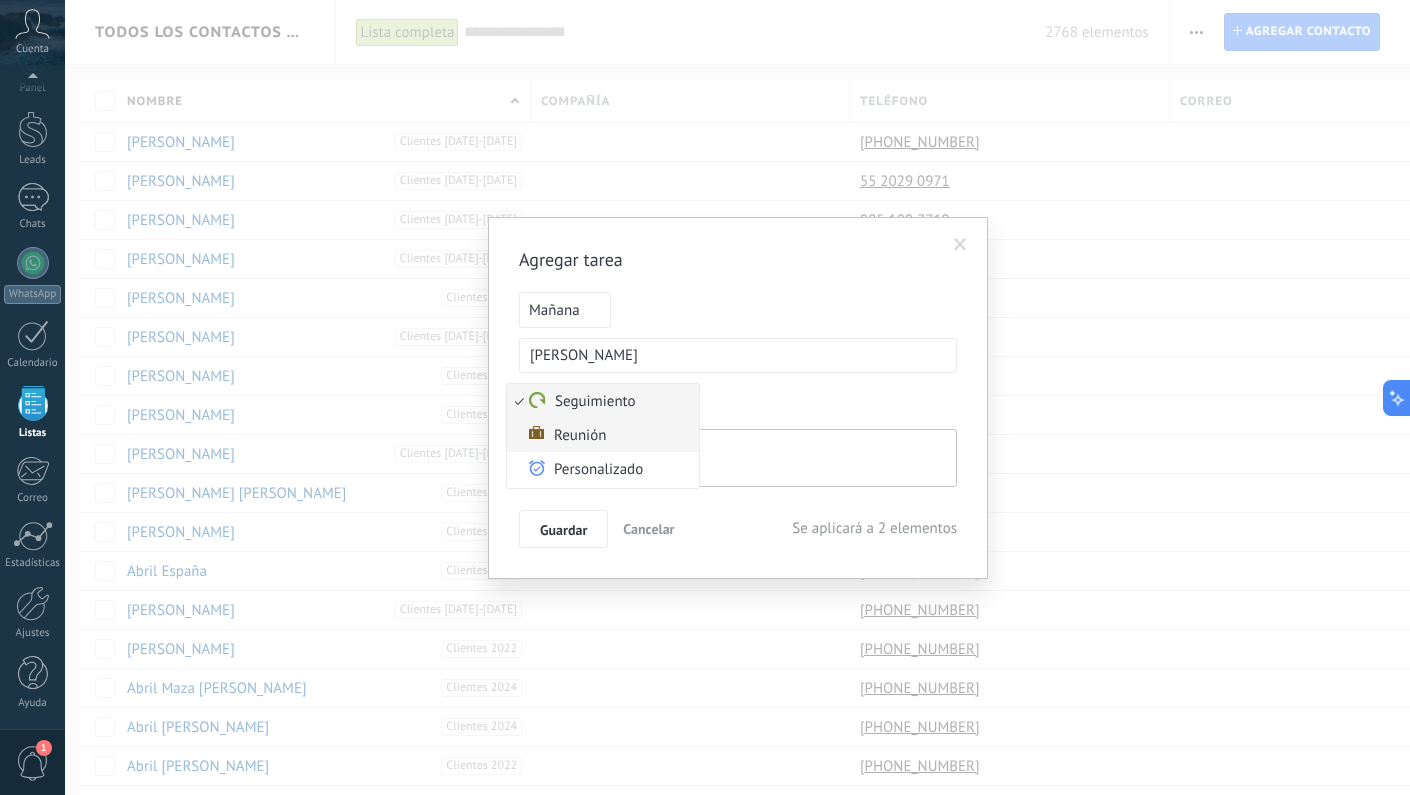 click on "Reunión" at bounding box center [600, 435] 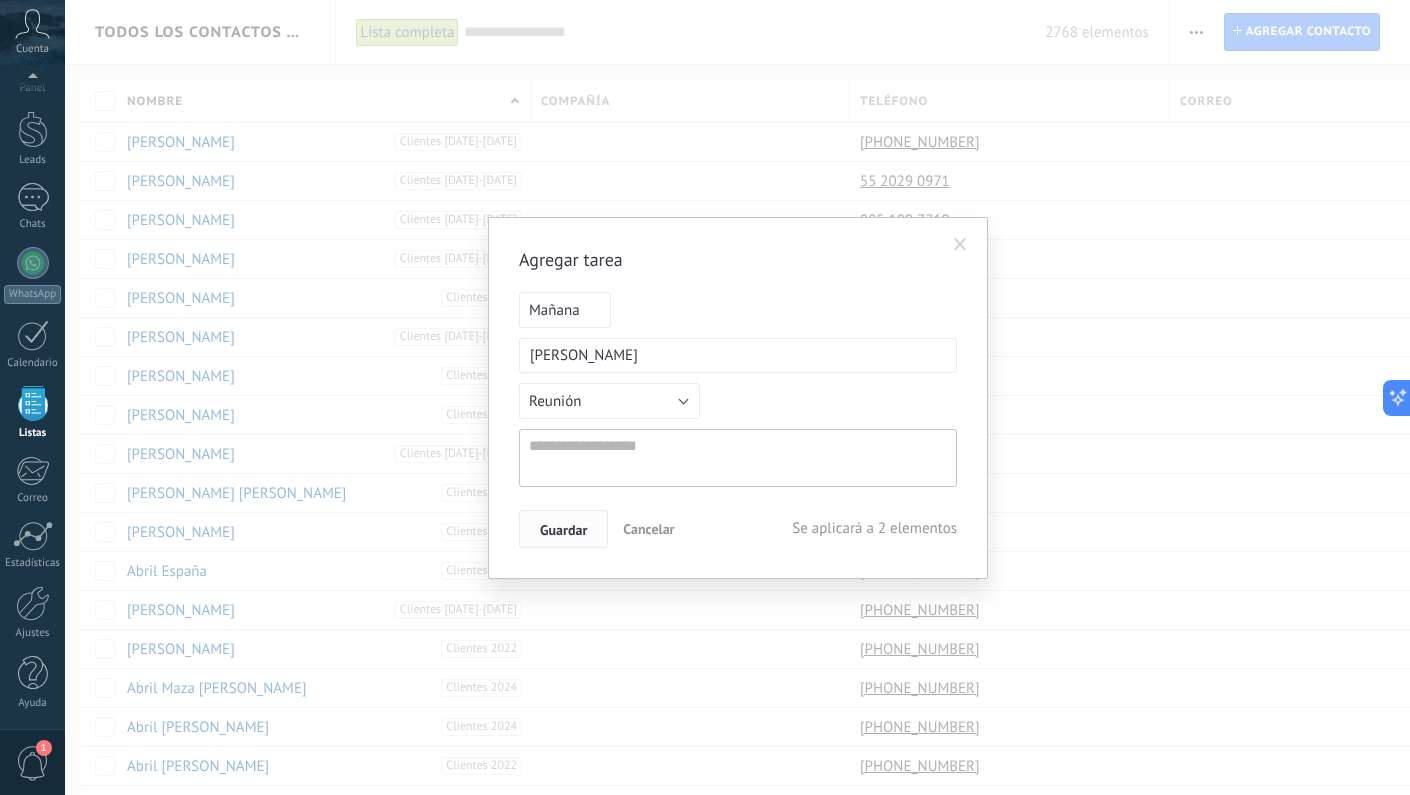 click on "Guardar" at bounding box center (563, 530) 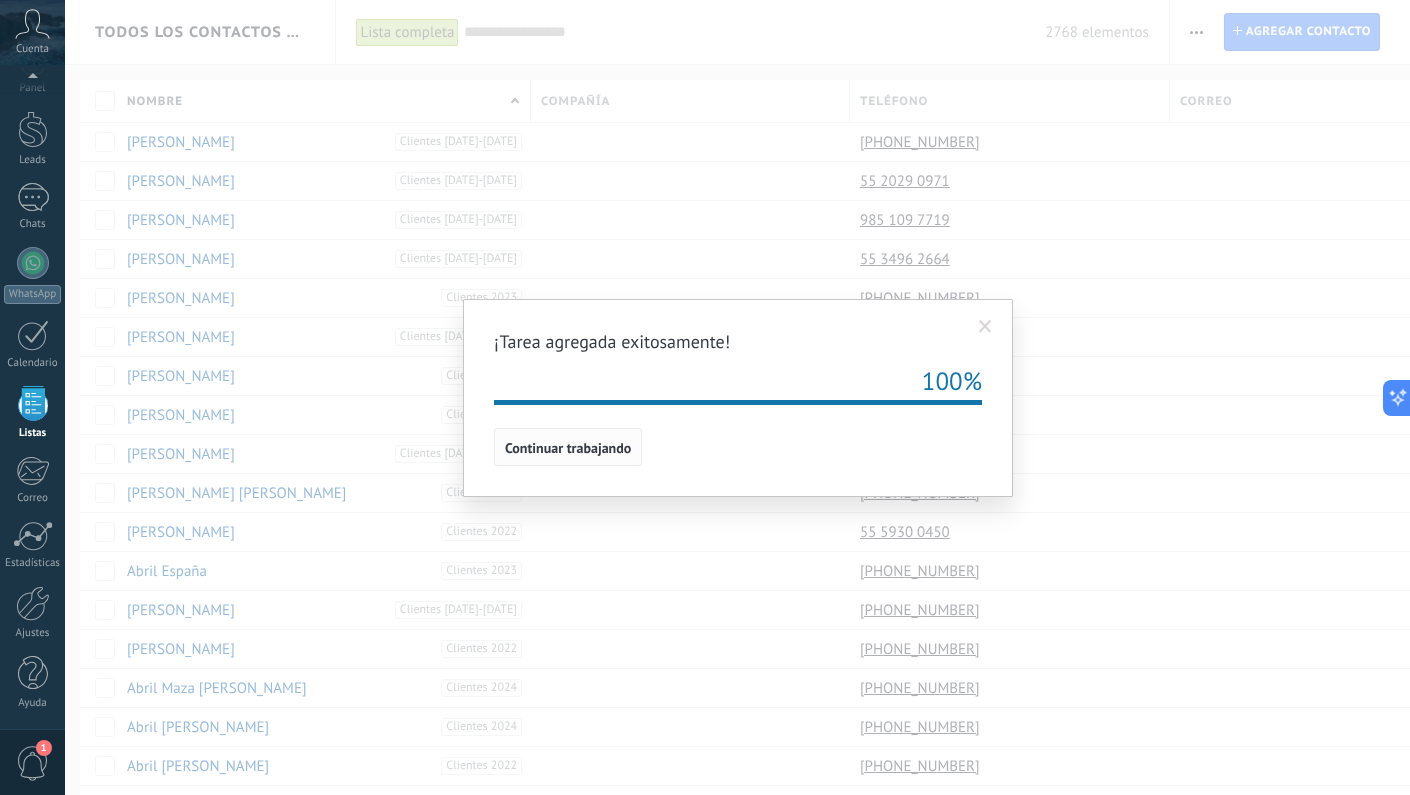 click on "Continuar trabajando" at bounding box center [568, 448] 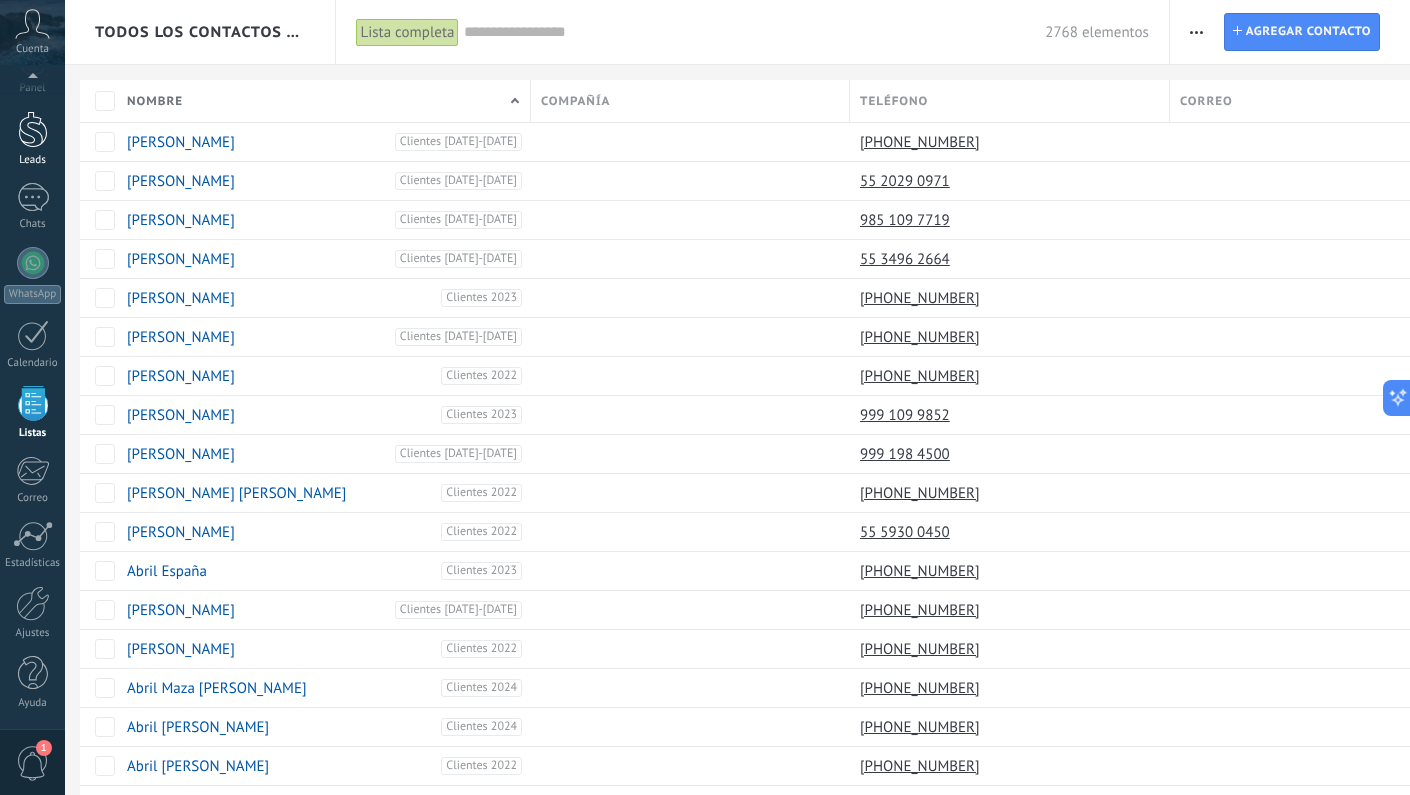 click on "Leads" at bounding box center [32, 139] 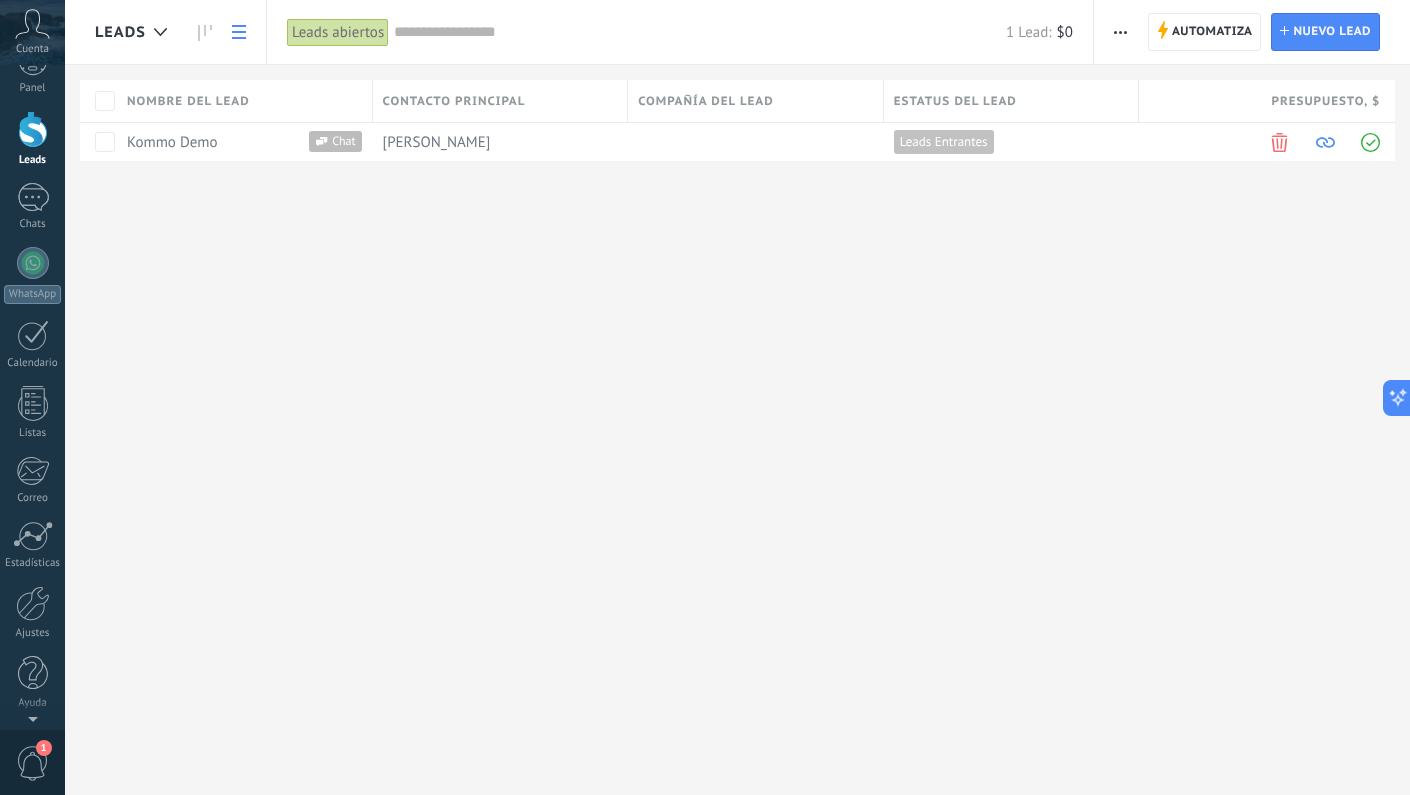 scroll, scrollTop: 0, scrollLeft: 0, axis: both 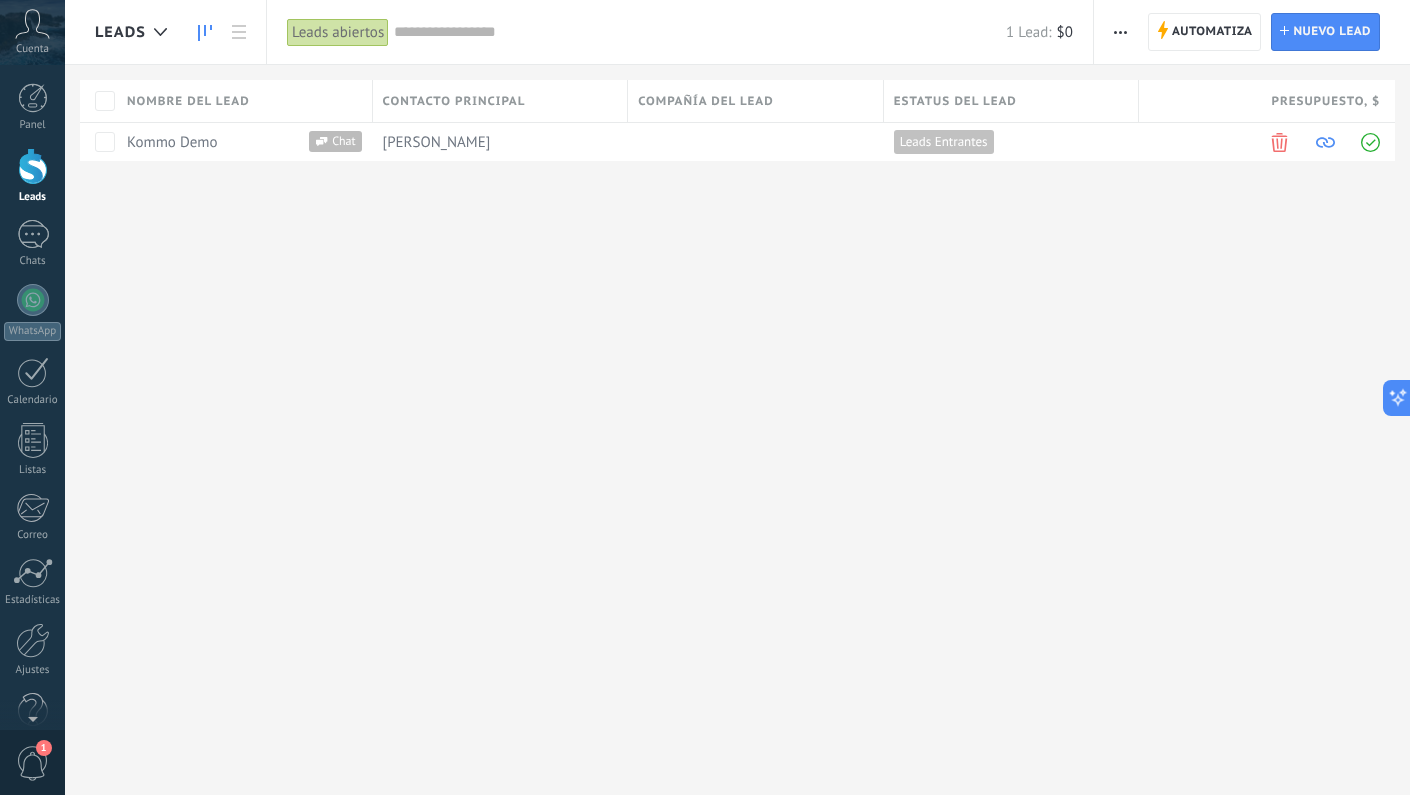 click 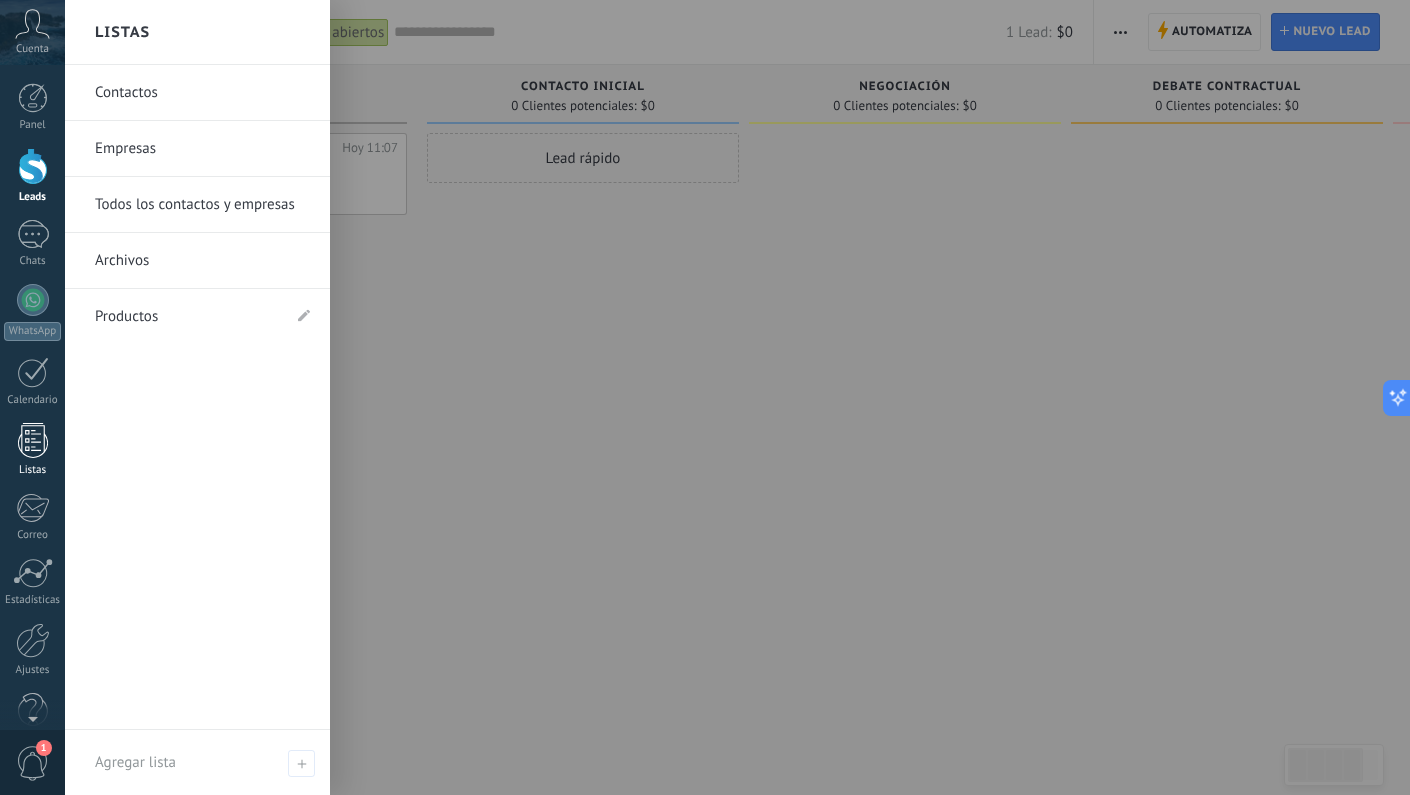 click at bounding box center (33, 440) 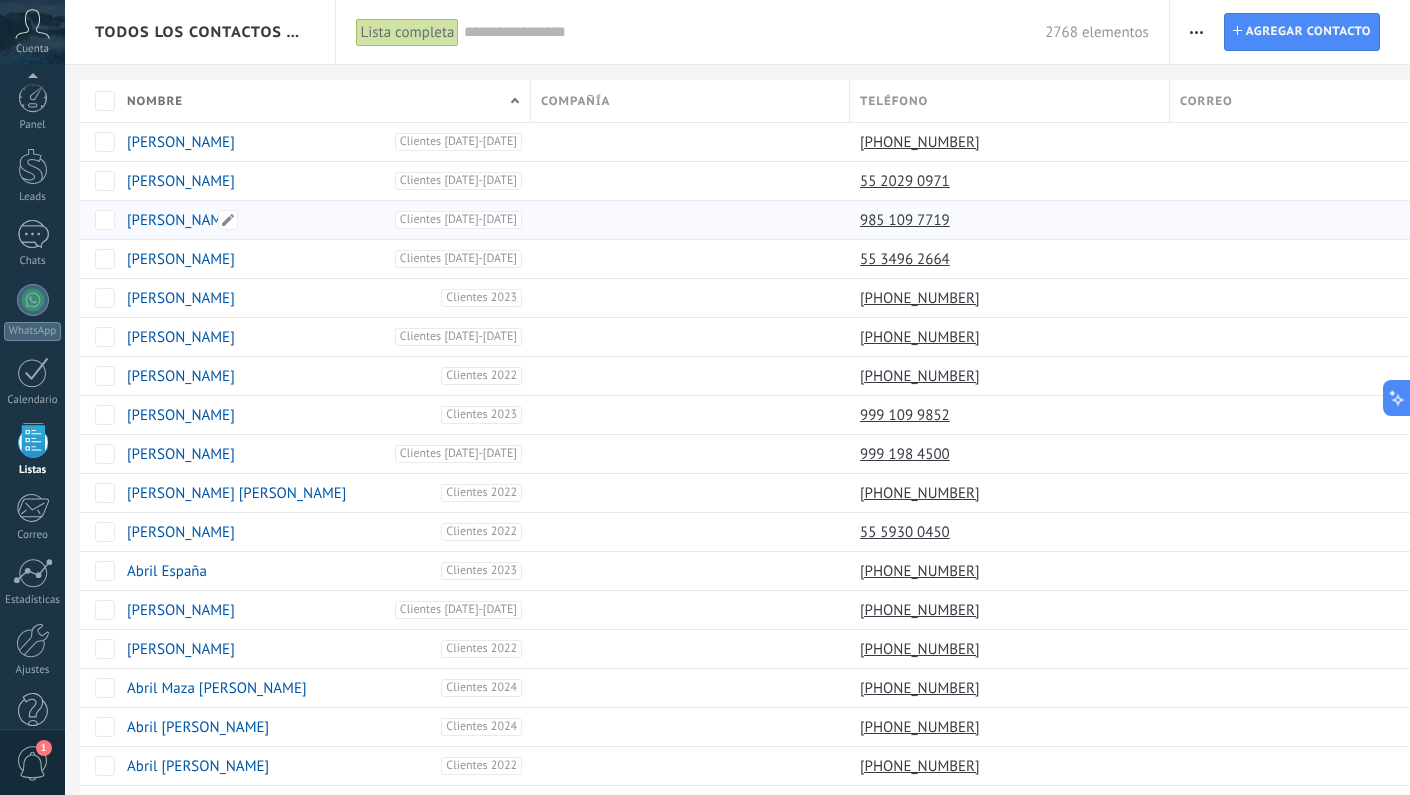 scroll, scrollTop: 37, scrollLeft: 0, axis: vertical 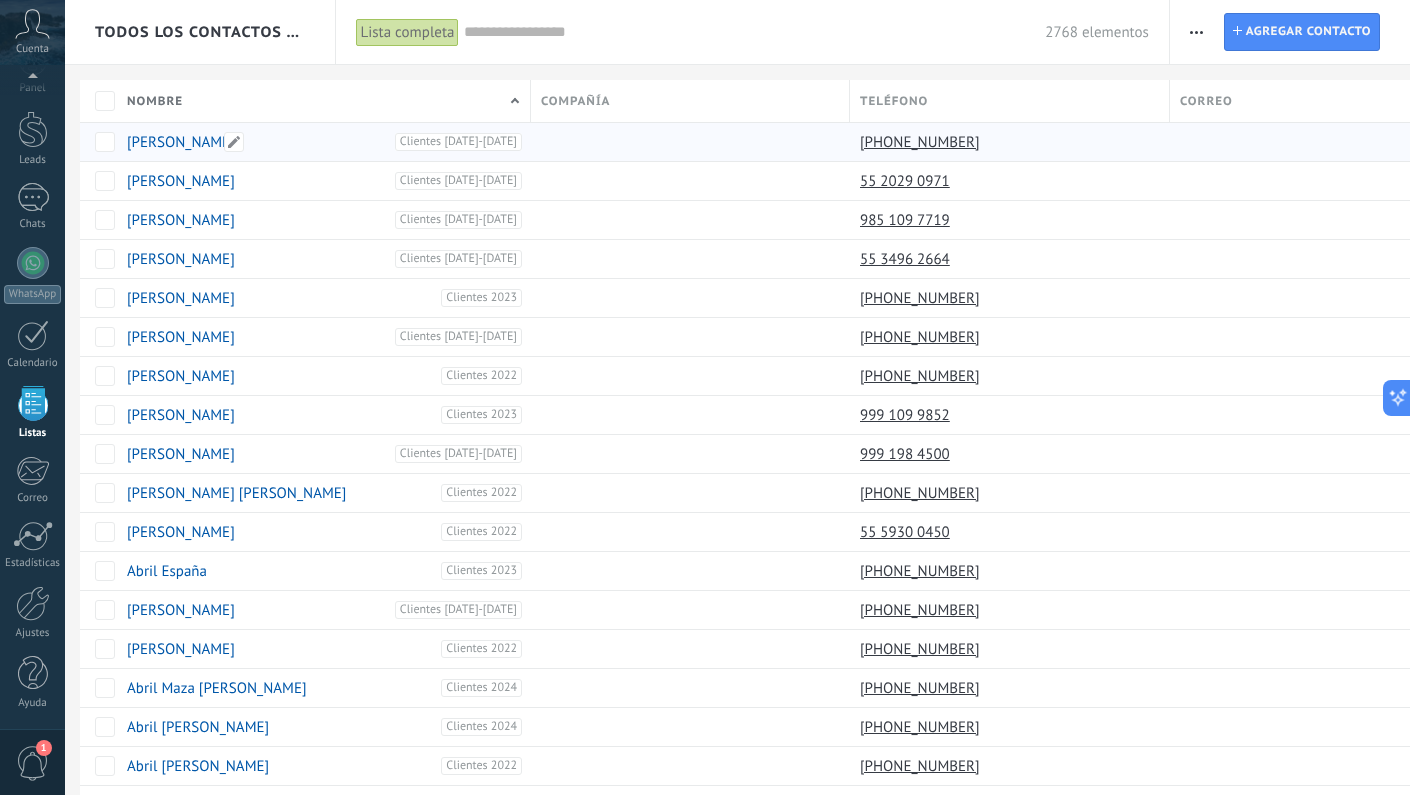 click on "[PERSON_NAME]" at bounding box center (181, 142) 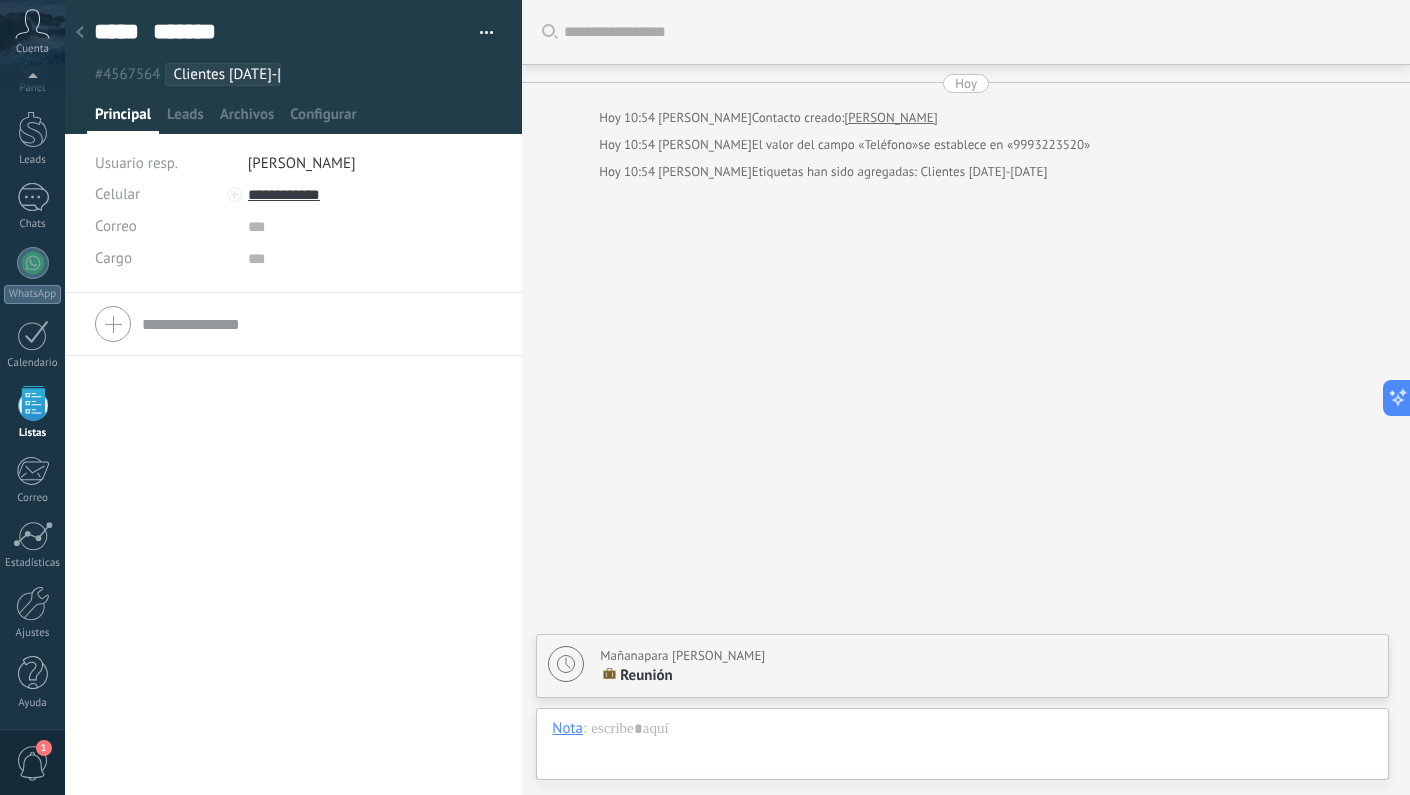 click on "Reunión" at bounding box center [646, 675] 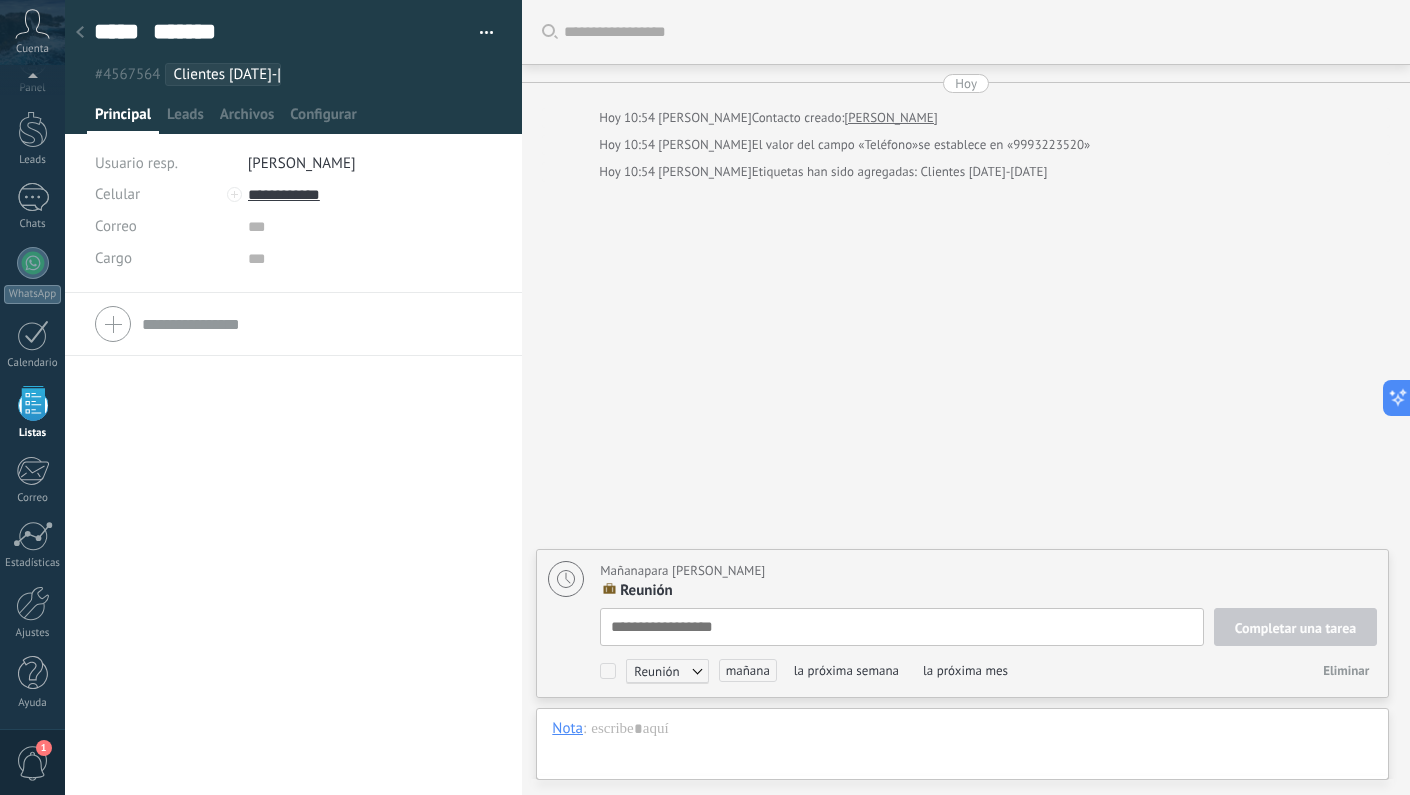 scroll, scrollTop: 20, scrollLeft: 0, axis: vertical 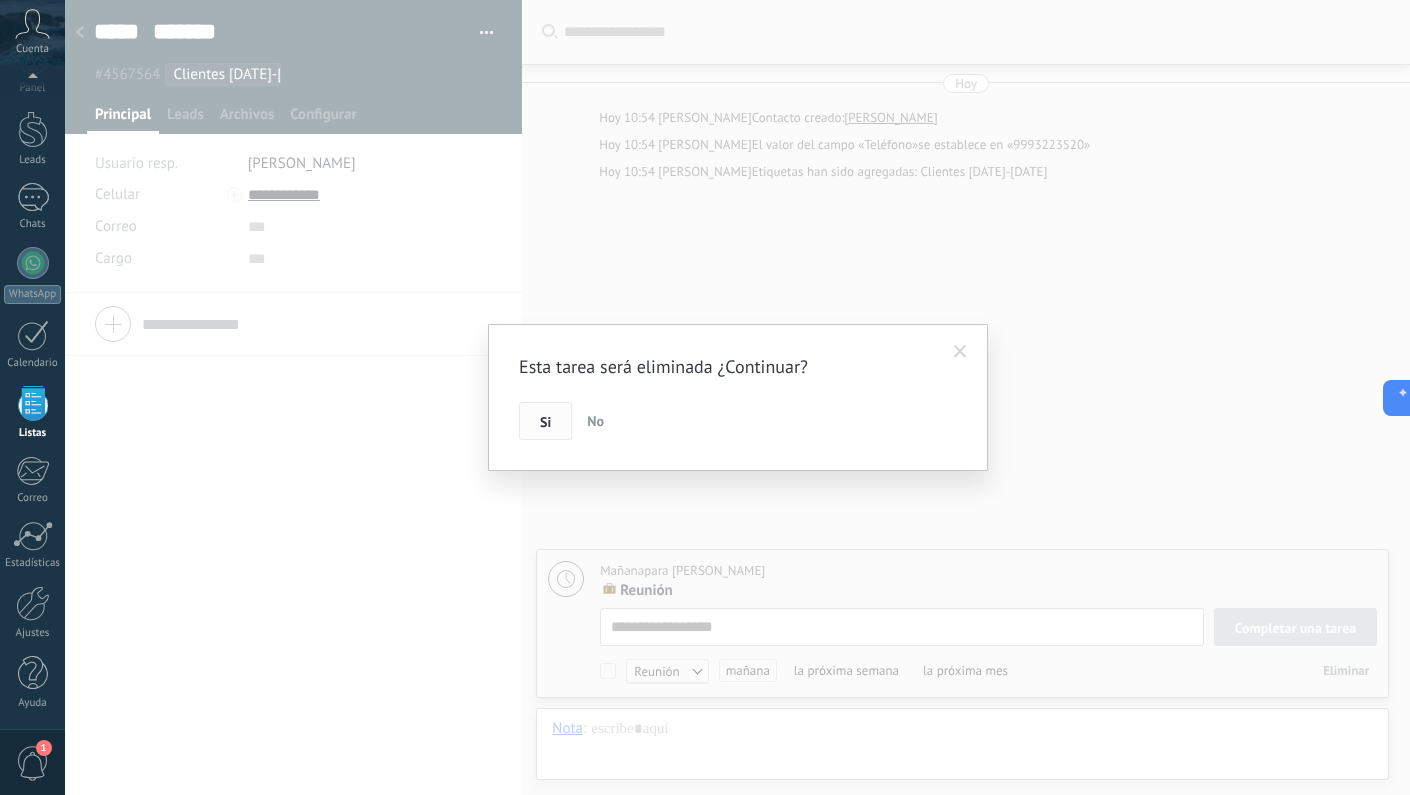 click on "Si" at bounding box center [545, 422] 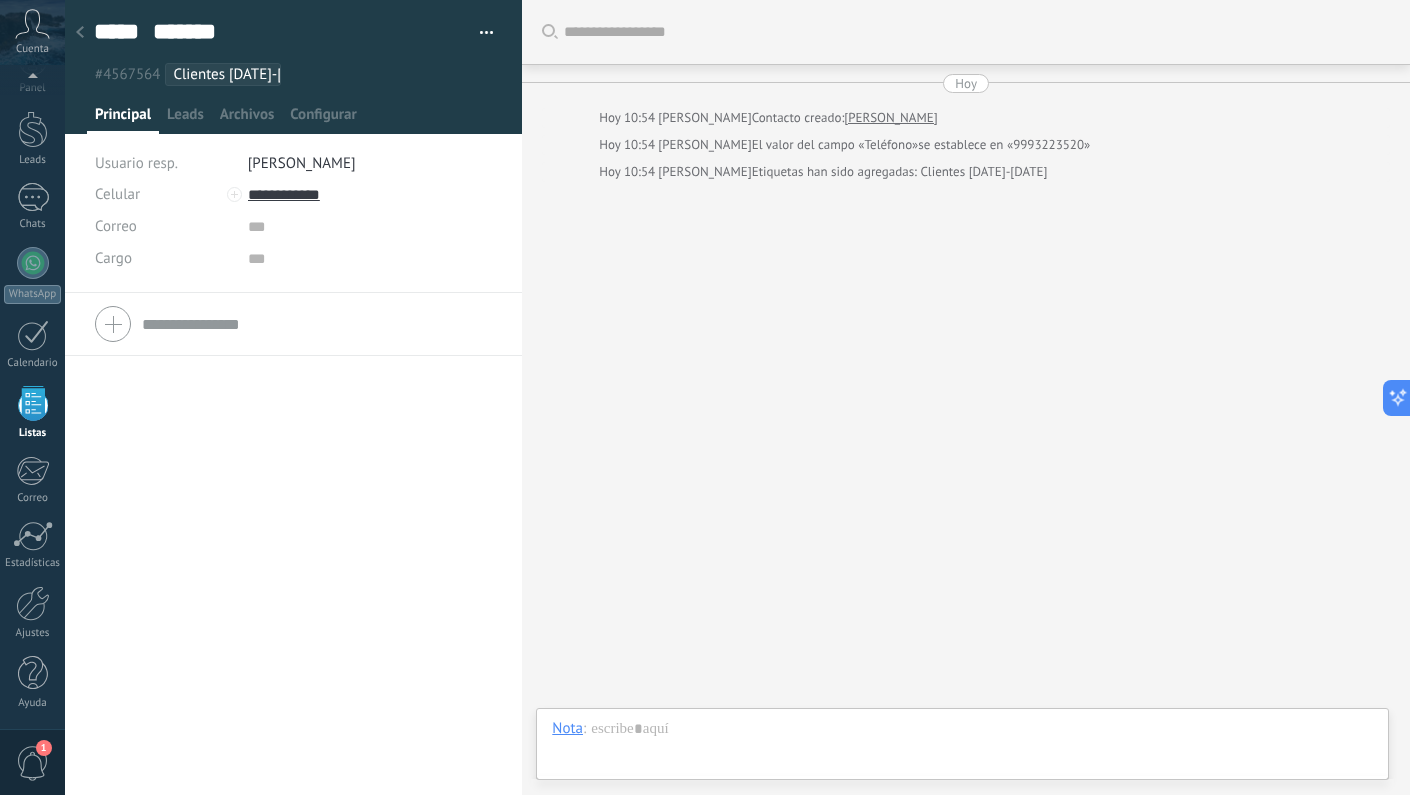 click at bounding box center [80, 33] 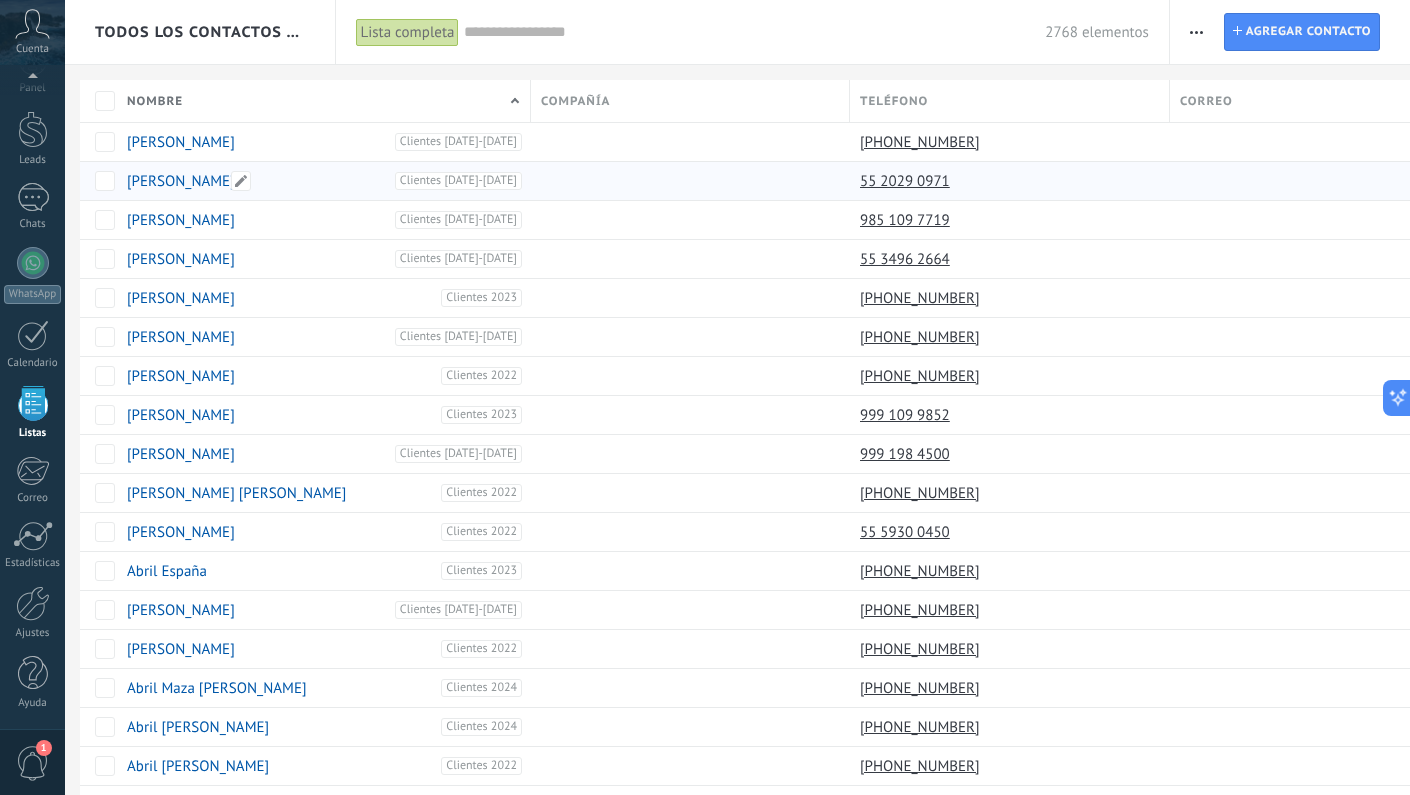 click on "[PERSON_NAME]" at bounding box center [181, 181] 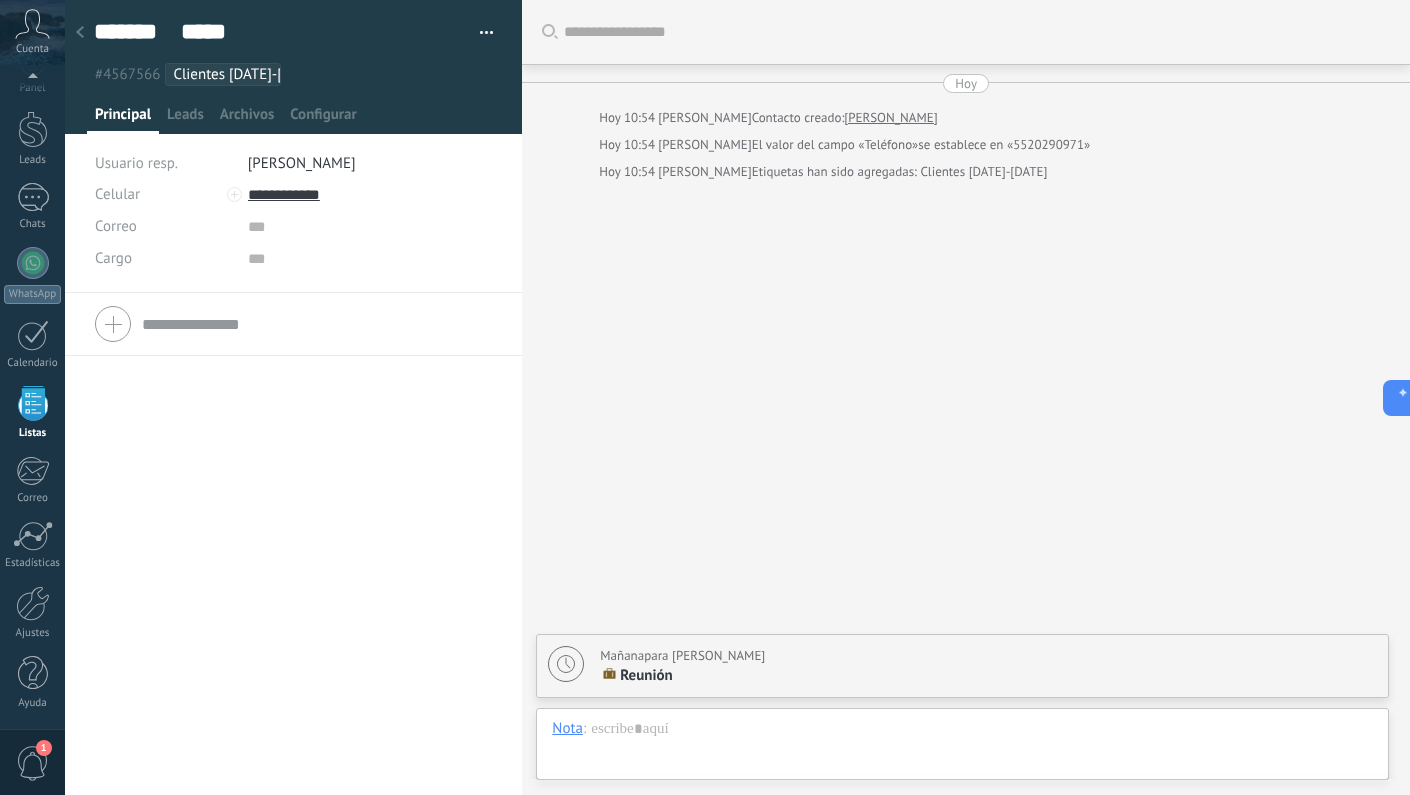 click on "Mañana  para [PERSON_NAME]" at bounding box center [682, 656] 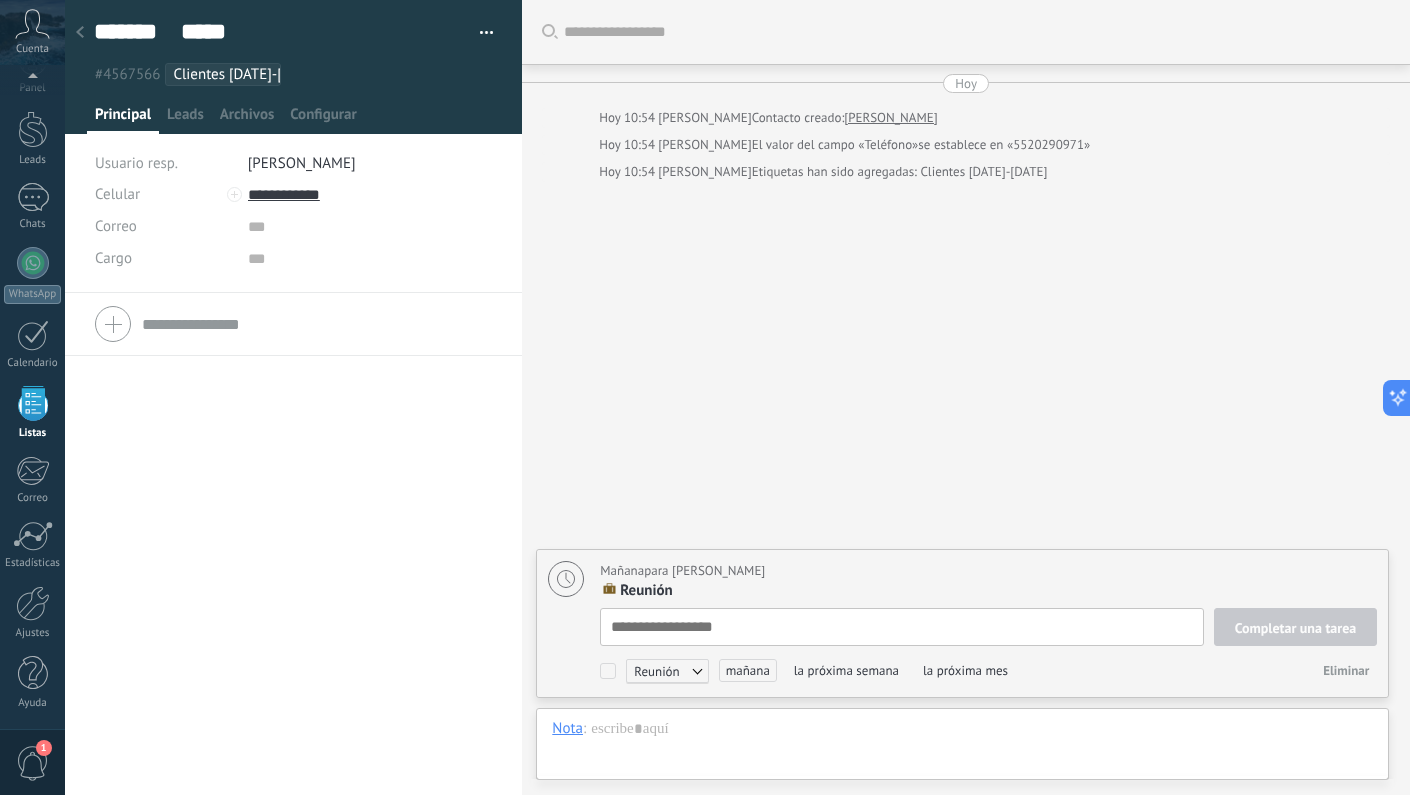scroll, scrollTop: 20, scrollLeft: 0, axis: vertical 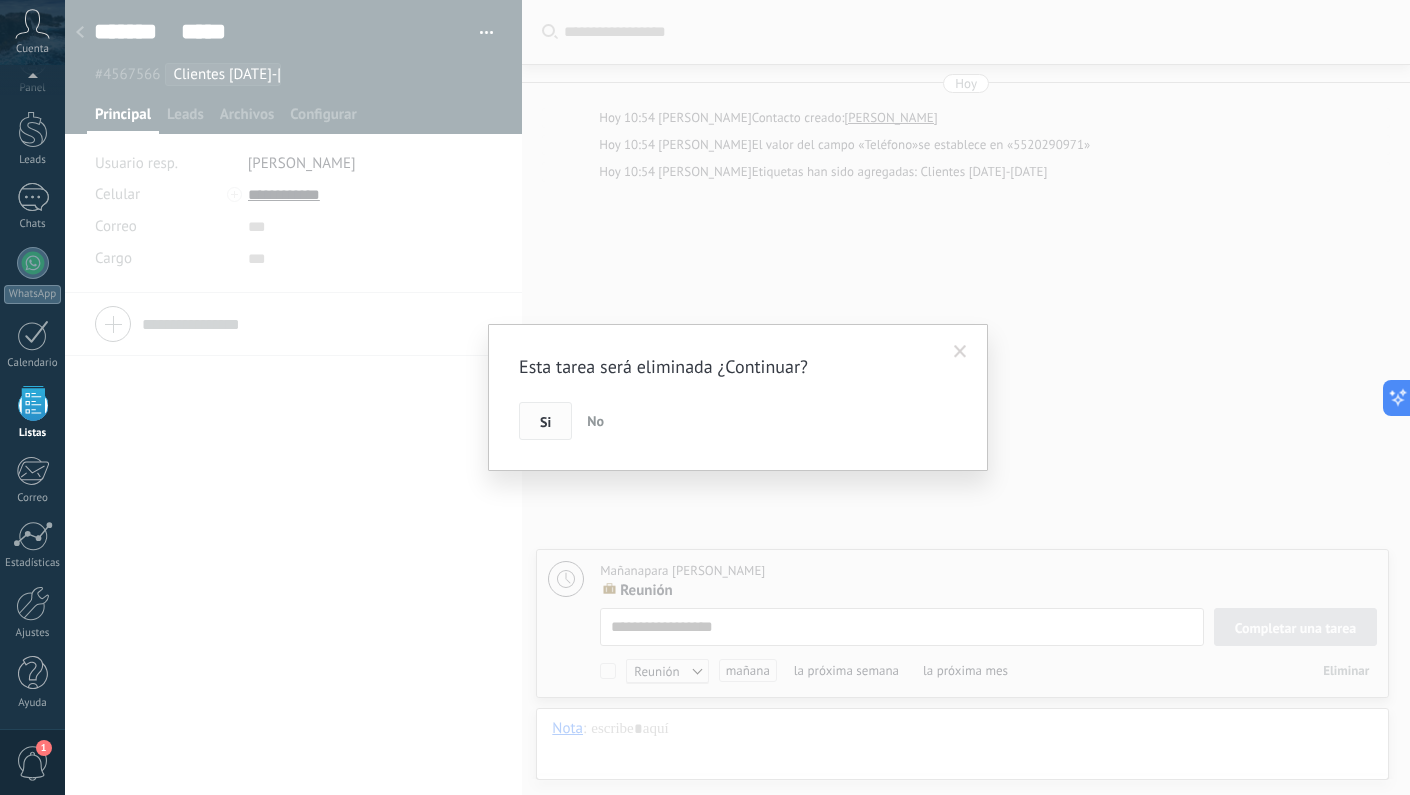 click on "Si" at bounding box center (545, 422) 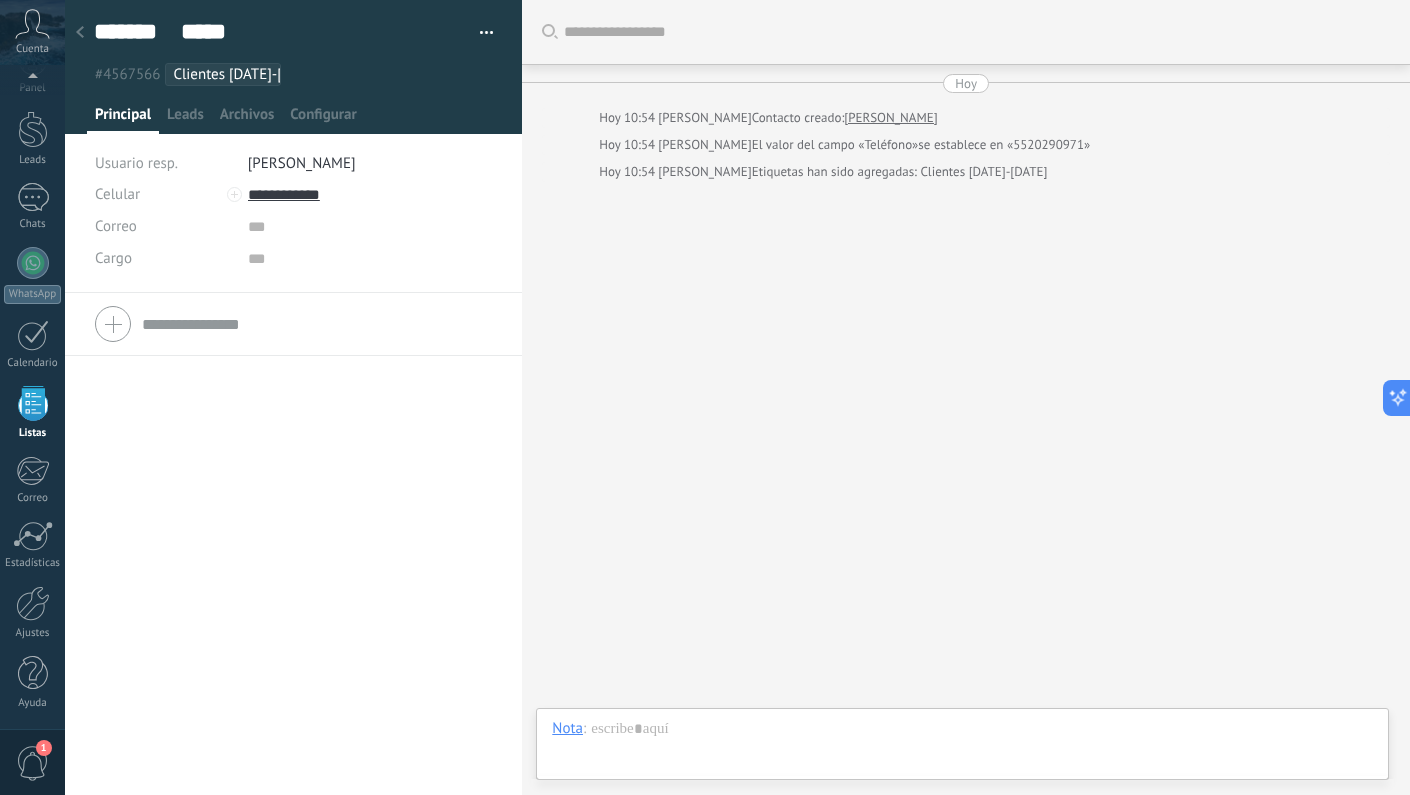 click 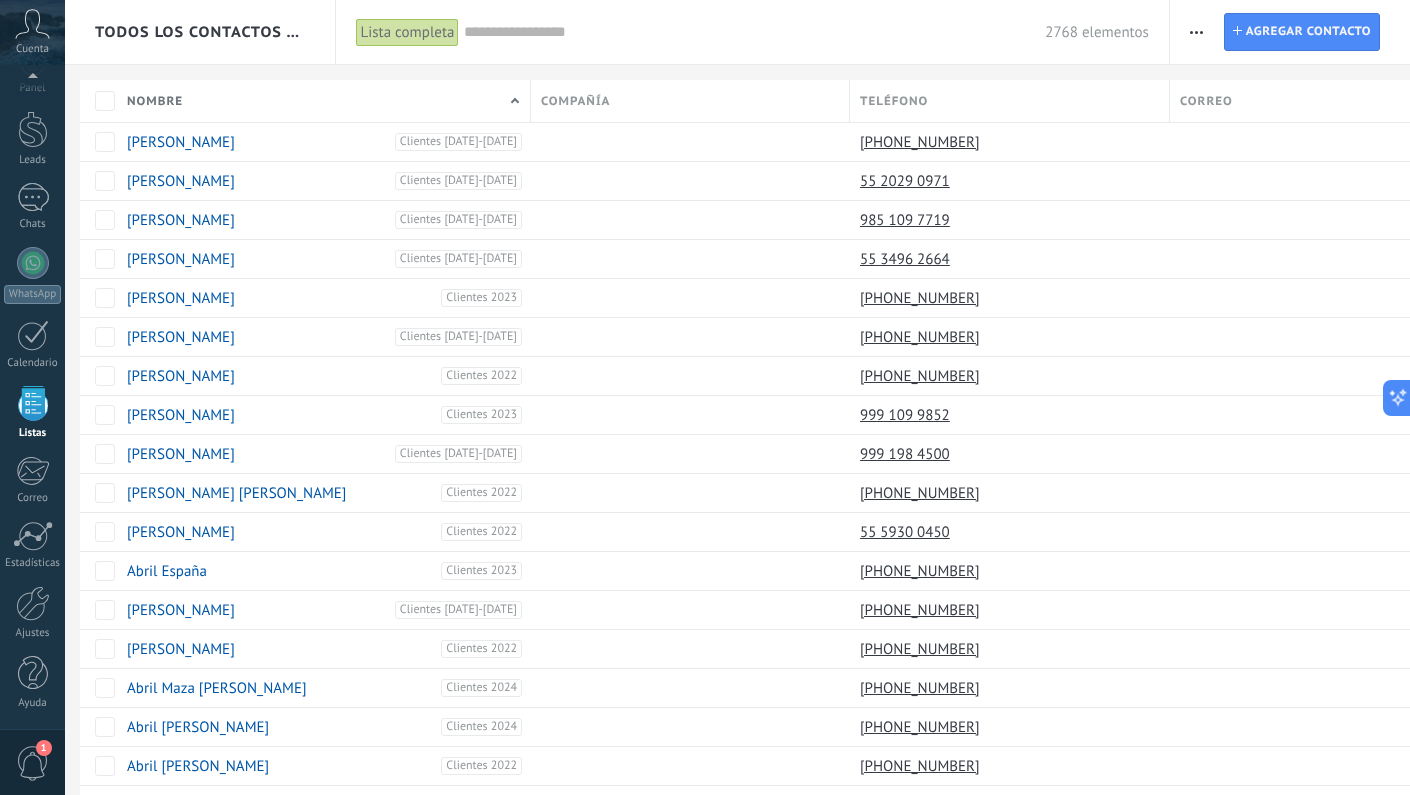click at bounding box center [1196, 32] 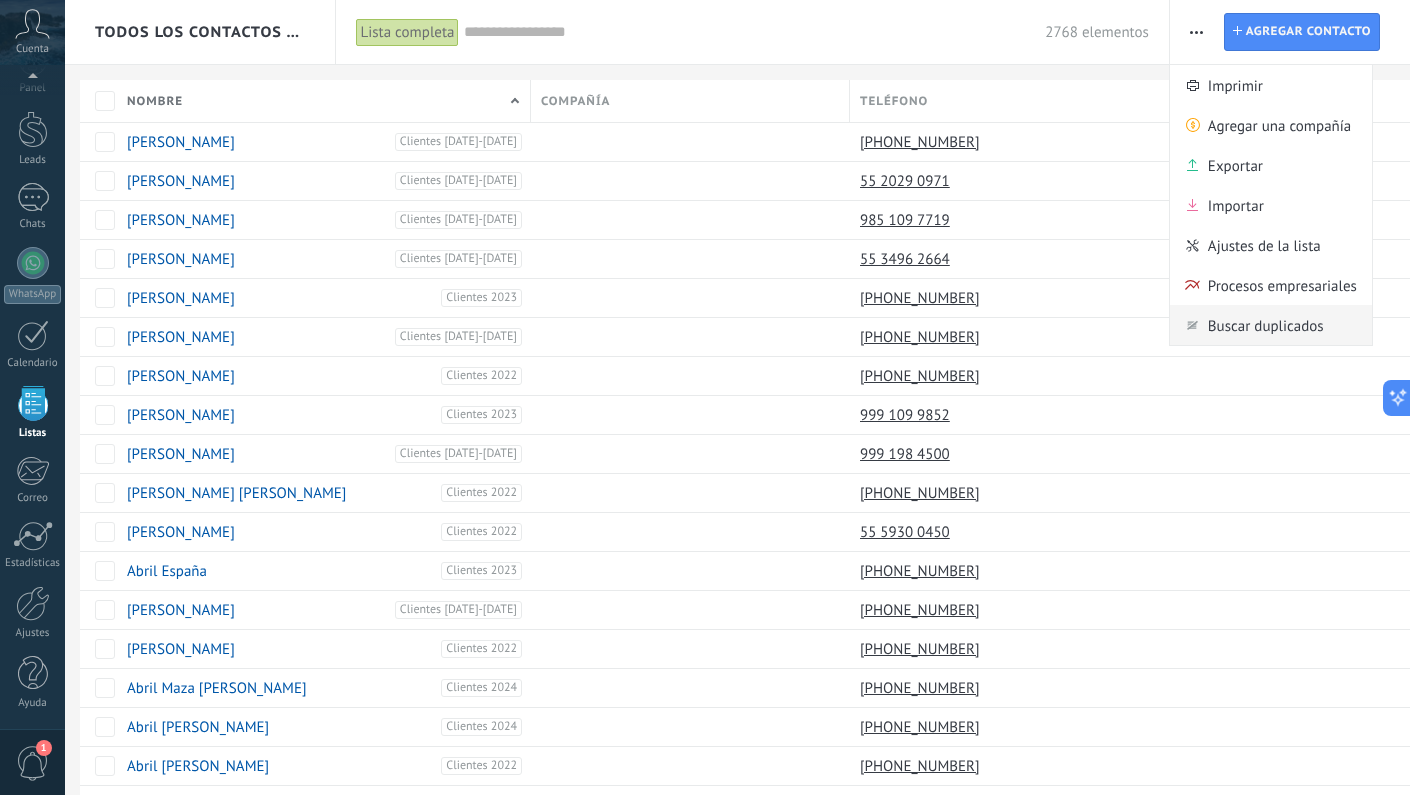 click on "Buscar duplicados" at bounding box center [1266, 325] 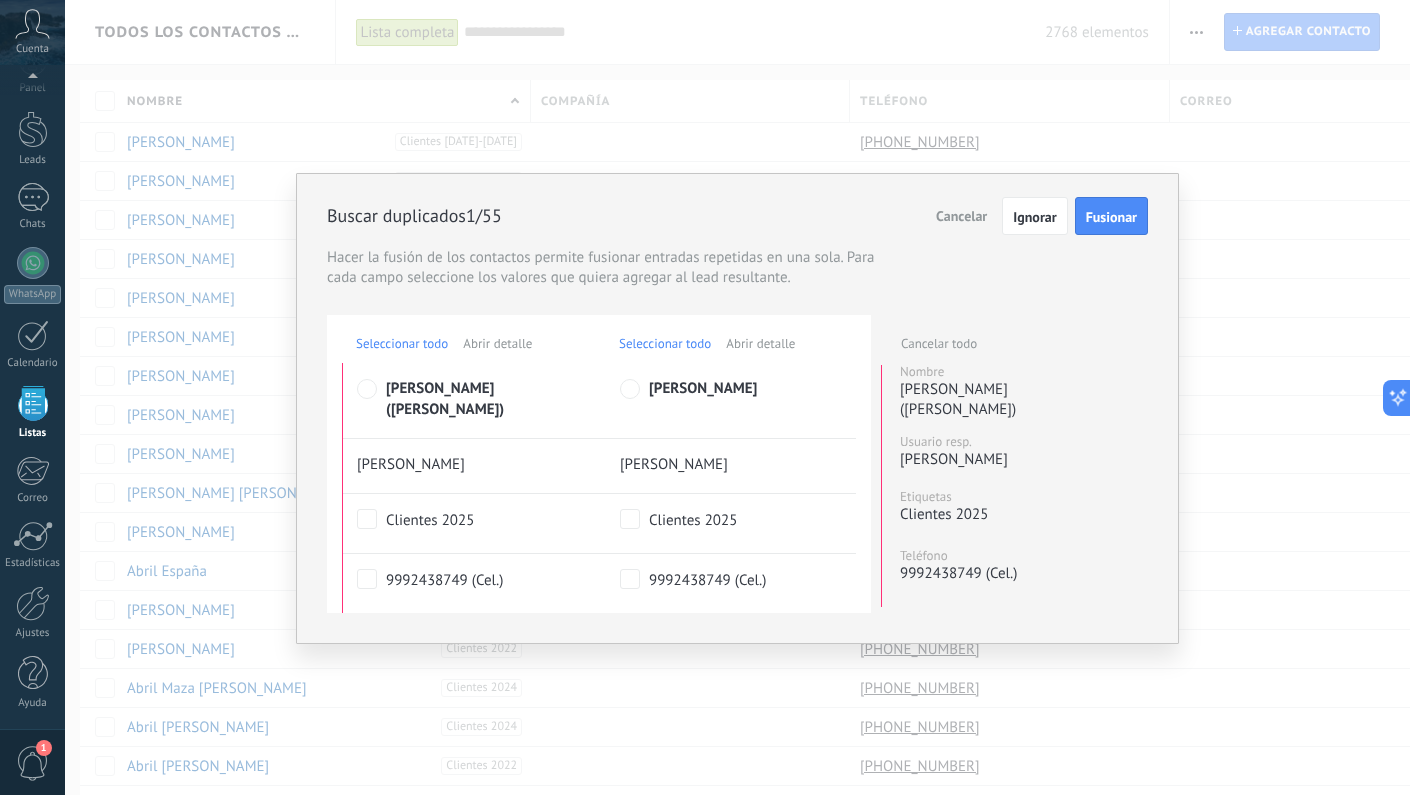 click on "Fusionar" at bounding box center [1111, 217] 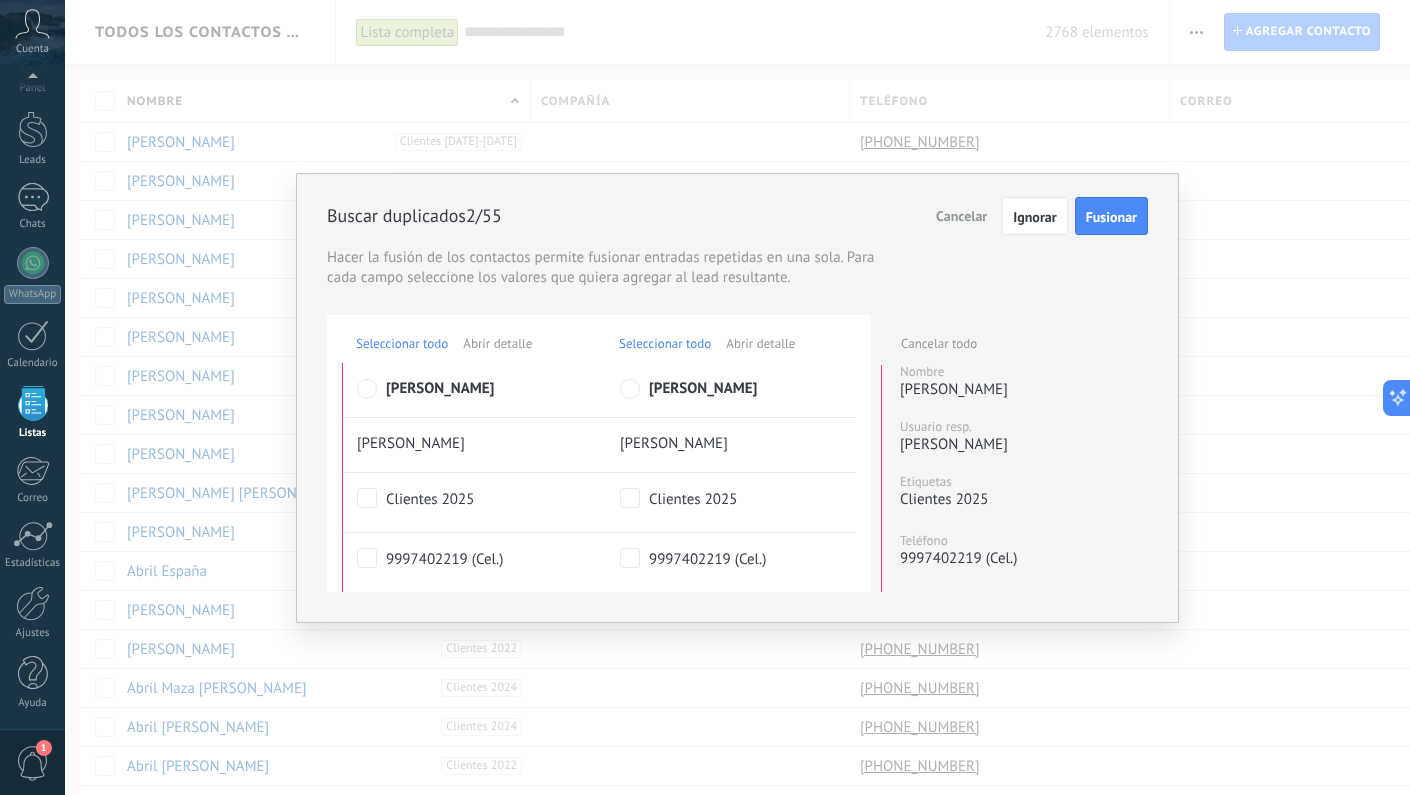 click on "Fusionar" at bounding box center (1111, 217) 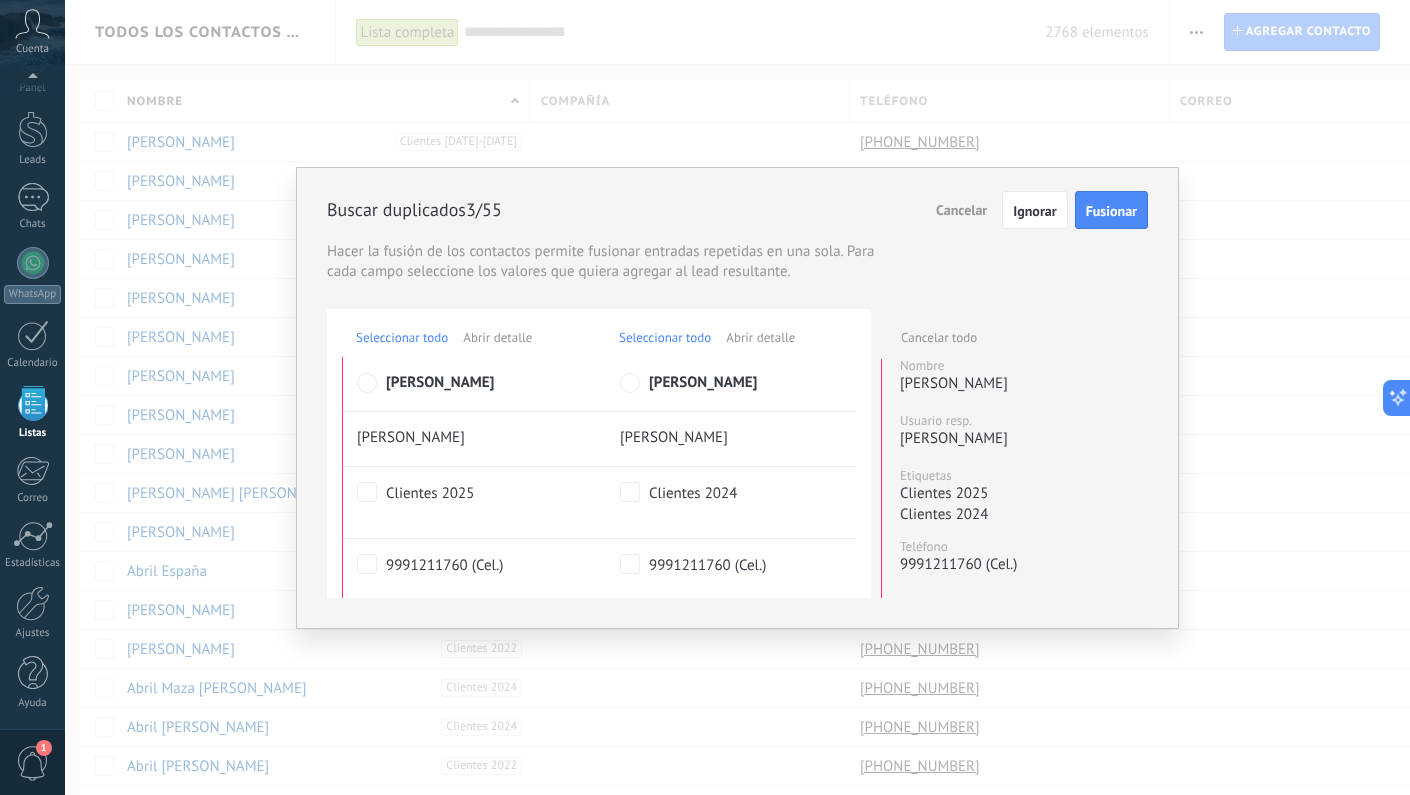 click on "Fusionar" at bounding box center (1111, 211) 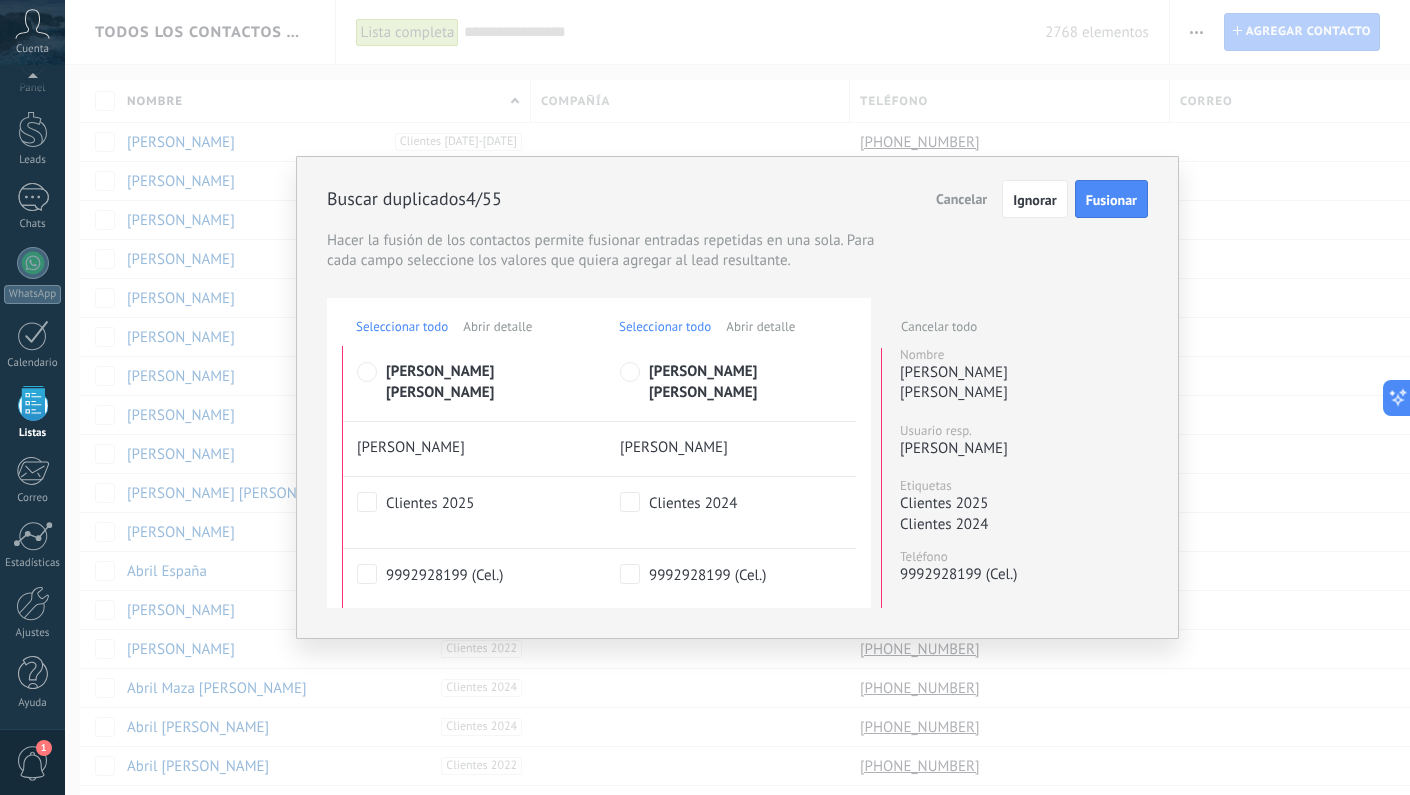 click on "Fusionar" at bounding box center (1111, 200) 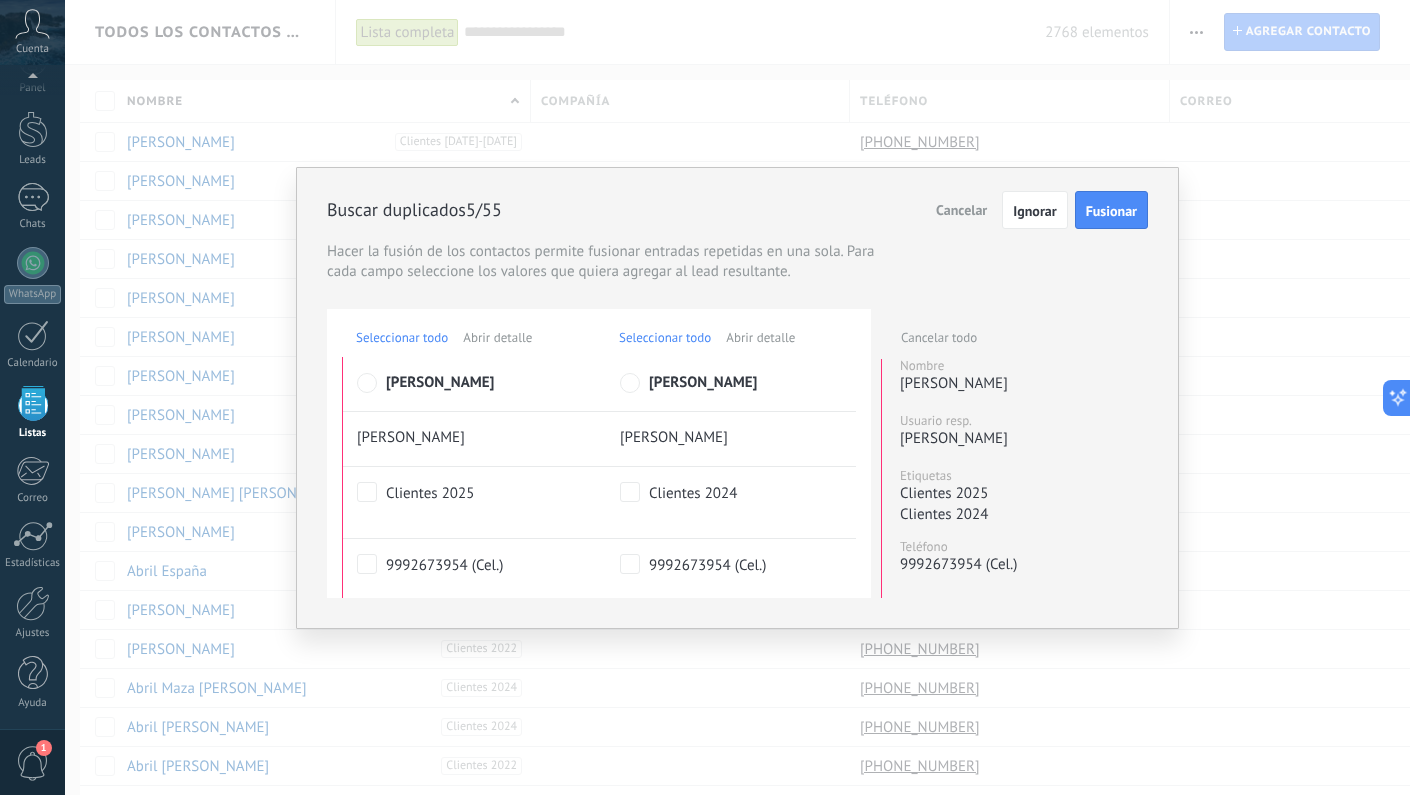 click on "Cancelar" at bounding box center [961, 210] 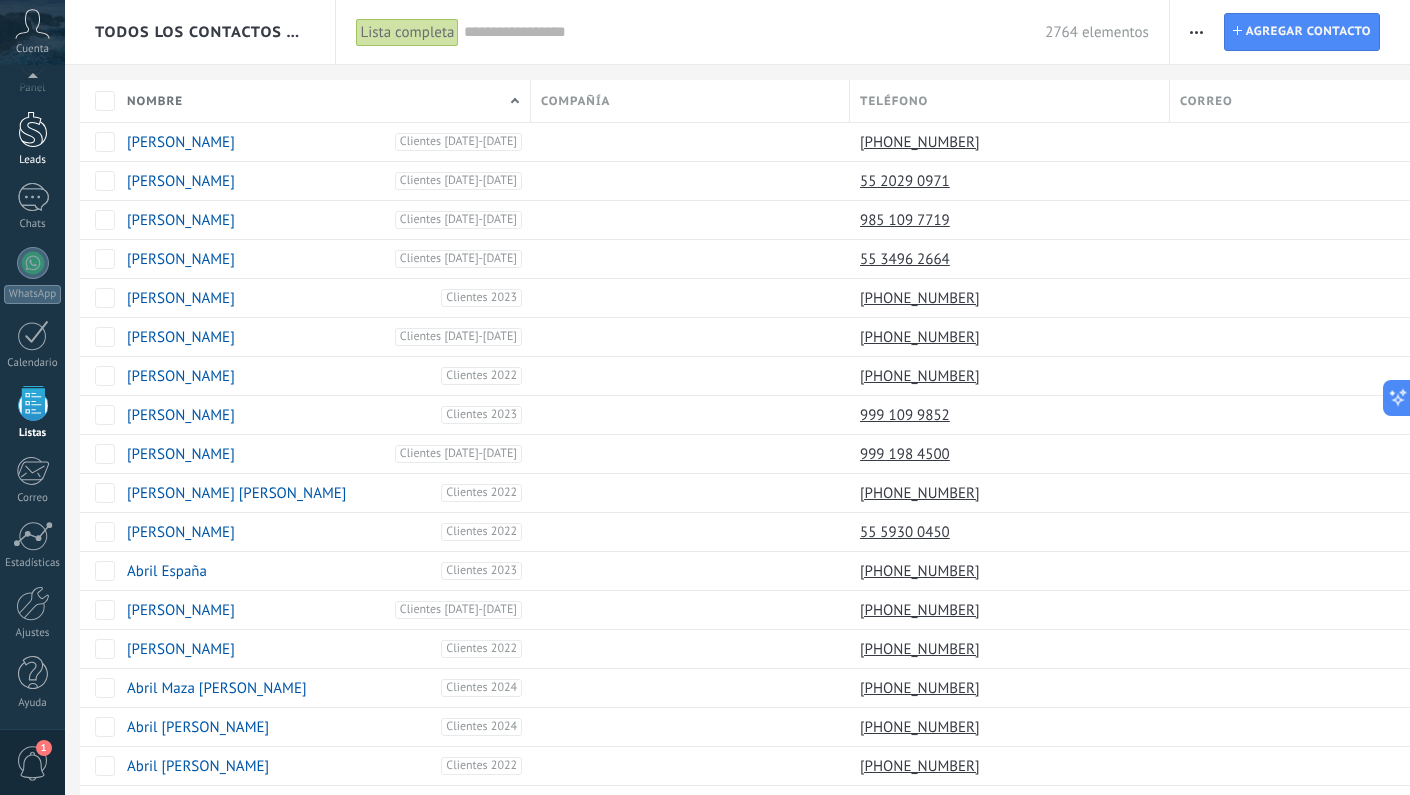 click at bounding box center (33, 129) 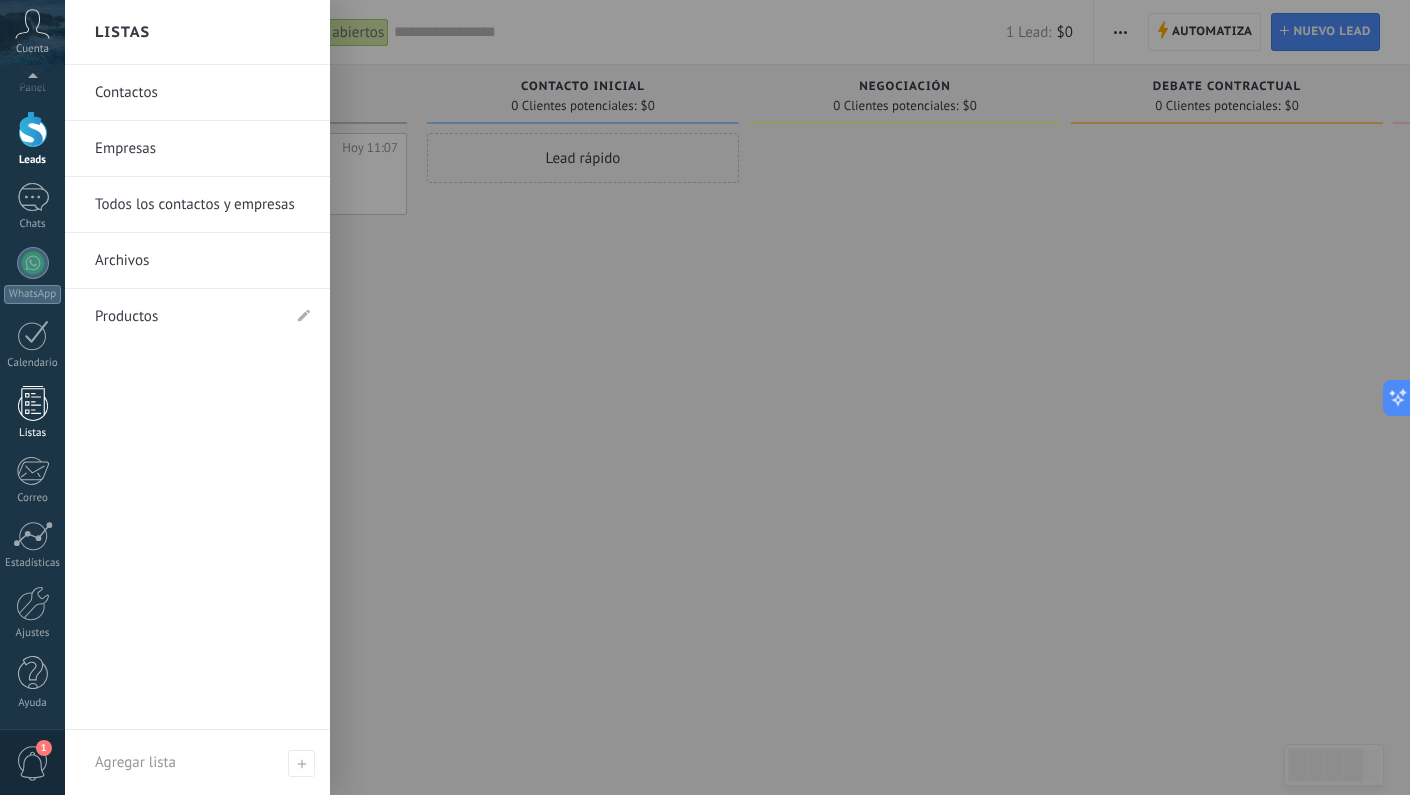 click at bounding box center [33, 403] 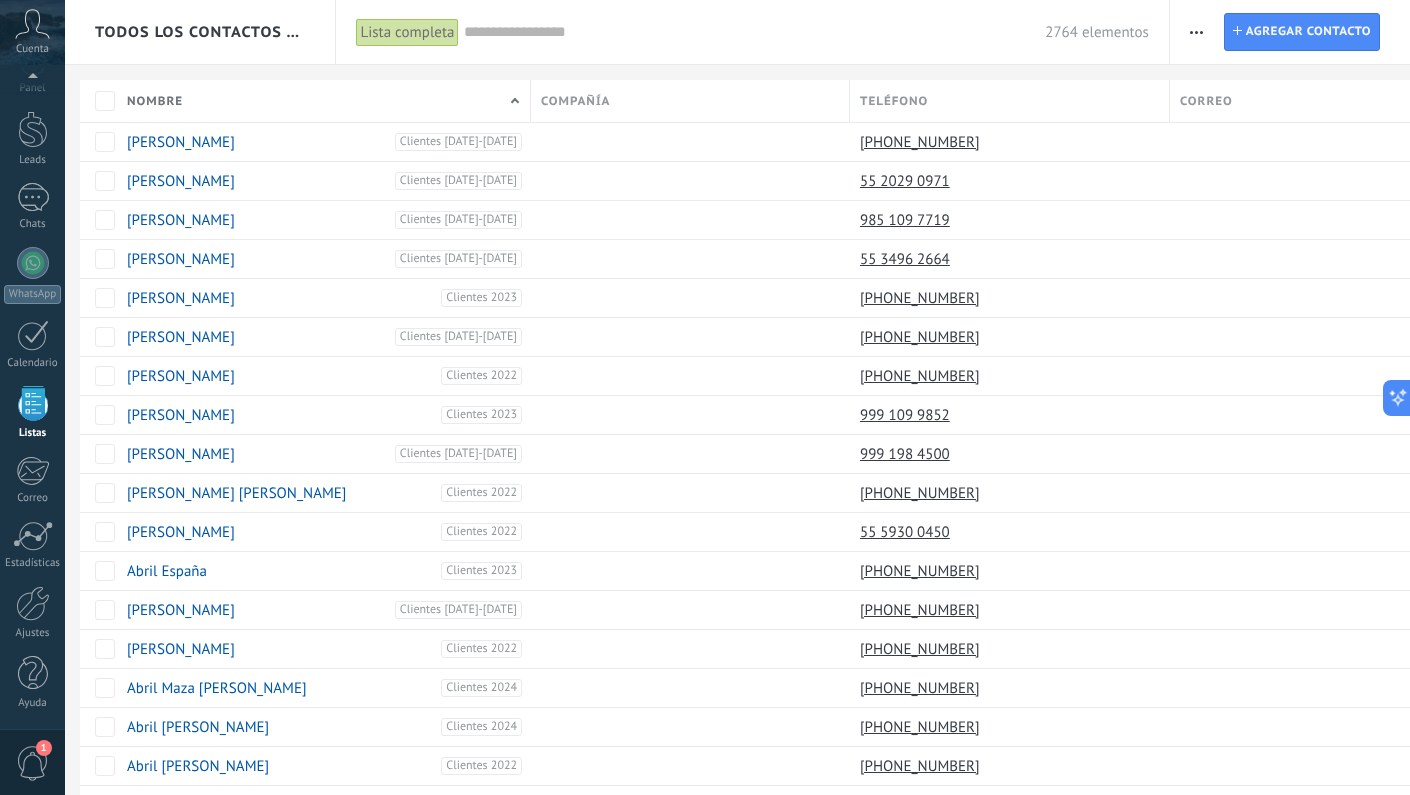 click at bounding box center [1196, 32] 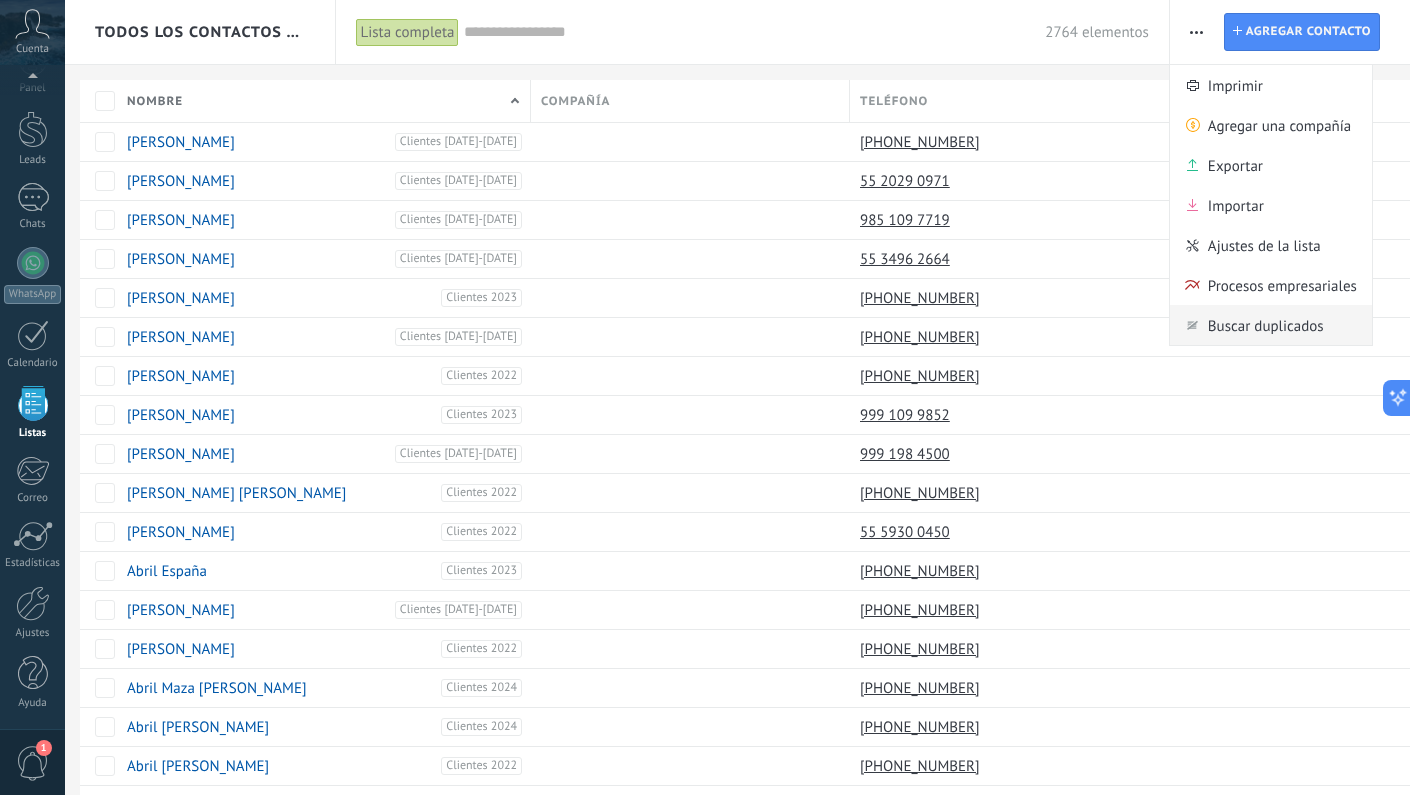click on "Buscar duplicados" at bounding box center (1266, 325) 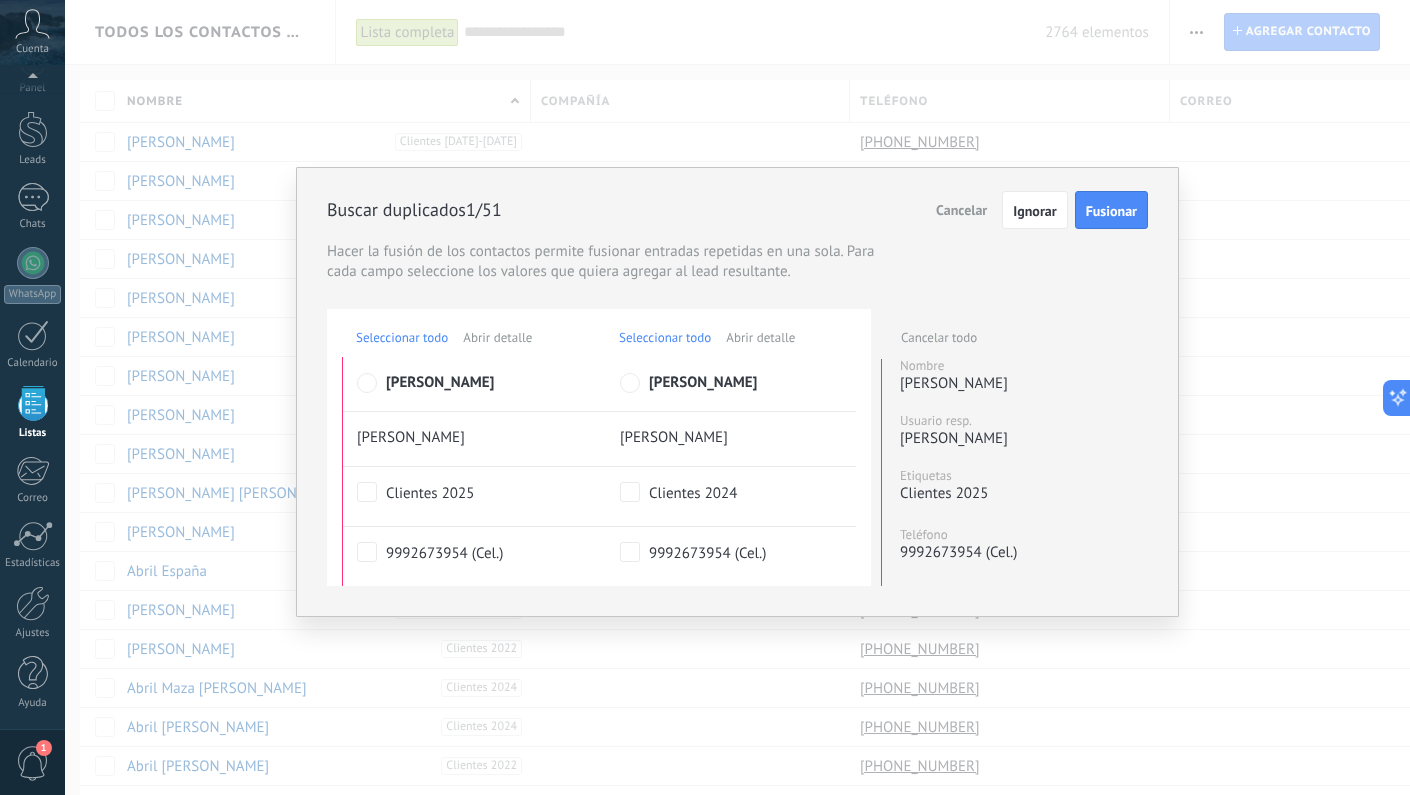 scroll, scrollTop: 0, scrollLeft: 0, axis: both 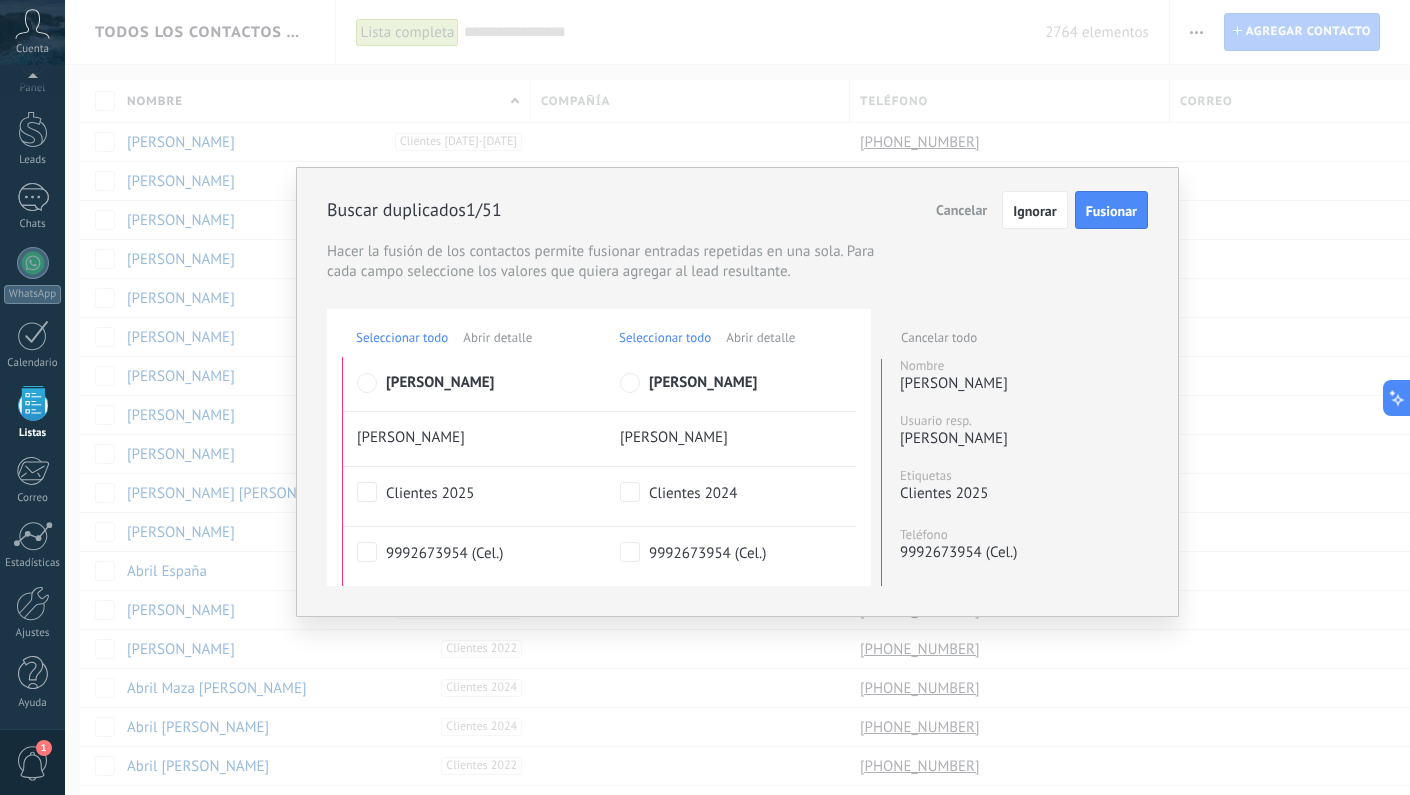 click on "Fusionar" at bounding box center [1111, 211] 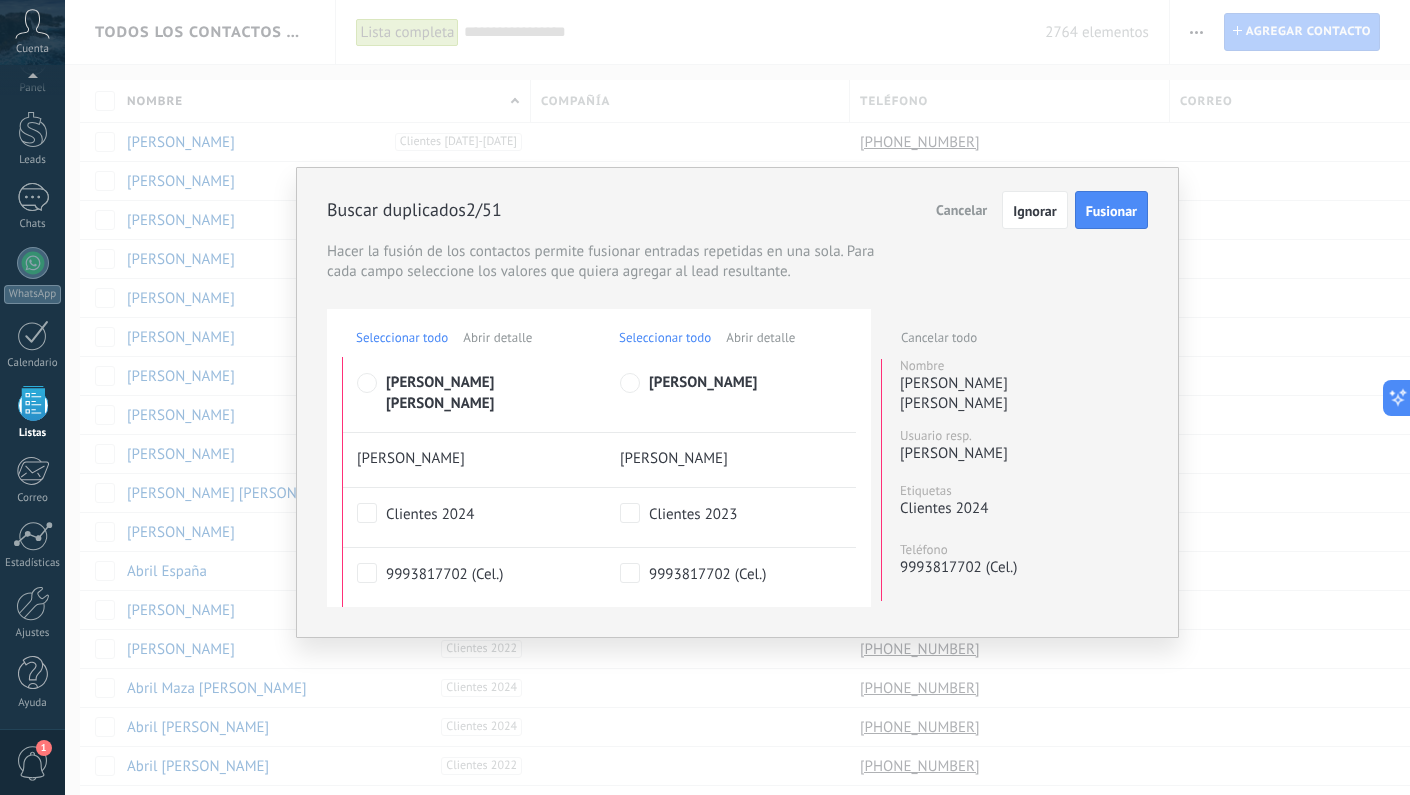 click on "Fusionar" at bounding box center (1111, 211) 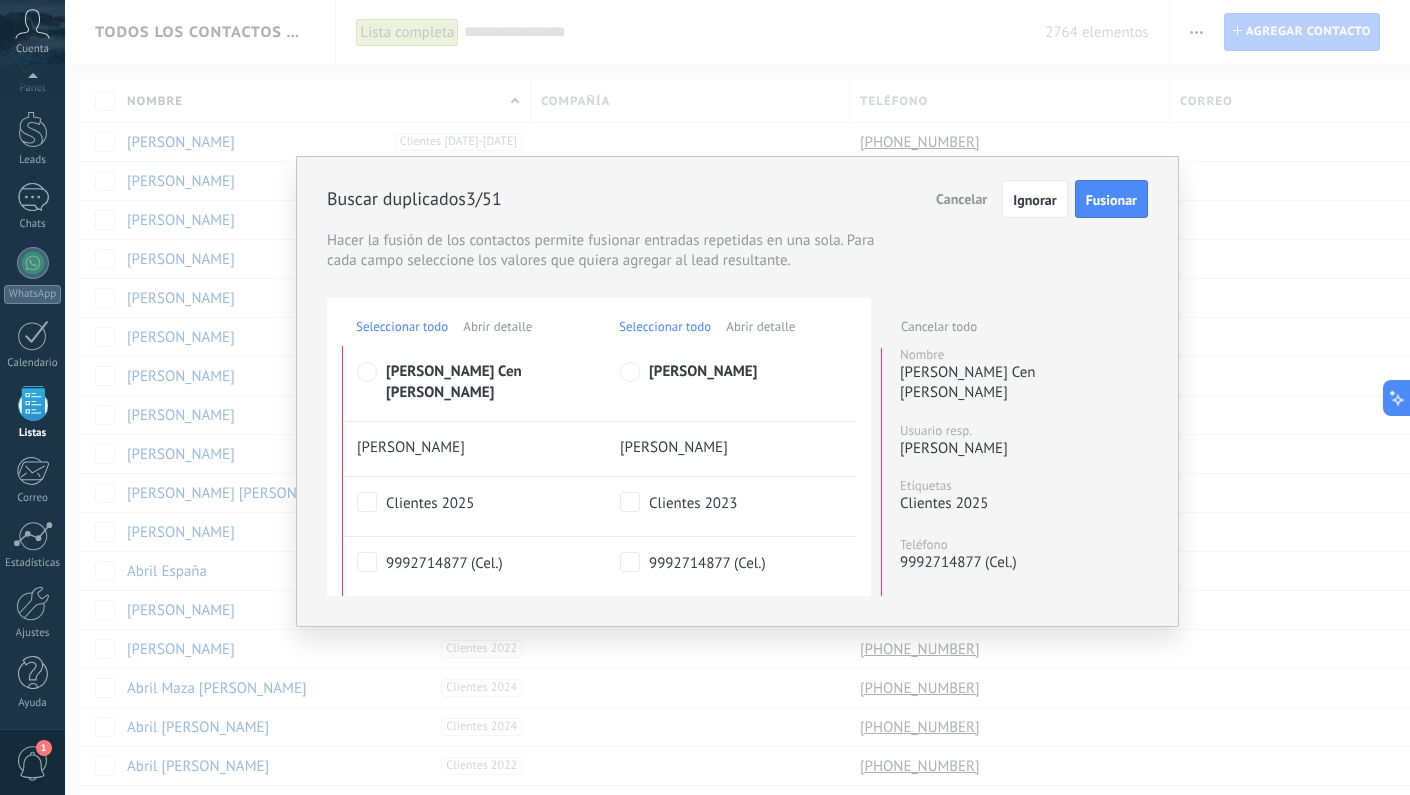 click on "Fusionar" at bounding box center [1111, 200] 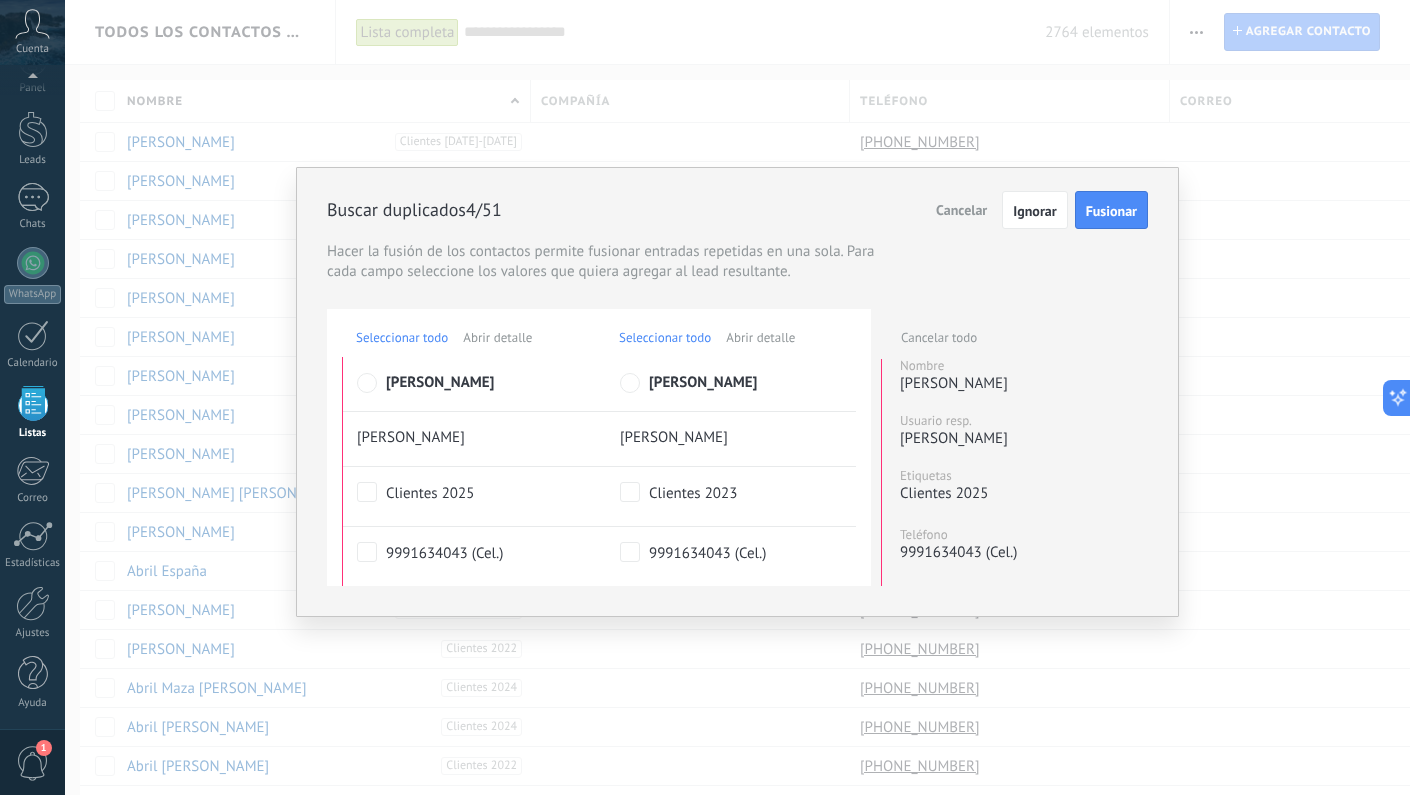 click on "Fusionar" at bounding box center [1111, 211] 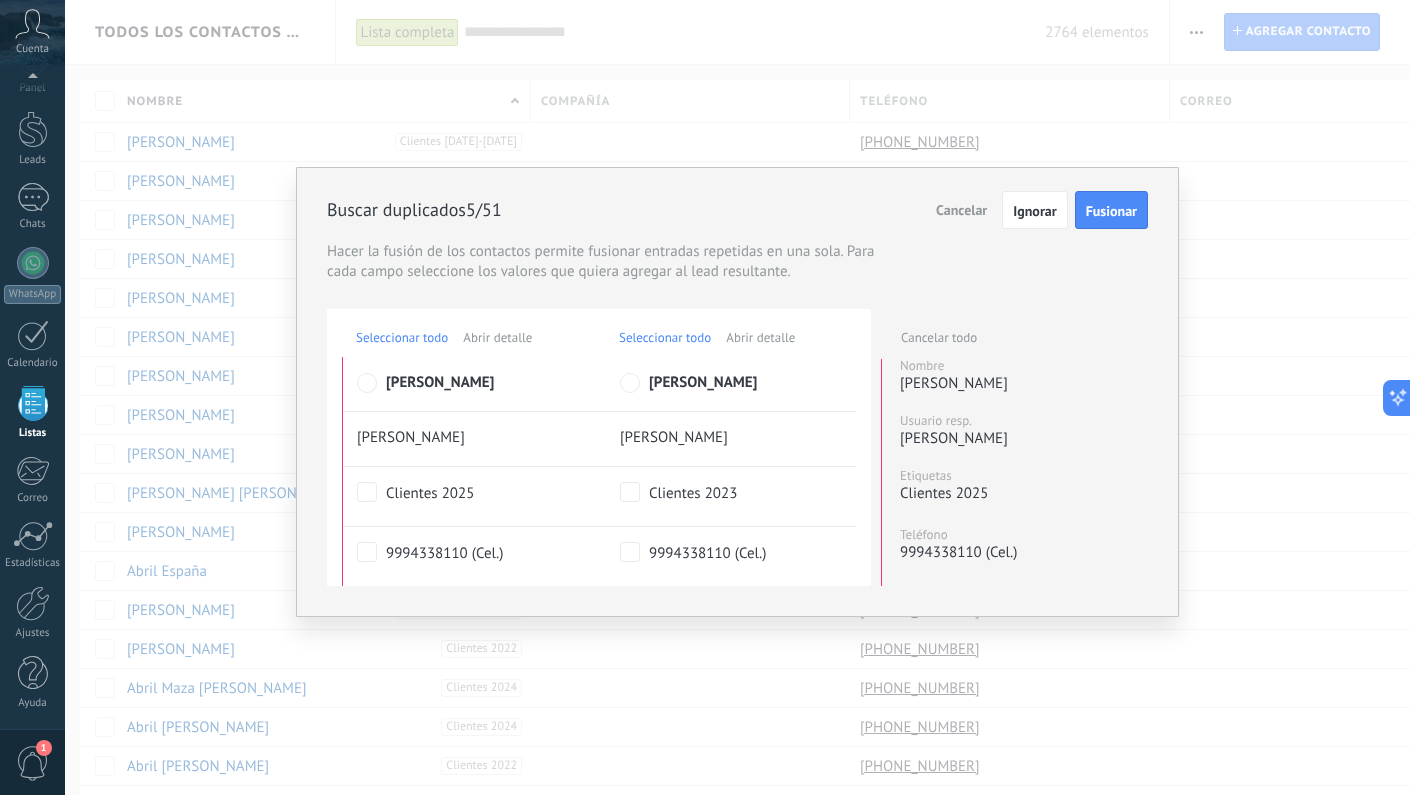 click on "Fusionar" at bounding box center (1111, 211) 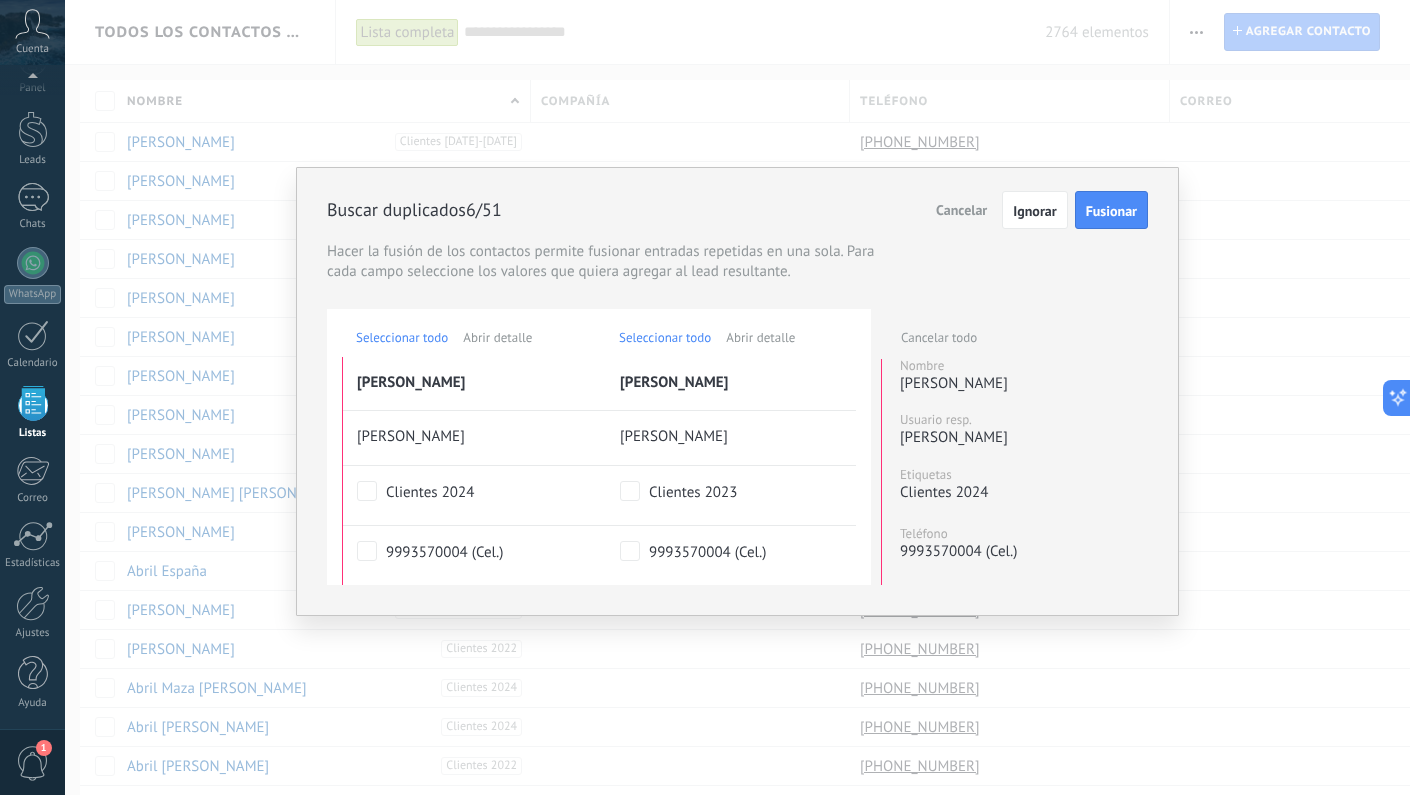 click on "Fusionar" at bounding box center (1111, 211) 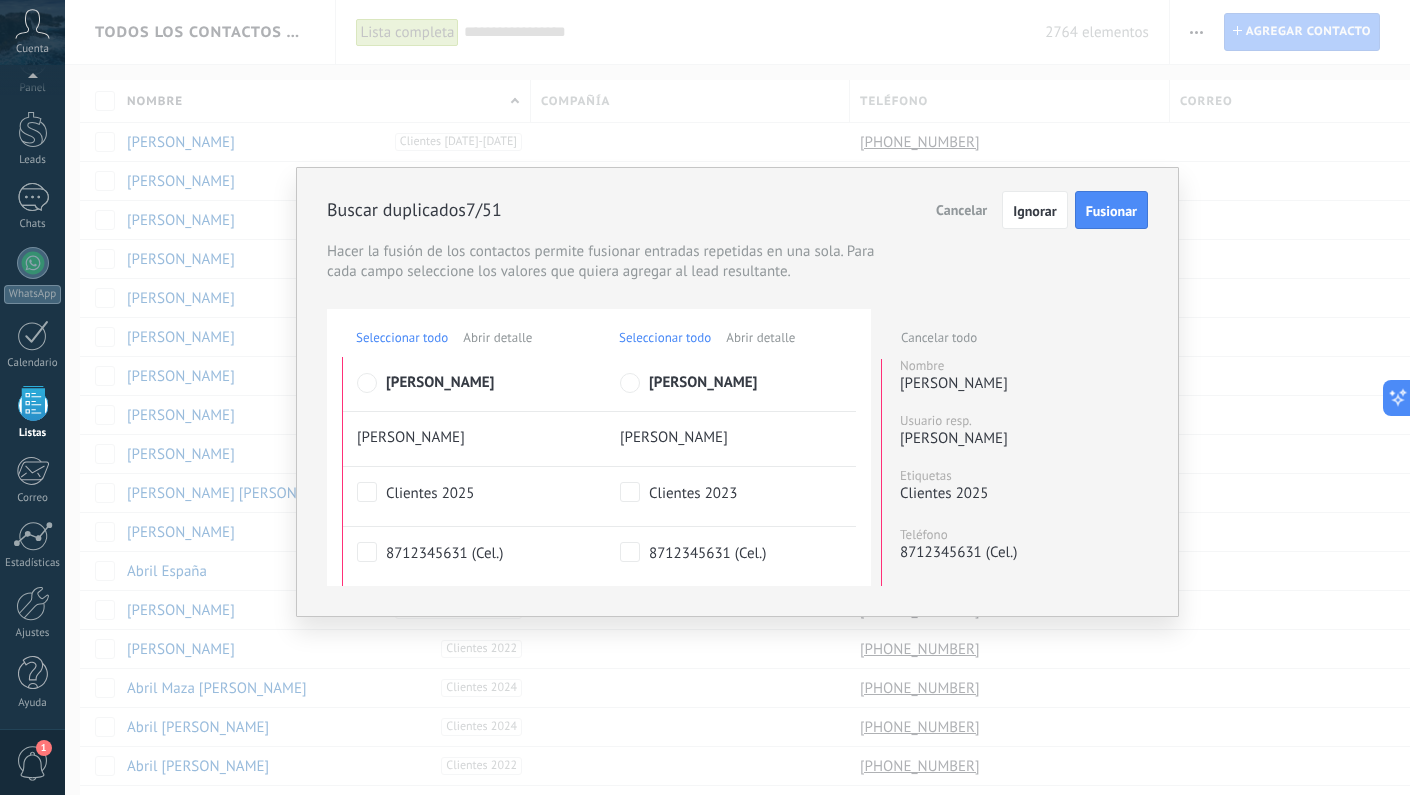 click on "[PERSON_NAME]" at bounding box center (718, 382) 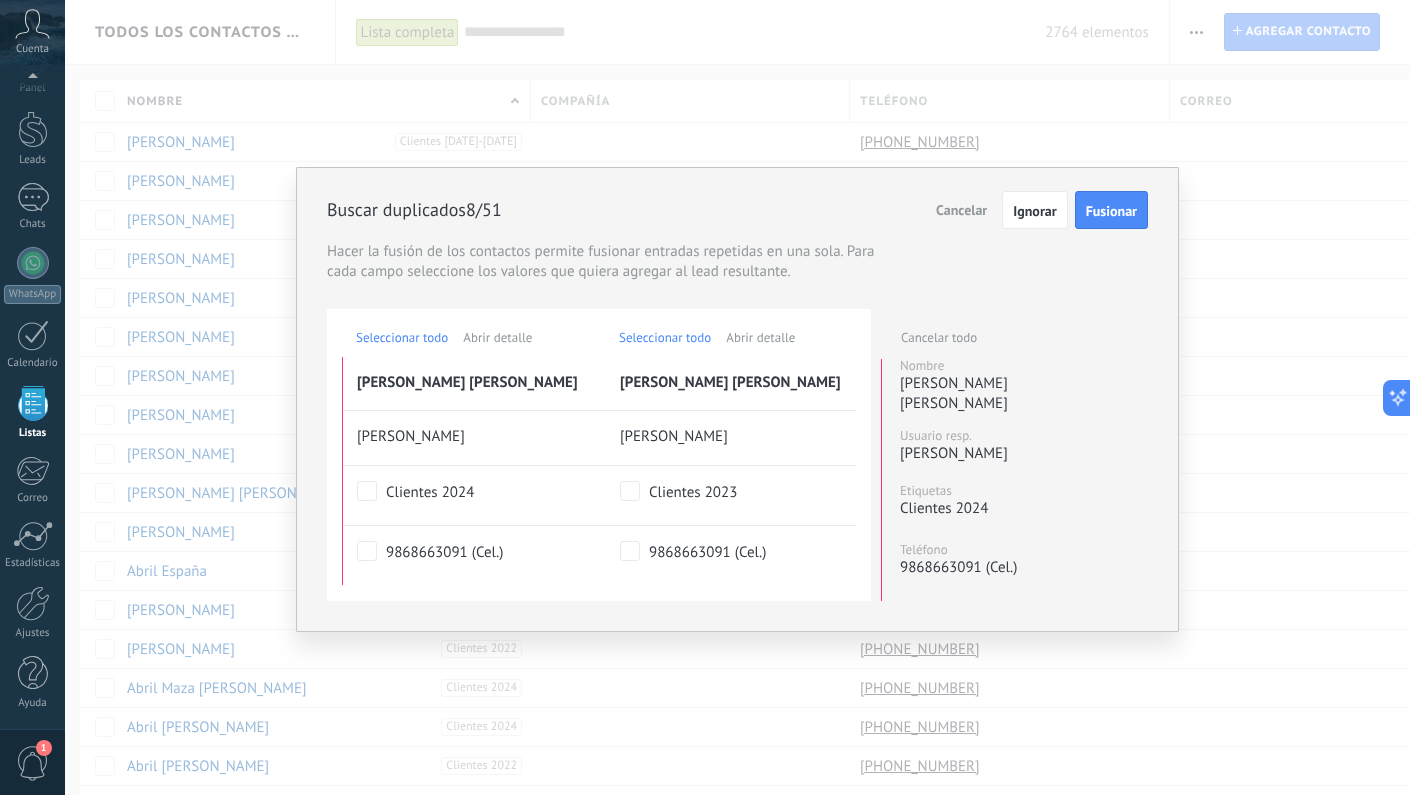 click on "Fusionar" at bounding box center (1111, 211) 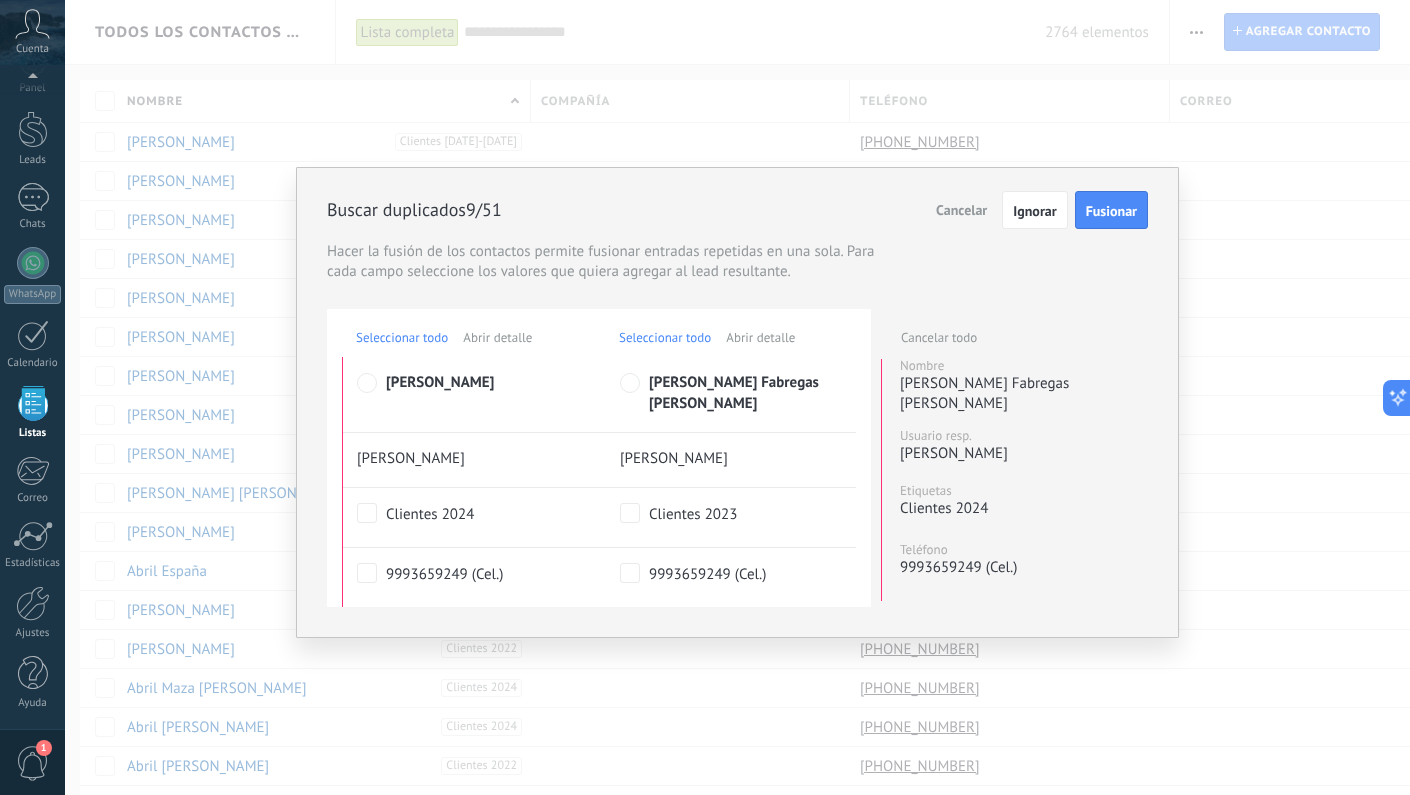 click on "Fusionar" at bounding box center (1111, 211) 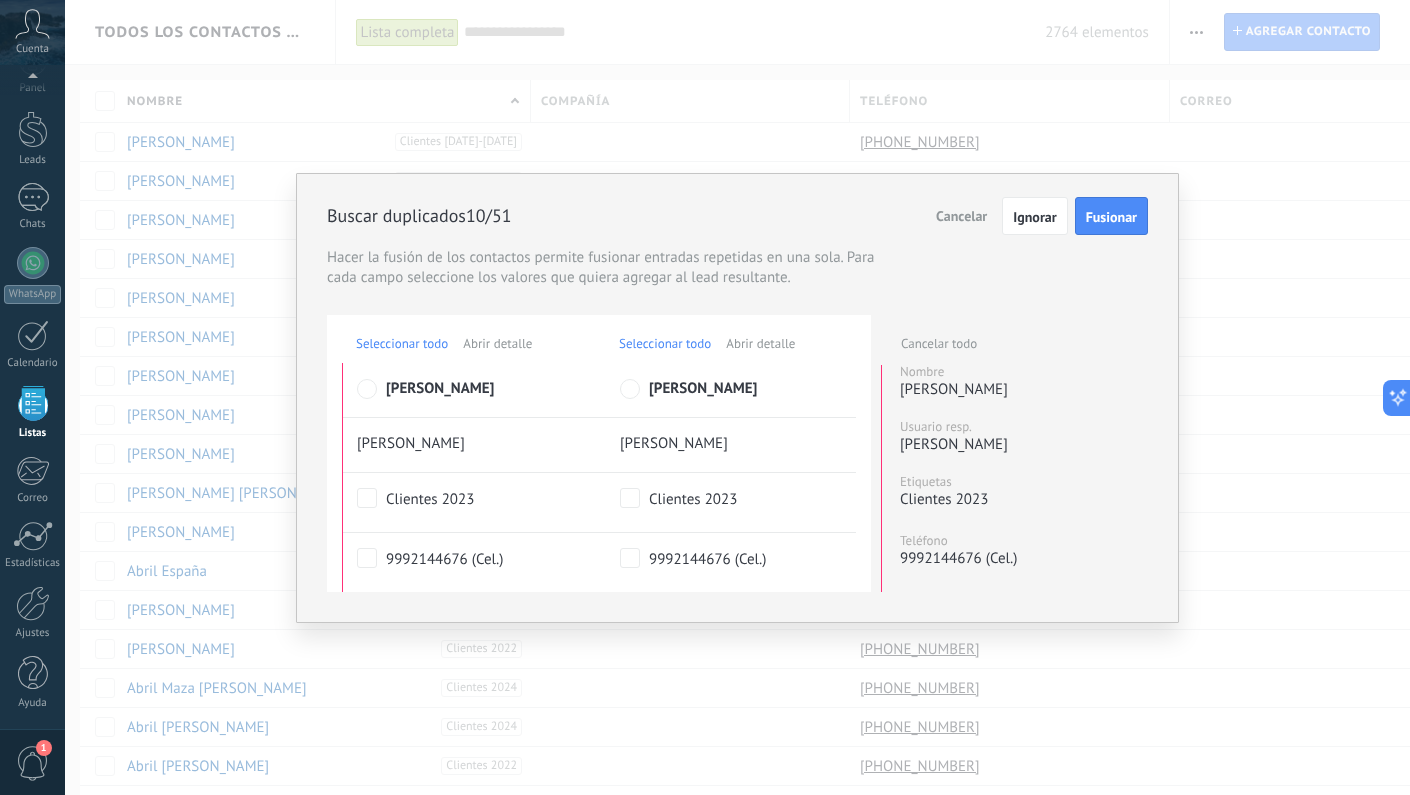 click on "Fusionar" at bounding box center (1111, 217) 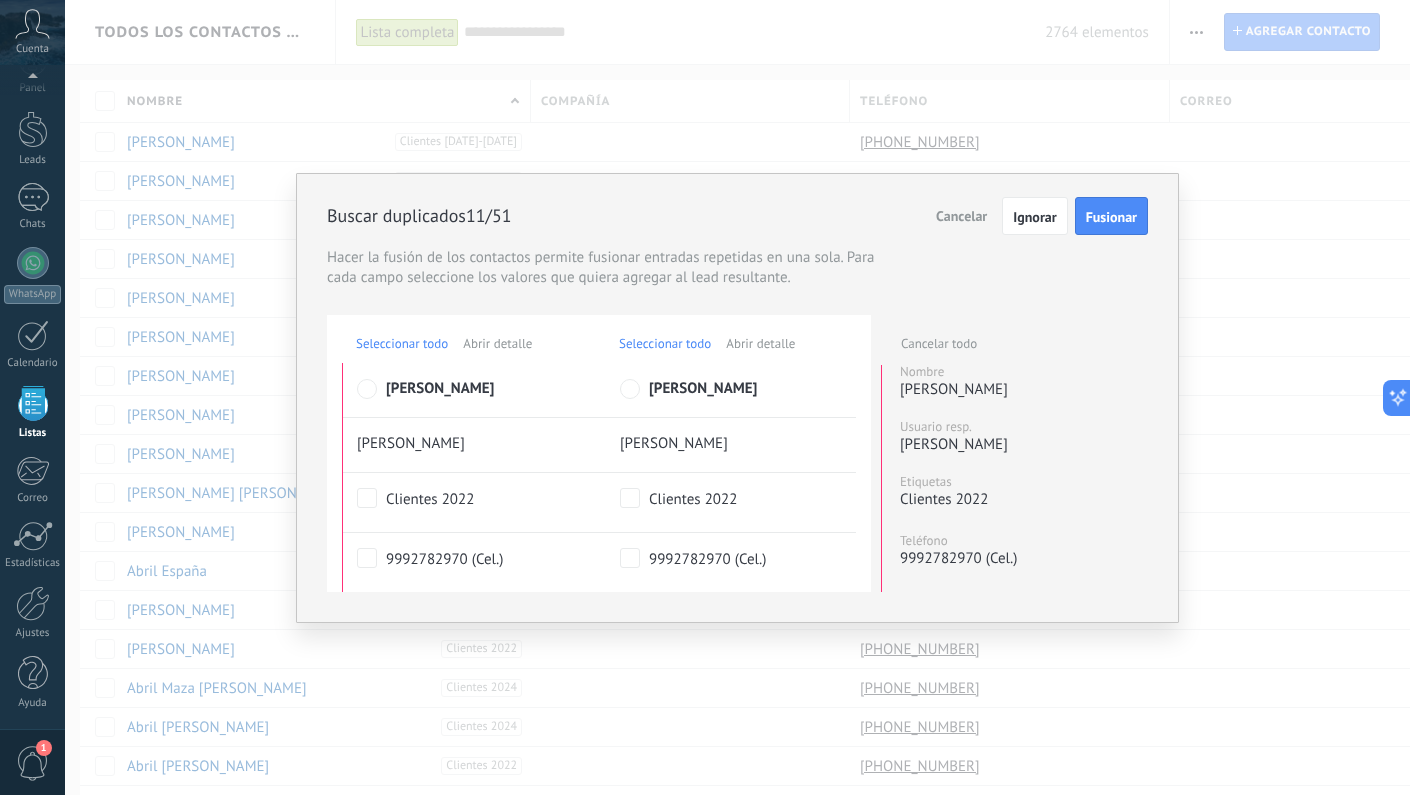 click on "Fusionar" at bounding box center (1111, 217) 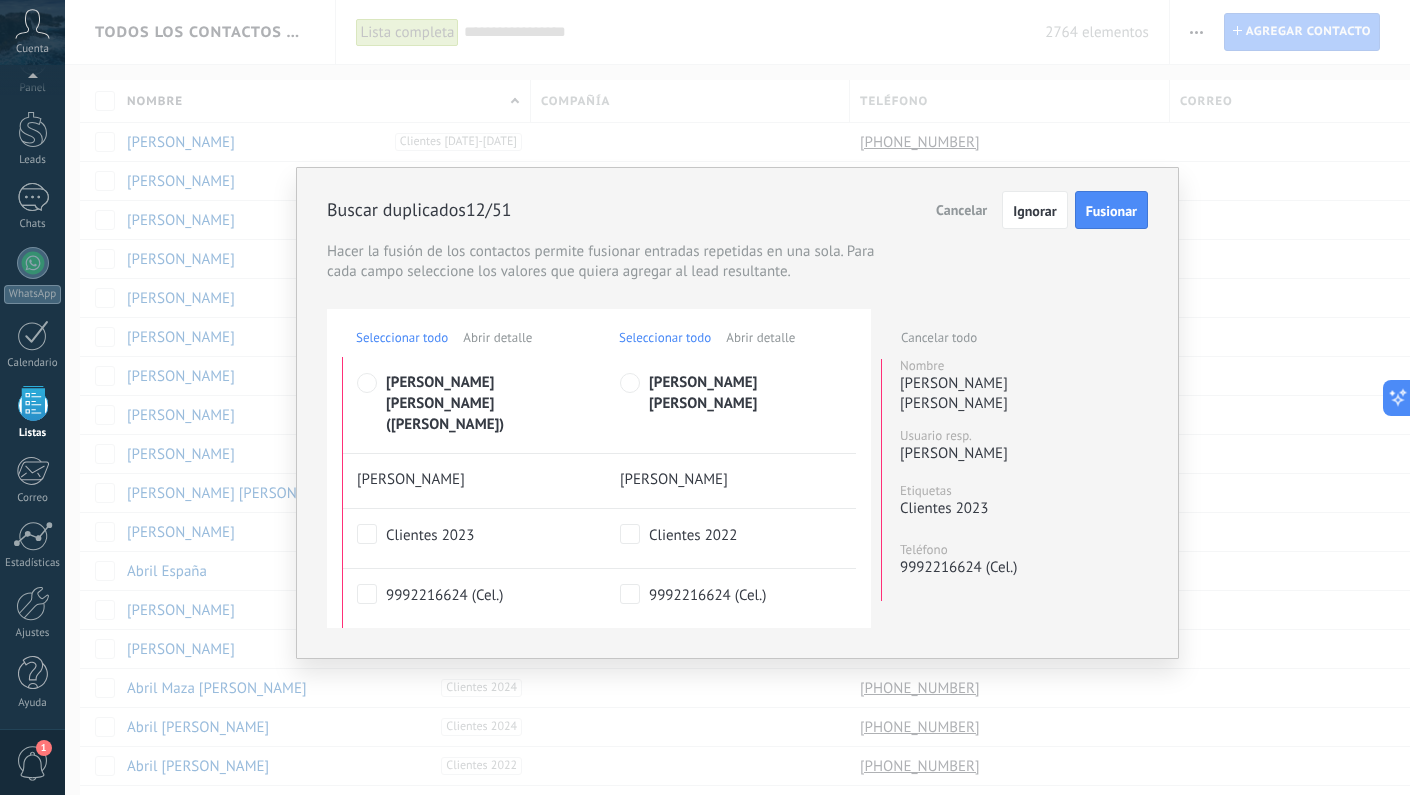 click on "Fusionar" at bounding box center (1111, 211) 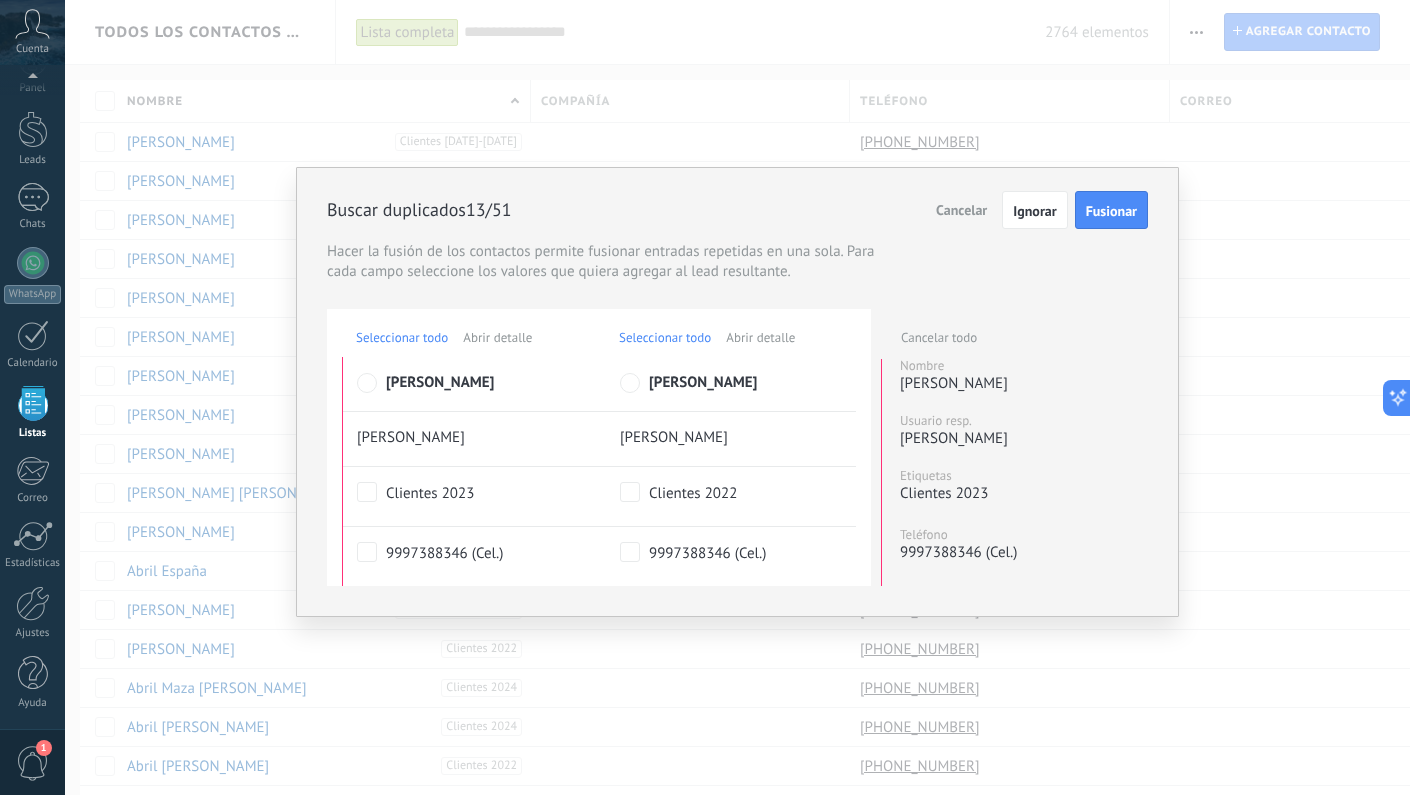 click on "Fusionar" at bounding box center (1111, 211) 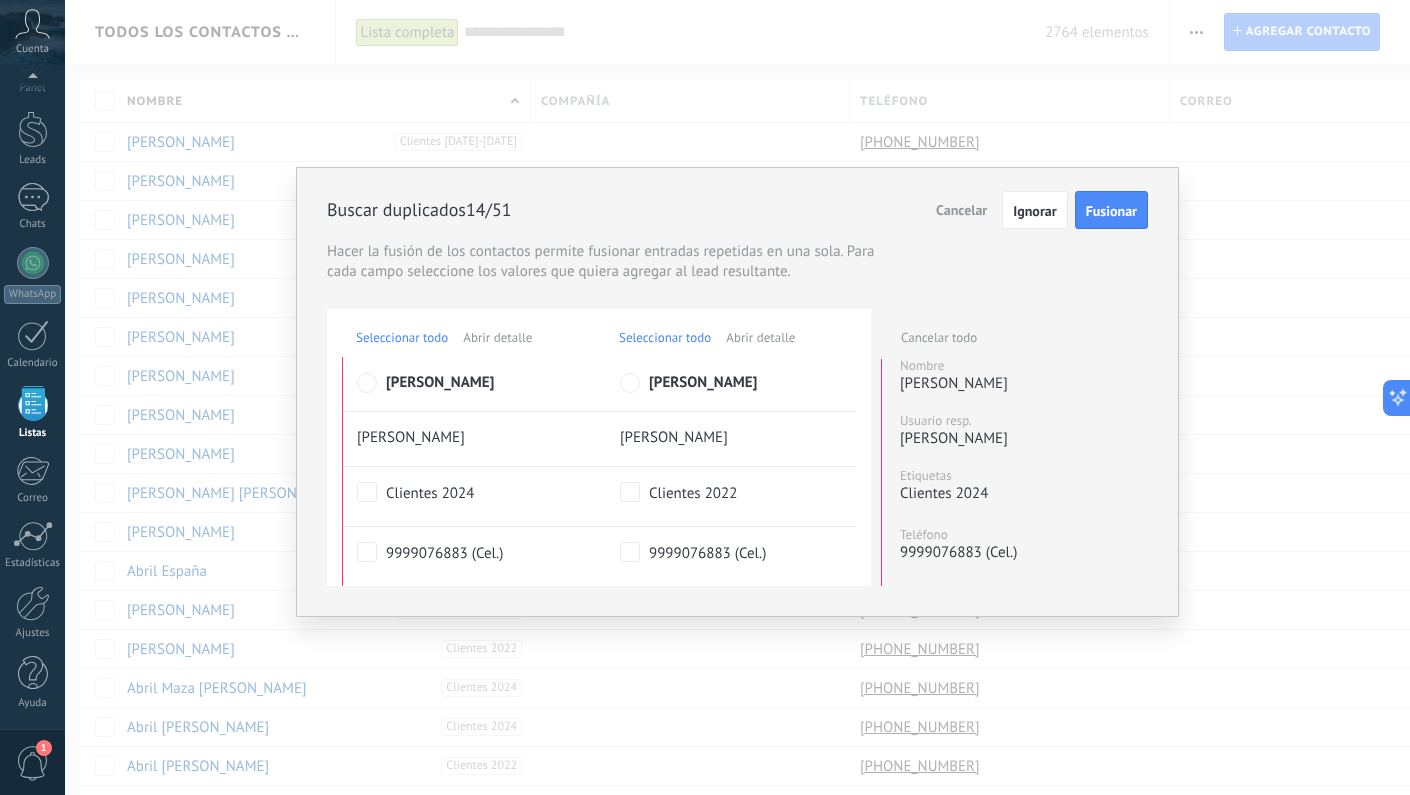 click on "Fusionar" at bounding box center [1111, 211] 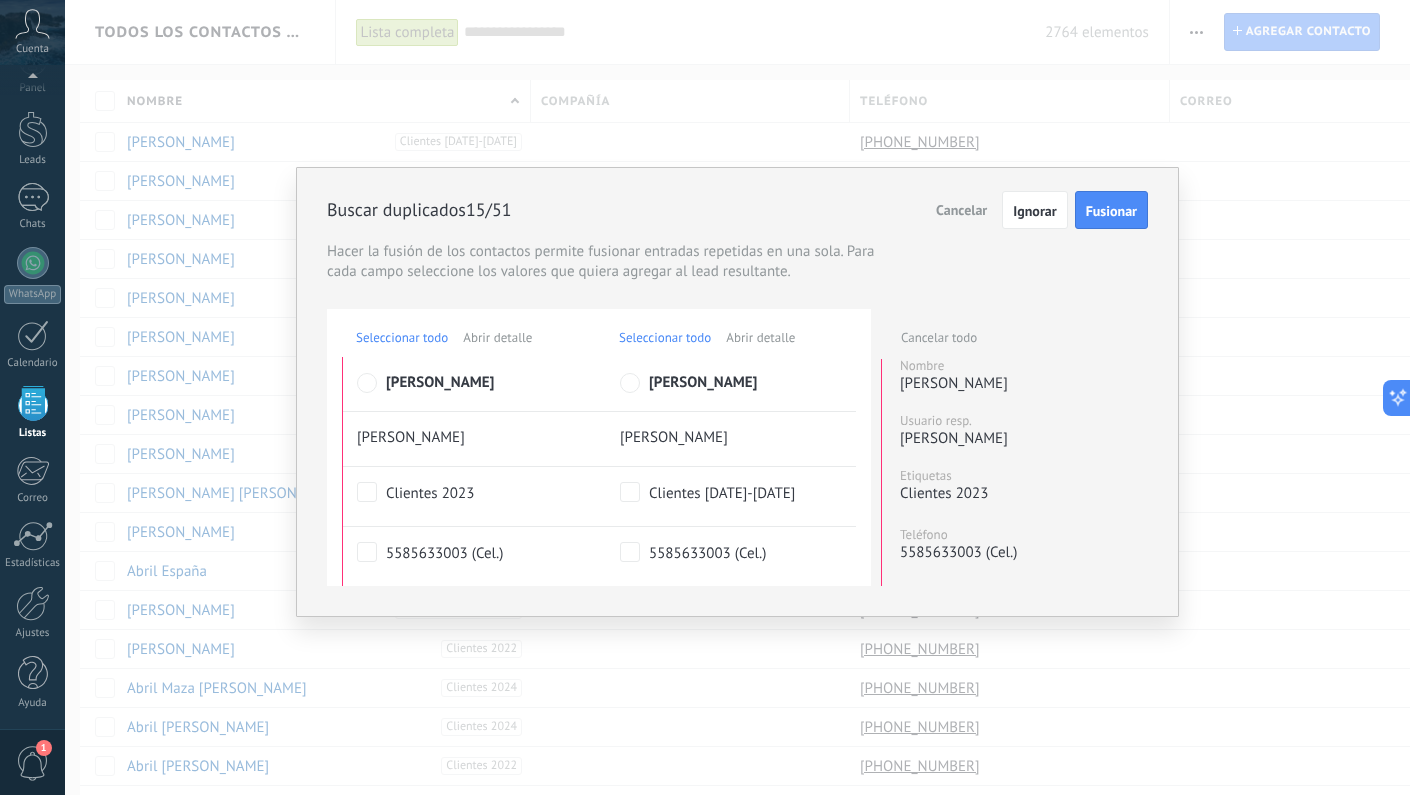 click on "Fusionar" at bounding box center [1111, 211] 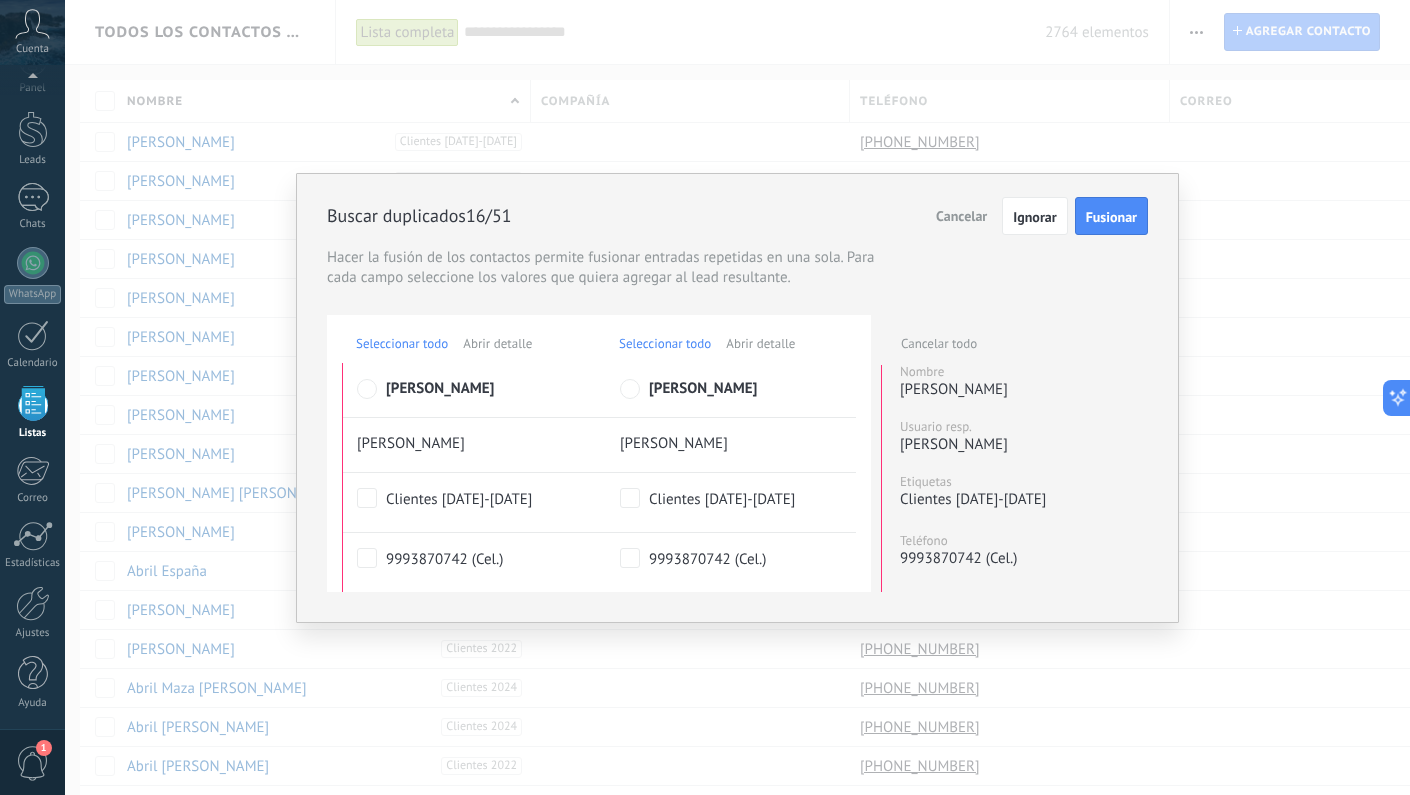 click on "Fusionar" at bounding box center [1111, 217] 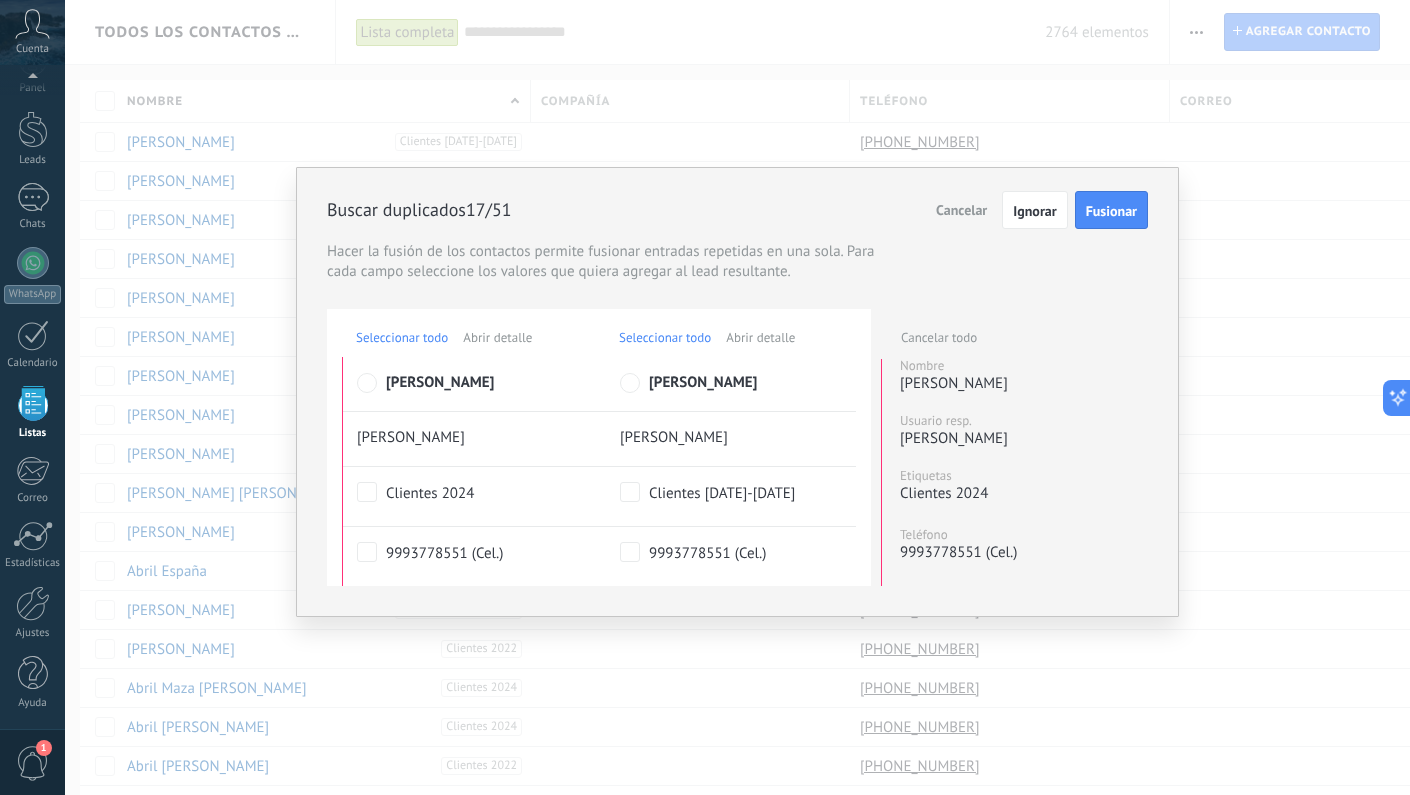 click on "Fusionar" at bounding box center (1111, 211) 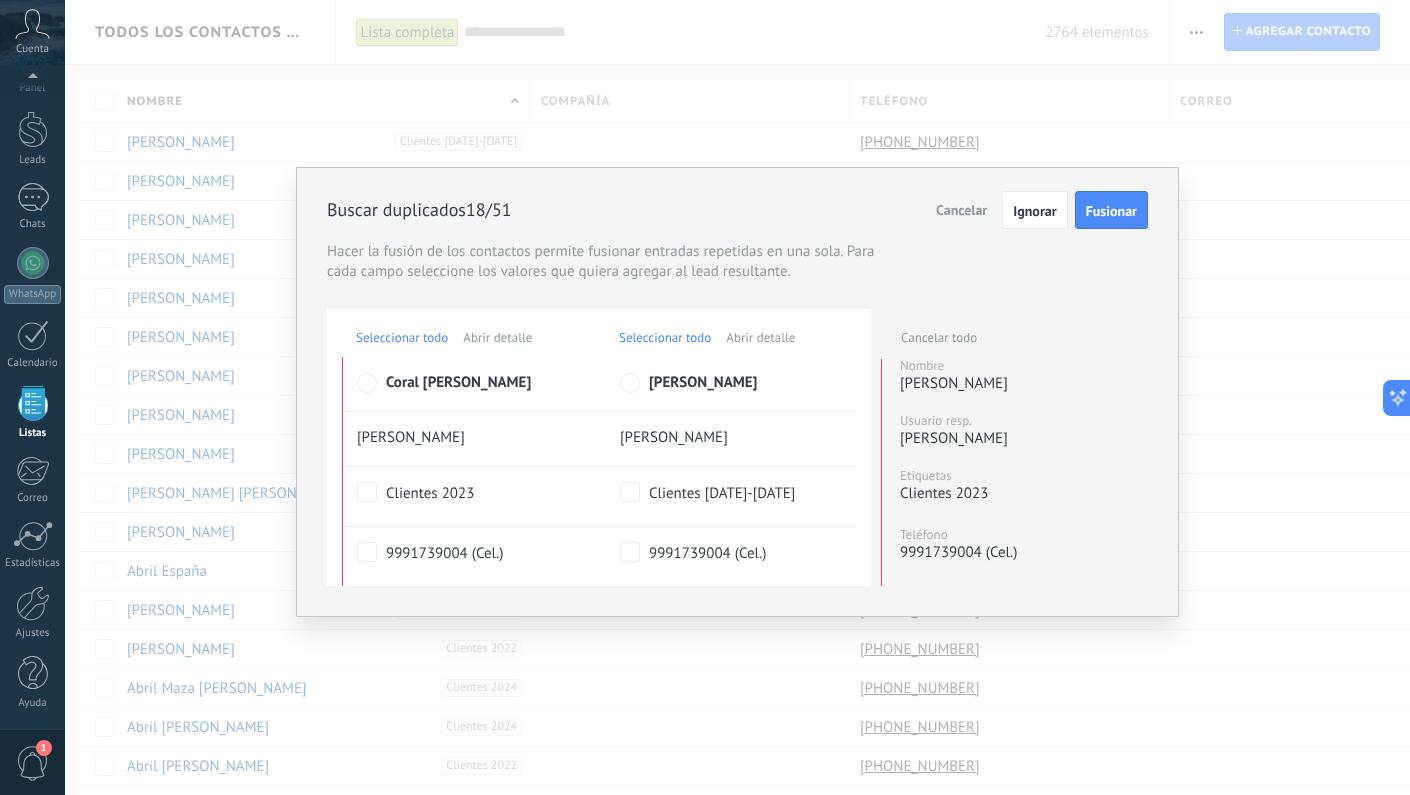 click on "Fusionar" at bounding box center [1111, 211] 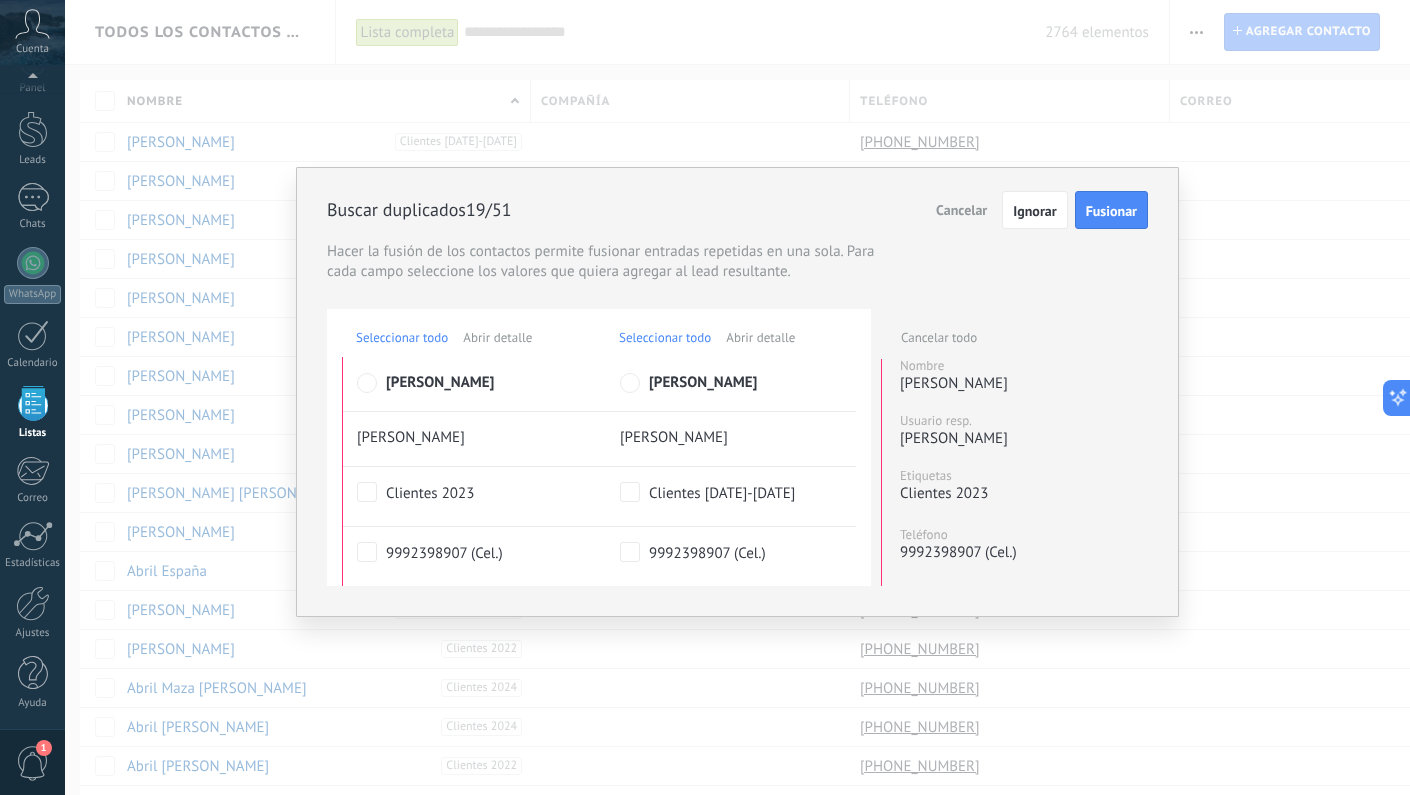 click on "Fusionar" at bounding box center [1111, 211] 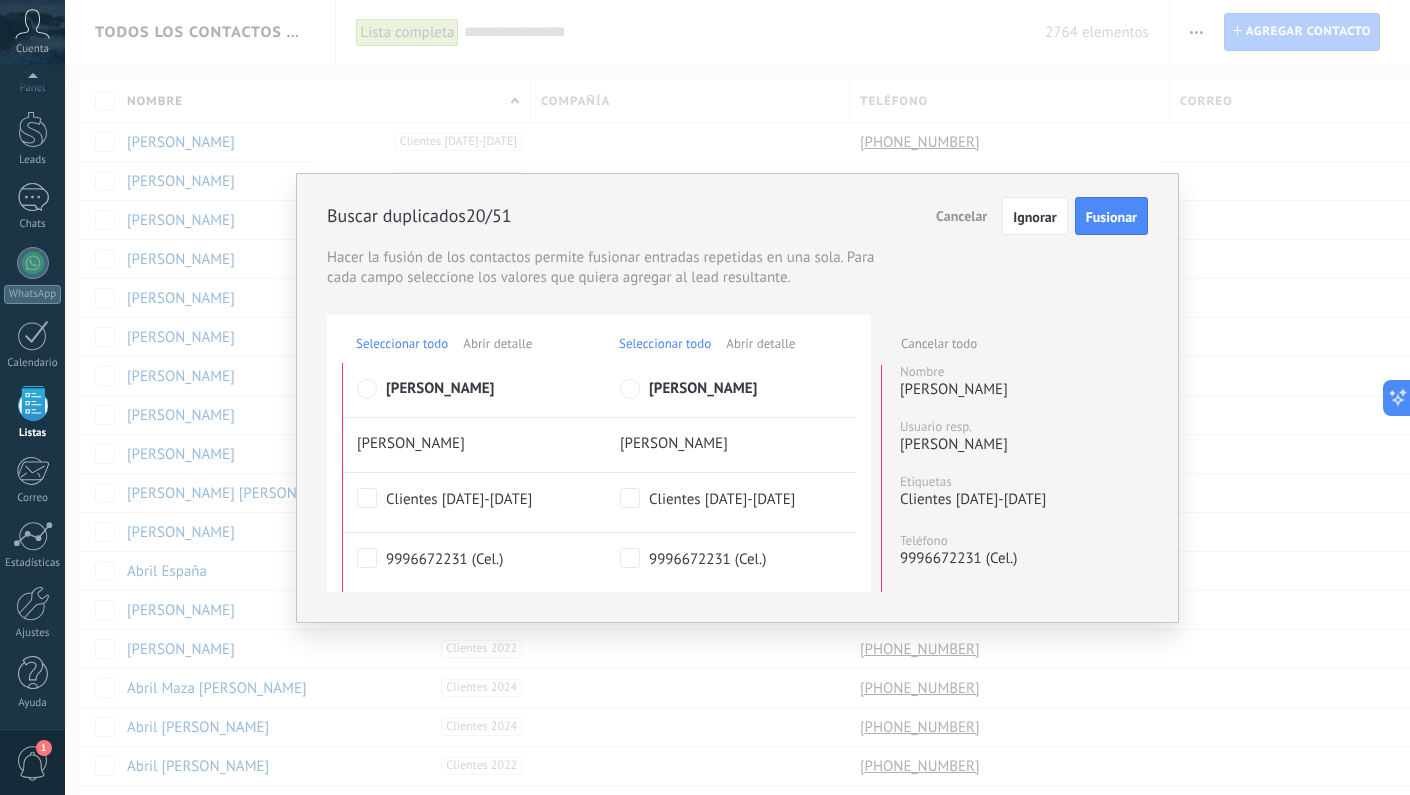 click on "Fusionar" at bounding box center (1111, 217) 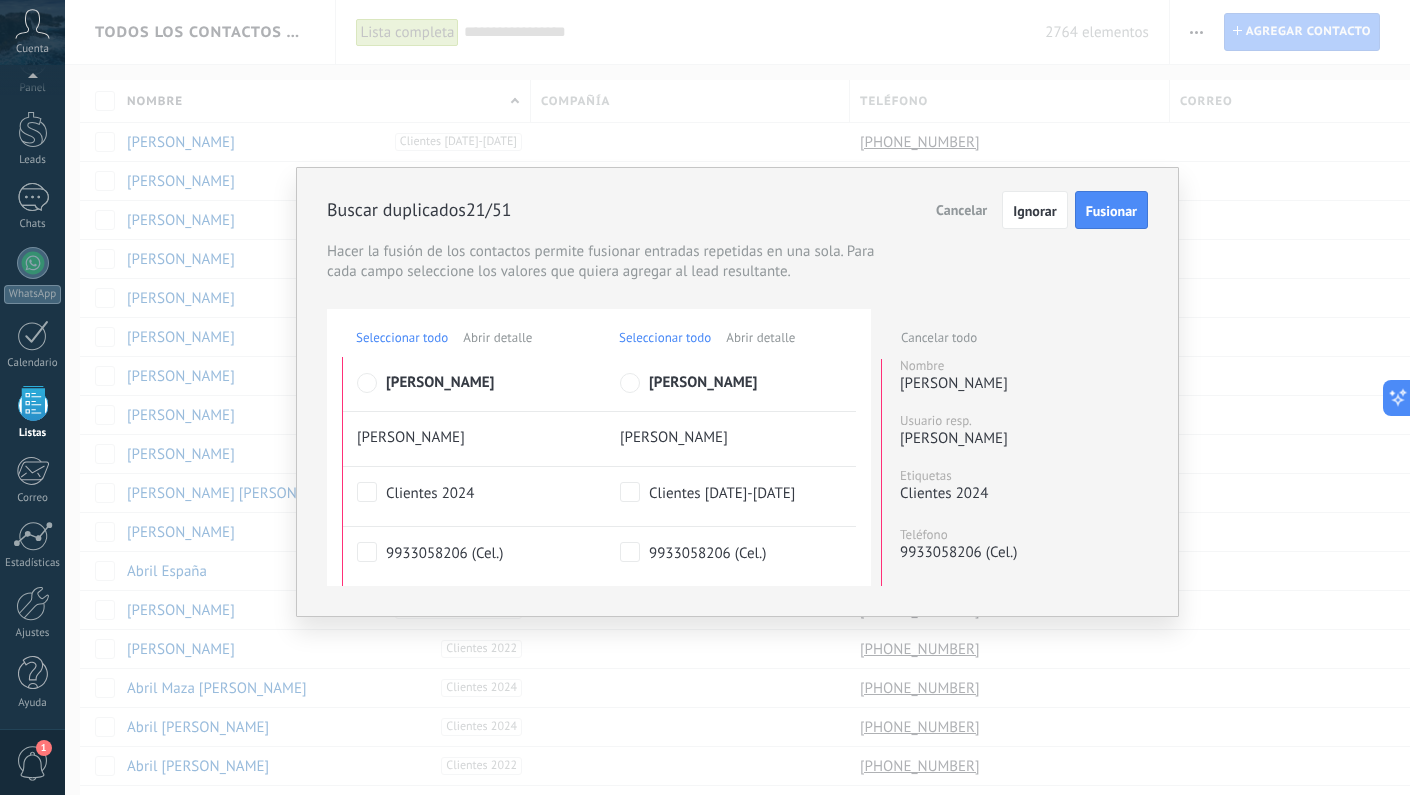 click on "Fusionar" at bounding box center (1111, 211) 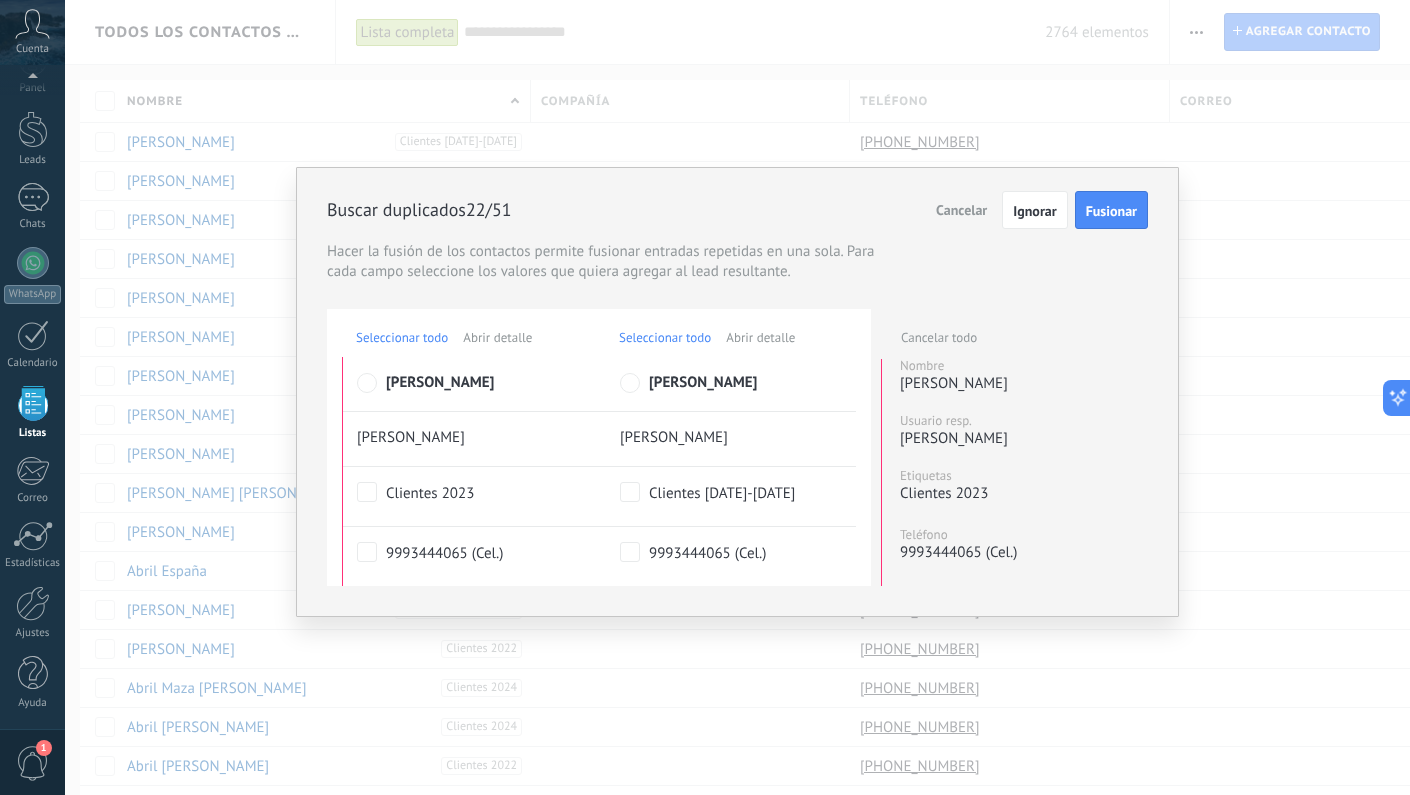 click on "Fusionar" at bounding box center (1111, 211) 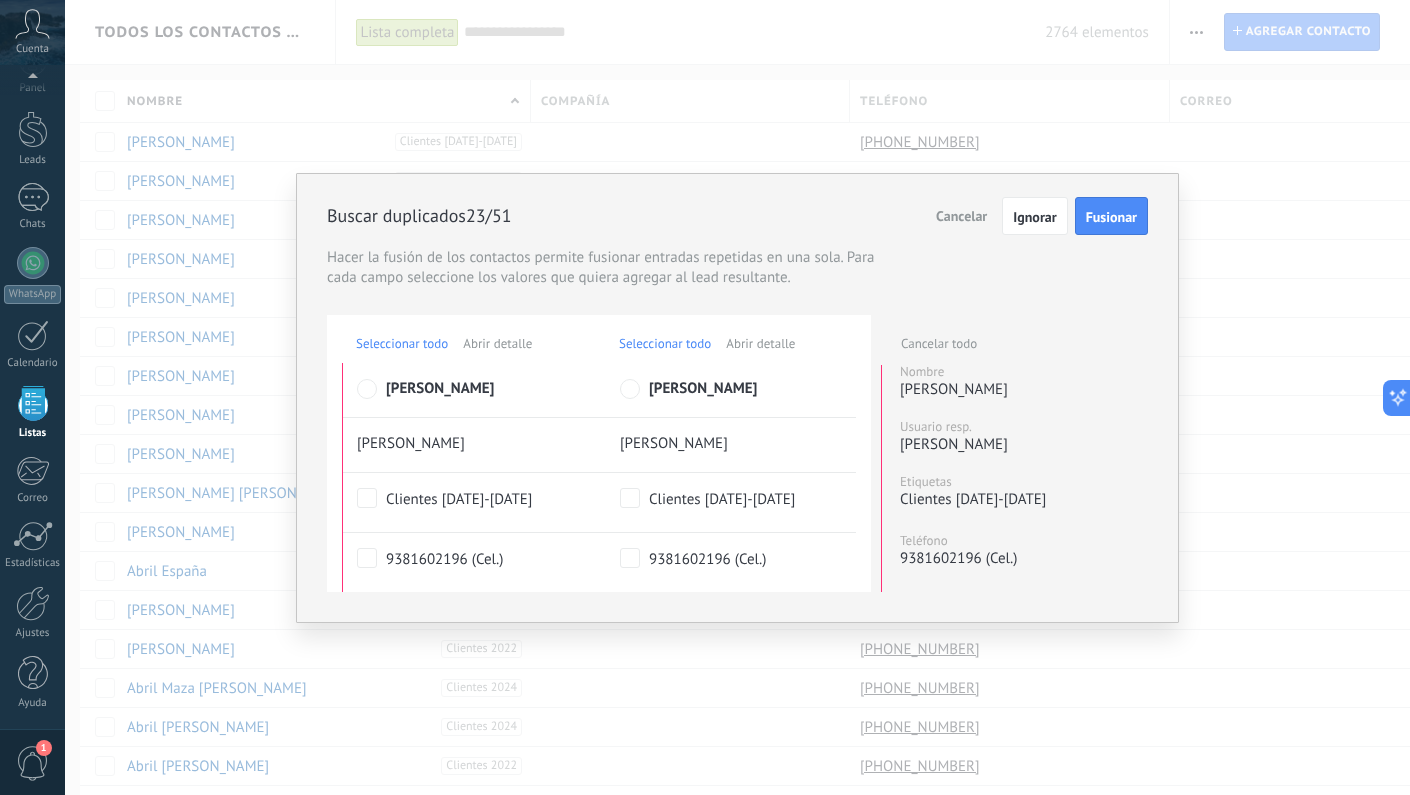 click on "Fusionar" at bounding box center (1111, 217) 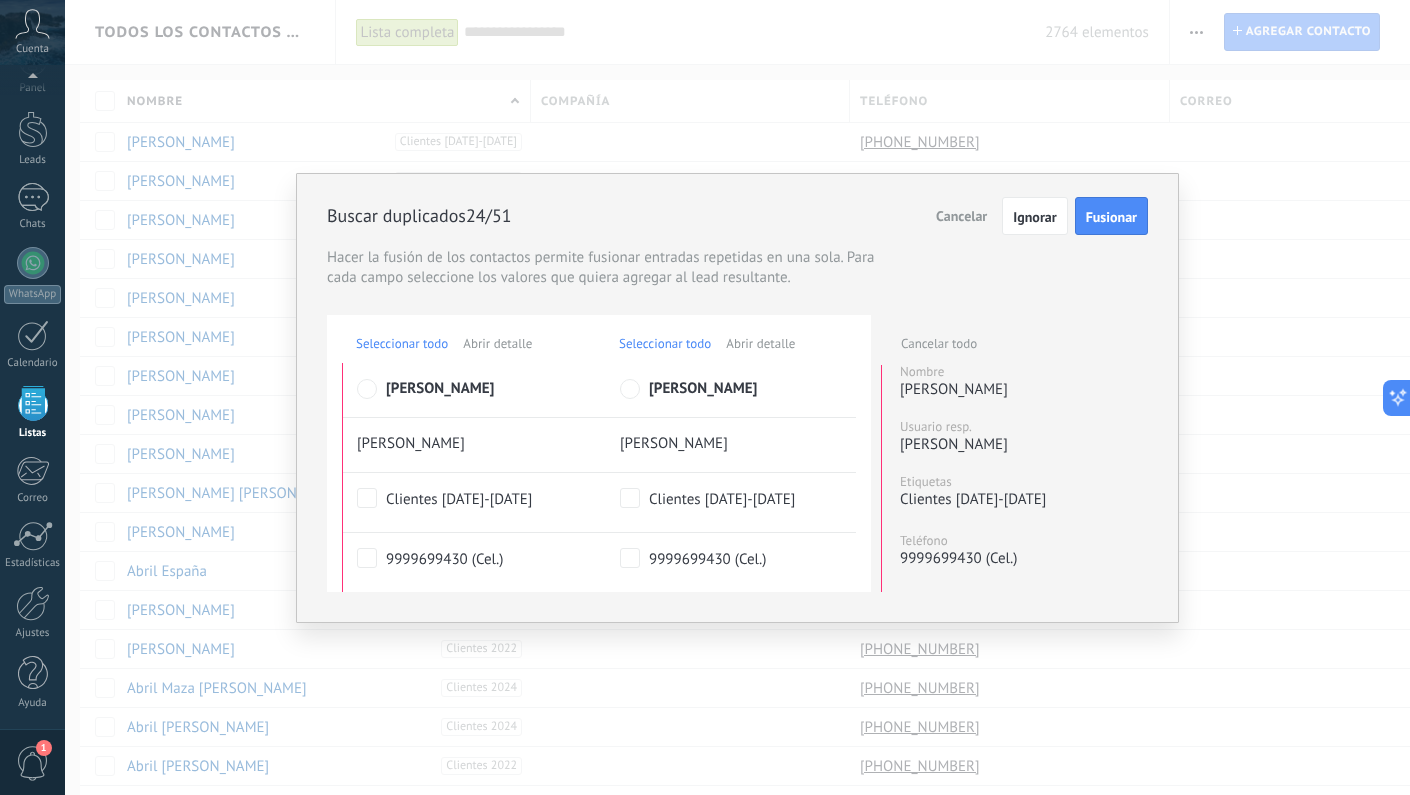 click on "Fusionar" at bounding box center (1111, 216) 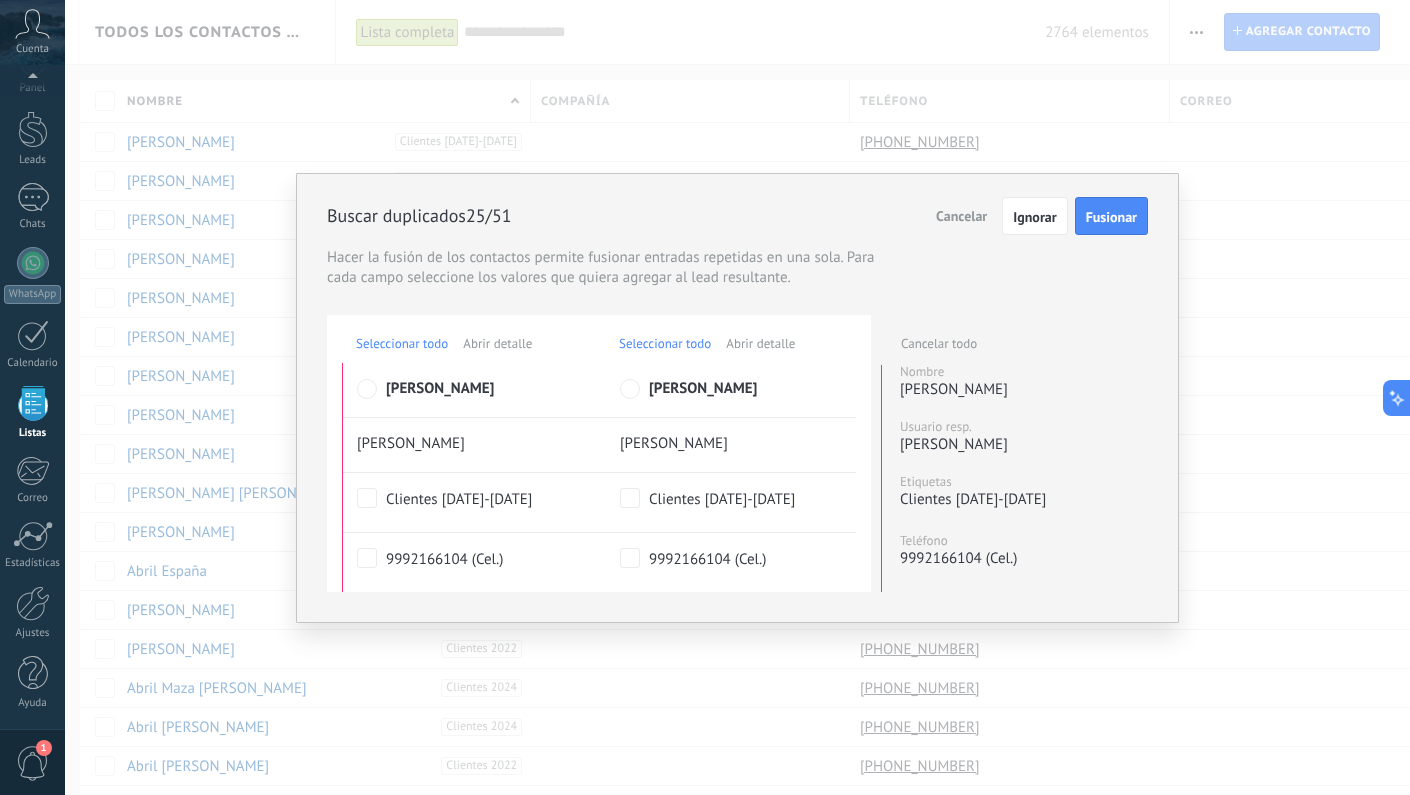 click on "Fusionar" at bounding box center (1111, 217) 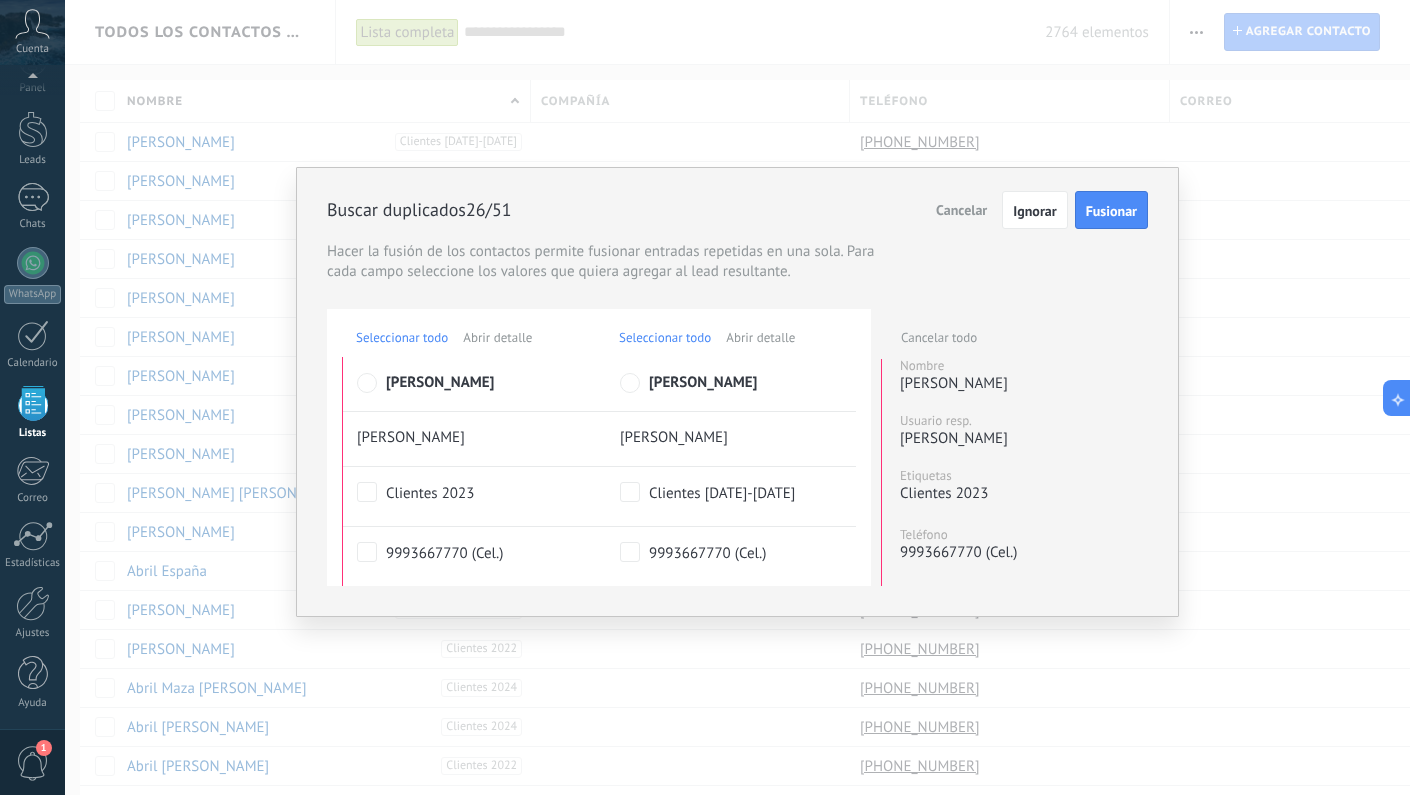click on "Fusionar" at bounding box center [1111, 211] 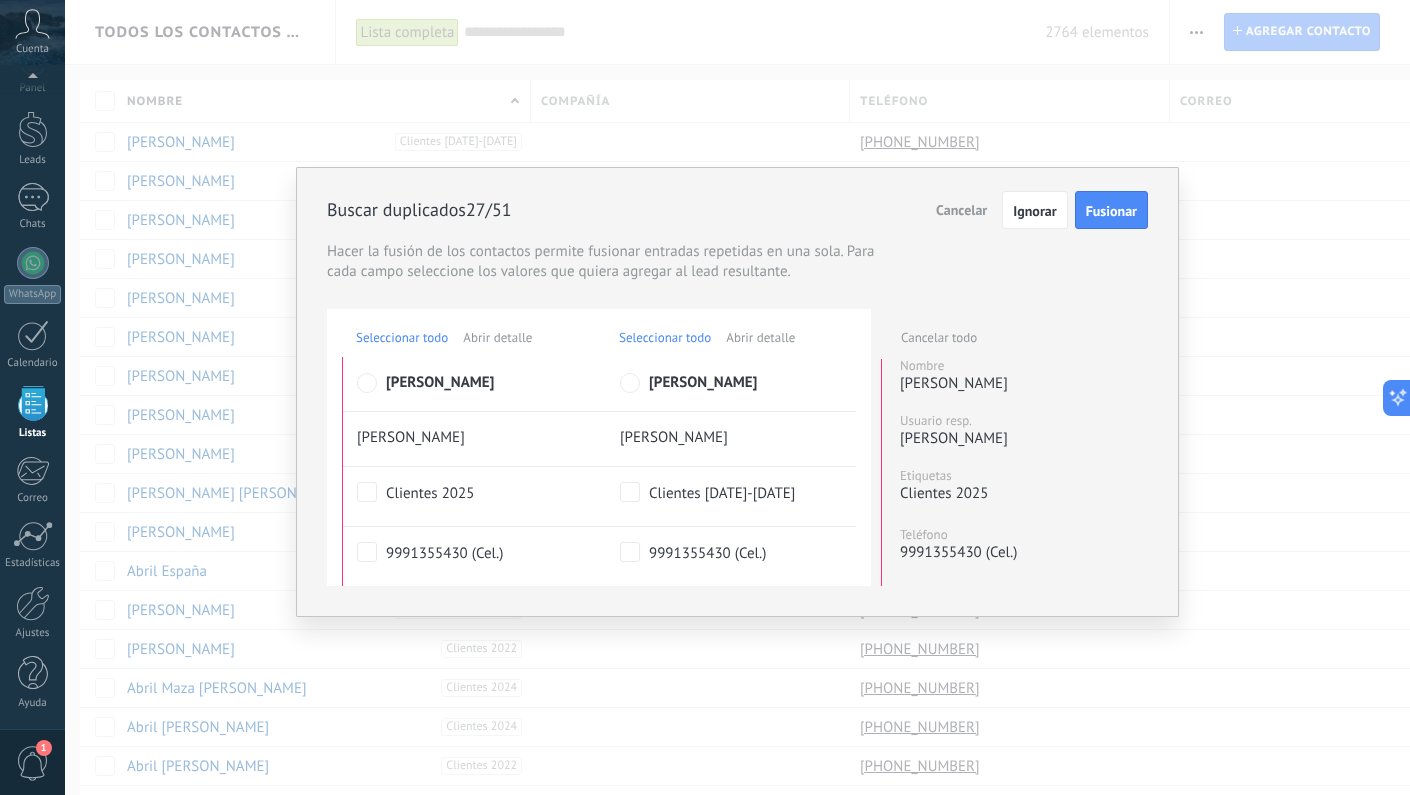 click on "Fusionar" at bounding box center [1111, 211] 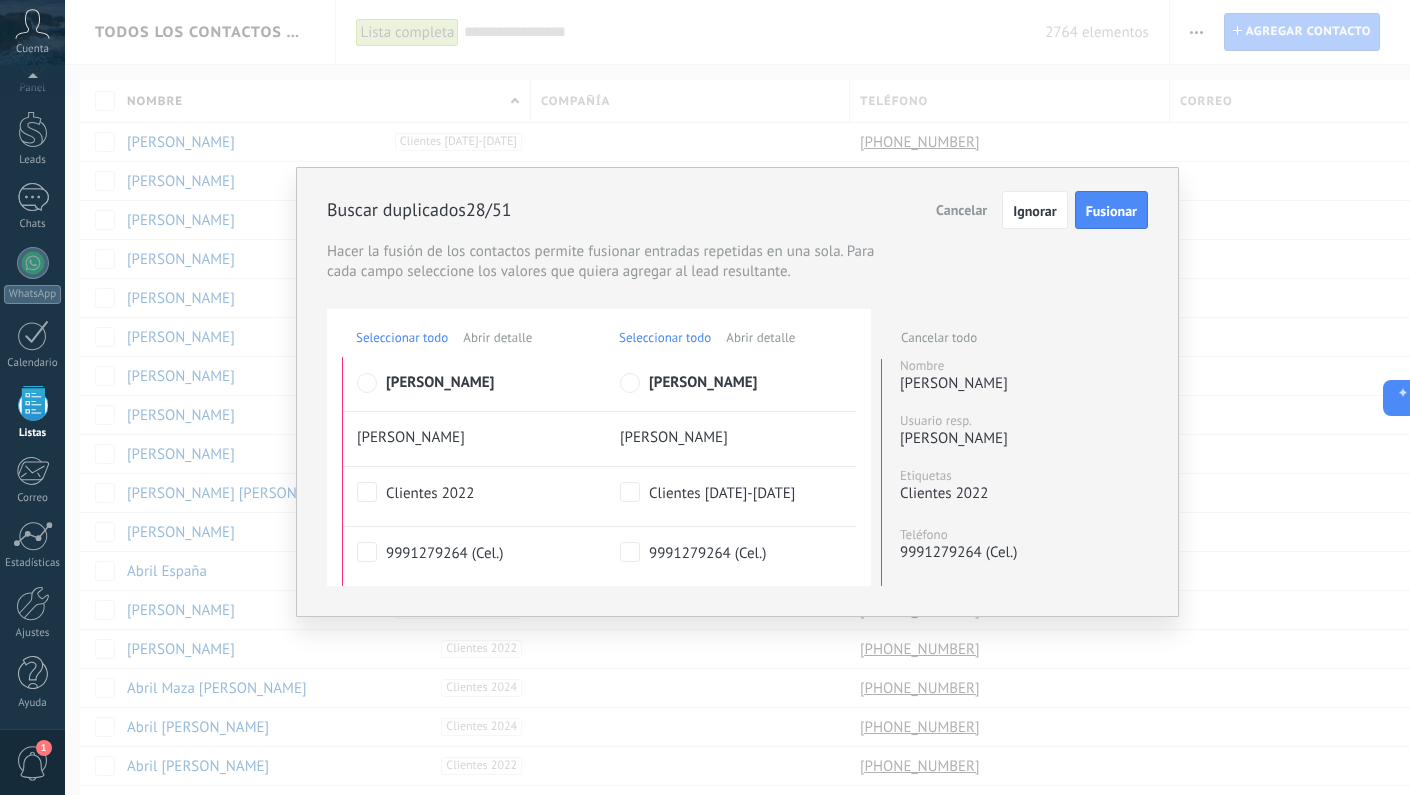 click on "Fusionar" at bounding box center (1111, 211) 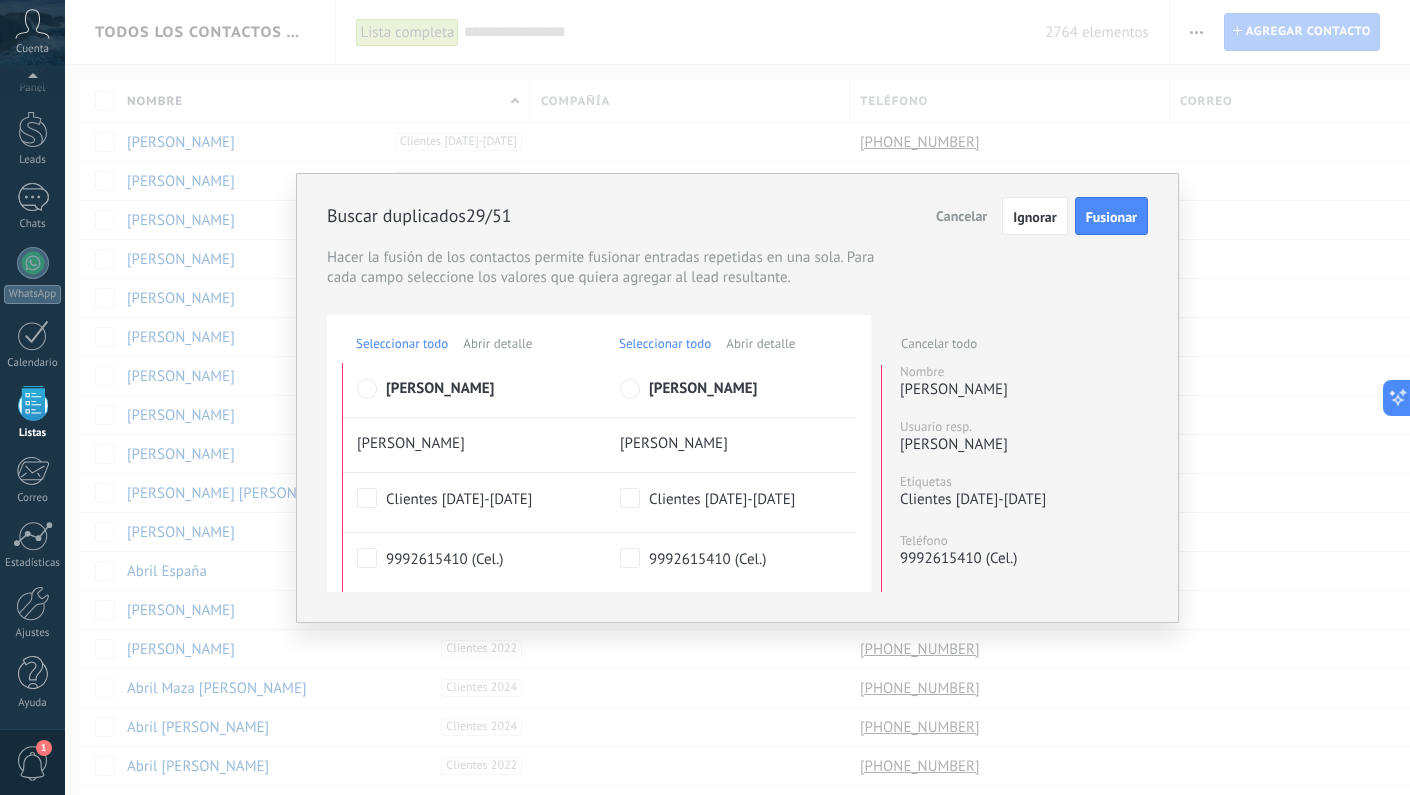click on "Fusionar" at bounding box center (1111, 217) 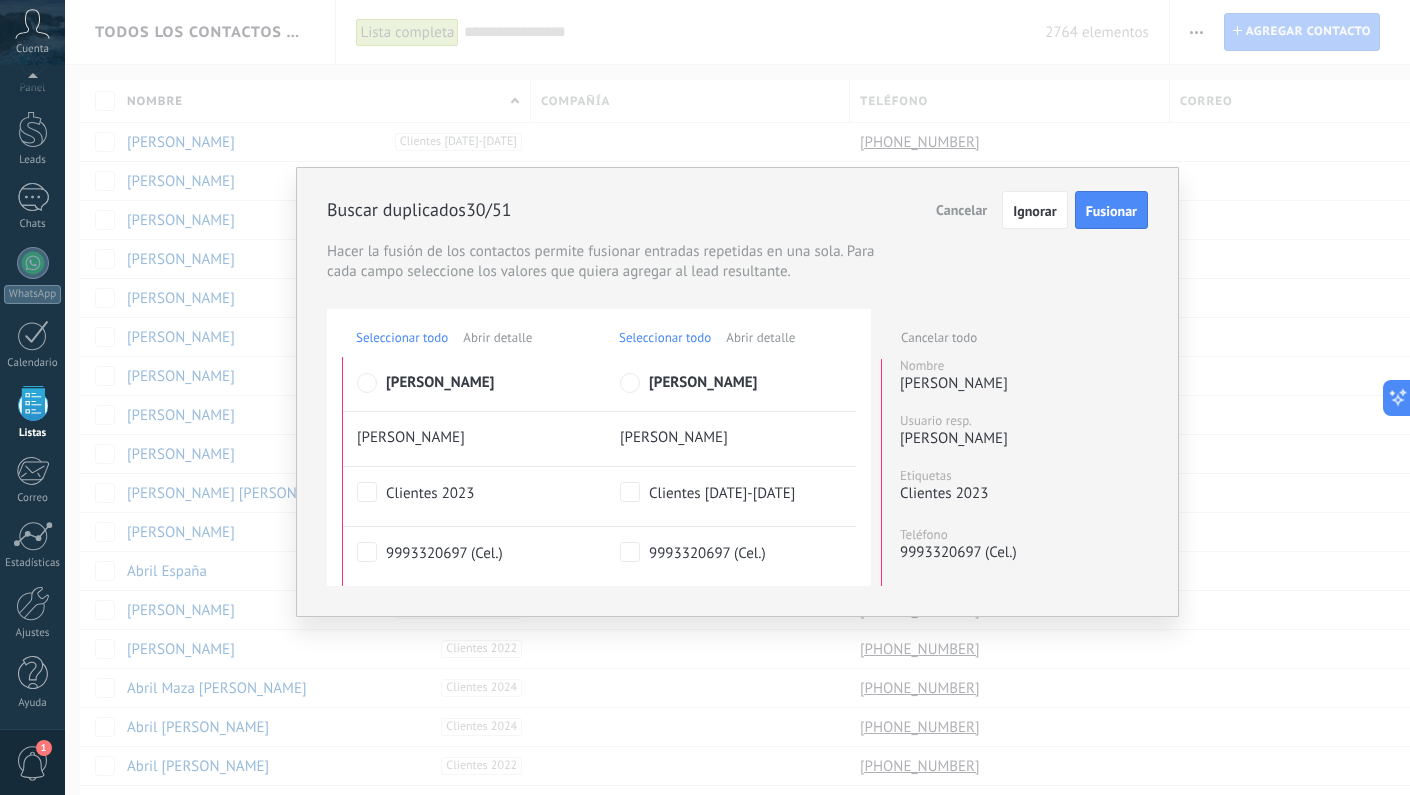 click on "Fusionar" at bounding box center [1111, 211] 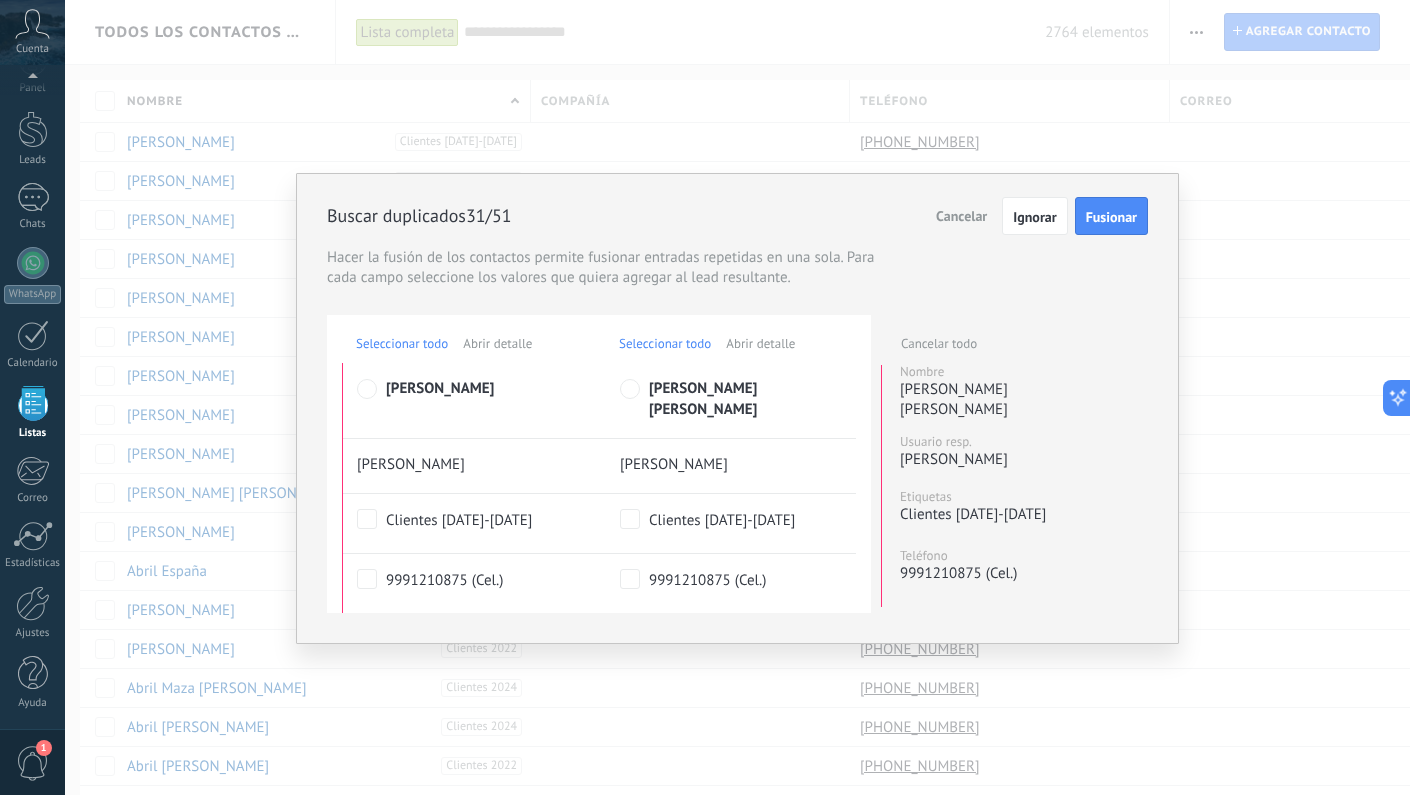 click on "Fusionar" at bounding box center [1111, 217] 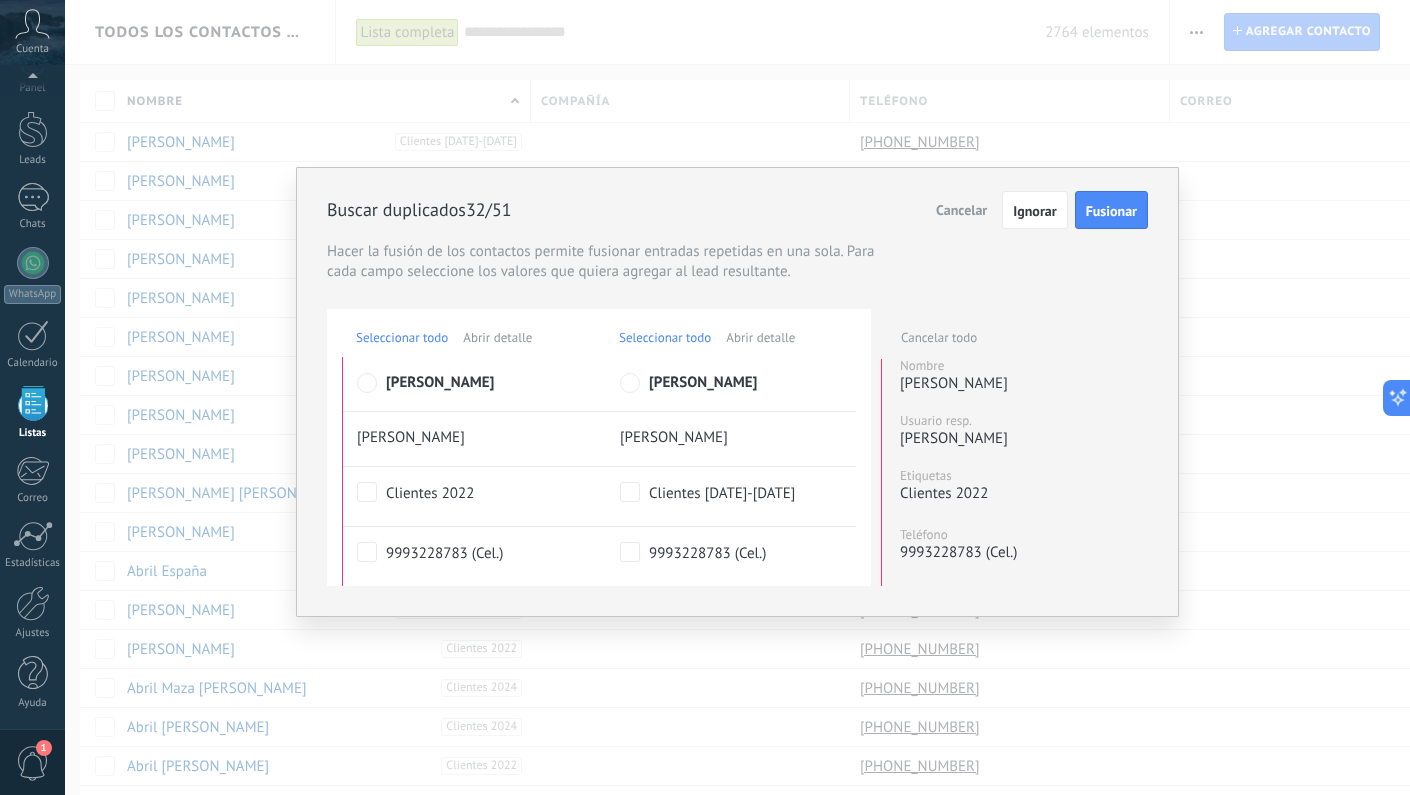 click on "Fusionar" at bounding box center (1111, 210) 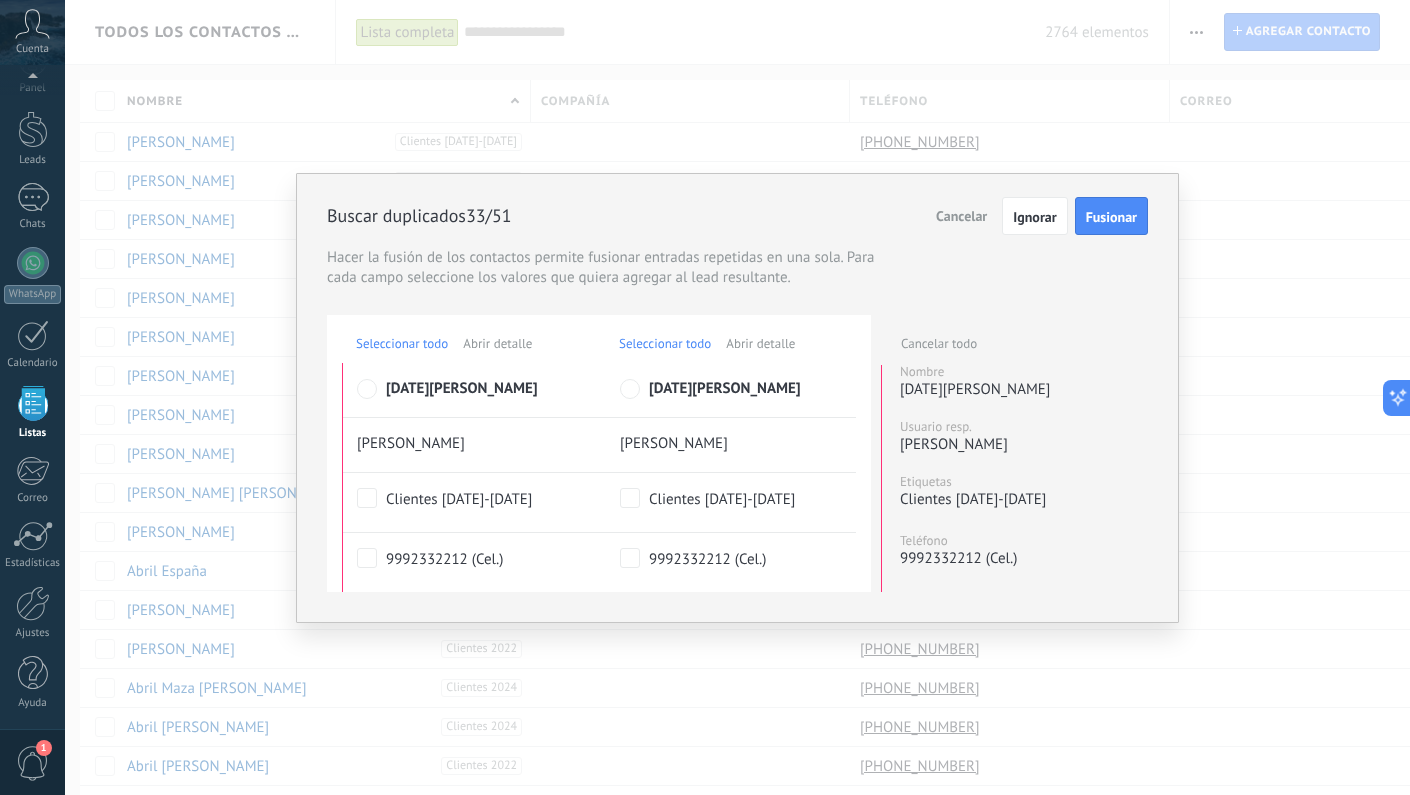 click on "Fusionar" at bounding box center (1111, 216) 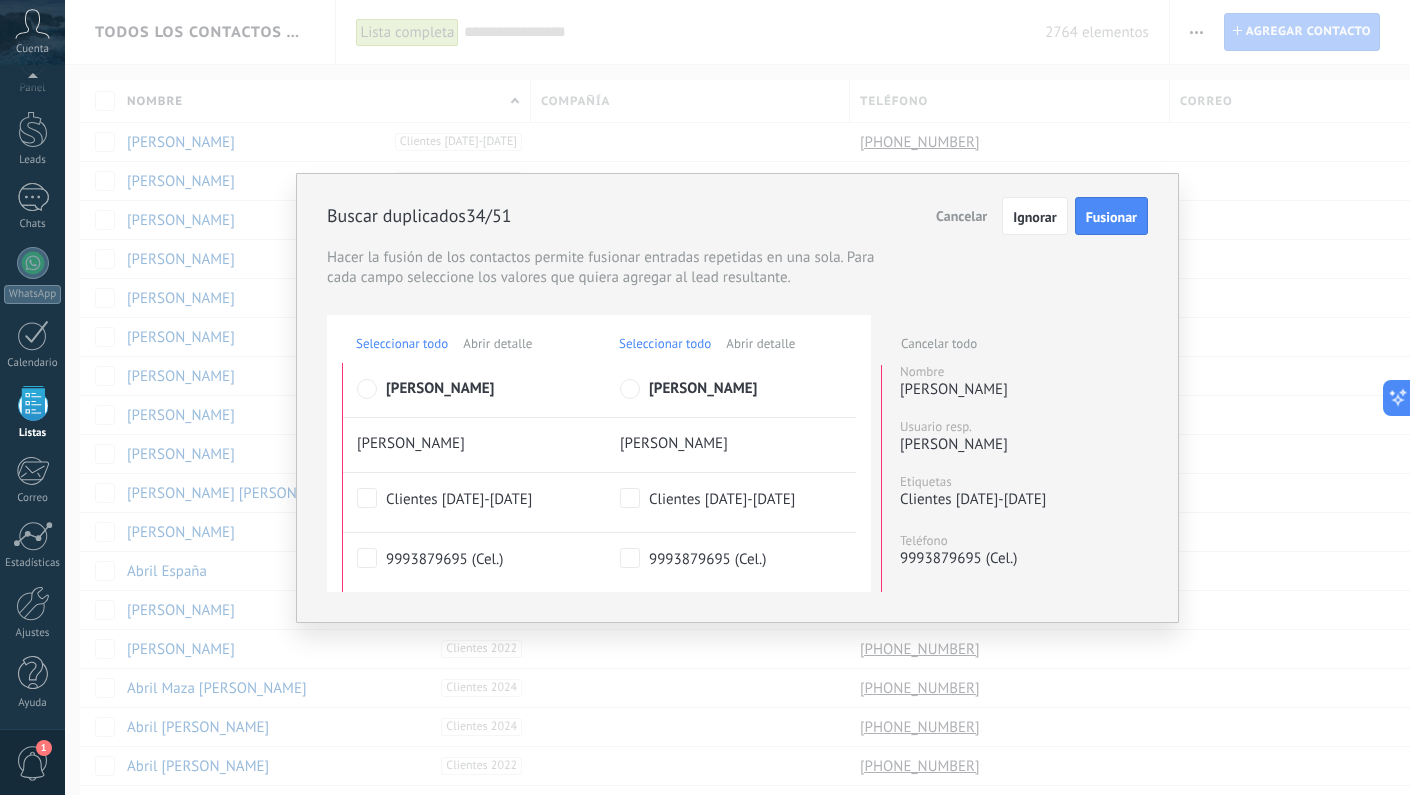 click on "Fusionar" at bounding box center [1111, 217] 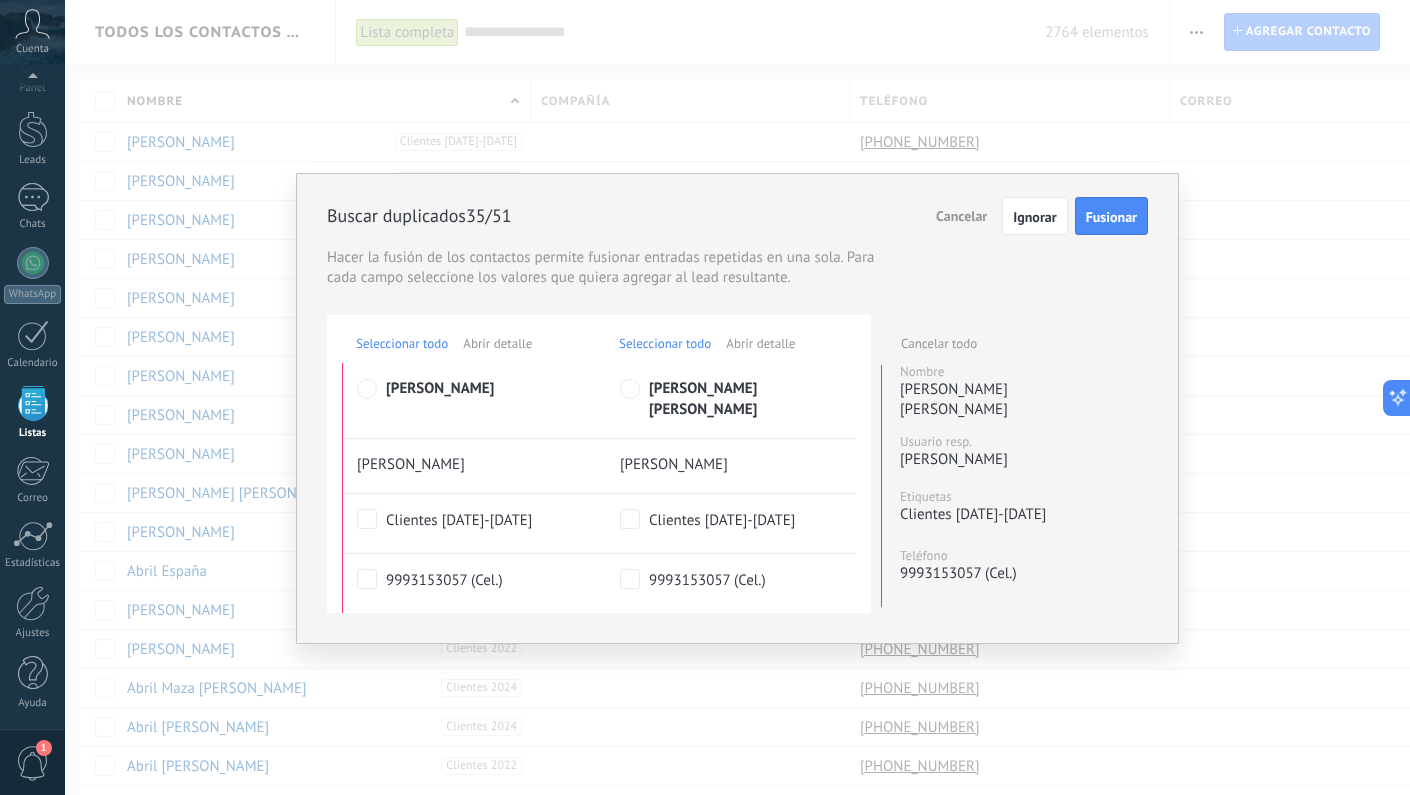 click on "Fusionar" at bounding box center [1111, 217] 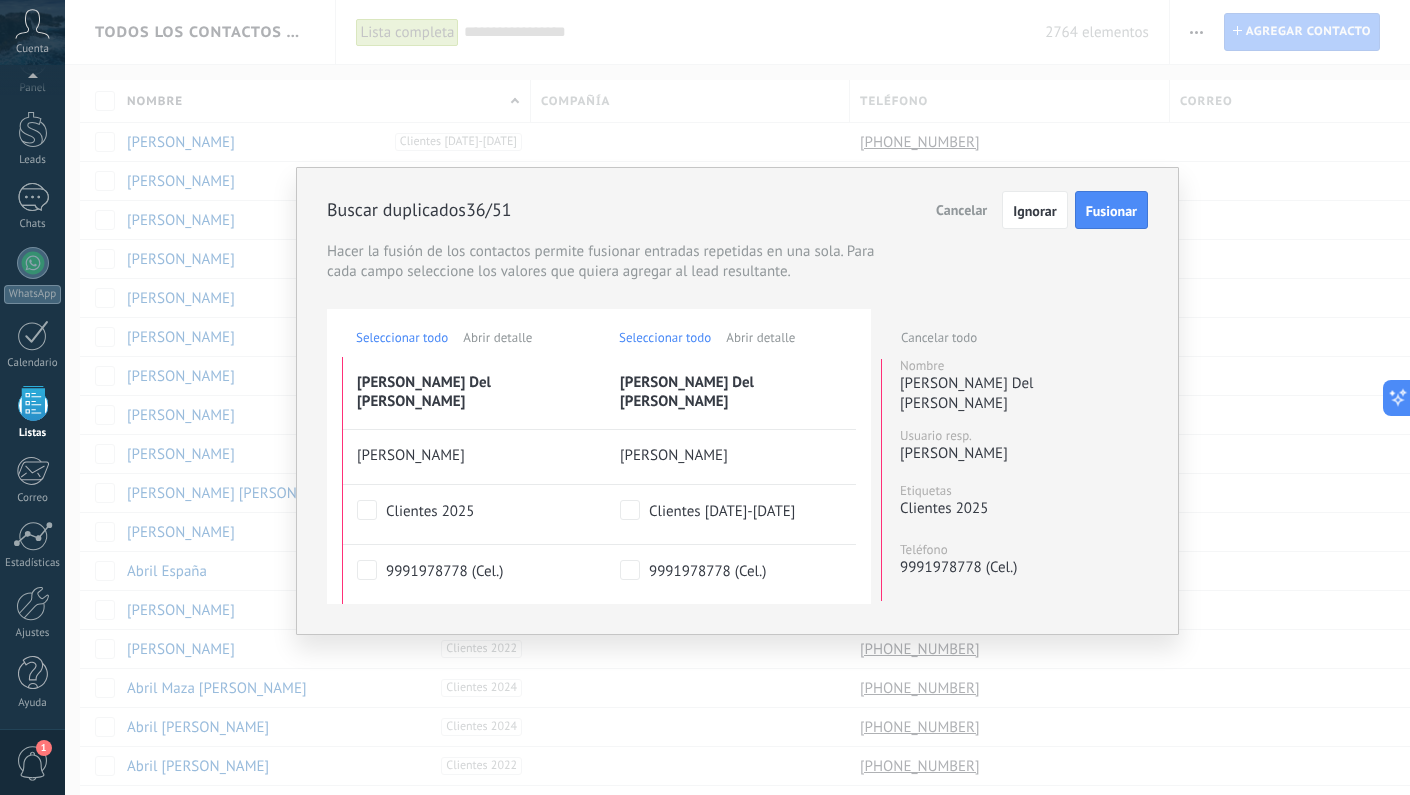 click on "Fusionar" at bounding box center (1111, 211) 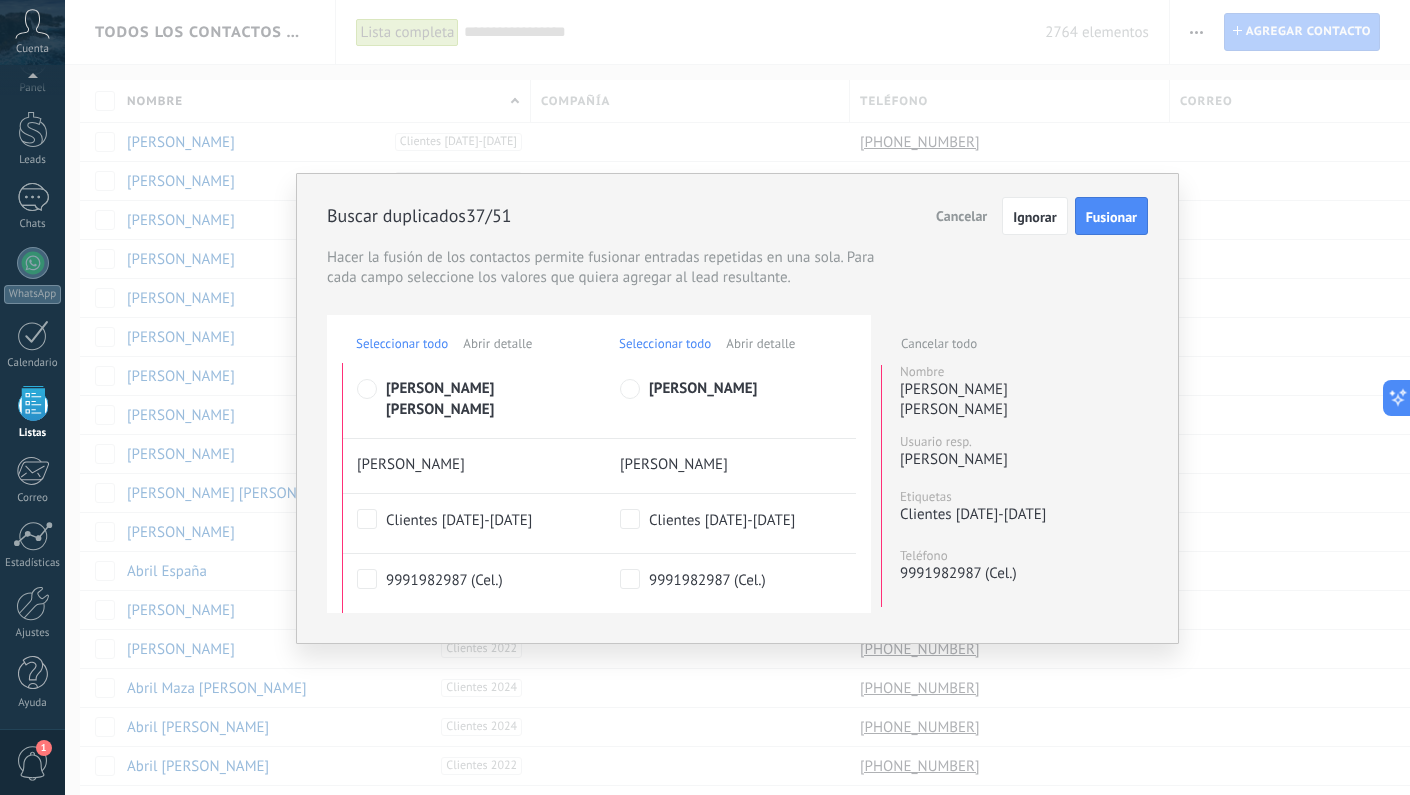 click on "Fusionar" at bounding box center (1111, 217) 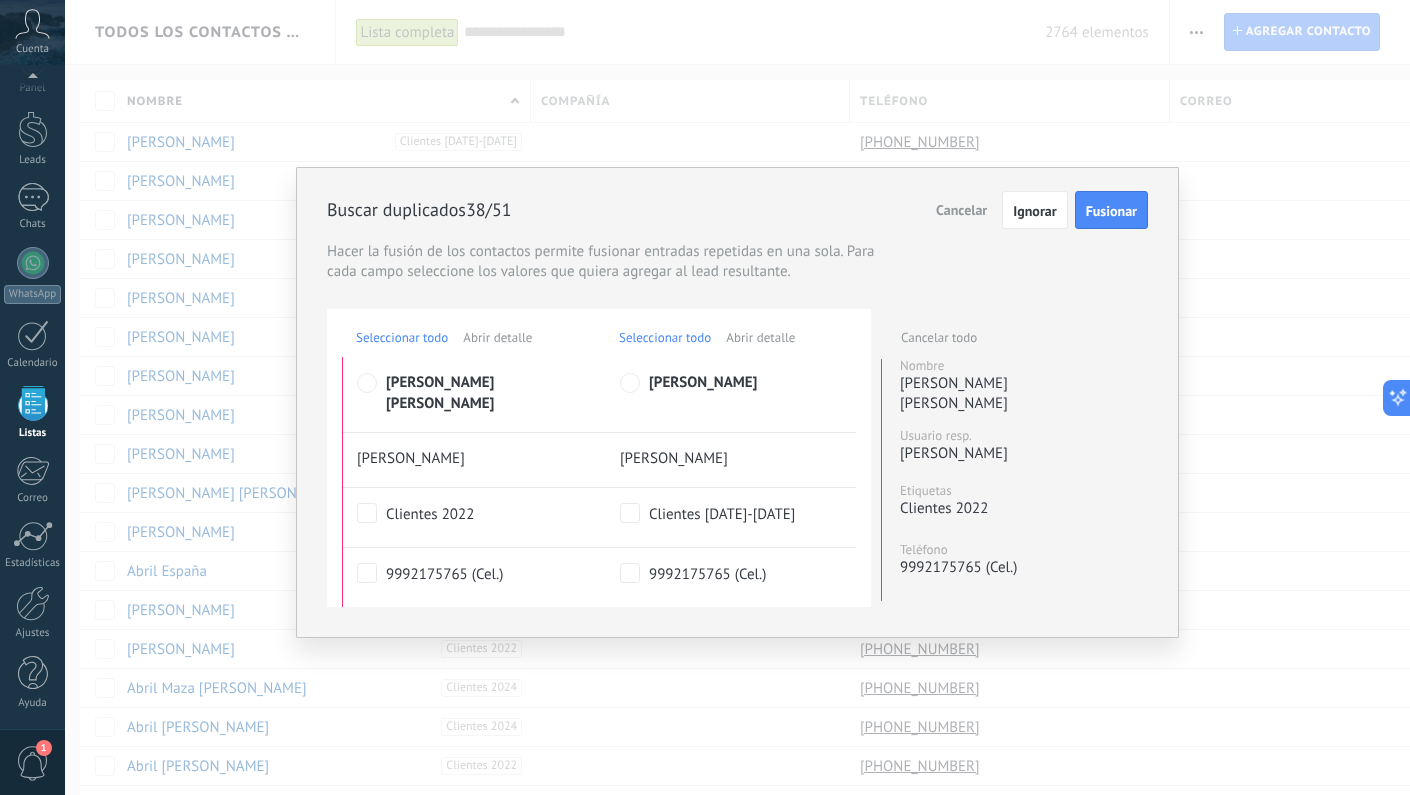 click on "Fusionar" at bounding box center (1111, 211) 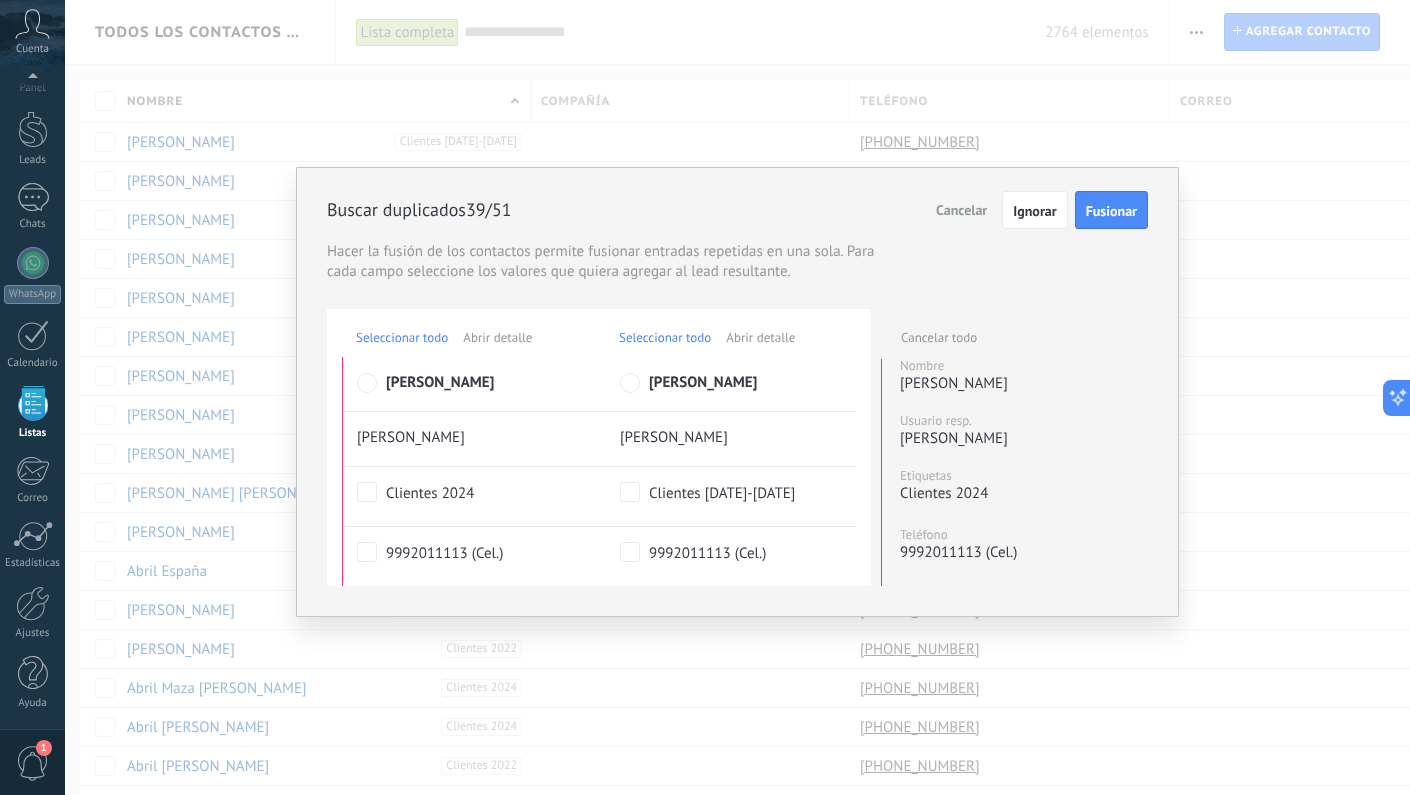 click on "Fusionar" at bounding box center [1111, 211] 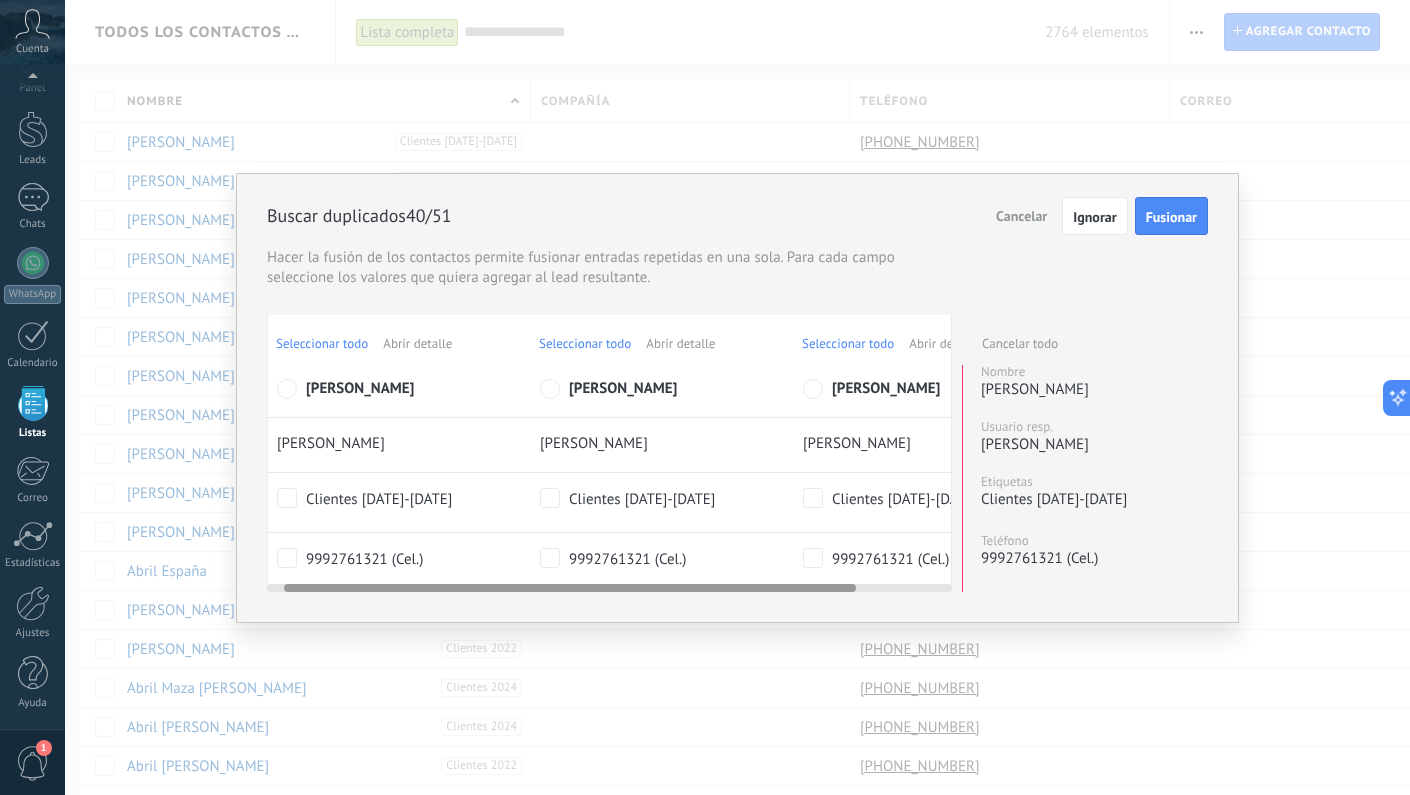 scroll, scrollTop: 0, scrollLeft: 22, axis: horizontal 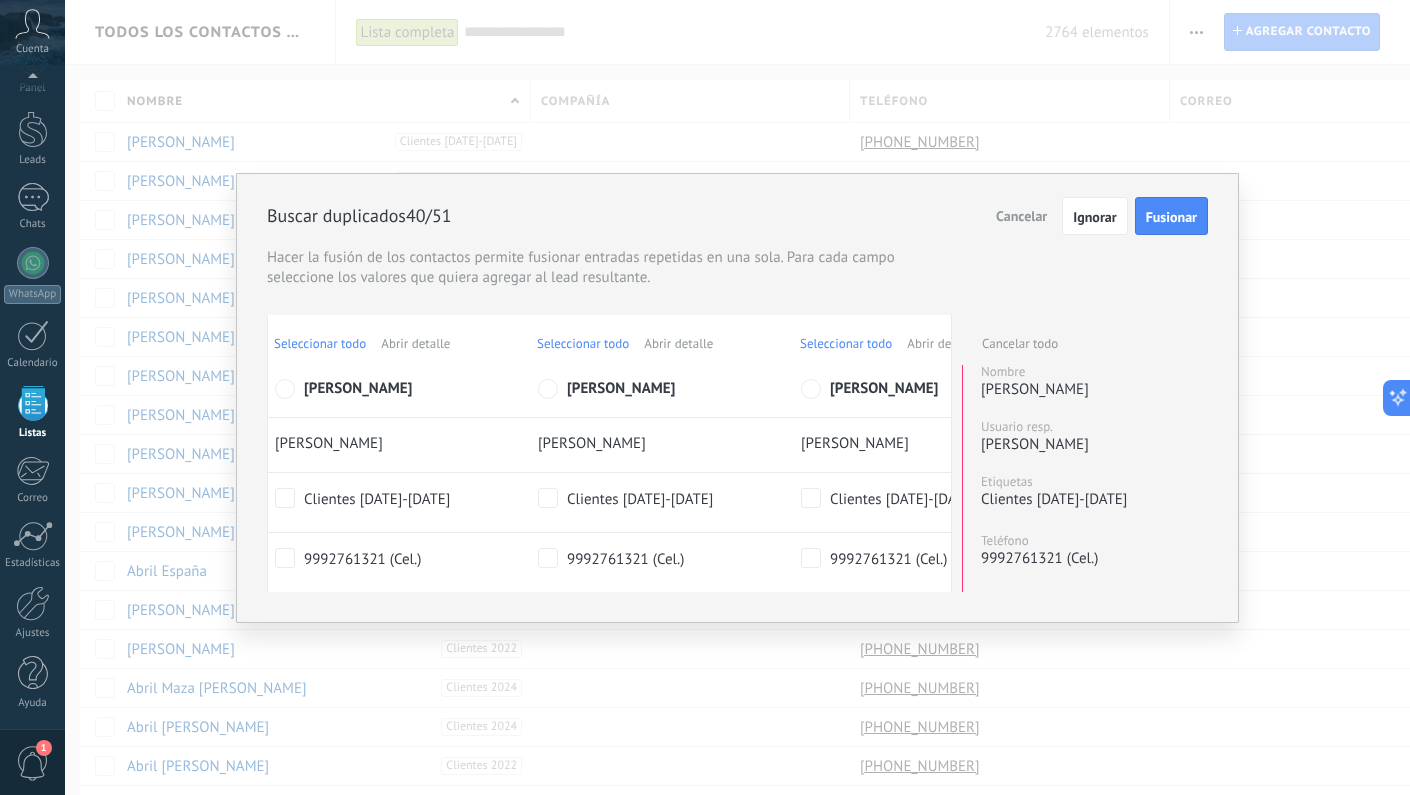 click on "Fusionar" at bounding box center (1171, 217) 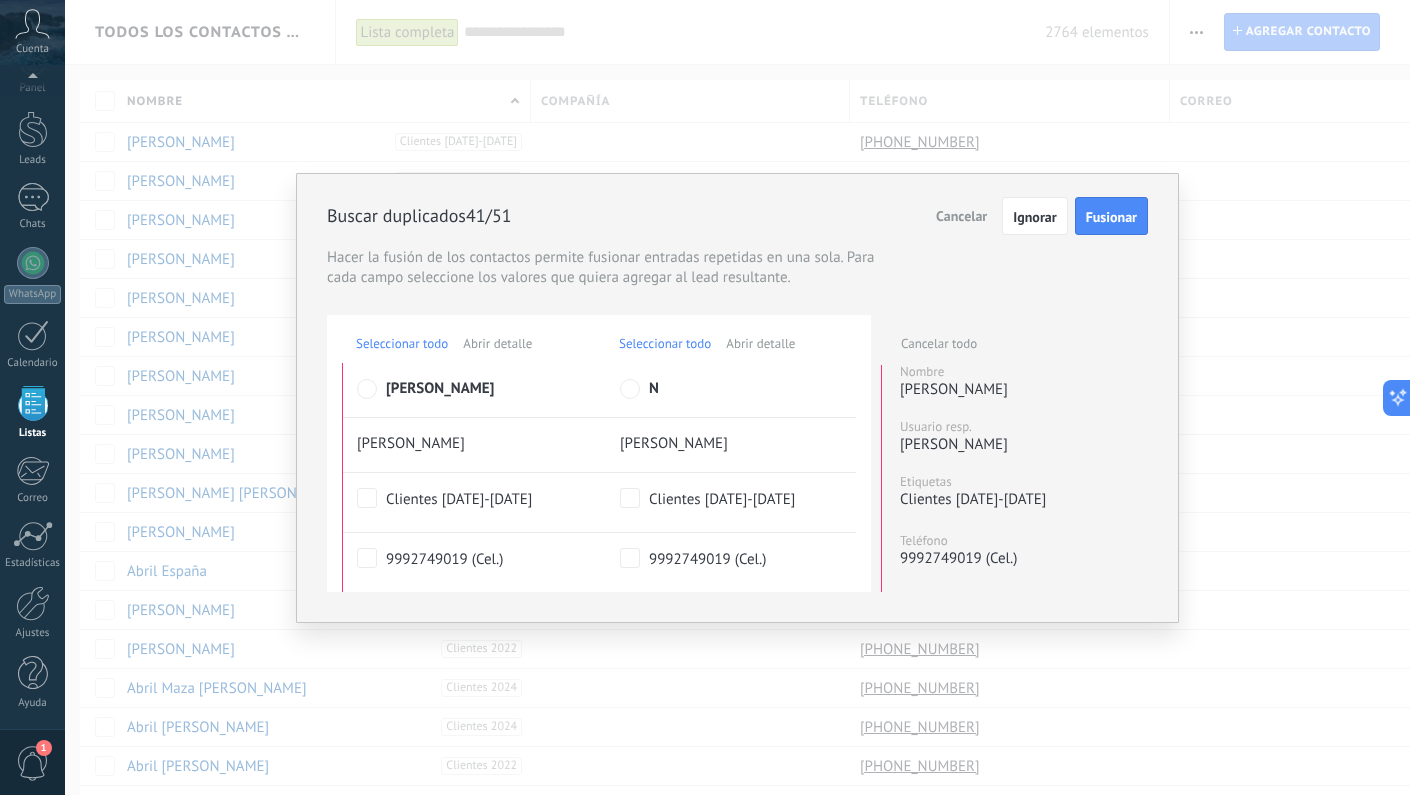 click on "Fusionar" at bounding box center (1111, 217) 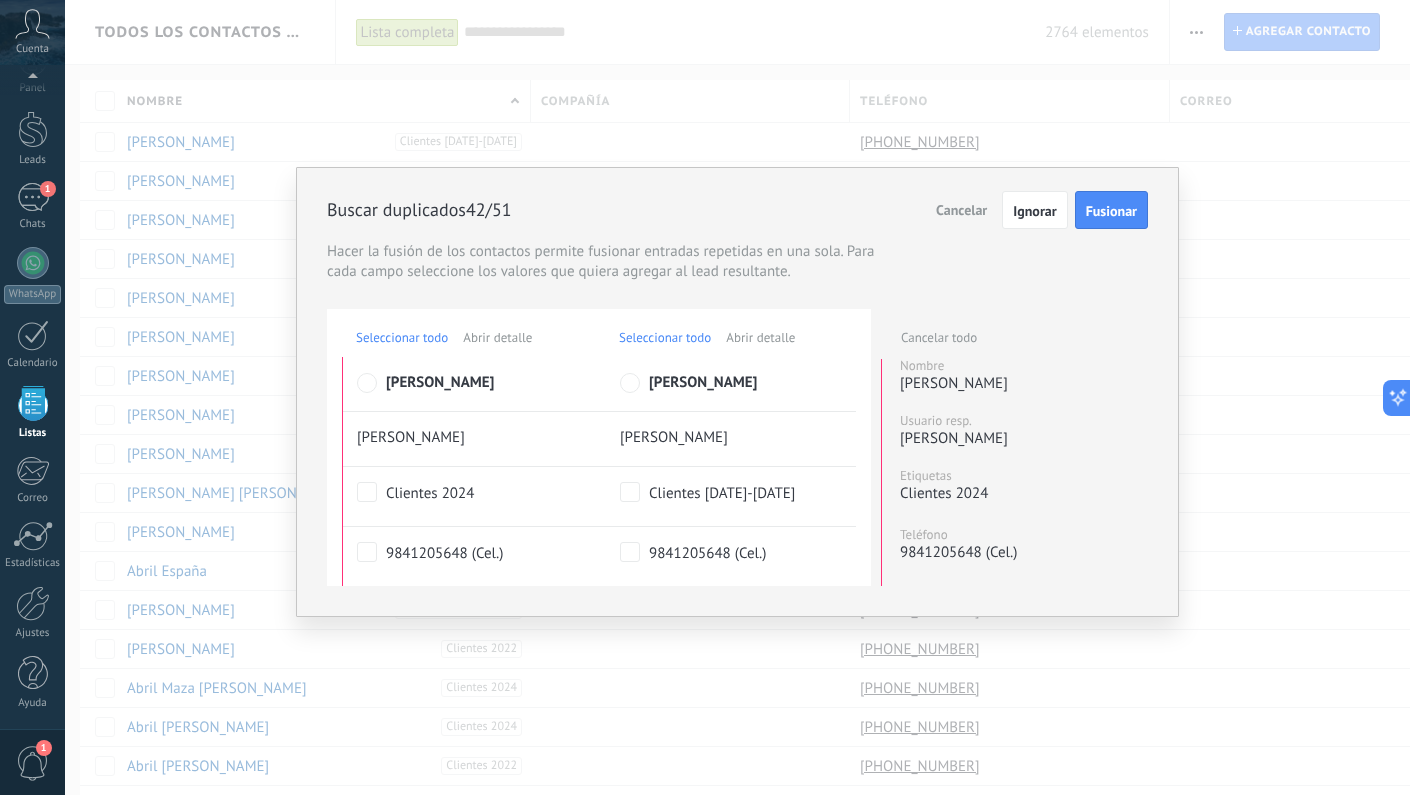 click on "Fusionar" at bounding box center [1111, 211] 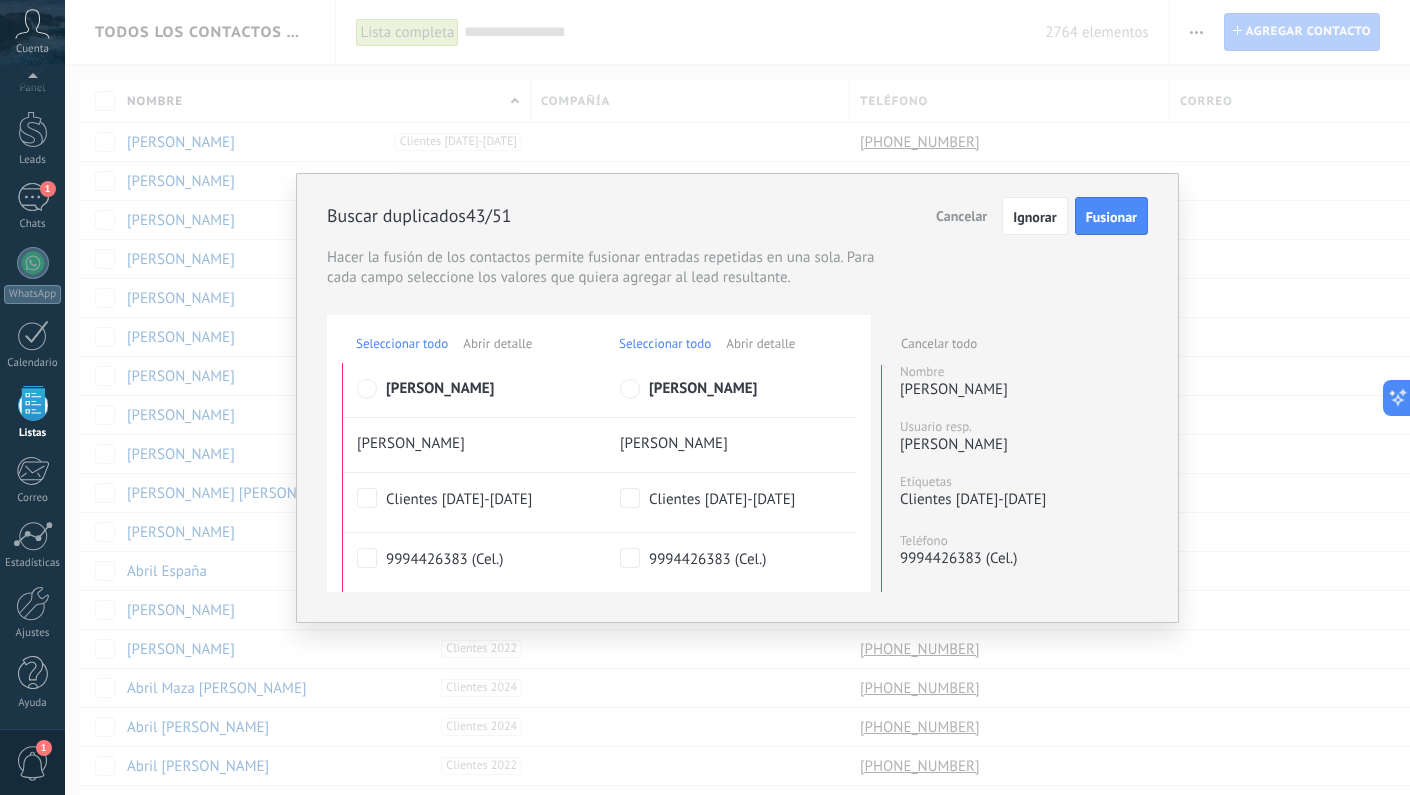 click on "[PERSON_NAME]" at bounding box center [737, 390] 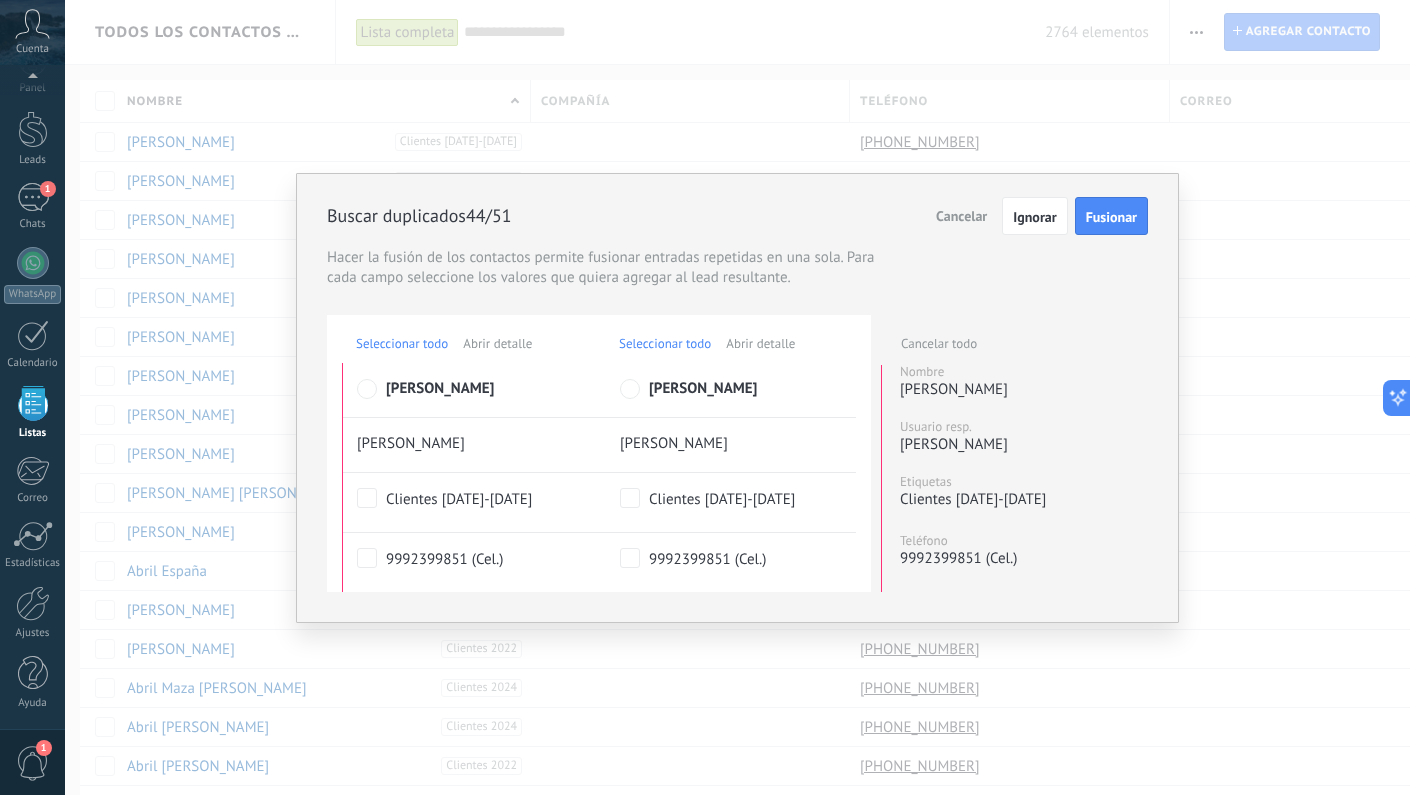 click on "Fusionar" at bounding box center (1111, 217) 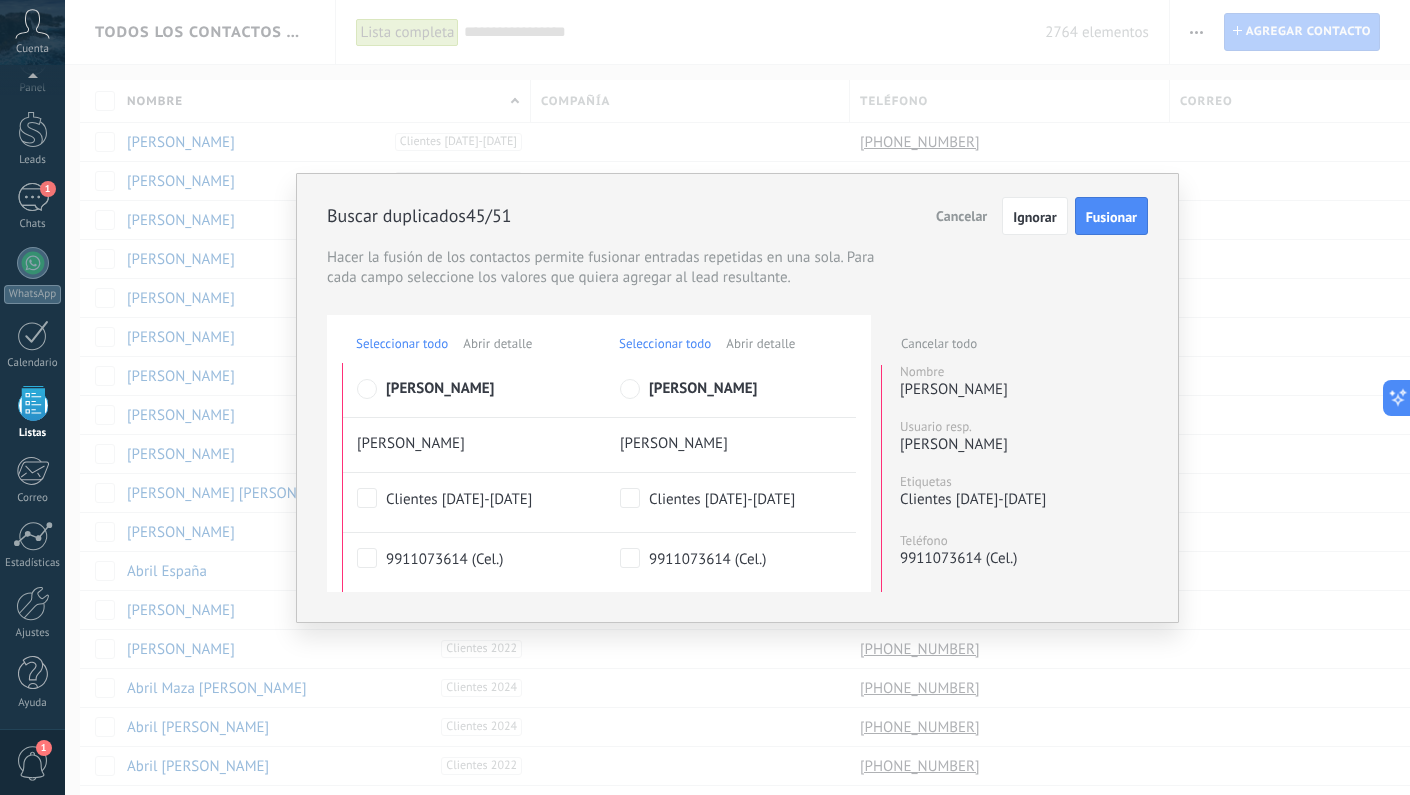 click on "Fusionar" at bounding box center (1111, 216) 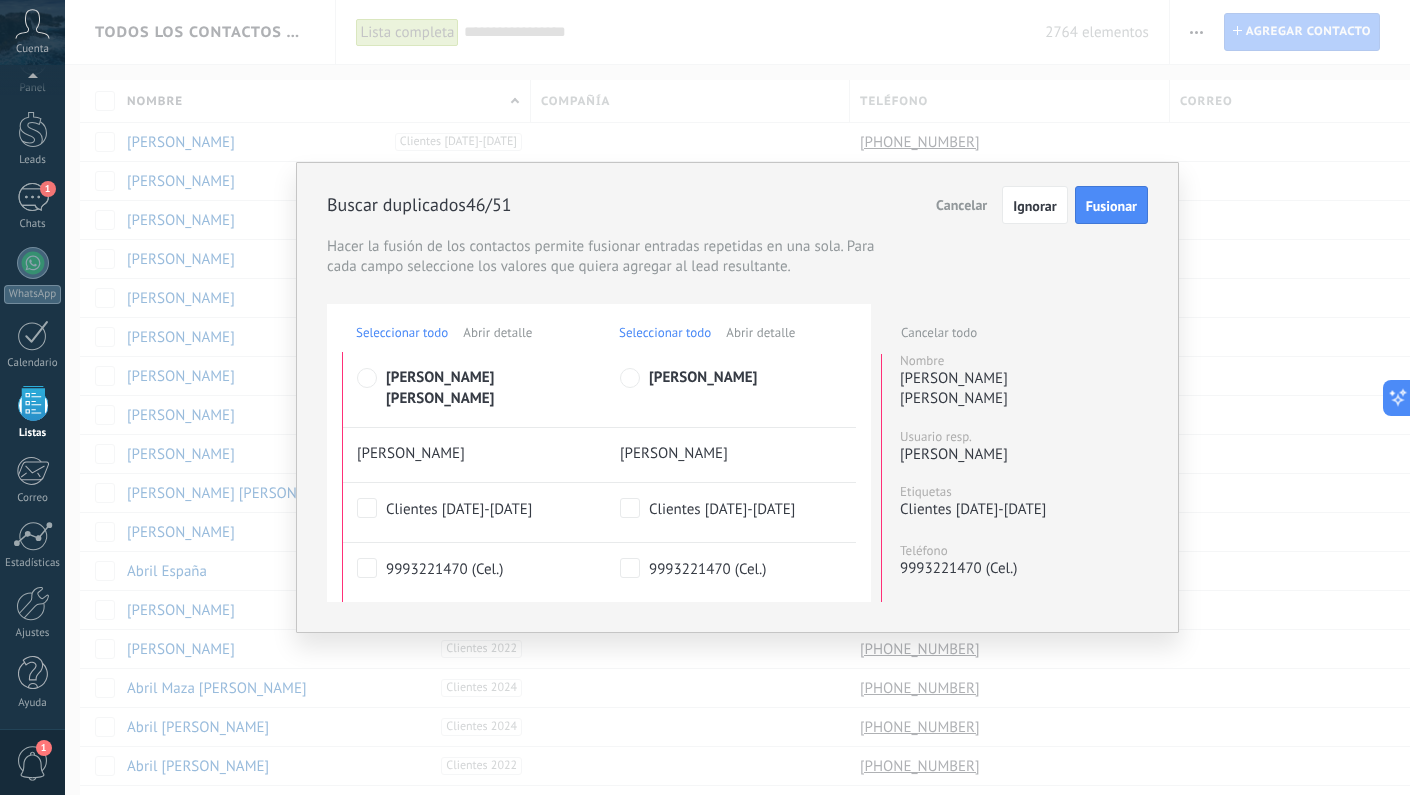 click on "Fusionar" at bounding box center (1111, 206) 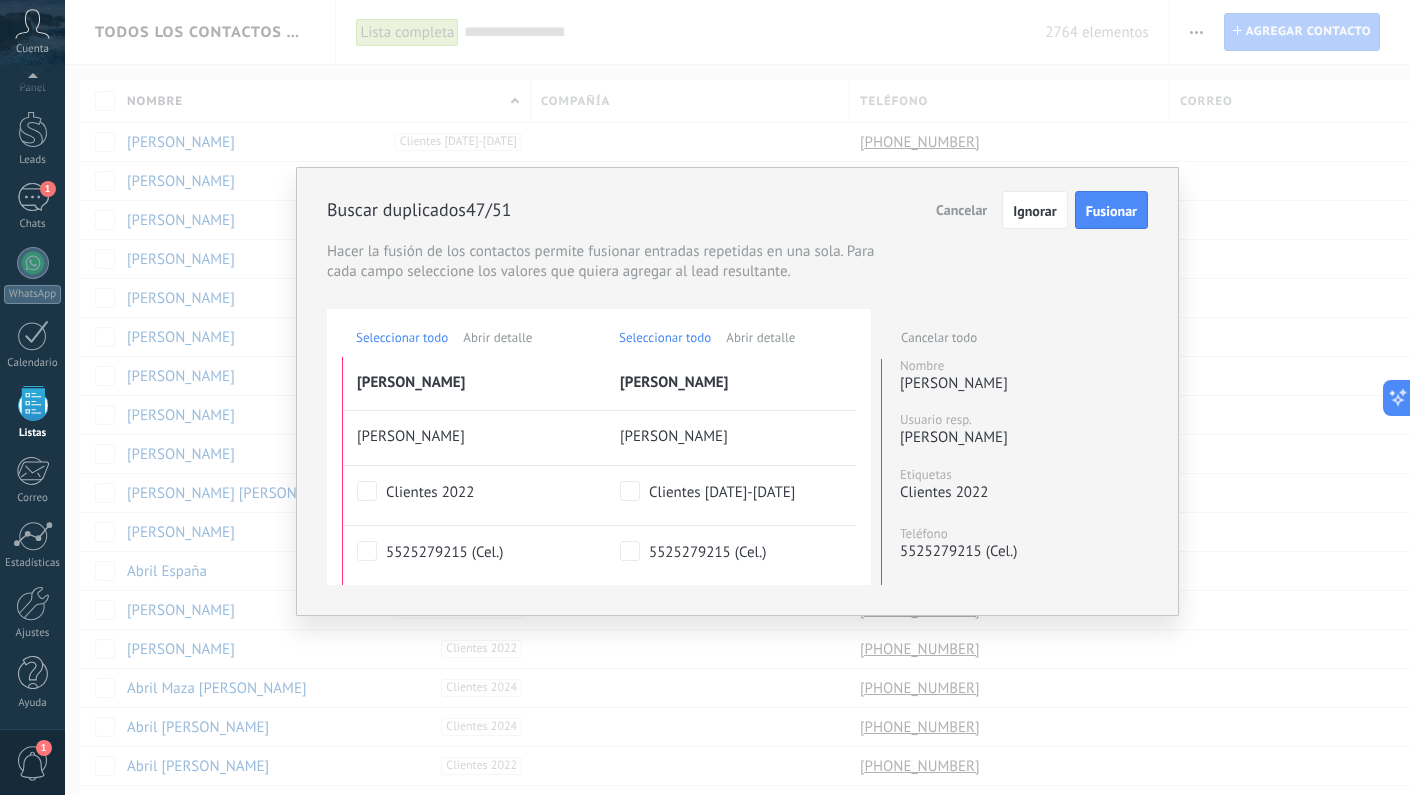 click on "Fusionar" at bounding box center (1111, 211) 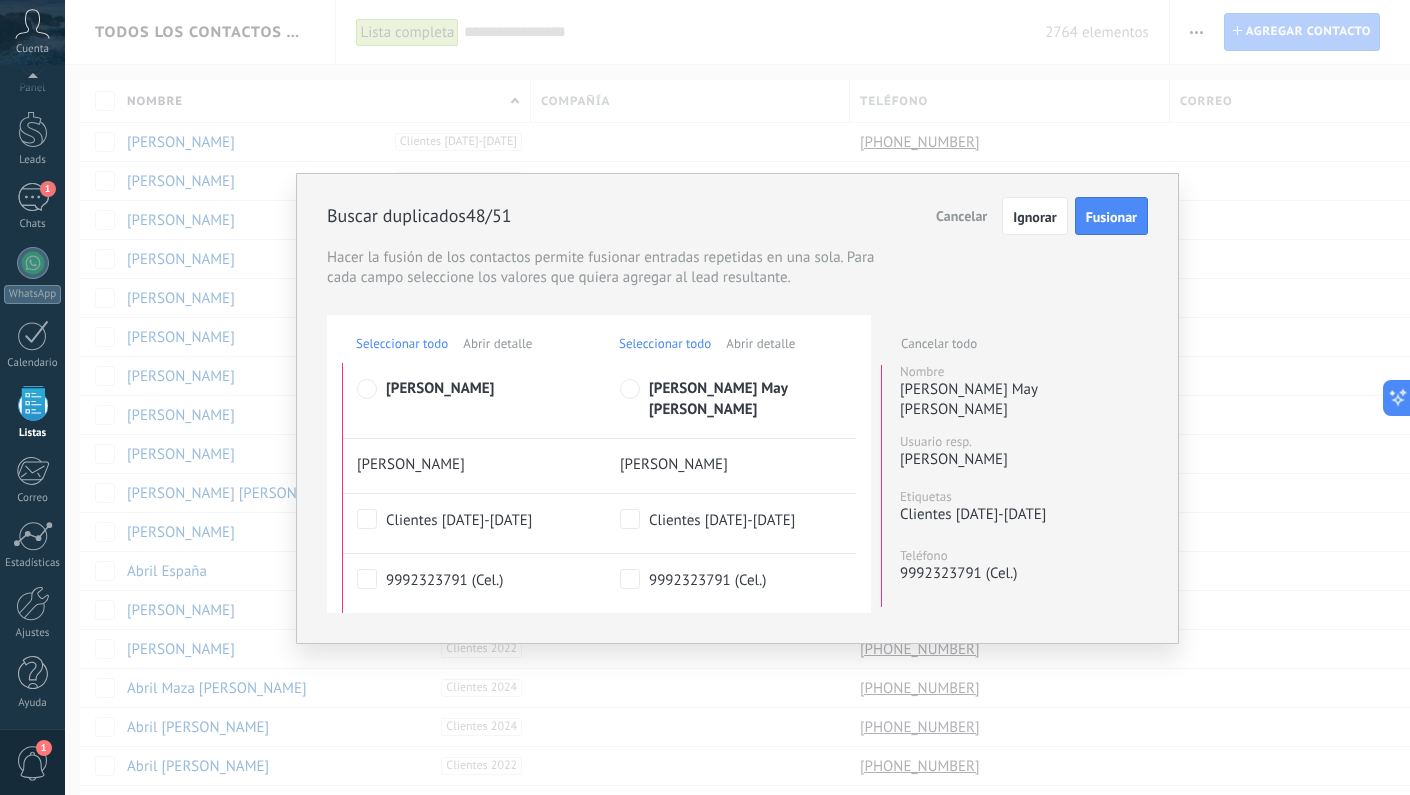 click on "Fusionar" at bounding box center [1111, 217] 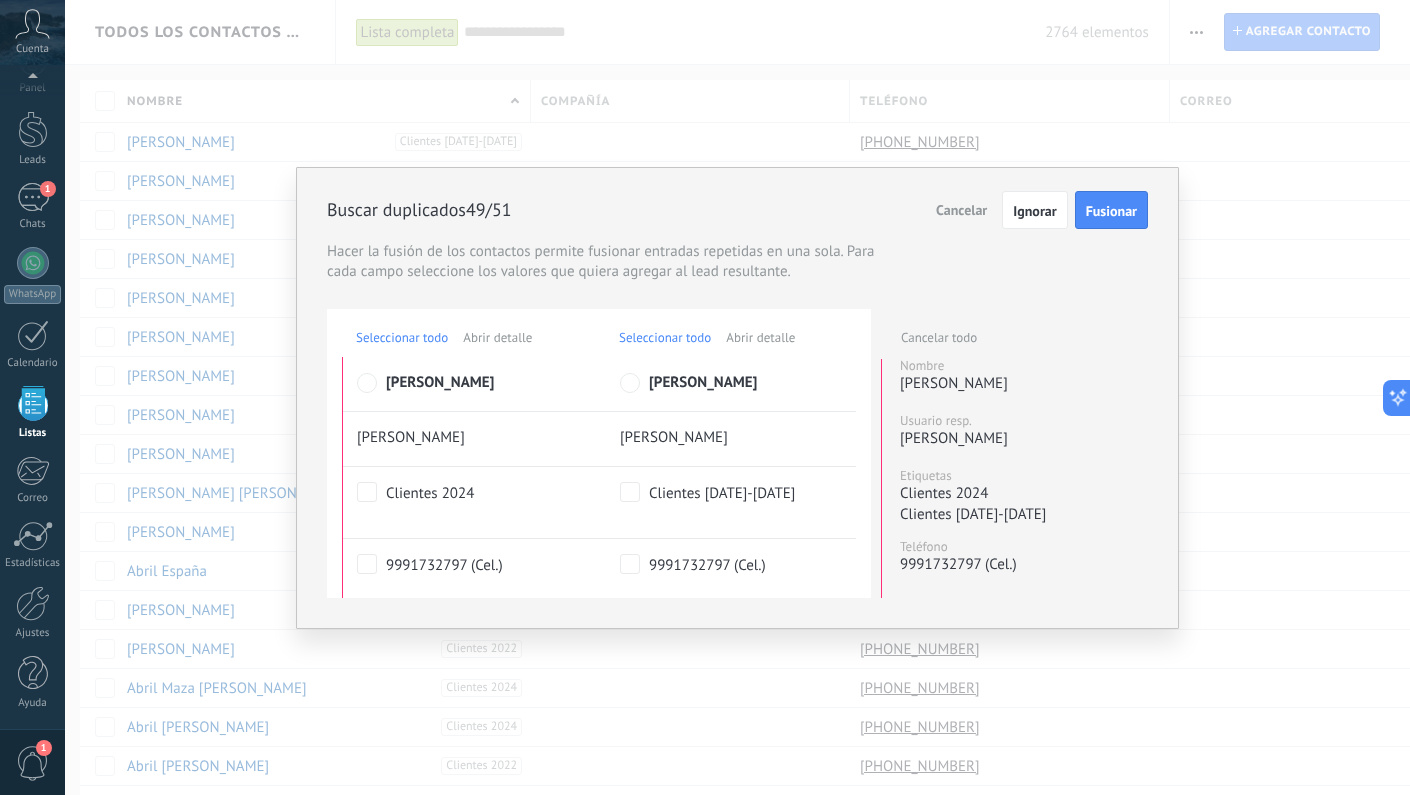 click on "Fusionar" at bounding box center (1111, 211) 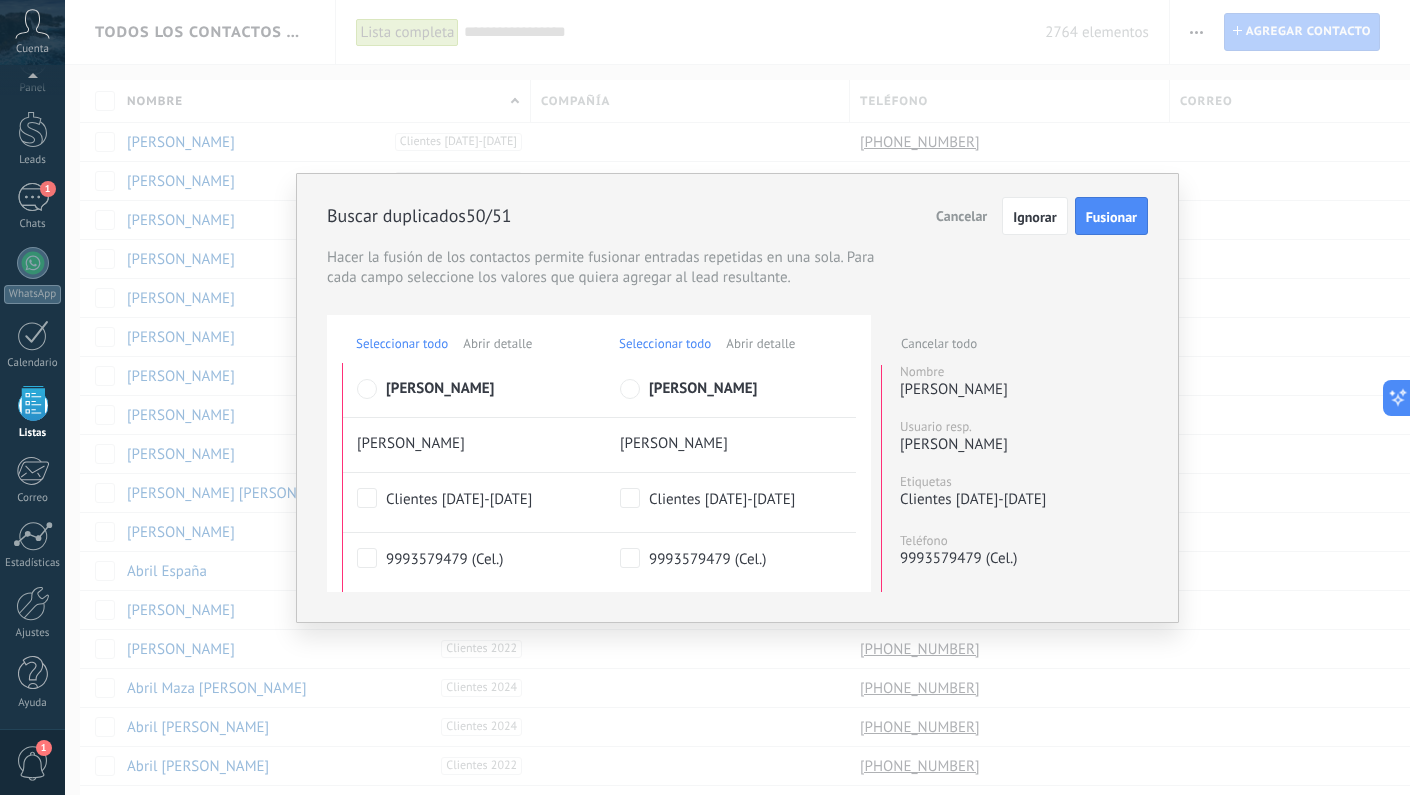 click on "Fusionar" at bounding box center (1111, 217) 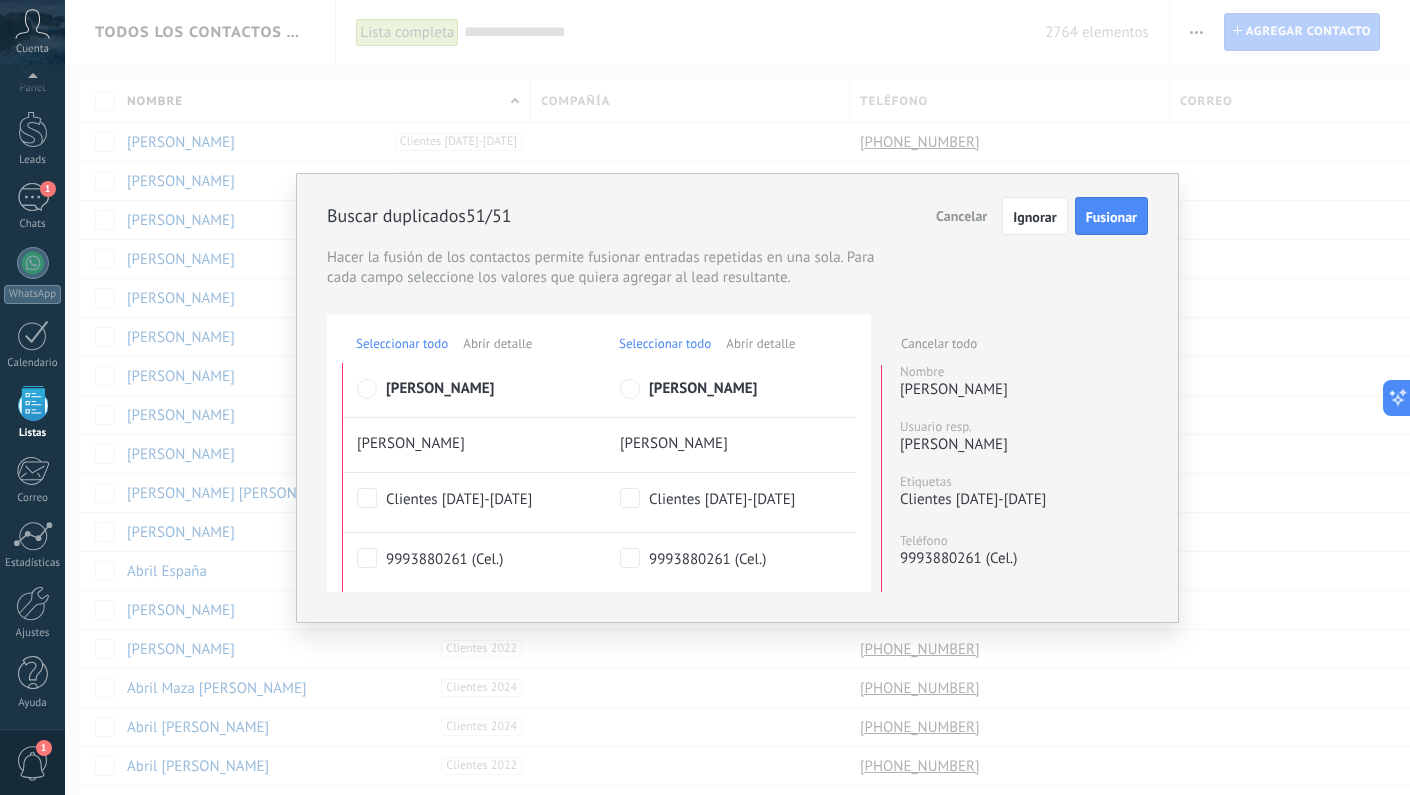 click on "Fusionar" at bounding box center (1111, 217) 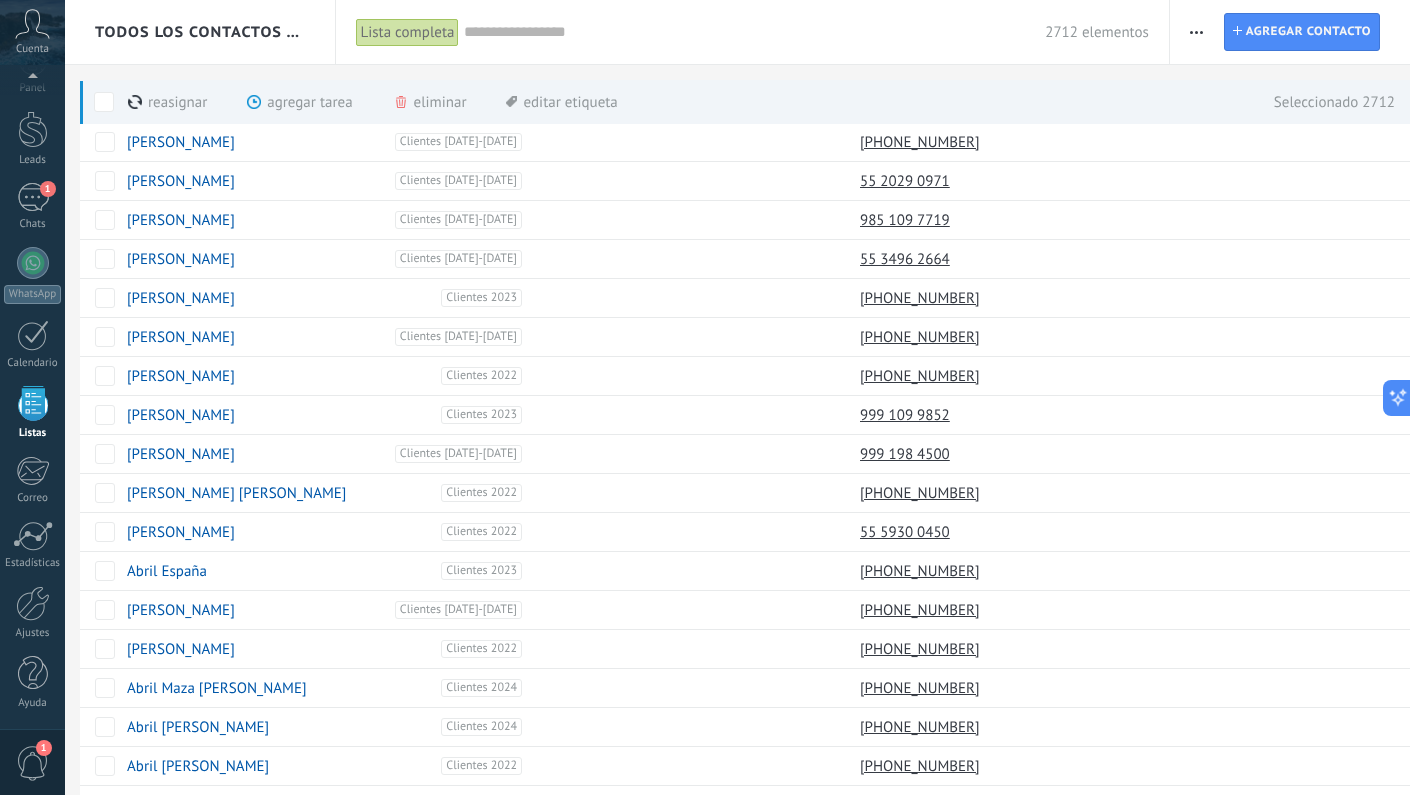 click at bounding box center (104, 102) 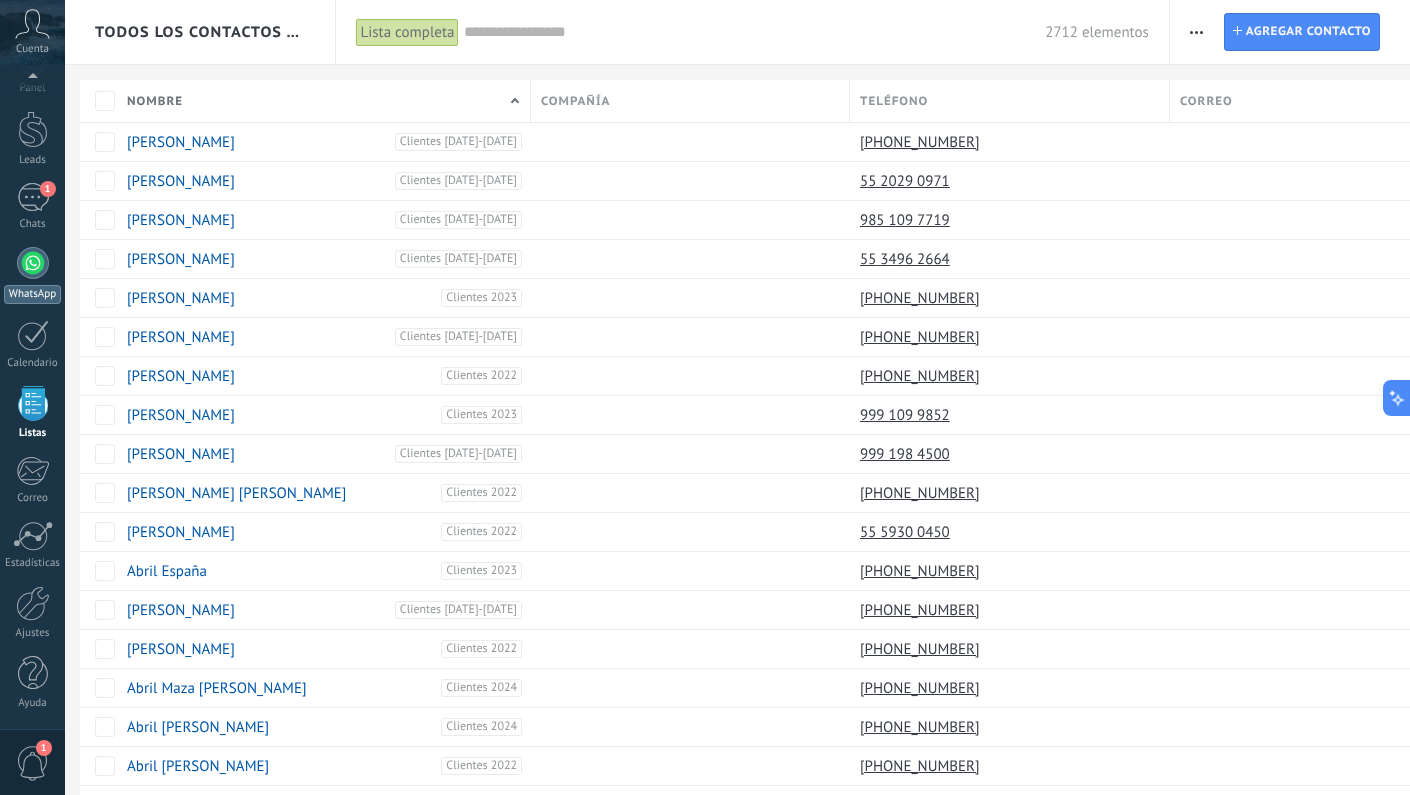 click at bounding box center [33, 263] 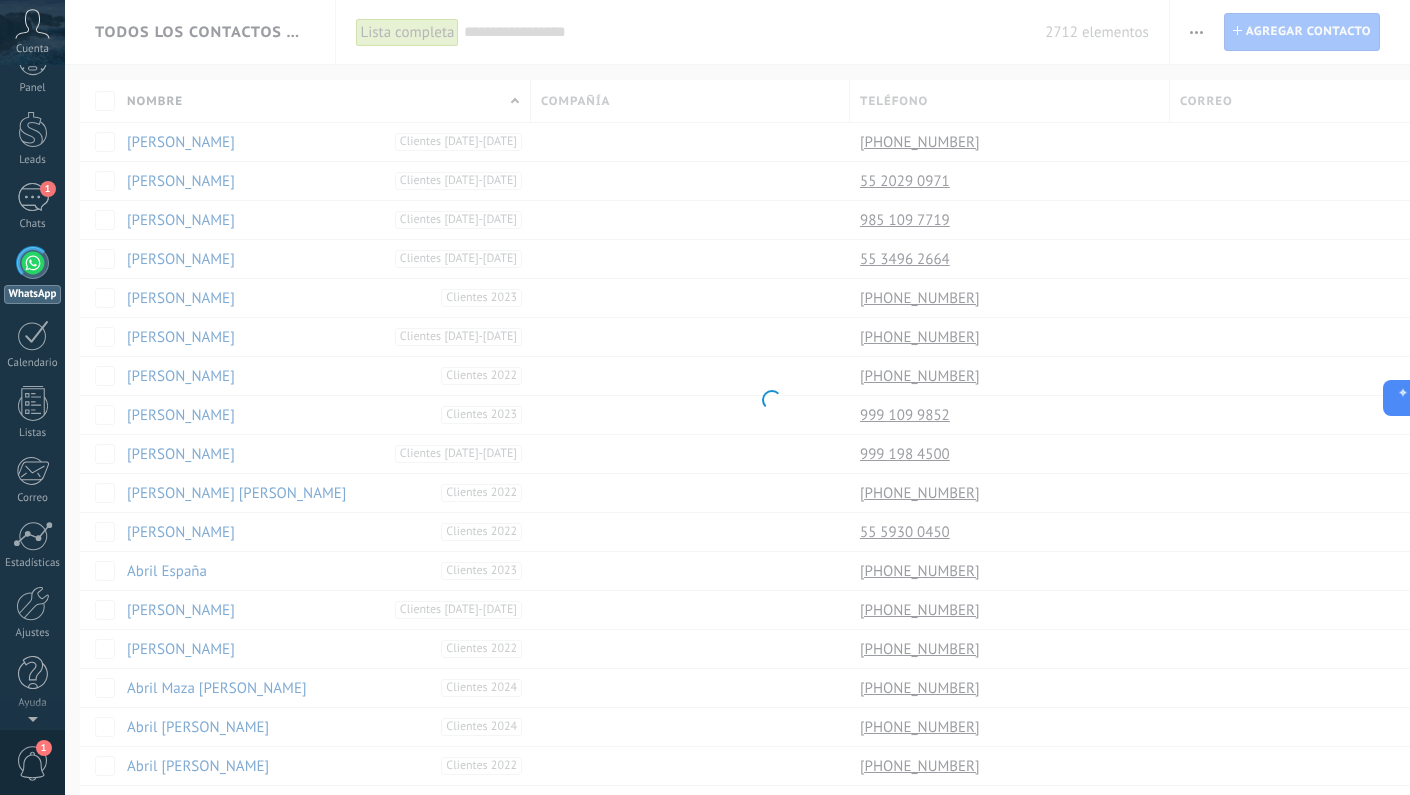 scroll, scrollTop: 0, scrollLeft: 0, axis: both 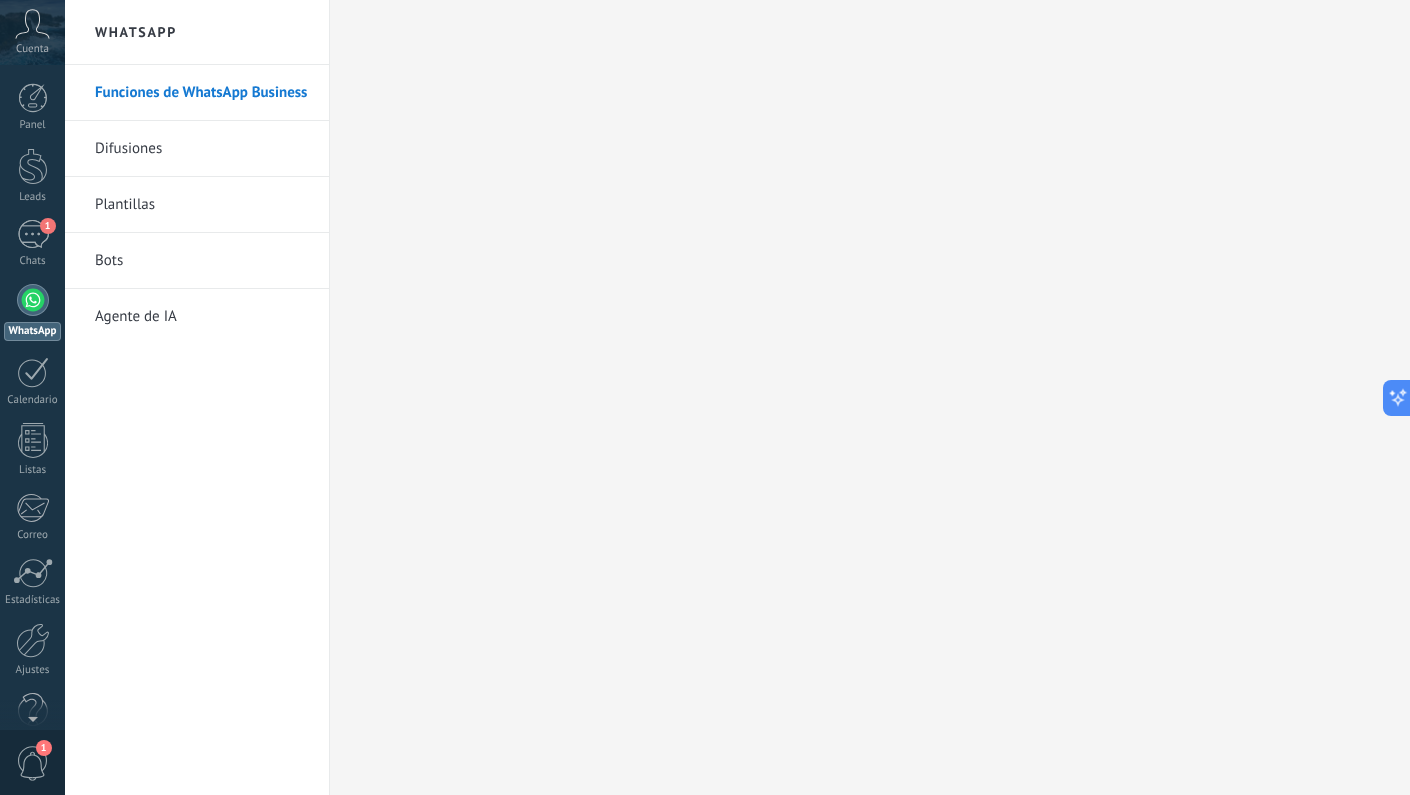 click on "Difusiones" at bounding box center [202, 149] 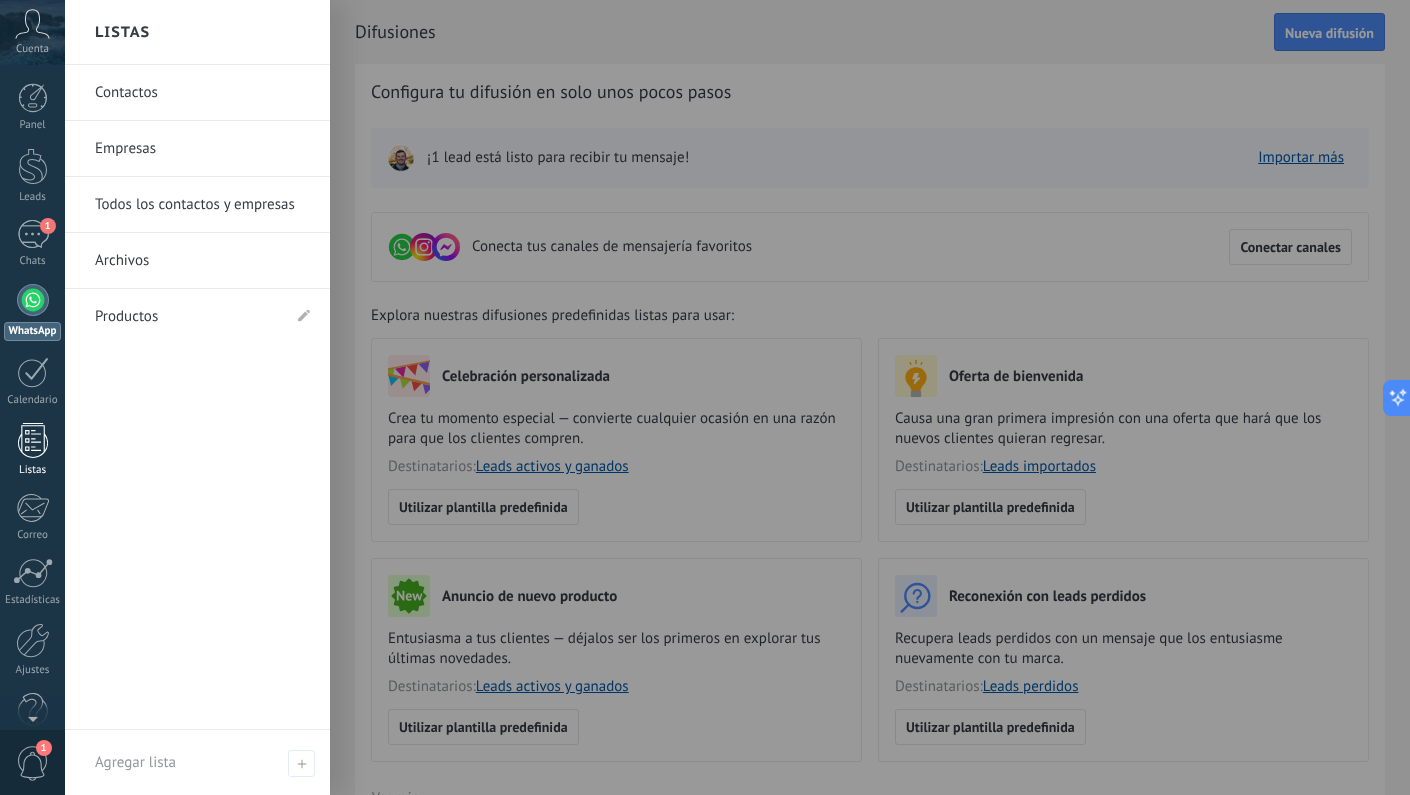 click at bounding box center [33, 440] 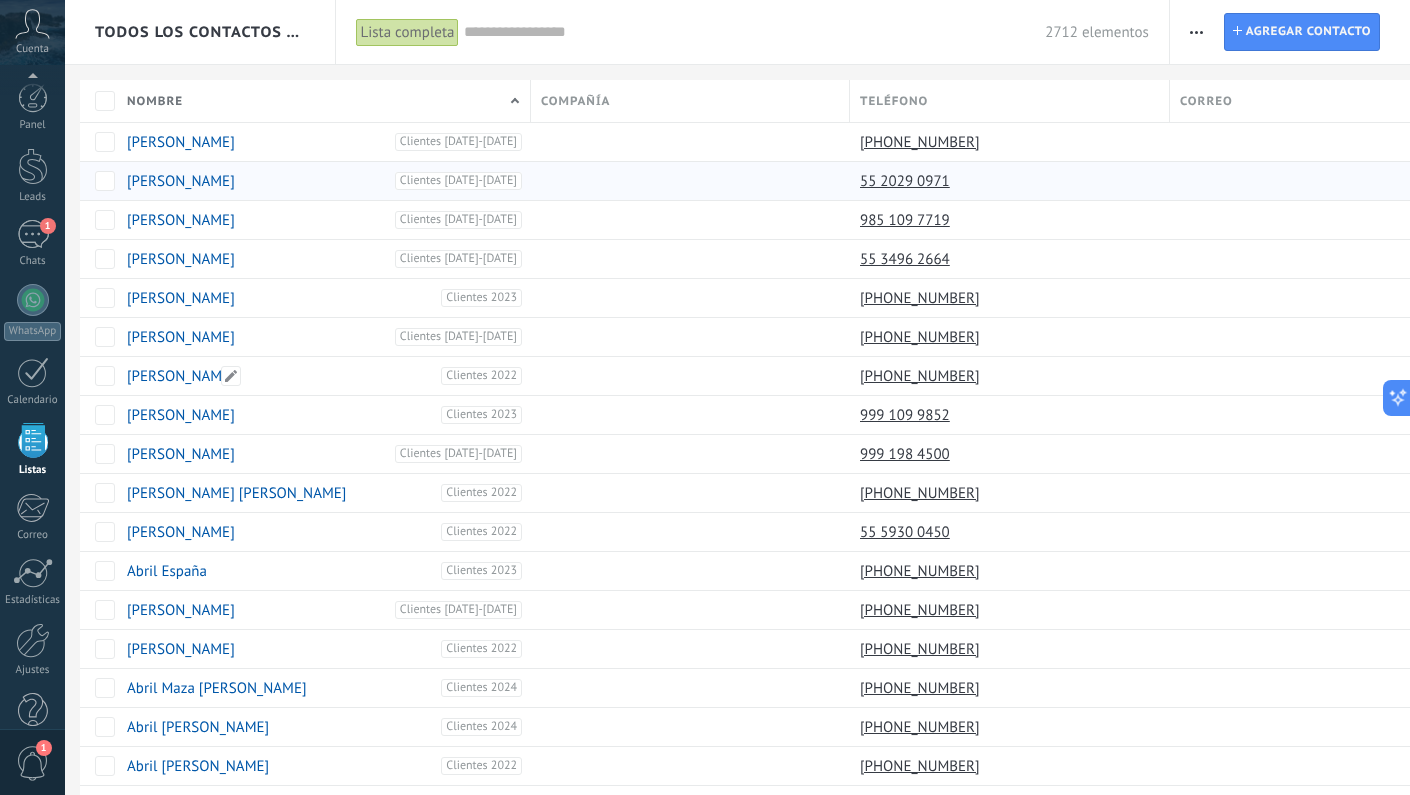 scroll, scrollTop: 37, scrollLeft: 0, axis: vertical 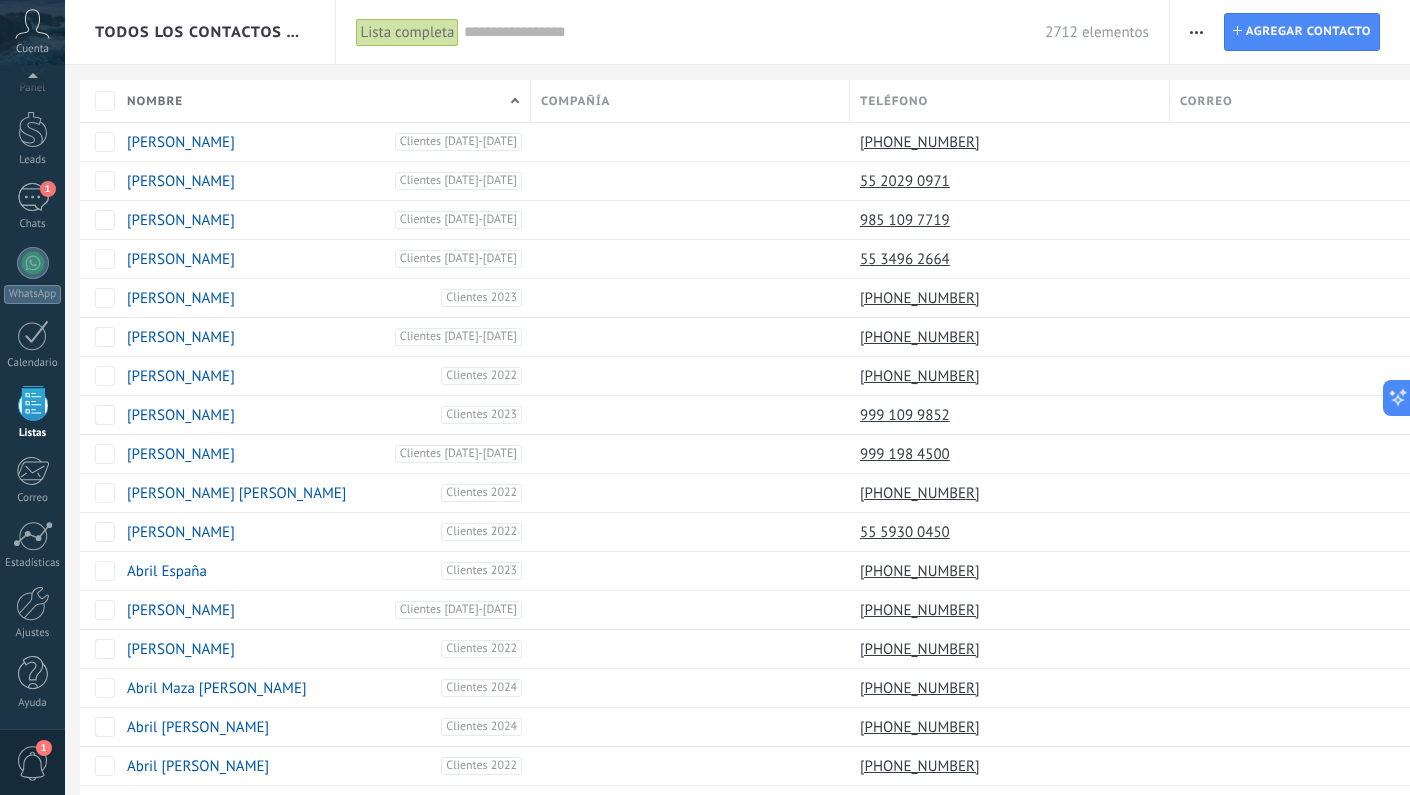 click at bounding box center [1196, 32] 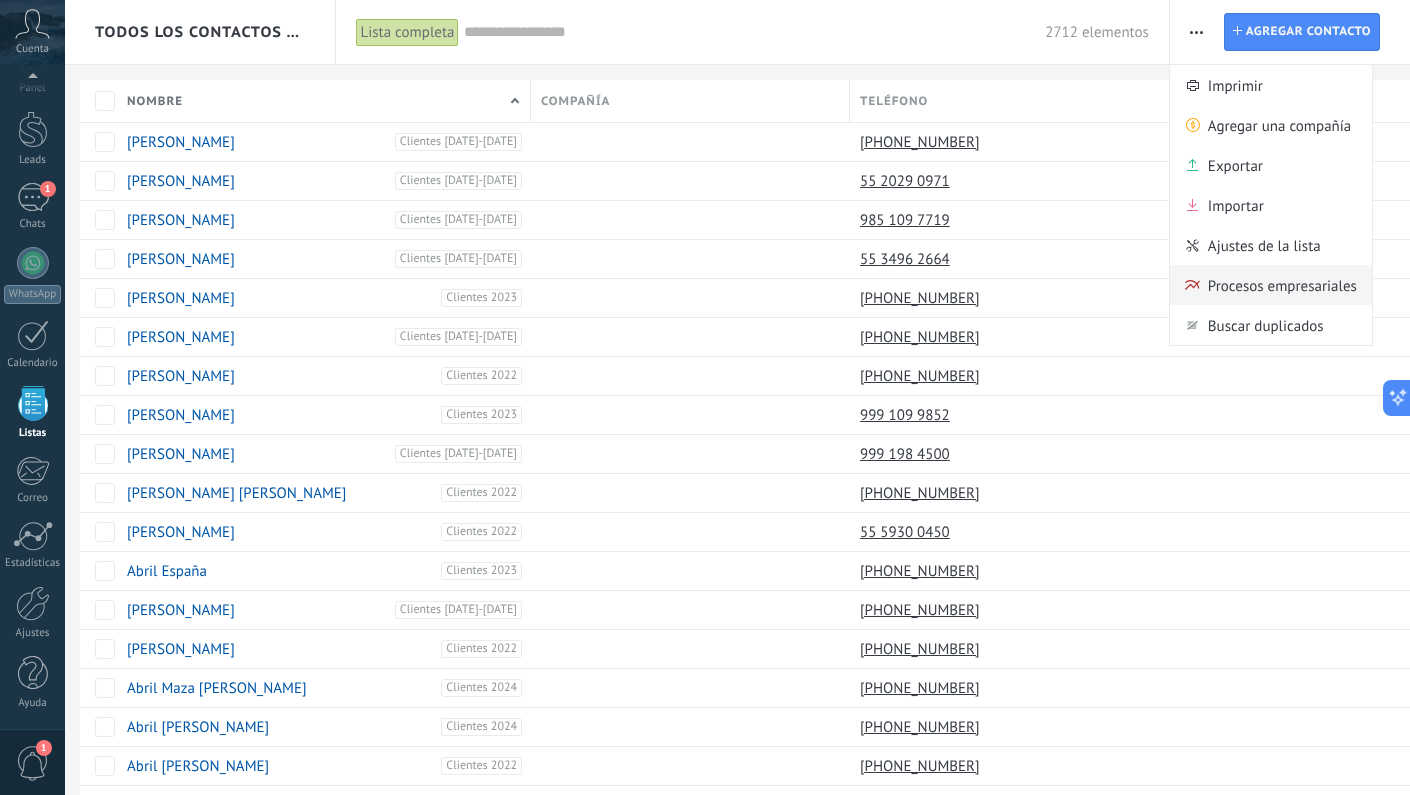 click on "Procesos empresariales" at bounding box center [1282, 285] 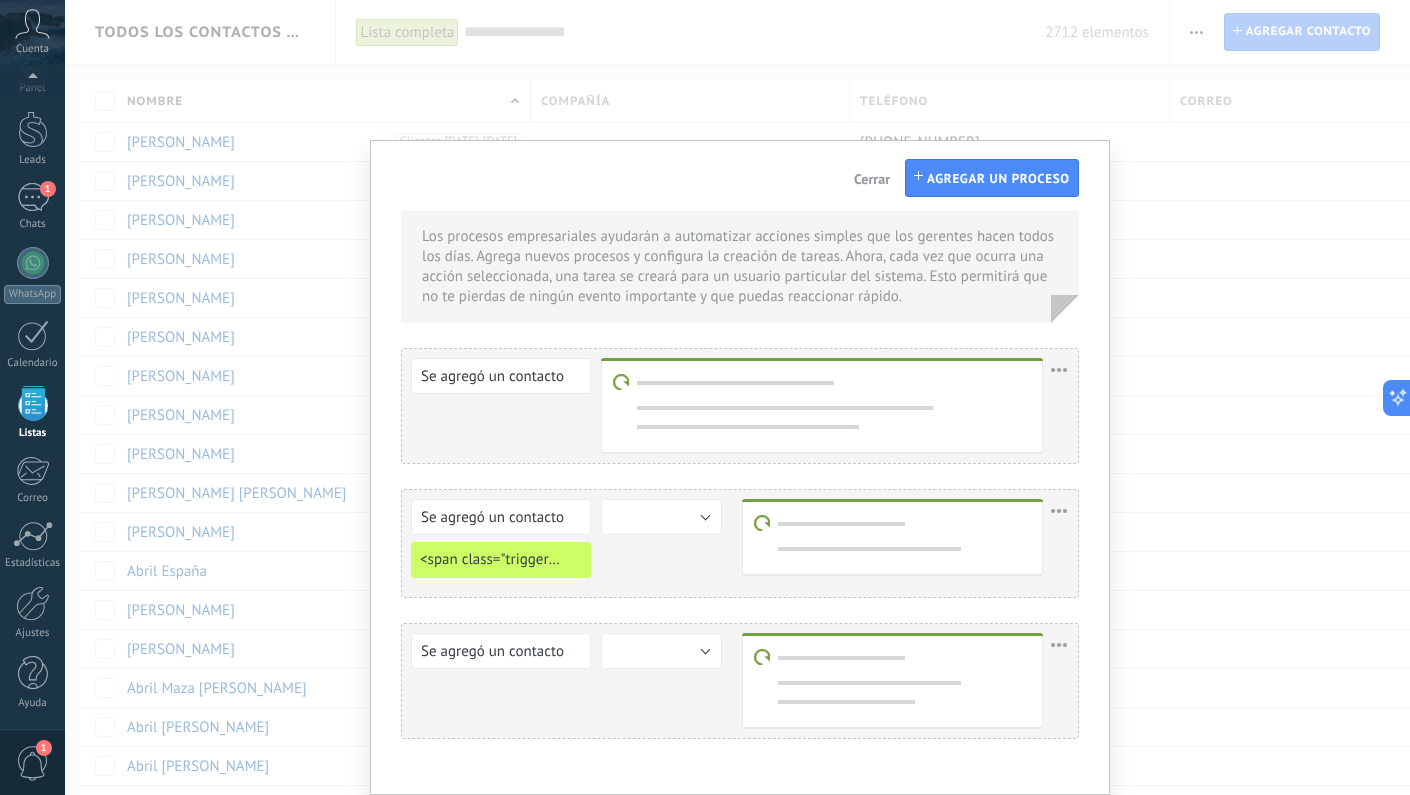 scroll, scrollTop: 138, scrollLeft: 0, axis: vertical 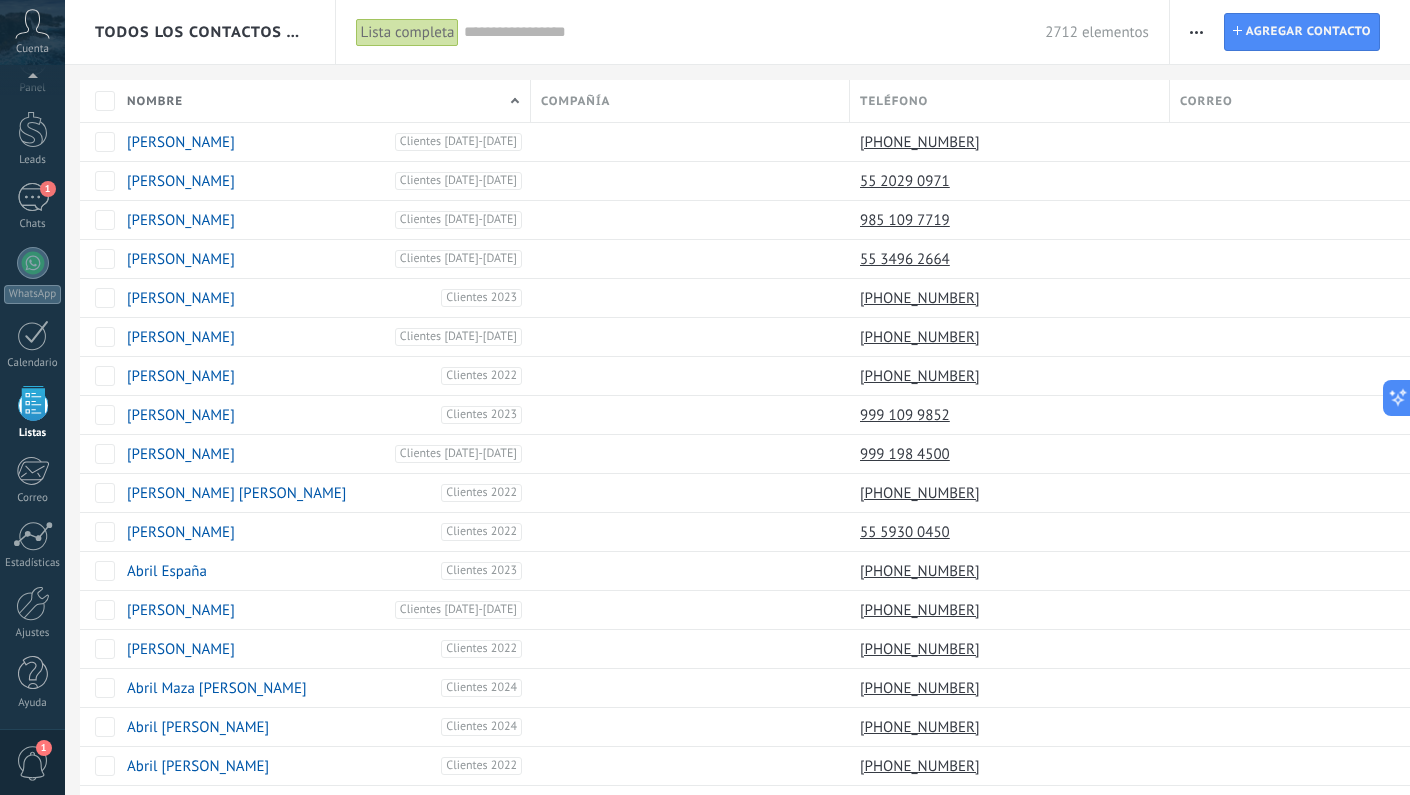 click at bounding box center [754, 32] 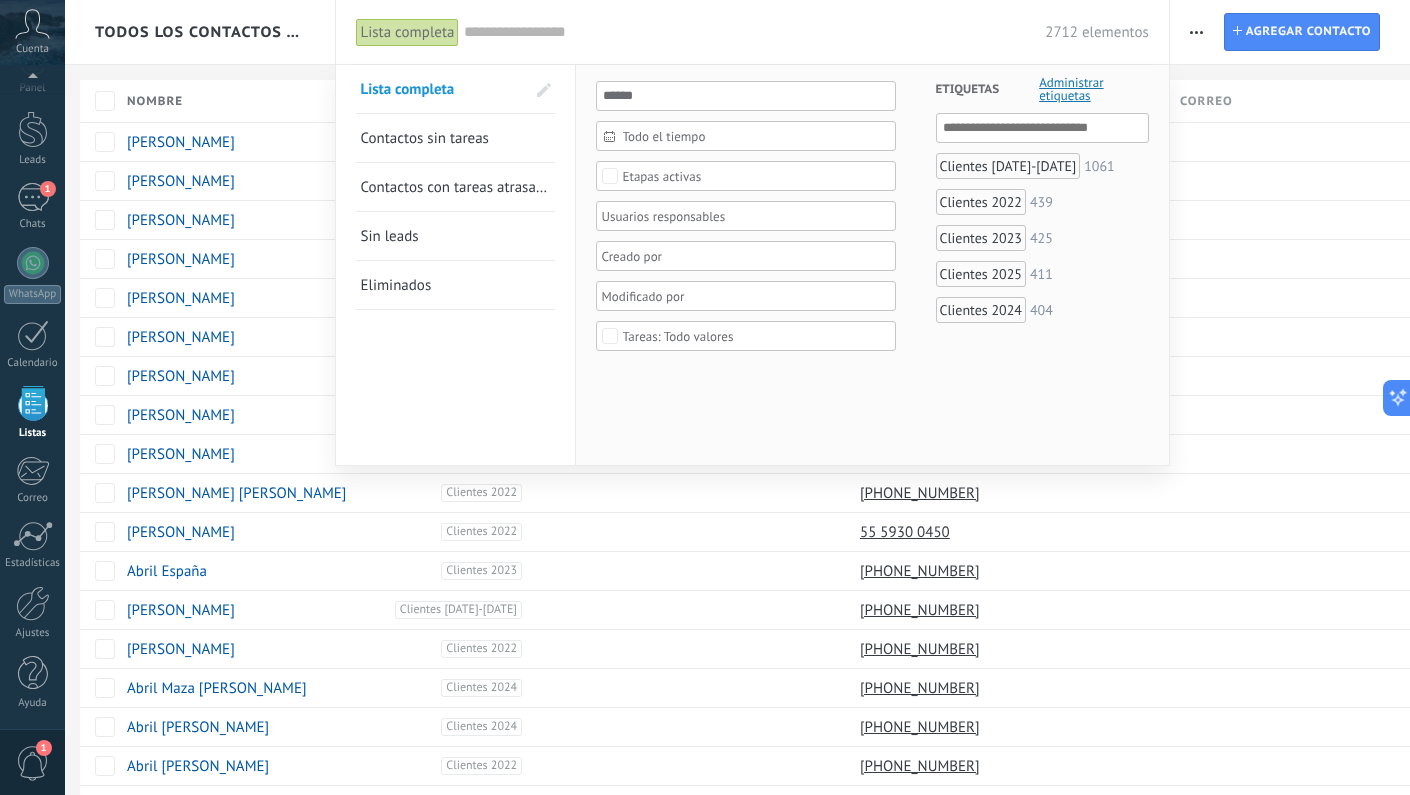 click on "Sin leads" at bounding box center (390, 236) 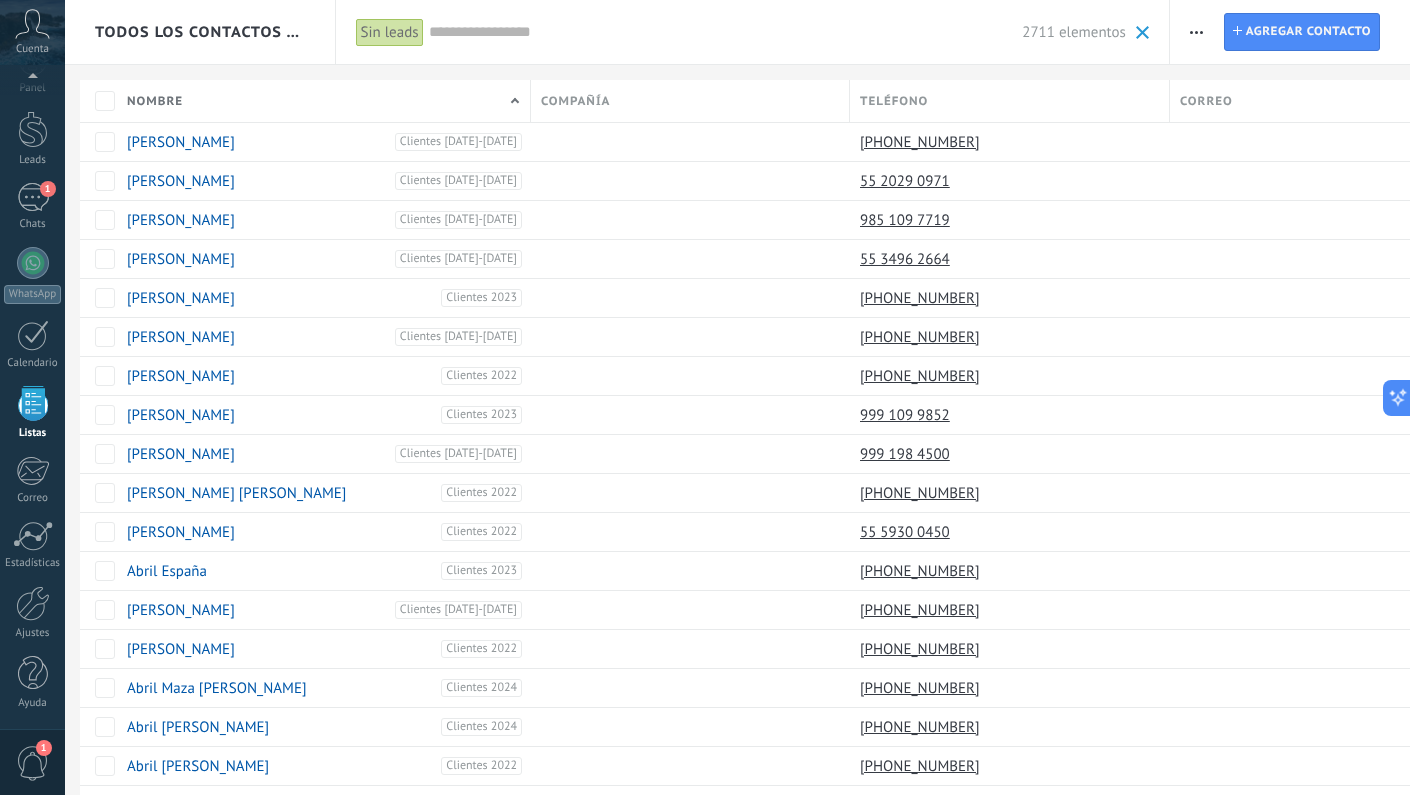 click at bounding box center [726, 32] 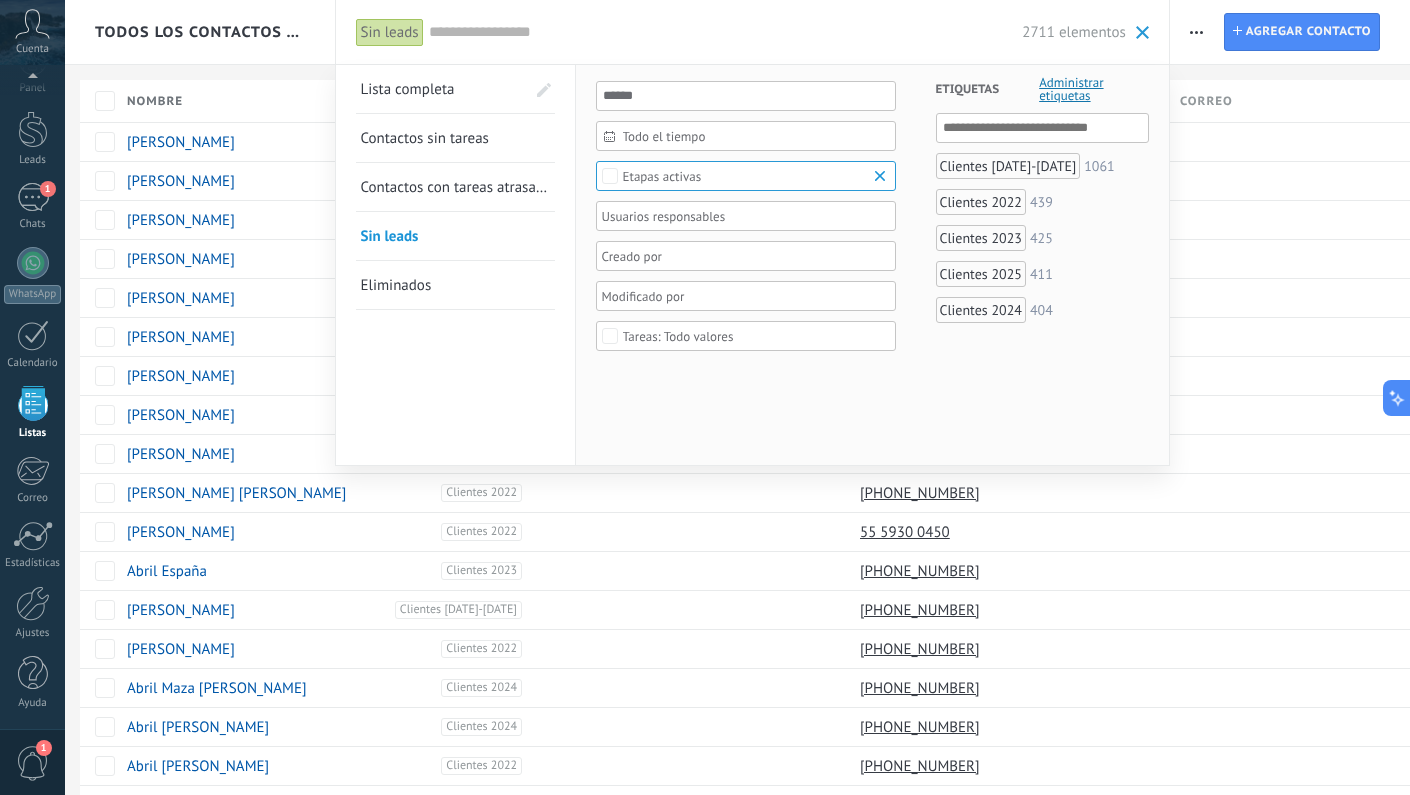 click on "Lista completa" at bounding box center (408, 89) 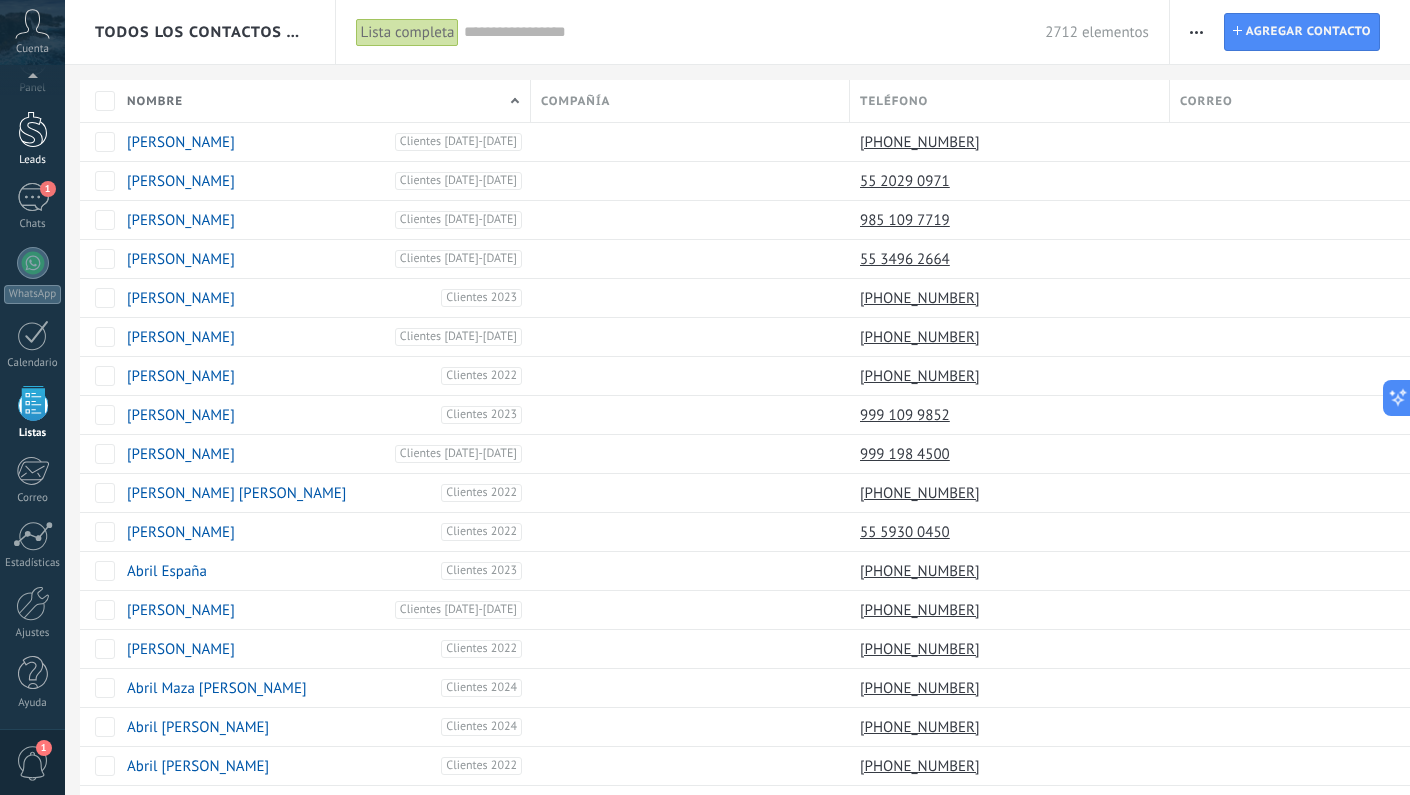 click on "Leads" at bounding box center (32, 139) 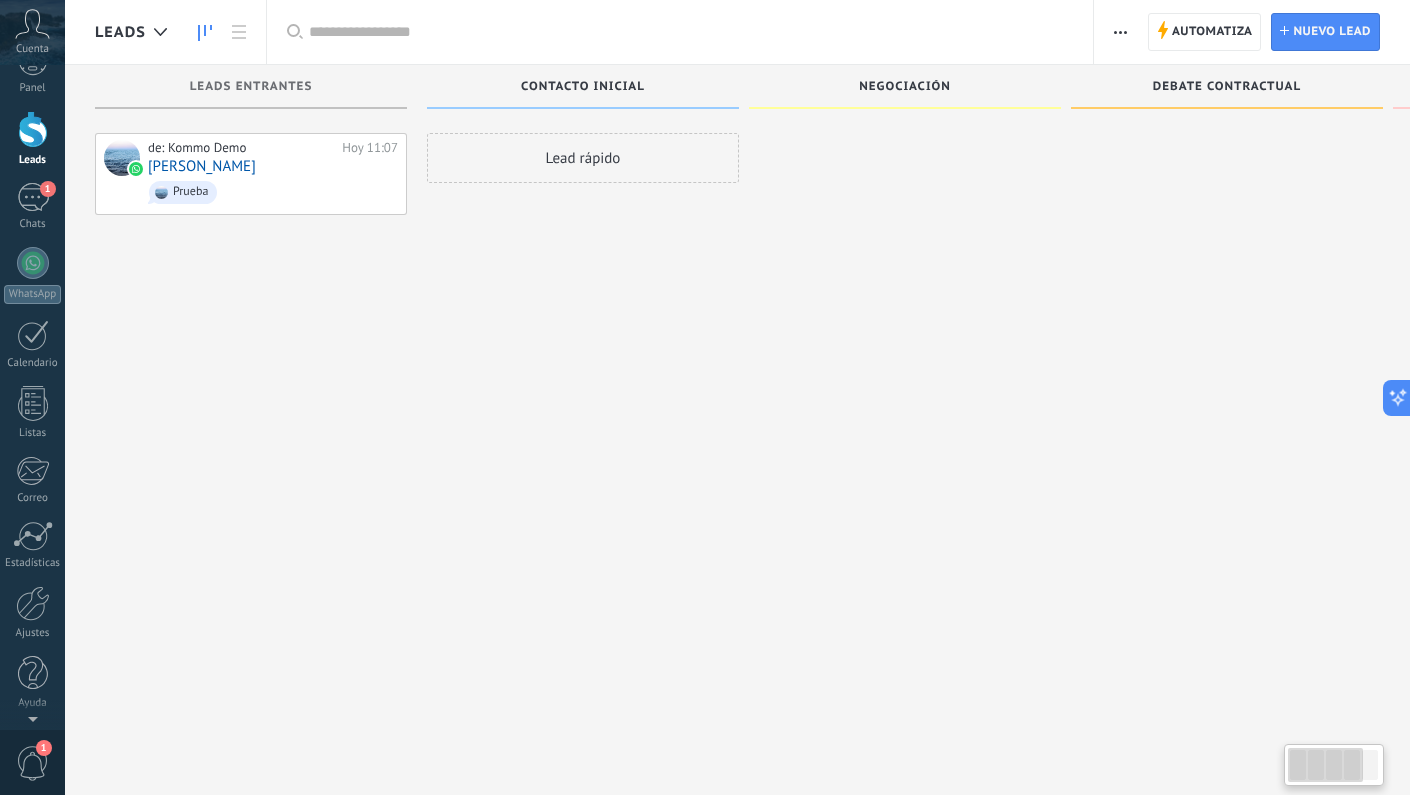 scroll, scrollTop: 0, scrollLeft: 0, axis: both 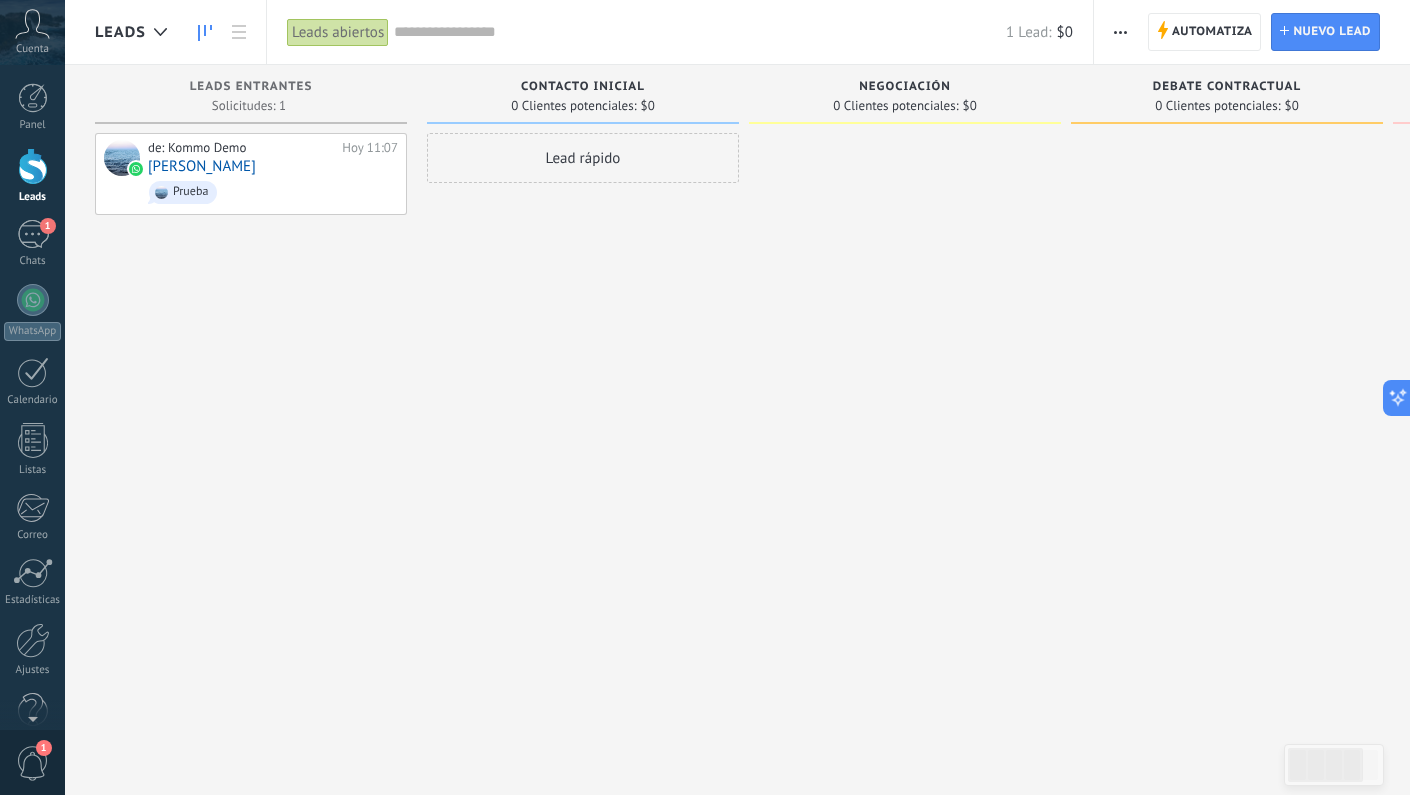 click at bounding box center [1120, 32] 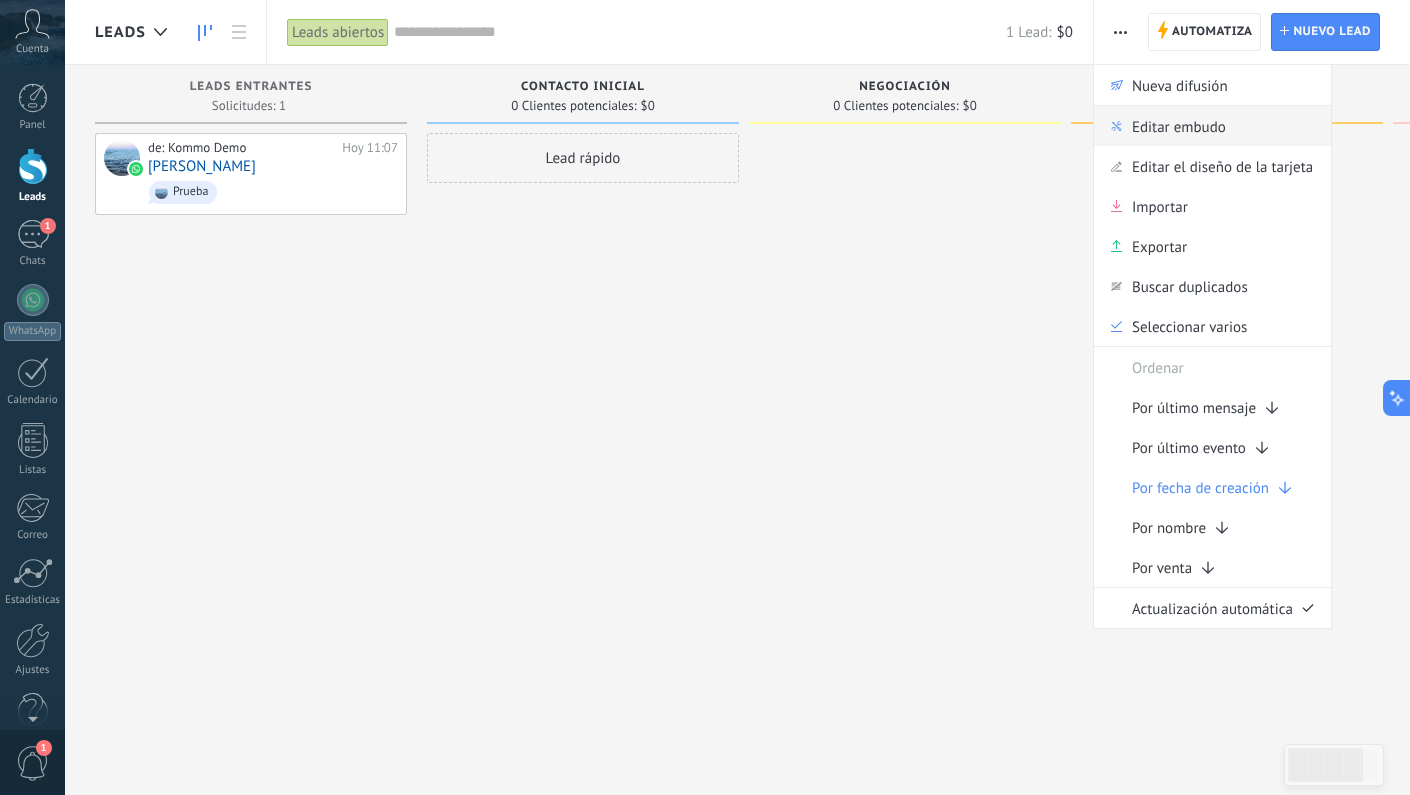 click on "Editar embudo" at bounding box center (1179, 126) 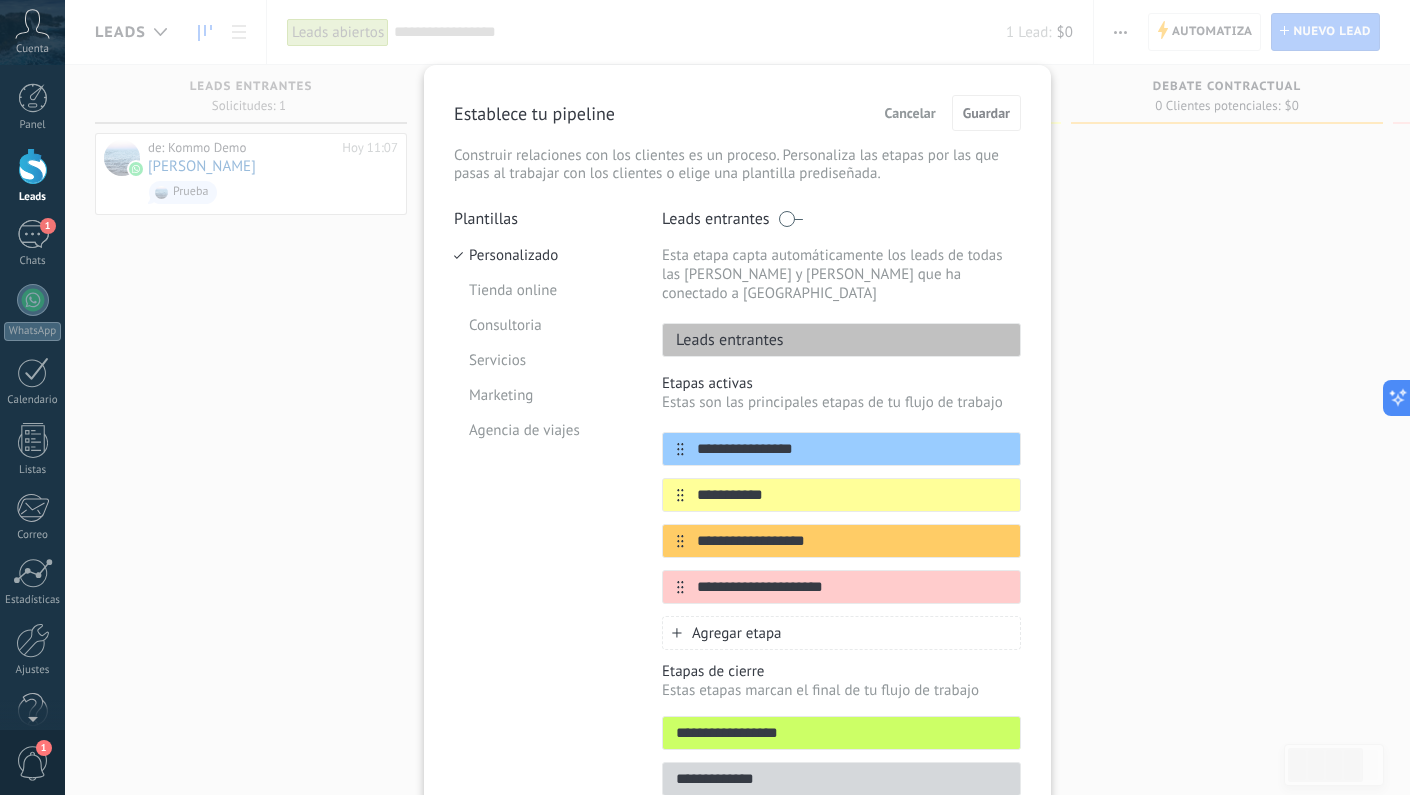 click on "Cancelar" at bounding box center [910, 113] 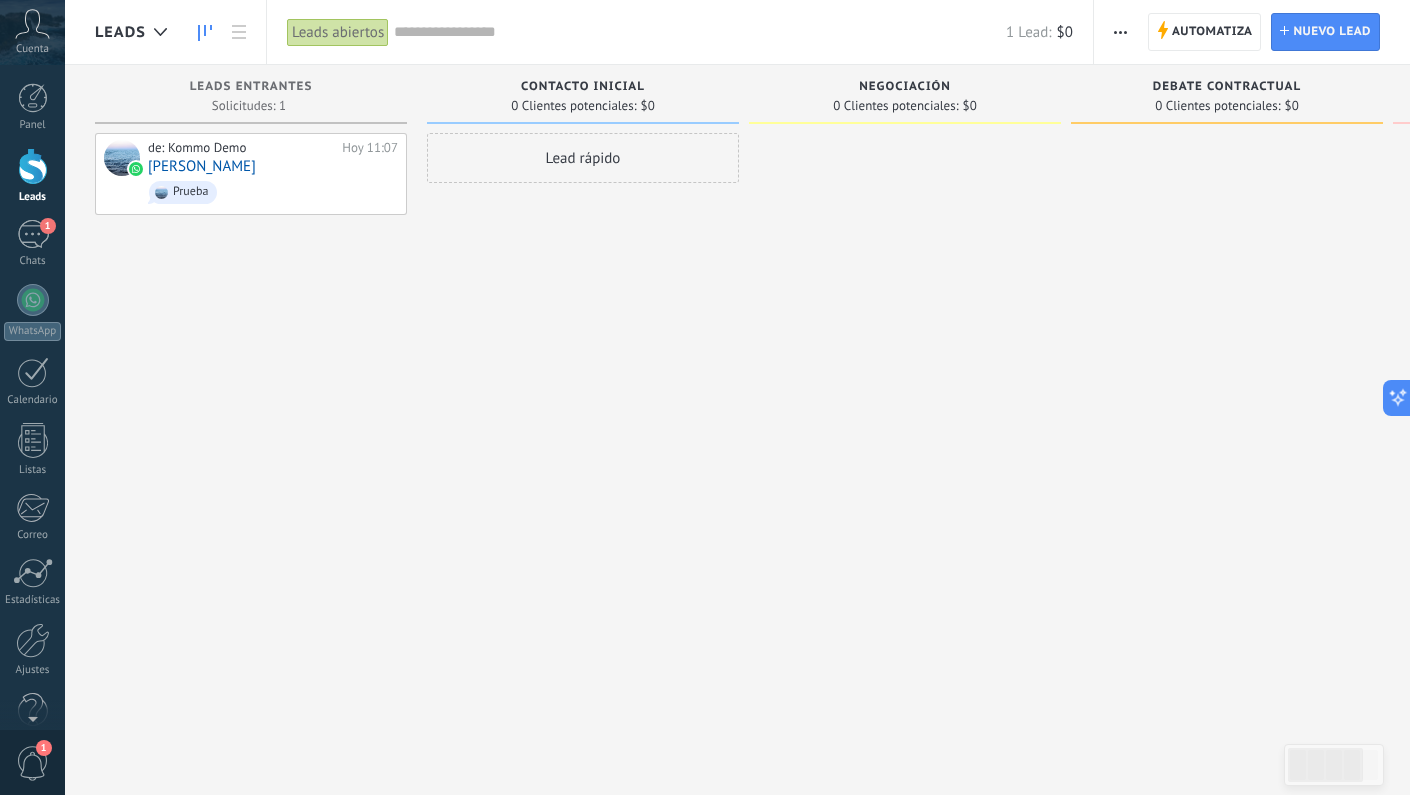 click at bounding box center [1120, 32] 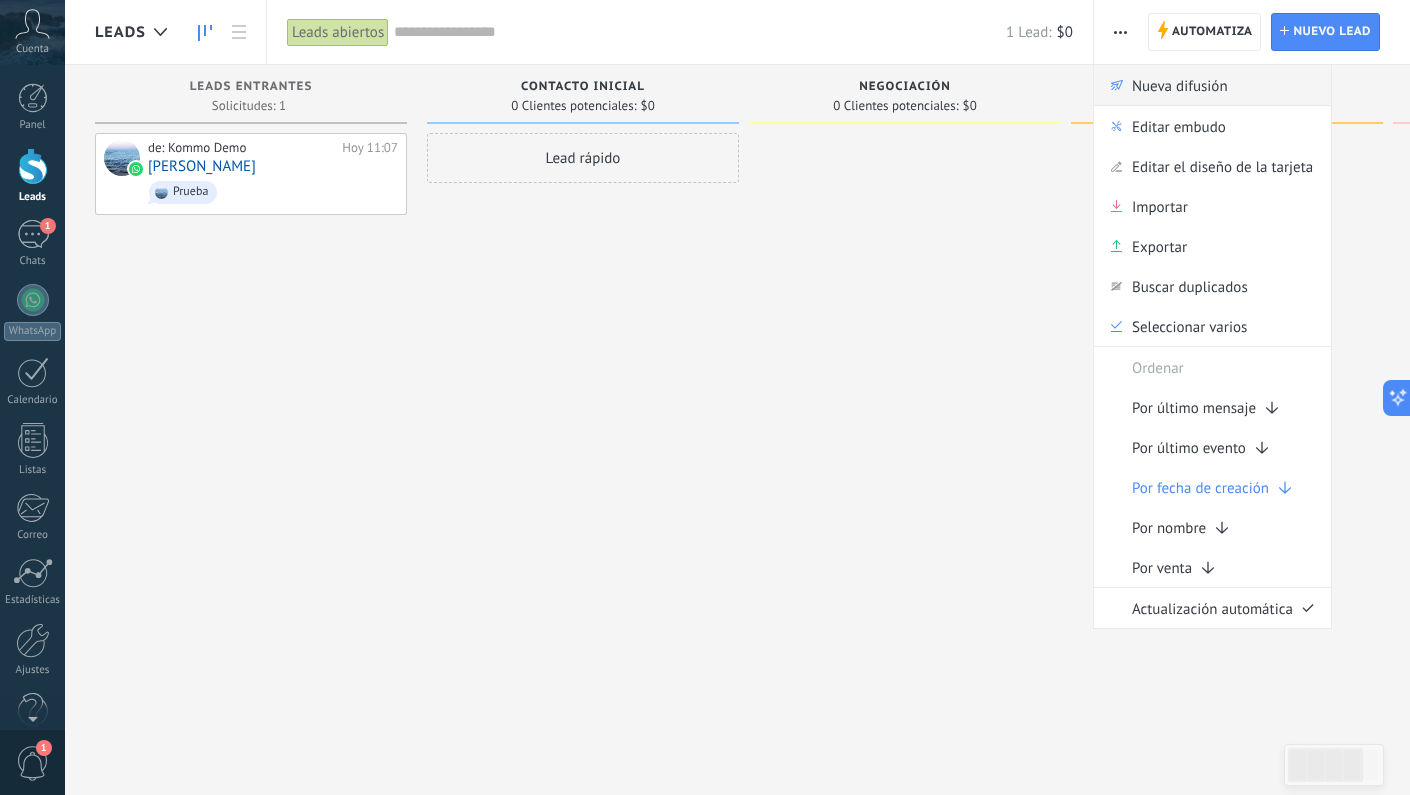 click on "Nueva difusión" at bounding box center [1180, 85] 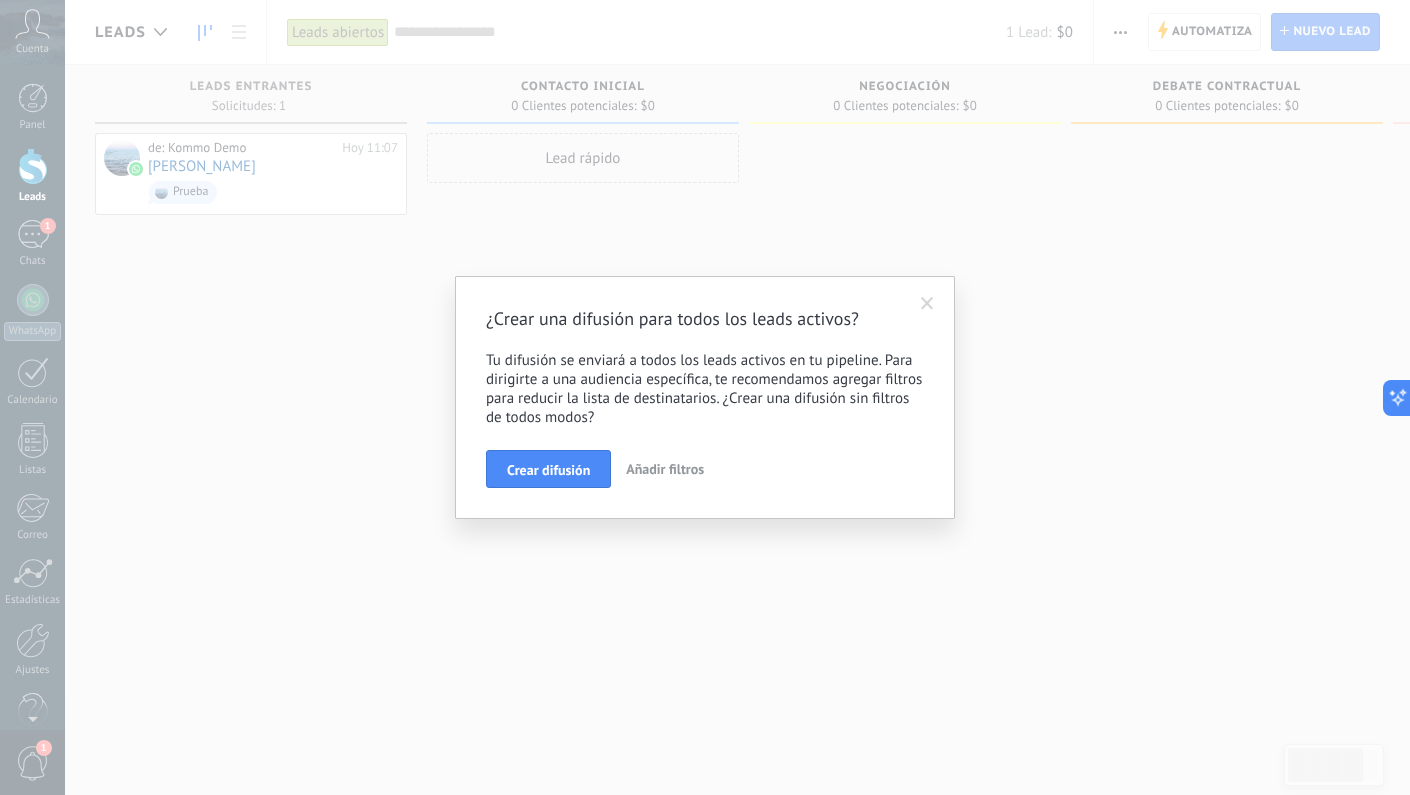 click at bounding box center [927, 304] 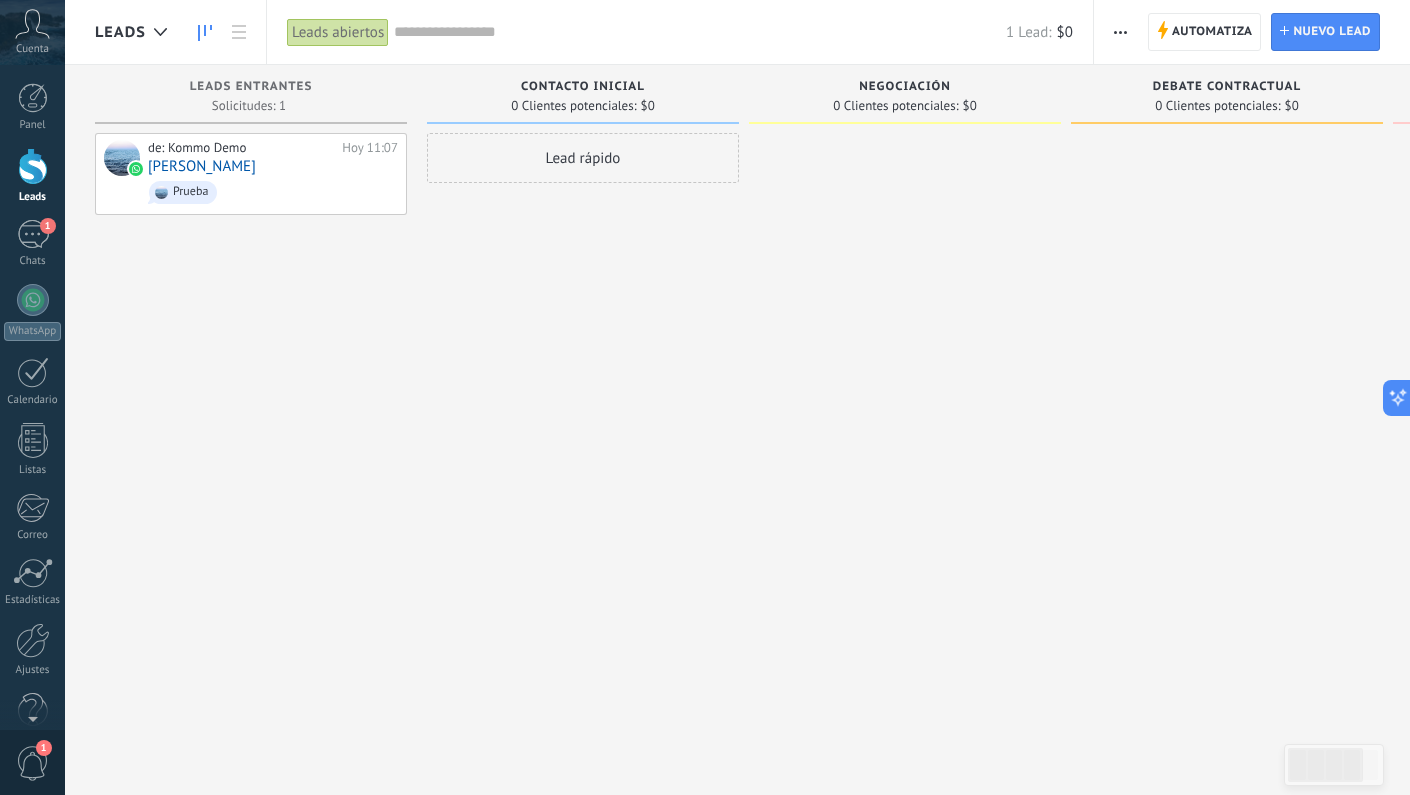 click 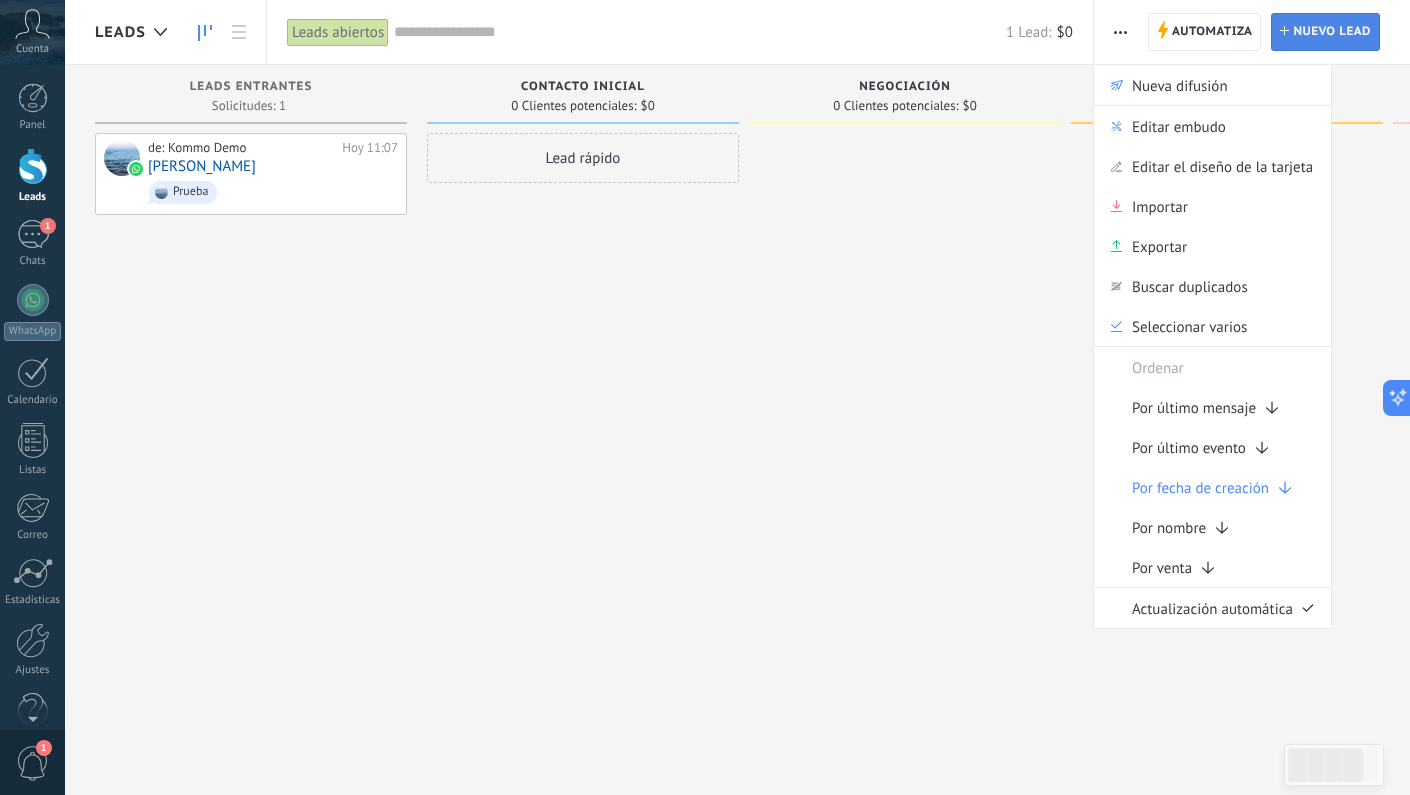 click on "Nuevo lead" at bounding box center (1332, 32) 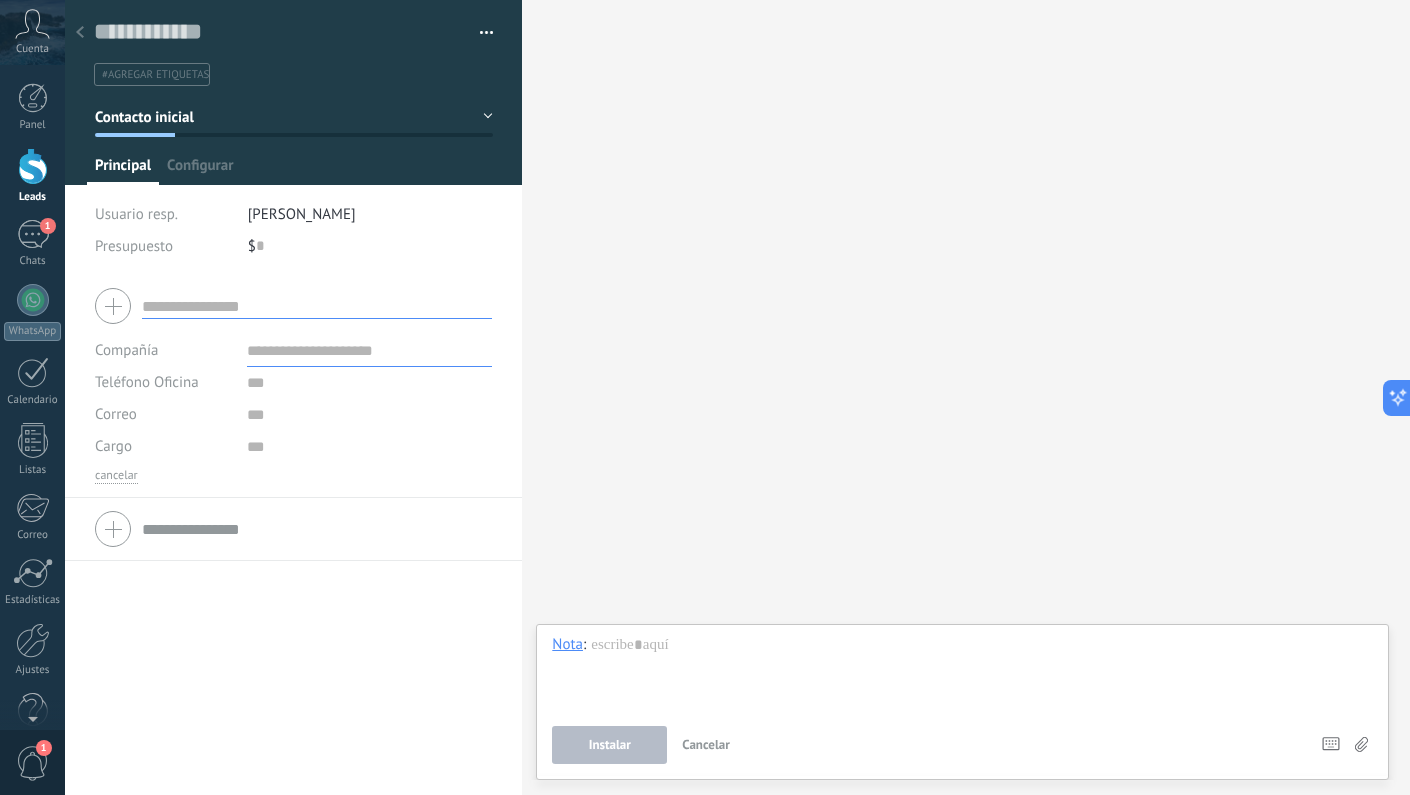 click at bounding box center (479, 33) 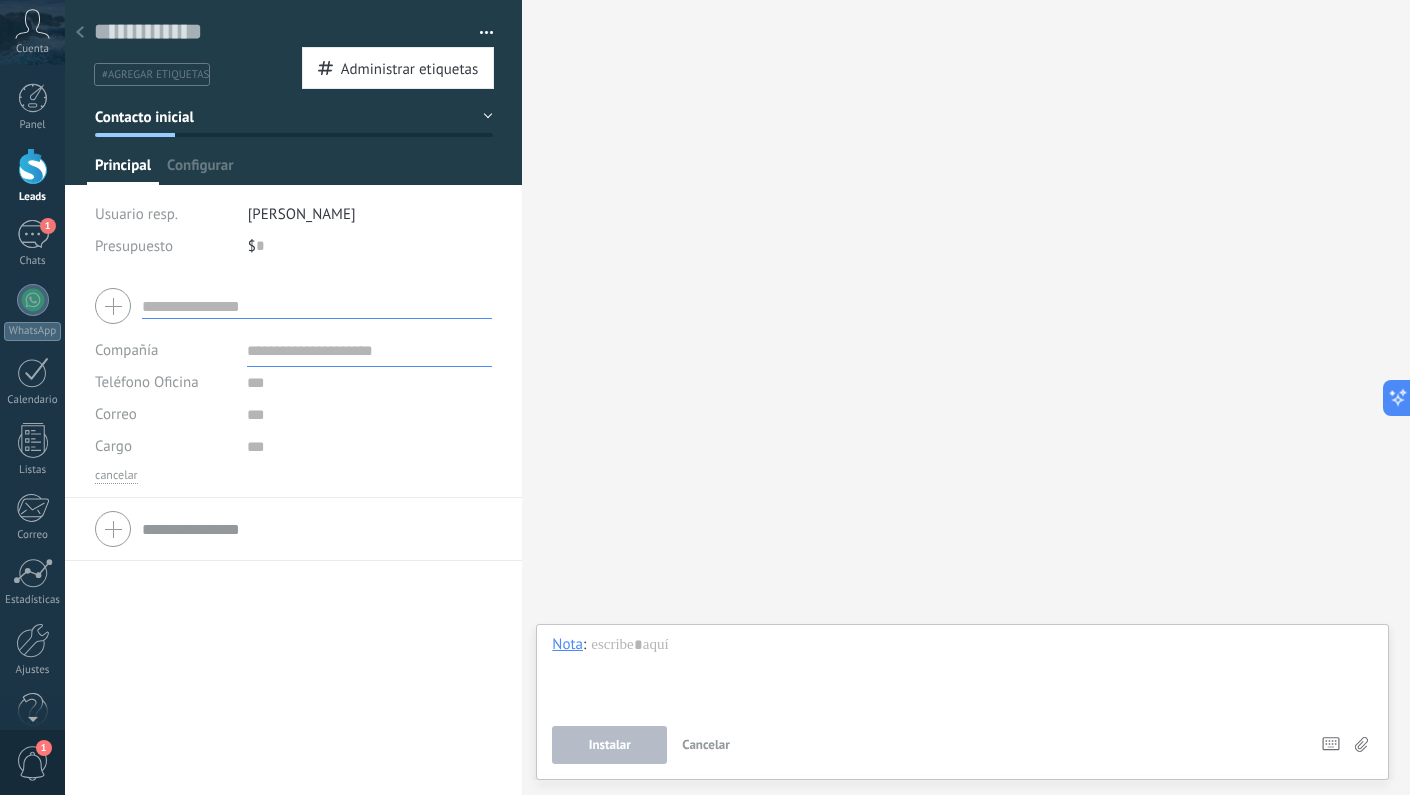 click at bounding box center [80, 33] 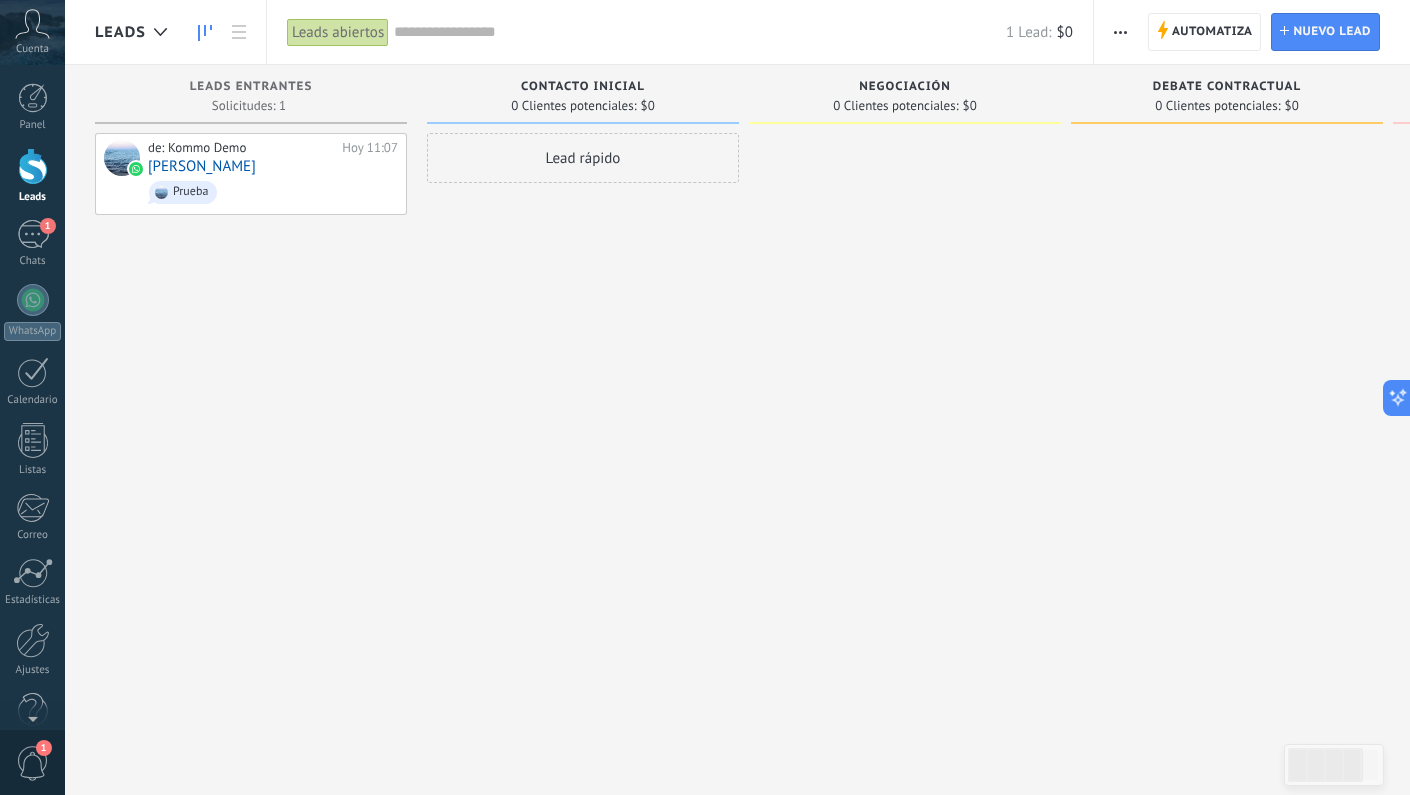 click at bounding box center (1120, 32) 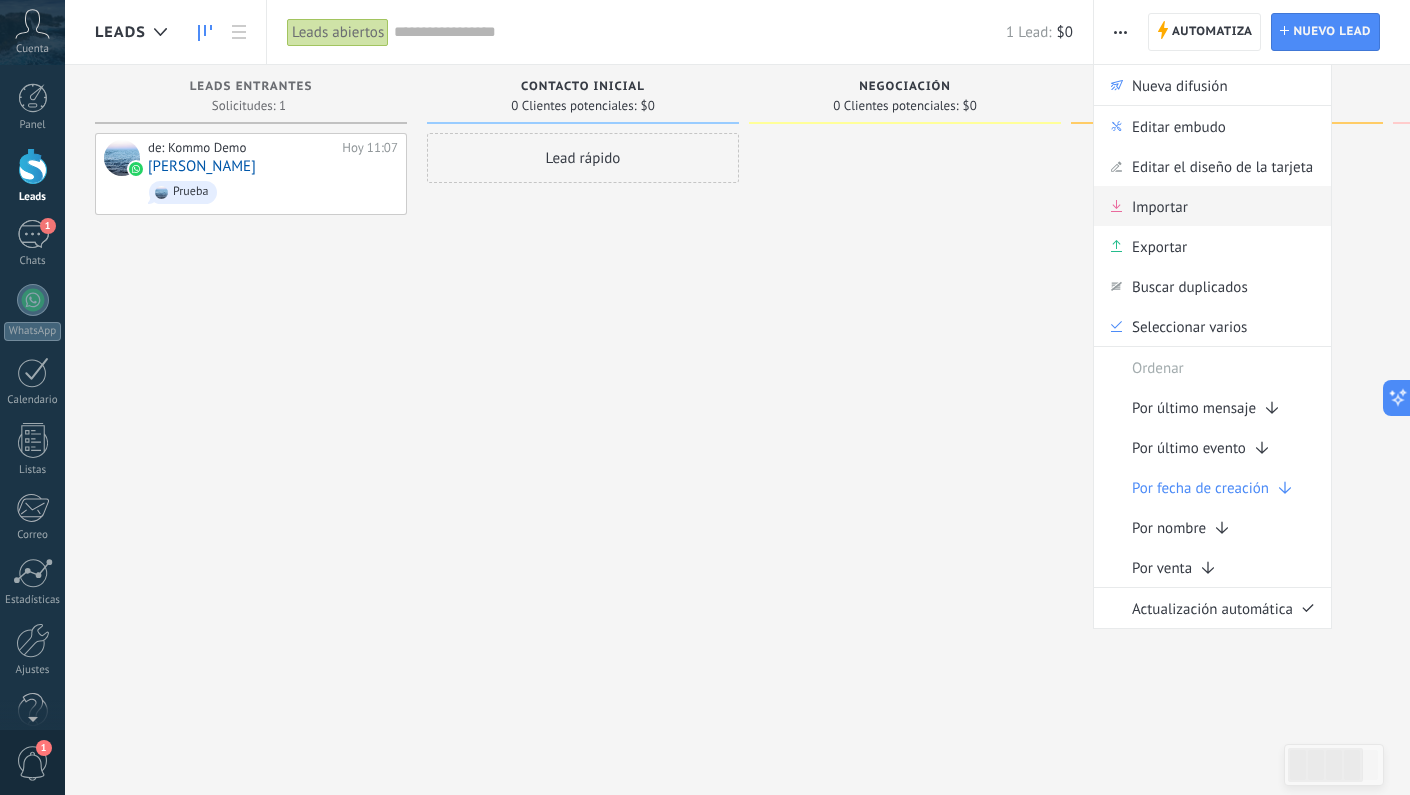 click on "Importar" at bounding box center [1160, 206] 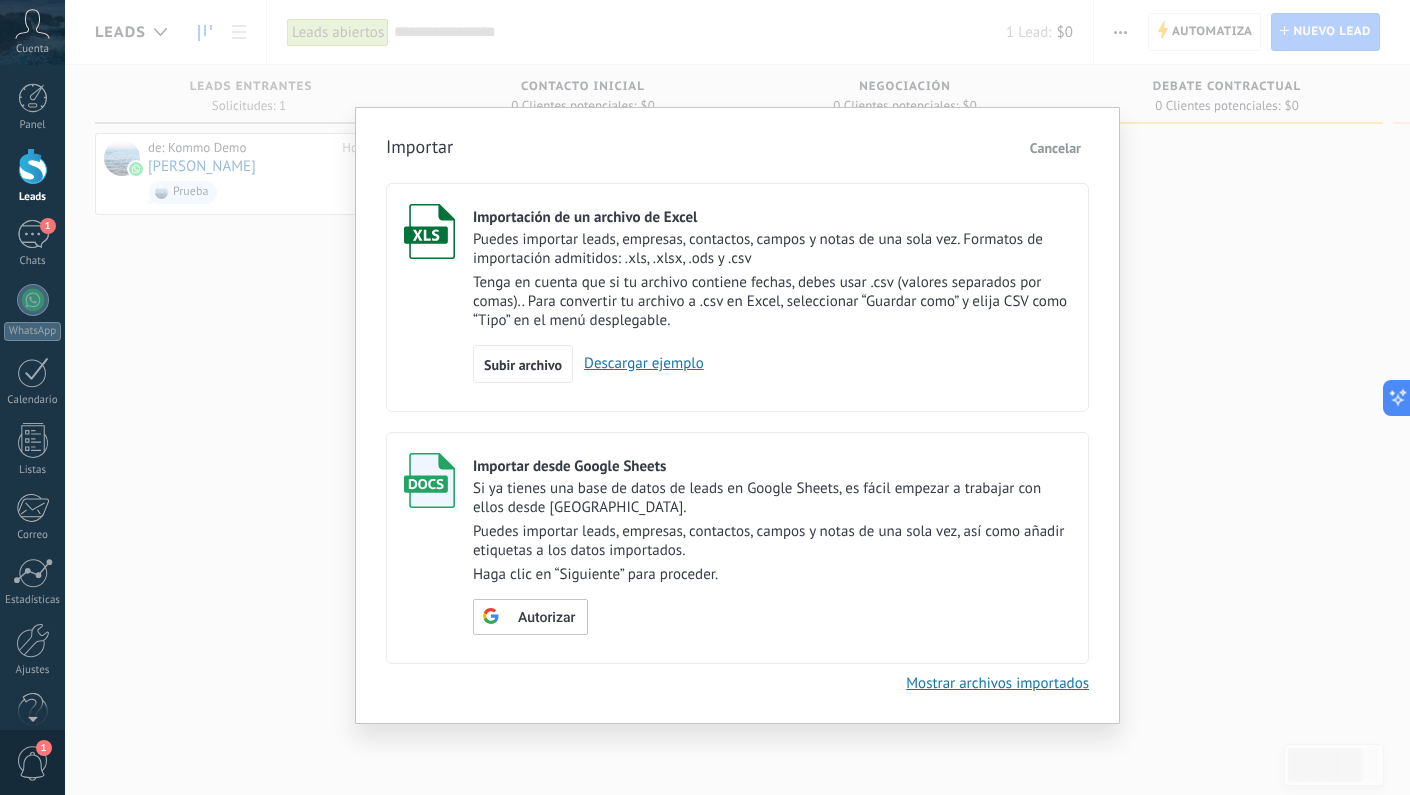 click on "Cancelar" at bounding box center [1055, 148] 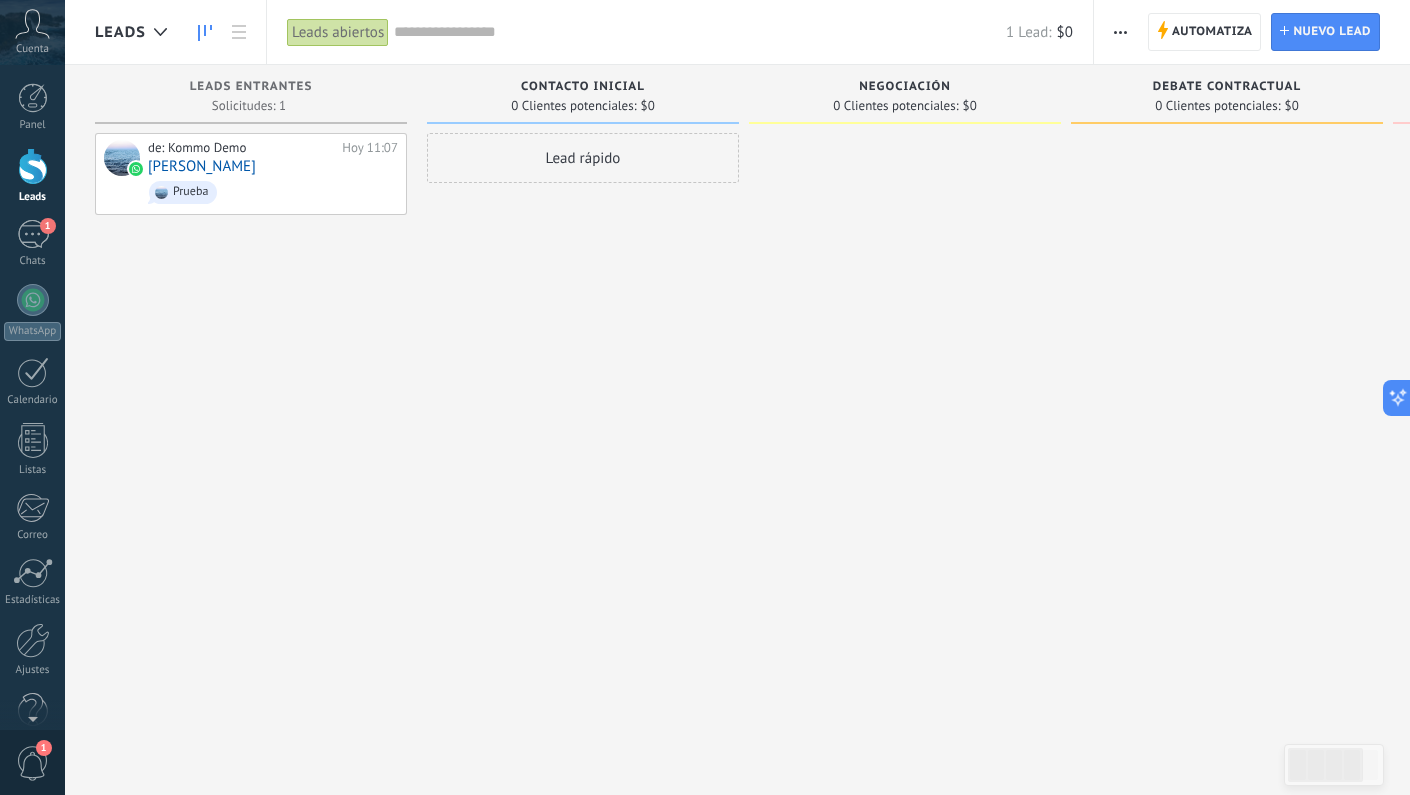 click at bounding box center (1120, 32) 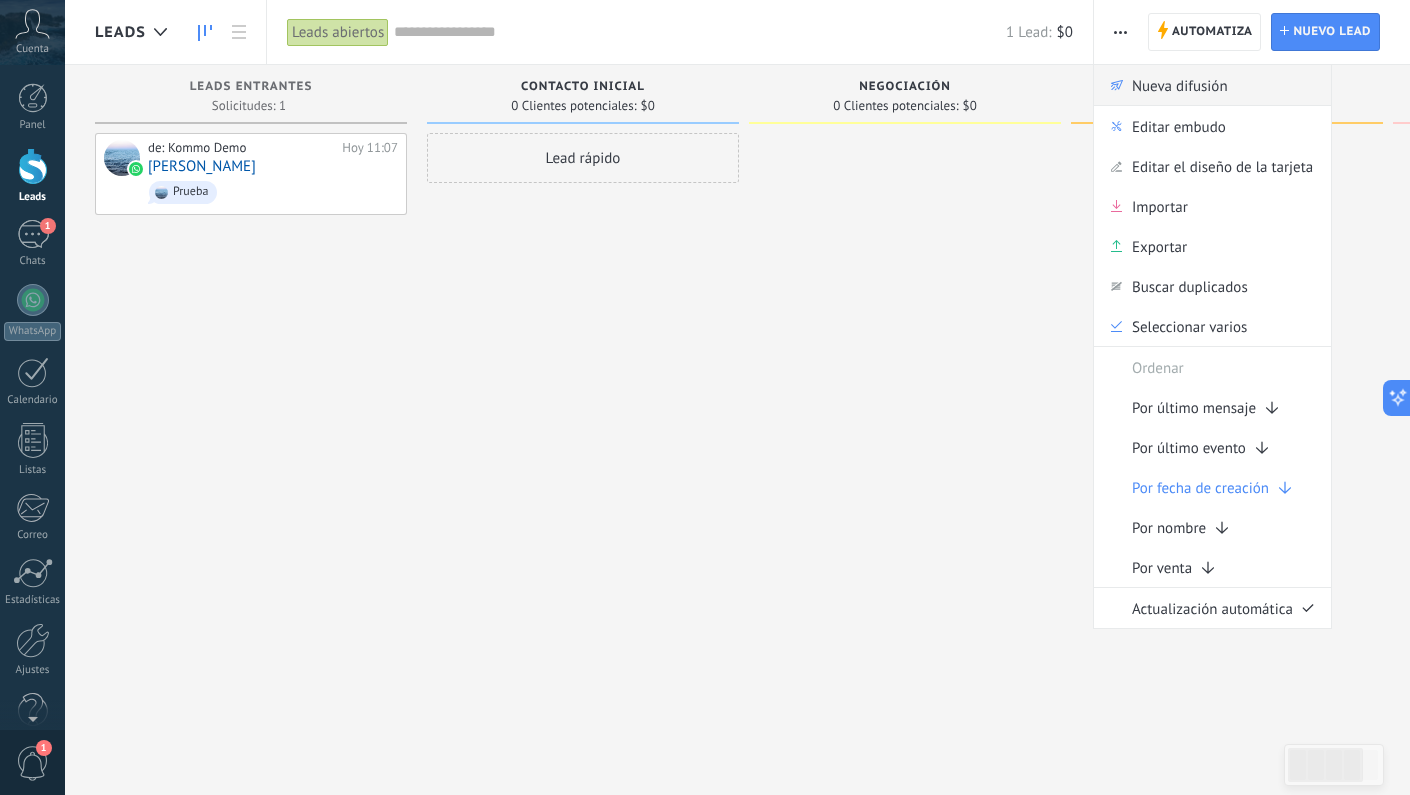 click on "Nueva difusión" at bounding box center (1180, 85) 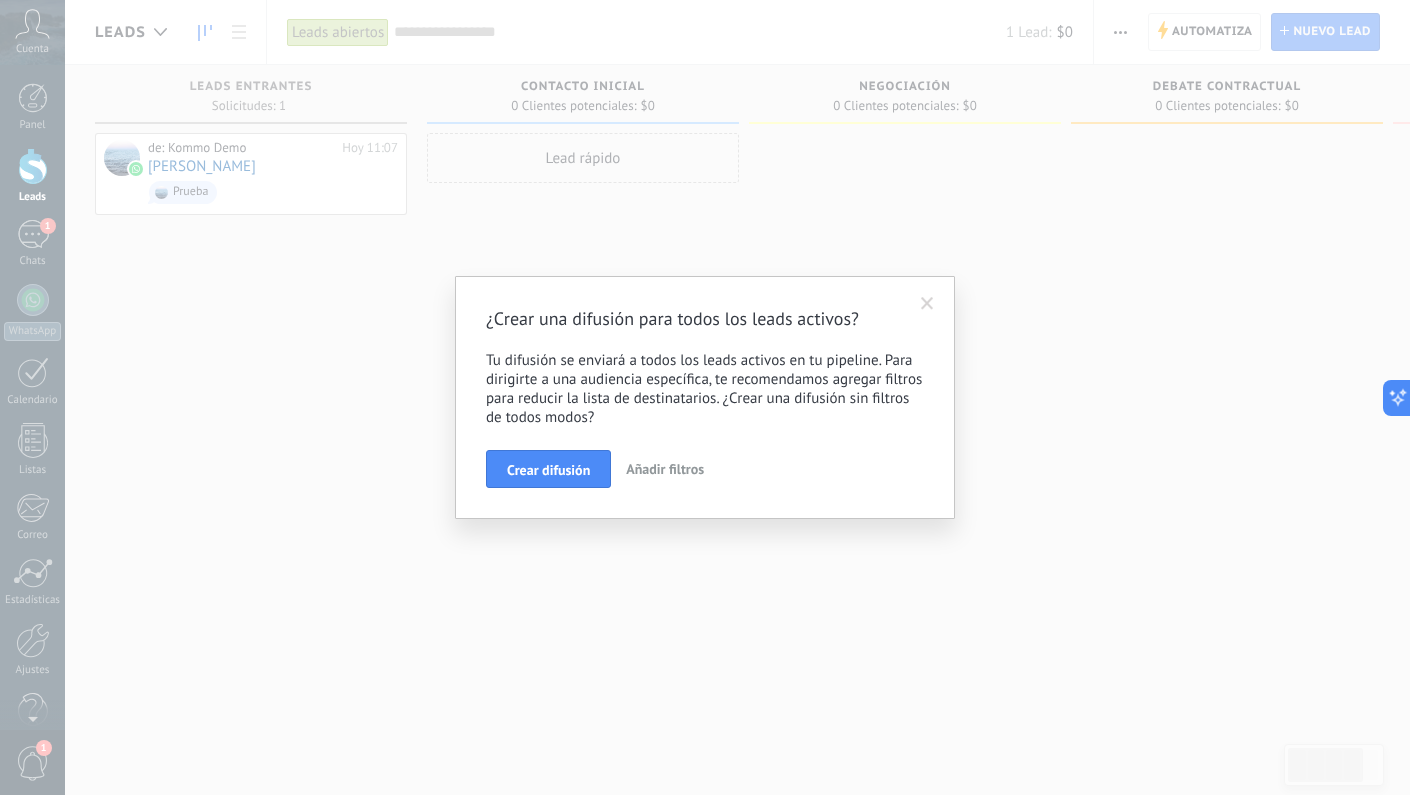 click at bounding box center (927, 304) 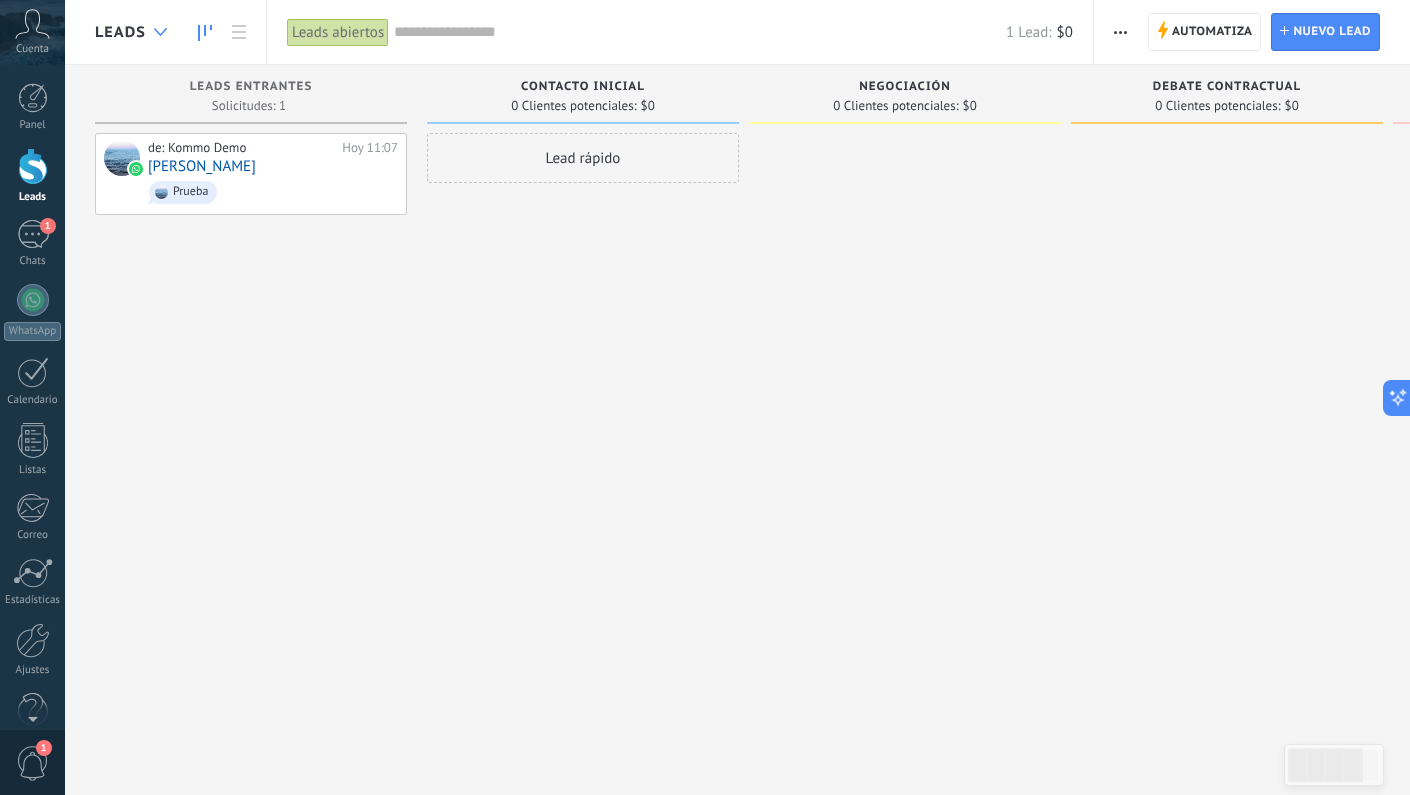 click 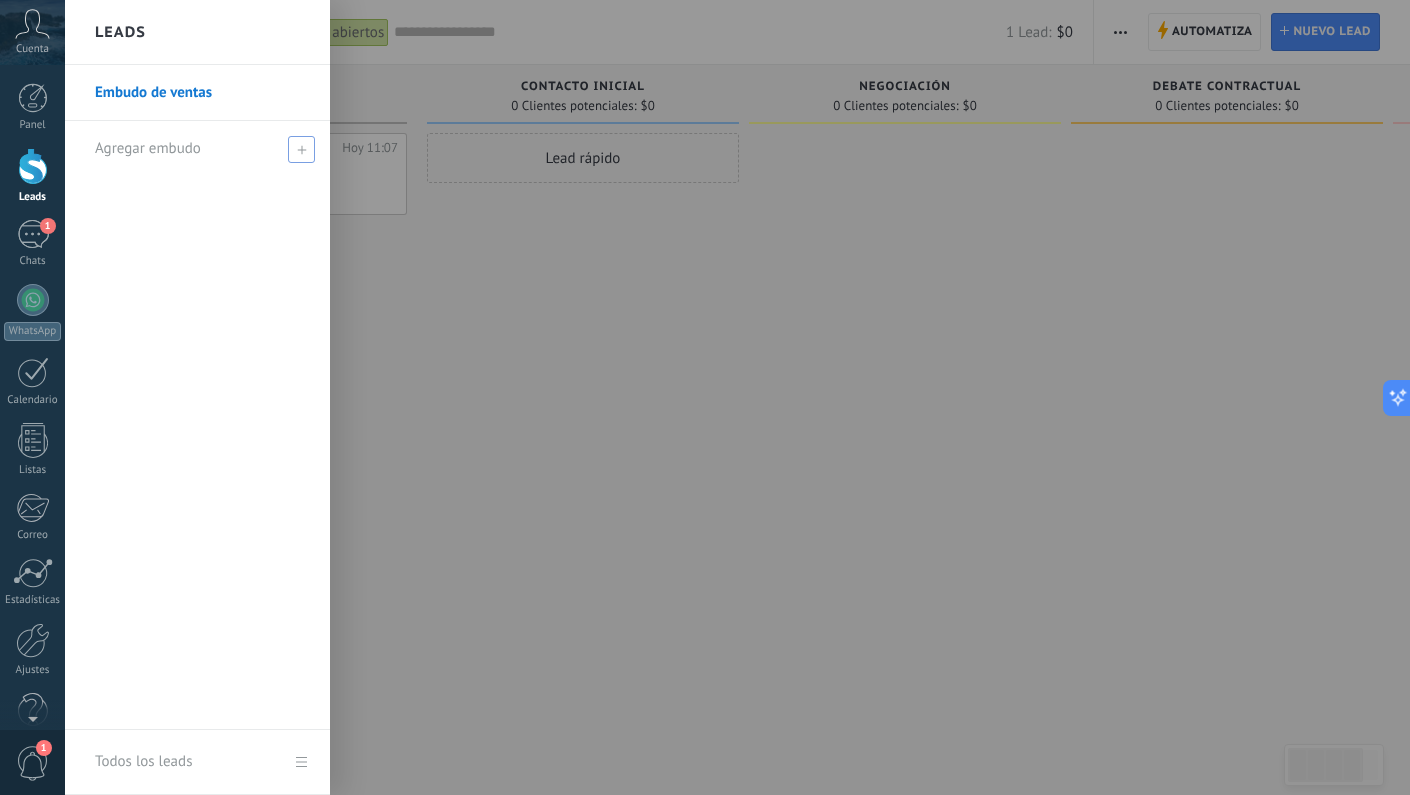 click on "Agregar embudo" at bounding box center (148, 148) 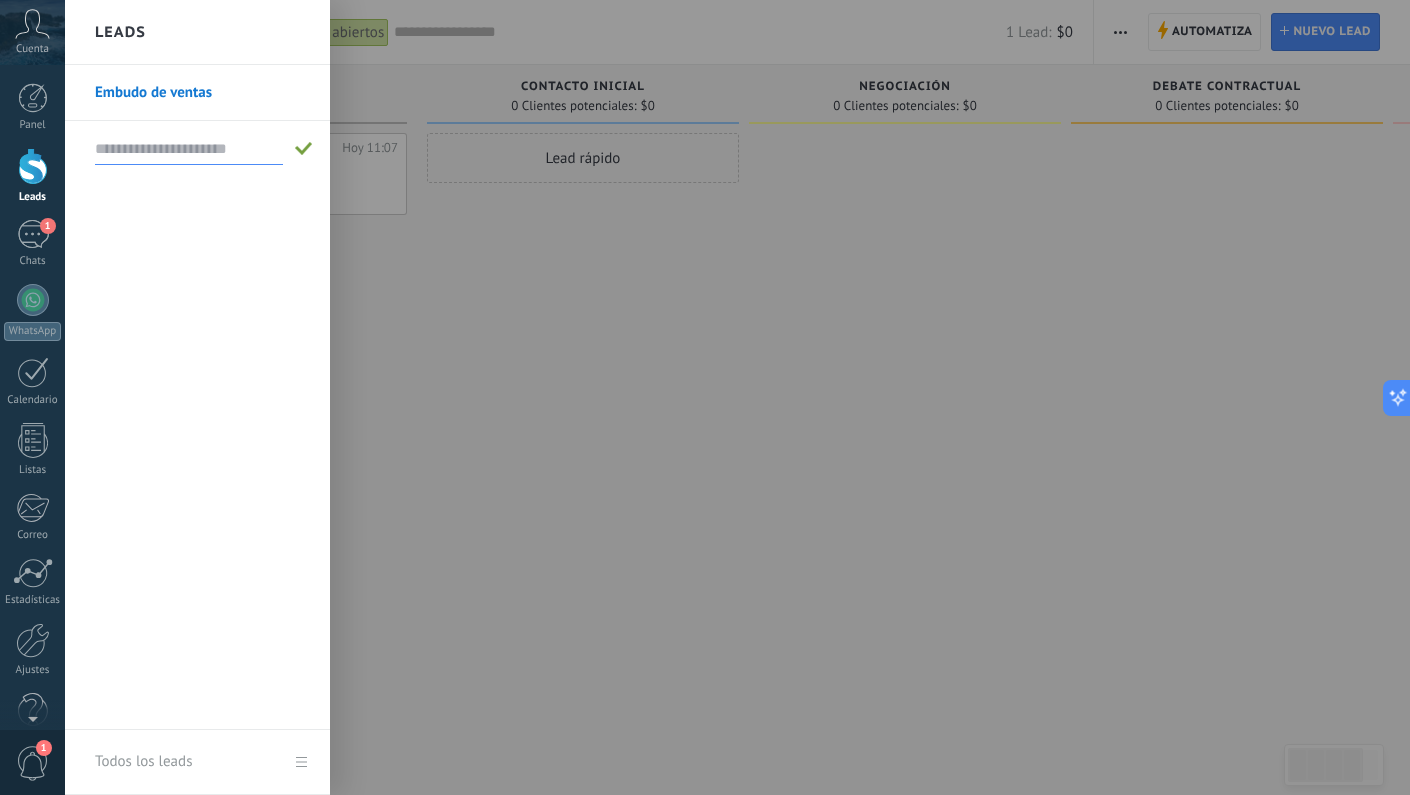 click at bounding box center (770, 397) 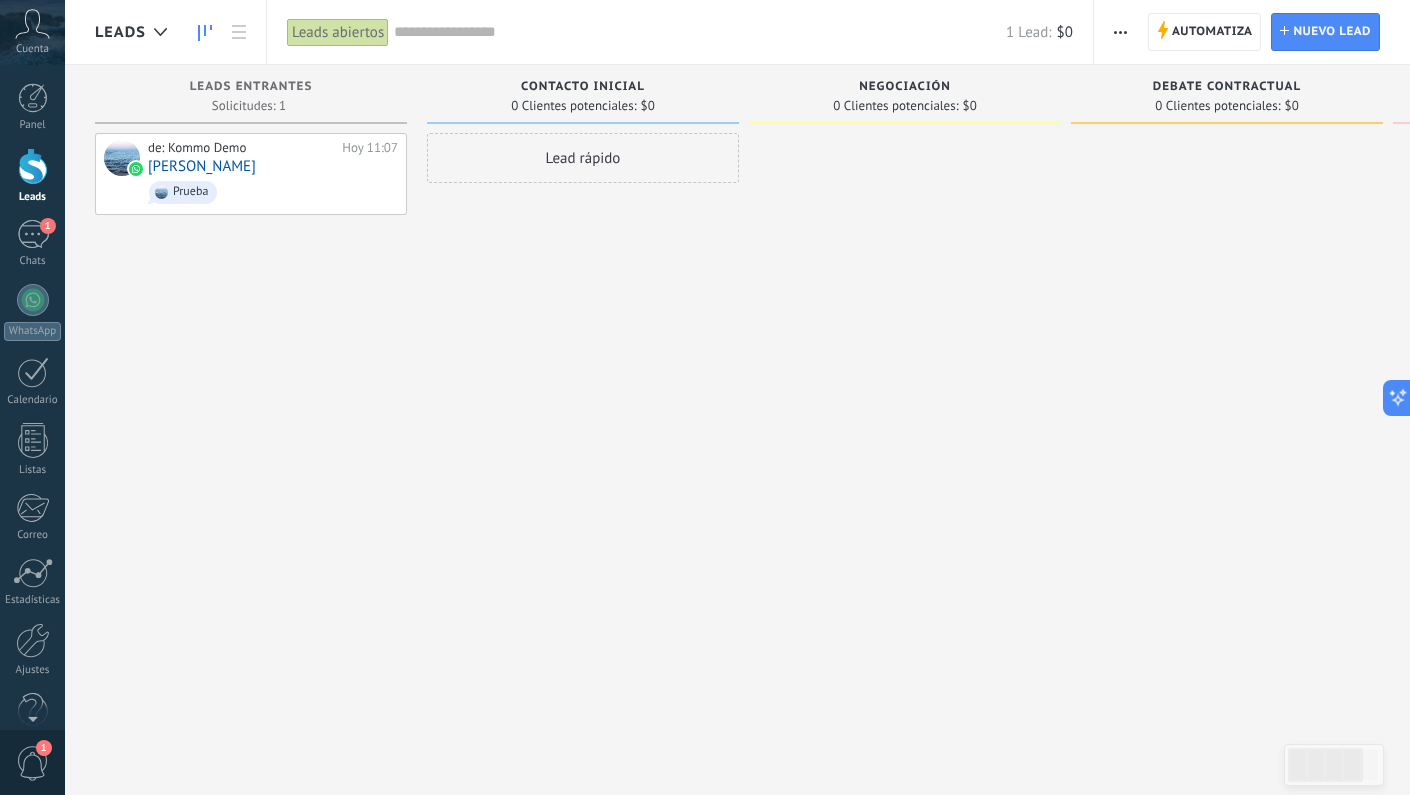 click at bounding box center [700, 32] 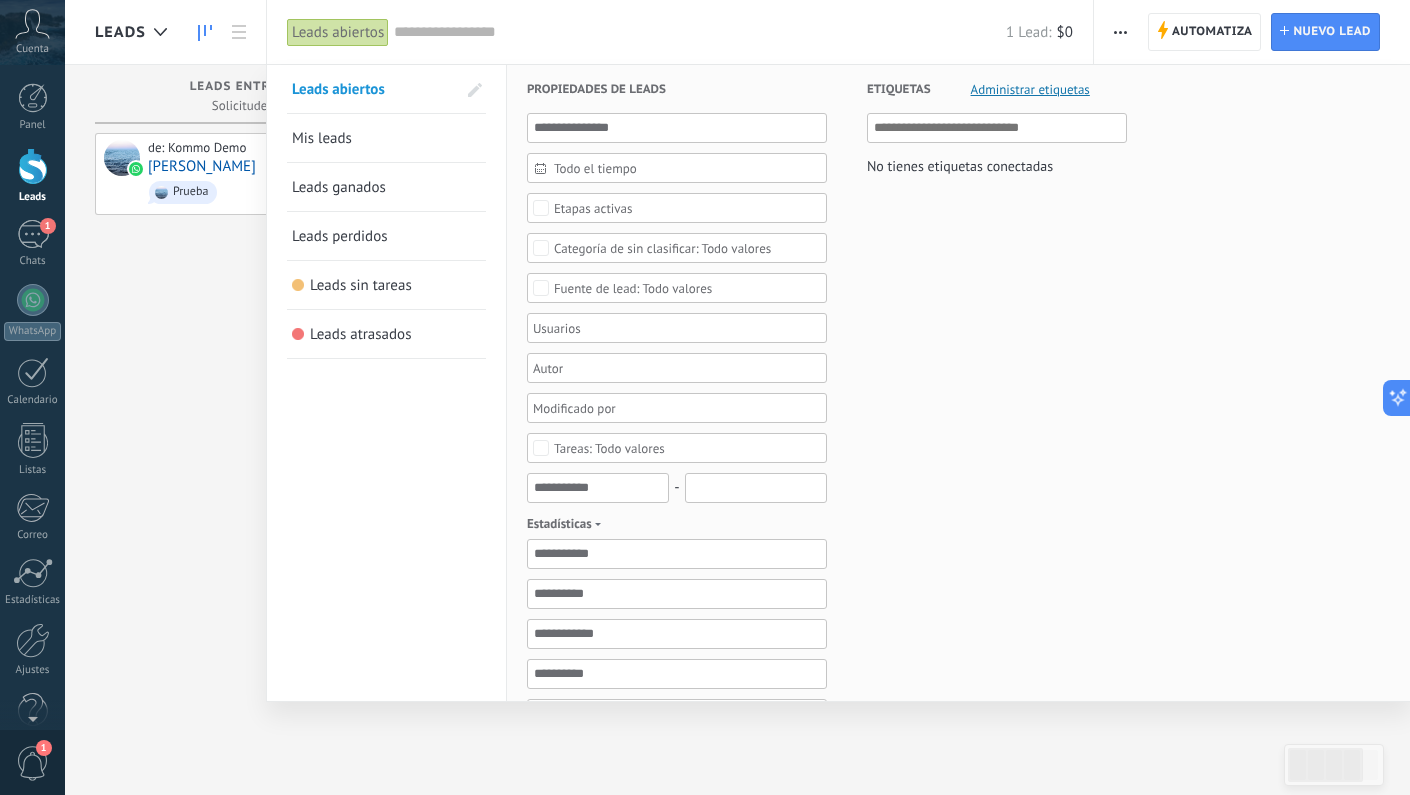 click on "Administrar etiquetas" at bounding box center (1030, 89) 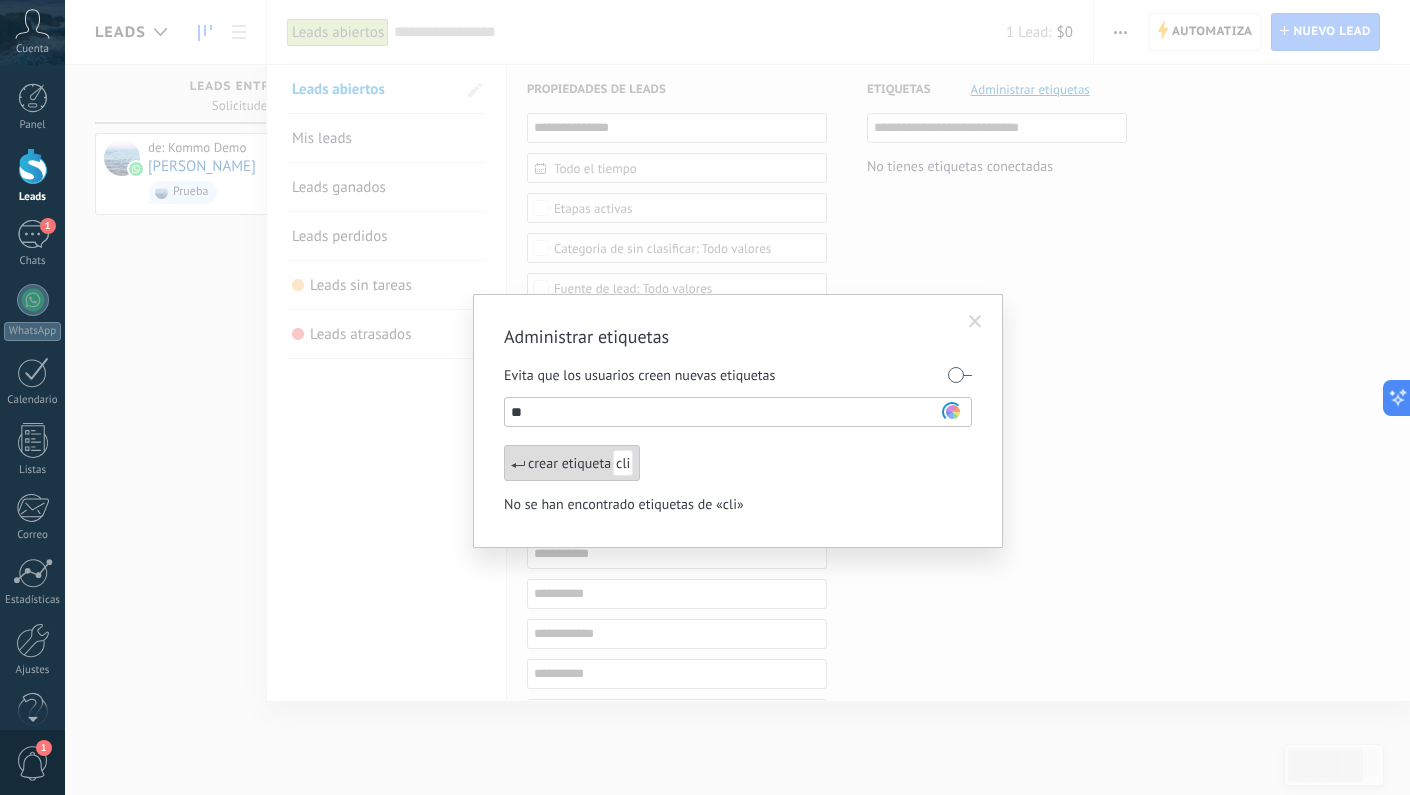type on "*" 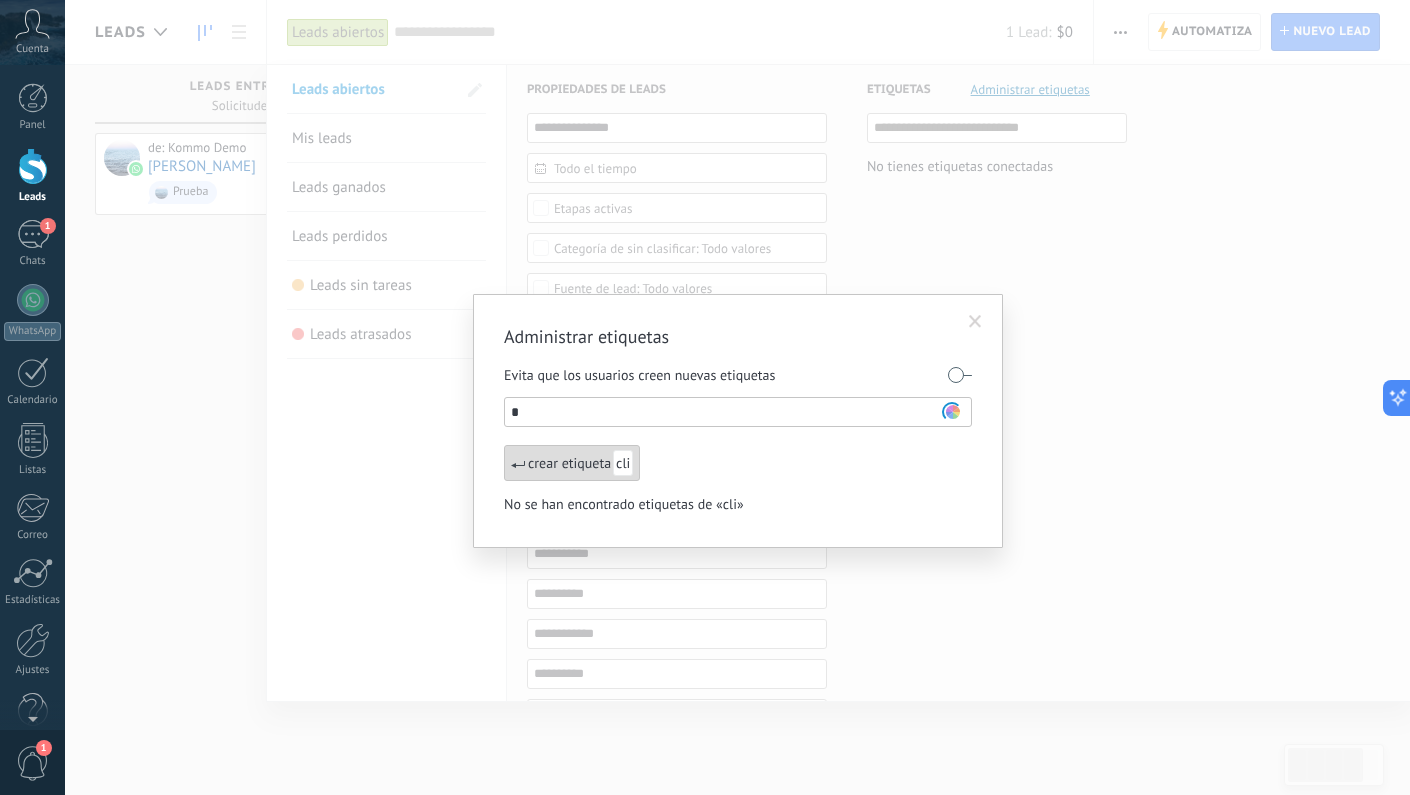 type 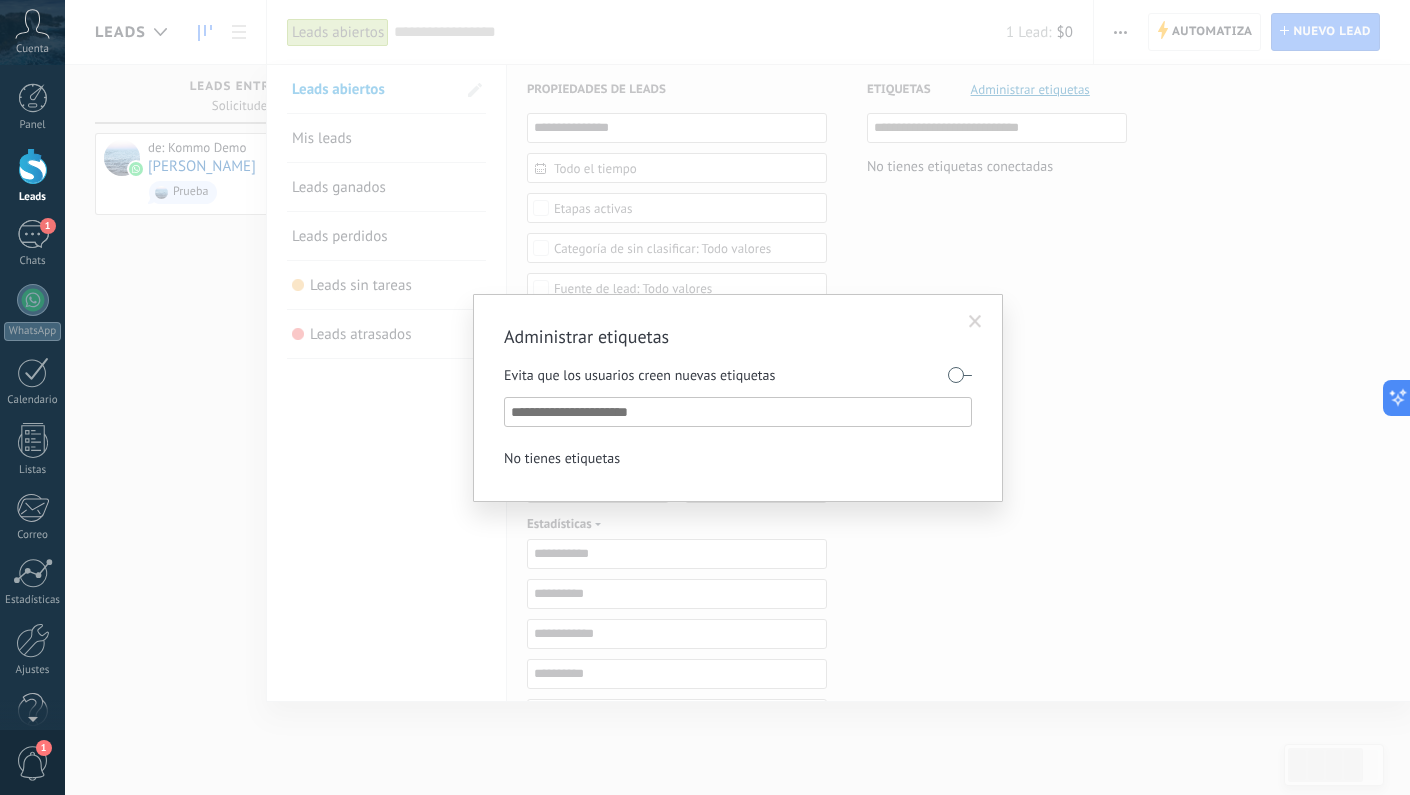 click at bounding box center [975, 322] 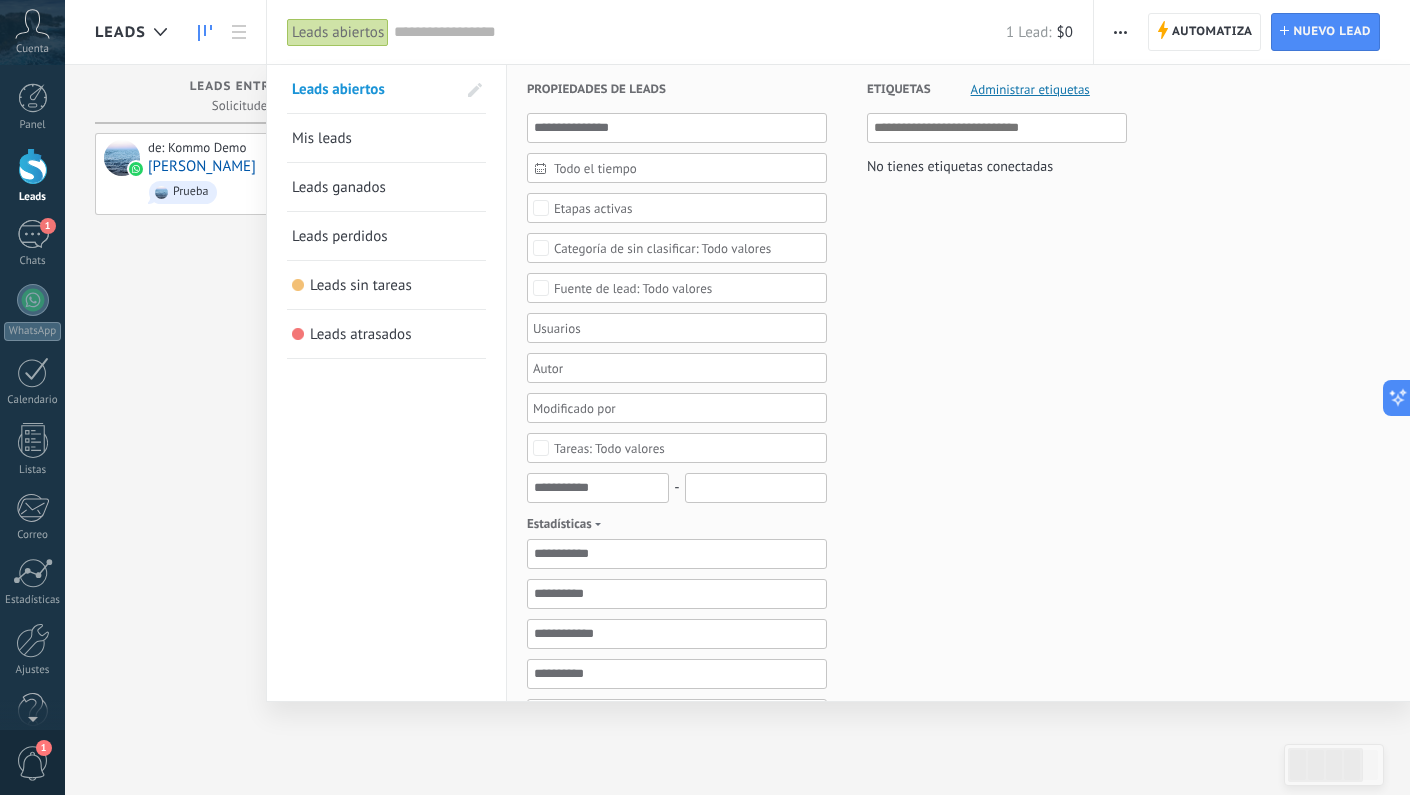 click on "Todo valores" at bounding box center [677, 288] 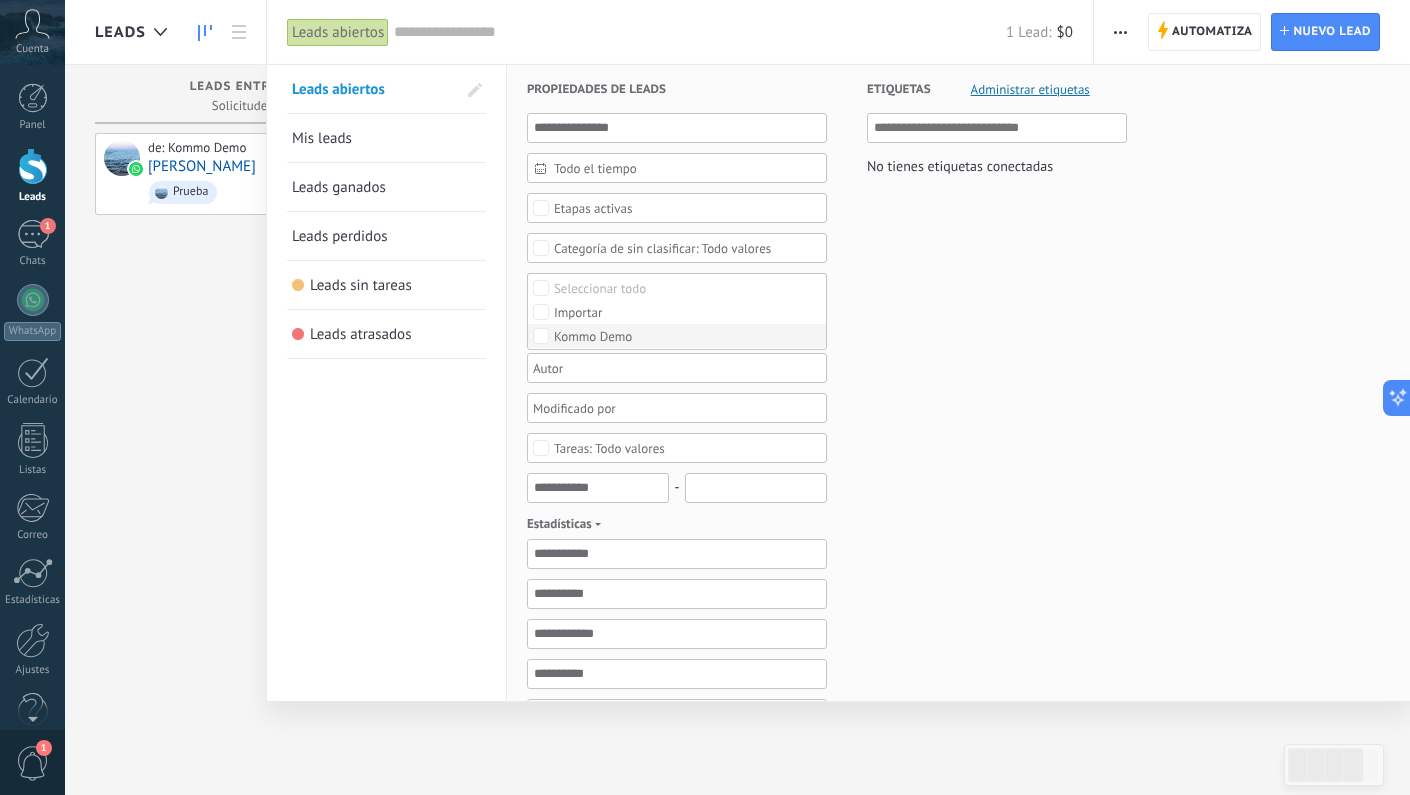 click on "Kommo Demo" at bounding box center (593, 337) 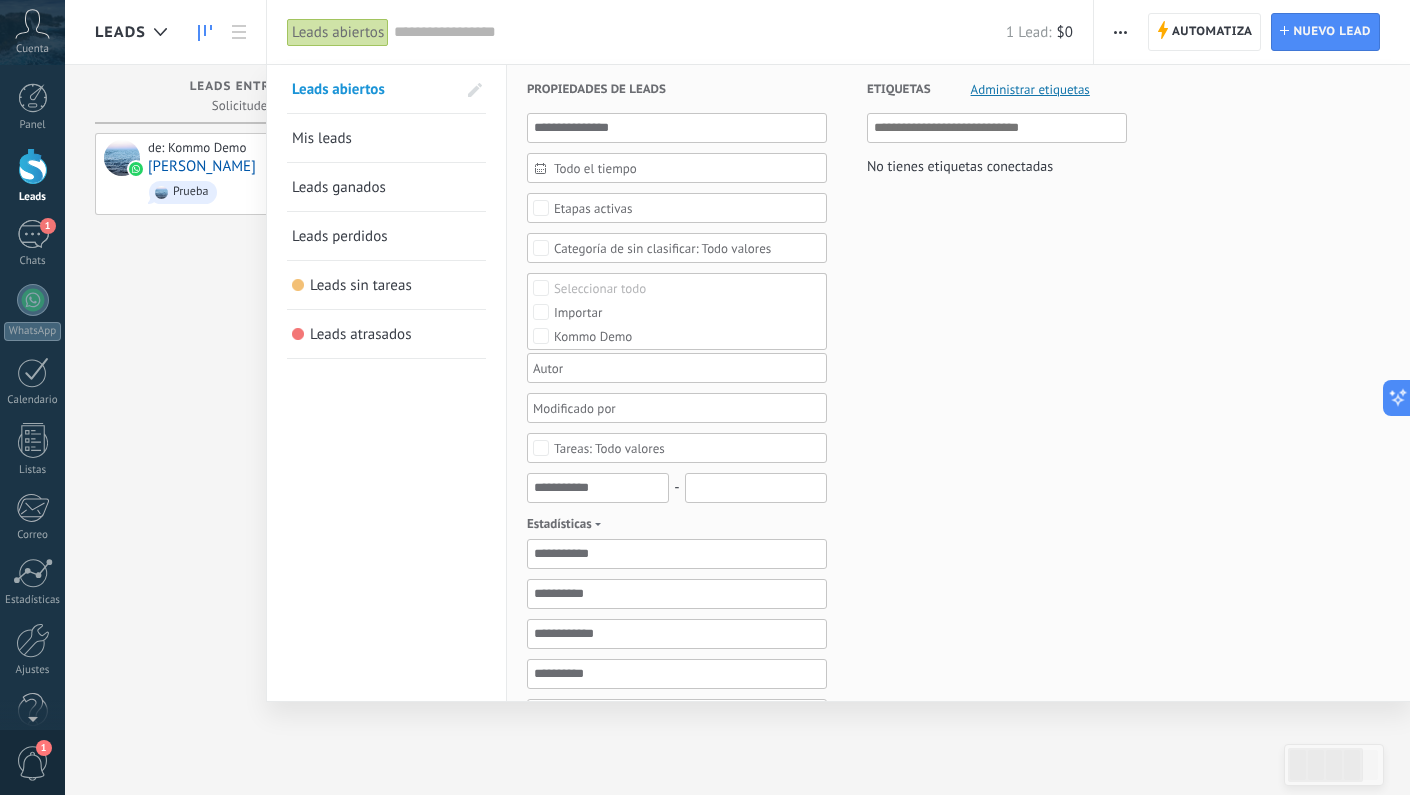 click on "Todo valores" at bounding box center (609, 448) 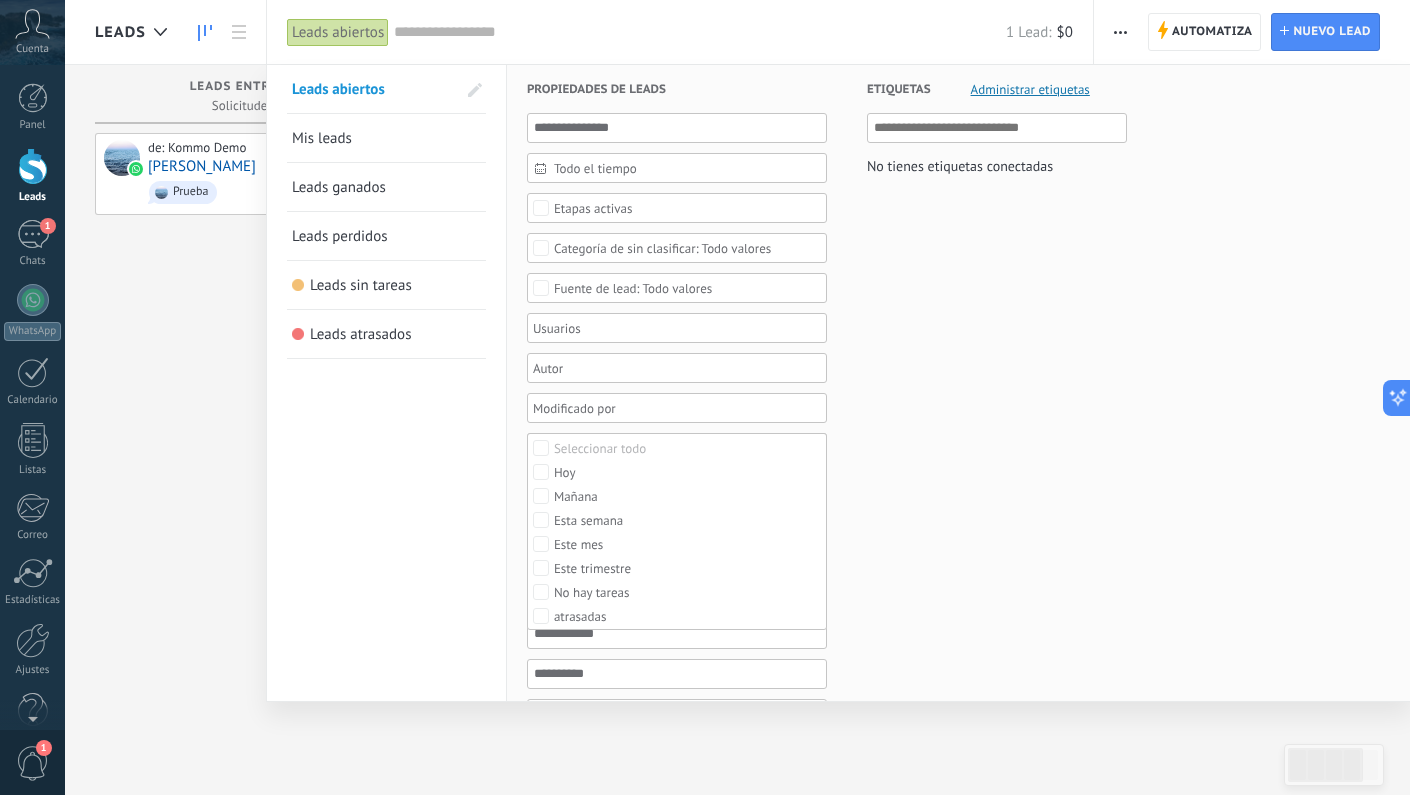 click on "Etiquetas Administrar etiquetas No tienes etiquetas conectadas" at bounding box center [977, 630] 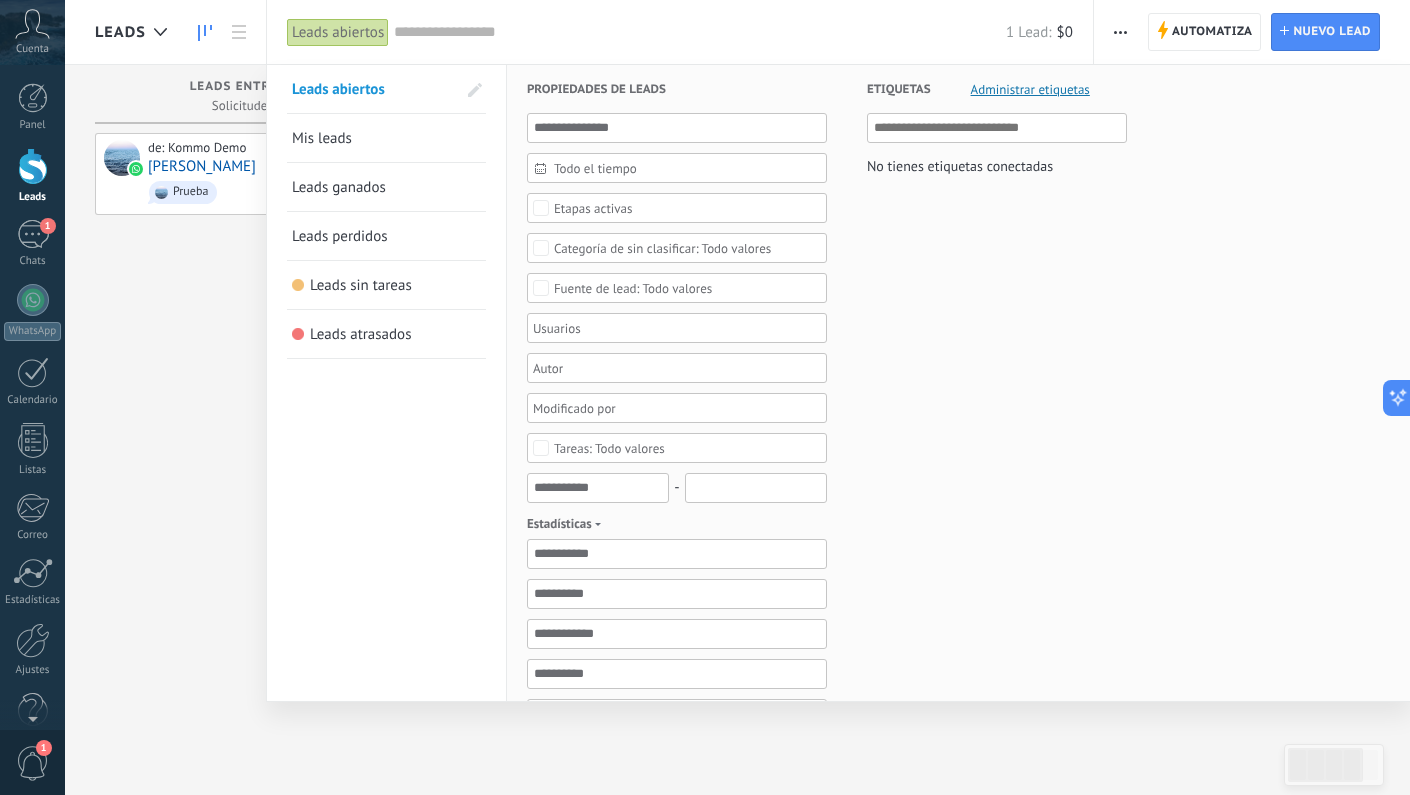 click at bounding box center (705, 397) 